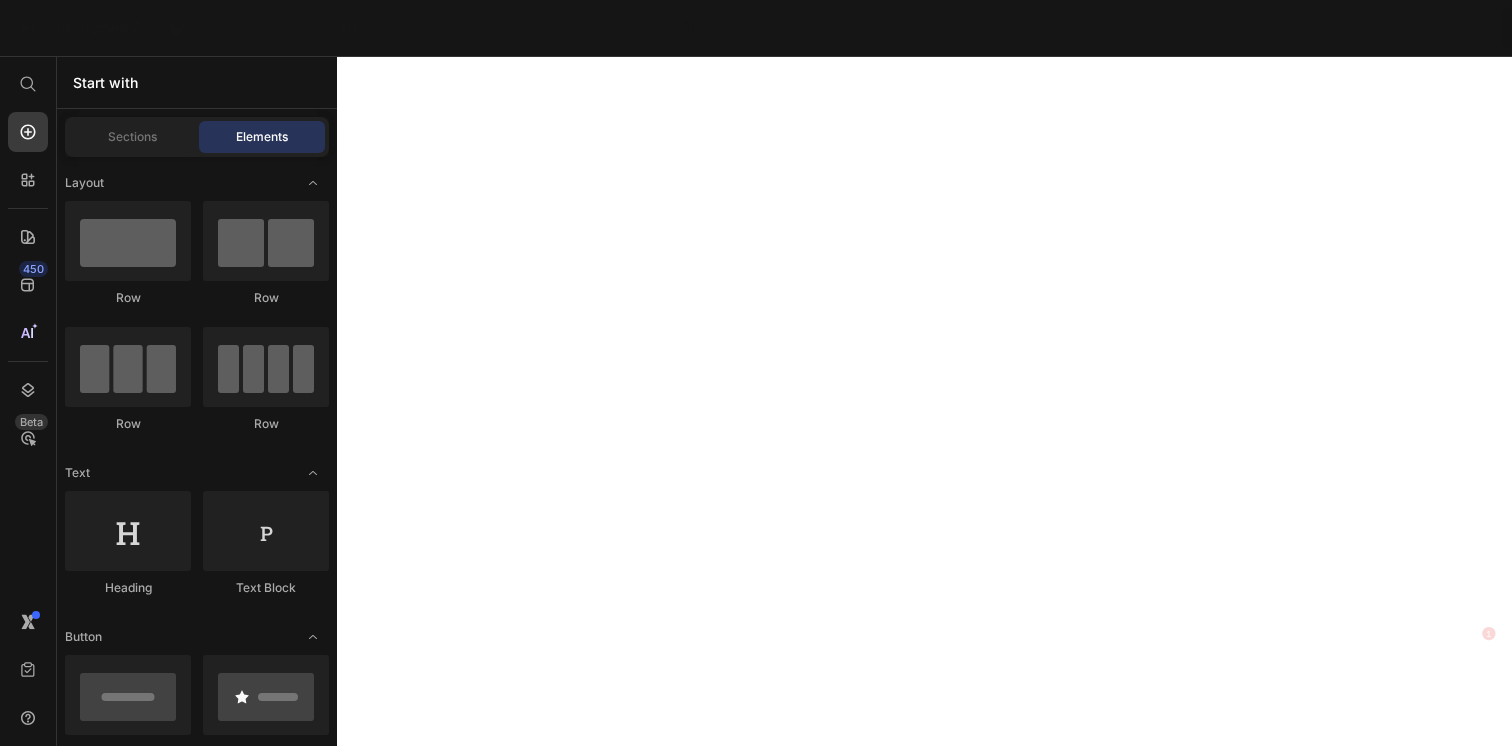 scroll, scrollTop: 0, scrollLeft: 0, axis: both 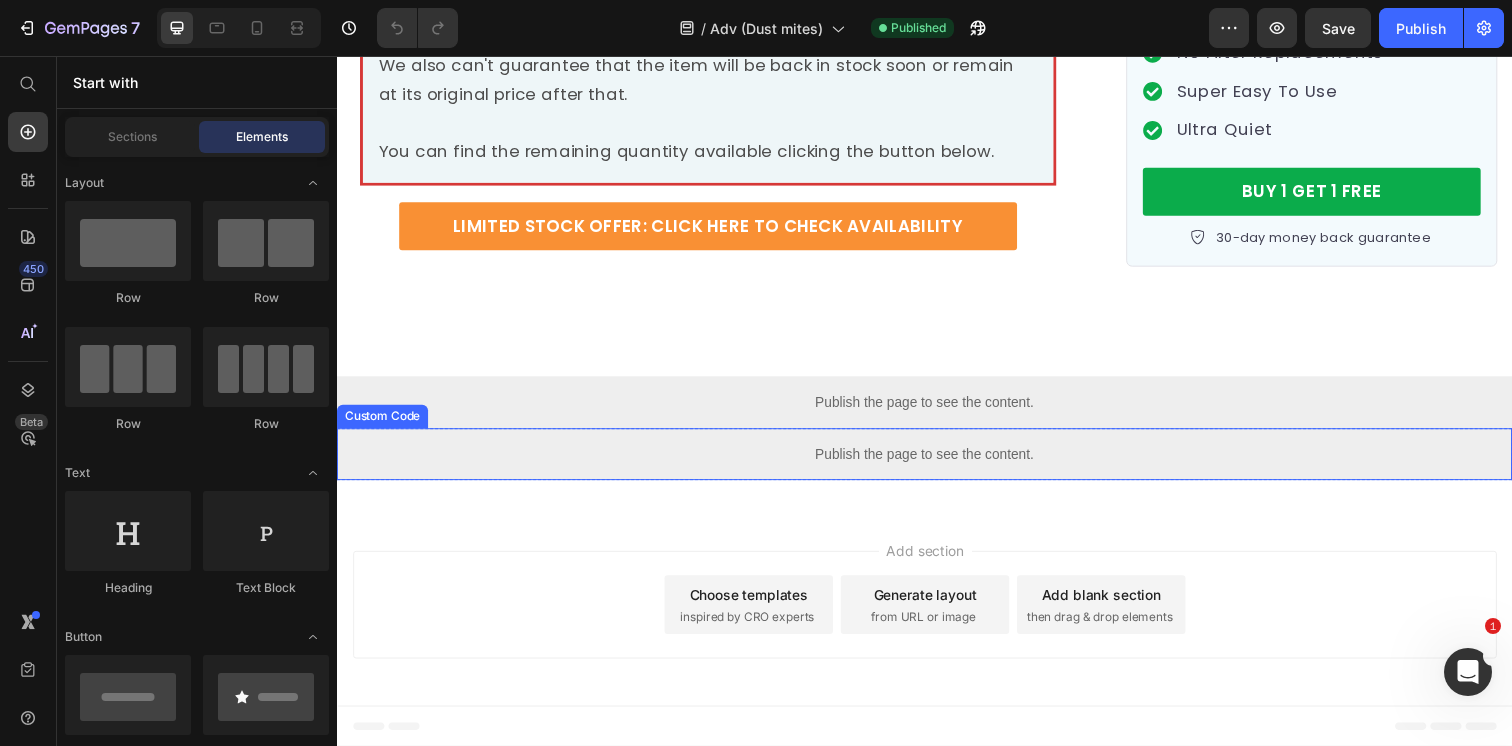 click on "Publish the page to see the content." at bounding box center [937, 462] 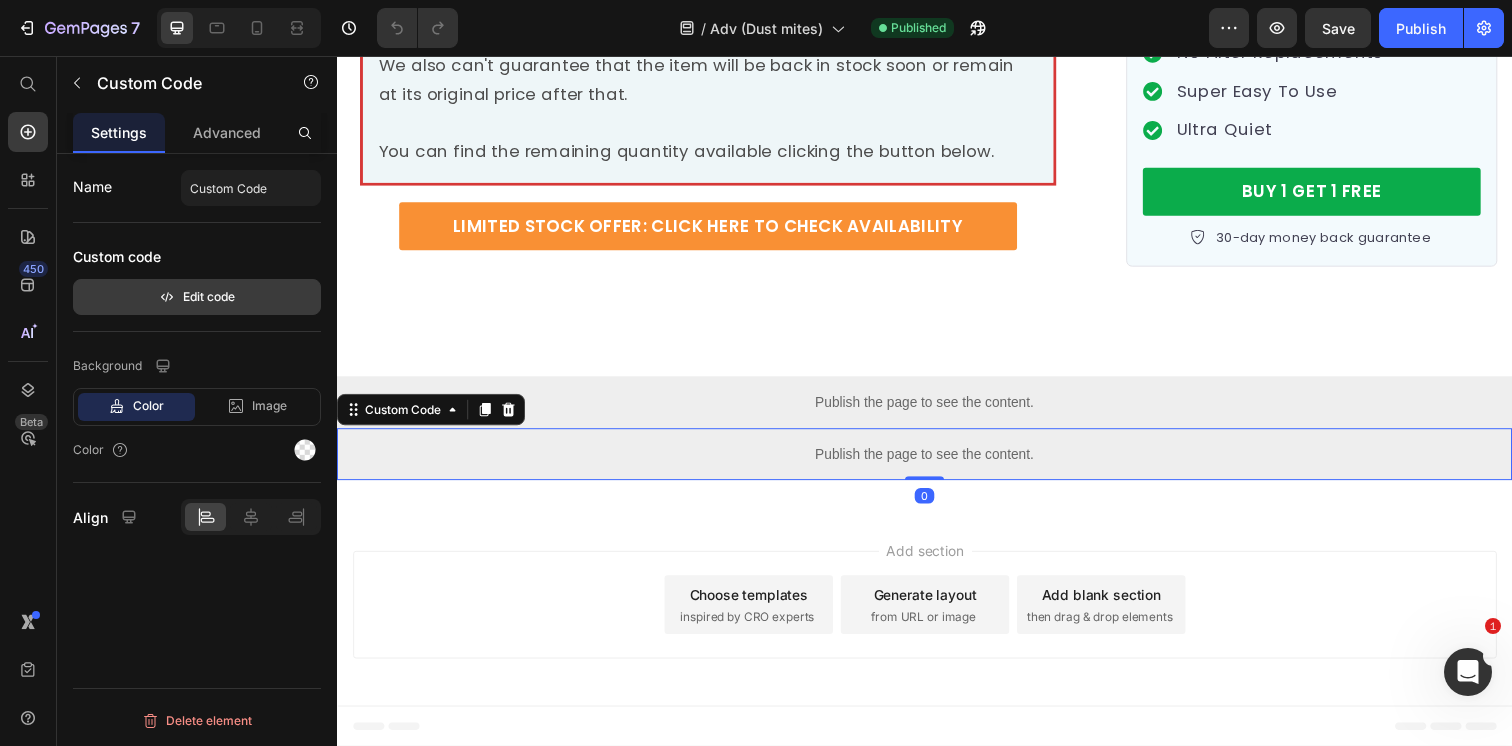 click on "Edit code" at bounding box center (197, 297) 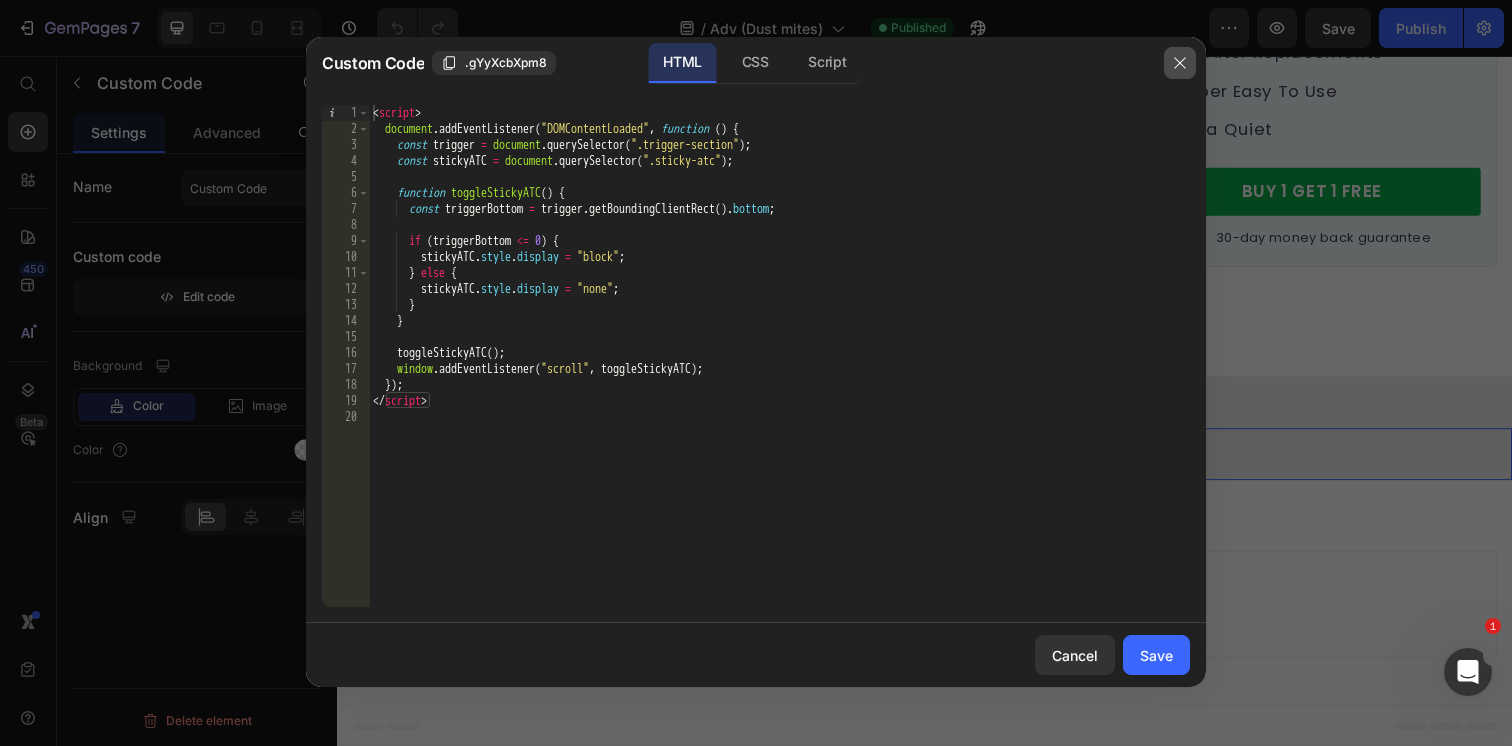 click 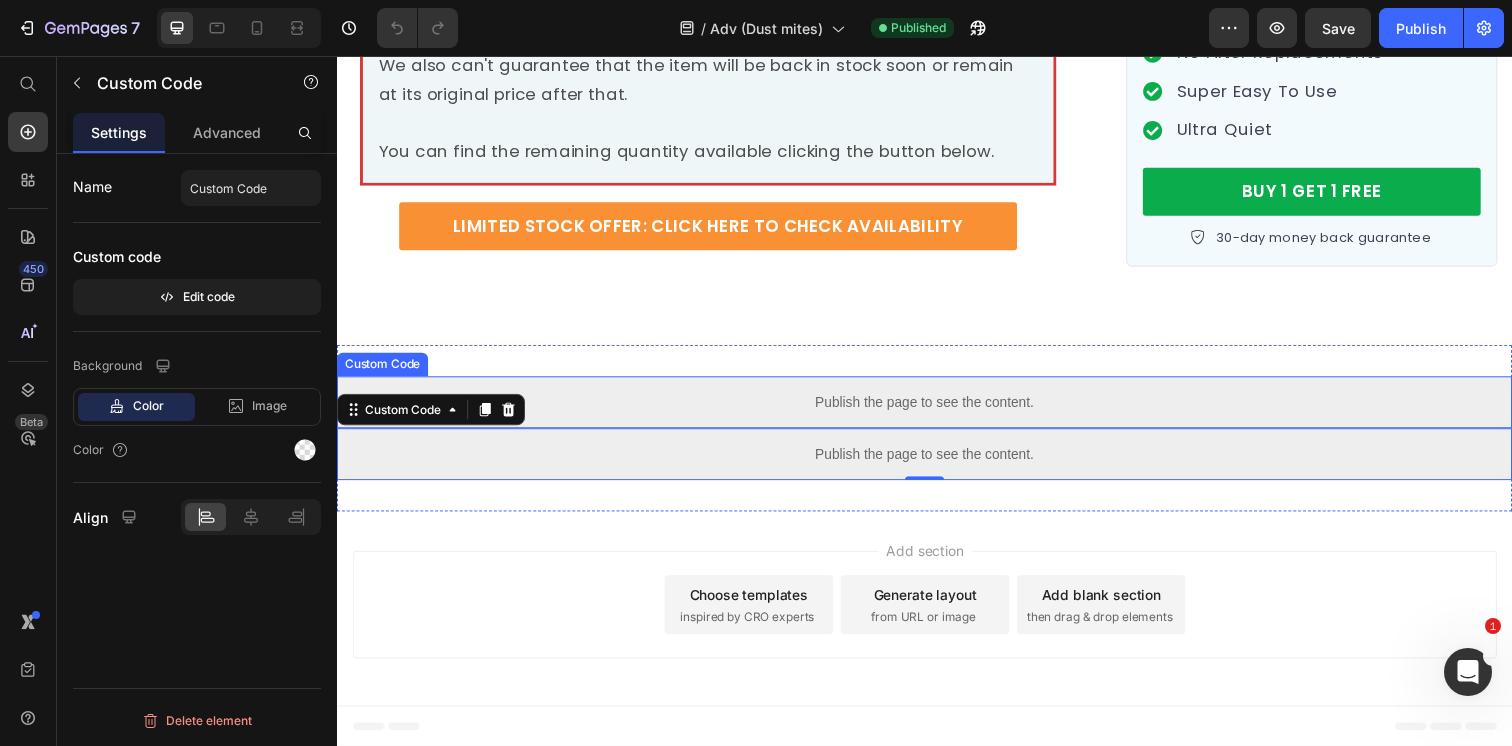 click on "Publish the page to see the content." at bounding box center (937, 409) 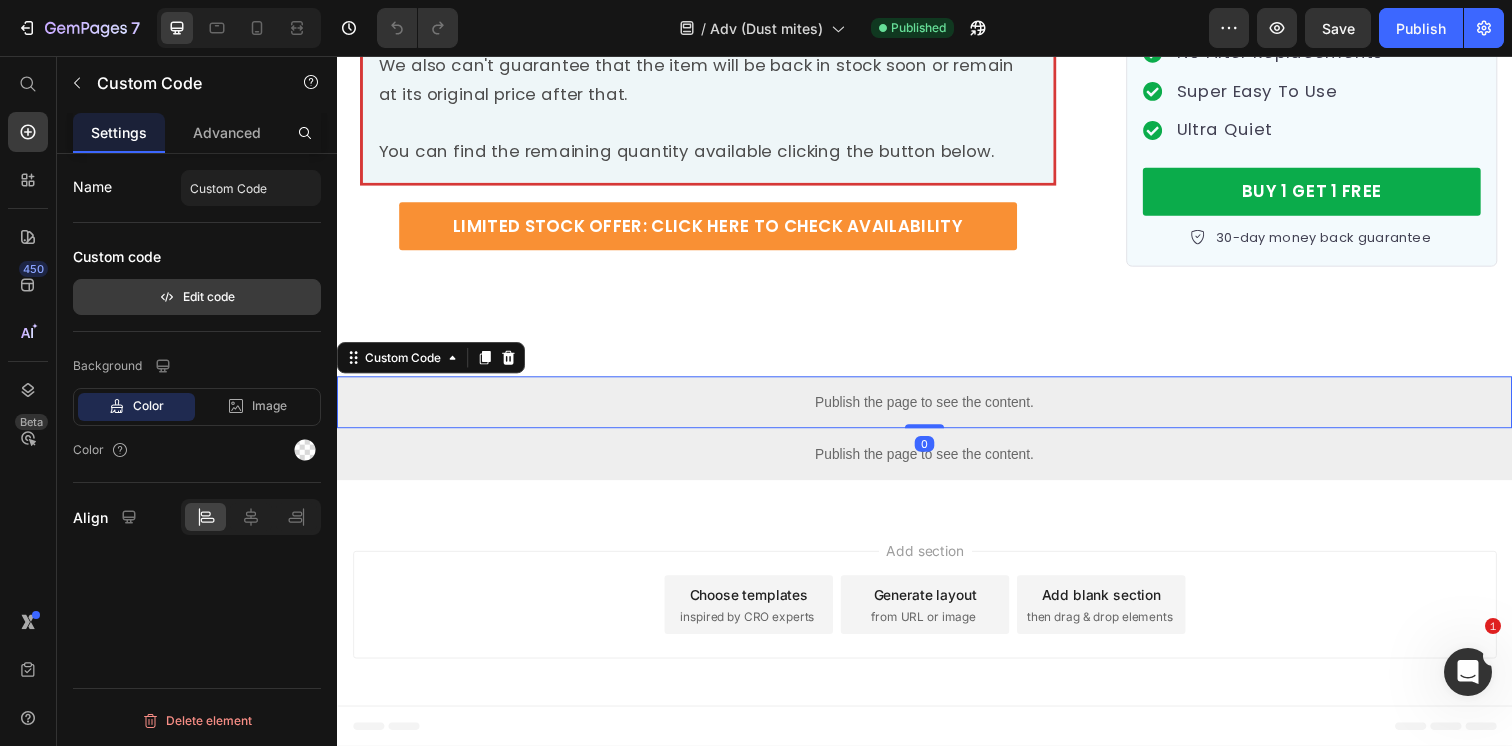 click on "Edit code" at bounding box center (197, 297) 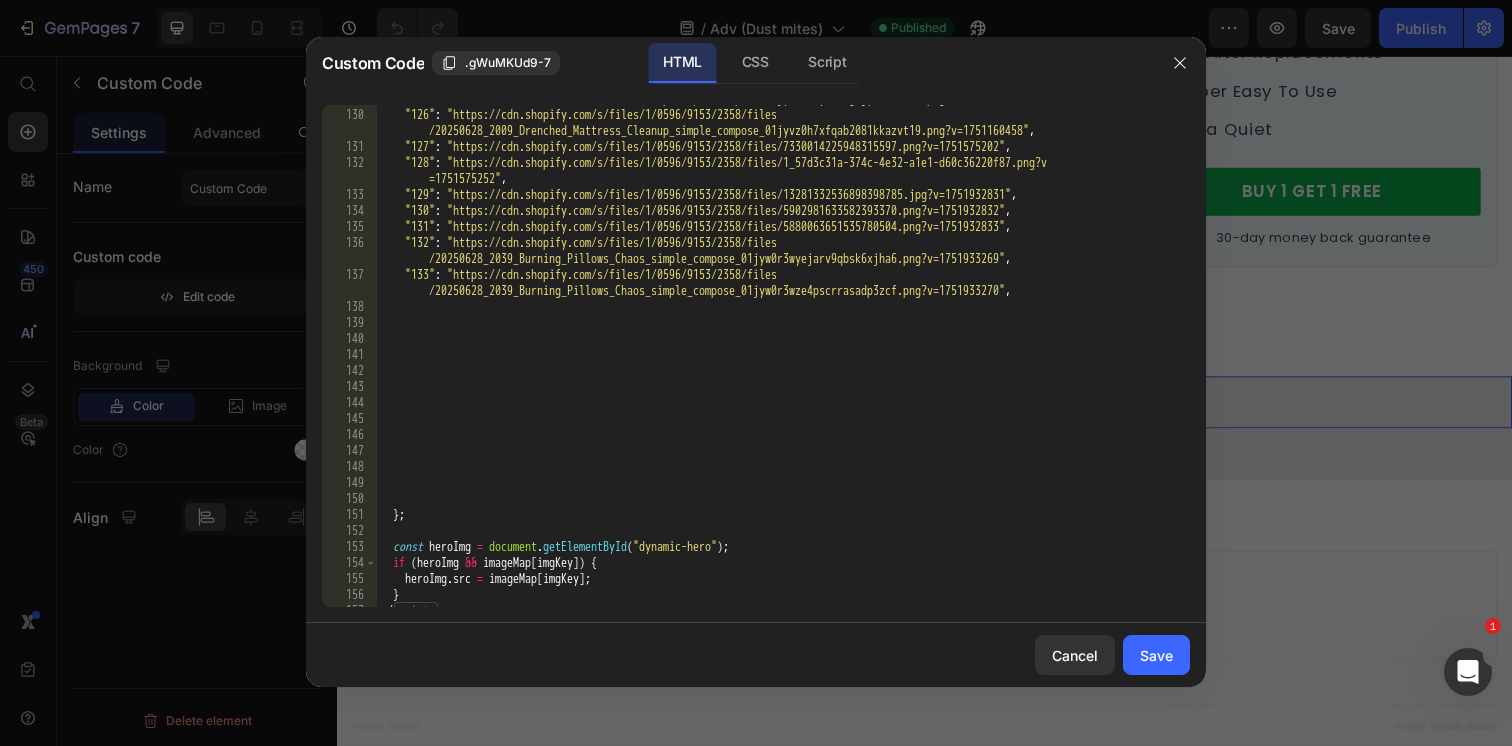 scroll, scrollTop: 3377, scrollLeft: 0, axis: vertical 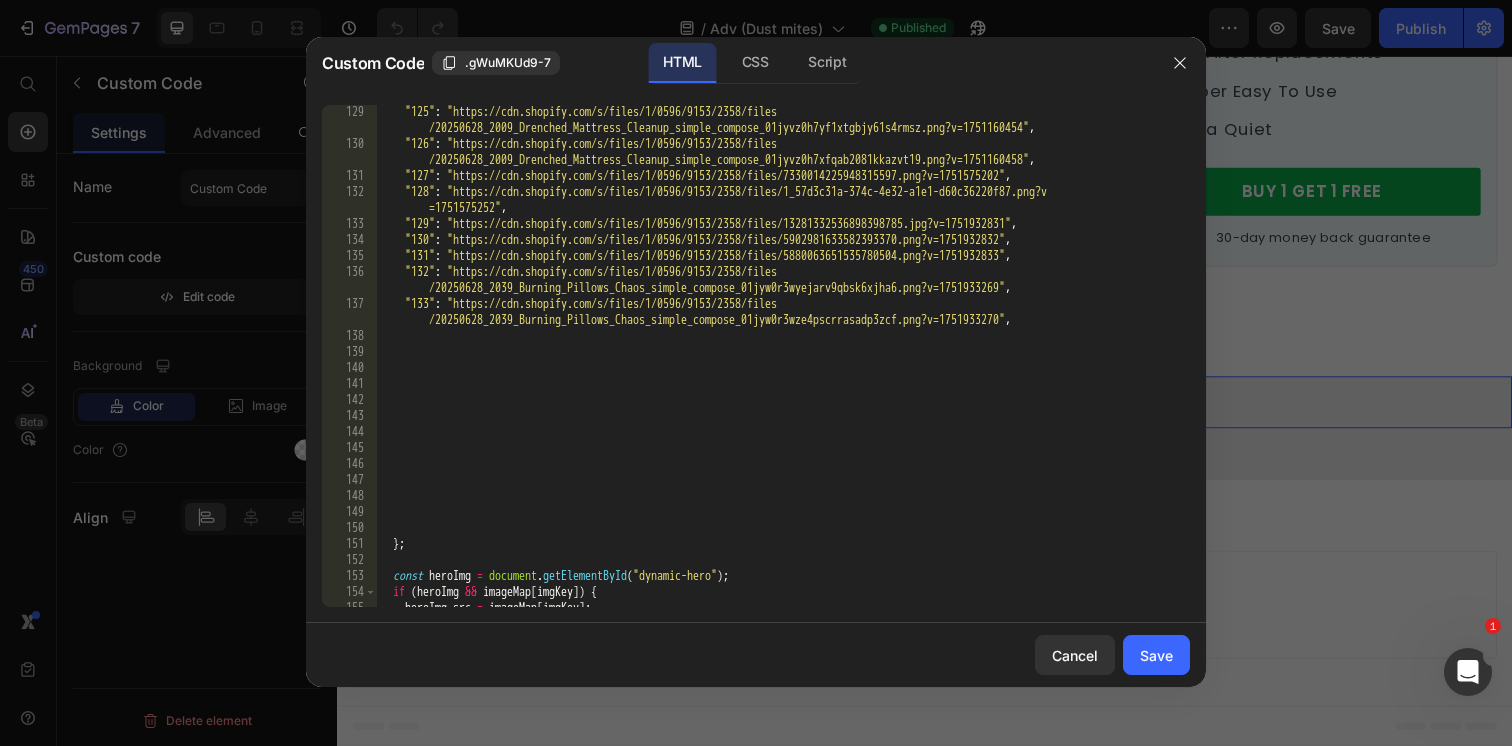 type on ""133": "https://cdn.shopify.com/s/files/1/0596/9153/2358/files/20250628_2039_Burning_Pillows_Chaos_simple_compose_01jyw0r3wze4pscrrasadp3zcf.png?v=1751933270"," 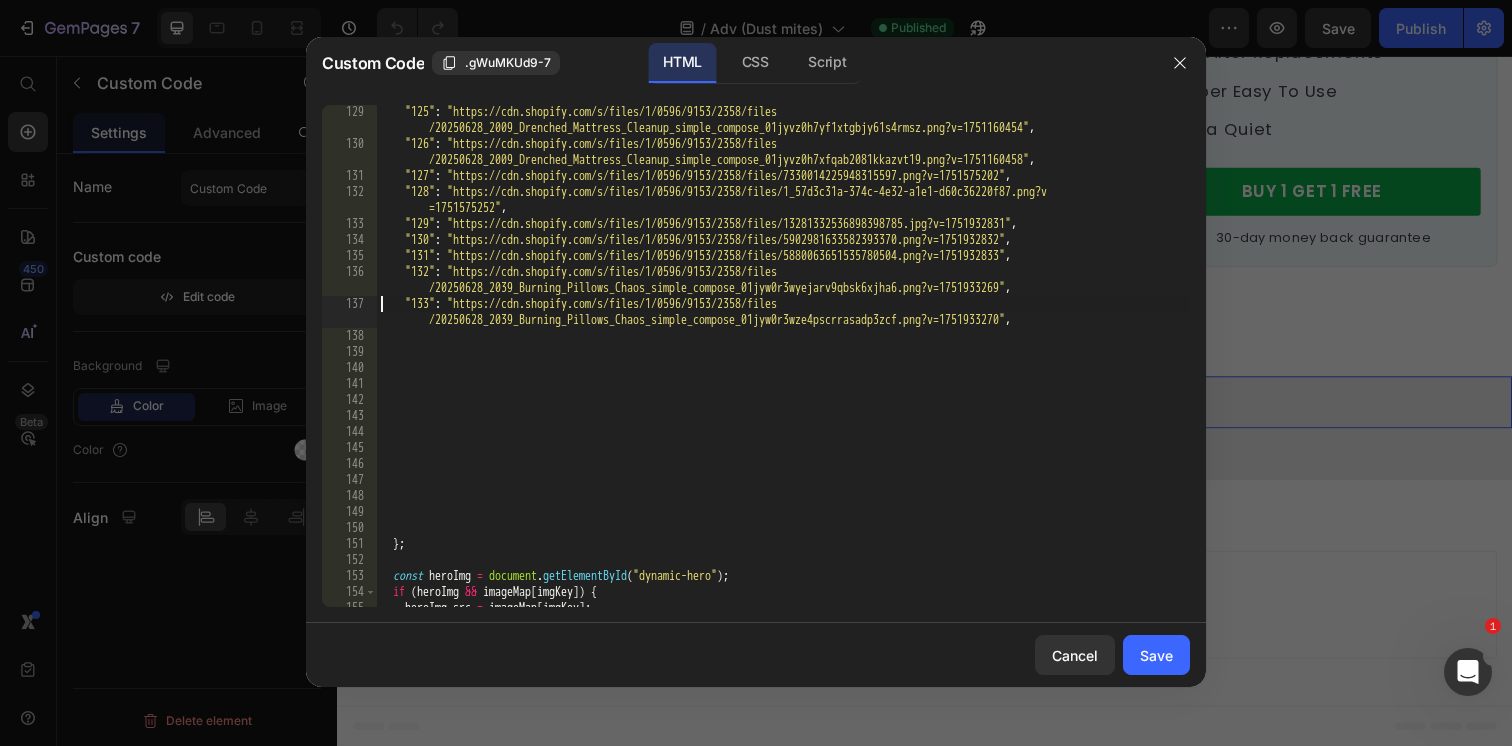 click on ""125" :   "https://cdn.shopify.com/s/files/1/0596/9153/2358/files          /20250628_2009_Drenched_Mattress_Cleanup_simple_compose_01jyvz0h7yf1xtgbjy61s4rmsz.png?v=1751160454" ,      "126" :   "https://cdn.shopify.com/s/files/1/0596/9153/2358/files          /20250628_2009_Drenched_Mattress_Cleanup_simple_compose_01jyvz0h7xfqab2081kkazvt19.png?v=1751160458" ,      "127" :   "https://cdn.shopify.com/s/files/1/0596/9153/2358/files/7330014225948315597.png?v=1751575202" ,      "128" :   "https://cdn.shopify.com/s/files/1/0596/9153/2358/files/1_57d3c31a-374c-4e32-a1e1-d60c36220f87.png?v          =1751575252" ,      "129" :   "https://cdn.shopify.com/s/files/1/0596/9153/2358/files/13281332536898398785.jpg?v=1751932831" ,      "130" :   "https://cdn.shopify.com/s/files/1/0596/9153/2358/files/5902981633582393370.png?v=1751932832" ,      "131" :   "https://cdn.shopify.com/s/files/1/0596/9153/2358/files/5880063651535780504.png?v=1751932833" ,      "132" :            ,      "133" :" at bounding box center [783, 379] 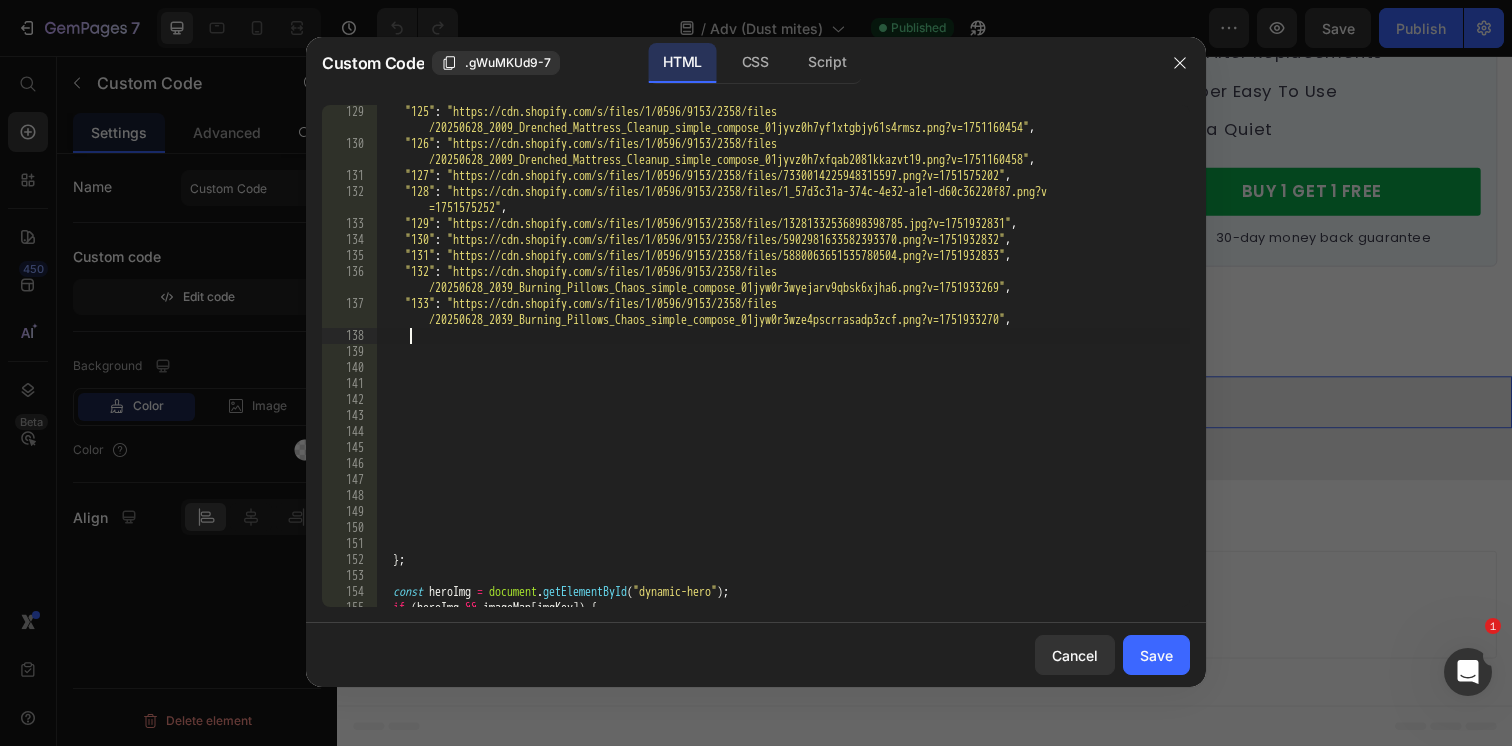 scroll, scrollTop: 0, scrollLeft: 1, axis: horizontal 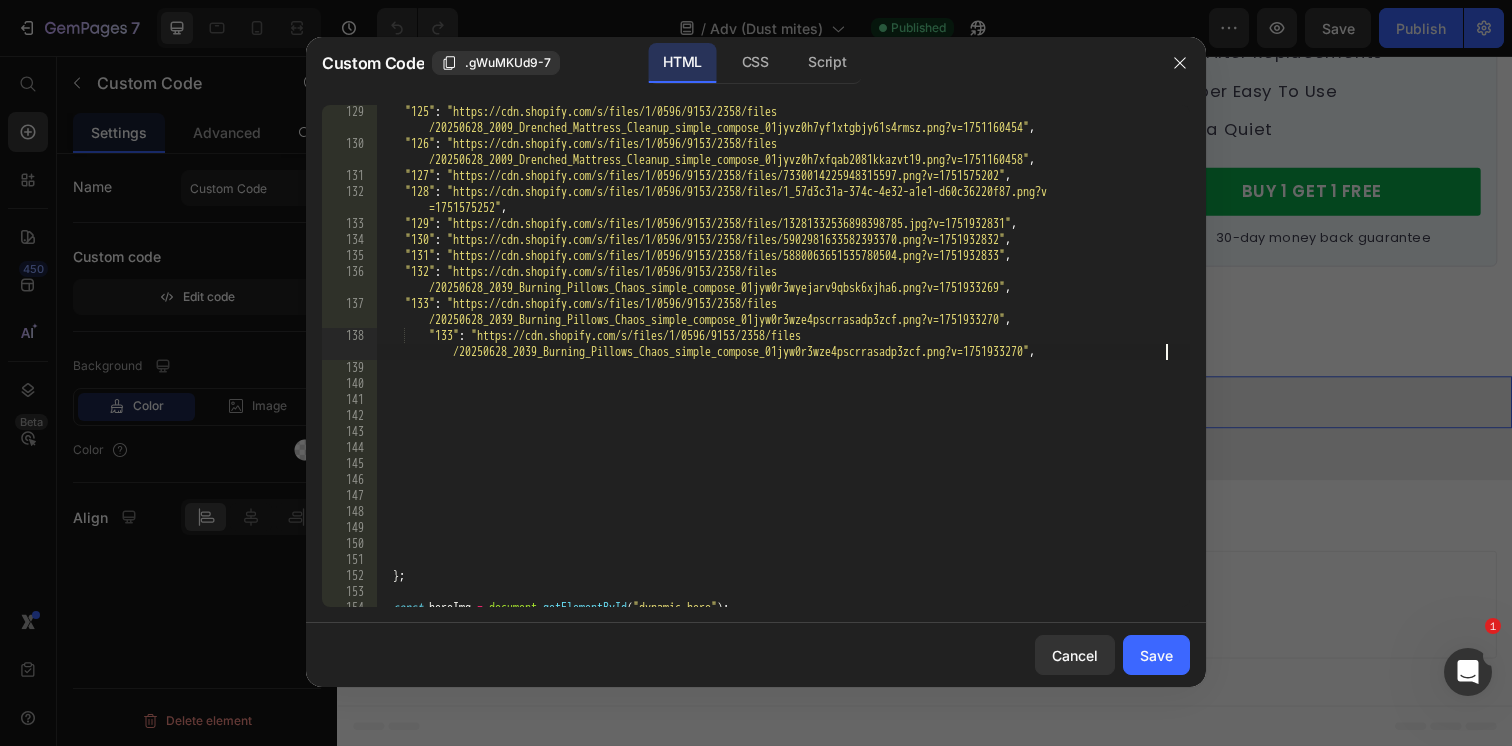 click on ""125" :   "https://cdn.shopify.com/s/files/1/0596/9153/2358/files          /20250628_2009_Drenched_Mattress_Cleanup_simple_compose_01jyvz0h7yf1xtgbjy61s4rmsz.png?v=1751160454" ,      "126" :   "https://cdn.shopify.com/s/files/1/0596/9153/2358/files          /20250628_2009_Drenched_Mattress_Cleanup_simple_compose_01jyvz0h7xfqab2081kkazvt19.png?v=1751160458" ,      "127" :   "https://cdn.shopify.com/s/files/1/0596/9153/2358/files/7330014225948315597.png?v=1751575202" ,      "128" :   "https://cdn.shopify.com/s/files/1/0596/9153/2358/files/1_57d3c31a-374c-4e32-a1e1-d60c36220f87.png?v          =1751575252" ,      "129" :   "https://cdn.shopify.com/s/files/1/0596/9153/2358/files/13281332536898398785.jpg?v=1751932831" ,      "130" :   "https://cdn.shopify.com/s/files/1/0596/9153/2358/files/5902981633582393370.png?v=1751932832" ,      "131" :   "https://cdn.shopify.com/s/files/1/0596/9153/2358/files/5880063651535780504.png?v=1751932833" ,      "132" :            ,      "133" :" at bounding box center (783, 379) 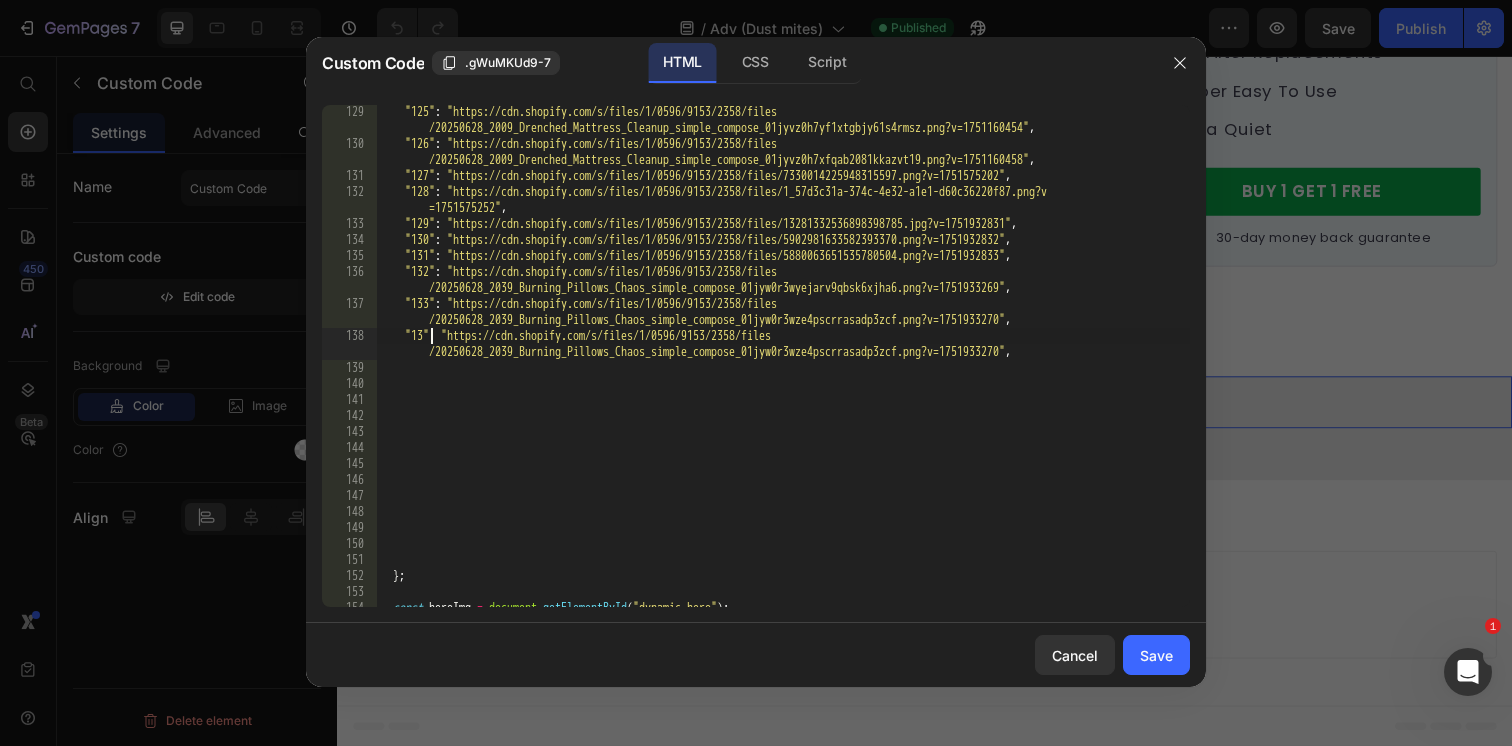scroll, scrollTop: 0, scrollLeft: 4, axis: horizontal 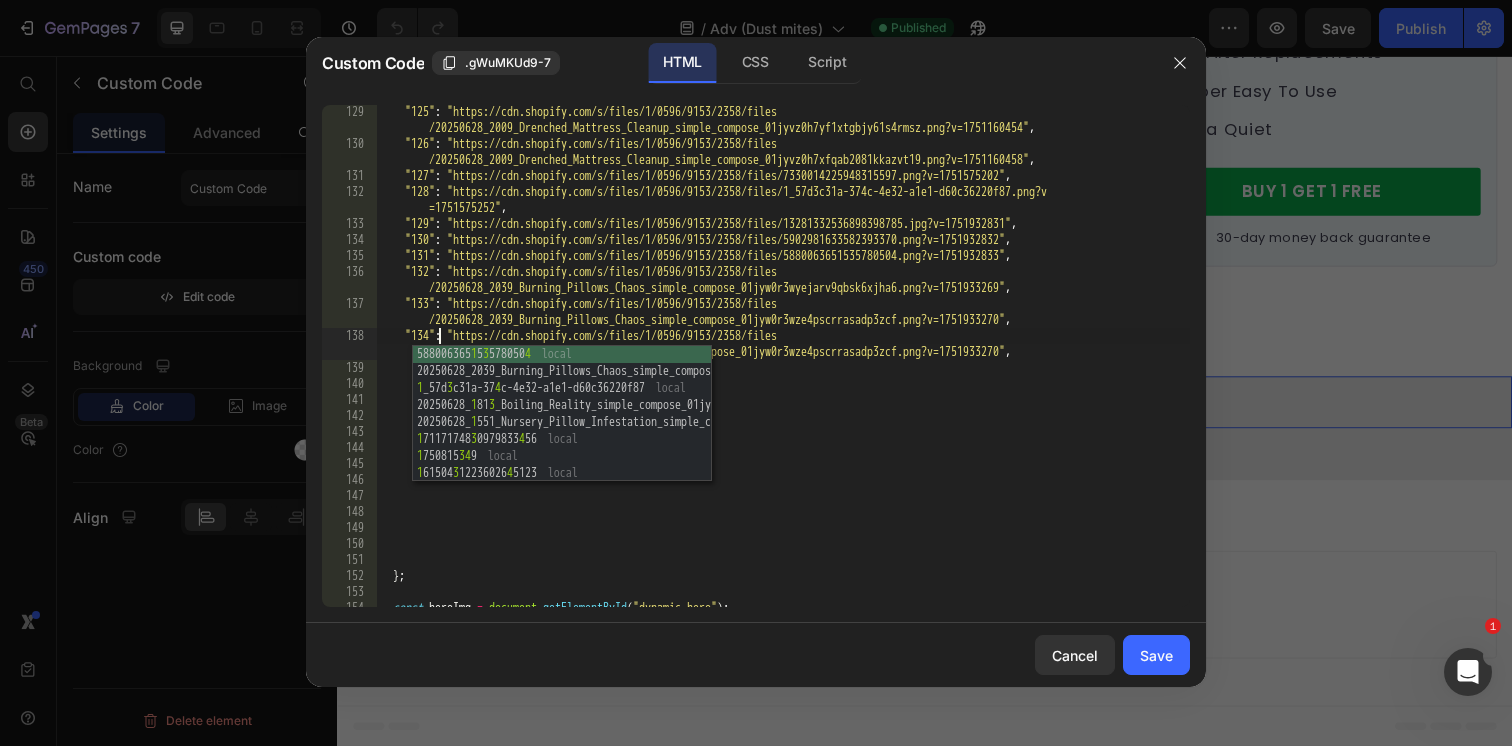 click on ""125" :   "https://cdn.shopify.com/s/files/1/0596/9153/2358/files          /20250628_2009_Drenched_Mattress_Cleanup_simple_compose_01jyvz0h7yf1xtgbjy61s4rmsz.png?v=1751160454" ,      "126" :   "https://cdn.shopify.com/s/files/1/0596/9153/2358/files          /20250628_2009_Drenched_Mattress_Cleanup_simple_compose_01jyvz0h7xfqab2081kkazvt19.png?v=1751160458" ,      "127" :   "https://cdn.shopify.com/s/files/1/0596/9153/2358/files/7330014225948315597.png?v=1751575202" ,      "128" :   "https://cdn.shopify.com/s/files/1/0596/9153/2358/files/1_57d3c31a-374c-4e32-a1e1-d60c36220f87.png?v          =1751575252" ,      "129" :   "https://cdn.shopify.com/s/files/1/0596/9153/2358/files/13281332536898398785.jpg?v=1751932831" ,      "130" :   "https://cdn.shopify.com/s/files/1/0596/9153/2358/files/5902981633582393370.png?v=1751932832" ,      "131" :   "https://cdn.shopify.com/s/files/1/0596/9153/2358/files/5880063651535780504.png?v=1751932833" ,      "132" :            ,      "133" :" at bounding box center [783, 379] 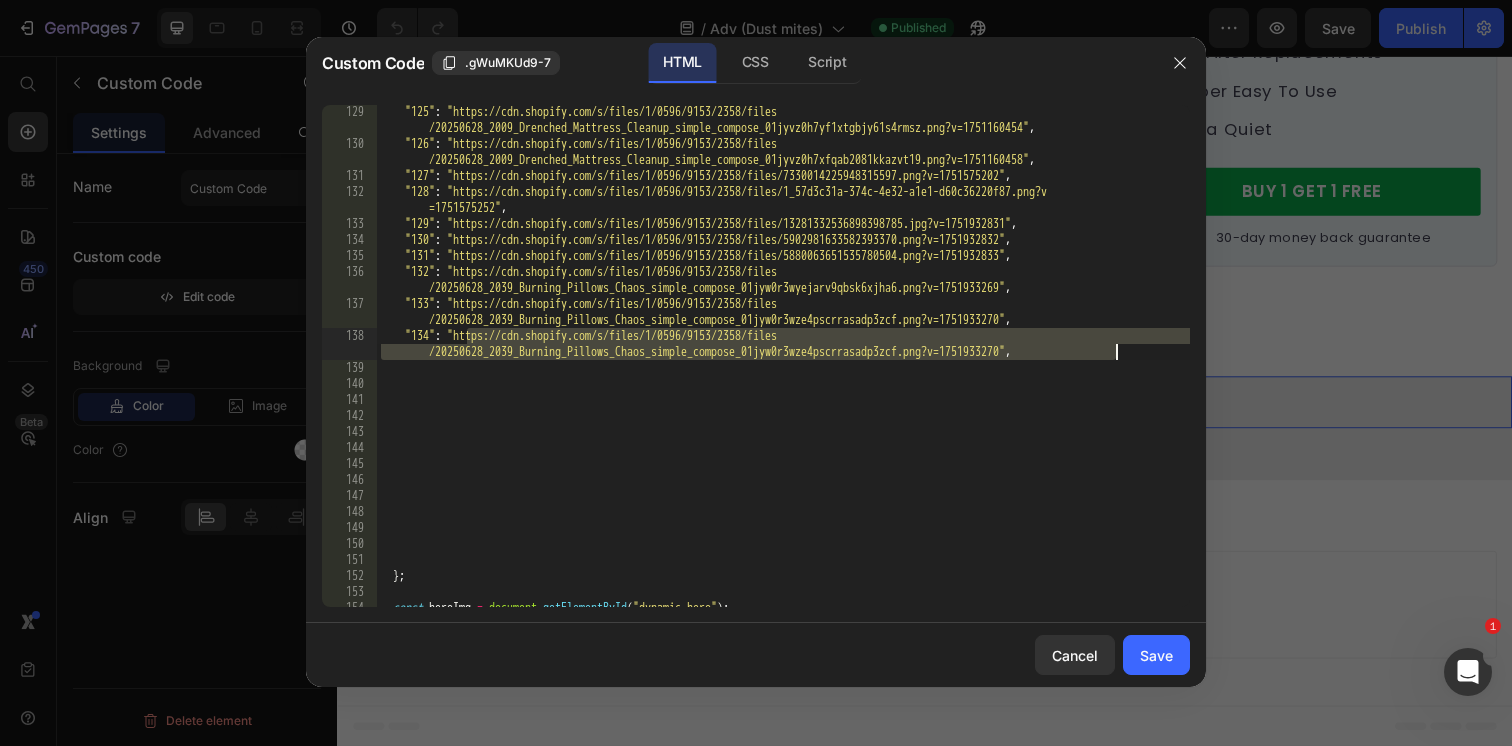 drag, startPoint x: 476, startPoint y: 339, endPoint x: 1116, endPoint y: 356, distance: 640.22577 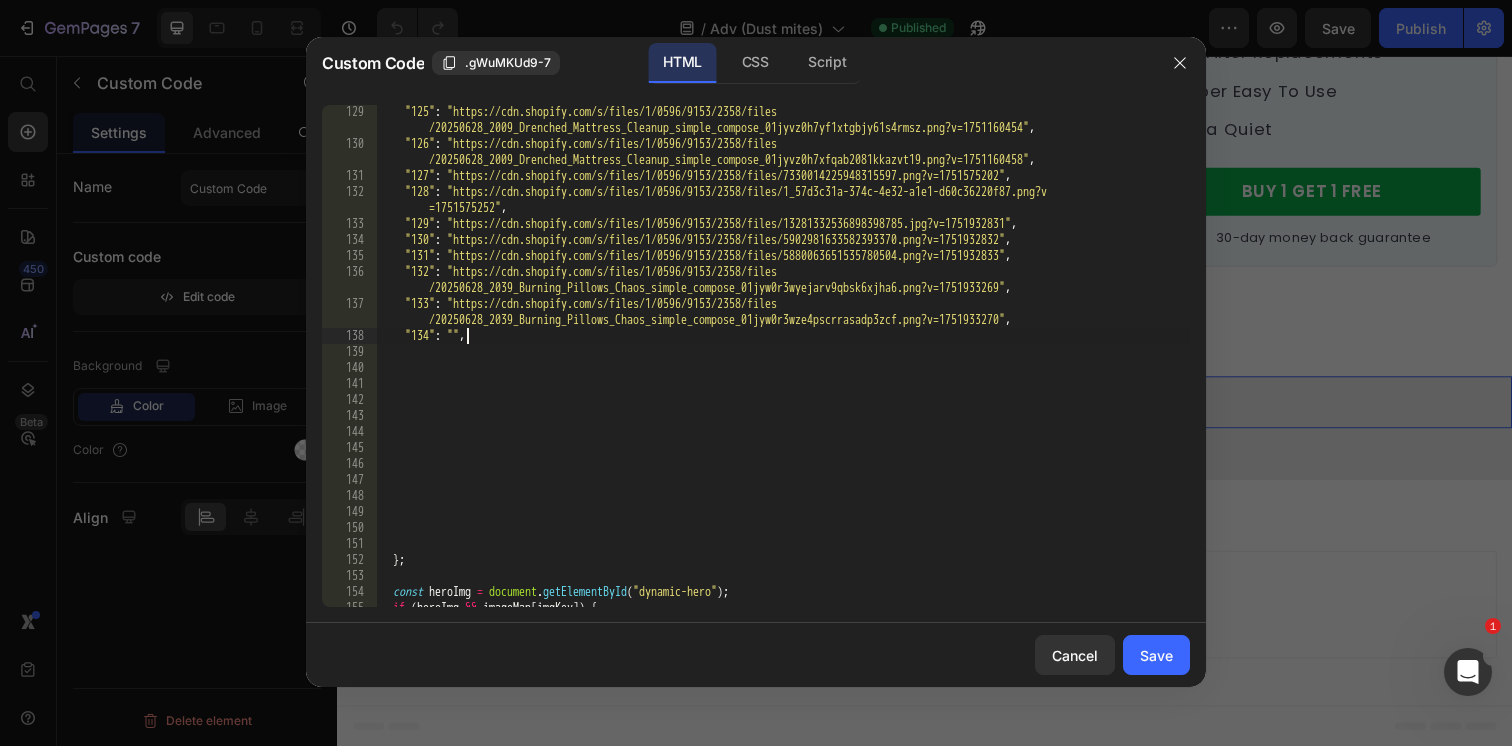 paste on "https://cdn.shopify.com/s/files/1/0596/9153/2358/files/20250712_2121_Dust_Mite_Reveal_simple_compose_01k004n5fhe2k8g9bs3sq5b8w1.png?v=1752354834" 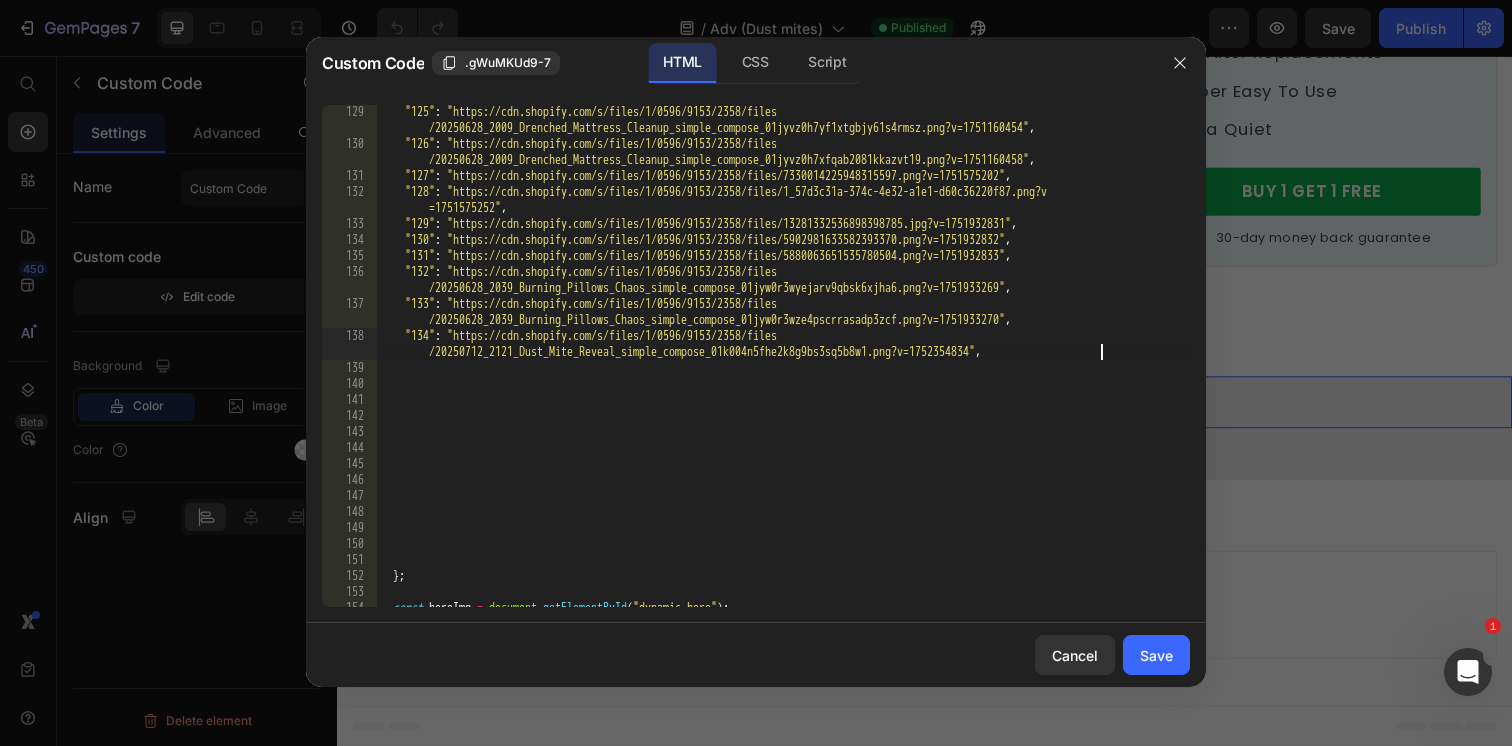 type on ""134": "https://cdn.shopify.com/s/files/1/0596/9153/2358/files/20250712_2121_Dust_Mite_Reveal_simple_compose_01k004n5fhe2k8g9bs3sq5b8w1.png?v=1752354834"" 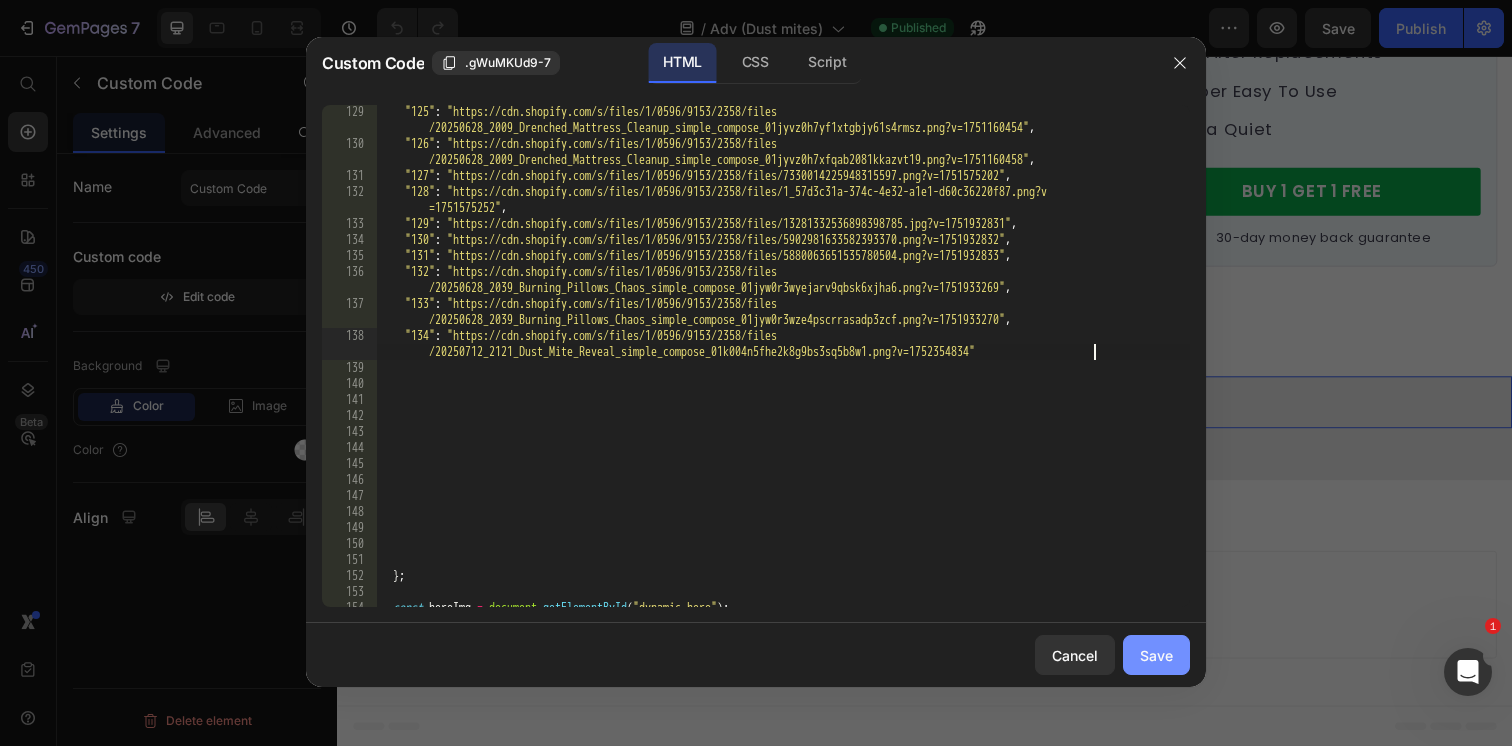 click on "Save" at bounding box center [1156, 655] 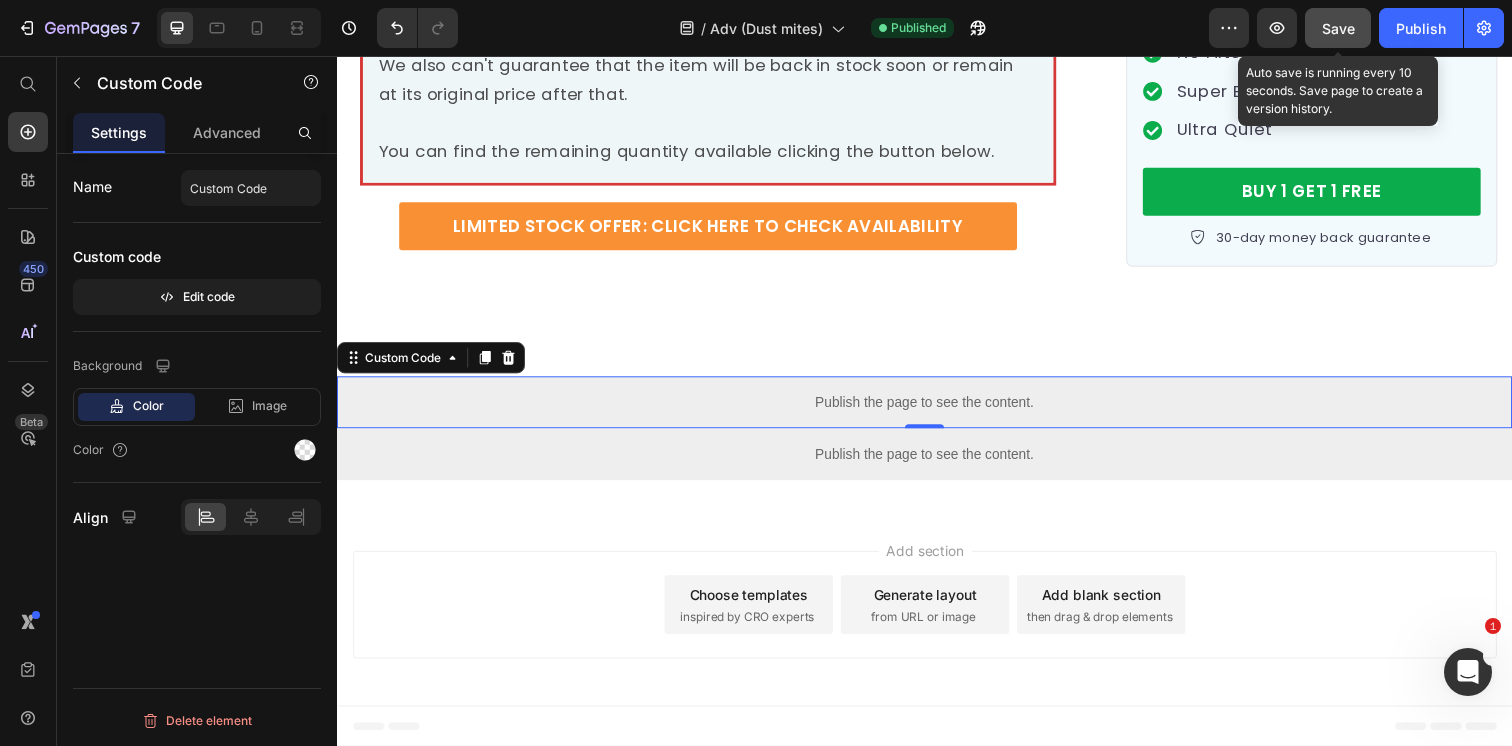 click on "Save" at bounding box center (1338, 28) 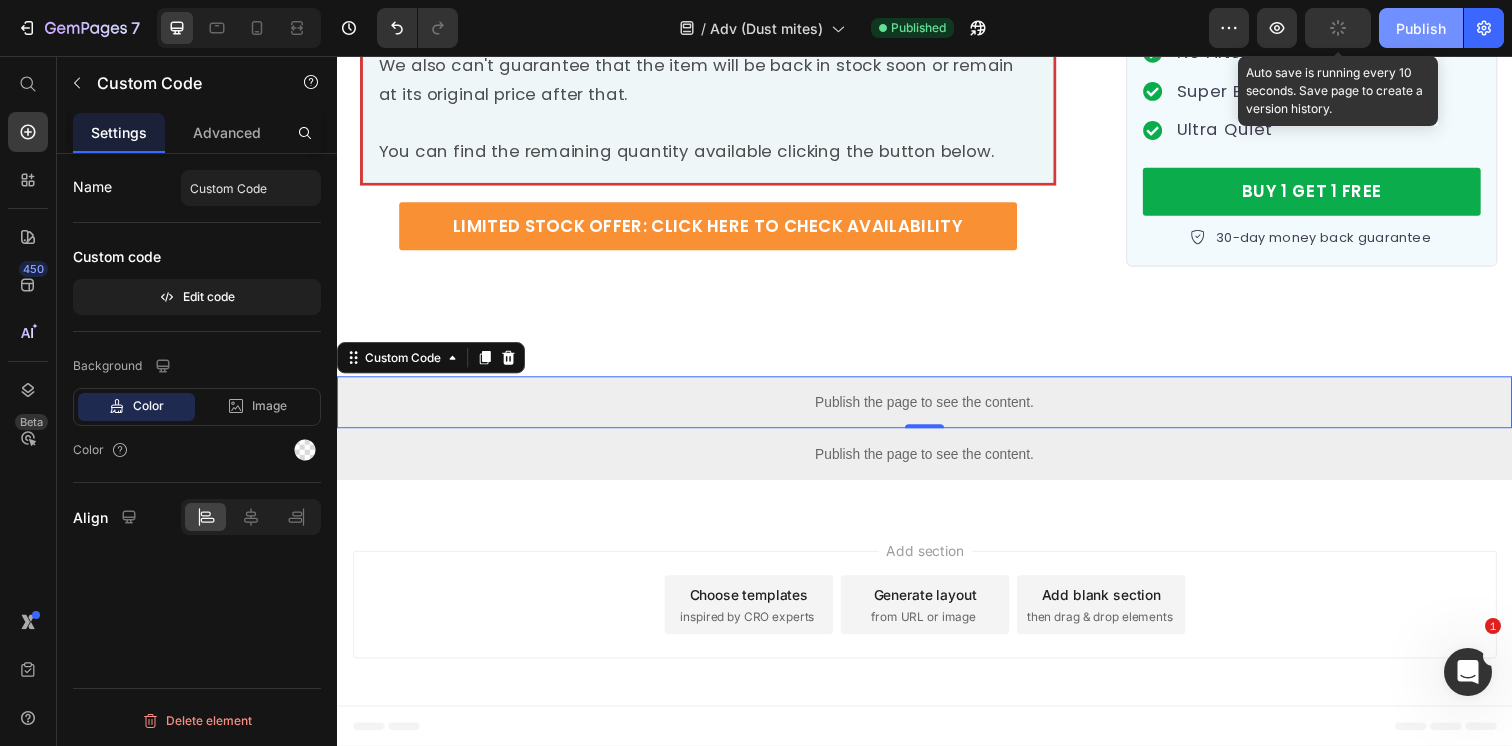 click on "Publish" at bounding box center (1421, 28) 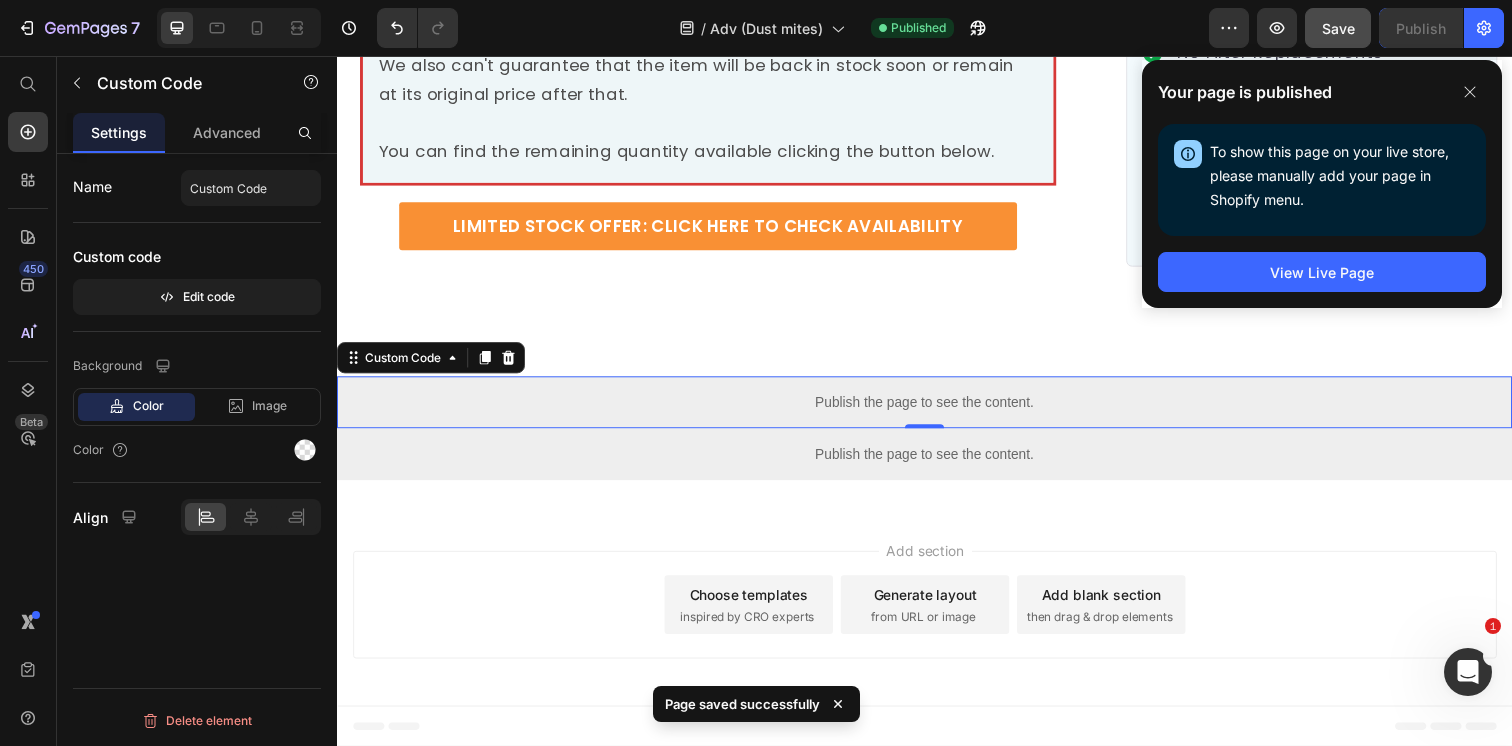 click on "Your page is published To show this page on your live store, please manually add your page in Shopify menu. Open Shopify Menu View Live Page" 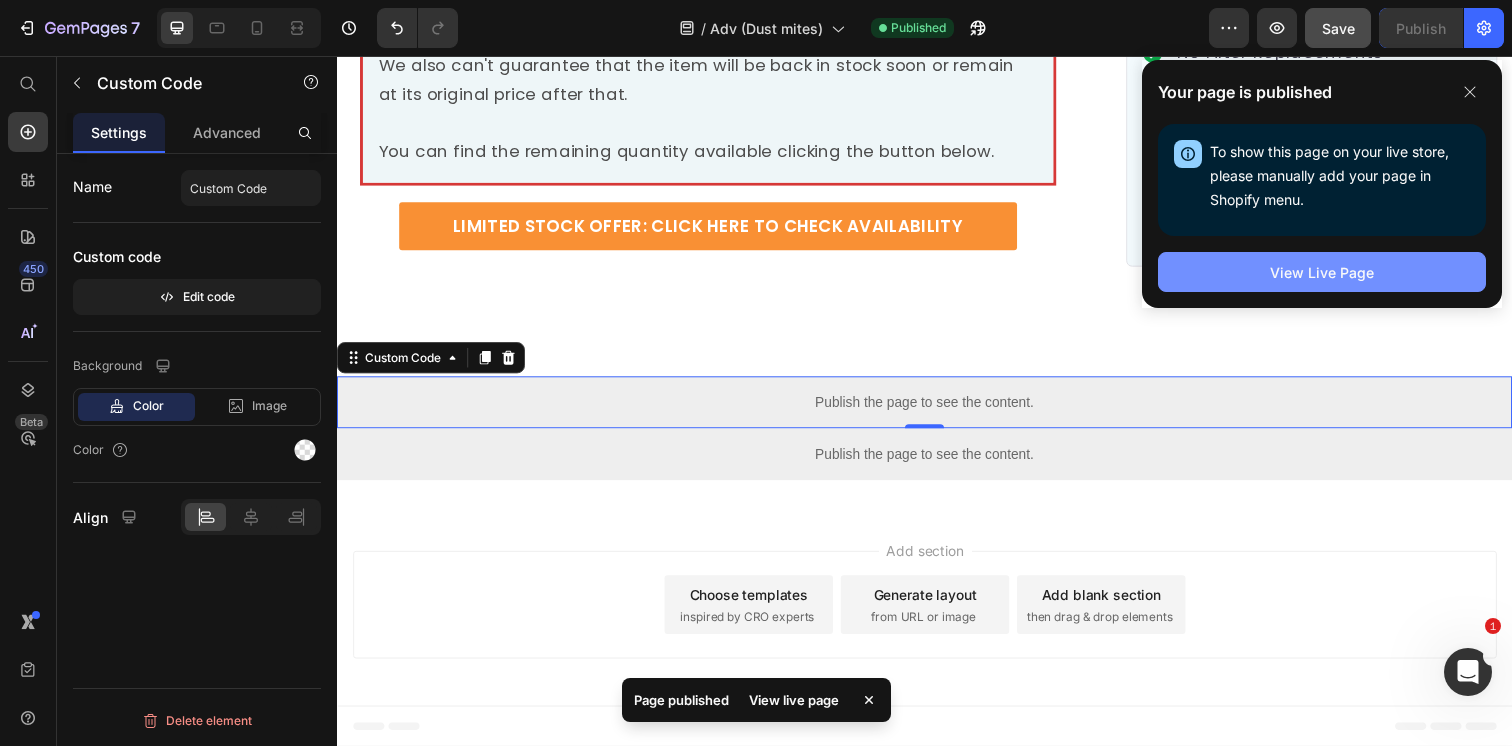click on "View Live Page" at bounding box center (1322, 272) 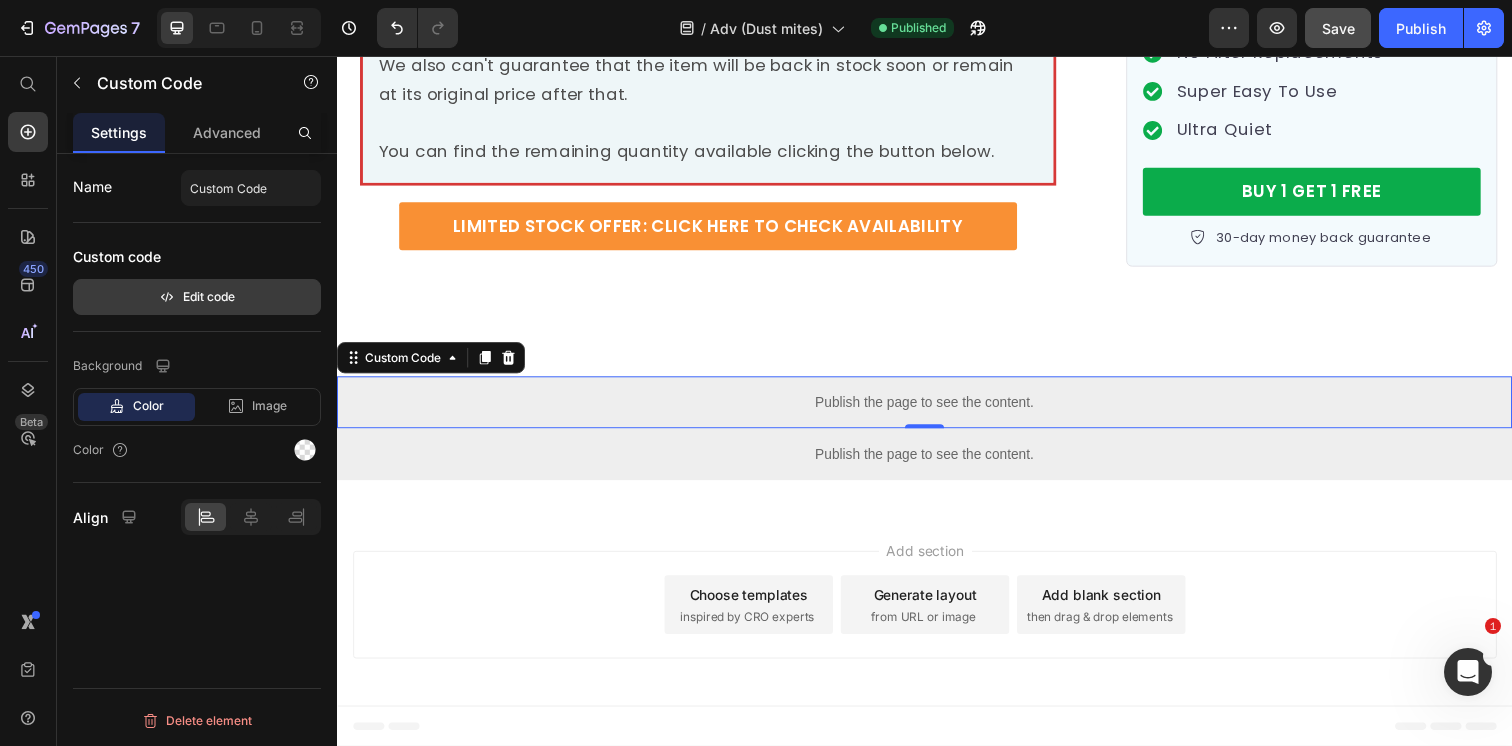 click on "Edit code" at bounding box center [197, 297] 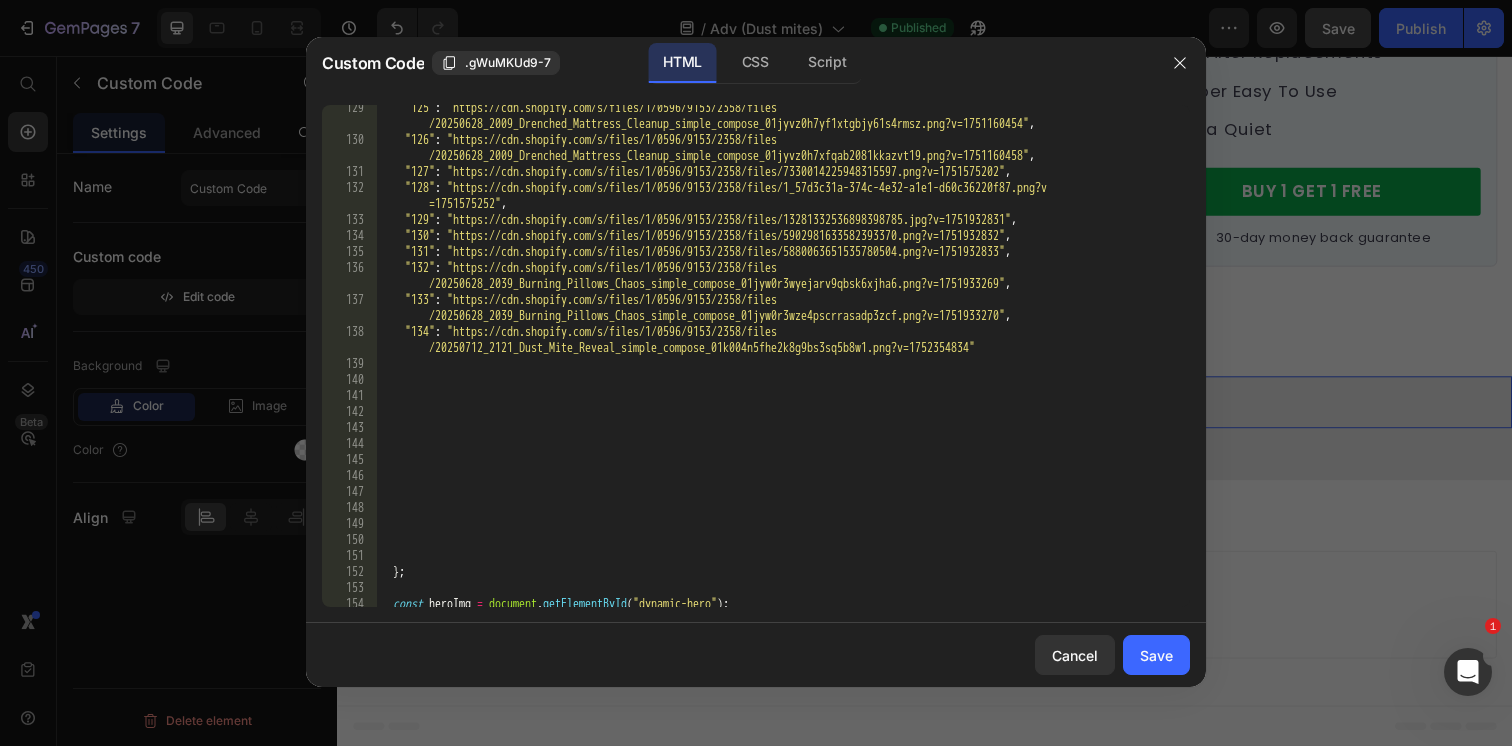 scroll, scrollTop: 3381, scrollLeft: 0, axis: vertical 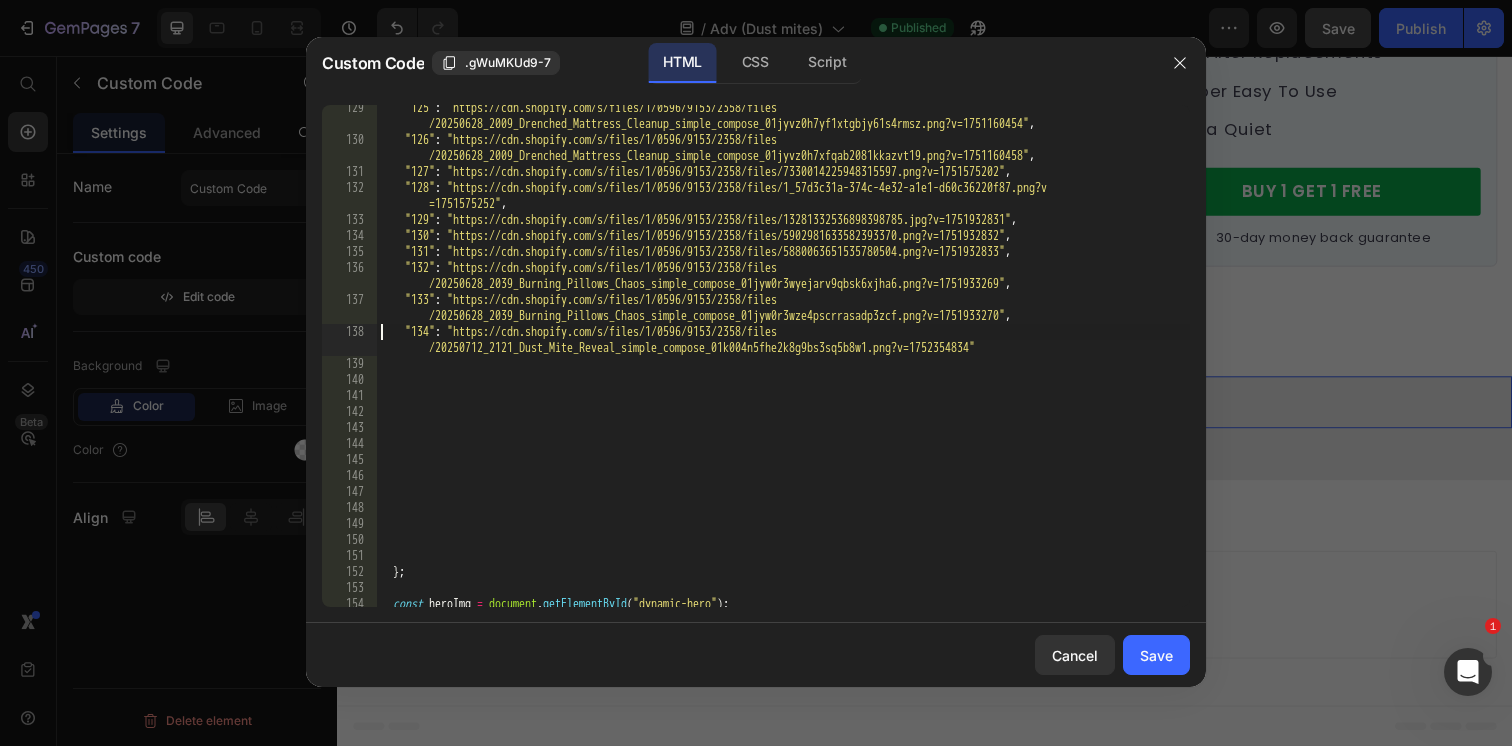 click on ""125" :   "https://cdn.shopify.com/s/files/1/0596/9153/2358/files          /20250628_2009_Drenched_Mattress_Cleanup_simple_compose_01jyvz0h7yf1xtgbjy61s4rmsz.png?v=1751160454" ,      "126" :   "https://cdn.shopify.com/s/files/1/0596/9153/2358/files          /20250628_2009_Drenched_Mattress_Cleanup_simple_compose_01jyvz0h7xfqab2081kkazvt19.png?v=1751160458" ,      "127" :   "https://cdn.shopify.com/s/files/1/0596/9153/2358/files/7330014225948315597.png?v=1751575202" ,      "128" :   "https://cdn.shopify.com/s/files/1/0596/9153/2358/files/1_57d3c31a-374c-4e32-a1e1-d60c36220f87.png?v          =1751575252" ,      "129" :   "https://cdn.shopify.com/s/files/1/0596/9153/2358/files/13281332536898398785.jpg?v=1751932831" ,      "130" :   "https://cdn.shopify.com/s/files/1/0596/9153/2358/files/5902981633582393370.png?v=1751932832" ,      "131" :   "https://cdn.shopify.com/s/files/1/0596/9153/2358/files/5880063651535780504.png?v=1751932833" ,      "132" :            ,      "133" :" at bounding box center [783, 375] 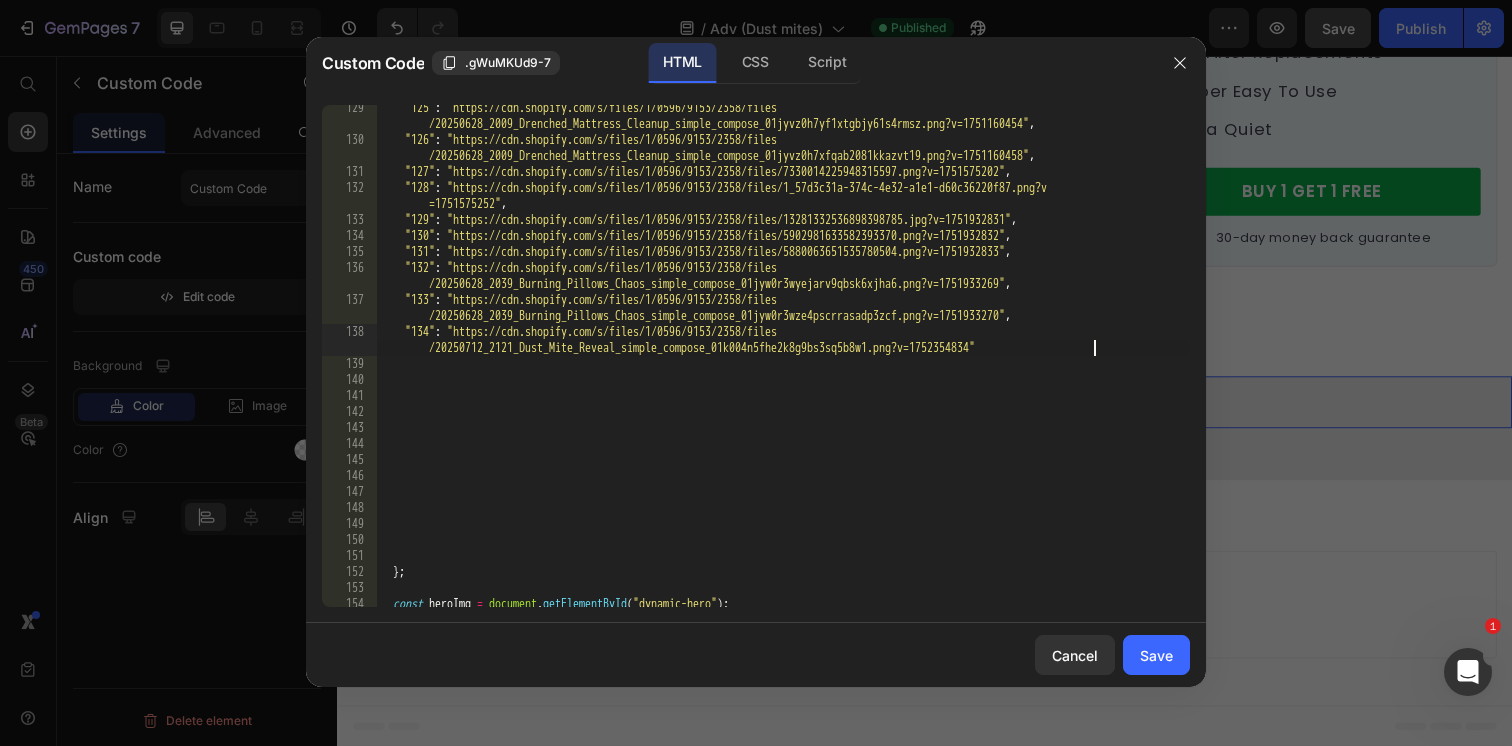 type on ""134": "https://cdn.shopify.com/s/files/1/0596/9153/2358/files/20250712_2121_Dust_Mite_Reveal_simple_compose_01k004n5fhe2k8g9bs3sq5b8w1.png?v=1752354834"," 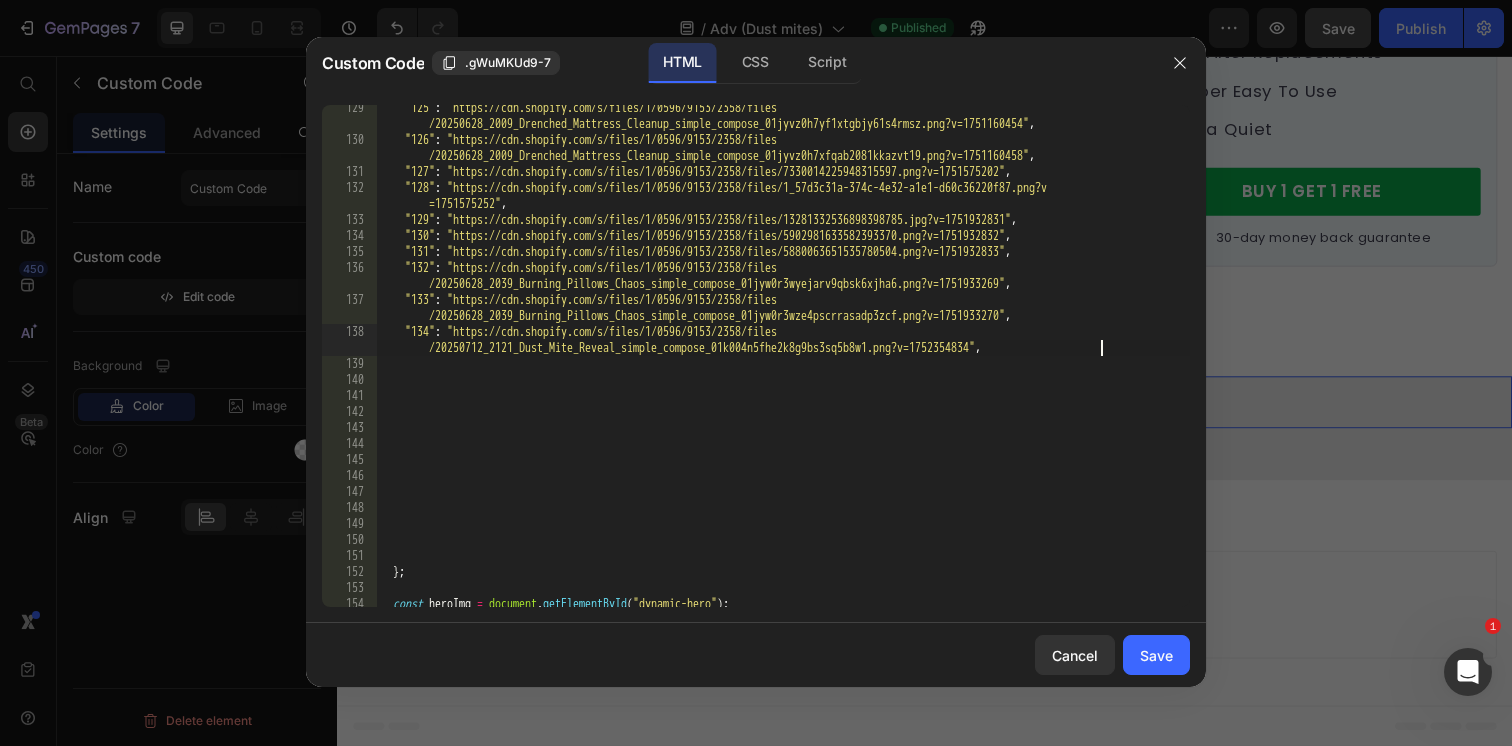scroll, scrollTop: 0, scrollLeft: 1, axis: horizontal 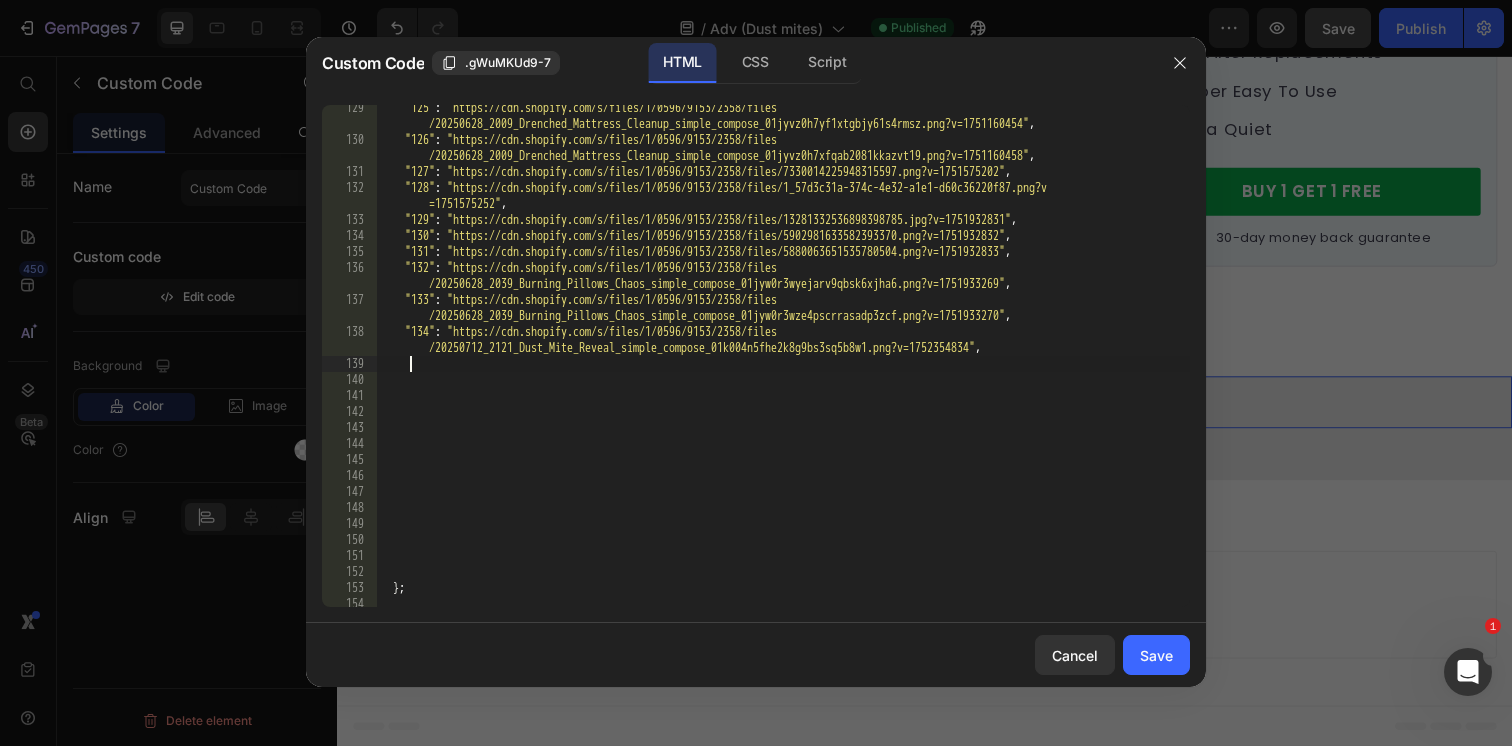 paste on ""134": "https://cdn.shopify.com/s/files/1/0596/9153/2358/files/20250712_2121_Dust_Mite_Reveal_simple_compose_01k004n5fhe2k8g9bs3sq5b8w1.png?v=1752354834"" 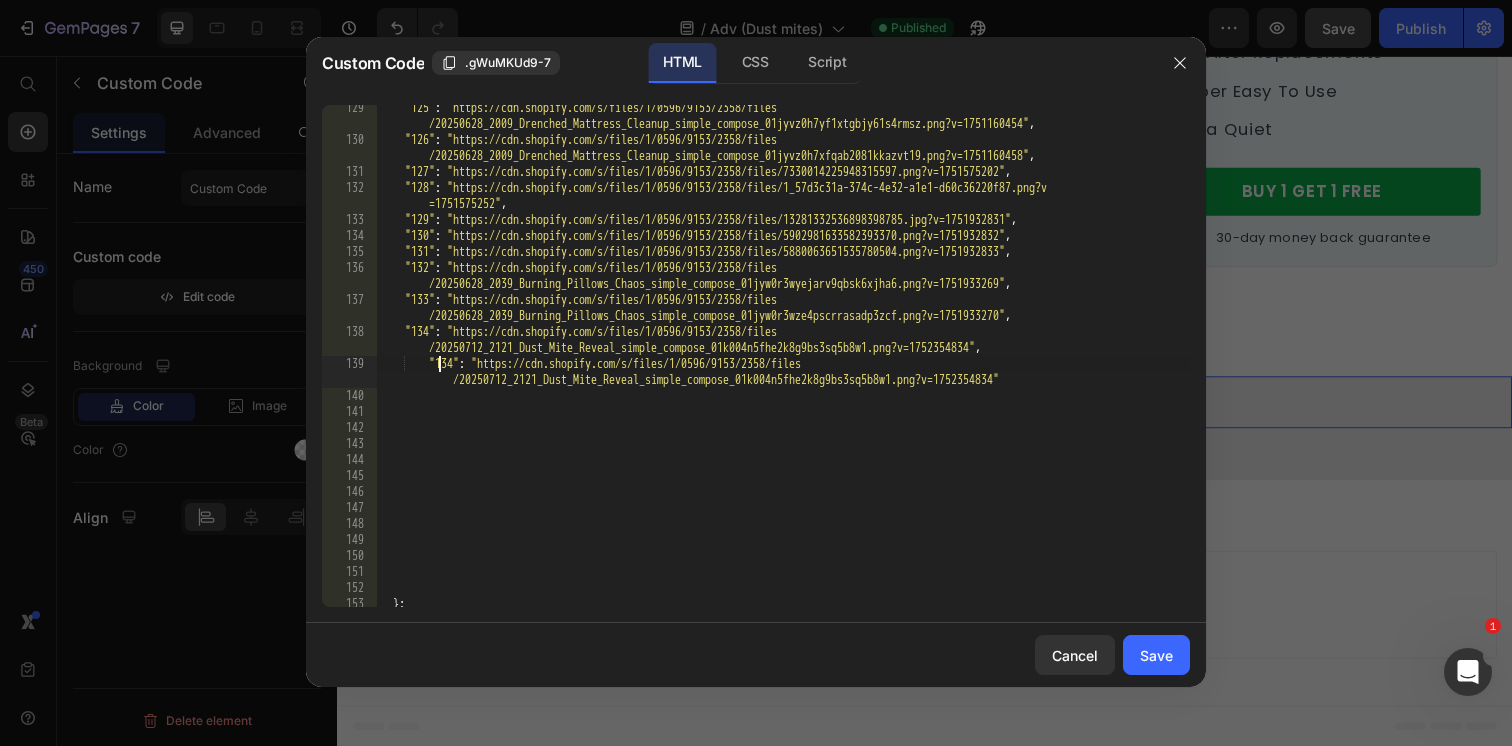 click on ""125" :   "https://cdn.shopify.com/s/files/1/0596/9153/2358/files          /20250628_2009_Drenched_Mattress_Cleanup_simple_compose_01jyvz0h7yf1xtgbjy61s4rmsz.png?v=1751160454" ,      "126" :   "https://cdn.shopify.com/s/files/1/0596/9153/2358/files          /20250628_2009_Drenched_Mattress_Cleanup_simple_compose_01jyvz0h7xfqab2081kkazvt19.png?v=1751160458" ,      "127" :   "https://cdn.shopify.com/s/files/1/0596/9153/2358/files/7330014225948315597.png?v=1751575202" ,      "128" :   "https://cdn.shopify.com/s/files/1/0596/9153/2358/files/1_57d3c31a-374c-4e32-a1e1-d60c36220f87.png?v          =1751575252" ,      "129" :   "https://cdn.shopify.com/s/files/1/0596/9153/2358/files/13281332536898398785.jpg?v=1751932831" ,      "130" :   "https://cdn.shopify.com/s/files/1/0596/9153/2358/files/5902981633582393370.png?v=1751932832" ,      "131" :   "https://cdn.shopify.com/s/files/1/0596/9153/2358/files/5880063651535780504.png?v=1751932833" ,      "132" :            ,      "133" :" at bounding box center [783, 375] 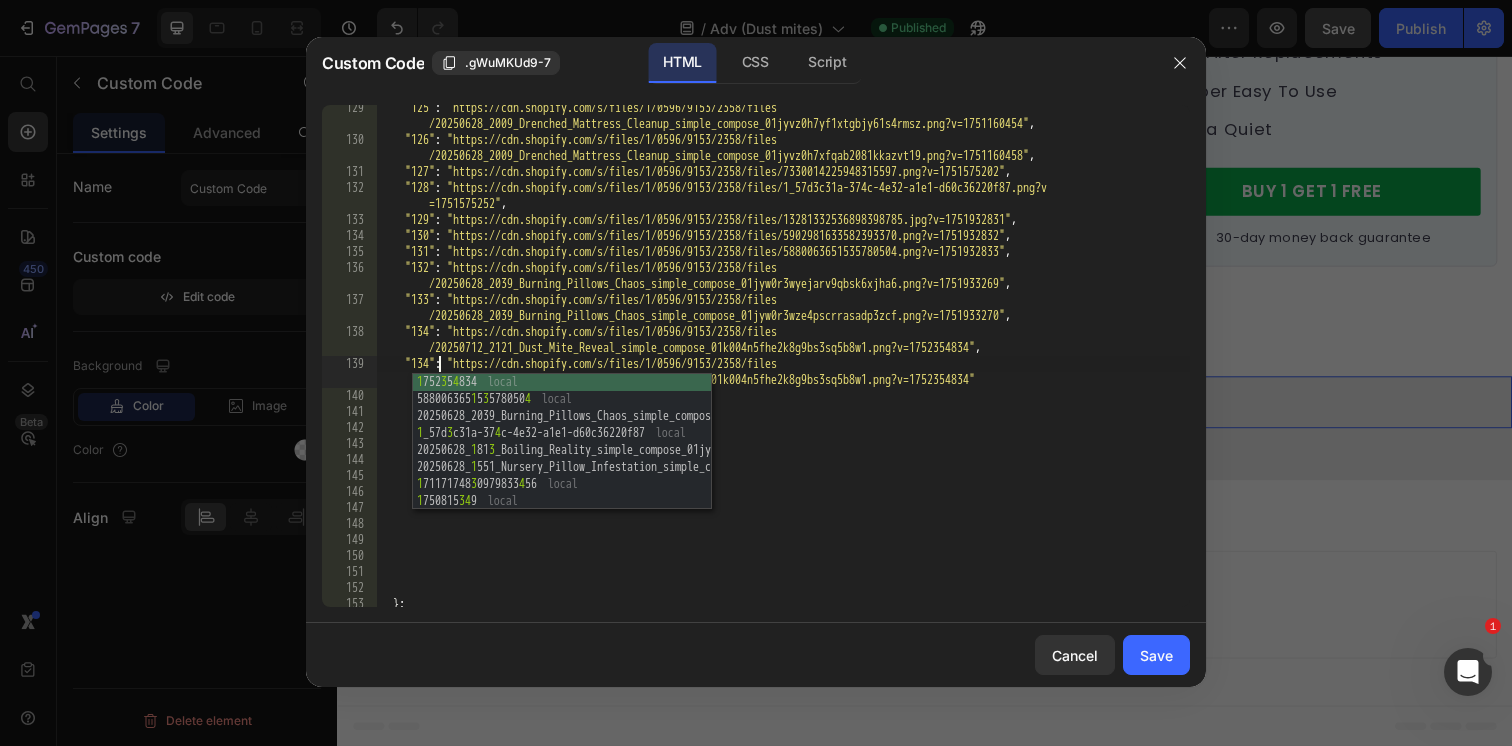 scroll, scrollTop: 0, scrollLeft: 4, axis: horizontal 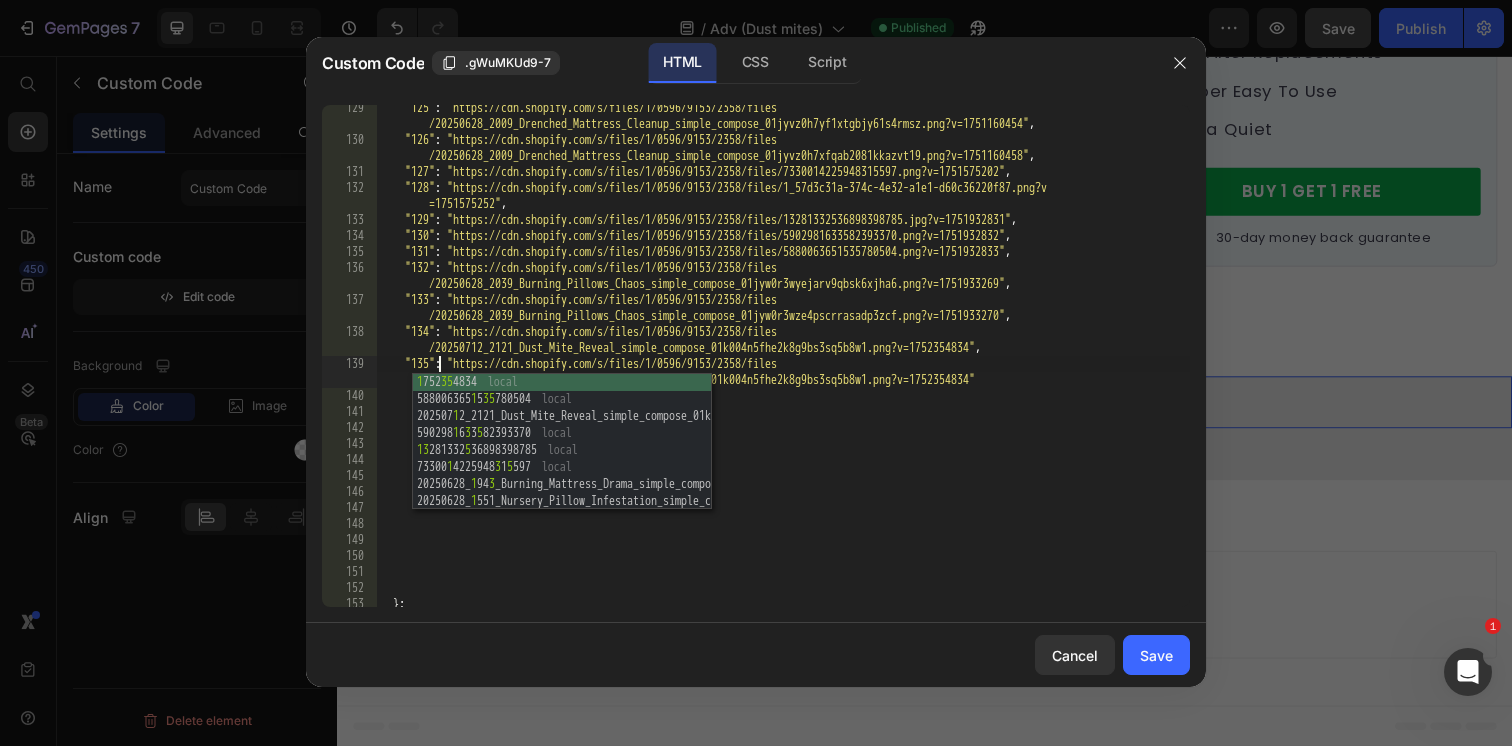 click on ""125" :   "https://cdn.shopify.com/s/files/1/0596/9153/2358/files          /20250628_2009_Drenched_Mattress_Cleanup_simple_compose_01jyvz0h7yf1xtgbjy61s4rmsz.png?v=1751160454" ,      "126" :   "https://cdn.shopify.com/s/files/1/0596/9153/2358/files          /20250628_2009_Drenched_Mattress_Cleanup_simple_compose_01jyvz0h7xfqab2081kkazvt19.png?v=1751160458" ,      "127" :   "https://cdn.shopify.com/s/files/1/0596/9153/2358/files/7330014225948315597.png?v=1751575202" ,      "128" :   "https://cdn.shopify.com/s/files/1/0596/9153/2358/files/1_57d3c31a-374c-4e32-a1e1-d60c36220f87.png?v          =1751575252" ,      "129" :   "https://cdn.shopify.com/s/files/1/0596/9153/2358/files/13281332536898398785.jpg?v=1751932831" ,      "130" :   "https://cdn.shopify.com/s/files/1/0596/9153/2358/files/5902981633582393370.png?v=1751932832" ,      "131" :   "https://cdn.shopify.com/s/files/1/0596/9153/2358/files/5880063651535780504.png?v=1751932833" ,      "132" :            ,      "133" :" at bounding box center [783, 375] 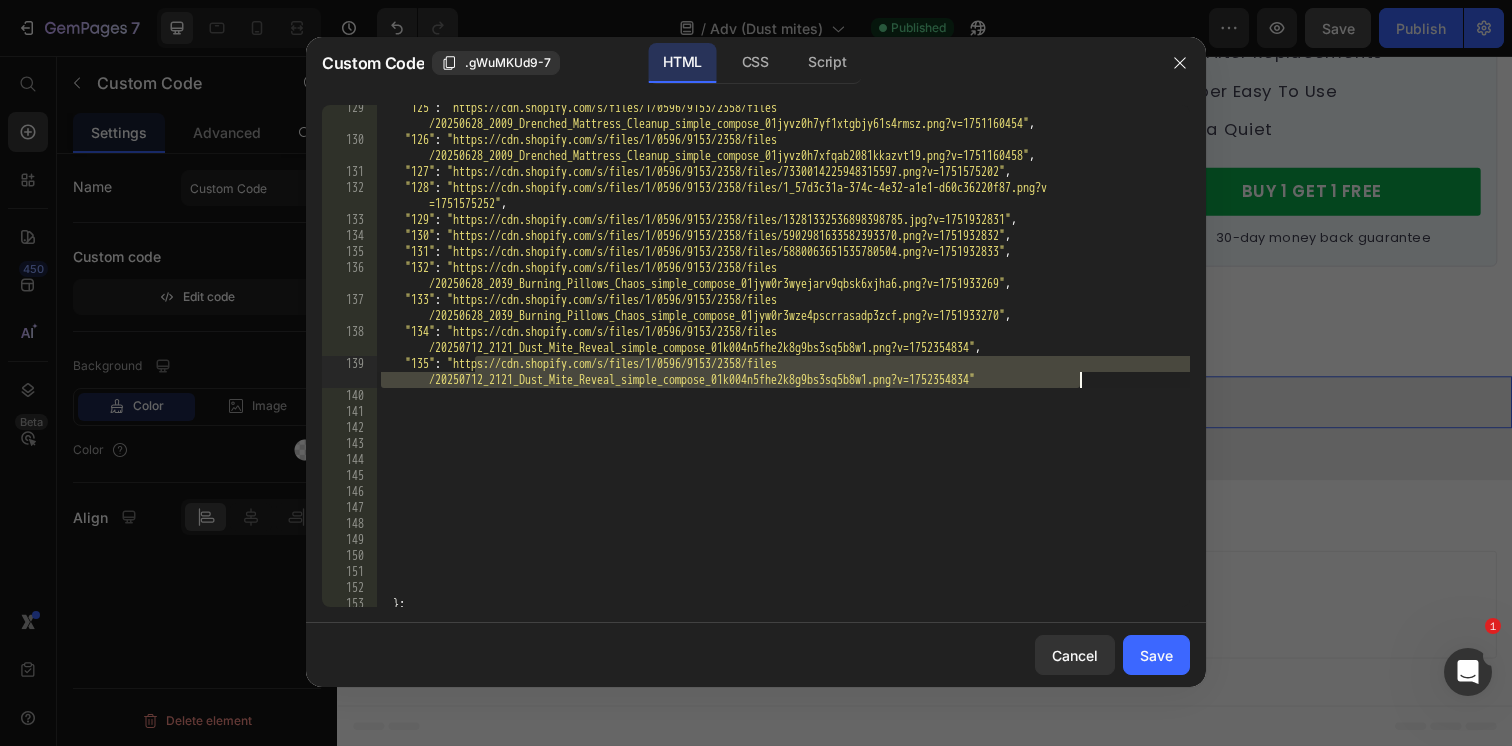drag, startPoint x: 471, startPoint y: 364, endPoint x: 1077, endPoint y: 375, distance: 606.09985 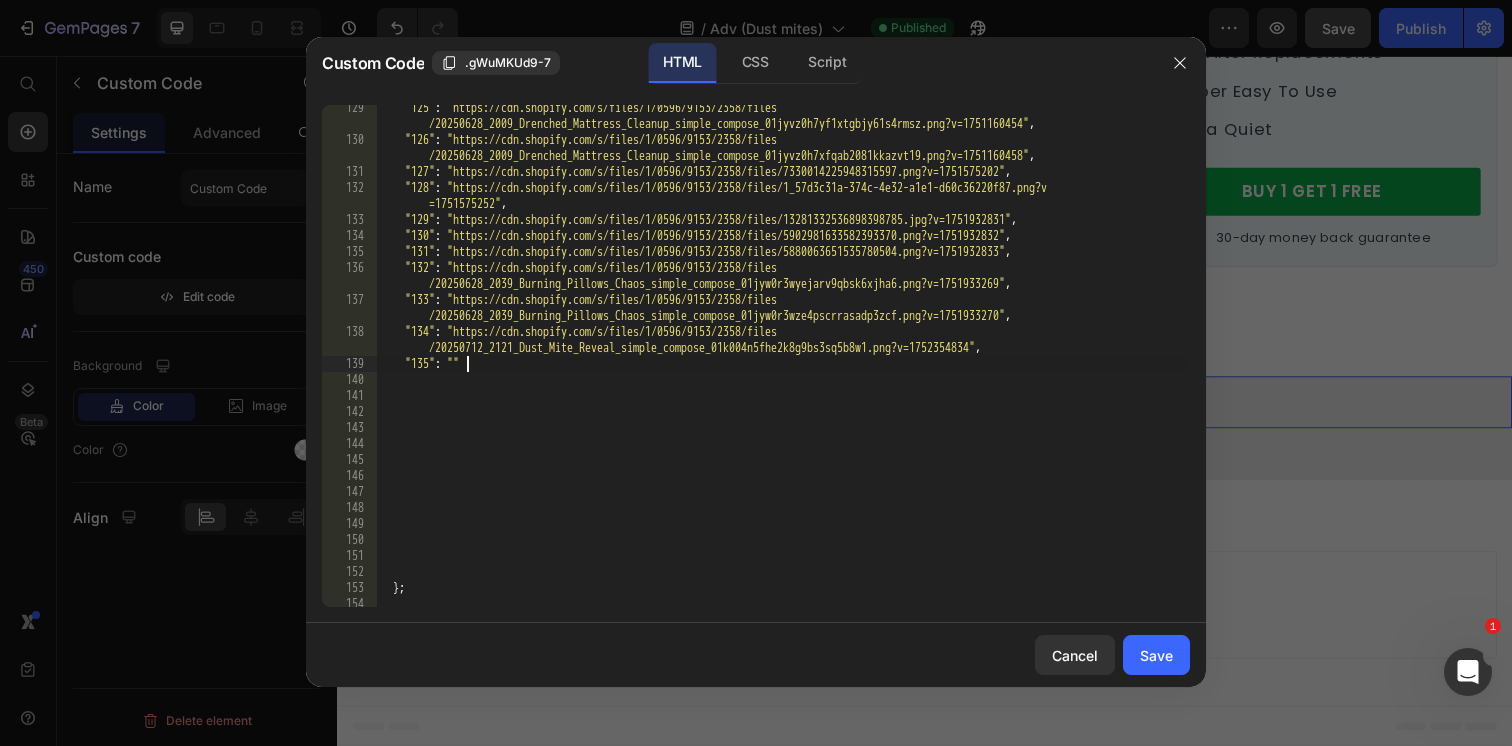 paste on "https://cdn.shopify.com/s/files/1/0596/9153/2358/files/20250712_2134_Hidden_Infestation_Unveiled_simple_compose_01k005d92aee08afczfk9jmrs7.png?v=1752354932" 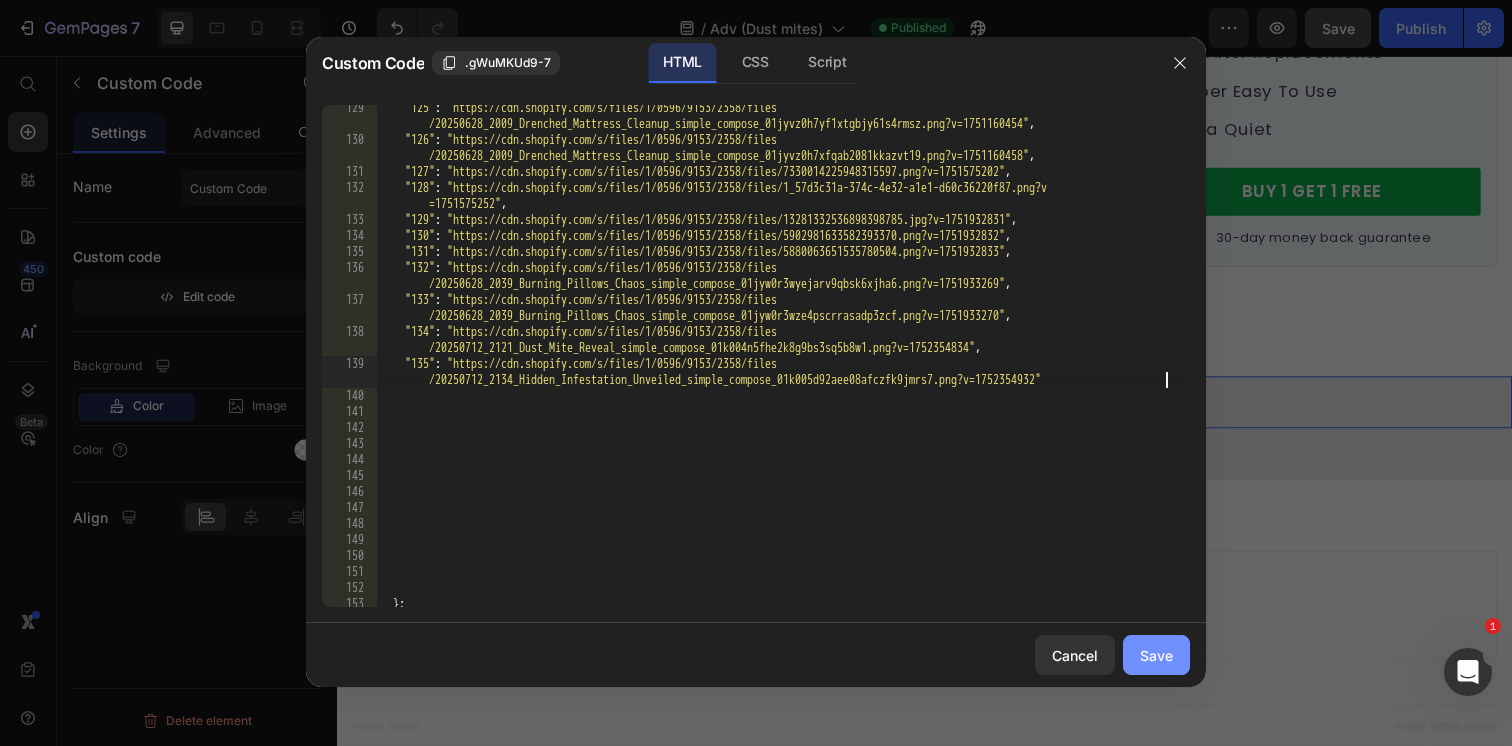 click on "Save" at bounding box center [1156, 655] 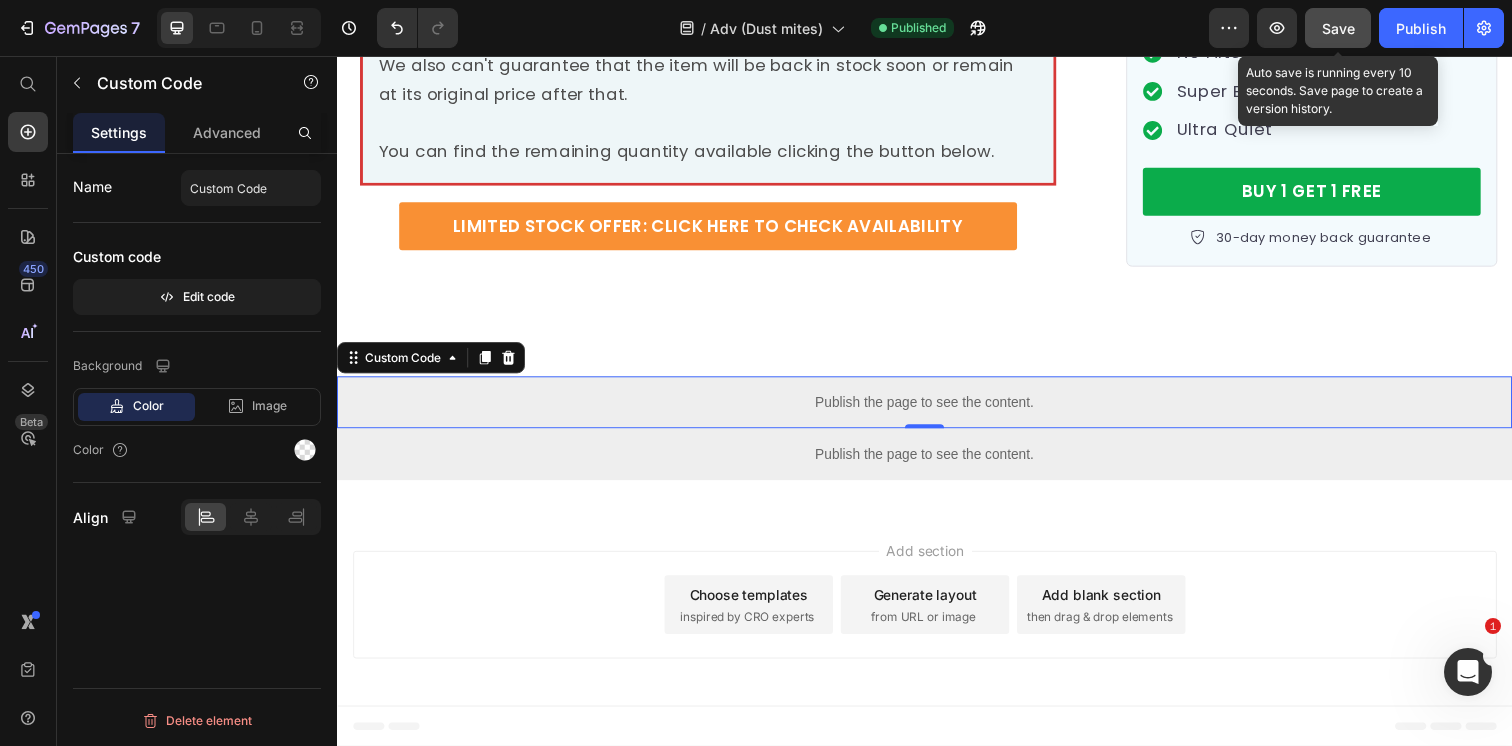 click on "Save" 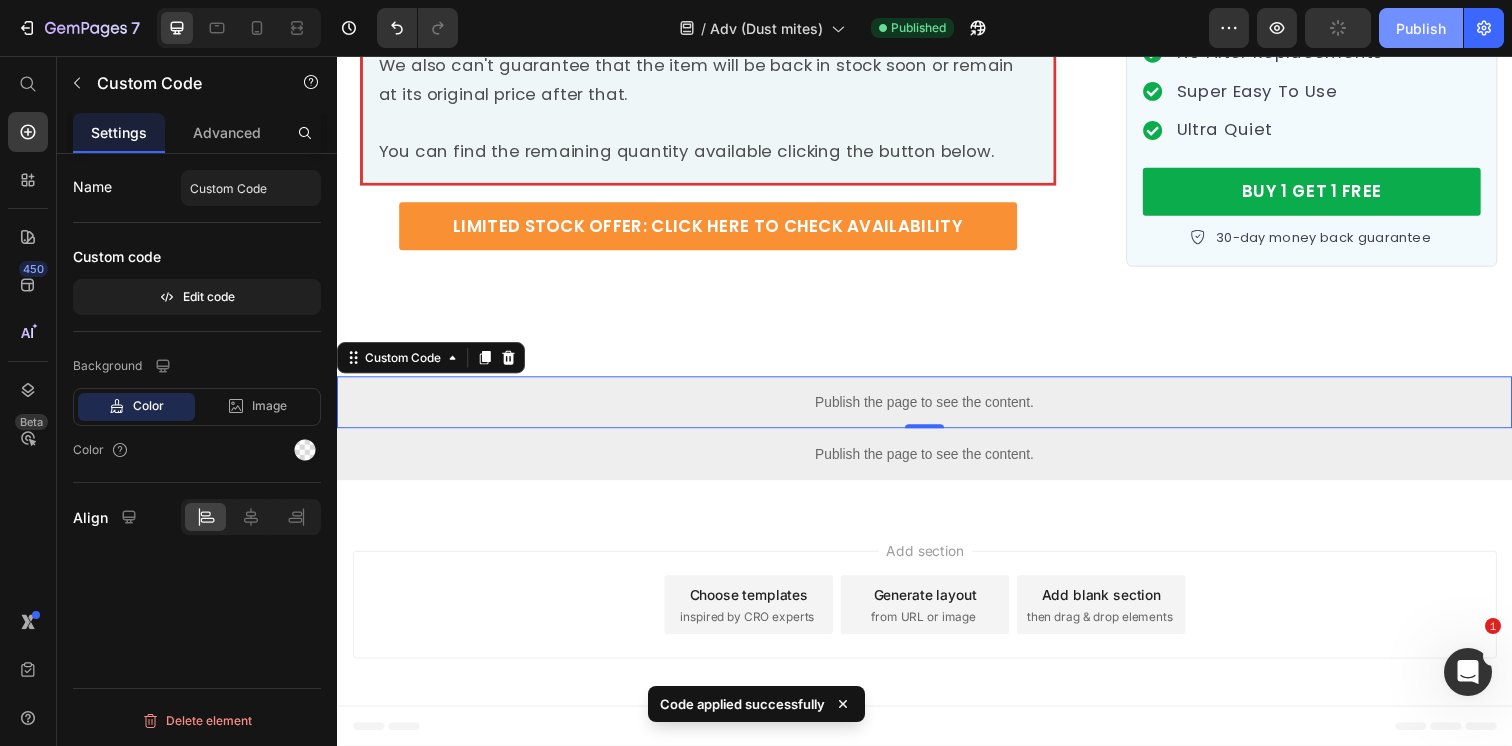 click on "Publish" at bounding box center (1421, 28) 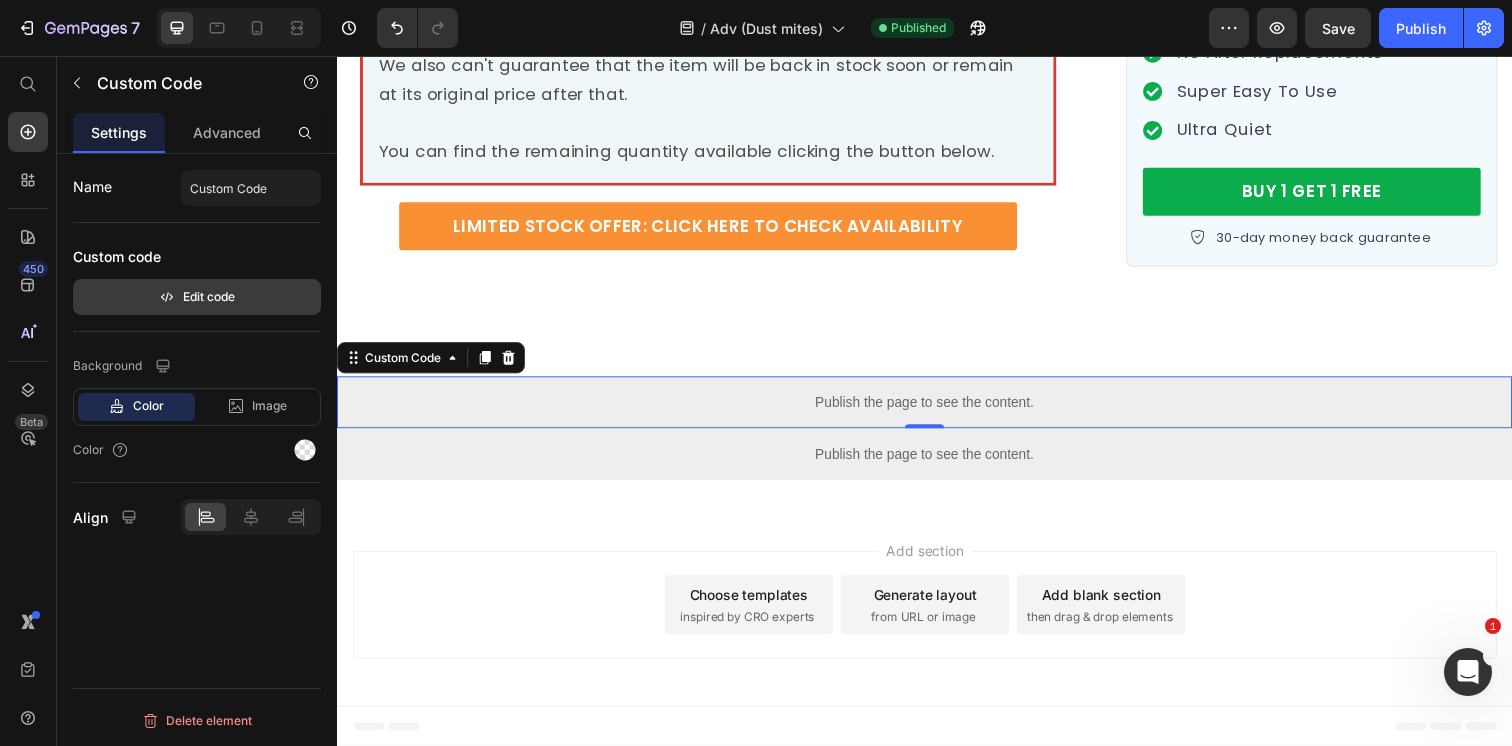 click on "Edit code" at bounding box center [197, 297] 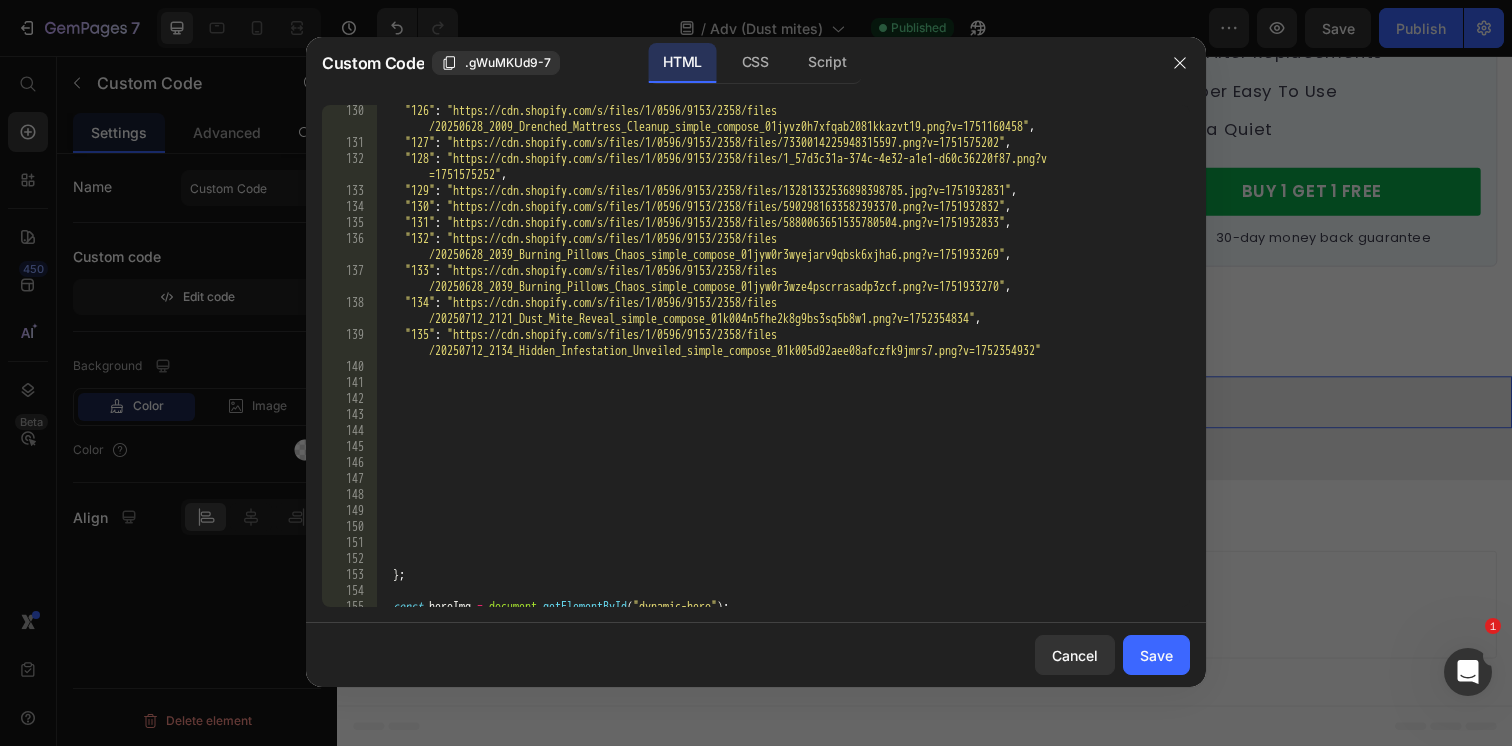 scroll, scrollTop: 3431, scrollLeft: 0, axis: vertical 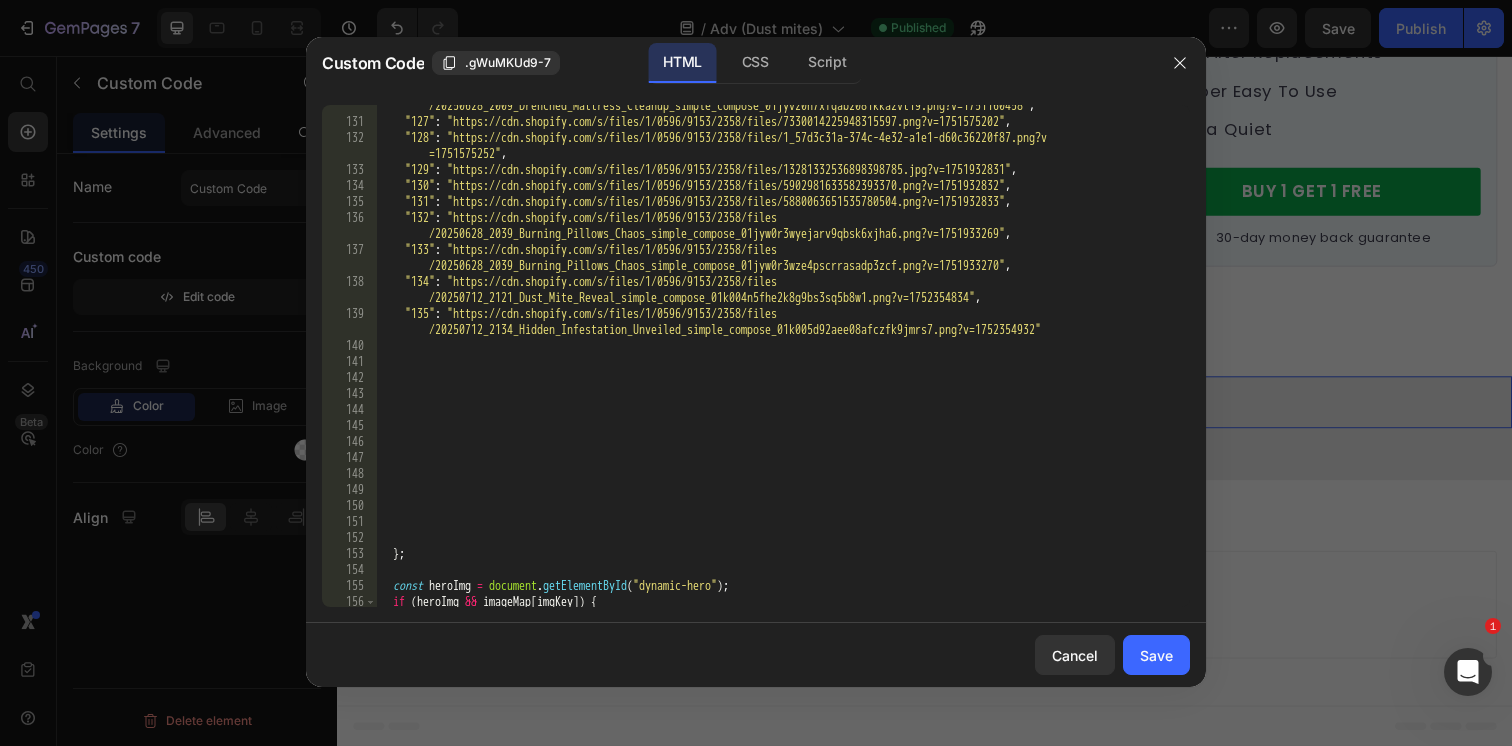 click on ""126" :   "https://cdn.shopify.com/s/files/1/0596/9153/2358/files          /20250628_2009_Drenched_Mattress_Cleanup_simple_compose_01jyvz0h7xfqab2081kkazvt19.png?v=1751160458" ,      "127" :   "https://cdn.shopify.com/s/files/1/0596/9153/2358/files/7330014225948315597.png?v=1751575202" ,      "128" :   "https://cdn.shopify.com/s/files/1/0596/9153/2358/files/1_57d3c31a-374c-4e32-a1e1-d60c36220f87.png?v          =1751575252" ,      "129" :   "https://cdn.shopify.com/s/files/1/0596/9153/2358/files/13281332536898398785.jpg?v=1751932831" ,      "130" :   "https://cdn.shopify.com/s/files/1/0596/9153/2358/files/5902981633582393370.png?v=1751932832" ,      "131" :   "https://cdn.shopify.com/s/files/1/0596/9153/2358/files/5880063651535780504.png?v=1751932833" ,      "132" :   "https://cdn.shopify.com/s/files/1/0596/9153/2358/files          /20250628_2039_Burning_Pillows_Chaos_simple_compose_01jyw0r3wyejarv9qbsk6xjha6.png?v=1751933269" ,      "133" :            ,      "134" :   , :" at bounding box center (783, 357) 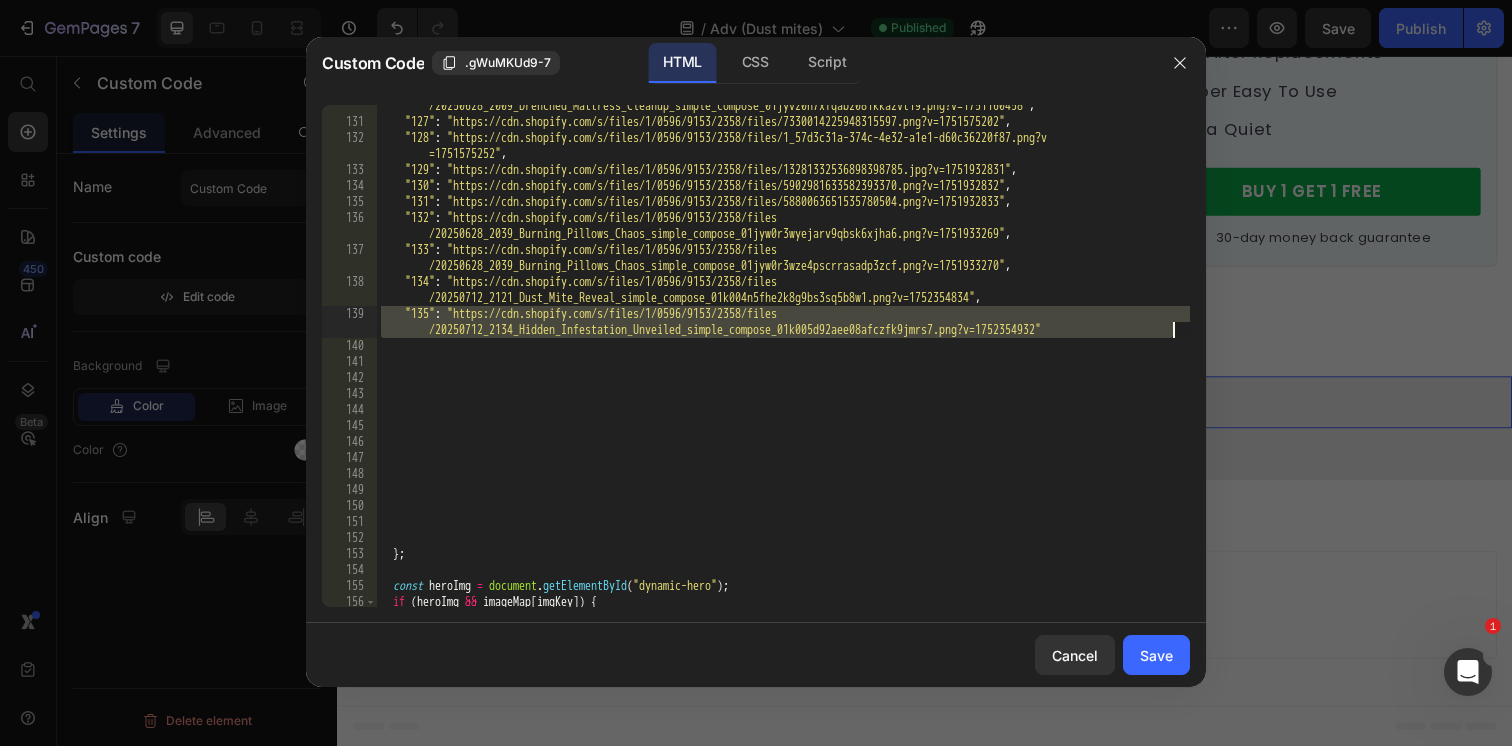 click at bounding box center [1180, -1326] 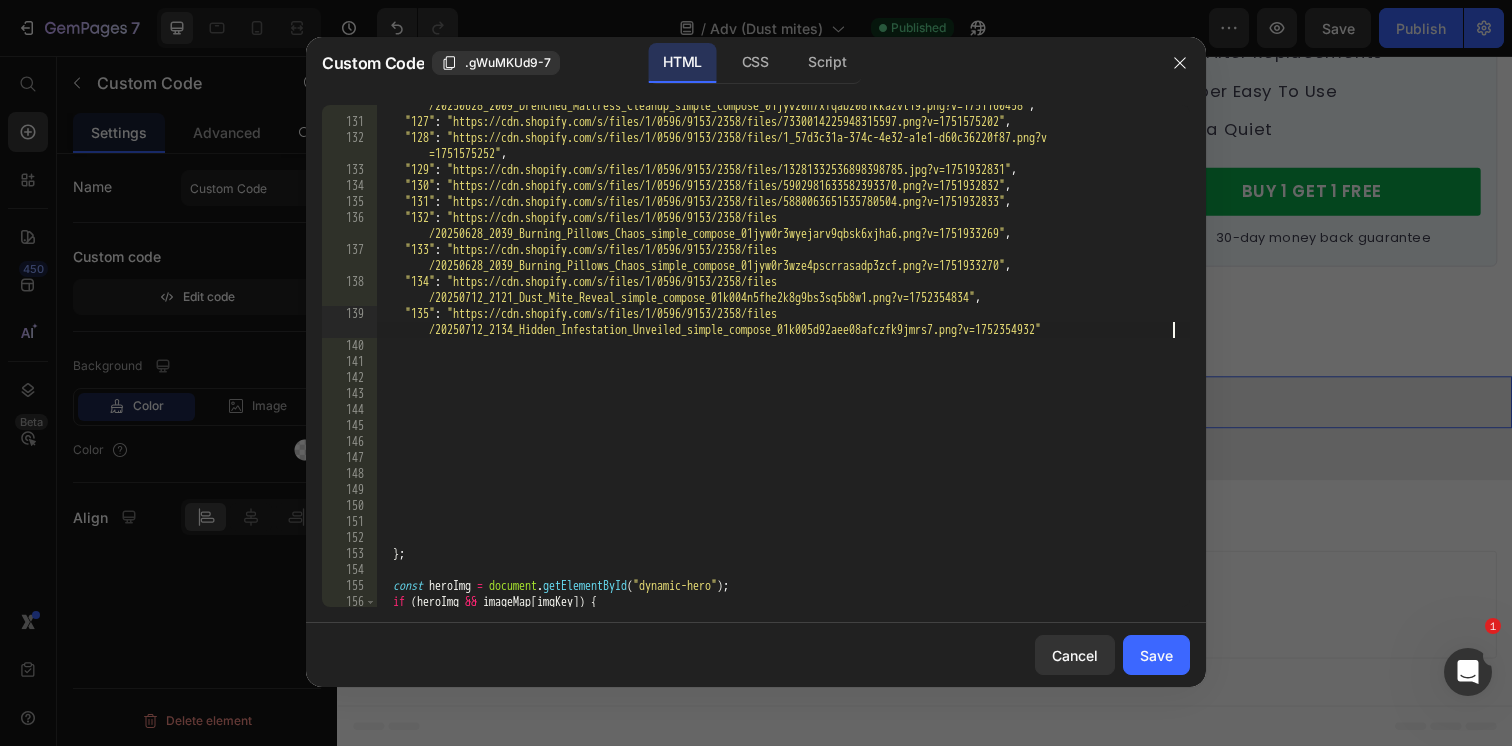 type on ""135": "https://cdn.shopify.com/s/files/1/0596/9153/2358/files/20250712_2134_Hidden_Infestation_Unveiled_simple_compose_01k005d92aee08afczfk9jmrs7.png?v=1752354932"," 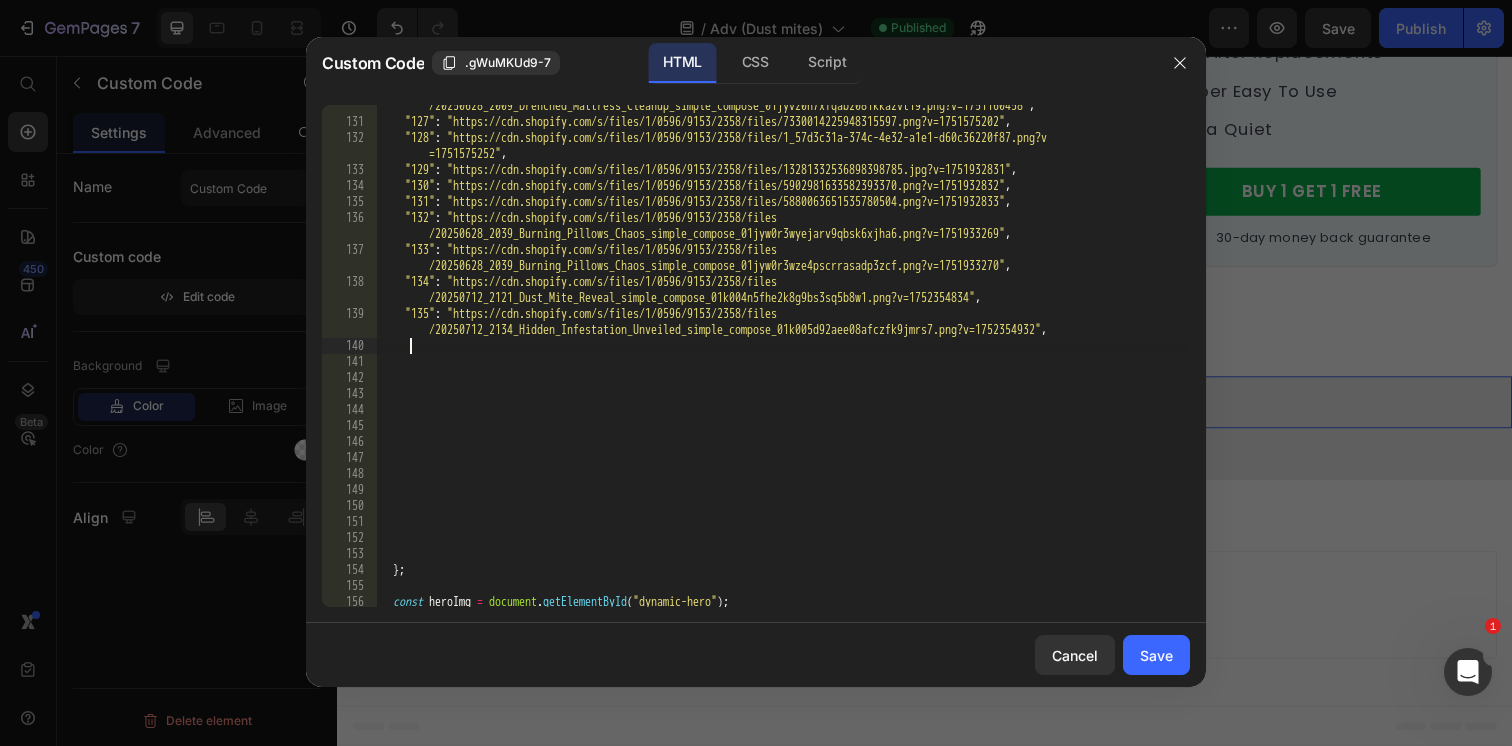 scroll, scrollTop: 0, scrollLeft: 1, axis: horizontal 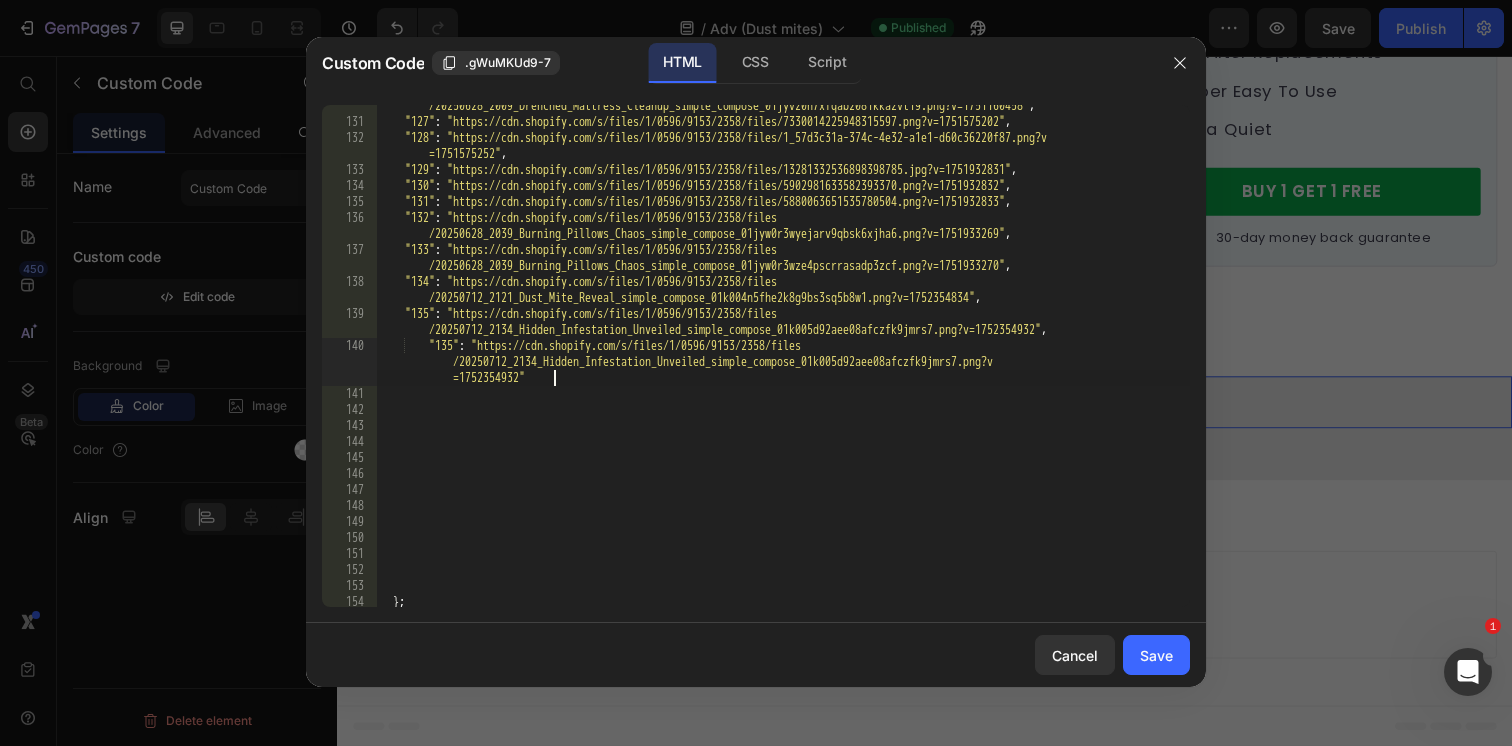 click on ""126" :   "https://cdn.shopify.com/s/files/1/0596/9153/2358/files          /20250628_2009_Drenched_Mattress_Cleanup_simple_compose_01jyvz0h7xfqab2081kkazvt19.png?v=1751160458" ,      "127" :   "https://cdn.shopify.com/s/files/1/0596/9153/2358/files/7330014225948315597.png?v=1751575202" ,      "128" :   "https://cdn.shopify.com/s/files/1/0596/9153/2358/files/1_57d3c31a-374c-4e32-a1e1-d60c36220f87.png?v          =1751575252" ,      "129" :   "https://cdn.shopify.com/s/files/1/0596/9153/2358/files/13281332536898398785.jpg?v=1751932831" ,      "130" :   "https://cdn.shopify.com/s/files/1/0596/9153/2358/files/5902981633582393370.png?v=1751932832" ,      "131" :   "https://cdn.shopify.com/s/files/1/0596/9153/2358/files/5880063651535780504.png?v=1751932833" ,      "132" :   "https://cdn.shopify.com/s/files/1/0596/9153/2358/files          /20250628_2039_Burning_Pillows_Chaos_simple_compose_01jyw0r3wyejarv9qbsk6xjha6.png?v=1751933269" ,      "133" :            ,      "134" :   , :" at bounding box center [783, 357] 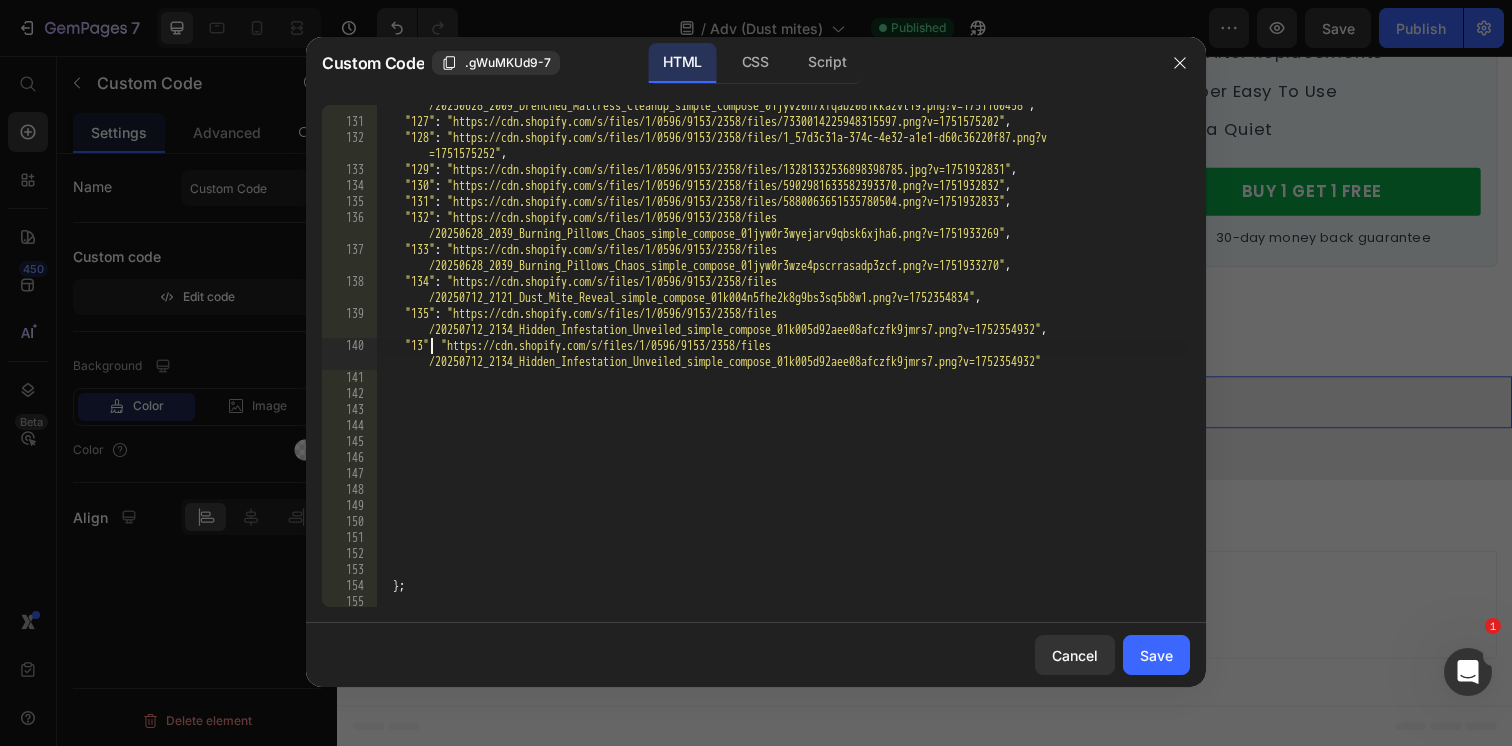 scroll, scrollTop: 0, scrollLeft: 4, axis: horizontal 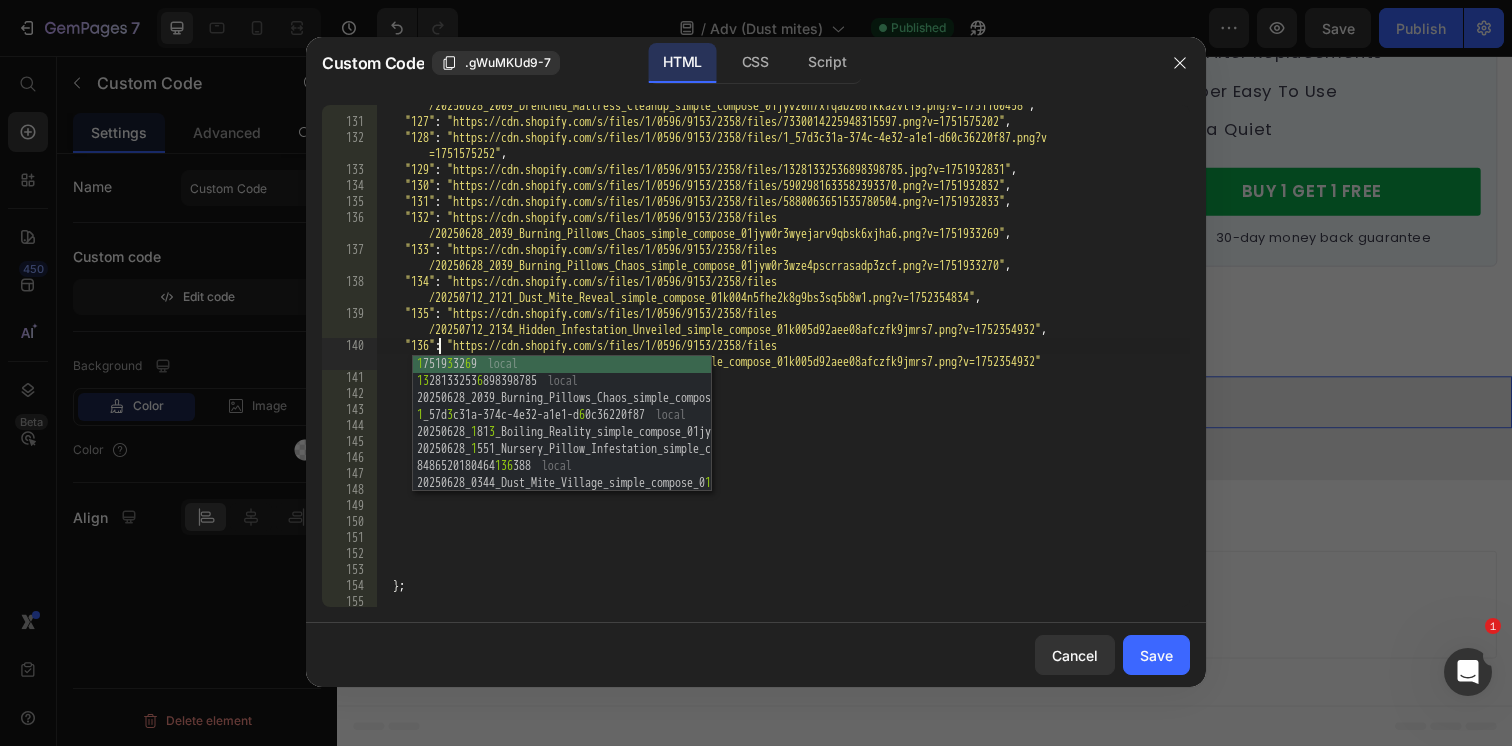 click on ""126" :   "https://cdn.shopify.com/s/files/1/0596/9153/2358/files          /20250628_2009_Drenched_Mattress_Cleanup_simple_compose_01jyvz0h7xfqab2081kkazvt19.png?v=1751160458" ,      "127" :   "https://cdn.shopify.com/s/files/1/0596/9153/2358/files/7330014225948315597.png?v=1751575202" ,      "128" :   "https://cdn.shopify.com/s/files/1/0596/9153/2358/files/1_57d3c31a-374c-4e32-a1e1-d60c36220f87.png?v          =1751575252" ,      "129" :   "https://cdn.shopify.com/s/files/1/0596/9153/2358/files/13281332536898398785.jpg?v=1751932831" ,      "130" :   "https://cdn.shopify.com/s/files/1/0596/9153/2358/files/5902981633582393370.png?v=1751932832" ,      "131" :   "https://cdn.shopify.com/s/files/1/0596/9153/2358/files/5880063651535780504.png?v=1751932833" ,      "132" :   "https://cdn.shopify.com/s/files/1/0596/9153/2358/files          /20250628_2039_Burning_Pillows_Chaos_simple_compose_01jyw0r3wyejarv9qbsk6xjha6.png?v=1751933269" ,      "133" :            ,      "134" :   , :" at bounding box center (783, 357) 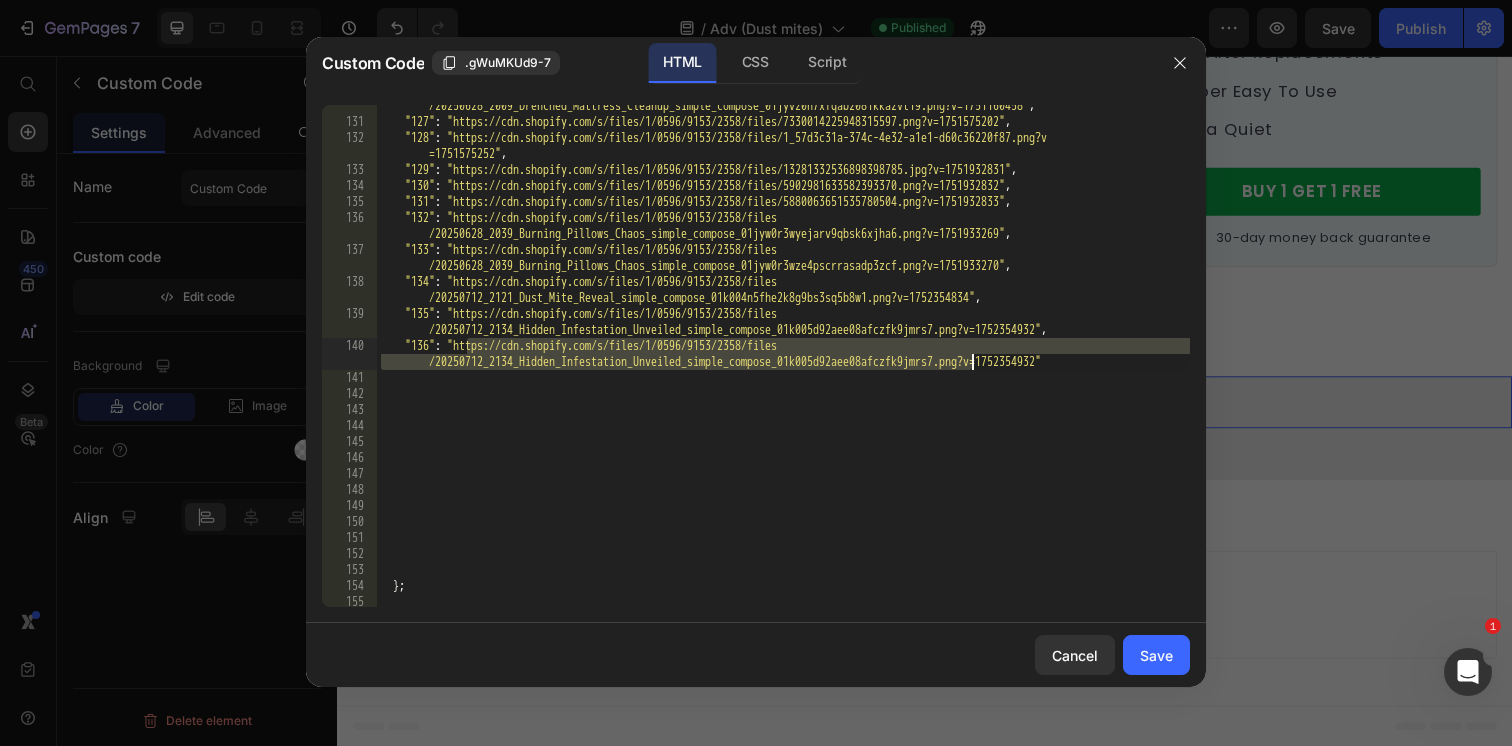 drag, startPoint x: 468, startPoint y: 348, endPoint x: 969, endPoint y: 356, distance: 501.06387 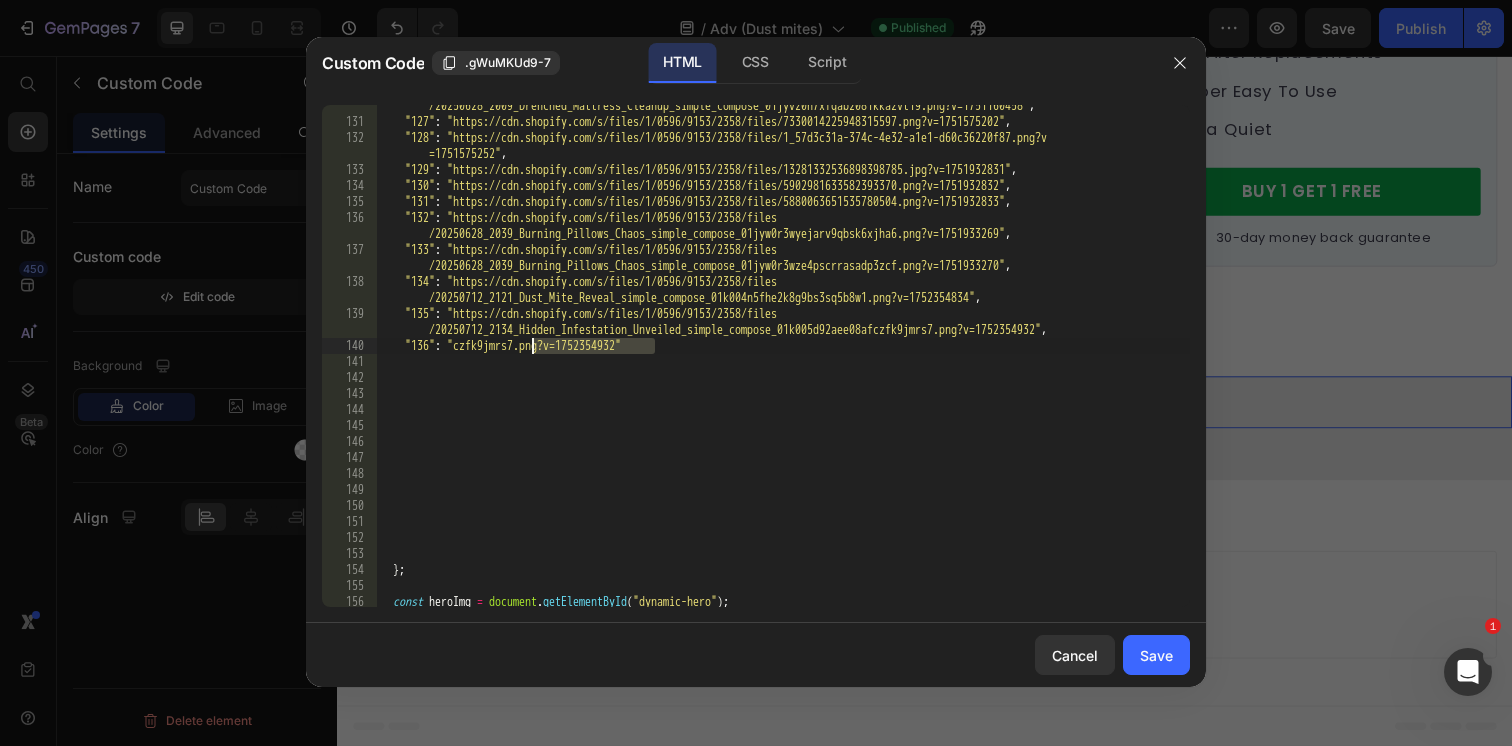 drag, startPoint x: 657, startPoint y: 349, endPoint x: 512, endPoint y: 348, distance: 145.00345 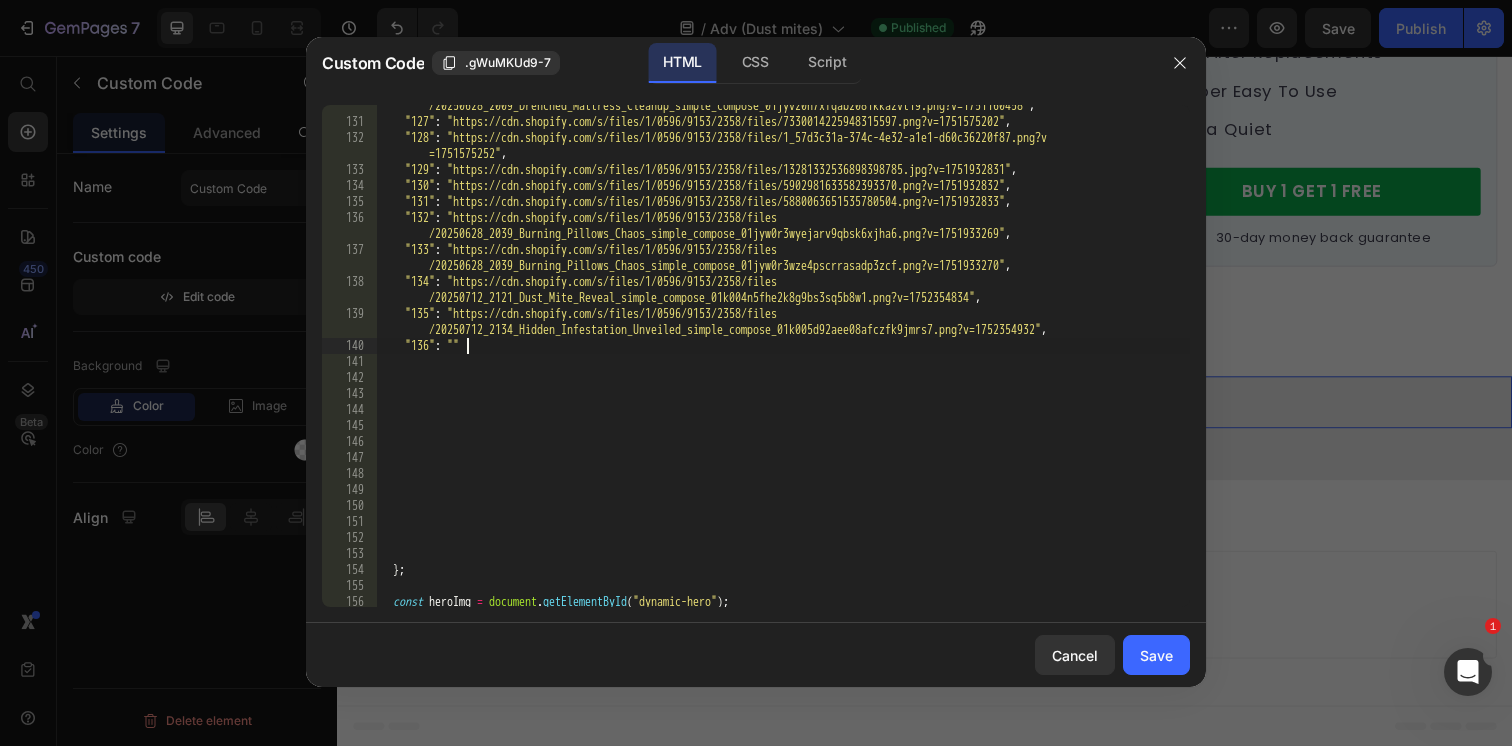 paste on "https://cdn.shopify.com/s/files/1/0596/9153/2358/files/20250712_2121_Dust_Mite_Reveal_simple_compose_01k004n5fhe2k8g9bs3sq5b8w1_5ef8b63a-7c51-495a-a3f8-3ac0305533a5.png?v=1752355002" 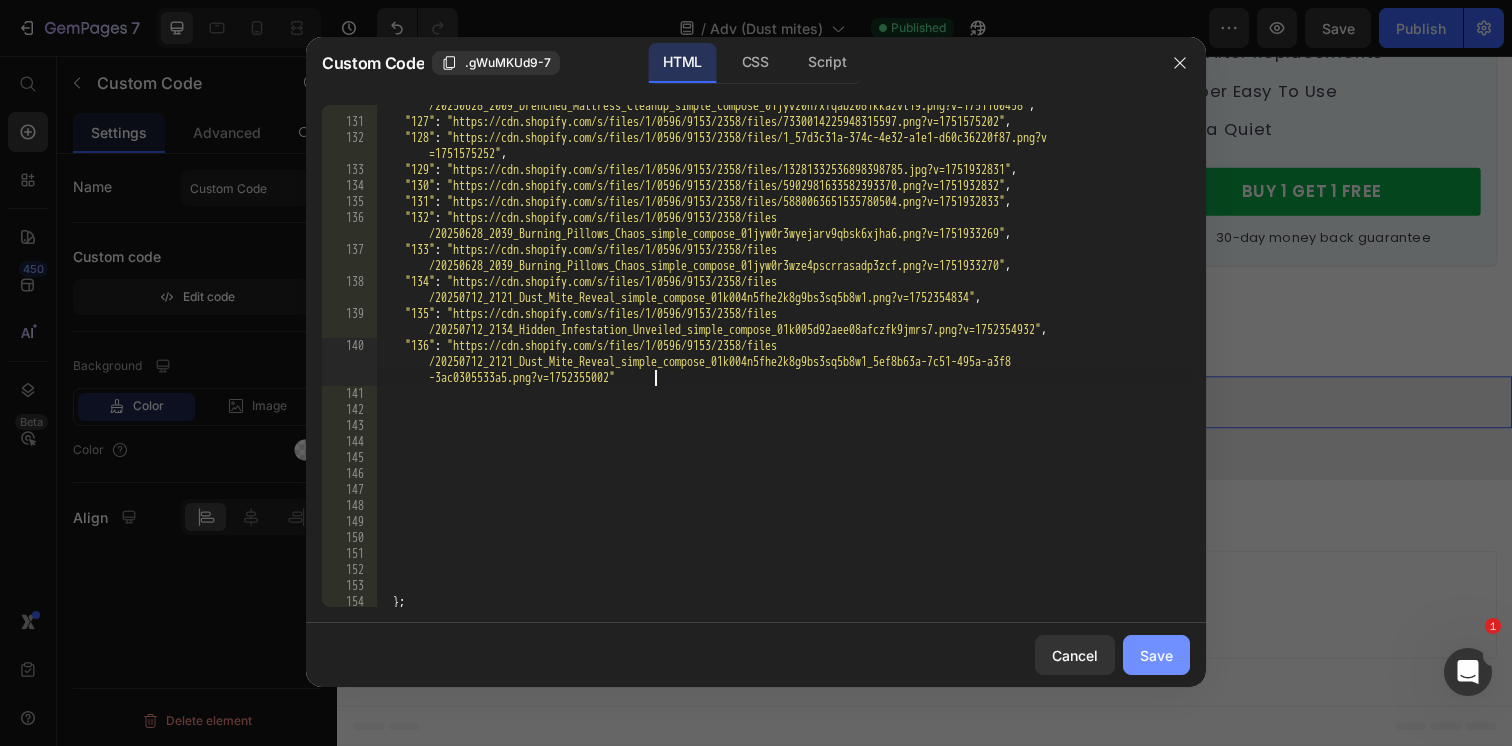click on "Save" at bounding box center [1156, 655] 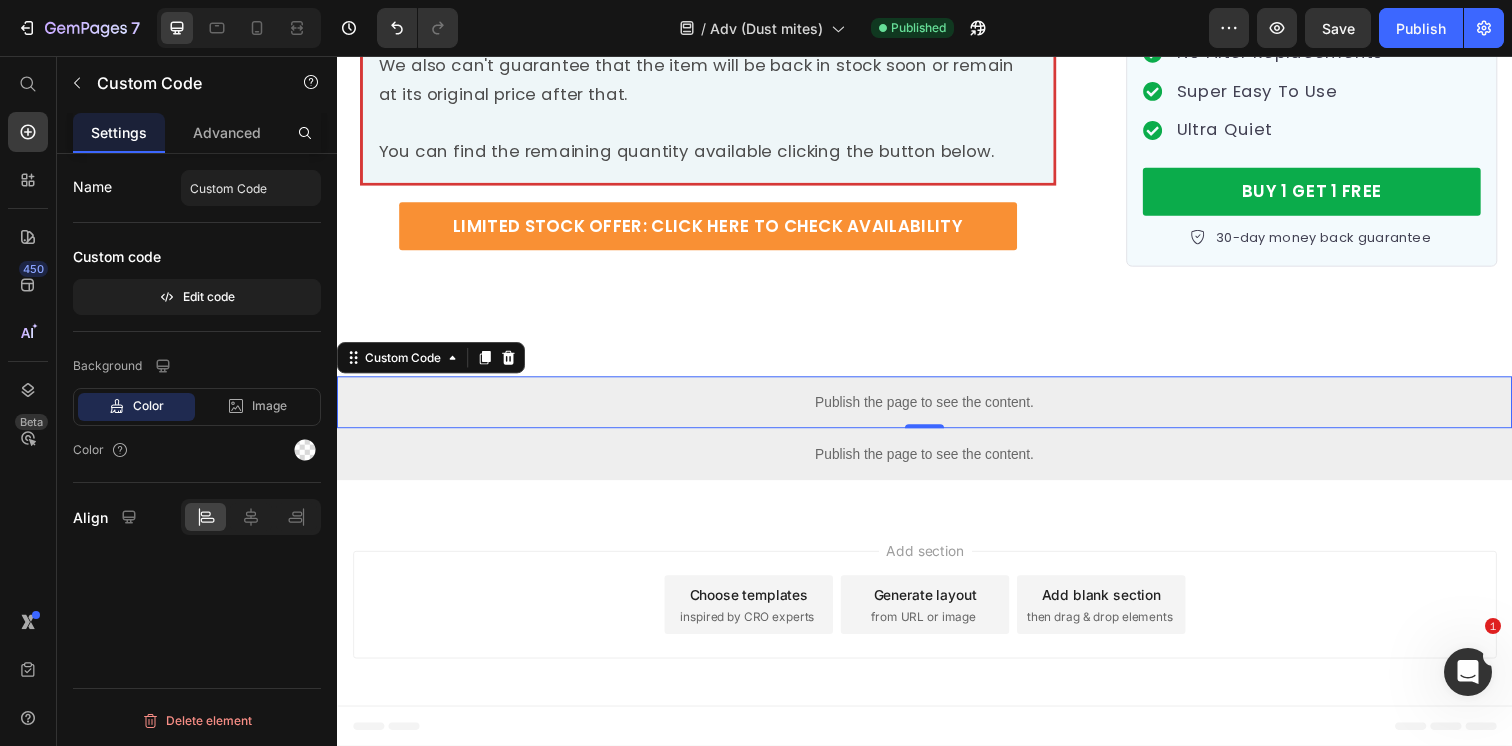 click on "Save" 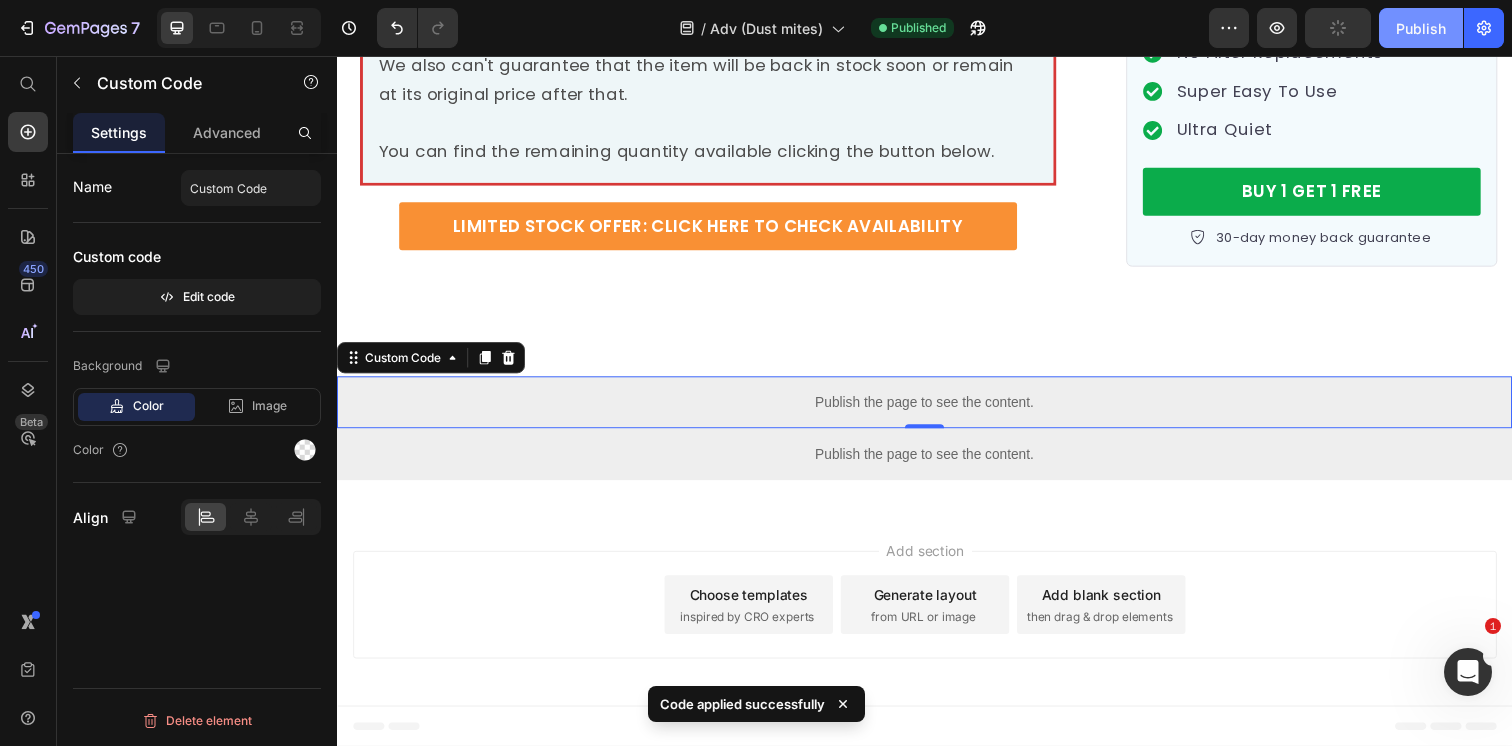 click on "Publish" at bounding box center (1421, 28) 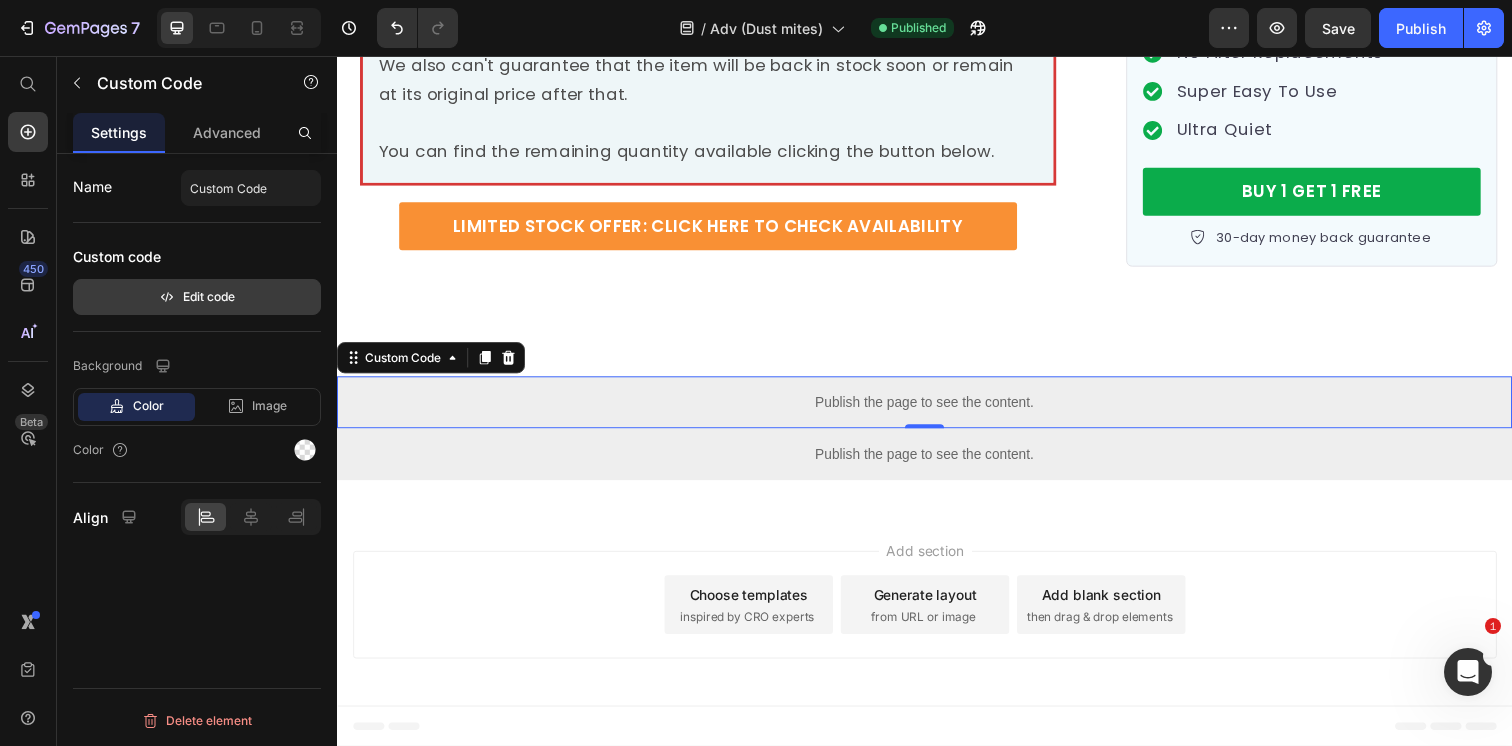 click on "Edit code" at bounding box center [197, 297] 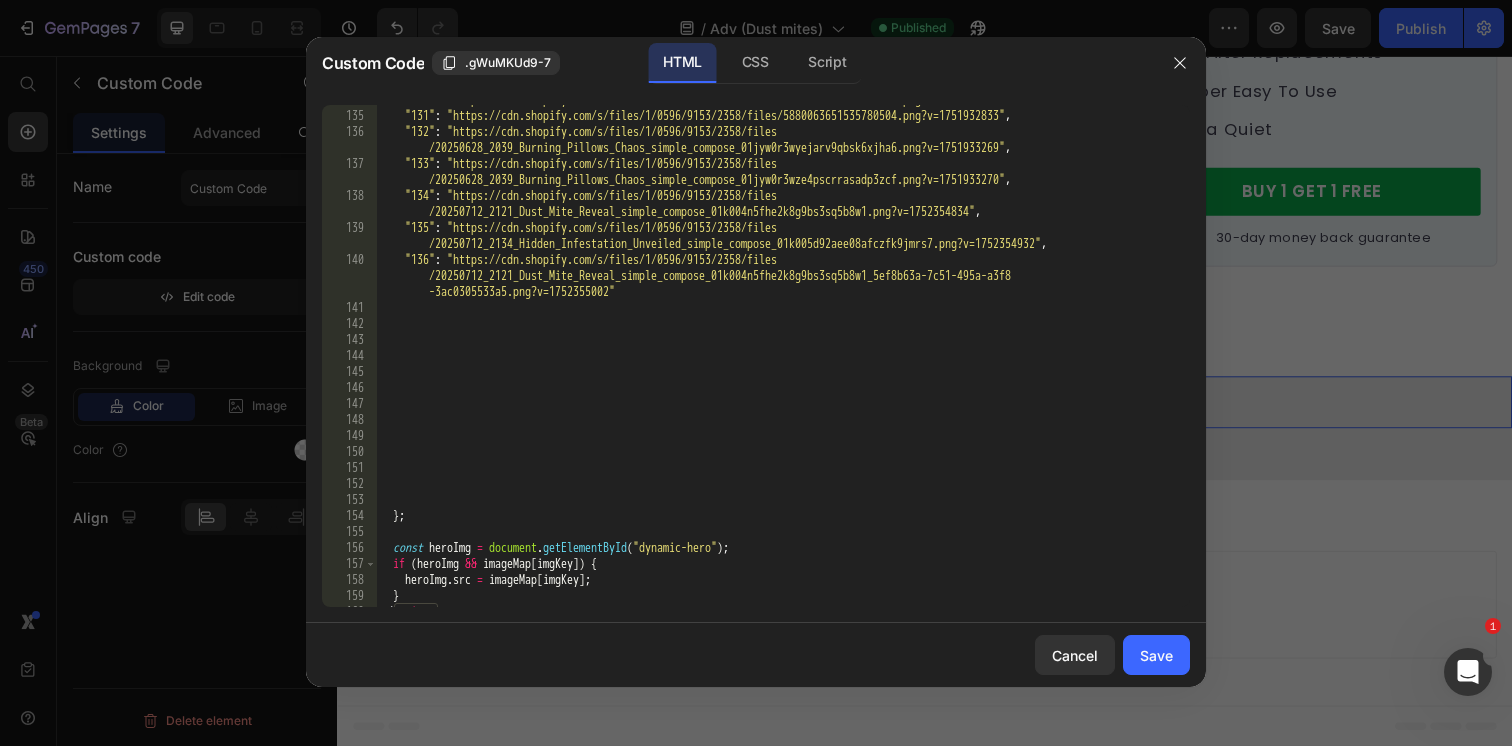 scroll, scrollTop: 3489, scrollLeft: 0, axis: vertical 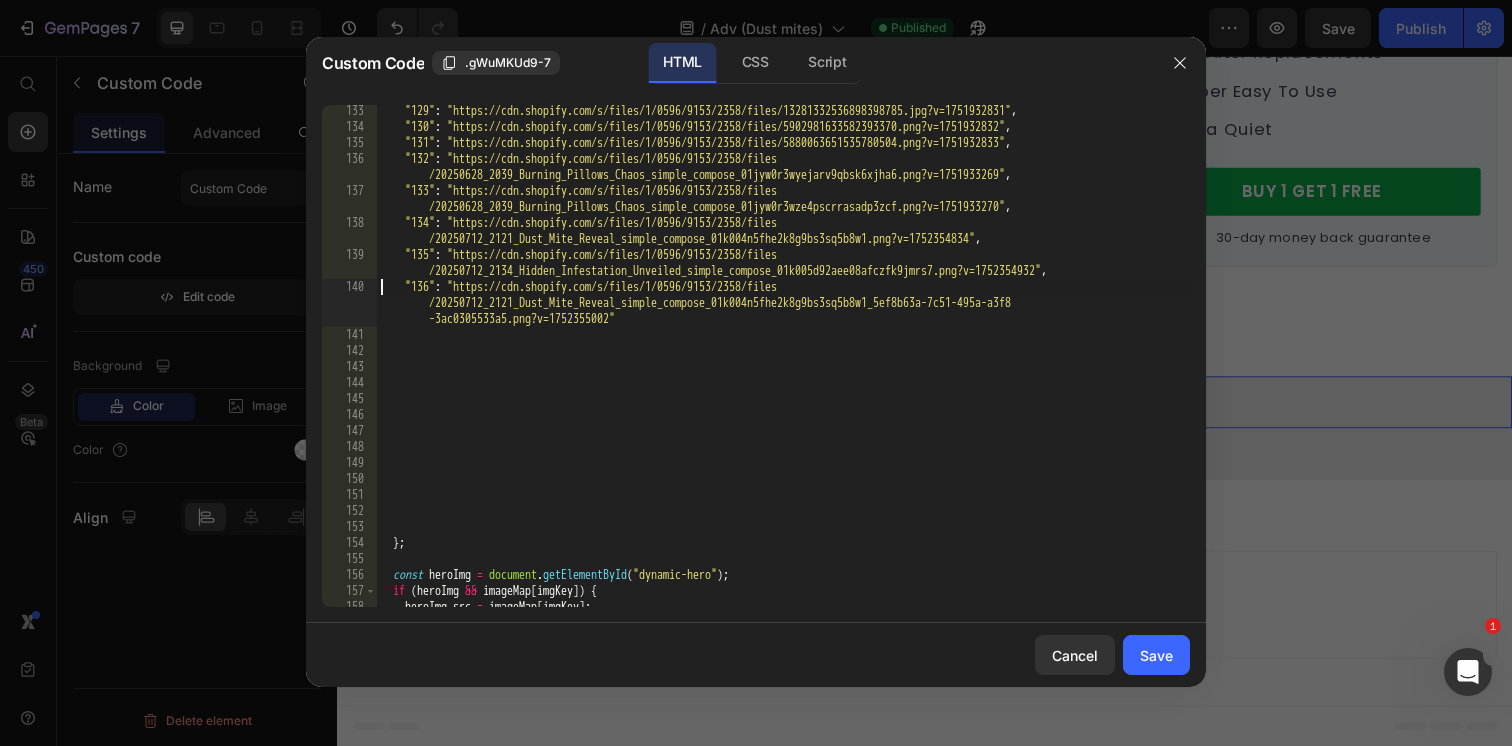 click on ""129" :   "https://cdn.shopify.com/s/files/1/0596/9153/2358/files/13281332536898398785.jpg?v=1751932831" ,      "130" :   "https://cdn.shopify.com/s/files/1/0596/9153/2358/files/5902981633582393370.png?v=1751932832" ,      "131" :   "https://cdn.shopify.com/s/files/1/0596/9153/2358/files/5880063651535780504.png?v=1751932833" ,      "132" :   "https://cdn.shopify.com/s/files/1/0596/9153/2358/files          /20250628_2039_Burning_Pillows_Chaos_simple_compose_01jyw0r3wyejarv9qbsk6xjha6.png?v=1751933269" ,      "133" :   "https://cdn.shopify.com/s/files/1/0596/9153/2358/files          /20250628_2039_Burning_Pillows_Chaos_simple_compose_01jyw0r3wze4pscrrasadp3zcf.png?v=1751933270" ,      "134" :   "https://cdn.shopify.com/s/files/1/0596/9153/2358/files          /20250712_2121_Dust_Mite_Reveal_simple_compose_01k004n5fhe2k8g9bs3sq5b8w1.png?v=1752354834" ,      "135" :   "https://cdn.shopify.com/s/files/1/0596/9153/2358/files          ,      "136" :                    } ;" at bounding box center [783, 370] 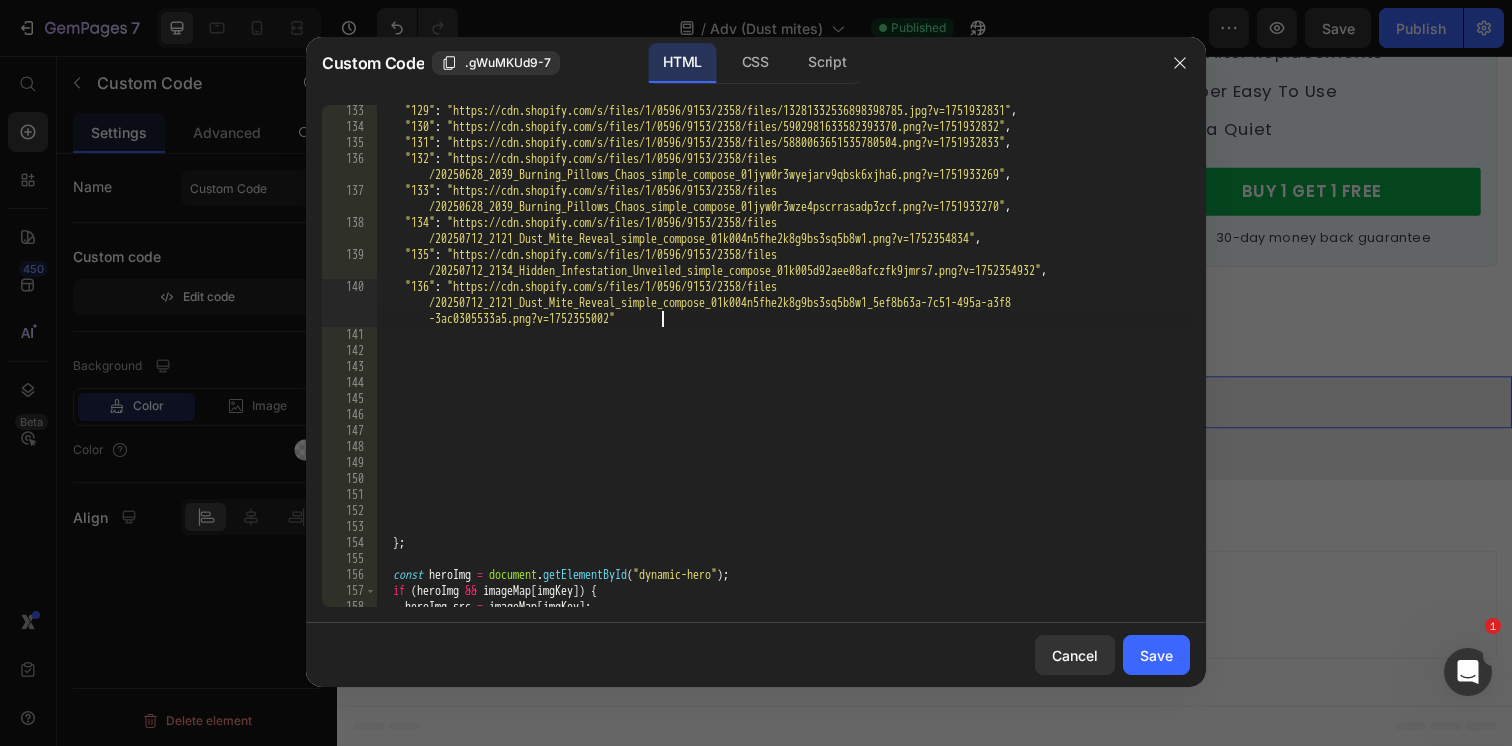 type on ""136": "https://cdn.shopify.com/s/files/1/0596/9153/2358/files/20250712_2121_Dust_Mite_Reveal_simple_compose_01k004n5fhe2k8g9bs3sq5b8w1_5ef8b63a-7c51-495a-a3f8-3ac0305533a5.png?v=1752355002"," 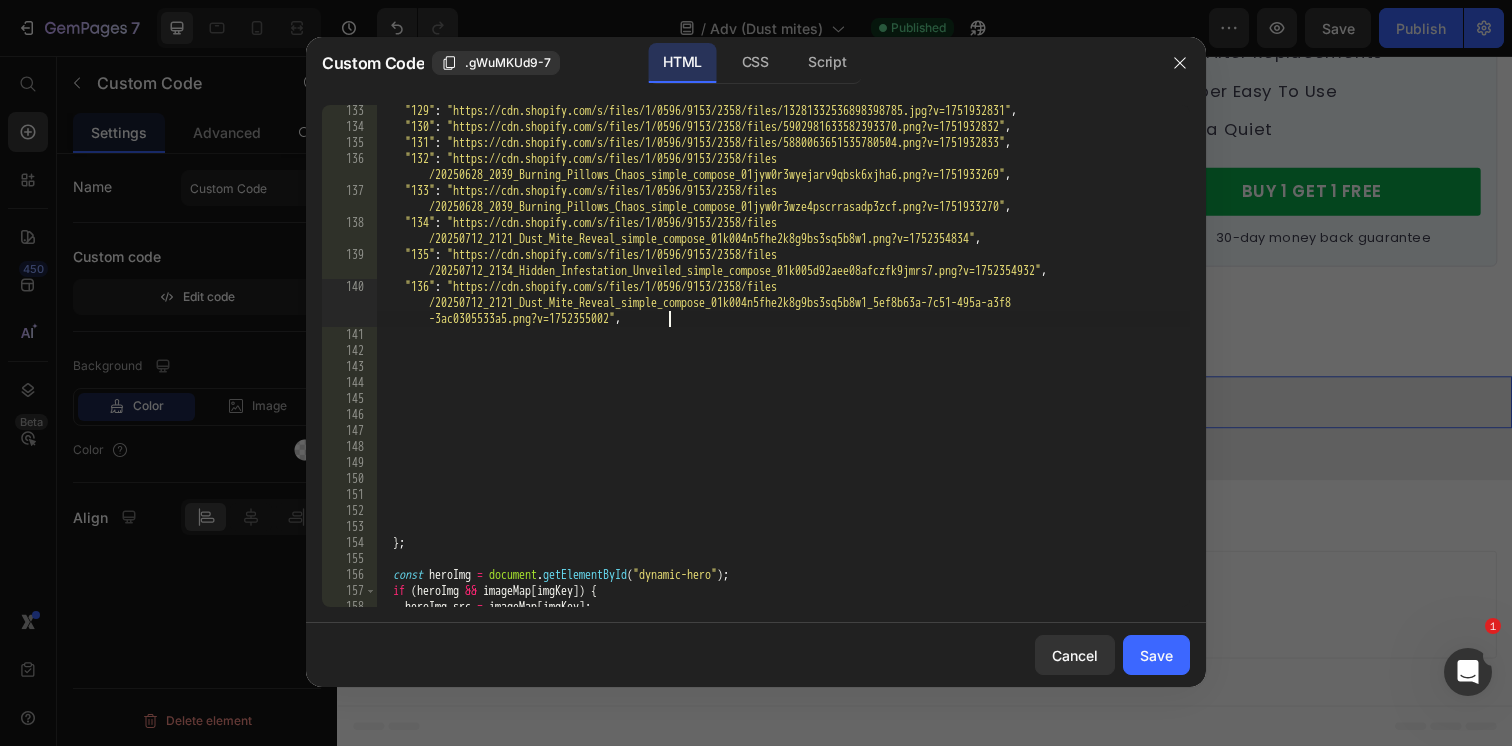 scroll, scrollTop: 0, scrollLeft: 1, axis: horizontal 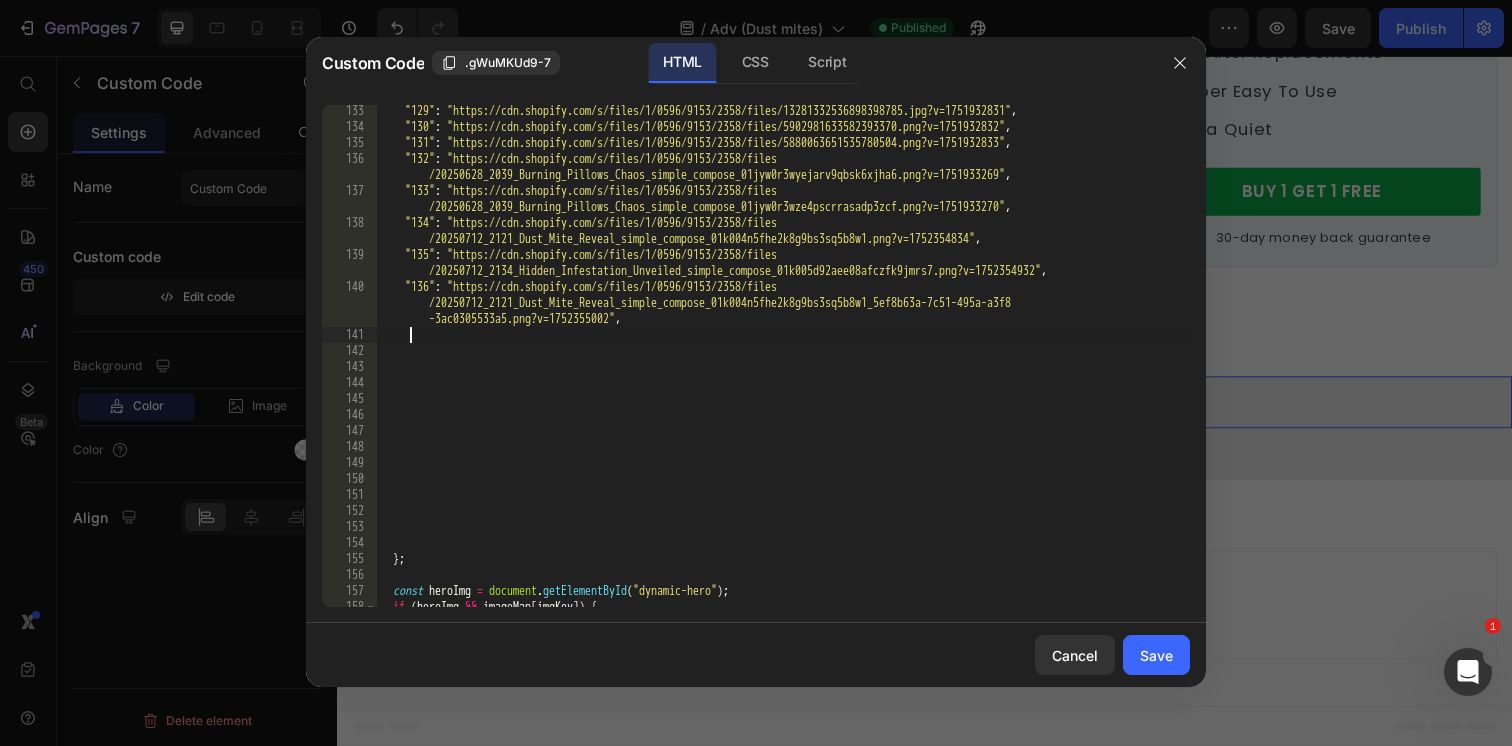 paste on ""136": "https://cdn.shopify.com/s/files/1/0596/9153/2358/files/20250712_2121_Dust_Mite_Reveal_simple_compose_01k004n5fhe2k8g9bs3sq5b8w1_5ef8b63a-7c51-495a-a3f8-3ac0305533a5.png?v=1752355002"" 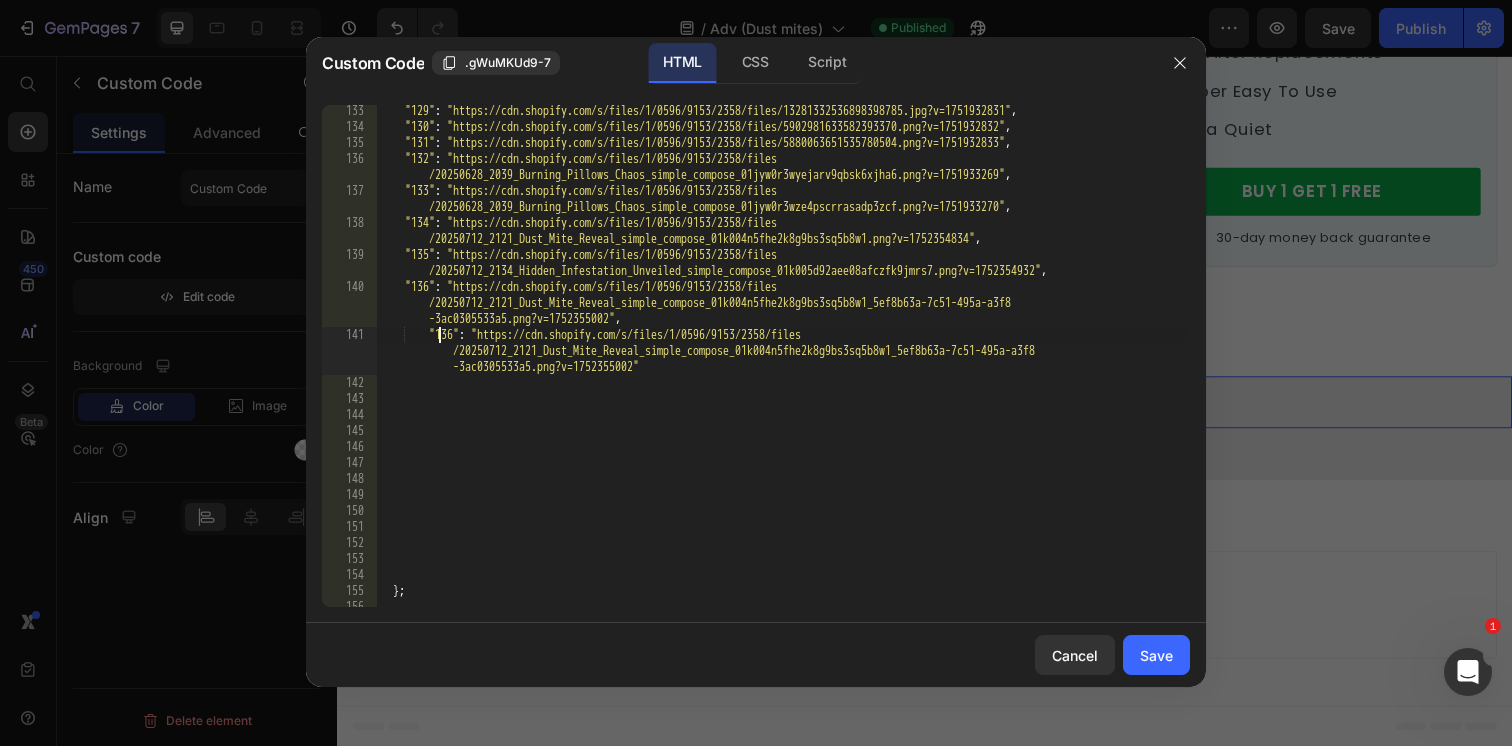 click on ""129" :   "https://cdn.shopify.com/s/files/1/0596/9153/2358/files/13281332536898398785.jpg?v=1751932831" ,      "130" :   "https://cdn.shopify.com/s/files/1/0596/9153/2358/files/5902981633582393370.png?v=1751932832" ,      "131" :   "https://cdn.shopify.com/s/files/1/0596/9153/2358/files/5880063651535780504.png?v=1751932833" ,      "132" :   "https://cdn.shopify.com/s/files/1/0596/9153/2358/files          /20250628_2039_Burning_Pillows_Chaos_simple_compose_01jyw0r3wyejarv9qbsk6xjha6.png?v=1751933269" ,      "133" :   "https://cdn.shopify.com/s/files/1/0596/9153/2358/files          /20250628_2039_Burning_Pillows_Chaos_simple_compose_01jyw0r3wze4pscrrasadp3zcf.png?v=1751933270" ,      "134" :   "https://cdn.shopify.com/s/files/1/0596/9153/2358/files          /20250712_2121_Dust_Mite_Reveal_simple_compose_01k004n5fhe2k8g9bs3sq5b8w1.png?v=1752354834" ,      "135" :   "https://cdn.shopify.com/s/files/1/0596/9153/2358/files          ,      "136" :            ," at bounding box center [783, 370] 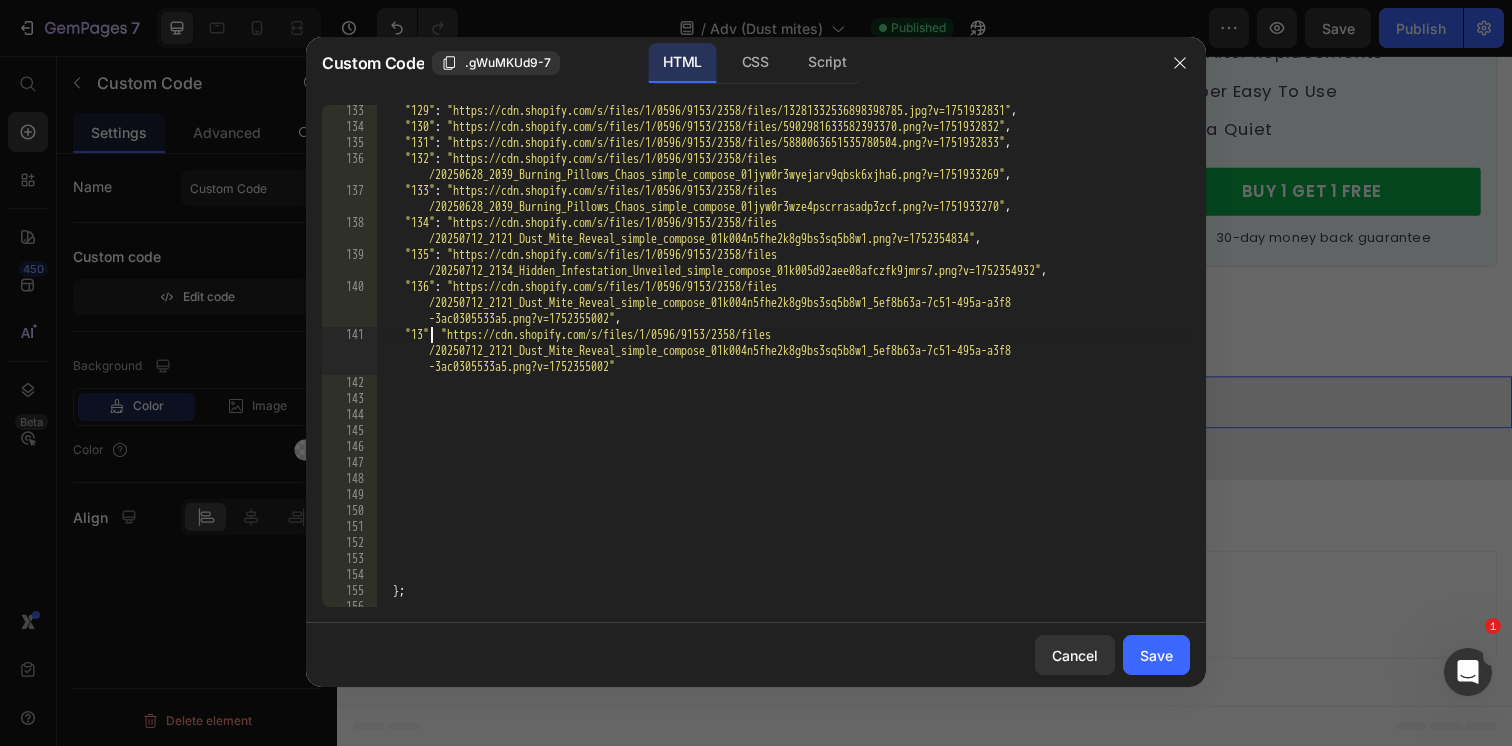 scroll, scrollTop: 0, scrollLeft: 4, axis: horizontal 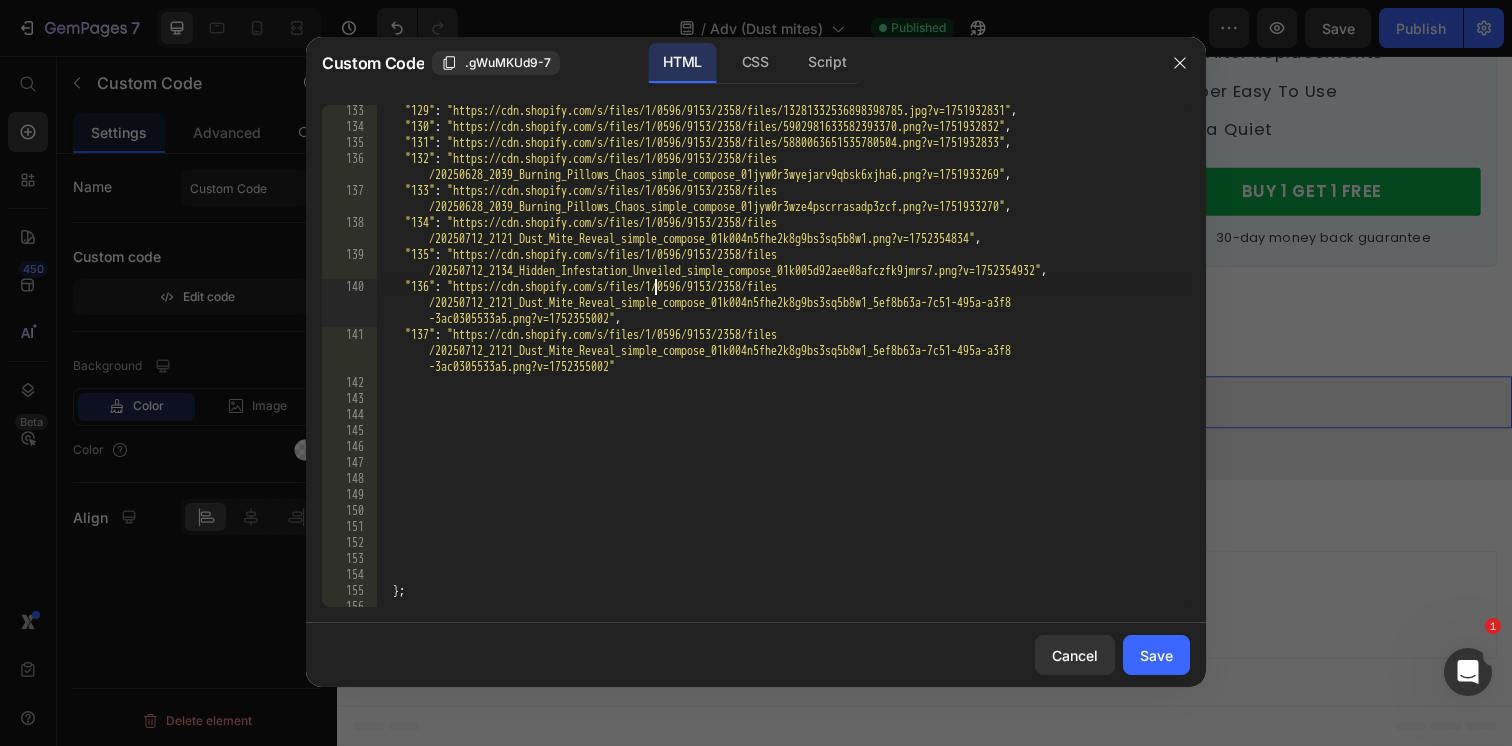 click on ""129" :   "https://cdn.shopify.com/s/files/1/0596/9153/2358/files/13281332536898398785.jpg?v=1751932831" ,      "130" :   "https://cdn.shopify.com/s/files/1/0596/9153/2358/files/5902981633582393370.png?v=1751932832" ,      "131" :   "https://cdn.shopify.com/s/files/1/0596/9153/2358/files/5880063651535780504.png?v=1751932833" ,      "132" :   "https://cdn.shopify.com/s/files/1/0596/9153/2358/files          /20250628_2039_Burning_Pillows_Chaos_simple_compose_01jyw0r3wyejarv9qbsk6xjha6.png?v=1751933269" ,      "133" :   "https://cdn.shopify.com/s/files/1/0596/9153/2358/files          /20250628_2039_Burning_Pillows_Chaos_simple_compose_01jyw0r3wze4pscrrasadp3zcf.png?v=1751933270" ,      "134" :   "https://cdn.shopify.com/s/files/1/0596/9153/2358/files          /20250712_2121_Dust_Mite_Reveal_simple_compose_01k004n5fhe2k8g9bs3sq5b8w1.png?v=1752354834" ,      "135" :   "https://cdn.shopify.com/s/files/1/0596/9153/2358/files          ,      "136" :            ,      "137"" at bounding box center (783, 370) 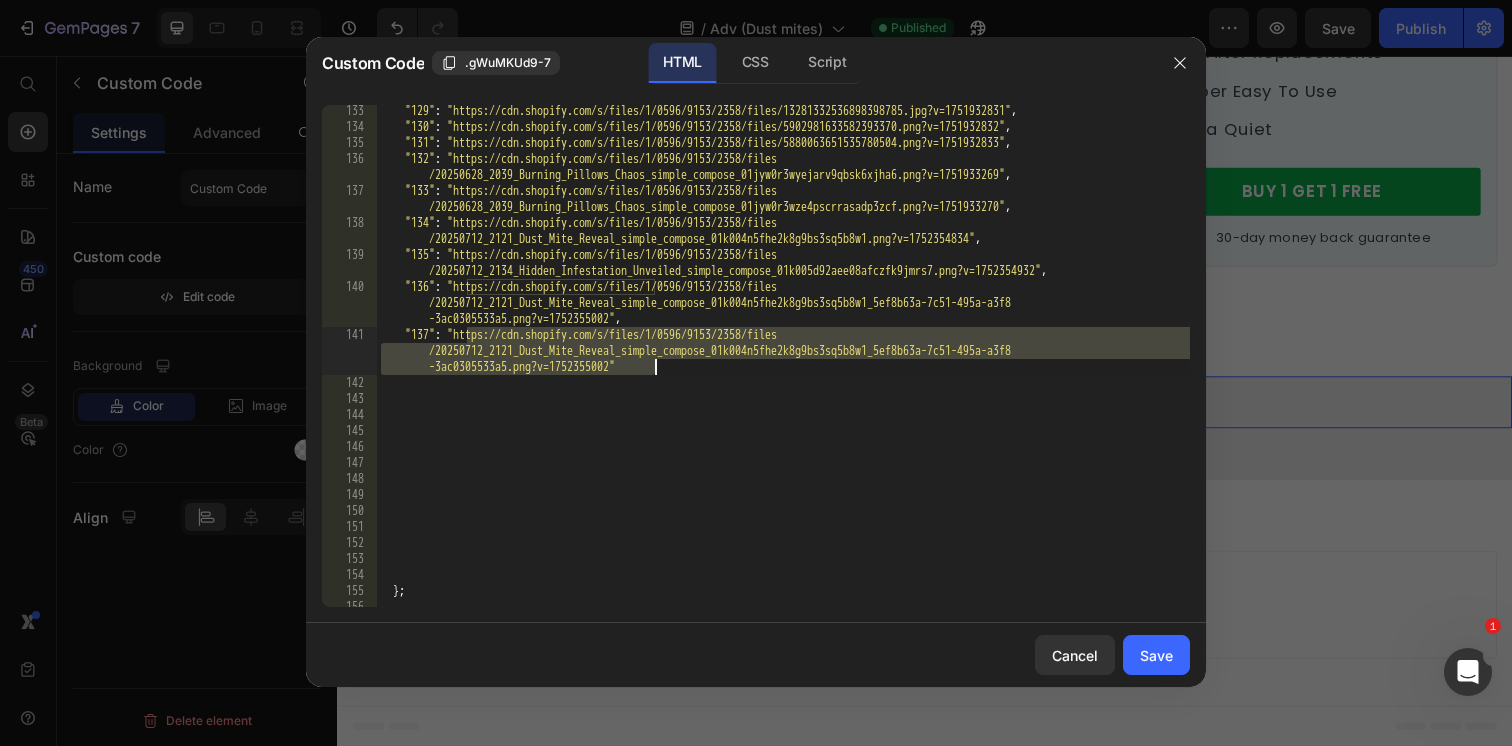 drag, startPoint x: 467, startPoint y: 340, endPoint x: 653, endPoint y: 369, distance: 188.24718 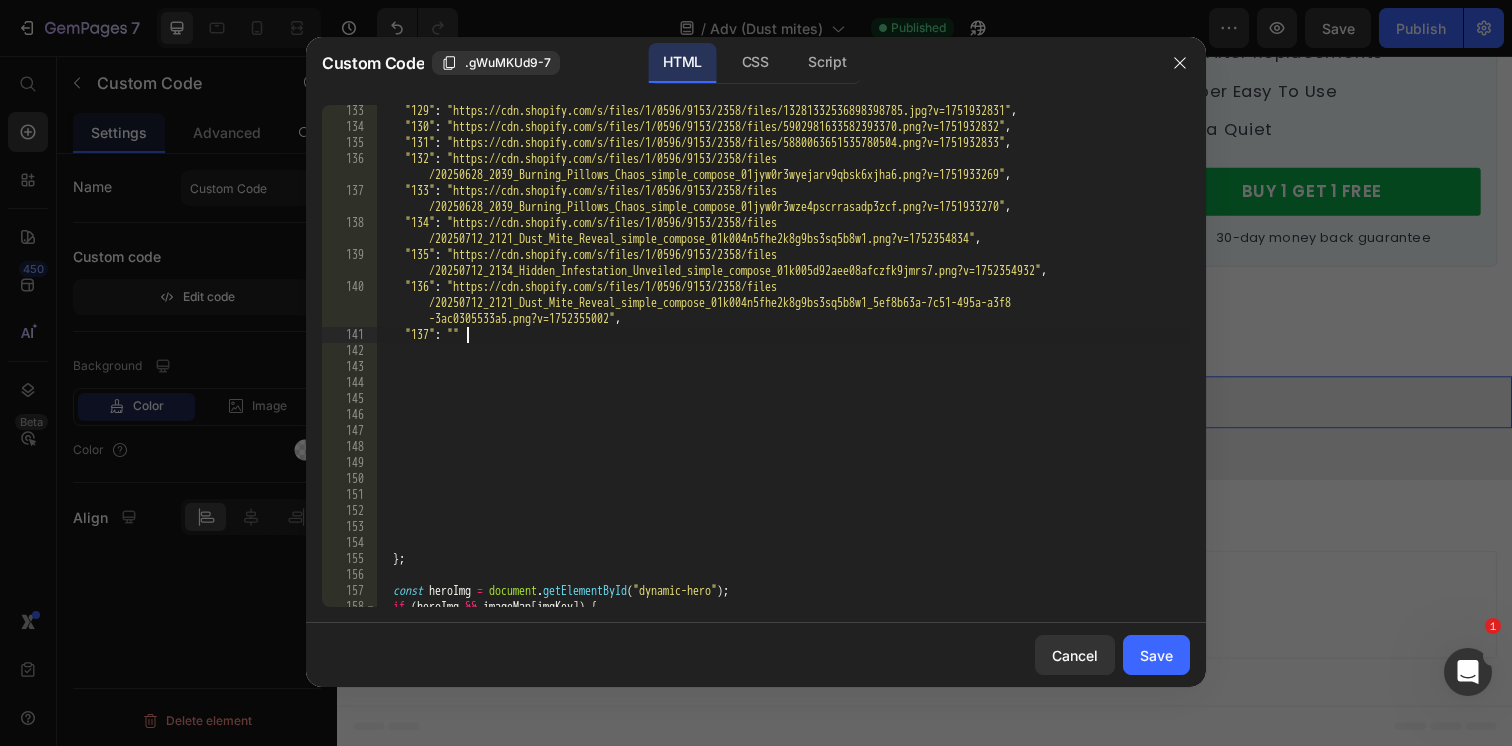 paste on "https://cdn.shopify.com/s/files/1/0596/9153/2358/files/20250712_2121_Dust_Mite_Reveal_simple_compose_01k004n5fjfaxr7j1fcpzg08qp.png?v=1752355066" 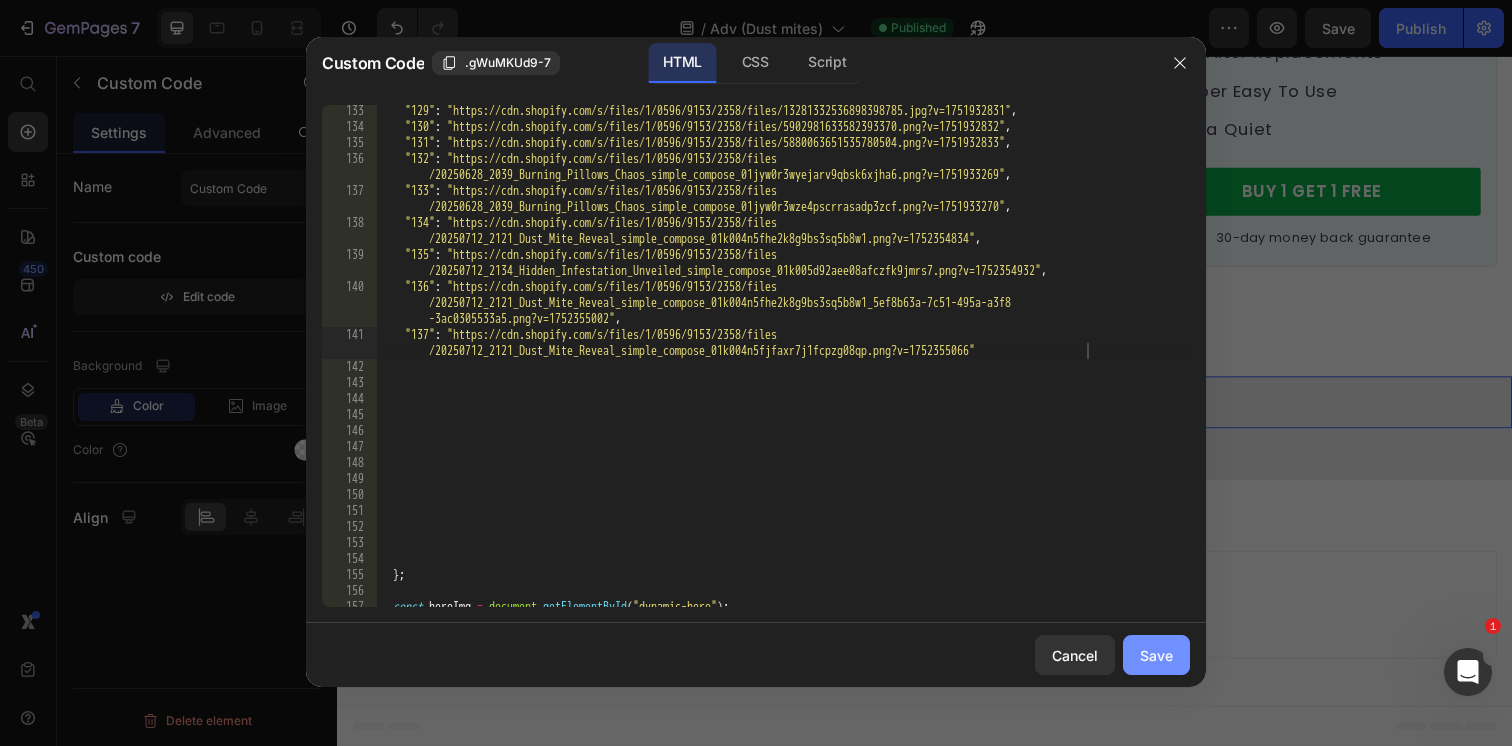 click on "Save" at bounding box center [1156, 655] 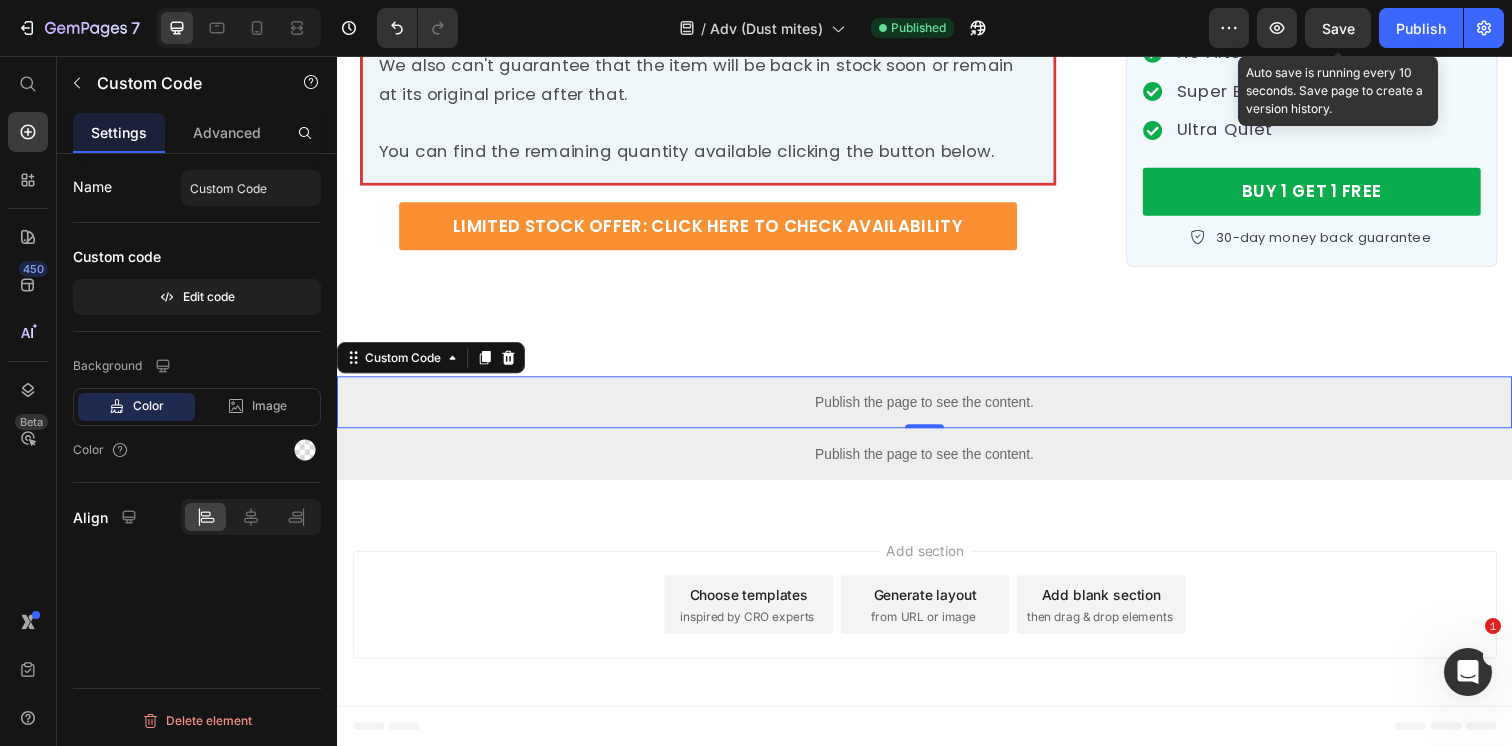 click on "Save" at bounding box center [1338, 28] 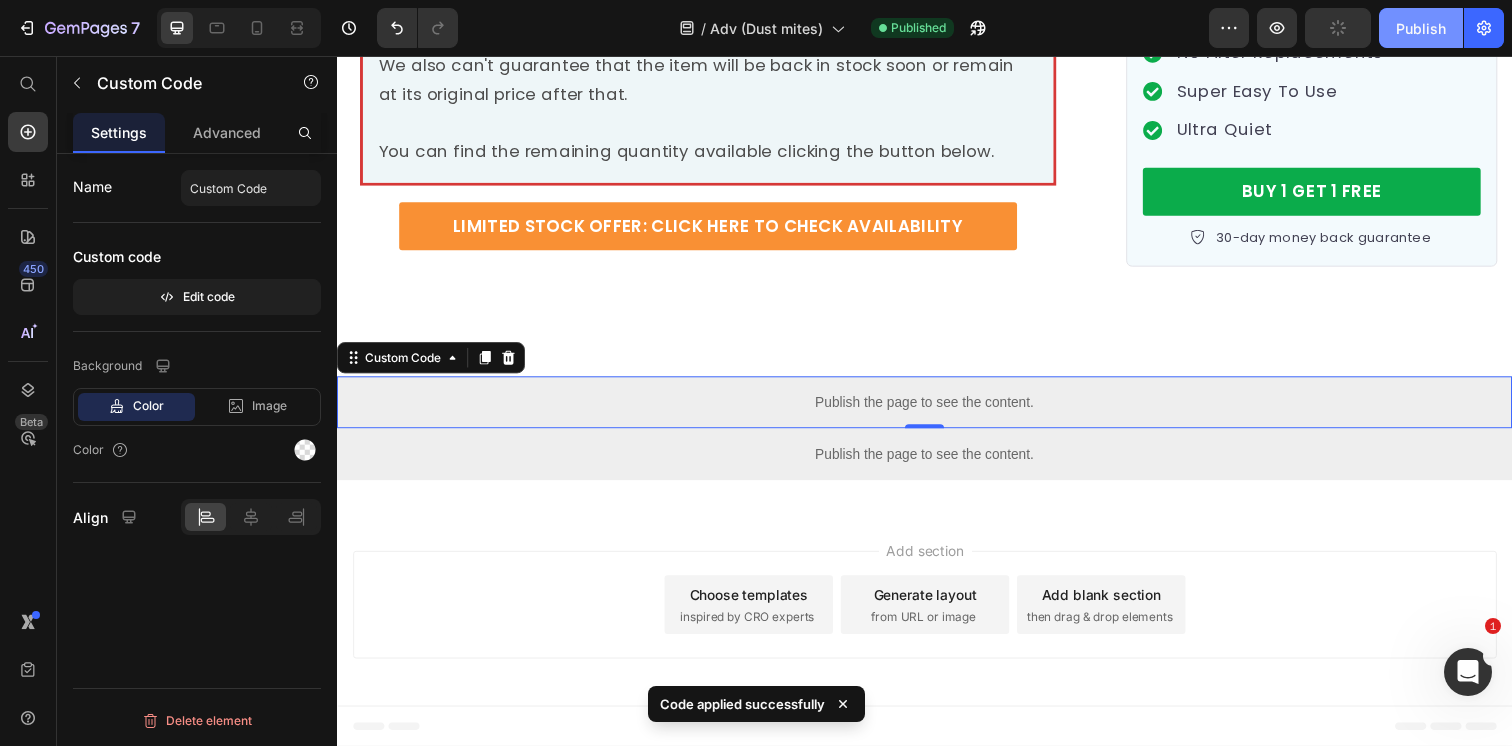 click on "Publish" at bounding box center [1421, 28] 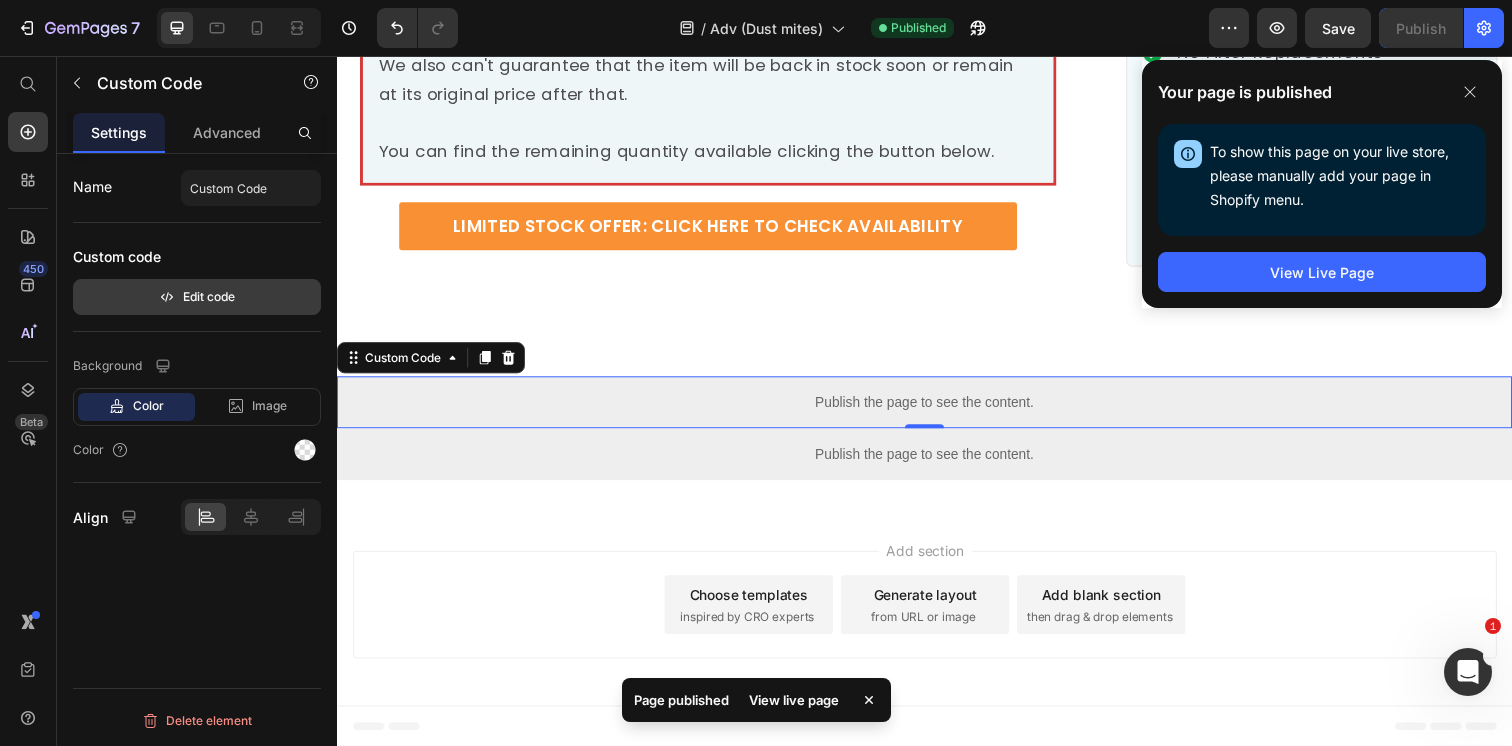 click on "Edit code" at bounding box center [197, 297] 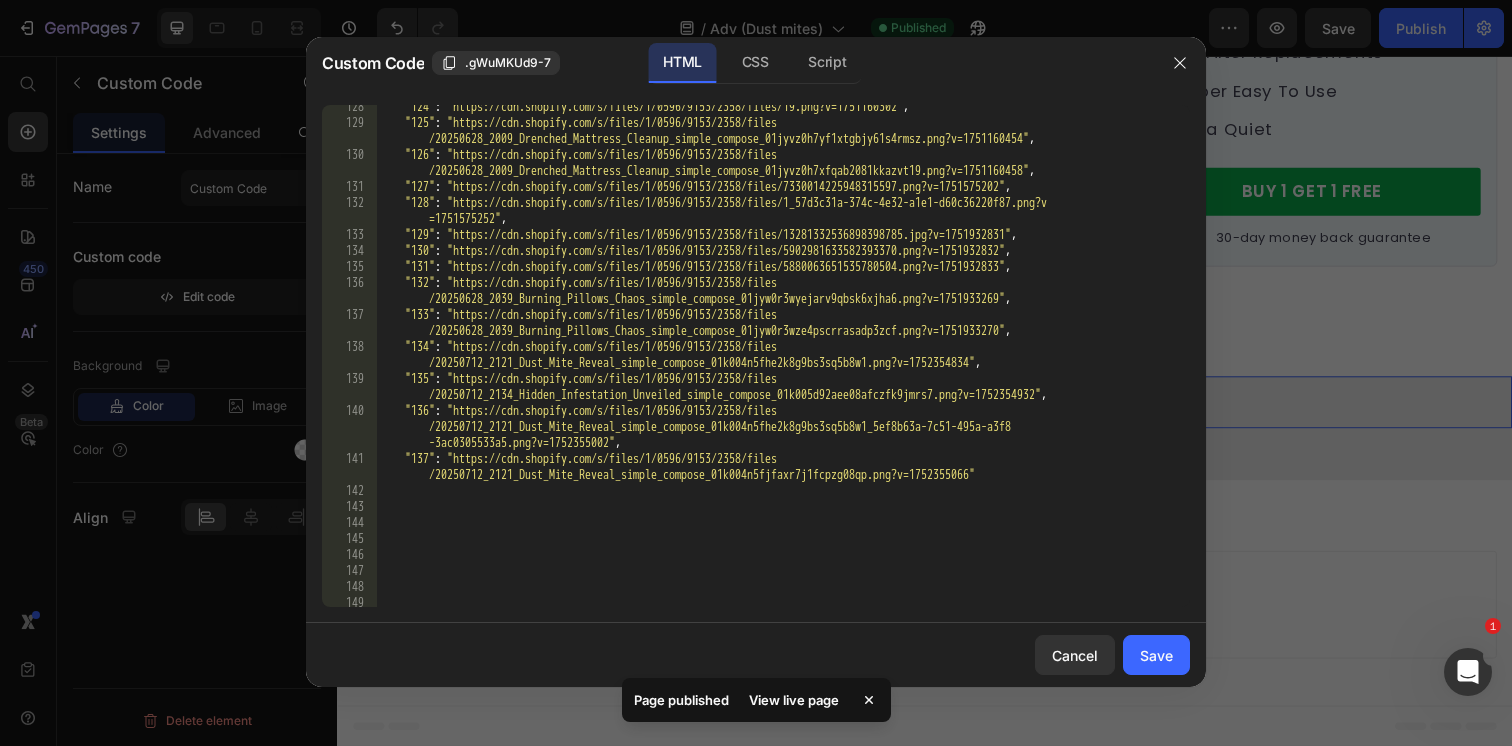 scroll, scrollTop: 3389, scrollLeft: 0, axis: vertical 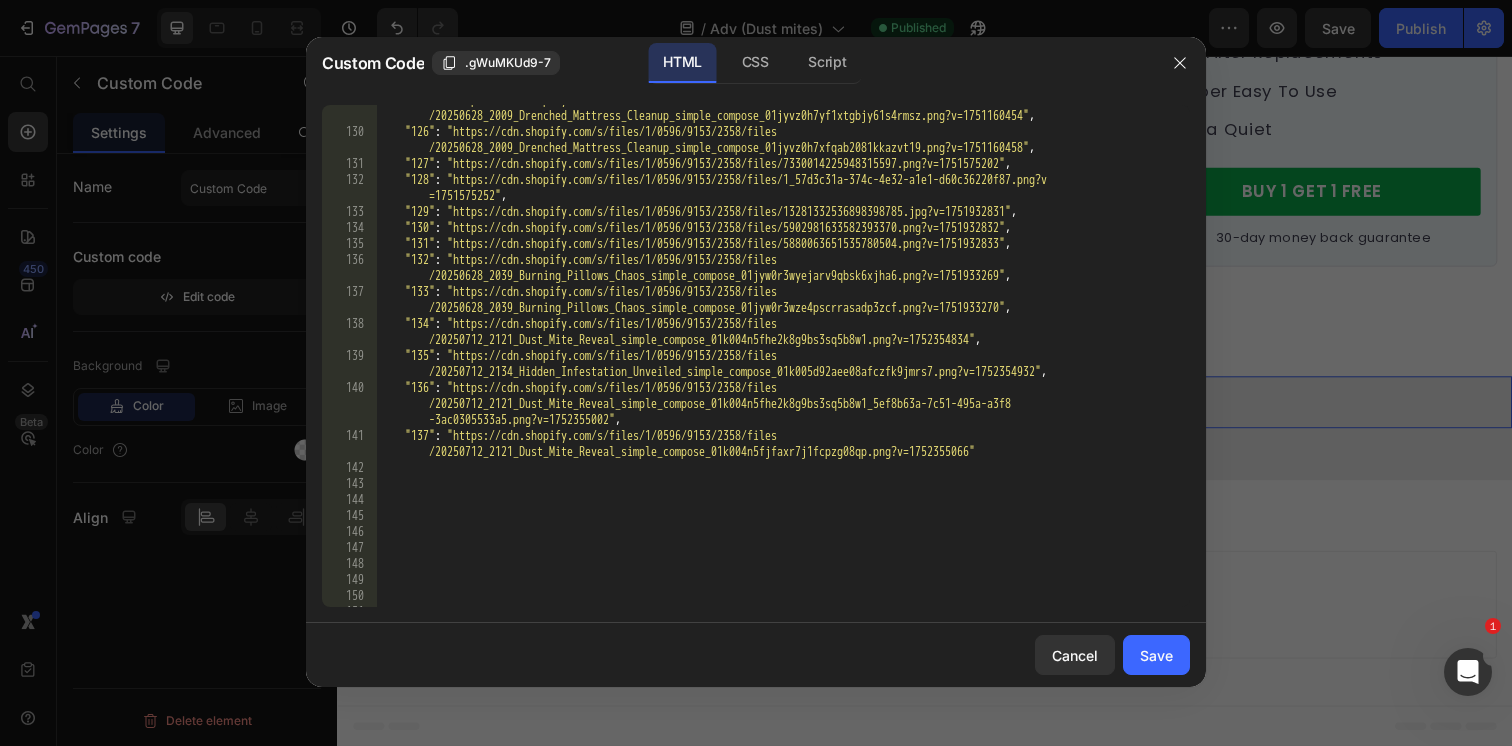 click on "141" at bounding box center [349, 444] 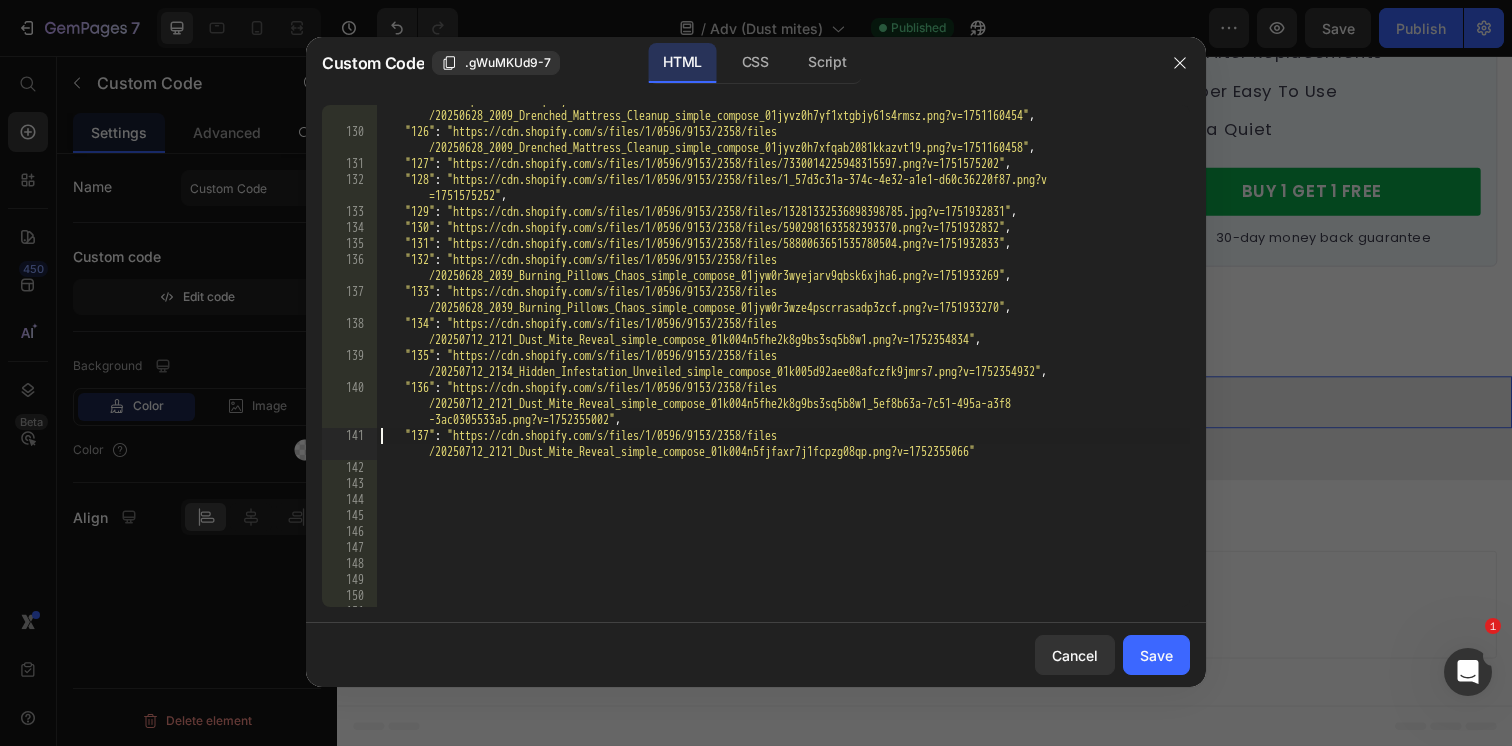 click on ""125" :   "https://cdn.shopify.com/s/files/1/0596/9153/2358/files          /20250628_2009_Drenched_Mattress_Cleanup_simple_compose_01jyvz0h7yf1xtgbjy61s4rmsz.png?v=1751160454" ,      "126" :   "https://cdn.shopify.com/s/files/1/0596/9153/2358/files          /20250628_2009_Drenched_Mattress_Cleanup_simple_compose_01jyvz0h7xfqab2081kkazvt19.png?v=1751160458" ,      "127" :   "https://cdn.shopify.com/s/files/1/0596/9153/2358/files/7330014225948315597.png?v=1751575202" ,      "128" :   "https://cdn.shopify.com/s/files/1/0596/9153/2358/files/1_57d3c31a-374c-4e32-a1e1-d60c36220f87.png?v          =1751575252" ,      "129" :   "https://cdn.shopify.com/s/files/1/0596/9153/2358/files/13281332536898398785.jpg?v=1751932831" ,      "130" :   "https://cdn.shopify.com/s/files/1/0596/9153/2358/files/5902981633582393370.png?v=1751932832" ,      "131" :   "https://cdn.shopify.com/s/files/1/0596/9153/2358/files/5880063651535780504.png?v=1751932833" ,      "132" :            ,      "133" :" at bounding box center [783, 367] 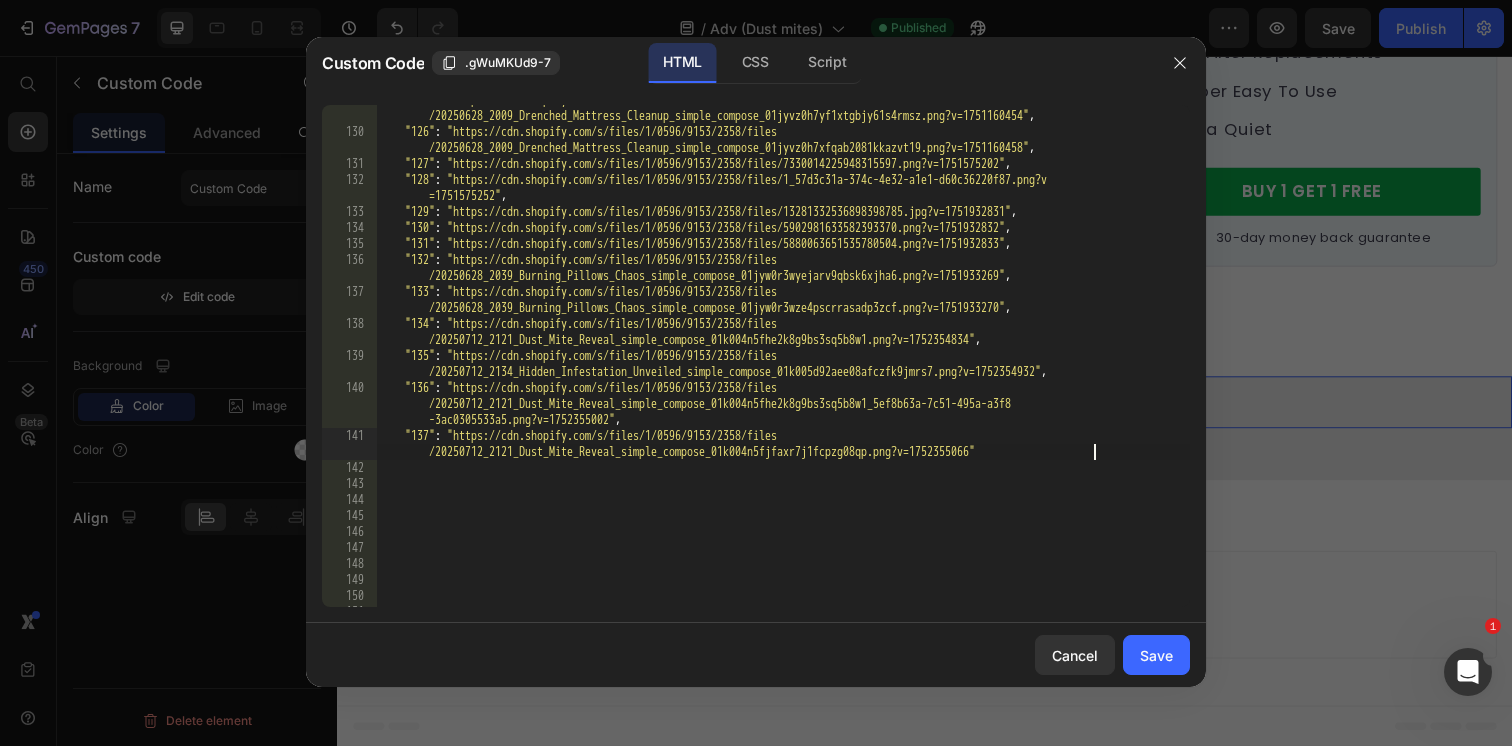 type on ""137": "https://cdn.shopify.com/s/files/1/0596/9153/2358/files/20250712_2121_Dust_Mite_Reveal_simple_compose_01k004n5fjfaxr7j1fcpzg08qp.png?v=1752355066"," 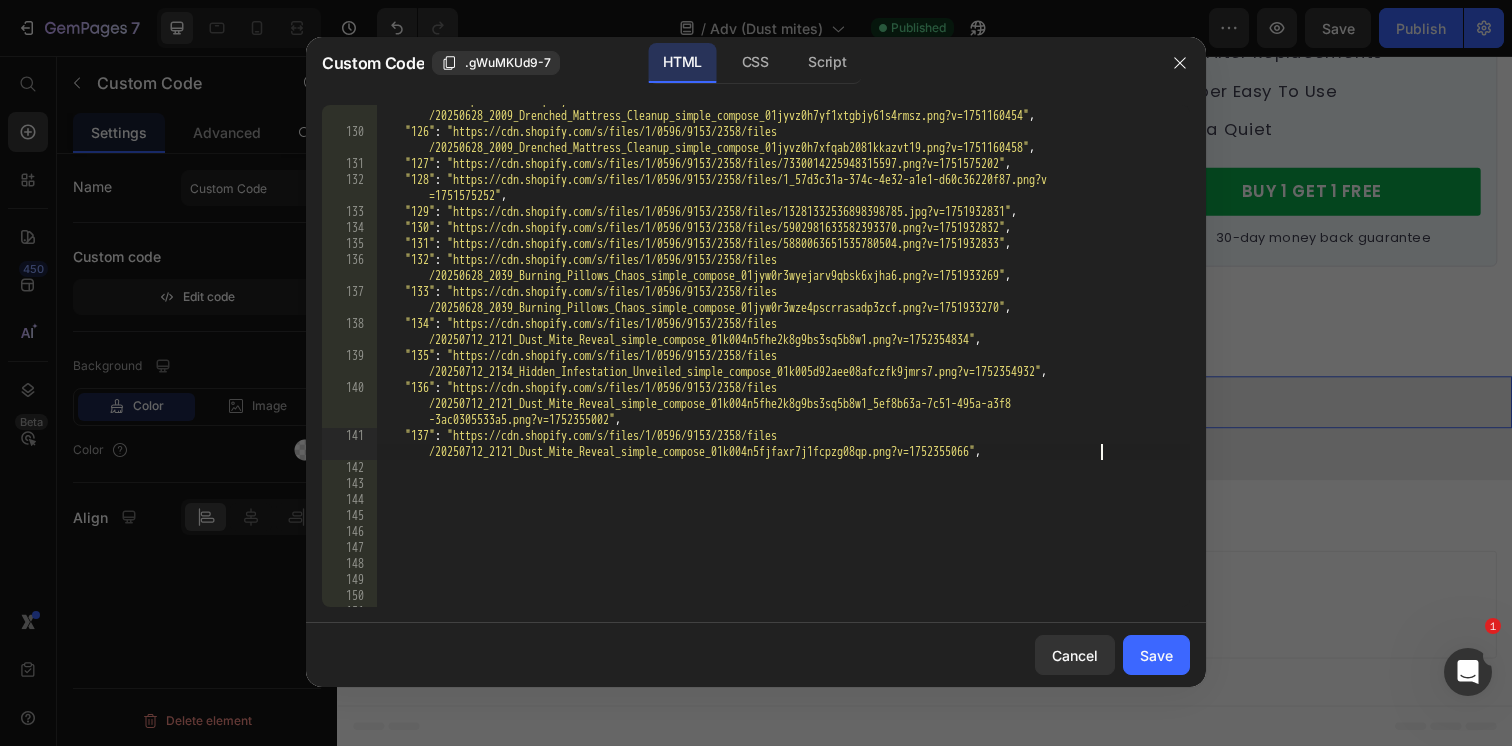 scroll, scrollTop: 0, scrollLeft: 1, axis: horizontal 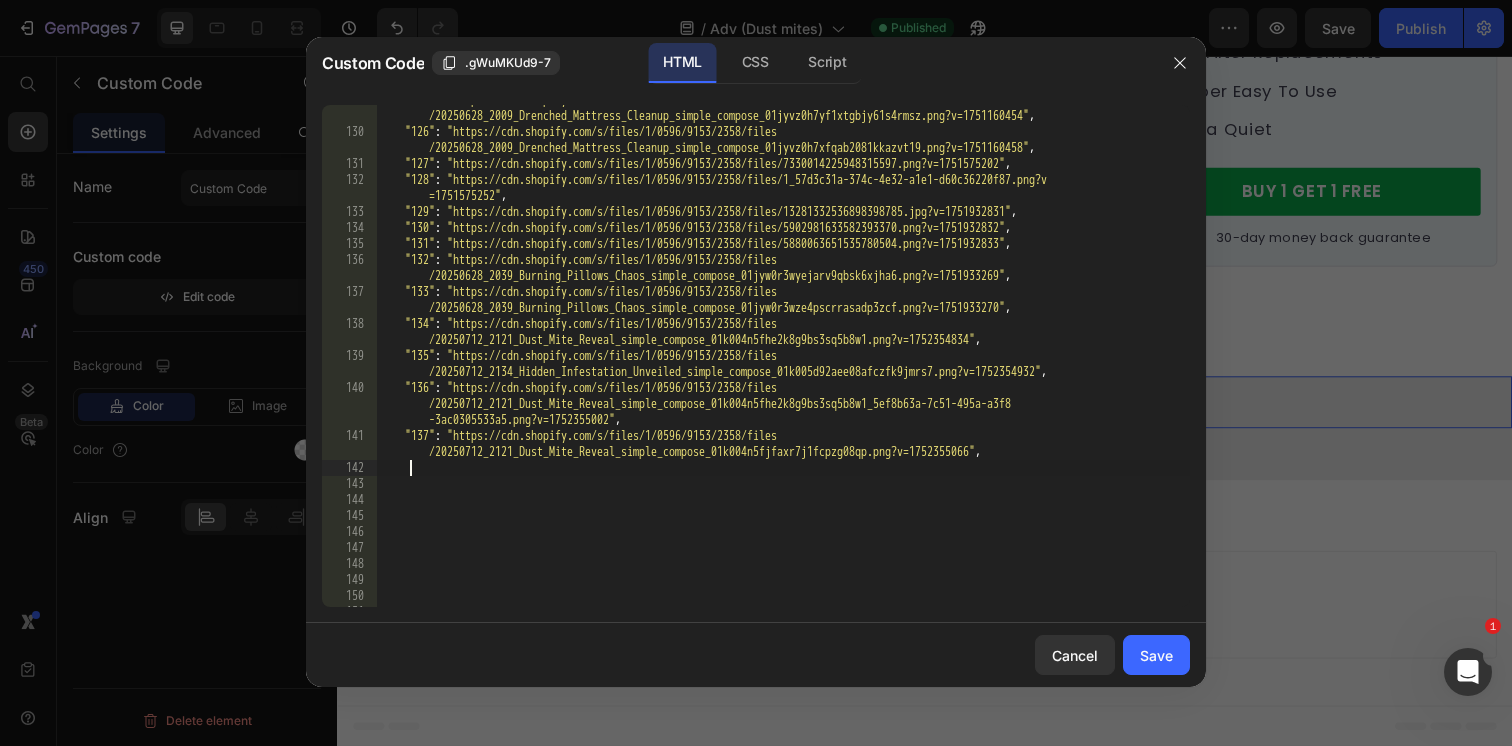 paste on ""137": "https://cdn.shopify.com/s/files/1/0596/9153/2358/files/20250712_2121_Dust_Mite_Reveal_simple_compose_01k004n5fjfaxr7j1fcpzg08qp.png?v=1752355066"" 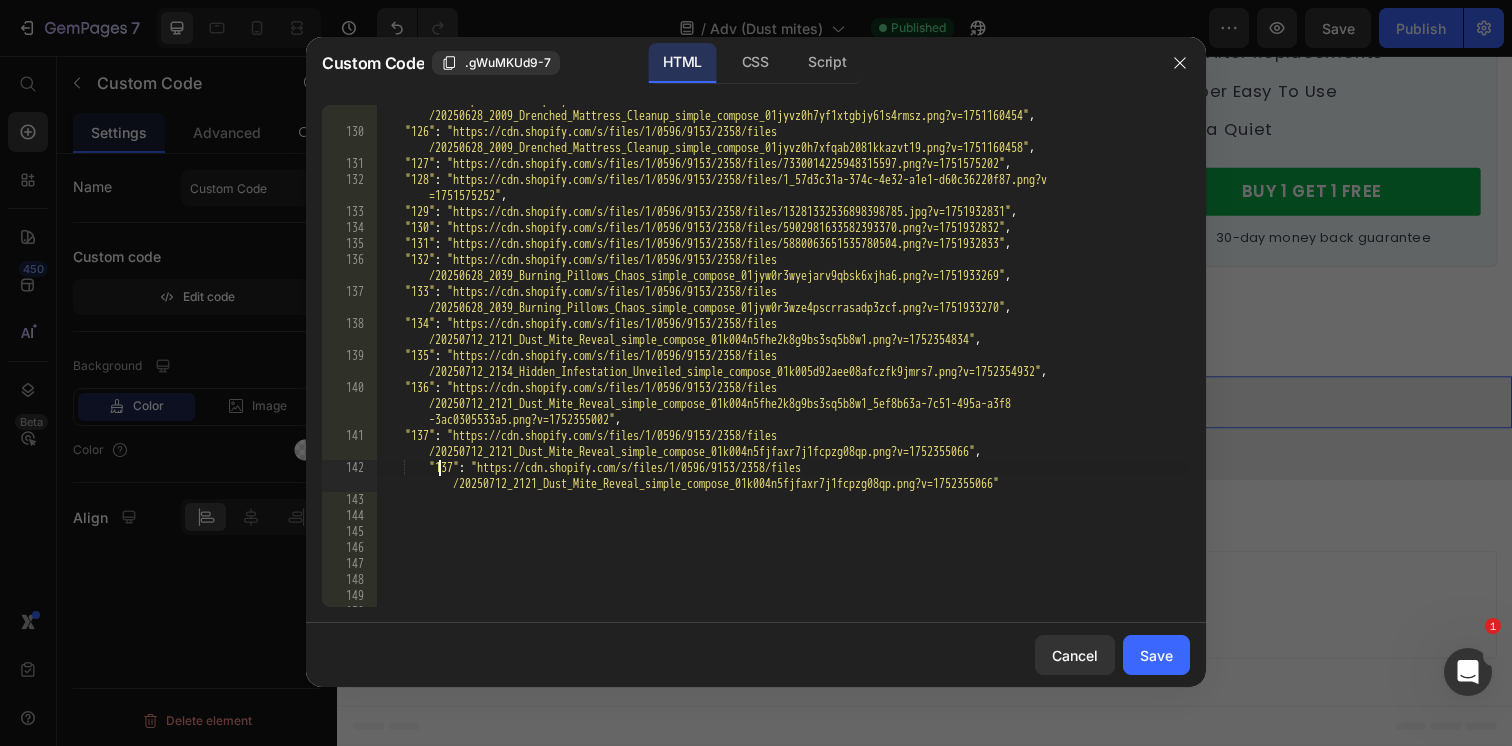 click on ""125" :   "https://cdn.shopify.com/s/files/1/0596/9153/2358/files          /20250628_2009_Drenched_Mattress_Cleanup_simple_compose_01jyvz0h7yf1xtgbjy61s4rmsz.png?v=1751160454" ,      "126" :   "https://cdn.shopify.com/s/files/1/0596/9153/2358/files          /20250628_2009_Drenched_Mattress_Cleanup_simple_compose_01jyvz0h7xfqab2081kkazvt19.png?v=1751160458" ,      "127" :   "https://cdn.shopify.com/s/files/1/0596/9153/2358/files/7330014225948315597.png?v=1751575202" ,      "128" :   "https://cdn.shopify.com/s/files/1/0596/9153/2358/files/1_57d3c31a-374c-4e32-a1e1-d60c36220f87.png?v          =1751575252" ,      "129" :   "https://cdn.shopify.com/s/files/1/0596/9153/2358/files/13281332536898398785.jpg?v=1751932831" ,      "130" :   "https://cdn.shopify.com/s/files/1/0596/9153/2358/files/5902981633582393370.png?v=1751932832" ,      "131" :   "https://cdn.shopify.com/s/files/1/0596/9153/2358/files/5880063651535780504.png?v=1751932833" ,      "132" :            ,      "133" :" at bounding box center [783, 367] 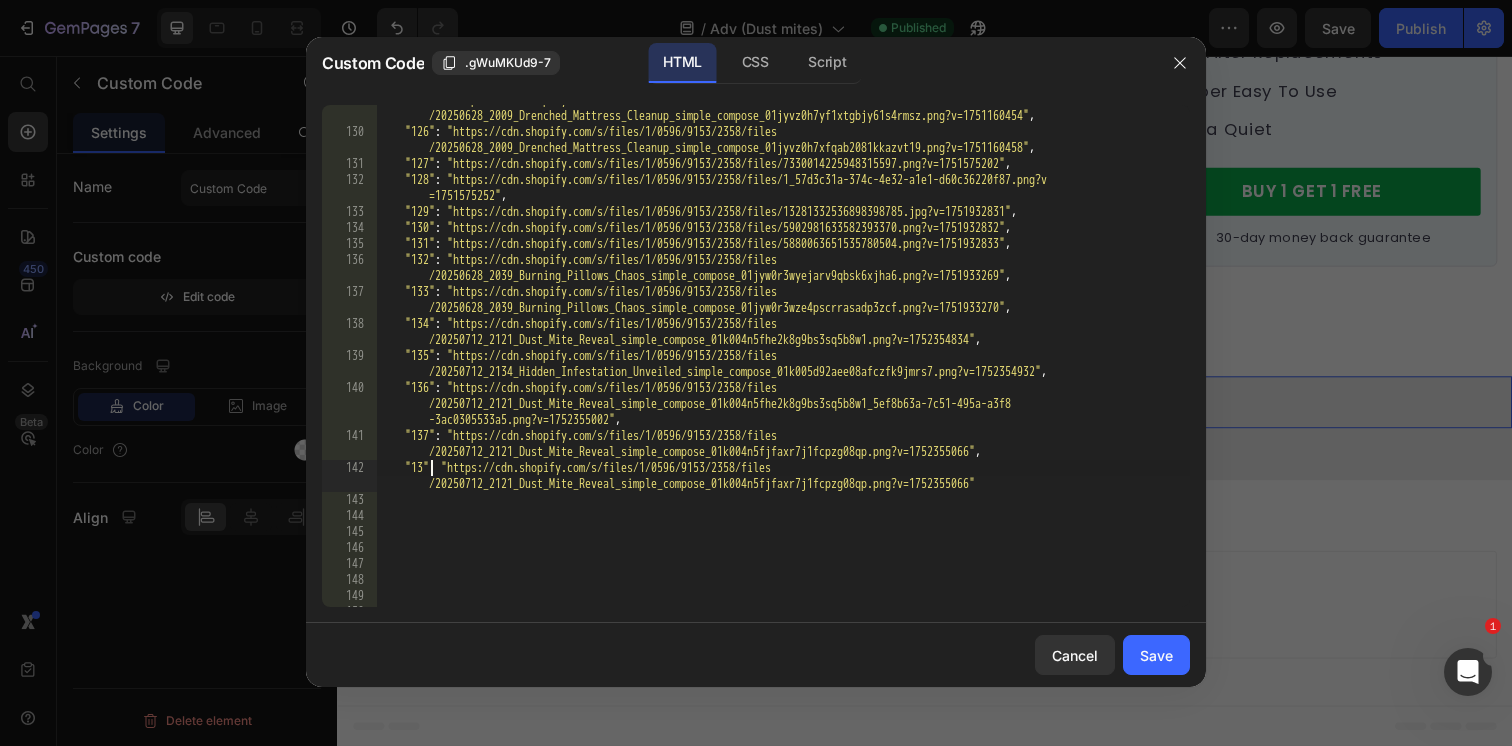 scroll, scrollTop: 0, scrollLeft: 4, axis: horizontal 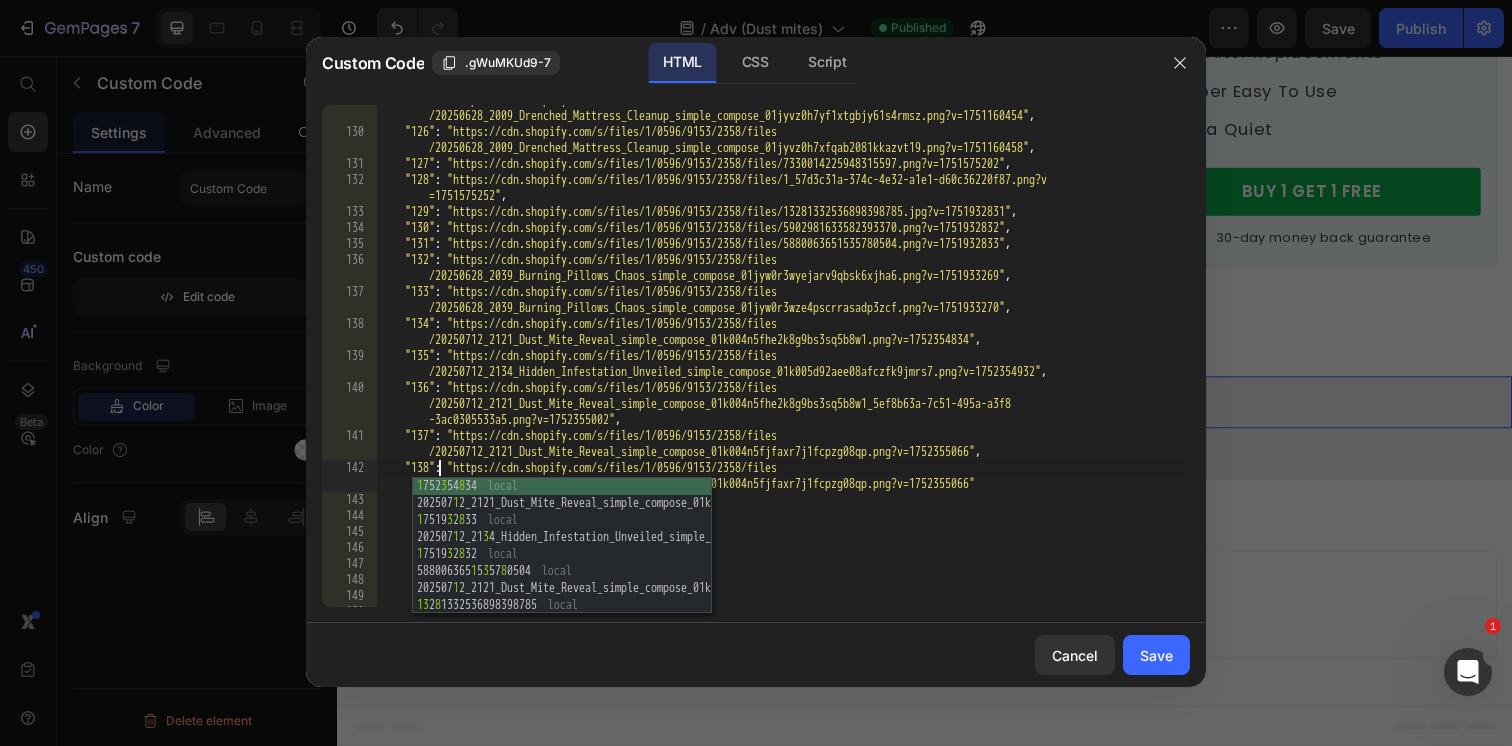 click on ""125" :   "https://cdn.shopify.com/s/files/1/0596/9153/2358/files          /20250628_2009_Drenched_Mattress_Cleanup_simple_compose_01jyvz0h7yf1xtgbjy61s4rmsz.png?v=1751160454" ,      "126" :   "https://cdn.shopify.com/s/files/1/0596/9153/2358/files          /20250628_2009_Drenched_Mattress_Cleanup_simple_compose_01jyvz0h7xfqab2081kkazvt19.png?v=1751160458" ,      "127" :   "https://cdn.shopify.com/s/files/1/0596/9153/2358/files/7330014225948315597.png?v=1751575202" ,      "128" :   "https://cdn.shopify.com/s/files/1/0596/9153/2358/files/1_57d3c31a-374c-4e32-a1e1-d60c36220f87.png?v          =1751575252" ,      "129" :   "https://cdn.shopify.com/s/files/1/0596/9153/2358/files/13281332536898398785.jpg?v=1751932831" ,      "130" :   "https://cdn.shopify.com/s/files/1/0596/9153/2358/files/5902981633582393370.png?v=1751932832" ,      "131" :   "https://cdn.shopify.com/s/files/1/0596/9153/2358/files/5880063651535780504.png?v=1751932833" ,      "132" :            ,      "133" :" at bounding box center [783, 367] 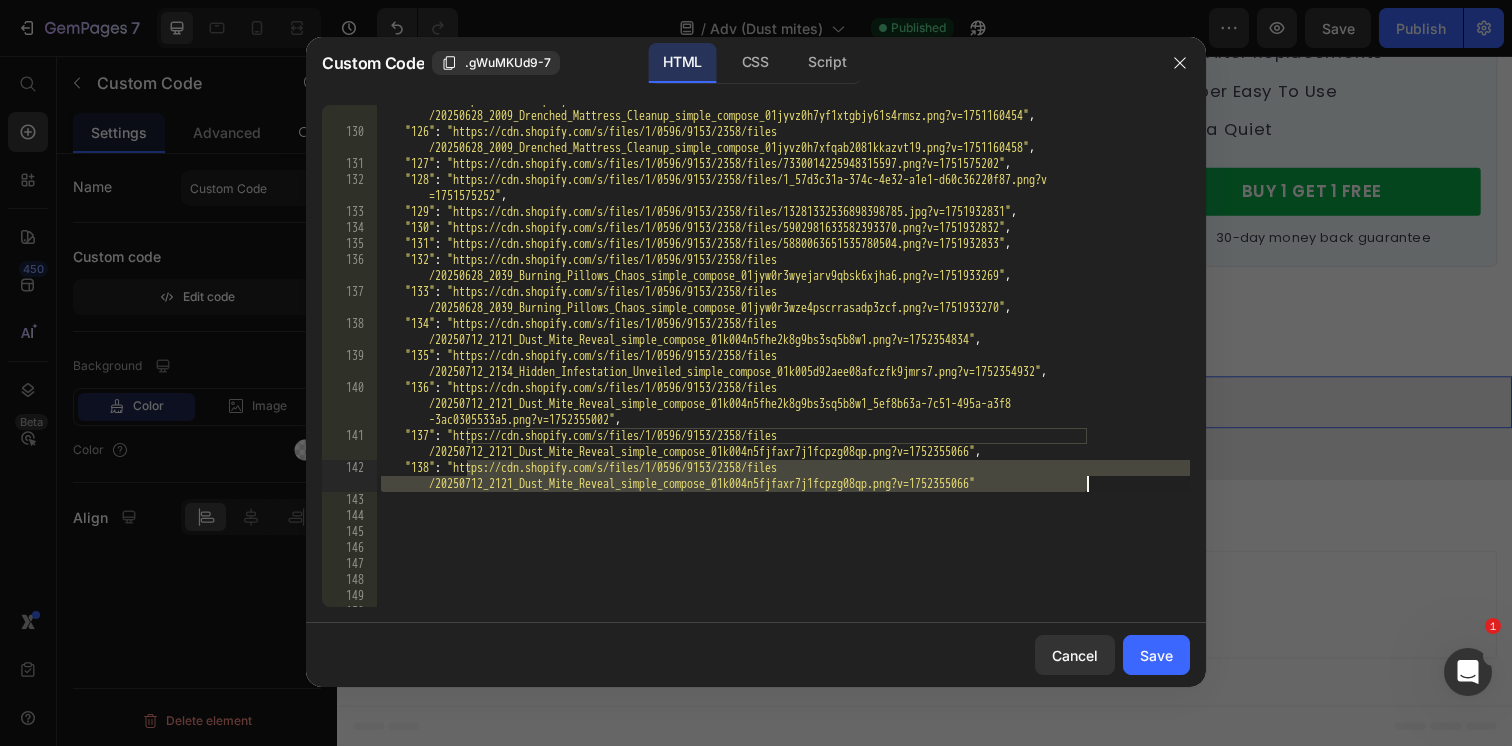 drag, startPoint x: 469, startPoint y: 471, endPoint x: 1085, endPoint y: 485, distance: 616.15906 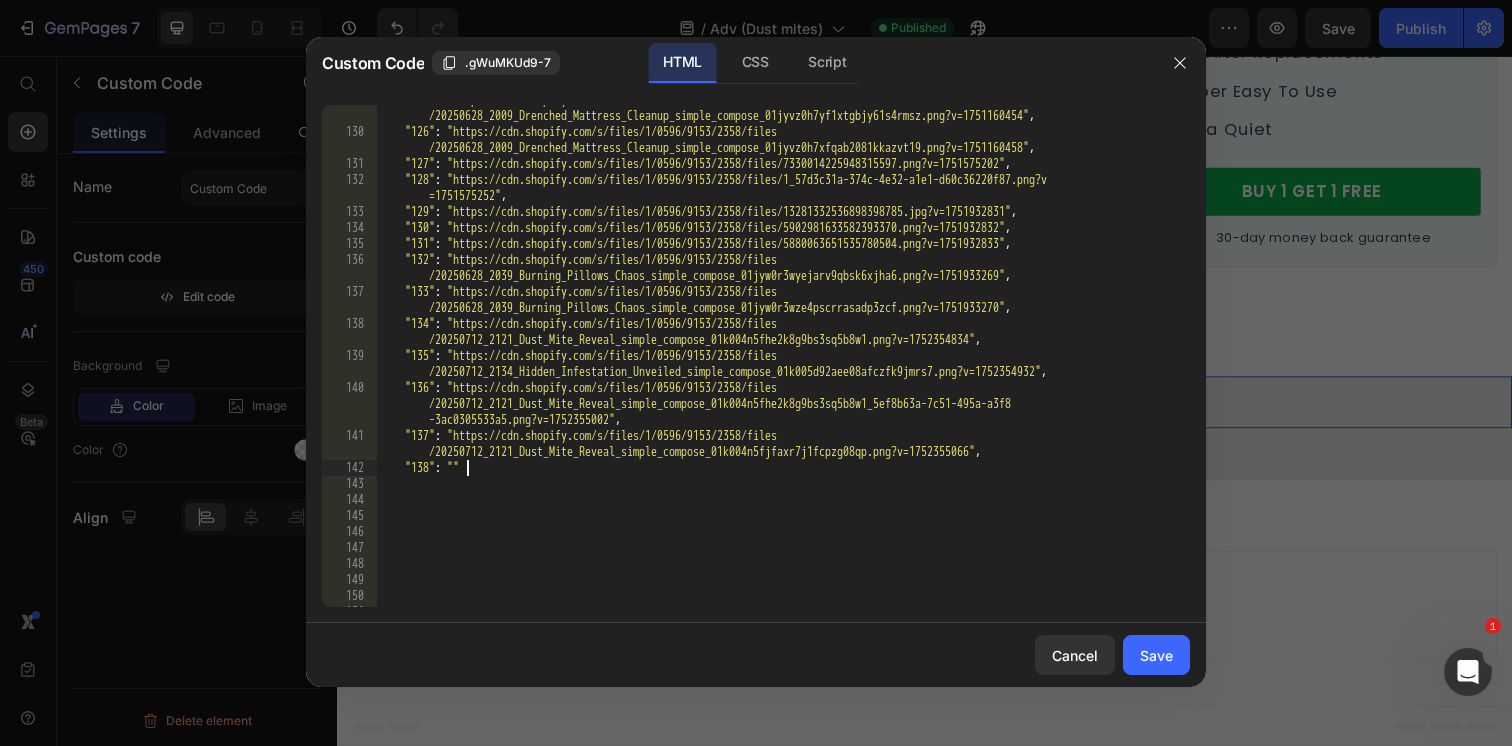 paste on "https://cdn.shopify.com/s/files/1/0596/9153/2358/files/20250712_2049_Invisible_Dust_Mite_Drama_simple_compose_01k002vnj9e9b8dvst06anz7kz.png?v=1752355145" 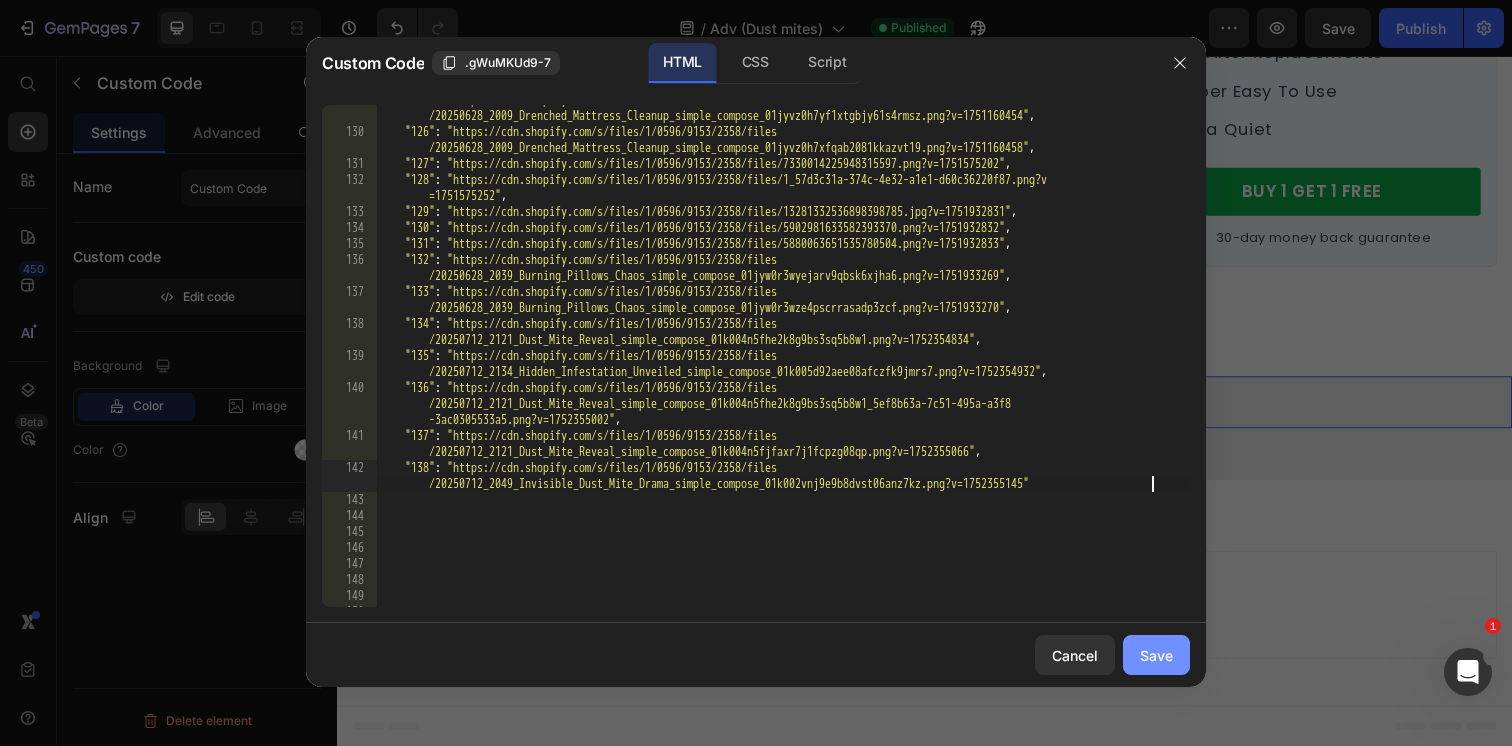 click on "Save" at bounding box center [1156, 655] 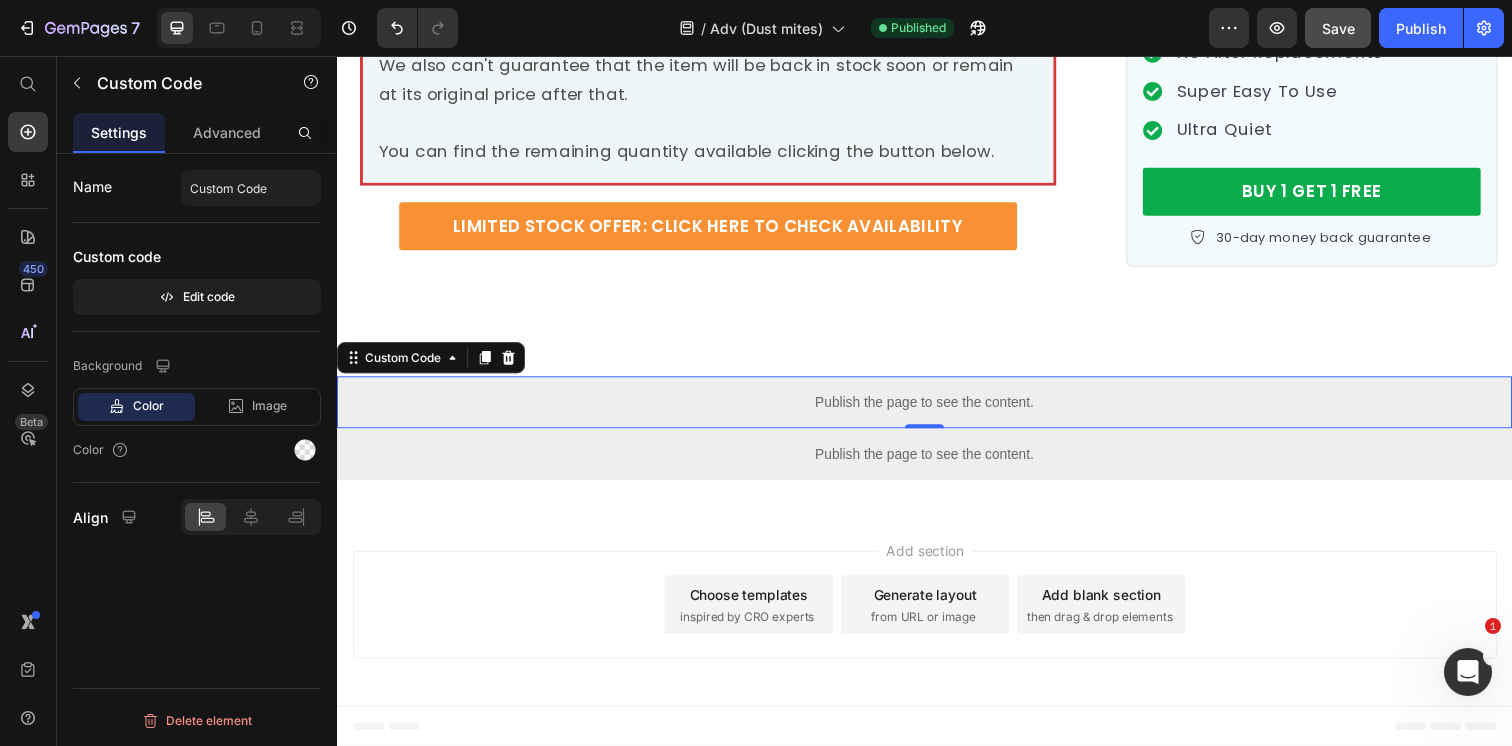 click on "Save" 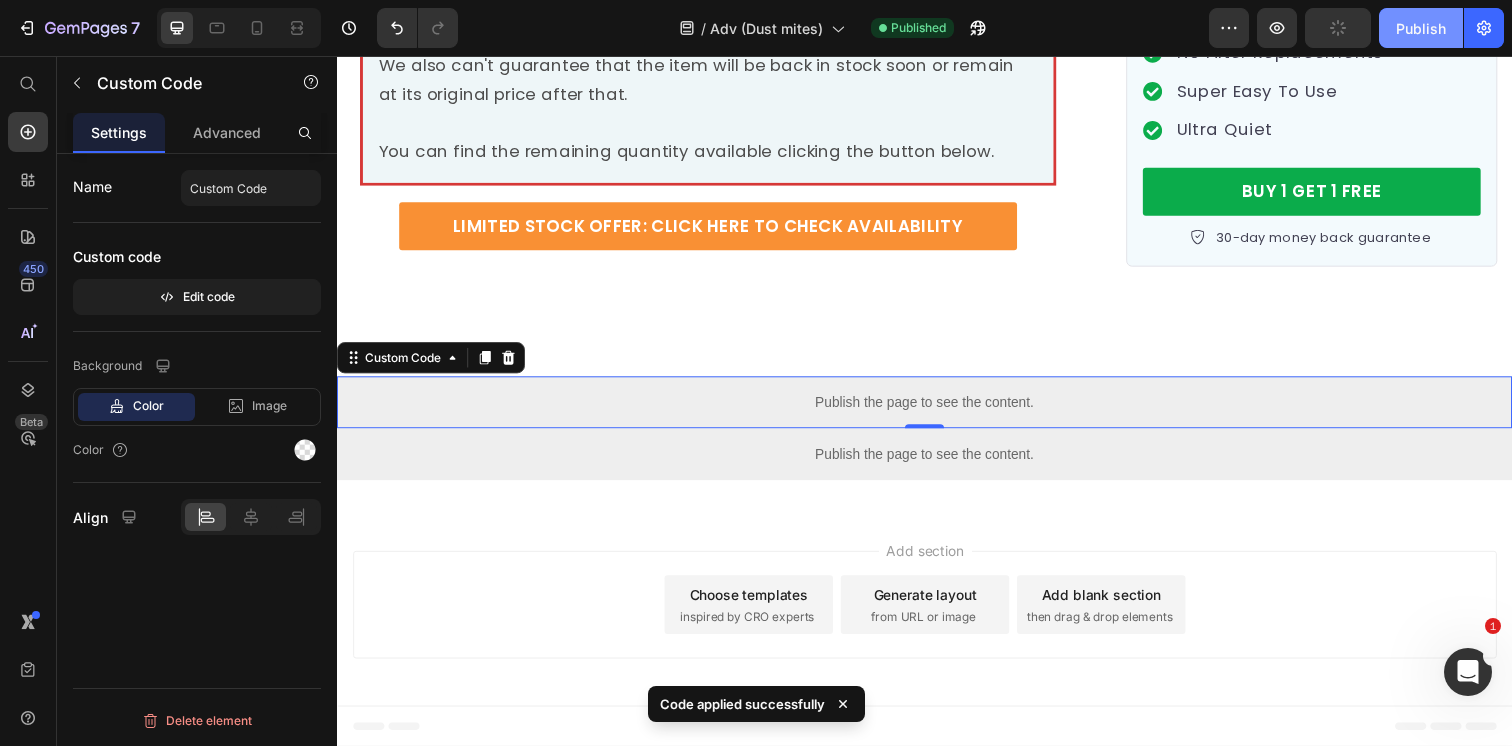 click on "Publish" 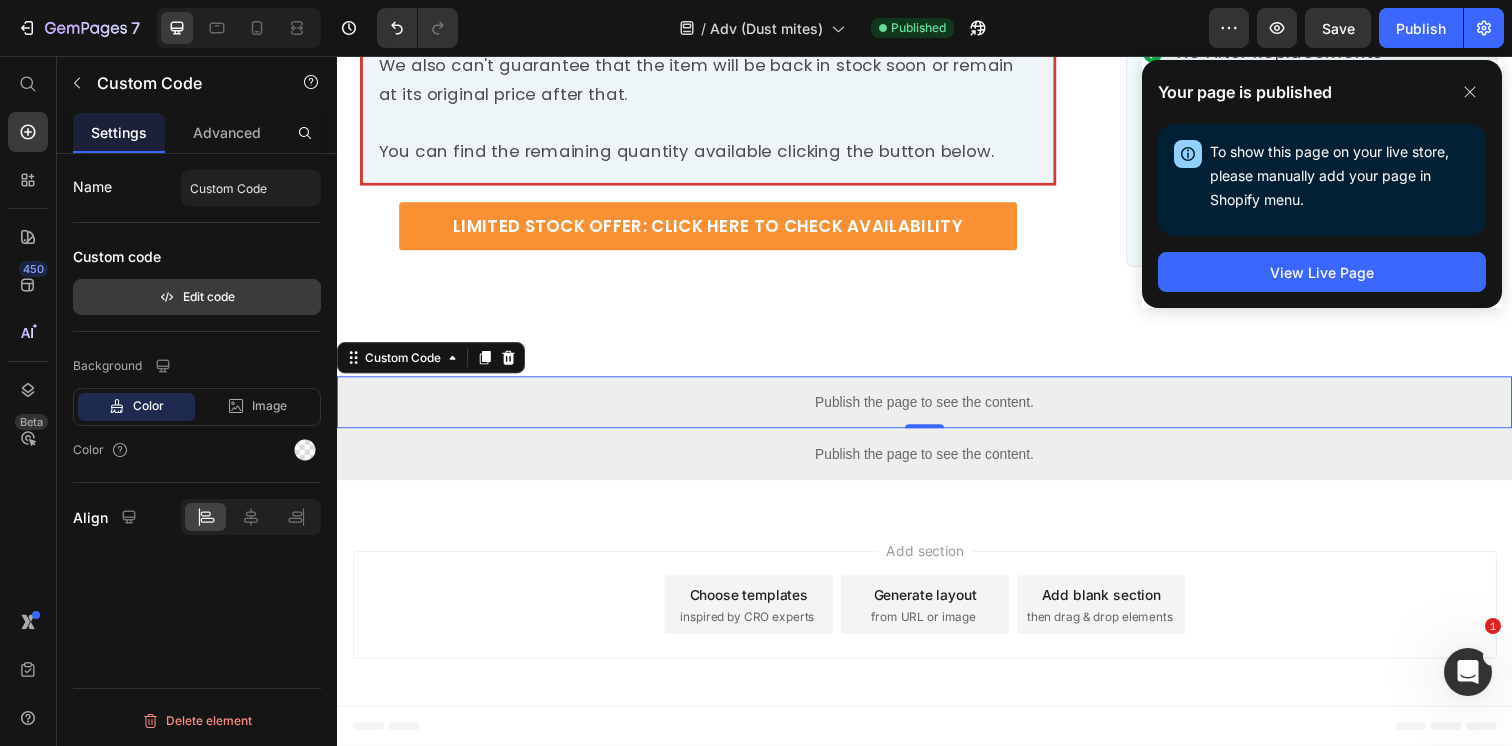 click on "Edit code" at bounding box center (197, 297) 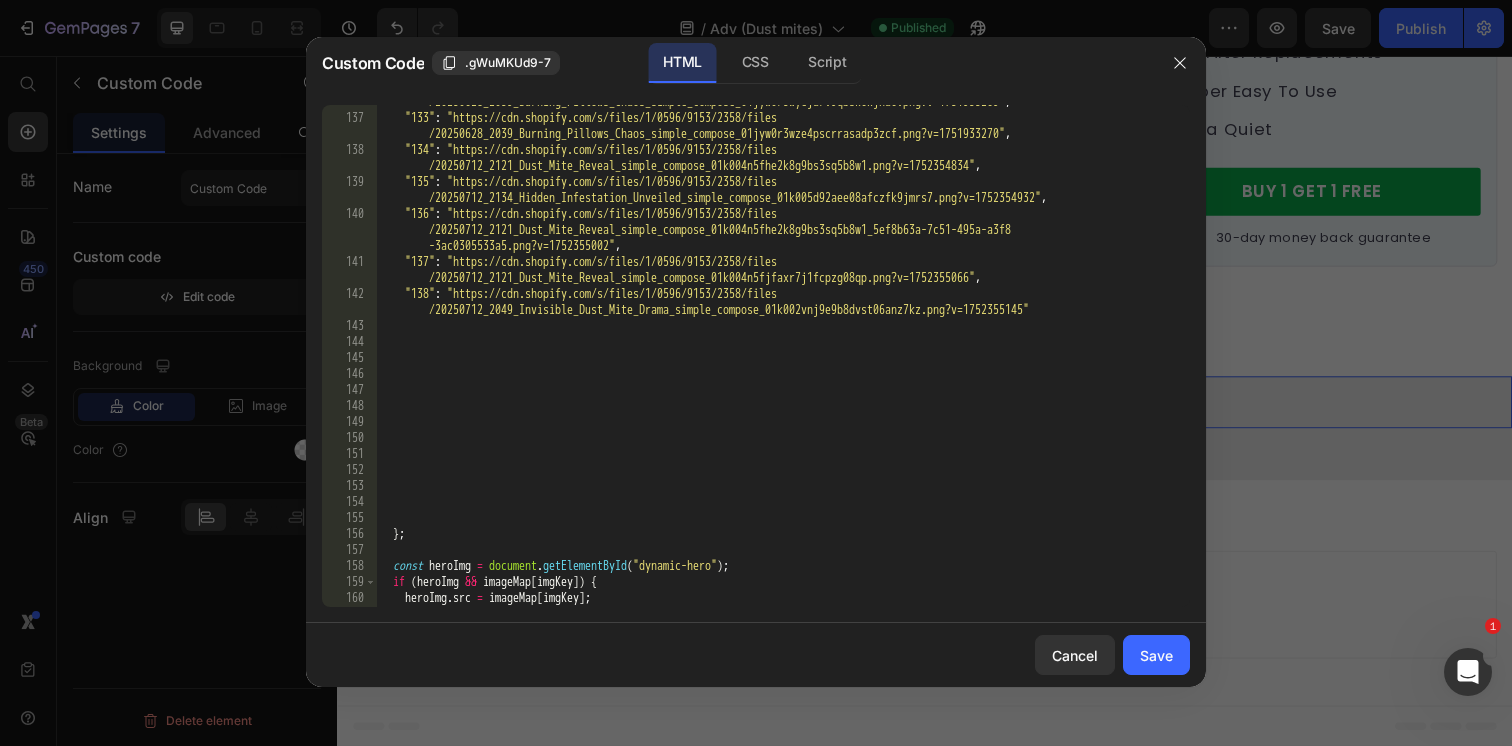scroll, scrollTop: 3555, scrollLeft: 0, axis: vertical 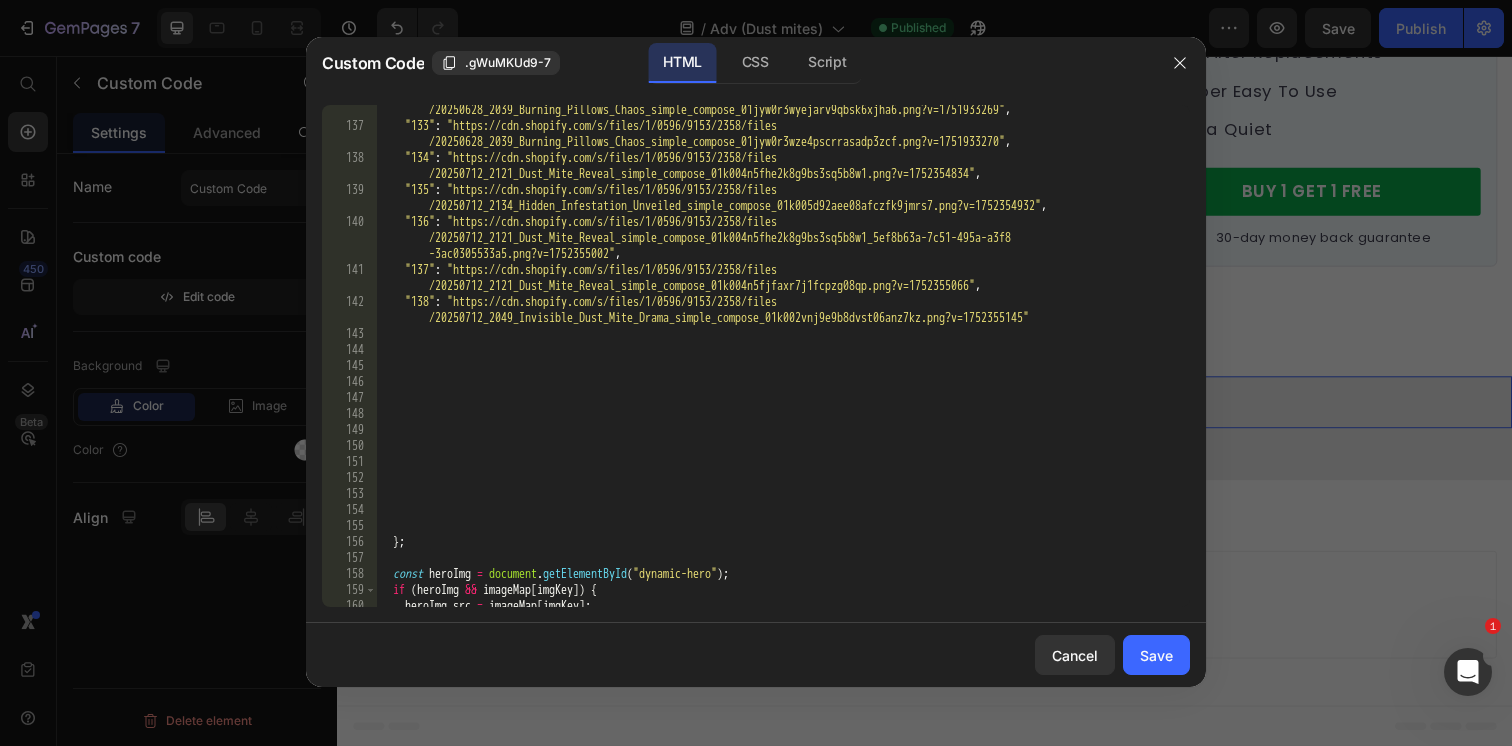 click on ""132" :   "https://cdn.shopify.com/s/files/1/0596/9153/2358/files          /20250628_2039_Burning_Pillows_Chaos_simple_compose_01jyw0r3wyejarv9qbsk6xjha6.png?v=1751933269" ,      "133" :   "https://cdn.shopify.com/s/files/1/0596/9153/2358/files          /20250628_2039_Burning_Pillows_Chaos_simple_compose_01jyw0r3wze4pscrrasadp3zcf.png?v=1751933270" ,      "134" :   "https://cdn.shopify.com/s/files/1/0596/9153/2358/files          /20250712_2121_Dust_Mite_Reveal_simple_compose_01k004n5fhe2k8g9bs3sq5b8w1.png?v=1752354834" ,      "135" :   "https://cdn.shopify.com/s/files/1/0596/9153/2358/files          /20250712_2134_Hidden_Infestation_Unveiled_simple_compose_01k005d92aee08afczfk9jmrs7.png?v=1752354932" ,      "136" :   "https://cdn.shopify.com/s/files/1/0596/9153/2358/files          /20250712_2121_Dust_Mite_Reveal_simple_compose_01k004n5fhe2k8g9bs3sq5b8w1_5ef8b63a-7c51-495a-a3f8          -3ac0305533a5.png?v=1752355002" ,      "137" :            ," at bounding box center [783, 361] 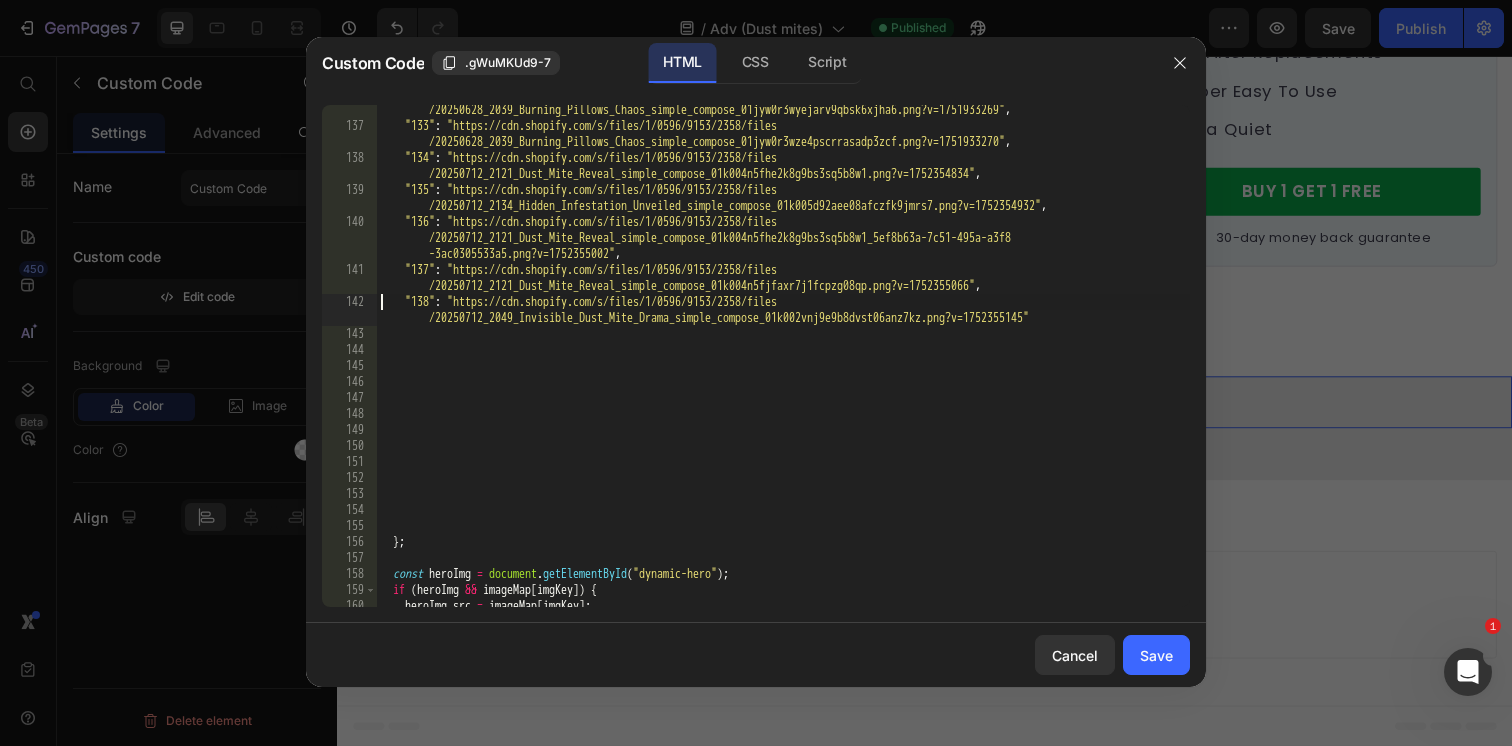 click at bounding box center (1180, -1394) 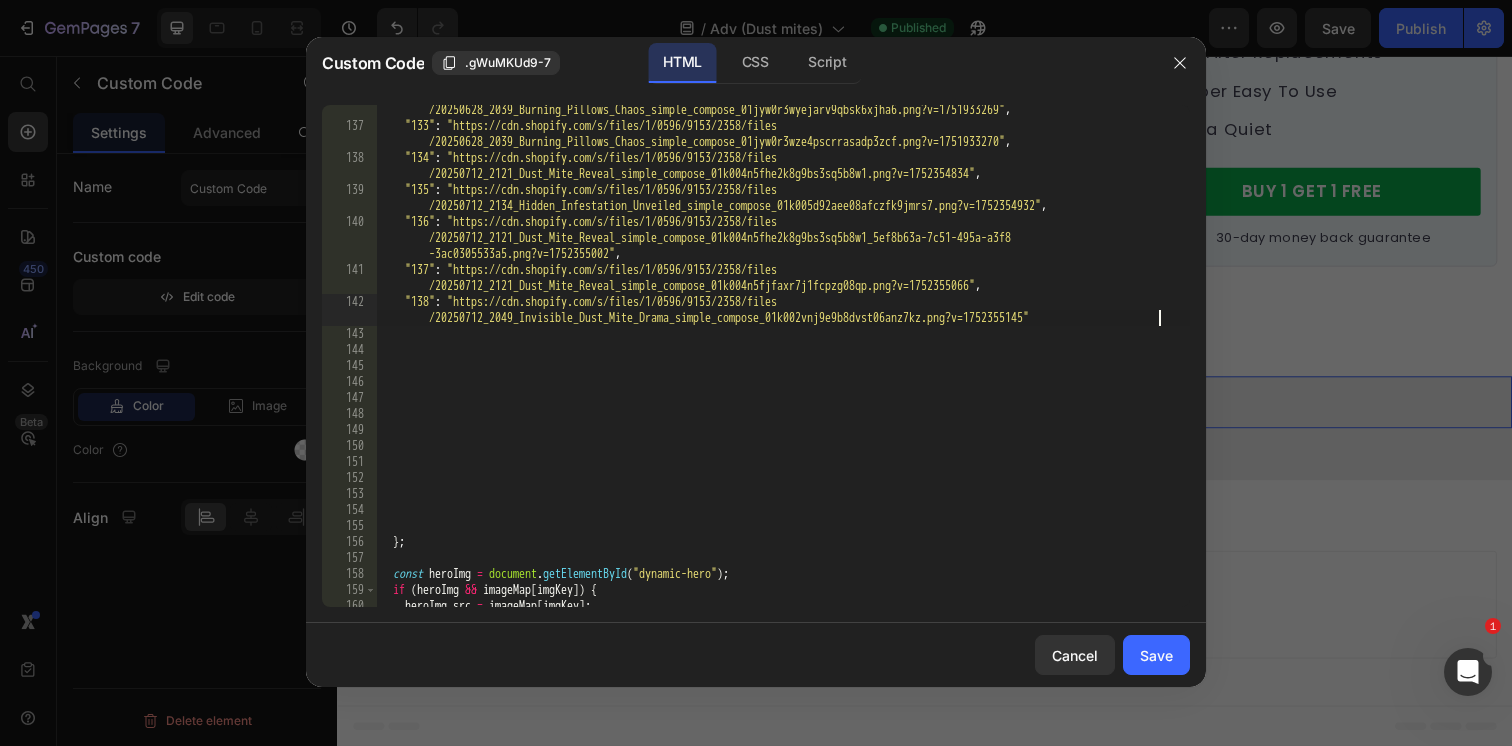 type on ""138": "https://cdn.shopify.com/s/files/1/0596/9153/2358/files/20250712_2049_Invisible_Dust_Mite_Drama_simple_compose_01k002vnj9e9b8dvst06anz7kz.png?v=1752355145"," 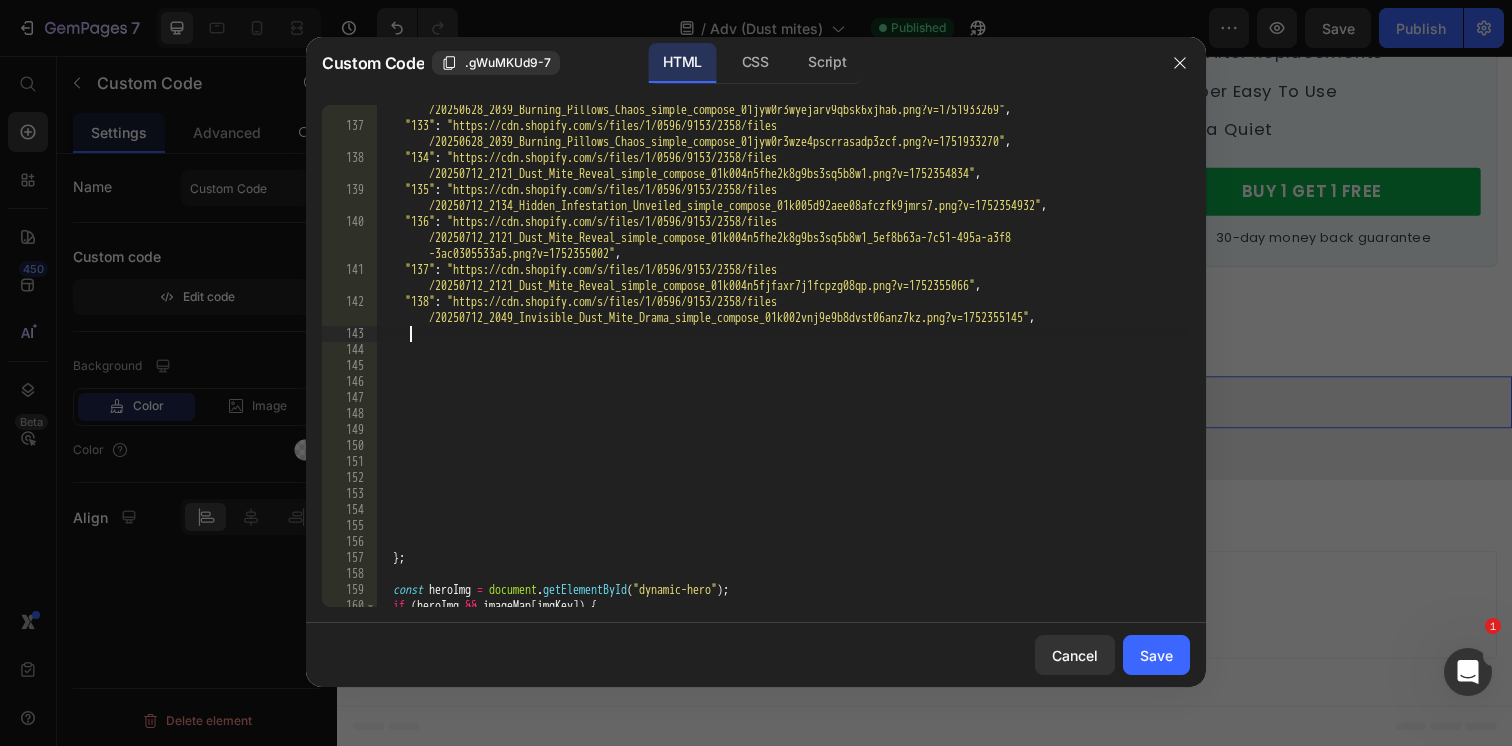 scroll, scrollTop: 0, scrollLeft: 1, axis: horizontal 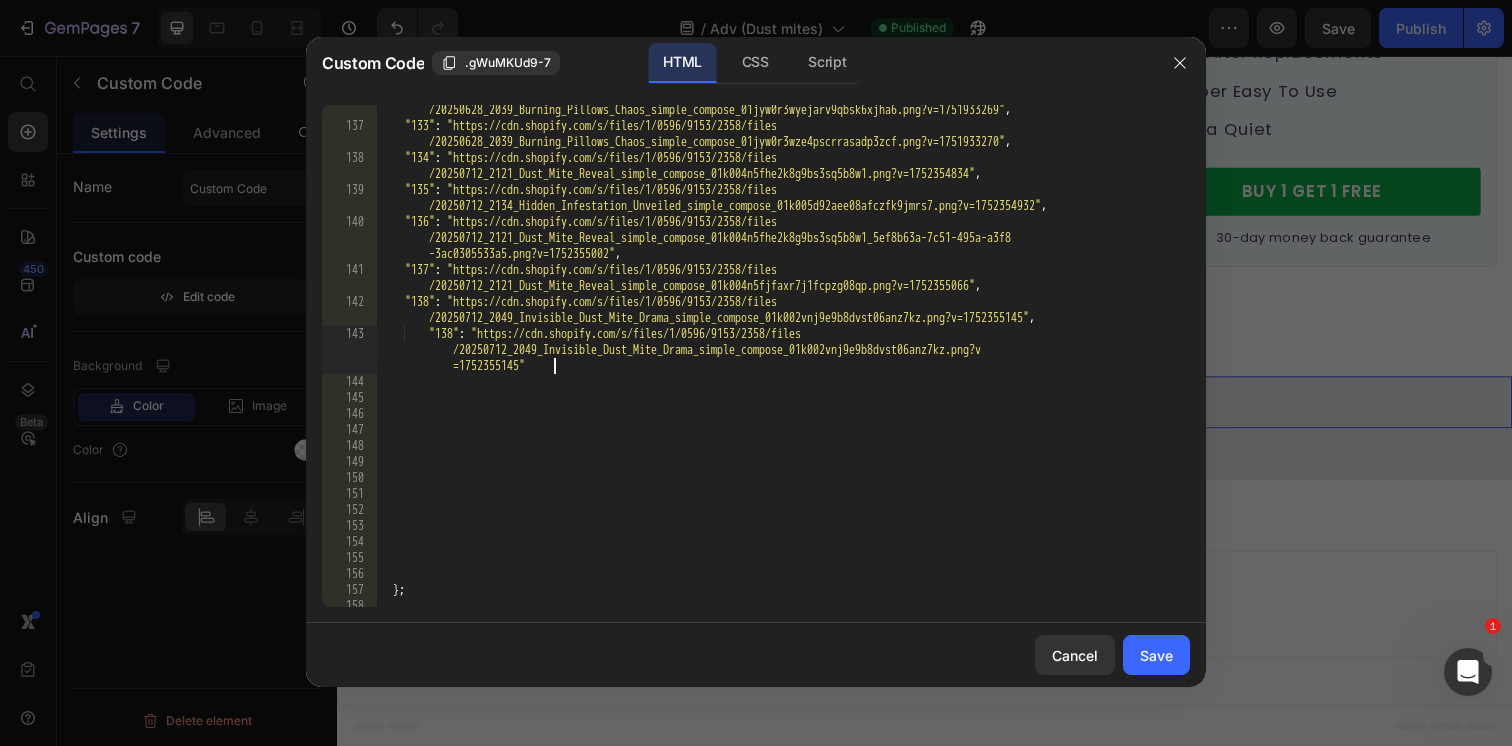click on ""132" :   "https://cdn.shopify.com/s/files/1/0596/9153/2358/files          /20250628_2039_Burning_Pillows_Chaos_simple_compose_01jyw0r3wyejarv9qbsk6xjha6.png?v=1751933269" ,      "133" :   "https://cdn.shopify.com/s/files/1/0596/9153/2358/files          /20250628_2039_Burning_Pillows_Chaos_simple_compose_01jyw0r3wze4pscrrasadp3zcf.png?v=1751933270" ,      "134" :   "https://cdn.shopify.com/s/files/1/0596/9153/2358/files          /20250712_2121_Dust_Mite_Reveal_simple_compose_01k004n5fhe2k8g9bs3sq5b8w1.png?v=1752354834" ,      "135" :   "https://cdn.shopify.com/s/files/1/0596/9153/2358/files          /20250712_2134_Hidden_Infestation_Unveiled_simple_compose_01k005d92aee08afczfk9jmrs7.png?v=1752354932" ,      "136" :   "https://cdn.shopify.com/s/files/1/0596/9153/2358/files          /20250712_2121_Dust_Mite_Reveal_simple_compose_01k004n5fhe2k8g9bs3sq5b8w1_5ef8b63a-7c51-495a-a3f8          -3ac0305533a5.png?v=1752355002" ,      "137" :            ," at bounding box center [783, 361] 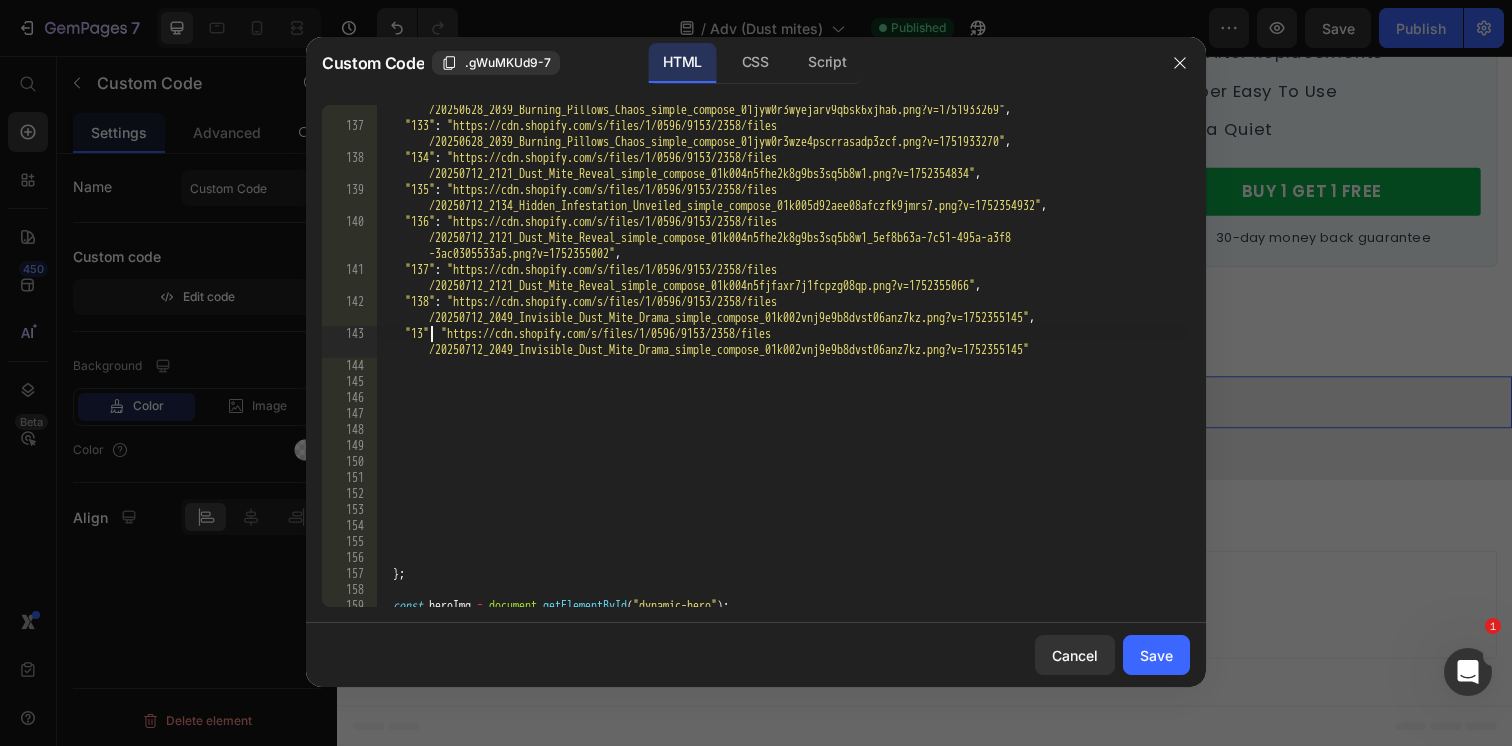 scroll, scrollTop: 0, scrollLeft: 4, axis: horizontal 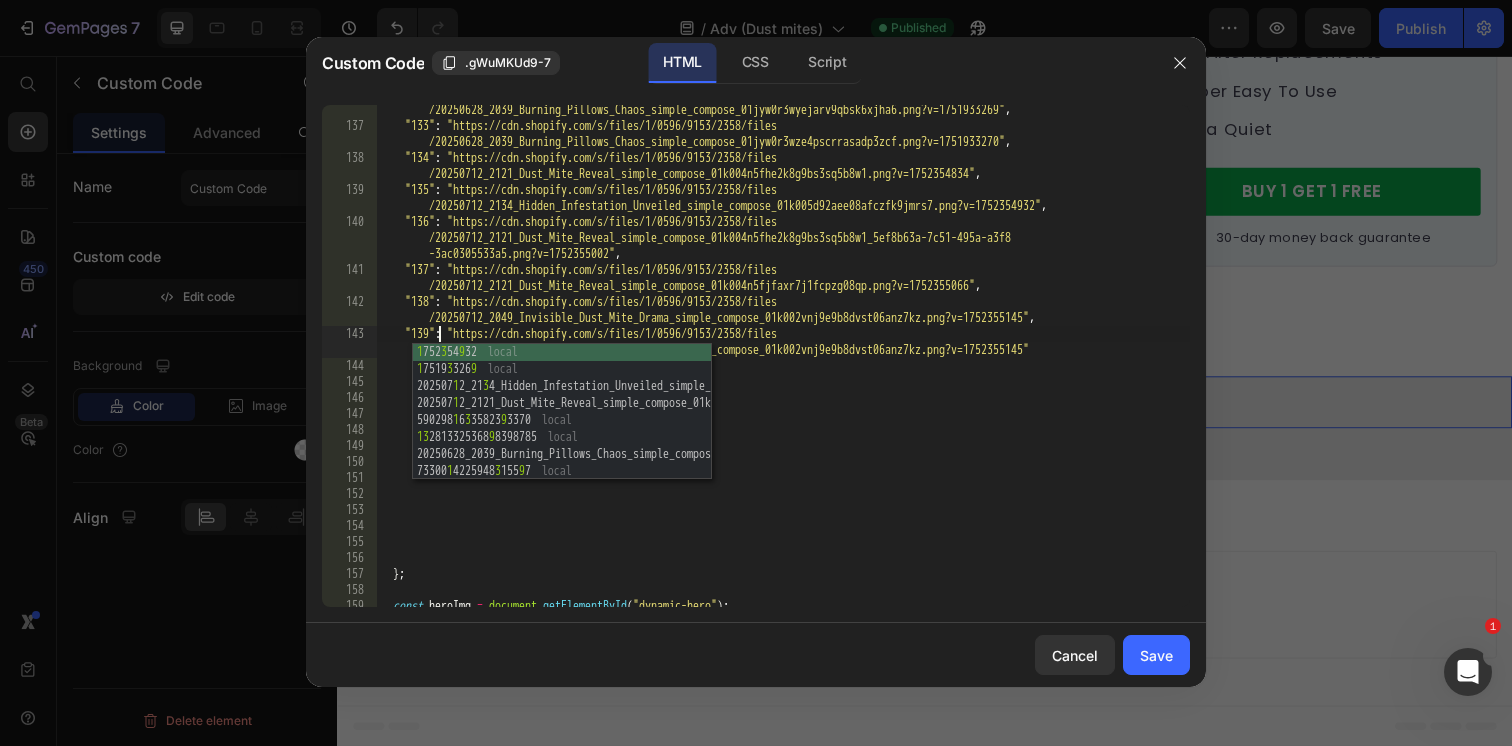 click on ""132" :   "https://cdn.shopify.com/s/files/1/0596/9153/2358/files          /20250628_2039_Burning_Pillows_Chaos_simple_compose_01jyw0r3wyejarv9qbsk6xjha6.png?v=1751933269" ,      "133" :   "https://cdn.shopify.com/s/files/1/0596/9153/2358/files          /20250628_2039_Burning_Pillows_Chaos_simple_compose_01jyw0r3wze4pscrrasadp3zcf.png?v=1751933270" ,      "134" :   "https://cdn.shopify.com/s/files/1/0596/9153/2358/files          /20250712_2121_Dust_Mite_Reveal_simple_compose_01k004n5fhe2k8g9bs3sq5b8w1.png?v=1752354834" ,      "135" :   "https://cdn.shopify.com/s/files/1/0596/9153/2358/files          /20250712_2134_Hidden_Infestation_Unveiled_simple_compose_01k005d92aee08afczfk9jmrs7.png?v=1752354932" ,      "136" :   "https://cdn.shopify.com/s/files/1/0596/9153/2358/files          /20250712_2121_Dust_Mite_Reveal_simple_compose_01k004n5fhe2k8g9bs3sq5b8w1_5ef8b63a-7c51-495a-a3f8          -3ac0305533a5.png?v=1752355002" ,      "137" :            ," at bounding box center (783, 361) 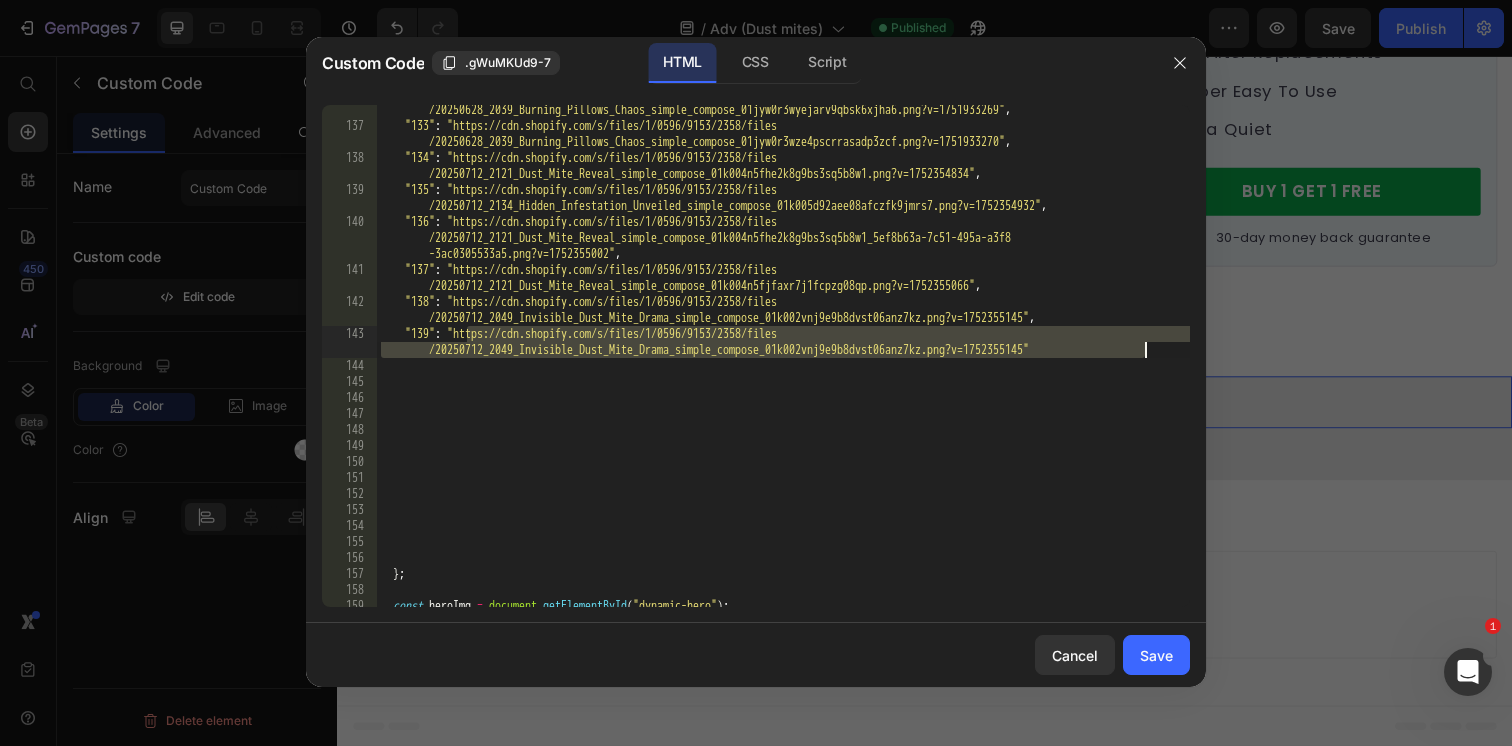 drag, startPoint x: 468, startPoint y: 335, endPoint x: 1144, endPoint y: 348, distance: 676.125 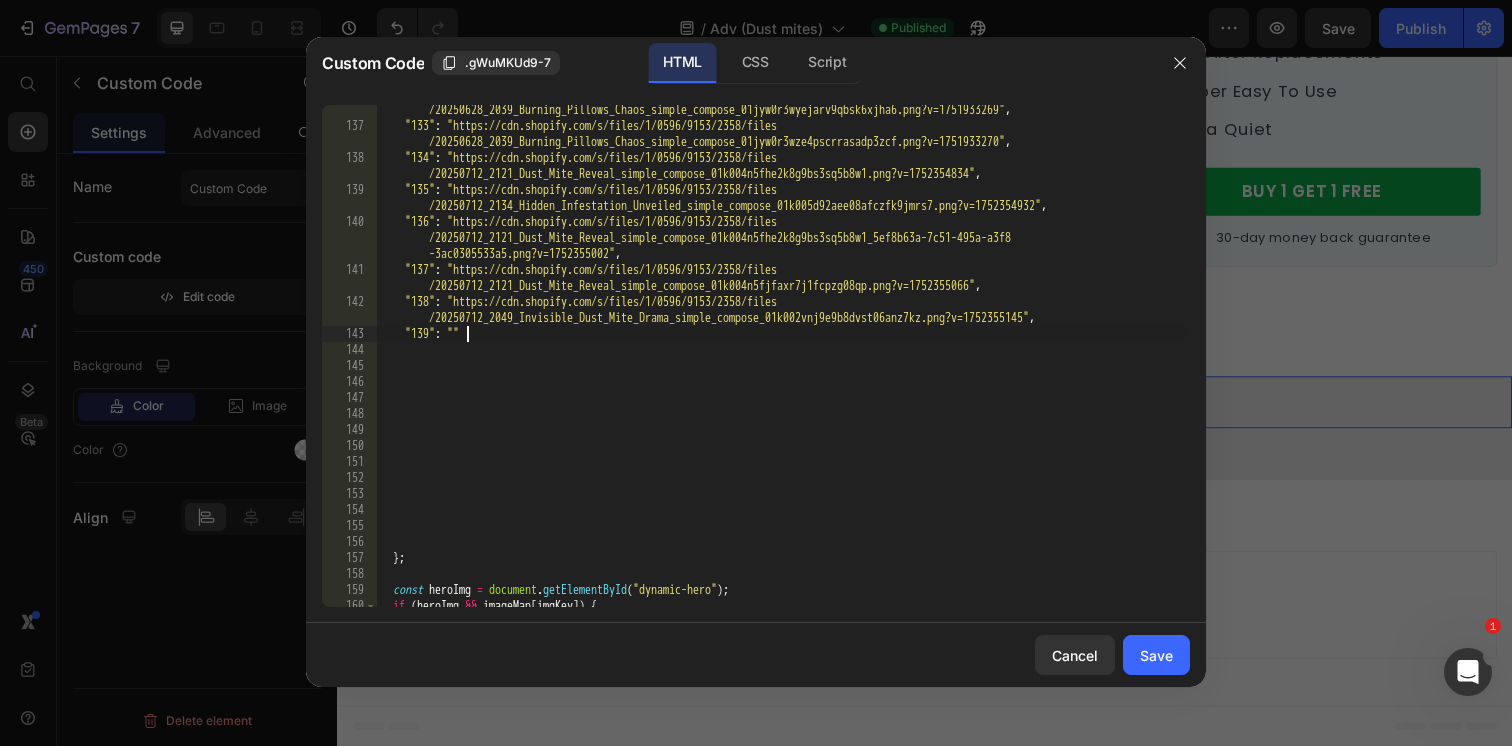paste on "https://cdn.shopify.com/s/files/1/0596/9153/2358/files/20250712_2029_Infected_Curbside_Couch_simple_compose_01k001r3arezb8c1adganc1h0k.png?v=1752355221" 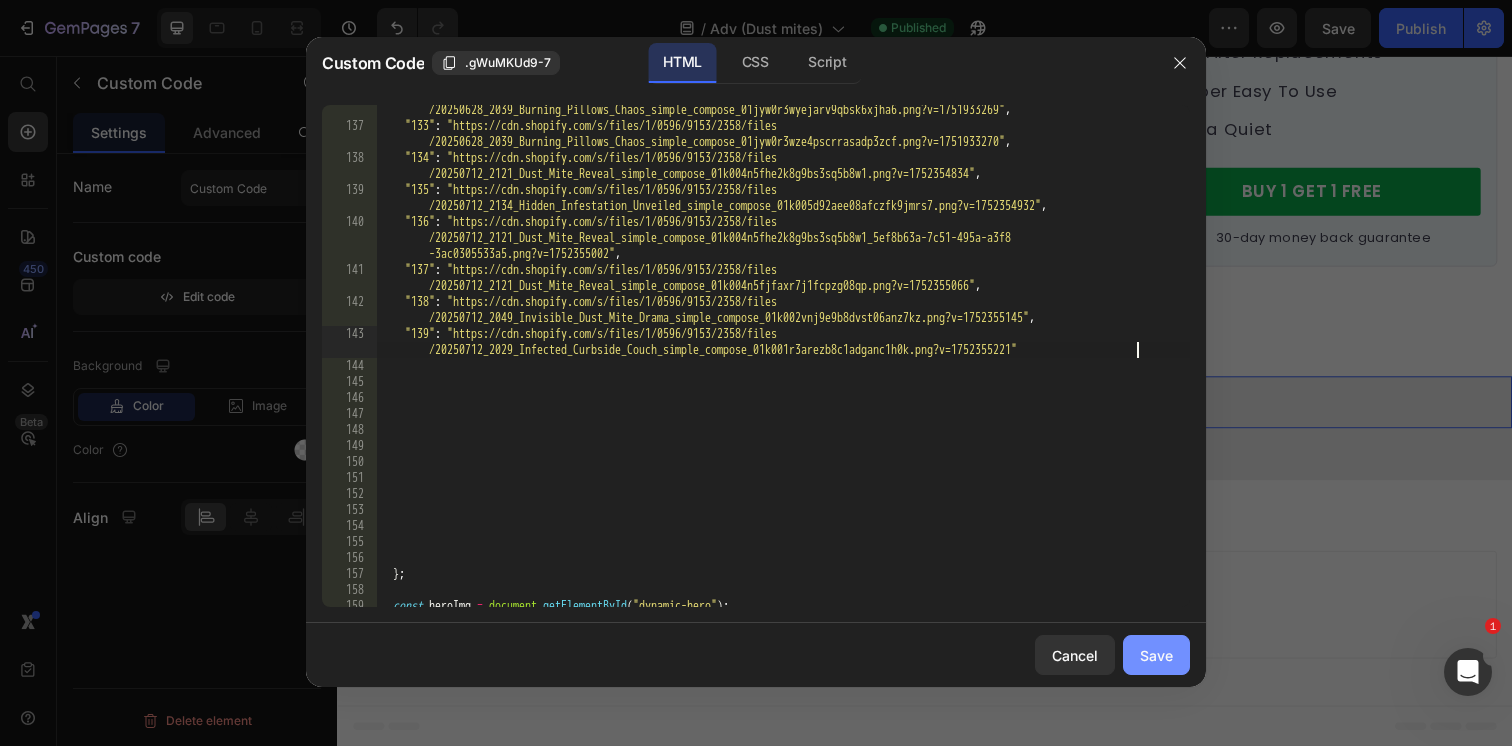 click on "Save" at bounding box center (1156, 655) 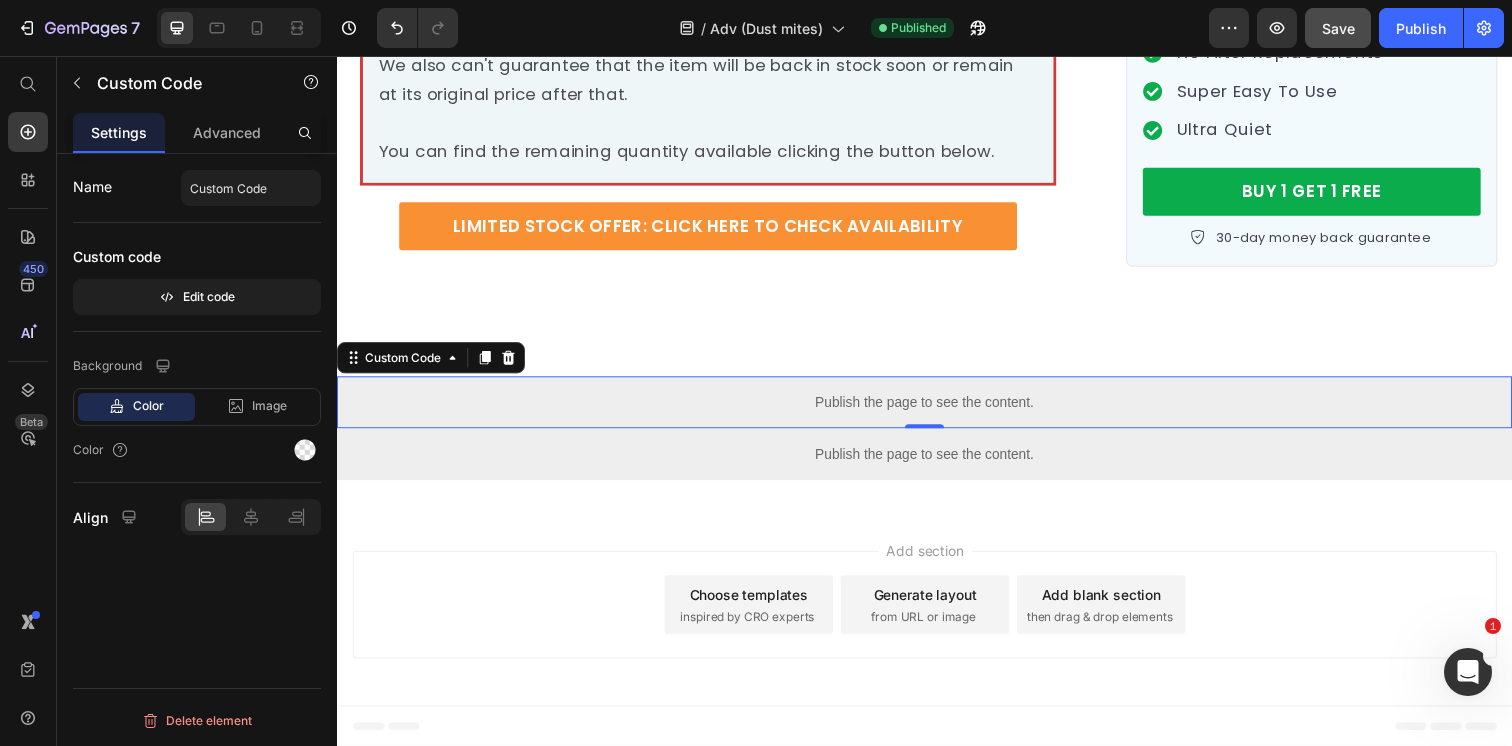 click on "Save" 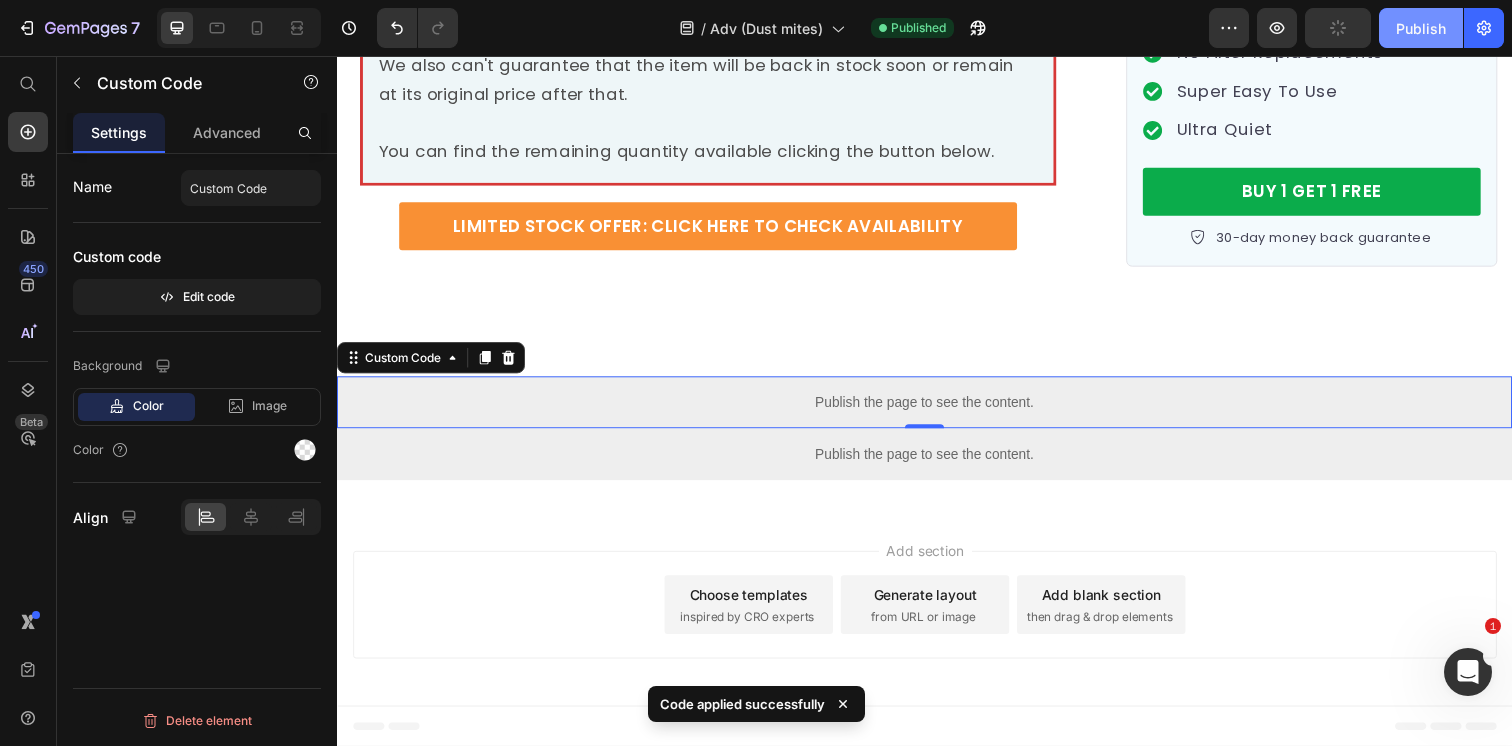 click on "Publish" at bounding box center [1421, 28] 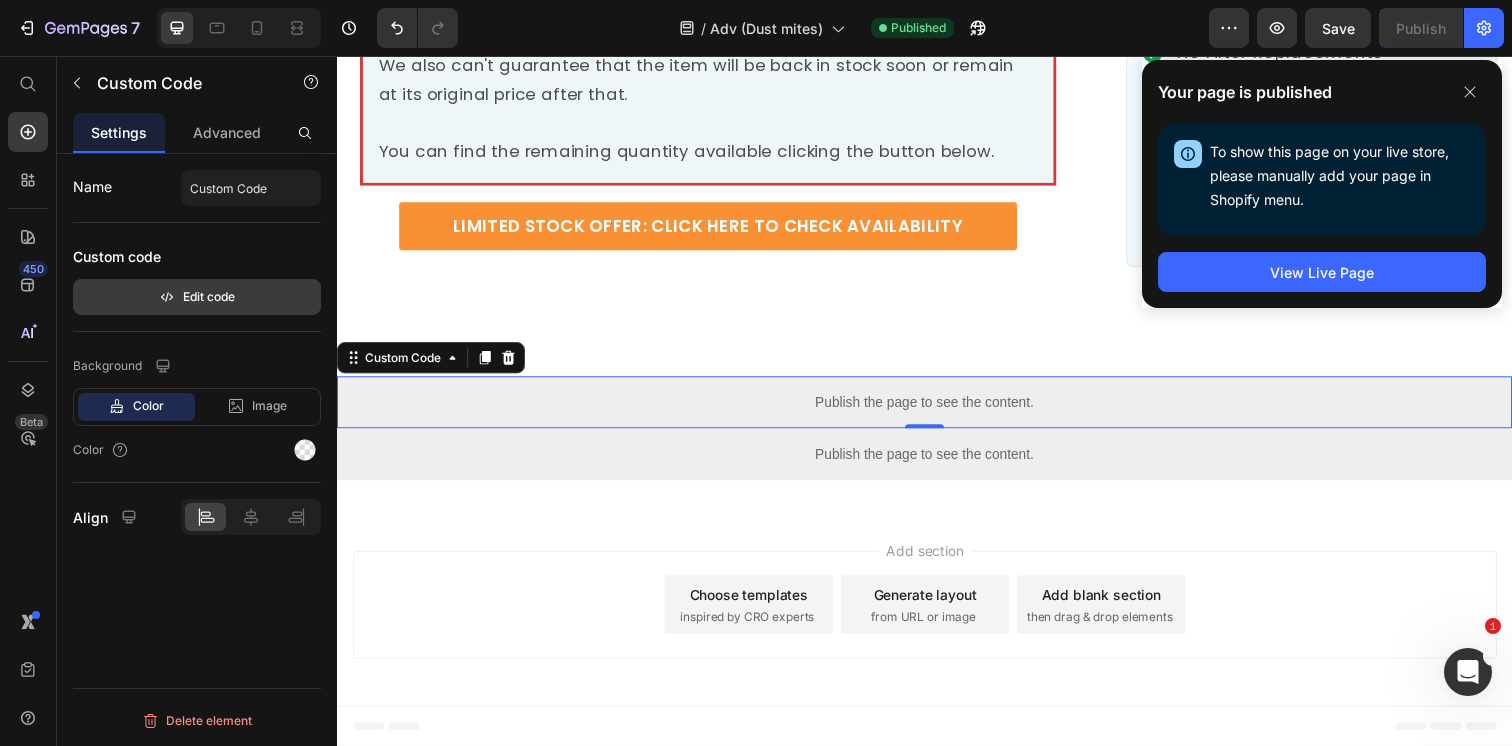 click on "Edit code" at bounding box center (197, 297) 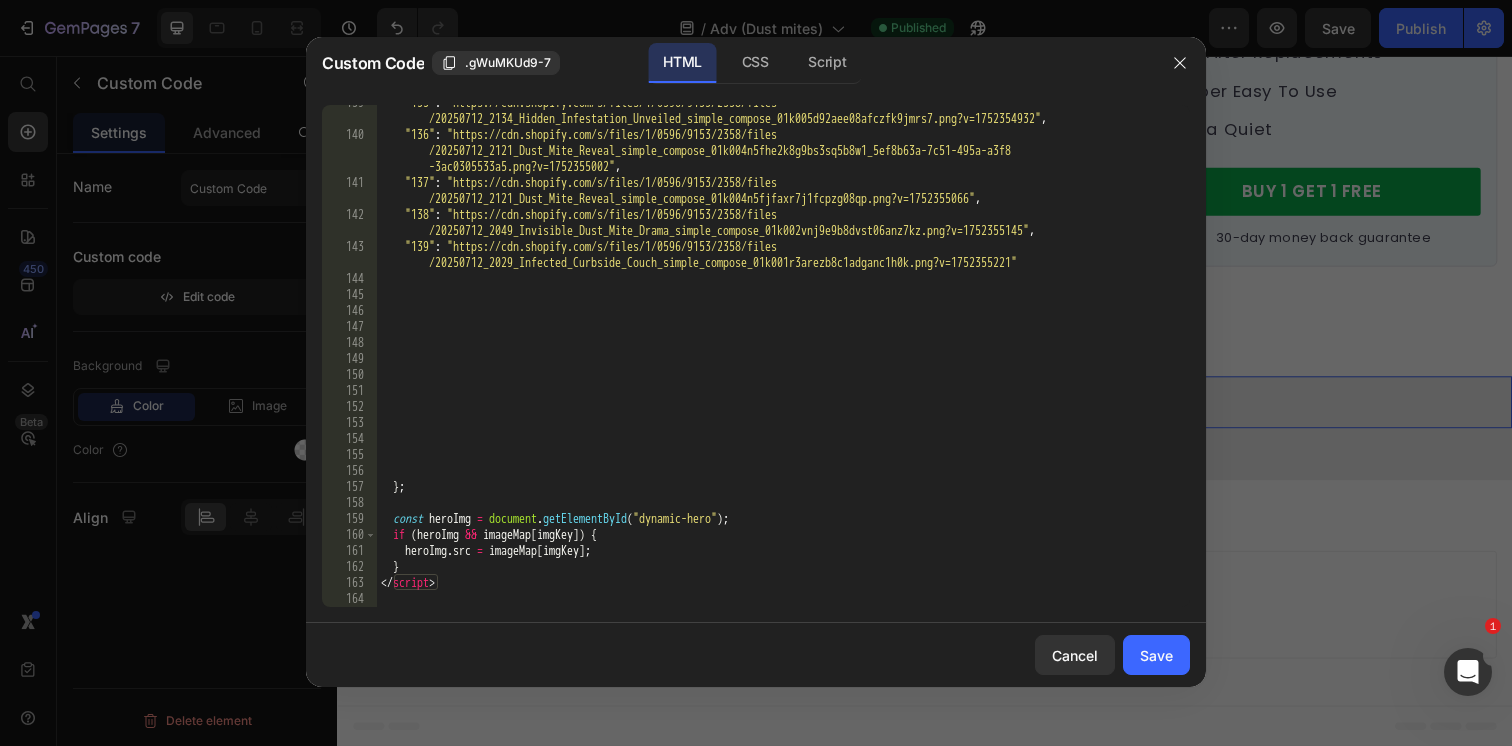 scroll, scrollTop: 3636, scrollLeft: 0, axis: vertical 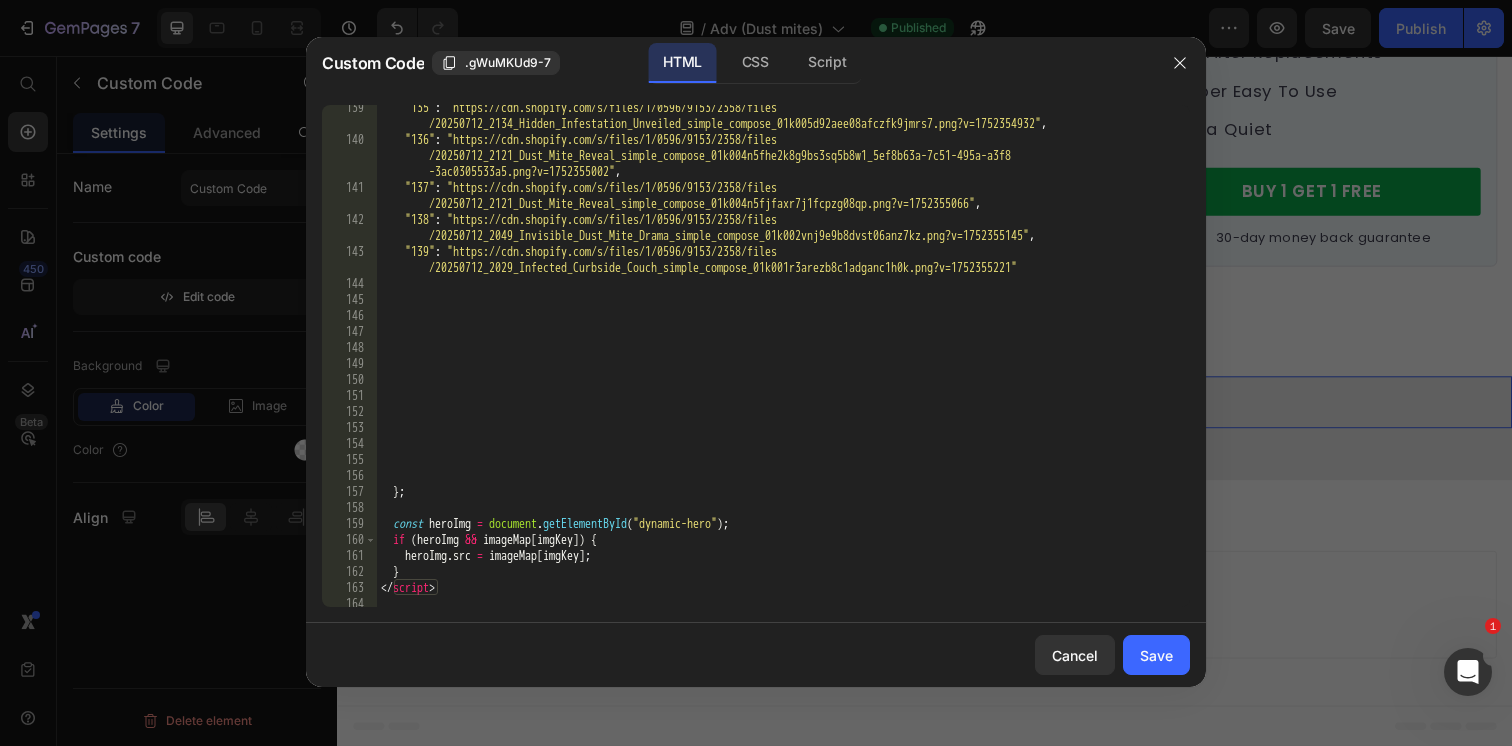 click on ""135" :   "https://cdn.shopify.com/s/files/1/0596/9153/2358/files          /20250712_2134_Hidden_Infestation_Unveiled_simple_compose_01k005d92aee08afczfk9jmrs7.png?v=1752354932" ,      "136" :   "https://cdn.shopify.com/s/files/1/0596/9153/2358/files          /20250712_2121_Dust_Mite_Reveal_simple_compose_01k004n5fhe2k8g9bs3sq5b8w1_5ef8b63a-7c51-495a-a3f8          -3ac0305533a5.png?v=1752355002" ,      "137" :   "https://cdn.shopify.com/s/files/1/0596/9153/2358/files          /20250712_2121_Dust_Mite_Reveal_simple_compose_01k004n5fjfaxr7j1fcpzg08qp.png?v=1752355066" ,      "138" :   "https://cdn.shopify.com/s/files/1/0596/9153/2358/files          /20250712_2049_Invisible_Dust_Mite_Drama_simple_compose_01k002vnj9e9b8dvst06anz7kz.png?v=1752355145" ,      "139" :   "https://cdn.shopify.com/s/files/1/0596/9153/2358/files          /20250712_2029_Infected_Curbside_Couch_simple_compose_01k001r3arezb8c1adganc1h0k.png?v=1752355221"         } ;    const   heroImg   =" at bounding box center (783, 375) 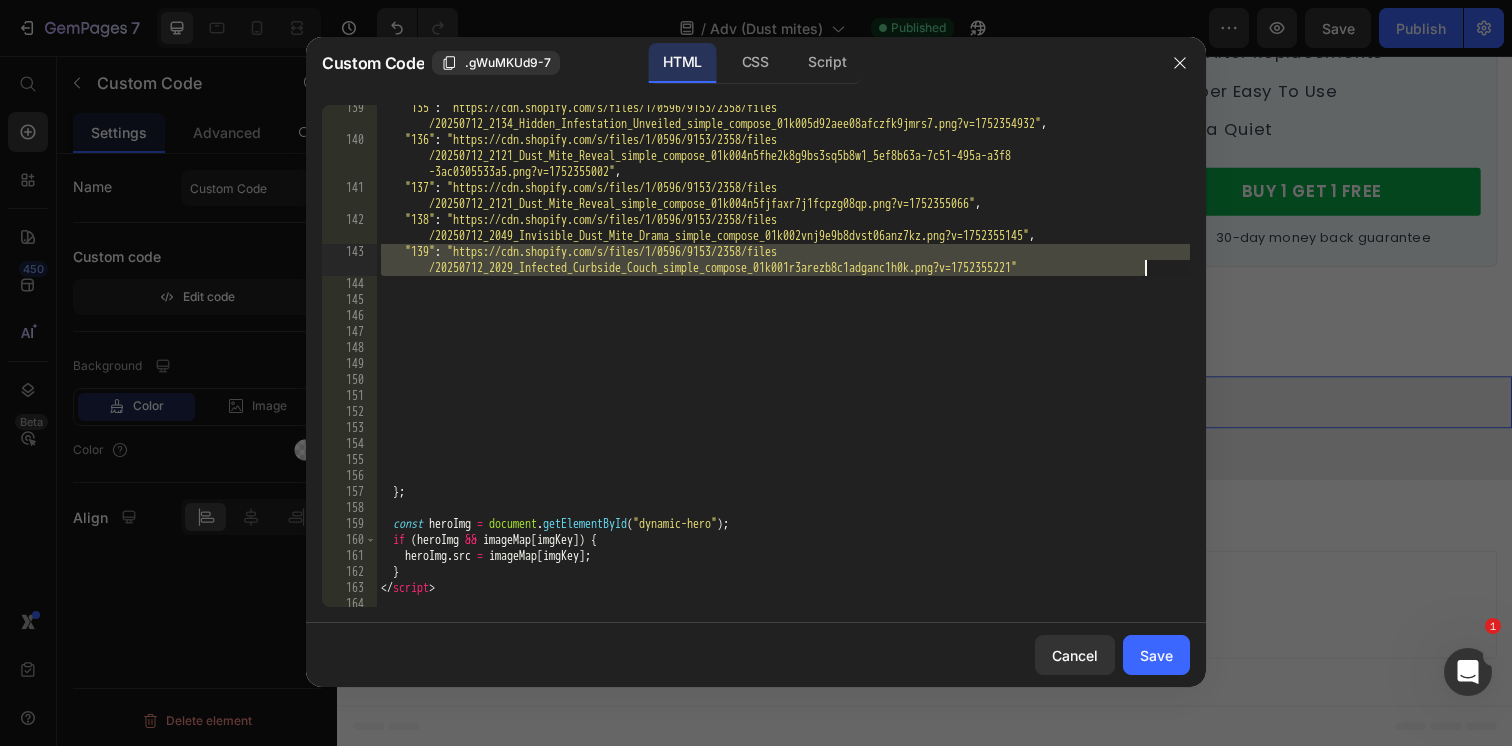 click on ""135" :   "https://cdn.shopify.com/s/files/1/0596/9153/2358/files          /20250712_2134_Hidden_Infestation_Unveiled_simple_compose_01k005d92aee08afczfk9jmrs7.png?v=1752354932" ,      "136" :   "https://cdn.shopify.com/s/files/1/0596/9153/2358/files          /20250712_2121_Dust_Mite_Reveal_simple_compose_01k004n5fhe2k8g9bs3sq5b8w1_5ef8b63a-7c51-495a-a3f8          -3ac0305533a5.png?v=1752355002" ,      "137" :   "https://cdn.shopify.com/s/files/1/0596/9153/2358/files          /20250712_2121_Dust_Mite_Reveal_simple_compose_01k004n5fjfaxr7j1fcpzg08qp.png?v=1752355066" ,      "138" :   "https://cdn.shopify.com/s/files/1/0596/9153/2358/files          /20250712_2049_Invisible_Dust_Mite_Drama_simple_compose_01k002vnj9e9b8dvst06anz7kz.png?v=1752355145" ,      "139" :   "https://cdn.shopify.com/s/files/1/0596/9153/2358/files          /20250712_2029_Infected_Curbside_Couch_simple_compose_01k001r3arezb8c1adganc1h0k.png?v=1752355221"         } ;    const   heroImg   =" at bounding box center (783, 375) 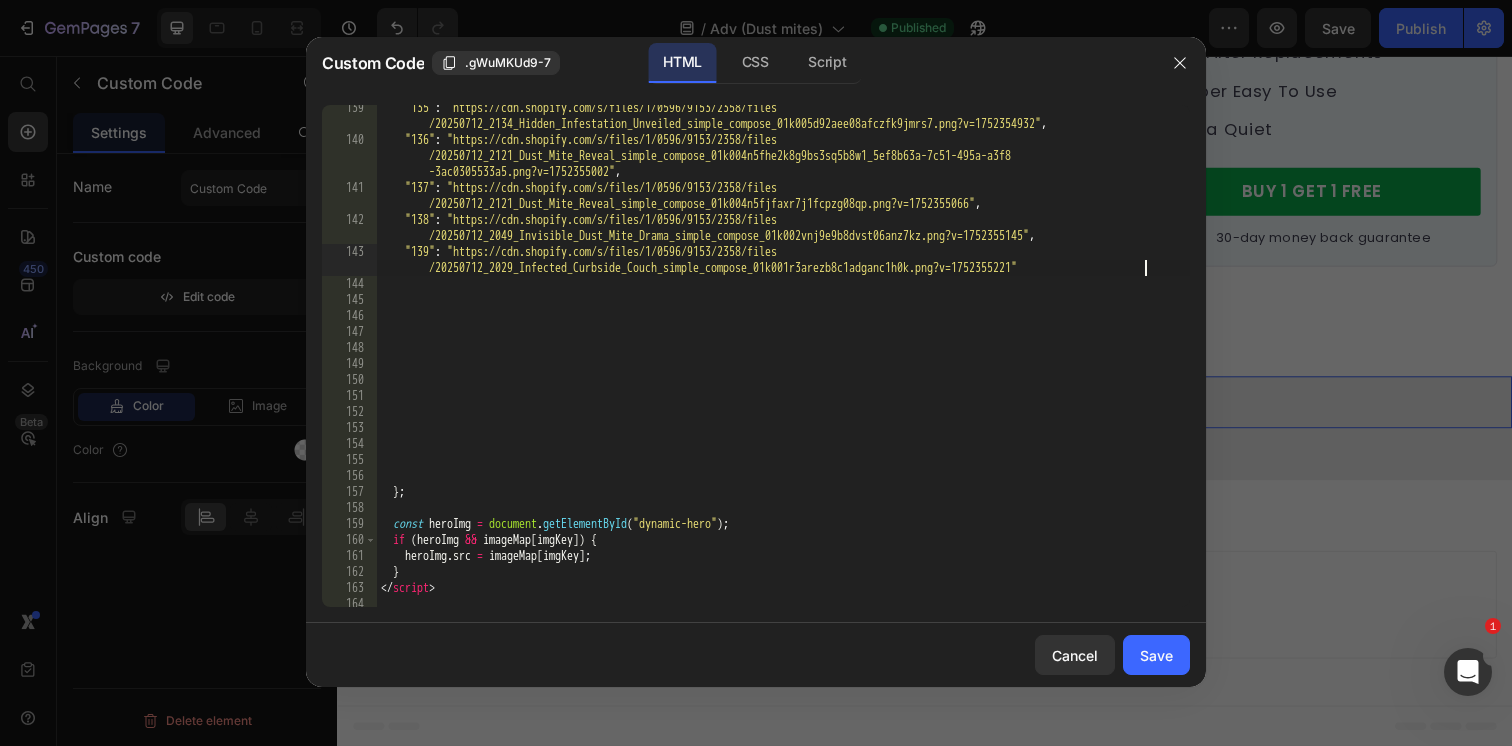 type on ""139": "https://cdn.shopify.com/s/files/1/0596/9153/2358/files/20250712_2029_Infected_Curbside_Couch_simple_compose_01k001r3arezb8c1adganc1h0k.png?v=1752355221"," 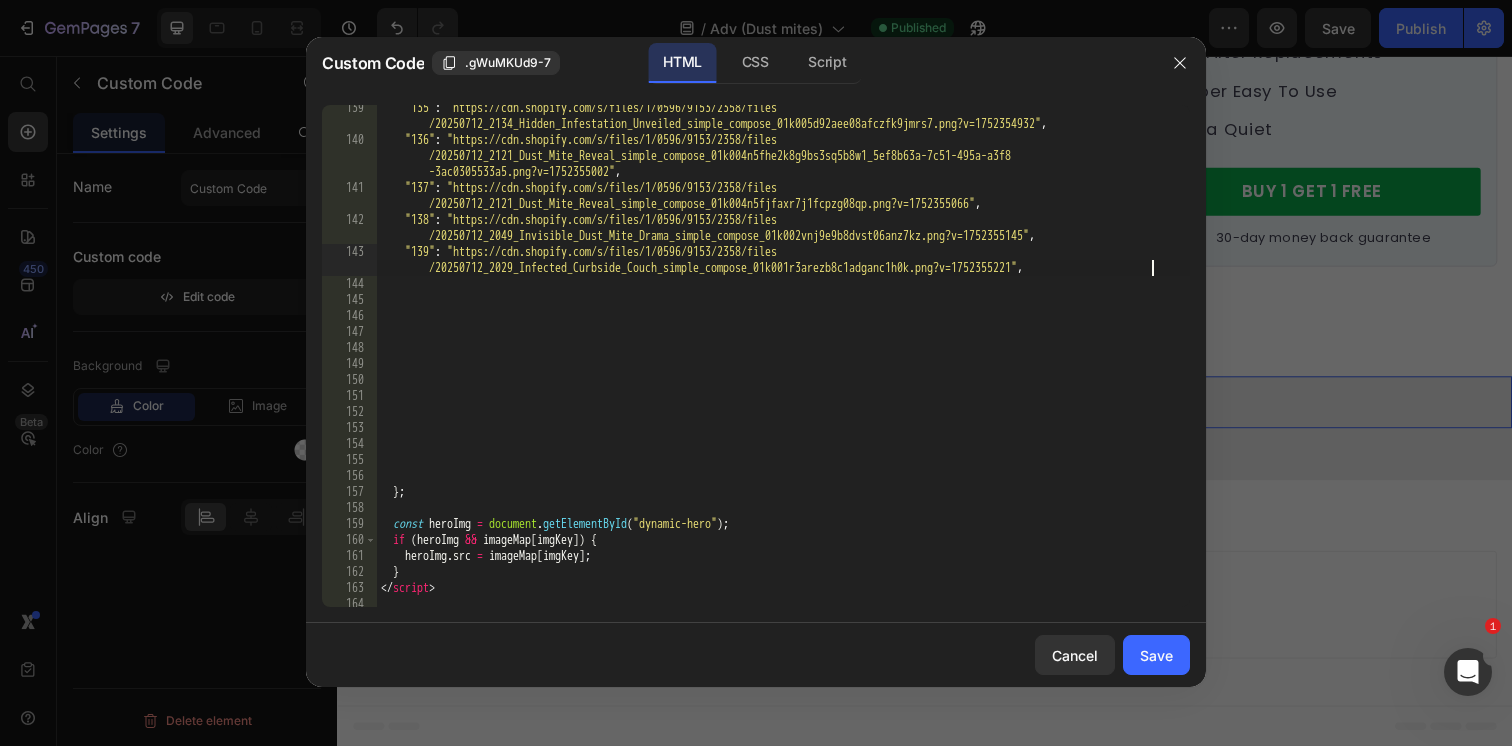 scroll, scrollTop: 0, scrollLeft: 1, axis: horizontal 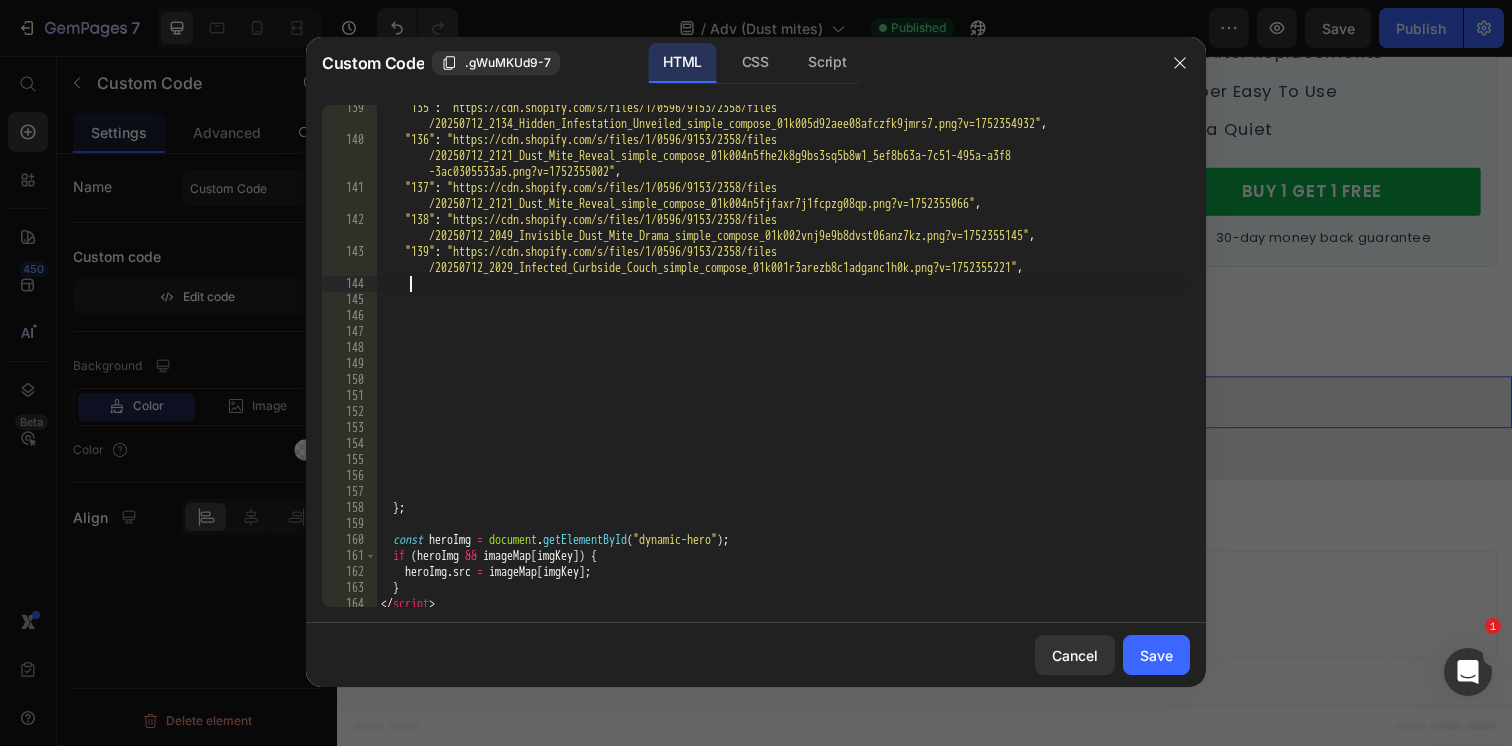 paste on ""139": "https://cdn.shopify.com/s/files/1/0596/9153/2358/files/20250712_2029_Infected_Curbside_Couch_simple_compose_01k001r3arezb8c1adganc1h0k.png?v=1752355221"" 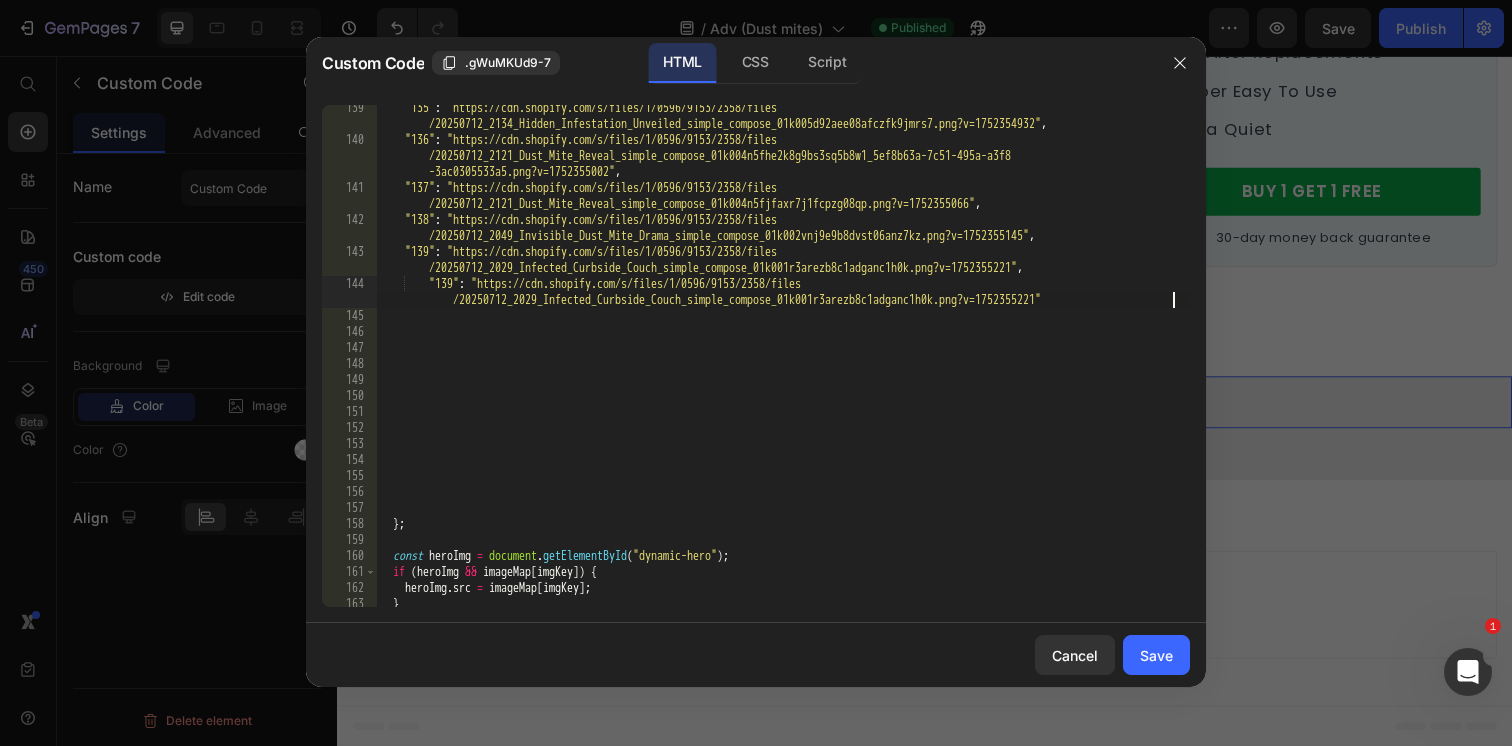click on ""135" :   "https://cdn.shopify.com/s/files/1/0596/9153/2358/files          /20250712_2134_Hidden_Infestation_Unveiled_simple_compose_01k005d92aee08afczfk9jmrs7.png?v=1752354932" ,      "136" :   "https://cdn.shopify.com/s/files/1/0596/9153/2358/files          /20250712_2121_Dust_Mite_Reveal_simple_compose_01k004n5fhe2k8g9bs3sq5b8w1_5ef8b63a-7c51-495a-a3f8          -3ac0305533a5.png?v=1752355002" ,      "137" :   "https://cdn.shopify.com/s/files/1/0596/9153/2358/files          /20250712_2121_Dust_Mite_Reveal_simple_compose_01k004n5fjfaxr7j1fcpzg08qp.png?v=1752355066" ,      "138" :   "https://cdn.shopify.com/s/files/1/0596/9153/2358/files          /20250712_2049_Invisible_Dust_Mite_Drama_simple_compose_01k002vnj9e9b8dvst06anz7kz.png?v=1752355145" ,      "139" :   "https://cdn.shopify.com/s/files/1/0596/9153/2358/files          /20250712_2029_Infected_Curbside_Couch_simple_compose_01k001r3arezb8c1adganc1h0k.png?v=1752355221" ,           "139" :           } ;" at bounding box center [783, 375] 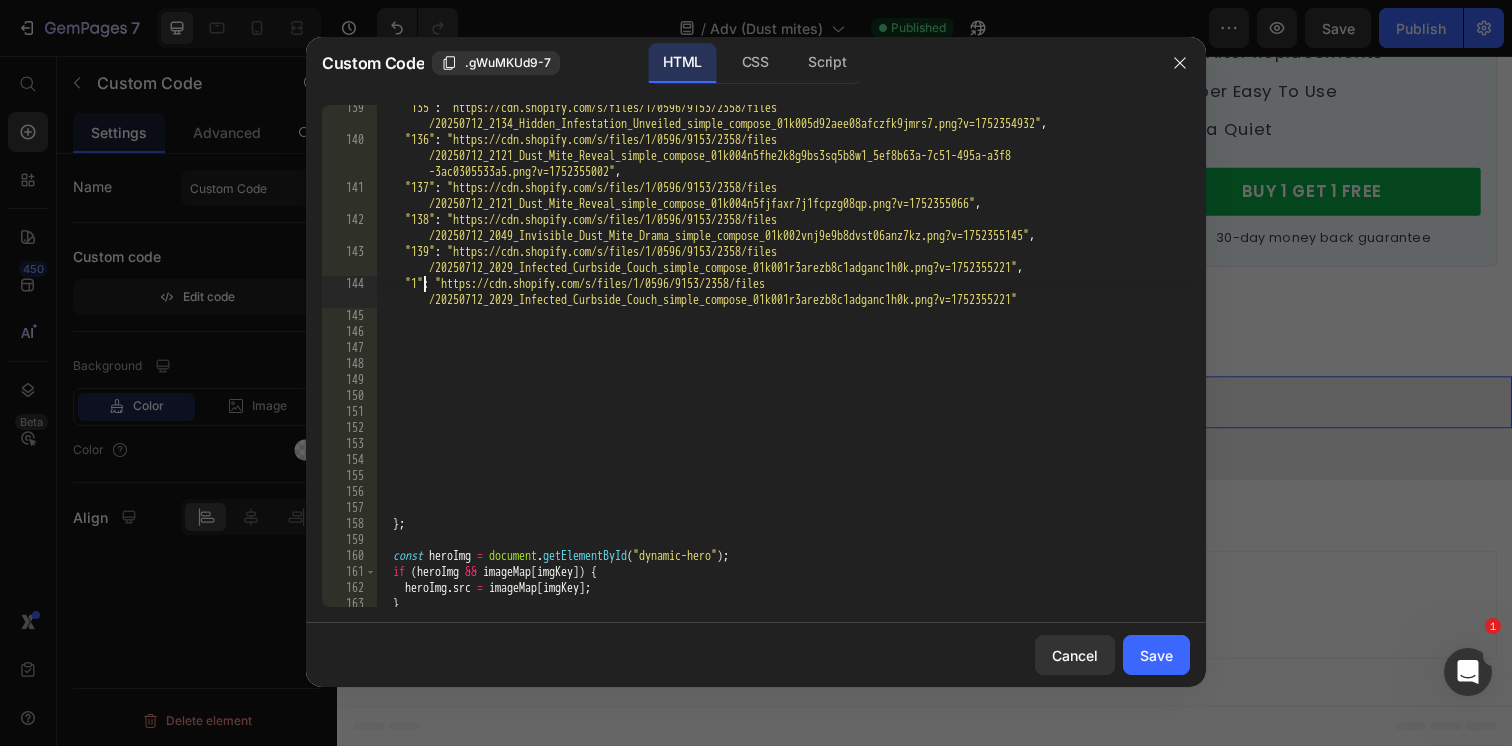 scroll, scrollTop: 0, scrollLeft: 4, axis: horizontal 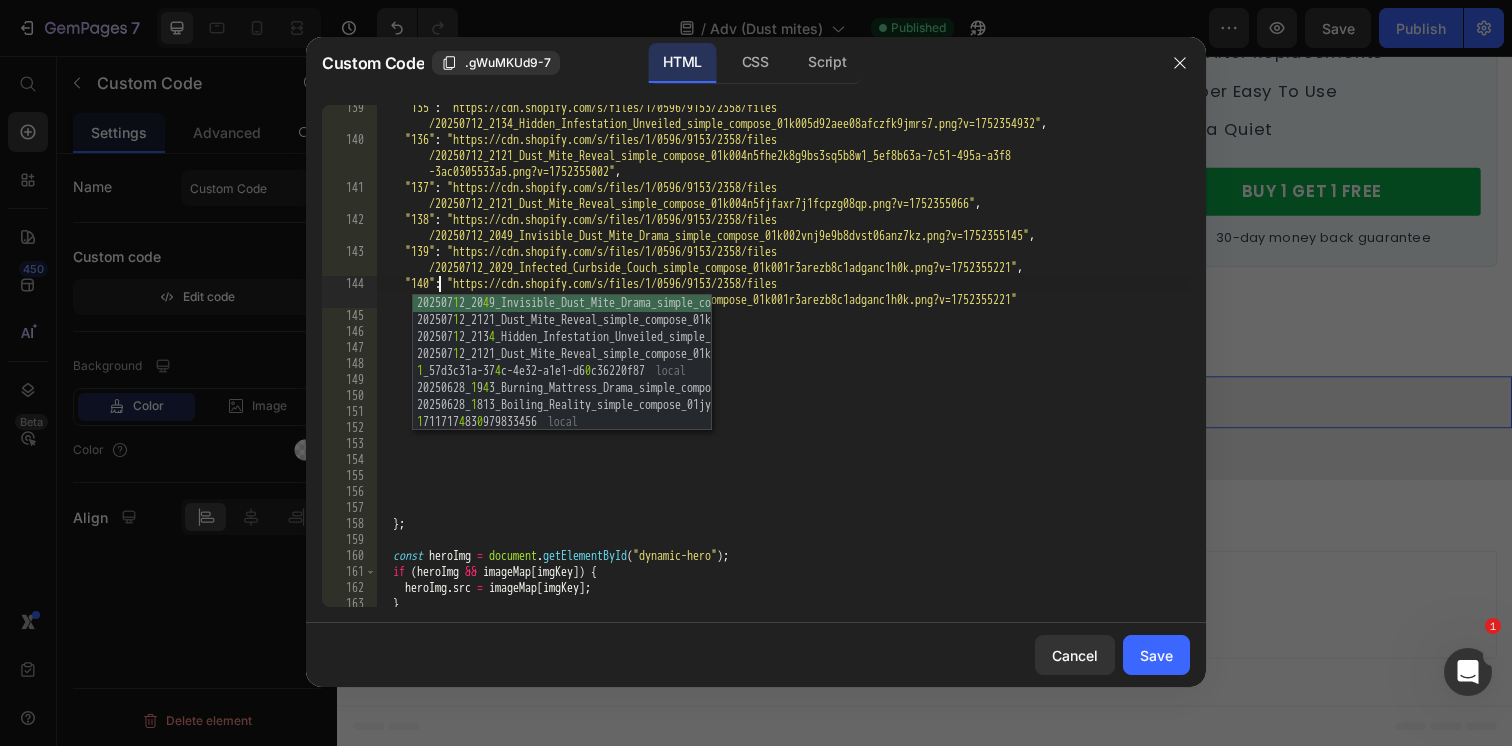 click on ""135" :   "https://cdn.shopify.com/s/files/1/0596/9153/2358/files          /20250712_2134_Hidden_Infestation_Unveiled_simple_compose_01k005d92aee08afczfk9jmrs7.png?v=1752354932" ,      "136" :   "https://cdn.shopify.com/s/files/1/0596/9153/2358/files          /20250712_2121_Dust_Mite_Reveal_simple_compose_01k004n5fhe2k8g9bs3sq5b8w1_5ef8b63a-7c51-495a-a3f8          -3ac0305533a5.png?v=1752355002" ,      "137" :   "https://cdn.shopify.com/s/files/1/0596/9153/2358/files          /20250712_2121_Dust_Mite_Reveal_simple_compose_01k004n5fjfaxr7j1fcpzg08qp.png?v=1752355066" ,      "138" :   "https://cdn.shopify.com/s/files/1/0596/9153/2358/files          /20250712_2049_Invisible_Dust_Mite_Drama_simple_compose_01k002vnj9e9b8dvst06anz7kz.png?v=1752355145" ,      "139" :   "https://cdn.shopify.com/s/files/1/0596/9153/2358/files          /20250712_2029_Infected_Curbside_Couch_simple_compose_01k001r3arezb8c1adganc1h0k.png?v=1752355221" ,      "140" :" at bounding box center (783, 375) 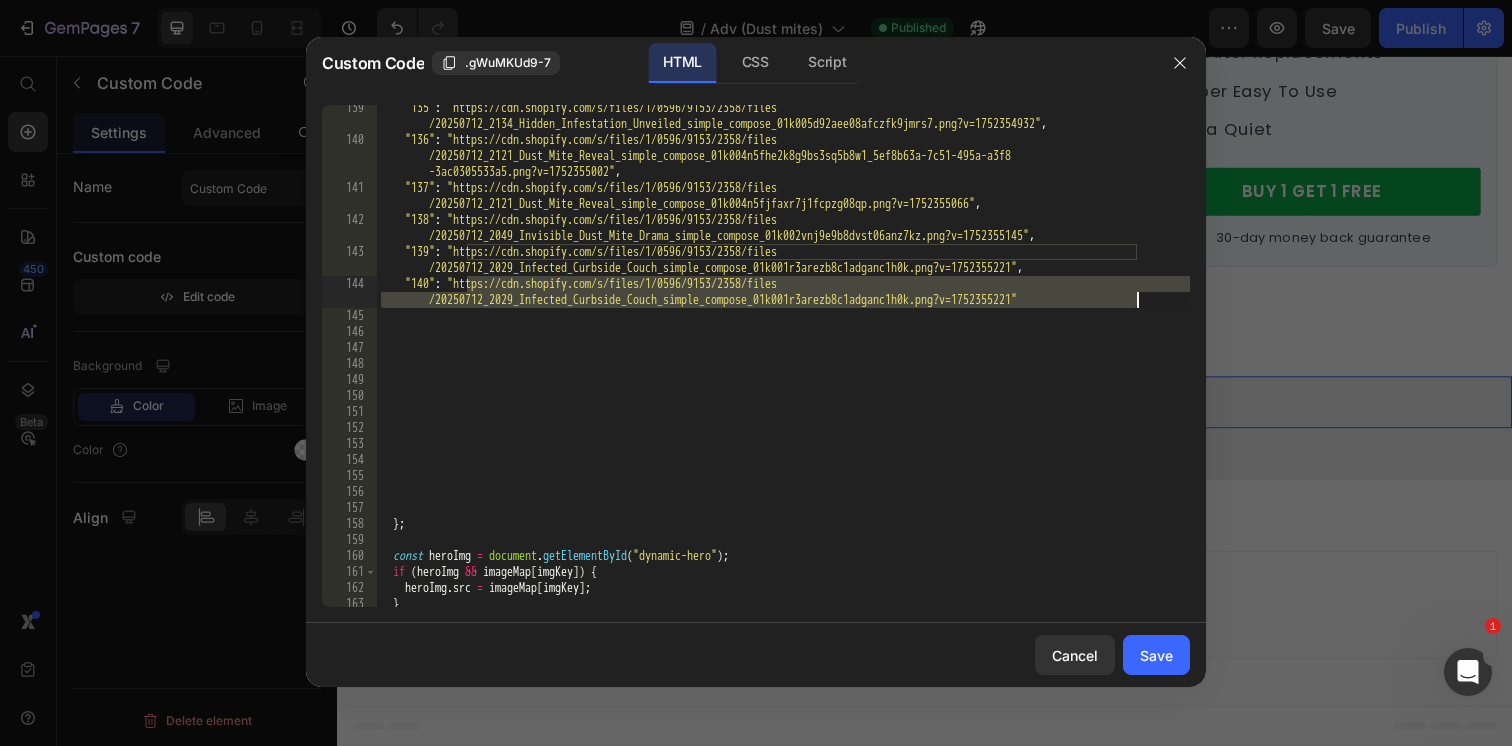 drag, startPoint x: 466, startPoint y: 285, endPoint x: 1136, endPoint y: 298, distance: 670.1261 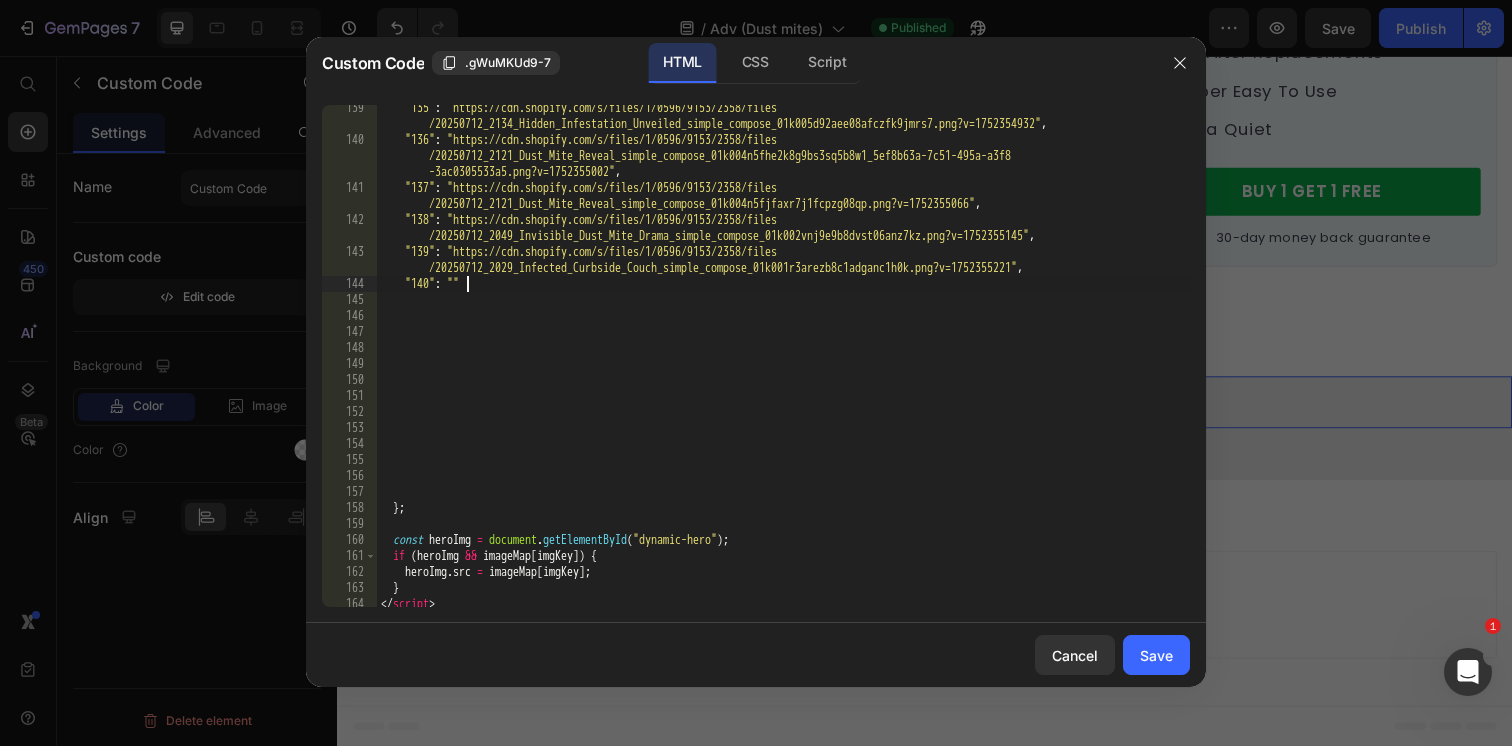 paste on "https://cdn.shopify.com/s/files/1/0596/9153/2358/files/20250712_2020_Chaotic_Cleaning_Meltdown_simple_compose_01k0015b6ge7esryn6vp4ds124.png?v=1752355286" 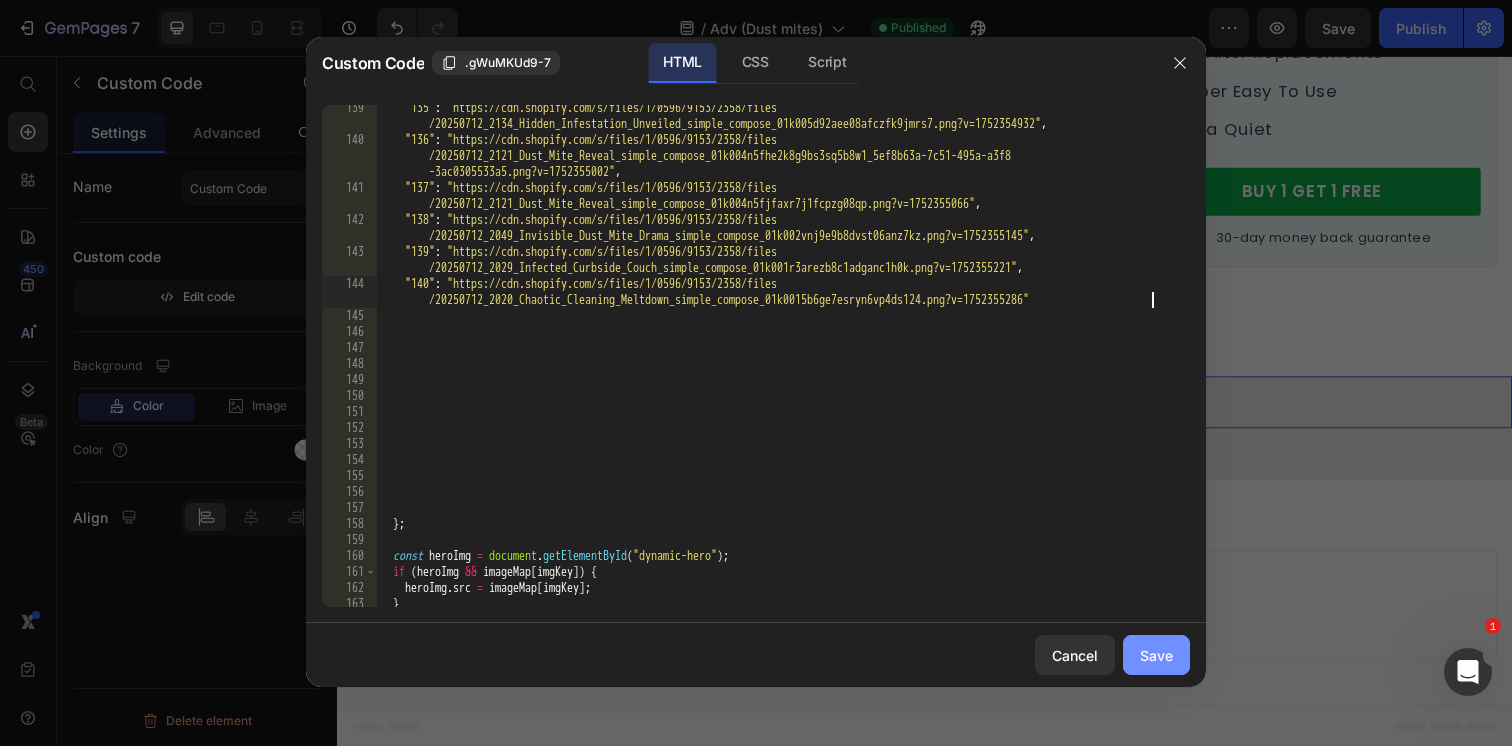 click on "Save" at bounding box center [1156, 655] 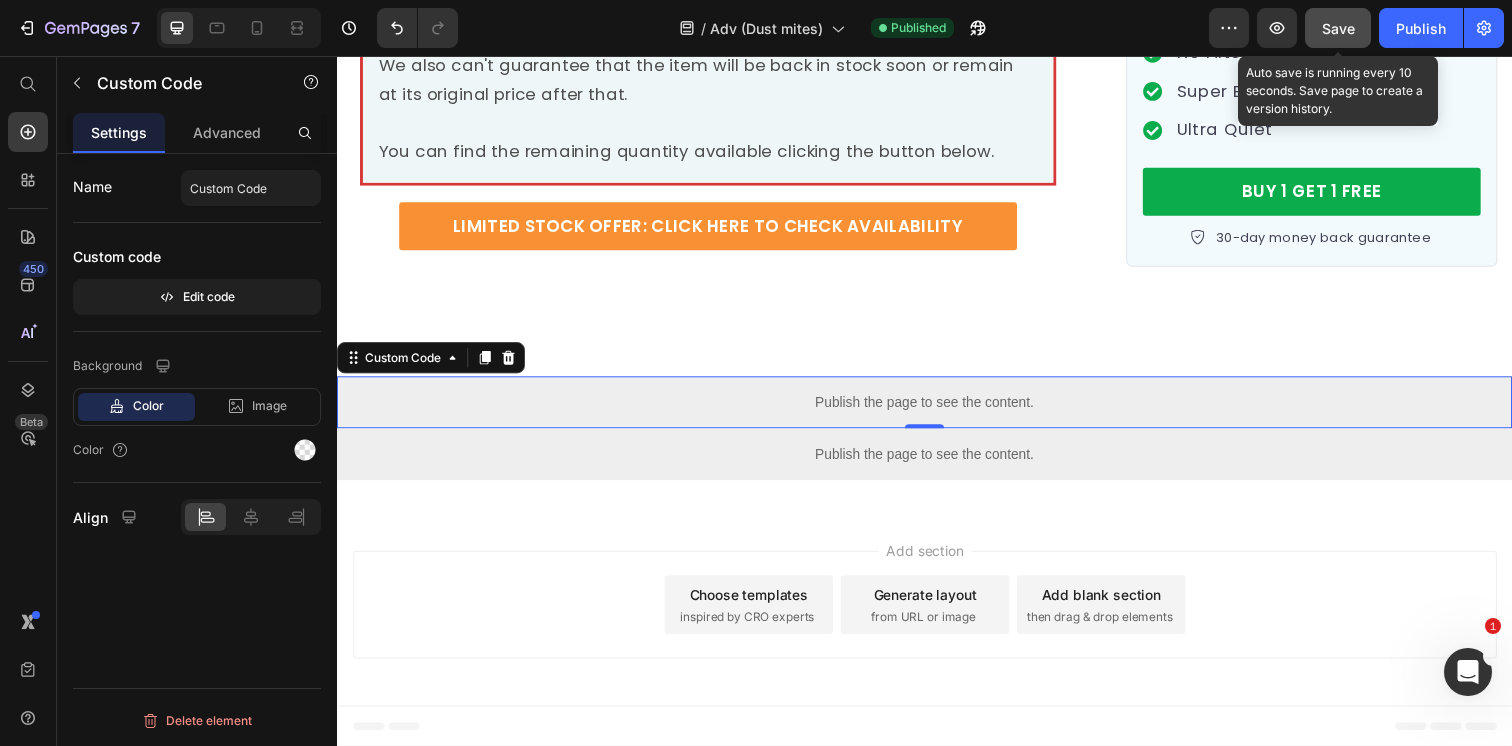 click on "Save" 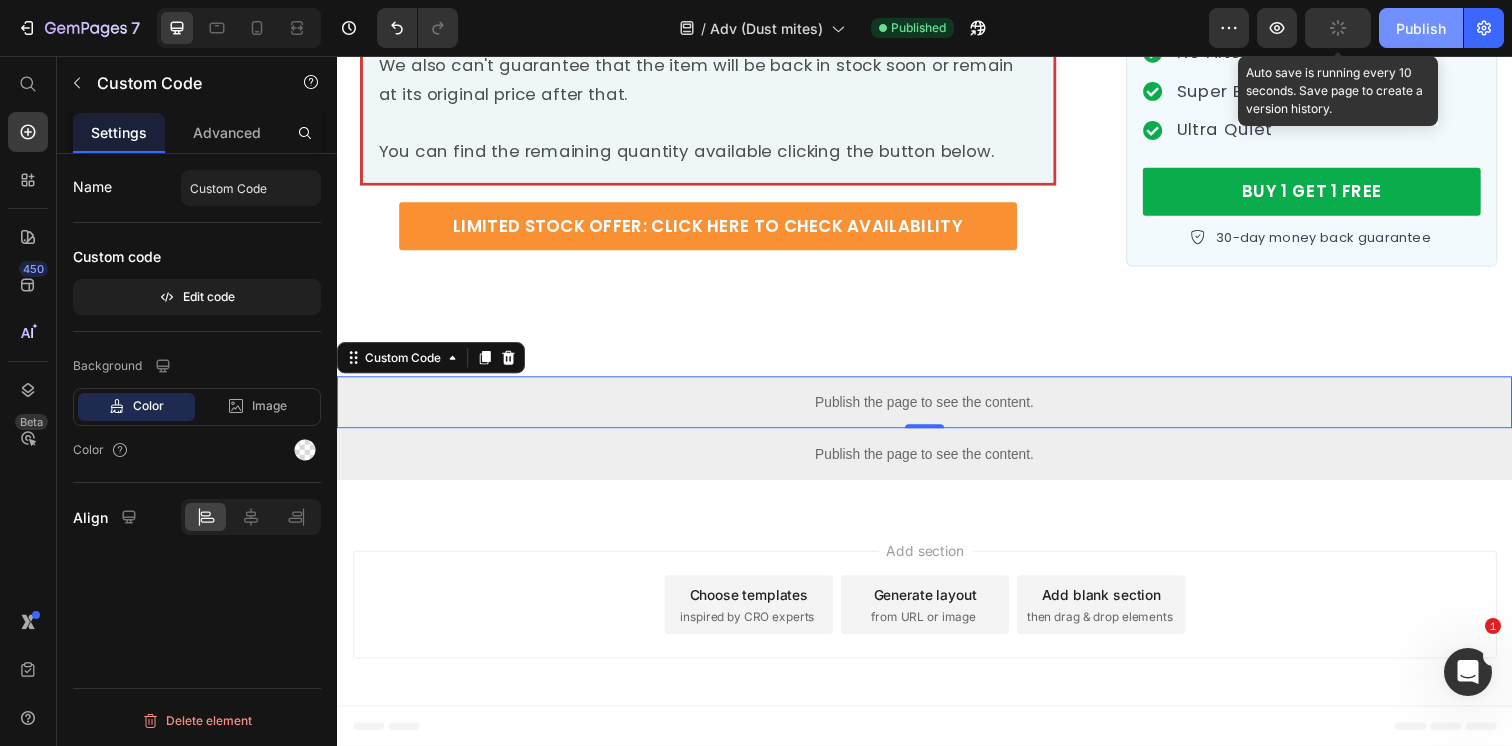 click on "Publish" 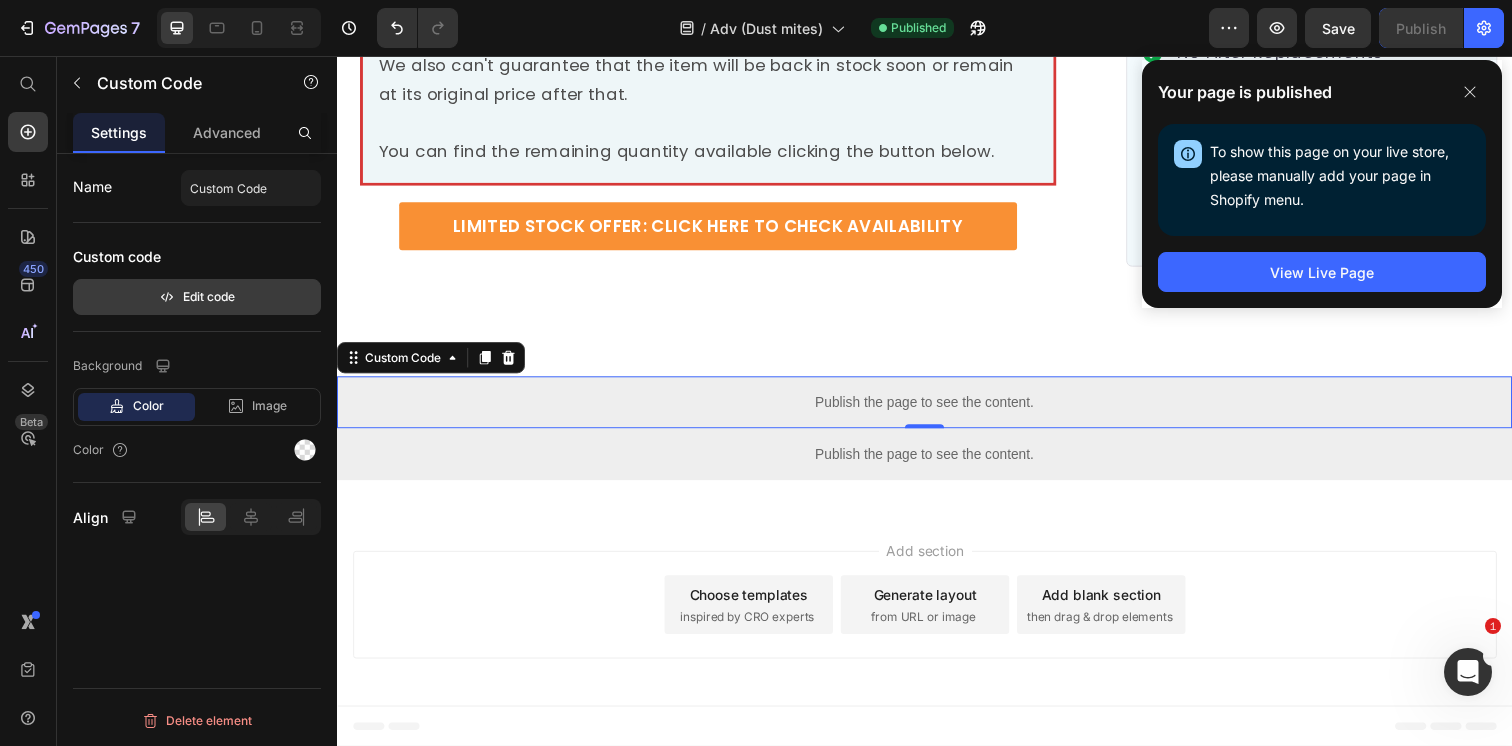 click on "Edit code" at bounding box center (197, 297) 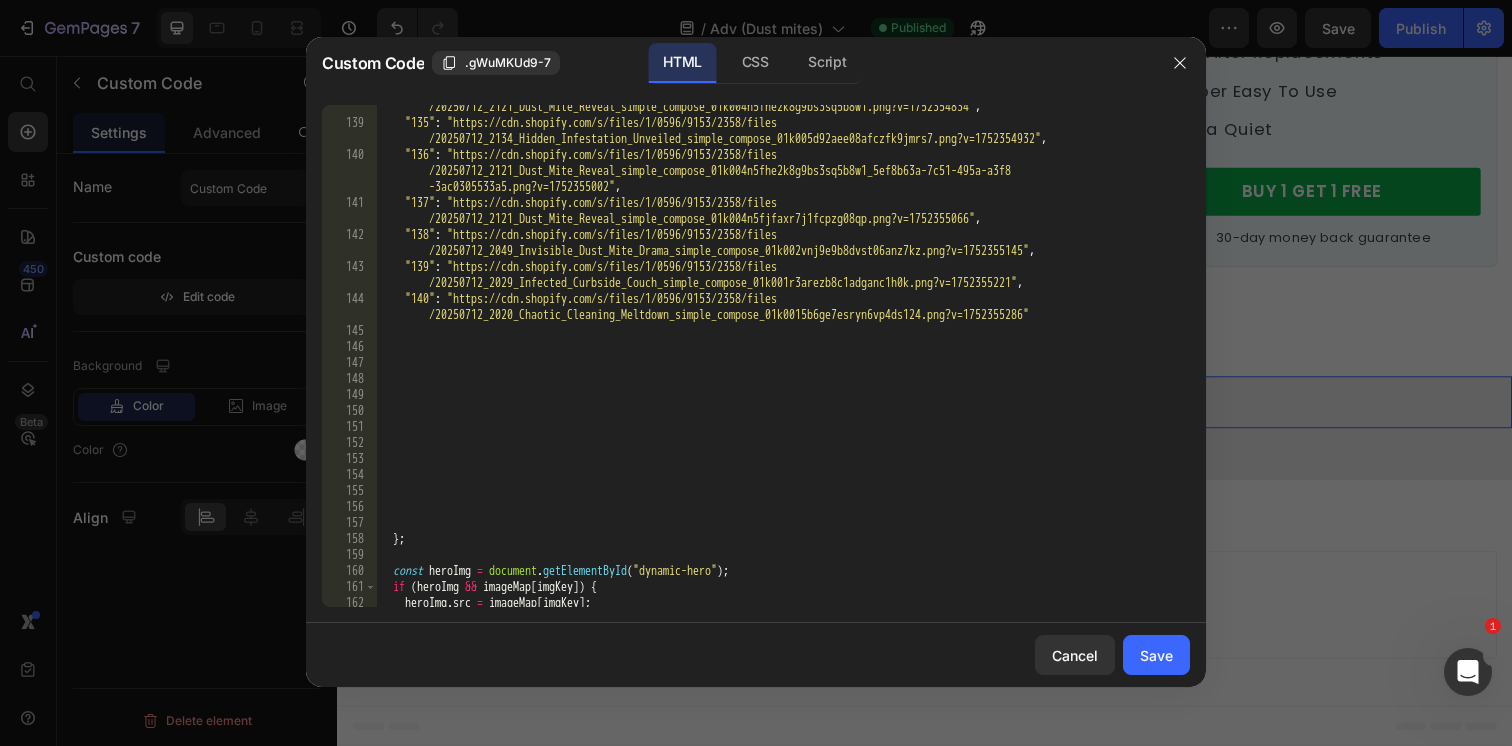 scroll, scrollTop: 3622, scrollLeft: 0, axis: vertical 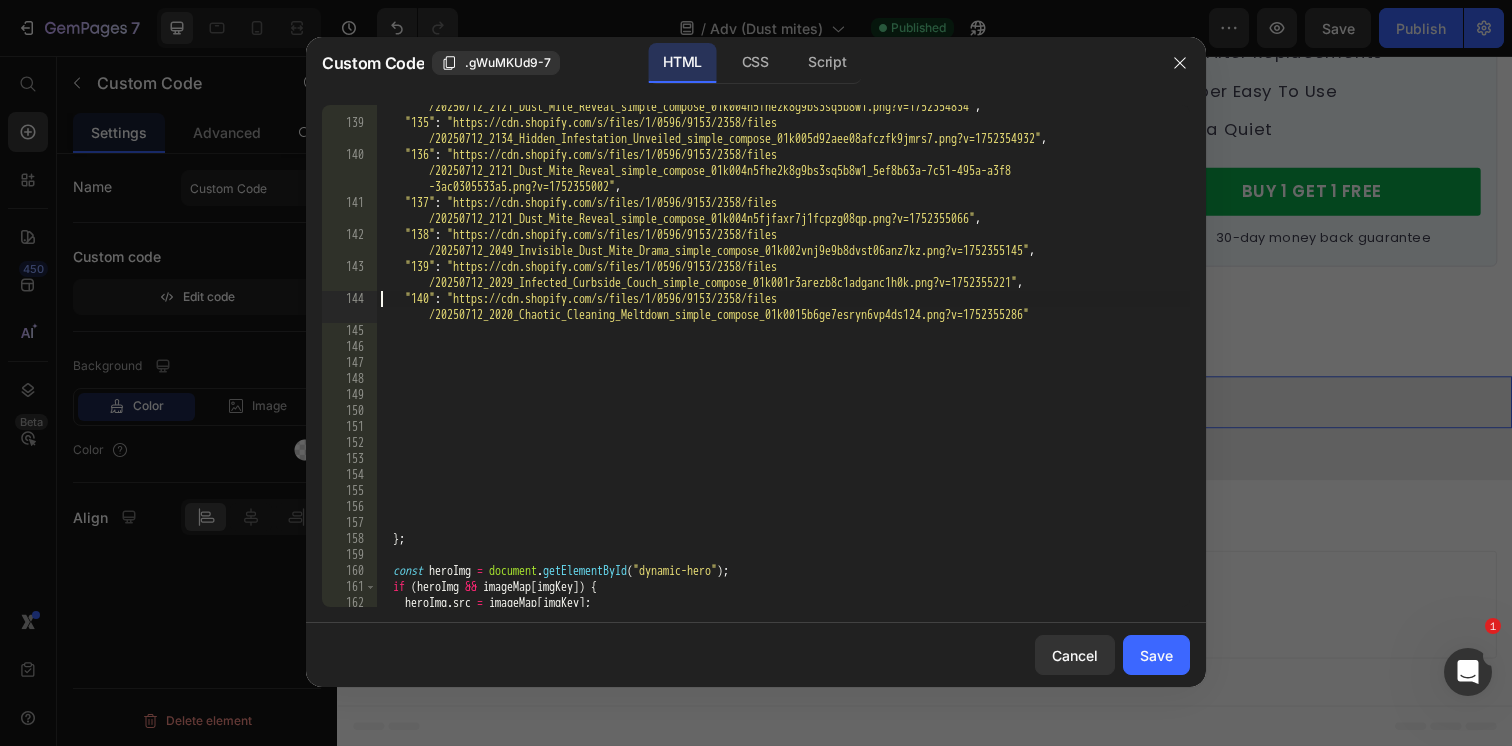 click on ""134" :   "https://cdn.shopify.com/s/files/1/0596/9153/2358/files          /20250712_2121_Dust_Mite_Reveal_simple_compose_01k004n5fhe2k8g9bs3sq5b8w1.png?v=1752354834" ,      "135" :   "https://cdn.shopify.com/s/files/1/0596/9153/2358/files          /20250712_2134_Hidden_Infestation_Unveiled_simple_compose_01k005d92aee08afczfk9jmrs7.png?v=1752354932" ,      "136" :   "https://cdn.shopify.com/s/files/1/0596/9153/2358/files          /20250712_2121_Dust_Mite_Reveal_simple_compose_01k004n5fhe2k8g9bs3sq5b8w1_5ef8b63a-7c51-495a-a3f8          -3ac0305533a5.png?v=1752355002" ,      "137" :   "https://cdn.shopify.com/s/files/1/0596/9153/2358/files          /20250712_2121_Dust_Mite_Reveal_simple_compose_01k004n5fjfaxr7j1fcpzg08qp.png?v=1752355066" ,      "138" :   "https://cdn.shopify.com/s/files/1/0596/9153/2358/files          /20250712_2049_Invisible_Dust_Mite_Drama_simple_compose_01k002vnj9e9b8dvst06anz7kz.png?v=1752355145" ,      "139" :            ," at bounding box center (783, 358) 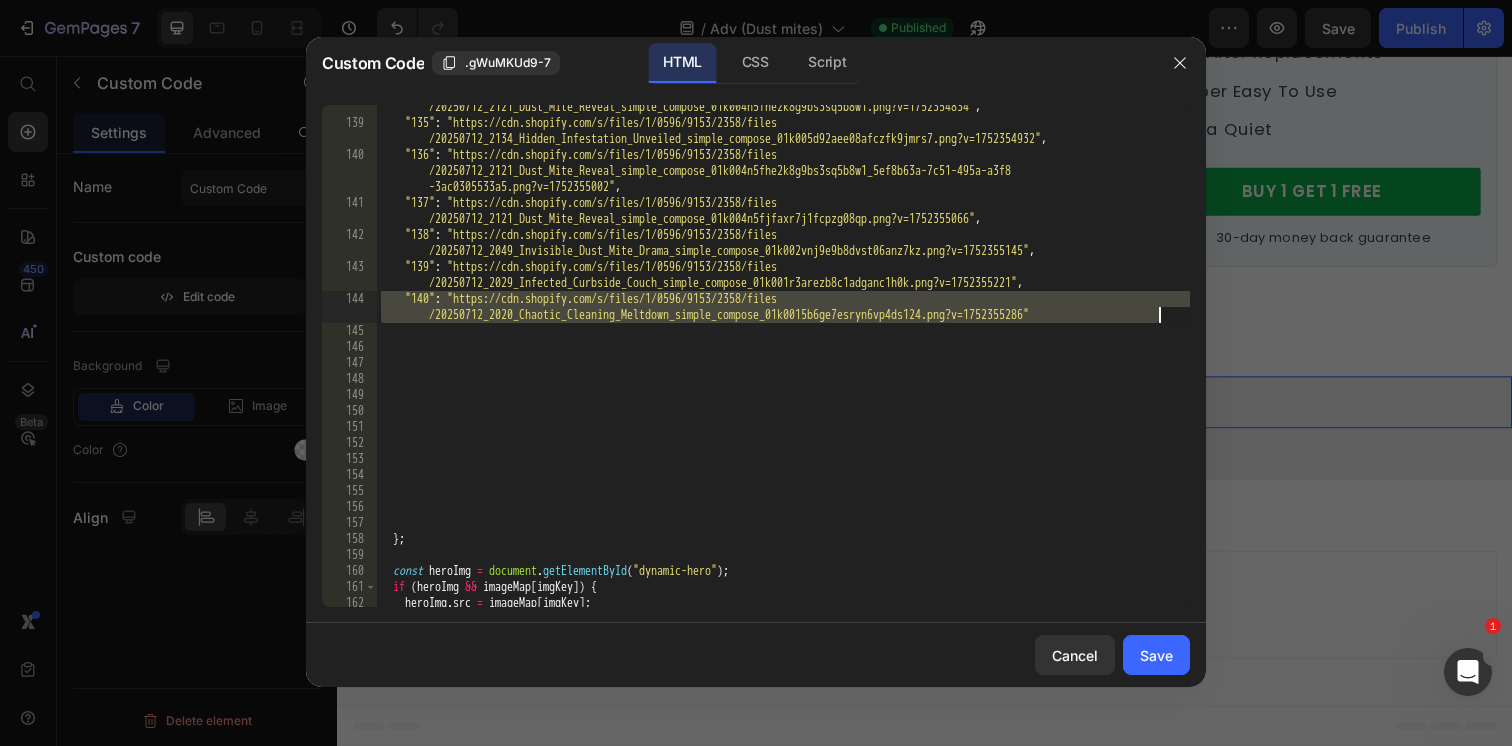 click on ""134" :   "https://cdn.shopify.com/s/files/1/0596/9153/2358/files          /20250712_2121_Dust_Mite_Reveal_simple_compose_01k004n5fhe2k8g9bs3sq5b8w1.png?v=1752354834" ,      "135" :   "https://cdn.shopify.com/s/files/1/0596/9153/2358/files          /20250712_2134_Hidden_Infestation_Unveiled_simple_compose_01k005d92aee08afczfk9jmrs7.png?v=1752354932" ,      "136" :   "https://cdn.shopify.com/s/files/1/0596/9153/2358/files          /20250712_2121_Dust_Mite_Reveal_simple_compose_01k004n5fhe2k8g9bs3sq5b8w1_5ef8b63a-7c51-495a-a3f8          -3ac0305533a5.png?v=1752355002" ,      "137" :   "https://cdn.shopify.com/s/files/1/0596/9153/2358/files          /20250712_2121_Dust_Mite_Reveal_simple_compose_01k004n5fjfaxr7j1fcpzg08qp.png?v=1752355066" ,      "138" :   "https://cdn.shopify.com/s/files/1/0596/9153/2358/files          /20250712_2049_Invisible_Dust_Mite_Drama_simple_compose_01k002vnj9e9b8dvst06anz7kz.png?v=1752355145" ,      "139" :            ," at bounding box center [783, 358] 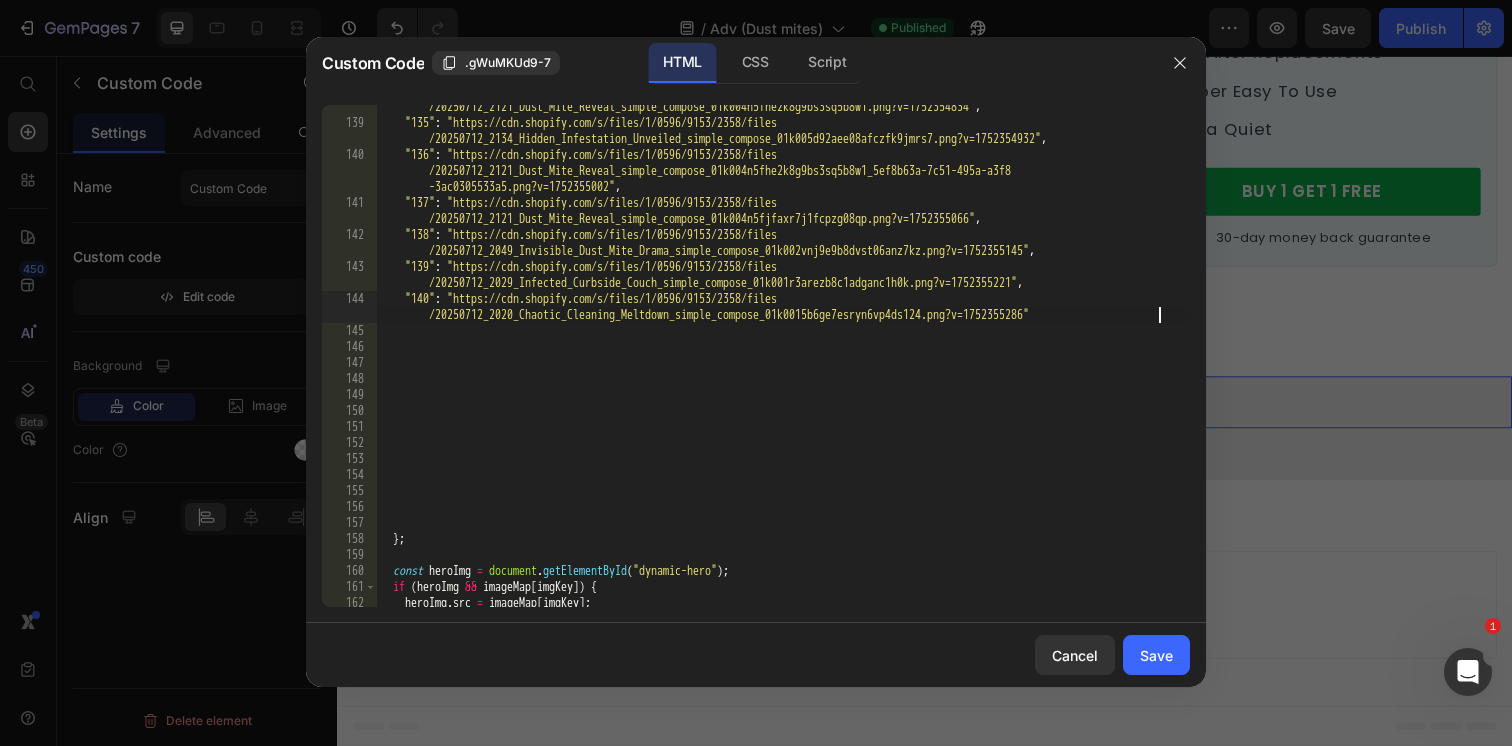 type on ""140": "https://cdn.shopify.com/s/files/1/0596/9153/2358/files/20250712_2020_Chaotic_Cleaning_Meltdown_simple_compose_01k0015b6ge7esryn6vp4ds124.png?v=1752355286"," 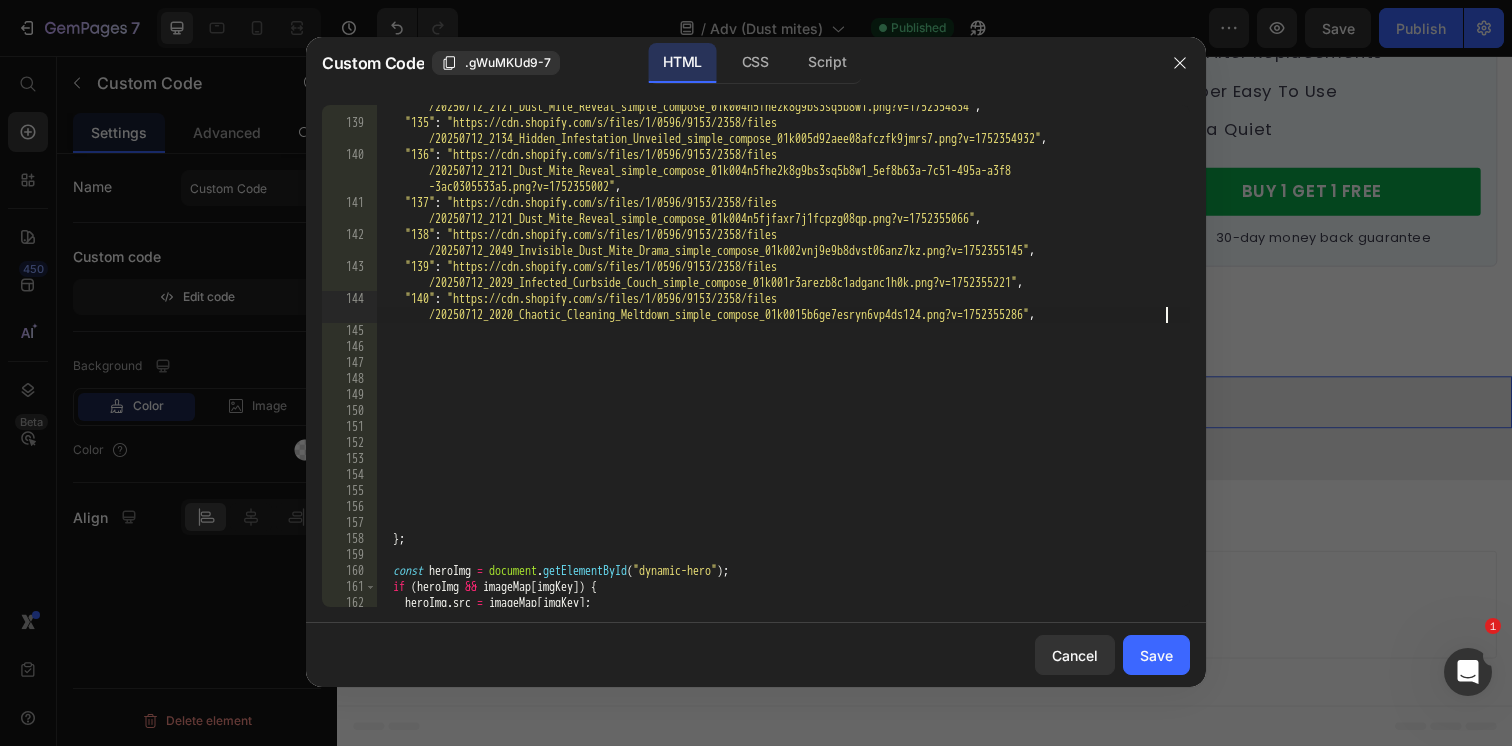 scroll, scrollTop: 0, scrollLeft: 1, axis: horizontal 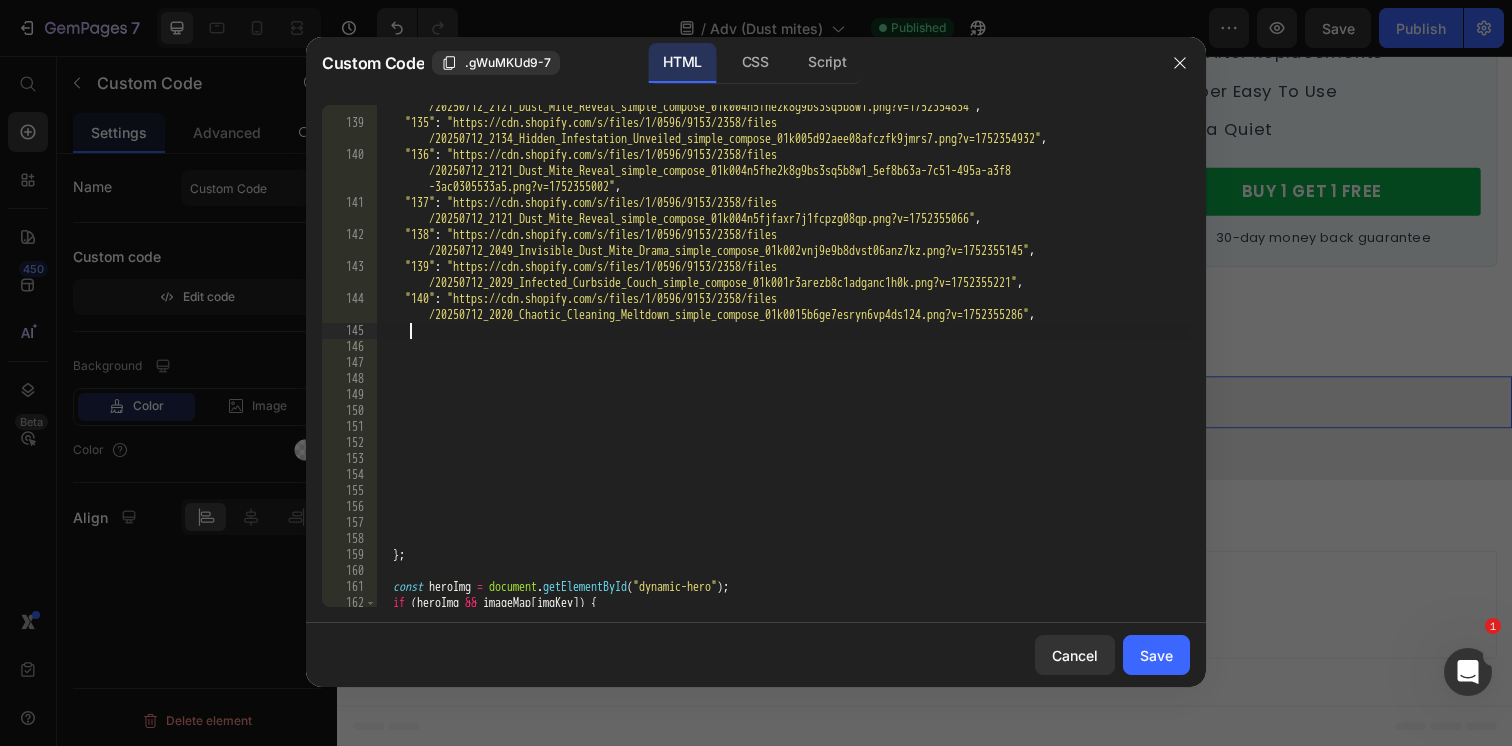 paste on ""140": "https://cdn.shopify.com/s/files/1/0596/9153/2358/files/20250712_2020_Chaotic_Cleaning_Meltdown_simple_compose_01k0015b6ge7esryn6vp4ds124.png?v=1752355286"" 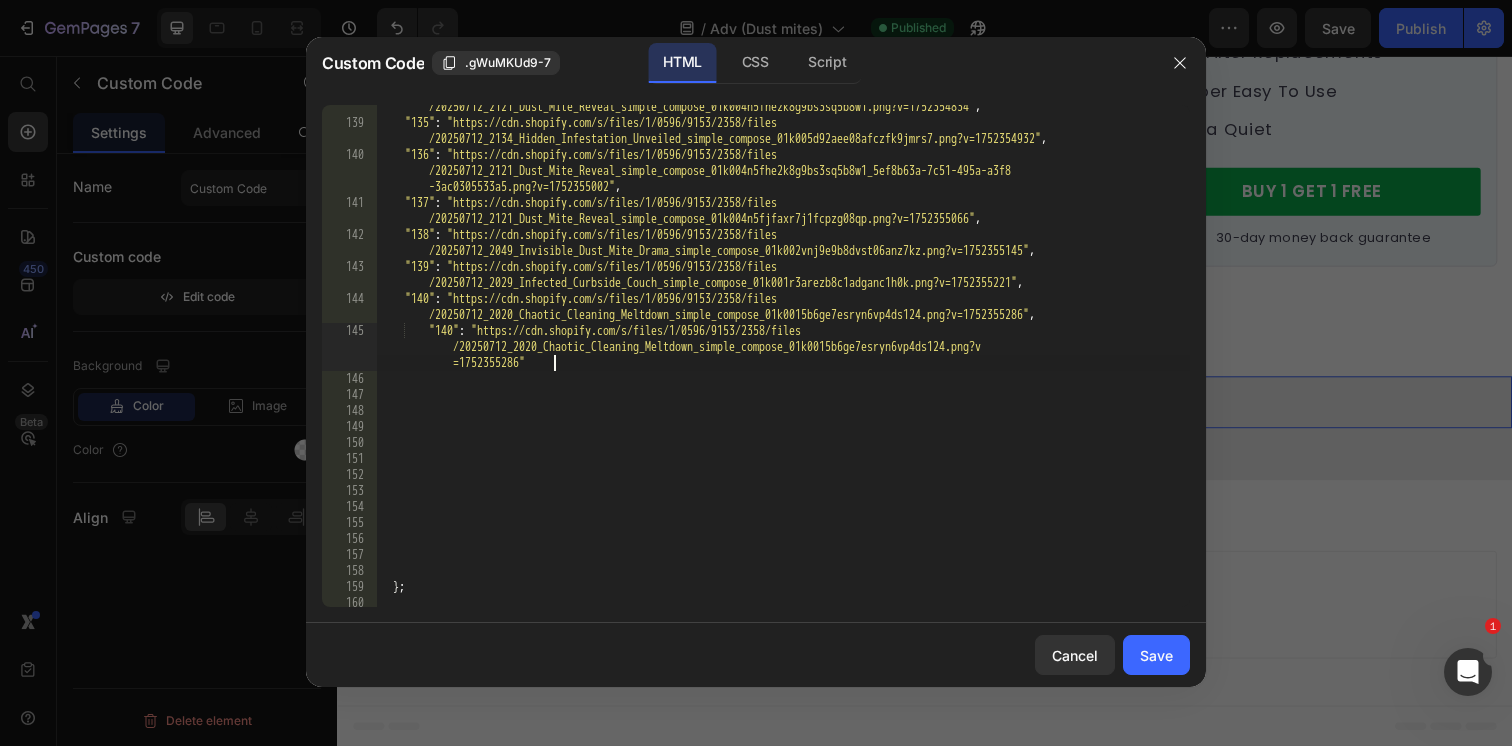 click on ""134" :   "https://cdn.shopify.com/s/files/1/0596/9153/2358/files          /20250712_2121_Dust_Mite_Reveal_simple_compose_01k004n5fhe2k8g9bs3sq5b8w1.png?v=1752354834" ,      "135" :   "https://cdn.shopify.com/s/files/1/0596/9153/2358/files          /20250712_2134_Hidden_Infestation_Unveiled_simple_compose_01k005d92aee08afczfk9jmrs7.png?v=1752354932" ,      "136" :   "https://cdn.shopify.com/s/files/1/0596/9153/2358/files          /20250712_2121_Dust_Mite_Reveal_simple_compose_01k004n5fhe2k8g9bs3sq5b8w1_5ef8b63a-7c51-495a-a3f8          -3ac0305533a5.png?v=1752355002" ,      "137" :   "https://cdn.shopify.com/s/files/1/0596/9153/2358/files          /20250712_2121_Dust_Mite_Reveal_simple_compose_01k004n5fjfaxr7j1fcpzg08qp.png?v=1752355066" ,      "138" :   "https://cdn.shopify.com/s/files/1/0596/9153/2358/files          /20250712_2049_Invisible_Dust_Mite_Drama_simple_compose_01k002vnj9e9b8dvst06anz7kz.png?v=1752355145" ,      "139" :            ," at bounding box center (783, 358) 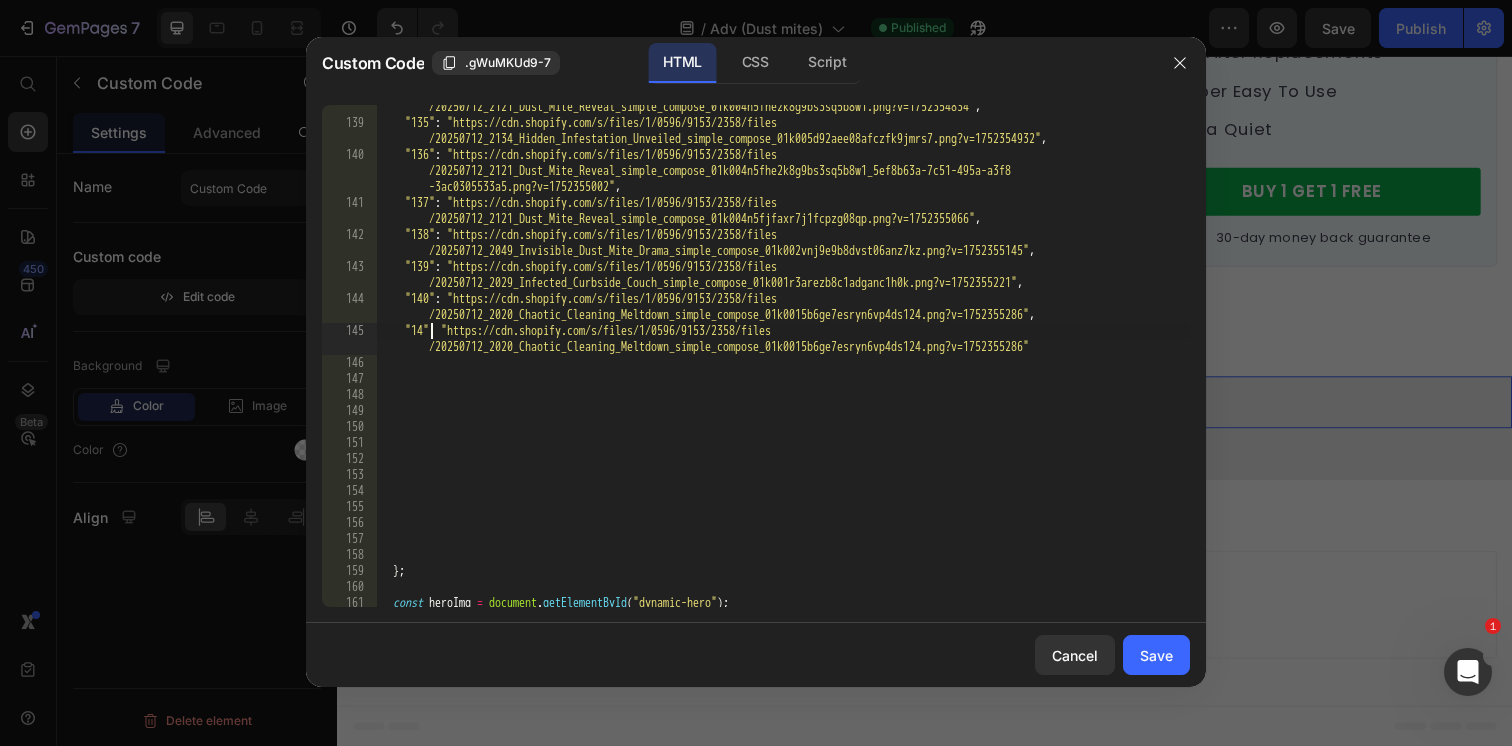 scroll, scrollTop: 0, scrollLeft: 4, axis: horizontal 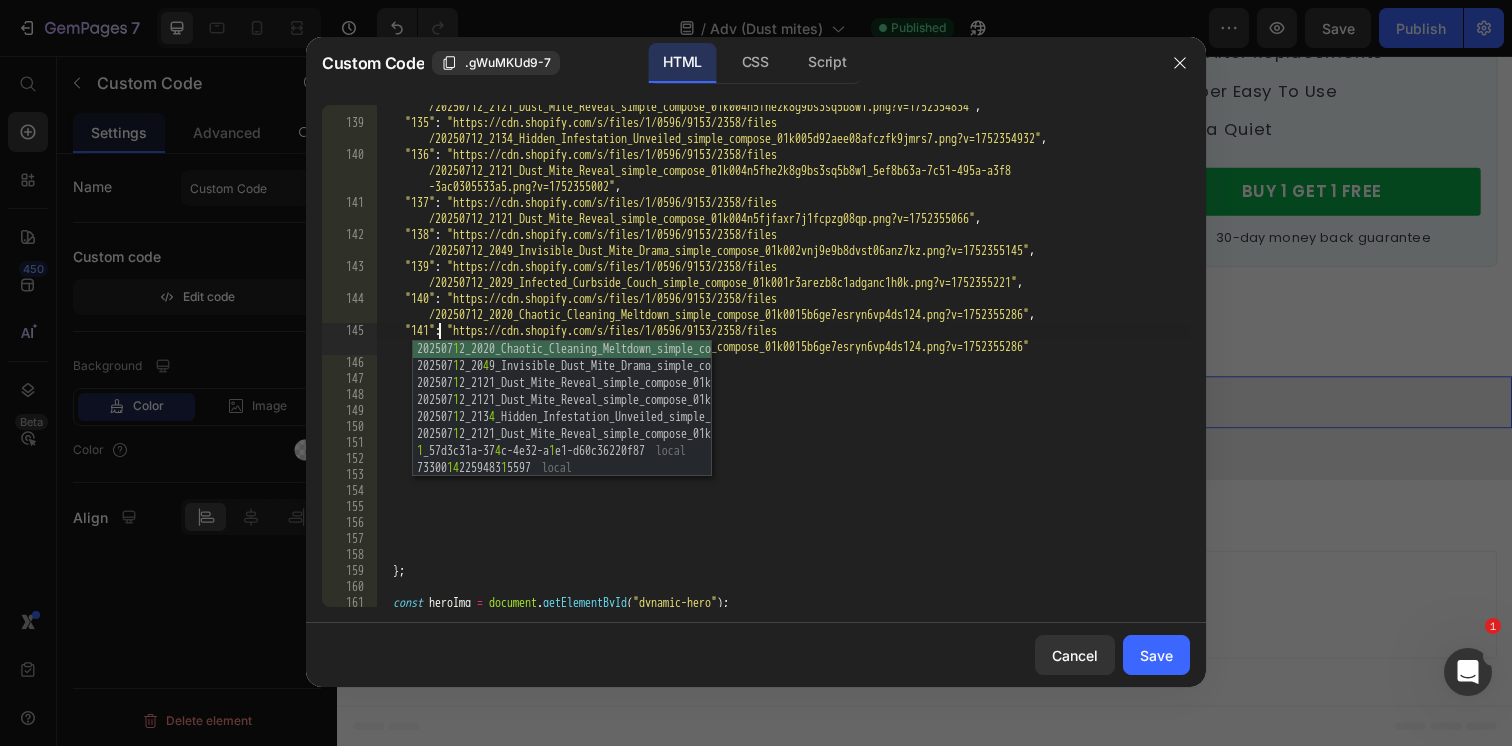 type on ""141": "https://cdn.shopify.com/s/files/1/0596/9153/2358/files/20250712_2020_Chaotic_Cleaning_Meltdown_simple_compose_01k0015b6ge7esryn6vp4ds124.png?v=1752355286"" 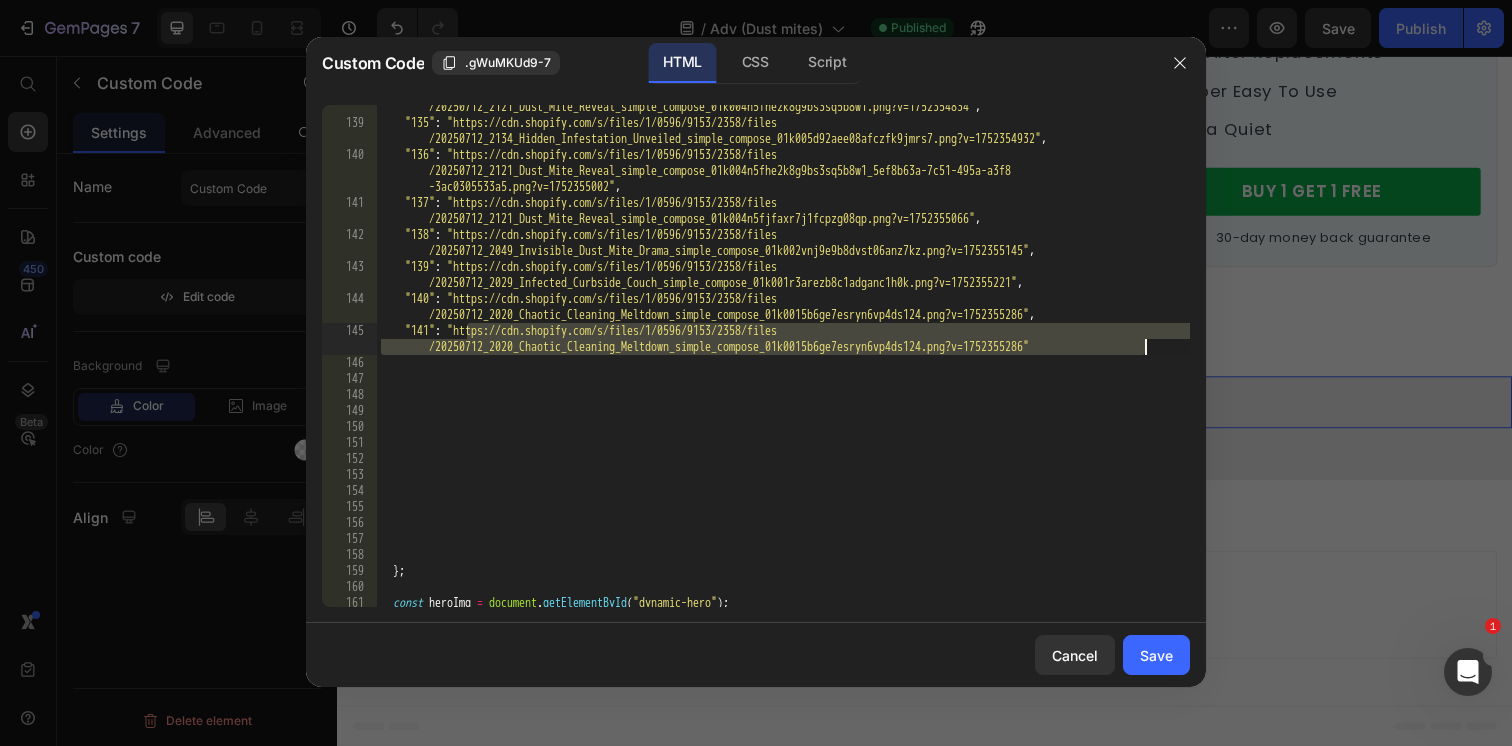 drag, startPoint x: 468, startPoint y: 334, endPoint x: 1150, endPoint y: 351, distance: 682.21185 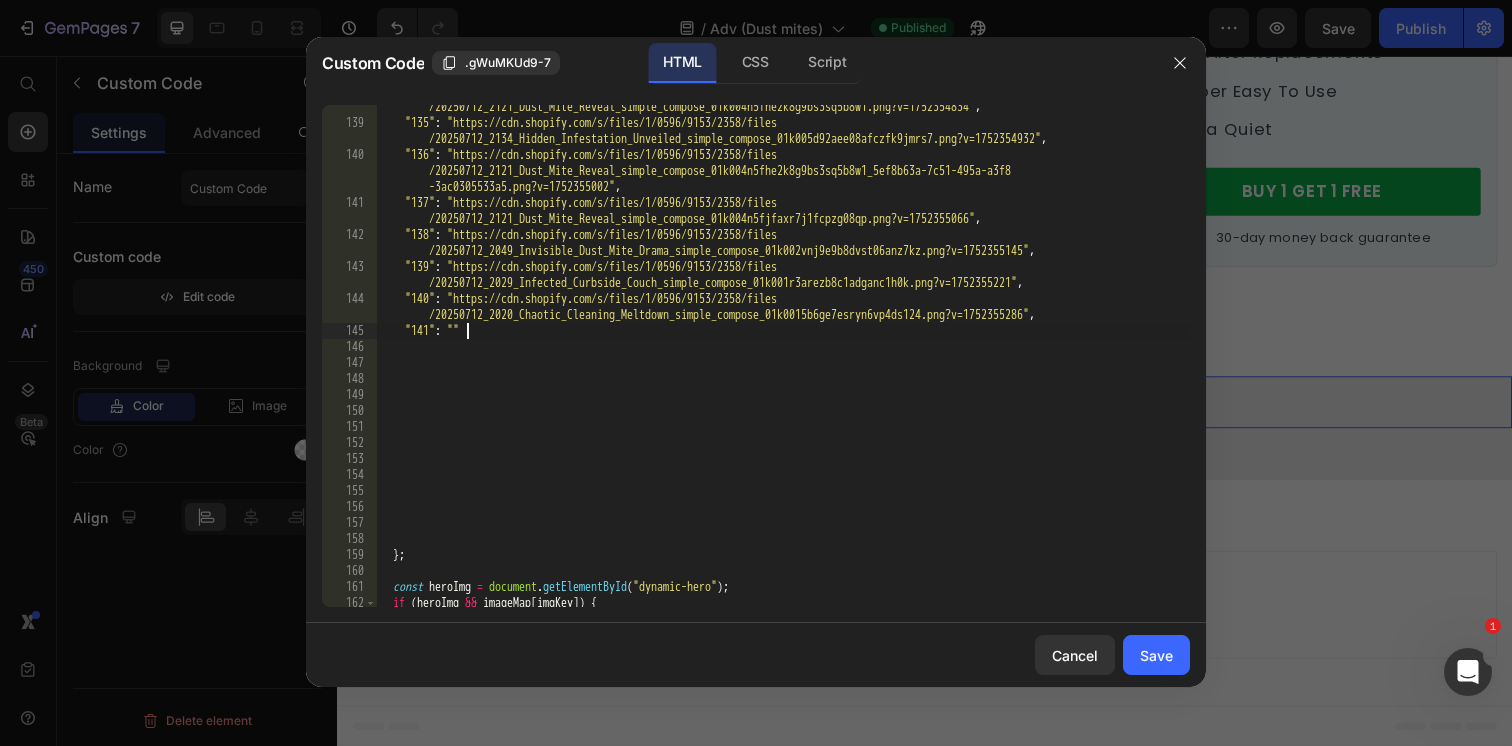 paste on "https://cdn.shopify.com/s/files/1/0596/9153/2358/files/20250712_2020_Chaotic_Cleaning_Meltdown_simple_compose_01k0015b6hffbbtvp610247w82.png?v=1752355340" 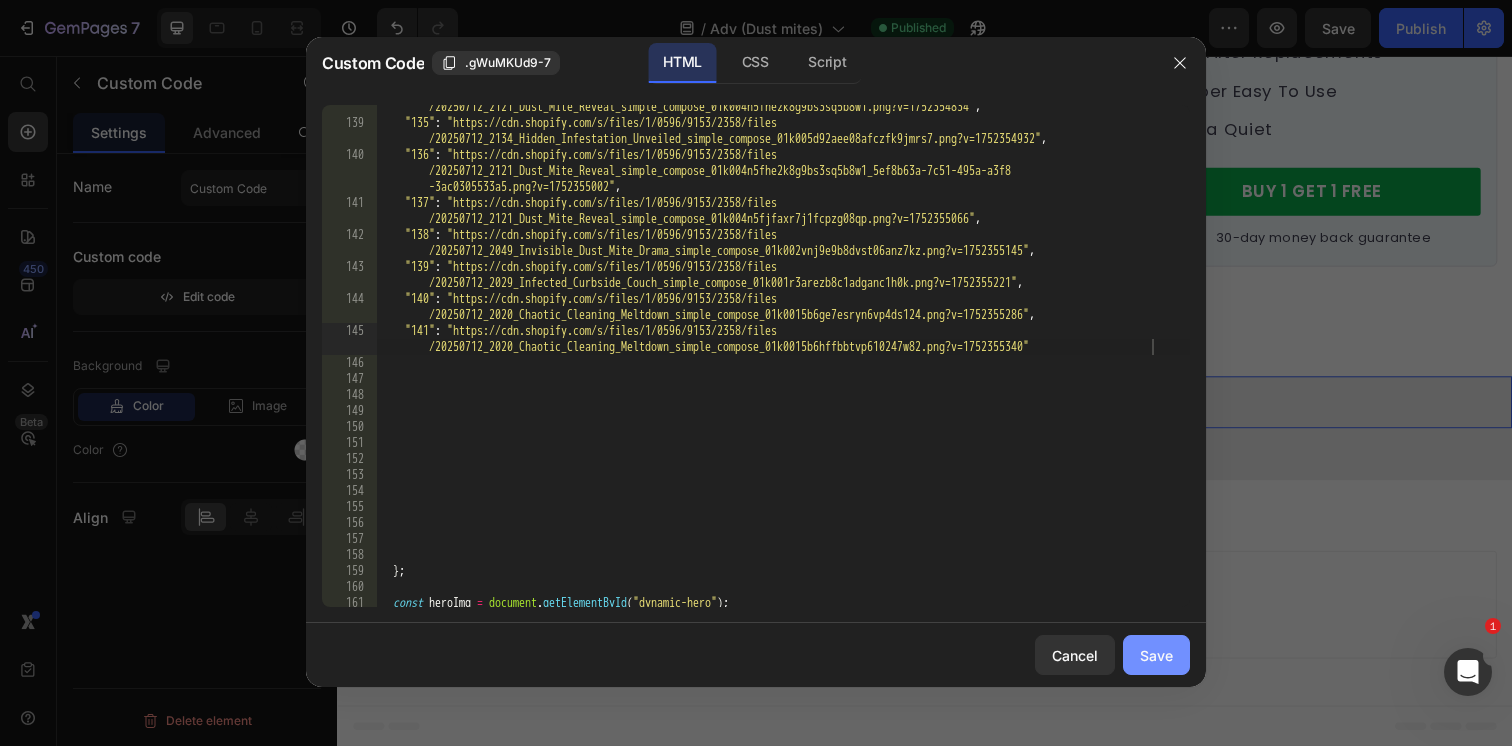 click on "Save" at bounding box center [1156, 655] 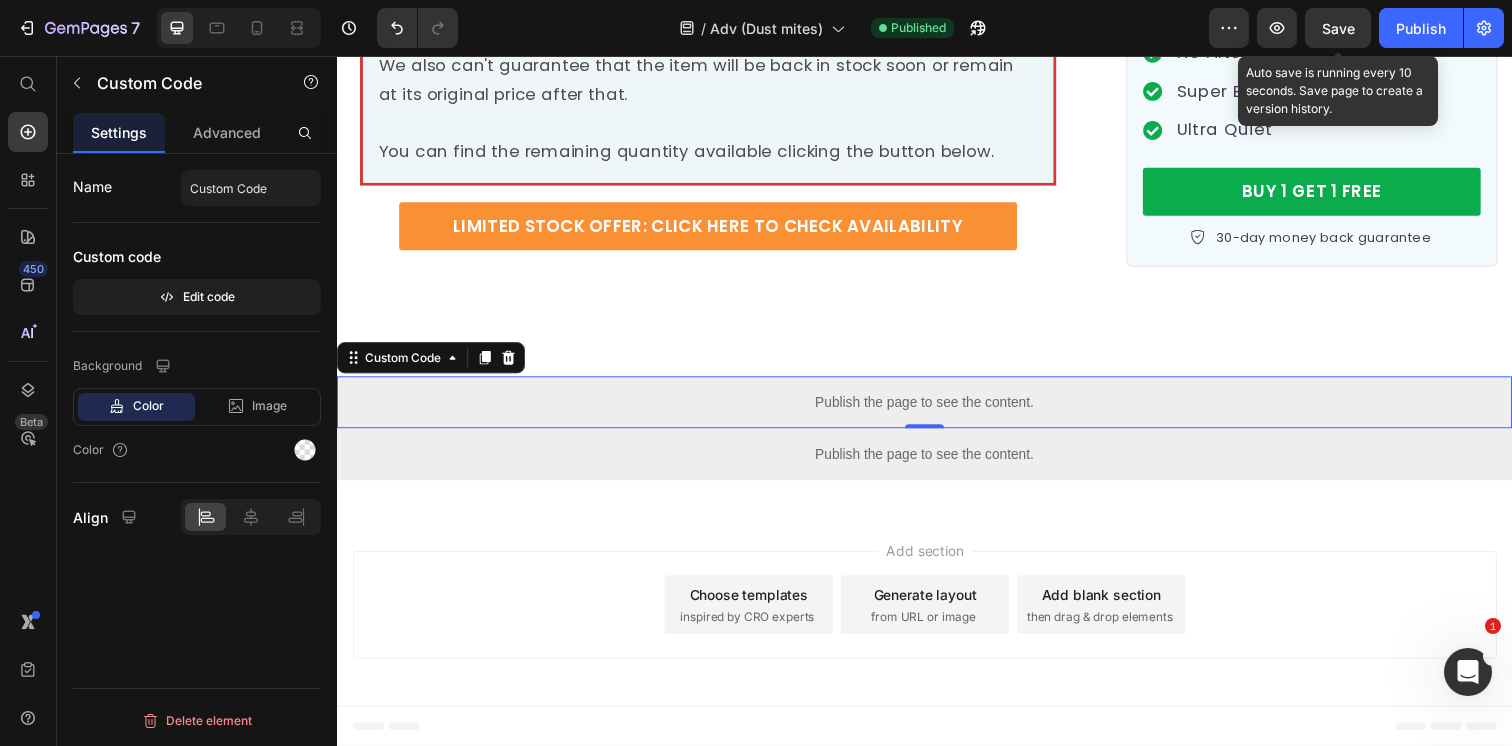click on "Save" at bounding box center [1338, 28] 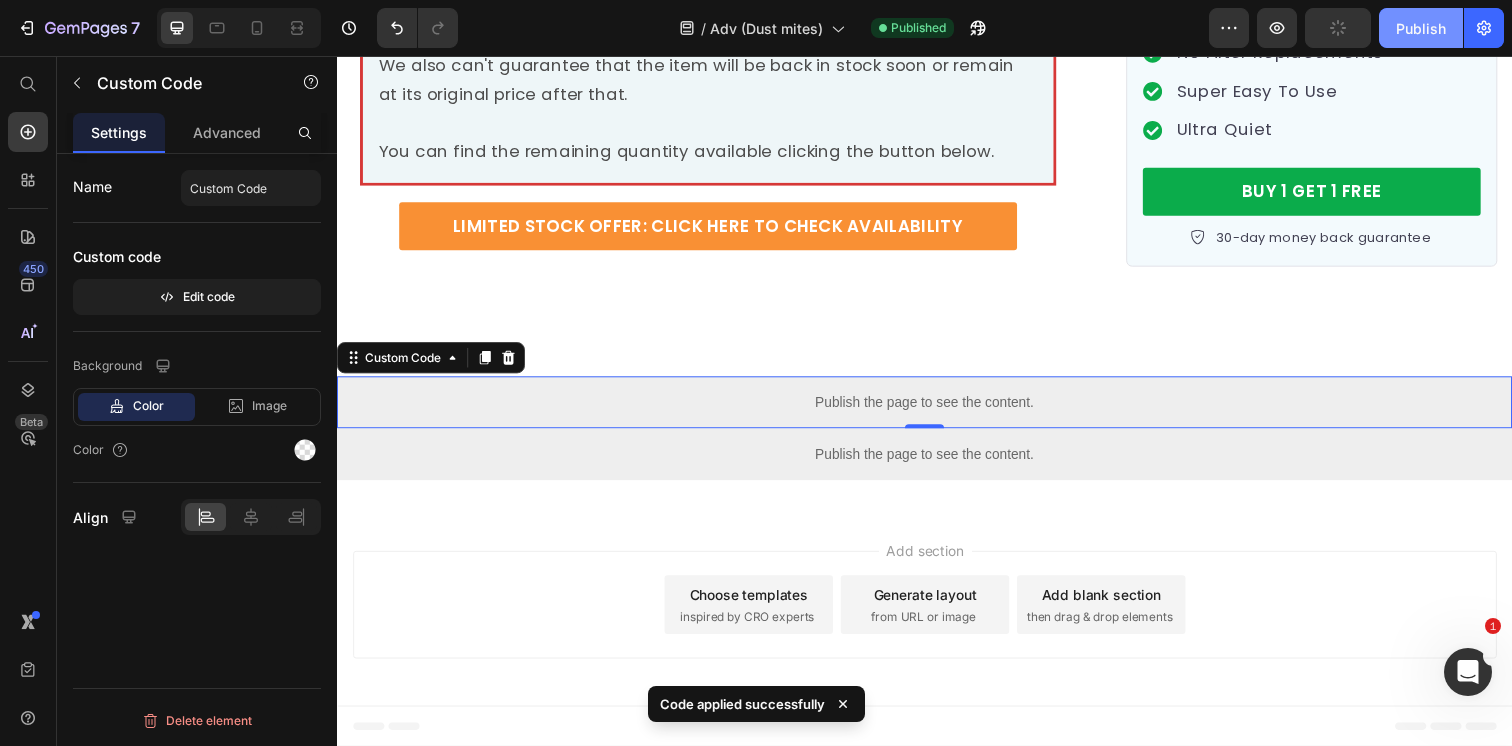 click on "Publish" at bounding box center [1421, 28] 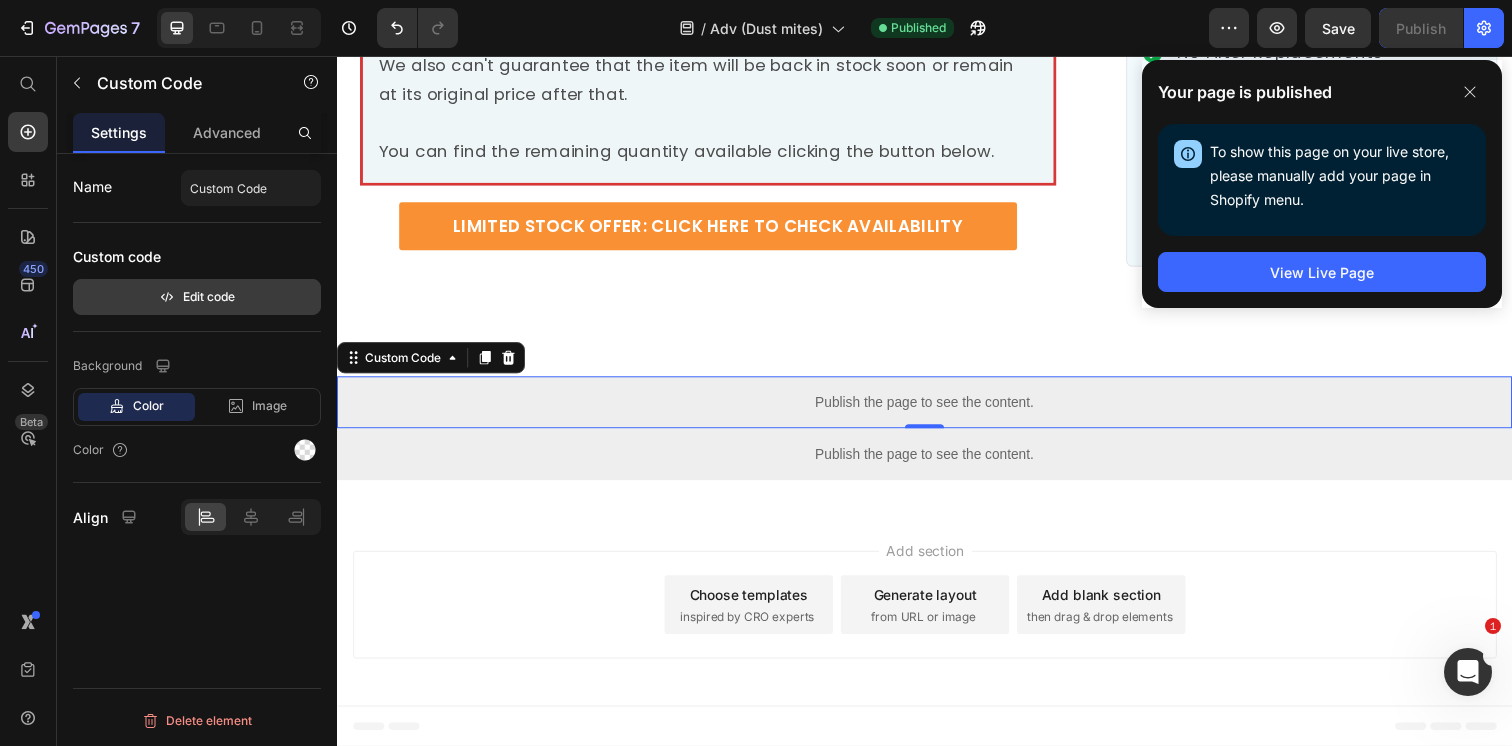 click on "Edit code" at bounding box center [197, 297] 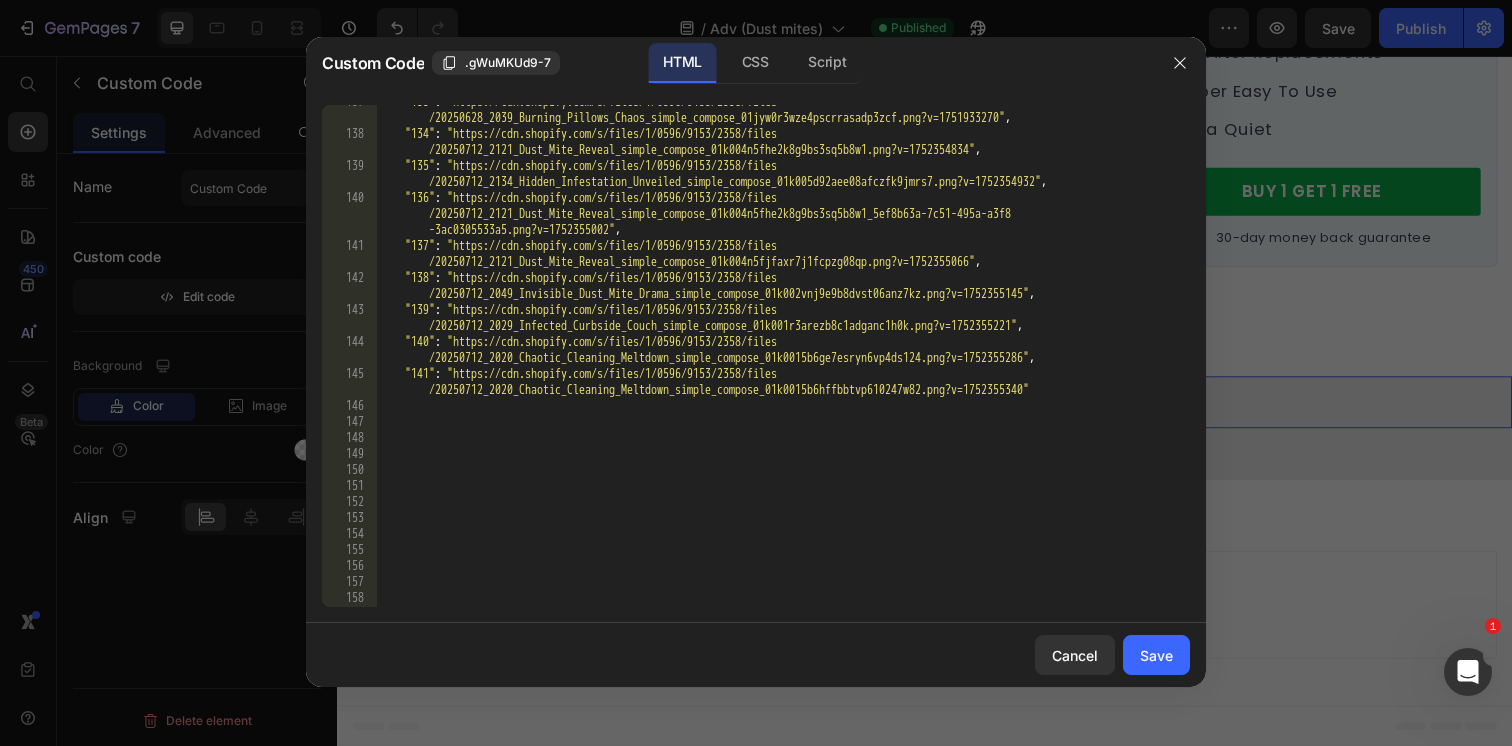 scroll, scrollTop: 3593, scrollLeft: 0, axis: vertical 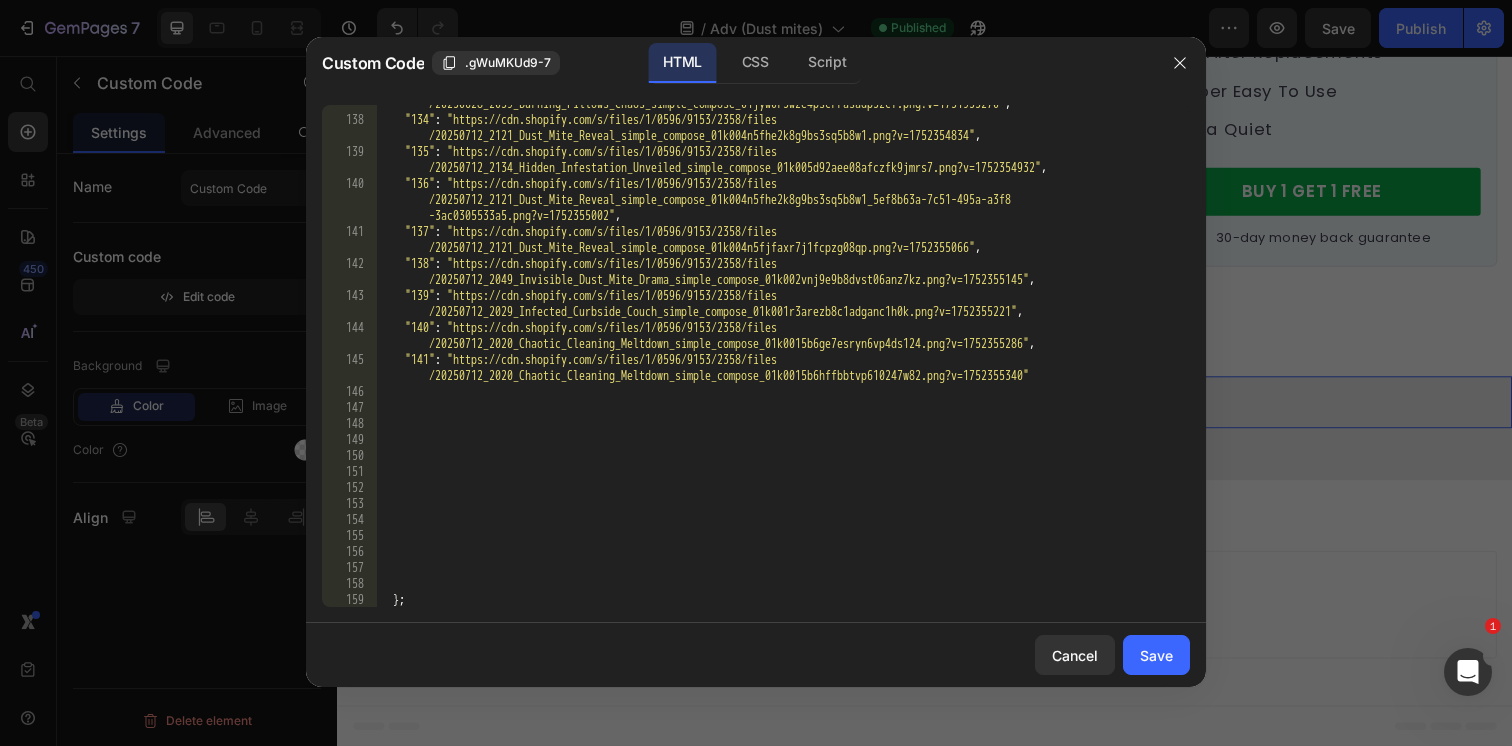 click on ""133" :   "https://cdn.shopify.com/s/files/1/0596/9153/2358/files          /20250628_2039_Burning_Pillows_Chaos_simple_compose_01jyw0r3wze4pscrrasadp3zcf.png?v=1751933270" ,      "134" :   "https://cdn.shopify.com/s/files/1/0596/9153/2358/files          /20250712_2121_Dust_Mite_Reveal_simple_compose_01k004n5fhe2k8g9bs3sq5b8w1.png?v=1752354834" ,      "135" :   "https://cdn.shopify.com/s/files/1/0596/9153/2358/files          /20250712_2134_Hidden_Infestation_Unveiled_simple_compose_01k005d92aee08afczfk9jmrs7.png?v=1752354932" ,      "136" :   "https://cdn.shopify.com/s/files/1/0596/9153/2358/files          /20250712_2121_Dust_Mite_Reveal_simple_compose_01k004n5fhe2k8g9bs3sq5b8w1_5ef8b63a-7c51-495a-a3f8          -3ac0305533a5.png?v=1752355002" ,      "137" :   "https://cdn.shopify.com/s/files/1/0596/9153/2358/files          /20250712_2121_Dust_Mite_Reveal_simple_compose_01k004n5fjfaxr7j1fcpzg08qp.png?v=1752355066" ,      "138" :            ,      :" at bounding box center (783, 355) 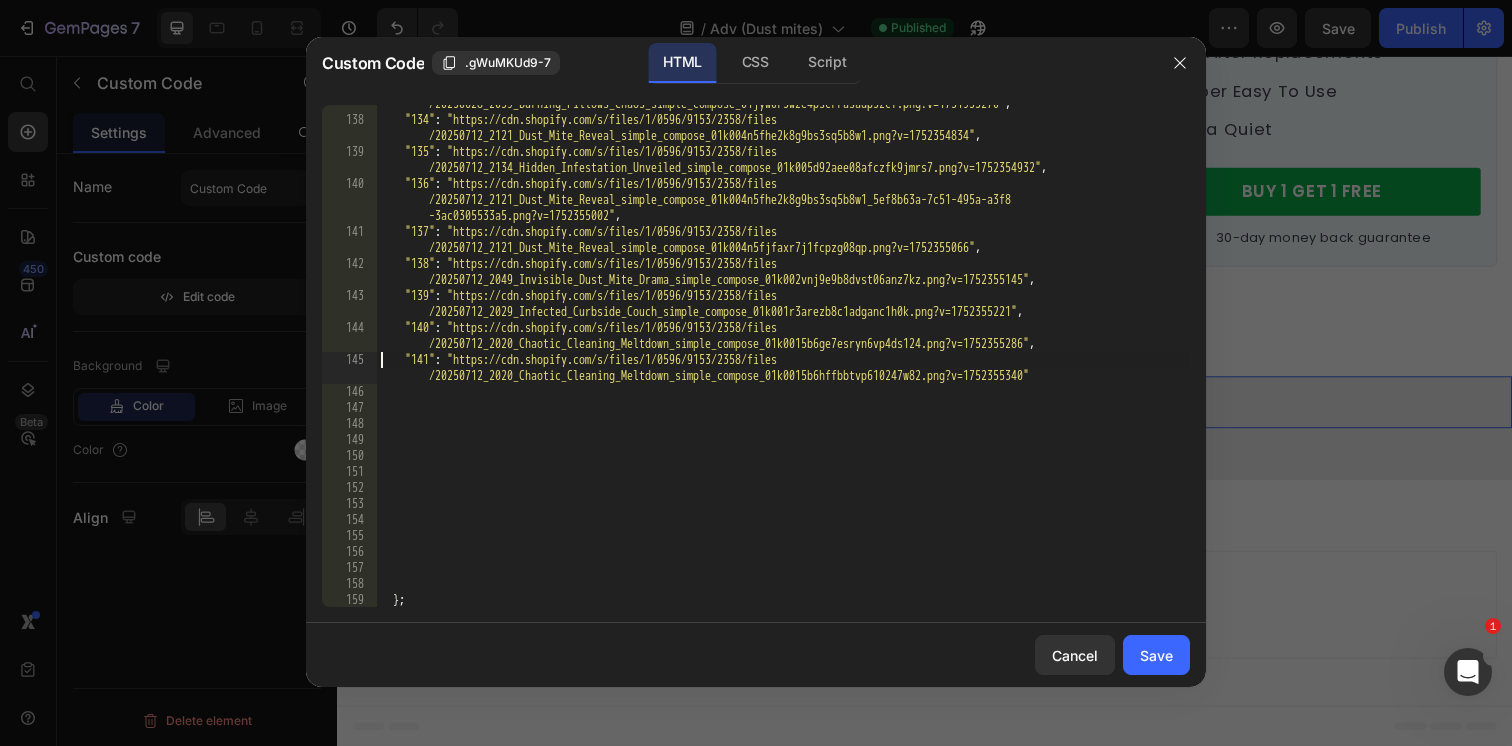 click on ""133" :   "https://cdn.shopify.com/s/files/1/0596/9153/2358/files          /20250628_2039_Burning_Pillows_Chaos_simple_compose_01jyw0r3wze4pscrrasadp3zcf.png?v=1751933270" ,      "134" :   "https://cdn.shopify.com/s/files/1/0596/9153/2358/files          /20250712_2121_Dust_Mite_Reveal_simple_compose_01k004n5fhe2k8g9bs3sq5b8w1.png?v=1752354834" ,      "135" :   "https://cdn.shopify.com/s/files/1/0596/9153/2358/files          /20250712_2134_Hidden_Infestation_Unveiled_simple_compose_01k005d92aee08afczfk9jmrs7.png?v=1752354932" ,      "136" :   "https://cdn.shopify.com/s/files/1/0596/9153/2358/files          /20250712_2121_Dust_Mite_Reveal_simple_compose_01k004n5fhe2k8g9bs3sq5b8w1_5ef8b63a-7c51-495a-a3f8          -3ac0305533a5.png?v=1752355002" ,      "137" :   "https://cdn.shopify.com/s/files/1/0596/9153/2358/files          /20250712_2121_Dust_Mite_Reveal_simple_compose_01k004n5fjfaxr7j1fcpzg08qp.png?v=1752355066" ,      "138" :            ,      :" at bounding box center [783, 355] 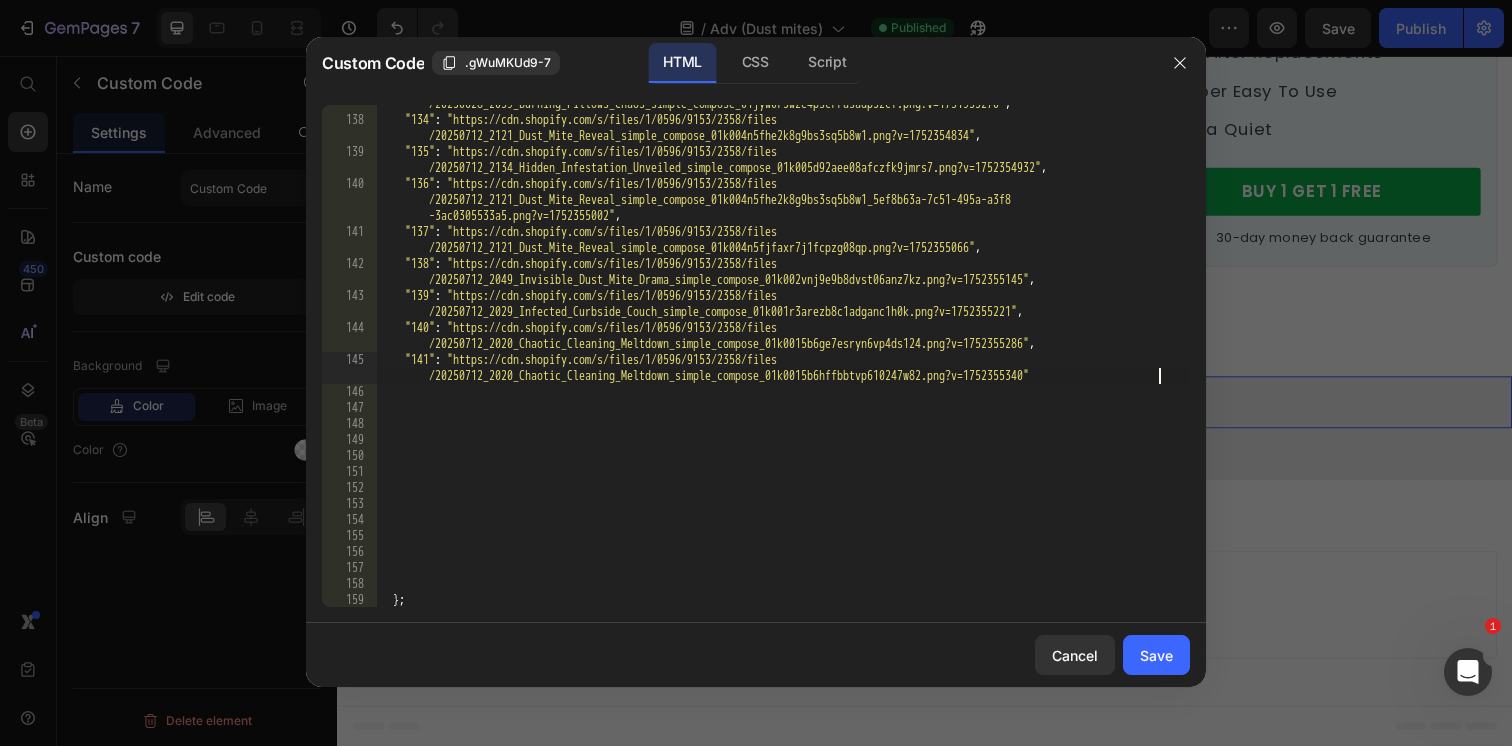 type on ""141": "https://cdn.shopify.com/s/files/1/0596/9153/2358/files/20250712_2020_Chaotic_Cleaning_Meltdown_simple_compose_01k0015b6hffbbtvp610247w82.png?v=1752355340"," 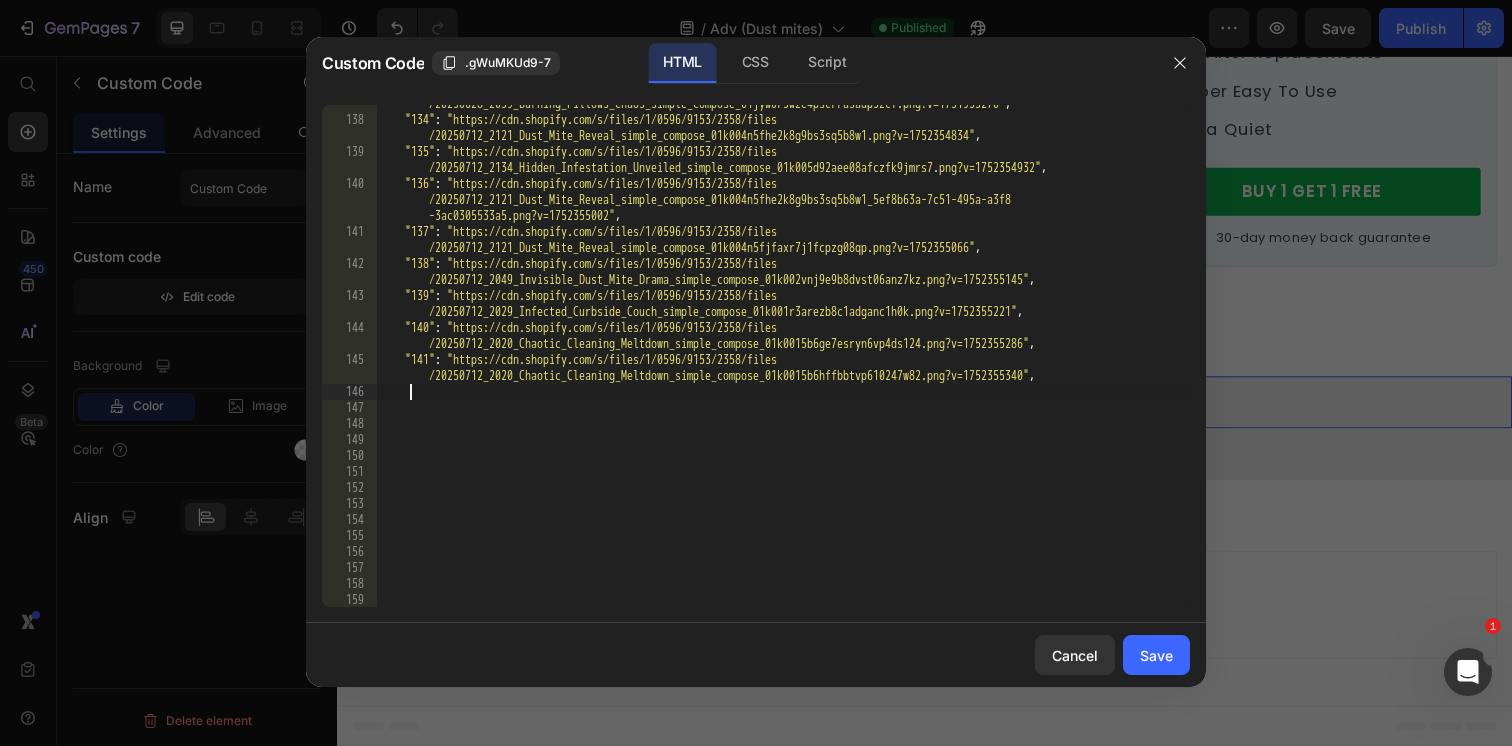 scroll, scrollTop: 0, scrollLeft: 1, axis: horizontal 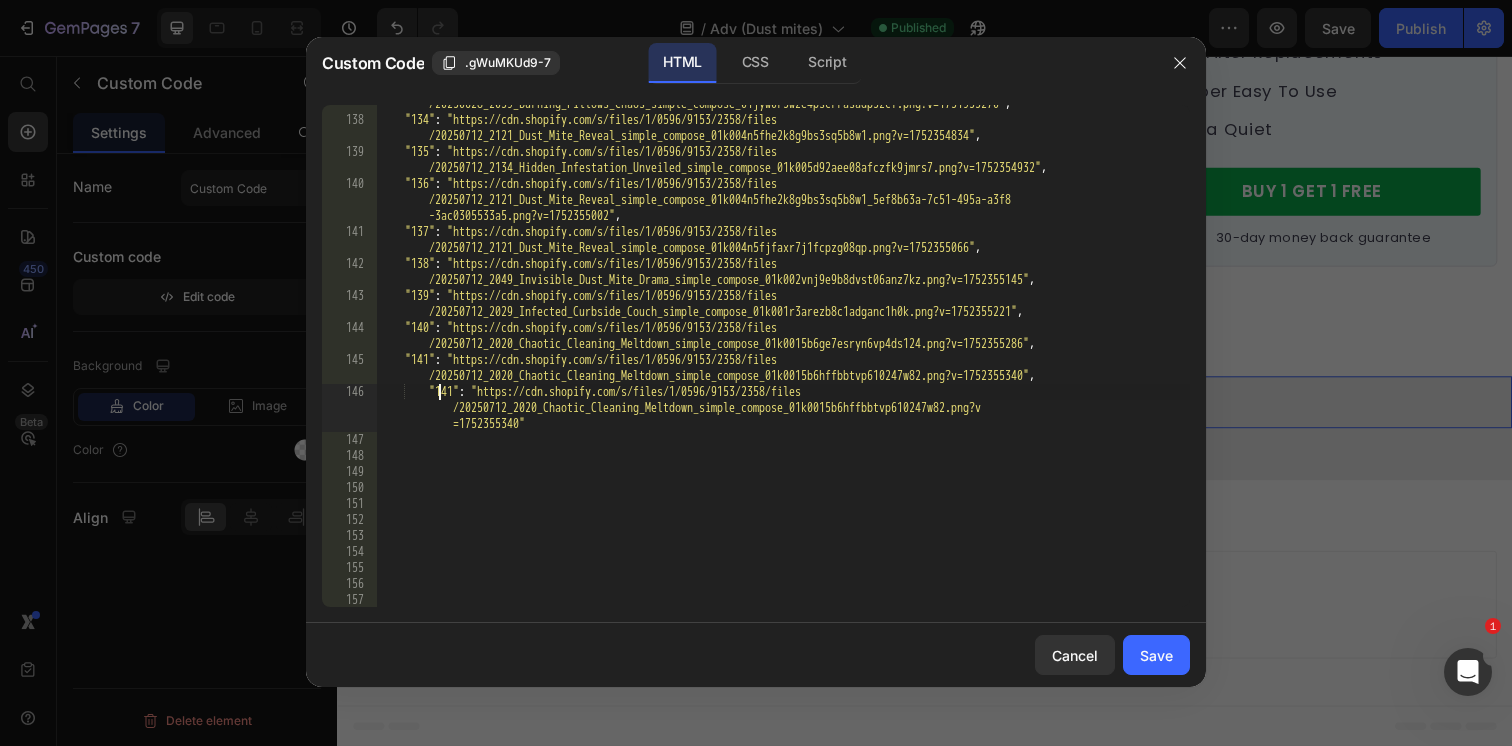 click on ""133" :   "https://cdn.shopify.com/s/files/1/0596/9153/2358/files          /20250628_2039_Burning_Pillows_Chaos_simple_compose_01jyw0r3wze4pscrrasadp3zcf.png?v=1751933270" ,      "134" :   "https://cdn.shopify.com/s/files/1/0596/9153/2358/files          /20250712_2121_Dust_Mite_Reveal_simple_compose_01k004n5fhe2k8g9bs3sq5b8w1.png?v=1752354834" ,      "135" :   "https://cdn.shopify.com/s/files/1/0596/9153/2358/files          /20250712_2134_Hidden_Infestation_Unveiled_simple_compose_01k005d92aee08afczfk9jmrs7.png?v=1752354932" ,      "136" :   "https://cdn.shopify.com/s/files/1/0596/9153/2358/files          /20250712_2121_Dust_Mite_Reveal_simple_compose_01k004n5fhe2k8g9bs3sq5b8w1_5ef8b63a-7c51-495a-a3f8          -3ac0305533a5.png?v=1752355002" ,      "137" :   "https://cdn.shopify.com/s/files/1/0596/9153/2358/files          /20250712_2121_Dust_Mite_Reveal_simple_compose_01k004n5fjfaxr7j1fcpzg08qp.png?v=1752355066" ,      "138" :            ,      :" at bounding box center (783, 355) 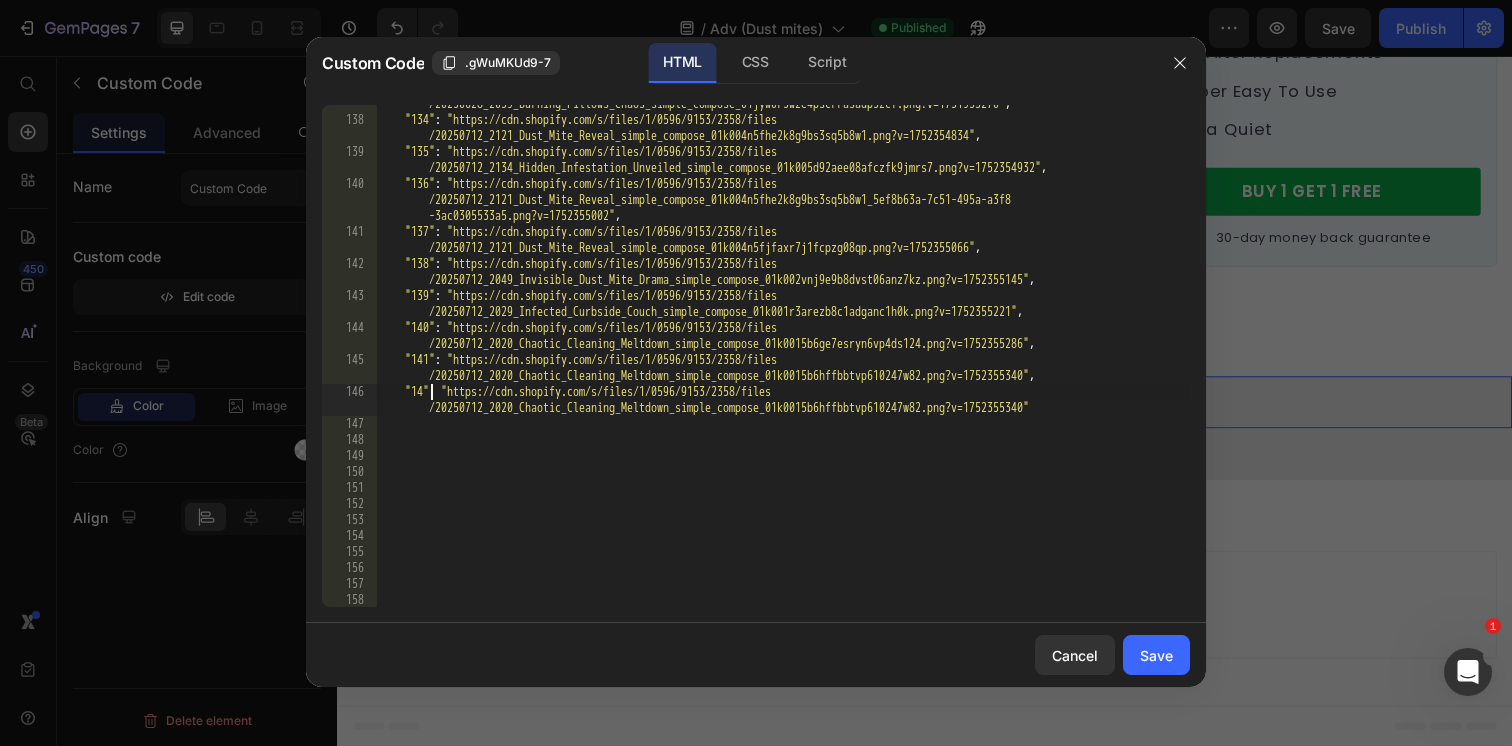 scroll, scrollTop: 0, scrollLeft: 4, axis: horizontal 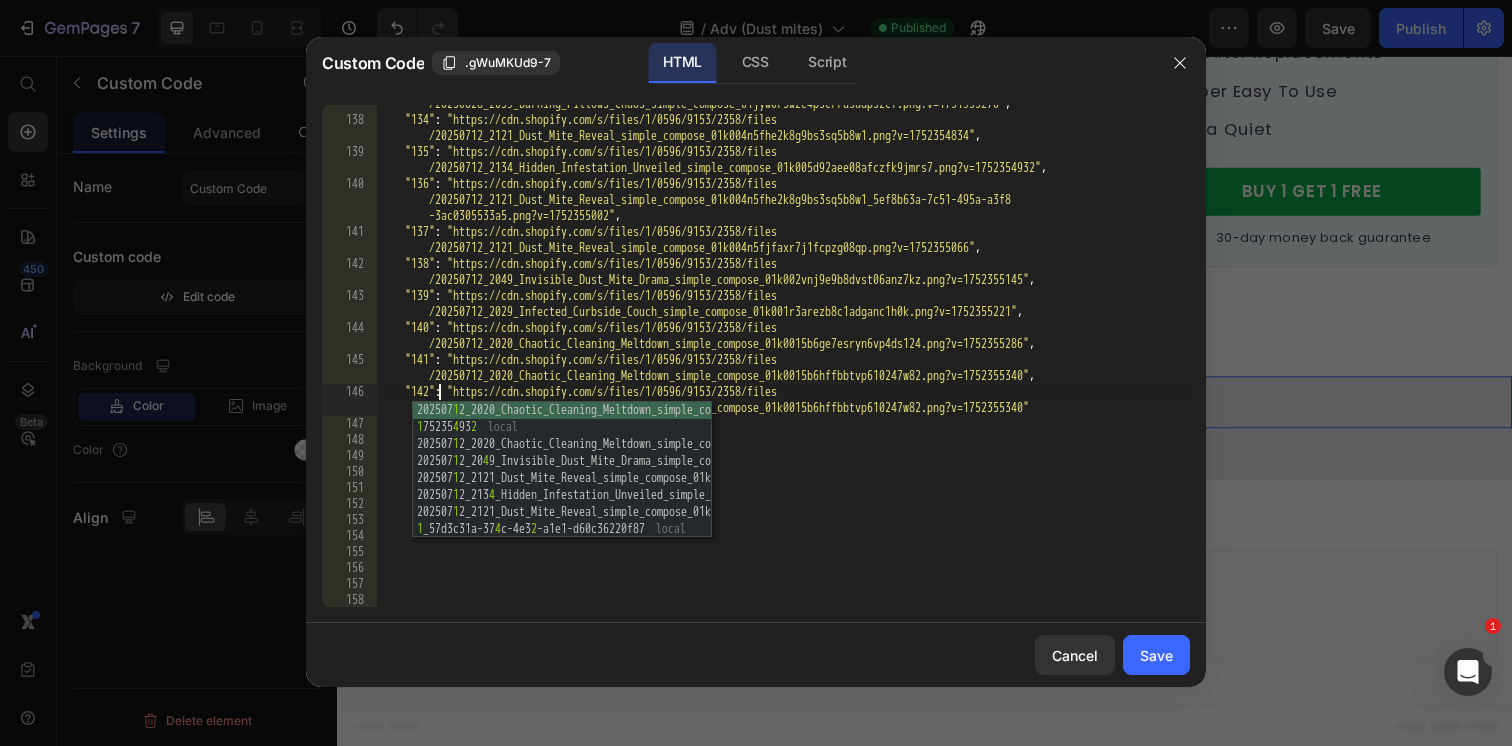 click on ""133" :   "https://cdn.shopify.com/s/files/1/0596/9153/2358/files          /20250628_2039_Burning_Pillows_Chaos_simple_compose_01jyw0r3wze4pscrrasadp3zcf.png?v=1751933270" ,      "134" :   "https://cdn.shopify.com/s/files/1/0596/9153/2358/files          /20250712_2121_Dust_Mite_Reveal_simple_compose_01k004n5fhe2k8g9bs3sq5b8w1.png?v=1752354834" ,      "135" :   "https://cdn.shopify.com/s/files/1/0596/9153/2358/files          /20250712_2134_Hidden_Infestation_Unveiled_simple_compose_01k005d92aee08afczfk9jmrs7.png?v=1752354932" ,      "136" :   "https://cdn.shopify.com/s/files/1/0596/9153/2358/files          /20250712_2121_Dust_Mite_Reveal_simple_compose_01k004n5fhe2k8g9bs3sq5b8w1_5ef8b63a-7c51-495a-a3f8          -3ac0305533a5.png?v=1752355002" ,      "137" :   "https://cdn.shopify.com/s/files/1/0596/9153/2358/files          /20250712_2121_Dust_Mite_Reveal_simple_compose_01k004n5fjfaxr7j1fcpzg08qp.png?v=1752355066" ,      "138" :            ,      :" at bounding box center (783, 355) 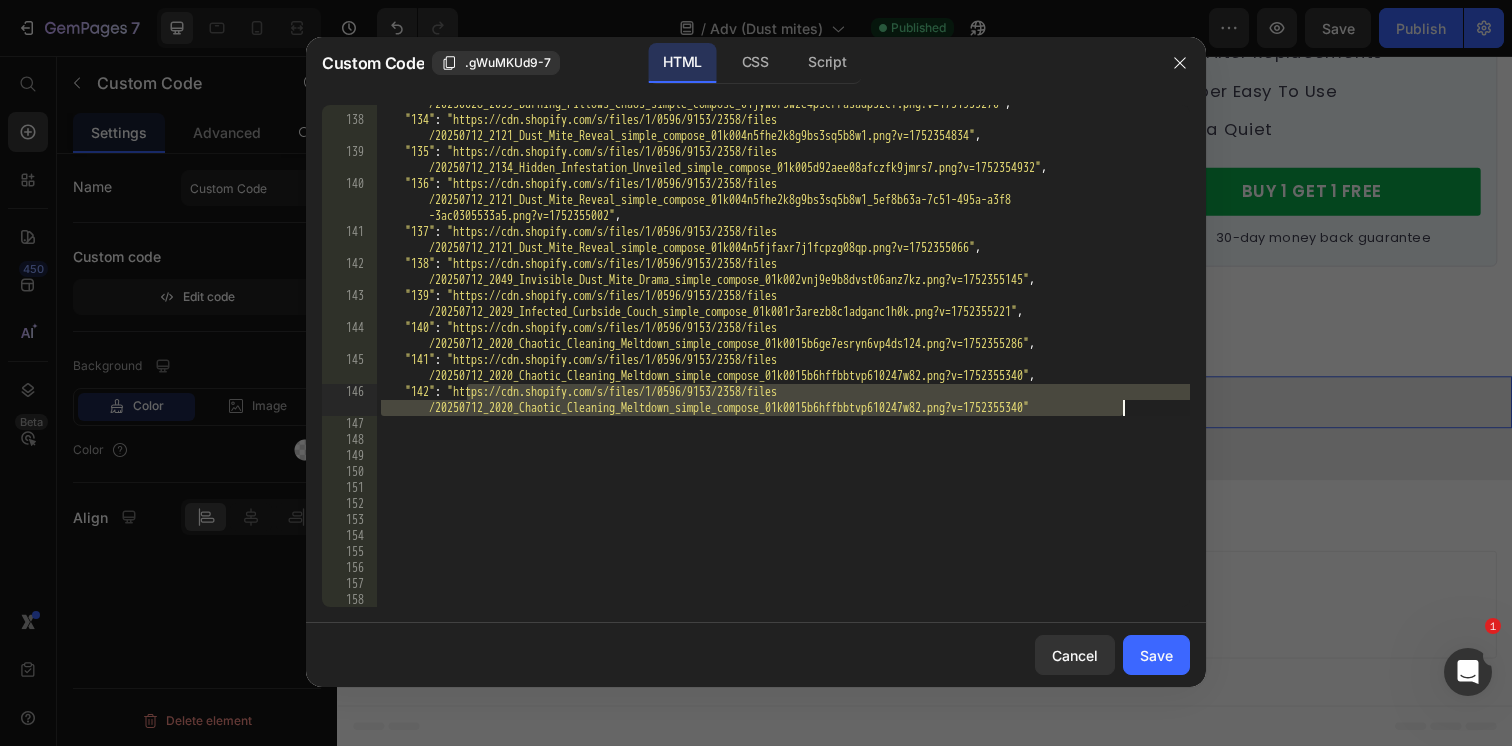 drag, startPoint x: 470, startPoint y: 396, endPoint x: 1127, endPoint y: 408, distance: 657.10956 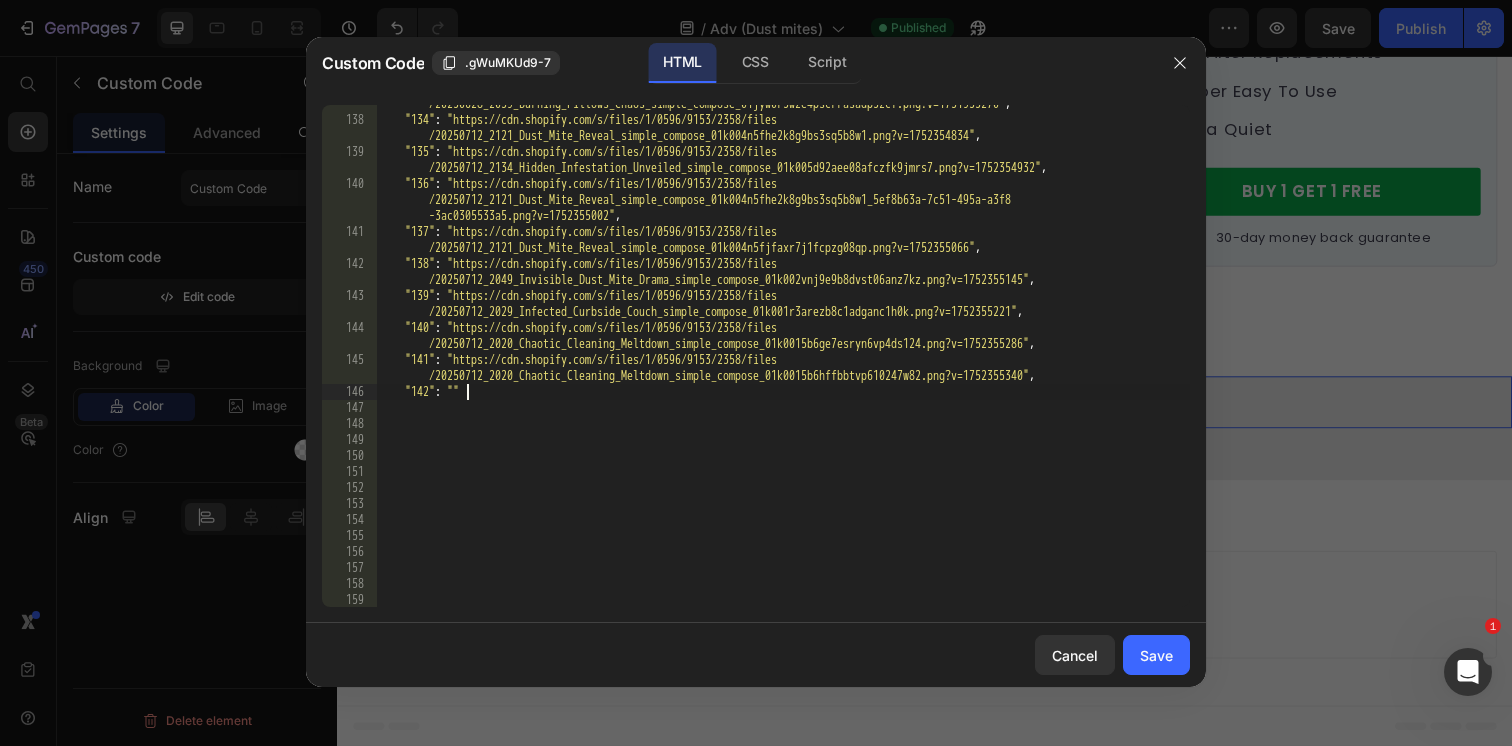 paste on "https://cdn.shopify.com/s/files/1/0596/9153/2358/files/20250712_1954_Invisible_Air_Hazards_simple_compose_01jzzzrhk9f3r8rpdjhee4bfcx.png?v=1752355416" 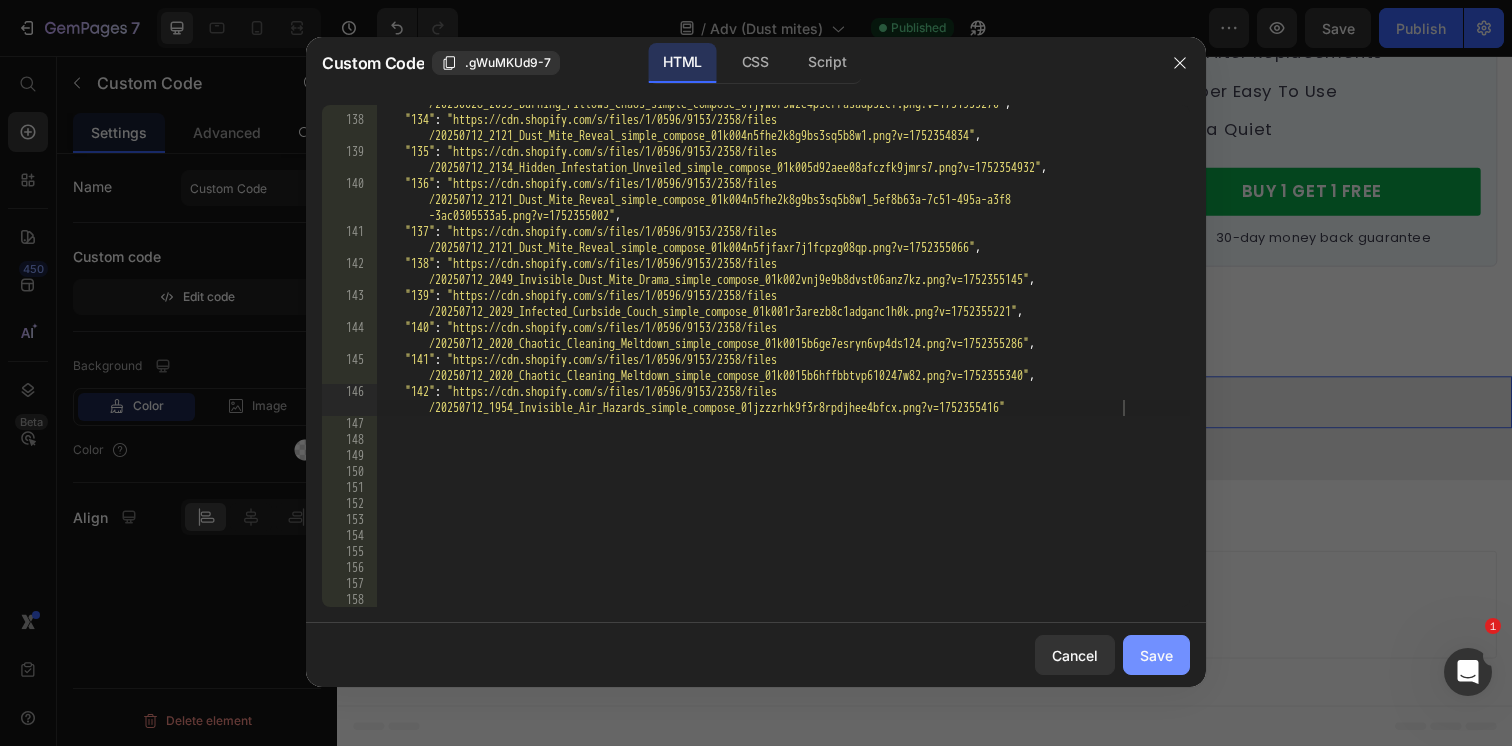 click on "Save" 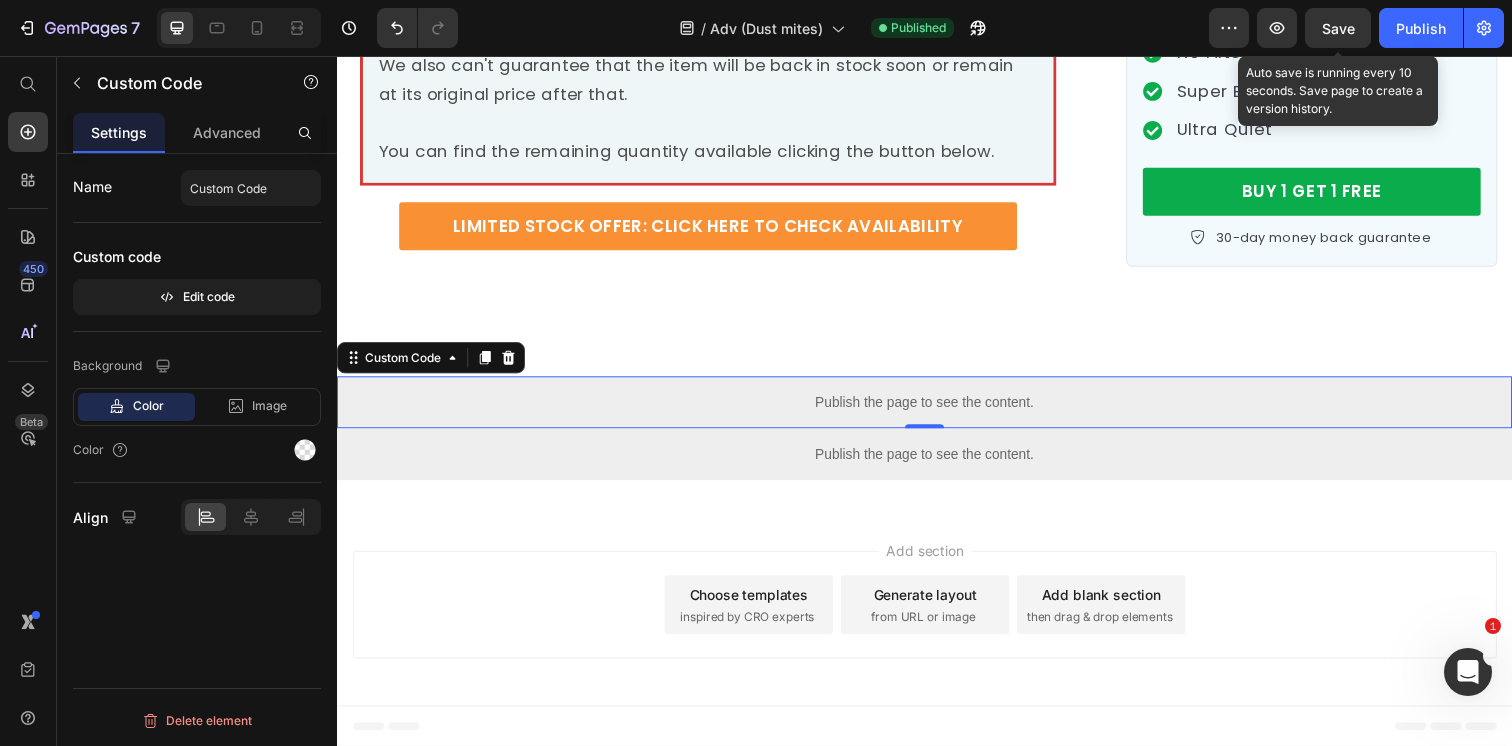 click on "Save" 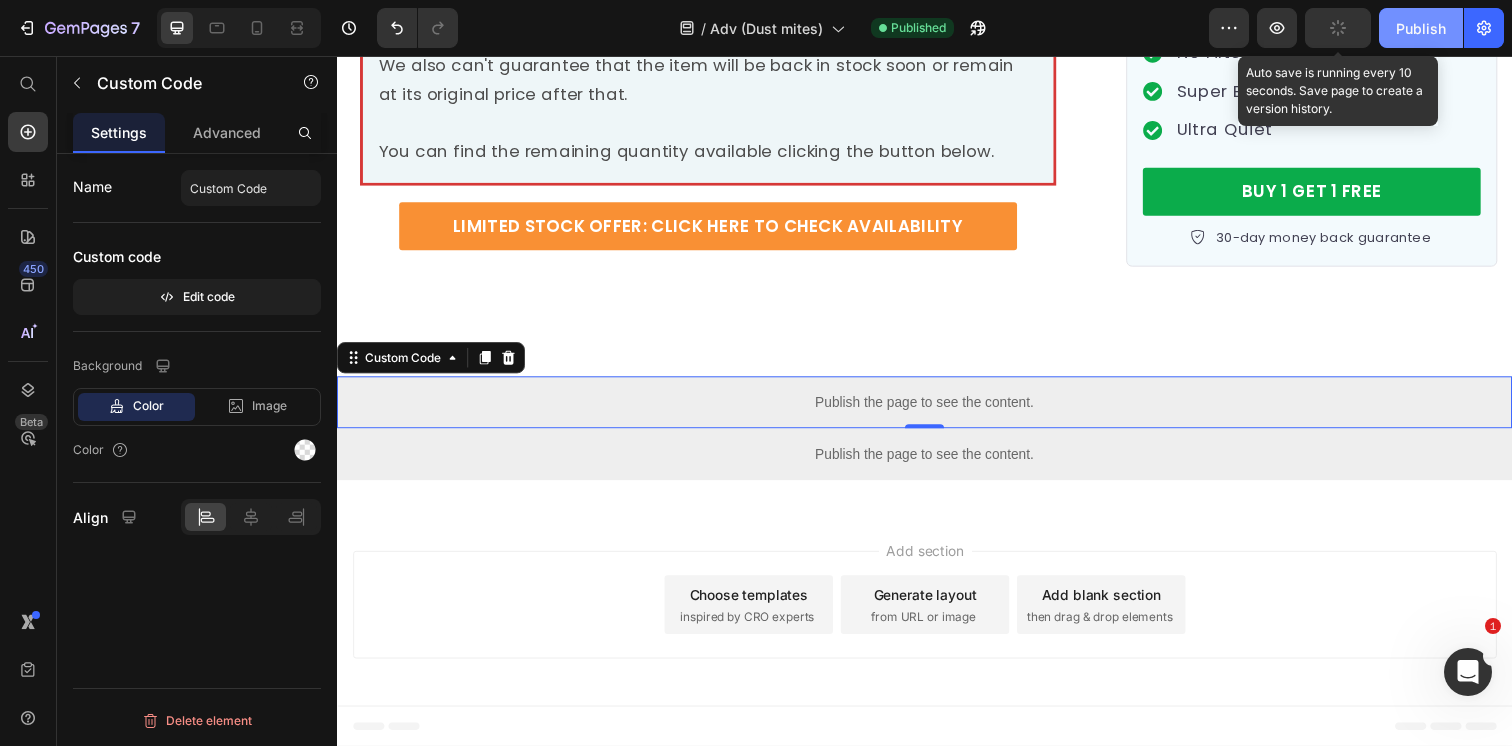 click on "Publish" at bounding box center (1421, 28) 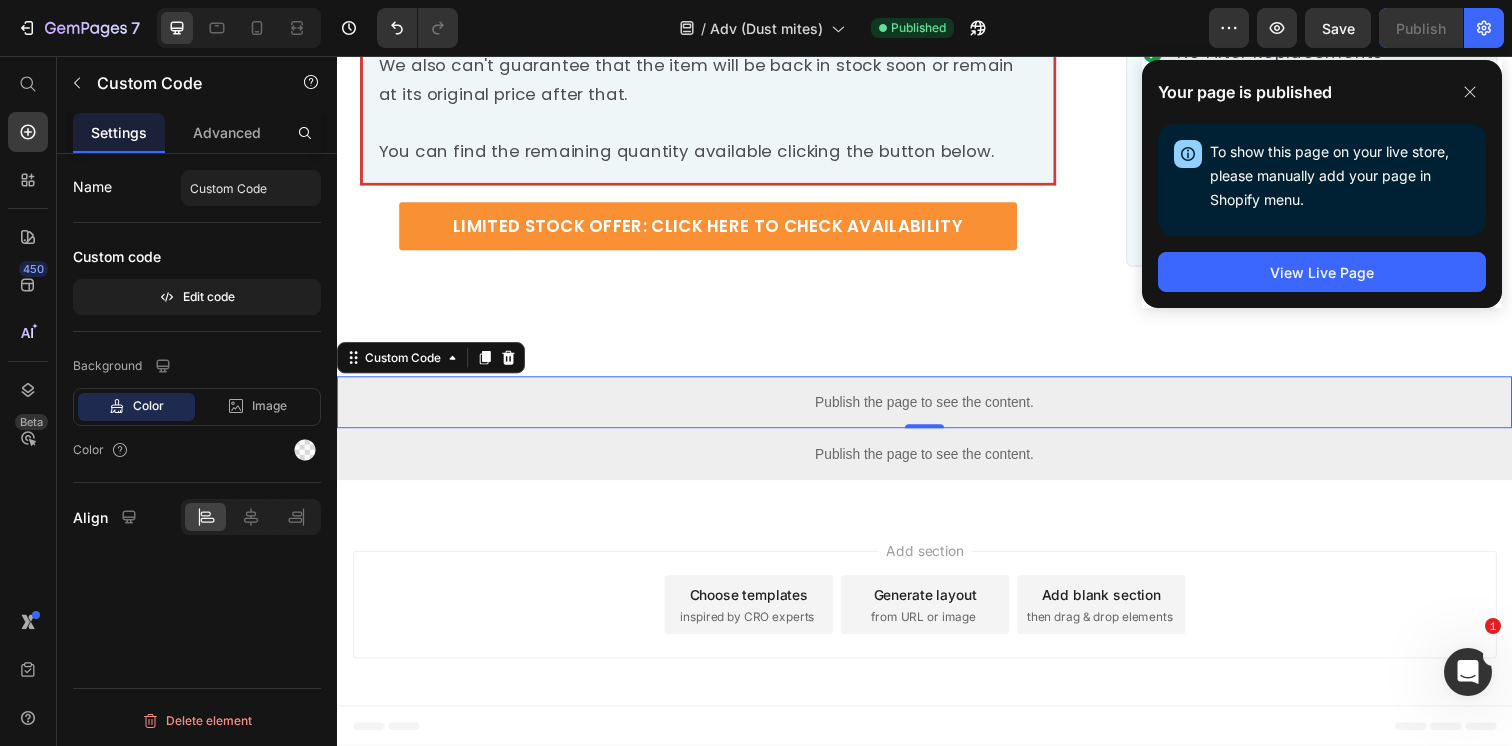 click on "Custom code  Edit code" at bounding box center [197, 277] 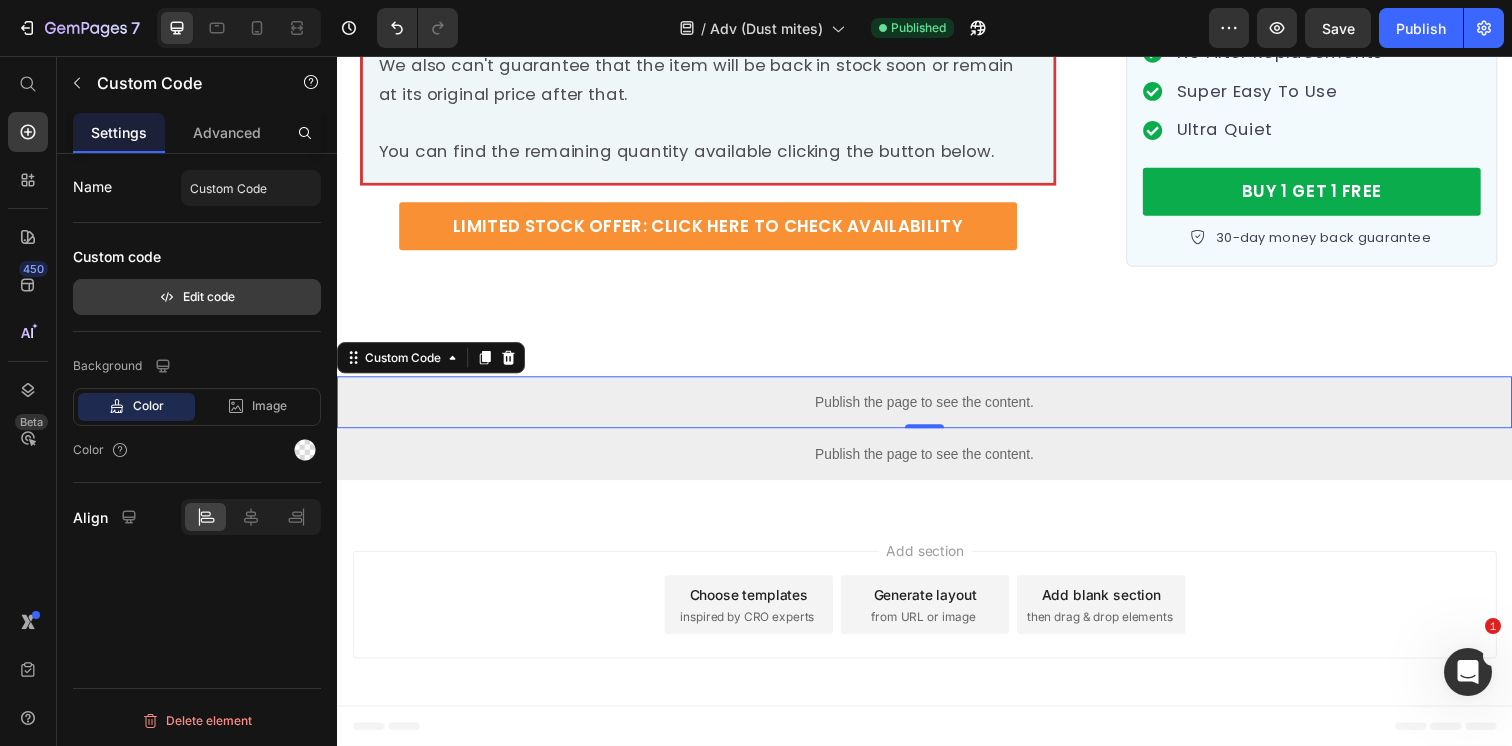click on "Edit code" at bounding box center (197, 297) 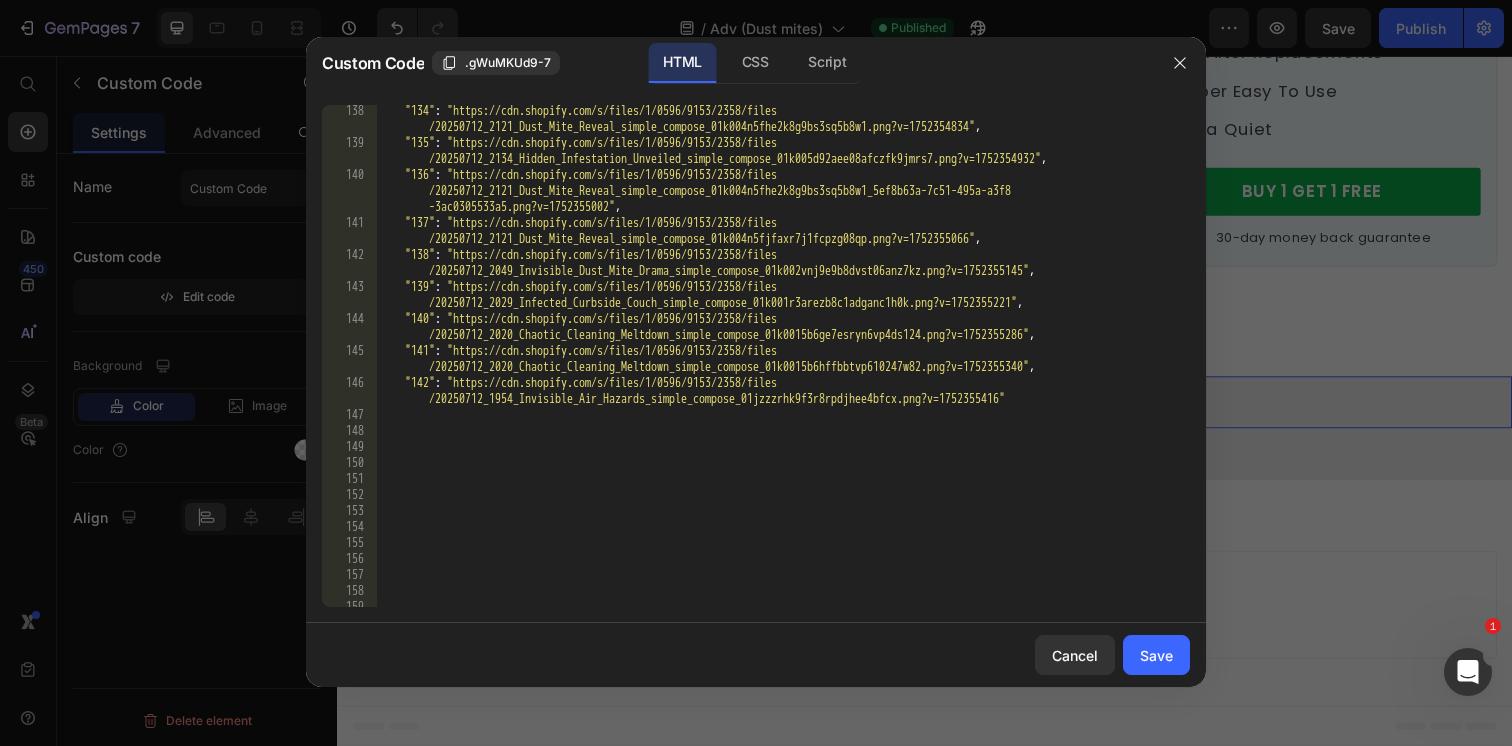 scroll, scrollTop: 3616, scrollLeft: 0, axis: vertical 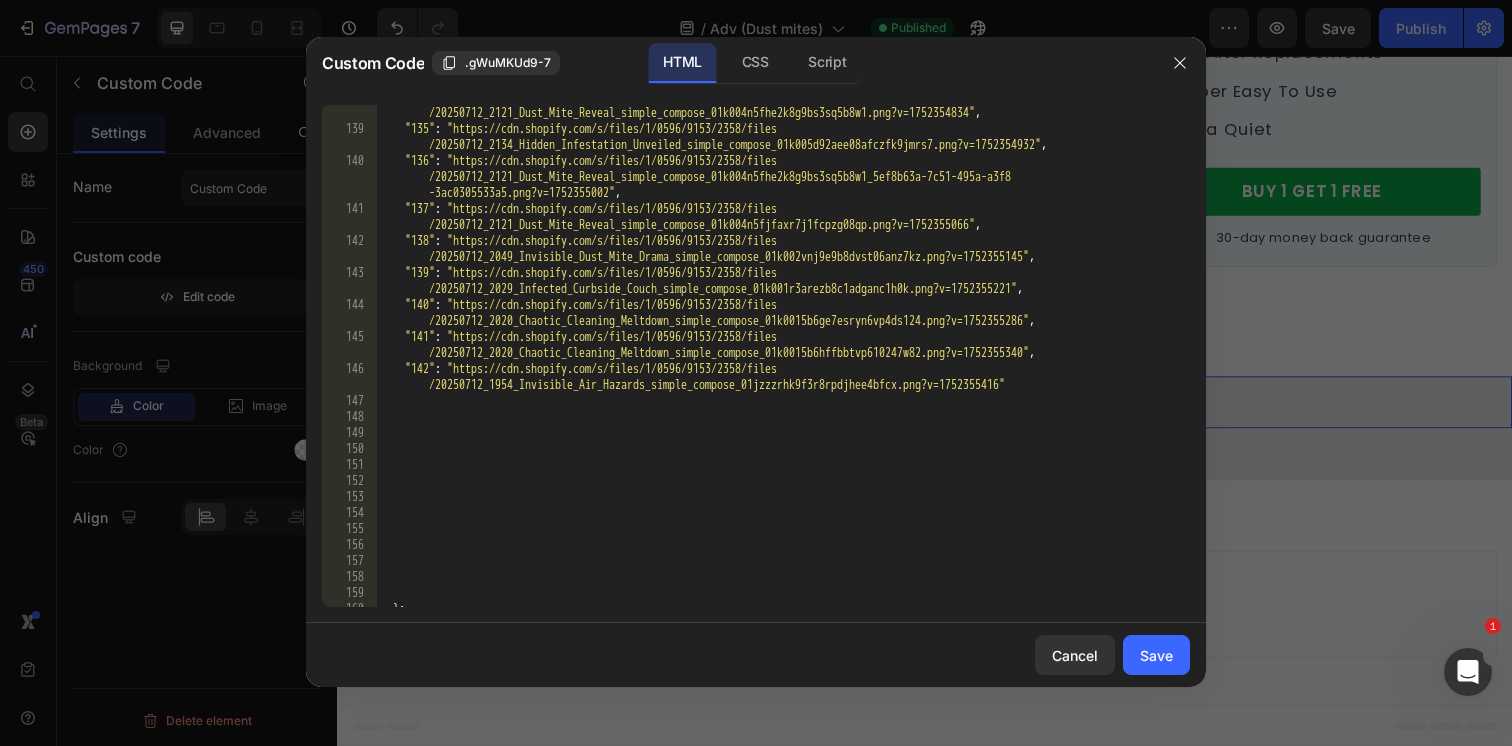 click on ""134" :   "https://cdn.shopify.com/s/files/1/0596/9153/2358/files          /20250712_2121_Dust_Mite_Reveal_simple_compose_01k004n5fhe2k8g9bs3sq5b8w1.png?v=1752354834" ,      "135" :   "https://cdn.shopify.com/s/files/1/0596/9153/2358/files          /20250712_2134_Hidden_Infestation_Unveiled_simple_compose_01k005d92aee08afczfk9jmrs7.png?v=1752354932" ,      "136" :   "https://cdn.shopify.com/s/files/1/0596/9153/2358/files          /20250712_2121_Dust_Mite_Reveal_simple_compose_01k004n5fhe2k8g9bs3sq5b8w1_5ef8b63a-7c51-495a-a3f8          -3ac0305533a5.png?v=1752355002" ,      "137" :   "https://cdn.shopify.com/s/files/1/0596/9153/2358/files          /20250712_2121_Dust_Mite_Reveal_simple_compose_01k004n5fjfaxr7j1fcpzg08qp.png?v=1752355066" ,      "138" :   "https://cdn.shopify.com/s/files/1/0596/9153/2358/files          /20250712_2049_Invisible_Dust_Mite_Drama_simple_compose_01k002vnj9e9b8dvst06anz7kz.png?v=1752355145" ,      "139" :            ," at bounding box center (783, 364) 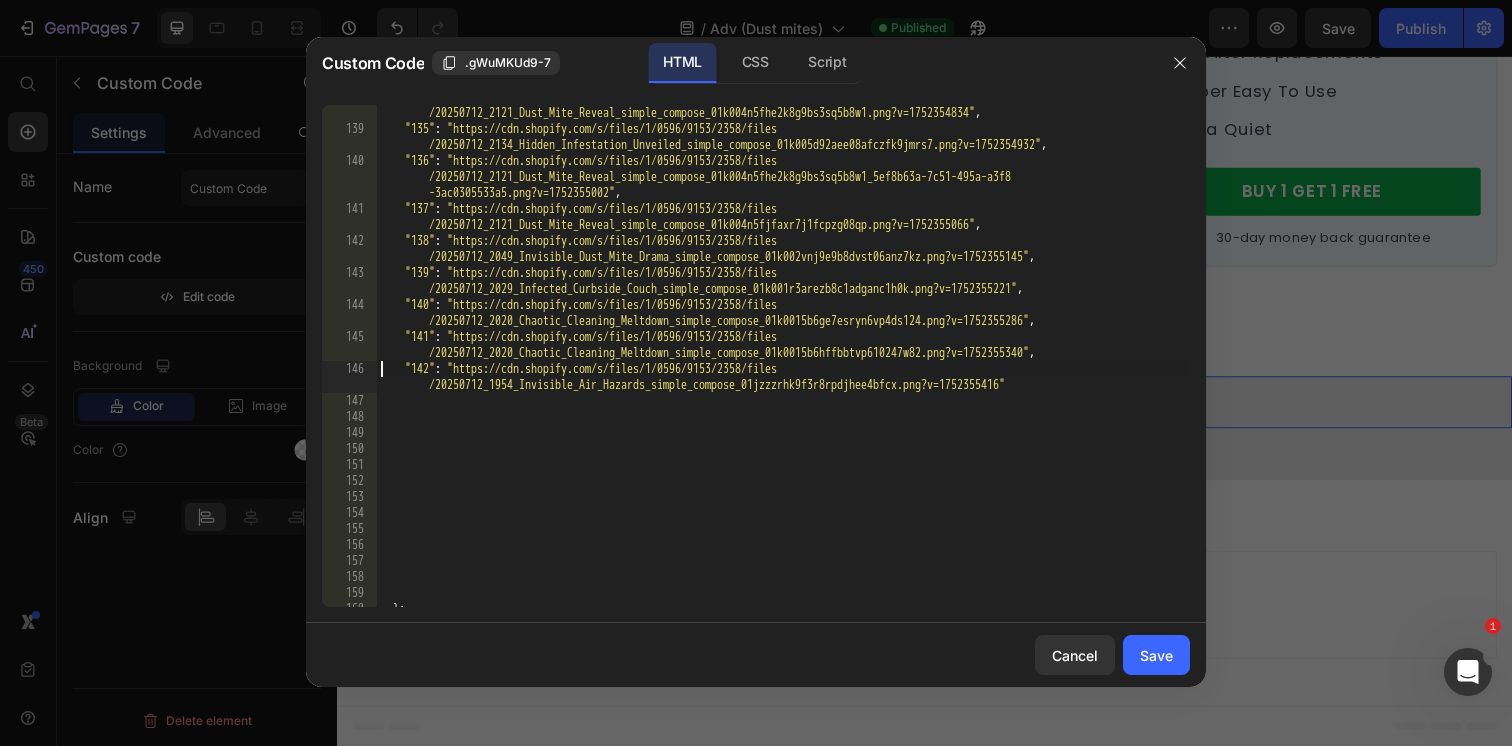 click on ""134" :   "https://cdn.shopify.com/s/files/1/0596/9153/2358/files          /20250712_2121_Dust_Mite_Reveal_simple_compose_01k004n5fhe2k8g9bs3sq5b8w1.png?v=1752354834" ,      "135" :   "https://cdn.shopify.com/s/files/1/0596/9153/2358/files          /20250712_2134_Hidden_Infestation_Unveiled_simple_compose_01k005d92aee08afczfk9jmrs7.png?v=1752354932" ,      "136" :   "https://cdn.shopify.com/s/files/1/0596/9153/2358/files          /20250712_2121_Dust_Mite_Reveal_simple_compose_01k004n5fhe2k8g9bs3sq5b8w1_5ef8b63a-7c51-495a-a3f8          -3ac0305533a5.png?v=1752355002" ,      "137" :   "https://cdn.shopify.com/s/files/1/0596/9153/2358/files          /20250712_2121_Dust_Mite_Reveal_simple_compose_01k004n5fjfaxr7j1fcpzg08qp.png?v=1752355066" ,      "138" :   "https://cdn.shopify.com/s/files/1/0596/9153/2358/files          /20250712_2049_Invisible_Dust_Mite_Drama_simple_compose_01k002vnj9e9b8dvst06anz7kz.png?v=1752355145" ,      "139" :            ," at bounding box center [783, 364] 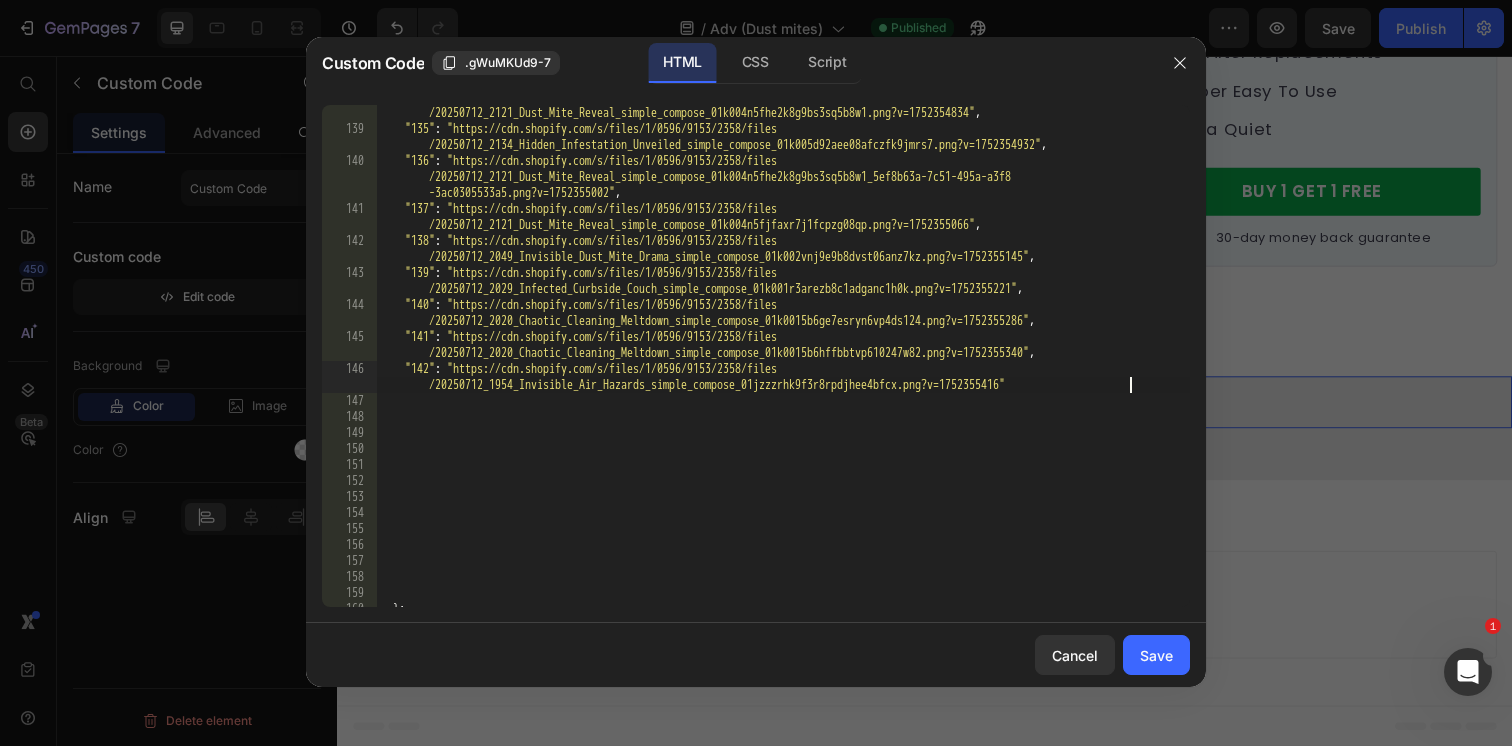 type on ""142": "https://cdn.shopify.com/s/files/1/0596/9153/2358/files/20250712_1954_Invisible_Air_Hazards_simple_compose_01jzzzrhk9f3r8rpdjhee4bfcx.png?v=1752355416"," 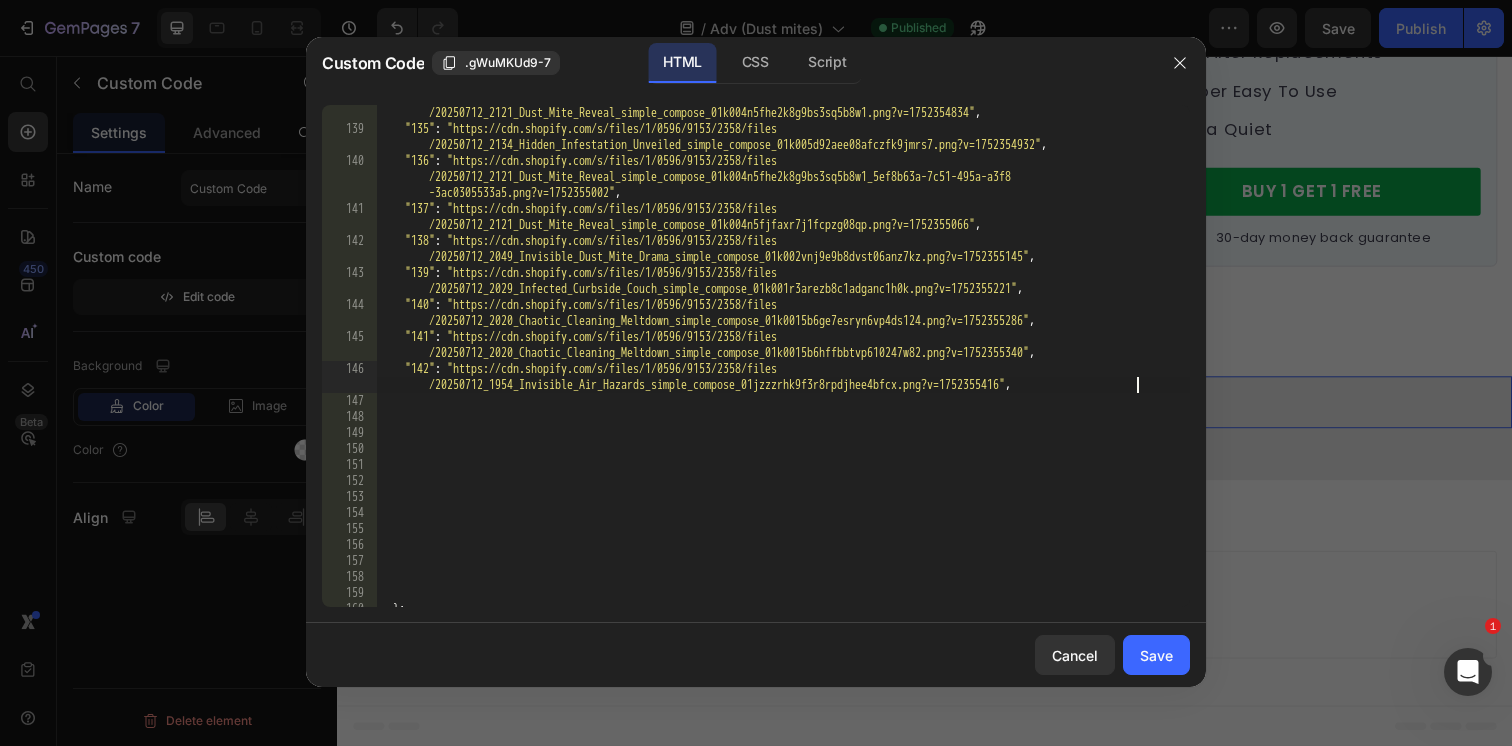 scroll, scrollTop: 0, scrollLeft: 1, axis: horizontal 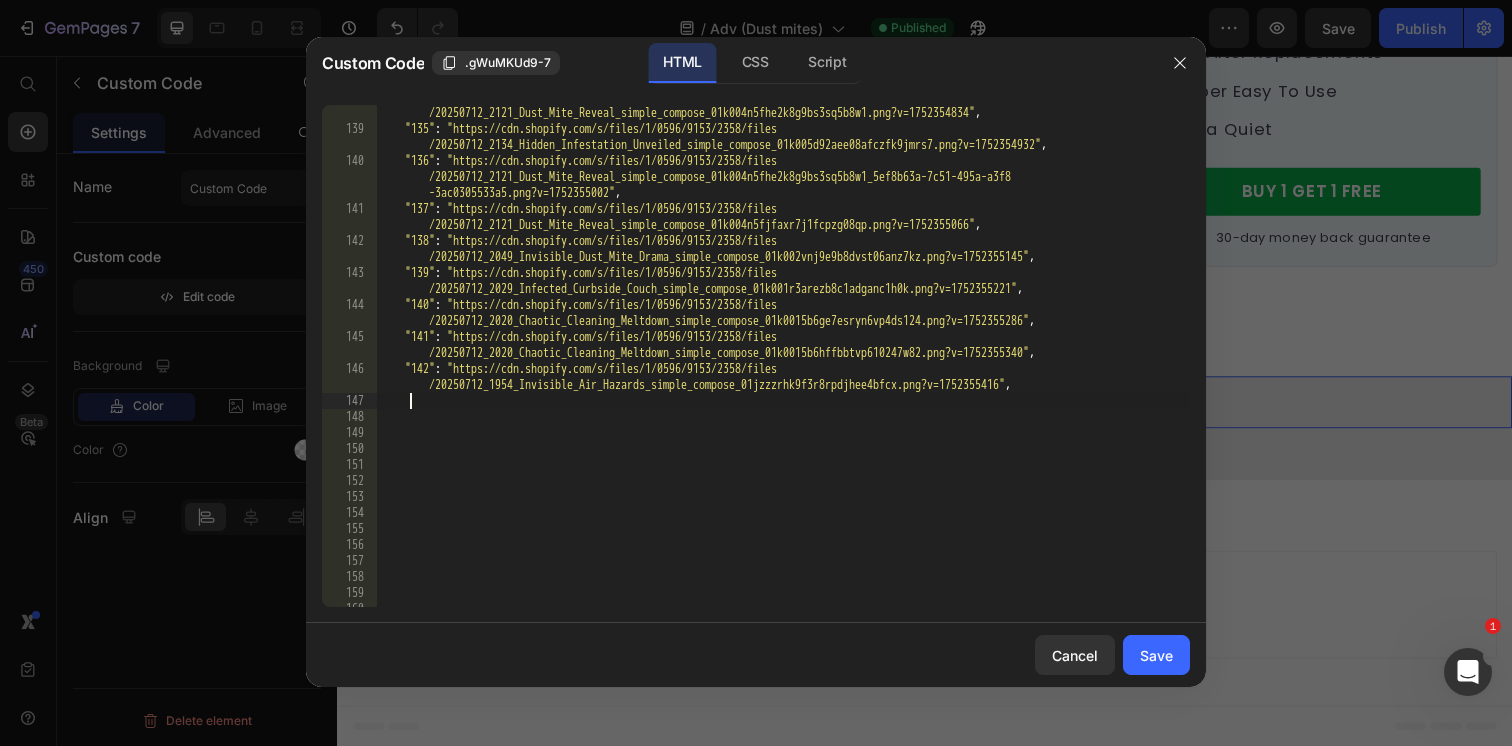 paste on ""142": "https://cdn.shopify.com/s/files/1/0596/9153/2358/files/20250712_1954_Invisible_Air_Hazards_simple_compose_01jzzzrhk9f3r8rpdjhee4bfcx.png?v=1752355416"" 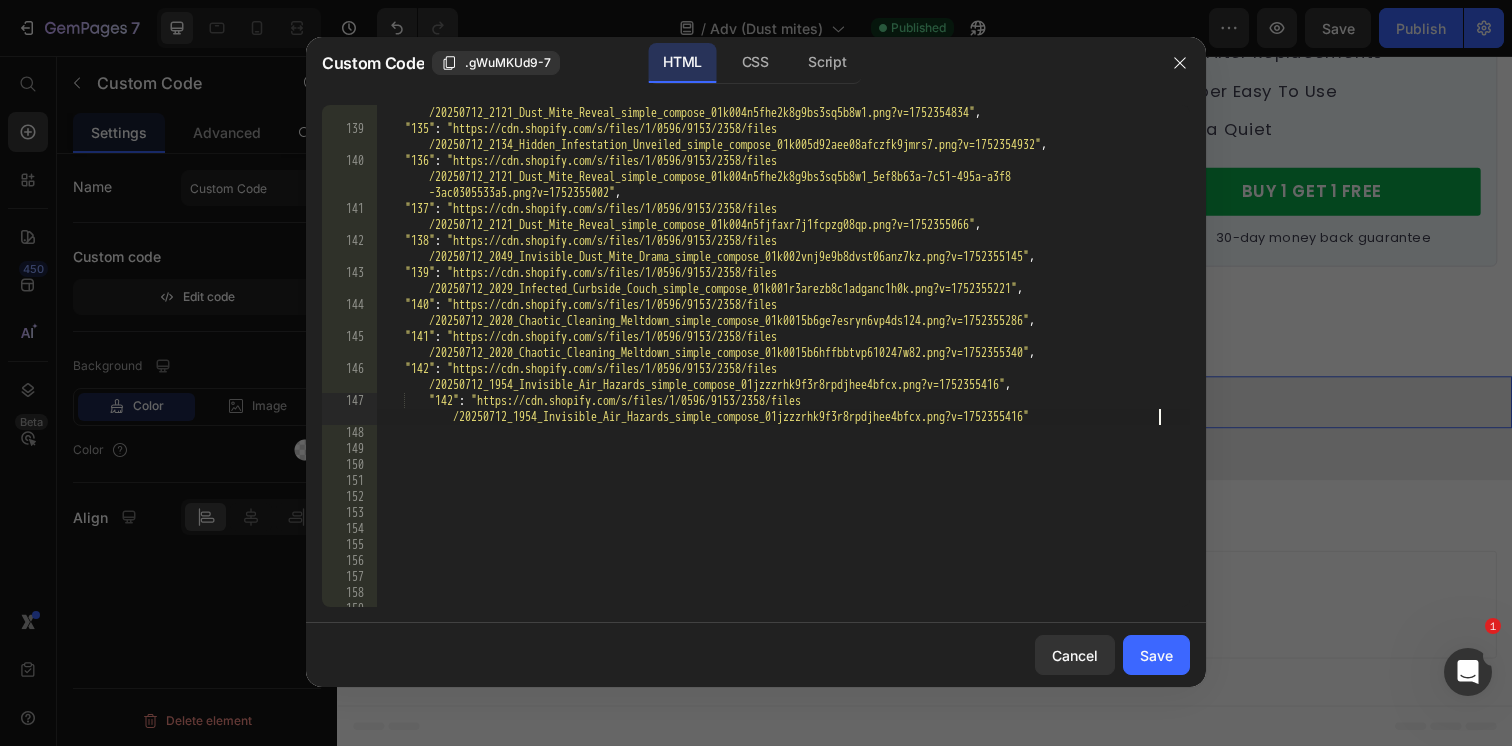 click on ""134" :   "https://cdn.shopify.com/s/files/1/0596/9153/2358/files          /20250712_2121_Dust_Mite_Reveal_simple_compose_01k004n5fhe2k8g9bs3sq5b8w1.png?v=1752354834" ,      "135" :   "https://cdn.shopify.com/s/files/1/0596/9153/2358/files          /20250712_2134_Hidden_Infestation_Unveiled_simple_compose_01k005d92aee08afczfk9jmrs7.png?v=1752354932" ,      "136" :   "https://cdn.shopify.com/s/files/1/0596/9153/2358/files          /20250712_2121_Dust_Mite_Reveal_simple_compose_01k004n5fhe2k8g9bs3sq5b8w1_5ef8b63a-7c51-495a-a3f8          -3ac0305533a5.png?v=1752355002" ,      "137" :   "https://cdn.shopify.com/s/files/1/0596/9153/2358/files          /20250712_2121_Dust_Mite_Reveal_simple_compose_01k004n5fjfaxr7j1fcpzg08qp.png?v=1752355066" ,      "138" :   "https://cdn.shopify.com/s/files/1/0596/9153/2358/files          /20250712_2049_Invisible_Dust_Mite_Drama_simple_compose_01k002vnj9e9b8dvst06anz7kz.png?v=1752355145" ,      "139" :            ," at bounding box center [783, 364] 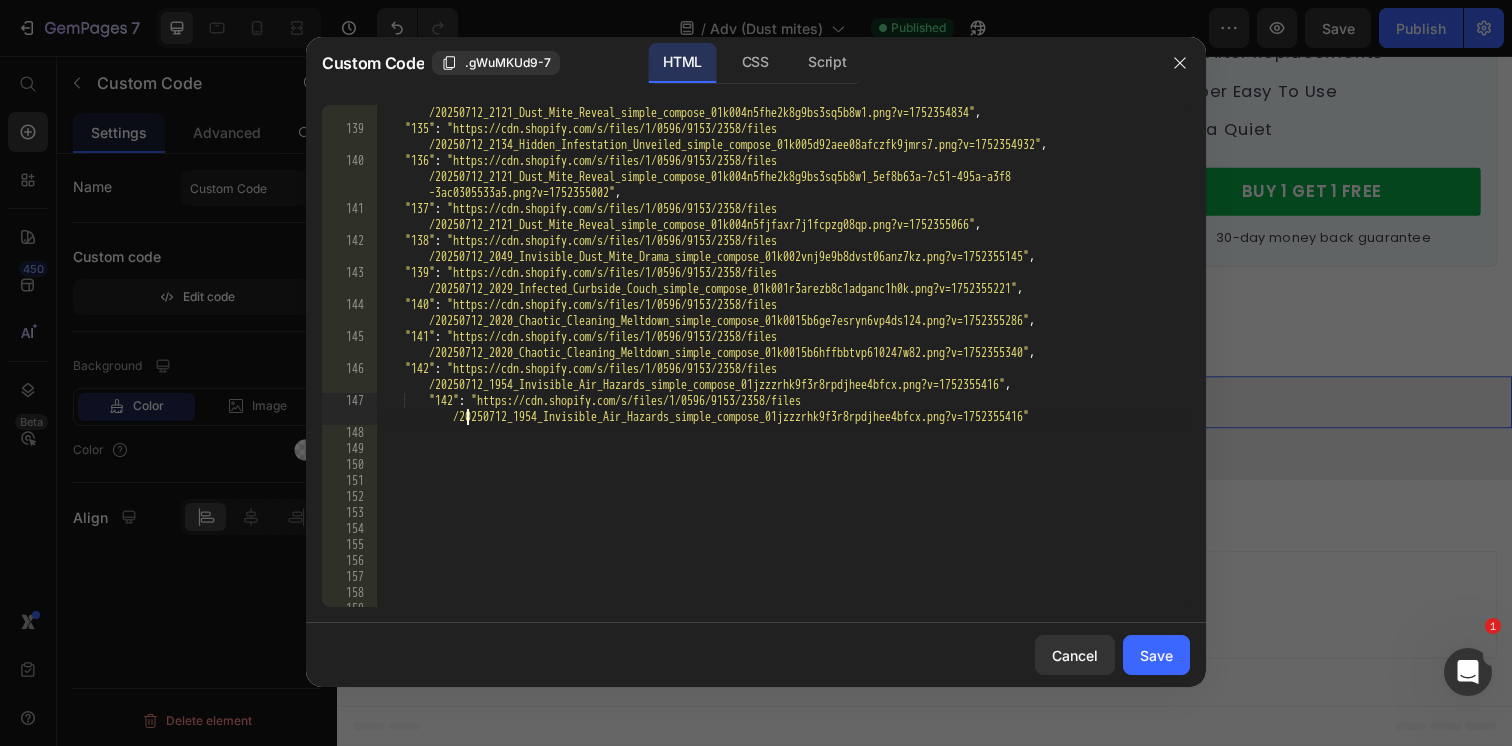 click on ""134" :   "https://cdn.shopify.com/s/files/1/0596/9153/2358/files          /20250712_2121_Dust_Mite_Reveal_simple_compose_01k004n5fhe2k8g9bs3sq5b8w1.png?v=1752354834" ,      "135" :   "https://cdn.shopify.com/s/files/1/0596/9153/2358/files          /20250712_2134_Hidden_Infestation_Unveiled_simple_compose_01k005d92aee08afczfk9jmrs7.png?v=1752354932" ,      "136" :   "https://cdn.shopify.com/s/files/1/0596/9153/2358/files          /20250712_2121_Dust_Mite_Reveal_simple_compose_01k004n5fhe2k8g9bs3sq5b8w1_5ef8b63a-7c51-495a-a3f8          -3ac0305533a5.png?v=1752355002" ,      "137" :   "https://cdn.shopify.com/s/files/1/0596/9153/2358/files          /20250712_2121_Dust_Mite_Reveal_simple_compose_01k004n5fjfaxr7j1fcpzg08qp.png?v=1752355066" ,      "138" :   "https://cdn.shopify.com/s/files/1/0596/9153/2358/files          /20250712_2049_Invisible_Dust_Mite_Drama_simple_compose_01k002vnj9e9b8dvst06anz7kz.png?v=1752355145" ,      "139" :            ," at bounding box center (783, 364) 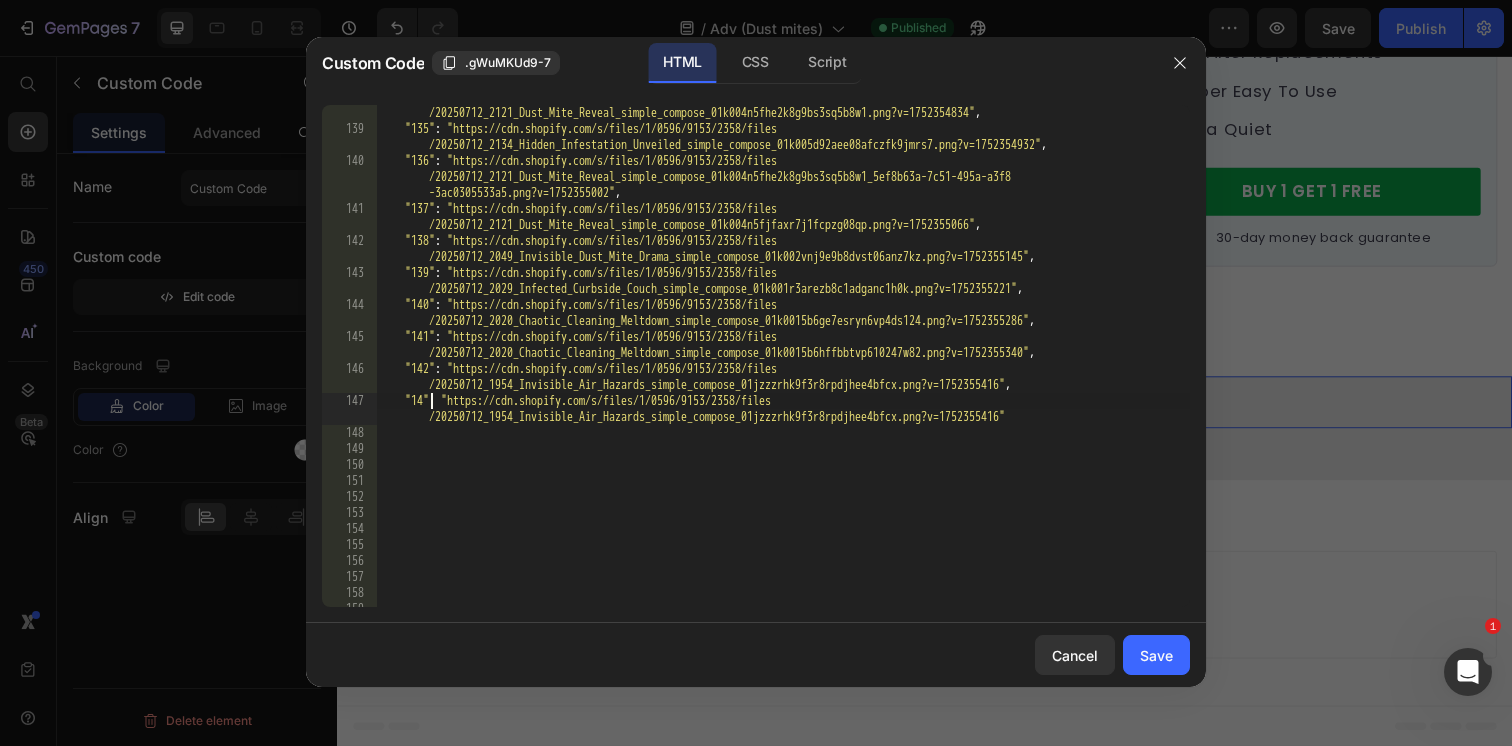scroll, scrollTop: 0, scrollLeft: 4, axis: horizontal 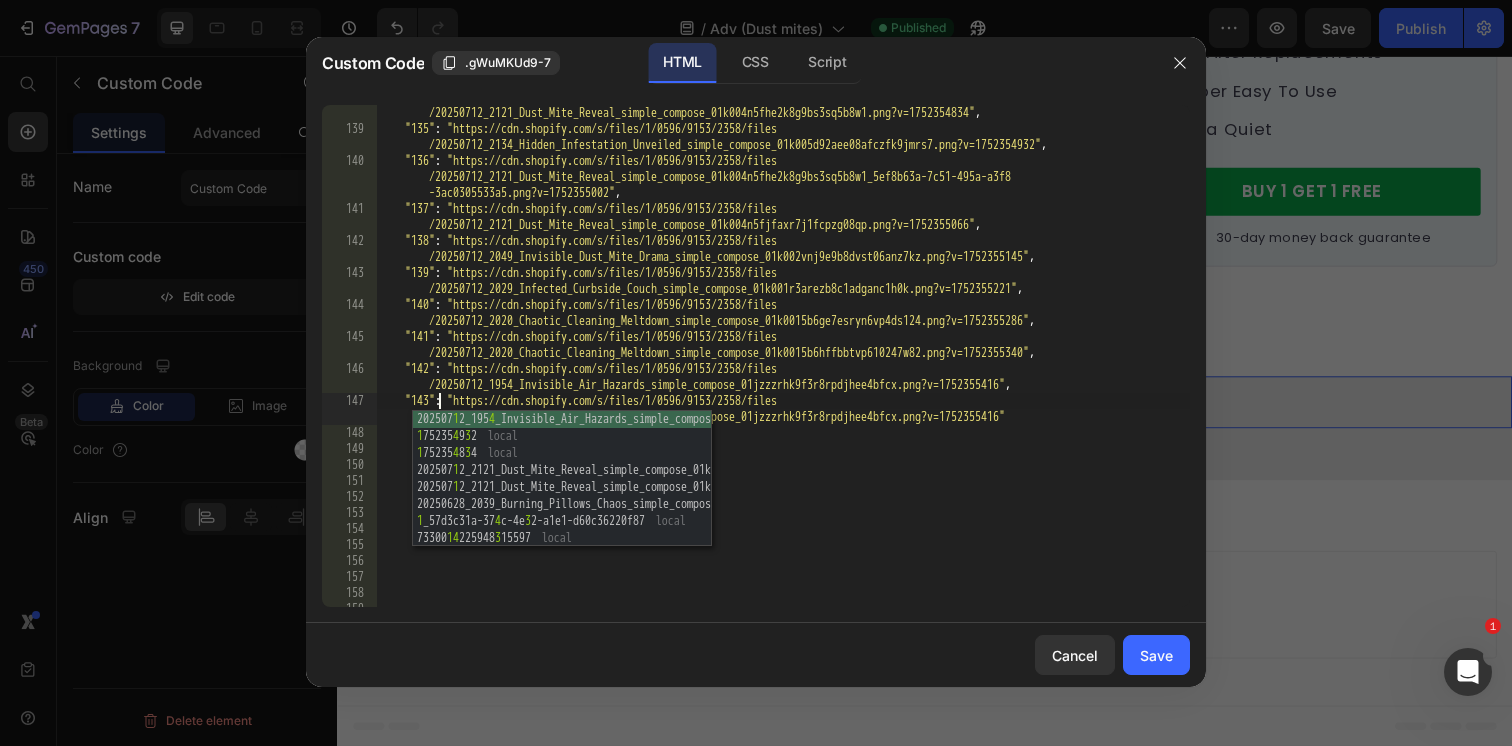 click on ""134" :   "https://cdn.shopify.com/s/files/1/0596/9153/2358/files          /20250712_2121_Dust_Mite_Reveal_simple_compose_01k004n5fhe2k8g9bs3sq5b8w1.png?v=1752354834" ,      "135" :   "https://cdn.shopify.com/s/files/1/0596/9153/2358/files          /20250712_2134_Hidden_Infestation_Unveiled_simple_compose_01k005d92aee08afczfk9jmrs7.png?v=1752354932" ,      "136" :   "https://cdn.shopify.com/s/files/1/0596/9153/2358/files          /20250712_2121_Dust_Mite_Reveal_simple_compose_01k004n5fhe2k8g9bs3sq5b8w1_5ef8b63a-7c51-495a-a3f8          -3ac0305533a5.png?v=1752355002" ,      "137" :   "https://cdn.shopify.com/s/files/1/0596/9153/2358/files          /20250712_2121_Dust_Mite_Reveal_simple_compose_01k004n5fjfaxr7j1fcpzg08qp.png?v=1752355066" ,      "138" :   "https://cdn.shopify.com/s/files/1/0596/9153/2358/files          /20250712_2049_Invisible_Dust_Mite_Drama_simple_compose_01k002vnj9e9b8dvst06anz7kz.png?v=1752355145" ,      "139" :            ," at bounding box center [783, 364] 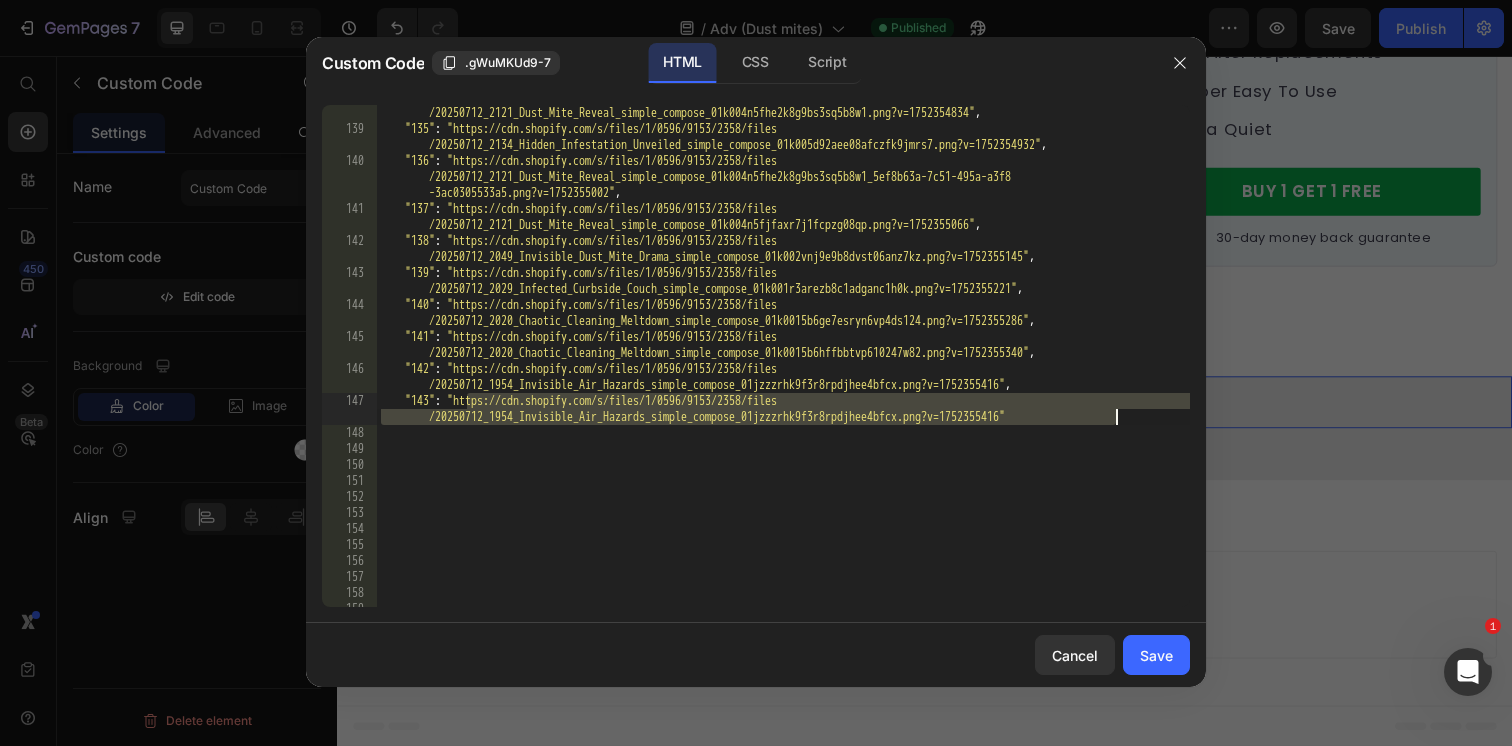 drag, startPoint x: 467, startPoint y: 403, endPoint x: 1120, endPoint y: 420, distance: 653.22125 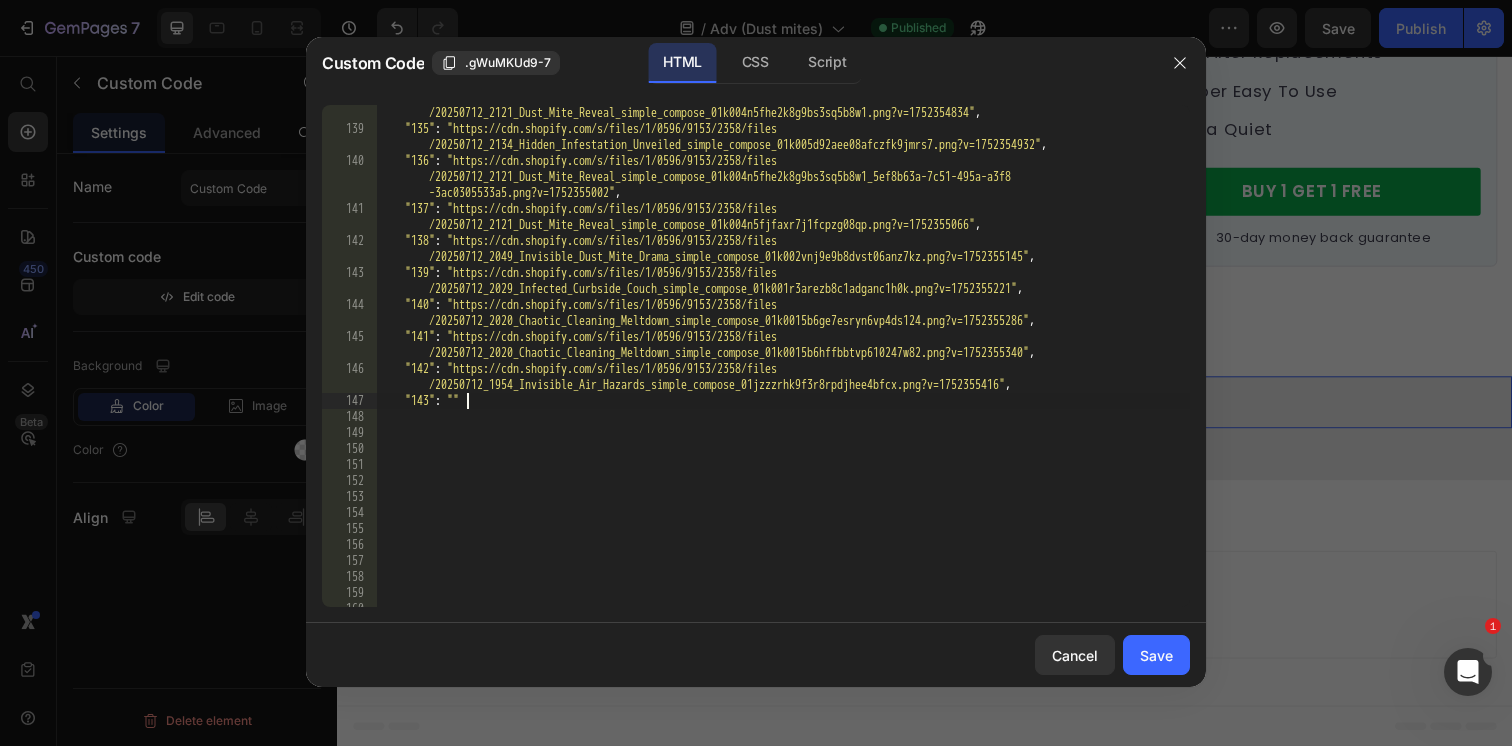paste on "https://cdn.shopify.com/s/files/1/0596/9153/2358/files/20250712_2003_Furniture_Purge_Frenzy_simple_compose_01k00091hmepjvhbt5b4jmsctx.png?v=1752355489" 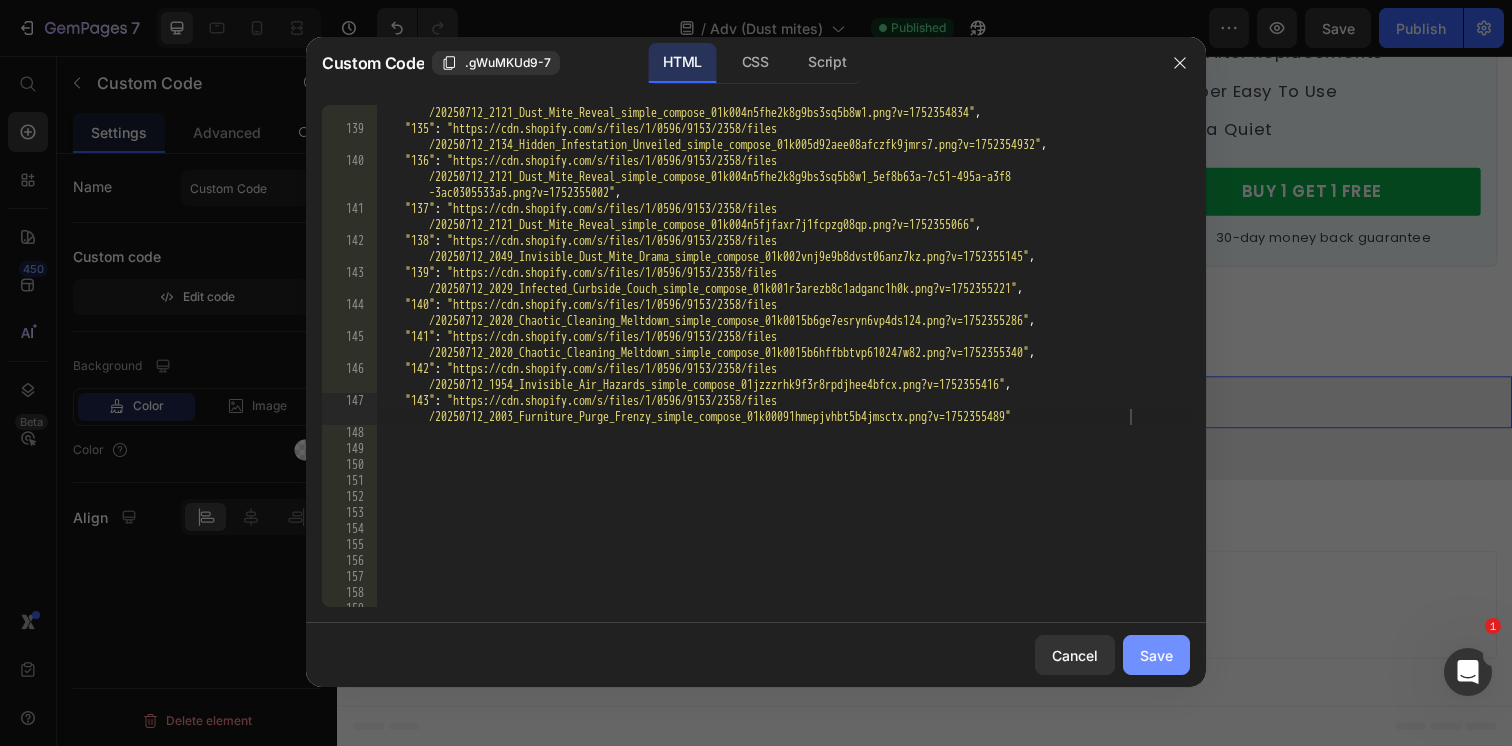 click on "Save" 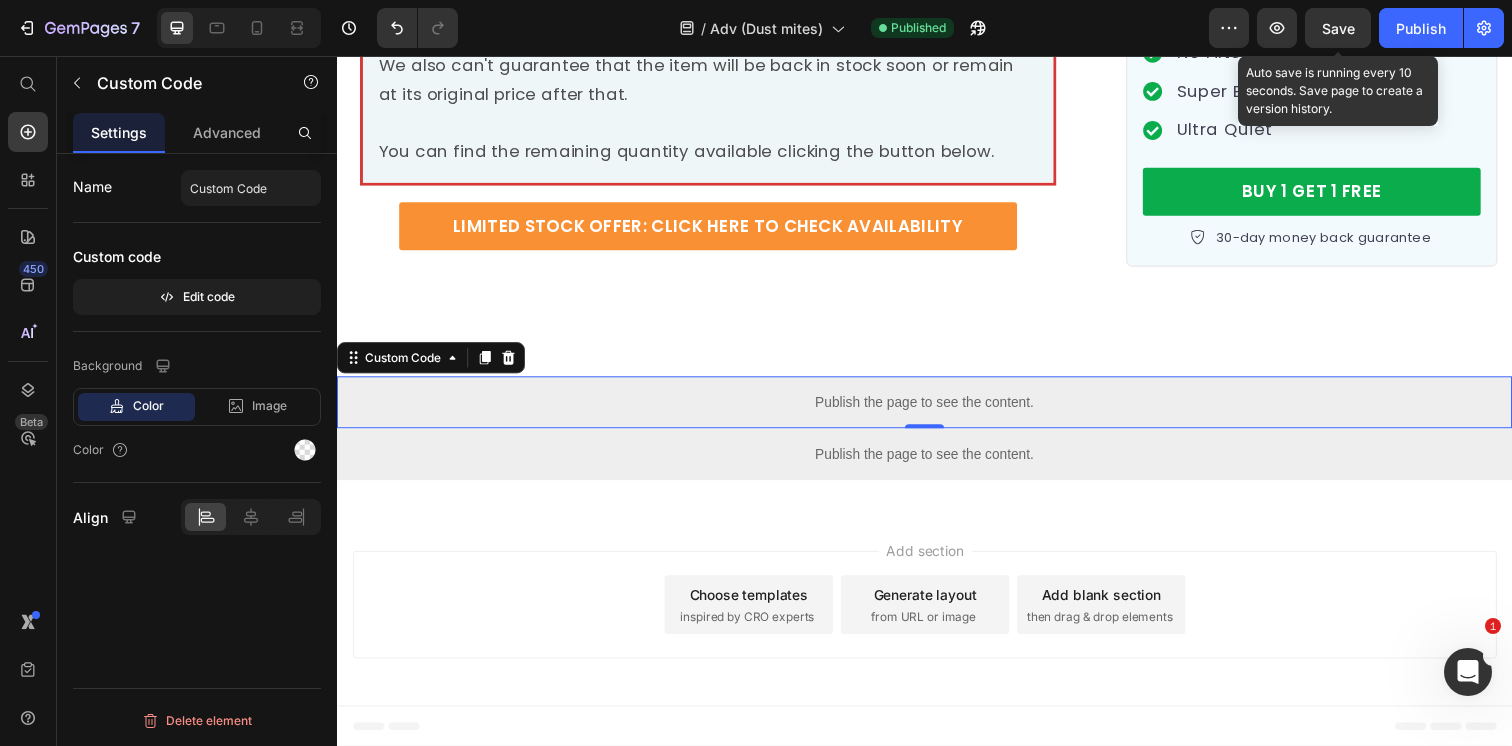 click on "Save" at bounding box center (1338, 28) 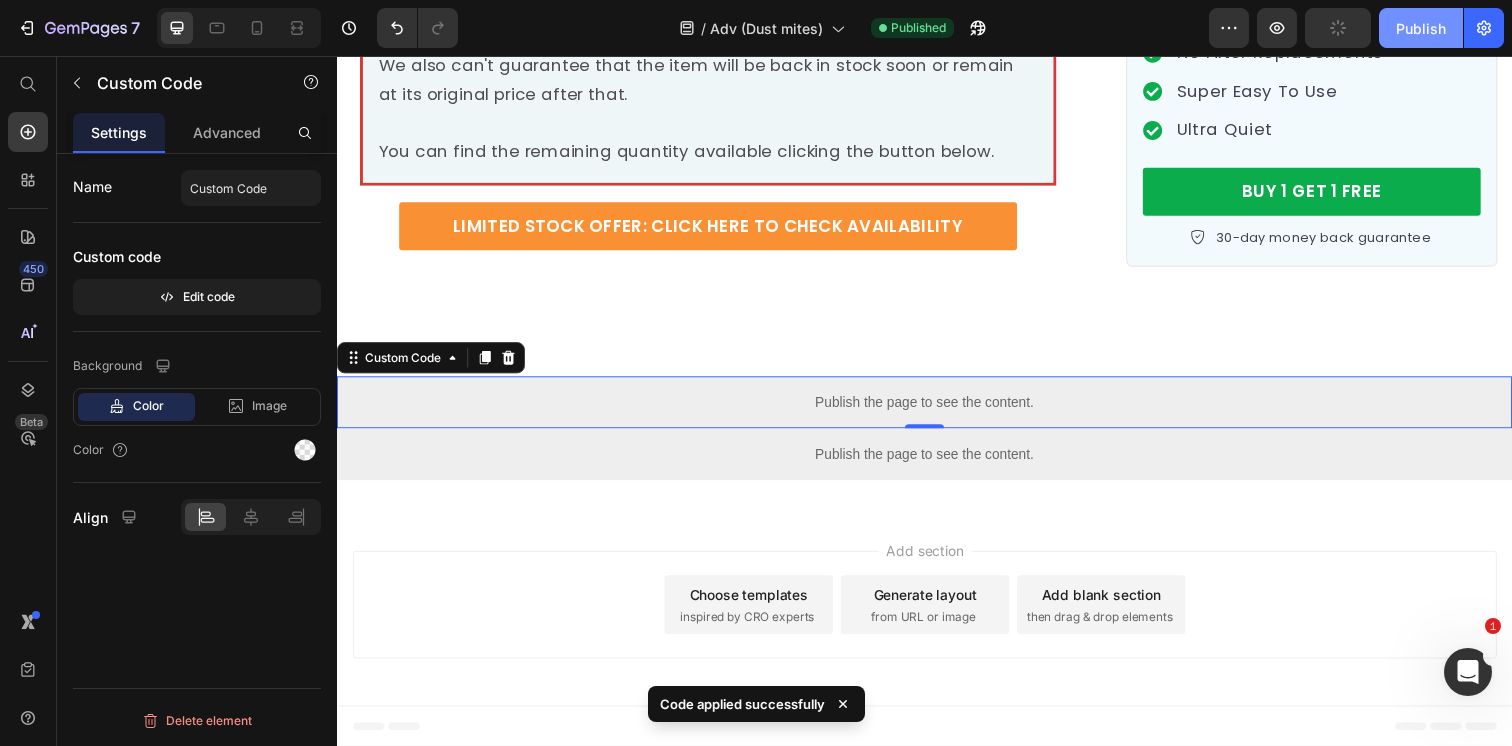 click on "Publish" at bounding box center (1421, 28) 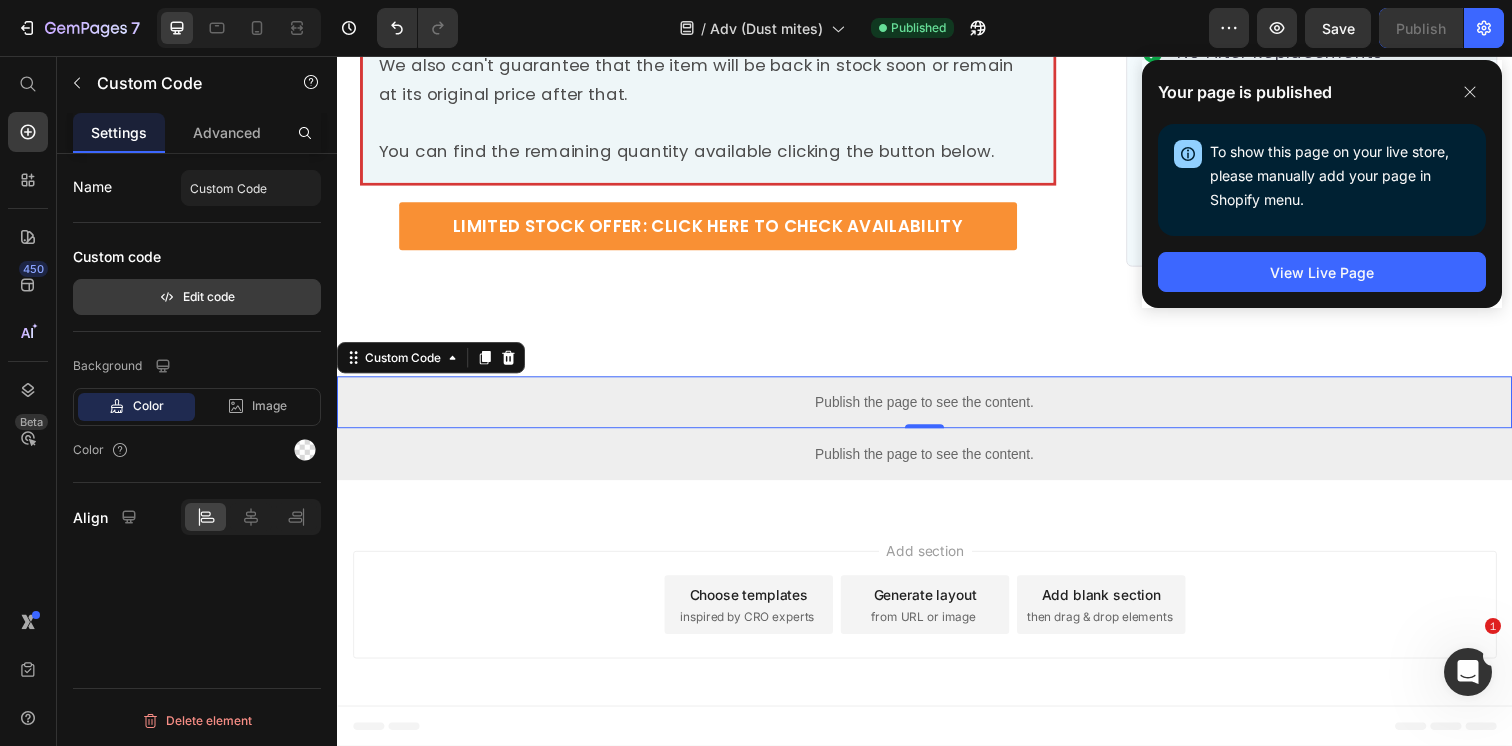 click on "Edit code" at bounding box center (197, 297) 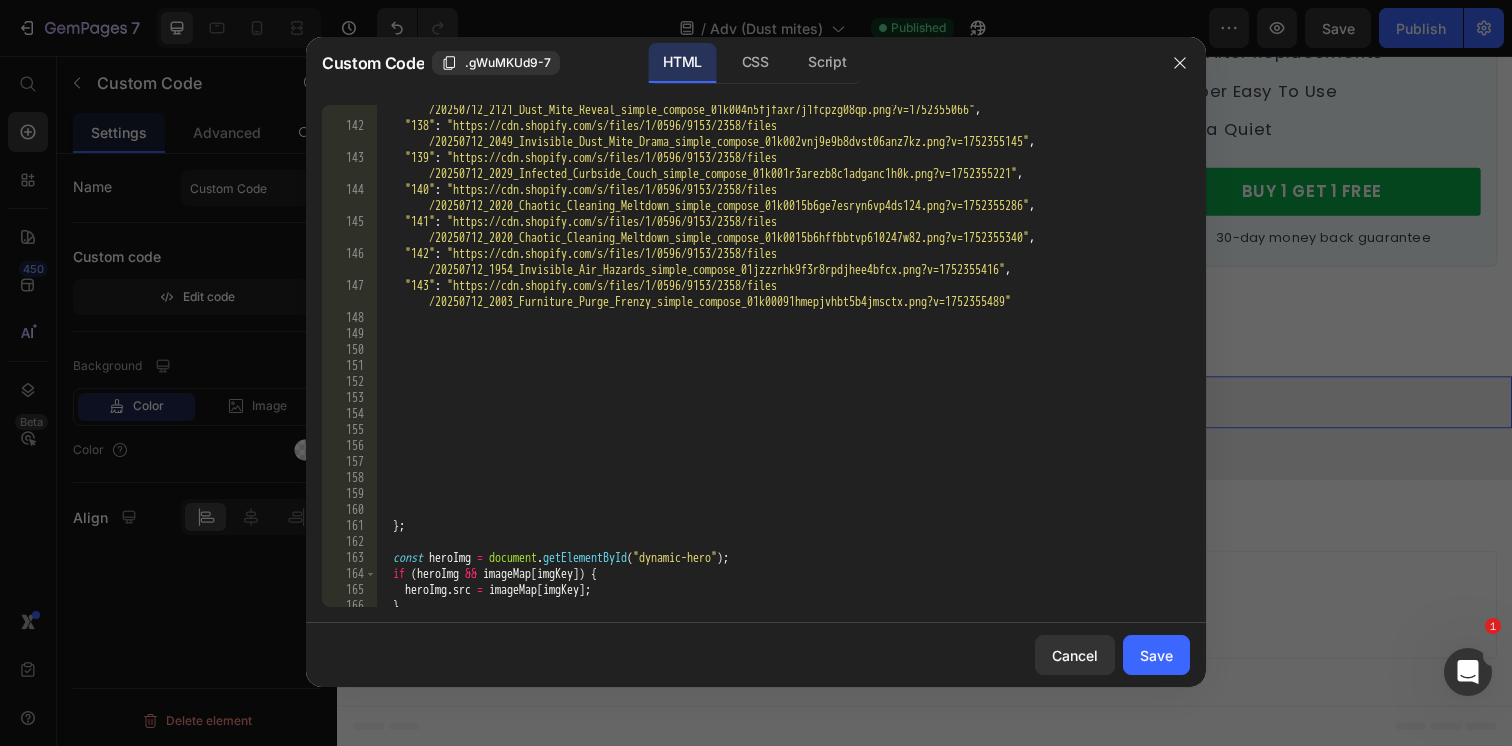 scroll, scrollTop: 3727, scrollLeft: 0, axis: vertical 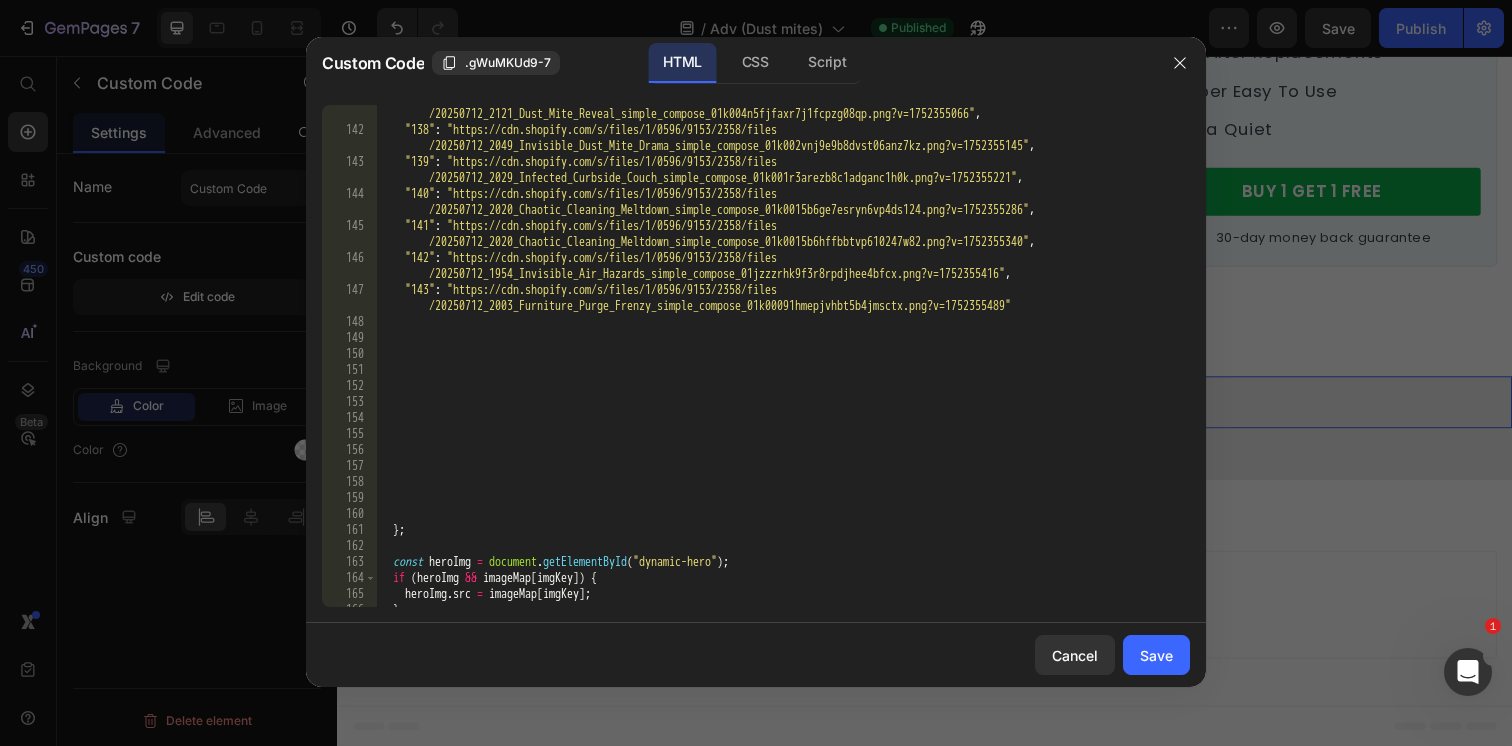 click on ""137" :   "https://cdn.shopify.com/s/files/1/0596/9153/2358/files          /20250712_2121_Dust_Mite_Reveal_simple_compose_01k004n5fjfaxr7j1fcpzg08qp.png?v=1752355066" ,      "138" :   "https://cdn.shopify.com/s/files/1/0596/9153/2358/files          /20250712_2049_Invisible_Dust_Mite_Drama_simple_compose_01k002vnj9e9b8dvst06anz7kz.png?v=1752355145" ,      "139" :   "https://cdn.shopify.com/s/files/1/0596/9153/2358/files          /20250712_2029_Infected_Curbside_Couch_simple_compose_01k001r3arezb8c1adganc1h0k.png?v=1752355221" ,      "140" :   "https://cdn.shopify.com/s/files/1/0596/9153/2358/files          /20250712_2020_Chaotic_Cleaning_Meltdown_simple_compose_01k0015b6ge7esryn6vp4ds124.png?v=1752355286" ,      "141" :   "https://cdn.shopify.com/s/files/1/0596/9153/2358/files          /20250712_2020_Chaotic_Cleaning_Meltdown_simple_compose_01k0015b6hffbbtvp610247w82.png?v=1752355340" ,      "142" :   "https://cdn.shopify.com/s/files/1/0596/9153/2358/files ,      :" at bounding box center [783, 365] 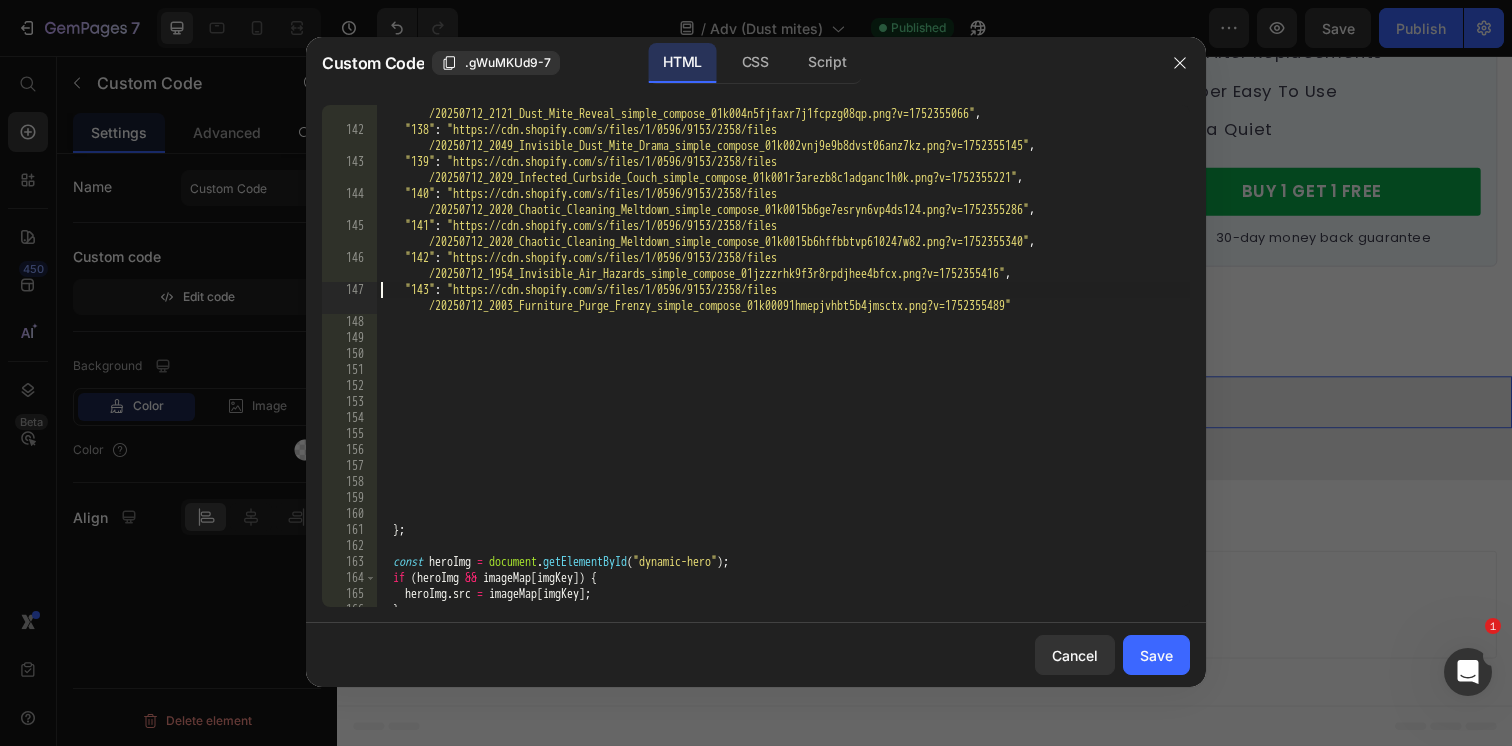 click on ""137" :   "https://cdn.shopify.com/s/files/1/0596/9153/2358/files          /20250712_2121_Dust_Mite_Reveal_simple_compose_01k004n5fjfaxr7j1fcpzg08qp.png?v=1752355066" ,      "138" :   "https://cdn.shopify.com/s/files/1/0596/9153/2358/files          /20250712_2049_Invisible_Dust_Mite_Drama_simple_compose_01k002vnj9e9b8dvst06anz7kz.png?v=1752355145" ,      "139" :   "https://cdn.shopify.com/s/files/1/0596/9153/2358/files          /20250712_2029_Infected_Curbside_Couch_simple_compose_01k001r3arezb8c1adganc1h0k.png?v=1752355221" ,      "140" :   "https://cdn.shopify.com/s/files/1/0596/9153/2358/files          /20250712_2020_Chaotic_Cleaning_Meltdown_simple_compose_01k0015b6ge7esryn6vp4ds124.png?v=1752355286" ,      "141" :   "https://cdn.shopify.com/s/files/1/0596/9153/2358/files          /20250712_2020_Chaotic_Cleaning_Meltdown_simple_compose_01k0015b6hffbbtvp610247w82.png?v=1752355340" ,      "142" :   "https://cdn.shopify.com/s/files/1/0596/9153/2358/files ,      :" at bounding box center (783, 365) 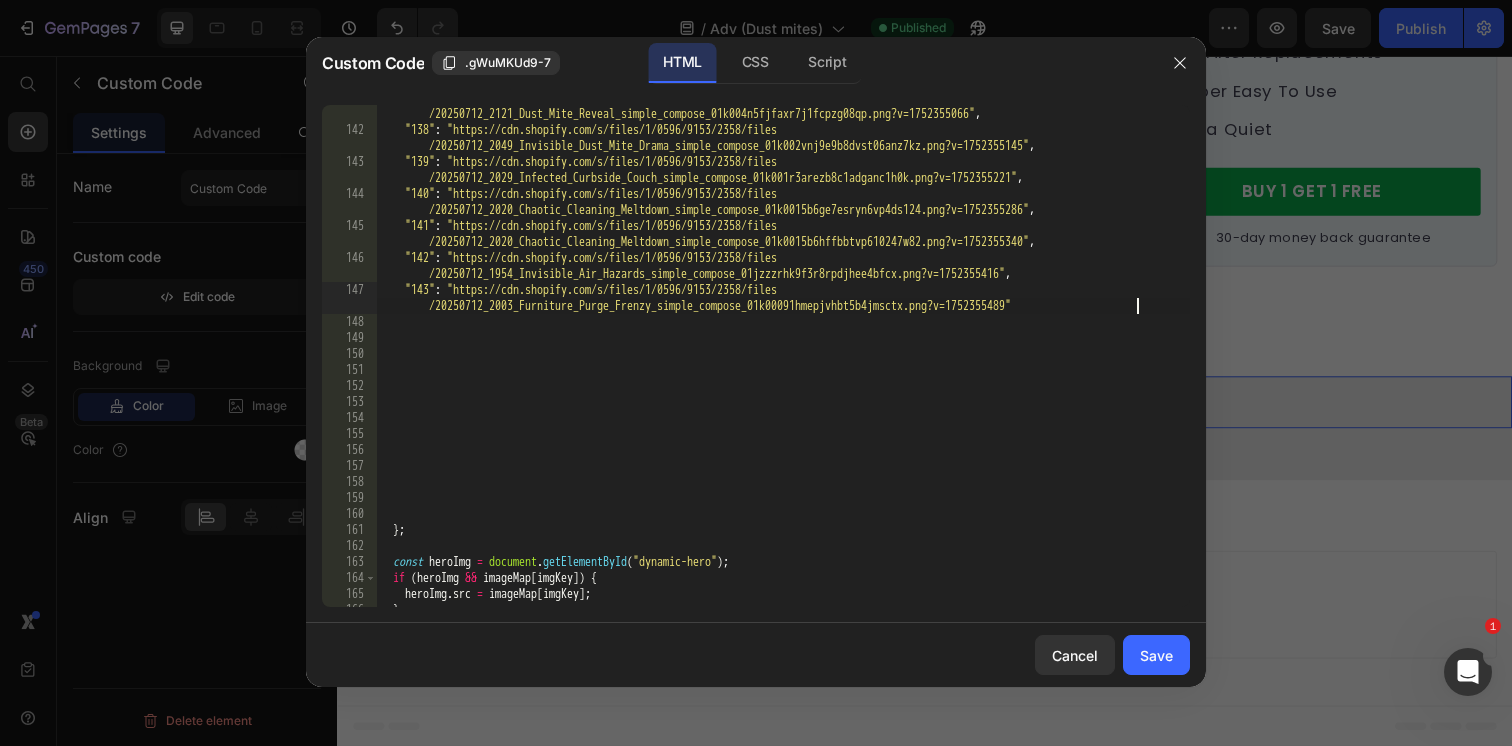 type on ""143": "https://cdn.shopify.com/s/files/1/0596/9153/2358/files/20250712_2003_Furniture_Purge_Frenzy_simple_compose_01k00091hmepjvhbt5b4jmsctx.png?v=1752355489"," 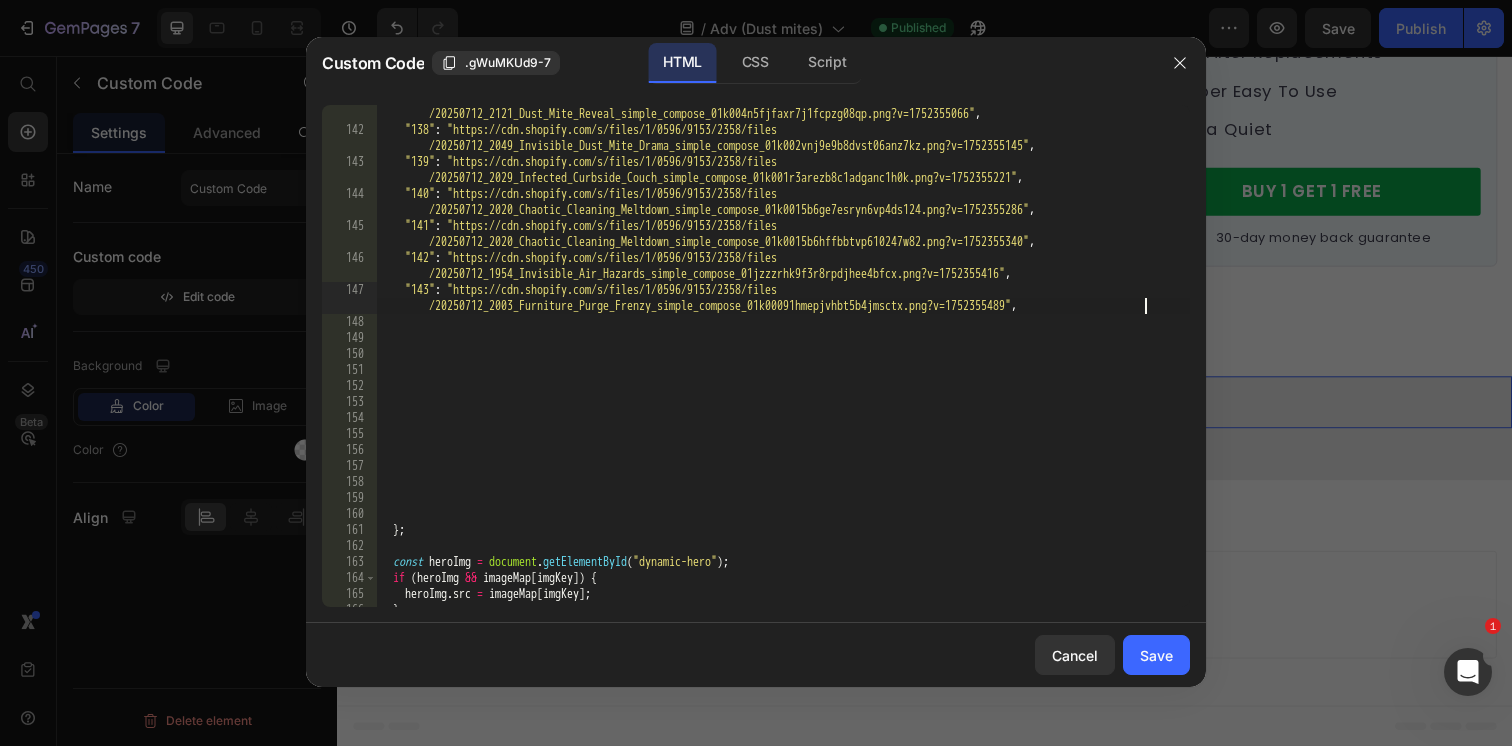 scroll, scrollTop: 0, scrollLeft: 1, axis: horizontal 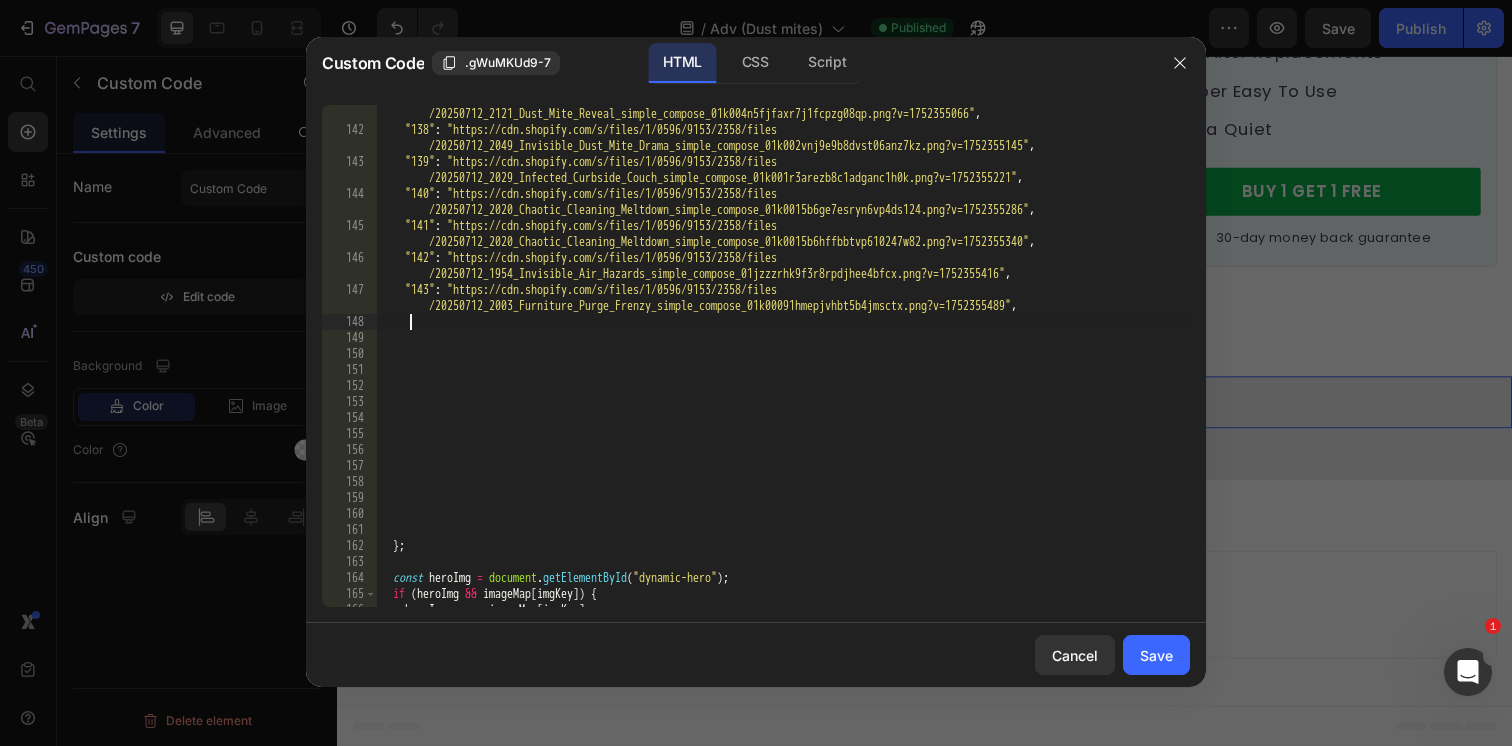 paste on ""143": "https://cdn.shopify.com/s/files/1/0596/9153/2358/files/20250712_2003_Furniture_Purge_Frenzy_simple_compose_01k00091hmepjvhbt5b4jmsctx.png?v=1752355489"" 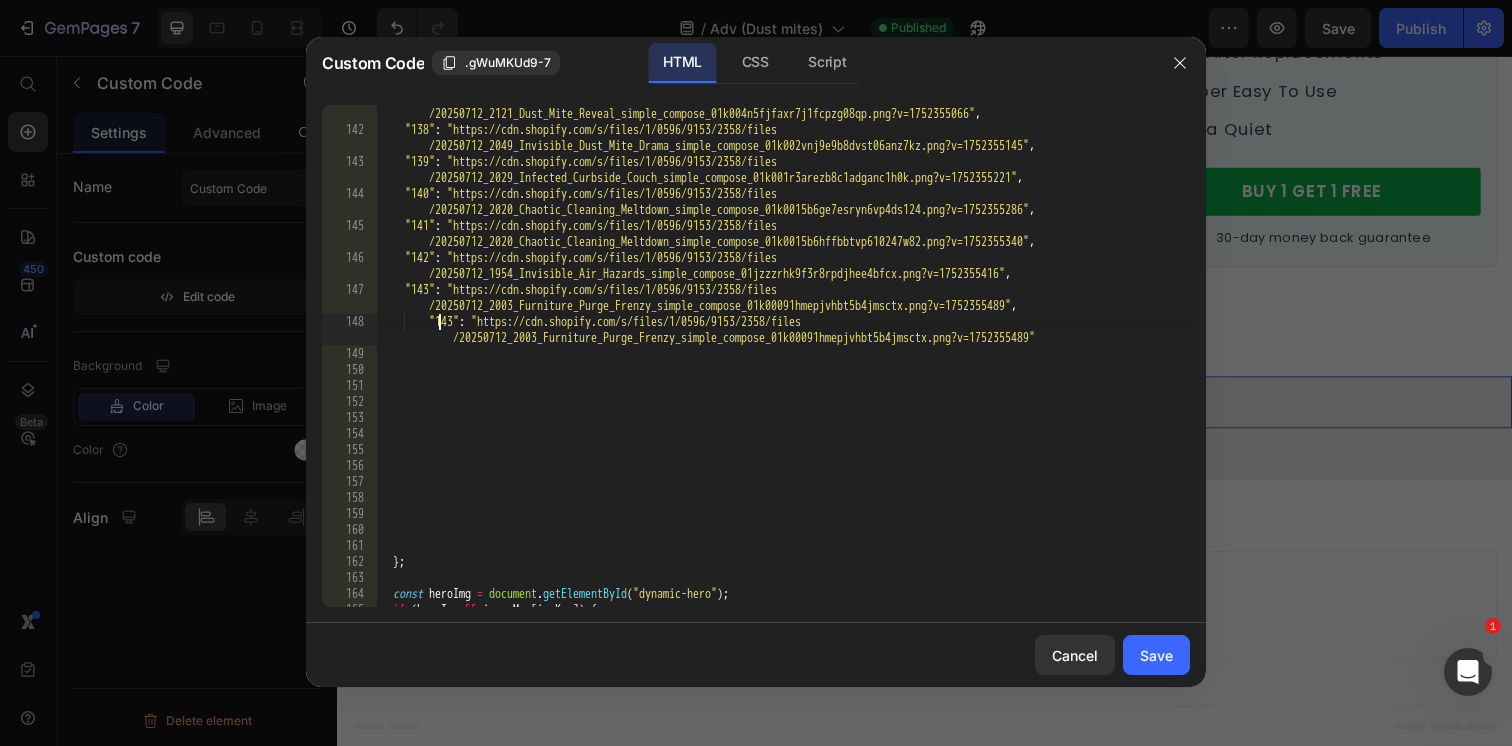 click on ""137" :   "https://cdn.shopify.com/s/files/1/0596/9153/2358/files          /20250712_2121_Dust_Mite_Reveal_simple_compose_01k004n5fjfaxr7j1fcpzg08qp.png?v=1752355066" ,      "138" :   "https://cdn.shopify.com/s/files/1/0596/9153/2358/files          /20250712_2049_Invisible_Dust_Mite_Drama_simple_compose_01k002vnj9e9b8dvst06anz7kz.png?v=1752355145" ,      "139" :   "https://cdn.shopify.com/s/files/1/0596/9153/2358/files          /20250712_2029_Infected_Curbside_Couch_simple_compose_01k001r3arezb8c1adganc1h0k.png?v=1752355221" ,      "140" :   "https://cdn.shopify.com/s/files/1/0596/9153/2358/files          /20250712_2020_Chaotic_Cleaning_Meltdown_simple_compose_01k0015b6ge7esryn6vp4ds124.png?v=1752355286" ,      "141" :   "https://cdn.shopify.com/s/files/1/0596/9153/2358/files          /20250712_2020_Chaotic_Cleaning_Meltdown_simple_compose_01k0015b6hffbbtvp610247w82.png?v=1752355340" ,      "142" :   "https://cdn.shopify.com/s/files/1/0596/9153/2358/files ,      :" at bounding box center (783, 365) 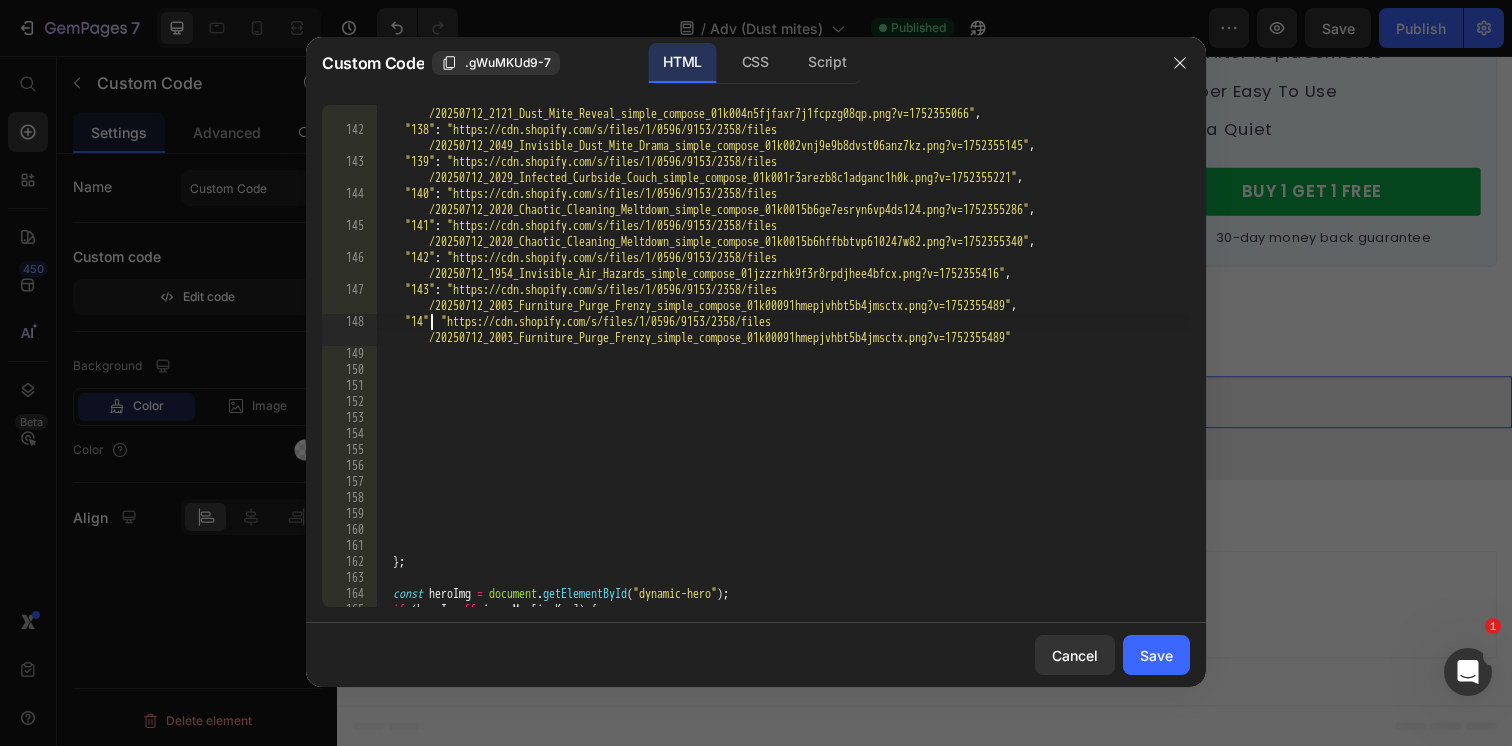 scroll, scrollTop: 0, scrollLeft: 4, axis: horizontal 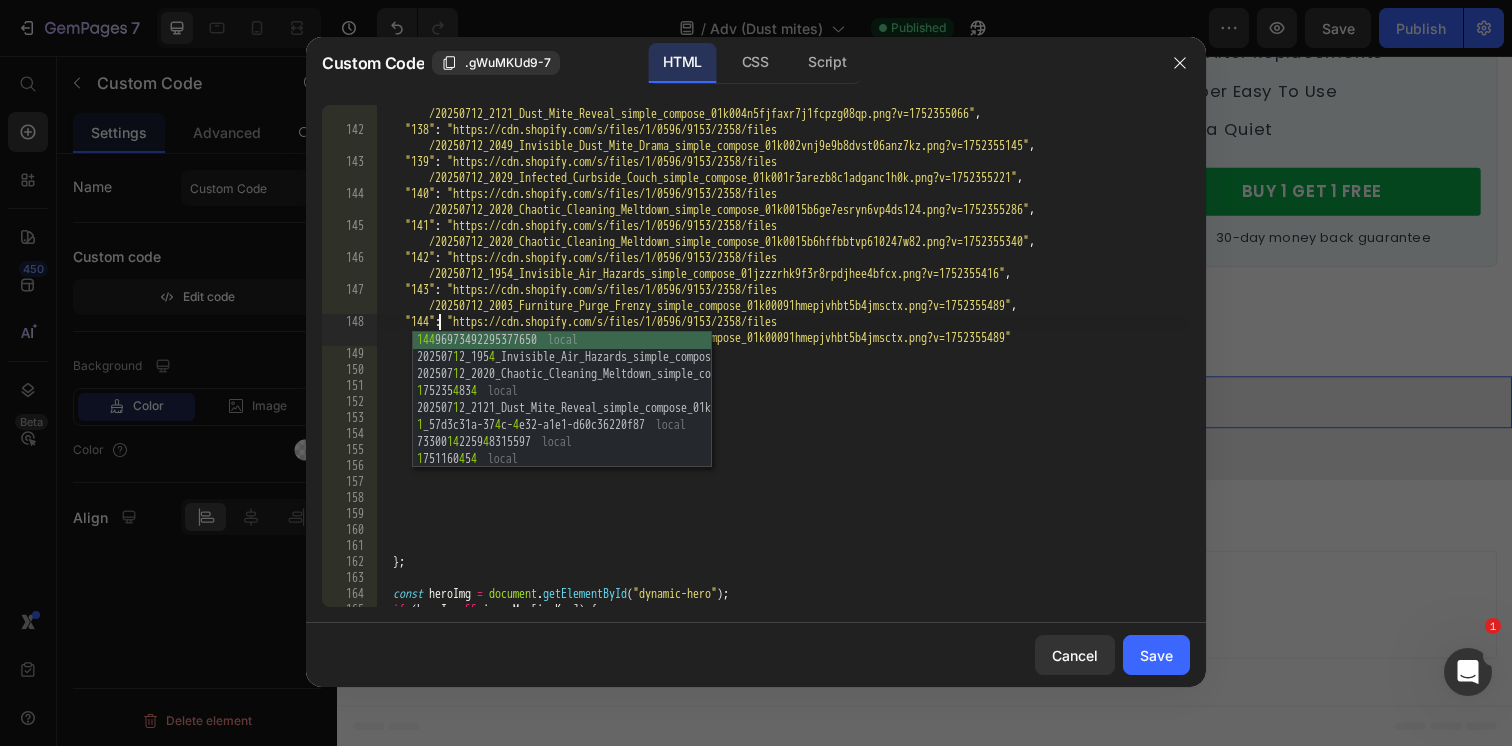 type on ""144": "https://cdn.shopify.com/s/files/1/0596/9153/2358/files/20250712_2003_Furniture_Purge_Frenzy_simple_compose_01k00091hmepjvhbt5b4jmsctx.png?v=1752355489"" 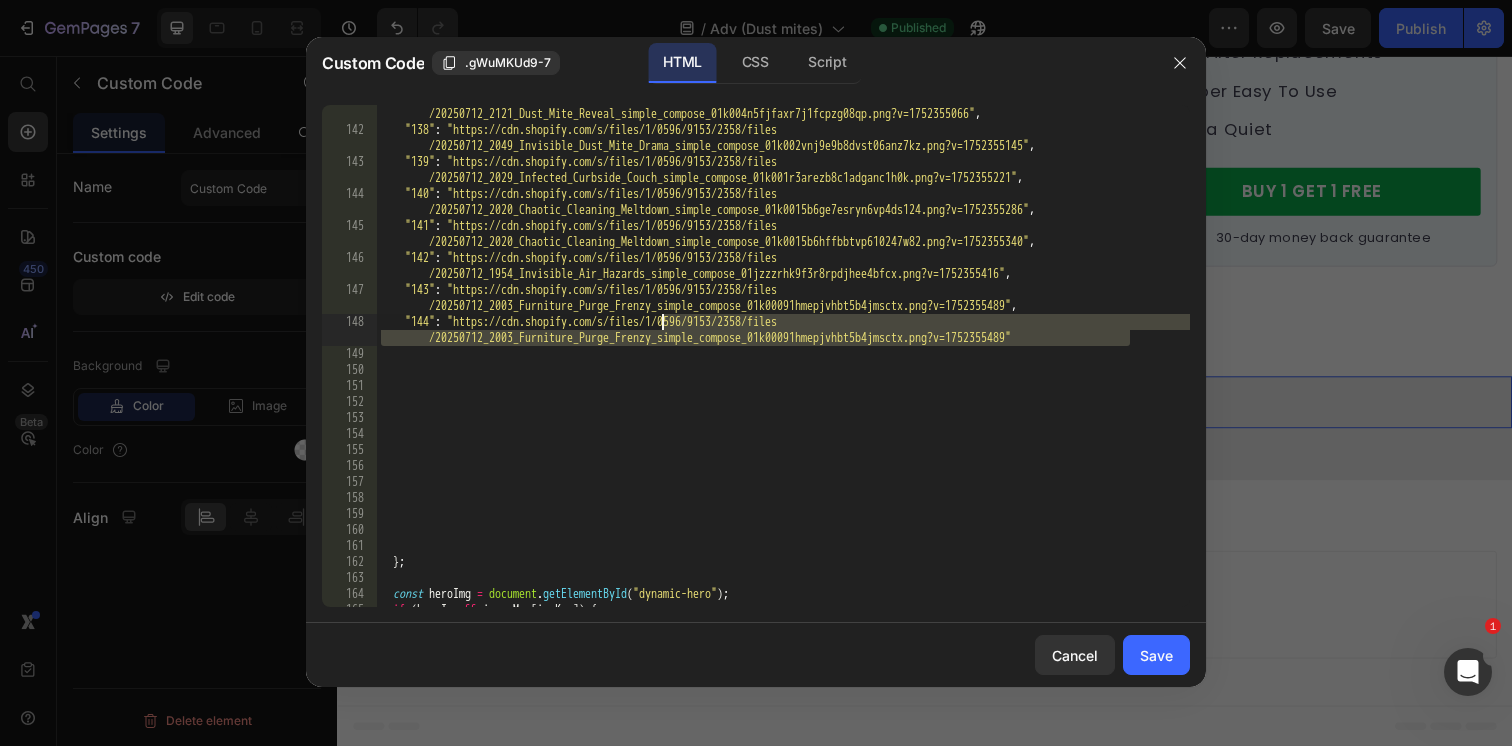 drag, startPoint x: 1129, startPoint y: 343, endPoint x: 666, endPoint y: 328, distance: 463.24292 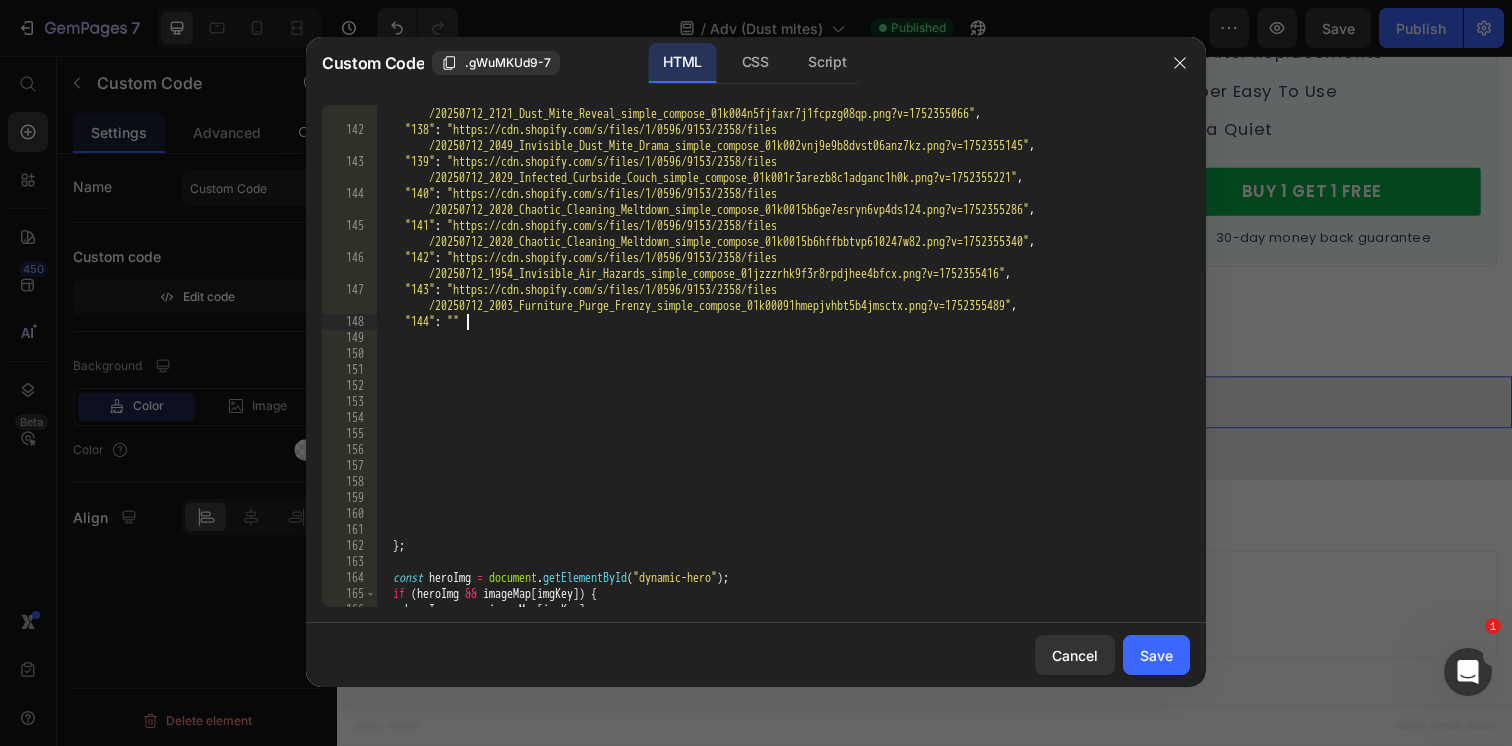 paste on "https://cdn.shopify.com/s/files/1/0596/9153/2358/files/ChatGPT_Image_Jul_12_2025_08_04_27_PM.png?v=1752355544" 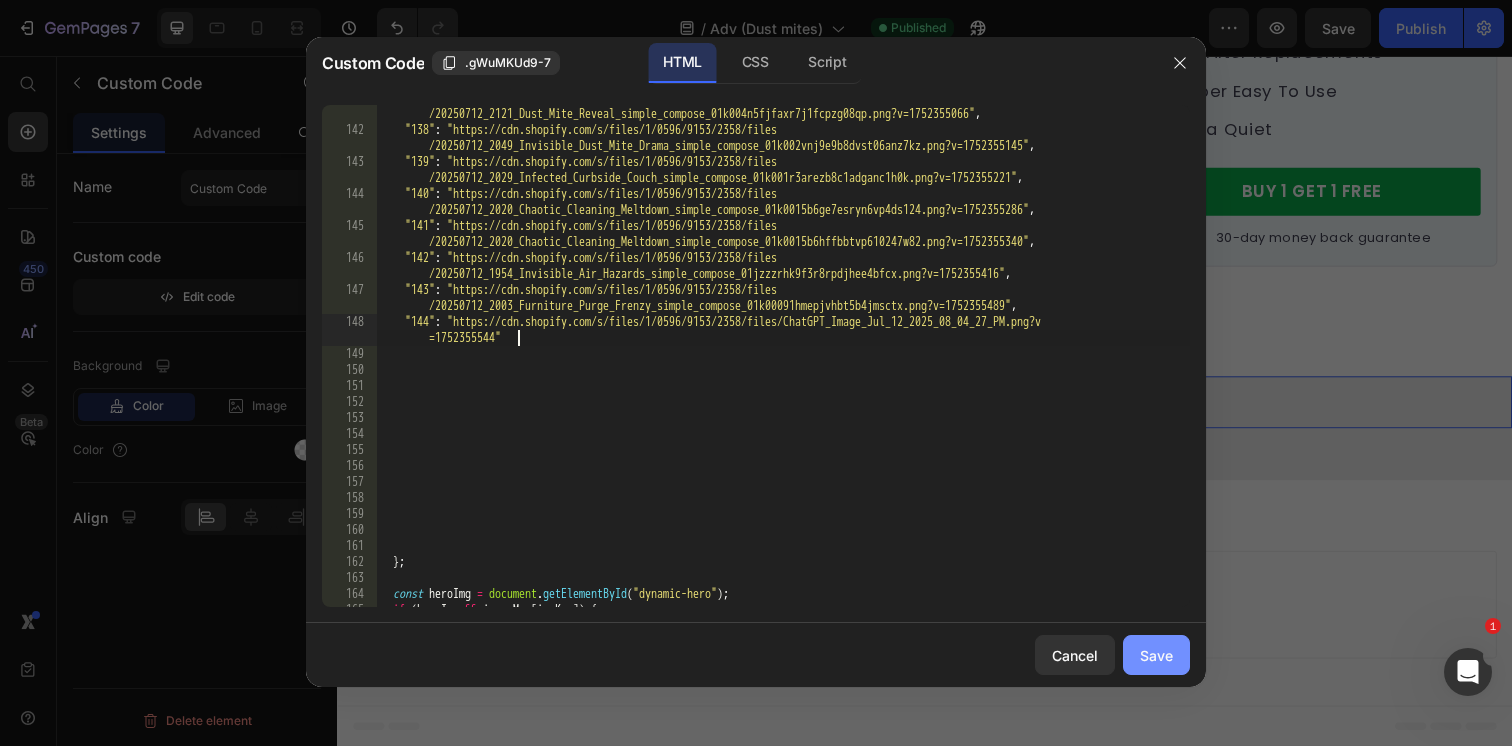 click on "Save" at bounding box center [1156, 655] 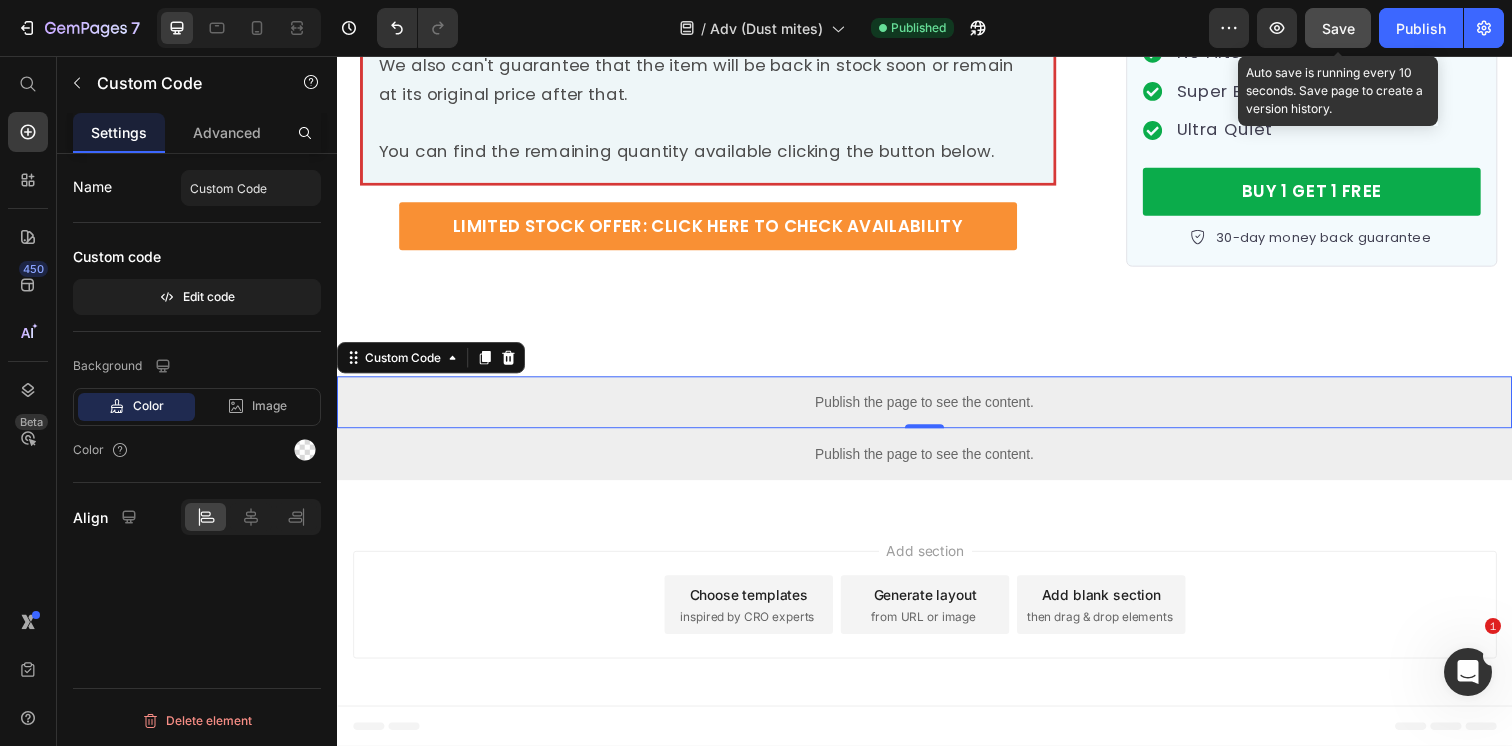 click on "Save" 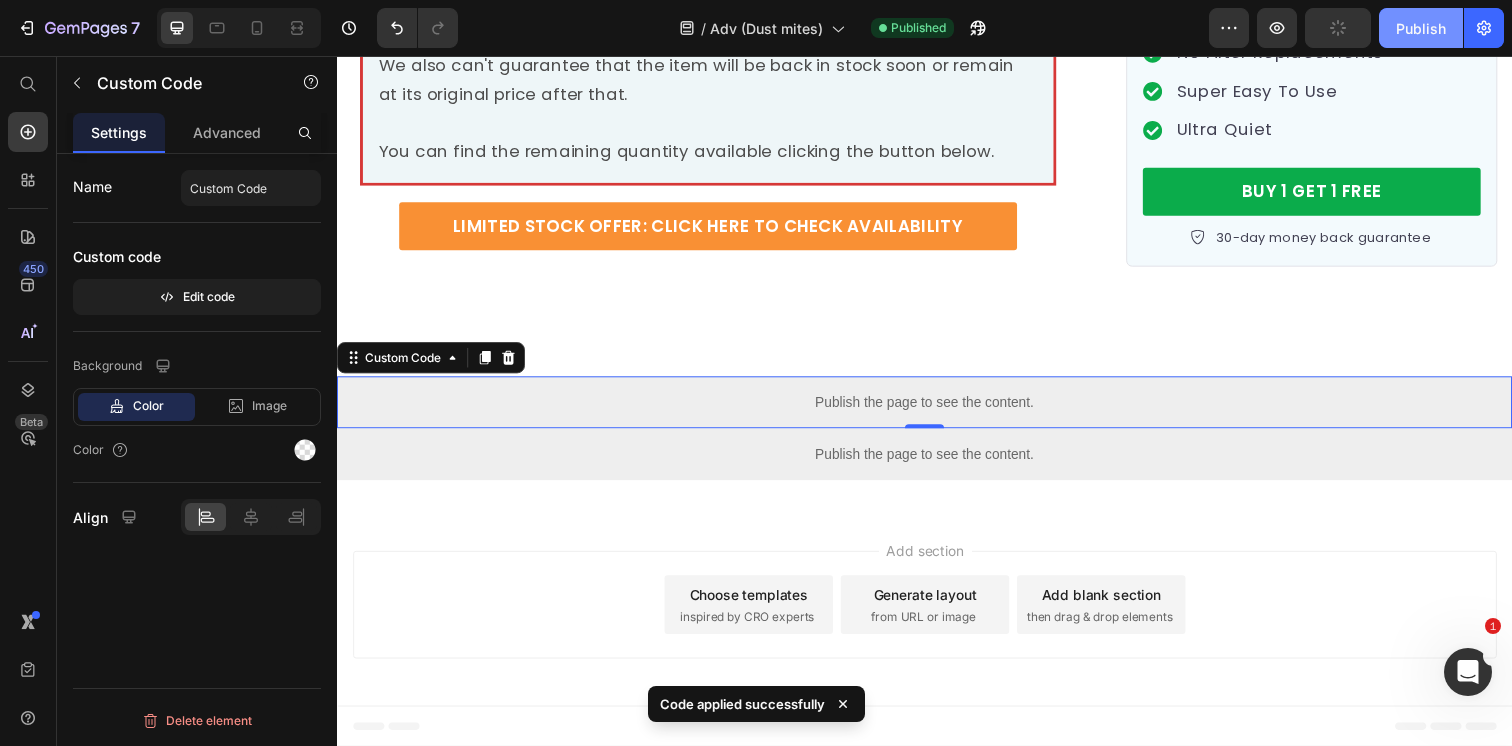 click on "Publish" at bounding box center (1421, 28) 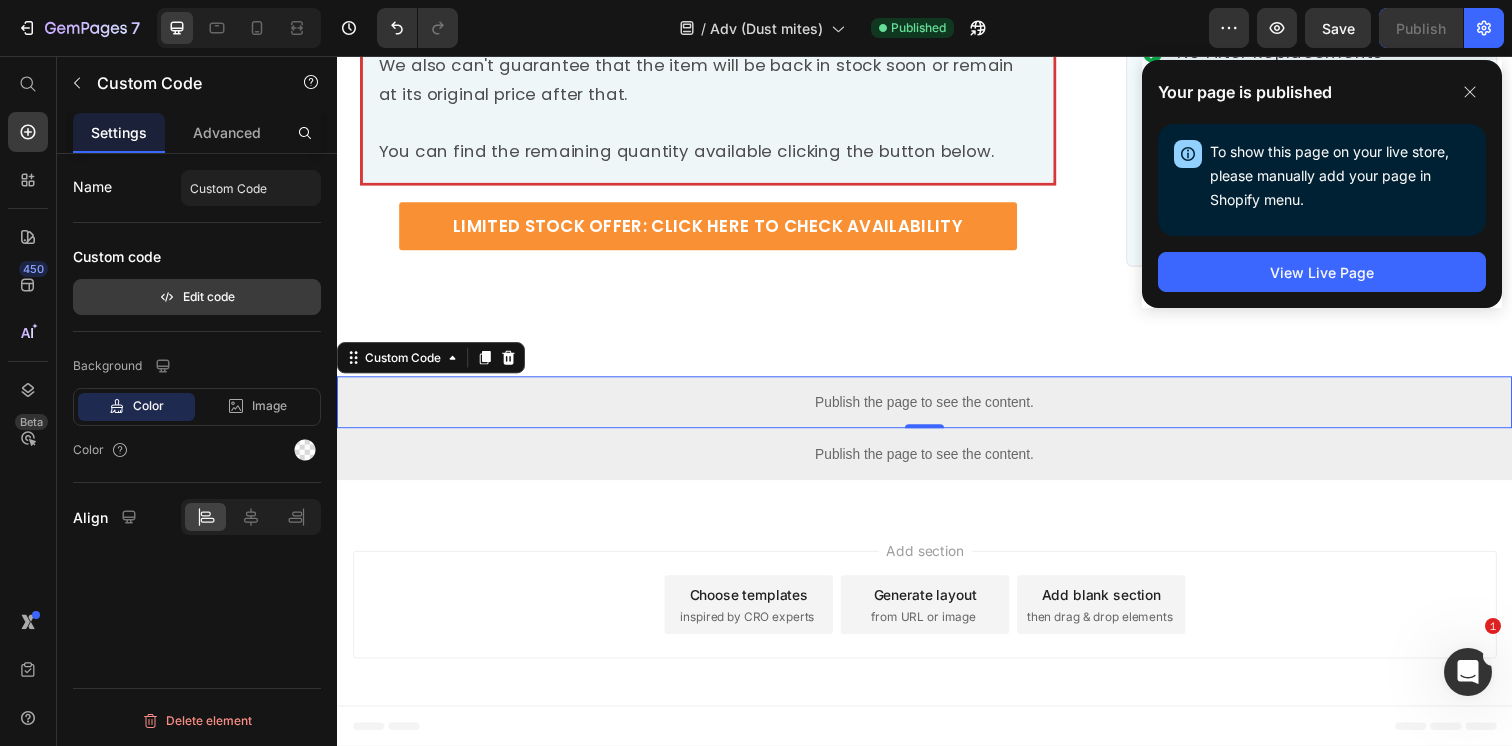 click on "Edit code" at bounding box center [197, 297] 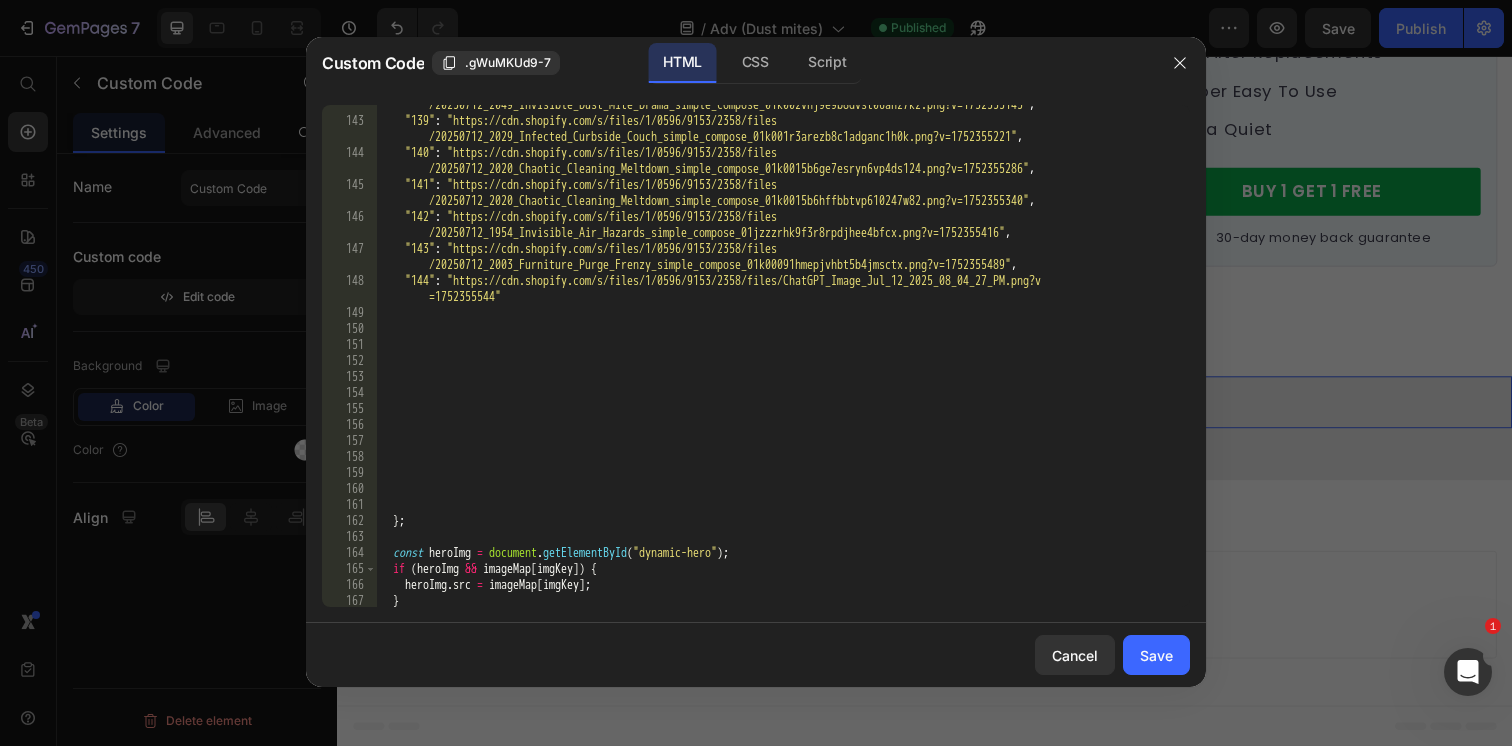 scroll, scrollTop: 3768, scrollLeft: 0, axis: vertical 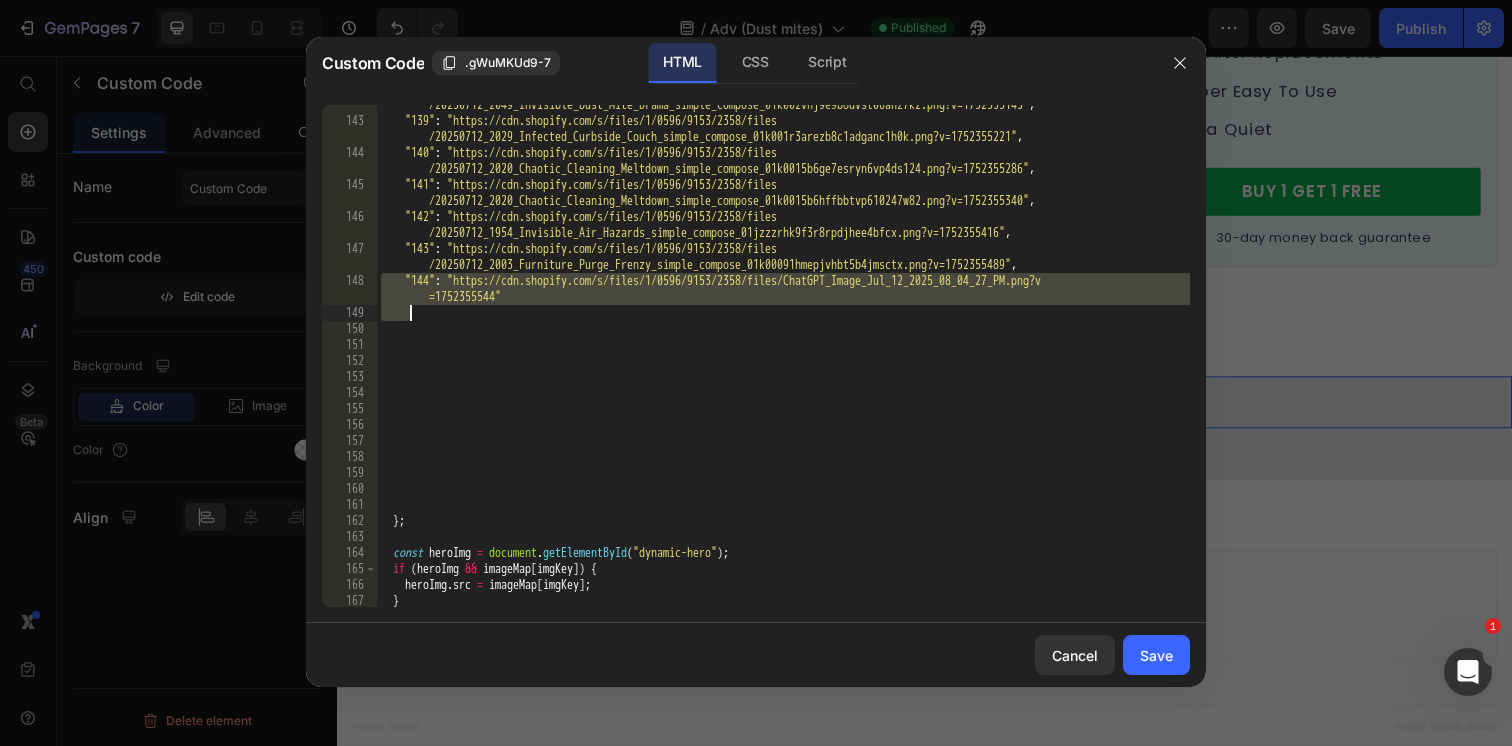 click on ""138" :   "https://cdn.shopify.com/s/files/1/0596/9153/2358/files          /20250712_2049_Invisible_Dust_Mite_Drama_simple_compose_01k002vnj9e9b8dvst06anz7kz.png?v=1752355145" ,      "139" :   "https://cdn.shopify.com/s/files/1/0596/9153/2358/files          /20250712_2029_Infected_Curbside_Couch_simple_compose_01k001r3arezb8c1adganc1h0k.png?v=1752355221" ,      "140" :   "https://cdn.shopify.com/s/files/1/0596/9153/2358/files          /20250712_2020_Chaotic_Cleaning_Meltdown_simple_compose_01k0015b6ge7esryn6vp4ds124.png?v=1752355286" ,      "141" :   "https://cdn.shopify.com/s/files/1/0596/9153/2358/files          /20250712_2020_Chaotic_Cleaning_Meltdown_simple_compose_01k0015b6hffbbtvp610247w82.png?v=1752355340" ,      "142" :   "https://cdn.shopify.com/s/files/1/0596/9153/2358/files          /20250712_1954_Invisible_Air_Hazards_simple_compose_01jzzzrhk9f3r8rpdjhee4bfcx.png?v=1752355416" ,      "143" :   "https://cdn.shopify.com/s/files/1/0596/9153/2358/files , :" at bounding box center [783, 356] 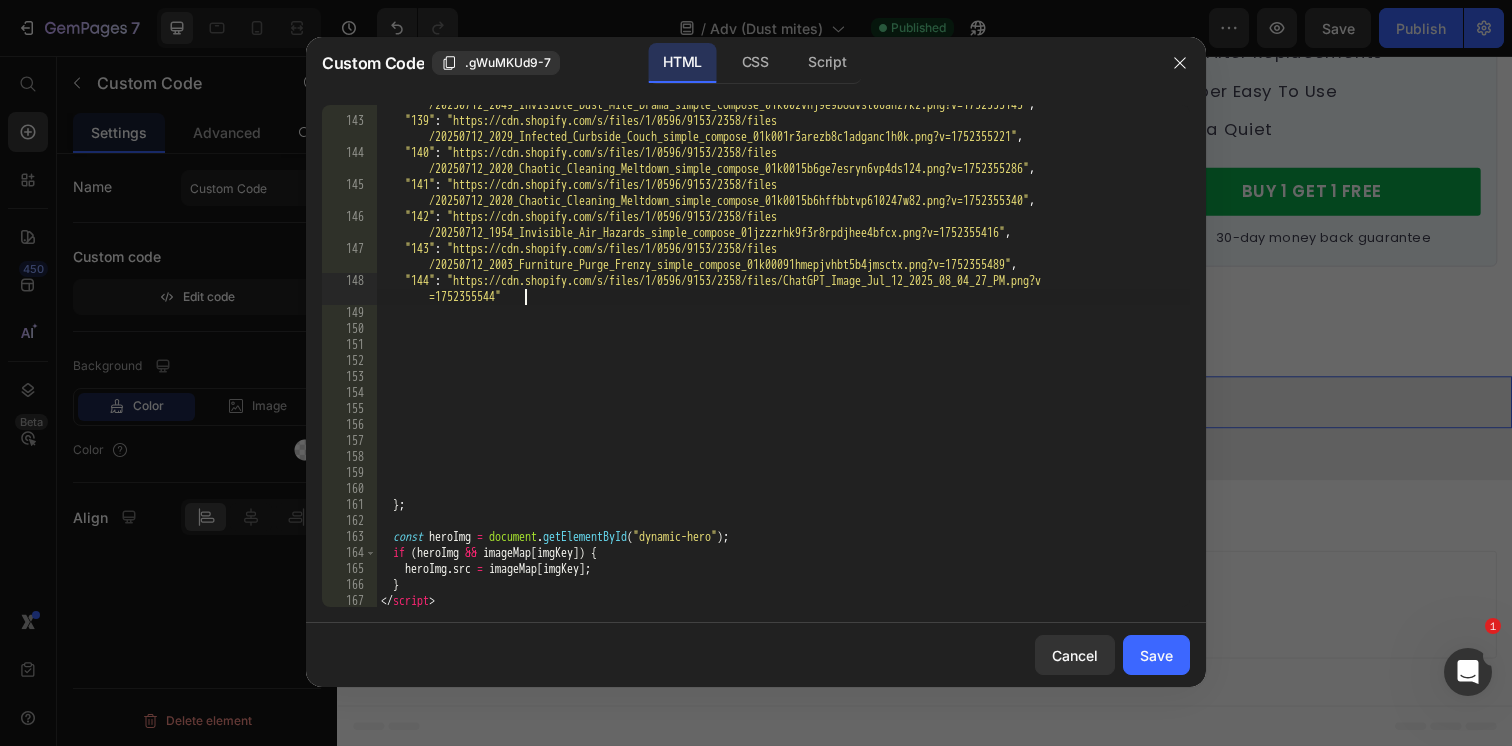 type on ""144": "https://cdn.shopify.com/s/files/1/0596/9153/2358/files/ChatGPT_Image_Jul_12_2025_08_04_27_PM.png?v=1752355544"," 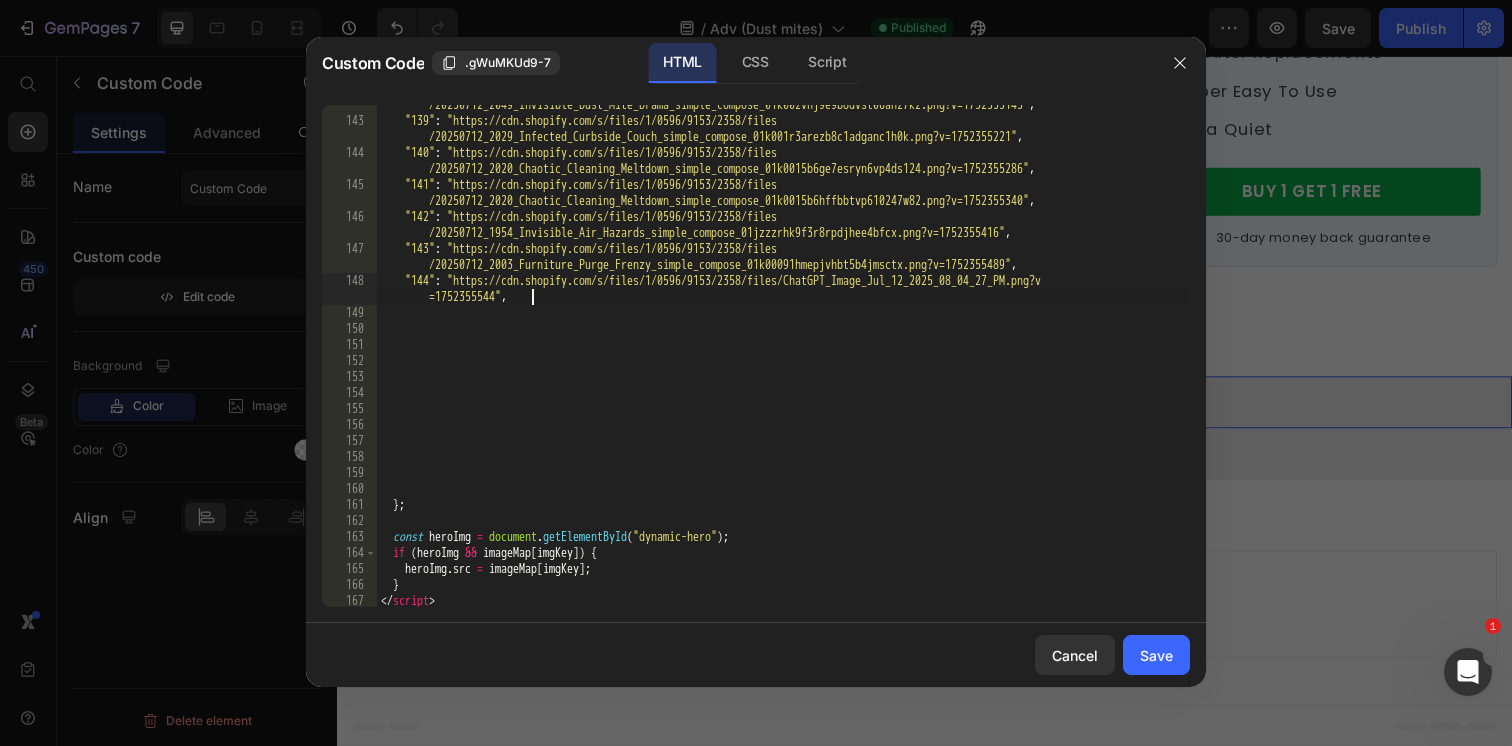 scroll, scrollTop: 0, scrollLeft: 1, axis: horizontal 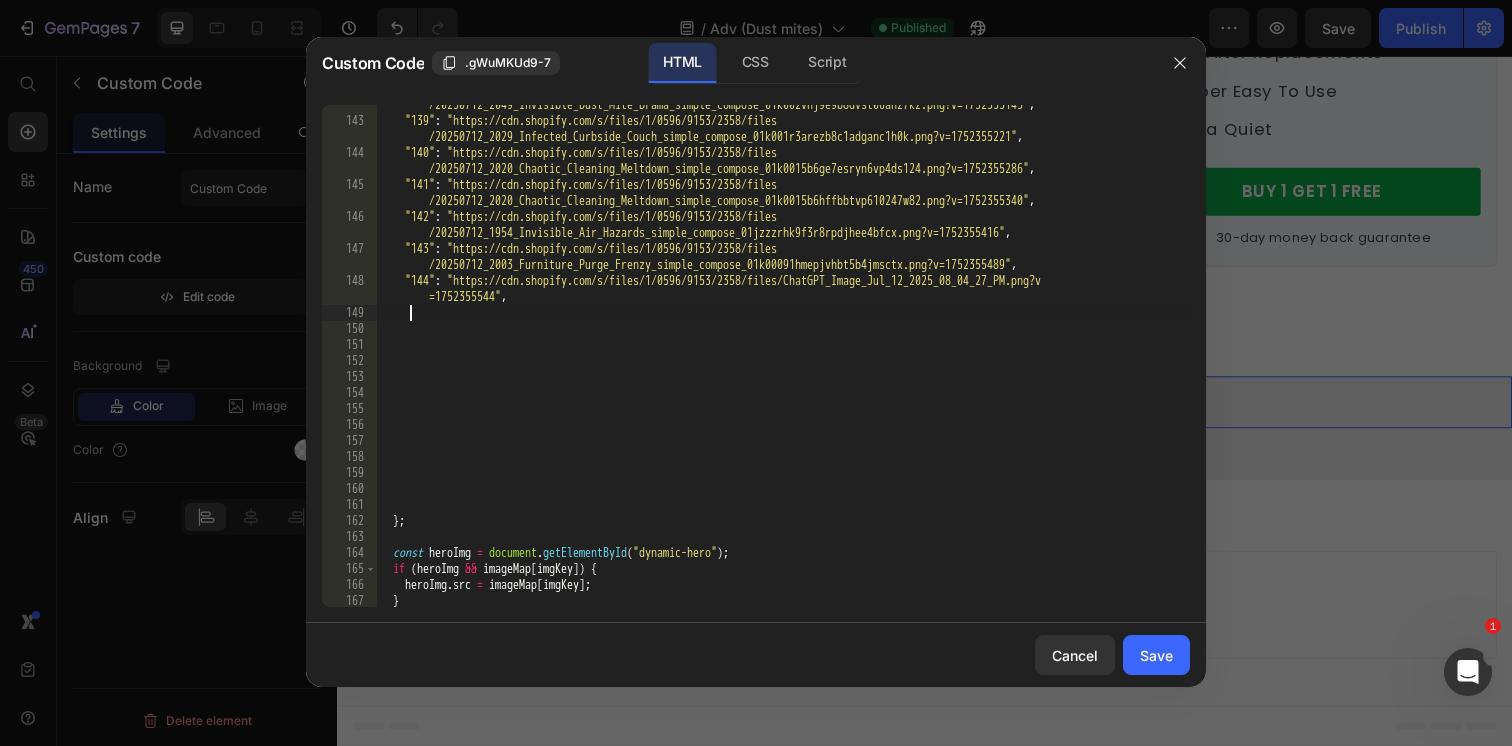 paste 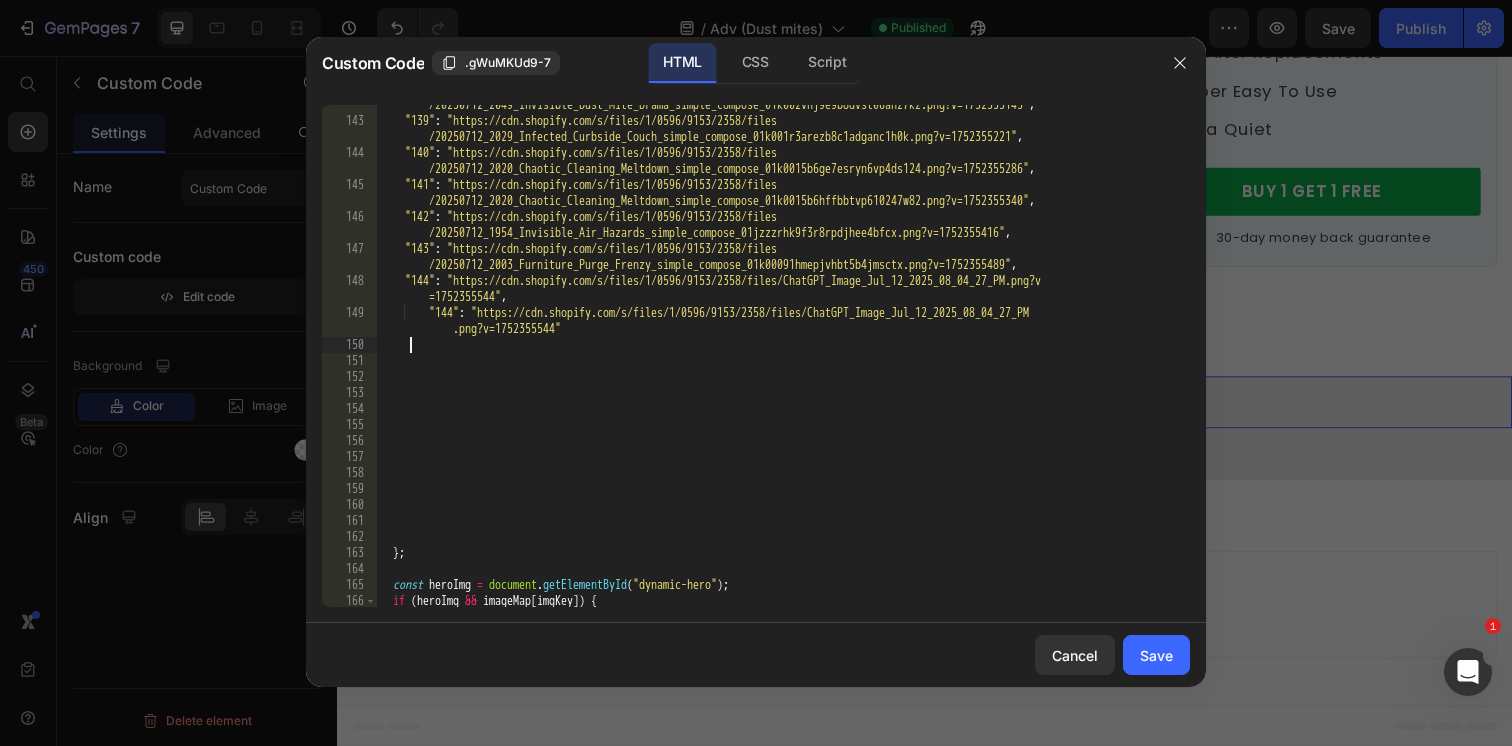 scroll, scrollTop: 0, scrollLeft: 0, axis: both 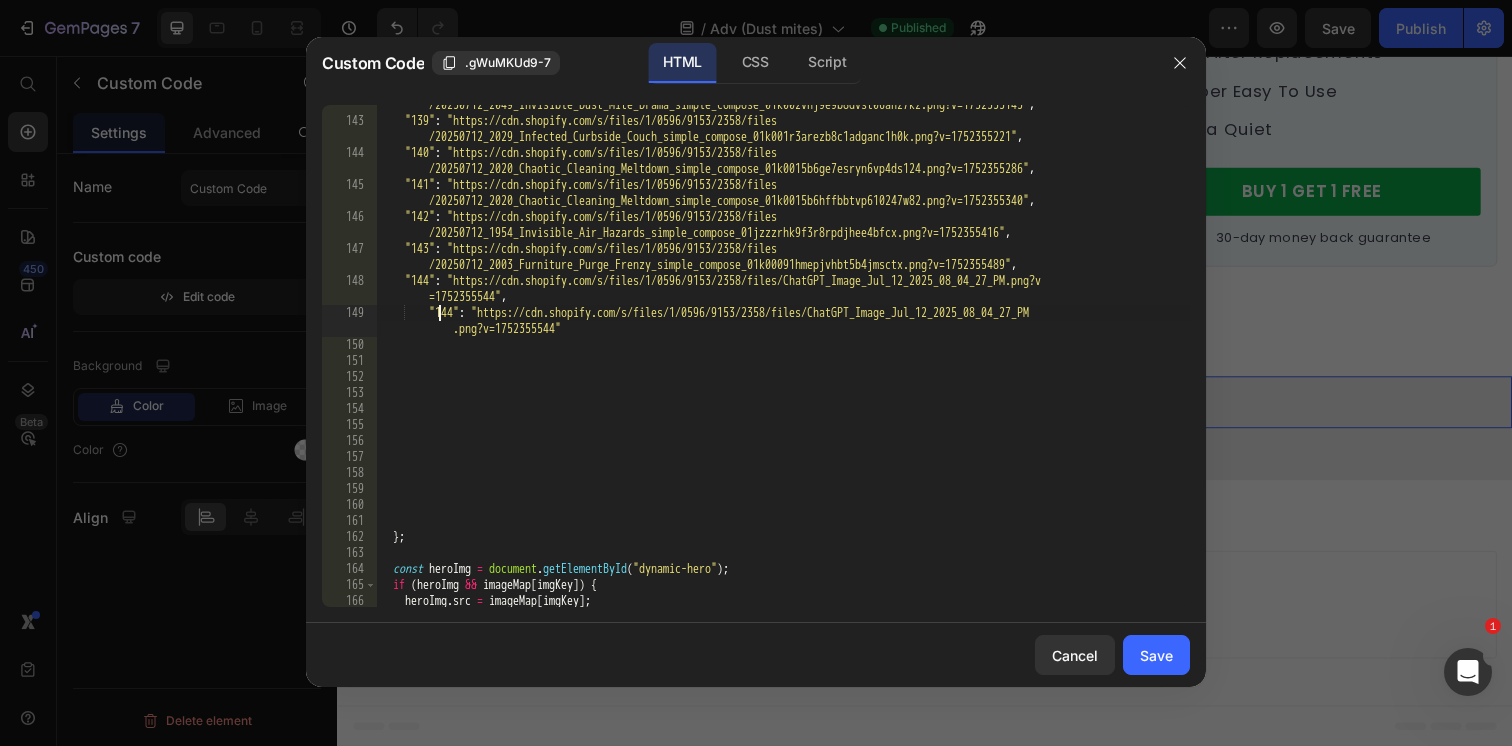 click on ""138" :   "https://cdn.shopify.com/s/files/1/0596/9153/2358/files          /20250712_2049_Invisible_Dust_Mite_Drama_simple_compose_01k002vnj9e9b8dvst06anz7kz.png?v=1752355145" ,      "139" :   "https://cdn.shopify.com/s/files/1/0596/9153/2358/files          /20250712_2029_Infected_Curbside_Couch_simple_compose_01k001r3arezb8c1adganc1h0k.png?v=1752355221" ,      "140" :   "https://cdn.shopify.com/s/files/1/0596/9153/2358/files          /20250712_2020_Chaotic_Cleaning_Meltdown_simple_compose_01k0015b6ge7esryn6vp4ds124.png?v=1752355286" ,      "141" :   "https://cdn.shopify.com/s/files/1/0596/9153/2358/files          /20250712_2020_Chaotic_Cleaning_Meltdown_simple_compose_01k0015b6hffbbtvp610247w82.png?v=1752355340" ,      "142" :   "https://cdn.shopify.com/s/files/1/0596/9153/2358/files          /20250712_1954_Invisible_Air_Hazards_simple_compose_01jzzzrhk9f3r8rpdjhee4bfcx.png?v=1752355416" ,      "143" :   "https://cdn.shopify.com/s/files/1/0596/9153/2358/files , :" at bounding box center [783, 356] 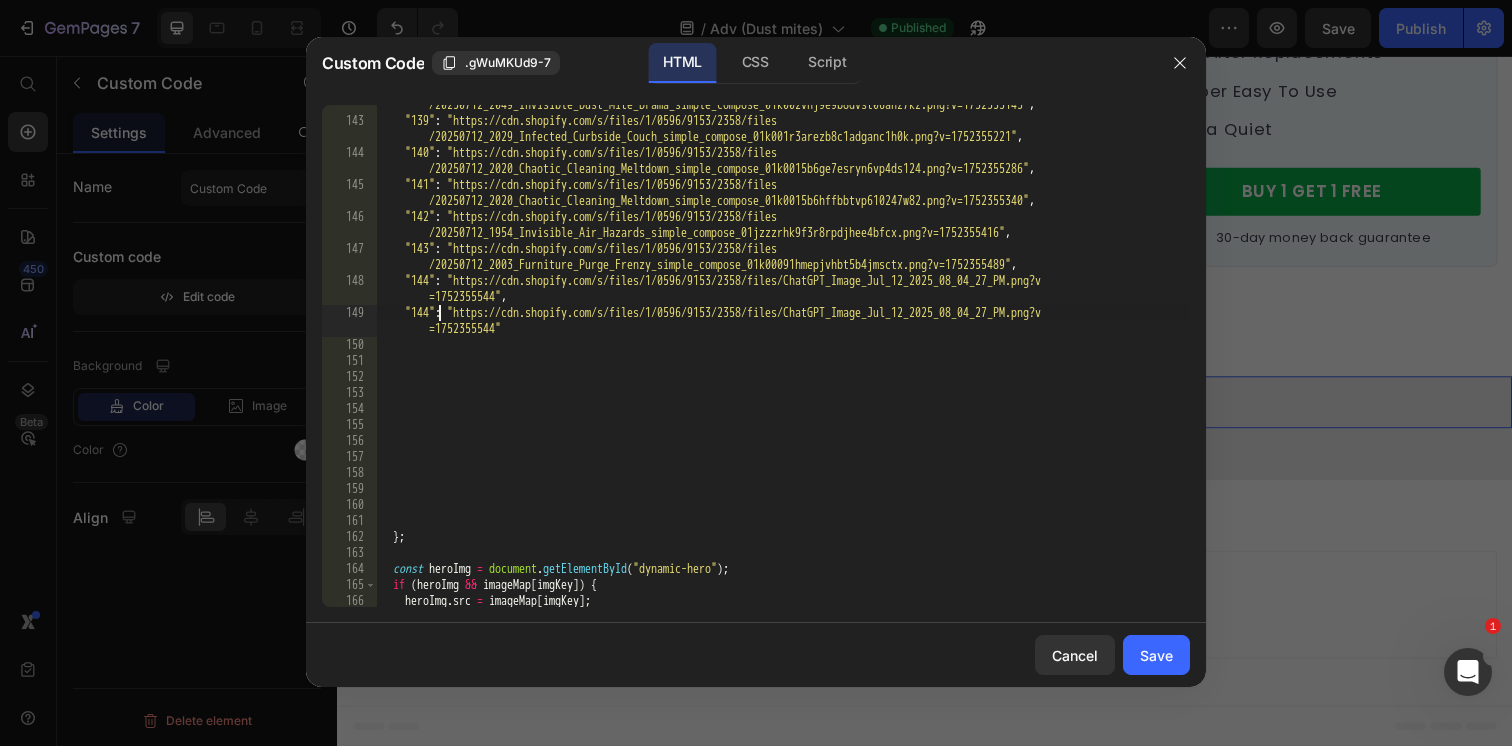 scroll, scrollTop: 0, scrollLeft: 4, axis: horizontal 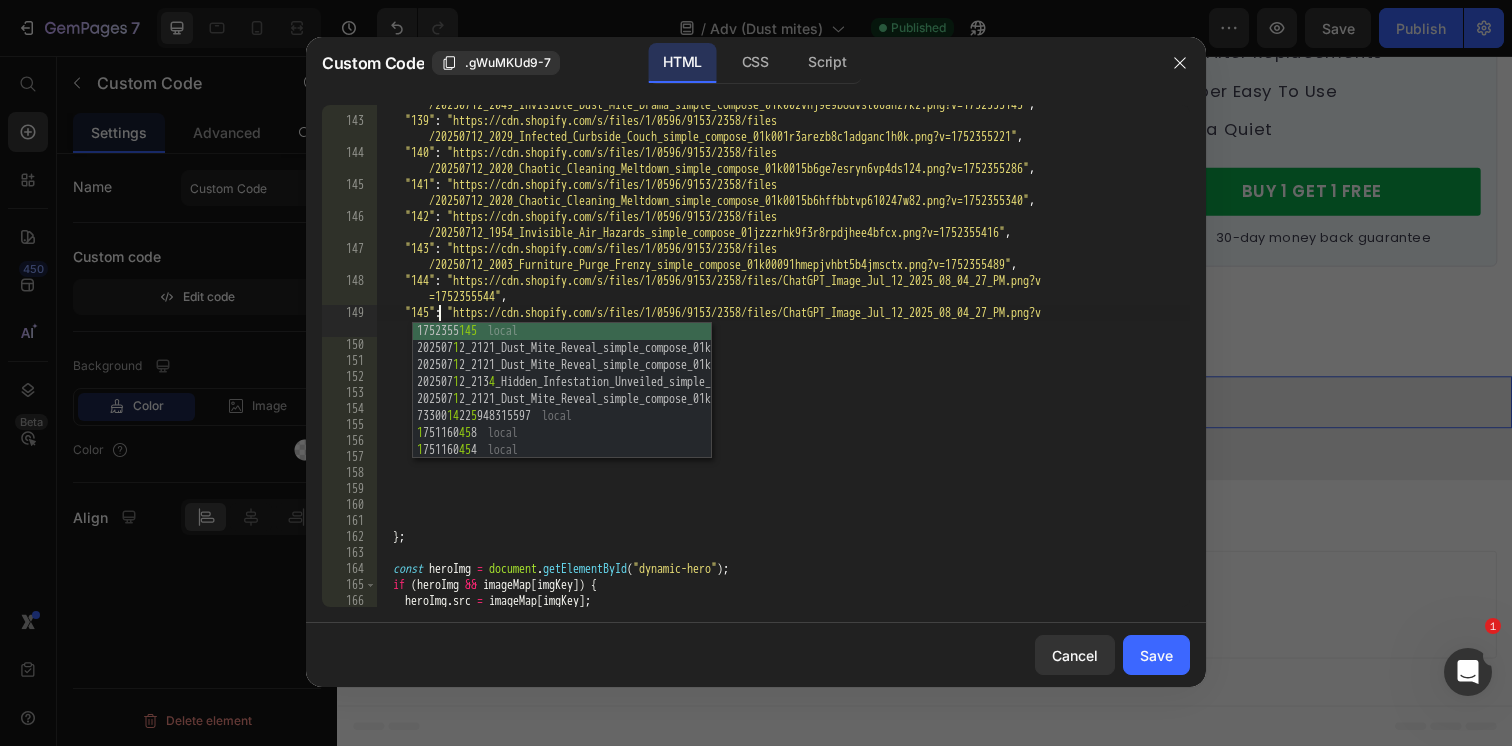 type on ""145": "https://cdn.shopify.com/s/files/1/0596/9153/2358/files/ChatGPT_Image_Jul_12_2025_08_04_27_PM.png?v=1752355544"" 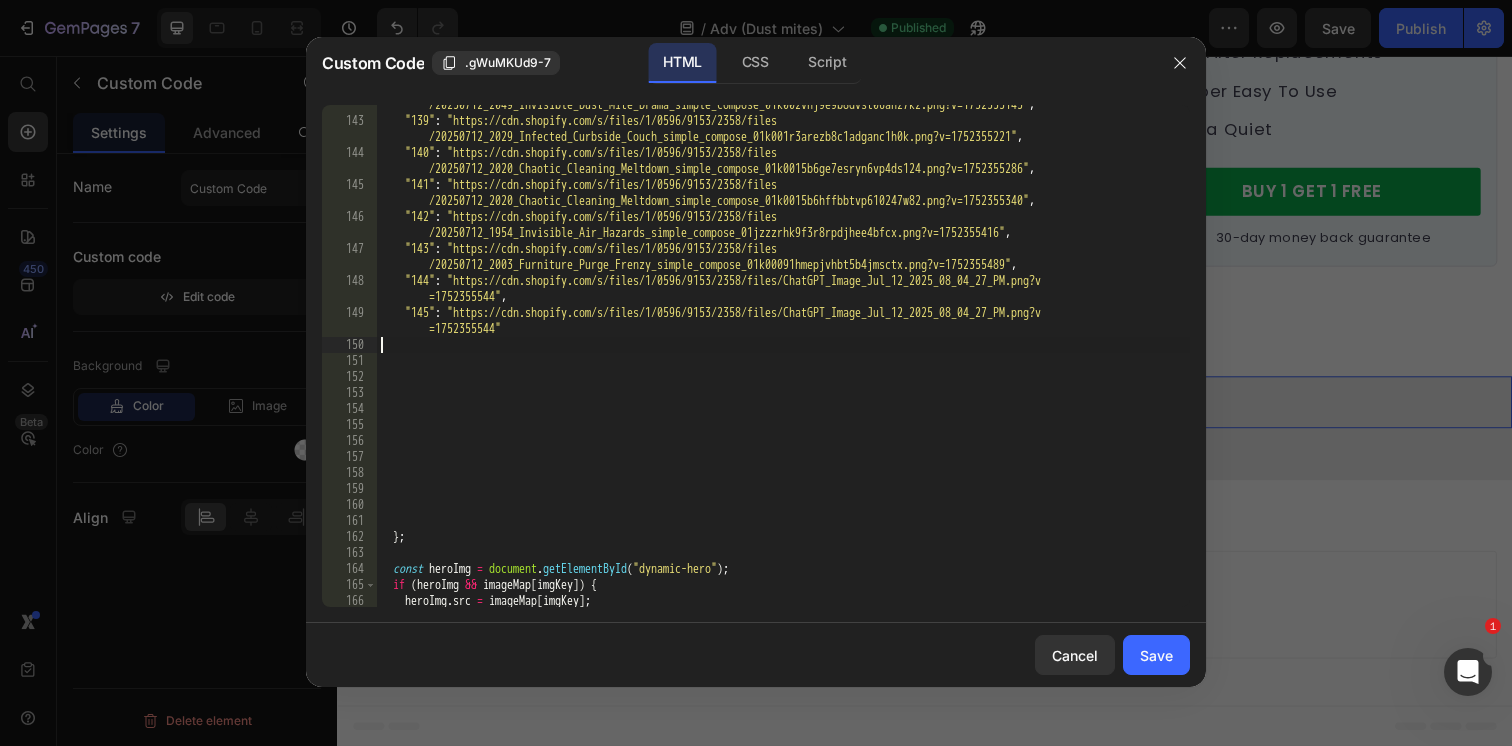 scroll, scrollTop: 0, scrollLeft: 0, axis: both 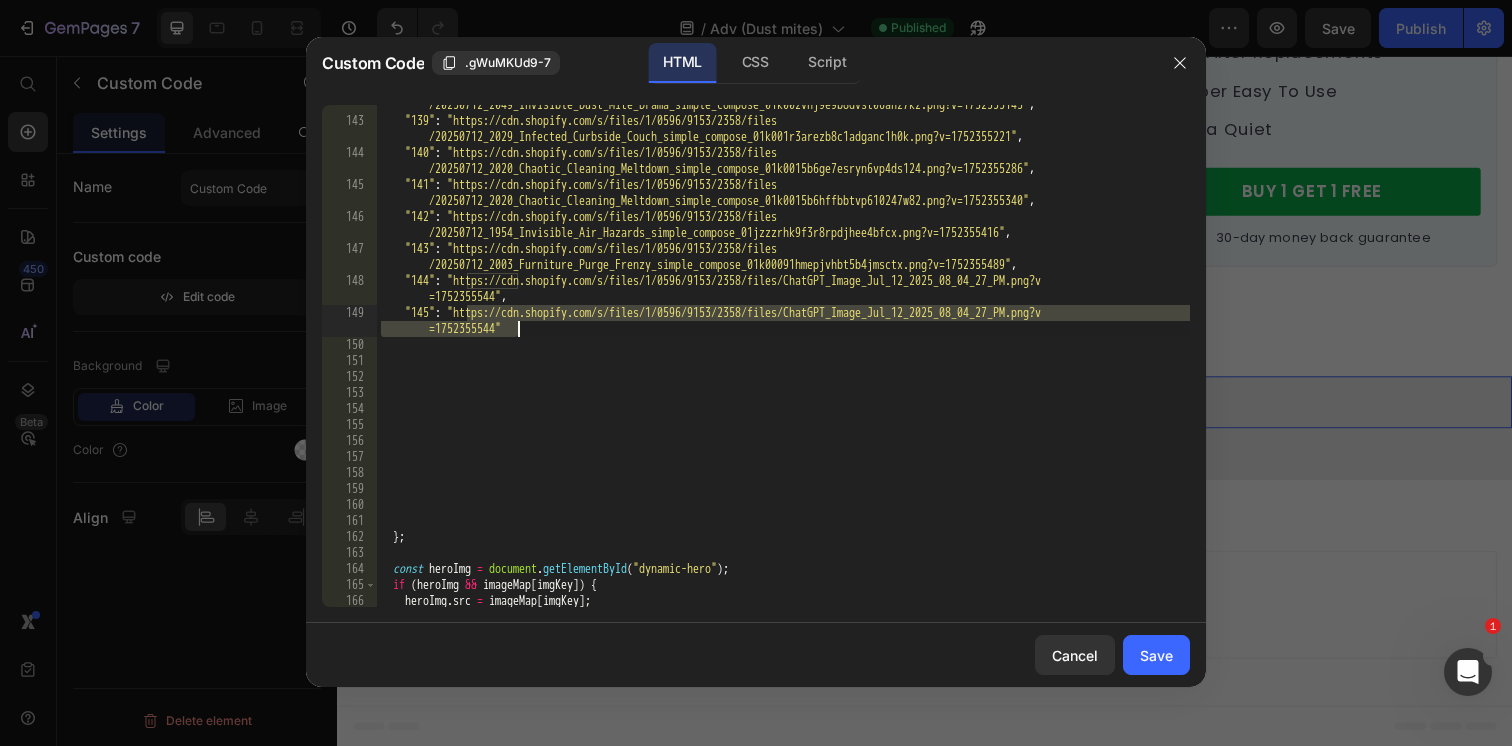drag, startPoint x: 468, startPoint y: 313, endPoint x: 518, endPoint y: 326, distance: 51.662365 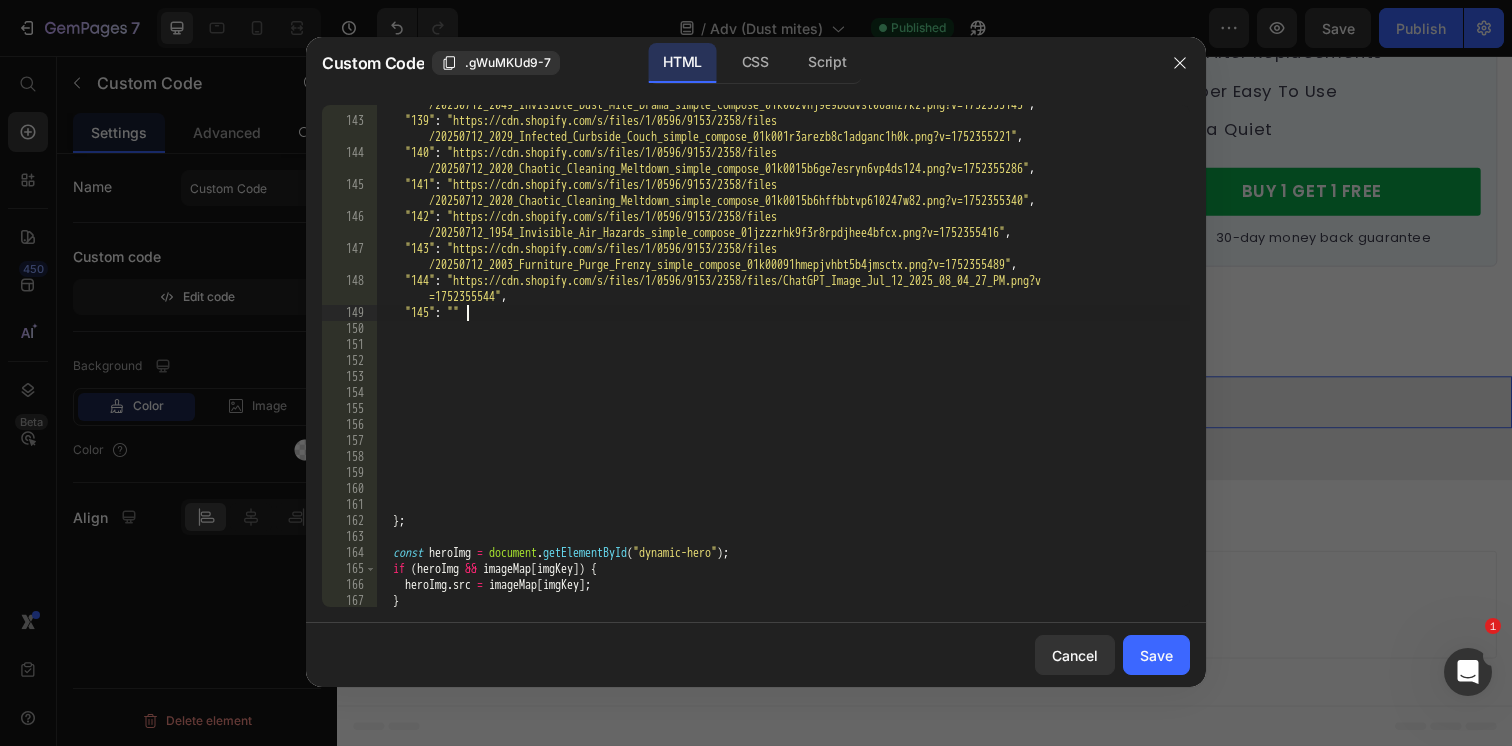 paste on "https://cdn.shopify.com/s/files/1/0596/9153/2358/files/20250712_2145_Invisible_Morning_Culprits_simple_compose_01k0061z2yf69844acsb5tfmdf.png?v=1752355654" 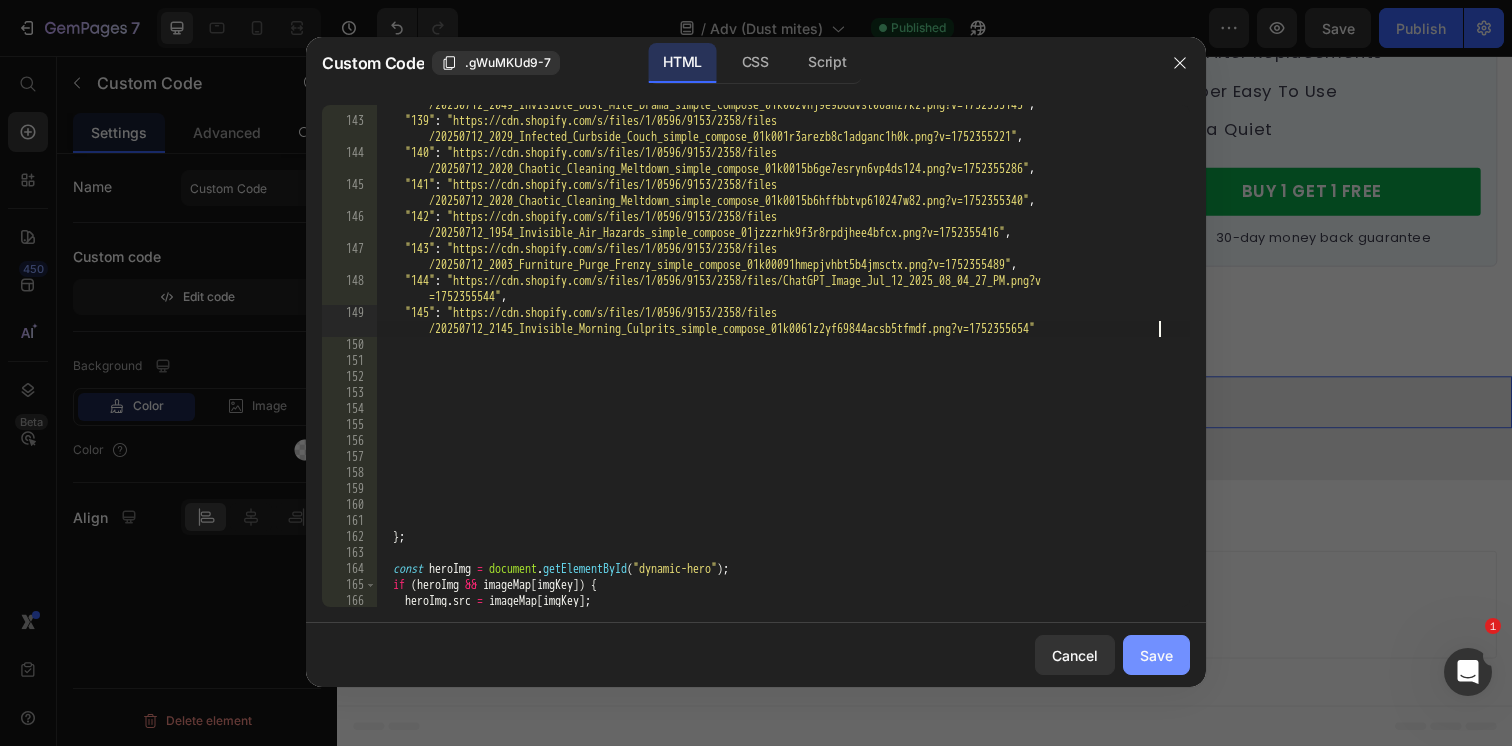 click on "Save" at bounding box center [1156, 655] 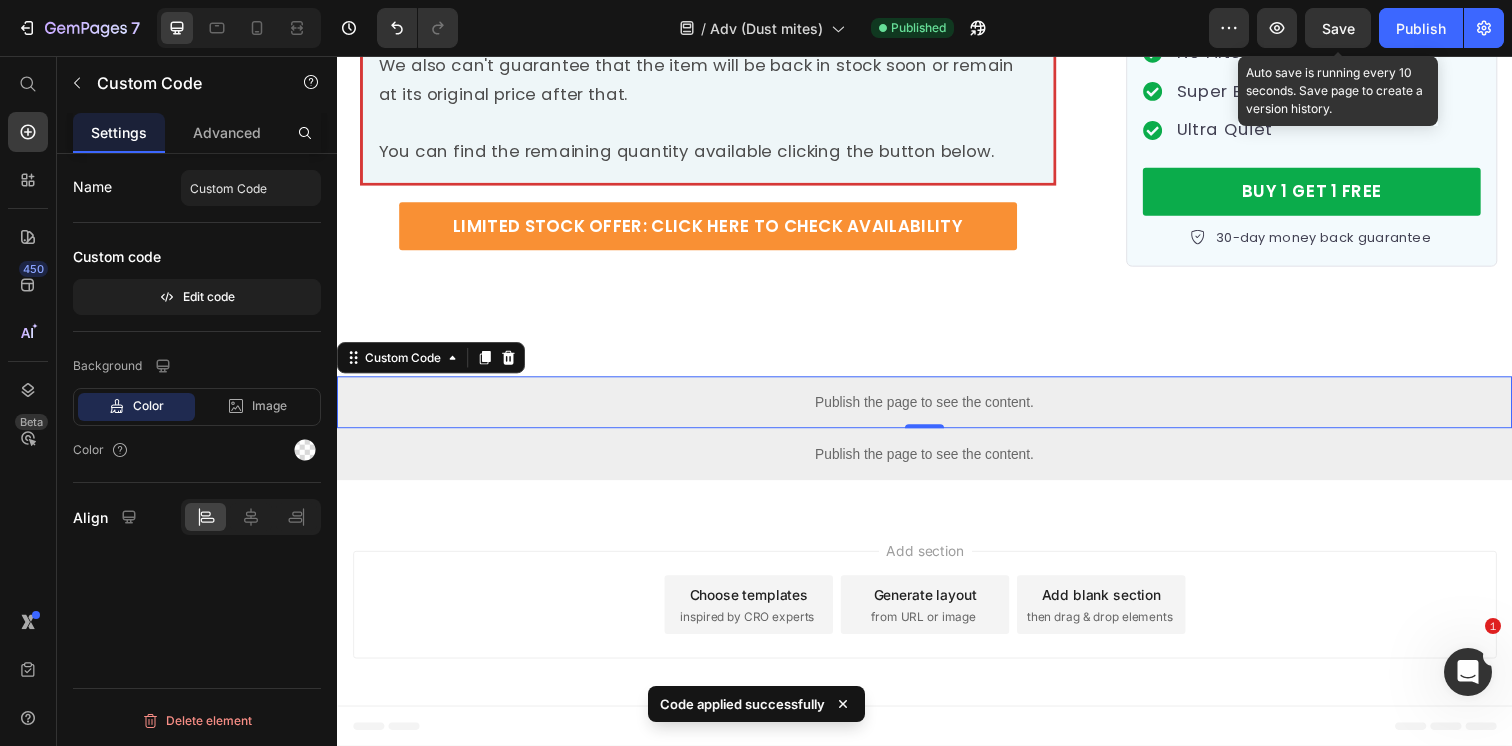 click on "Save" at bounding box center (1338, 28) 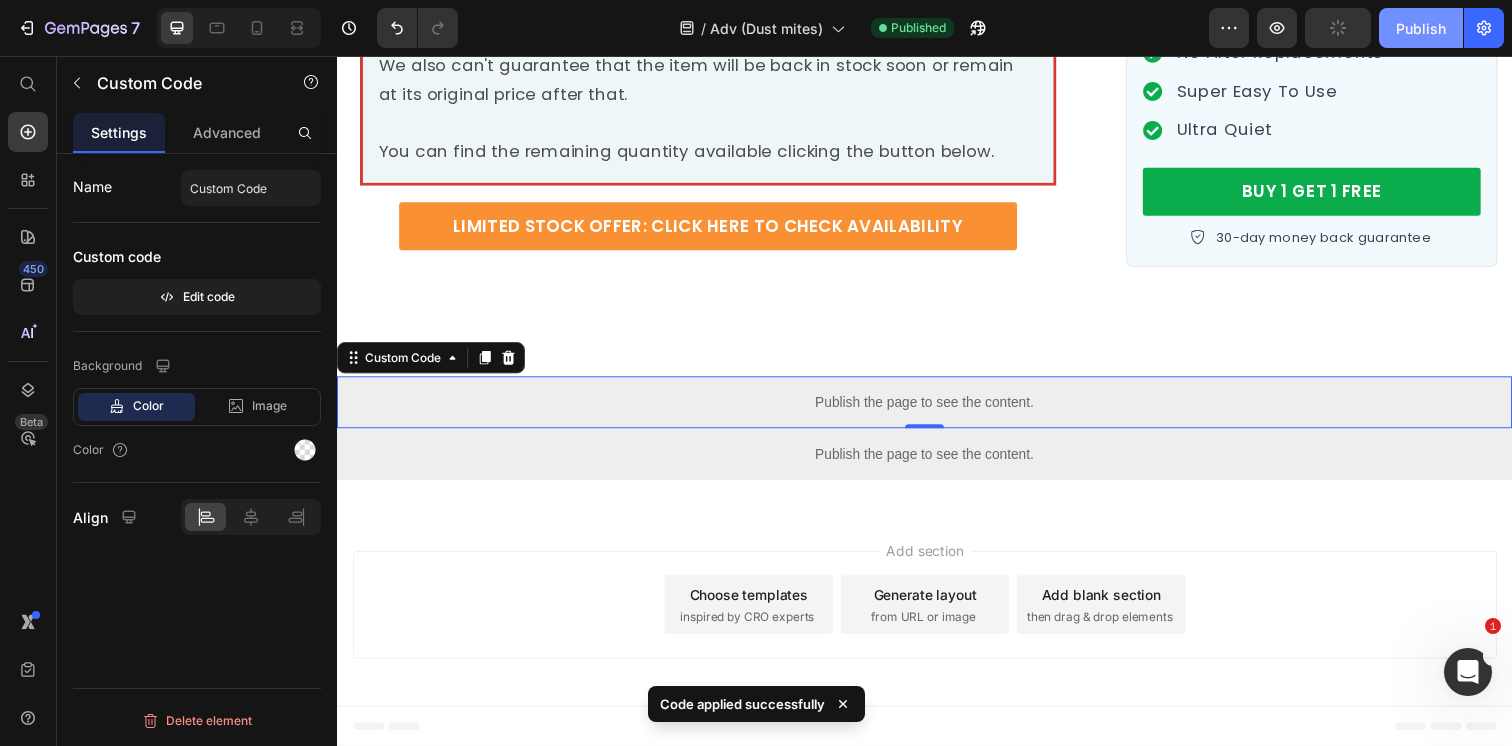 click on "Publish" at bounding box center [1421, 28] 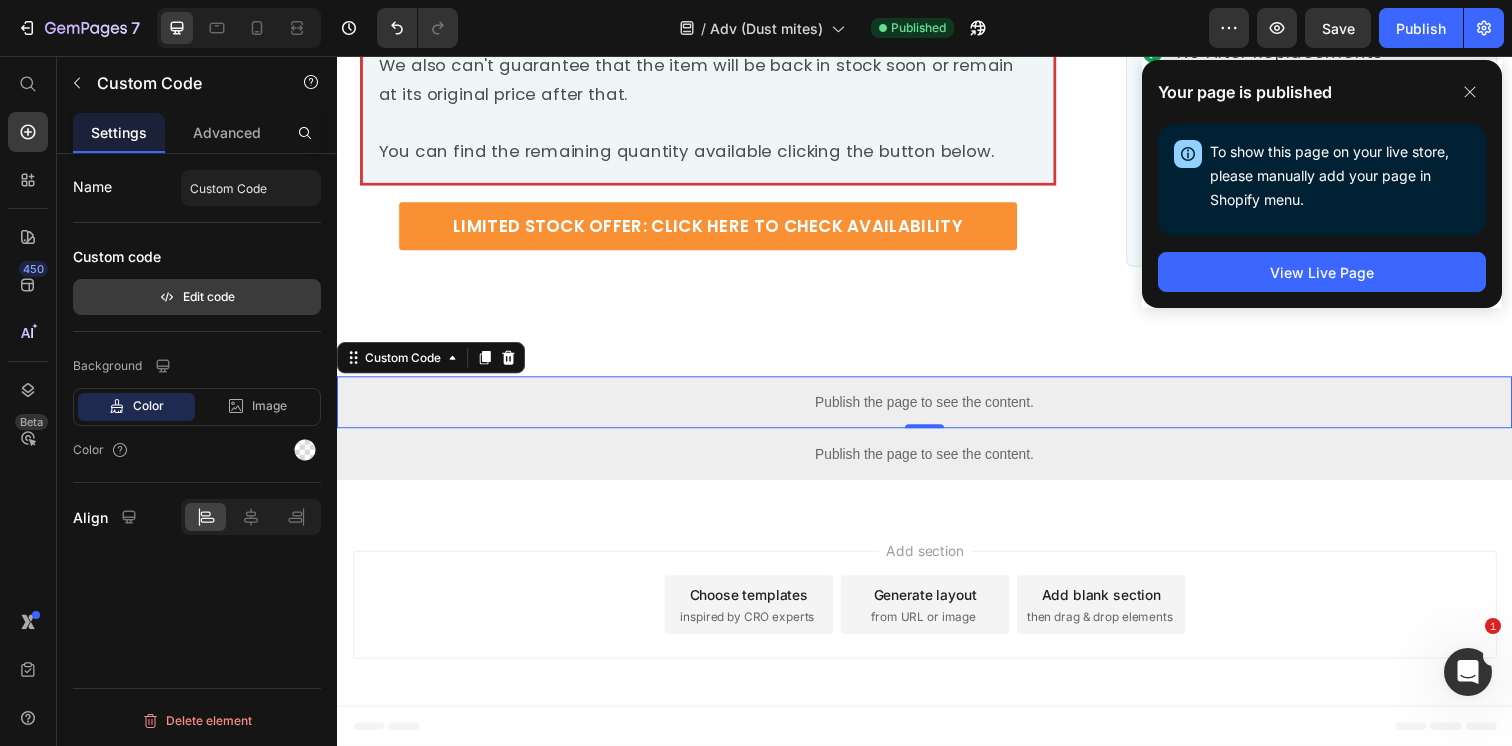 click on "Edit code" at bounding box center [197, 297] 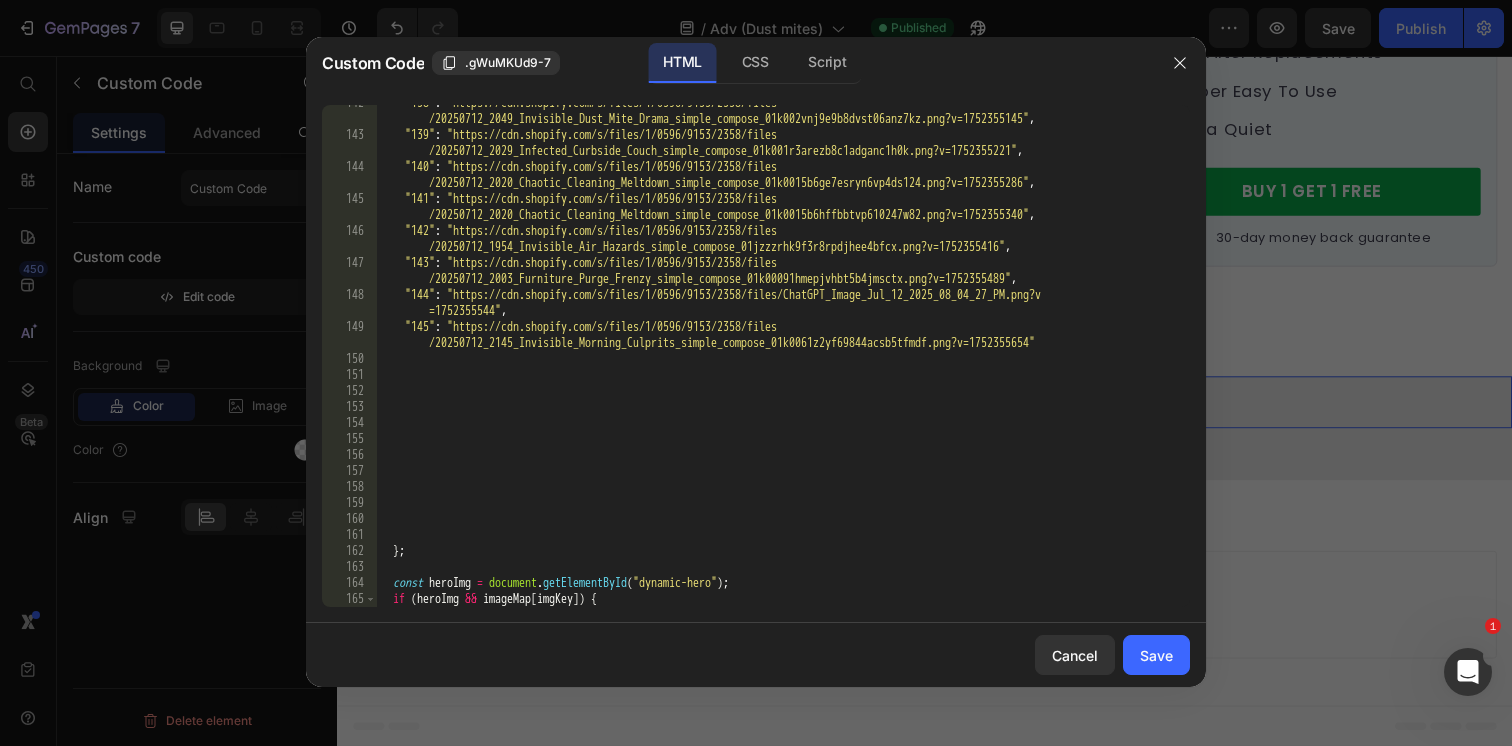 scroll, scrollTop: 3754, scrollLeft: 0, axis: vertical 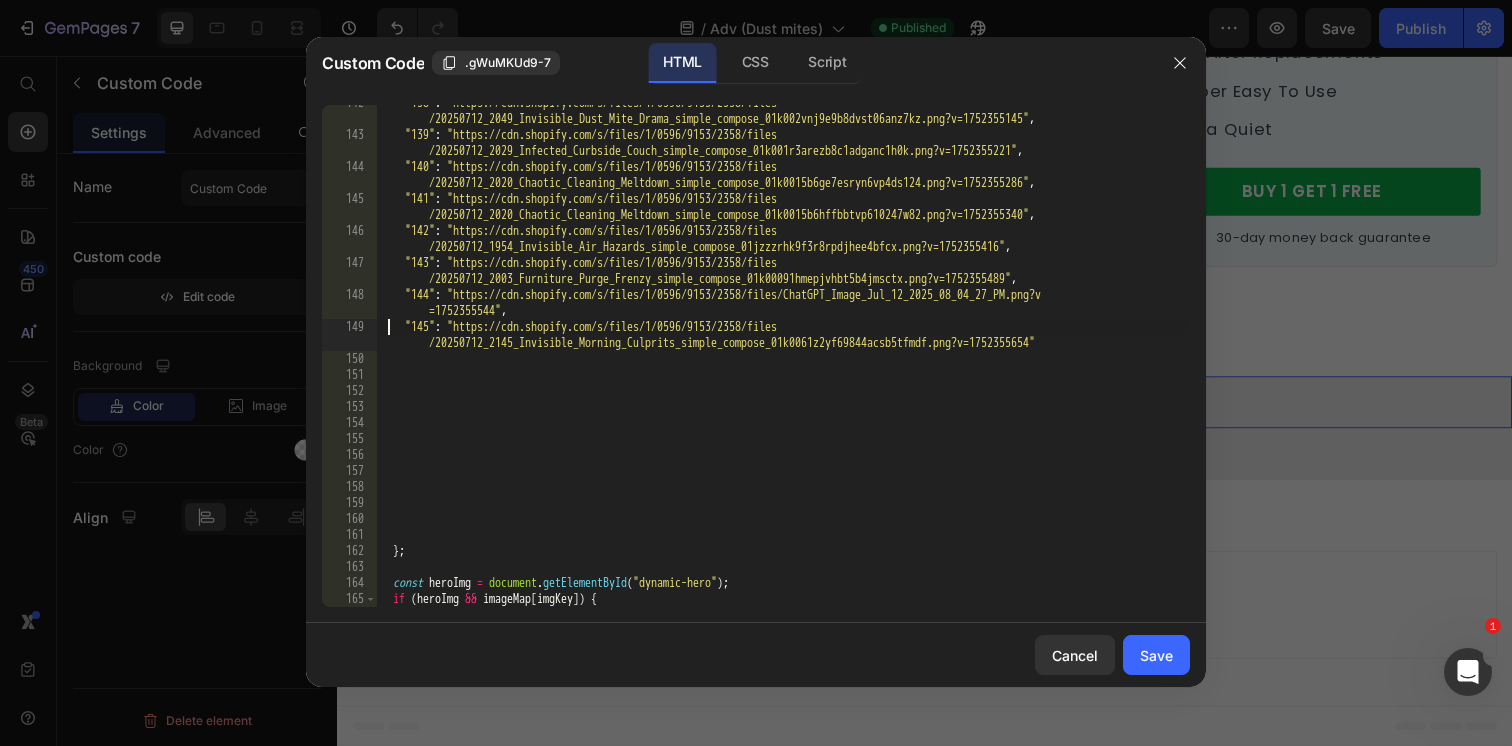 click on ""138" :   "https://cdn.shopify.com/s/files/1/0596/9153/2358/files          /20250712_2049_Invisible_Dust_Mite_Drama_simple_compose_01k002vnj9e9b8dvst06anz7kz.png?v=1752355145" ,      "139" :   "https://cdn.shopify.com/s/files/1/0596/9153/2358/files          /20250712_2029_Infected_Curbside_Couch_simple_compose_01k001r3arezb8c1adganc1h0k.png?v=1752355221" ,      "140" :   "https://cdn.shopify.com/s/files/1/0596/9153/2358/files          /20250712_2020_Chaotic_Cleaning_Meltdown_simple_compose_01k0015b6ge7esryn6vp4ds124.png?v=1752355286" ,      "141" :   "https://cdn.shopify.com/s/files/1/0596/9153/2358/files          /20250712_2020_Chaotic_Cleaning_Meltdown_simple_compose_01k0015b6hffbbtvp610247w82.png?v=1752355340" ,      "142" :   "https://cdn.shopify.com/s/files/1/0596/9153/2358/files          /20250712_1954_Invisible_Air_Hazards_simple_compose_01jzzzrhk9f3r8rpdjhee4bfcx.png?v=1752355416" ,      "143" :   "https://cdn.shopify.com/s/files/1/0596/9153/2358/files , :" at bounding box center [783, 370] 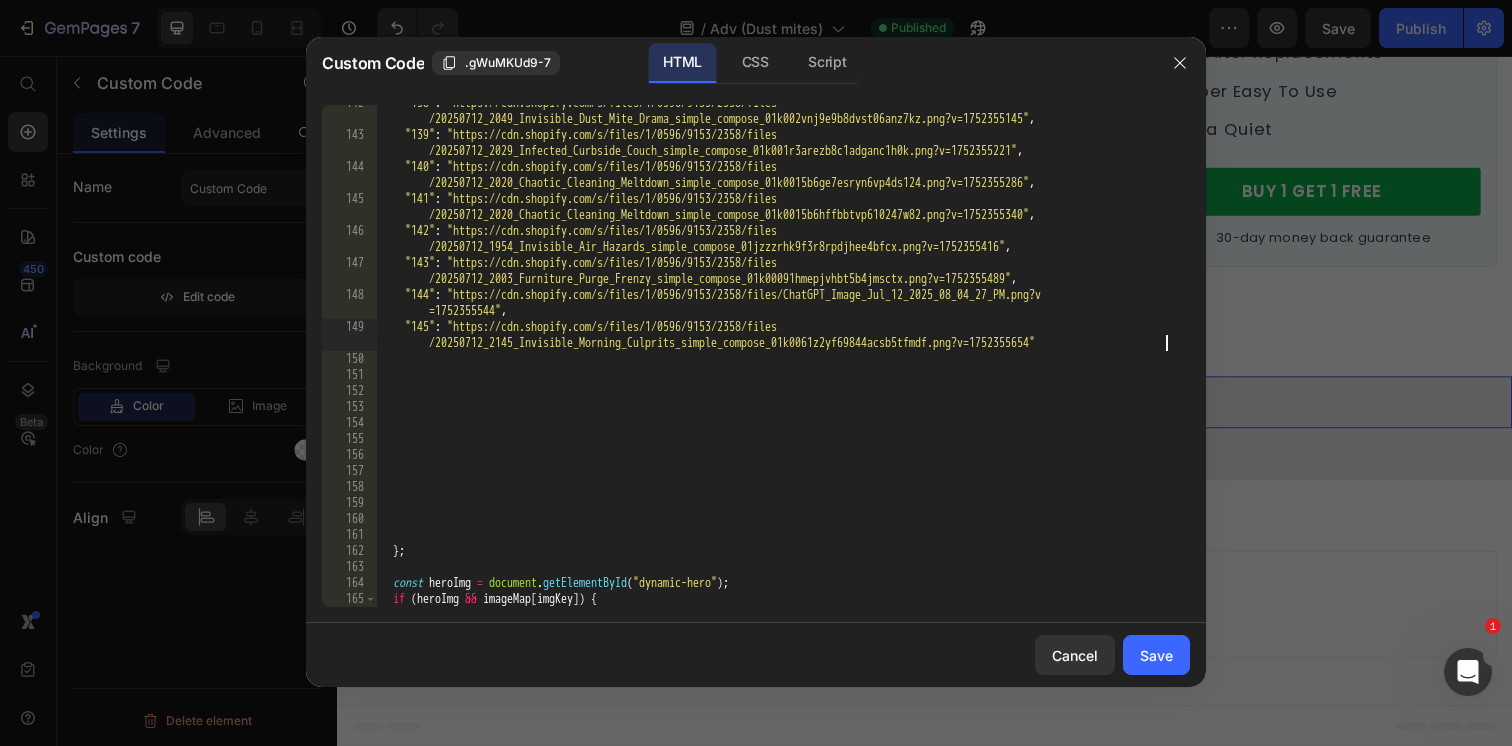 type on ""145": "https://cdn.shopify.com/s/files/1/0596/9153/2358/files/20250712_2145_Invisible_Morning_Culprits_simple_compose_01k0061z2yf69844acsb5tfmdf.png?v=1752355654"," 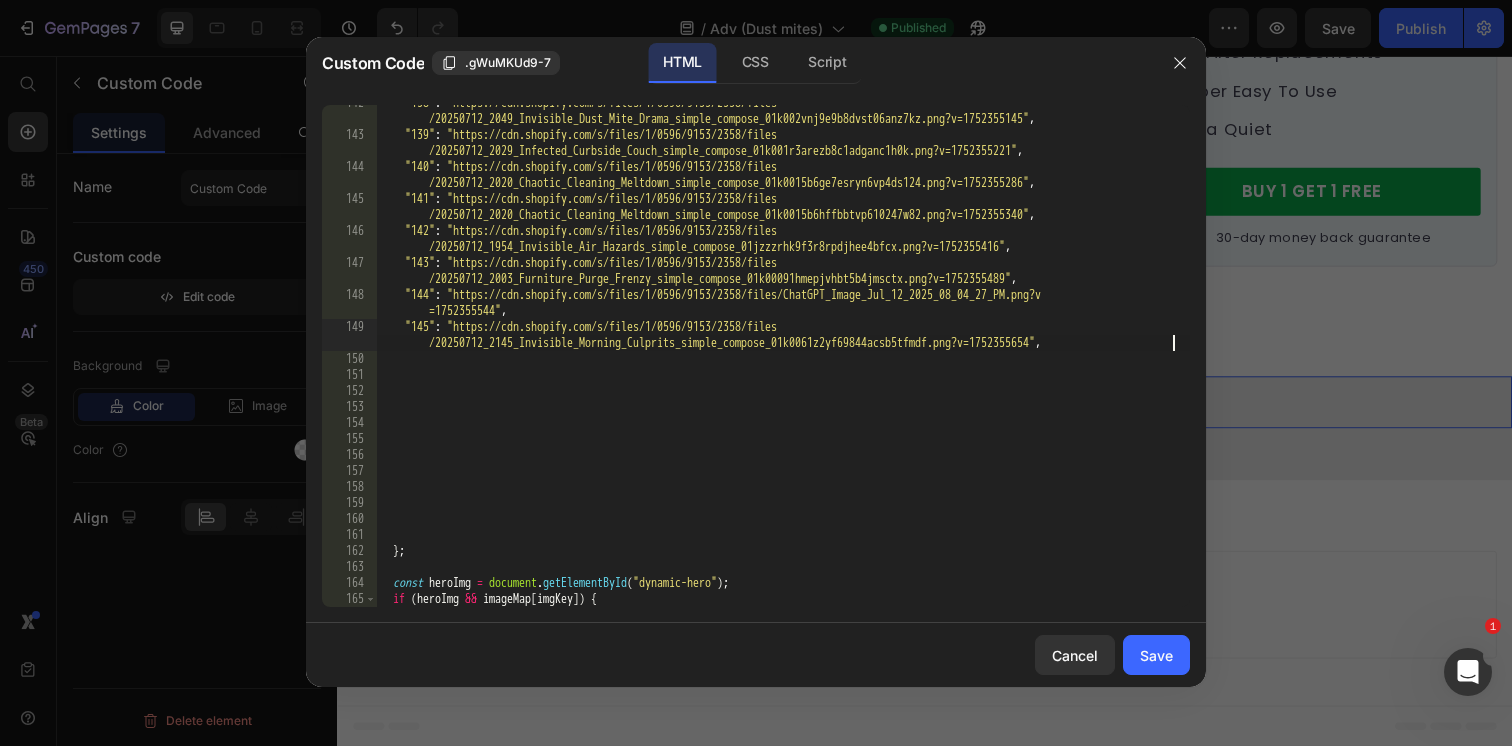 scroll, scrollTop: 0, scrollLeft: 1, axis: horizontal 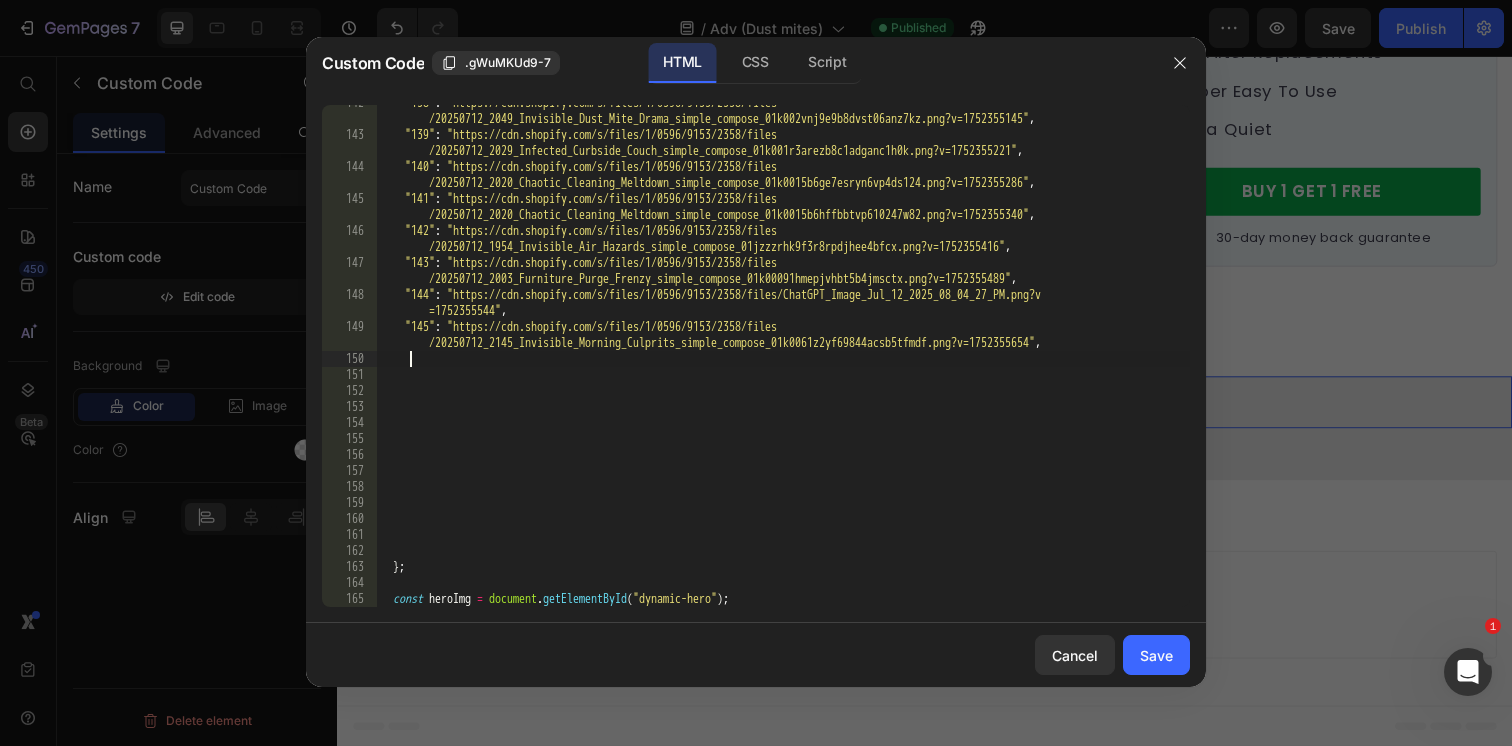 paste on ""145": "https://cdn.shopify.com/s/files/1/0596/9153/2358/files/20250712_2145_Invisible_Morning_Culprits_simple_compose_01k0061z2yf69844acsb5tfmdf.png?v=1752355654"" 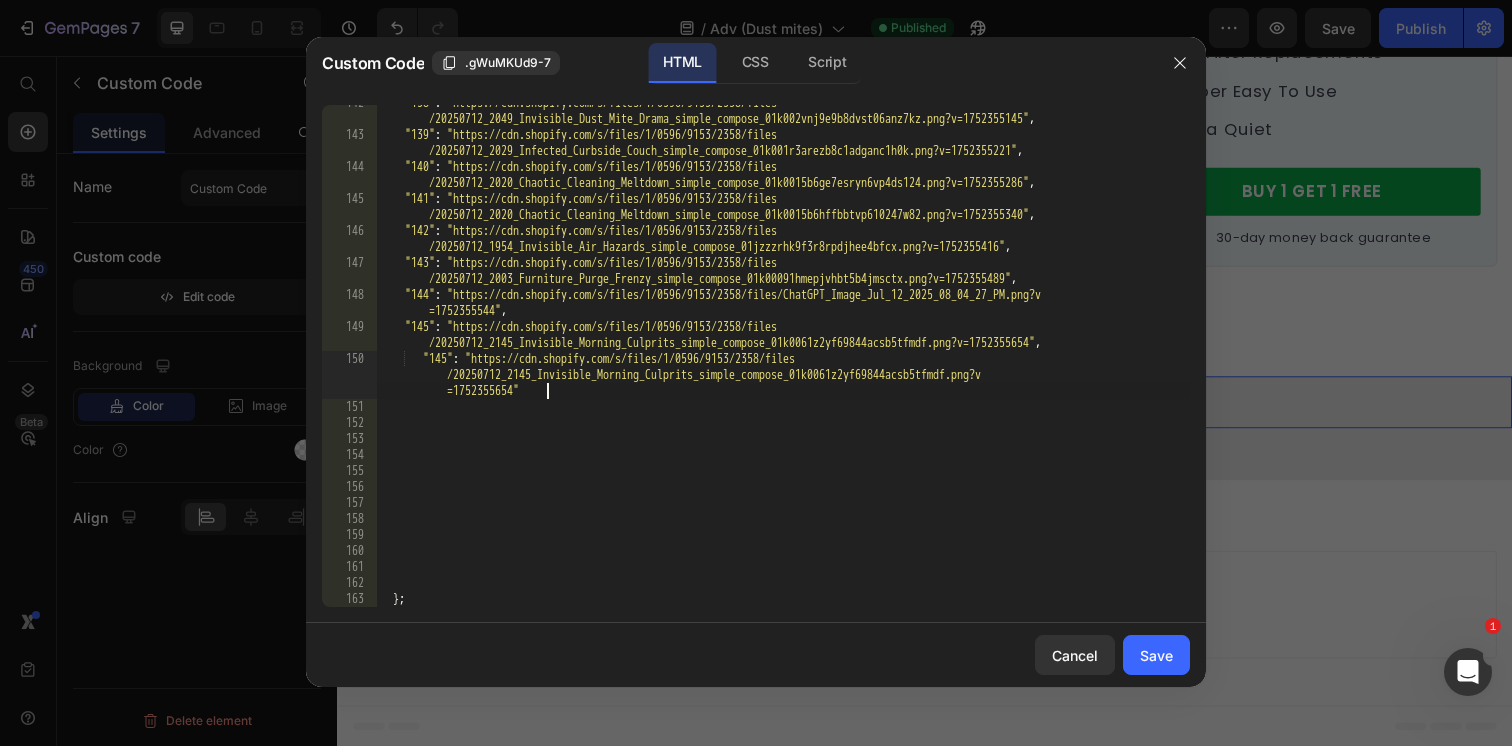 type on ""145": "https://cdn.shopify.com/s/files/1/0596/9153/2358/files/20250712_2145_Invisible_Morning_Culprits_simple_compose_01k0061z2yf69844acsb5tfmdf.png?v=1752355654"," 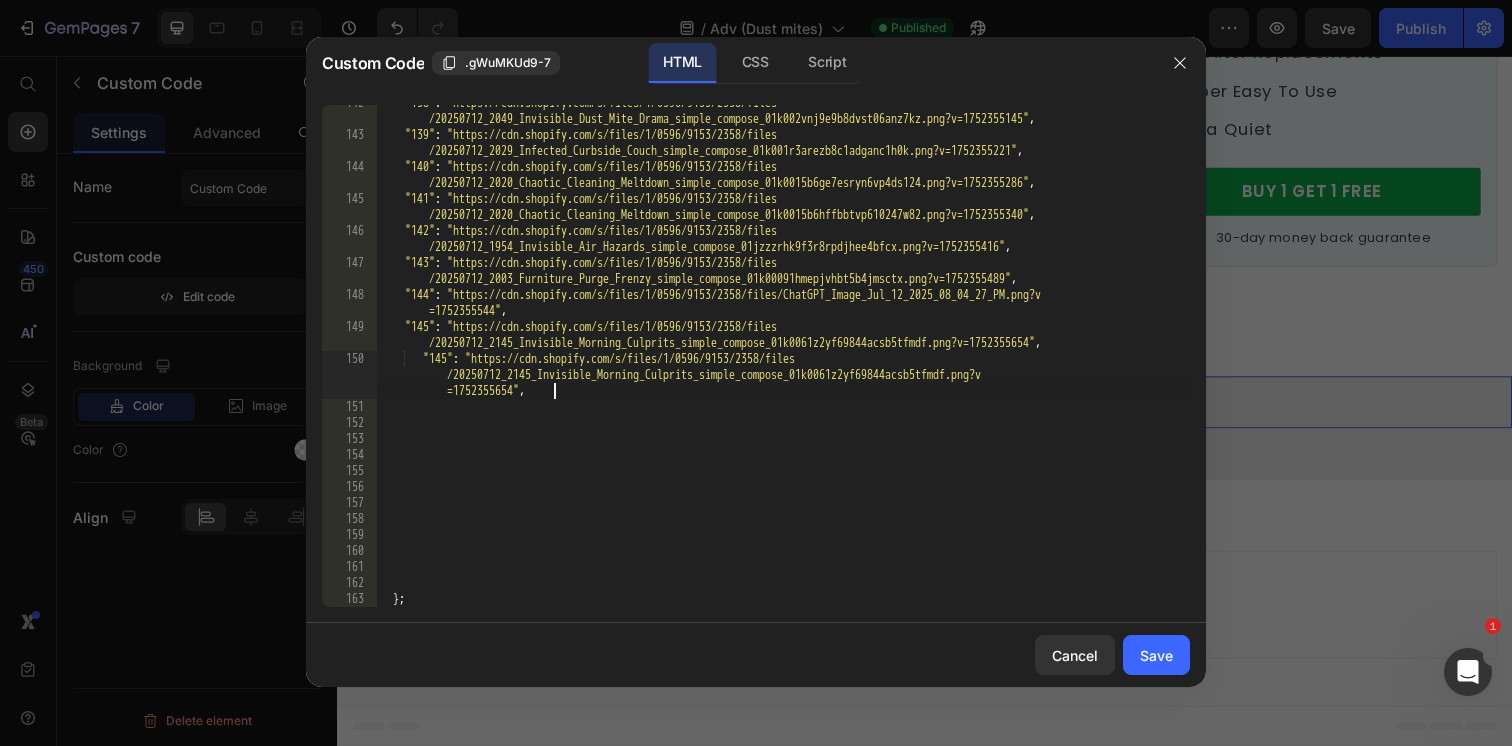 scroll, scrollTop: 0, scrollLeft: 3, axis: horizontal 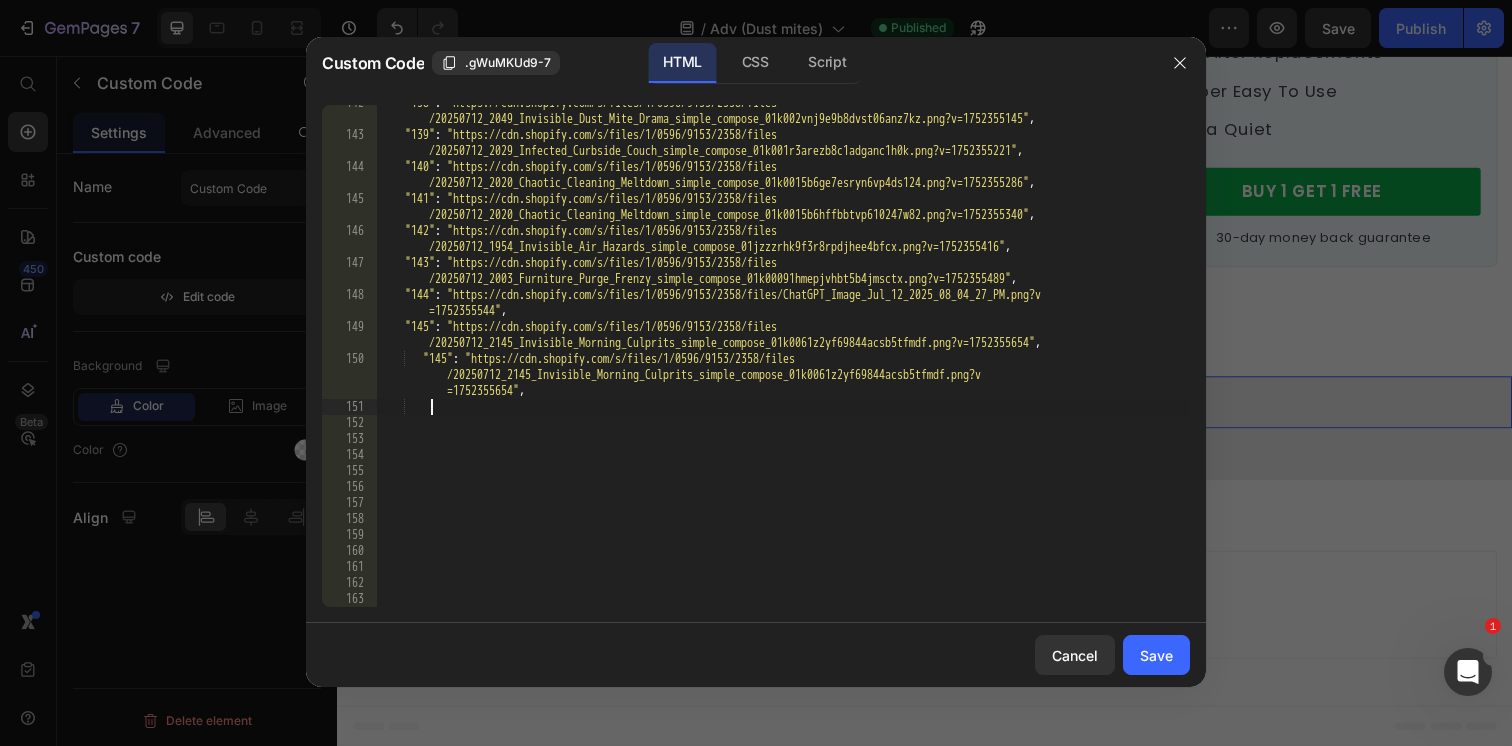 paste on ""145": "https://cdn.shopify.com/s/files/1/0596/9153/2358/files/20250712_2145_Invisible_Morning_Culprits_simple_compose_01k0061z2yf69844acsb5tfmdf.png?v=1752355654"" 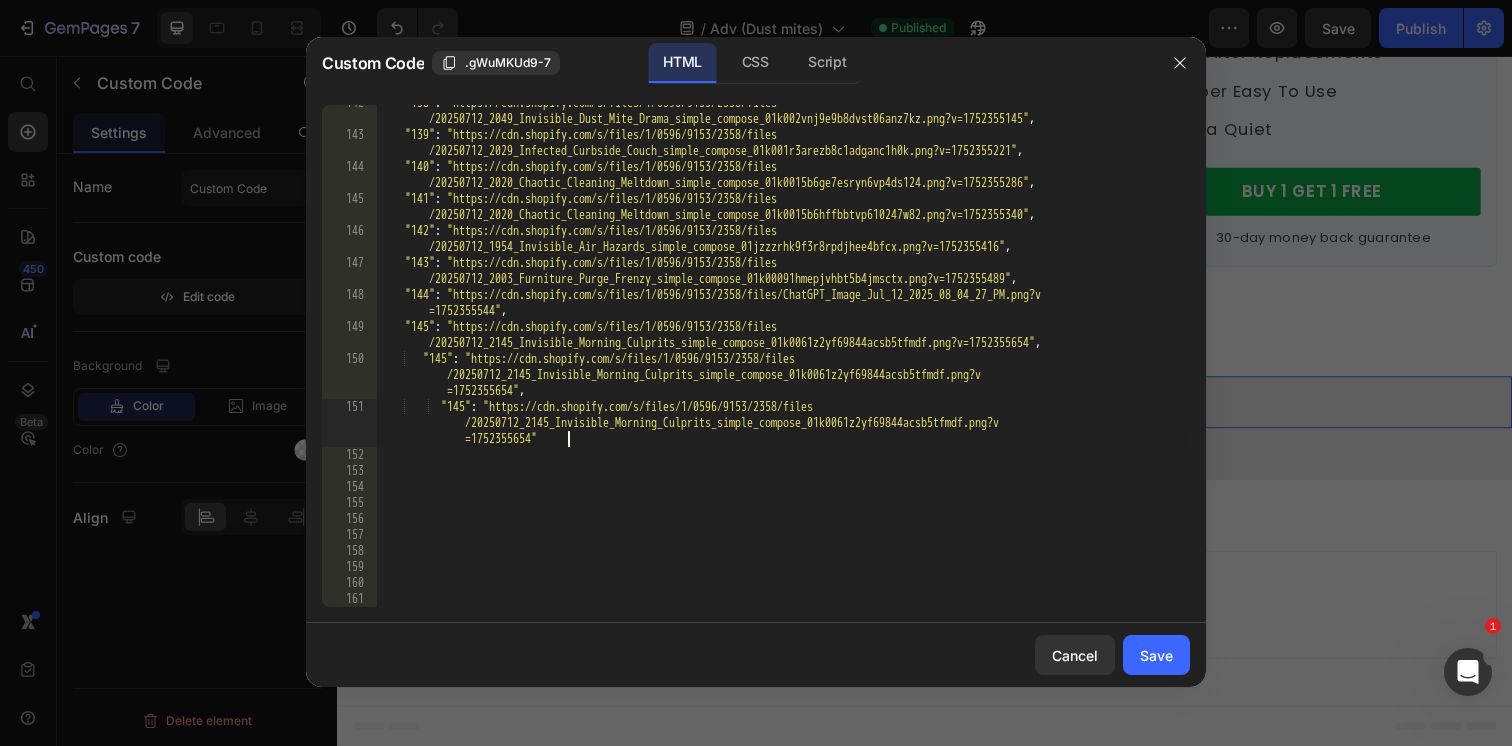 click on ""138" :   "https://cdn.shopify.com/s/files/1/0596/9153/2358/files          /20250712_2049_Invisible_Dust_Mite_Drama_simple_compose_01k002vnj9e9b8dvst06anz7kz.png?v=1752355145" ,      "139" :   "https://cdn.shopify.com/s/files/1/0596/9153/2358/files          /20250712_2029_Infected_Curbside_Couch_simple_compose_01k001r3arezb8c1adganc1h0k.png?v=1752355221" ,      "140" :   "https://cdn.shopify.com/s/files/1/0596/9153/2358/files          /20250712_2020_Chaotic_Cleaning_Meltdown_simple_compose_01k0015b6ge7esryn6vp4ds124.png?v=1752355286" ,      "141" :   "https://cdn.shopify.com/s/files/1/0596/9153/2358/files          /20250712_2020_Chaotic_Cleaning_Meltdown_simple_compose_01k0015b6hffbbtvp610247w82.png?v=1752355340" ,      "142" :   "https://cdn.shopify.com/s/files/1/0596/9153/2358/files          /20250712_1954_Invisible_Air_Hazards_simple_compose_01jzzzrhk9f3r8rpdjhee4bfcx.png?v=1752355416" ,      "143" :   "https://cdn.shopify.com/s/files/1/0596/9153/2358/files , :" at bounding box center (783, 370) 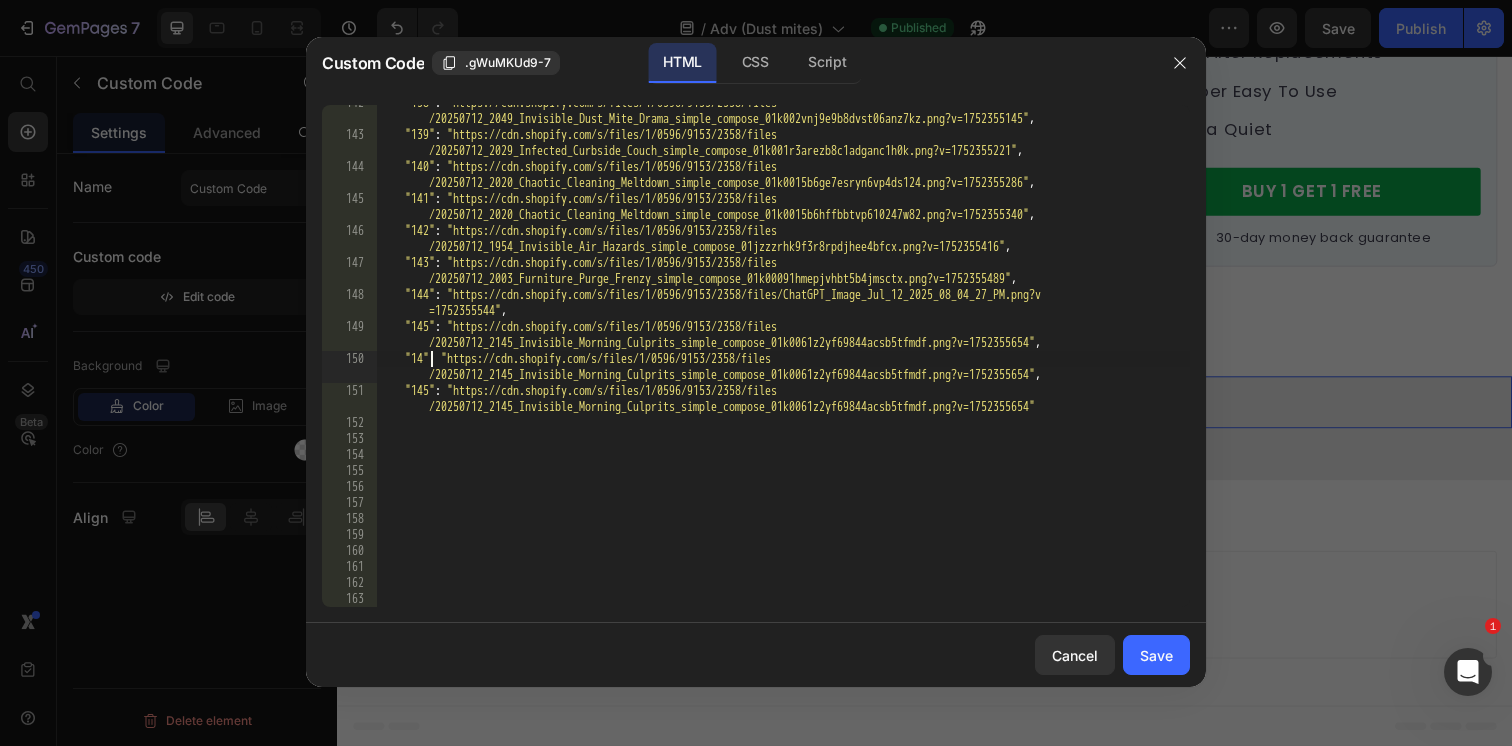 scroll, scrollTop: 0, scrollLeft: 4, axis: horizontal 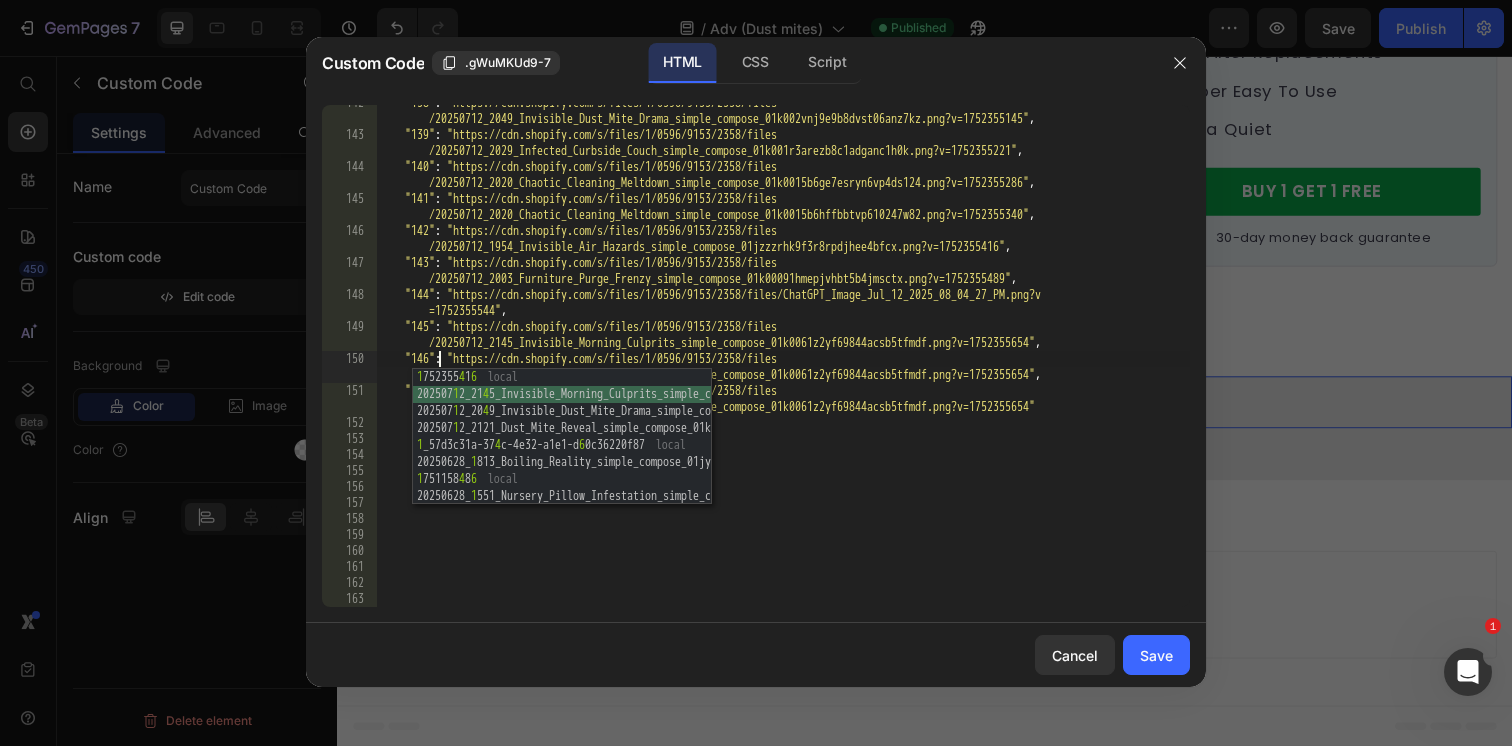 click on ""138" :   "https://cdn.shopify.com/s/files/1/0596/9153/2358/files          /20250712_2049_Invisible_Dust_Mite_Drama_simple_compose_01k002vnj9e9b8dvst06anz7kz.png?v=1752355145" ,      "139" :   "https://cdn.shopify.com/s/files/1/0596/9153/2358/files          /20250712_2029_Infected_Curbside_Couch_simple_compose_01k001r3arezb8c1adganc1h0k.png?v=1752355221" ,      "140" :   "https://cdn.shopify.com/s/files/1/0596/9153/2358/files          /20250712_2020_Chaotic_Cleaning_Meltdown_simple_compose_01k0015b6ge7esryn6vp4ds124.png?v=1752355286" ,      "141" :   "https://cdn.shopify.com/s/files/1/0596/9153/2358/files          /20250712_2020_Chaotic_Cleaning_Meltdown_simple_compose_01k0015b6hffbbtvp610247w82.png?v=1752355340" ,      "142" :   "https://cdn.shopify.com/s/files/1/0596/9153/2358/files          /20250712_1954_Invisible_Air_Hazards_simple_compose_01jzzzrhk9f3r8rpdjhee4bfcx.png?v=1752355416" ,      "143" :   "https://cdn.shopify.com/s/files/1/0596/9153/2358/files , :" at bounding box center [783, 370] 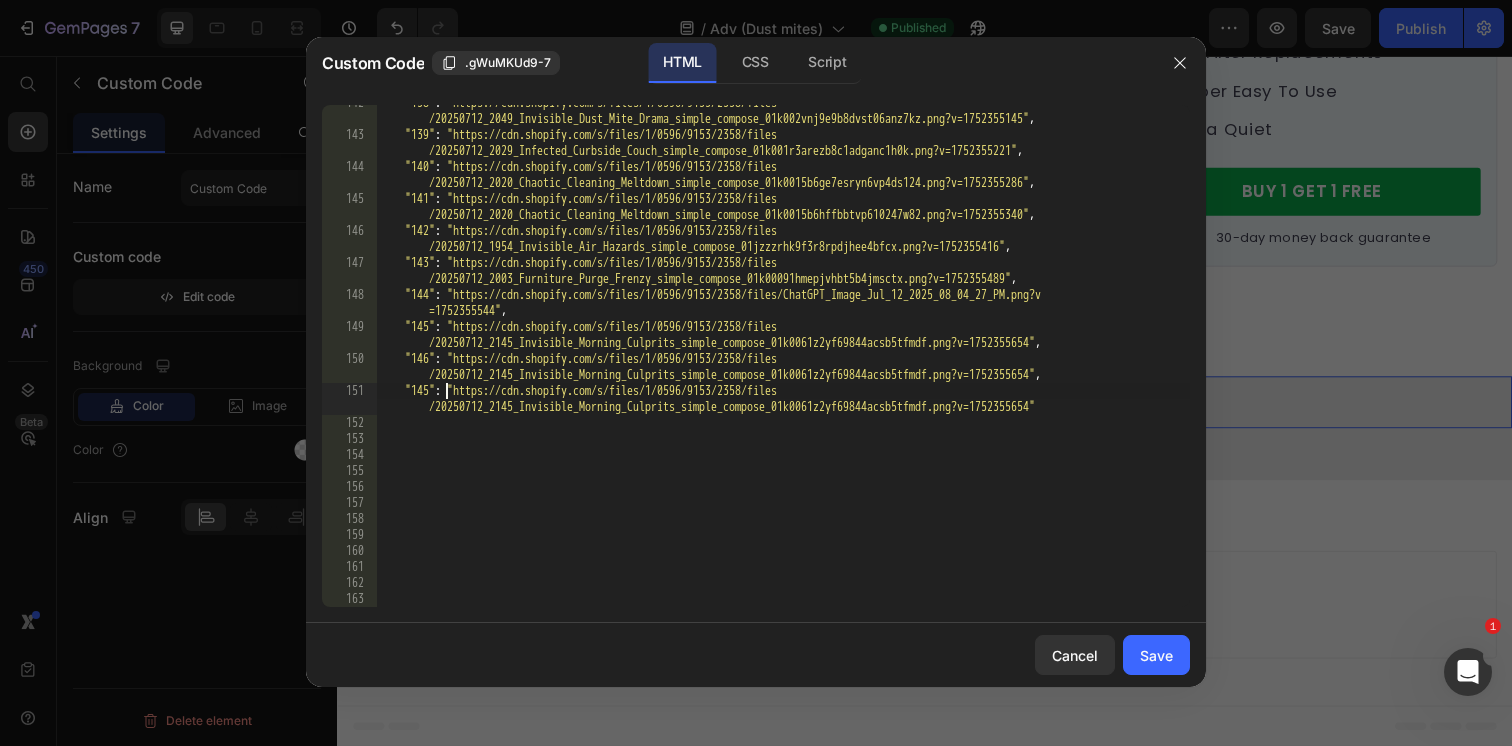 click on ""138" :   "https://cdn.shopify.com/s/files/1/0596/9153/2358/files          /20250712_2049_Invisible_Dust_Mite_Drama_simple_compose_01k002vnj9e9b8dvst06anz7kz.png?v=1752355145" ,      "139" :   "https://cdn.shopify.com/s/files/1/0596/9153/2358/files          /20250712_2029_Infected_Curbside_Couch_simple_compose_01k001r3arezb8c1adganc1h0k.png?v=1752355221" ,      "140" :   "https://cdn.shopify.com/s/files/1/0596/9153/2358/files          /20250712_2020_Chaotic_Cleaning_Meltdown_simple_compose_01k0015b6ge7esryn6vp4ds124.png?v=1752355286" ,      "141" :   "https://cdn.shopify.com/s/files/1/0596/9153/2358/files          /20250712_2020_Chaotic_Cleaning_Meltdown_simple_compose_01k0015b6hffbbtvp610247w82.png?v=1752355340" ,      "142" :   "https://cdn.shopify.com/s/files/1/0596/9153/2358/files          /20250712_1954_Invisible_Air_Hazards_simple_compose_01jzzzrhk9f3r8rpdjhee4bfcx.png?v=1752355416" ,      "143" :   "https://cdn.shopify.com/s/files/1/0596/9153/2358/files , :" at bounding box center (783, 370) 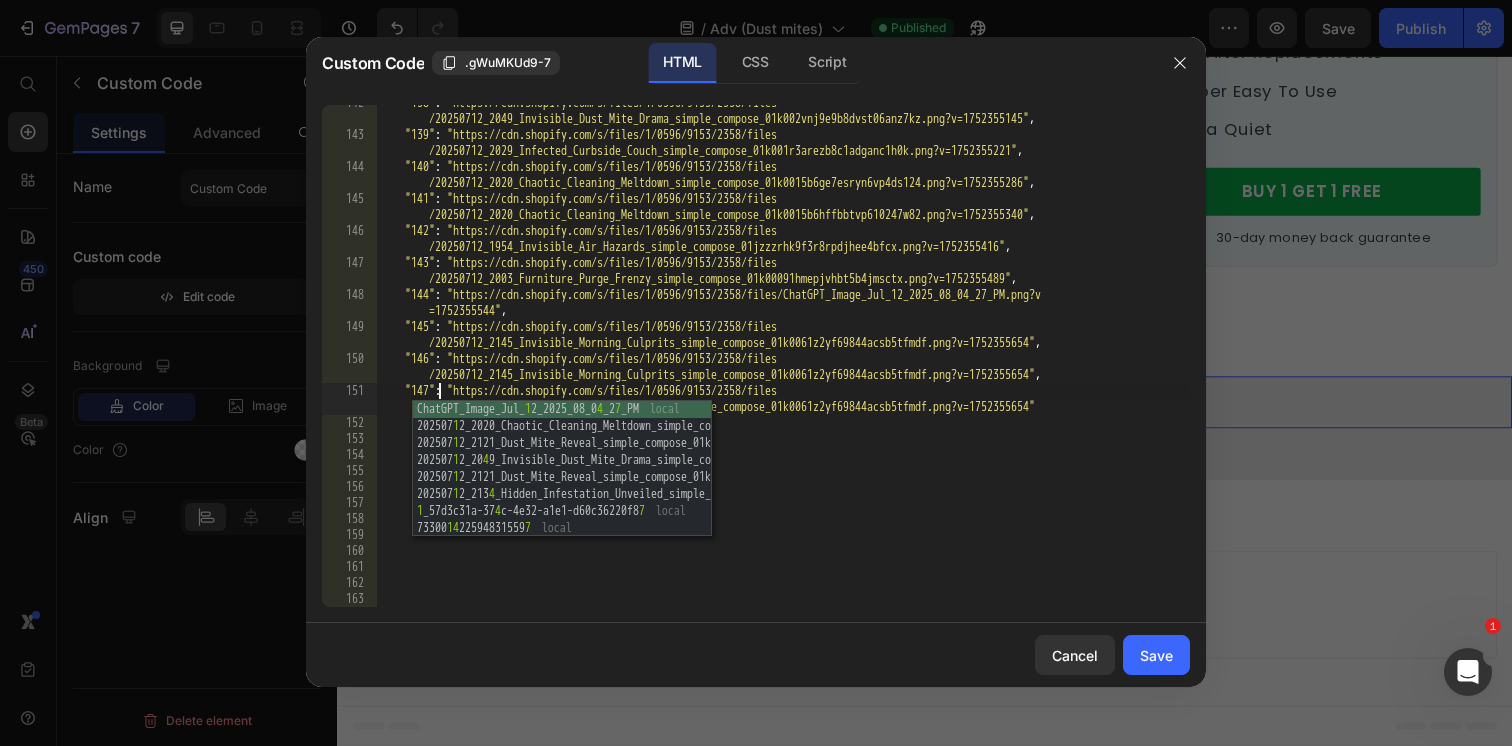 click on ""138" :   "https://cdn.shopify.com/s/files/1/0596/9153/2358/files          /20250712_2049_Invisible_Dust_Mite_Drama_simple_compose_01k002vnj9e9b8dvst06anz7kz.png?v=1752355145" ,      "139" :   "https://cdn.shopify.com/s/files/1/0596/9153/2358/files          /20250712_2029_Infected_Curbside_Couch_simple_compose_01k001r3arezb8c1adganc1h0k.png?v=1752355221" ,      "140" :   "https://cdn.shopify.com/s/files/1/0596/9153/2358/files          /20250712_2020_Chaotic_Cleaning_Meltdown_simple_compose_01k0015b6ge7esryn6vp4ds124.png?v=1752355286" ,      "141" :   "https://cdn.shopify.com/s/files/1/0596/9153/2358/files          /20250712_2020_Chaotic_Cleaning_Meltdown_simple_compose_01k0015b6hffbbtvp610247w82.png?v=1752355340" ,      "142" :   "https://cdn.shopify.com/s/files/1/0596/9153/2358/files          /20250712_1954_Invisible_Air_Hazards_simple_compose_01jzzzrhk9f3r8rpdjhee4bfcx.png?v=1752355416" ,      "143" :   "https://cdn.shopify.com/s/files/1/0596/9153/2358/files , :" at bounding box center (783, 370) 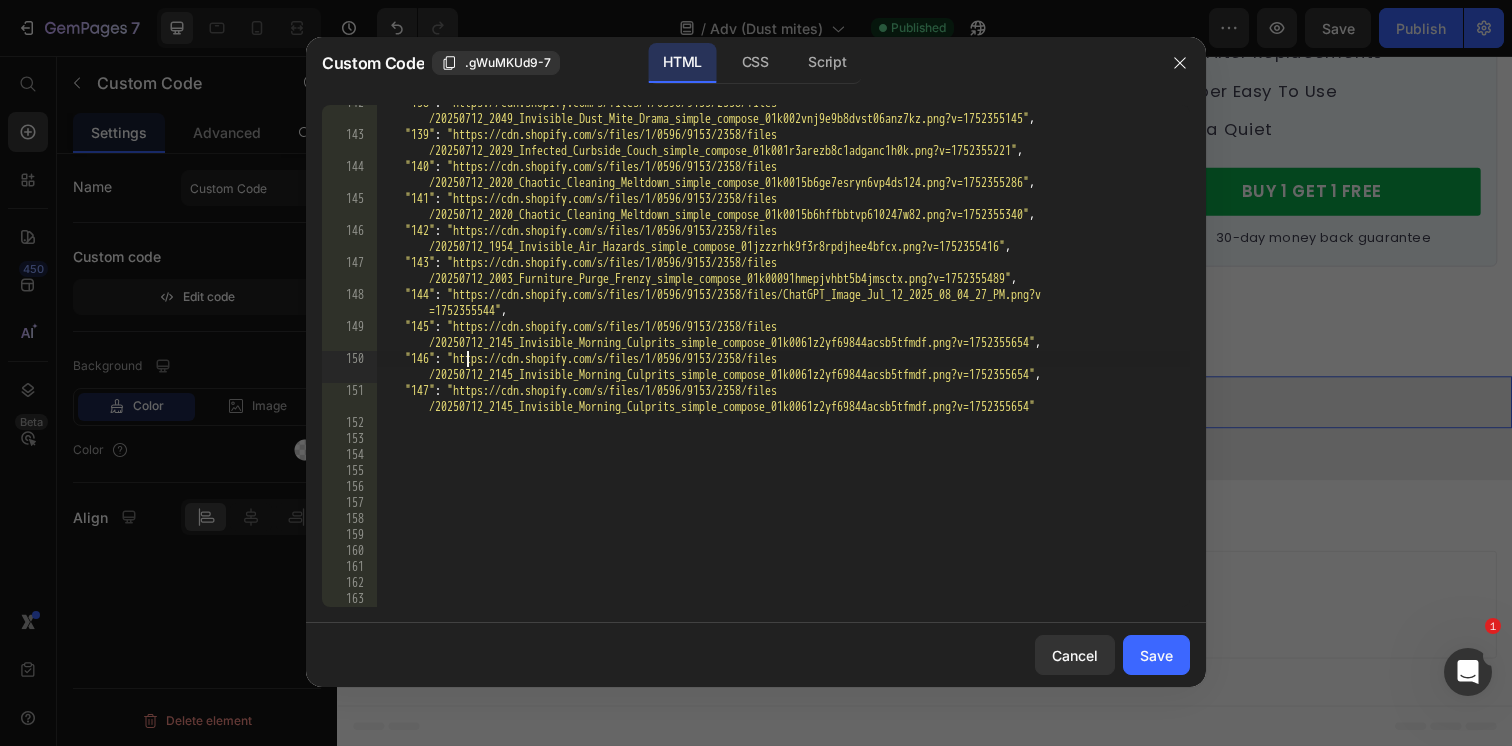 click on ""138" :   "https://cdn.shopify.com/s/files/1/0596/9153/2358/files          /20250712_2049_Invisible_Dust_Mite_Drama_simple_compose_01k002vnj9e9b8dvst06anz7kz.png?v=1752355145" ,      "139" :   "https://cdn.shopify.com/s/files/1/0596/9153/2358/files          /20250712_2029_Infected_Curbside_Couch_simple_compose_01k001r3arezb8c1adganc1h0k.png?v=1752355221" ,      "140" :   "https://cdn.shopify.com/s/files/1/0596/9153/2358/files          /20250712_2020_Chaotic_Cleaning_Meltdown_simple_compose_01k0015b6ge7esryn6vp4ds124.png?v=1752355286" ,      "141" :   "https://cdn.shopify.com/s/files/1/0596/9153/2358/files          /20250712_2020_Chaotic_Cleaning_Meltdown_simple_compose_01k0015b6hffbbtvp610247w82.png?v=1752355340" ,      "142" :   "https://cdn.shopify.com/s/files/1/0596/9153/2358/files          /20250712_1954_Invisible_Air_Hazards_simple_compose_01jzzzrhk9f3r8rpdjhee4bfcx.png?v=1752355416" ,      "143" :   "https://cdn.shopify.com/s/files/1/0596/9153/2358/files , :" at bounding box center [783, 370] 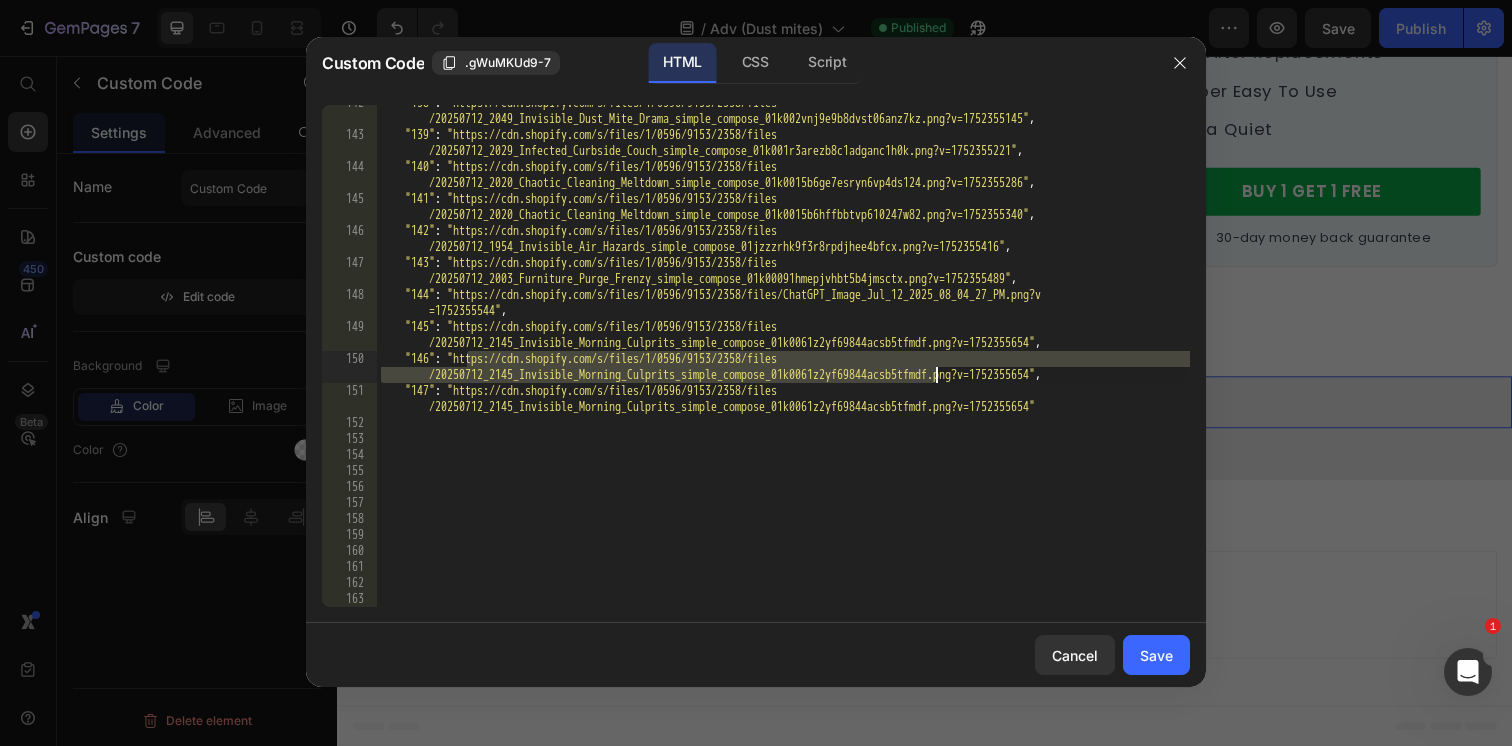 drag, startPoint x: 467, startPoint y: 362, endPoint x: 944, endPoint y: 365, distance: 477.00943 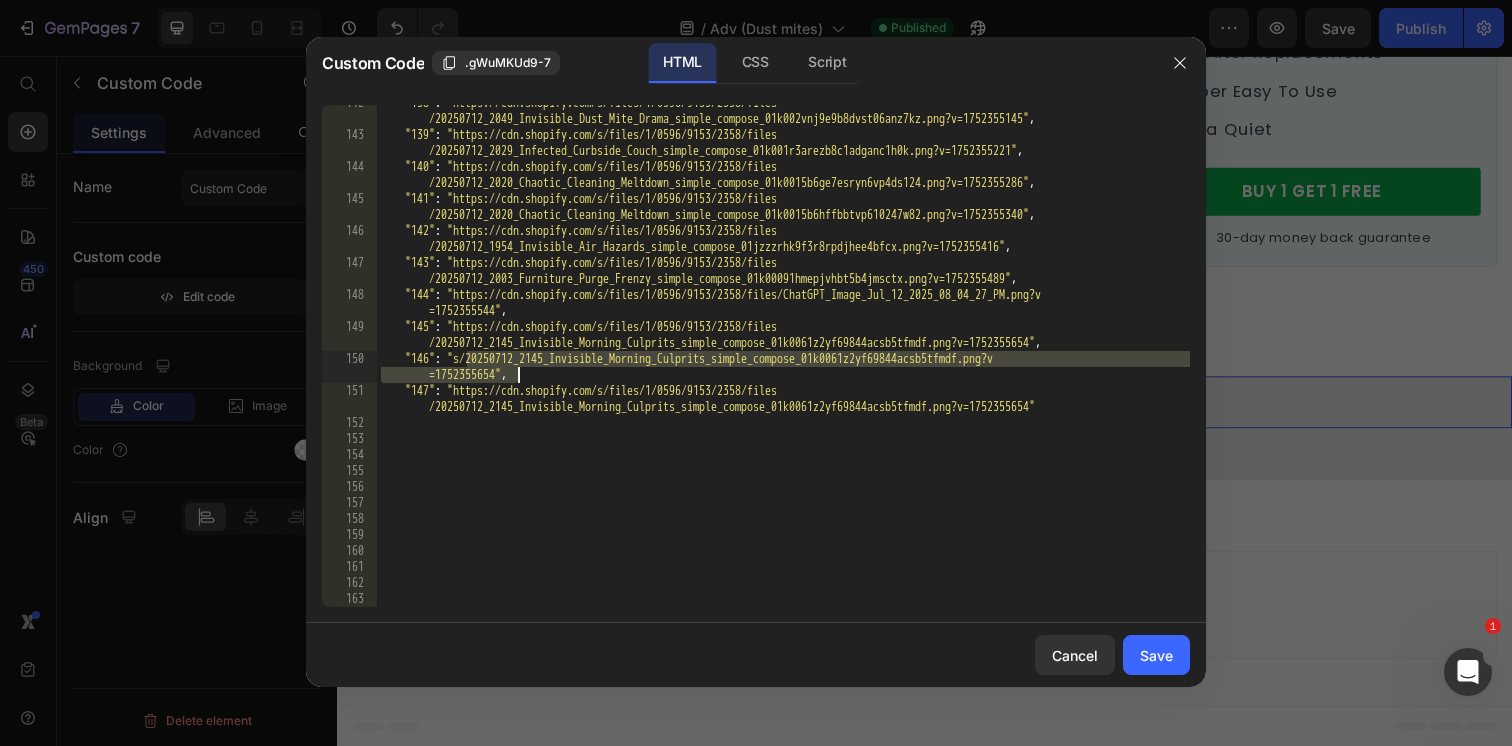 drag, startPoint x: 467, startPoint y: 361, endPoint x: 515, endPoint y: 374, distance: 49.729267 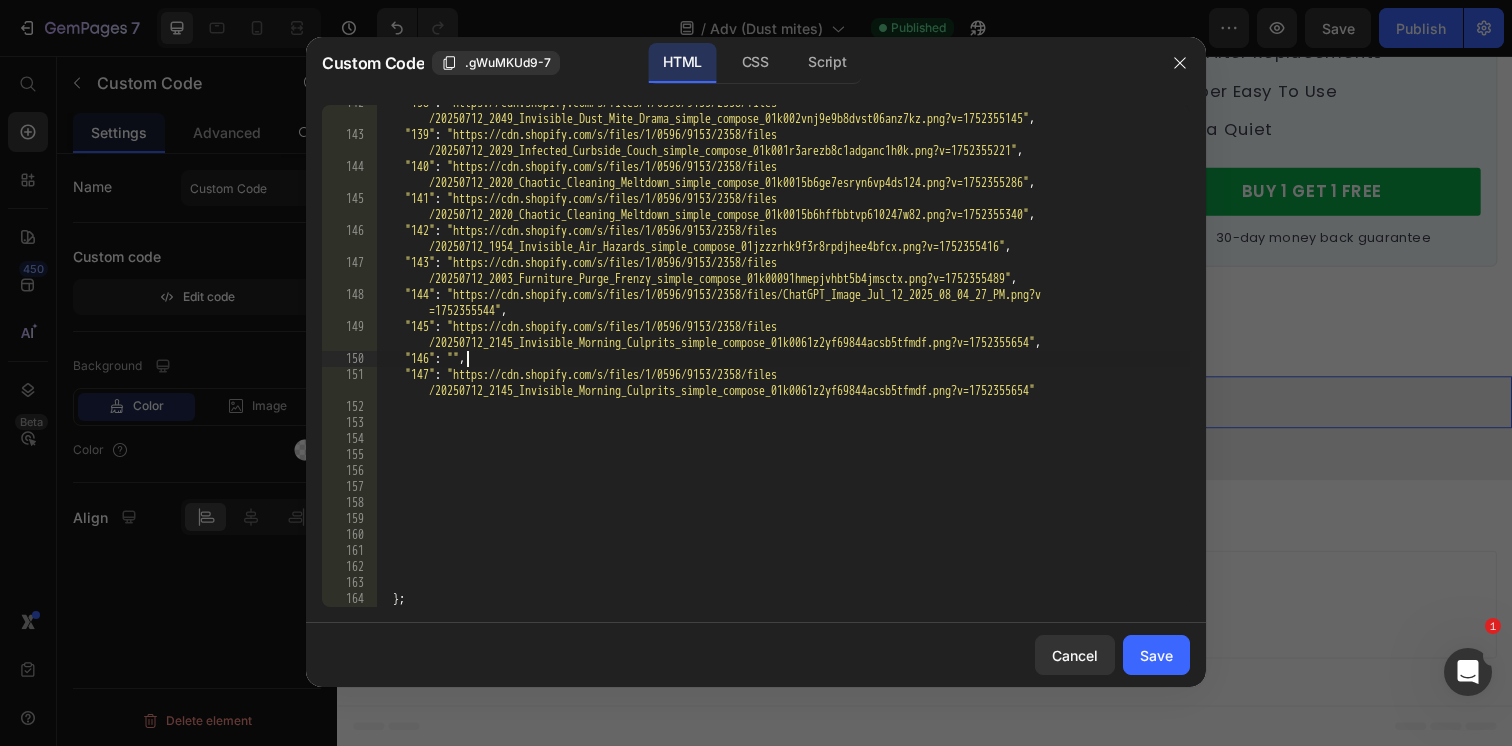 paste on "https://cdn.shopify.com/s/files/1/0596/9153/2358/files/20250712_2154_Invisible_Nighttime_Threats_simple_compose_01k006k2kced9s1s8v16zx10rq.png?v=1752355714" 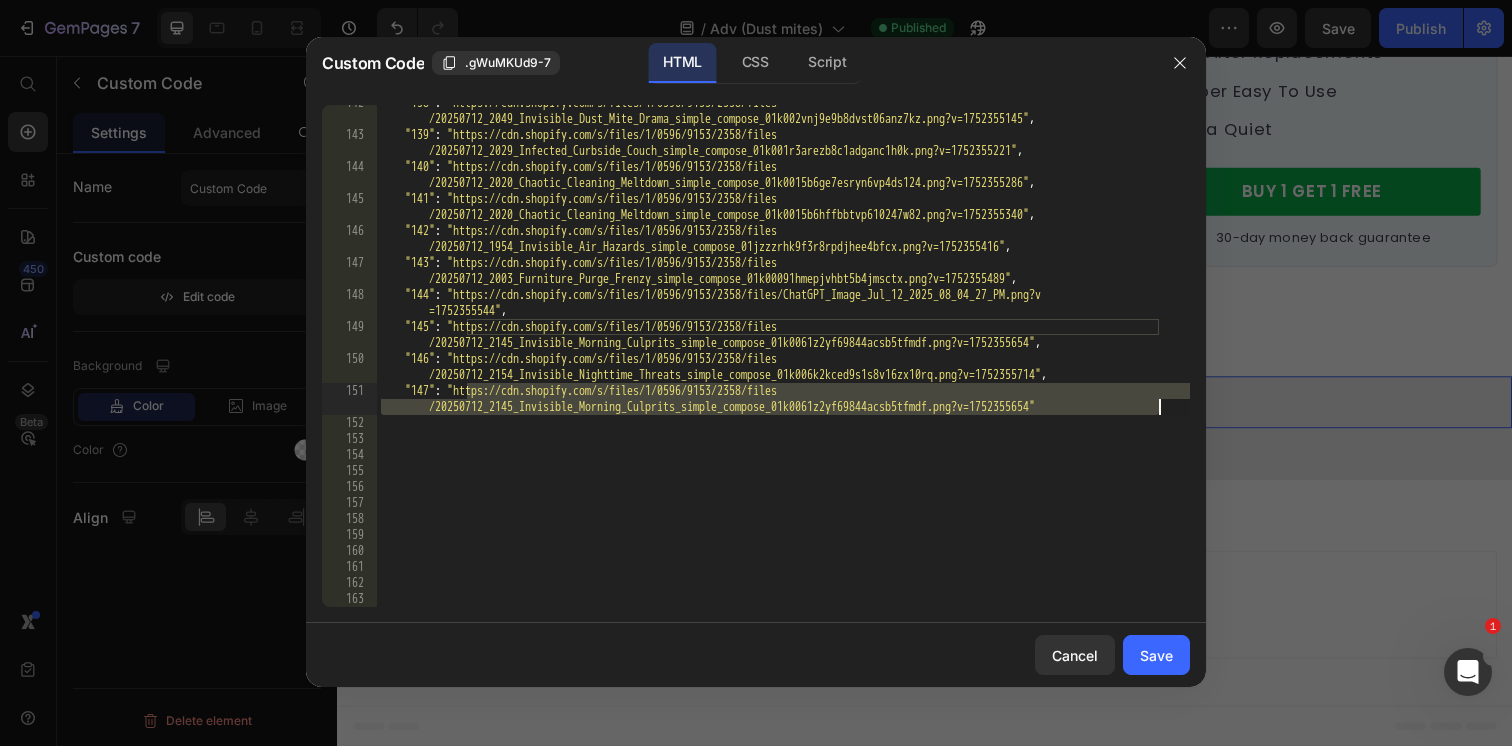 drag, startPoint x: 468, startPoint y: 393, endPoint x: 1154, endPoint y: 407, distance: 686.1428 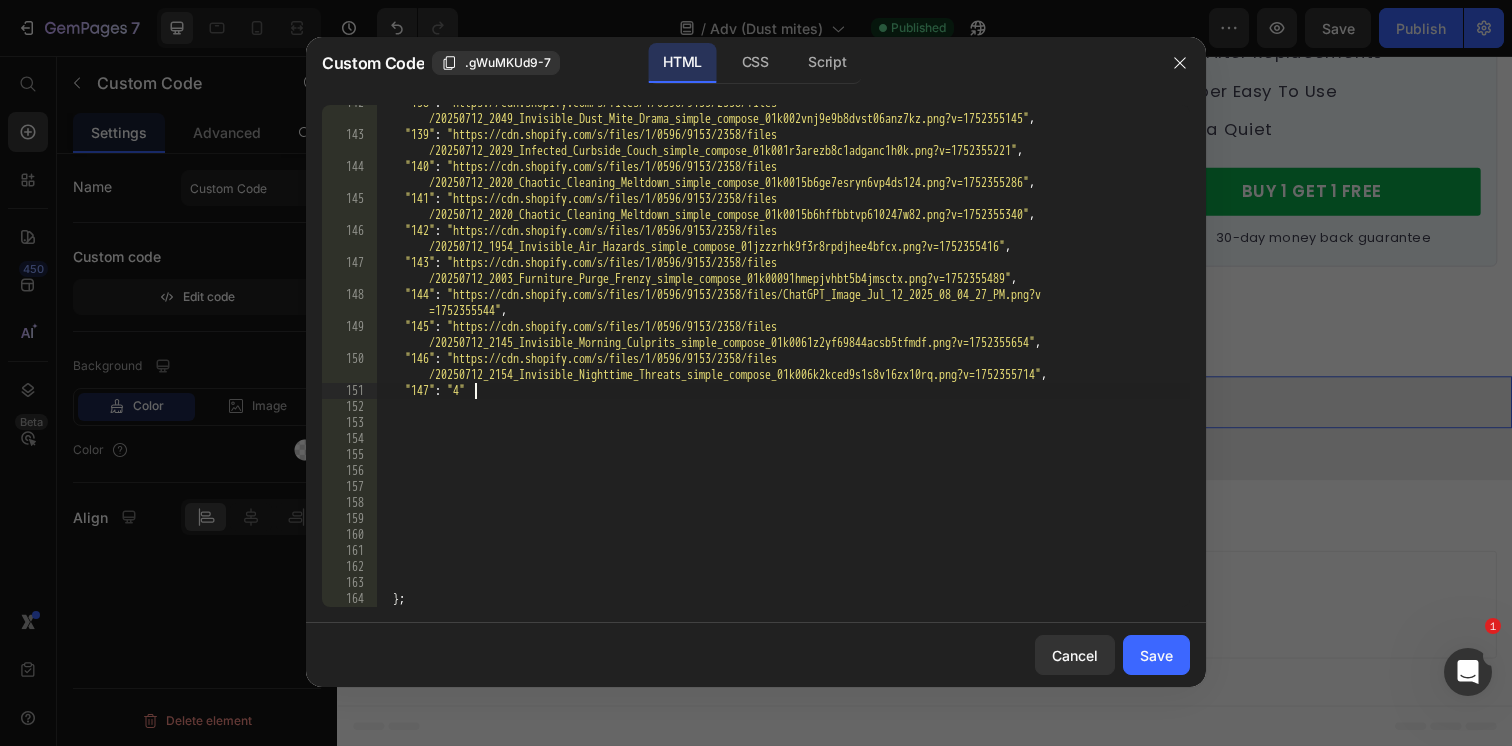 scroll, scrollTop: 0, scrollLeft: 7, axis: horizontal 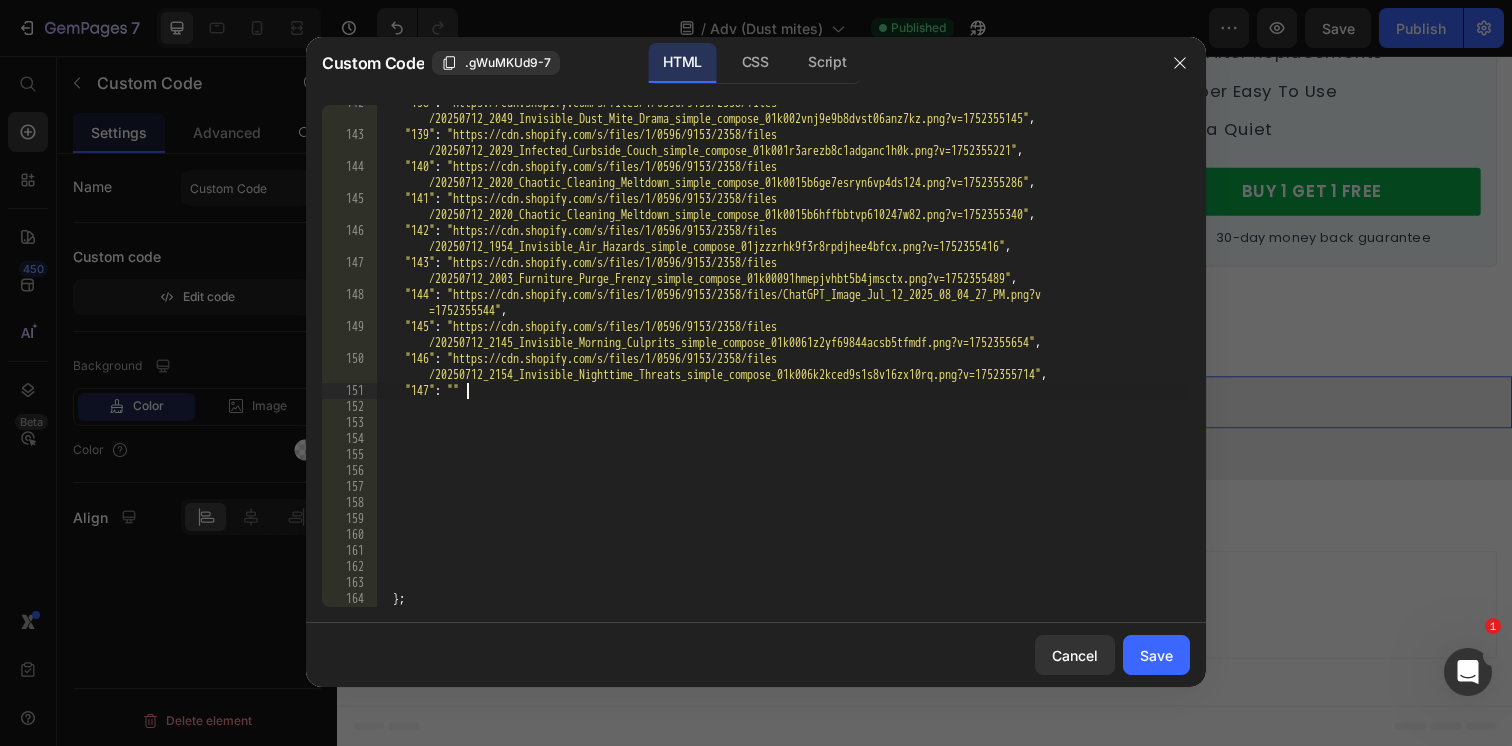 paste on "https://cdn.shopify.com/s/files/1/0596/9153/2358/files/20250712_2154_Invisible_Nighttime_Threats_simple_compose_01k006k2kdexbv2sn5qxwsmbph.png?v=1752355714" 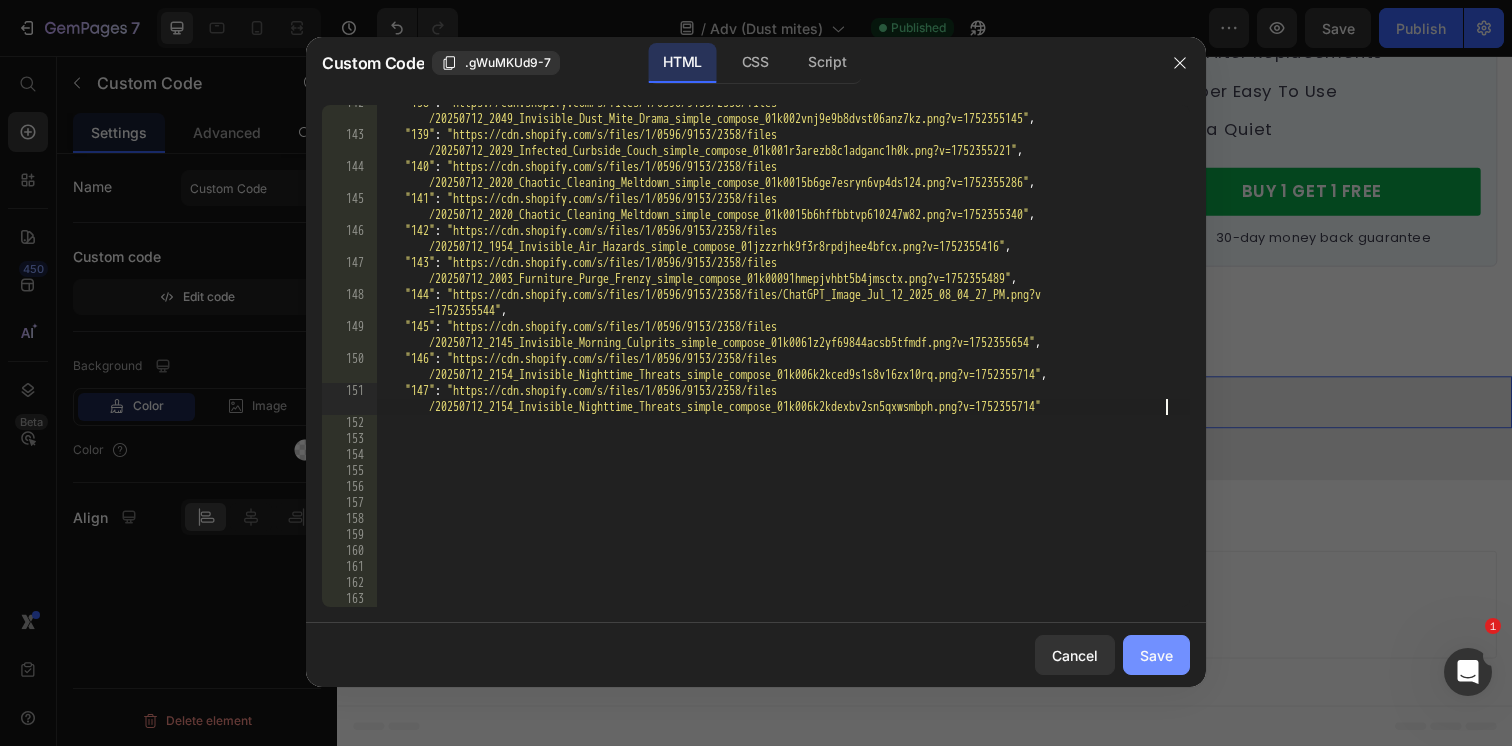 click on "Save" at bounding box center [1156, 655] 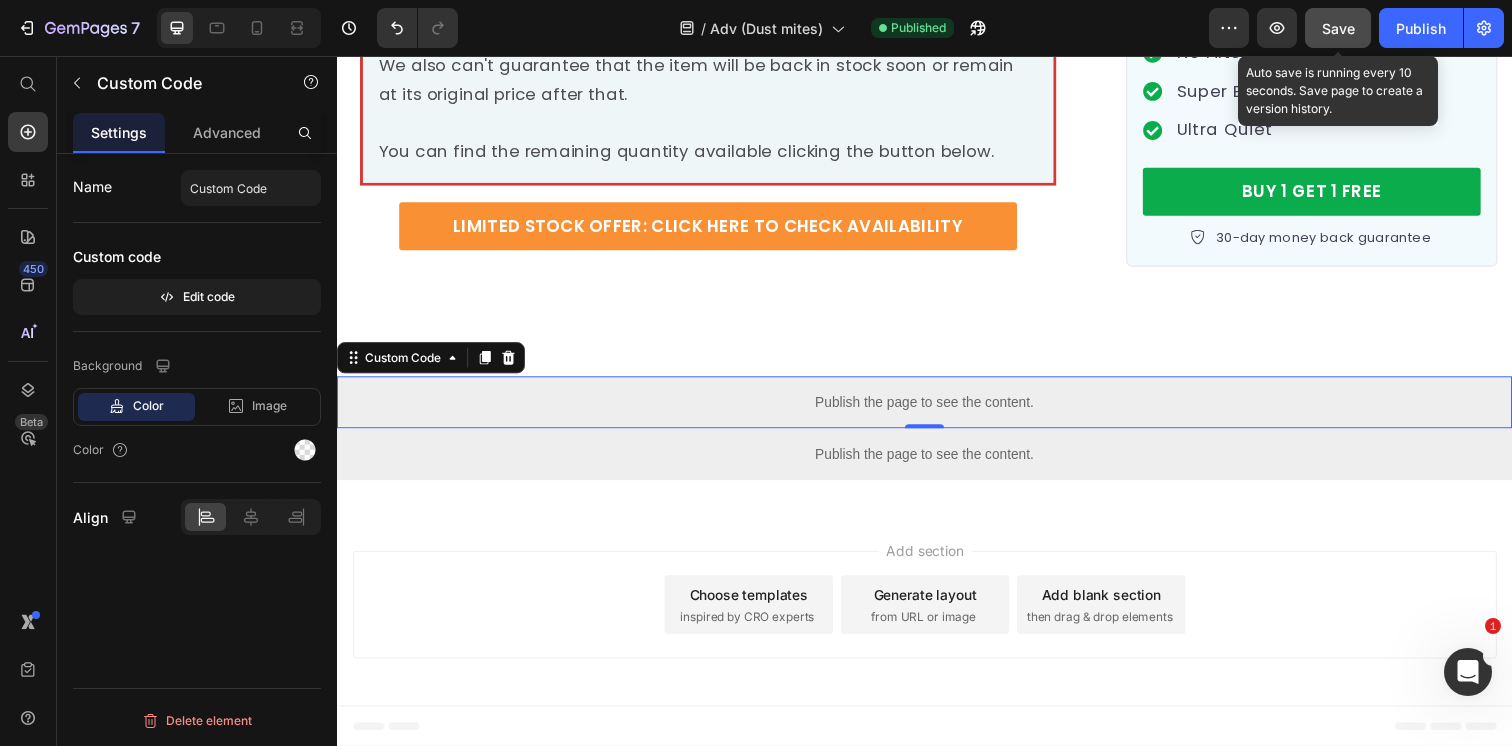 click on "Save" 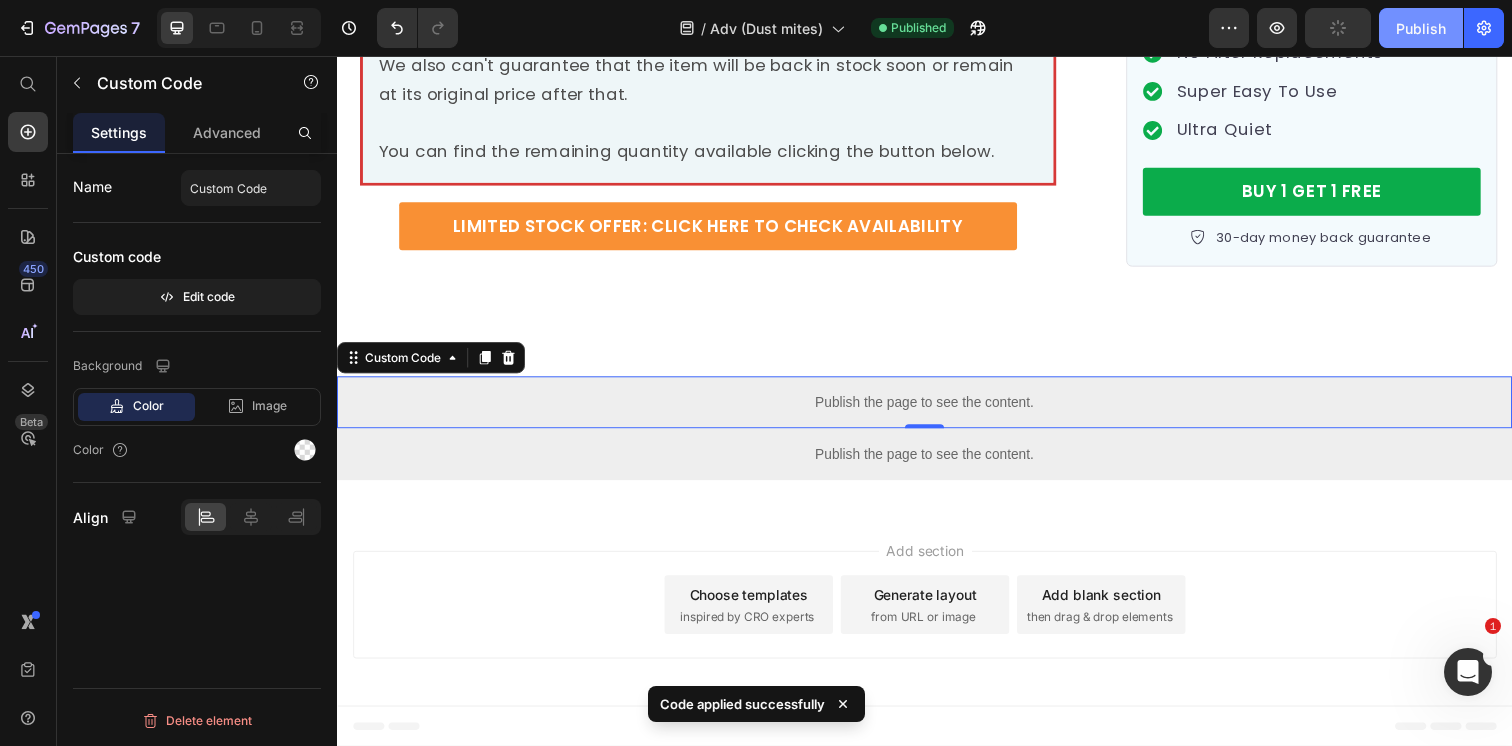 click on "Publish" at bounding box center [1421, 28] 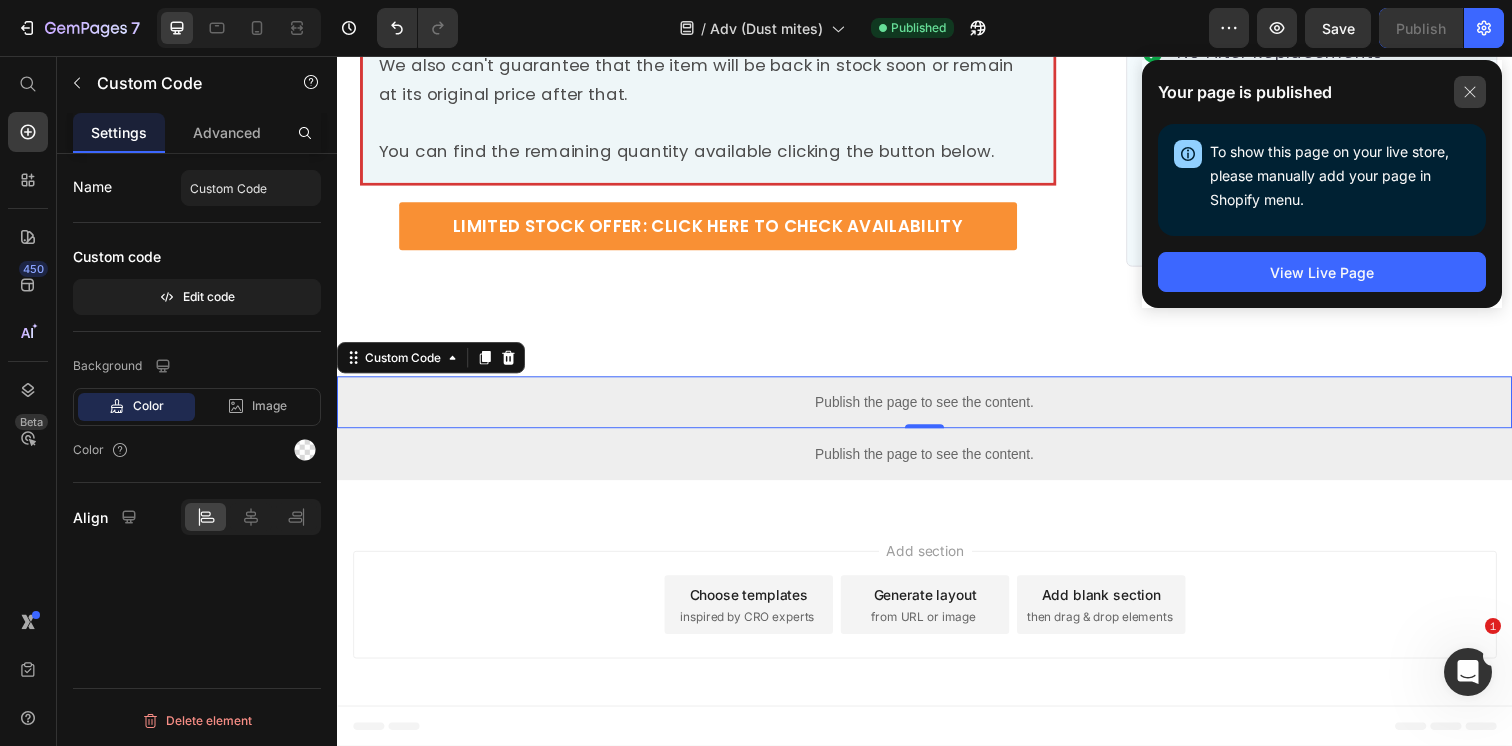 click 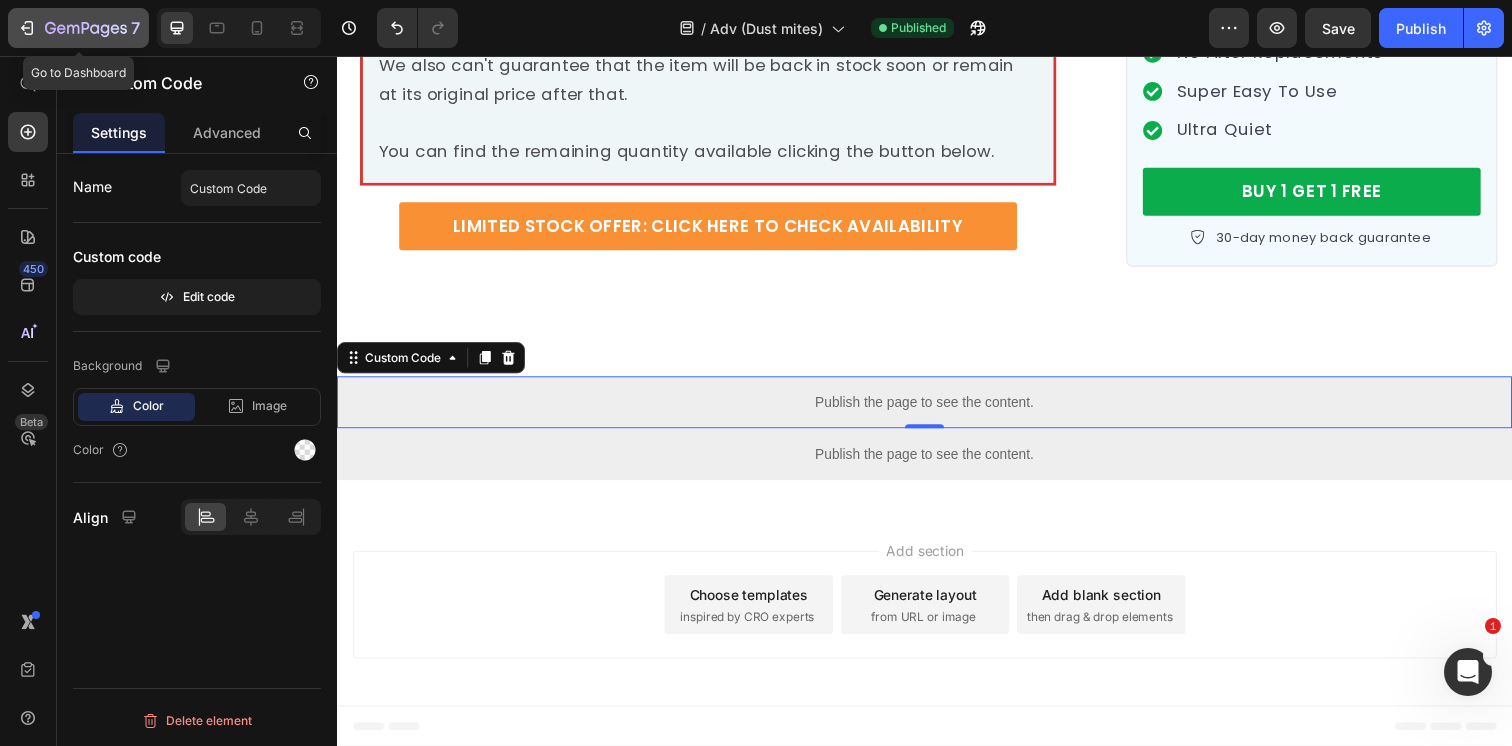 click 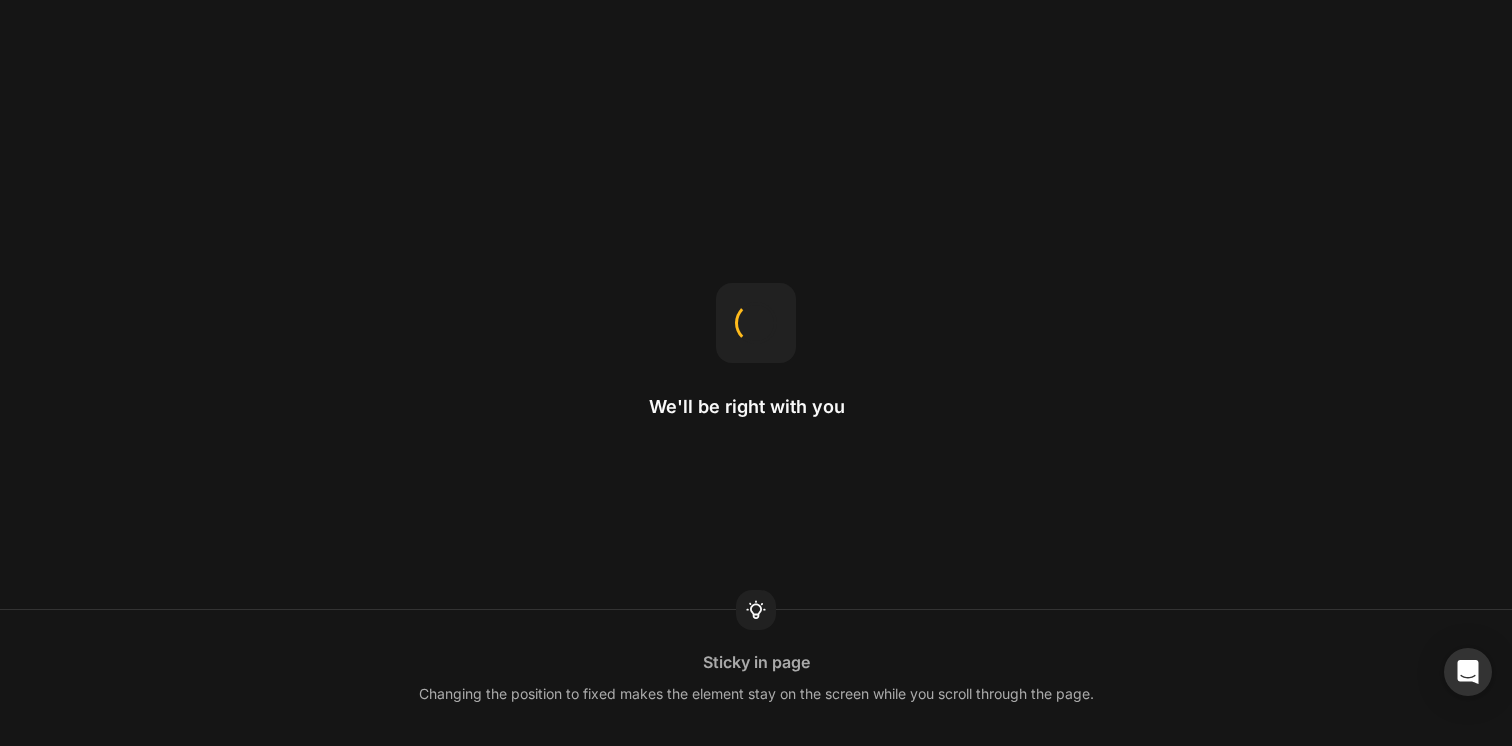 scroll, scrollTop: 0, scrollLeft: 0, axis: both 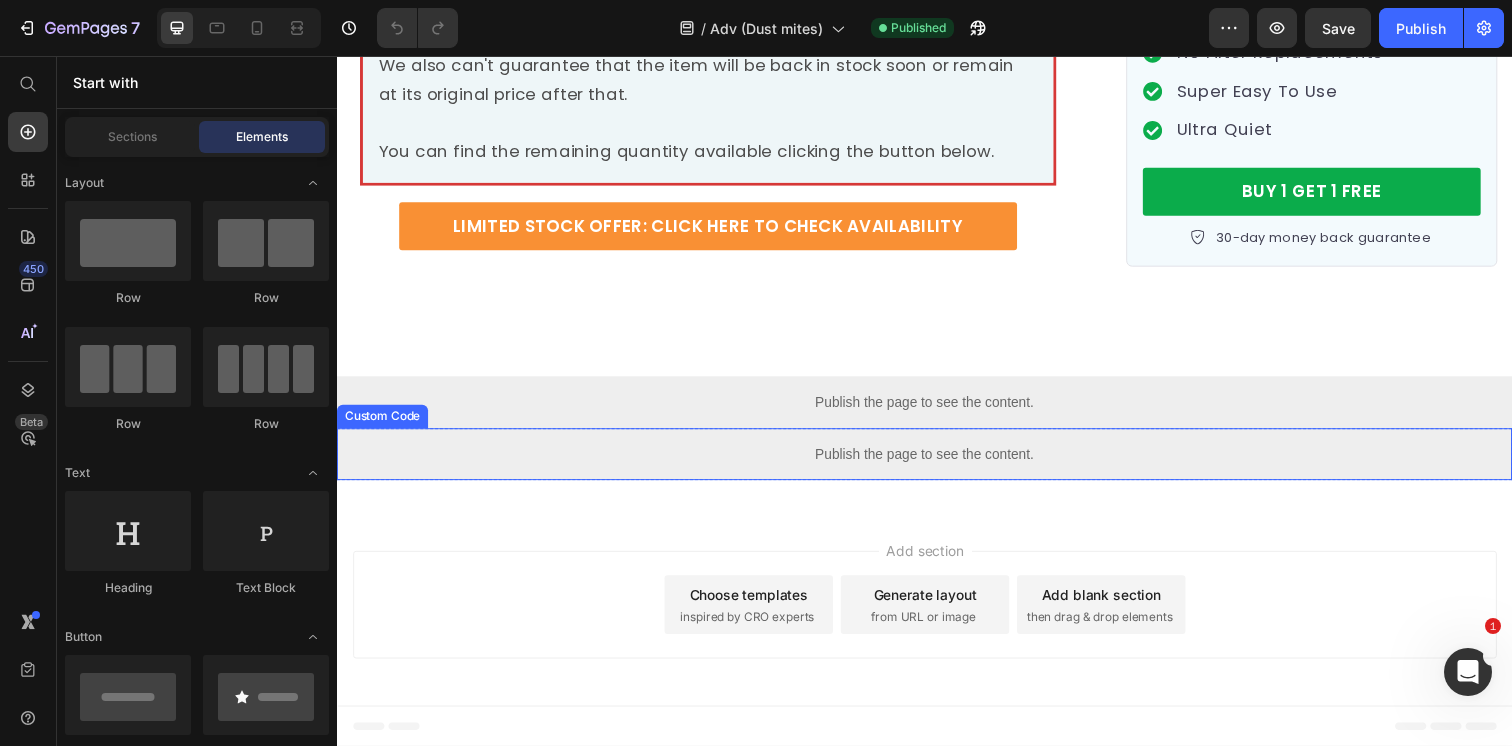 click on "Publish the page to see the content." at bounding box center [937, 462] 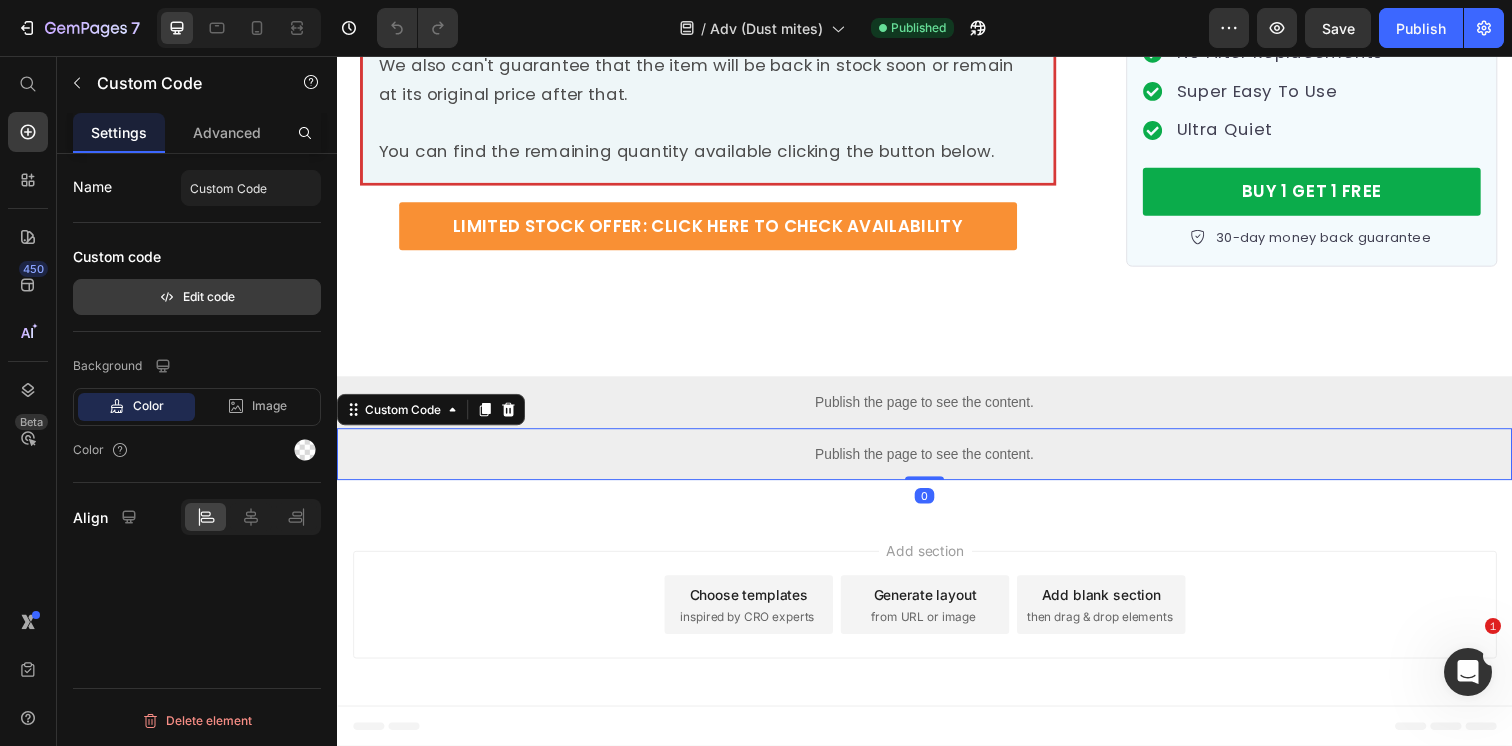 click on "Edit code" at bounding box center [197, 297] 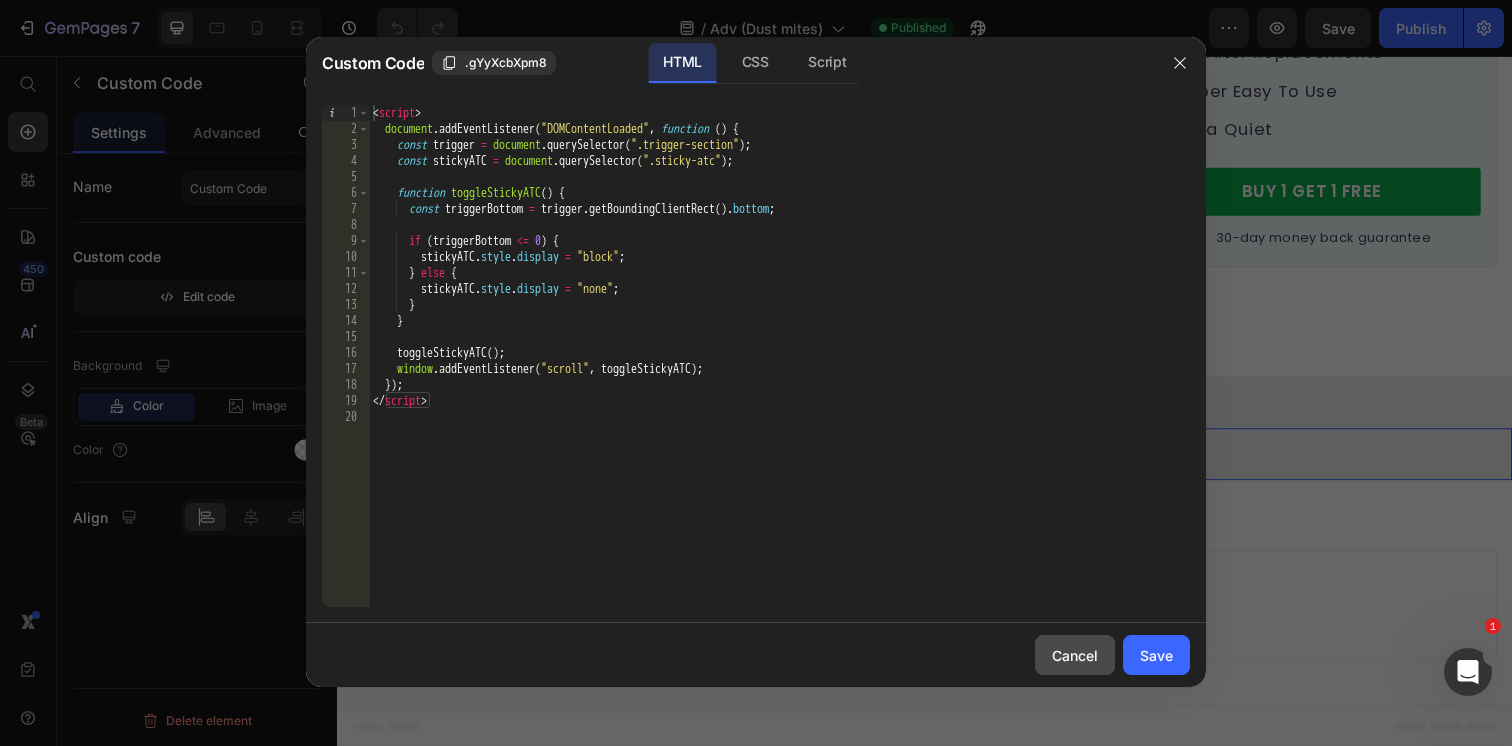 click on "Cancel" at bounding box center (1075, 655) 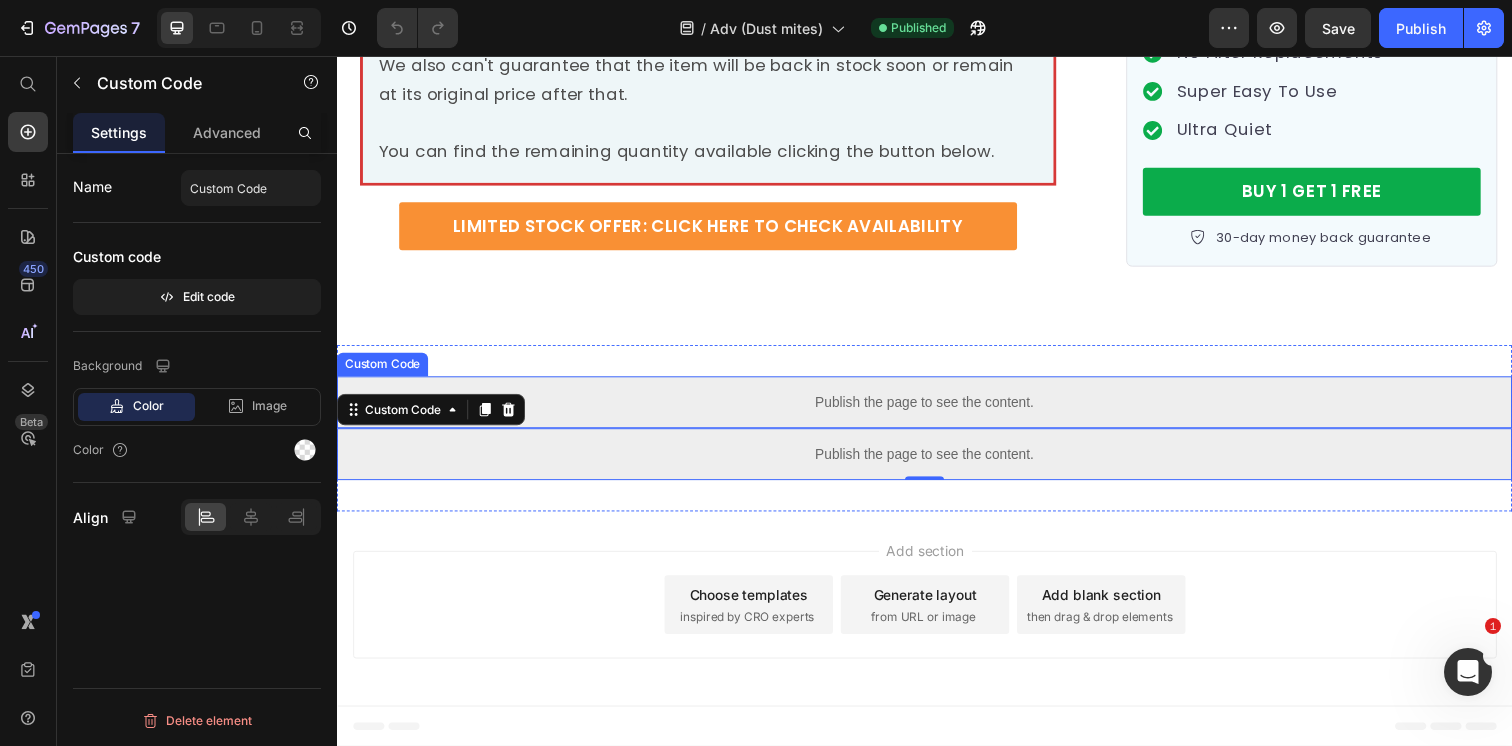 click on "Publish the page to see the content." at bounding box center [937, 409] 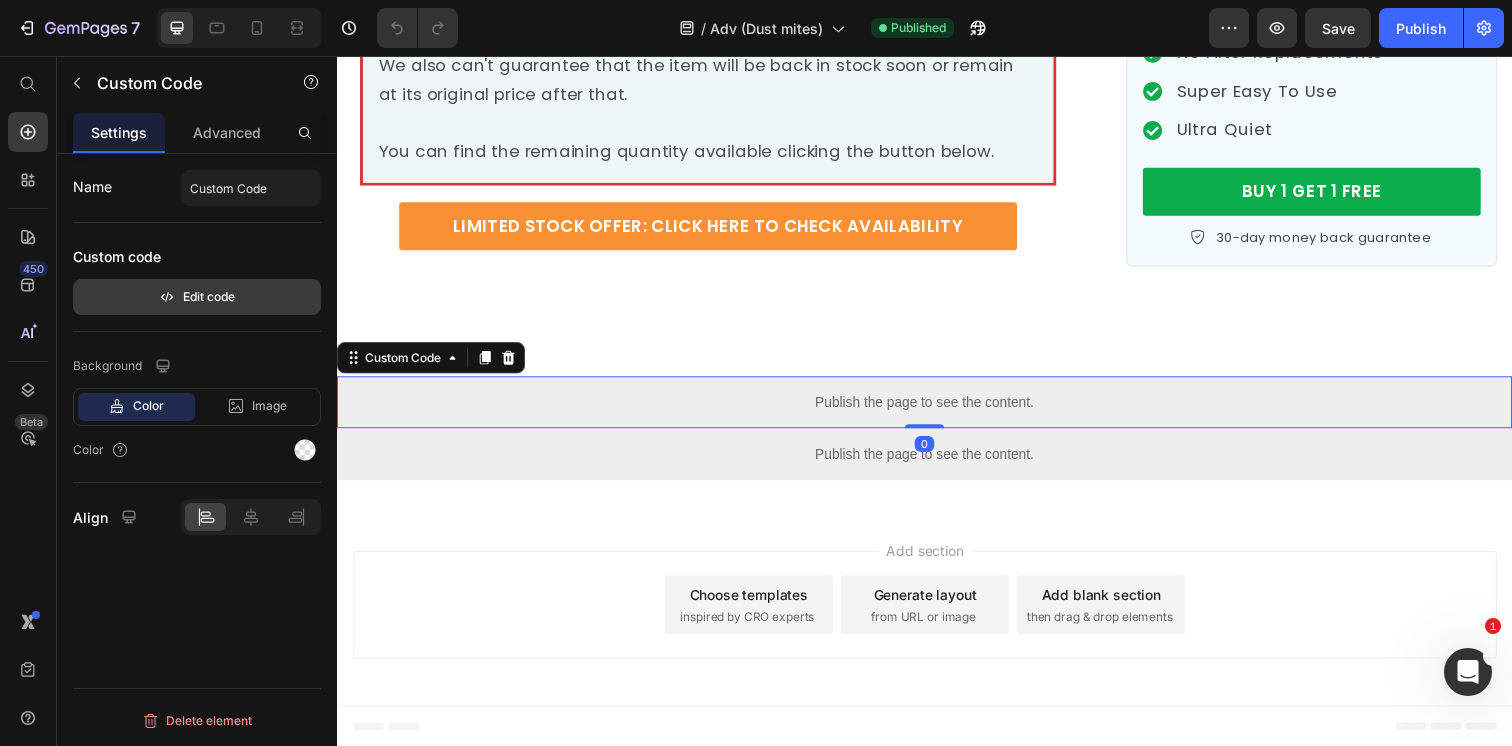 click on "Edit code" at bounding box center (197, 297) 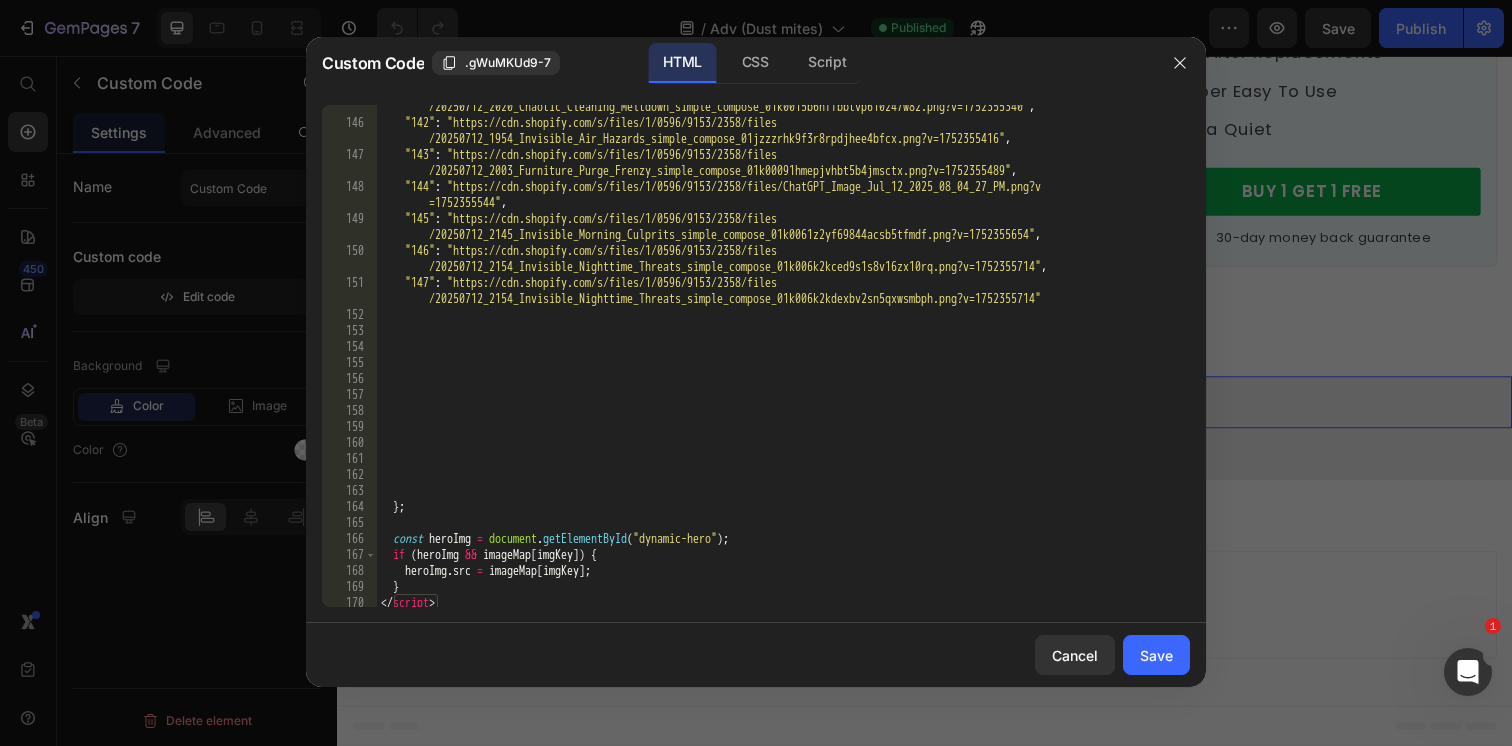 scroll, scrollTop: 3838, scrollLeft: 0, axis: vertical 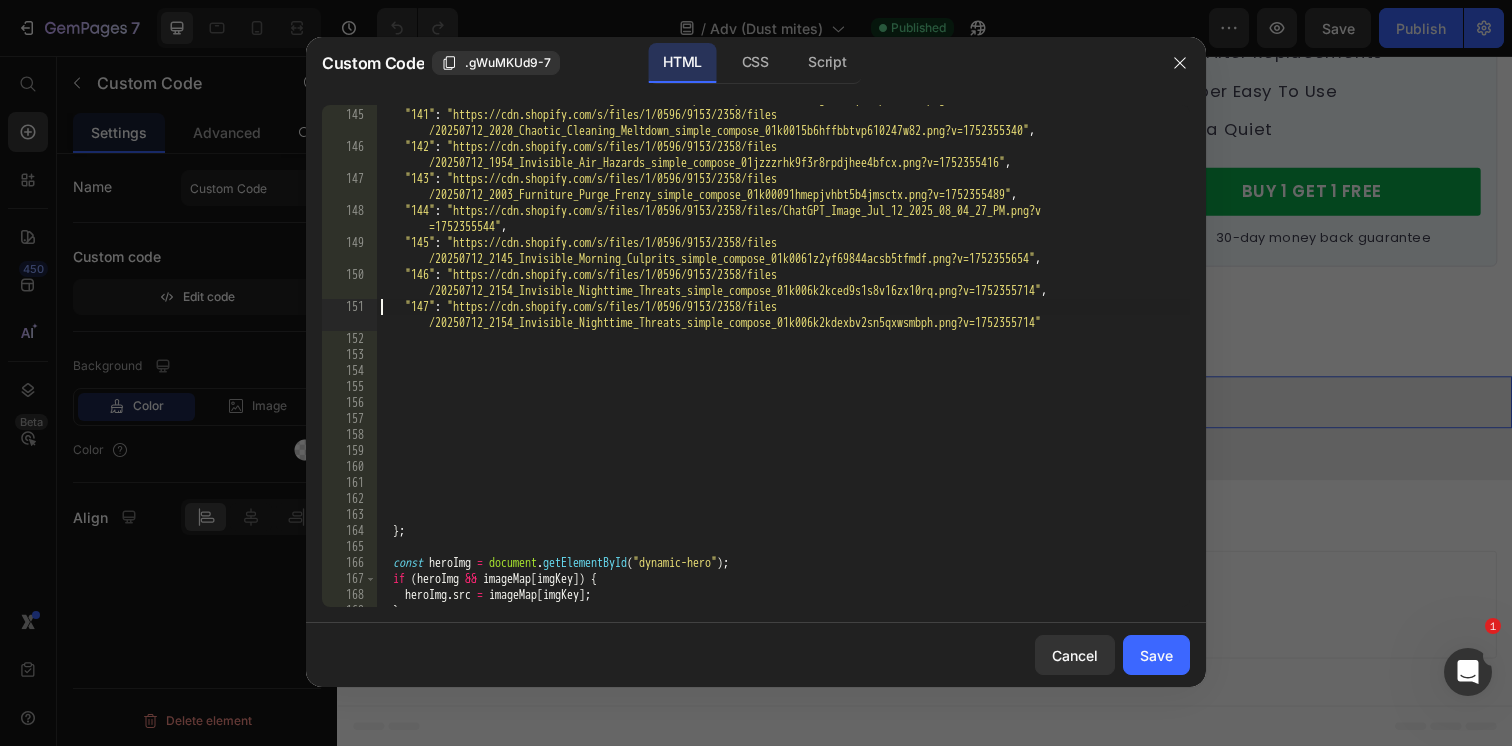 click on ""140" :   "https://cdn.shopify.com/s/files/1/0596/9153/2358/files          /20250712_2020_Chaotic_Cleaning_Meltdown_simple_compose_01k0015b6ge7esryn6vp4ds124.png?v=1752355286" ,      "141" :   "https://cdn.shopify.com/s/files/1/0596/9153/2358/files          /20250712_2020_Chaotic_Cleaning_Meltdown_simple_compose_01k0015b6hffbbtvp610247w82.png?v=1752355340" ,      "142" :   "https://cdn.shopify.com/s/files/1/0596/9153/2358/files          /20250712_1954_Invisible_Air_Hazards_simple_compose_01jzzzrhk9f3r8rpdjhee4bfcx.png?v=1752355416" ,      "143" :   "https://cdn.shopify.com/s/files/1/0596/9153/2358/files          /20250712_2003_Furniture_Purge_Frenzy_simple_compose_01k00091hmepjvhbt5b4jmsctx.png?v=1752355489" ,      "144" :   "https://cdn.shopify.com/s/files/1/0596/9153/2358/files/ChatGPT_Image_Jul_12_2025_08_04_27_PM.png?v          =1752355544" ,      "145" :   "https://cdn.shopify.com/s/files/1/0596/9153/2358/files          ,      "146" :   ,      "147" :" at bounding box center [783, 350] 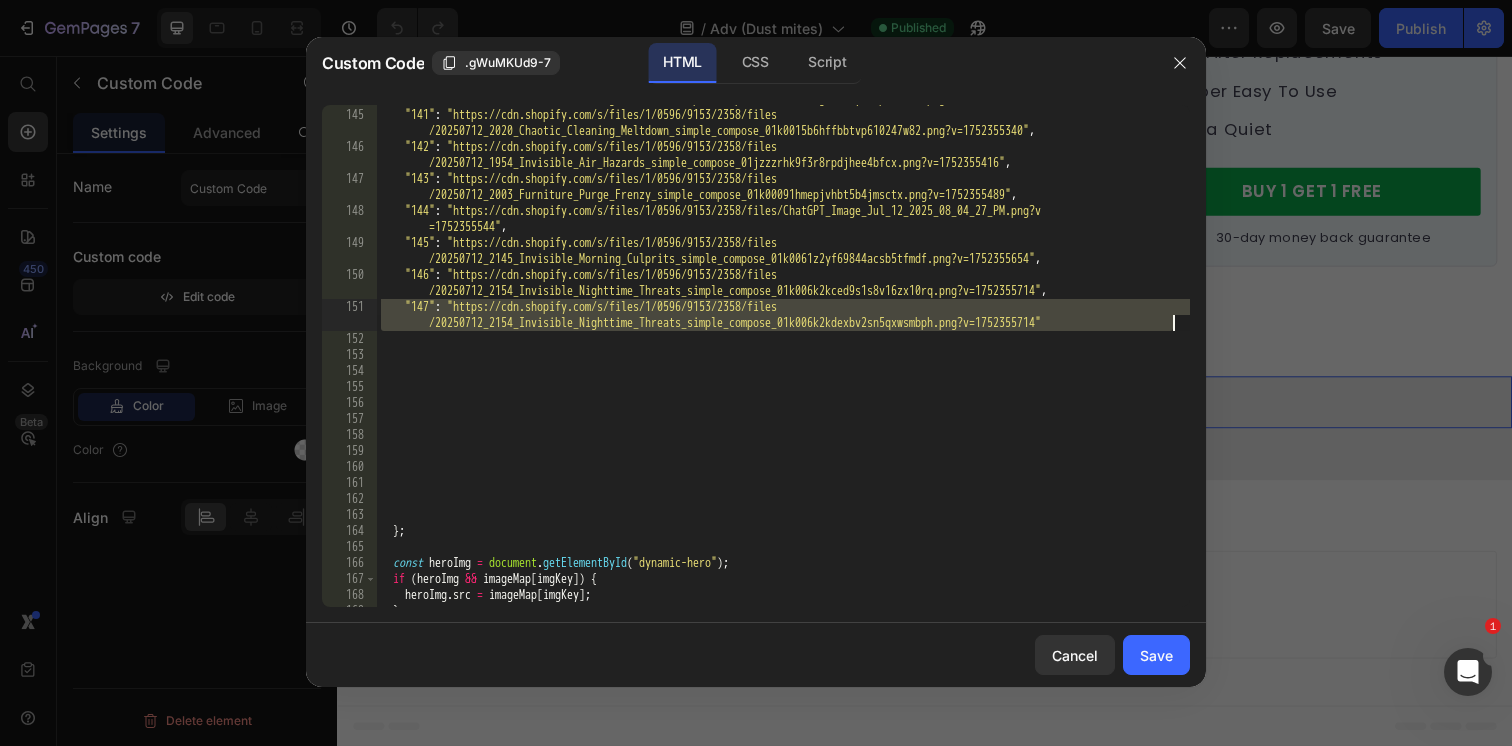 click at bounding box center (1180, -1541) 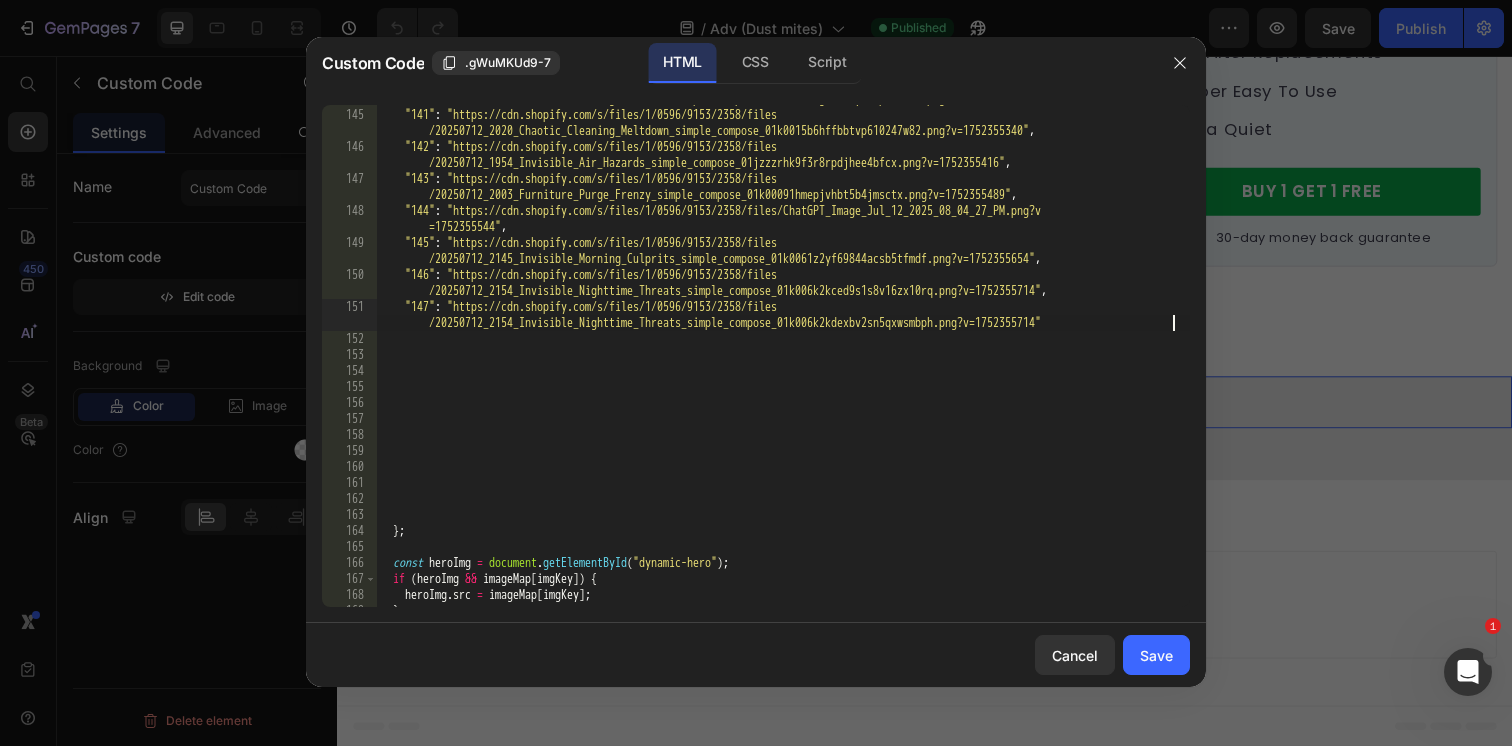 type on ""147": "https://cdn.shopify.com/s/files/1/0596/9153/2358/files/20250712_2154_Invisible_Nighttime_Threats_simple_compose_01k006k2kdexbv2sn5qxwsmbph.png?v=1752355714"," 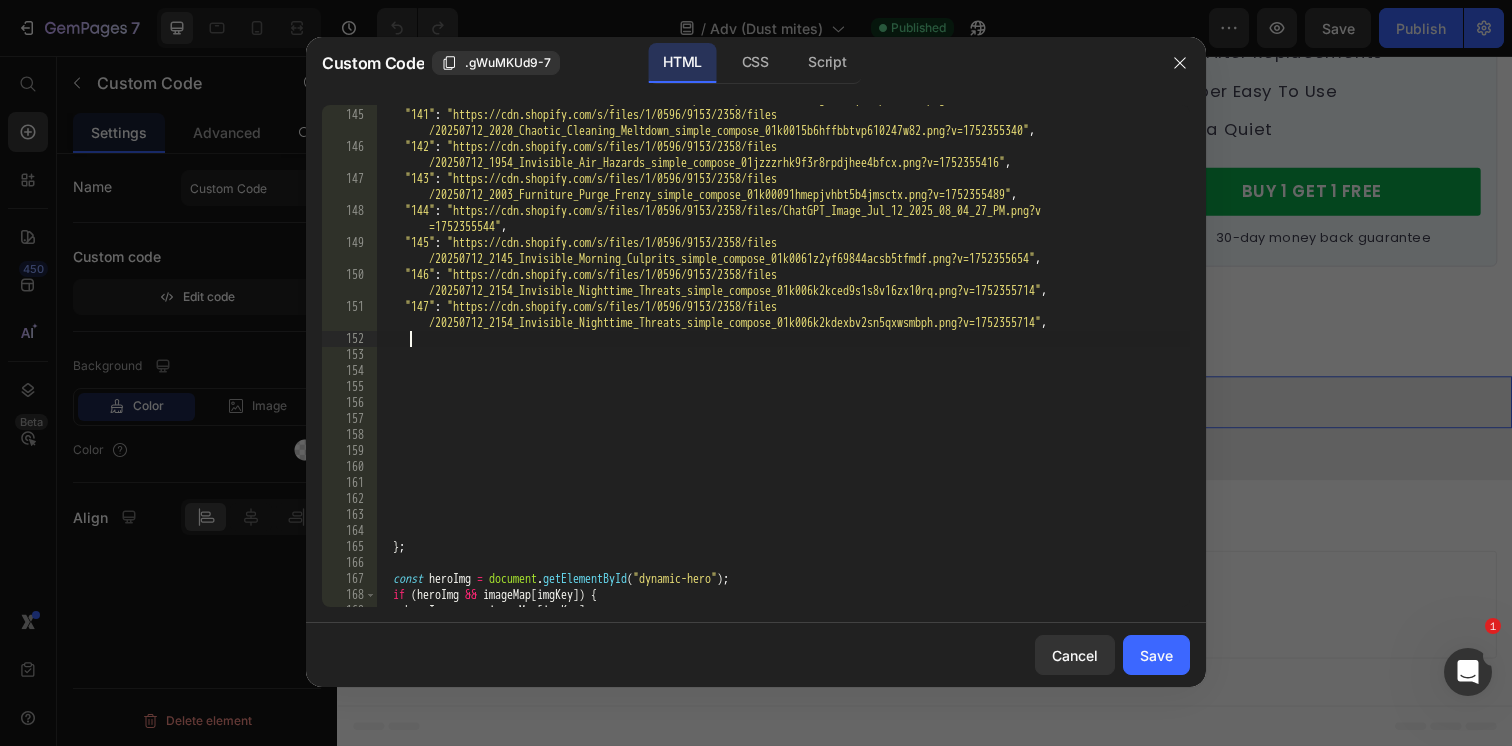 scroll, scrollTop: 0, scrollLeft: 1, axis: horizontal 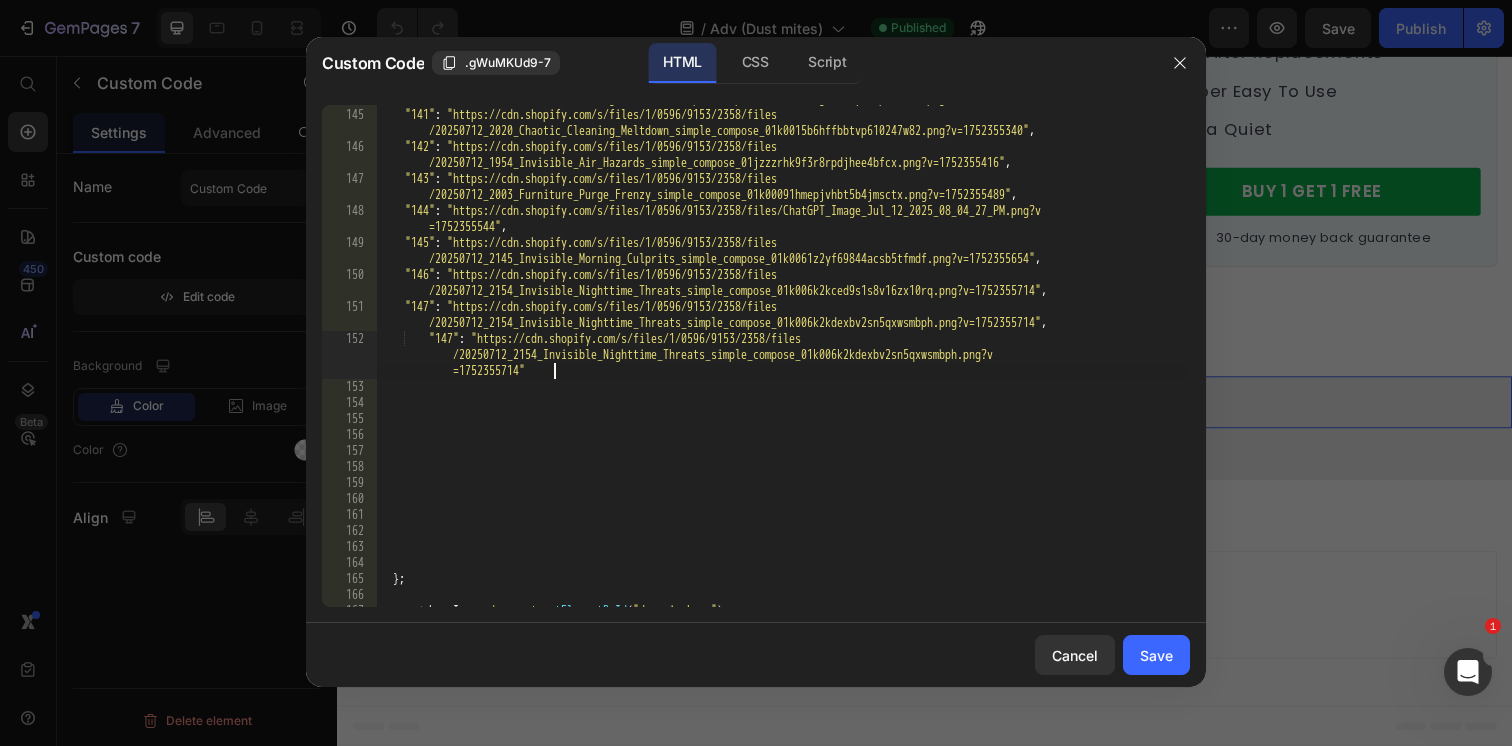 click on ""140" :   "https://cdn.shopify.com/s/files/1/0596/9153/2358/files          /20250712_2020_Chaotic_Cleaning_Meltdown_simple_compose_01k0015b6ge7esryn6vp4ds124.png?v=1752355286" ,      "141" :   "https://cdn.shopify.com/s/files/1/0596/9153/2358/files          /20250712_2020_Chaotic_Cleaning_Meltdown_simple_compose_01k0015b6hffbbtvp610247w82.png?v=1752355340" ,      "142" :   "https://cdn.shopify.com/s/files/1/0596/9153/2358/files          /20250712_1954_Invisible_Air_Hazards_simple_compose_01jzzzrhk9f3r8rpdjhee4bfcx.png?v=1752355416" ,      "143" :   "https://cdn.shopify.com/s/files/1/0596/9153/2358/files          /20250712_2003_Furniture_Purge_Frenzy_simple_compose_01k00091hmepjvhbt5b4jmsctx.png?v=1752355489" ,      "144" :   "https://cdn.shopify.com/s/files/1/0596/9153/2358/files/ChatGPT_Image_Jul_12_2025_08_04_27_PM.png?v          =1752355544" ,      "145" :   "https://cdn.shopify.com/s/files/1/0596/9153/2358/files          ,      "146" :   ,      "147" :" at bounding box center [783, 350] 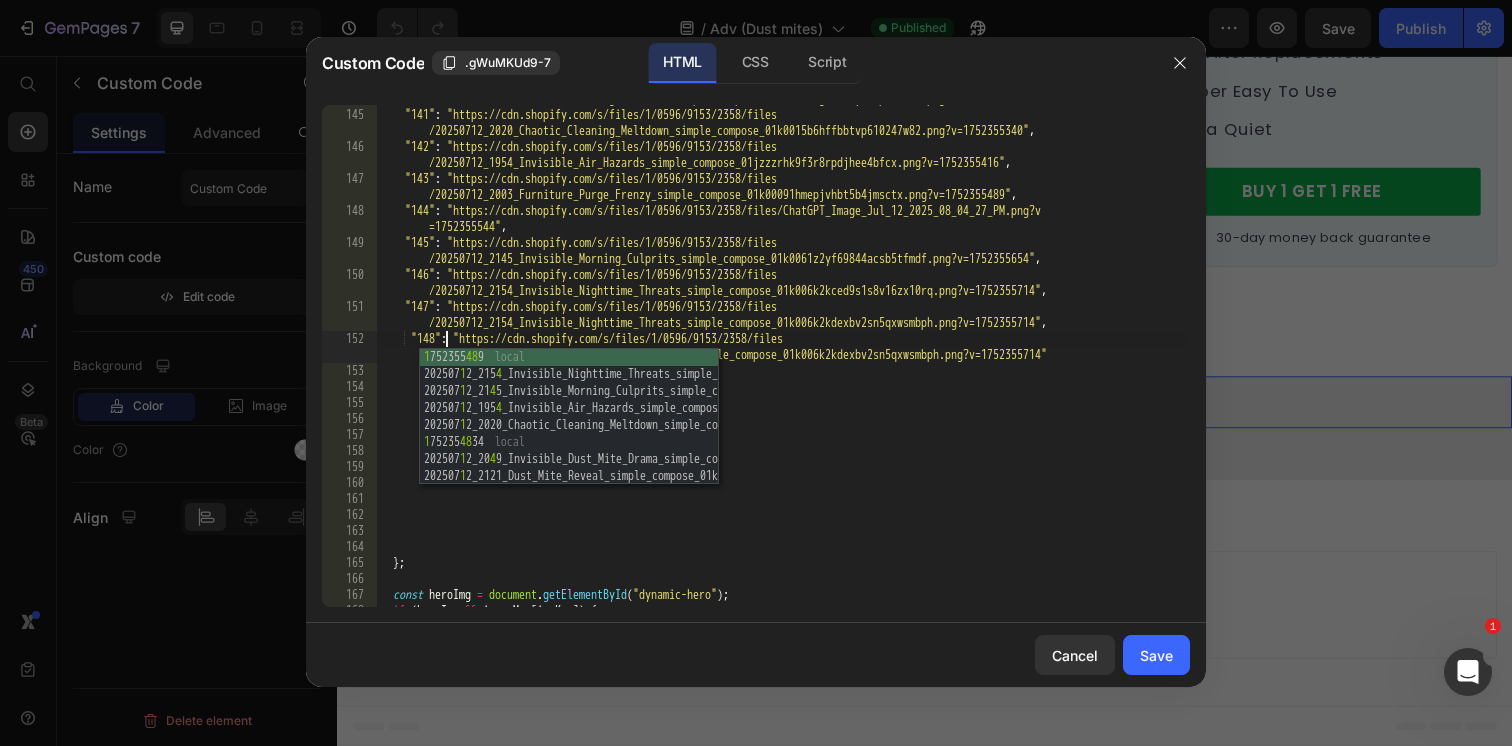 scroll, scrollTop: 0, scrollLeft: 5, axis: horizontal 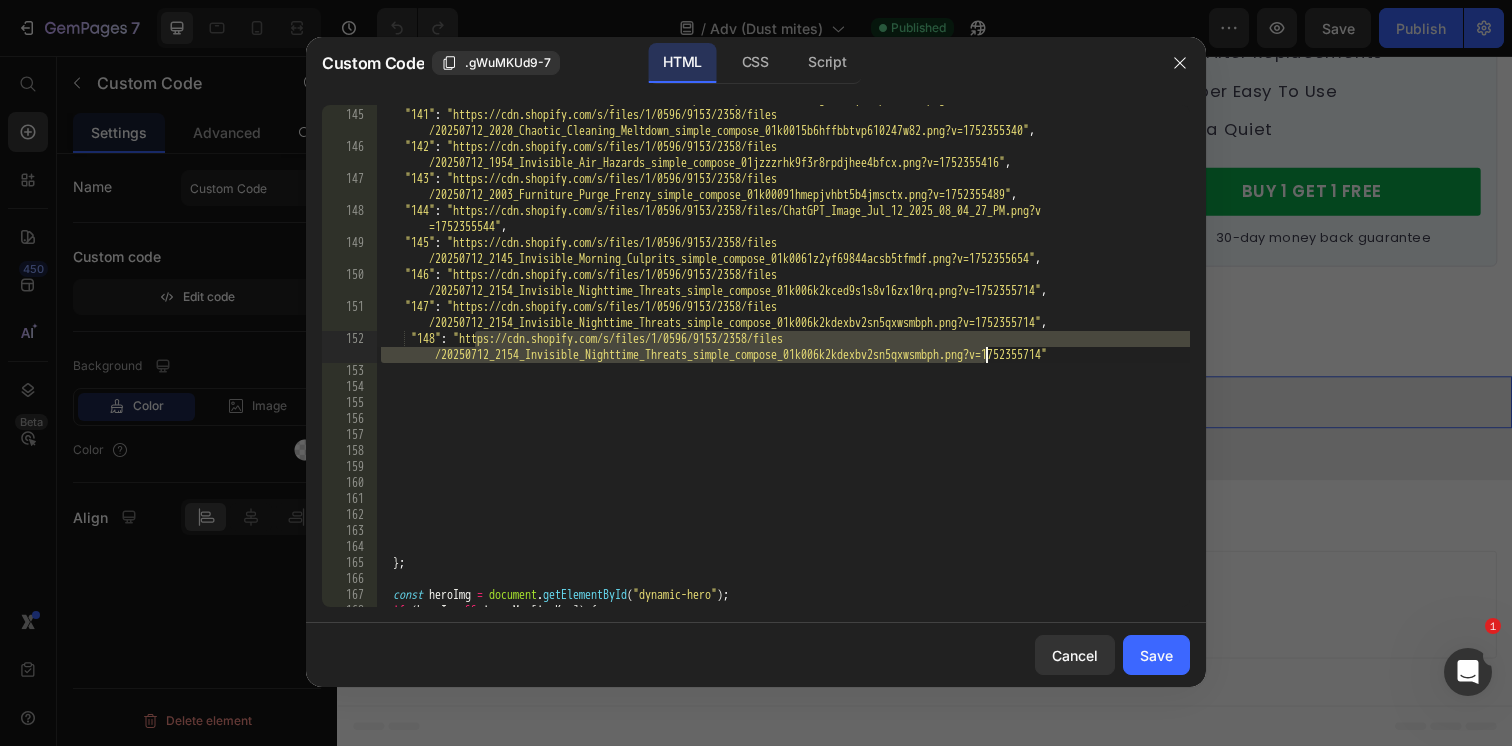 drag, startPoint x: 476, startPoint y: 338, endPoint x: 985, endPoint y: 352, distance: 509.1925 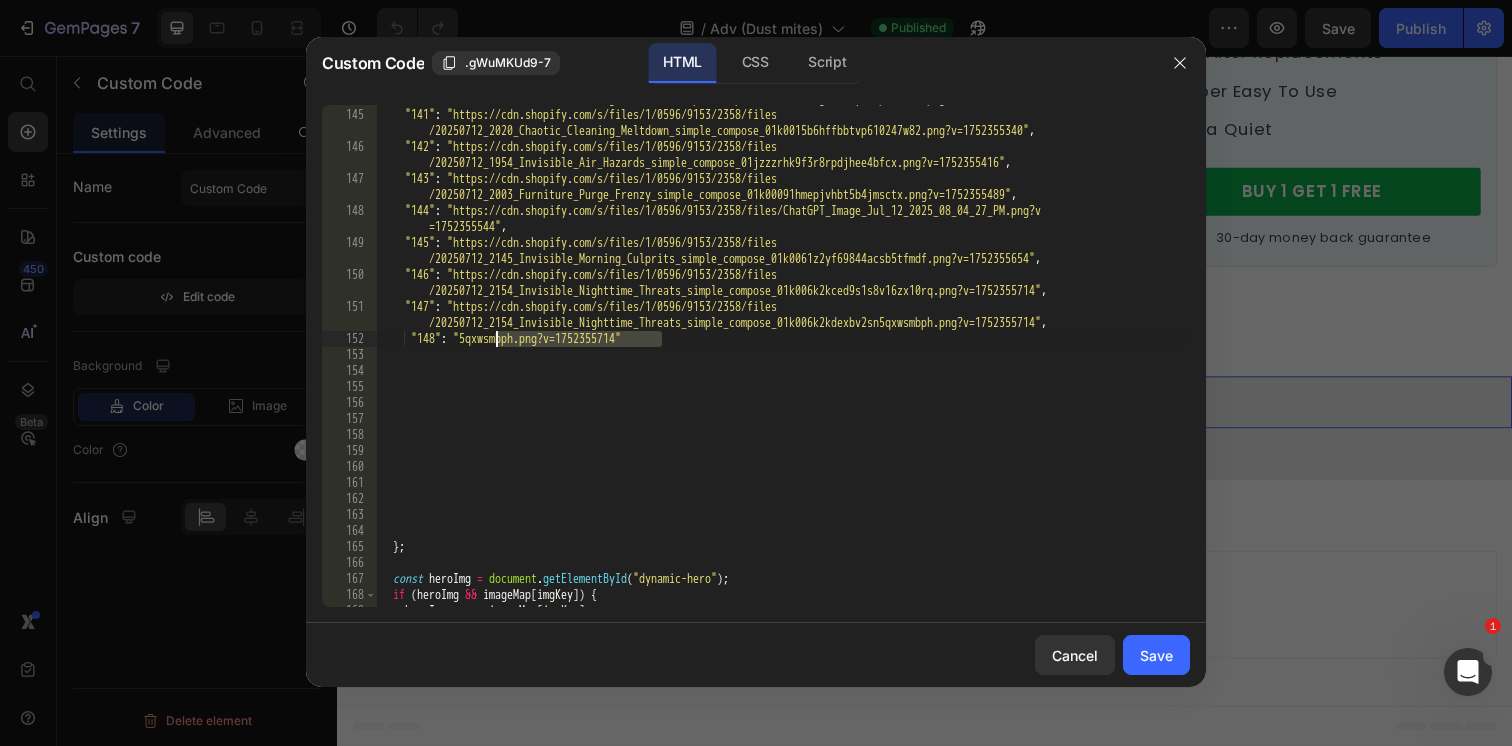 drag, startPoint x: 662, startPoint y: 342, endPoint x: 494, endPoint y: 339, distance: 168.02678 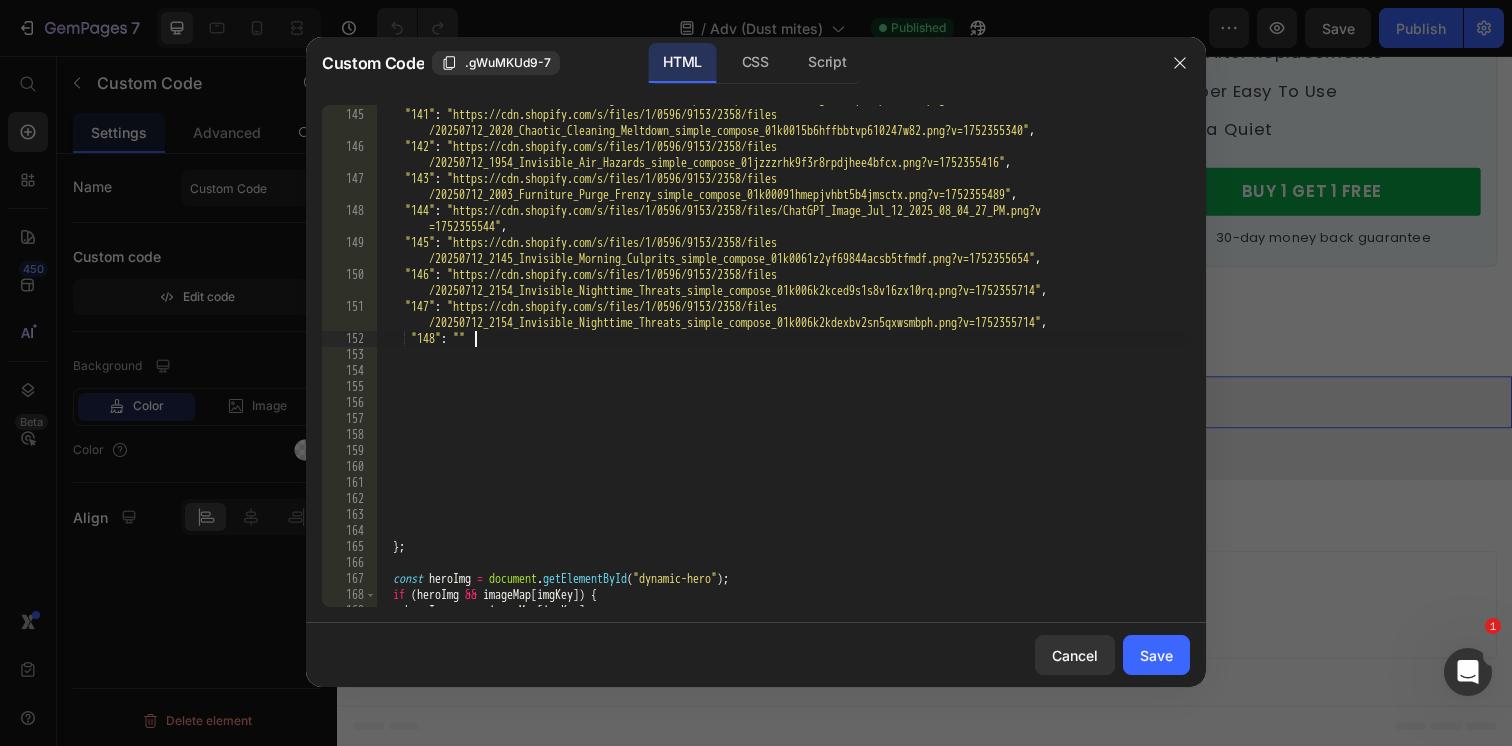 click on ""140" :   "https://cdn.shopify.com/s/files/1/0596/9153/2358/files          /20250712_2020_Chaotic_Cleaning_Meltdown_simple_compose_01k0015b6ge7esryn6vp4ds124.png?v=1752355286" ,      "141" :   "https://cdn.shopify.com/s/files/1/0596/9153/2358/files          /20250712_2020_Chaotic_Cleaning_Meltdown_simple_compose_01k0015b6hffbbtvp610247w82.png?v=1752355340" ,      "142" :   "https://cdn.shopify.com/s/files/1/0596/9153/2358/files          /20250712_1954_Invisible_Air_Hazards_simple_compose_01jzzzrhk9f3r8rpdjhee4bfcx.png?v=1752355416" ,      "143" :   "https://cdn.shopify.com/s/files/1/0596/9153/2358/files          /20250712_2003_Furniture_Purge_Frenzy_simple_compose_01k00091hmepjvhbt5b4jmsctx.png?v=1752355489" ,      "144" :   "https://cdn.shopify.com/s/files/1/0596/9153/2358/files/ChatGPT_Image_Jul_12_2025_08_04_27_PM.png?v          =1752355544" ,      "145" :   "https://cdn.shopify.com/s/files/1/0596/9153/2358/files          ,      "146" :   ,      "147" :" at bounding box center (783, 350) 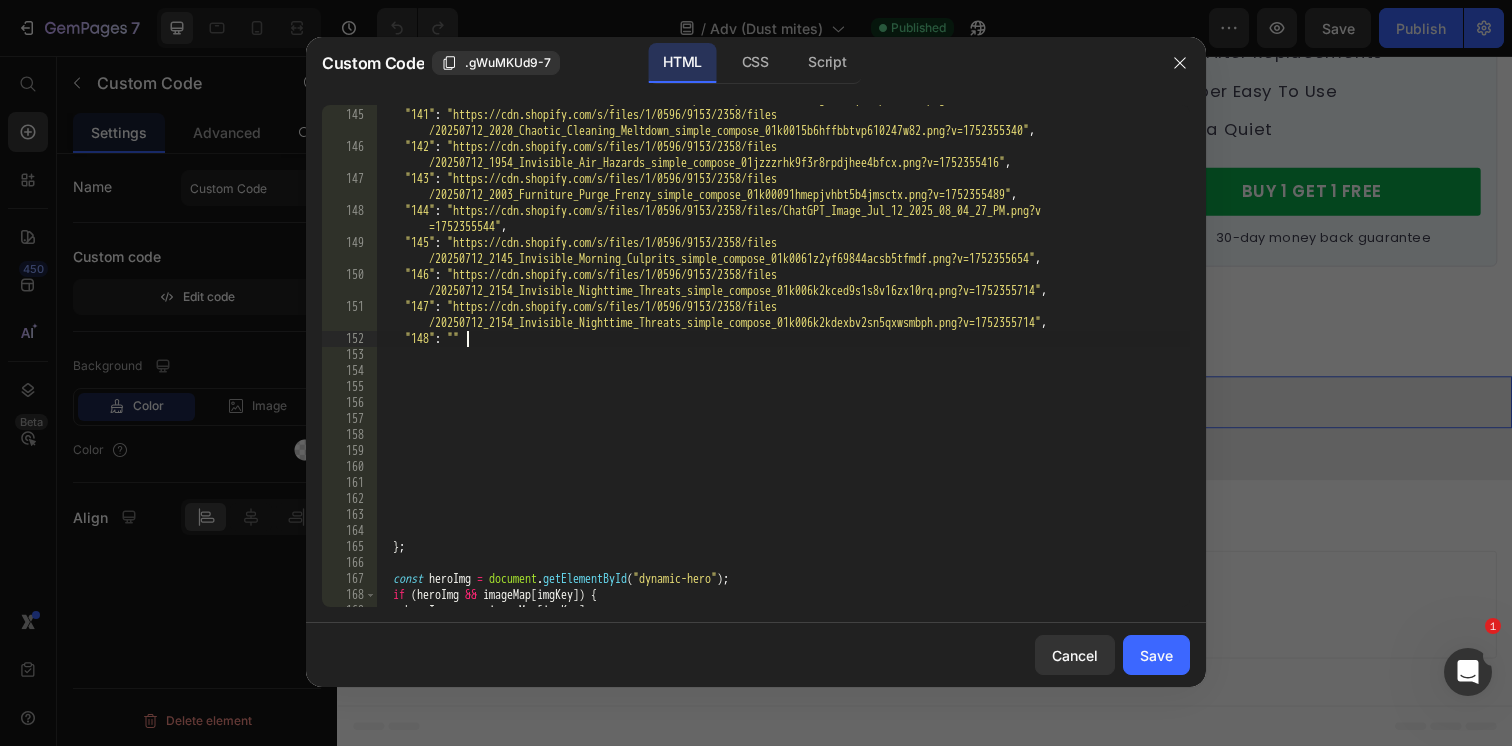 click on ""140" :   "https://cdn.shopify.com/s/files/1/0596/9153/2358/files          /20250712_2020_Chaotic_Cleaning_Meltdown_simple_compose_01k0015b6ge7esryn6vp4ds124.png?v=1752355286" ,      "141" :   "https://cdn.shopify.com/s/files/1/0596/9153/2358/files          /20250712_2020_Chaotic_Cleaning_Meltdown_simple_compose_01k0015b6hffbbtvp610247w82.png?v=1752355340" ,      "142" :   "https://cdn.shopify.com/s/files/1/0596/9153/2358/files          /20250712_1954_Invisible_Air_Hazards_simple_compose_01jzzzrhk9f3r8rpdjhee4bfcx.png?v=1752355416" ,      "143" :   "https://cdn.shopify.com/s/files/1/0596/9153/2358/files          /20250712_2003_Furniture_Purge_Frenzy_simple_compose_01k00091hmepjvhbt5b4jmsctx.png?v=1752355489" ,      "144" :   "https://cdn.shopify.com/s/files/1/0596/9153/2358/files/ChatGPT_Image_Jul_12_2025_08_04_27_PM.png?v          =1752355544" ,      "145" :   "https://cdn.shopify.com/s/files/1/0596/9153/2358/files          ,      "146" :   ,      "147" :" at bounding box center [783, 350] 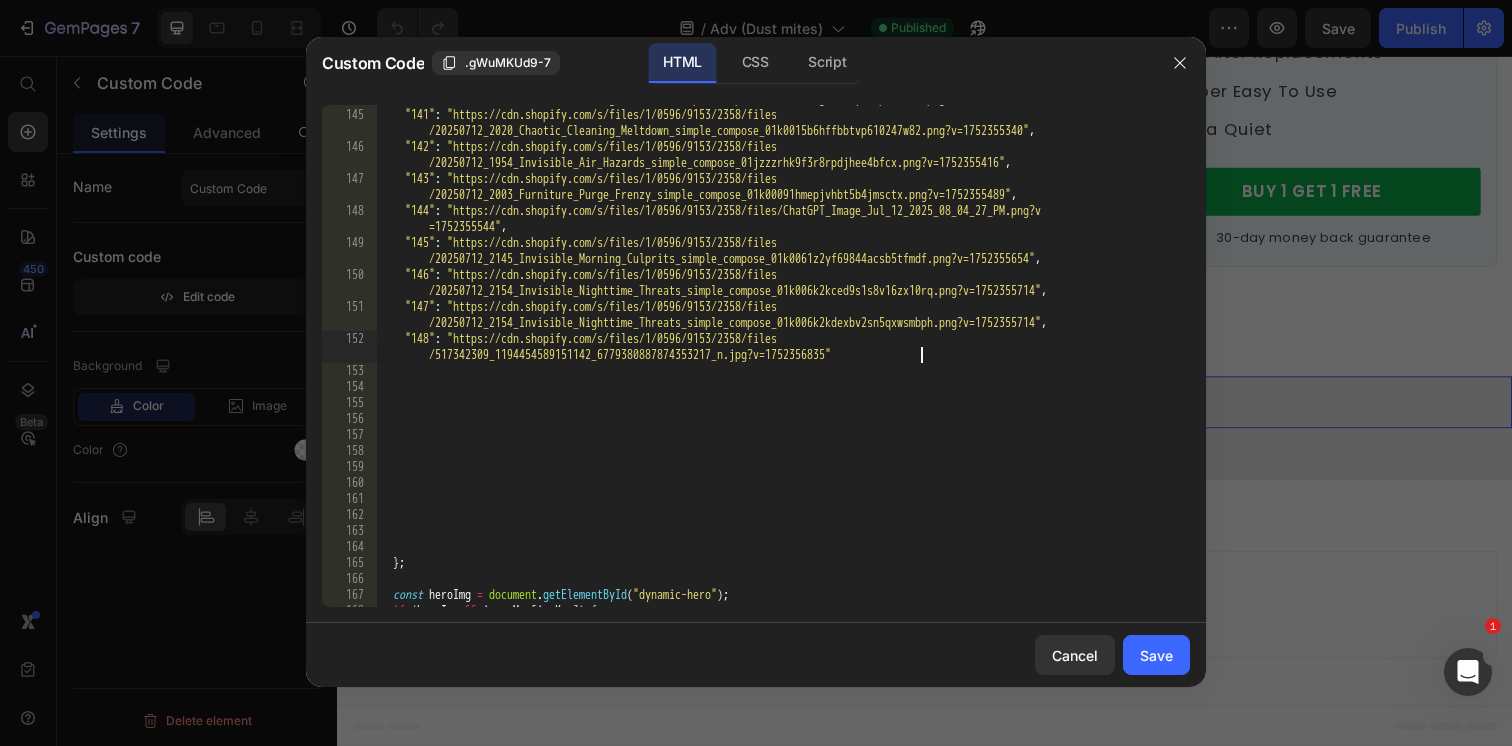 click on ""140" :   "https://cdn.shopify.com/s/files/1/0596/9153/2358/files          /20250712_2020_Chaotic_Cleaning_Meltdown_simple_compose_01k0015b6ge7esryn6vp4ds124.png?v=1752355286" ,      "141" :   "https://cdn.shopify.com/s/files/1/0596/9153/2358/files          /20250712_2020_Chaotic_Cleaning_Meltdown_simple_compose_01k0015b6hffbbtvp610247w82.png?v=1752355340" ,      "142" :   "https://cdn.shopify.com/s/files/1/0596/9153/2358/files          /20250712_1954_Invisible_Air_Hazards_simple_compose_01jzzzrhk9f3r8rpdjhee4bfcx.png?v=1752355416" ,      "143" :   "https://cdn.shopify.com/s/files/1/0596/9153/2358/files          /20250712_2003_Furniture_Purge_Frenzy_simple_compose_01k00091hmepjvhbt5b4jmsctx.png?v=1752355489" ,      "144" :   "https://cdn.shopify.com/s/files/1/0596/9153/2358/files/ChatGPT_Image_Jul_12_2025_08_04_27_PM.png?v          =1752355544" ,      "145" :   "https://cdn.shopify.com/s/files/1/0596/9153/2358/files          ,      "146" :   ,      "147" :" at bounding box center [783, 350] 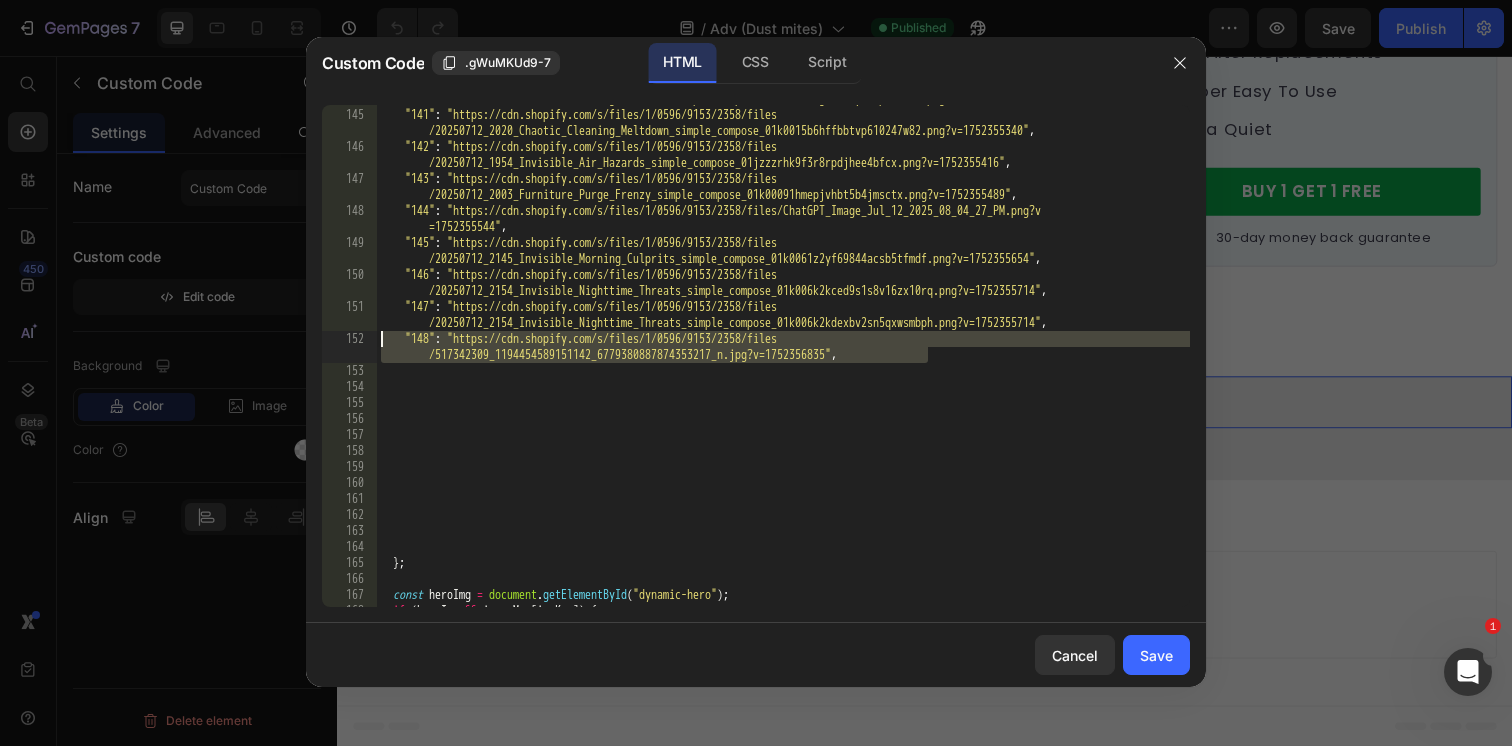 drag, startPoint x: 969, startPoint y: 353, endPoint x: 280, endPoint y: 338, distance: 689.16327 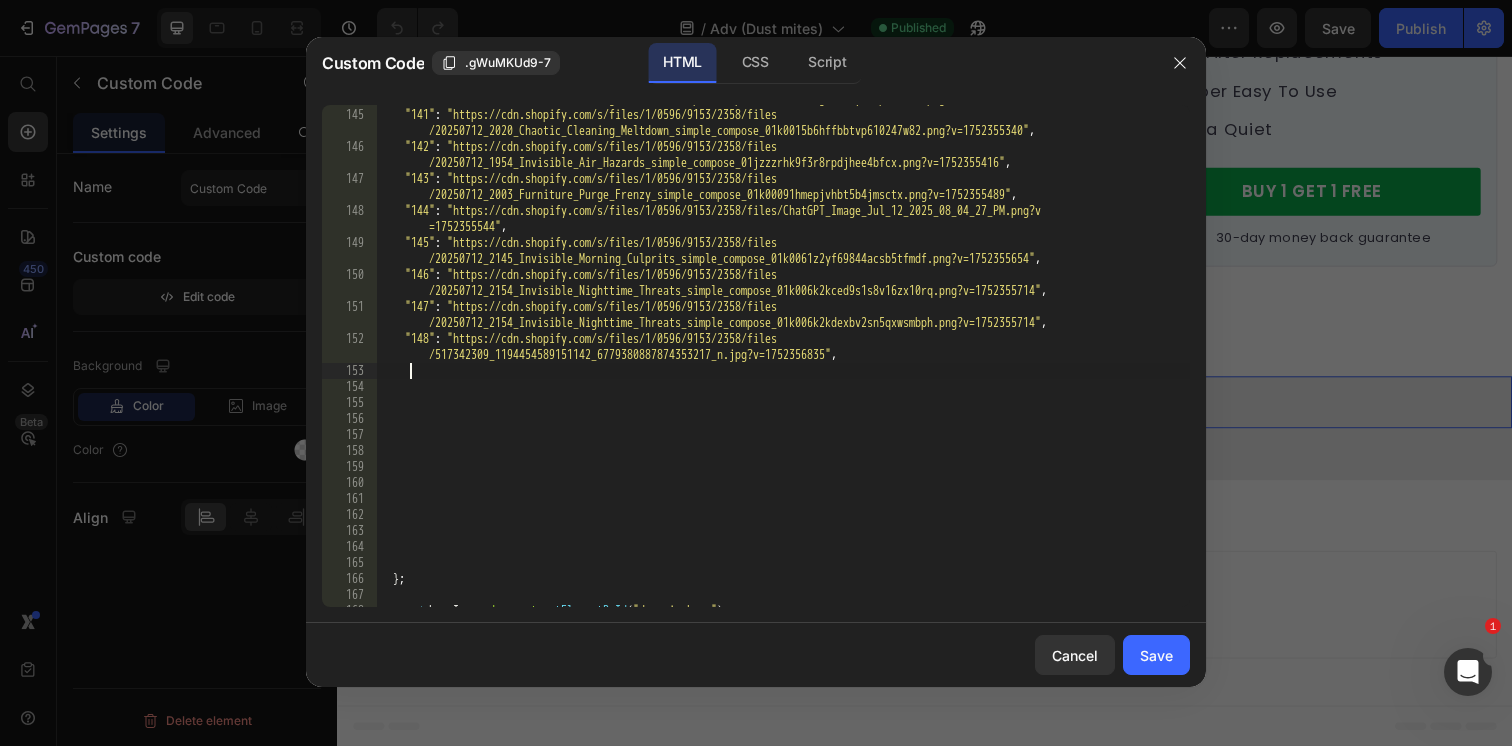 paste on ""148": "https://cdn.shopify.com/s/files/1/0596/9153/2358/files/517342309_1194454589151142_6779380887874353217_n.jpg?v=1752356835"," 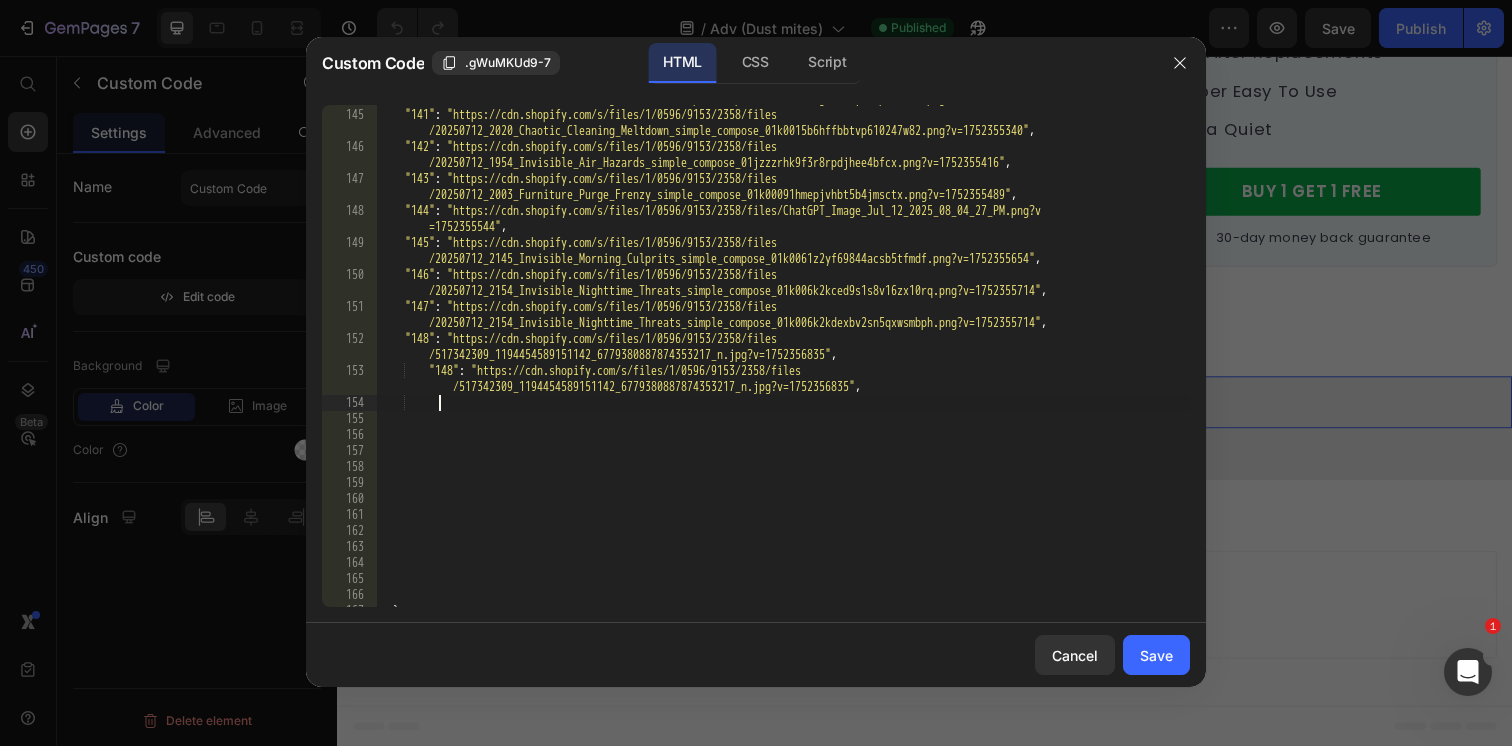 paste on ""148": "https://cdn.shopify.com/s/files/1/0596/9153/2358/files/517342309_1194454589151142_6779380887874353217_n.jpg?v=1752356835"," 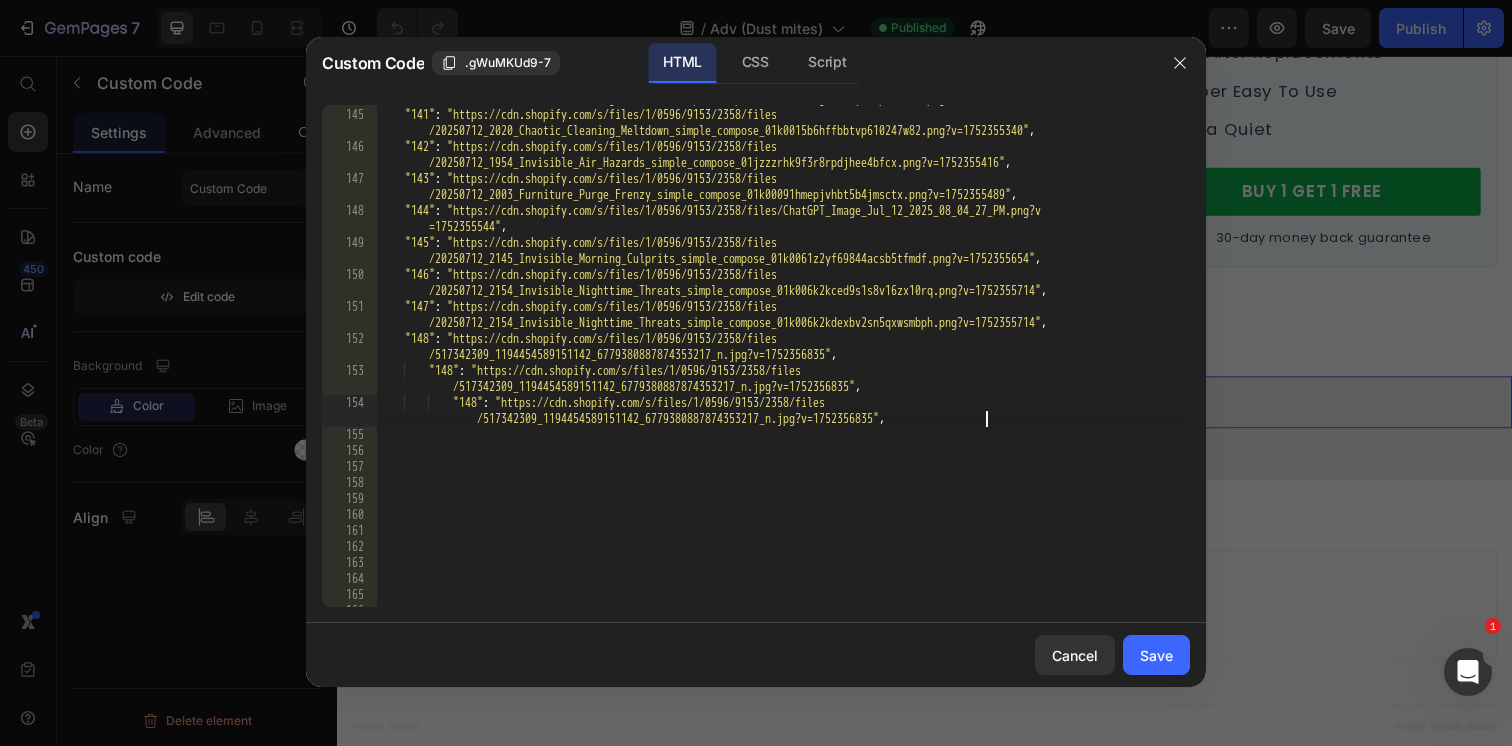 scroll, scrollTop: 0, scrollLeft: 6, axis: horizontal 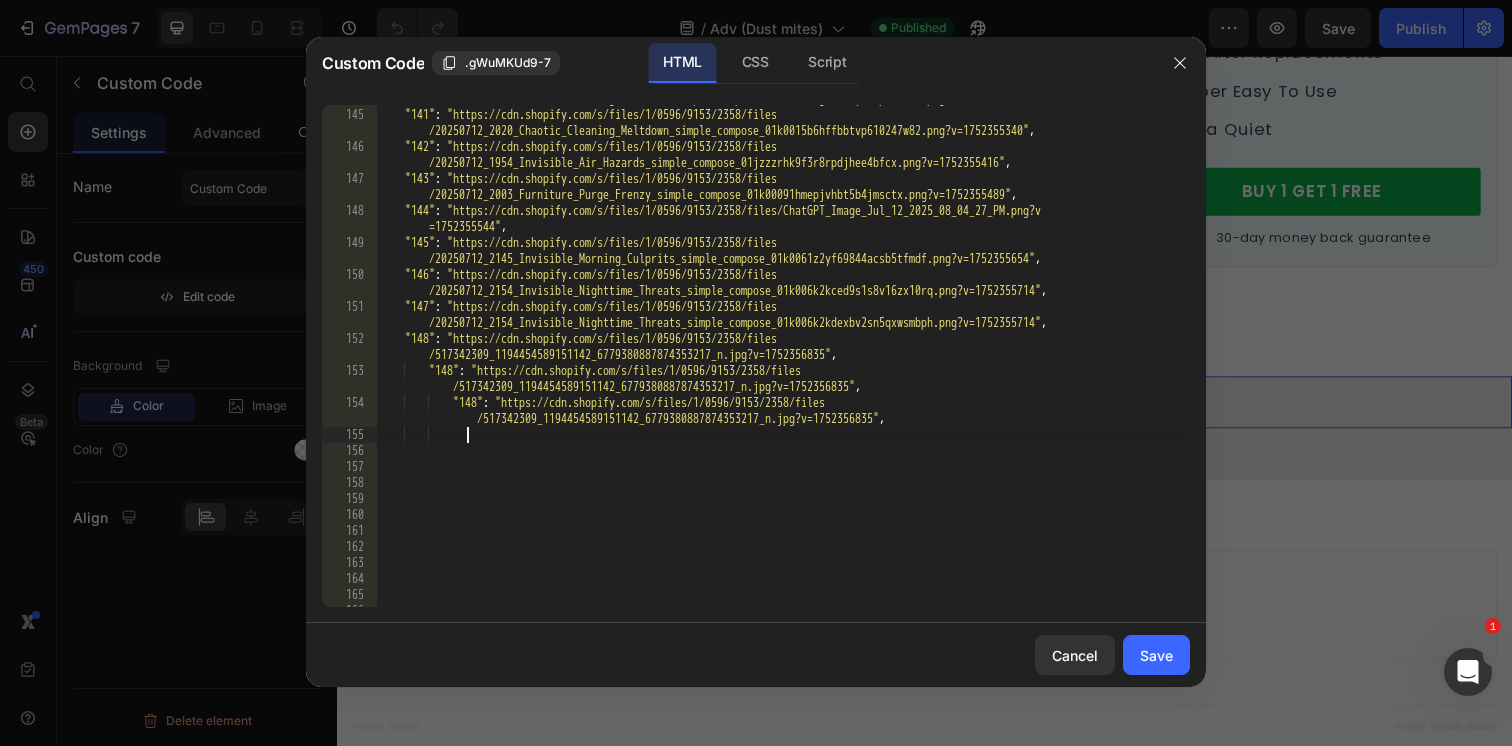 paste on ""148": "https://cdn.shopify.com/s/files/1/0596/9153/2358/files/517342309_1194454589151142_6779380887874353217_n.jpg?v=1752356835"," 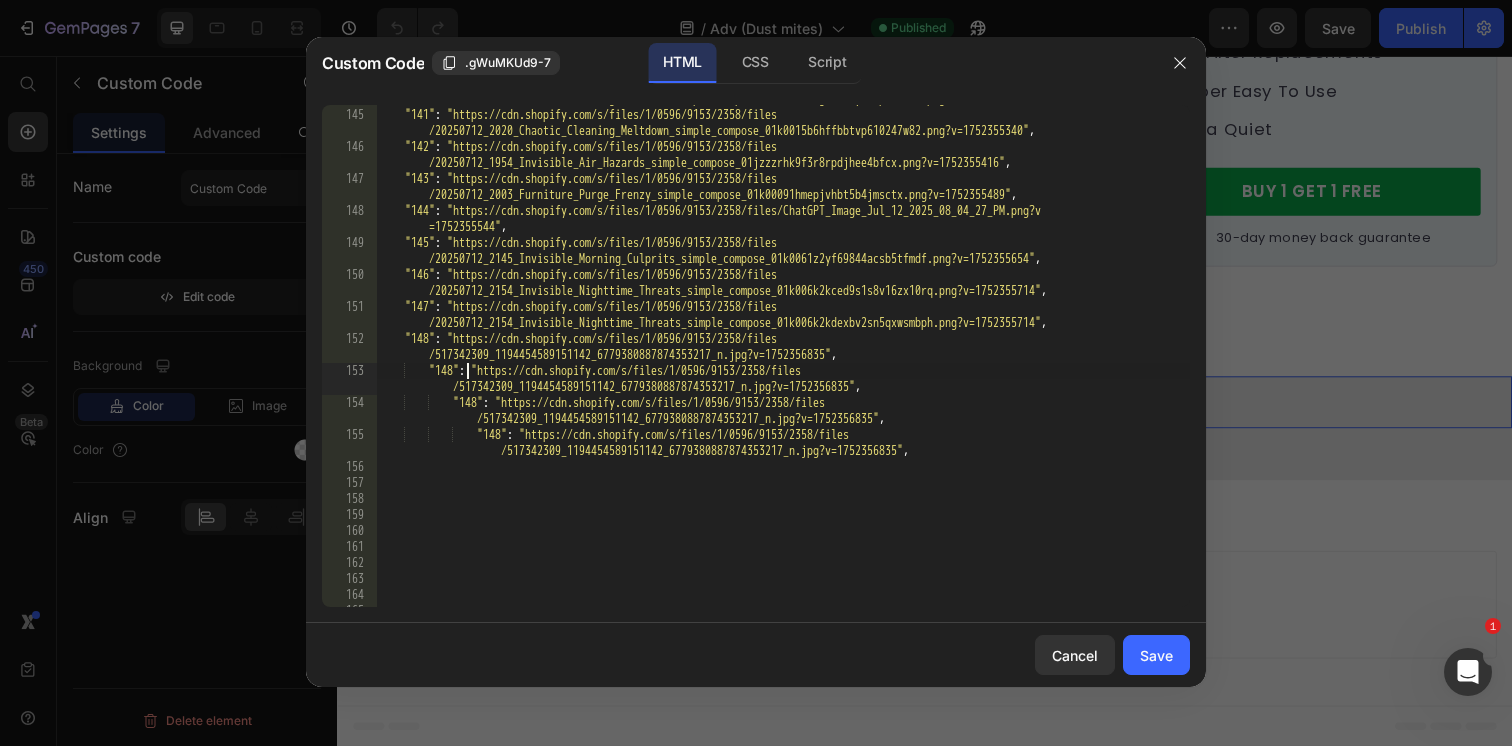 click on ""140" :   "https://cdn.shopify.com/s/files/1/0596/9153/2358/files          /20250712_2020_Chaotic_Cleaning_Meltdown_simple_compose_01k0015b6ge7esryn6vp4ds124.png?v=1752355286" ,      "141" :   "https://cdn.shopify.com/s/files/1/0596/9153/2358/files          /20250712_2020_Chaotic_Cleaning_Meltdown_simple_compose_01k0015b6hffbbtvp610247w82.png?v=1752355340" ,      "142" :   "https://cdn.shopify.com/s/files/1/0596/9153/2358/files          /20250712_1954_Invisible_Air_Hazards_simple_compose_01jzzzrhk9f3r8rpdjhee4bfcx.png?v=1752355416" ,      "143" :   "https://cdn.shopify.com/s/files/1/0596/9153/2358/files          /20250712_2003_Furniture_Purge_Frenzy_simple_compose_01k00091hmepjvhbt5b4jmsctx.png?v=1752355489" ,      "144" :   "https://cdn.shopify.com/s/files/1/0596/9153/2358/files/ChatGPT_Image_Jul_12_2025_08_04_27_PM.png?v          =1752355544" ,      "145" :   "https://cdn.shopify.com/s/files/1/0596/9153/2358/files          ,      "146" :   ,      "147" :" at bounding box center [783, 350] 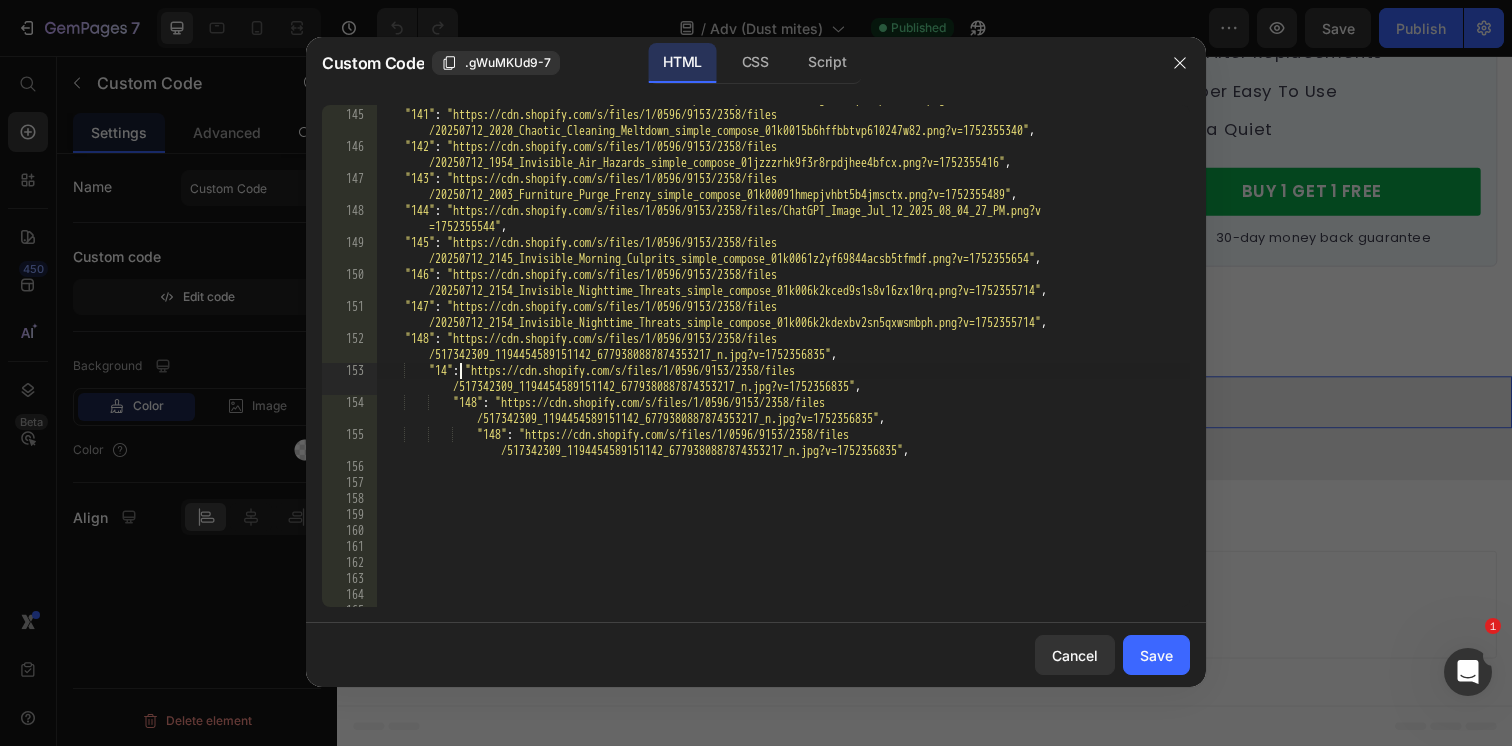 scroll, scrollTop: 0, scrollLeft: 6, axis: horizontal 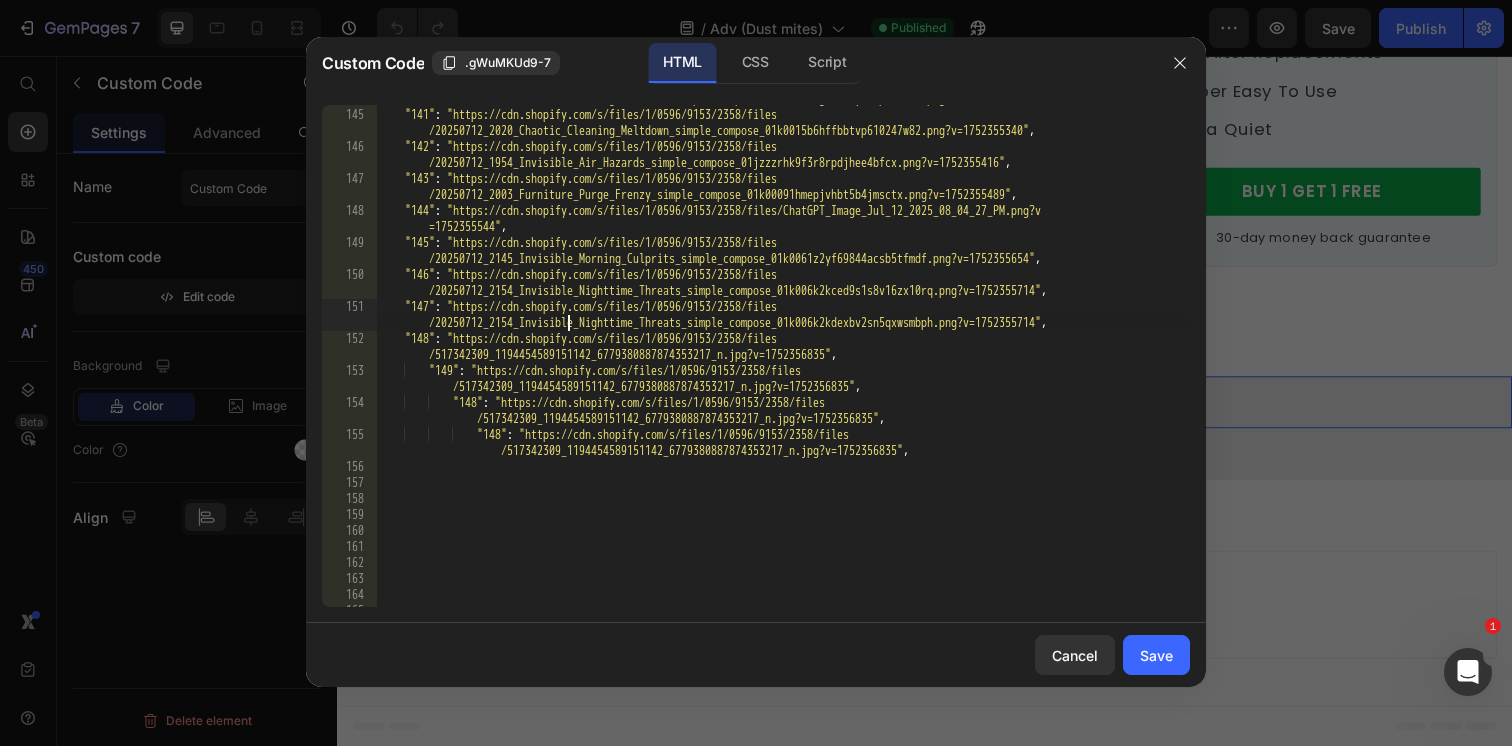 click on ""140" :   "https://cdn.shopify.com/s/files/1/0596/9153/2358/files          /20250712_2020_Chaotic_Cleaning_Meltdown_simple_compose_01k0015b6ge7esryn6vp4ds124.png?v=1752355286" ,      "141" :   "https://cdn.shopify.com/s/files/1/0596/9153/2358/files          /20250712_2020_Chaotic_Cleaning_Meltdown_simple_compose_01k0015b6hffbbtvp610247w82.png?v=1752355340" ,      "142" :   "https://cdn.shopify.com/s/files/1/0596/9153/2358/files          /20250712_1954_Invisible_Air_Hazards_simple_compose_01jzzzrhk9f3r8rpdjhee4bfcx.png?v=1752355416" ,      "143" :   "https://cdn.shopify.com/s/files/1/0596/9153/2358/files          /20250712_2003_Furniture_Purge_Frenzy_simple_compose_01k00091hmepjvhbt5b4jmsctx.png?v=1752355489" ,      "144" :   "https://cdn.shopify.com/s/files/1/0596/9153/2358/files/ChatGPT_Image_Jul_12_2025_08_04_27_PM.png?v          =1752355544" ,      "145" :   "https://cdn.shopify.com/s/files/1/0596/9153/2358/files          ,      "146" :   ,      "147" :" at bounding box center [783, 350] 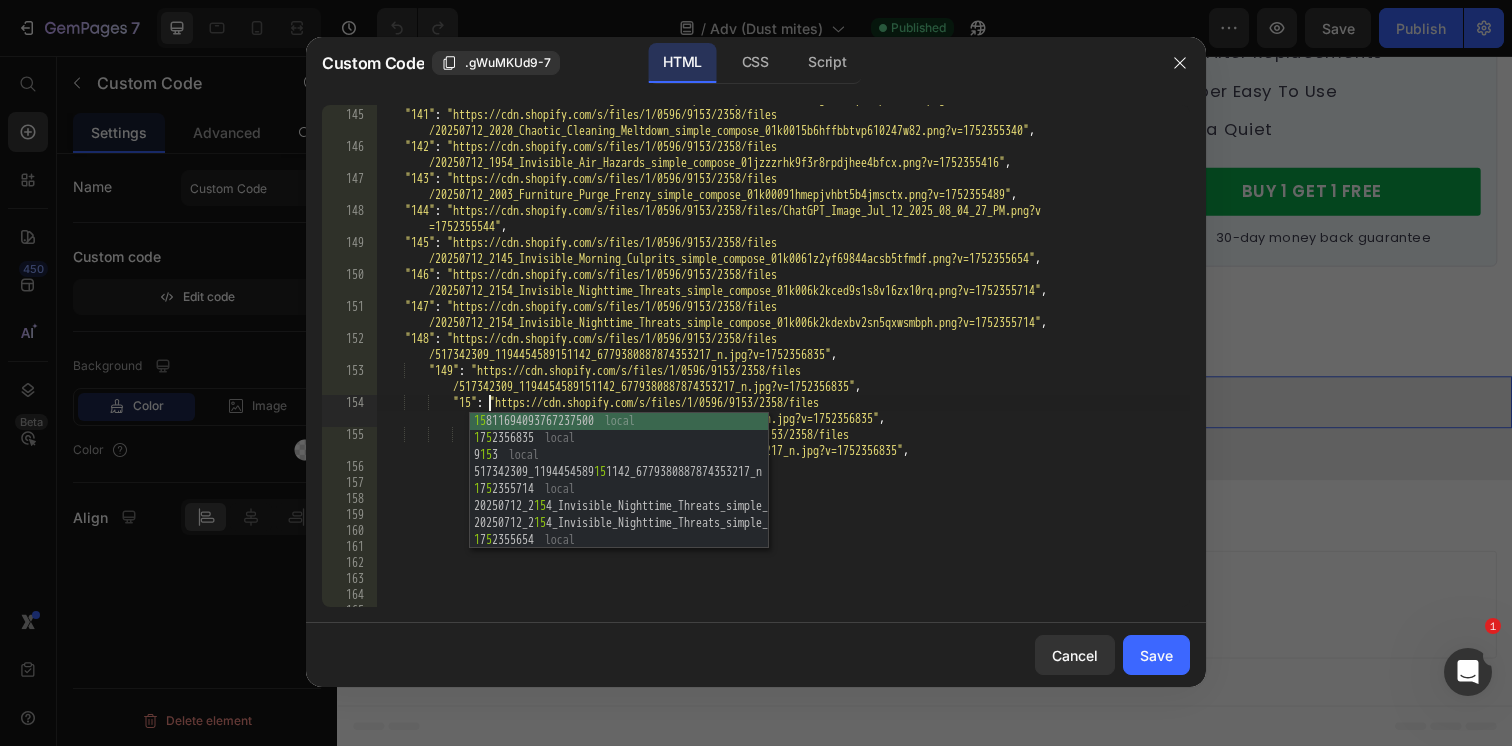 scroll, scrollTop: 0, scrollLeft: 9, axis: horizontal 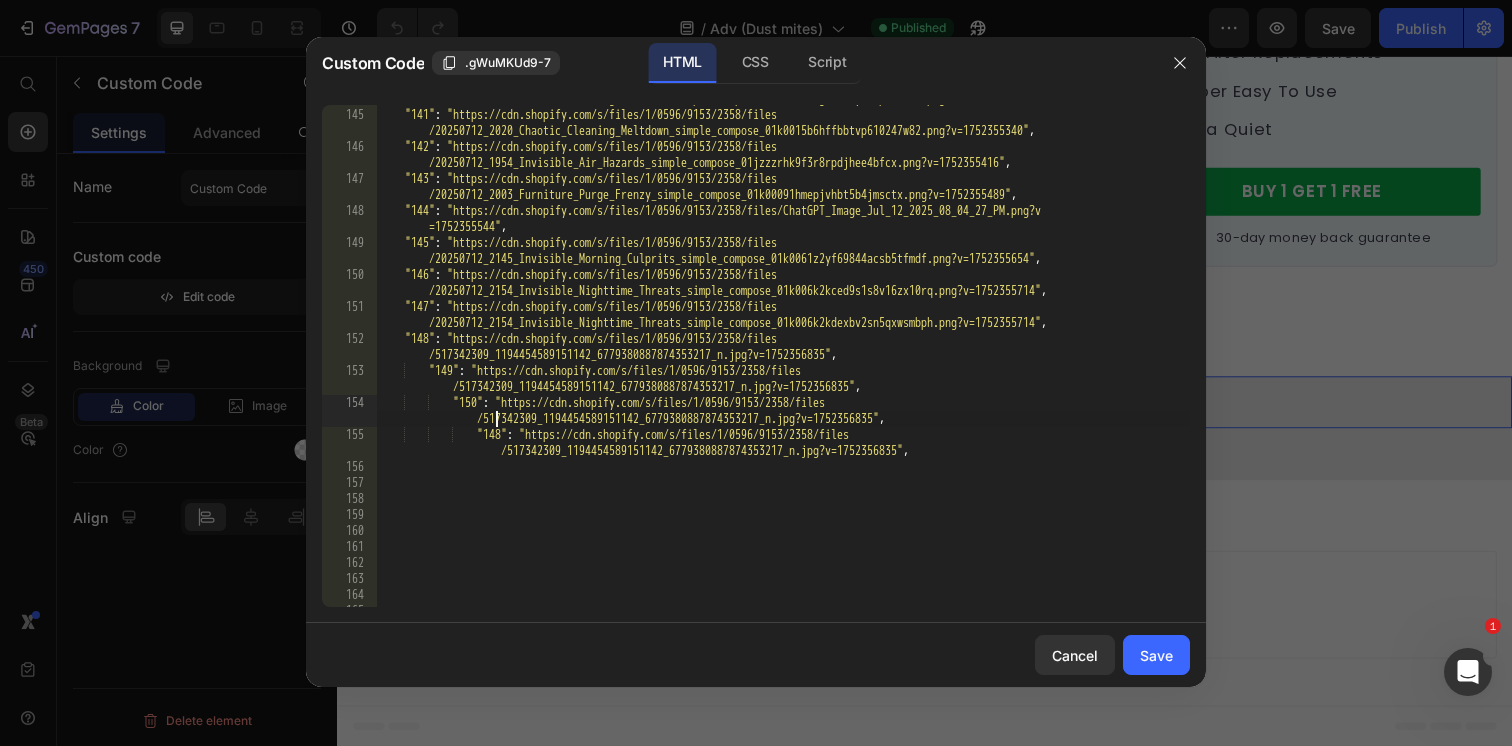 click on ""140" :   "https://cdn.shopify.com/s/files/1/0596/9153/2358/files          /20250712_2020_Chaotic_Cleaning_Meltdown_simple_compose_01k0015b6ge7esryn6vp4ds124.png?v=1752355286" ,      "141" :   "https://cdn.shopify.com/s/files/1/0596/9153/2358/files          /20250712_2020_Chaotic_Cleaning_Meltdown_simple_compose_01k0015b6hffbbtvp610247w82.png?v=1752355340" ,      "142" :   "https://cdn.shopify.com/s/files/1/0596/9153/2358/files          /20250712_1954_Invisible_Air_Hazards_simple_compose_01jzzzrhk9f3r8rpdjhee4bfcx.png?v=1752355416" ,      "143" :   "https://cdn.shopify.com/s/files/1/0596/9153/2358/files          /20250712_2003_Furniture_Purge_Frenzy_simple_compose_01k00091hmepjvhbt5b4jmsctx.png?v=1752355489" ,      "144" :   "https://cdn.shopify.com/s/files/1/0596/9153/2358/files/ChatGPT_Image_Jul_12_2025_08_04_27_PM.png?v          =1752355544" ,      "145" :   "https://cdn.shopify.com/s/files/1/0596/9153/2358/files          ,      "146" :   ,      "147" :" at bounding box center (783, 350) 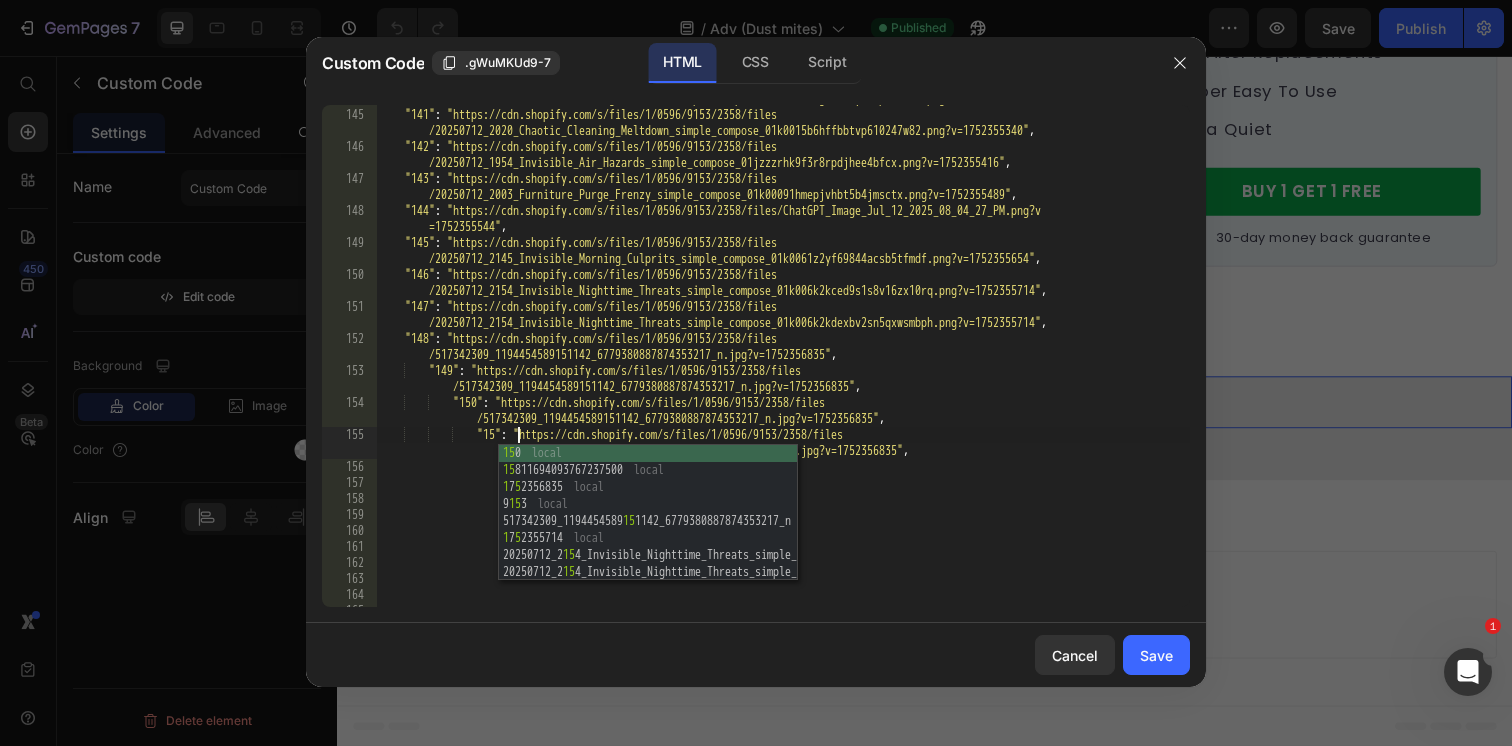 scroll, scrollTop: 0, scrollLeft: 11, axis: horizontal 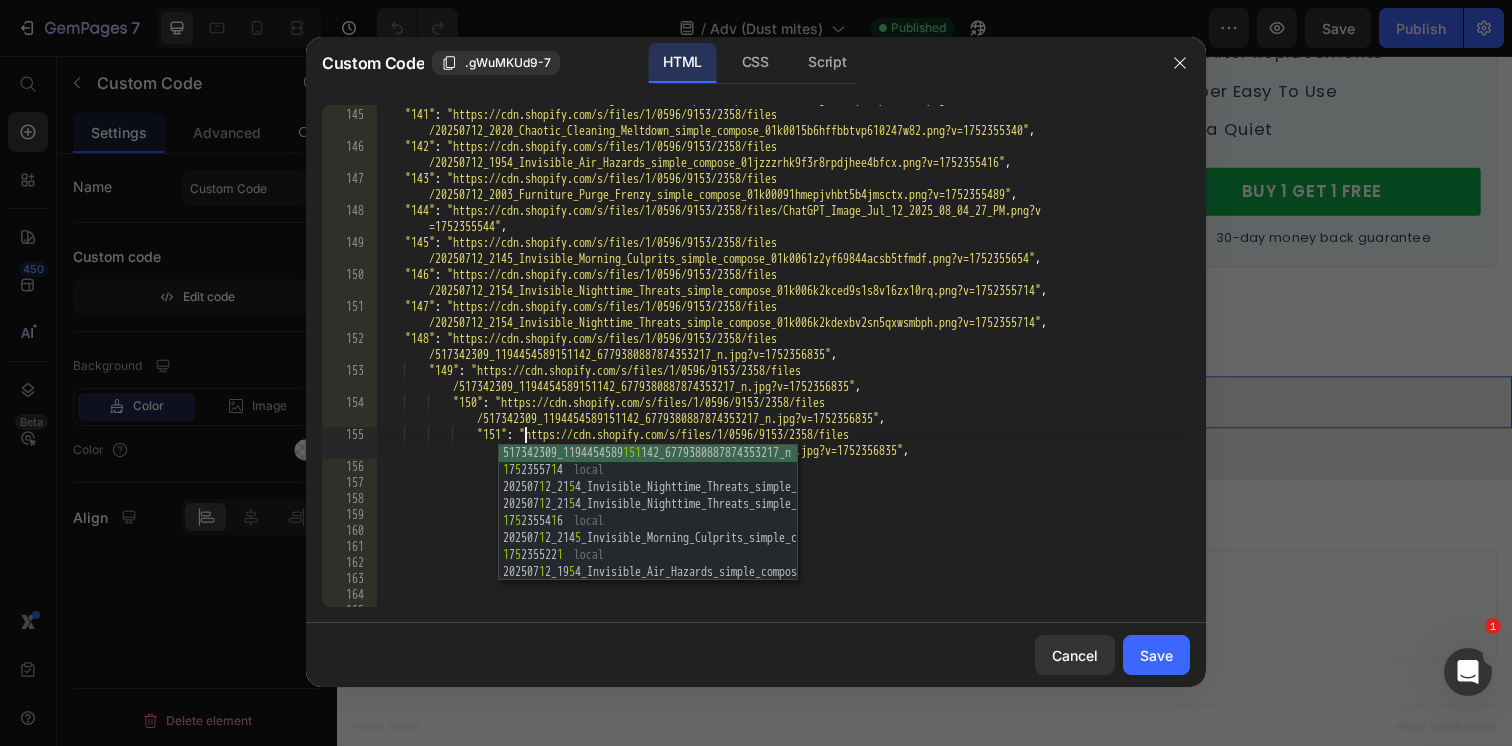 click on ""140" :   "https://cdn.shopify.com/s/files/1/0596/9153/2358/files          /20250712_2020_Chaotic_Cleaning_Meltdown_simple_compose_01k0015b6ge7esryn6vp4ds124.png?v=1752355286" ,      "141" :   "https://cdn.shopify.com/s/files/1/0596/9153/2358/files          /20250712_2020_Chaotic_Cleaning_Meltdown_simple_compose_01k0015b6hffbbtvp610247w82.png?v=1752355340" ,      "142" :   "https://cdn.shopify.com/s/files/1/0596/9153/2358/files          /20250712_1954_Invisible_Air_Hazards_simple_compose_01jzzzrhk9f3r8rpdjhee4bfcx.png?v=1752355416" ,      "143" :   "https://cdn.shopify.com/s/files/1/0596/9153/2358/files          /20250712_2003_Furniture_Purge_Frenzy_simple_compose_01k00091hmepjvhbt5b4jmsctx.png?v=1752355489" ,      "144" :   "https://cdn.shopify.com/s/files/1/0596/9153/2358/files/ChatGPT_Image_Jul_12_2025_08_04_27_PM.png?v          =1752355544" ,      "145" :   "https://cdn.shopify.com/s/files/1/0596/9153/2358/files          ,      "146" :   ,      "147" :" at bounding box center (783, 350) 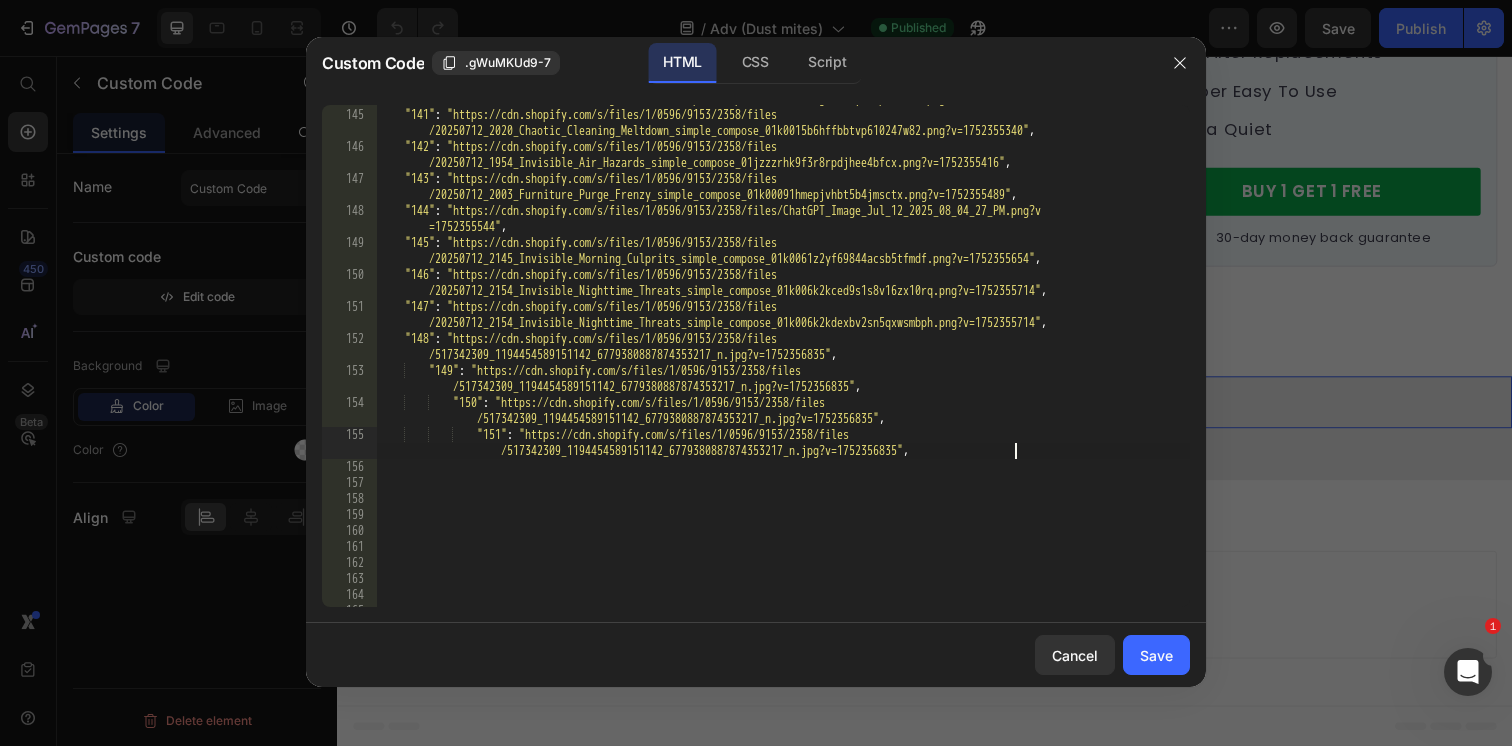 type on ""151": "https://cdn.shopify.com/s/files/1/0596/9153/2358/files/517342309_1194454589151142_6779380887874353217_n.jpg?v=1752356835"" 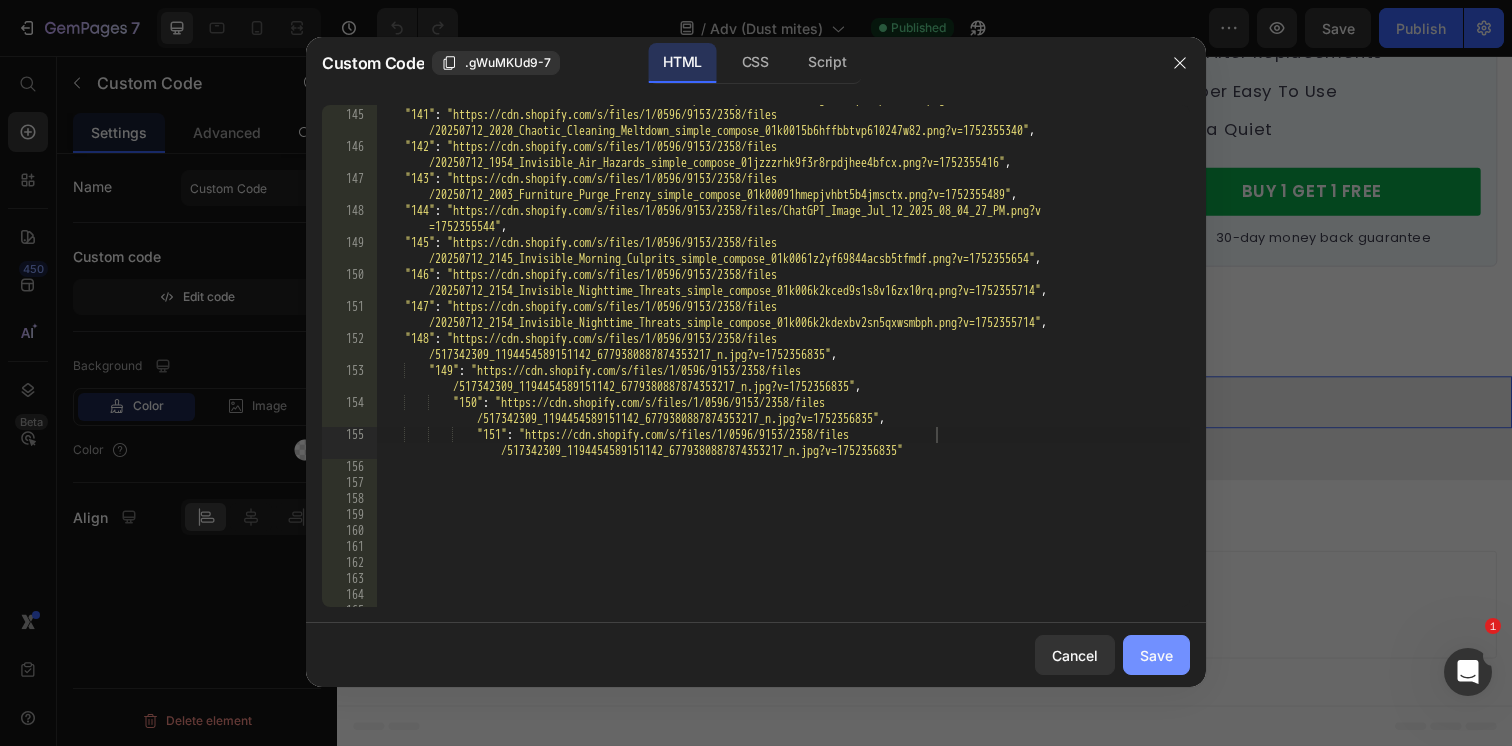 click on "Save" at bounding box center [1156, 655] 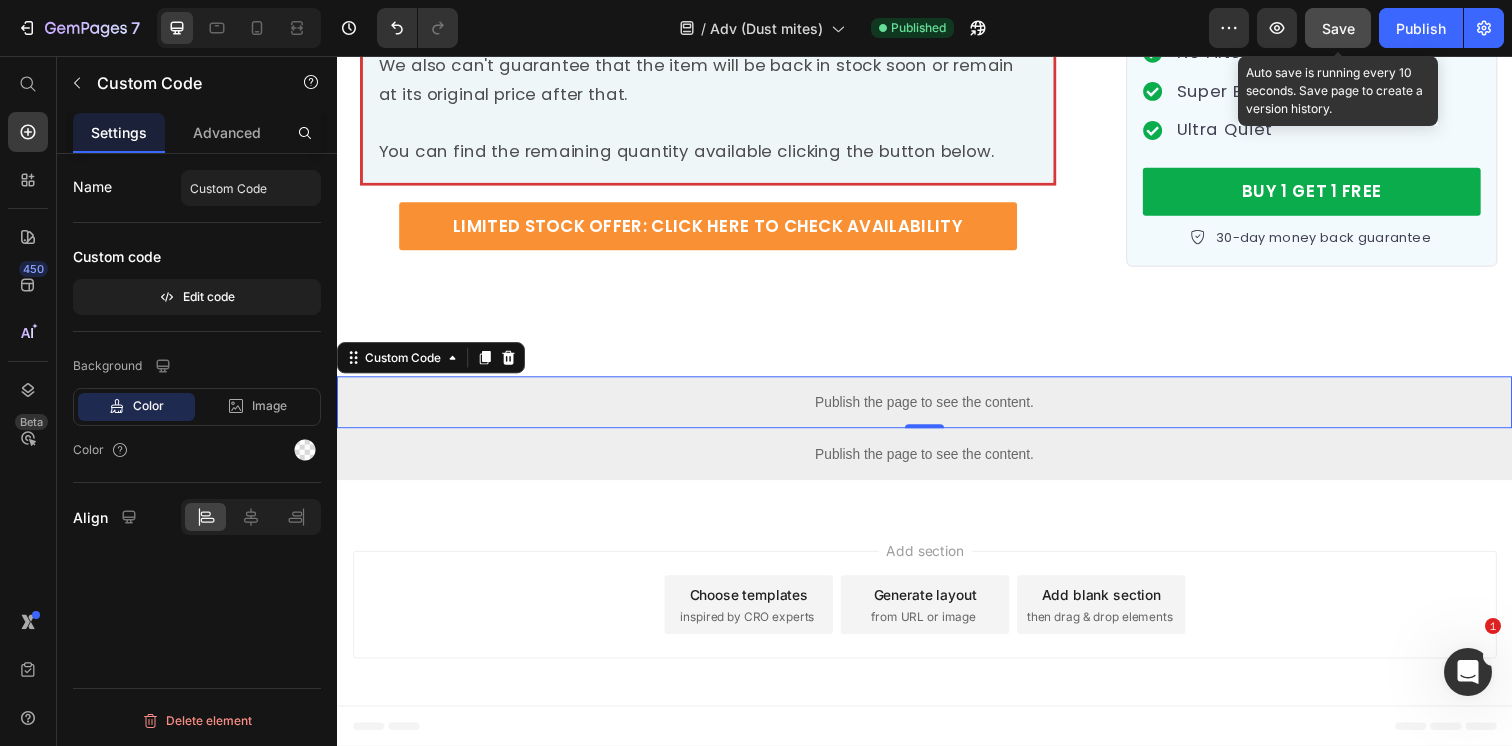 click on "Save" at bounding box center (1338, 28) 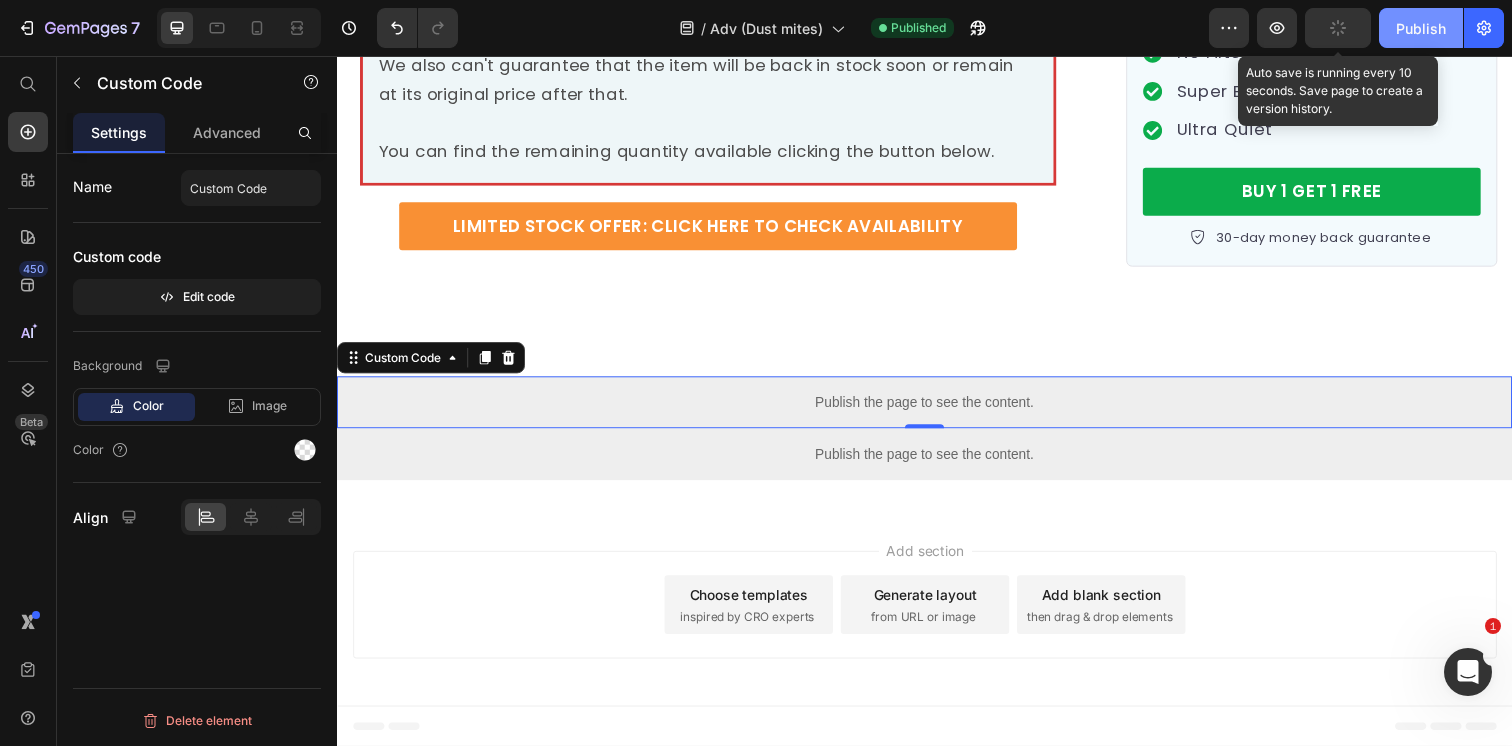 click on "Publish" at bounding box center (1421, 28) 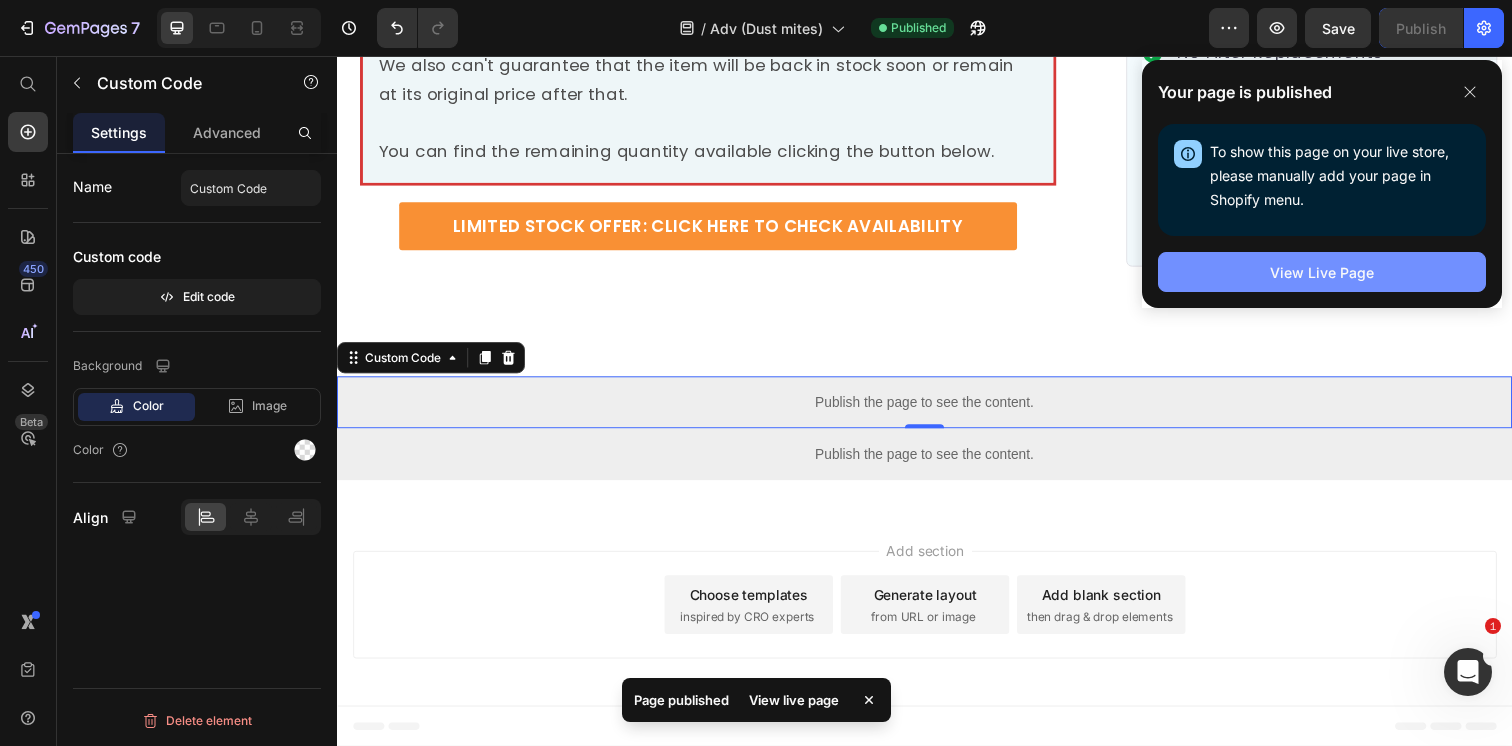 click on "View Live Page" at bounding box center [1322, 272] 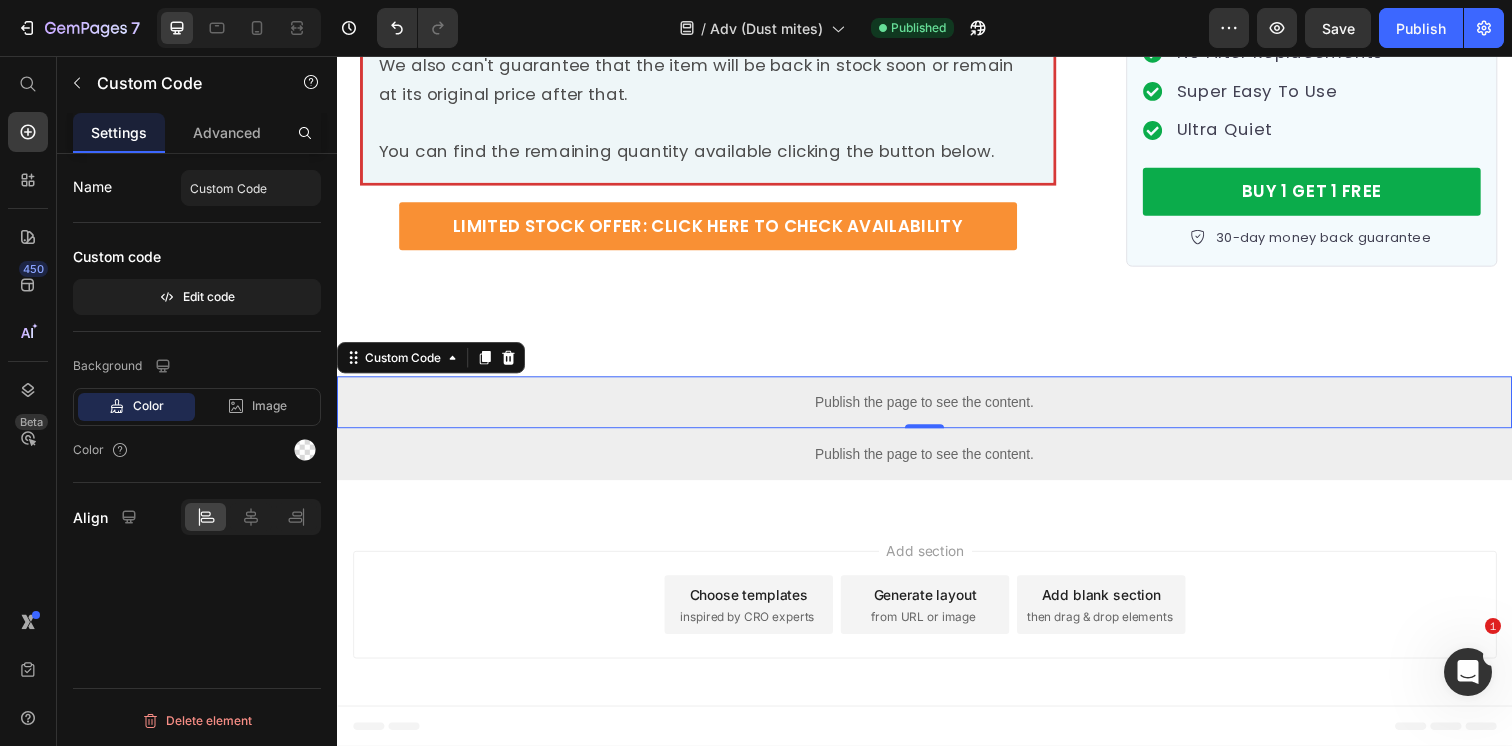 click on "Name Custom Code Custom code  Edit code" 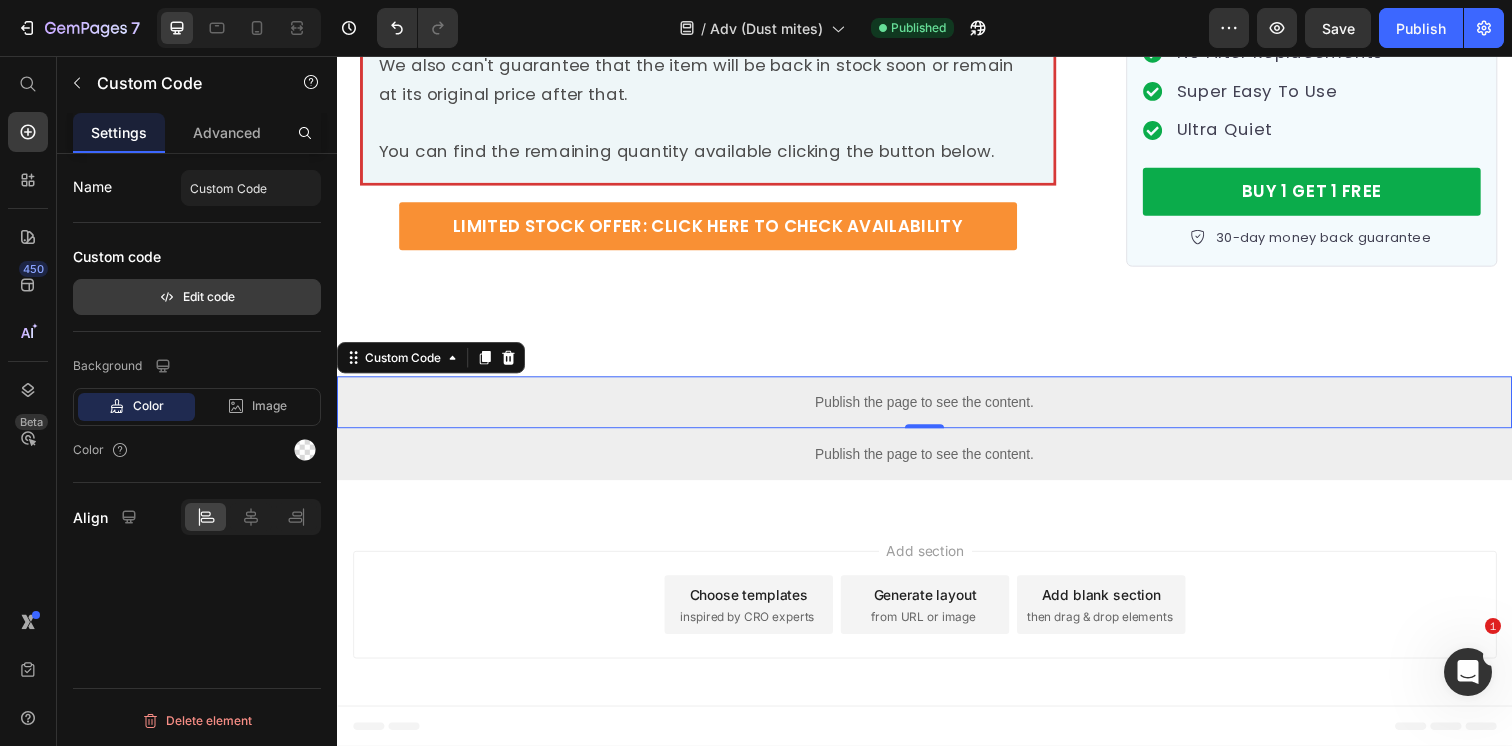 click on "Edit code" at bounding box center (197, 297) 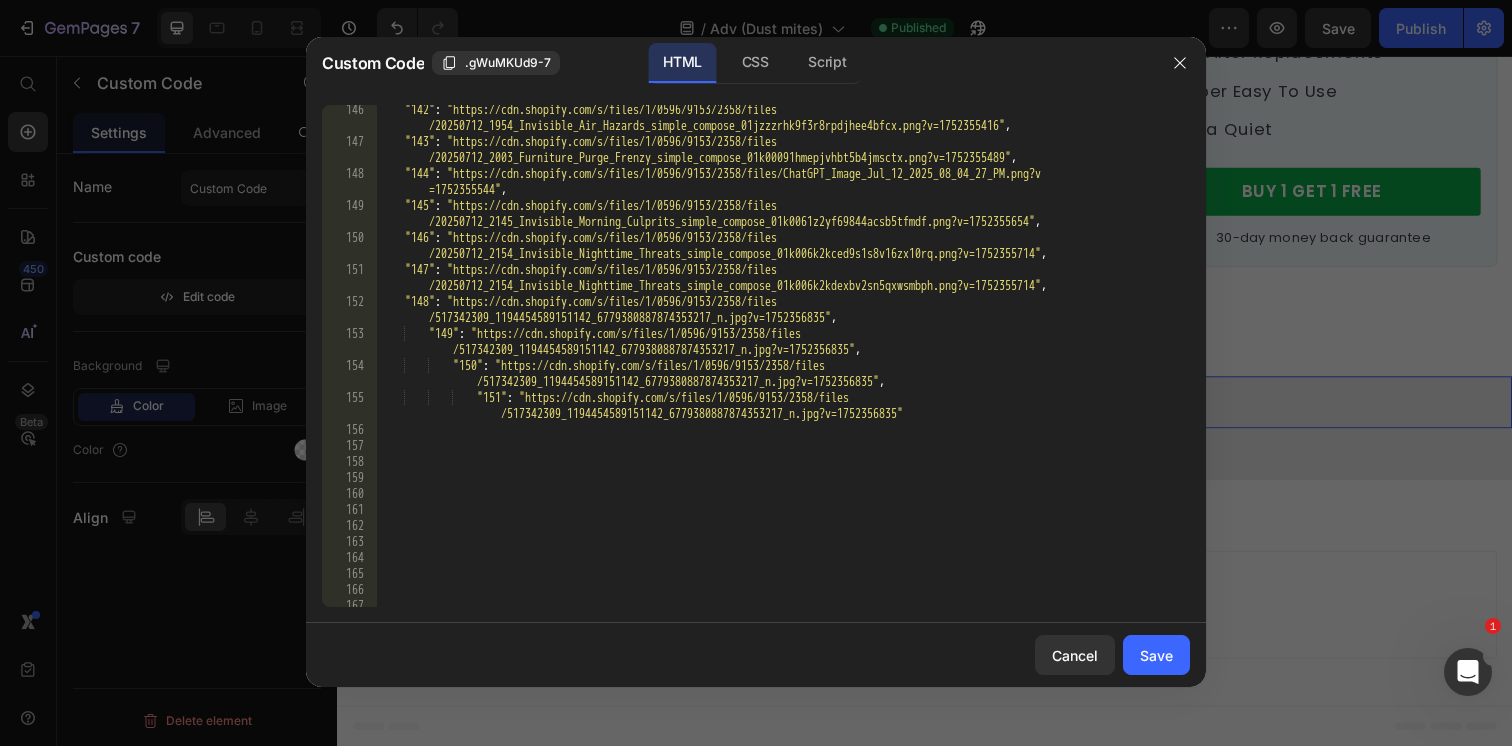scroll, scrollTop: 3875, scrollLeft: 0, axis: vertical 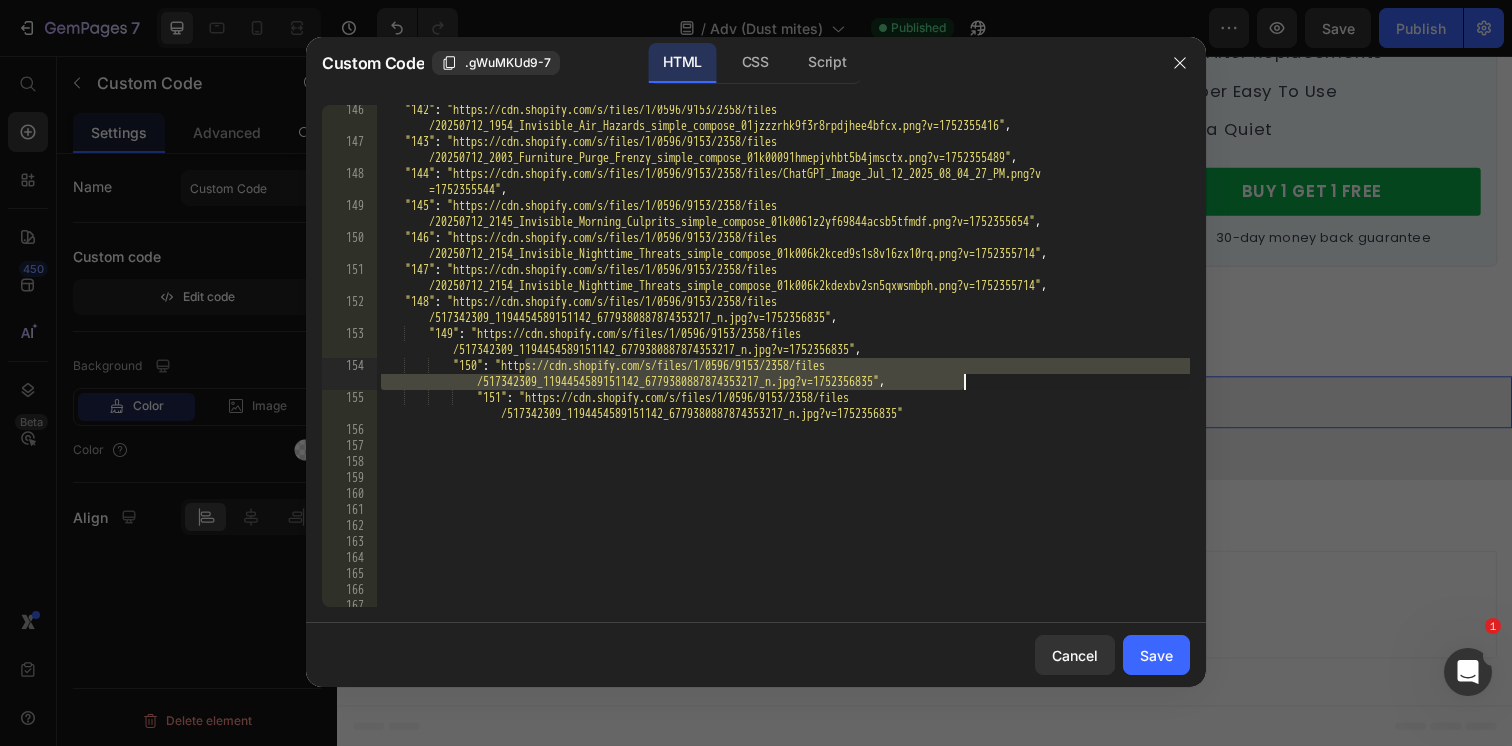 drag, startPoint x: 524, startPoint y: 366, endPoint x: 965, endPoint y: 378, distance: 441.16324 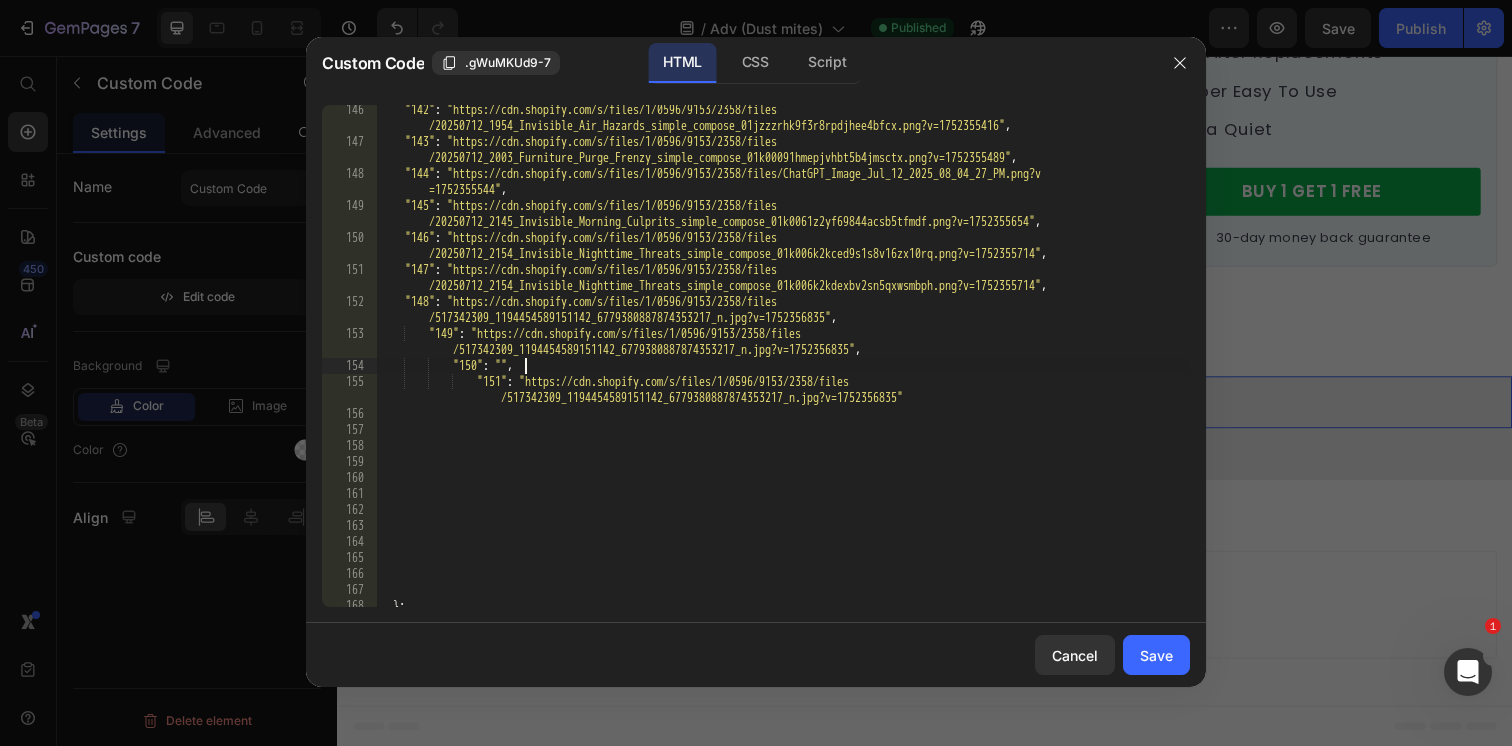 paste on "https://cdn.shopify.com/s/files/1/0596/9153/2358/files/518318431_628304630291927_7053120251259560339_n.jpg?v=1752356835" 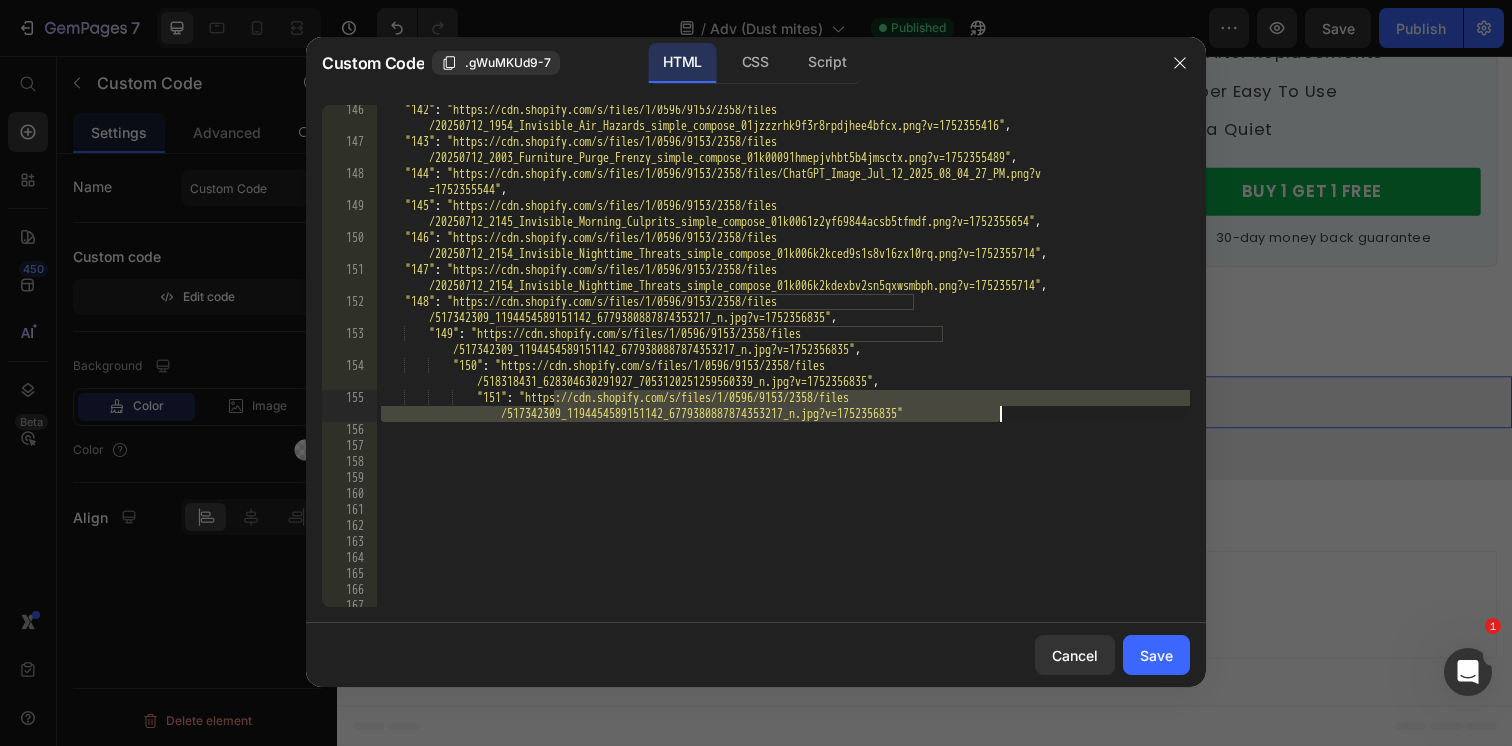 drag, startPoint x: 561, startPoint y: 401, endPoint x: 999, endPoint y: 409, distance: 438.07306 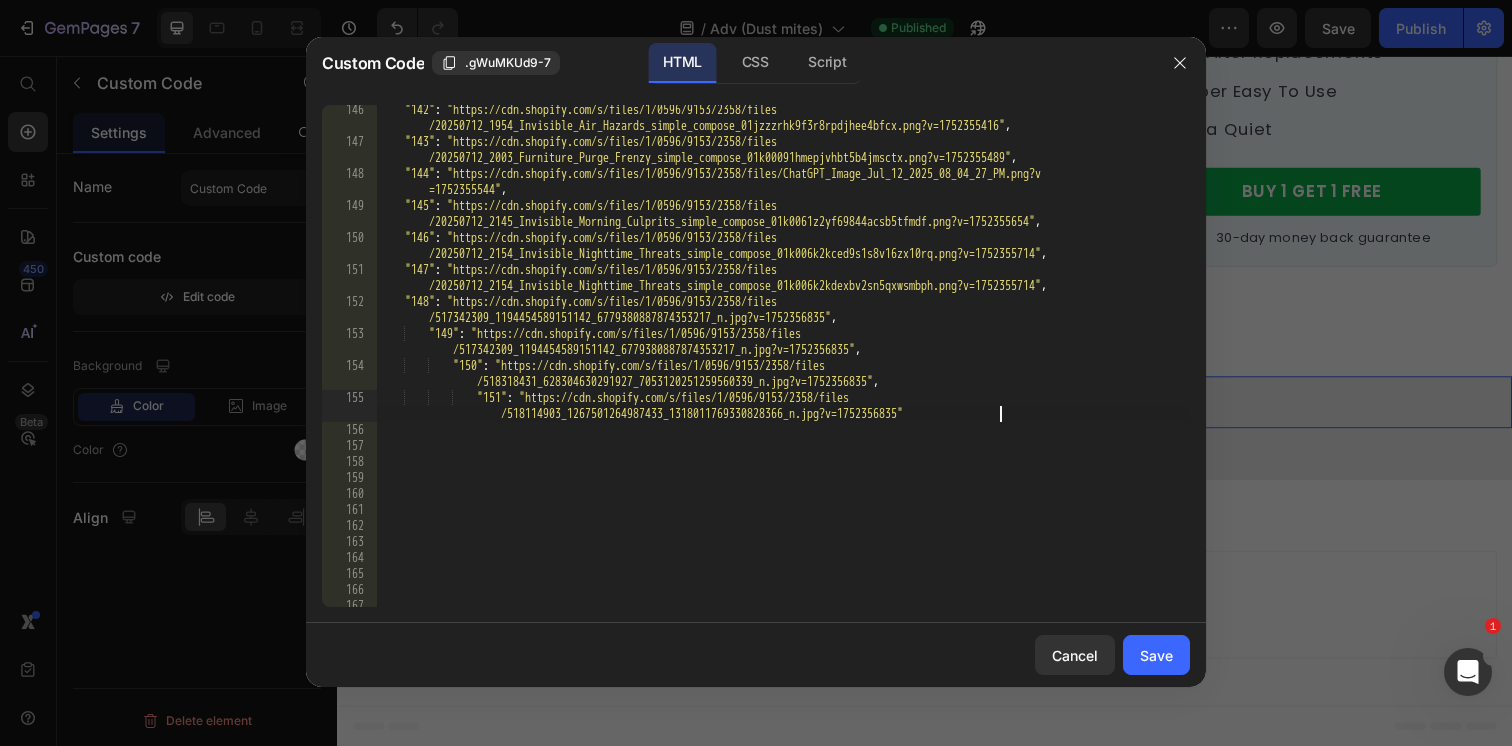 click on ""142" :   "https://cdn.shopify.com/s/files/1/0596/9153/2358/files          /20250712_1954_Invisible_Air_Hazards_simple_compose_01jzzzrhk9f3r8rpdjhee4bfcx.png?v=1752355416" ,      "143" :   "https://cdn.shopify.com/s/files/1/0596/9153/2358/files          /20250712_2003_Furniture_Purge_Frenzy_simple_compose_01k00091hmepjvhbt5b4jmsctx.png?v=1752355489" ,      "144" :   "https://cdn.shopify.com/s/files/1/0596/9153/2358/files/ChatGPT_Image_Jul_12_2025_08_04_27_PM.png?v          =1752355544" ,      "145" :   "https://cdn.shopify.com/s/files/1/0596/9153/2358/files          /20250712_2145_Invisible_Morning_Culprits_simple_compose_01k0061z2yf69844acsb5tfmdf.png?v=1752355654" ,      "146" :   "https://cdn.shopify.com/s/files/1/0596/9153/2358/files          /20250712_2154_Invisible_Nighttime_Threats_simple_compose_01k006k2kced9s1s8v16zx10rq.png?v=1752355714" ,      "147" :   "https://cdn.shopify.com/s/files/1/0596/9153/2358/files          ,      "148" :   ," at bounding box center (783, 377) 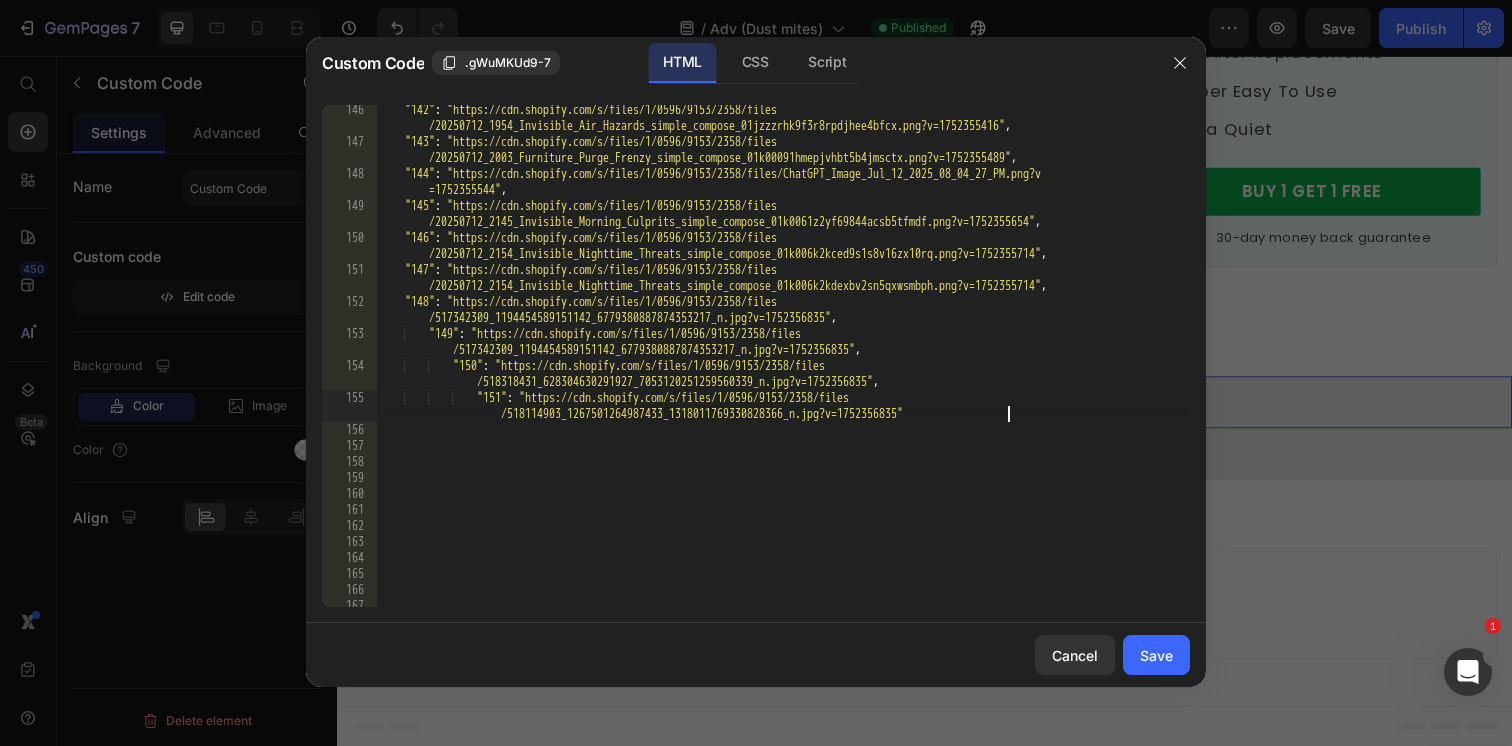 type on ""151": "https://cdn.shopify.com/s/files/1/0596/9153/2358/files/518114903_1267501264987433_1318011769330828366_n.jpg?v=1752356835"," 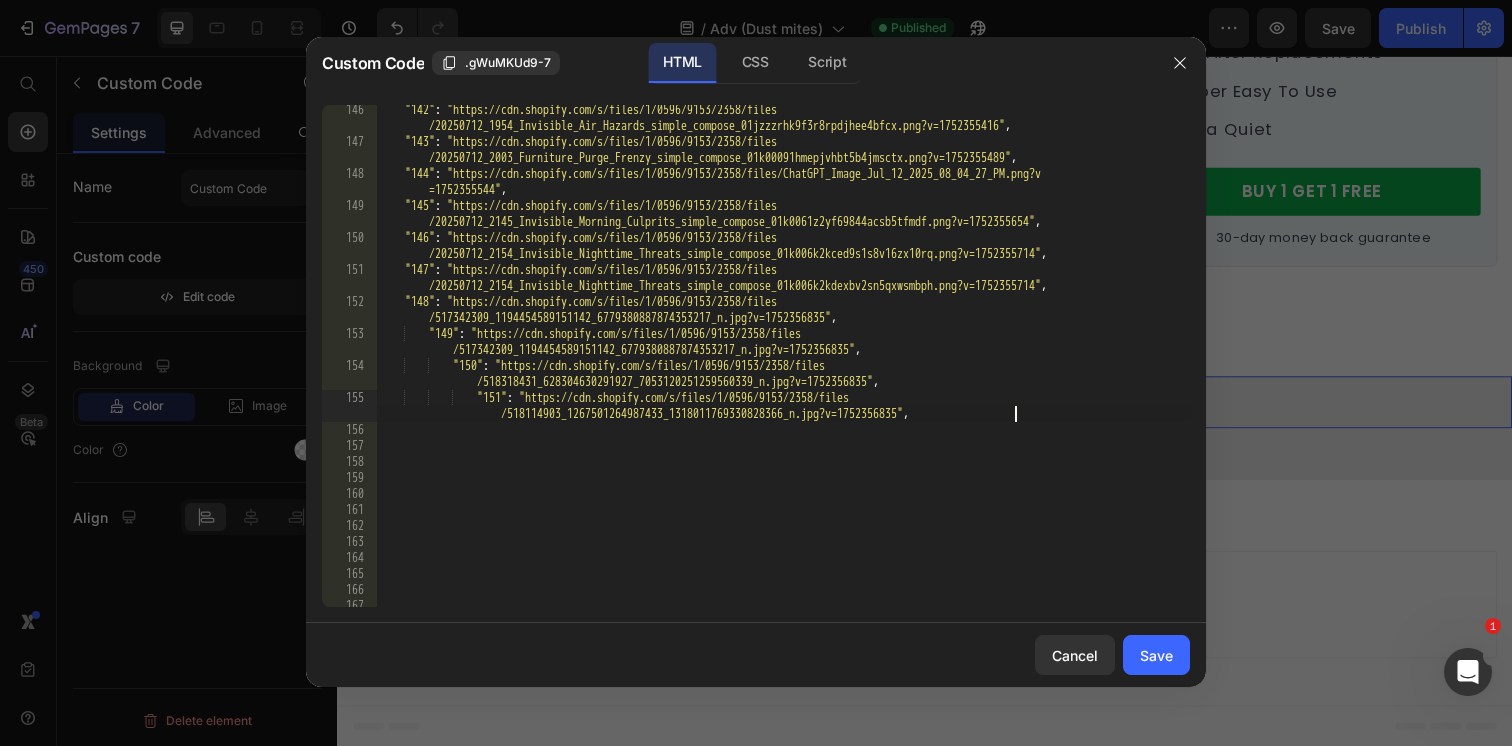 scroll, scrollTop: 0, scrollLeft: 8, axis: horizontal 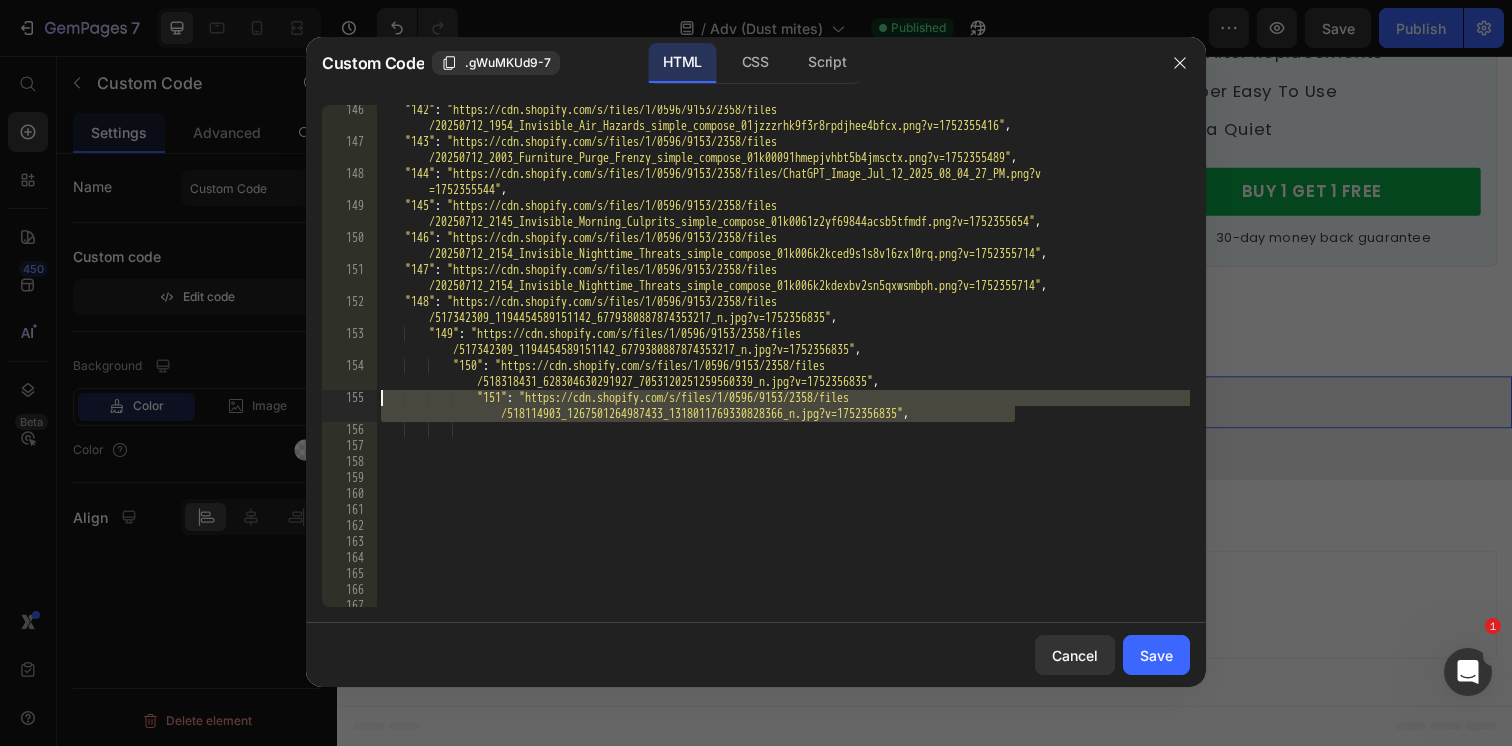 drag, startPoint x: 1039, startPoint y: 416, endPoint x: 177, endPoint y: 403, distance: 862.098 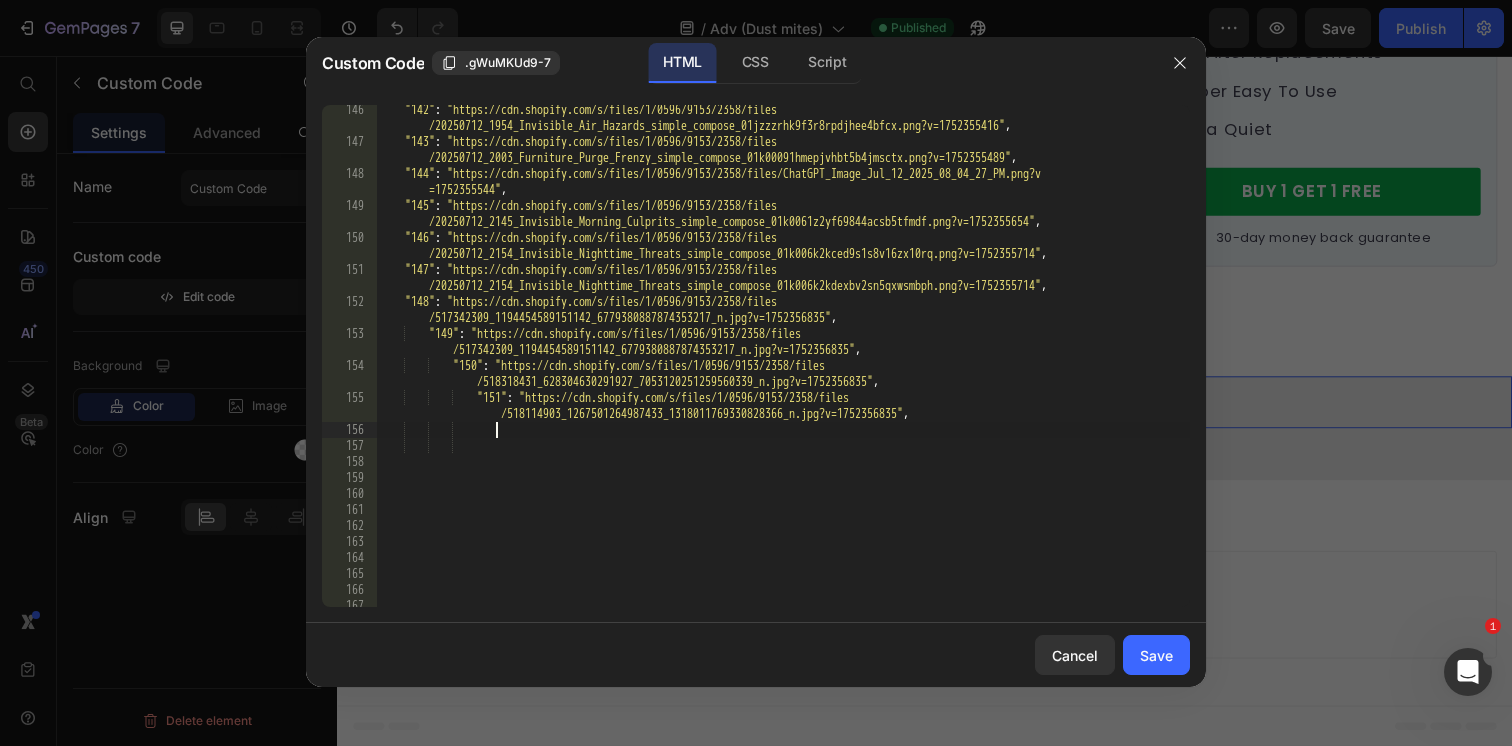 paste on ""151": "https://cdn.shopify.com/s/files/1/0596/9153/2358/files/518114903_1267501264987433_1318011769330828366_n.jpg?v=1752356835"," 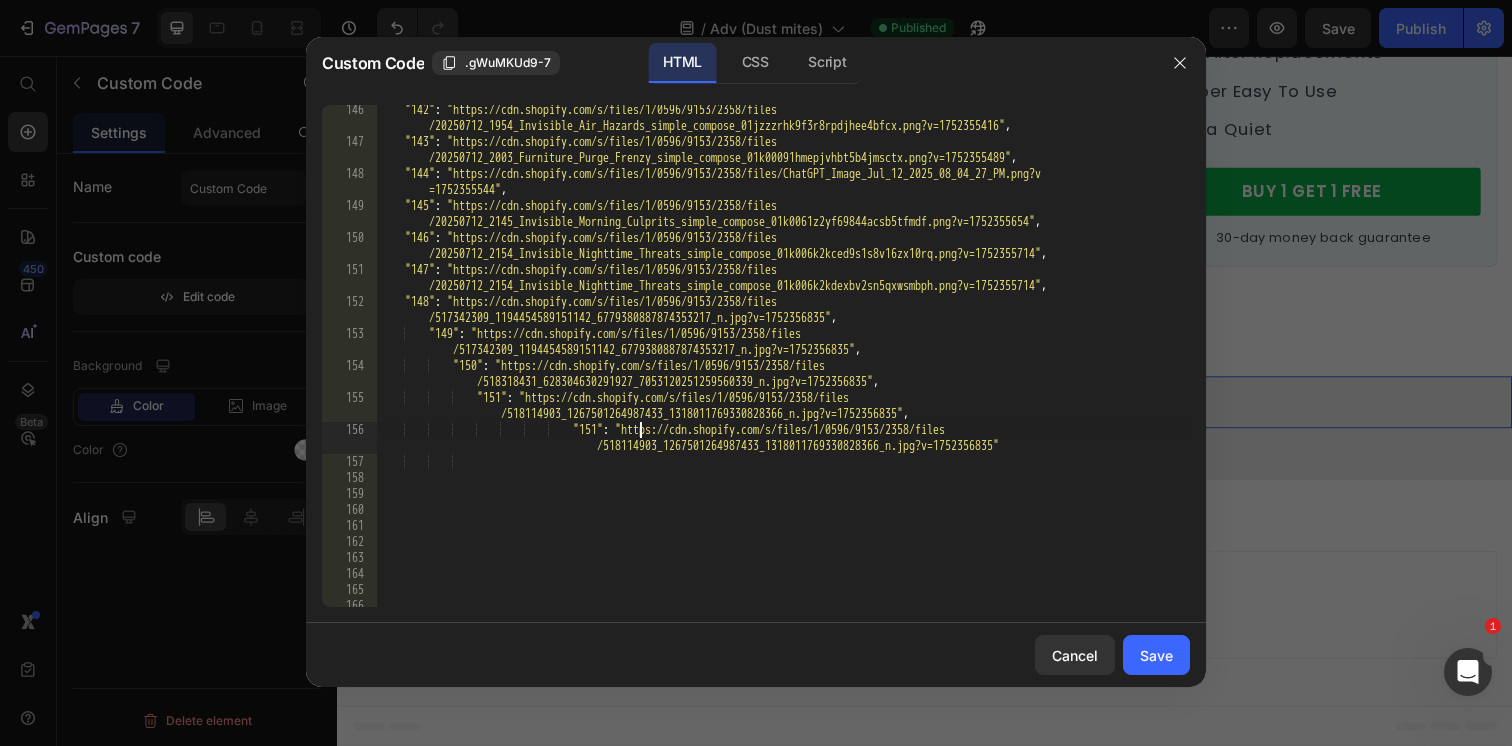 click on ""142" :   "https://cdn.shopify.com/s/files/1/0596/9153/2358/files          /20250712_1954_Invisible_Air_Hazards_simple_compose_01jzzzrhk9f3r8rpdjhee4bfcx.png?v=1752355416" ,      "143" :   "https://cdn.shopify.com/s/files/1/0596/9153/2358/files          /20250712_2003_Furniture_Purge_Frenzy_simple_compose_01k00091hmepjvhbt5b4jmsctx.png?v=1752355489" ,      "144" :   "https://cdn.shopify.com/s/files/1/0596/9153/2358/files/ChatGPT_Image_Jul_12_2025_08_04_27_PM.png?v          =1752355544" ,      "145" :   "https://cdn.shopify.com/s/files/1/0596/9153/2358/files          /20250712_2145_Invisible_Morning_Culprits_simple_compose_01k0061z2yf69844acsb5tfmdf.png?v=1752355654" ,      "146" :   "https://cdn.shopify.com/s/files/1/0596/9153/2358/files          /20250712_2154_Invisible_Nighttime_Threats_simple_compose_01k006k2kced9s1s8v16zx10rq.png?v=1752355714" ,      "147" :   "https://cdn.shopify.com/s/files/1/0596/9153/2358/files          ,      "148" :   ," at bounding box center [783, 377] 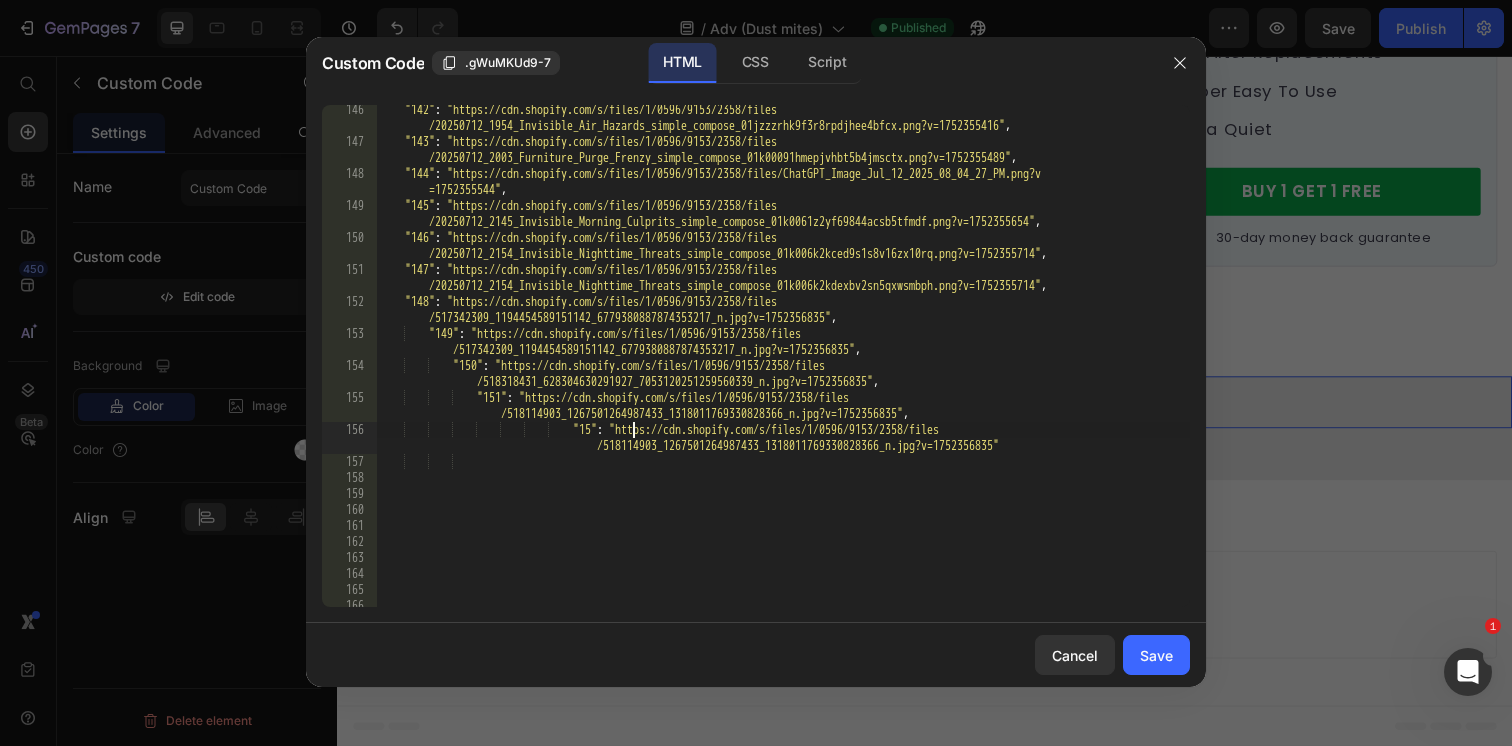 scroll, scrollTop: 0, scrollLeft: 21, axis: horizontal 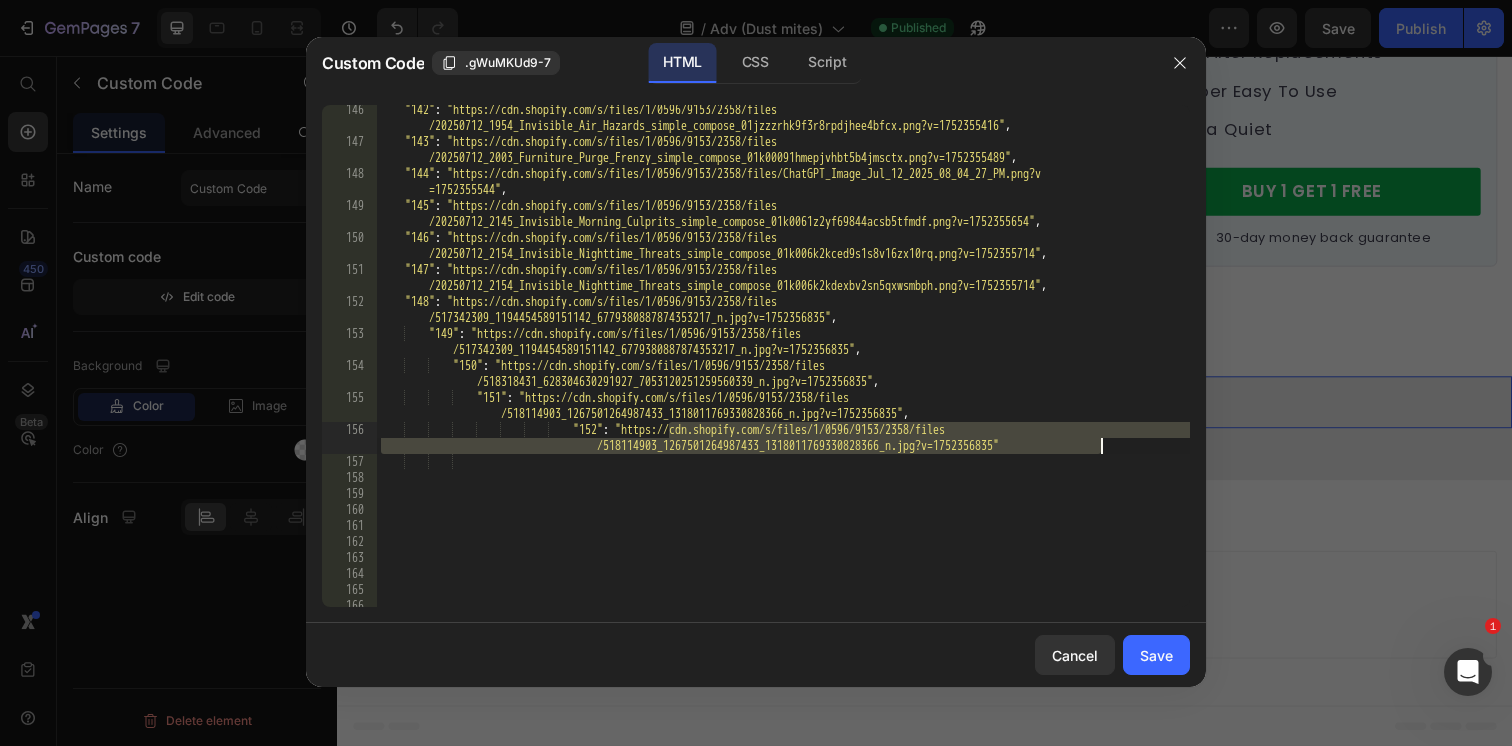 drag, startPoint x: 668, startPoint y: 431, endPoint x: 1106, endPoint y: 448, distance: 438.32977 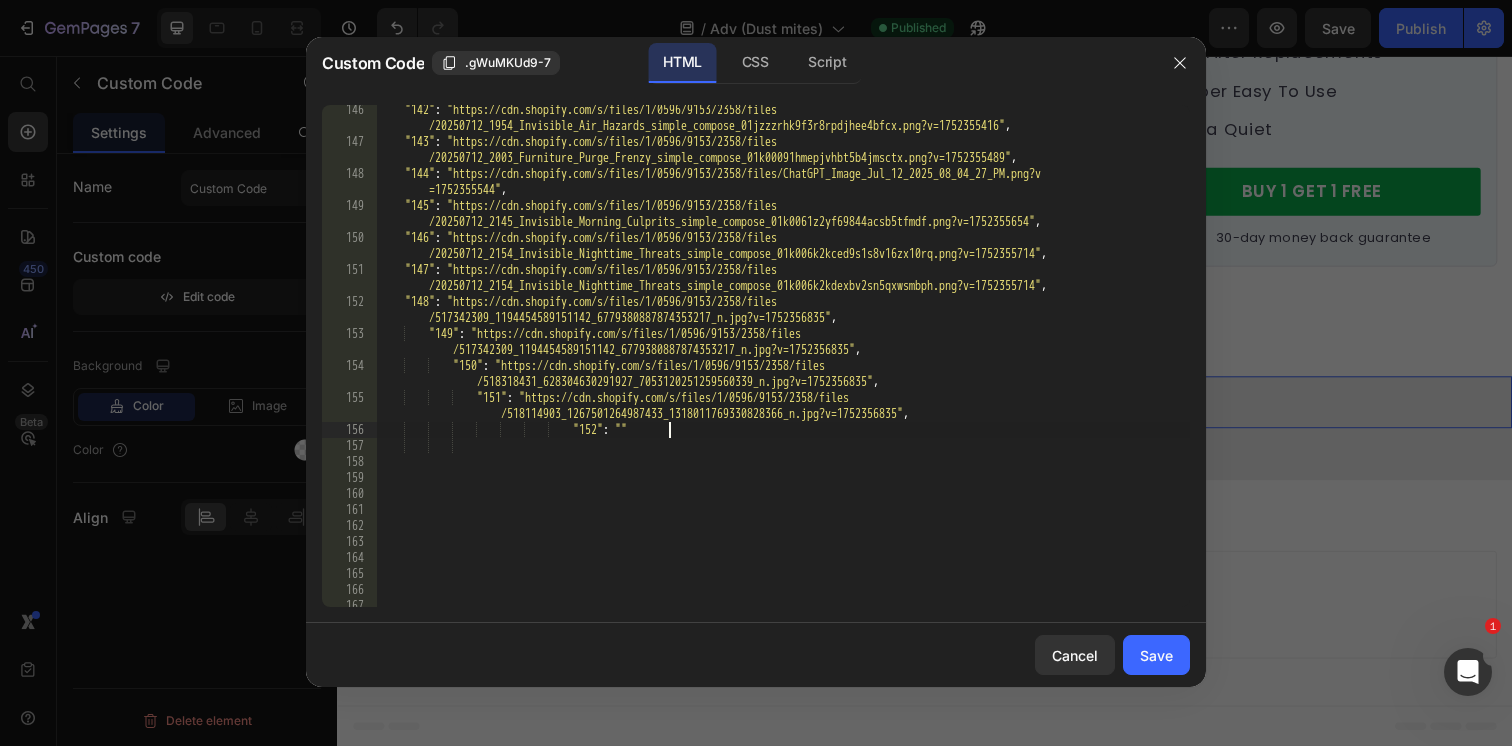 paste on "https://cdn.shopify.com/s/files/1/0596/9153/2358/files/518372889_1053313890244404_176709476680405957_n.jpg?v=1752356835" 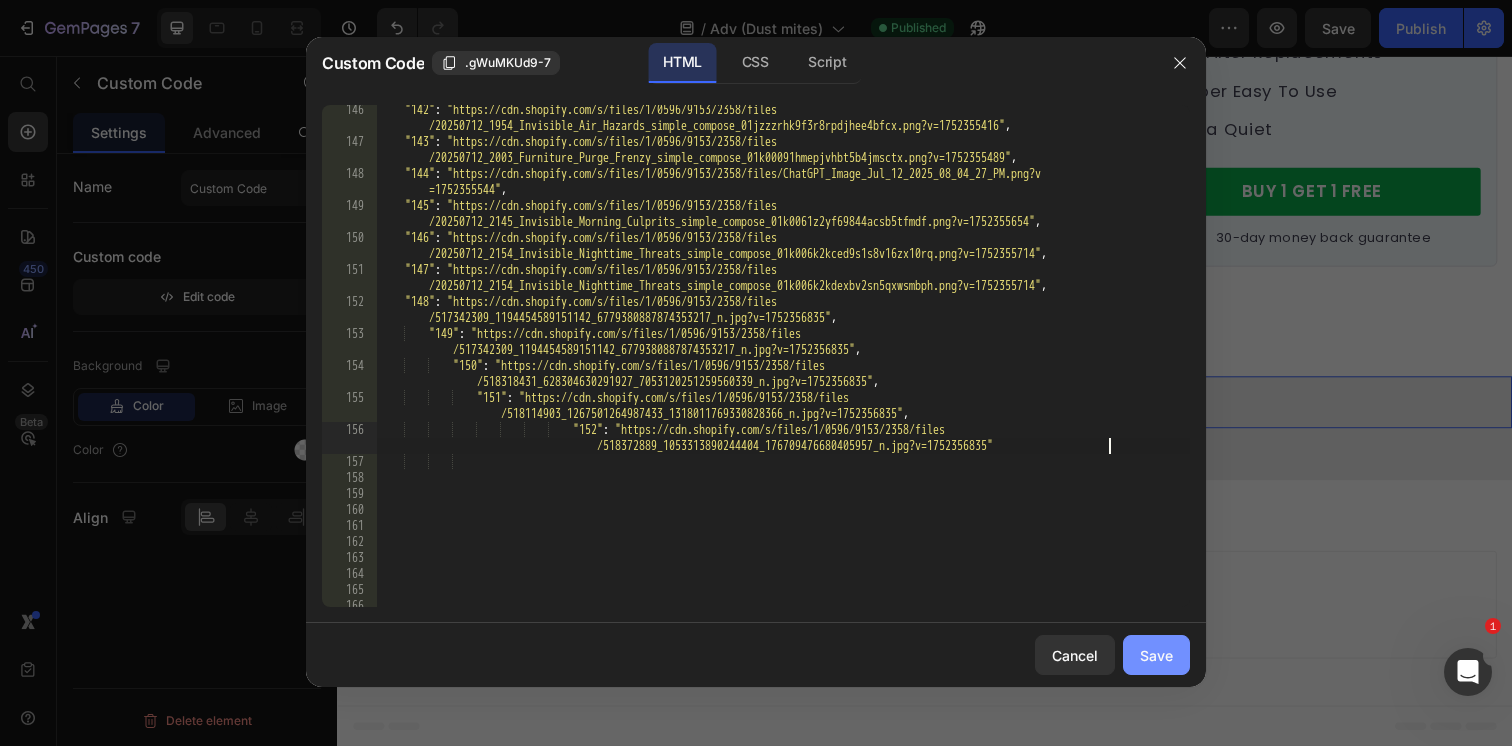 click on "Save" at bounding box center (1156, 655) 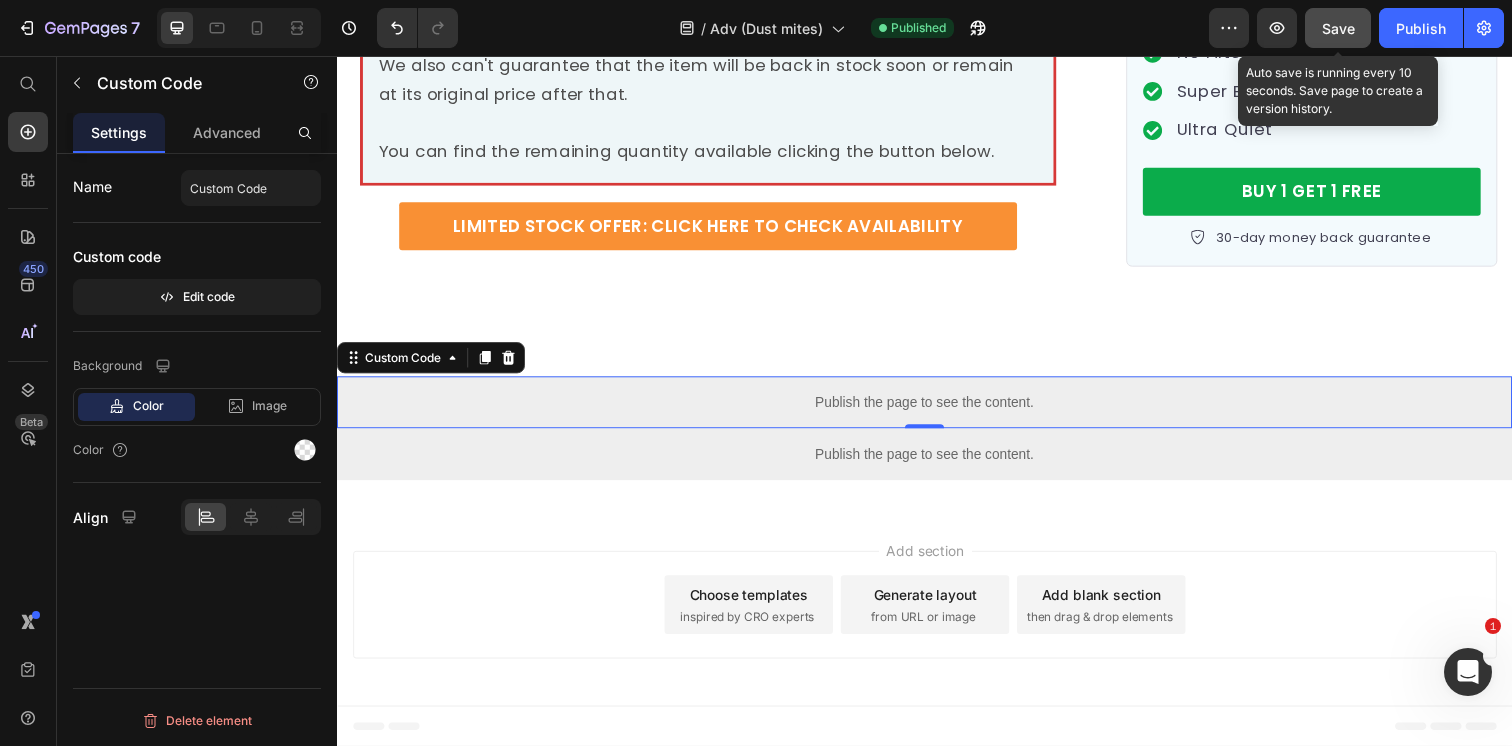 click on "Save" 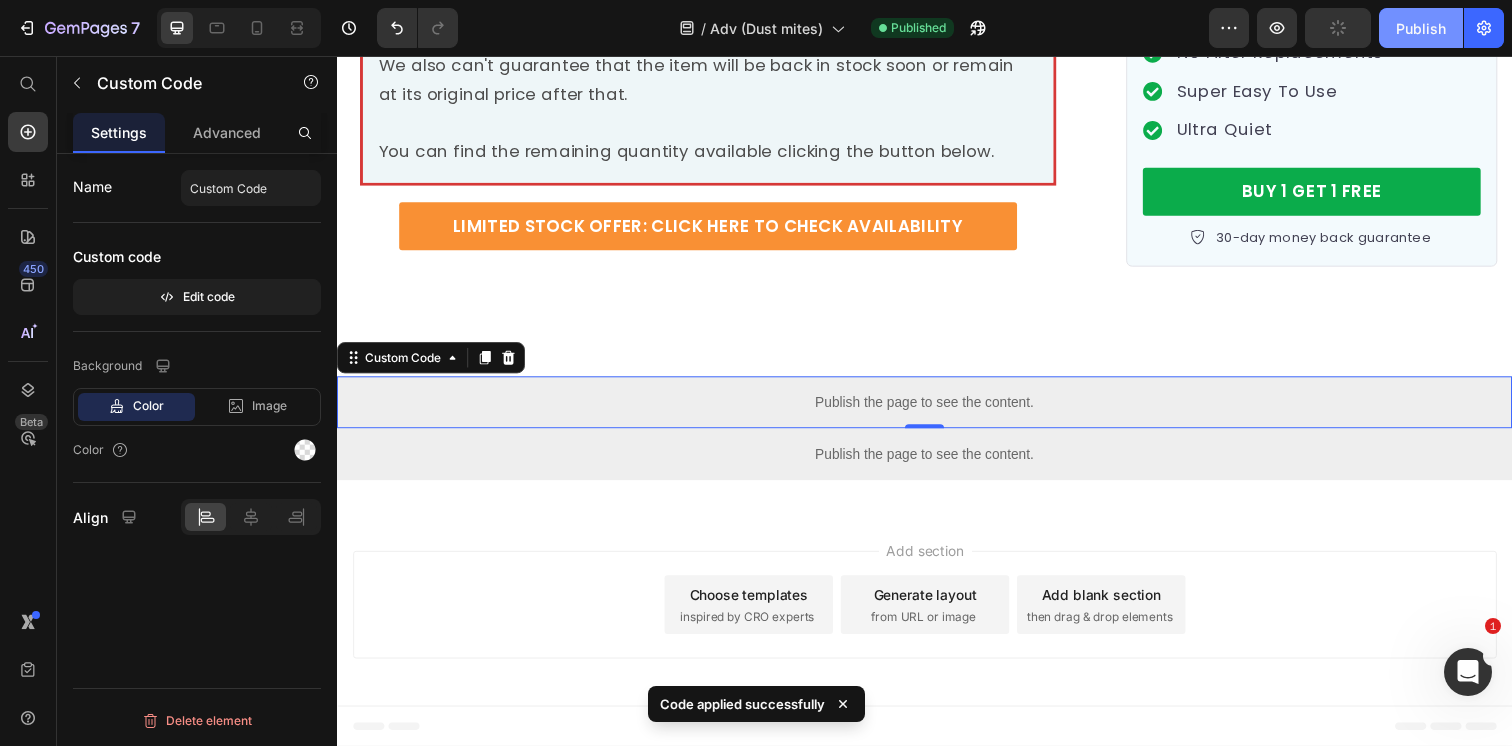 click on "Publish" at bounding box center (1421, 28) 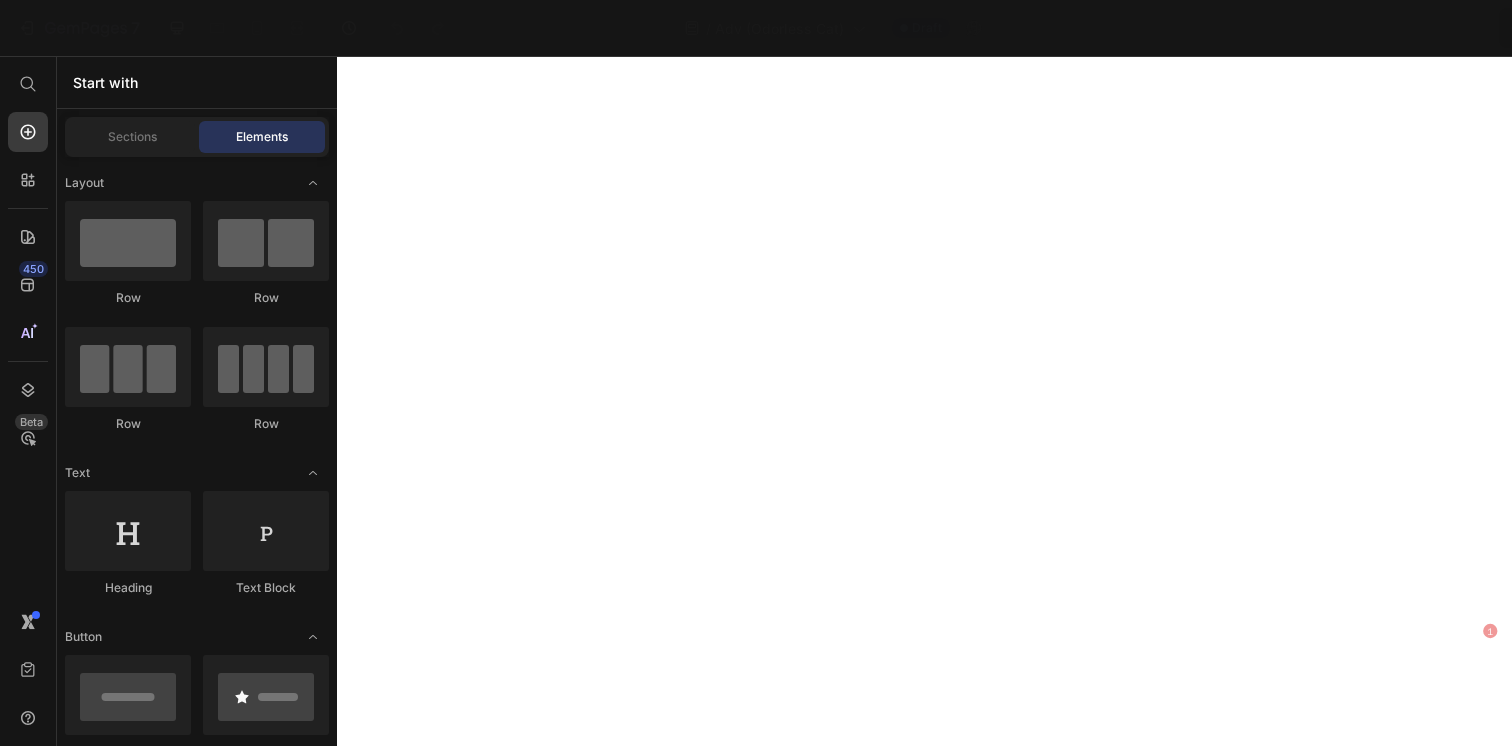 scroll, scrollTop: 0, scrollLeft: 0, axis: both 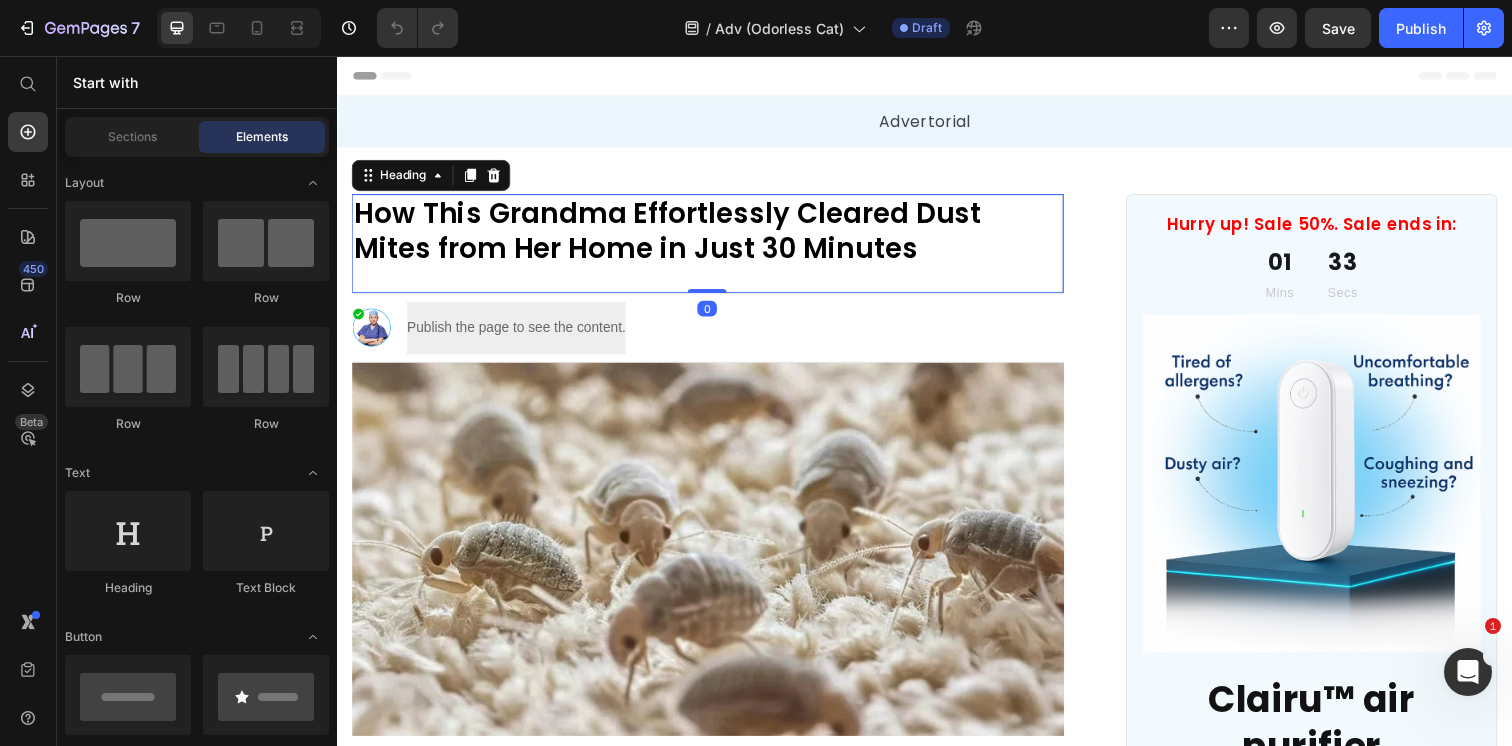 click on "How This Grandma Effortlessly Cleared Dust Mites from Her Home in Just 30 Minutes" at bounding box center (715, 235) 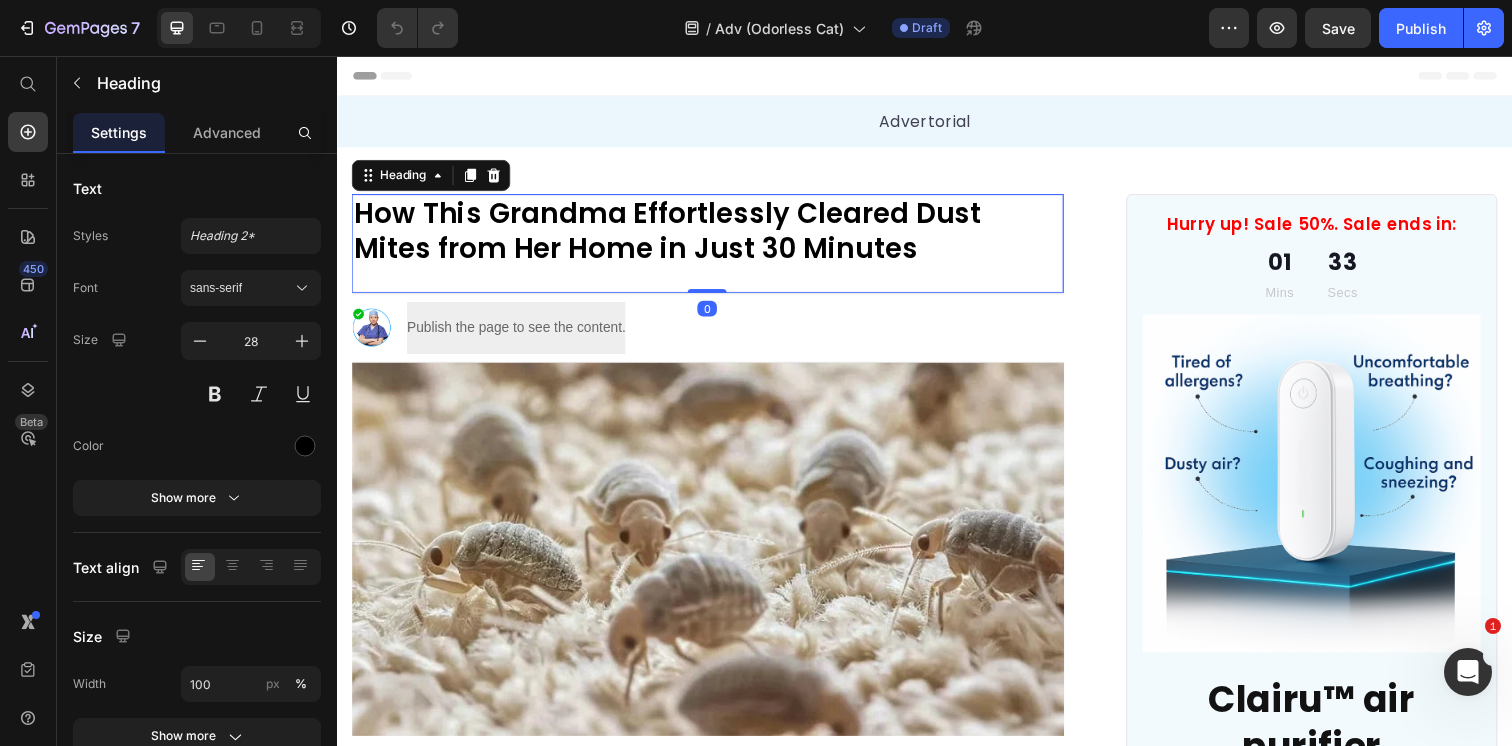 click on "How This Grandma Effortlessly Cleared Dust Mites from Her Home in Just 30 Minutes" at bounding box center [715, 235] 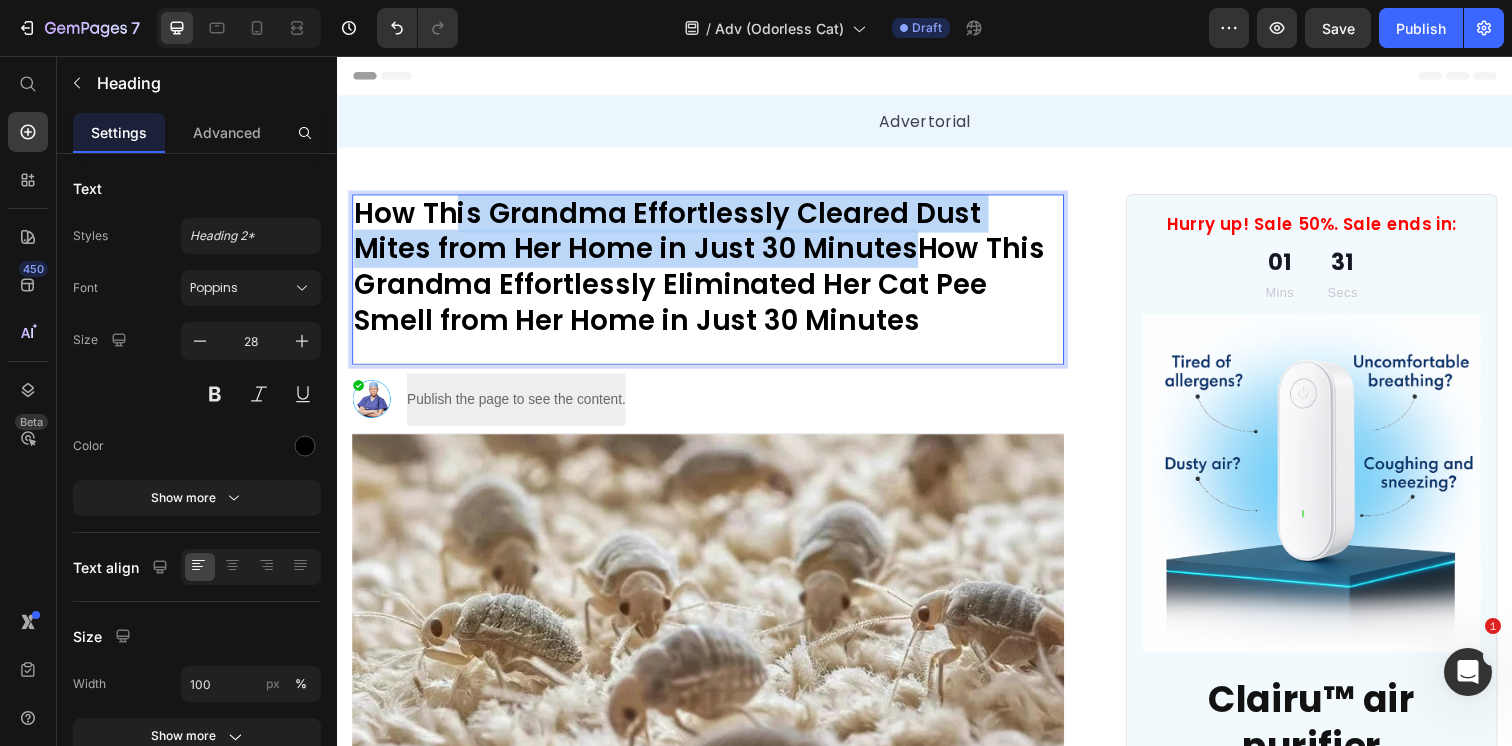 drag, startPoint x: 837, startPoint y: 259, endPoint x: 450, endPoint y: 219, distance: 389.0617 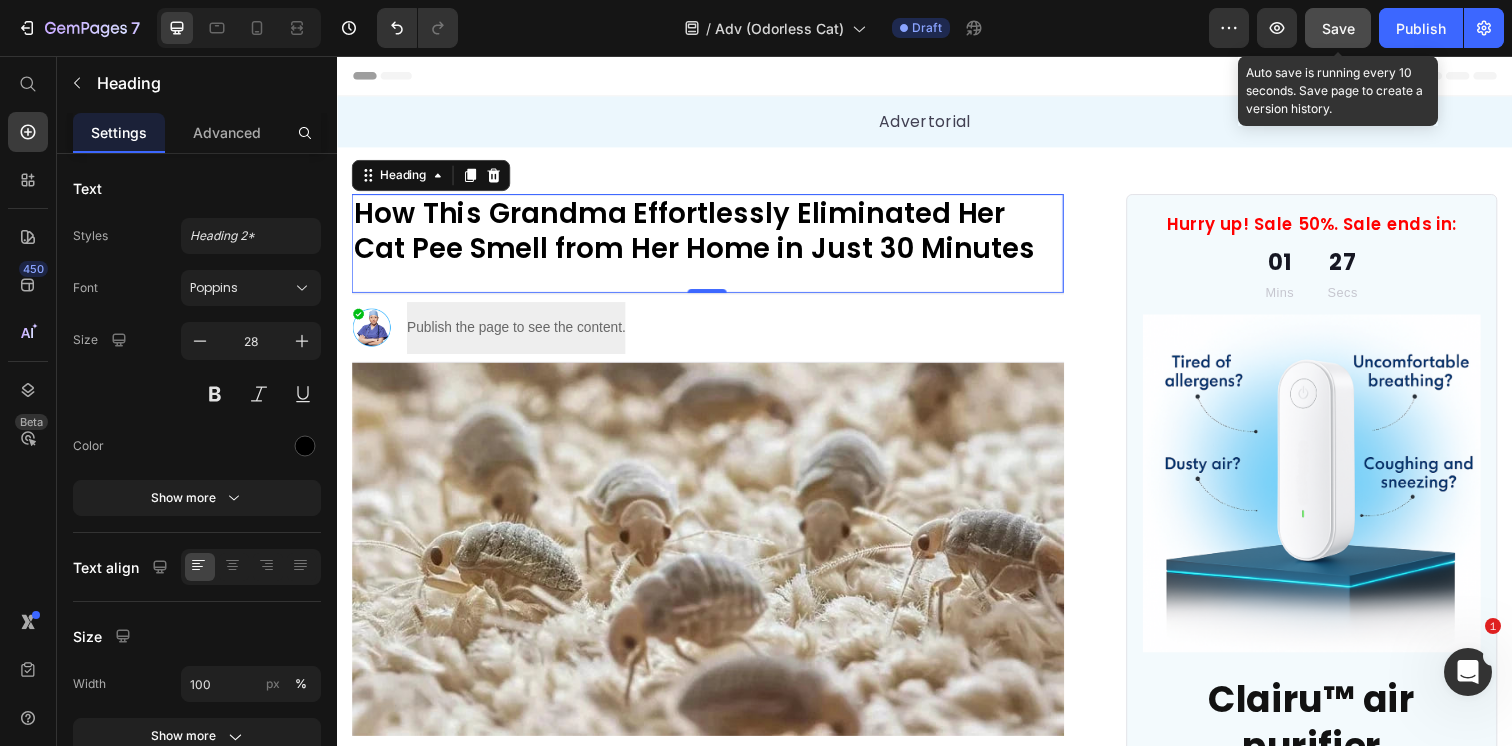 click on "Save" 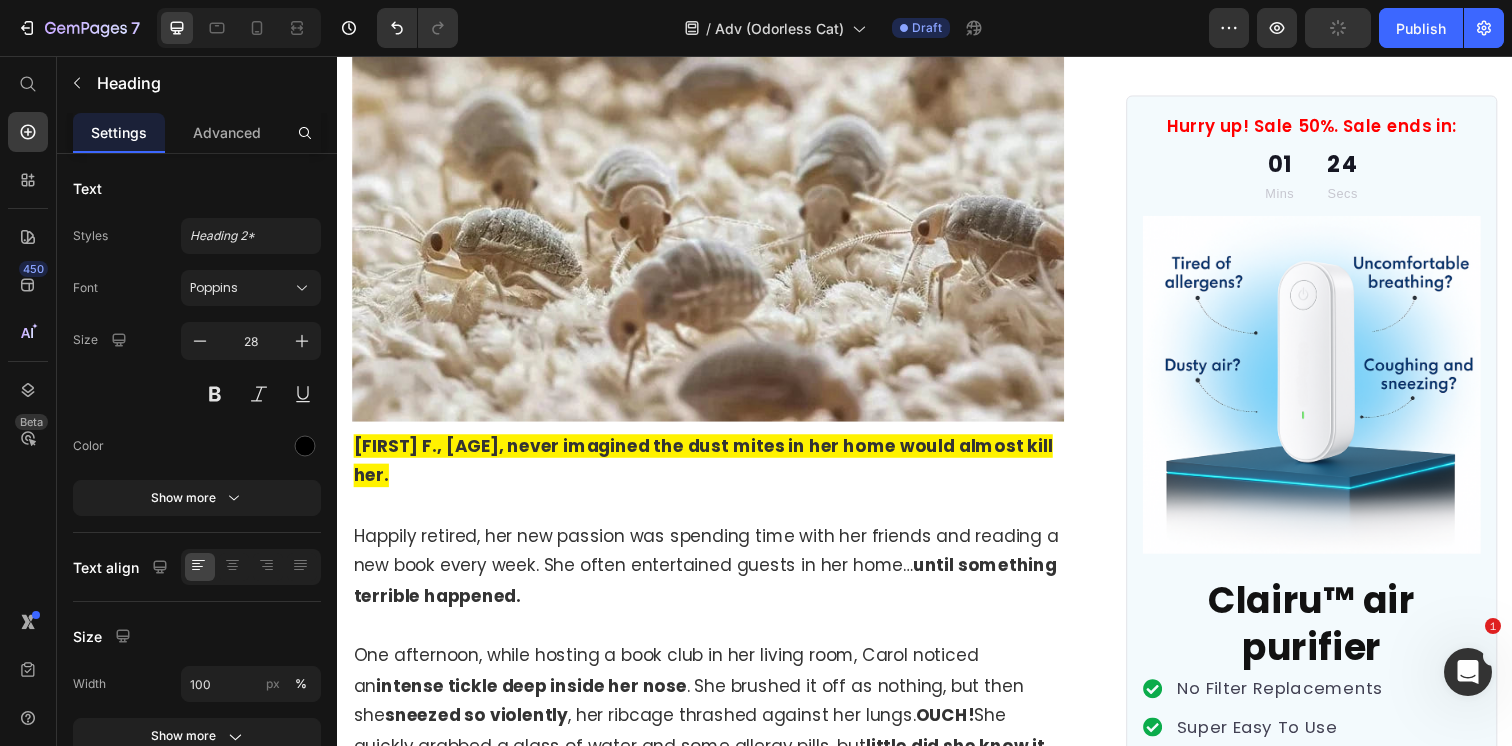 scroll, scrollTop: 359, scrollLeft: 0, axis: vertical 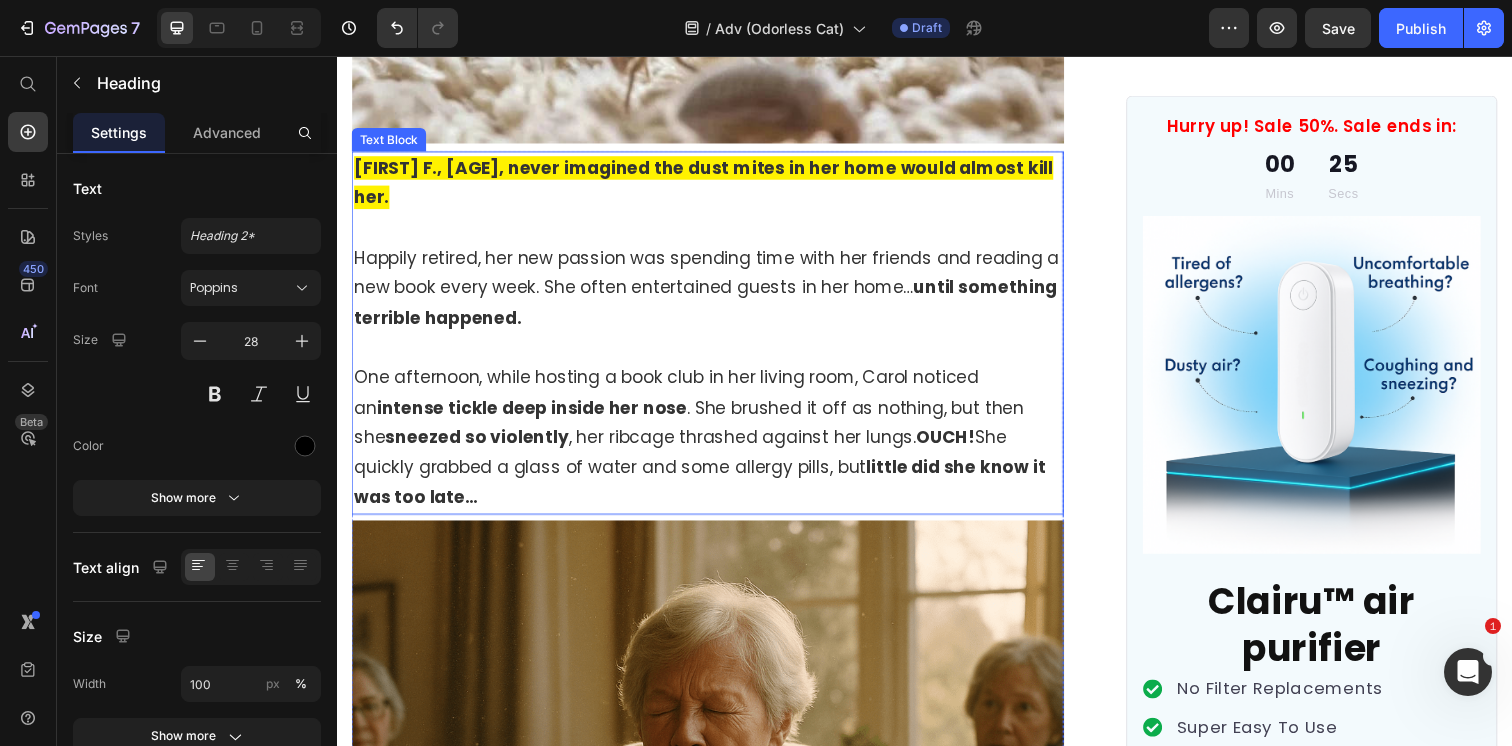 click on "One afternoon, while hosting a book club in her living room, [NAME] noticed an intense tickle deep inside her nose. She brushed it off as nothing, but then she sneezed so violently, her ribcage thrashed against her lungs. OUCH! She quickly grabbed a glass of water and some allergy pills, but little did she know it was too late…" at bounding box center [715, 445] 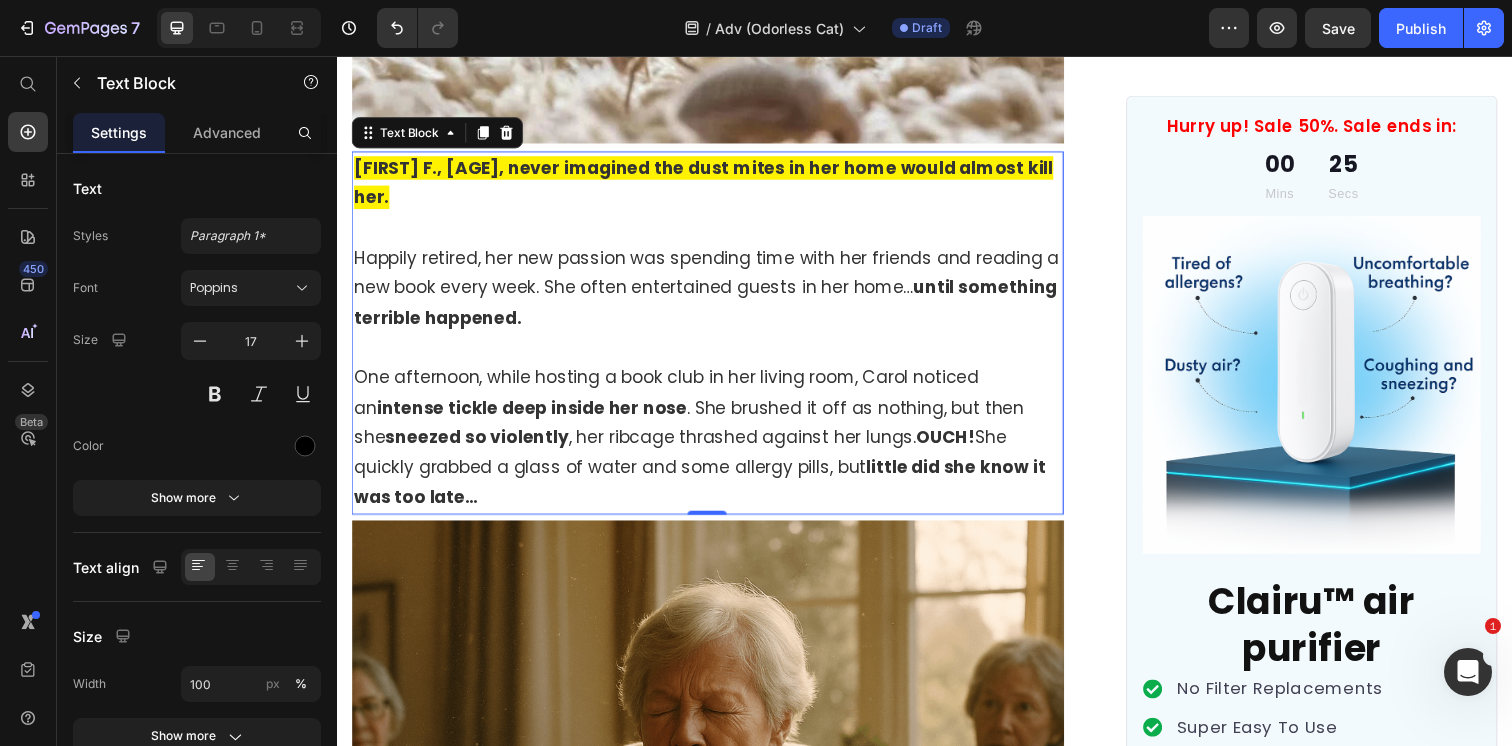 click on "One afternoon, while hosting a book club in her living room, [NAME] noticed an intense tickle deep inside her nose. She brushed it off as nothing, but then she sneezed so violently, her ribcage thrashed against her lungs. OUCH! She quickly grabbed a glass of water and some allergy pills, but little did she know it was too late…" at bounding box center (715, 445) 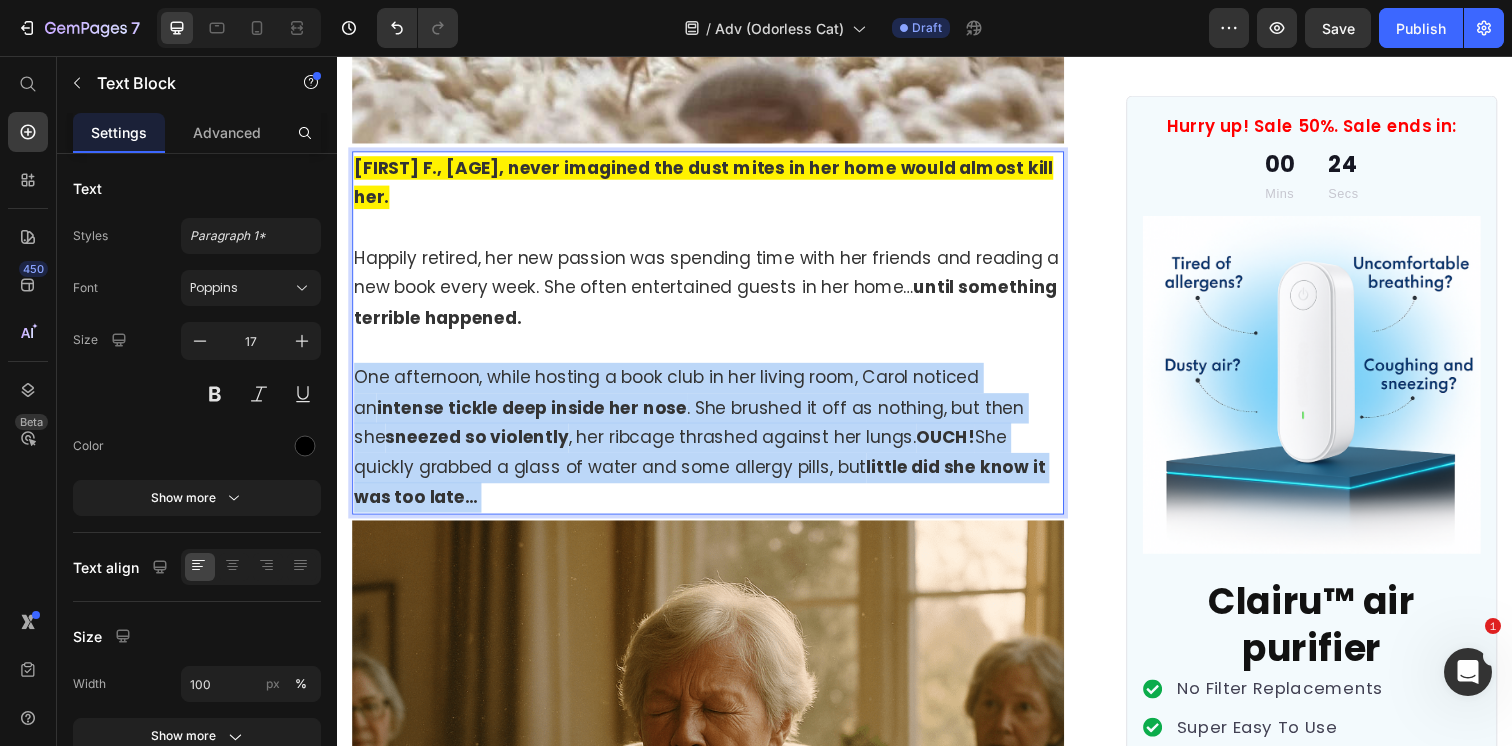 drag, startPoint x: 417, startPoint y: 474, endPoint x: 403, endPoint y: 361, distance: 113.86395 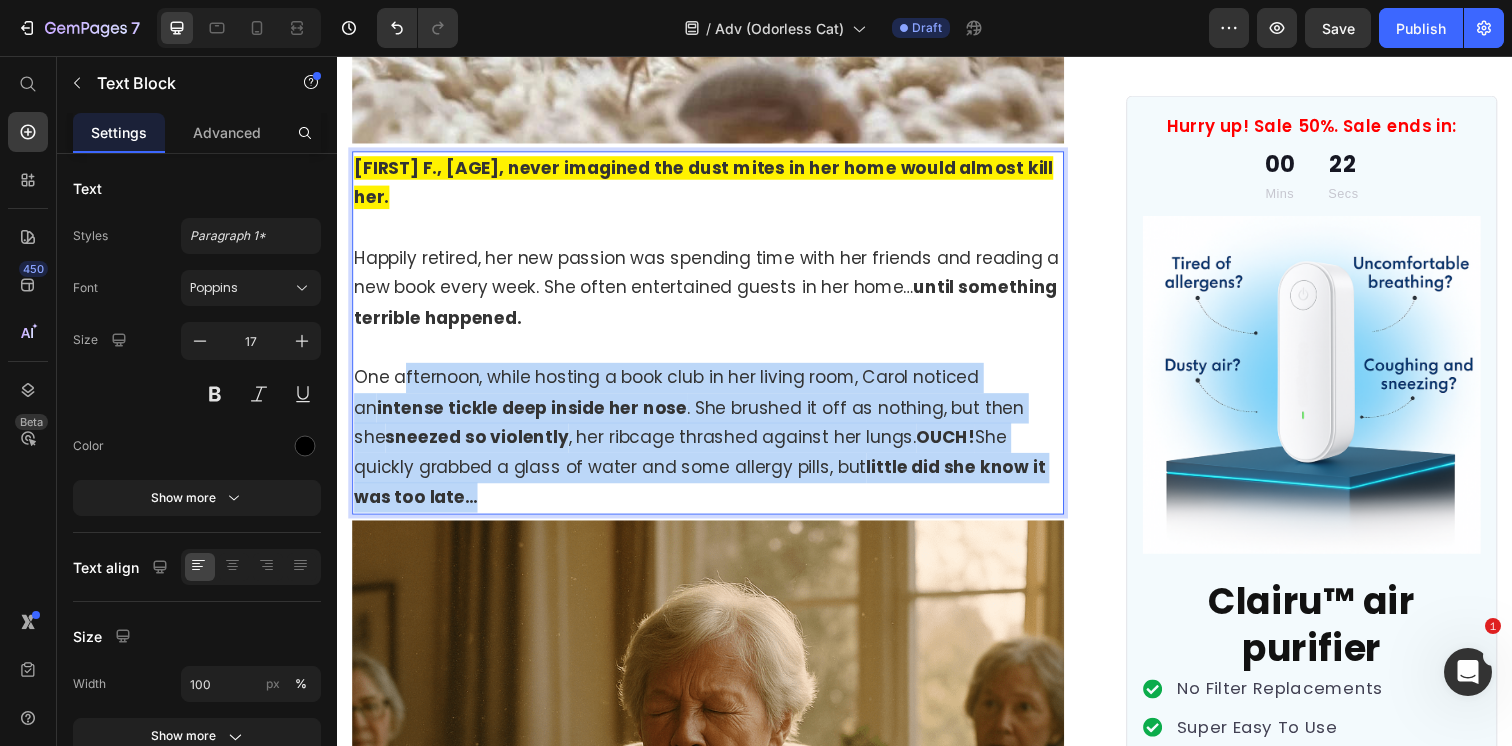 drag, startPoint x: 410, startPoint y: 474, endPoint x: 407, endPoint y: 357, distance: 117.03845 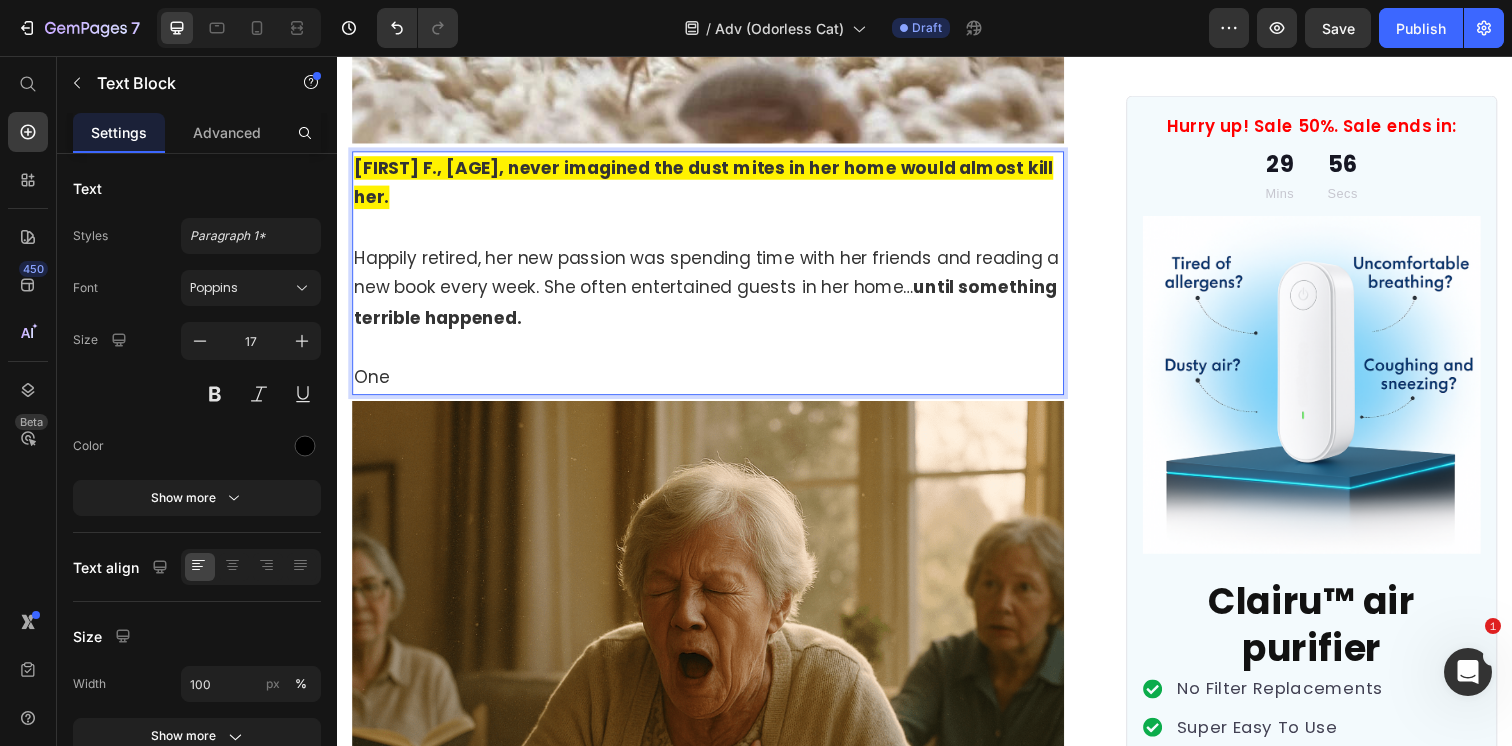 click on "One" at bounding box center (715, 384) 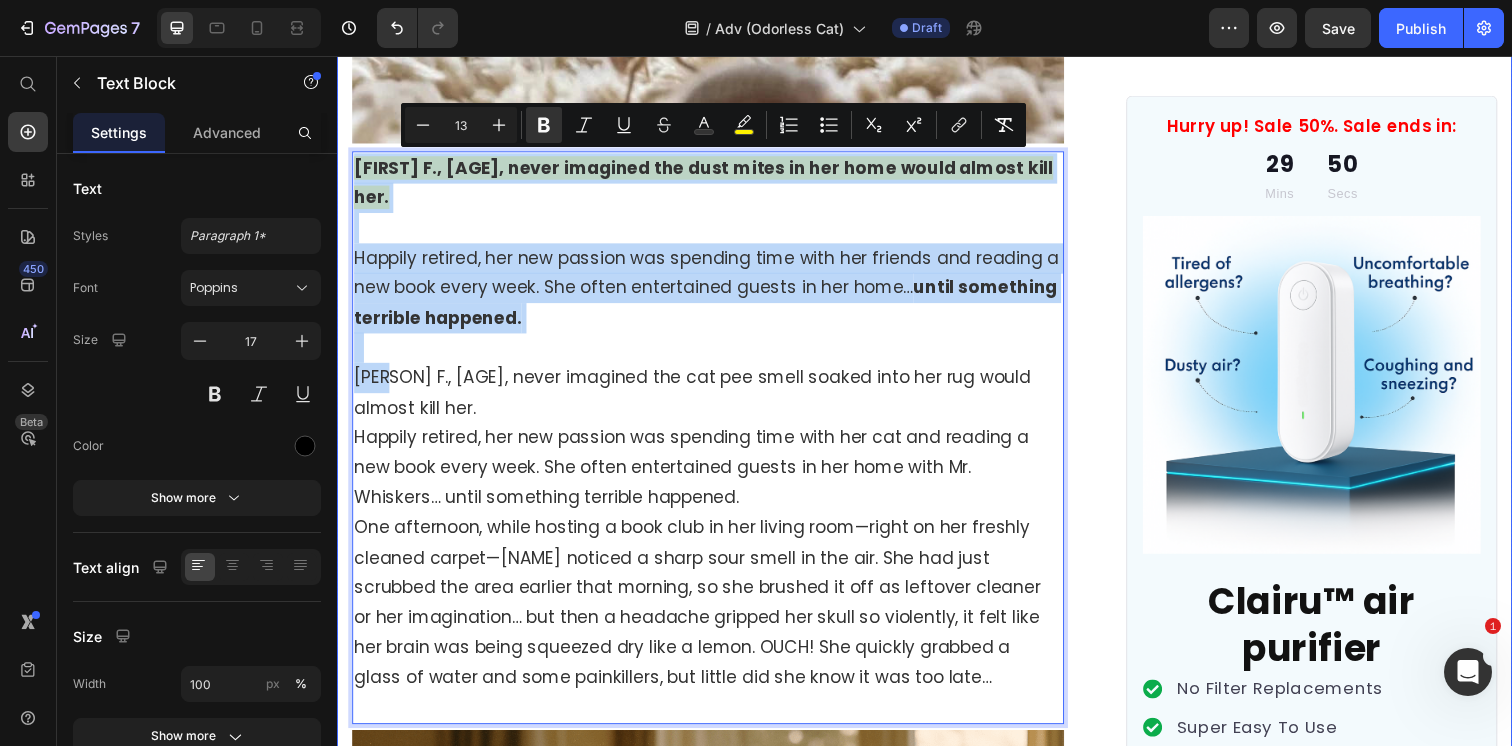 drag, startPoint x: 400, startPoint y: 356, endPoint x: 349, endPoint y: 180, distance: 183.24028 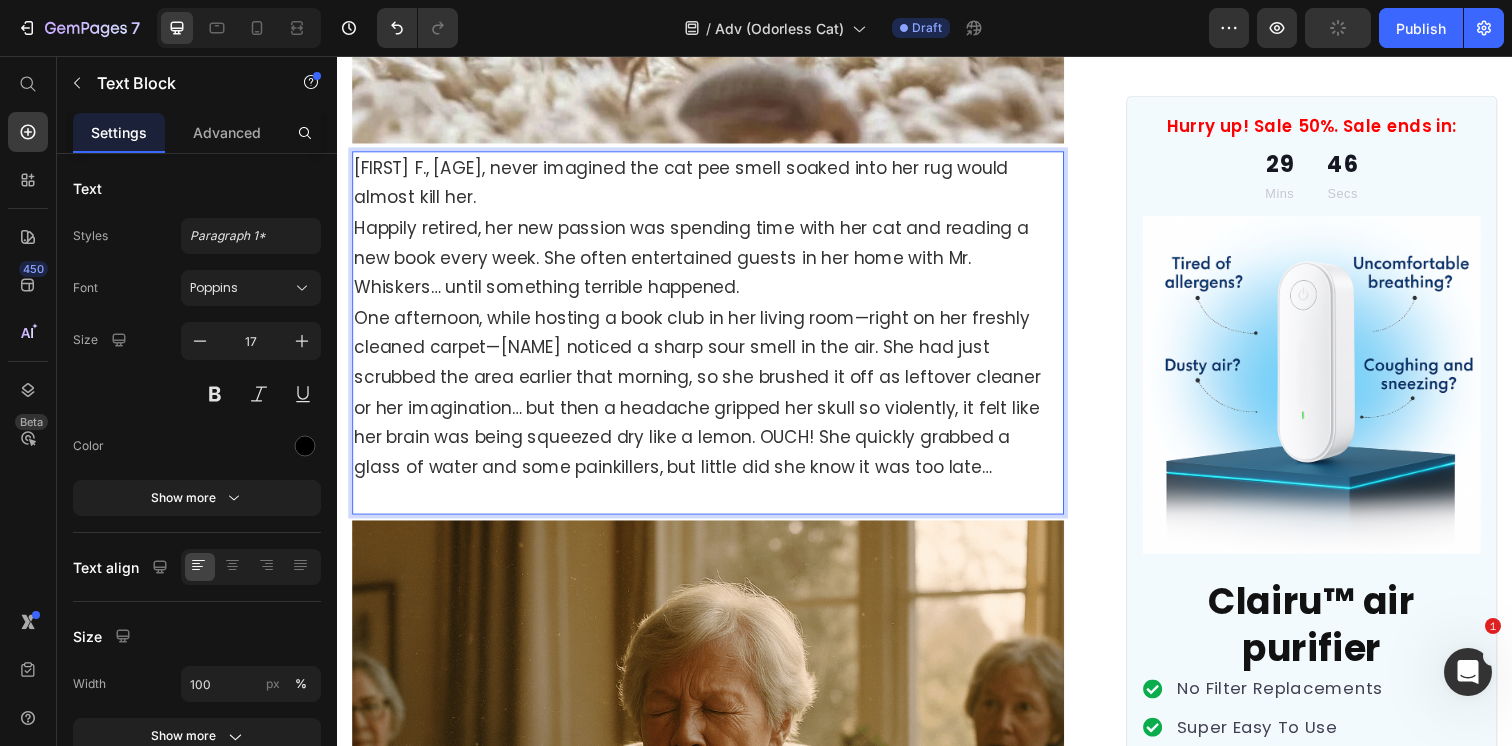 click on "[FIRST] F., [AGE], never imagined the cat pee smell soaked into her rug would almost kill her. Happily retired, her new passion was spending time with her cat and reading a new book every week. She often entertained guests in her home with Mr. Whiskers… until something terrible happened. One afternoon, while hosting a book club in her living room—right on her freshly cleaned carpet—[FIRST] noticed a sharp sour smell in the air. She had just scrubbed the area earlier that morning, so she brushed it off as leftover cleaner or her imagination… but then a headache gripped her skull so violently, it felt like her brain was being squeezed dry like a lemon. OUCH! She quickly grabbed a glass of water and some painkillers, but little did she know it was too late…" at bounding box center [715, 338] 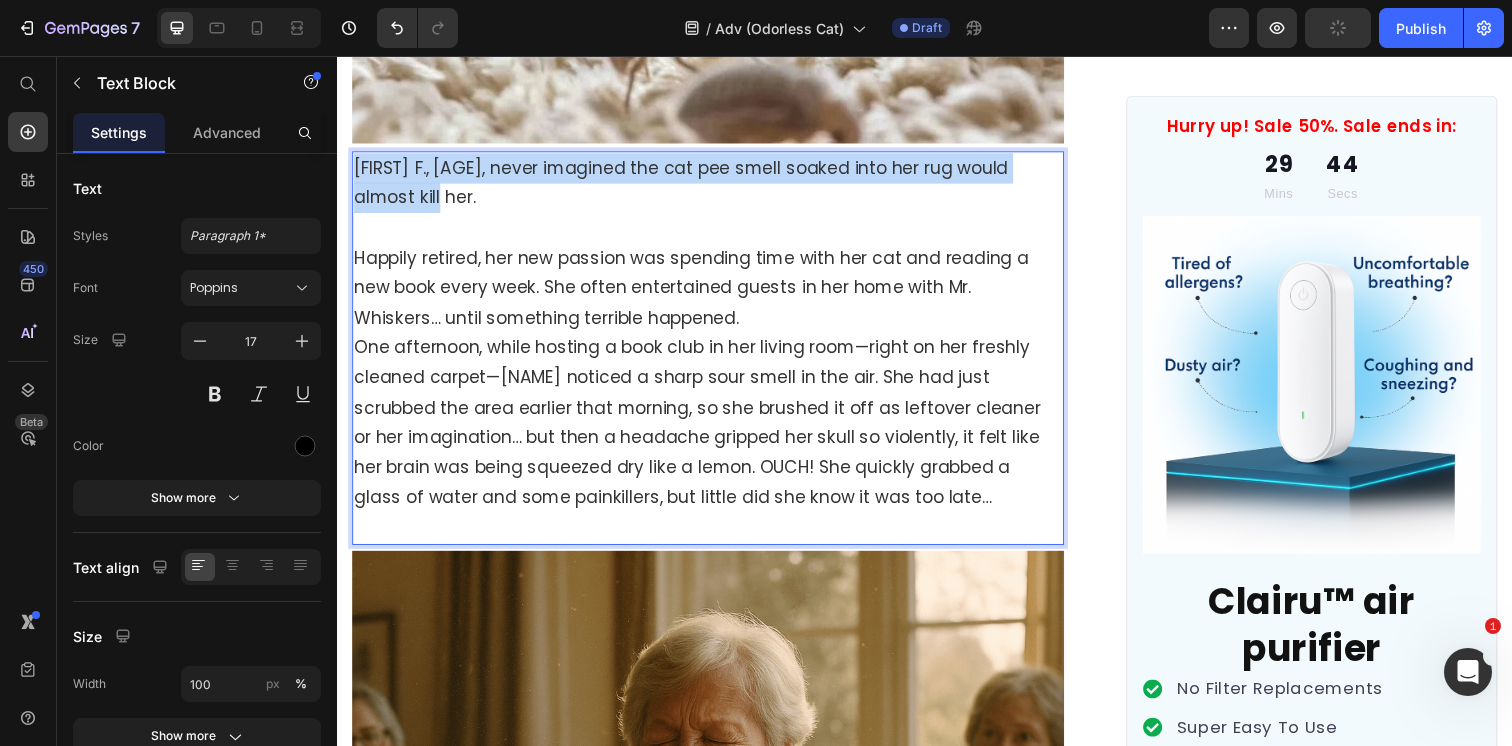 drag, startPoint x: 399, startPoint y: 203, endPoint x: 358, endPoint y: 174, distance: 50.219517 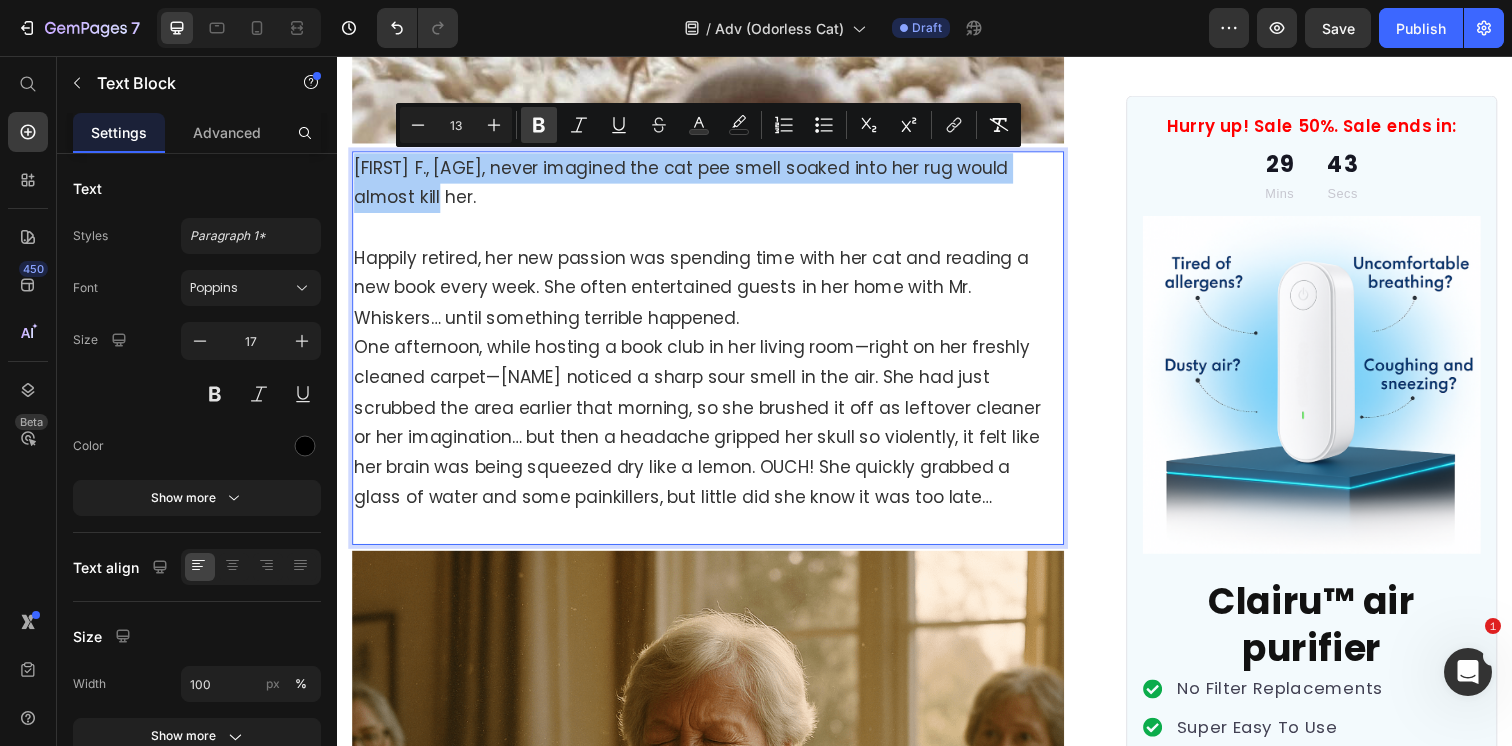 click 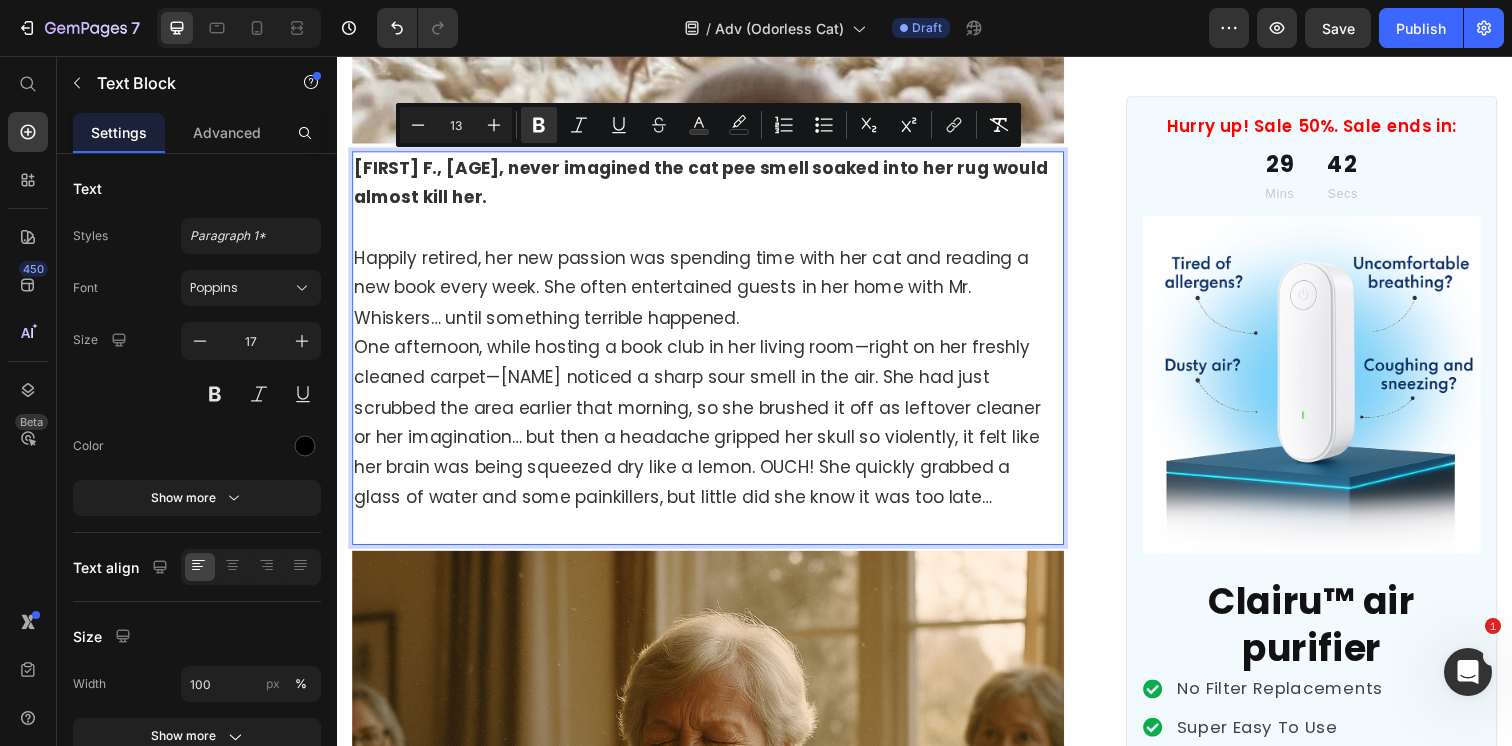 click on "Happily retired, her new passion was spending time with her cat and reading a new book every week. She often entertained guests in her home with Mr. Whiskers… until something terrible happened. One afternoon, while hosting a book club in her living room—right on her freshly cleaned carpet—[PERSON] noticed a sharp sour smell in the air. She had just scrubbed the area earlier that morning, so she brushed it off as leftover cleaner or her imagination… but then a headache gripped her skull so violently, it felt like her brain was being squeezed dry like a lemon. OUCH! She quickly grabbed a glass of water and some painkillers, but little did she know it was too late…" at bounding box center [715, 384] 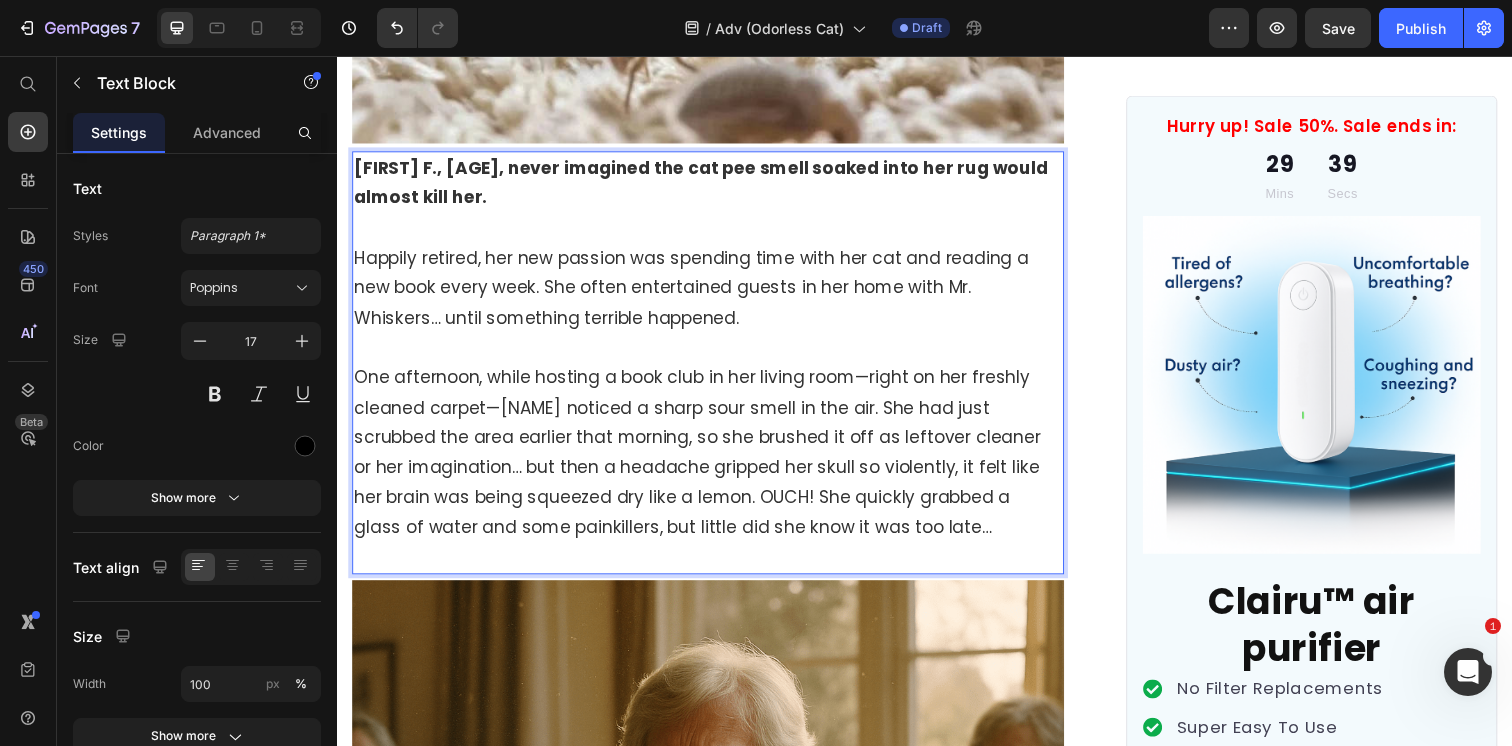 click on "One afternoon, while hosting a book club in her living room—right on her freshly cleaned carpet—[NAME] noticed a sharp sour smell in the air. She had just scrubbed the area earlier that morning, so she brushed it off as leftover cleaner or her imagination… but then a headache gripped her skull so violently, it felt like her brain was being squeezed dry like a lemon. OUCH! She quickly grabbed a glass of water and some painkillers, but little did she know it was too late…" at bounding box center [715, 460] 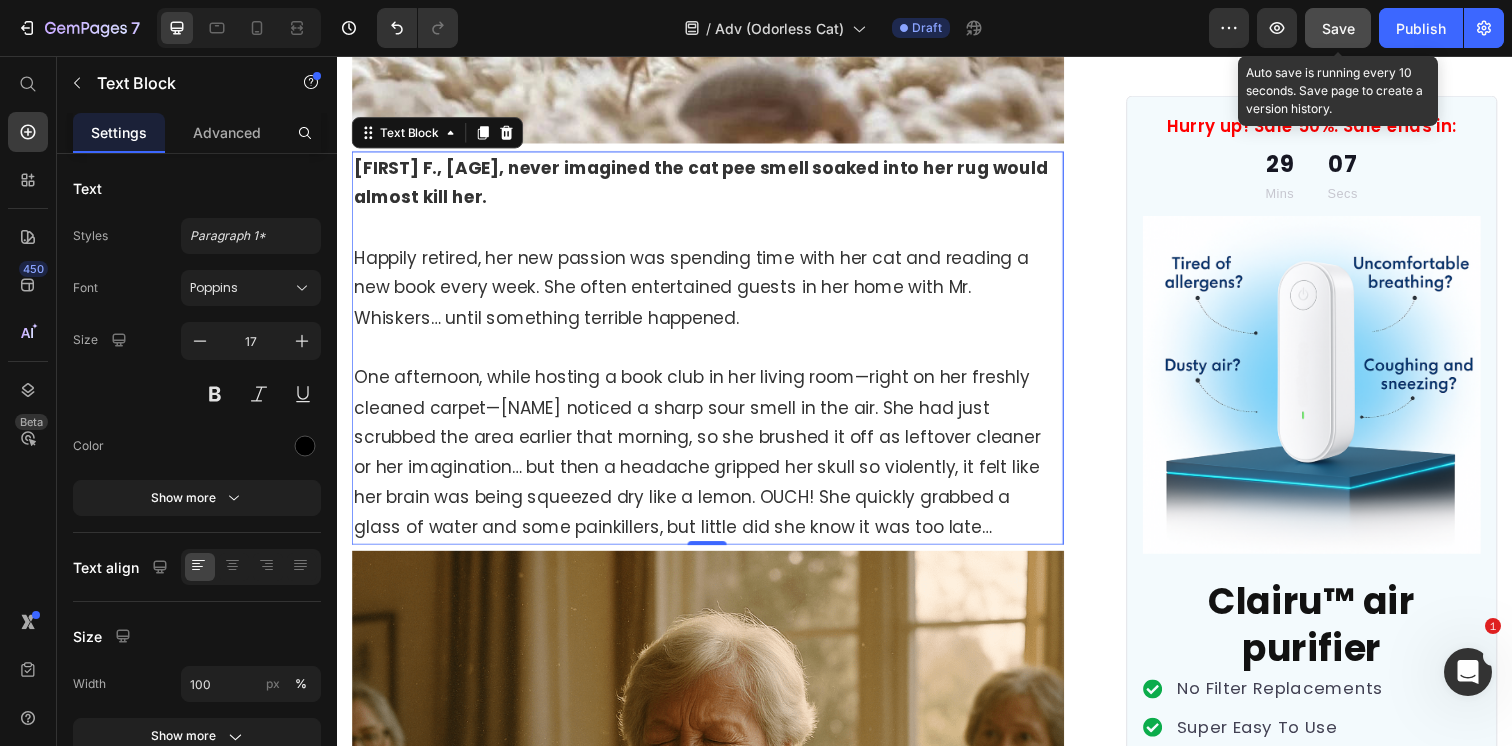 click on "Save" at bounding box center (1338, 28) 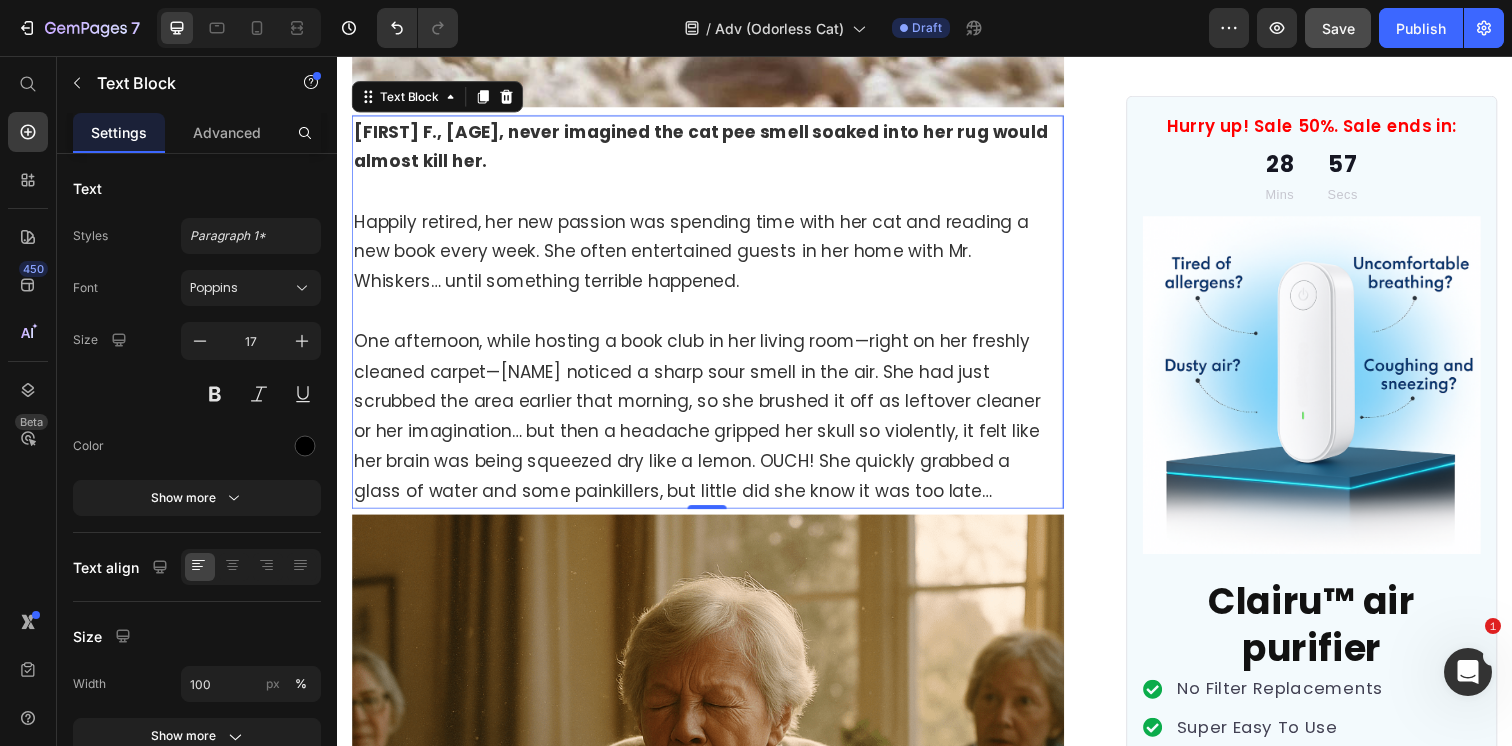 scroll, scrollTop: 636, scrollLeft: 0, axis: vertical 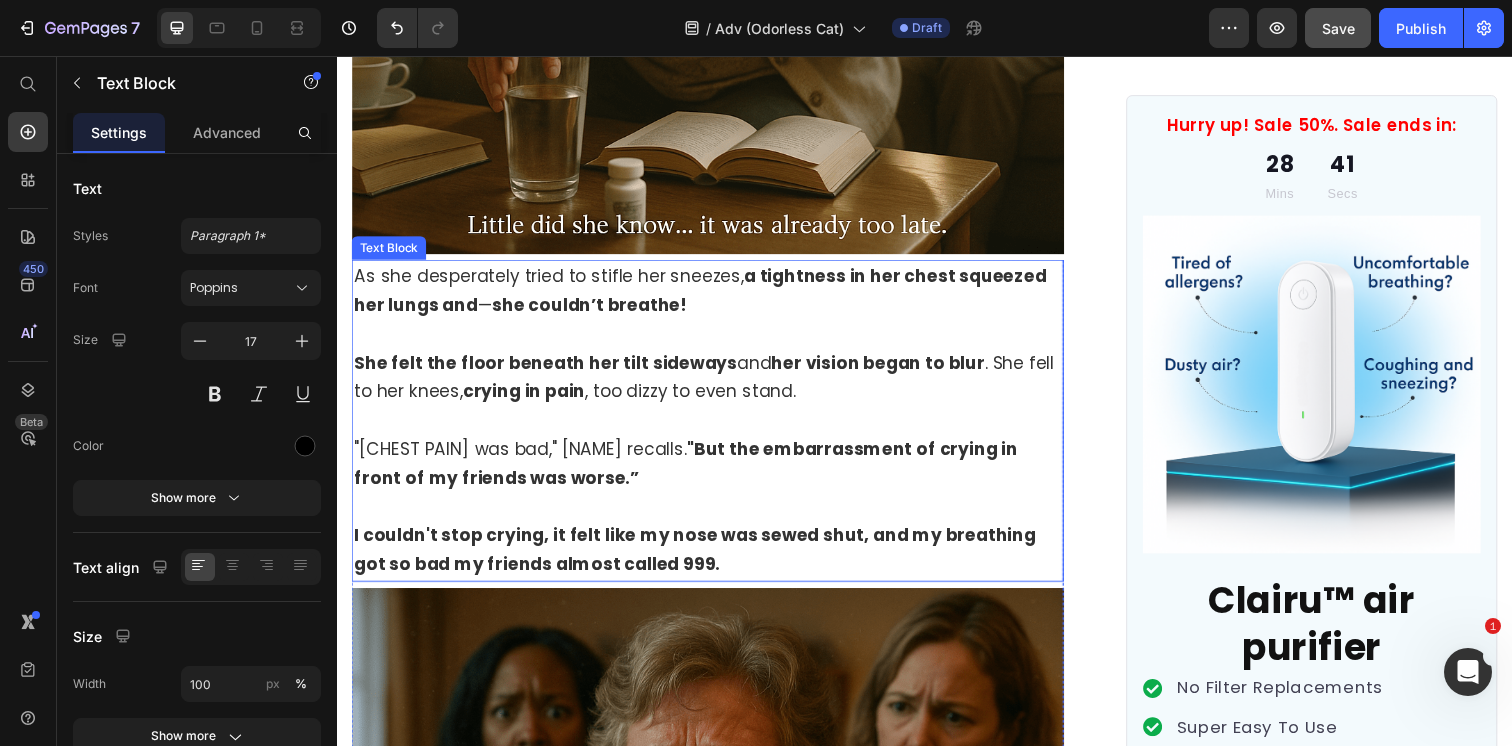 click on "I couldn't stop crying, it felt like my nose was sewed shut, and my breathing got so bad my friends almost called 999." at bounding box center (715, 561) 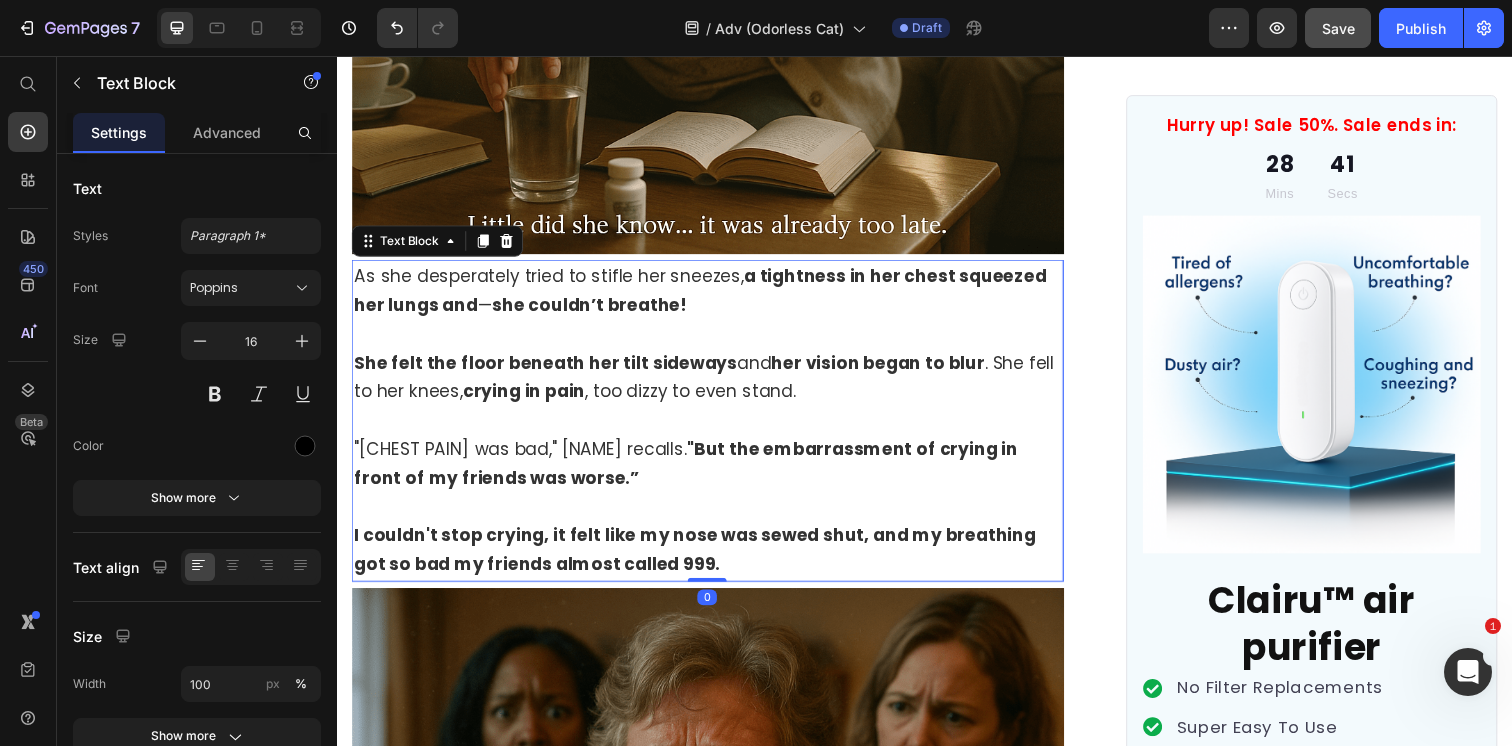 click on "I couldn't stop crying, it felt like my nose was sewed shut, and my breathing got so bad my friends almost called 999." at bounding box center [715, 561] 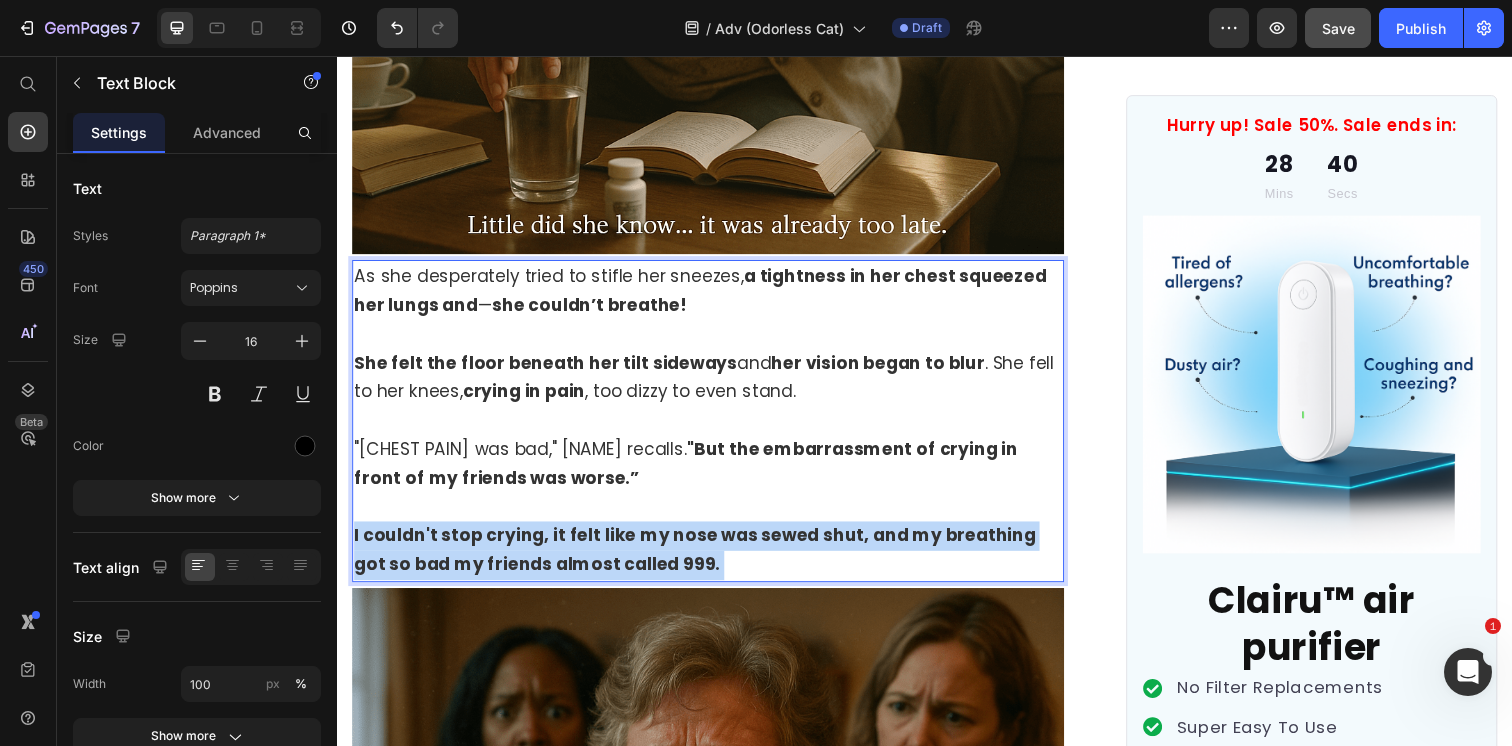 drag, startPoint x: 694, startPoint y: 566, endPoint x: 472, endPoint y: 473, distance: 240.69275 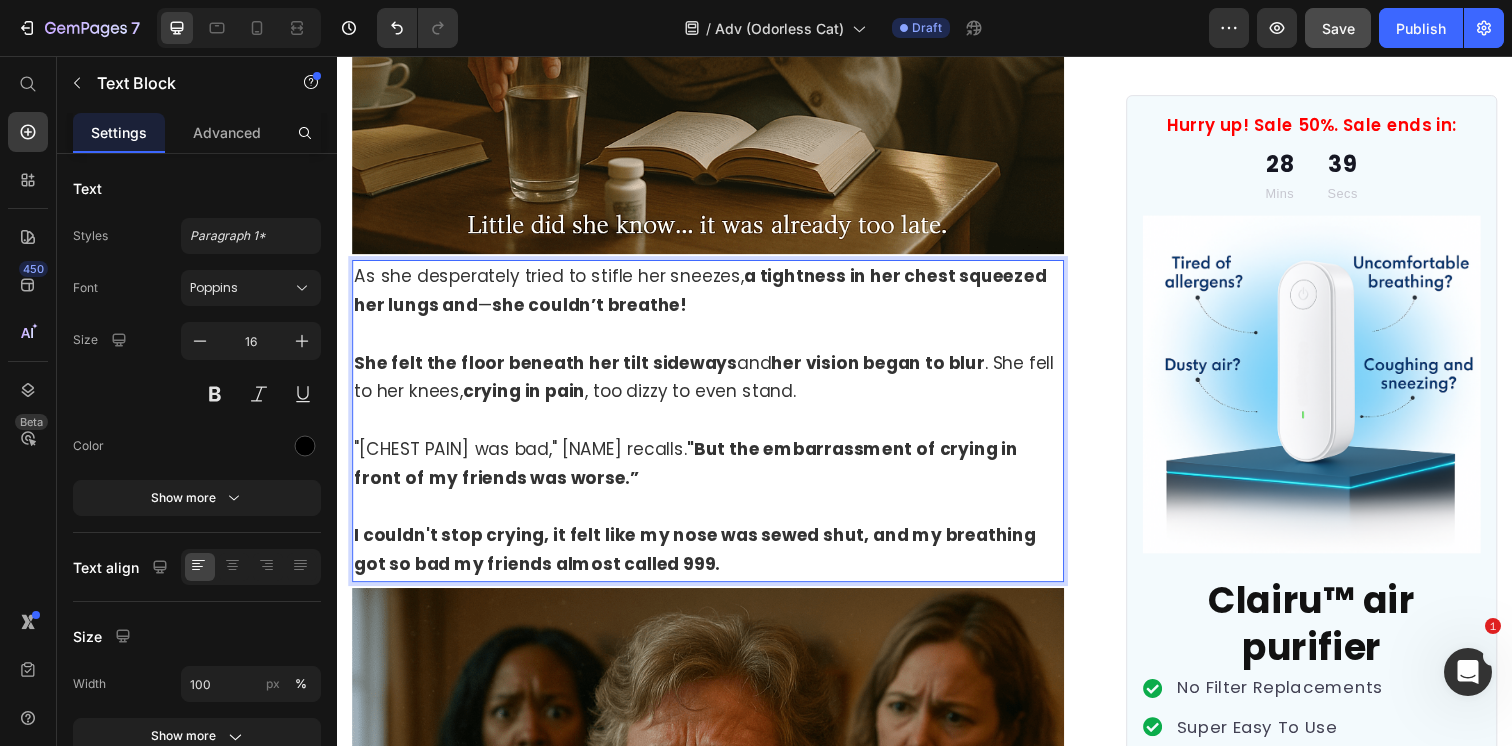 click on "I couldn't stop crying, it felt like my nose was sewed shut, and my breathing got so bad my friends almost called 999." at bounding box center (702, 560) 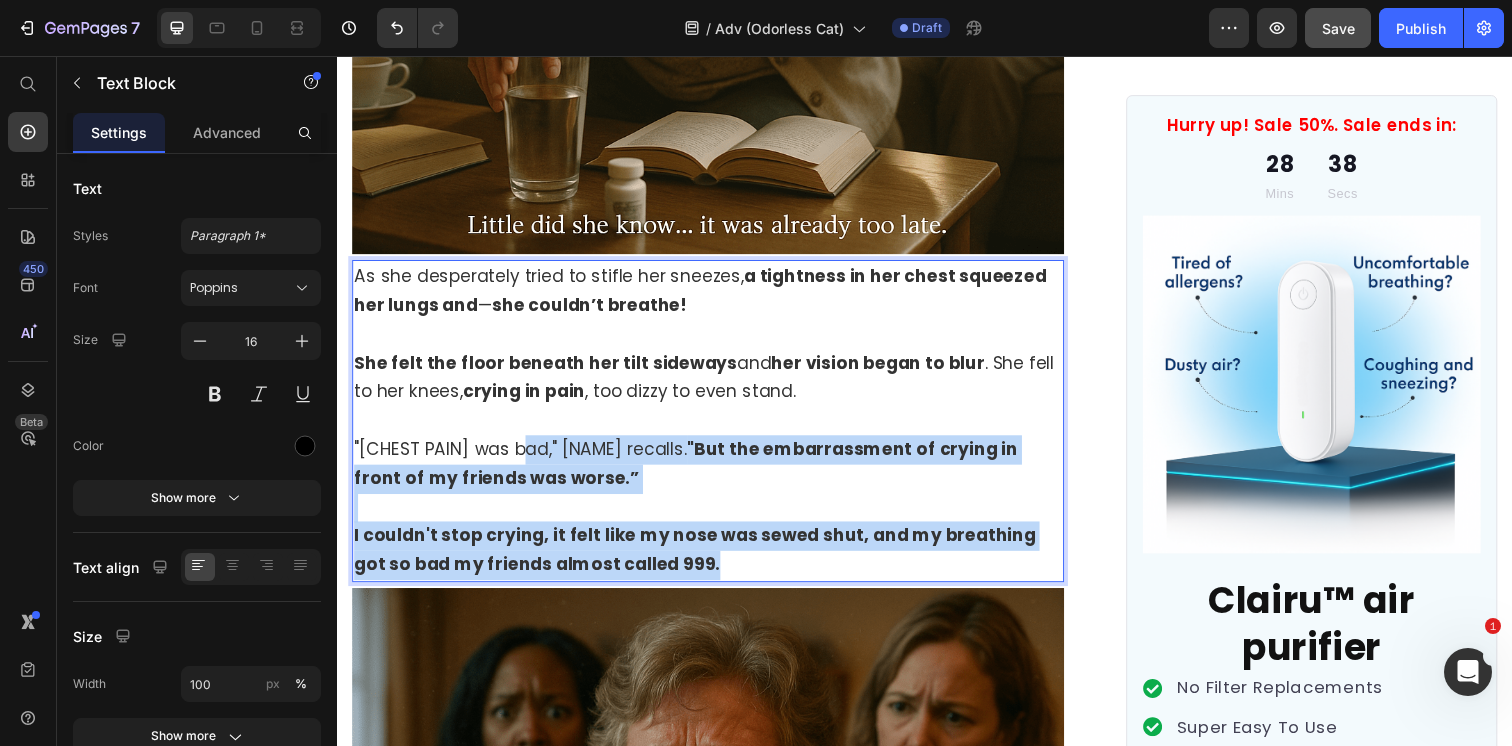 drag, startPoint x: 686, startPoint y: 567, endPoint x: 525, endPoint y: 454, distance: 196.69774 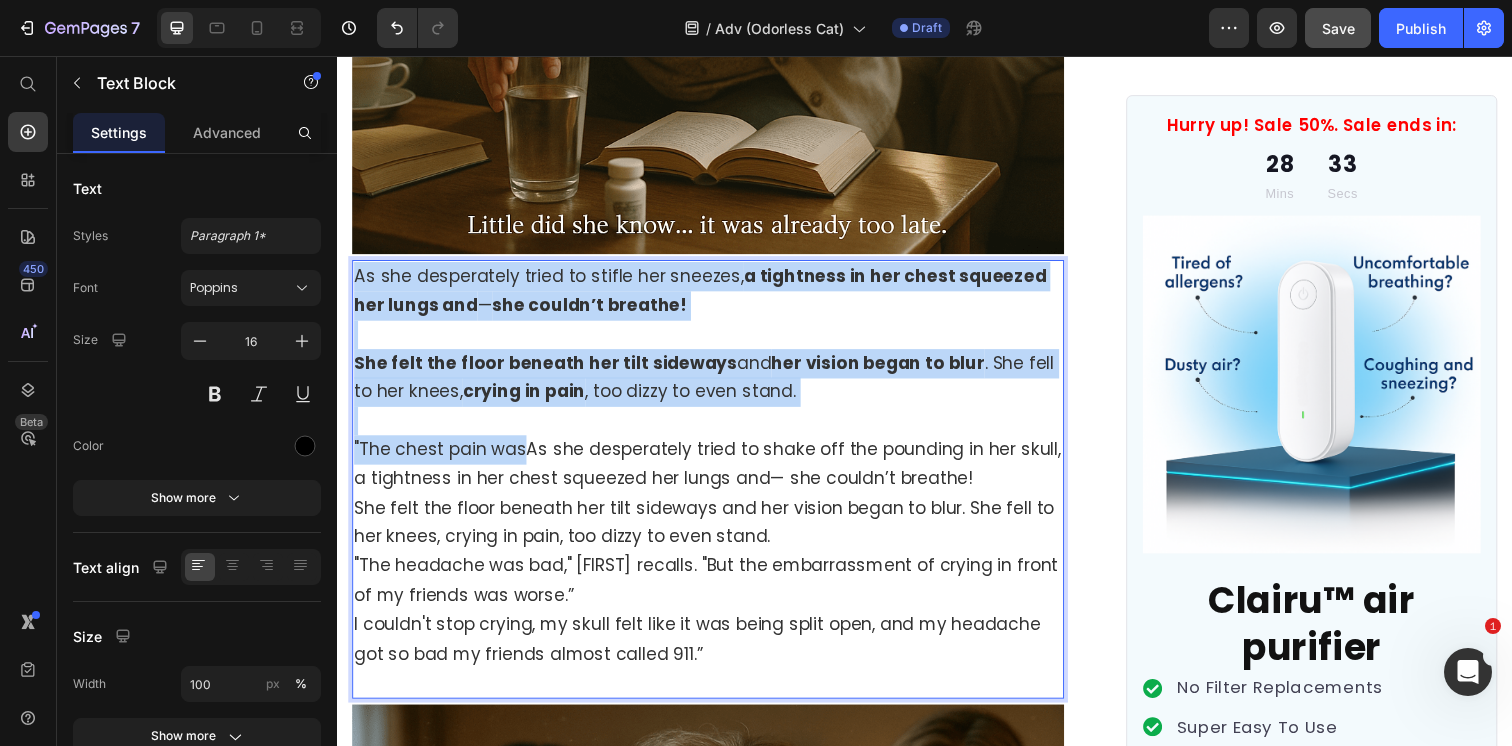 drag, startPoint x: 523, startPoint y: 453, endPoint x: 355, endPoint y: 282, distance: 239.71858 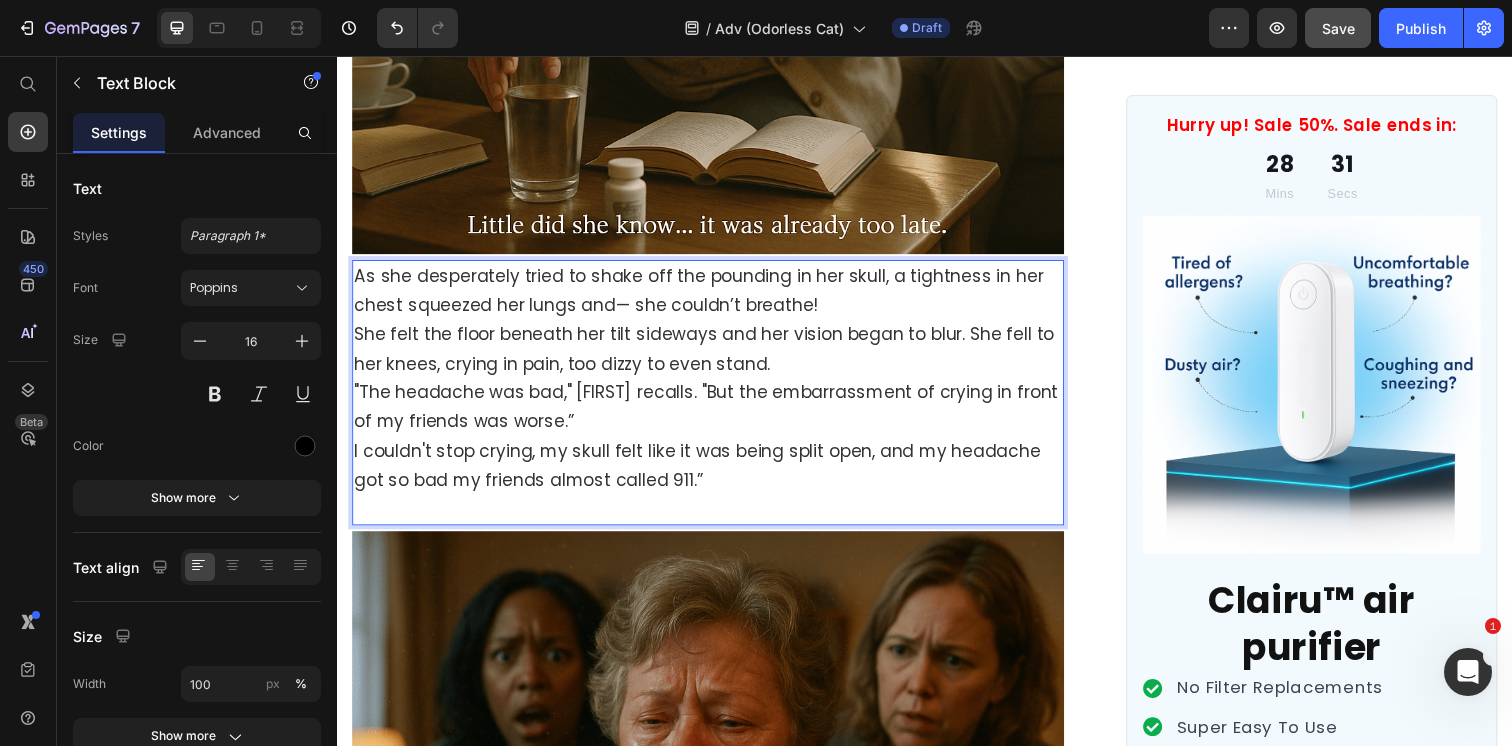click on "As she desperately tried to shake off the pounding in her skull, a tightness in her chest squeezed her lungs and— she couldn’t breathe! She felt the floor beneath her tilt sideways and her vision began to blur. She fell to her knees, crying in pain, too dizzy to even stand. "The headache was bad," [PERSON] recalls. "But the embarrassment of crying in front of my friends was worse.” I couldn't stop crying, my skull felt like it was being split open, and my headache got so bad my friends almost called 911.”" at bounding box center (715, 399) 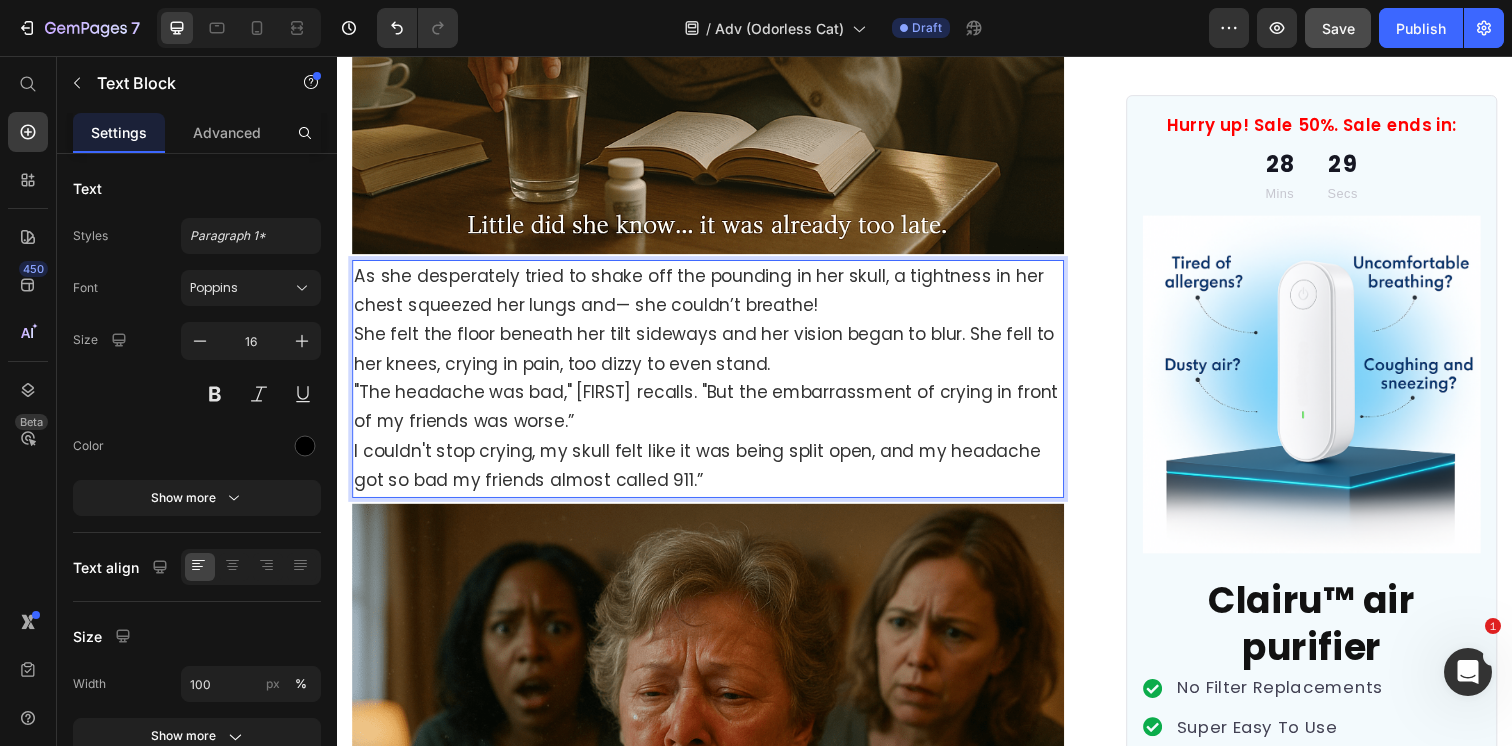 click on "As she desperately tried to shake off the pounding in her skull, a tightness in her chest squeezed her lungs and— she couldn’t breathe! She felt the floor beneath her tilt sideways and her vision began to blur. She fell to her knees, crying in pain, too dizzy to even stand. "The headache was bad," [PERSON] recalls. "But the embarrassment of crying in front of my friends was worse.” I couldn't stop crying, my skull felt like it was being split open, and my headache got so bad my friends almost called 911.”" at bounding box center (715, 385) 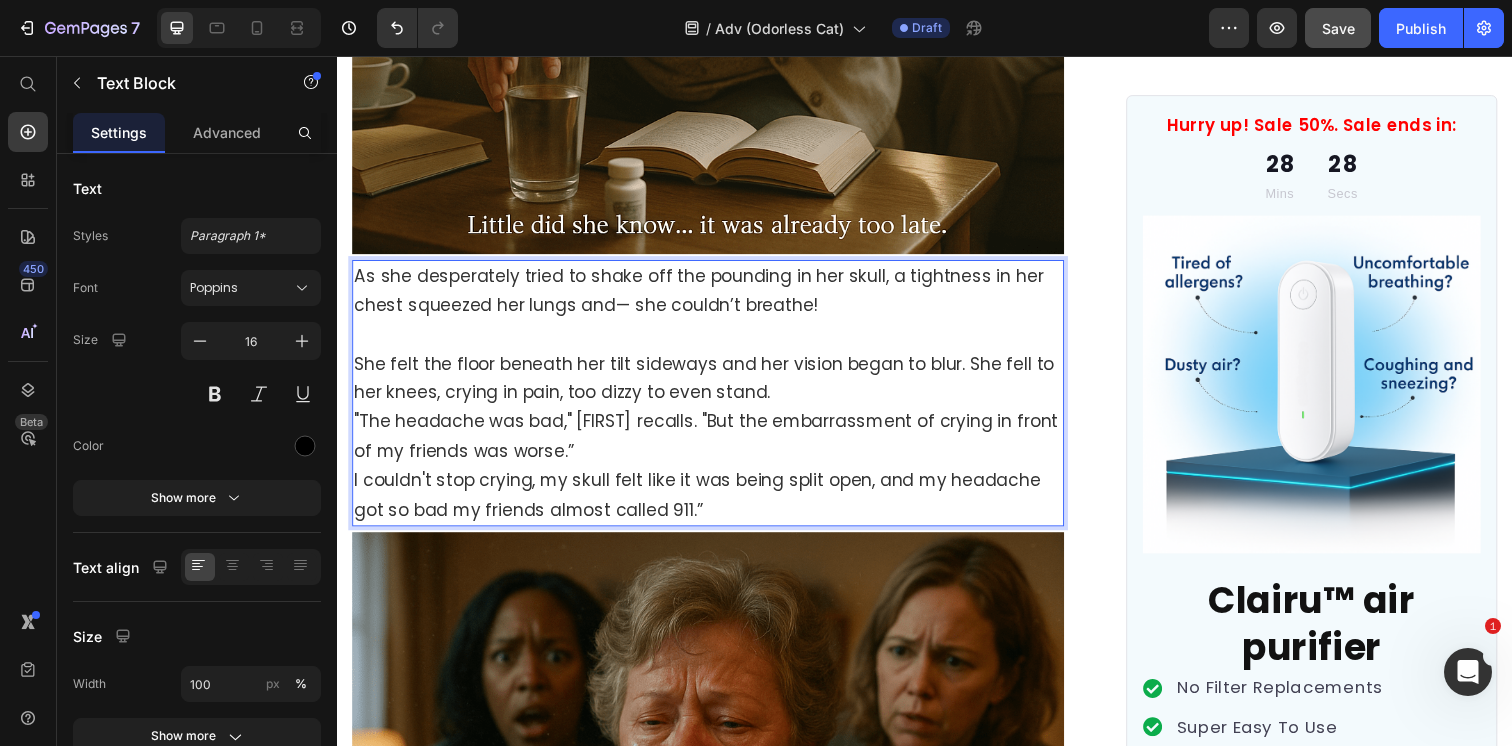 click on "She felt the floor beneath her tilt sideways and her vision began to blur. She fell to her knees, crying in pain, too dizzy to even stand. "The headache was bad," [FIRST] recalls. "But the embarrassment of crying in front of my friends was worse.” I couldn't stop crying, my skull felt like it was being split open, and my headache got so bad my friends almost called [PHONE].”" at bounding box center (715, 430) 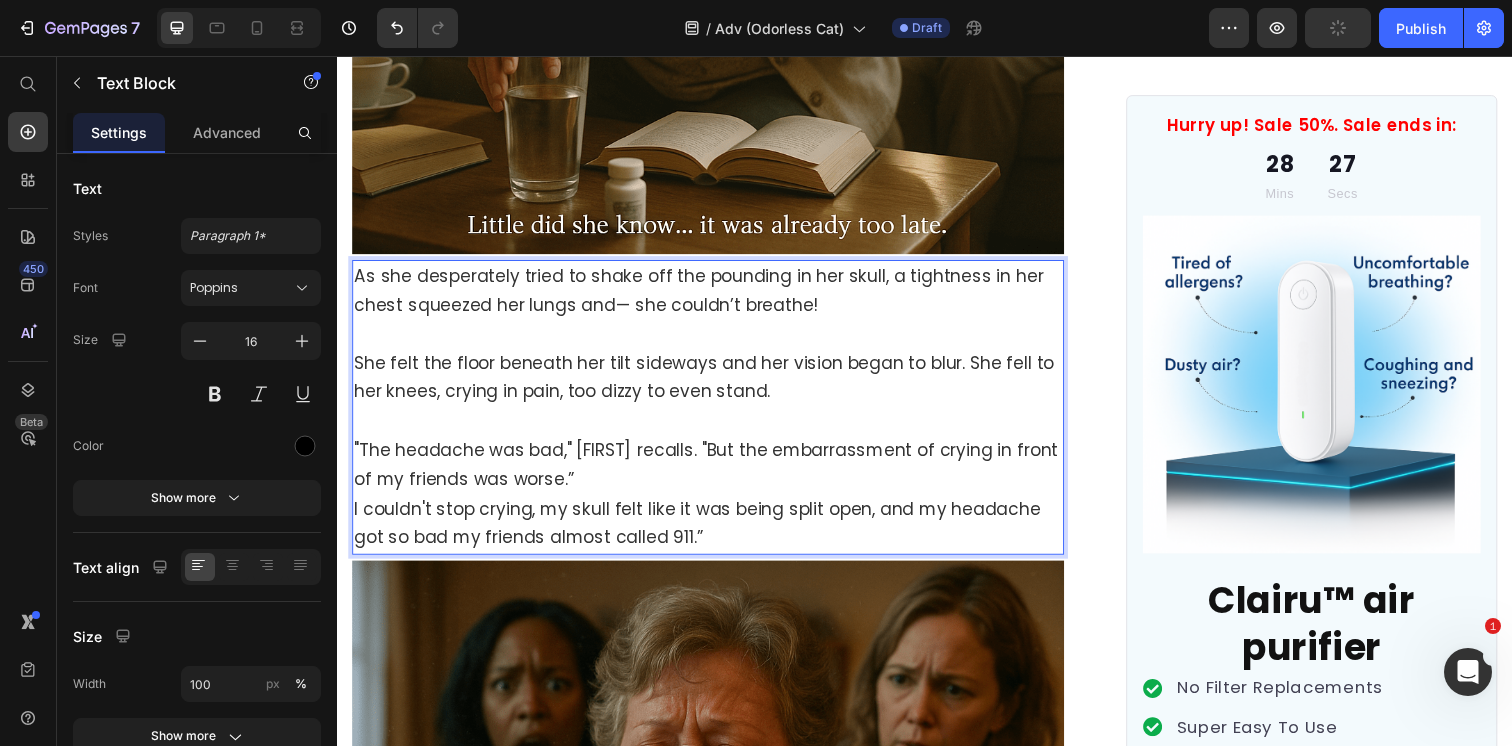 click on ""[HEADACHE] was bad," [NAME] recalls. "But the embarrassment of crying in front of my friends was worse.” I couldn't stop crying, my skull felt like it was being split open, and my headache got so bad my friends almost called 911.”" at bounding box center [715, 488] 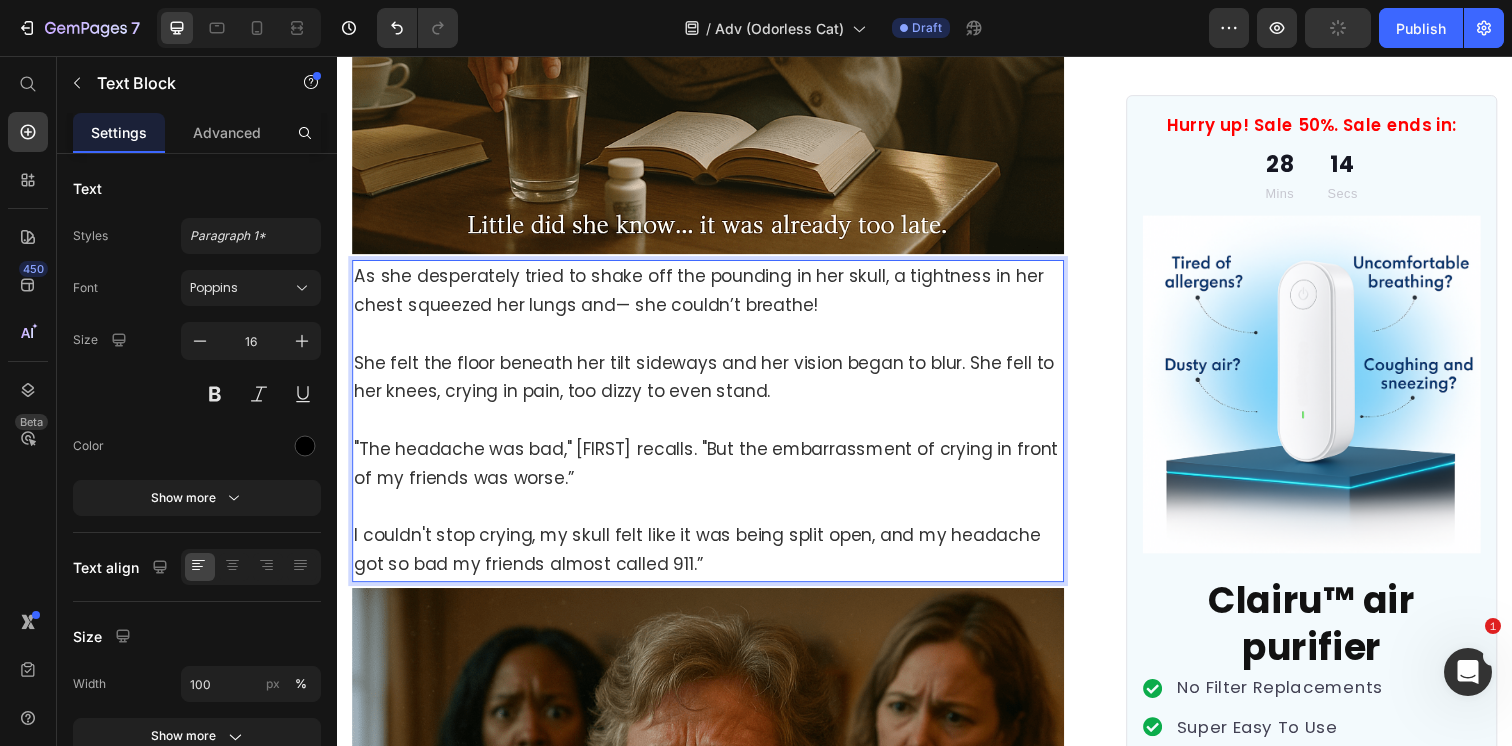 click on "I couldn't stop crying, my skull felt like it was being split open, and my headache got so bad my friends almost called 911.”" at bounding box center [715, 547] 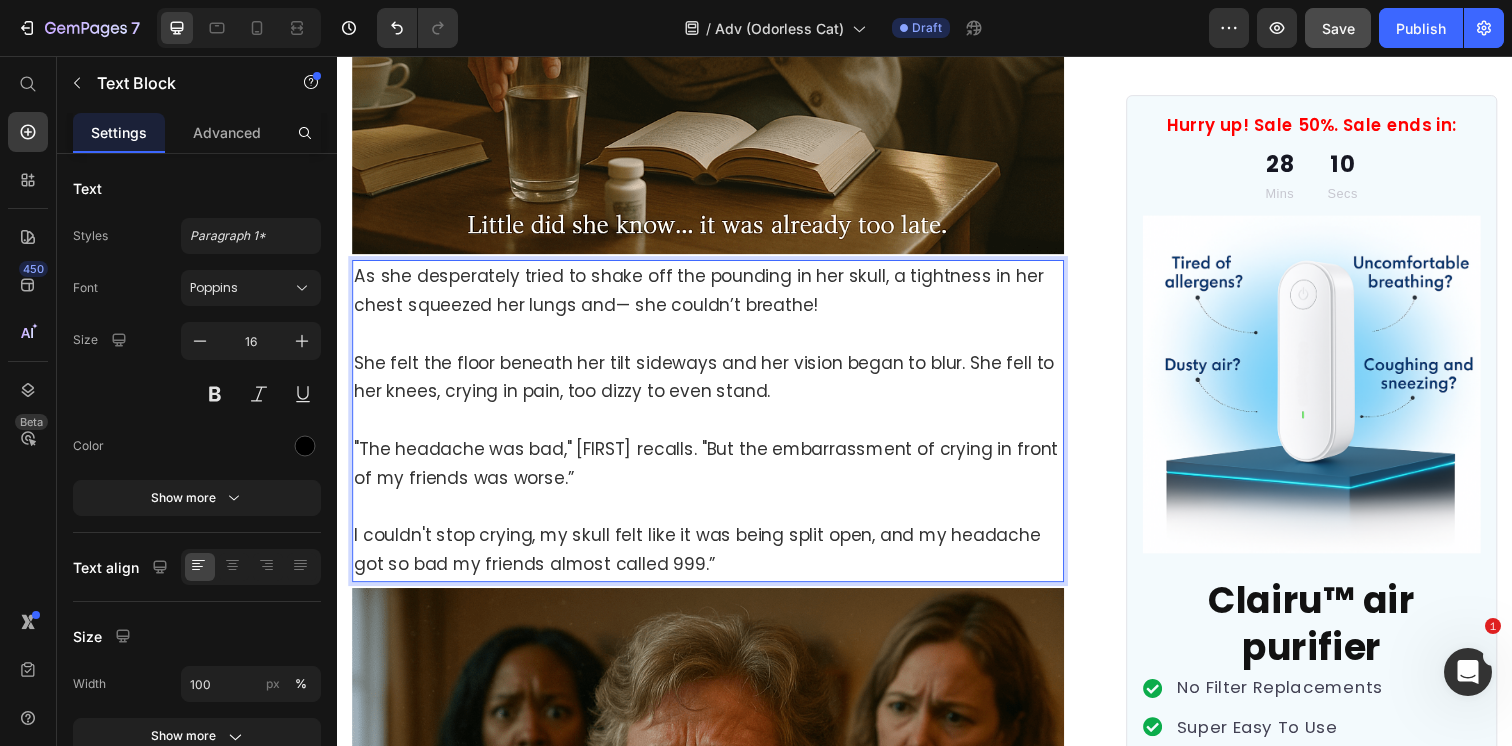 click on "I couldn't stop crying, my skull felt like it was being split open, and my headache got so bad my friends almost called 999.”" at bounding box center [715, 547] 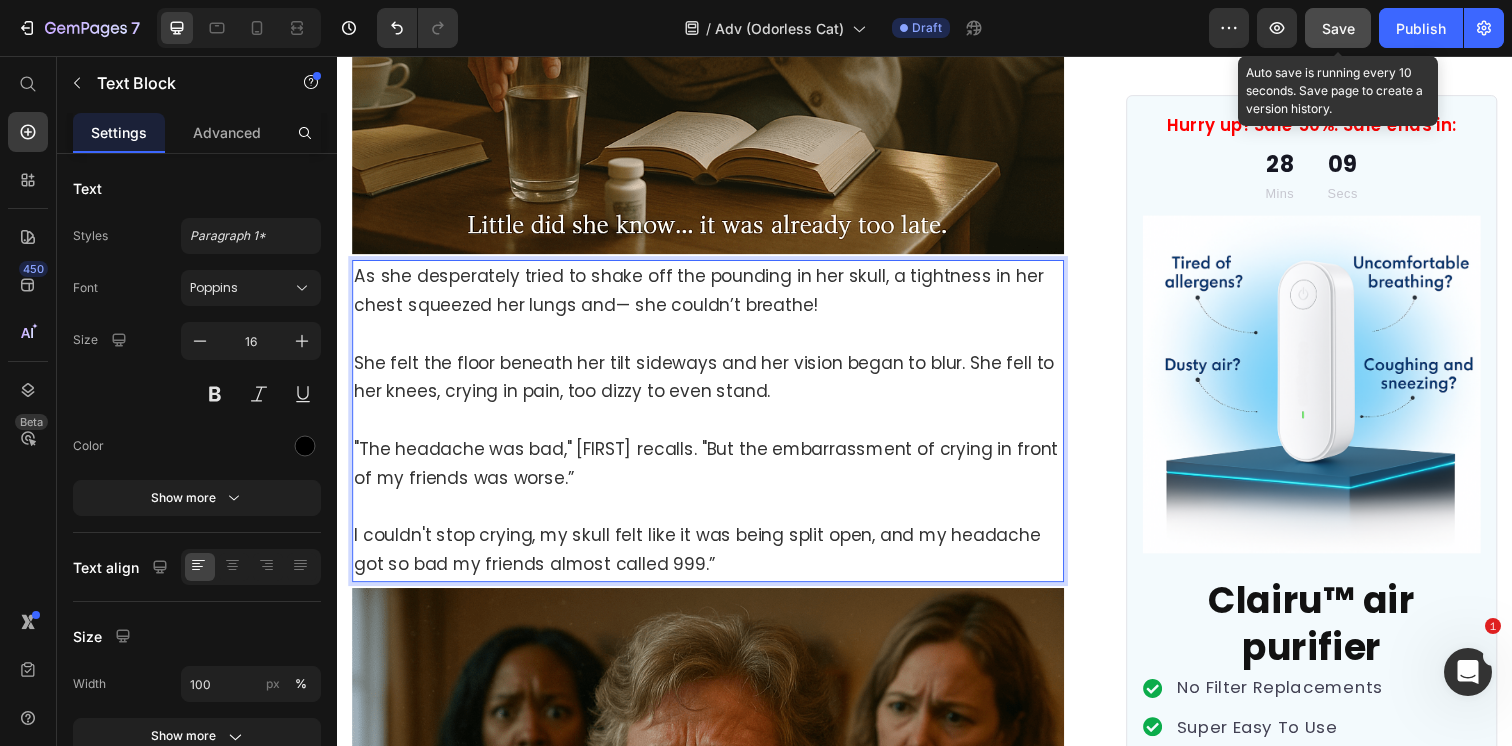 click on "Save" at bounding box center (1338, 28) 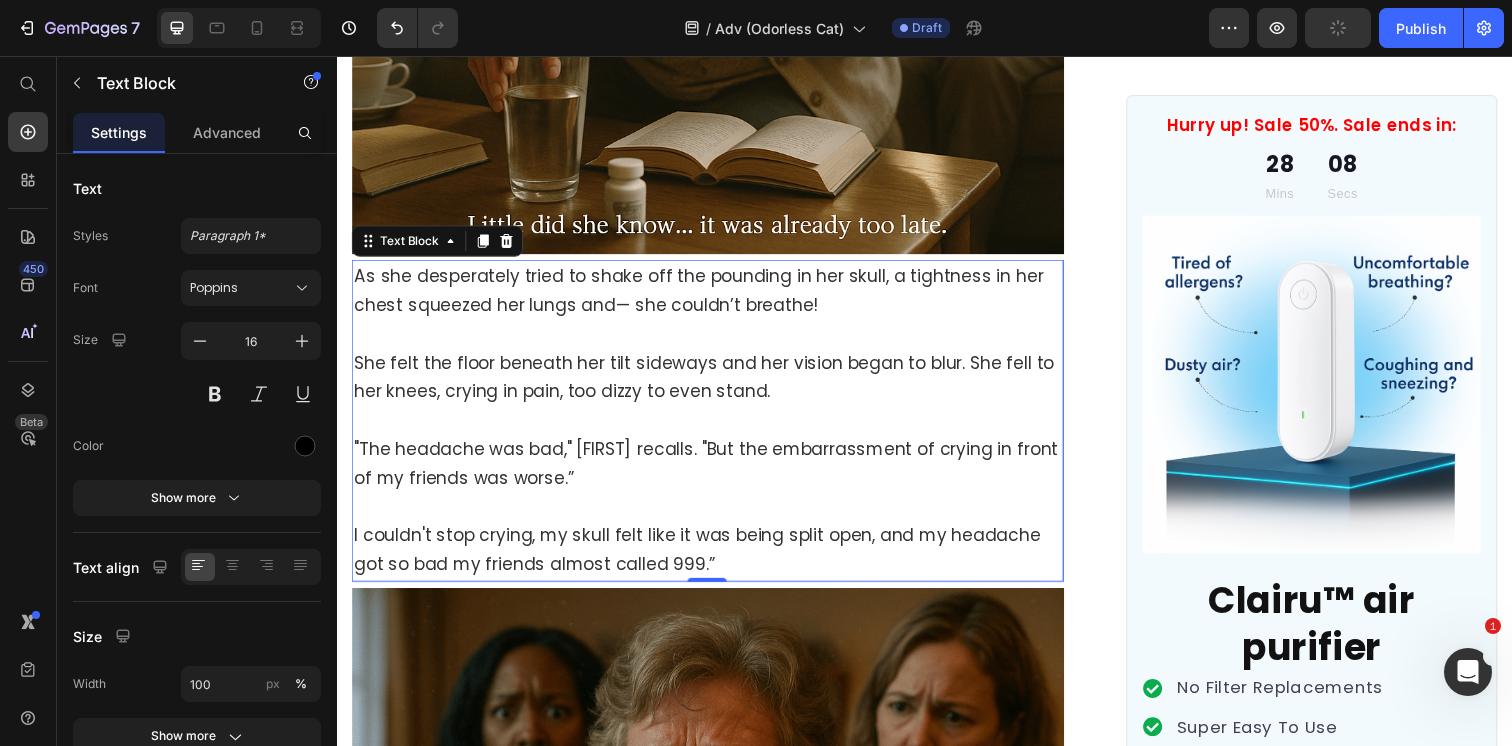 scroll, scrollTop: 1712, scrollLeft: 0, axis: vertical 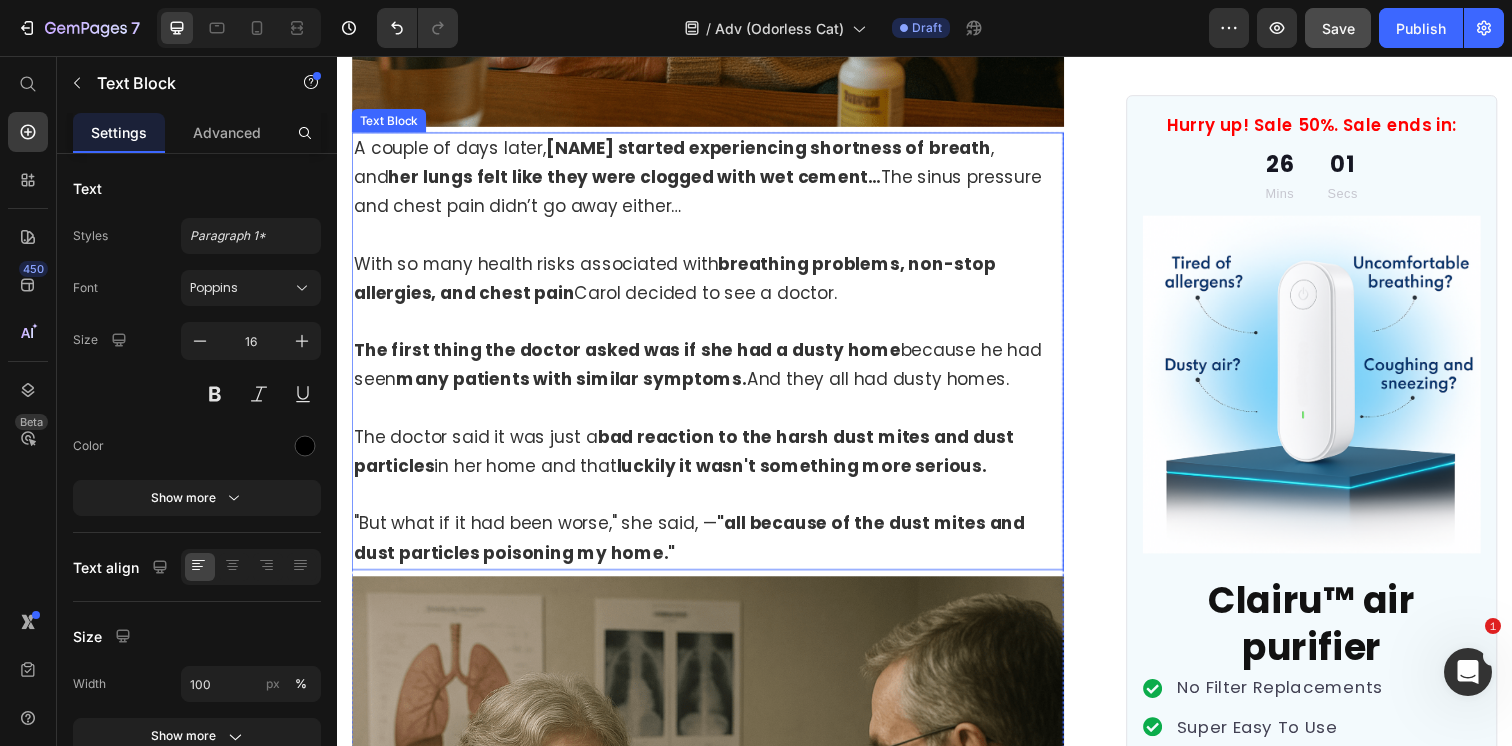 click on ""But what if it had been worse," she said, —  "all because of the dust mites and dust particles poisoning my home."" at bounding box center [715, 549] 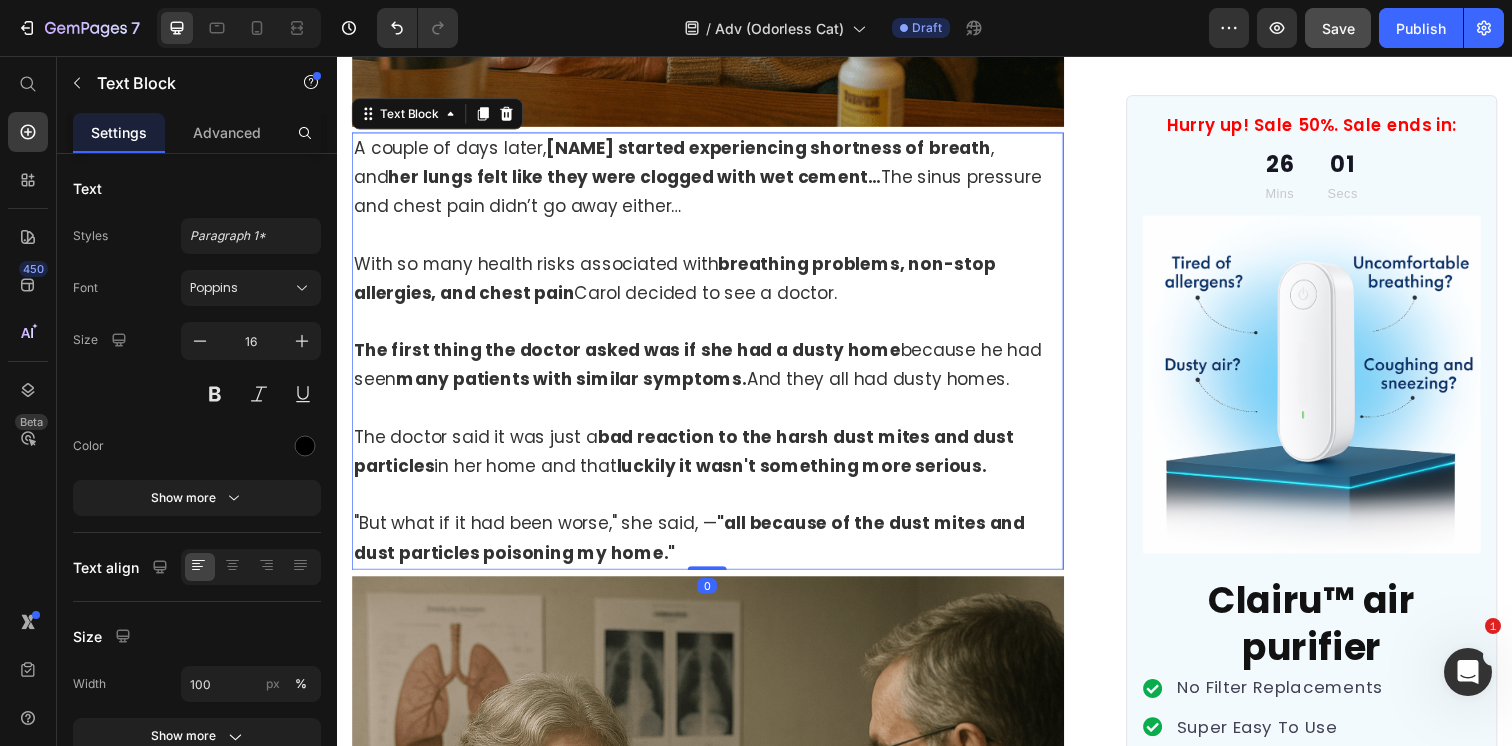 click on ""But what if it had been worse," she said, —  "all because of the dust mites and dust particles poisoning my home."" at bounding box center (715, 549) 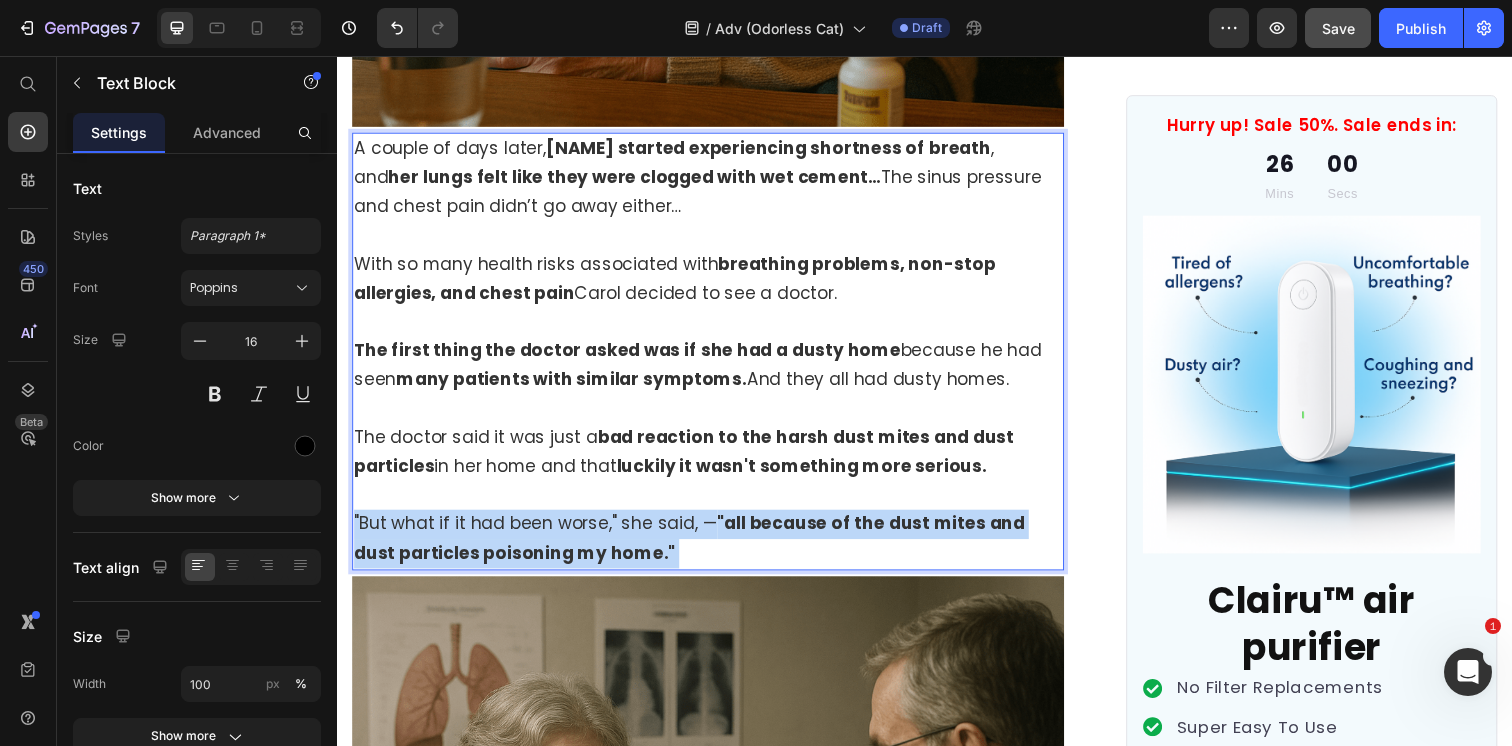 drag, startPoint x: 626, startPoint y: 553, endPoint x: 526, endPoint y: 182, distance: 384.2408 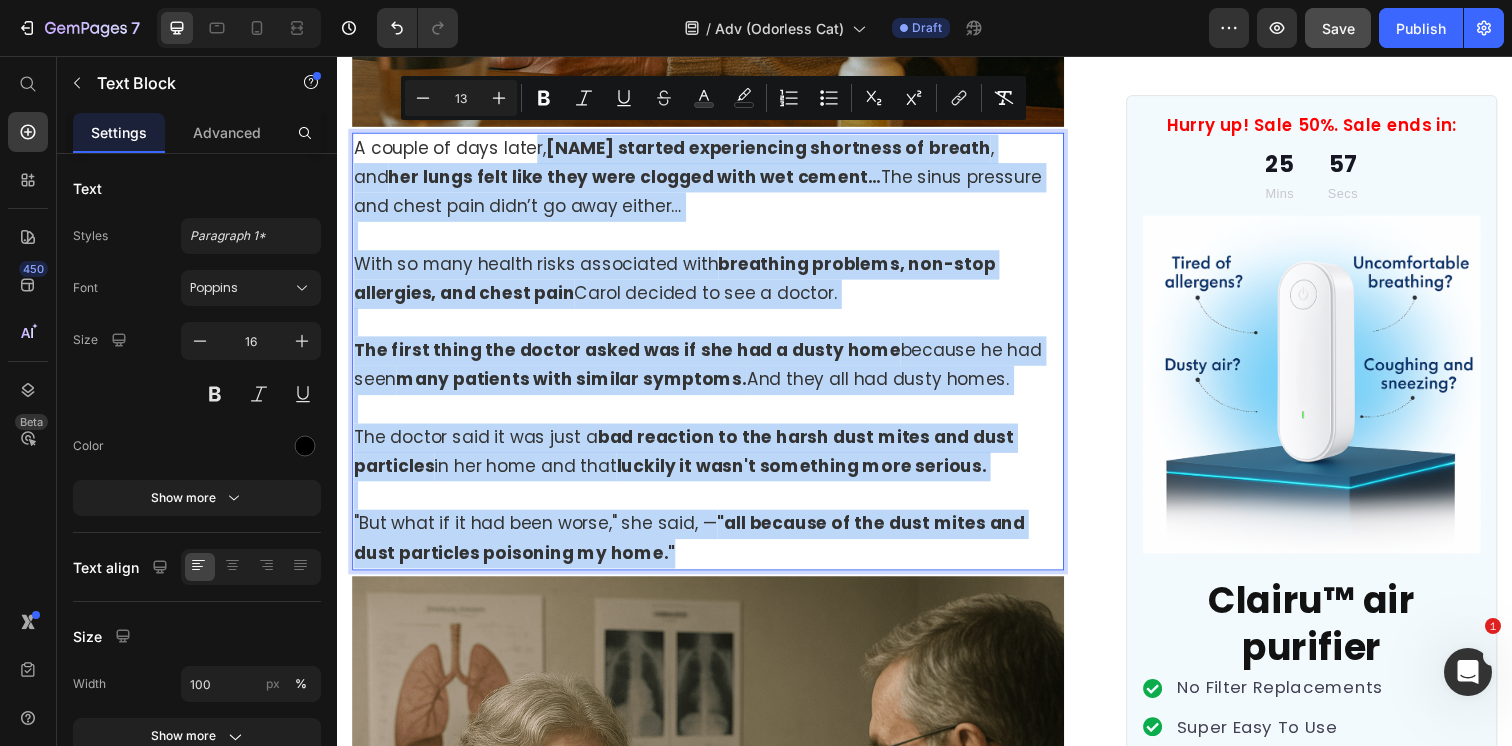 drag, startPoint x: 634, startPoint y: 542, endPoint x: 531, endPoint y: 142, distance: 413.04843 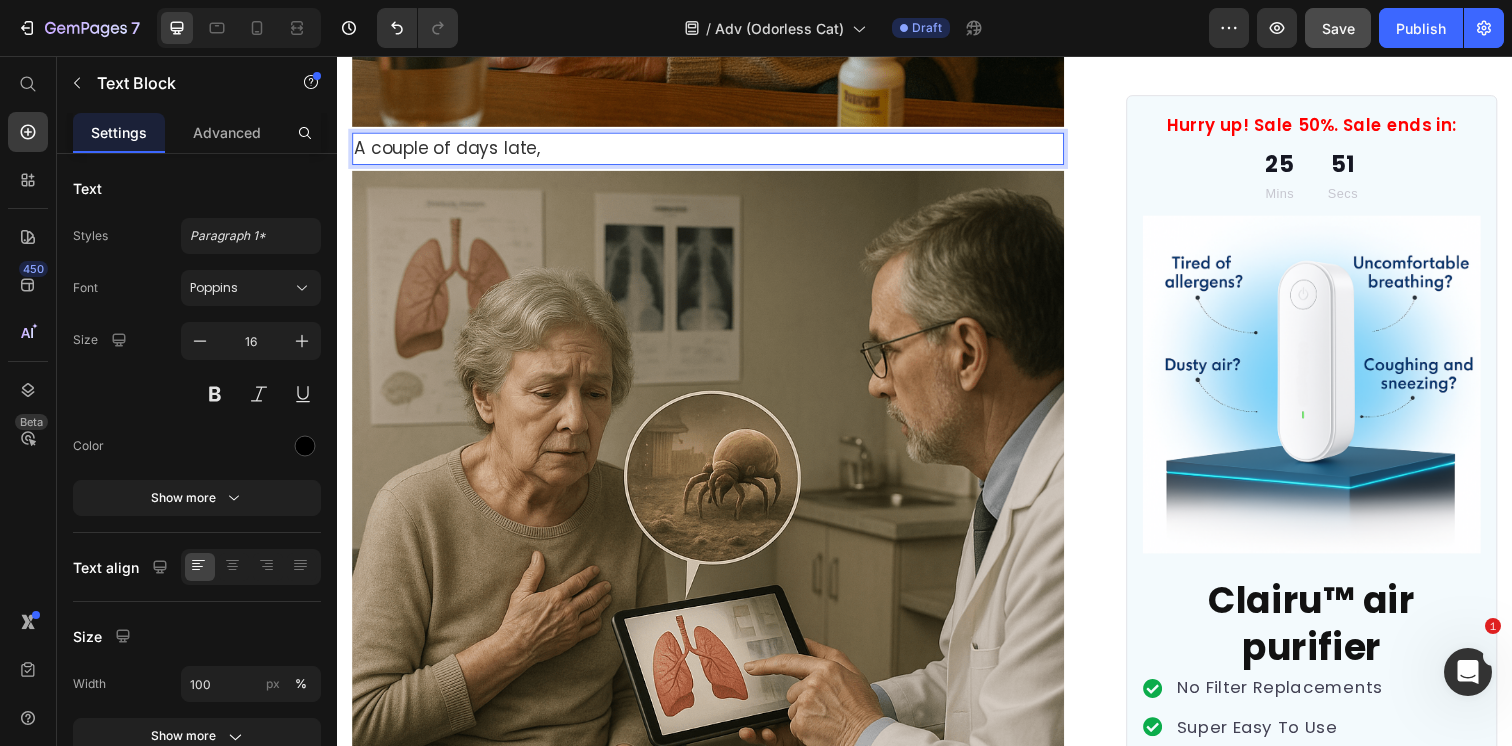 click on "A couple of days late," at bounding box center (715, 151) 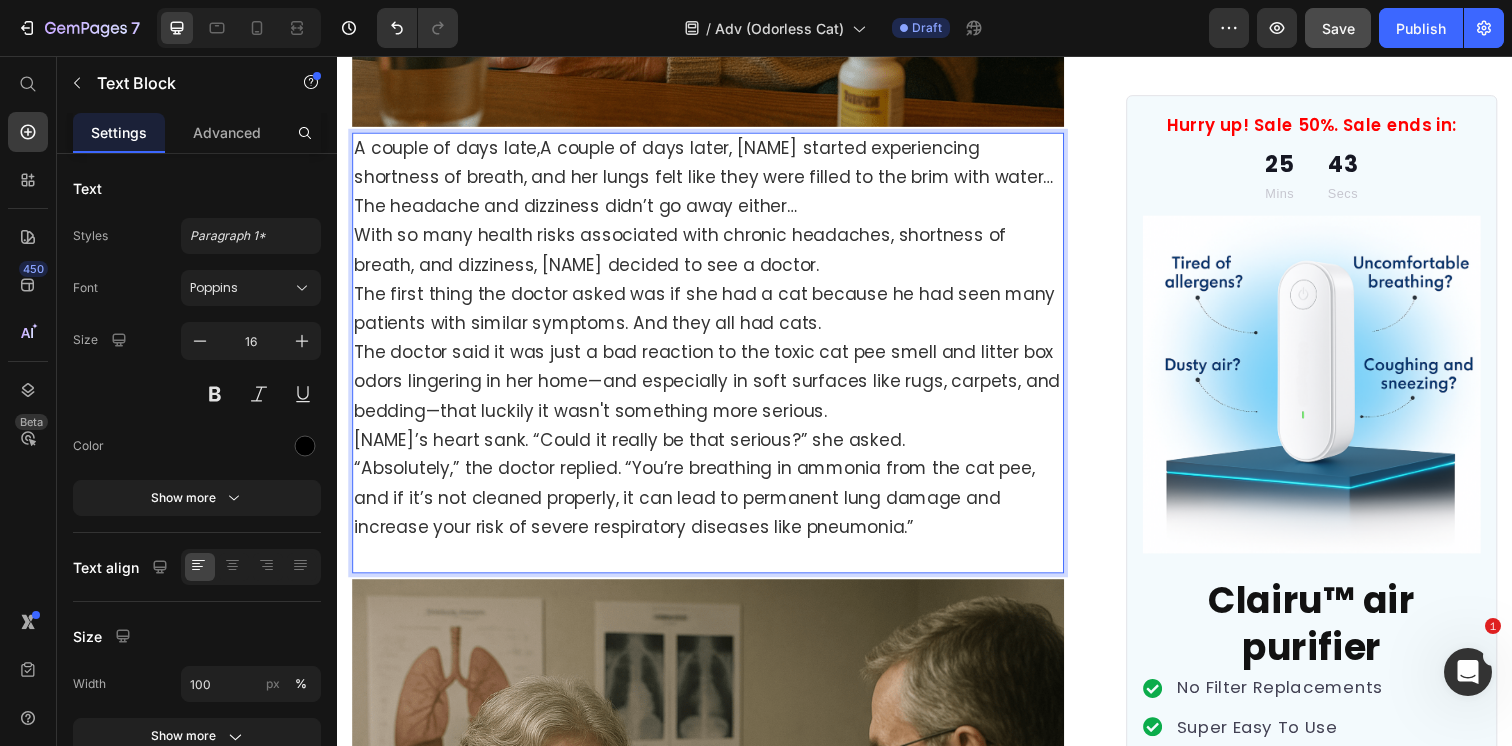 click on "A couple of days later,A couple of days later, [PERSON] started experiencing shortness of breath, and her lungs felt like they were filled to the brim with water… The headache and dizziness didn’t go away either… With so many health risks associated with chronic headaches, shortness of breath, and dizziness, [PERSON] decided to see a doctor. The first thing the doctor asked was if she had a cat because he had seen many patients with similar symptoms. And they all had cats. The doctor said it was just a bad reaction to the toxic cat pee smell and litter box odors lingering in her home—and especially in soft surfaces like rugs, carpets, and bedding—that luckily it wasn't something more serious. [PERSON]'s heart sank. “Could it really be that serious?” she asked. “Absolutely,” the doctor replied. “You’re breathing in ammonia from the cat pee, and if it’s not cleaned properly, it can lead to permanent lung damage and increase your risk of severe respiratory diseases like pneumonia.”" at bounding box center [715, 359] 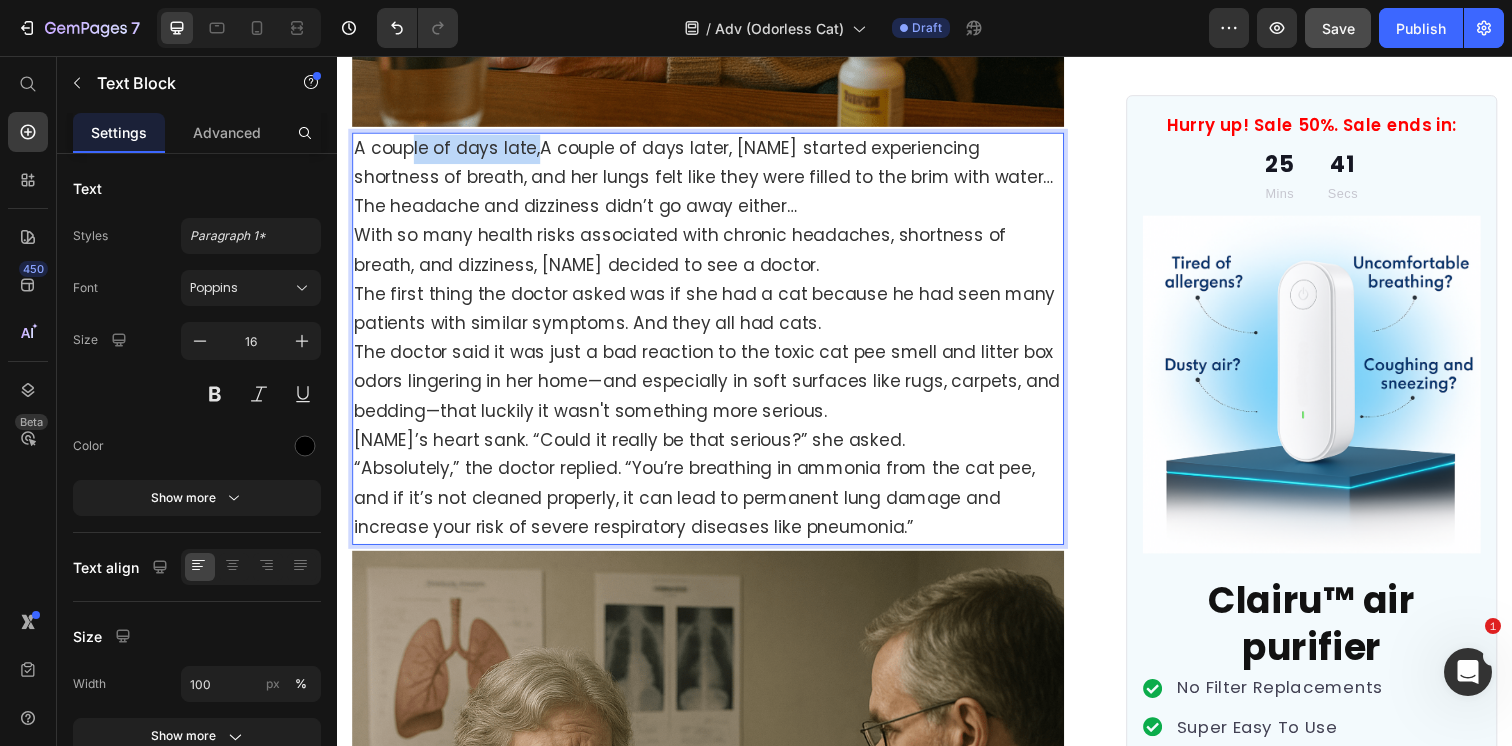 drag, startPoint x: 540, startPoint y: 145, endPoint x: 415, endPoint y: 146, distance: 125.004 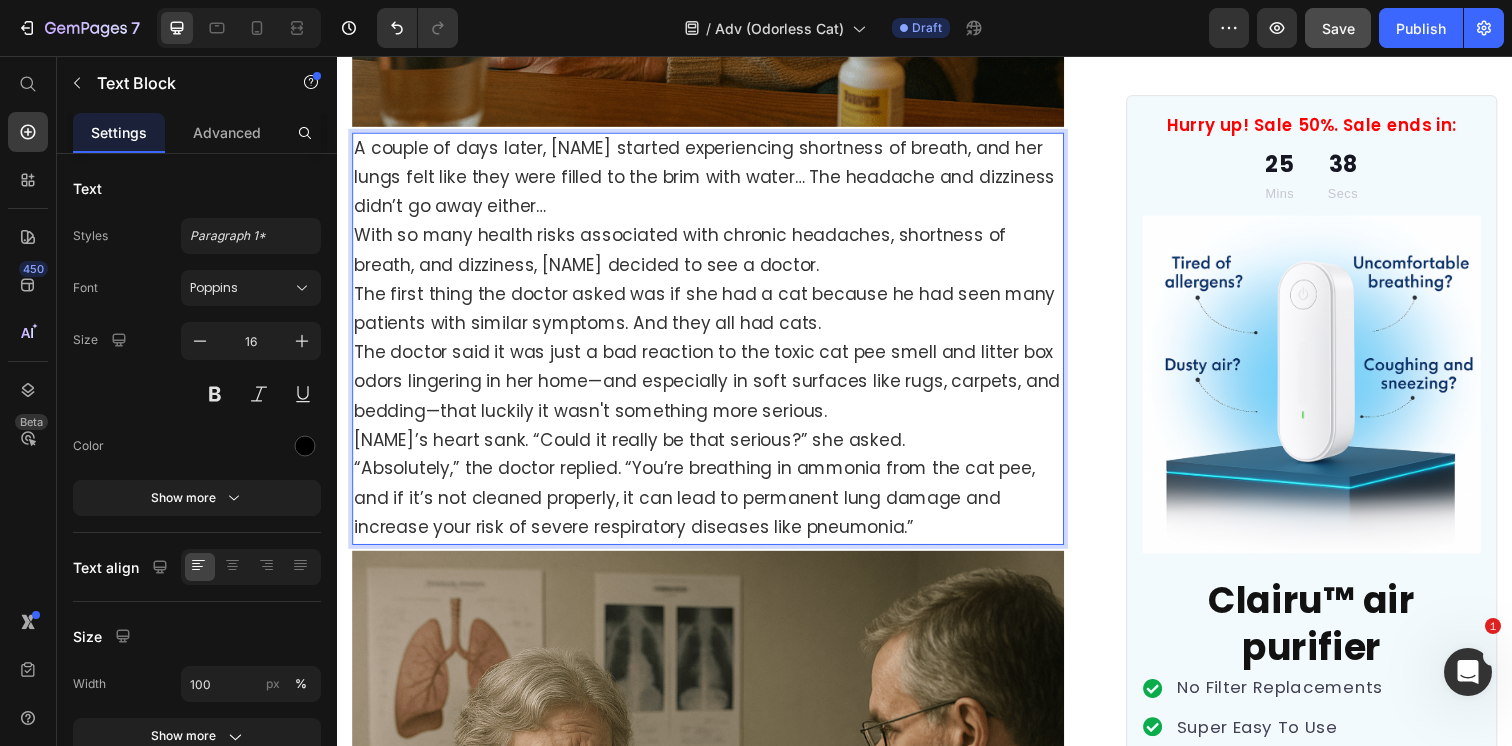 click on "A couple of days later, [NAME] started experiencing shortness of breath, and her lungs felt like they were filled to the brim with water… The headache and dizziness didn’t go away either… With so many health risks associated with chronic headaches, shortness of breath, and dizziness, [NAME] decided to see a doctor. The first thing the doctor asked was if she had a cat because he had seen many patients with similar symptoms. And they all had cats. The doctor said it was just a bad reaction to the toxic cat pee smell and litter box odors lingering in her home—and especially in soft surfaces like rugs, carpets, and bedding—that luckily it wasn't something more serious. [NAME]’s heart sank. “Could it really be that serious?” she asked. “Absolutely,” the doctor replied. “You’re breathing in ammonia from the cat pee, and if it’s not cleaned properly, it can lead to permanent lung damage and increase your risk of severe respiratory diseases like pneumonia.”" at bounding box center [715, 344] 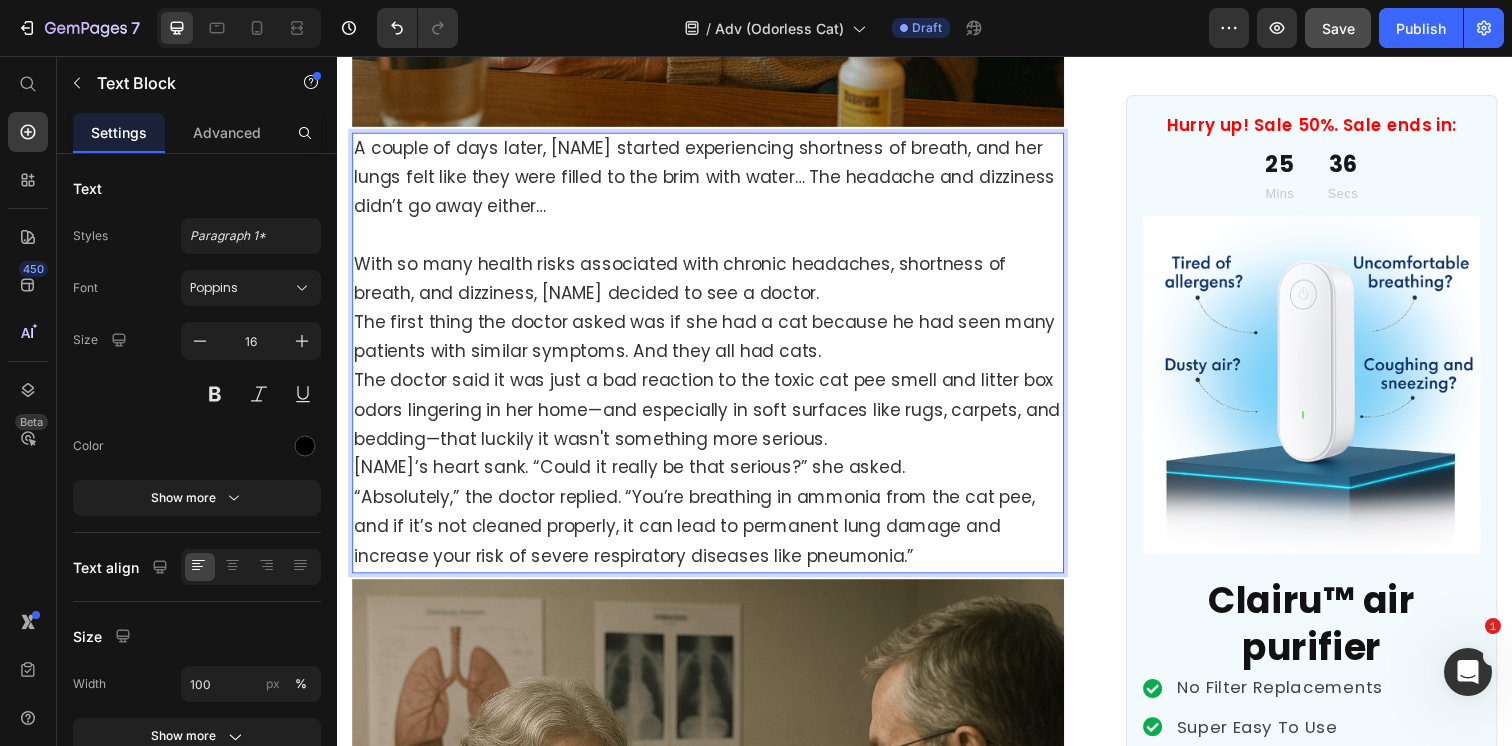 click on "With so many health risks associated with chronic headaches, shortness of breath, and dizziness, [NAME] decided to see a doctor. The first thing the doctor asked was if she had a cat because he had seen many patients with similar symptoms. And they all had cats. The doctor said it was just a bad reaction to the toxic cat pee smell and litter box odors lingering in her home—and especially in soft surfaces like rugs, carpets, and bedding—that luckily it wasn't something more serious. [NAME]’s heart sank. “Could it really be that serious?” she asked. “Absolutely,” the doctor replied. “You’re breathing in ammonia from the cat pee, and if it’s not cleaned properly, it can lead to permanent lung damage and increase your risk of severe respiratory diseases like pneumonia.”" at bounding box center [715, 403] 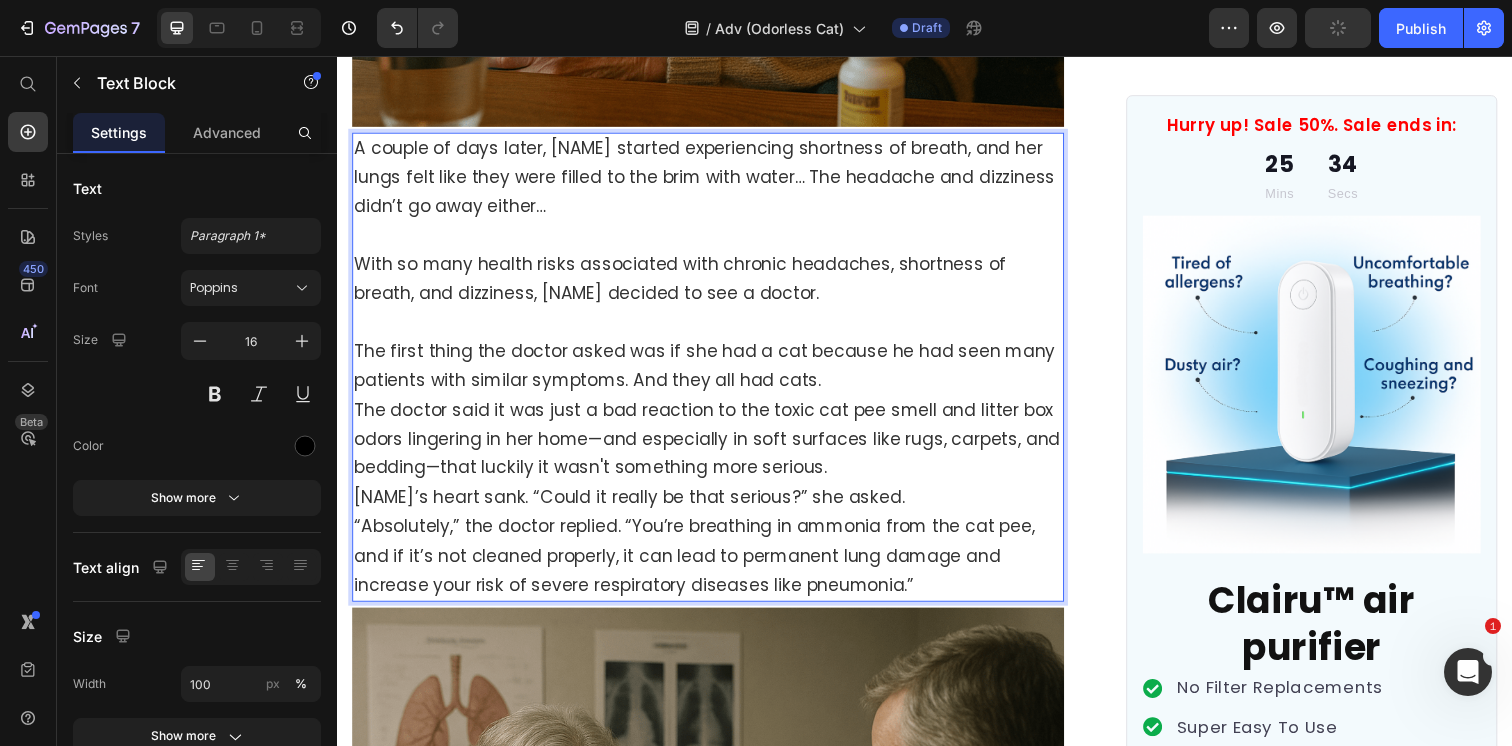 click on "The doctor said it was just a bad reaction to the toxic cat pee smell and litter box odors lingering in her home—and especially in soft surfaces like rugs, carpets, and bedding—that luckily it wasn't something more serious. [NAME]’s heart sank. “Could it really be that serious?” she asked. “Absolutely,” the doctor replied. “You’re breathing in ammonia from the cat pee, and if it’s not cleaned properly, it can lead to permanent lung damage and increase your risk of severe respiratory diseases like pneumonia.”" at bounding box center (715, 462) 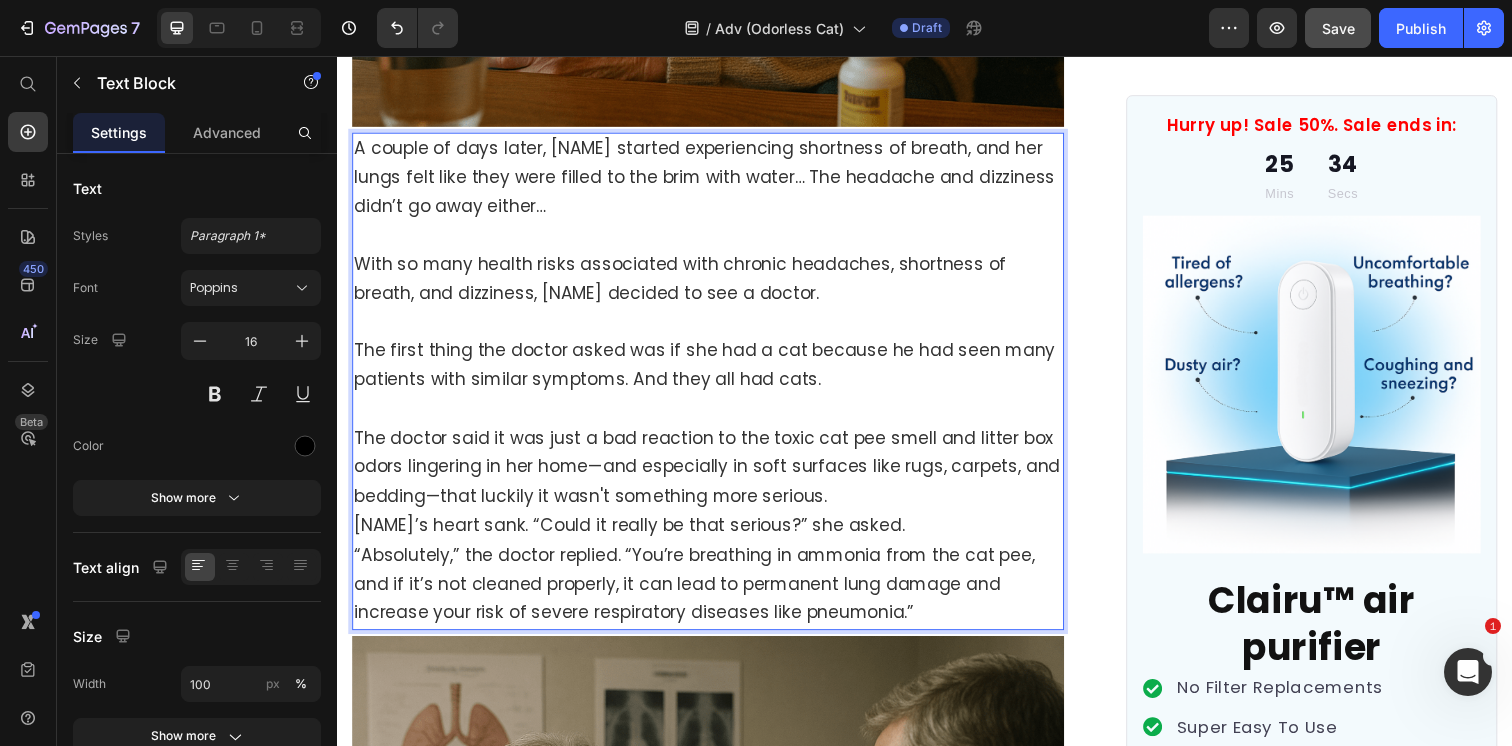 click on "The doctor said it was just a bad reaction to the toxic cat pee smell and litter box odors lingering in her home—and especially in soft surfaces like rugs, carpets, and bedding—that luckily it wasn't something more serious. [NAME]’s heart sank. “Could it really be that serious?” she asked. “Absolutely,” the doctor replied. “You’re breathing in ammonia from the cat pee, and if it’s not cleaned properly, it can lead to permanent lung damage and increase your risk of severe respiratory diseases like pneumonia.”" at bounding box center (715, 521) 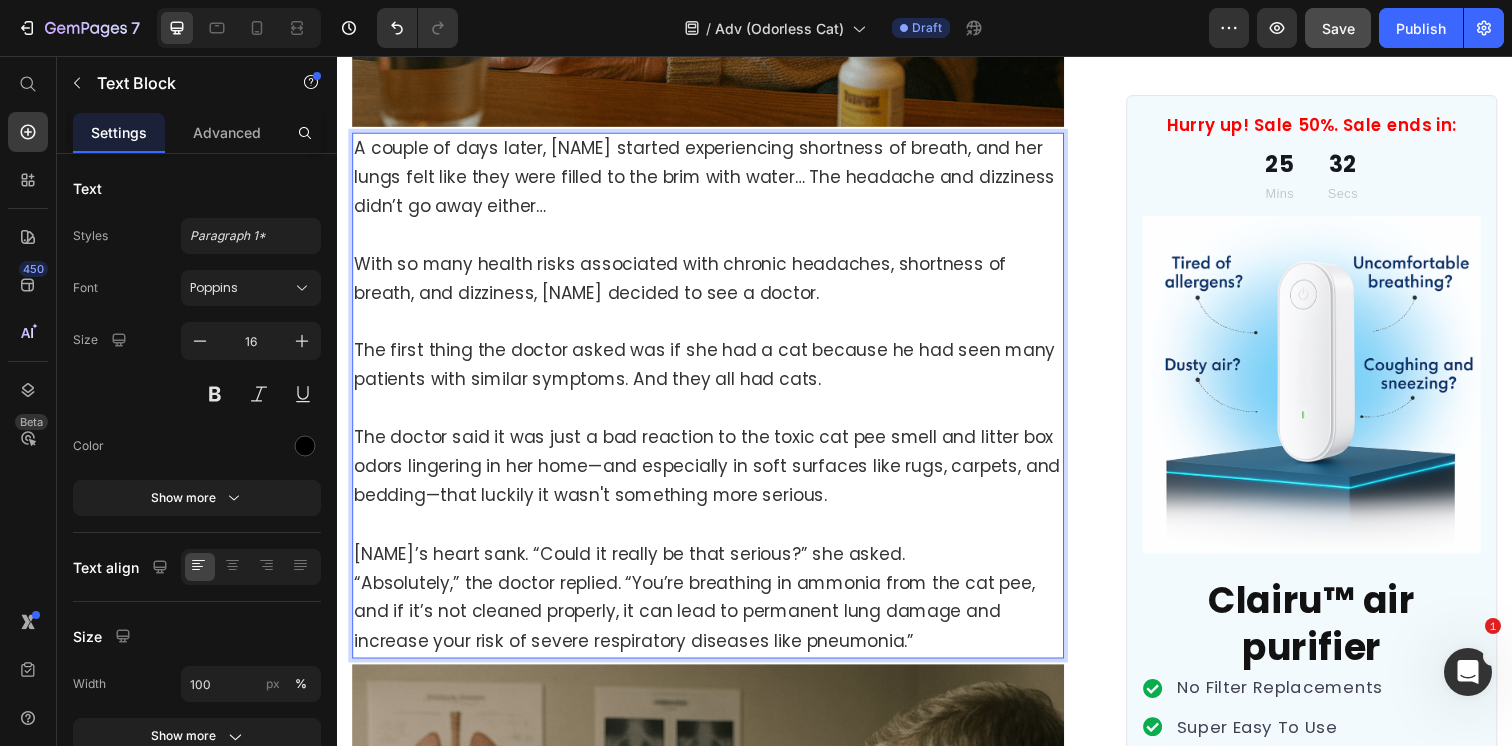 click on "[DATE] [PERSON]'s heart sank. “Could it really be that serious?” she asked. “Absolutely,” the doctor replied. “You’re breathing in ammonia from the cat pee, and if it’s not cleaned properly, it can lead to permanent lung damage and increase your risk of severe respiratory diseases like pneumonia.”" at bounding box center [715, 594] 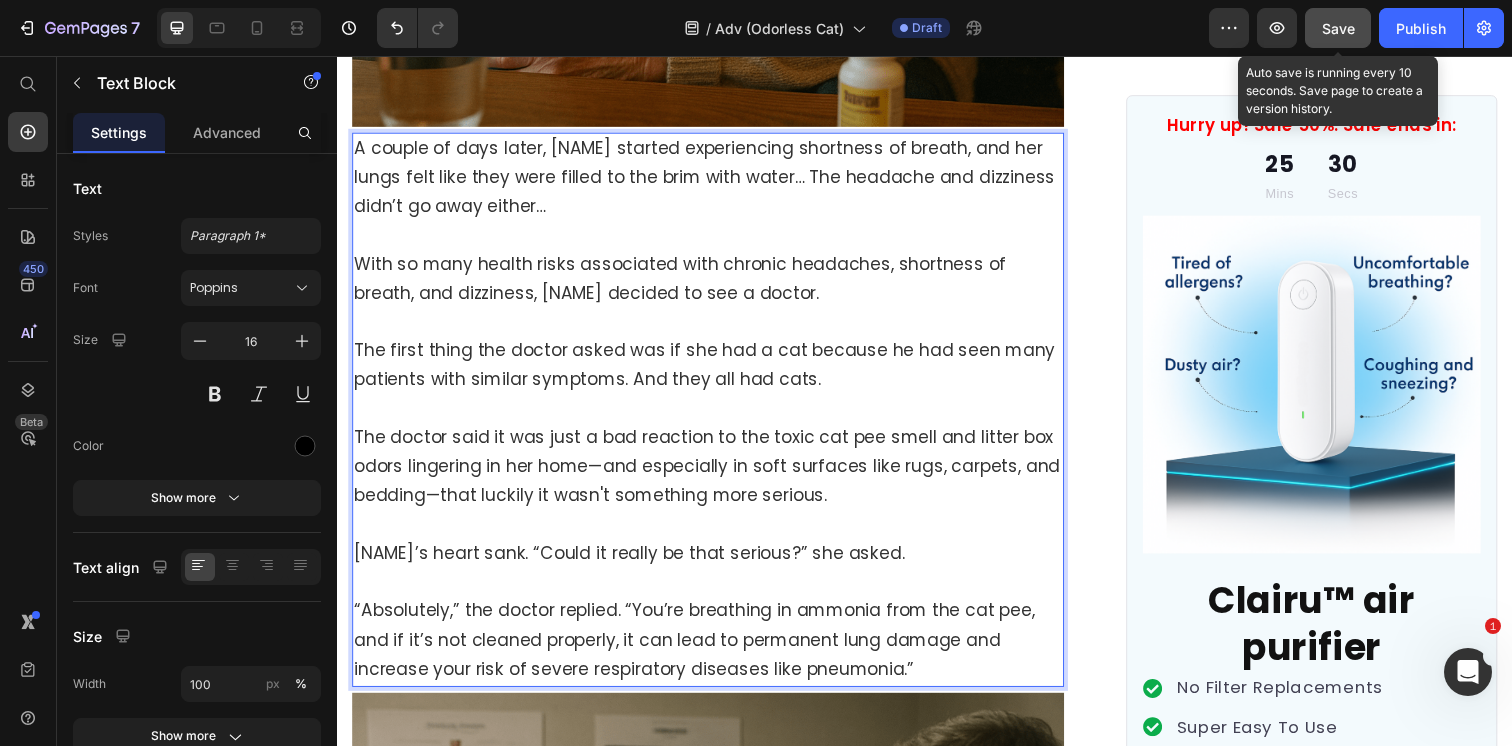 click on "Save" at bounding box center [1338, 28] 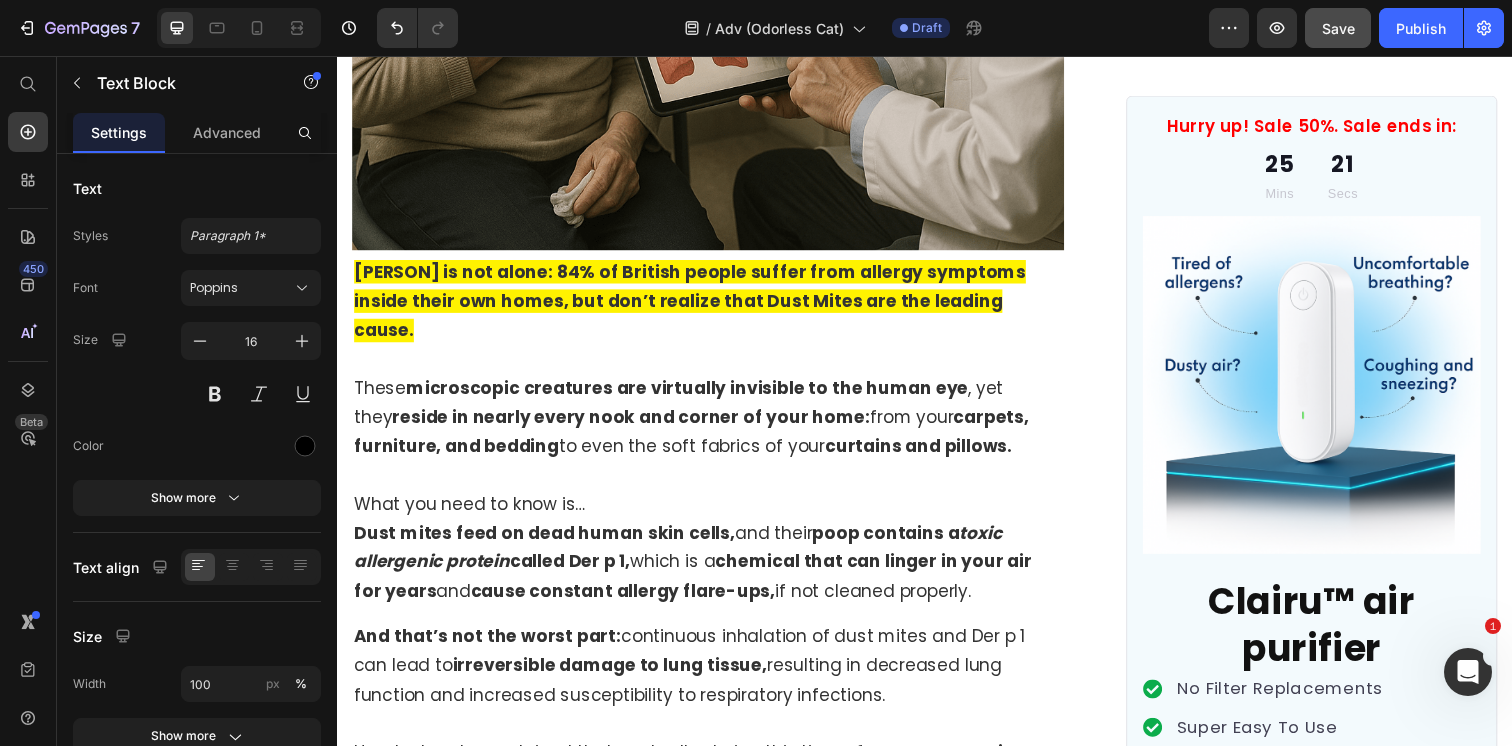 scroll, scrollTop: 4012, scrollLeft: 0, axis: vertical 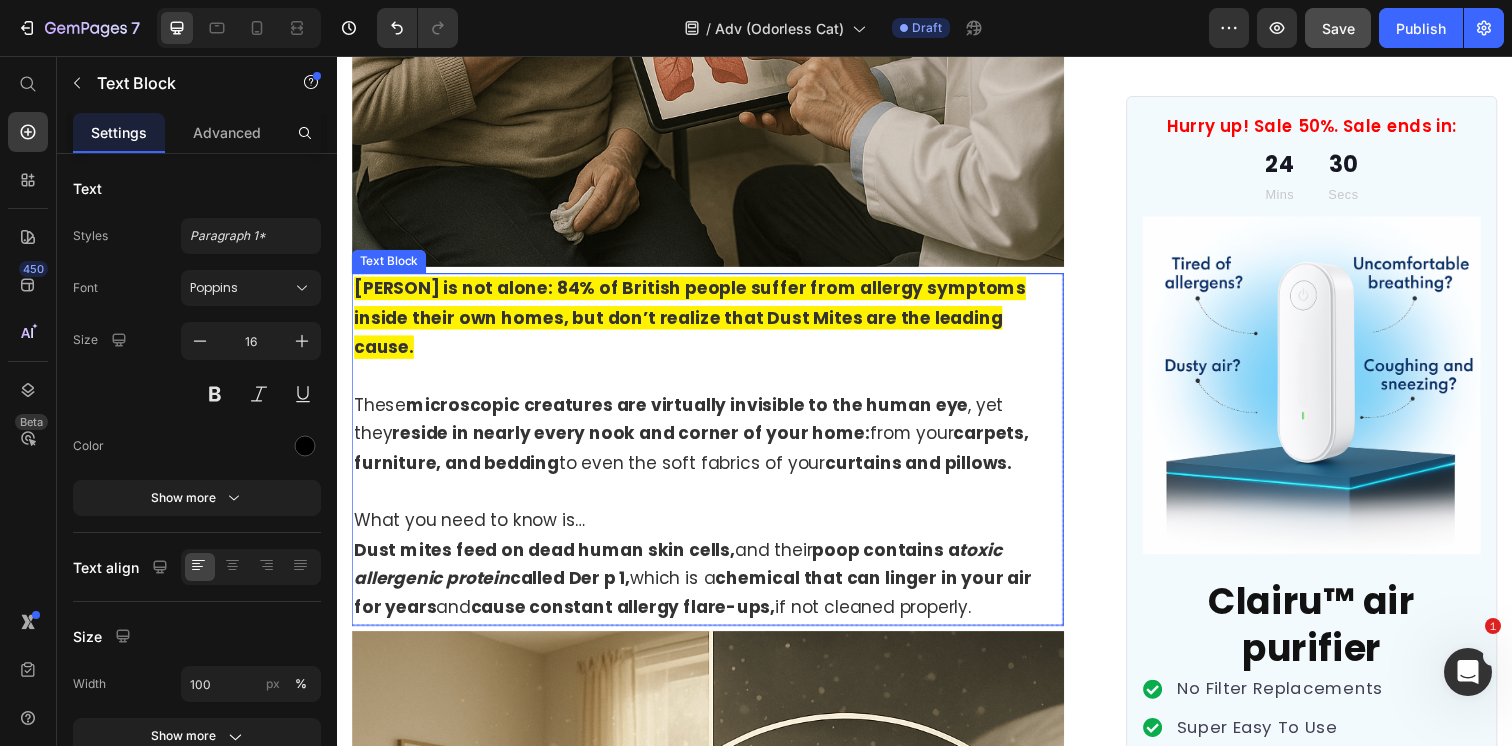 click at bounding box center (715, 501) 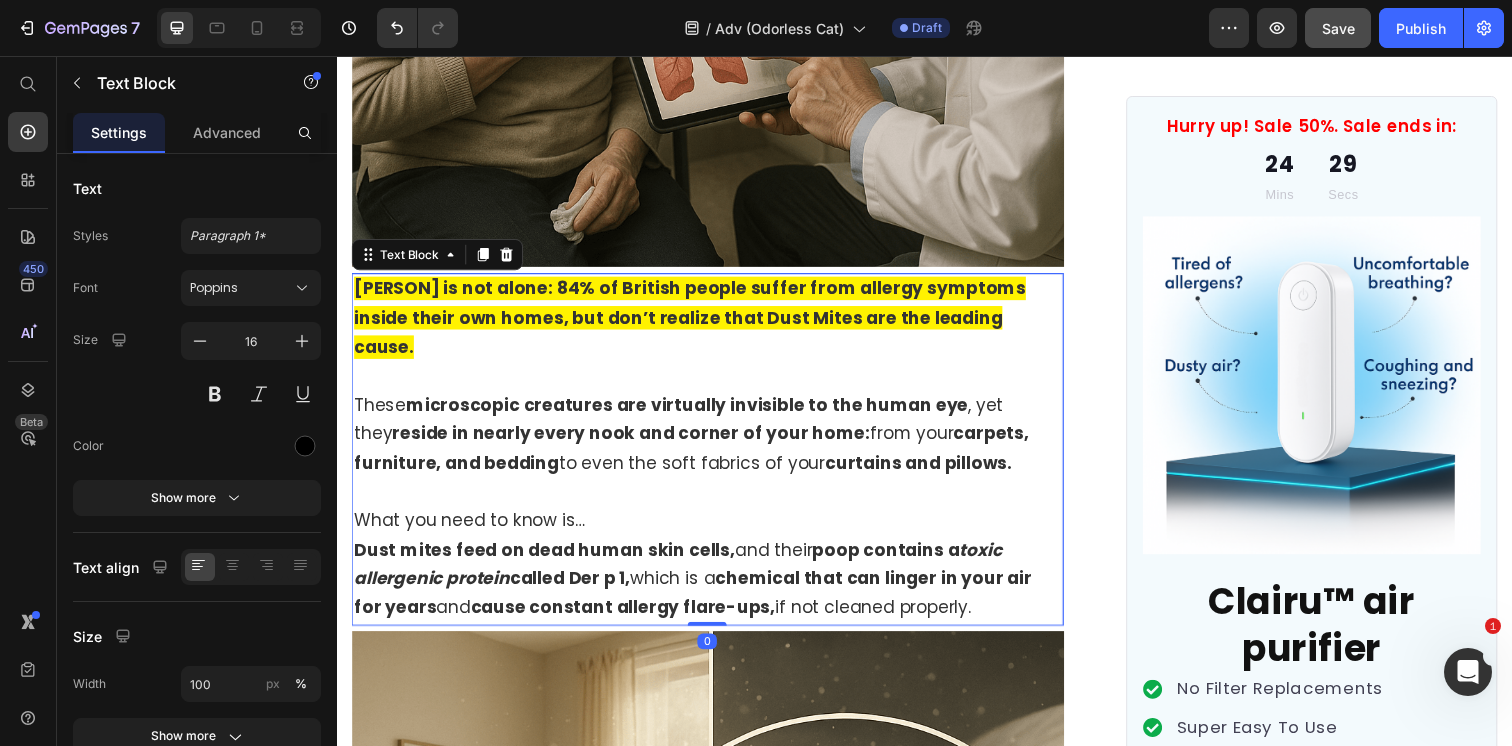 click at bounding box center [715, 501] 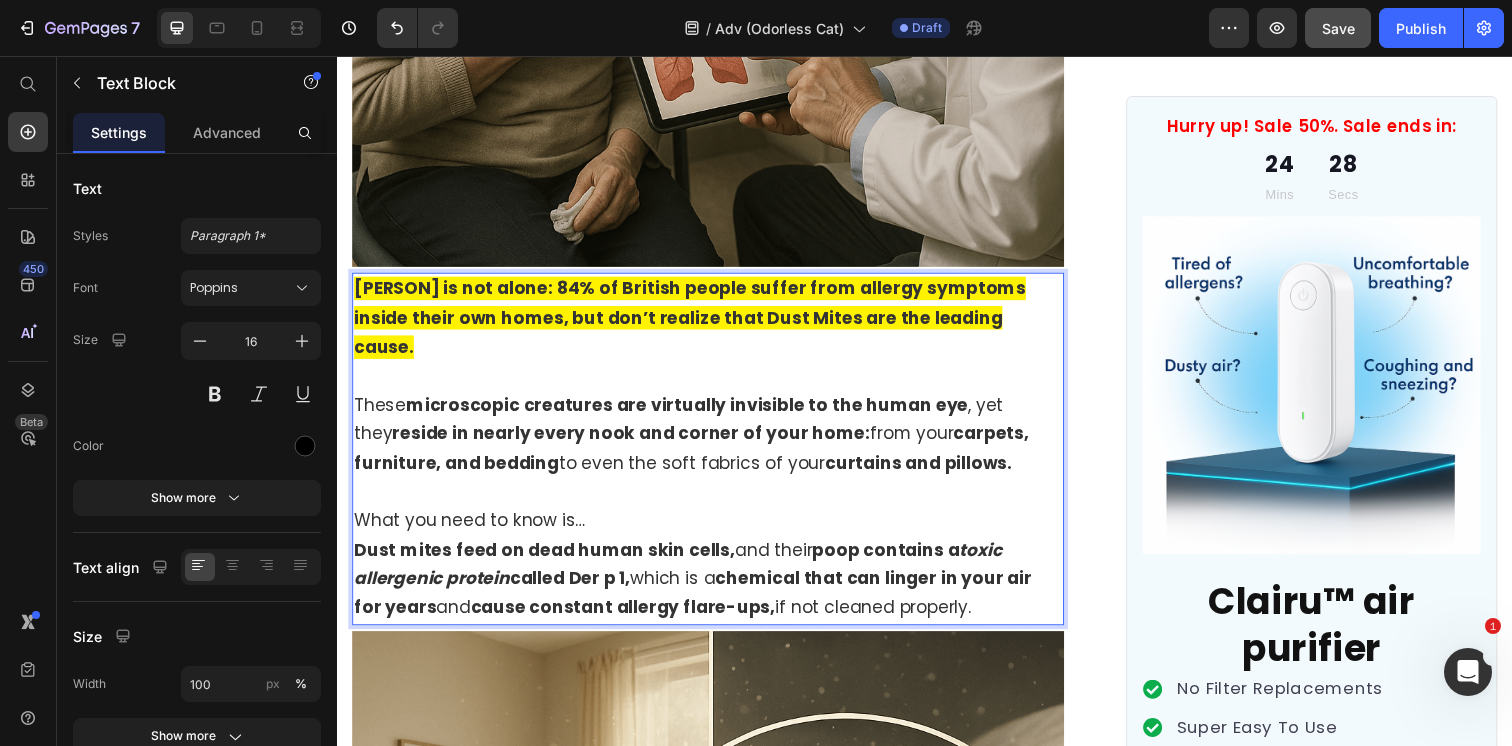 click on "Dust mites feed on dead human skin cells,  and their  poop contains a  toxic allergenic protein  called Der p 1,  which is a  chemical that can linger in your air for years  and  cause constant allergy flare-ups,  if not cleaned properly." at bounding box center [715, 590] 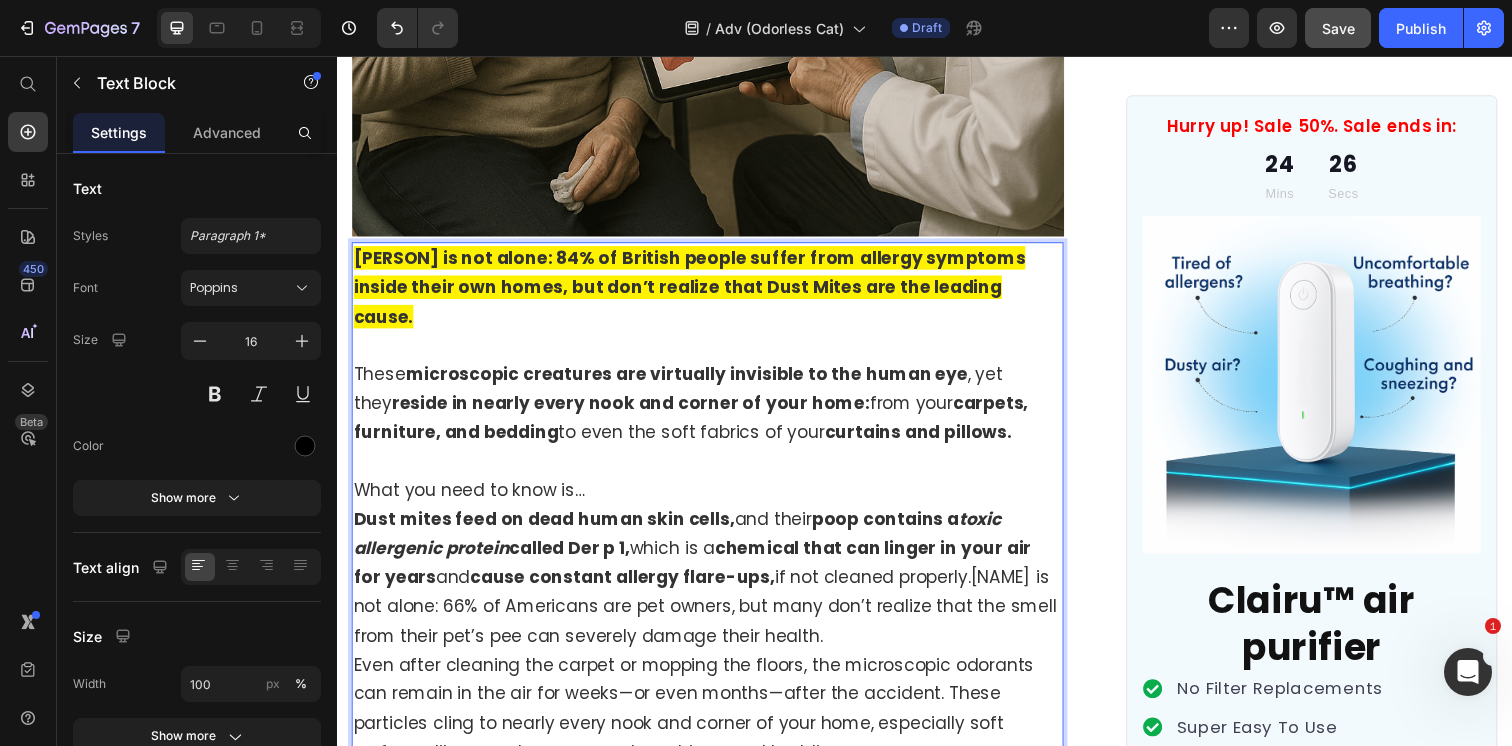 scroll, scrollTop: 4111, scrollLeft: 0, axis: vertical 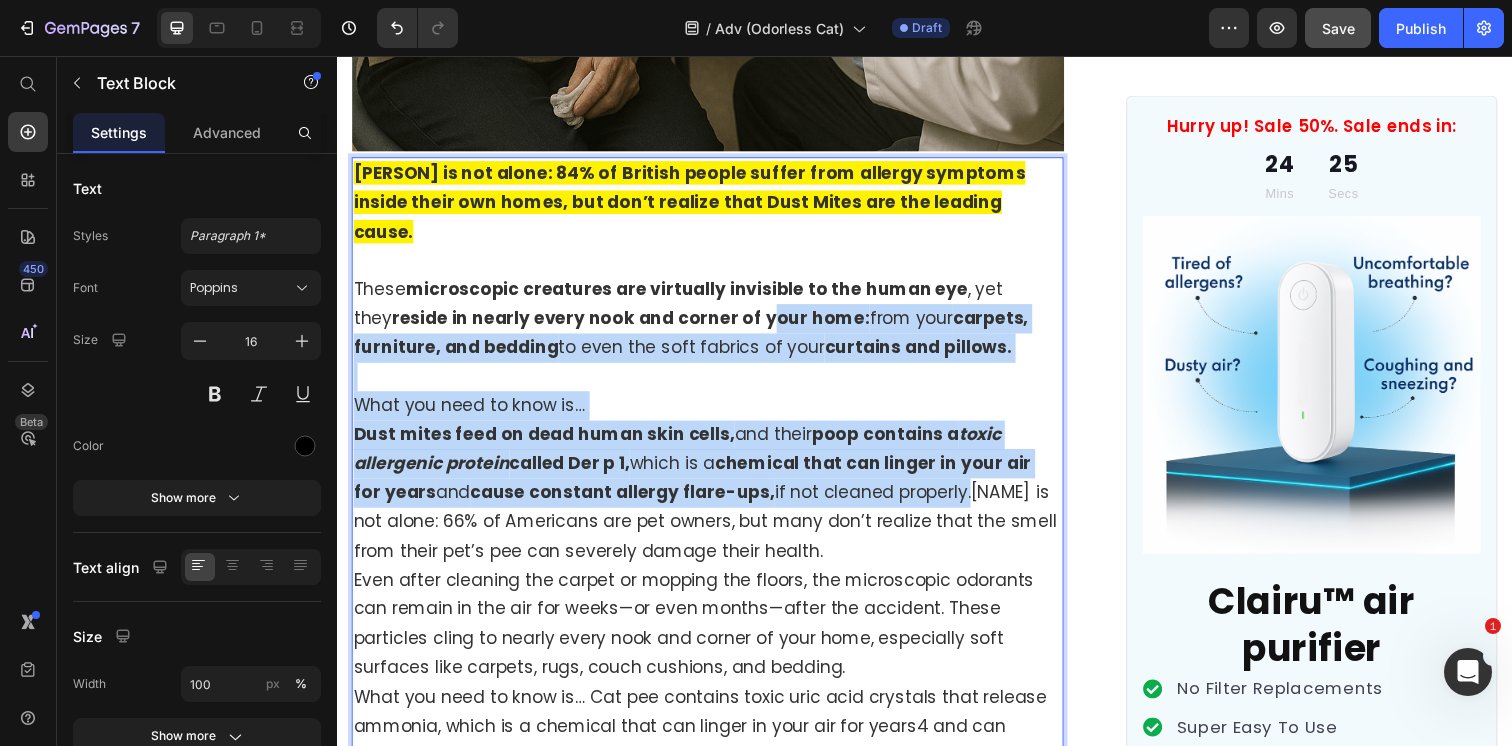 drag, startPoint x: 947, startPoint y: 442, endPoint x: 728, endPoint y: 269, distance: 279.0878 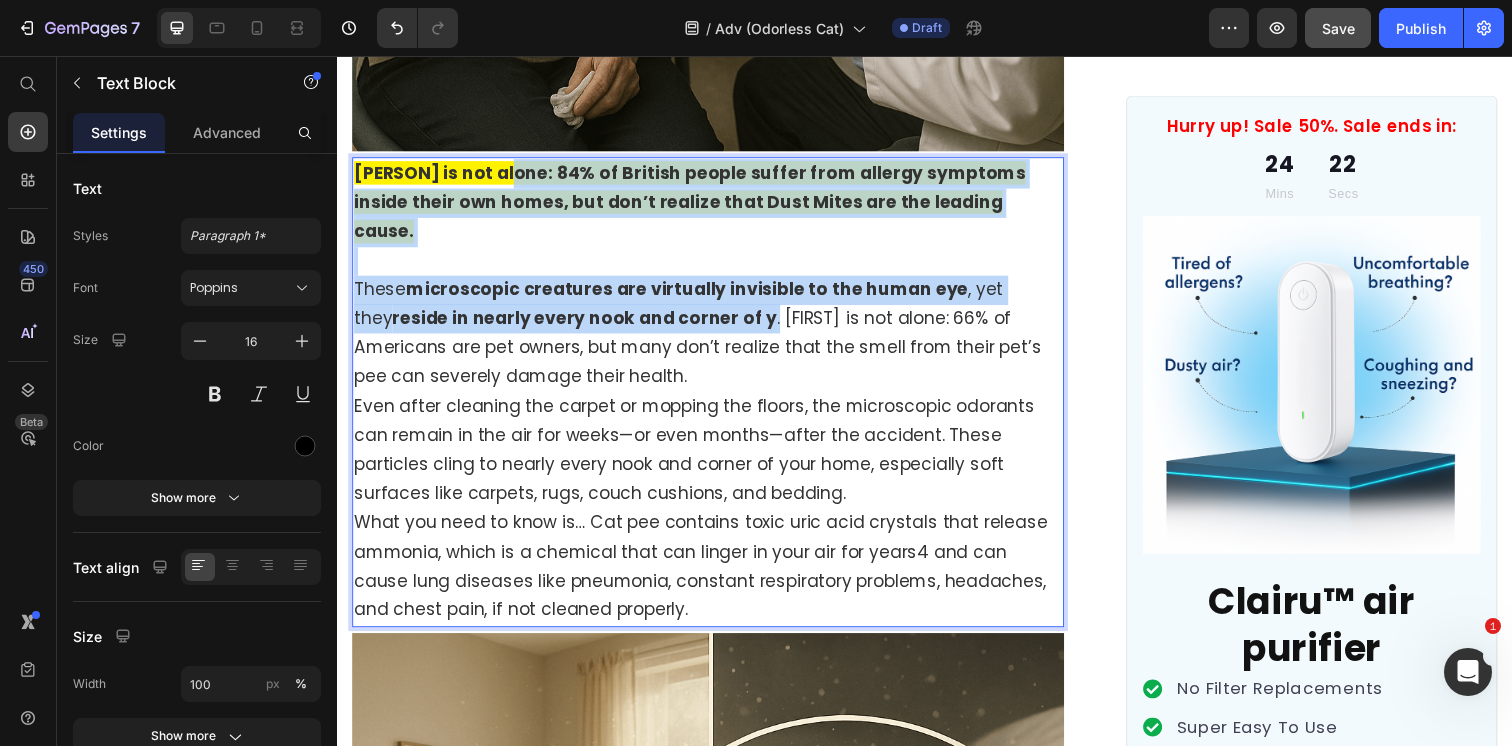 drag, startPoint x: 738, startPoint y: 270, endPoint x: 507, endPoint y: 154, distance: 258.48984 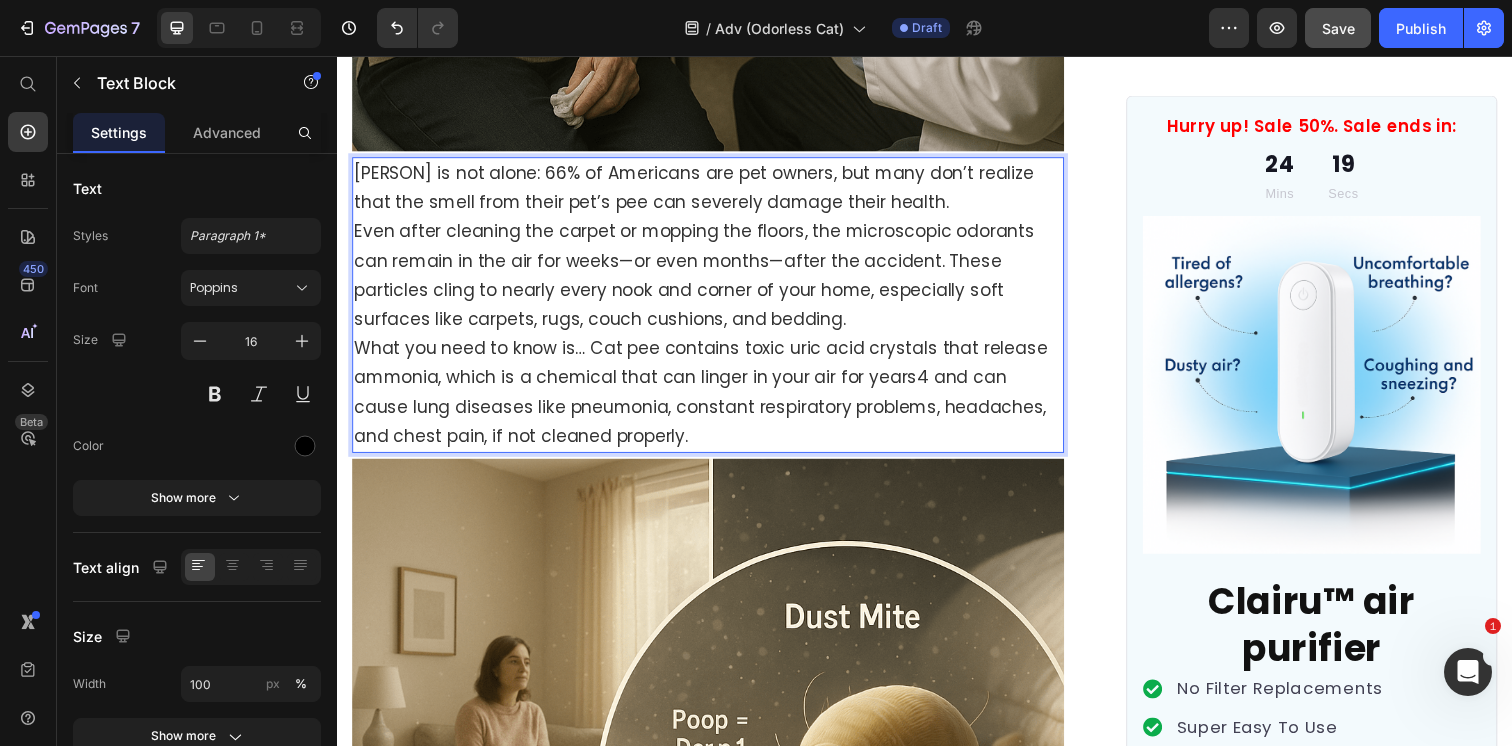 click on "[NAME] is not alone: 66% of Americans are pet owners, but many don’t realize that the smell from their pet’s pee can severely damage their health. Even after cleaning the carpet or mopping the floors, the microscopic odorants can remain in the air for weeks—or even months—after the accident. These particles cling to nearly every nook and corner of your home, especially soft surfaces like carpets, rugs, couch cushions, and bedding. What you need to know is… Cat pee contains toxic uric acid crystals that release ammonia, which is a chemical that can linger in your air for years4 and can cause lung diseases like pneumonia, constant respiratory problems, headaches, and chest pain, if not cleaned properly." at bounding box center [715, 310] 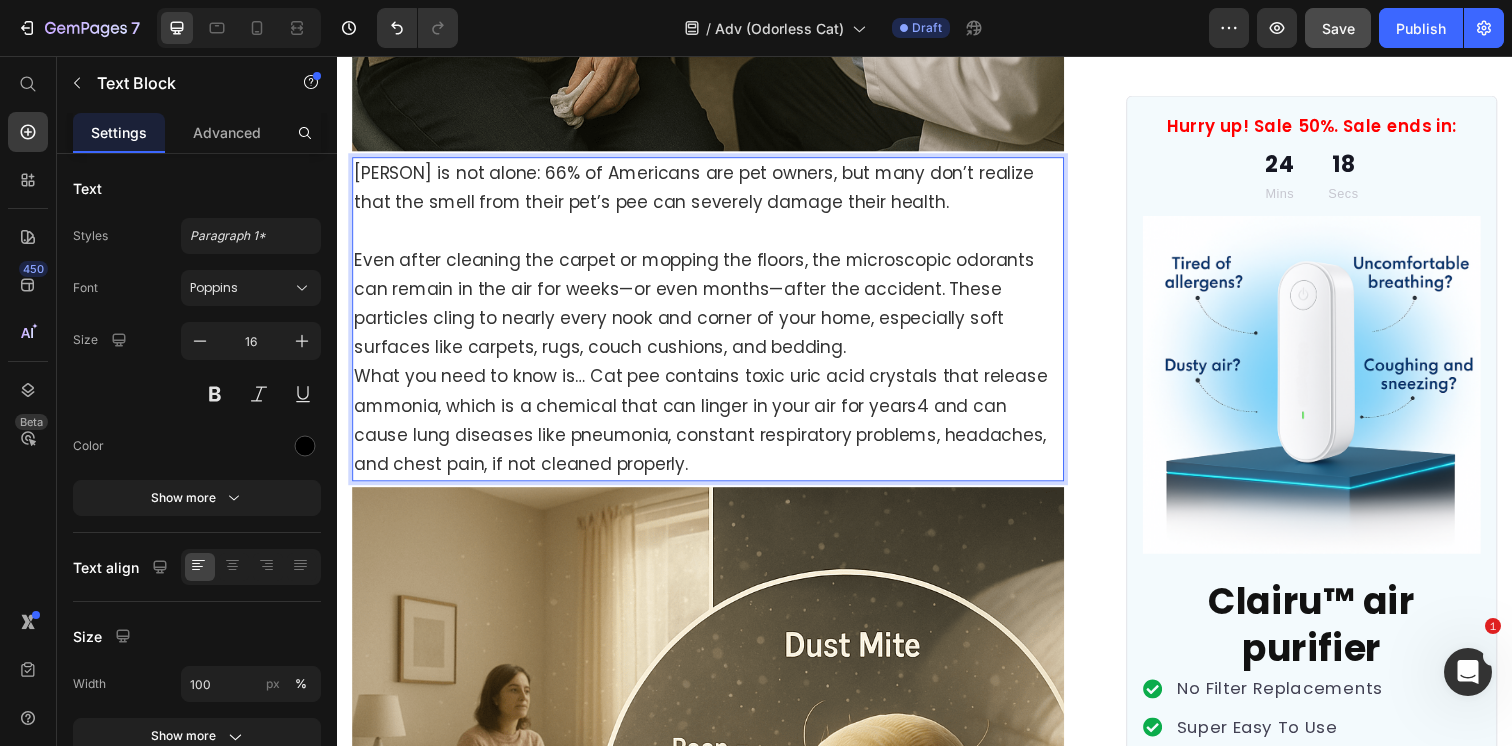 click on "Even after cleaning the carpet or mopping the floors, the microscopic odorants can remain in the air for weeks—or even months—after the accident. These particles cling to nearly every nook and corner of your home, especially soft surfaces like carpets, rugs, couch cushions, and bedding. What you need to know is… Cat pee contains toxic uric acid crystals that release ammonia, which is a chemical that can linger in your air for years4 and can cause lung diseases like pneumonia, constant respiratory problems, headaches, and chest pain, if not cleaned properly." at bounding box center [715, 354] 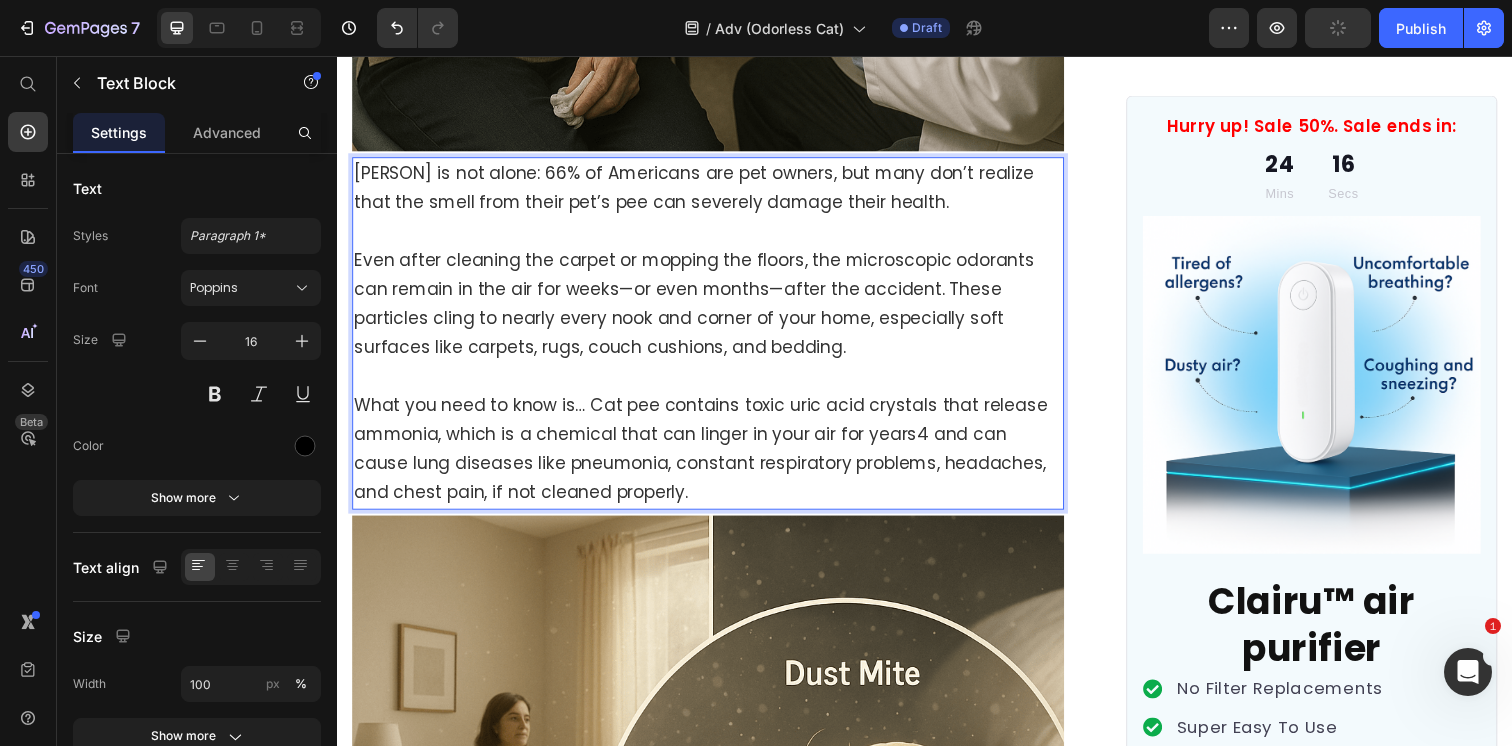 click on "What you need to know is… Cat pee contains toxic uric acid crystals that release ammonia, which is a chemical that can linger in your air for years4 and can cause lung diseases like pneumonia, constant respiratory problems, headaches, and chest pain, if not cleaned properly." at bounding box center (715, 443) 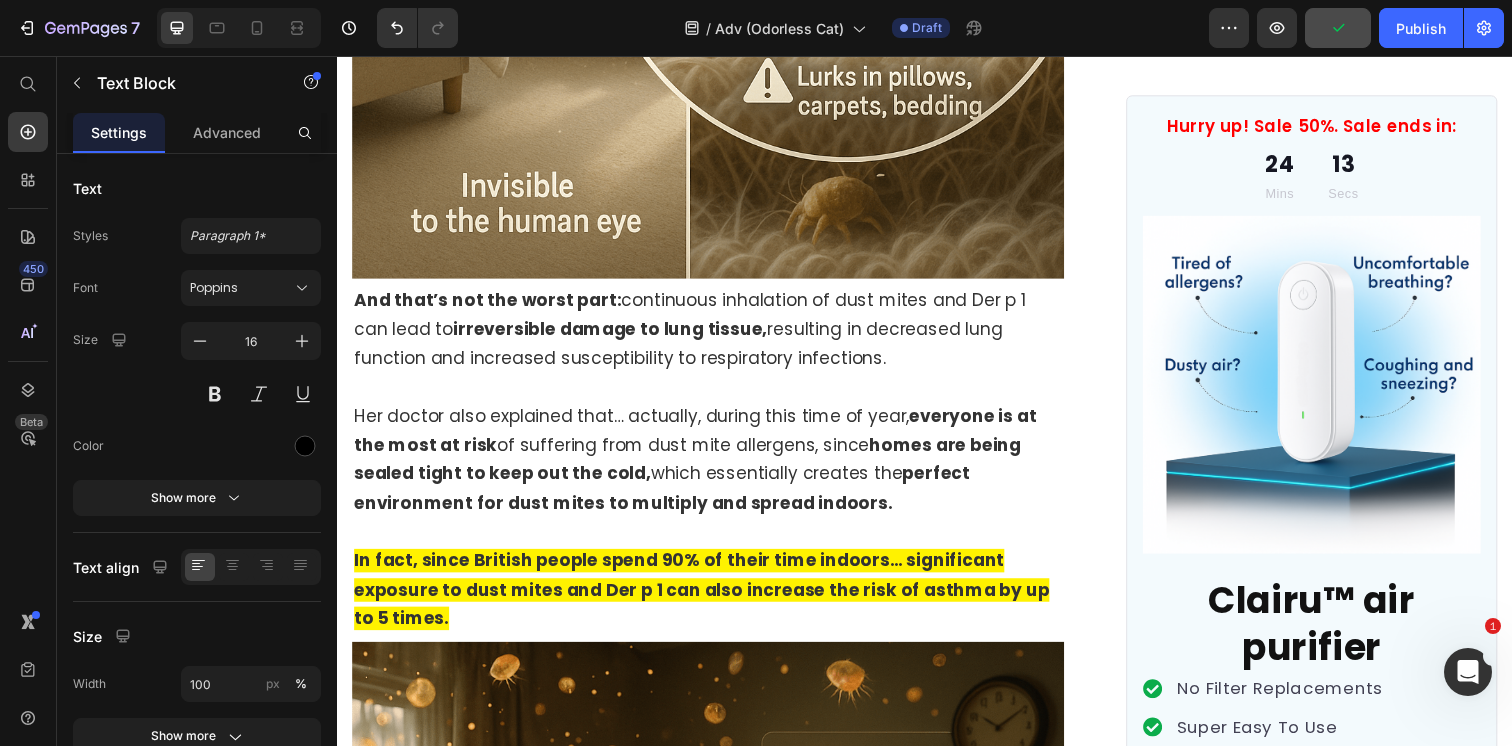 scroll, scrollTop: 5084, scrollLeft: 0, axis: vertical 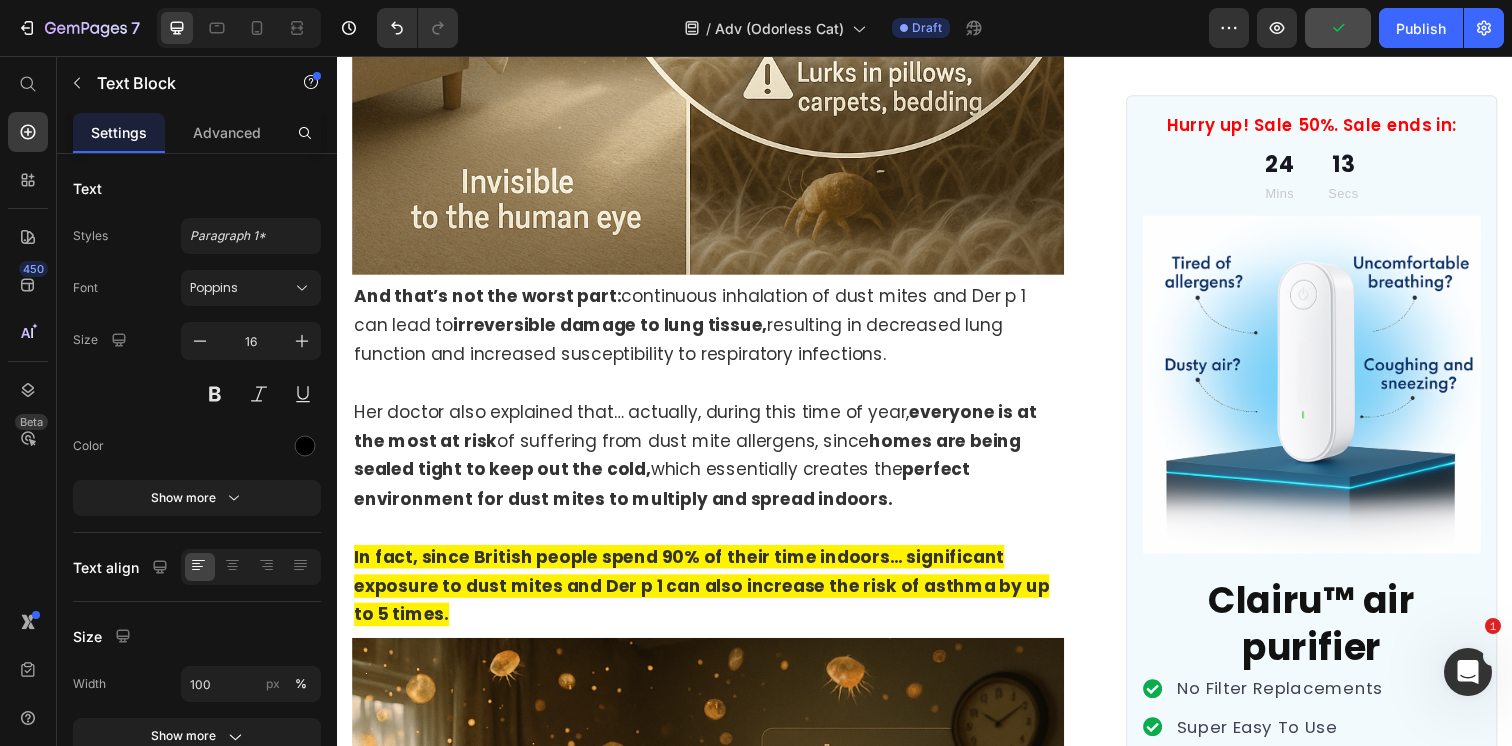 click on "And that’s not the worst part:  continuous inhalation of dust mites and Der p 1 can lead to  irreversible damage to lung tissue,  resulting in decreased lung function and increased susceptibility to respiratory infections." at bounding box center [715, 331] 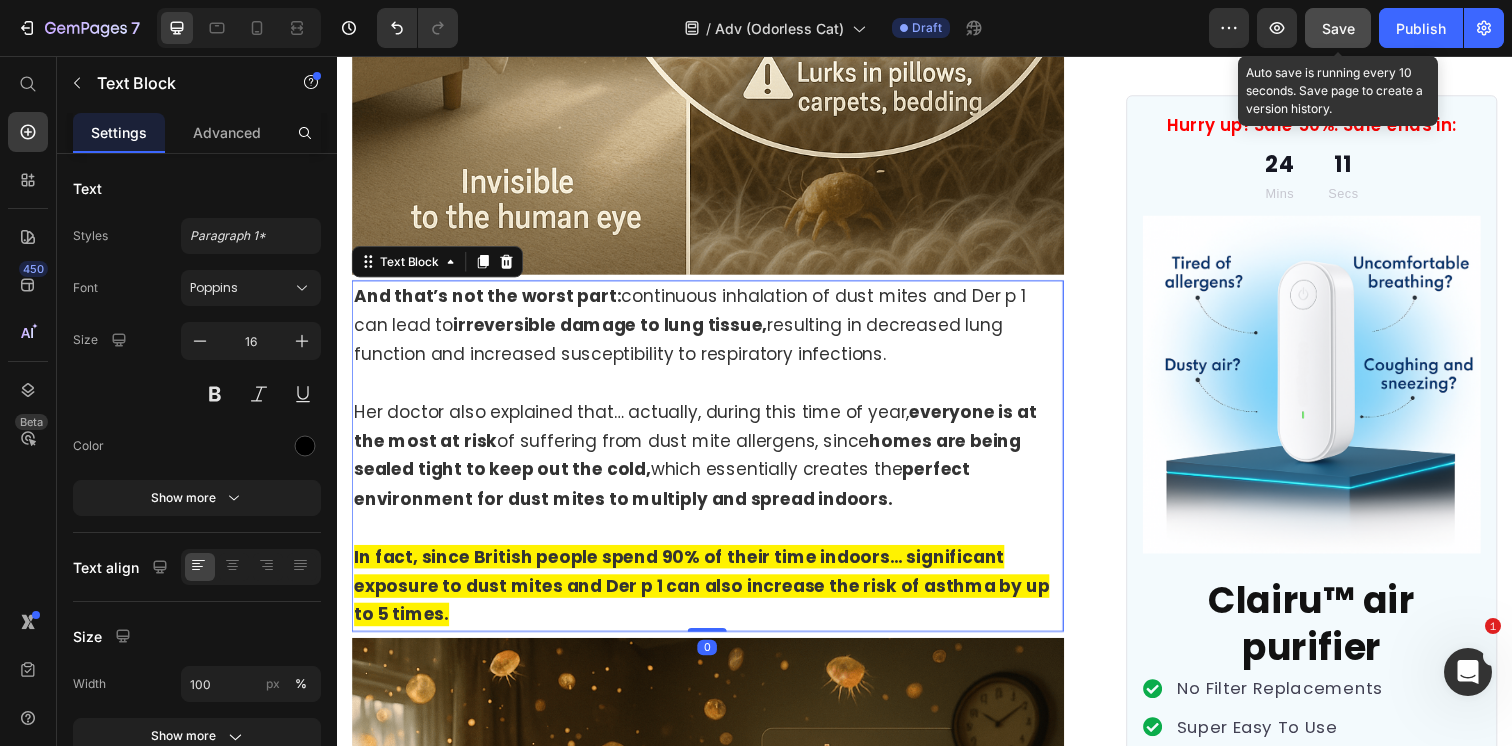 click on "Save" at bounding box center (1338, 28) 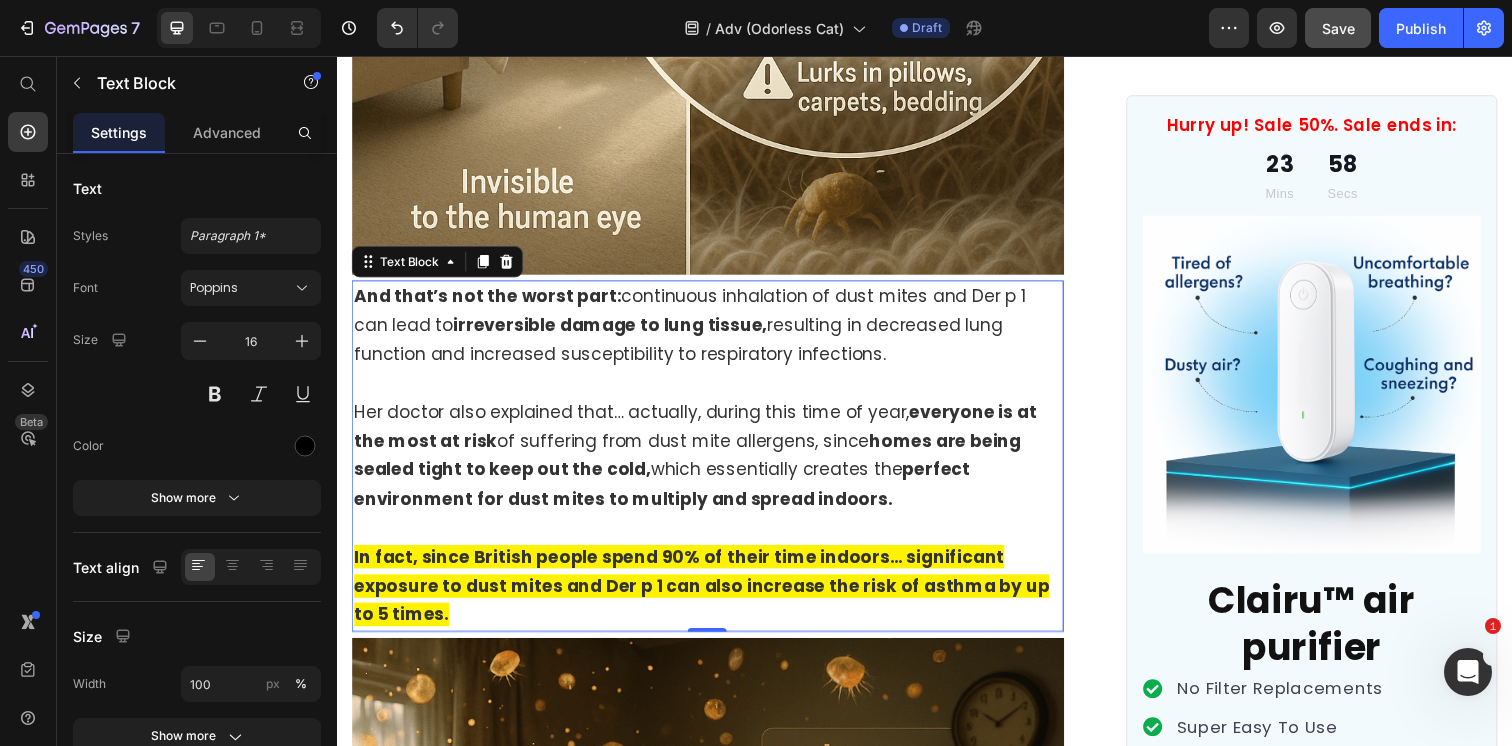 click on "Her doctor also explained that… actually, during this time of year,  everyone is at the most at risk  of suffering from dust mite allergens, since  homes are being sealed tight to keep out the cold,  which essentially creates the  perfect environment for dust mites to multiply and spread indoors." at bounding box center (702, 463) 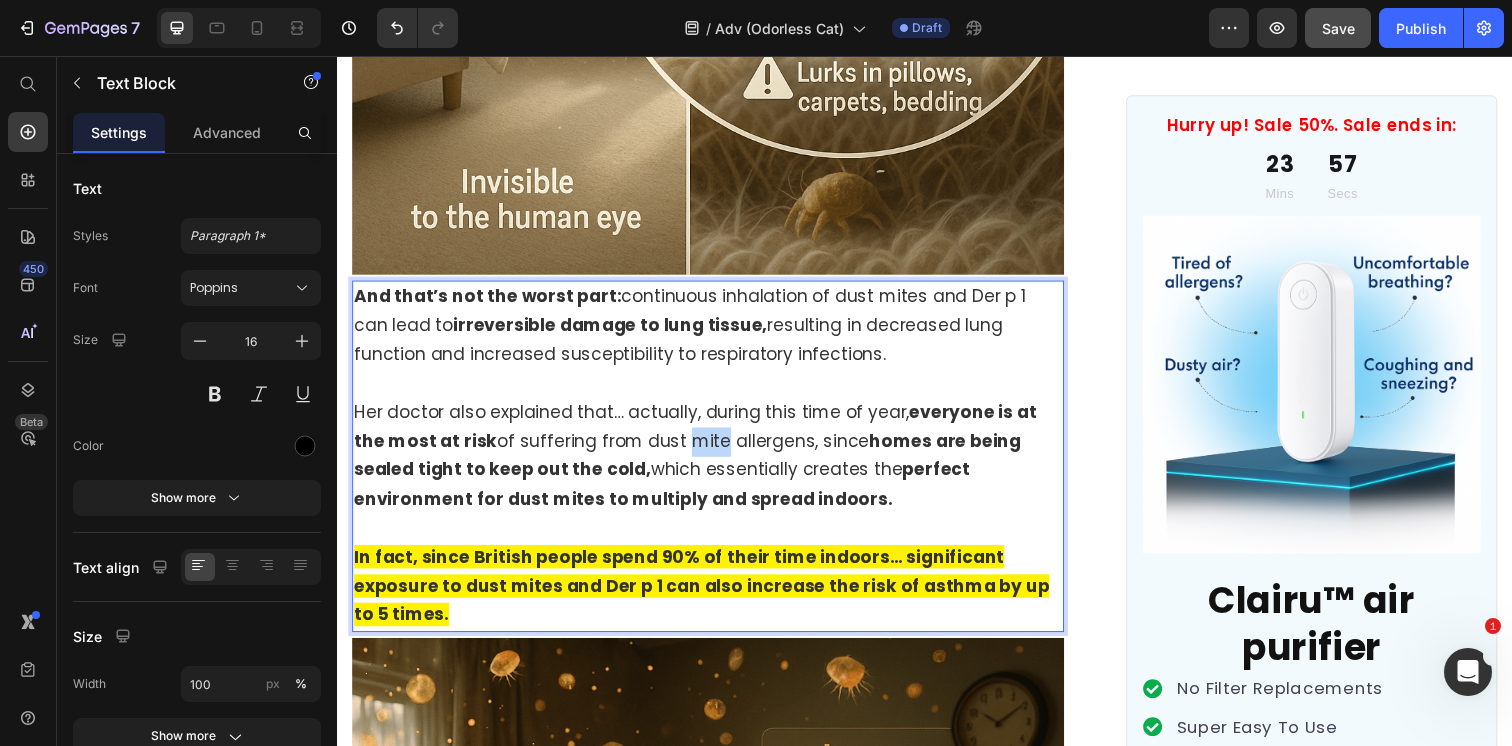 click on "Her doctor also explained that… actually, during this time of year,  everyone is at the most at risk  of suffering from dust mite allergens, since  homes are being sealed tight to keep out the cold,  which essentially creates the  perfect environment for dust mites to multiply and spread indoors." at bounding box center [702, 463] 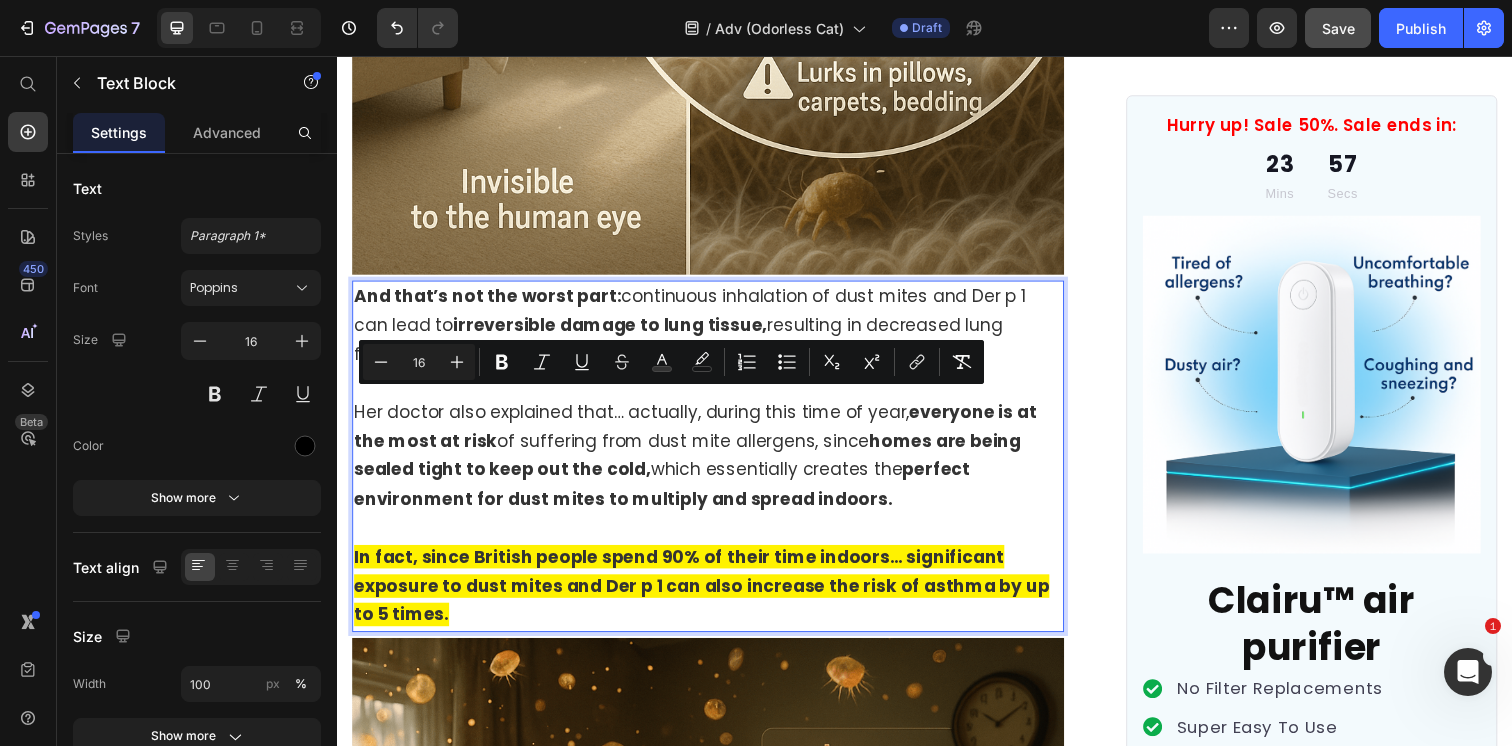 click at bounding box center (715, 538) 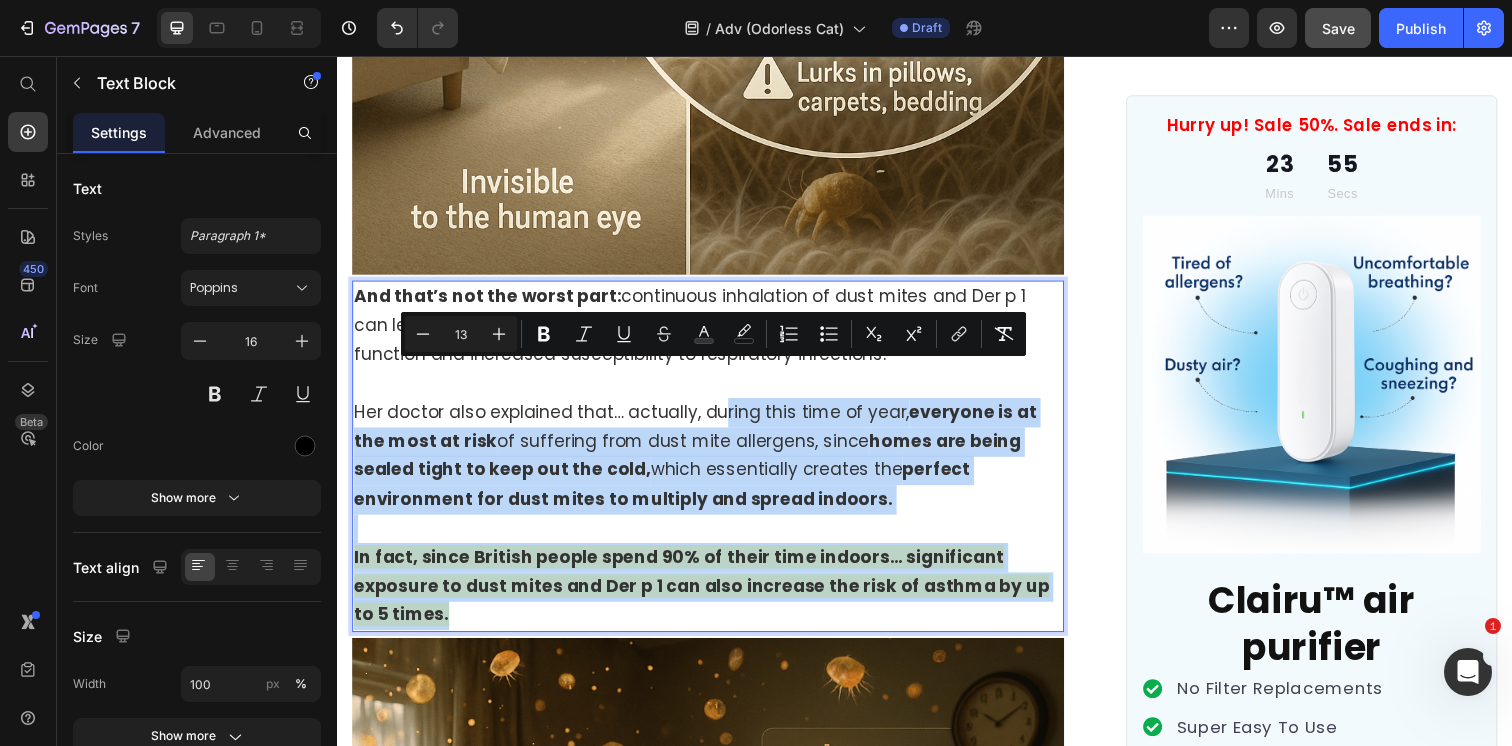 drag, startPoint x: 1056, startPoint y: 557, endPoint x: 729, endPoint y: 379, distance: 372.30768 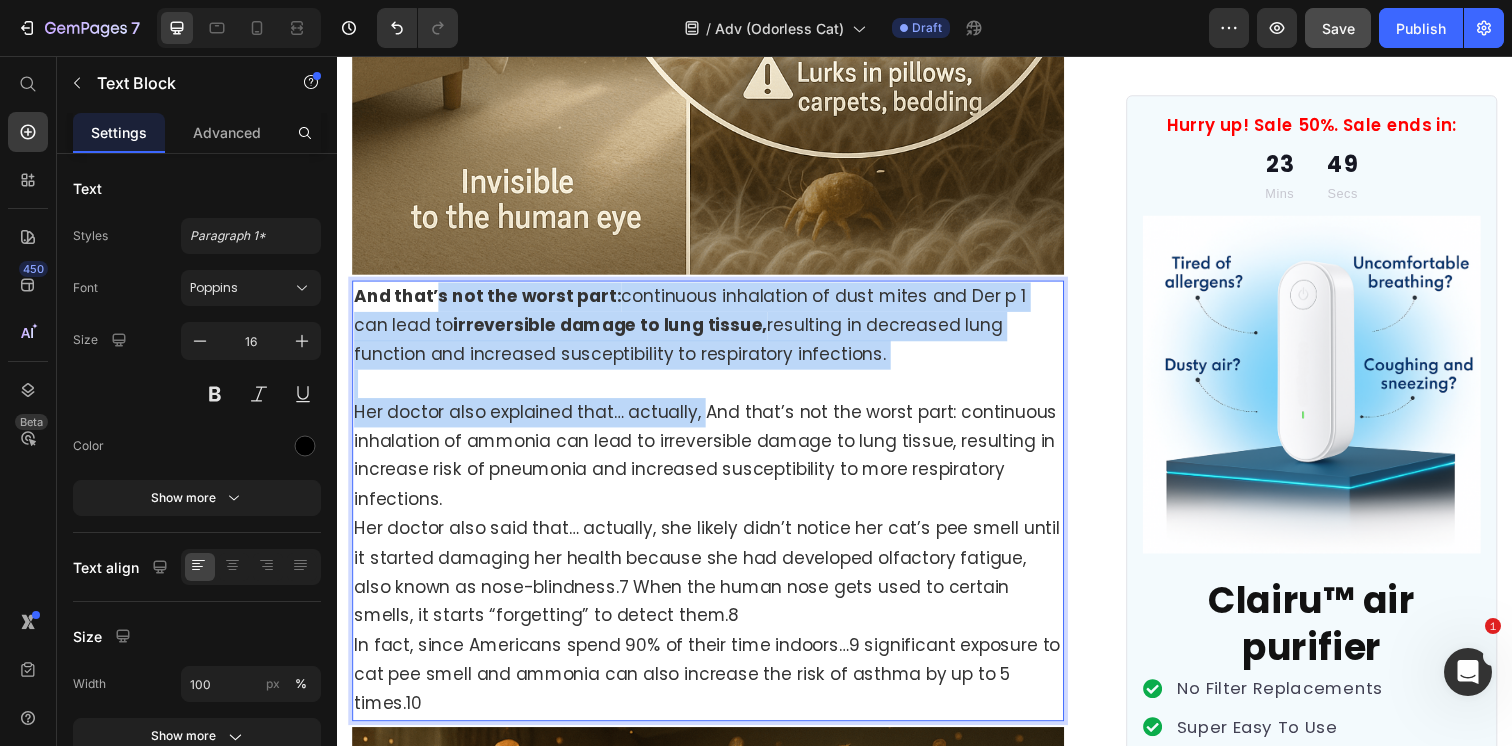 drag, startPoint x: 708, startPoint y: 389, endPoint x: 438, endPoint y: 277, distance: 292.30804 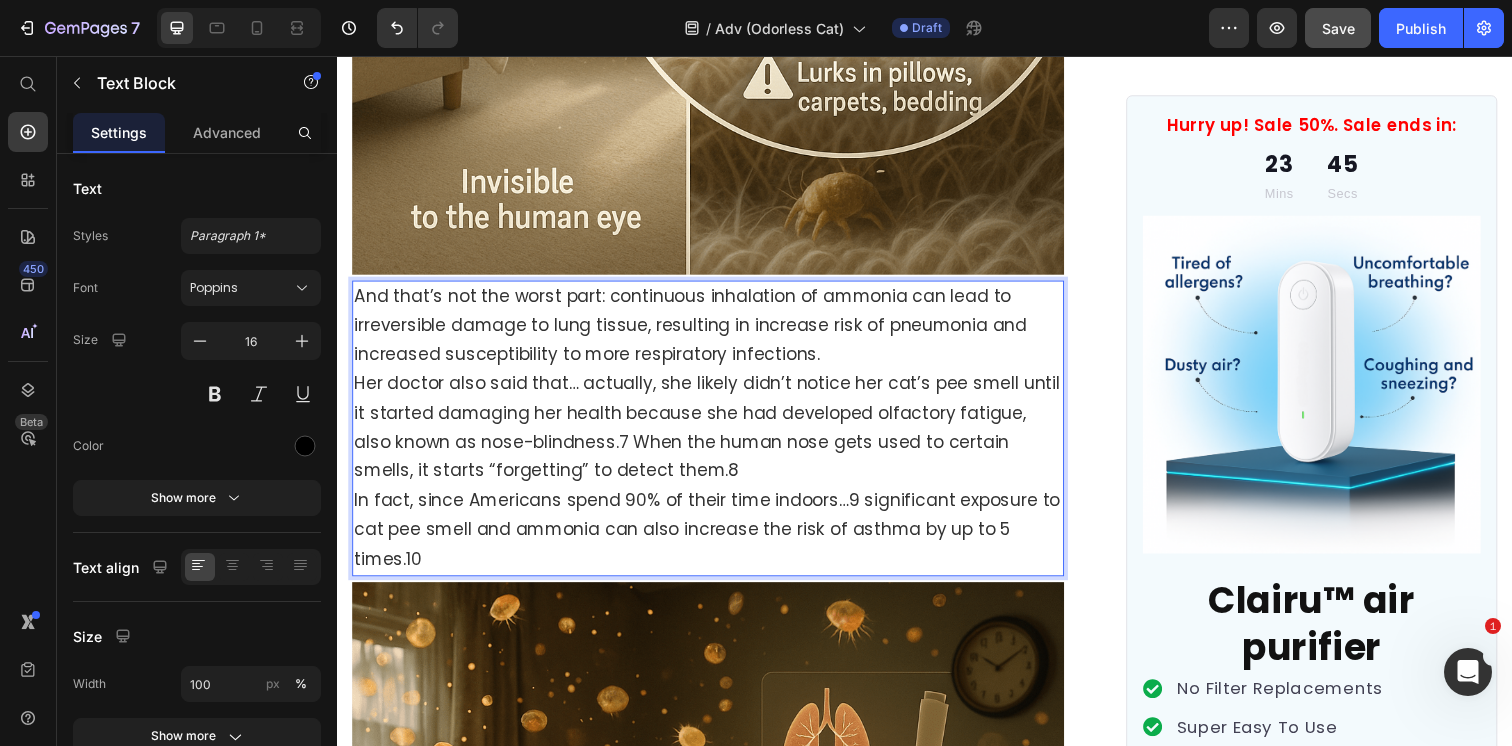click on "And that’s not the worst part: continuous inhalation of ammonia can lead to irreversible damage to lung tissue, resulting in increase risk of pneumonia and increased susceptibility to more respiratory infections. Her doctor also said that… actually, she likely didn’t notice her cat’s pee smell until it started damaging her health because she had developed olfactory fatigue, also known as nose-blindness.7 When the human nose gets used to certain smells, it starts “forgetting” to detect them.8 In fact, since Americans spend 90% of their time indoors…9 significant exposure to cat pee smell and ammonia can also increase the risk of asthma by up to 5 times.10" at bounding box center [715, 436] 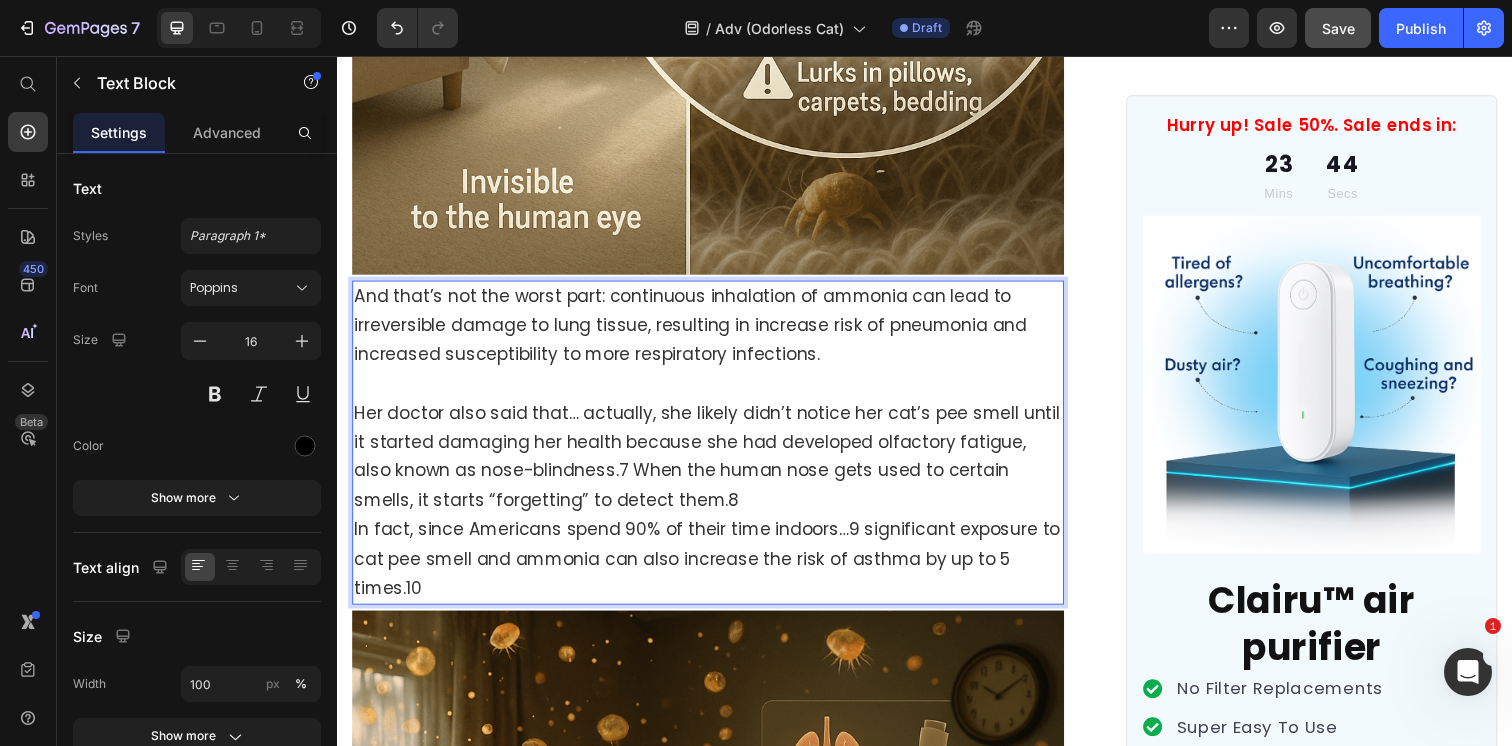 click on "⁠⁠⁠⁠⁠⁠⁠ Her doctor also said that… actually, she likely didn’t notice her cat’s pee smell until it started damaging her health because she had developed olfactory fatigue, also known as nose-blindness.7 When the human nose gets used to certain smells, it starts “forgetting” to detect them.8 In fact, since Americans spend 90% of their time indoors…9 significant exposure to cat pee smell and ammonia can also increase the risk of asthma by up to 5 times.10" at bounding box center (715, 495) 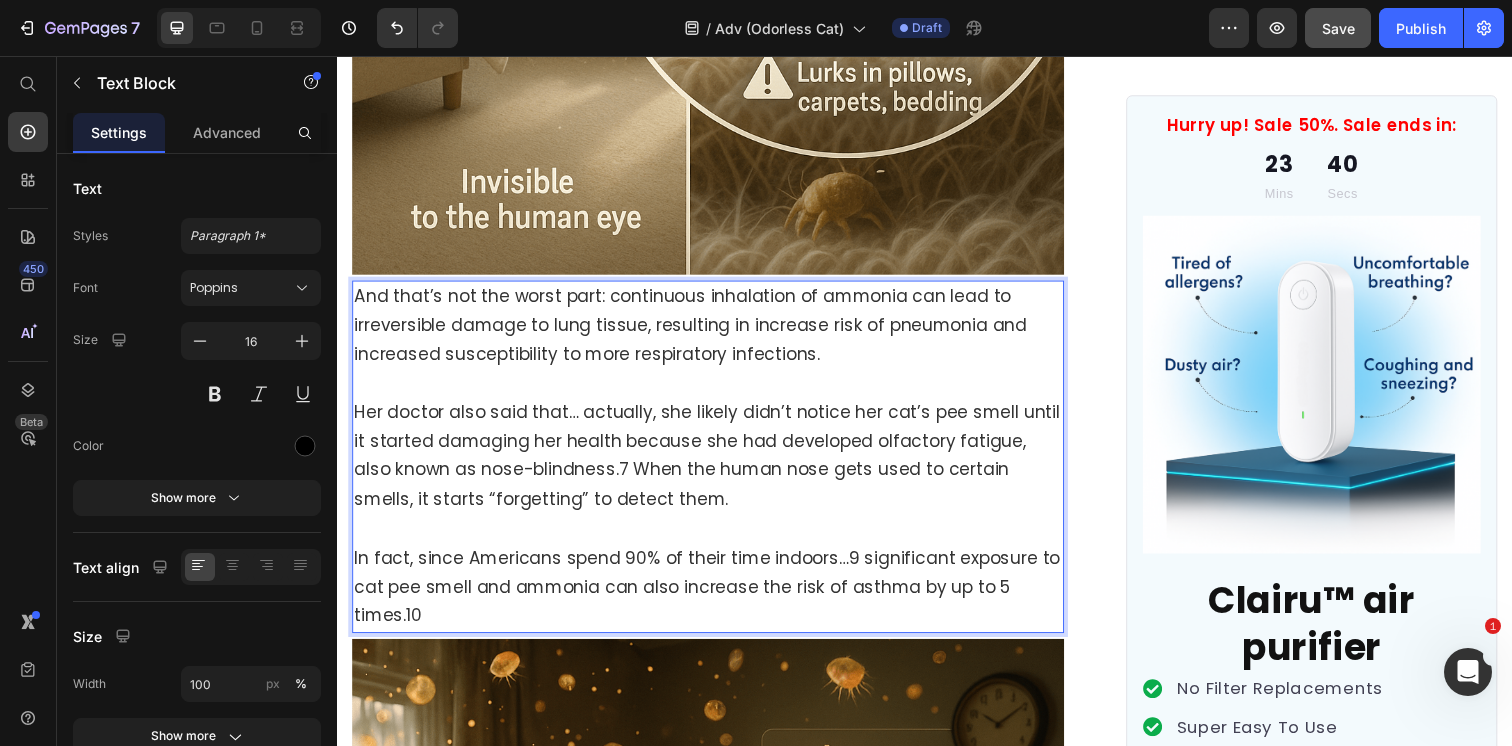 click on "⁠⁠⁠⁠⁠⁠⁠ In fact, since Americans spend 90% of their time indoors…9 significant exposure to cat pee smell and ammonia can also increase the risk of asthma by up to 5 times.10" at bounding box center (715, 583) 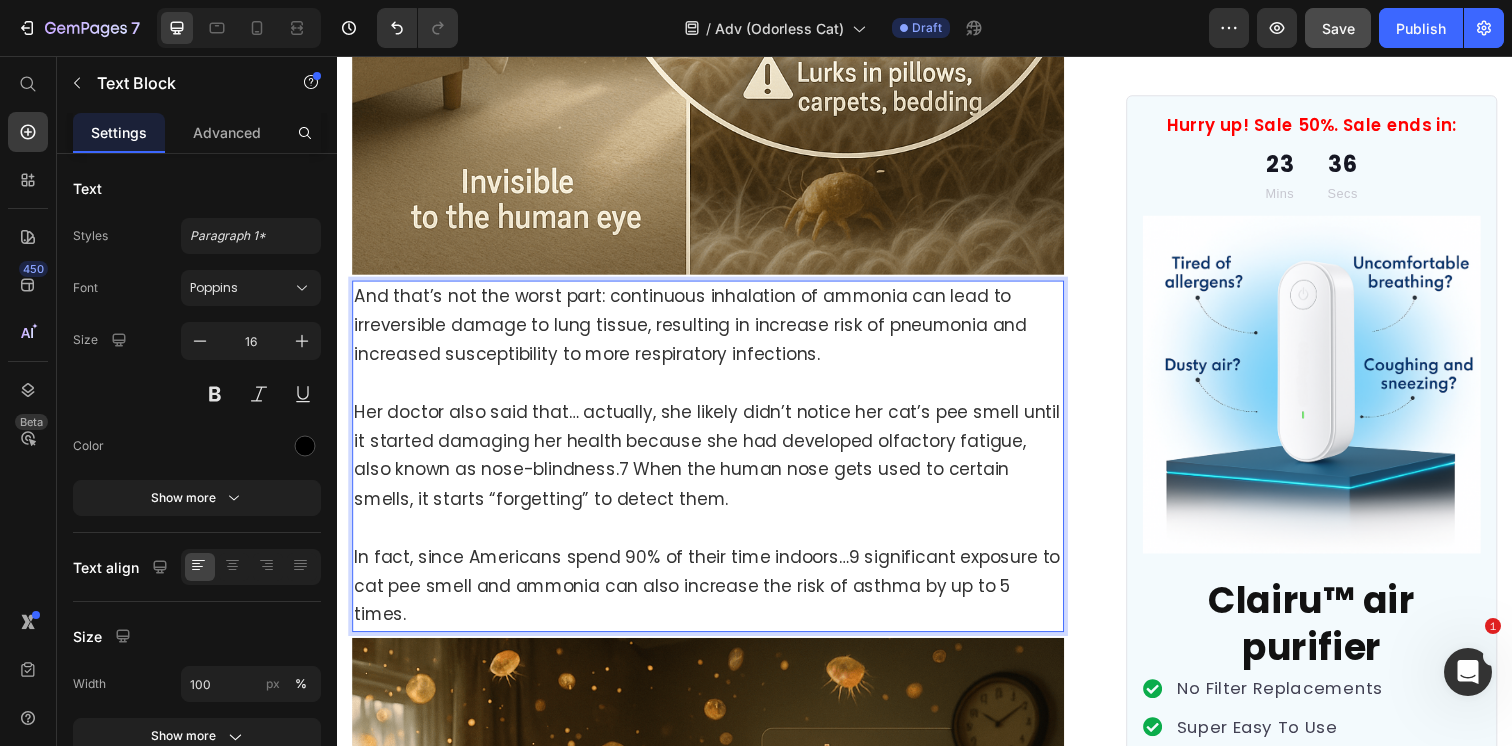 click on "In fact, since Americans spend 90% of their time indoors…9 significant exposure to cat pee smell and ammonia can also increase the risk of asthma by up to 5 times." at bounding box center [714, 597] 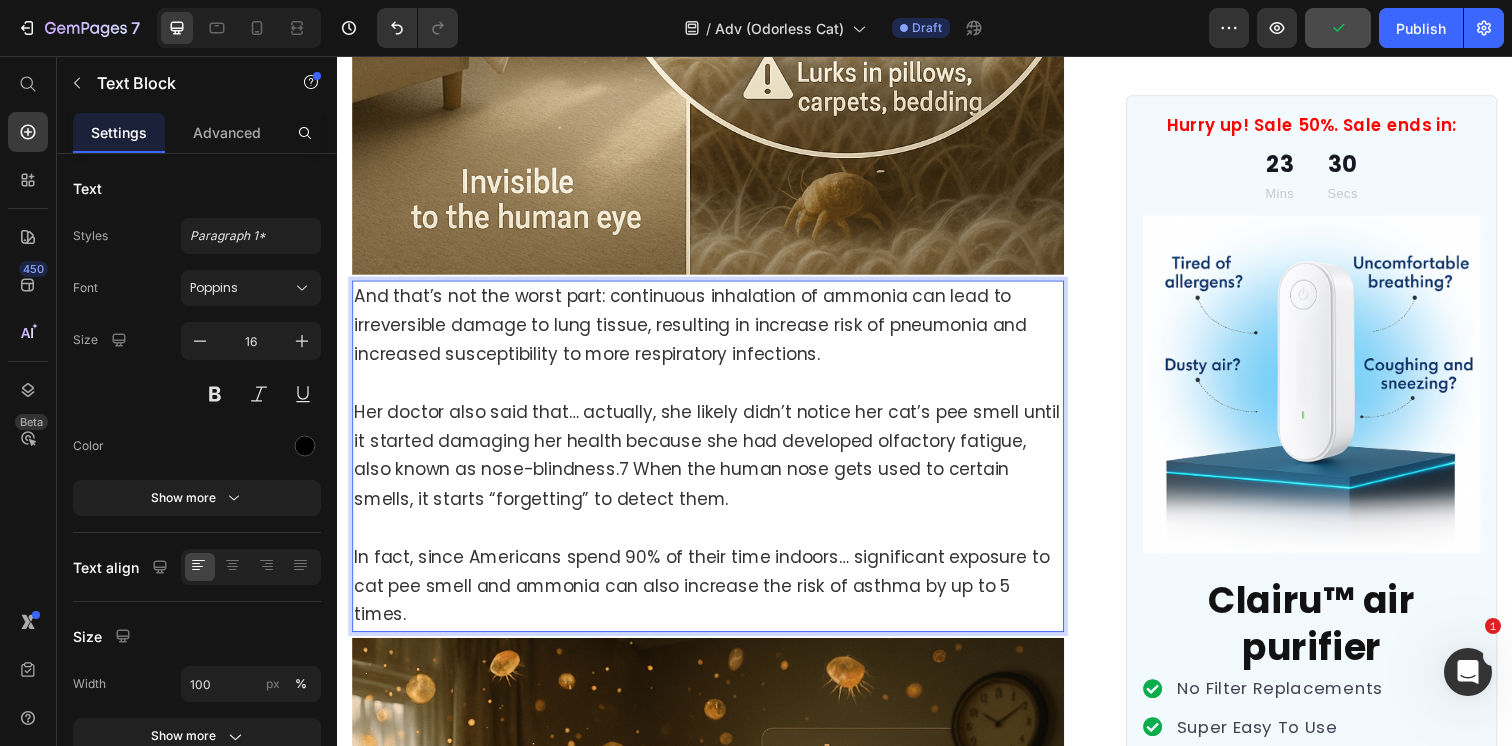 click on "Her doctor also said that… actually, she likely didn’t notice her cat’s pee smell until it started damaging her health because she had developed olfactory fatigue, also known as nose-blindness.7 When the human nose gets used to certain smells, it starts “forgetting” to detect them." at bounding box center [714, 463] 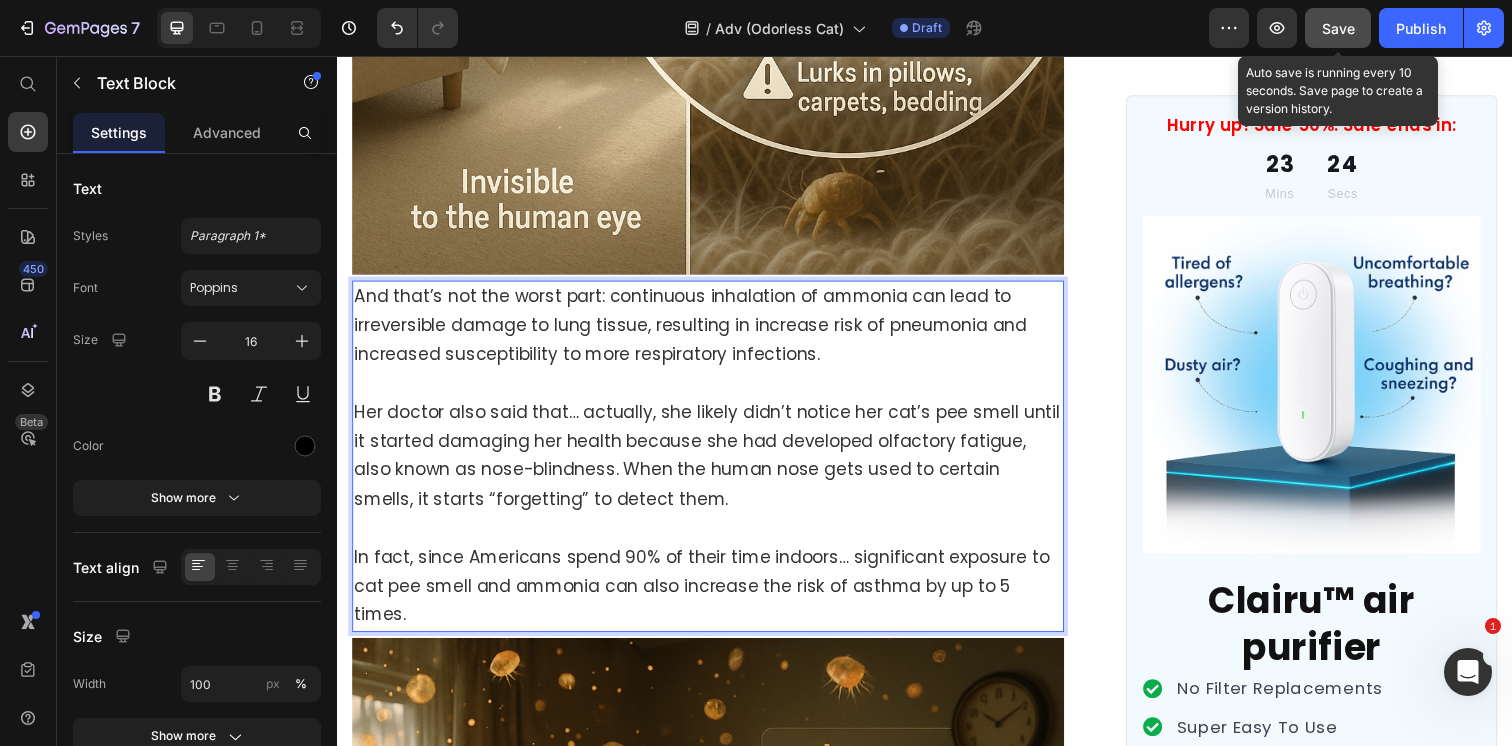click on "Save" 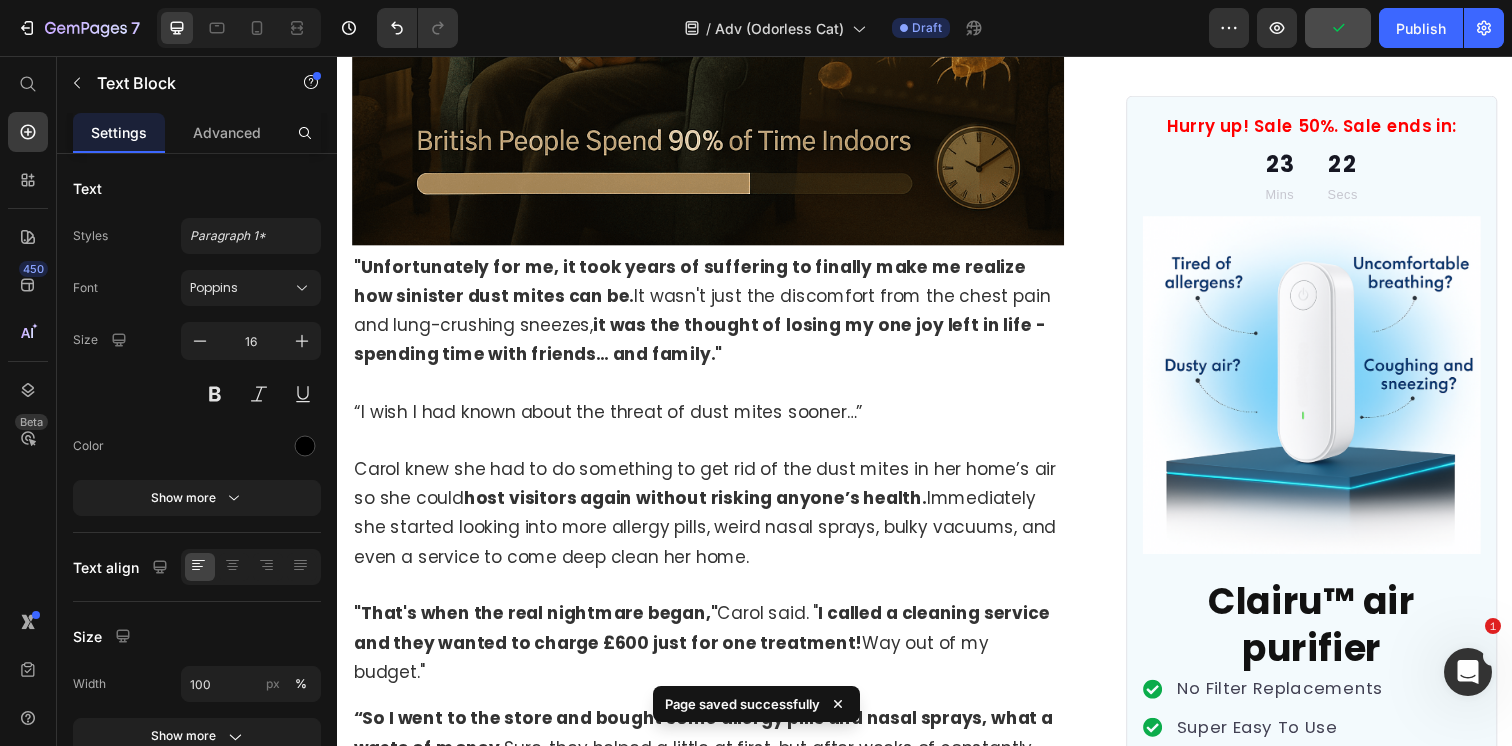 scroll, scrollTop: 6216, scrollLeft: 0, axis: vertical 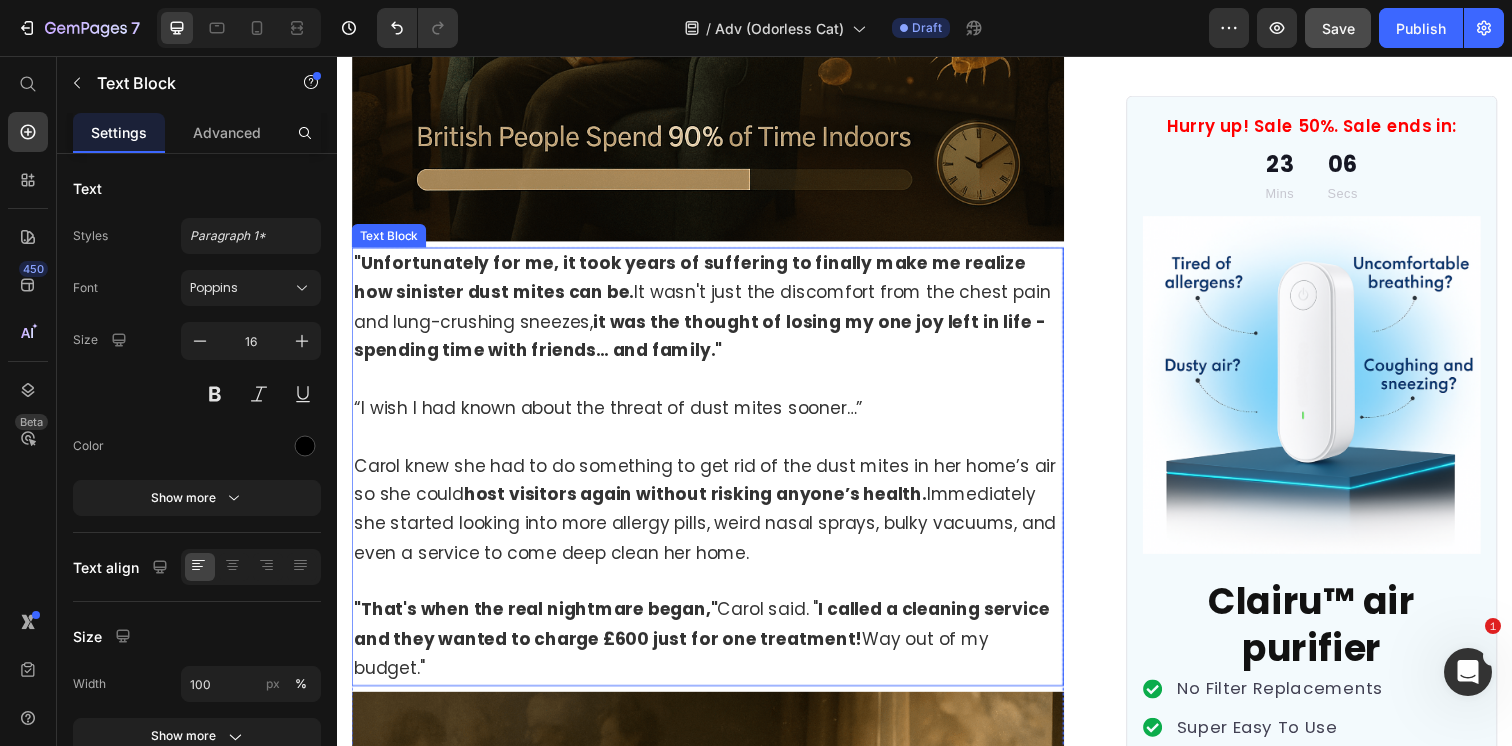 click on ""That's when the real nightmare began," [PERSON] said. " I called a cleaning service and they wanted to charge £600 just for one treatment! Way out of my budget."" at bounding box center (715, 651) 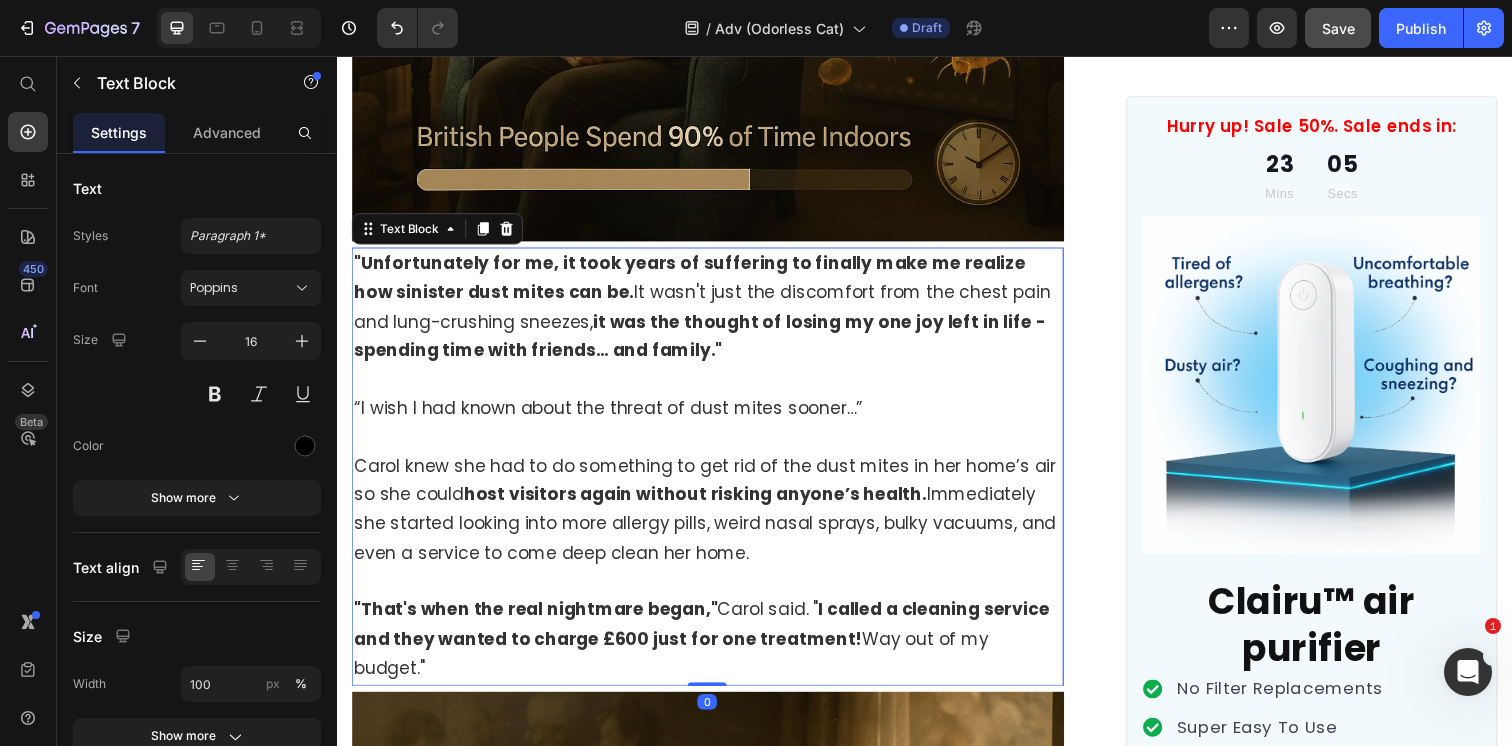 click on ""That's when the real nightmare began," [PERSON] said. " I called a cleaning service and they wanted to charge £600 just for one treatment! Way out of my budget."" at bounding box center (715, 651) 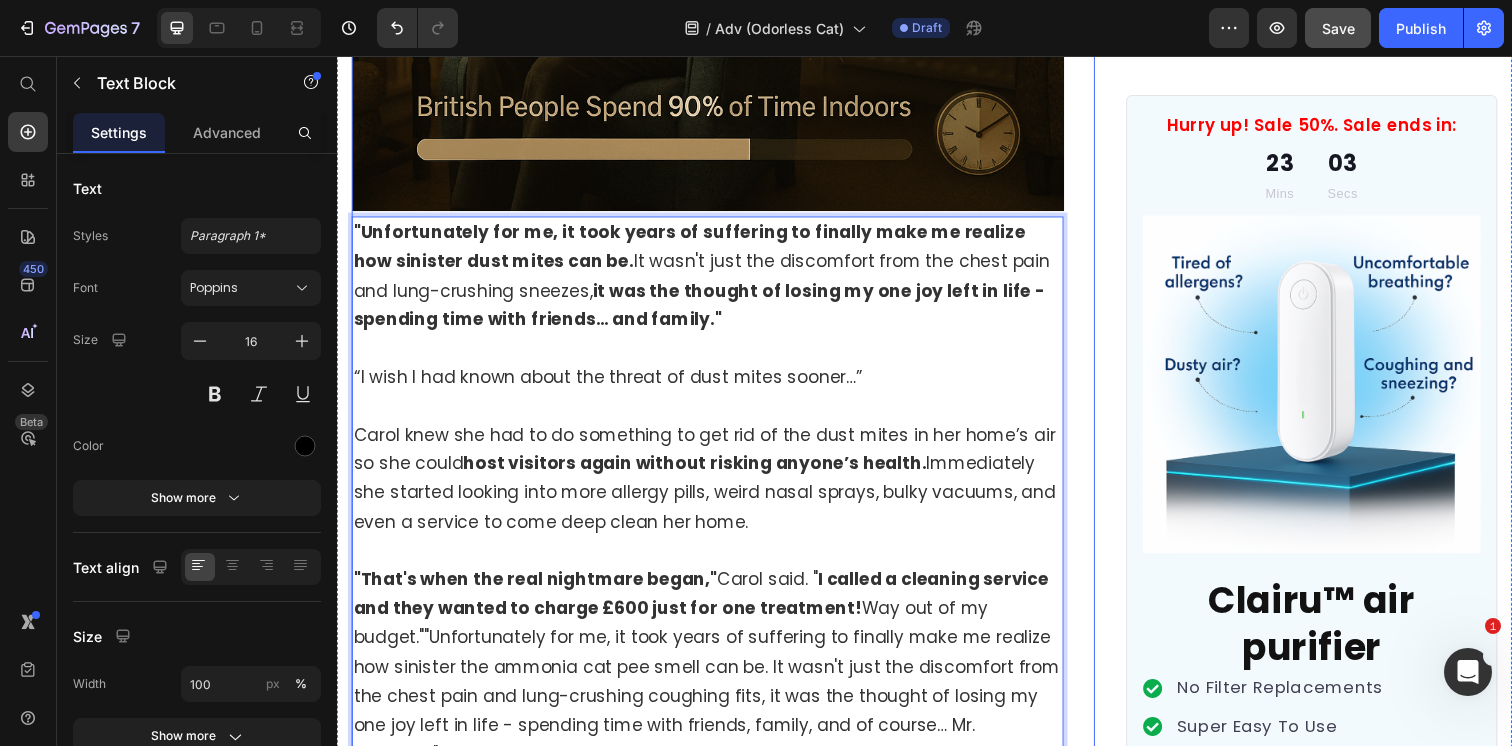 scroll, scrollTop: 6376, scrollLeft: 0, axis: vertical 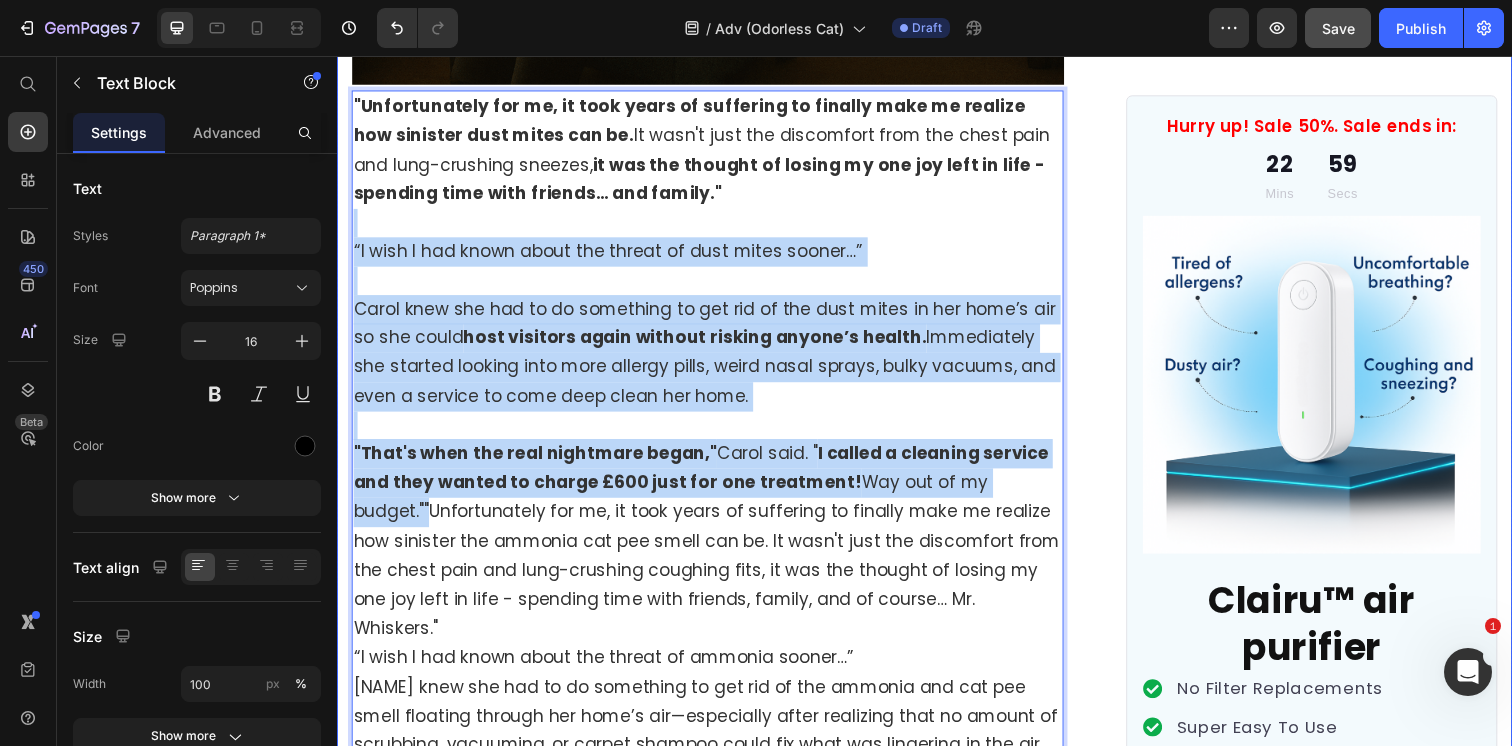 drag, startPoint x: 423, startPoint y: 438, endPoint x: 356, endPoint y: 160, distance: 285.95978 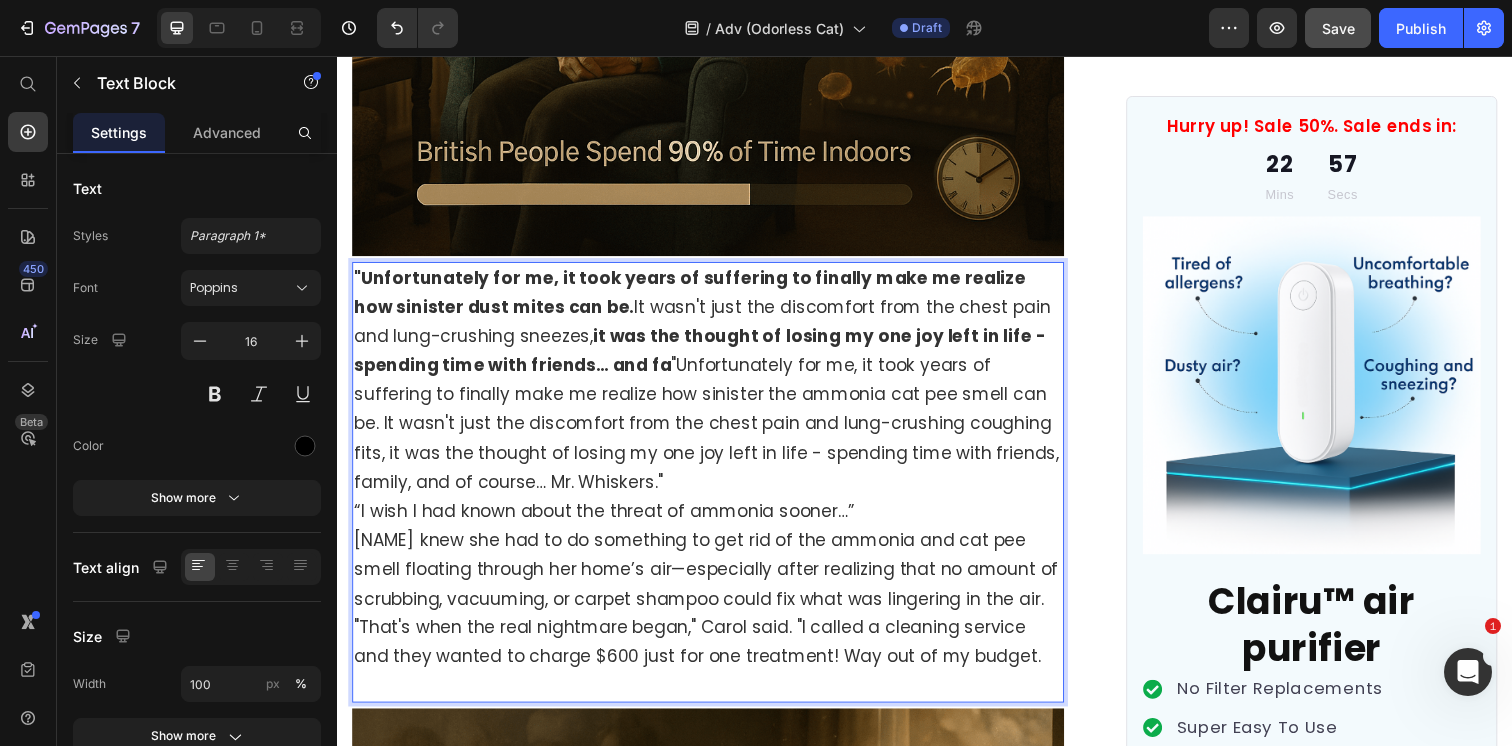 scroll, scrollTop: 6183, scrollLeft: 0, axis: vertical 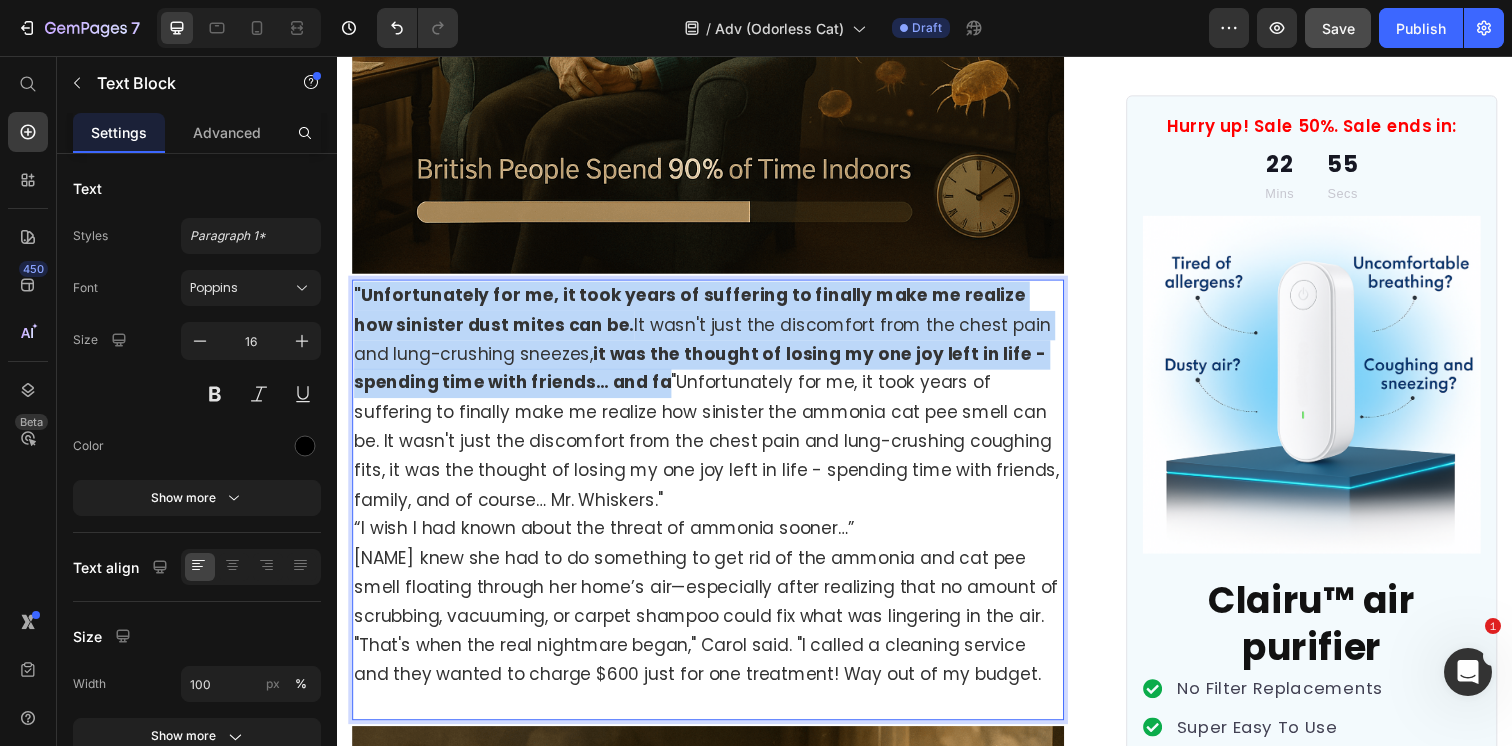 drag, startPoint x: 663, startPoint y: 312, endPoint x: 357, endPoint y: 230, distance: 316.79648 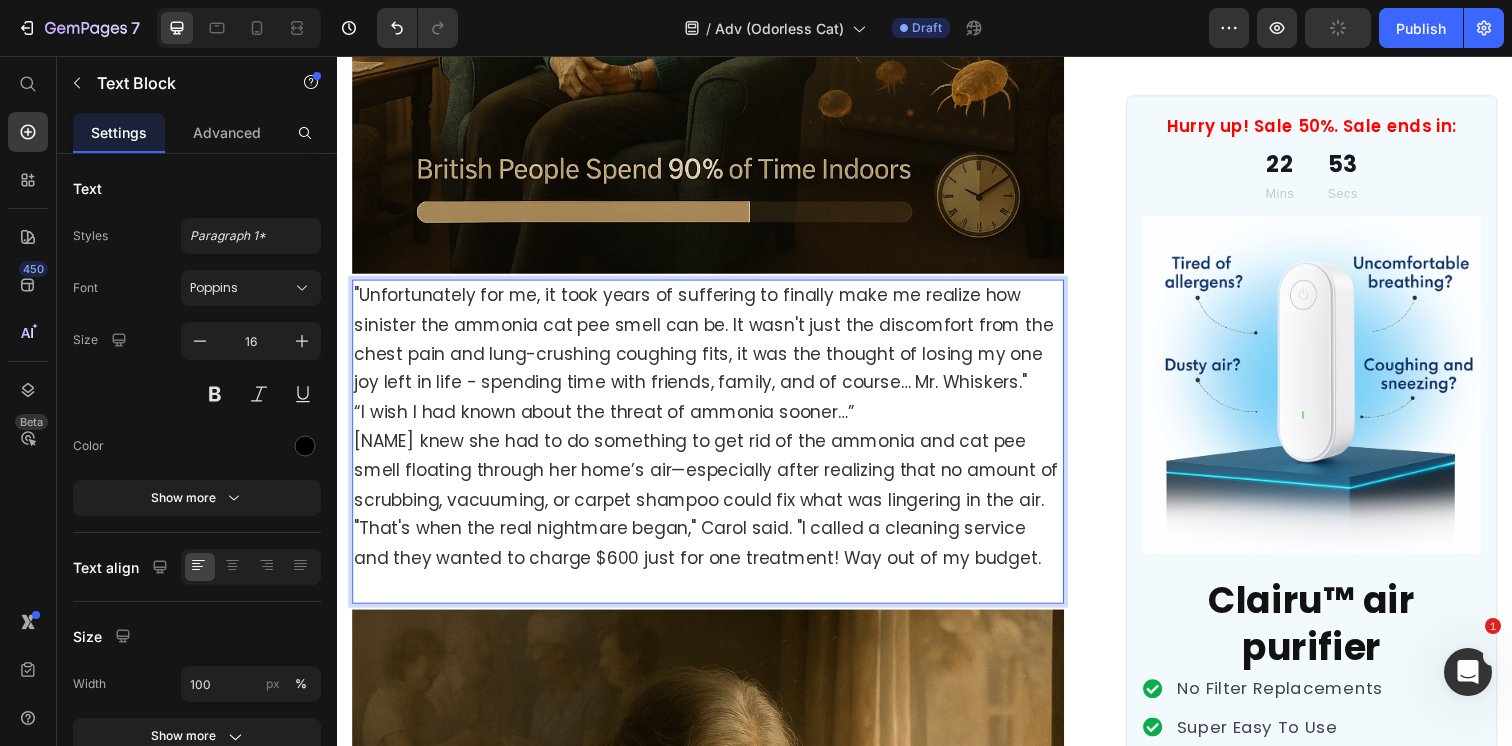 click on ""Unfortunately for me, it took years of suffering to finally make me realize how sinister the ammonia cat pee smell can be. It wasn't just the discomfort from the chest pain and lung-crushing coughing fits, it was the thought of losing my one joy left in life - spending time with friends, family, and of course… Mr. Whiskers." “I wish I had known about the threat of ammonia sooner…” [FIRST] knew she had to do something to get rid of the ammonia and cat pee smell floating through her home’s air—especially after realizing that no amount of scrubbing, vacuuming, or carpet shampoo could fix what was lingering in the air. "That's when the real nightmare began," [FIRST] said. "I called a cleaning service and they wanted to charge $[PRICE] just for one treatment! Way out of my budget." at bounding box center [715, 449] 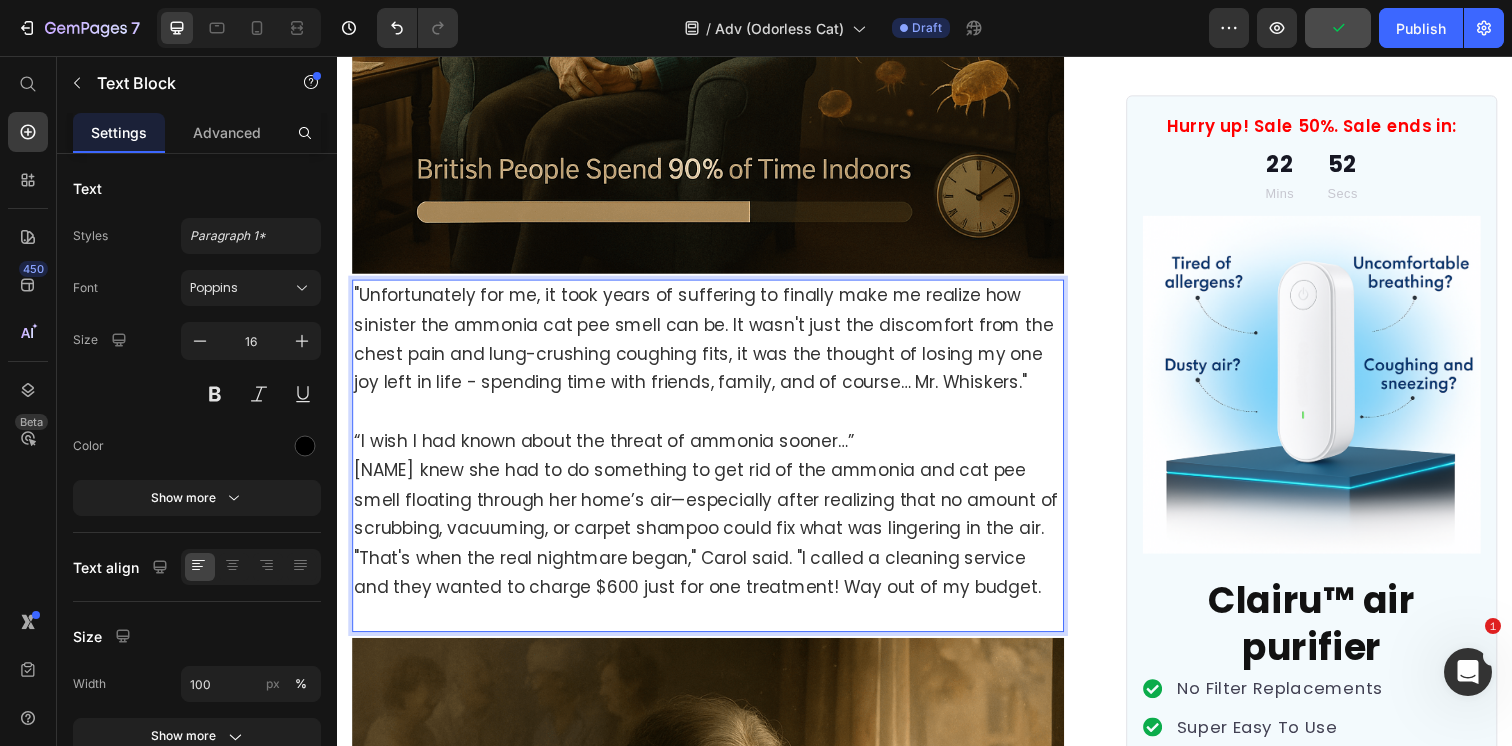 click on "“I wish I had known about the threat of ammonia sooner…” [NAME] knew she had to do something to get rid of the ammonia and cat pee smell floating through her home’s air—especially after realizing that no amount of scrubbing, vacuuming, or carpet shampoo could fix what was lingering in the air. "That's when the real nightmare began," [NAME] said. "I called a cleaning service and they wanted to charge $600 just for one treatment! Way out of my budget." at bounding box center (715, 523) 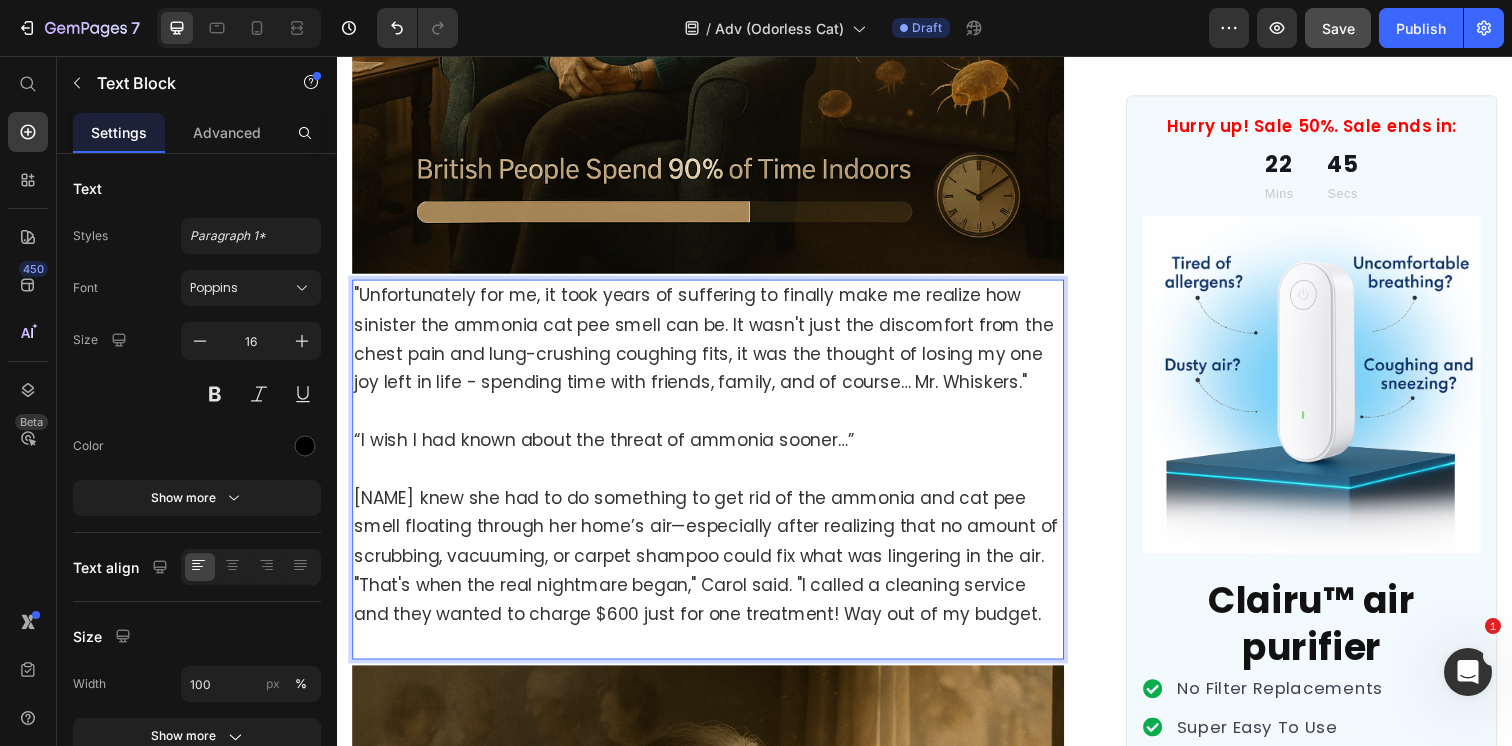 click on "[FIRST] knew she had to do something to get rid of the ammonia and cat pee smell floating through her home’s air—especially after realizing that no amount of scrubbing, vacuuming, or carpet shampoo could fix what was lingering in the air. "That's when the real nightmare began," [FIRST] said. "I called a cleaning service and they wanted to charge $[PRICE] just for one treatment! Way out of my budget." at bounding box center [715, 567] 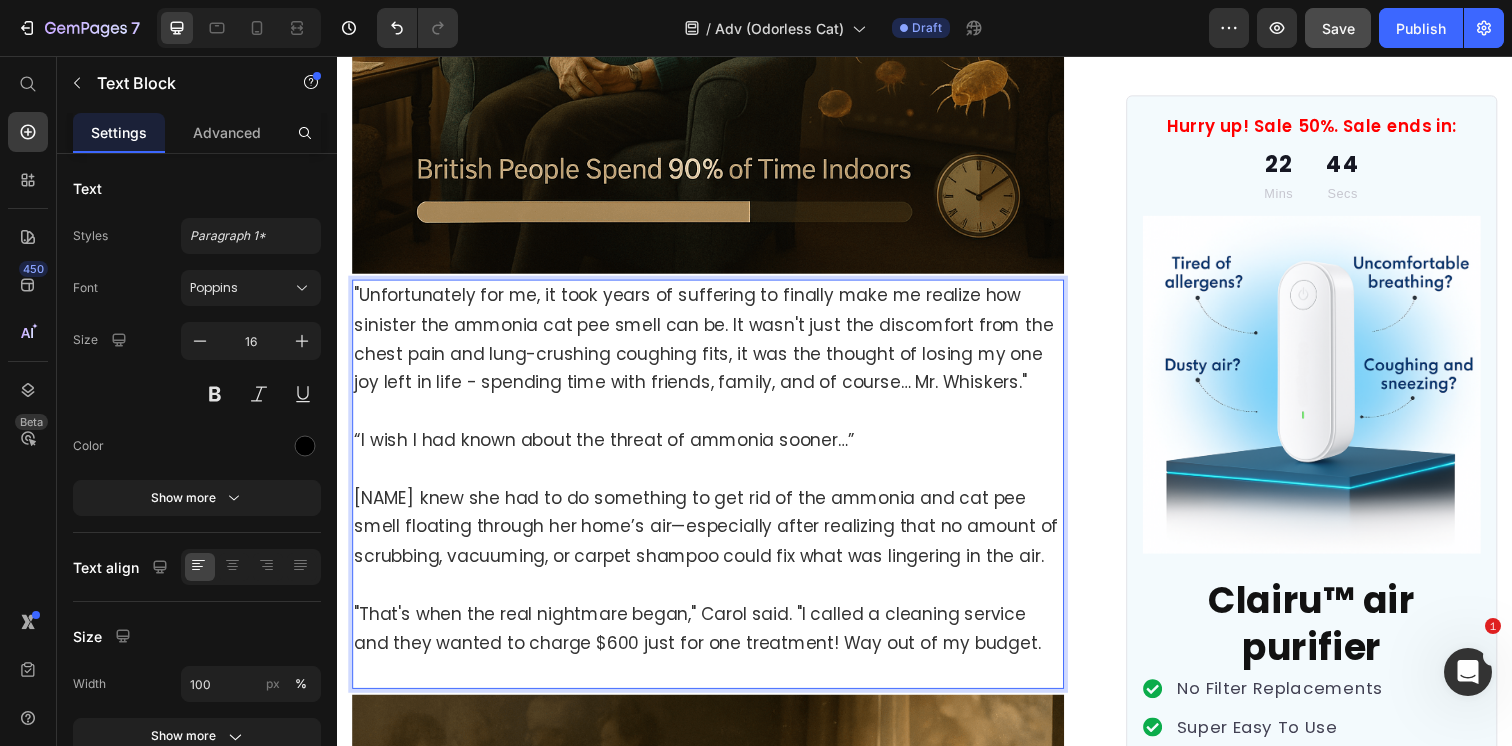 click on ""That's when the real nightmare began," [FIRST] said. "I called a cleaning service and they wanted to charge $[PRICE] just for one treatment! Way out of my budget." at bounding box center [715, 641] 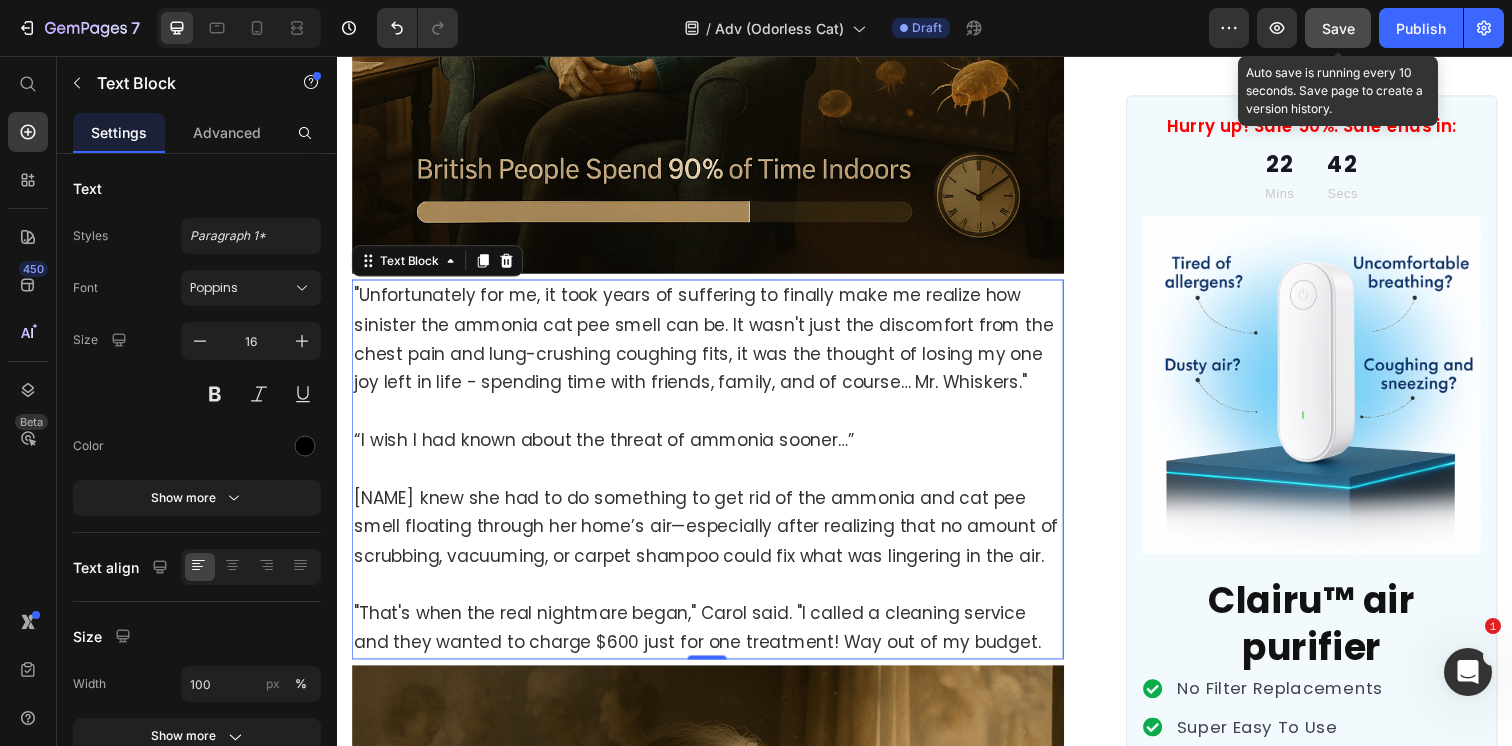 click on "Save" 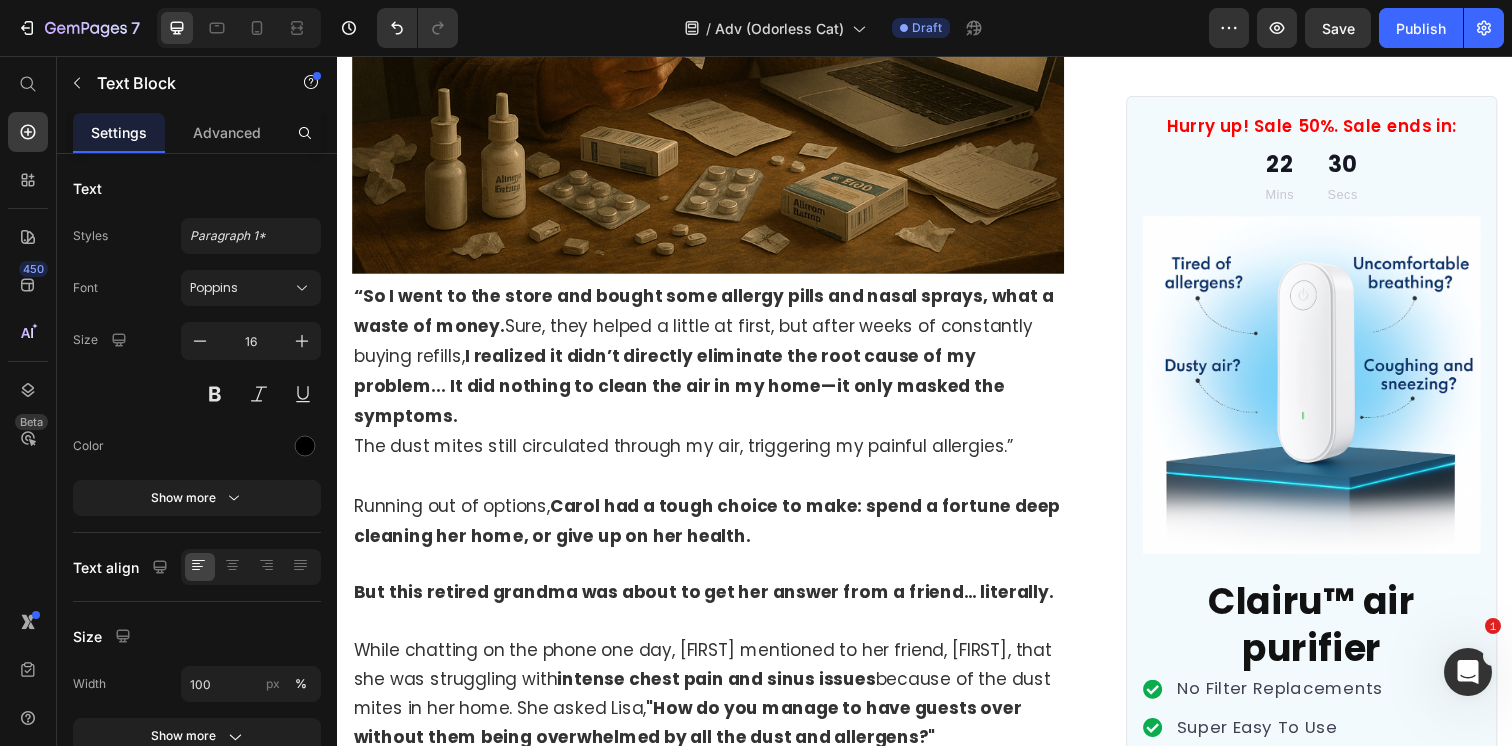 scroll, scrollTop: 7311, scrollLeft: 0, axis: vertical 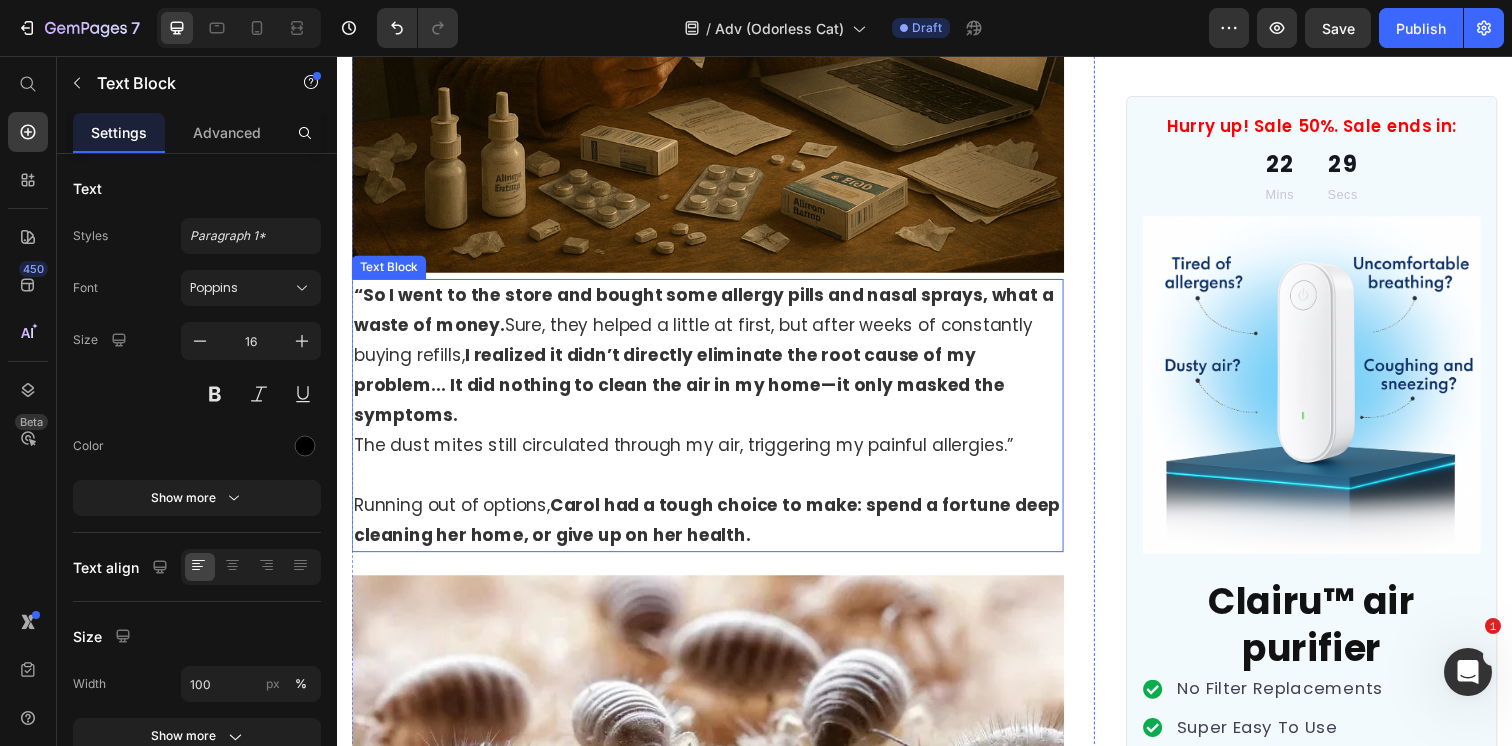 click on "Running out of options, [FIRST] had a tough choice to make: spend a fortune deep cleaning her home, or give up on her health." at bounding box center [715, 529] 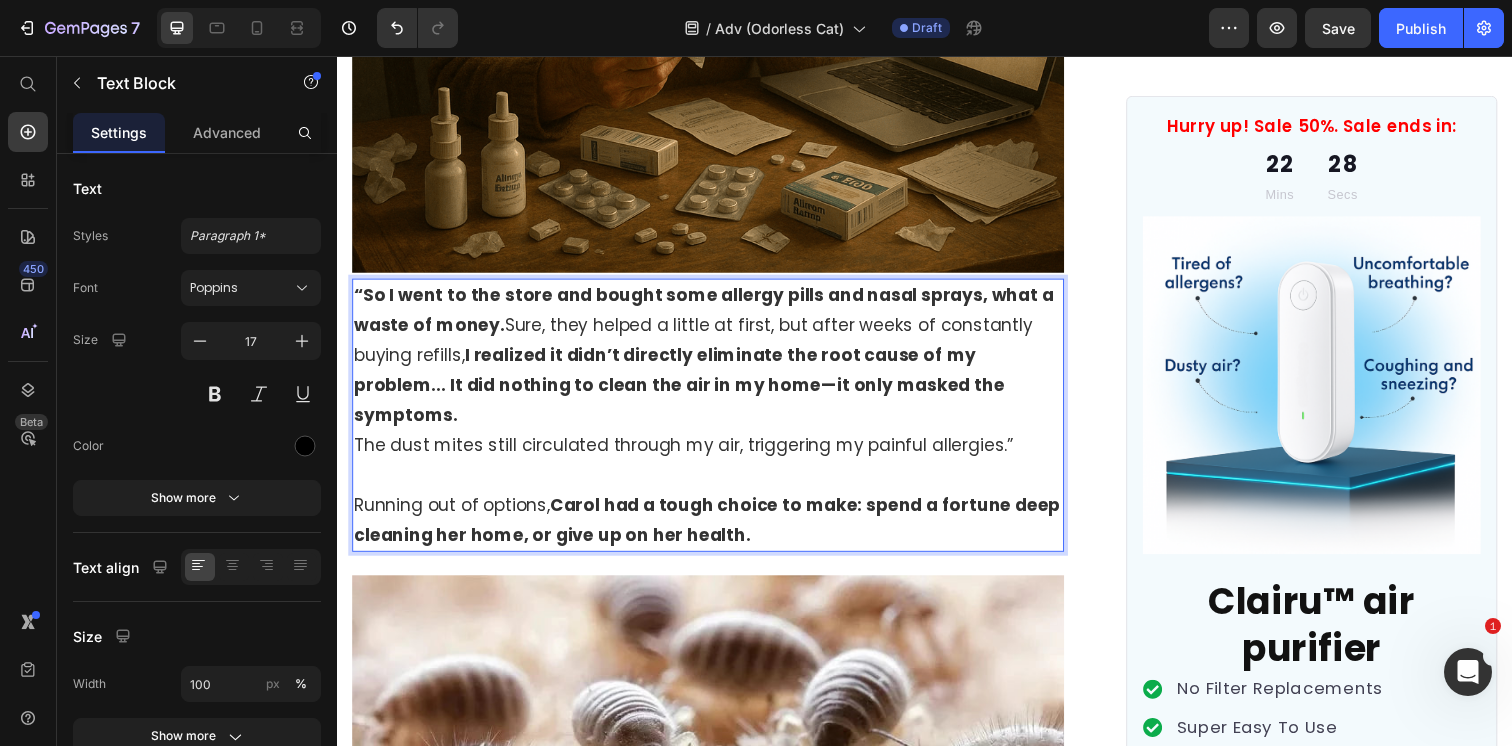 click on "Running out of options, [FIRST] had a tough choice to make: spend a fortune deep cleaning her home, or give up on her health." at bounding box center [715, 529] 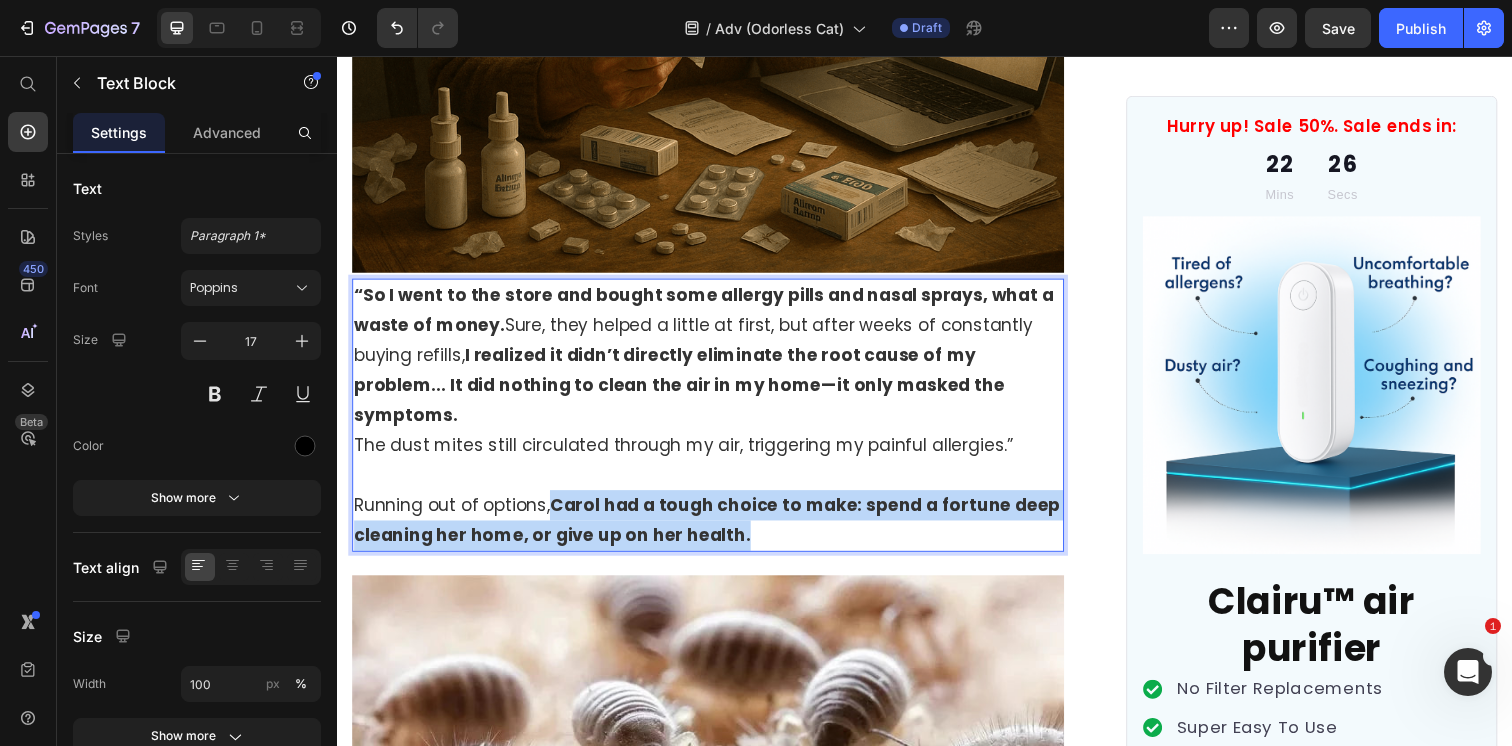 drag, startPoint x: 771, startPoint y: 430, endPoint x: 557, endPoint y: 403, distance: 215.69655 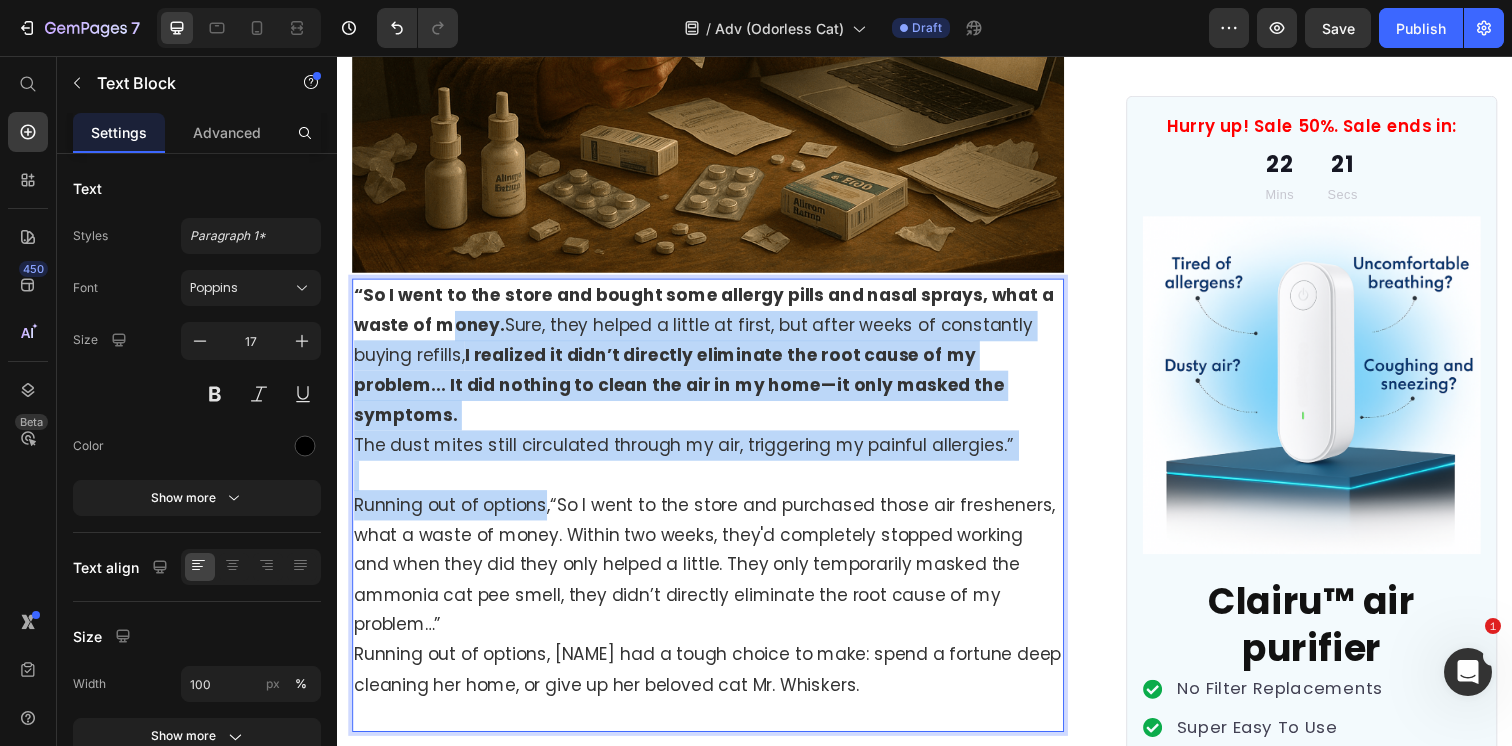 drag, startPoint x: 550, startPoint y: 405, endPoint x: 444, endPoint y: 240, distance: 196.11476 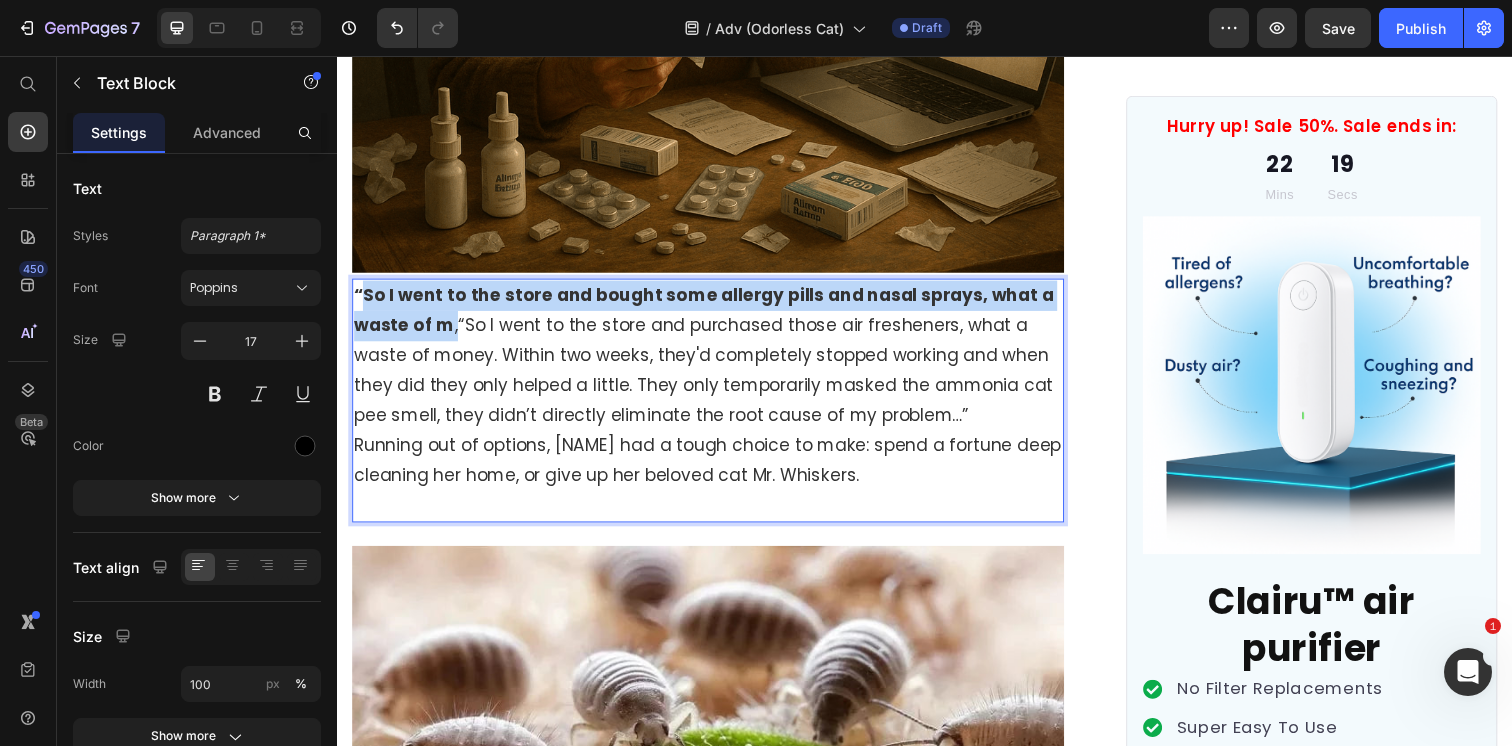 drag, startPoint x: 457, startPoint y: 251, endPoint x: 362, endPoint y: 217, distance: 100.90094 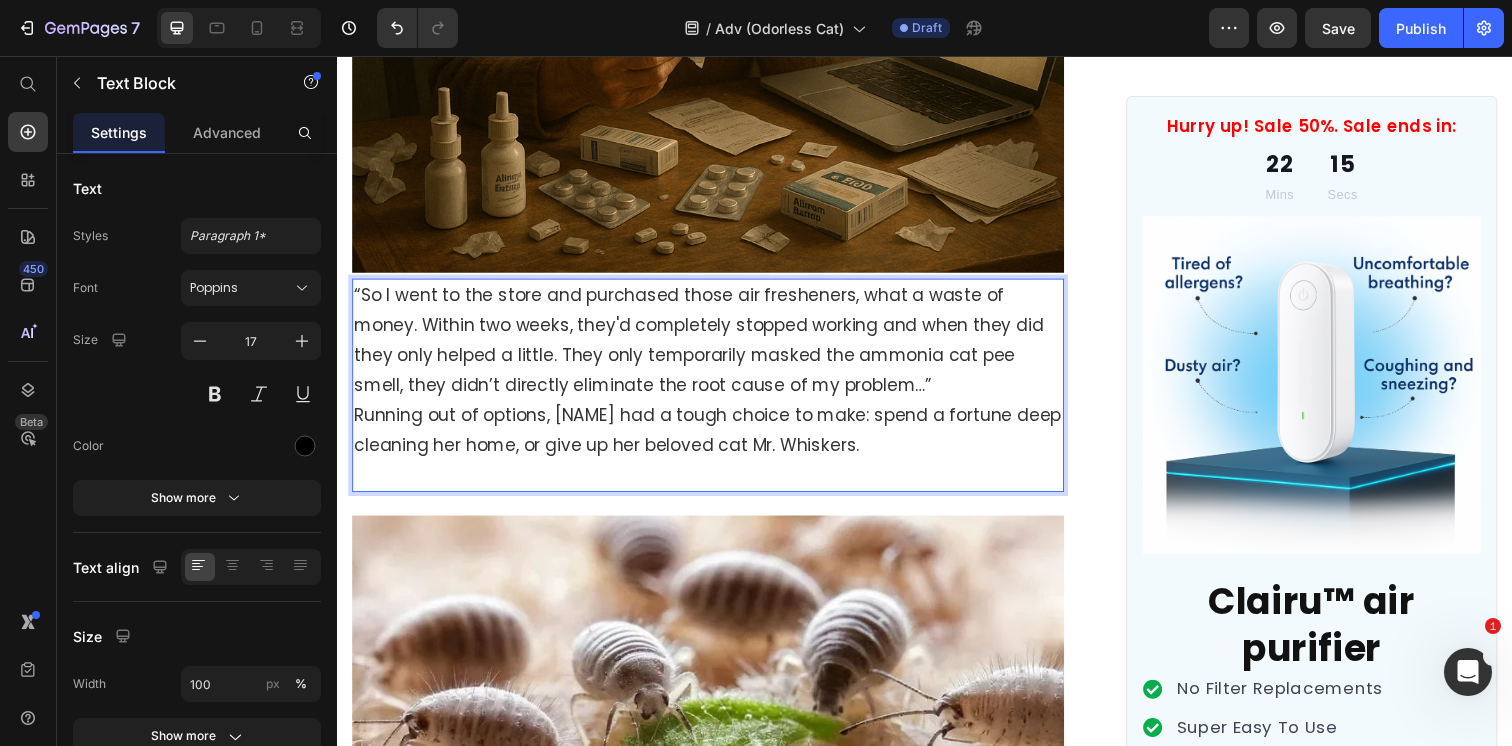 click on "“So I went to the store and purchased those air fresheners, what a waste of money. Within two weeks, they'd completely stopped working and when they did they only helped a little. They only temporarily masked the ammonia cat pee smell, they didn’t directly eliminate the root cause of my problem…” Running out of options, [FIRST] had a tough choice to make: spend a fortune deep cleaning her home, or give up her beloved cat Mr. Whiskers." at bounding box center (715, 392) 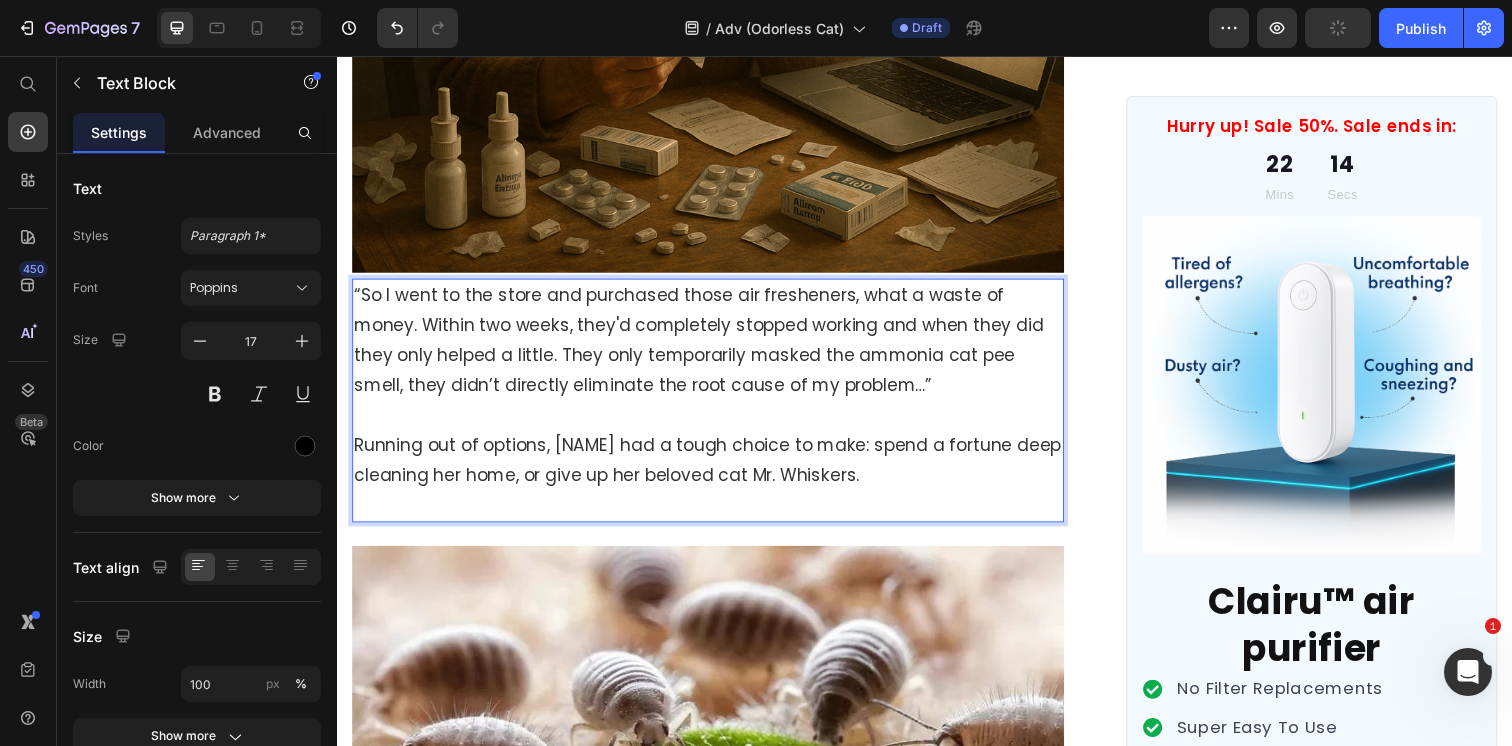 click on "Running out of options, [FIRST] had a tough choice to make: spend a fortune deep cleaning her home, or give up her beloved cat Mr. Whiskers." at bounding box center (715, 468) 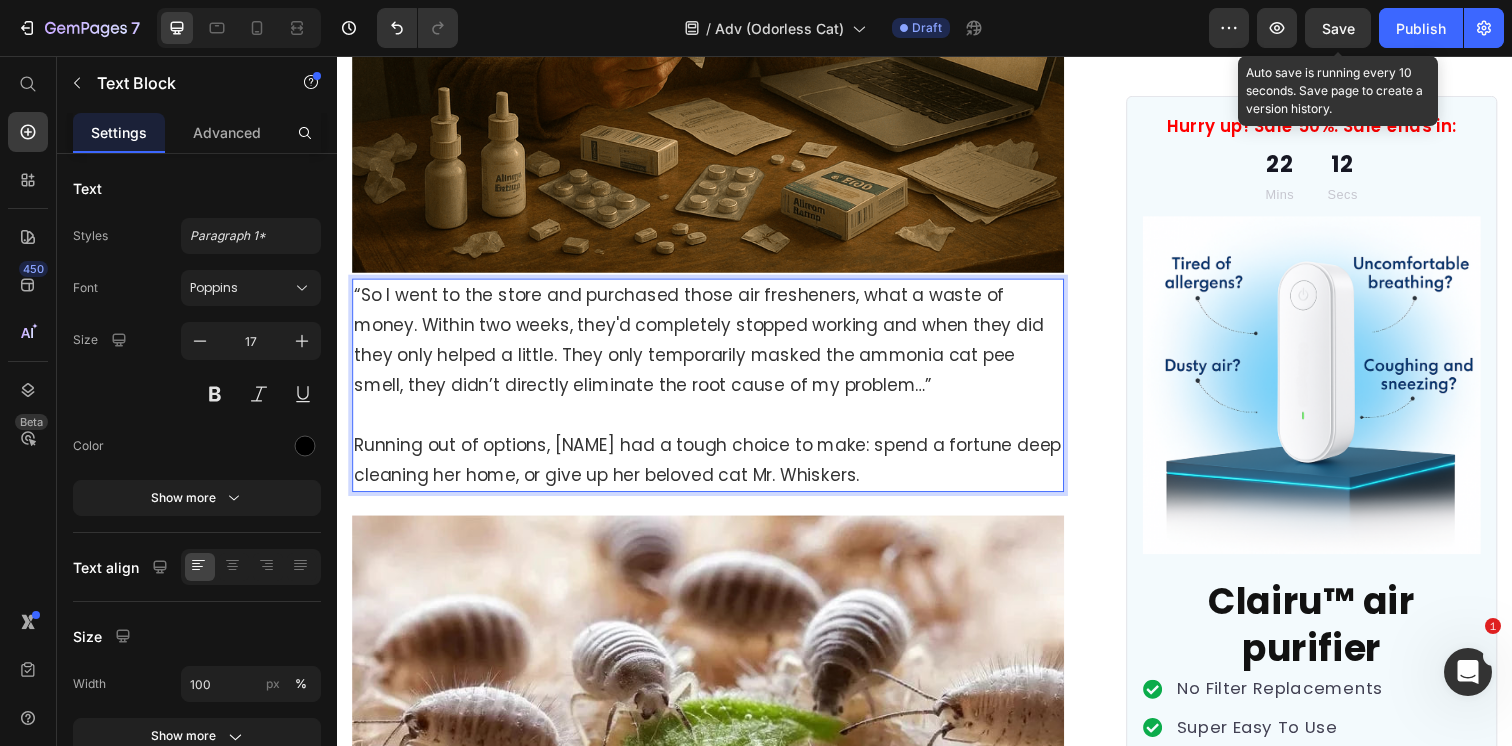 click on "Save" at bounding box center (1338, 28) 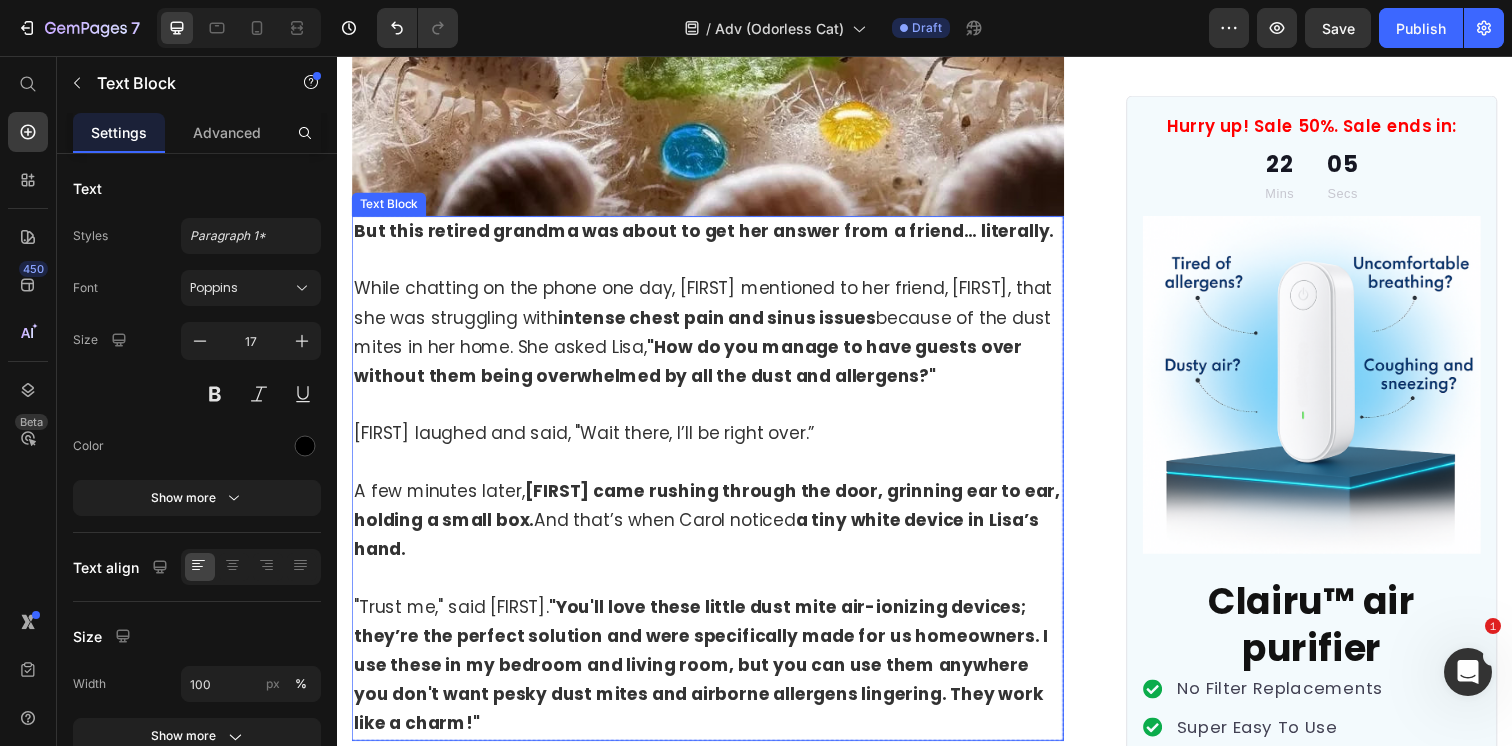 scroll, scrollTop: 7999, scrollLeft: 0, axis: vertical 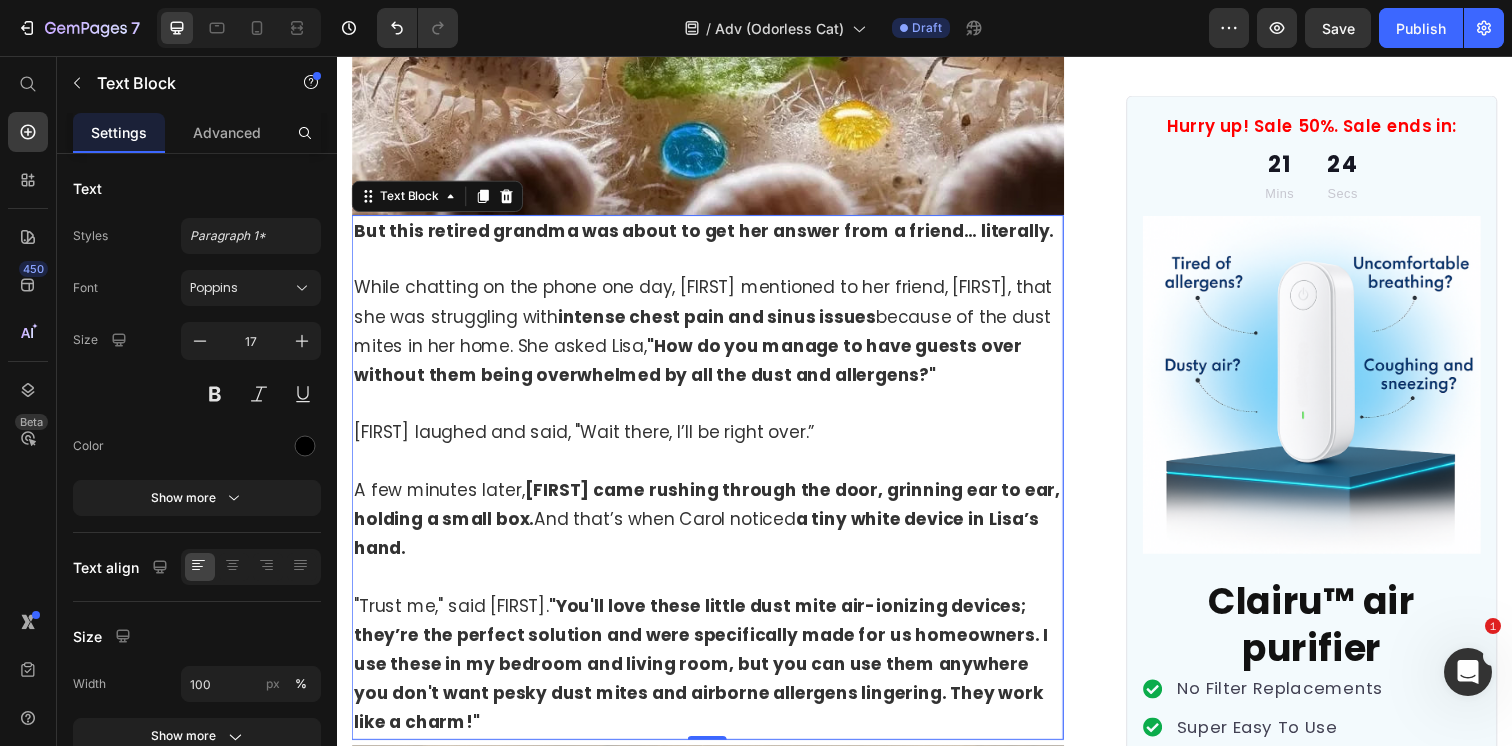 click on ""Trust me," said [FIRST].  "You'll love these little dust mite air-ionizing devices; they’re the perfect solution and were specifically made for us homeowners. I use these in my bedroom and living room, but you can use them anywhere you don't want pesky dust mites and airborne allergens lingering. They work like a charm!"" at bounding box center [715, 677] 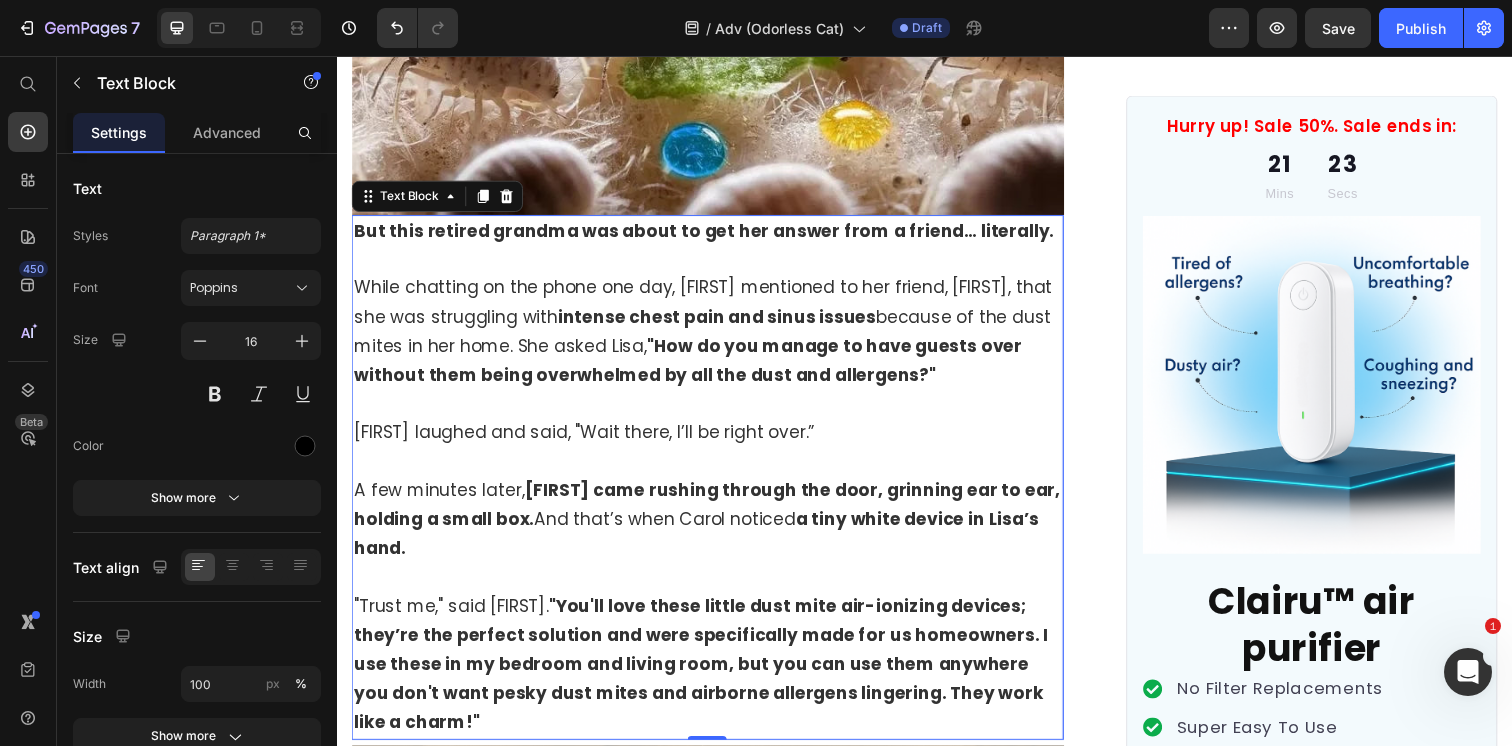 click on ""Trust me," said [FIRST].  "You'll love these little dust mite air-ionizing devices; they’re the perfect solution and were specifically made for us homeowners. I use these in my bedroom and living room, but you can use them anywhere you don't want pesky dust mites and airborne allergens lingering. They work like a charm!"" at bounding box center [715, 677] 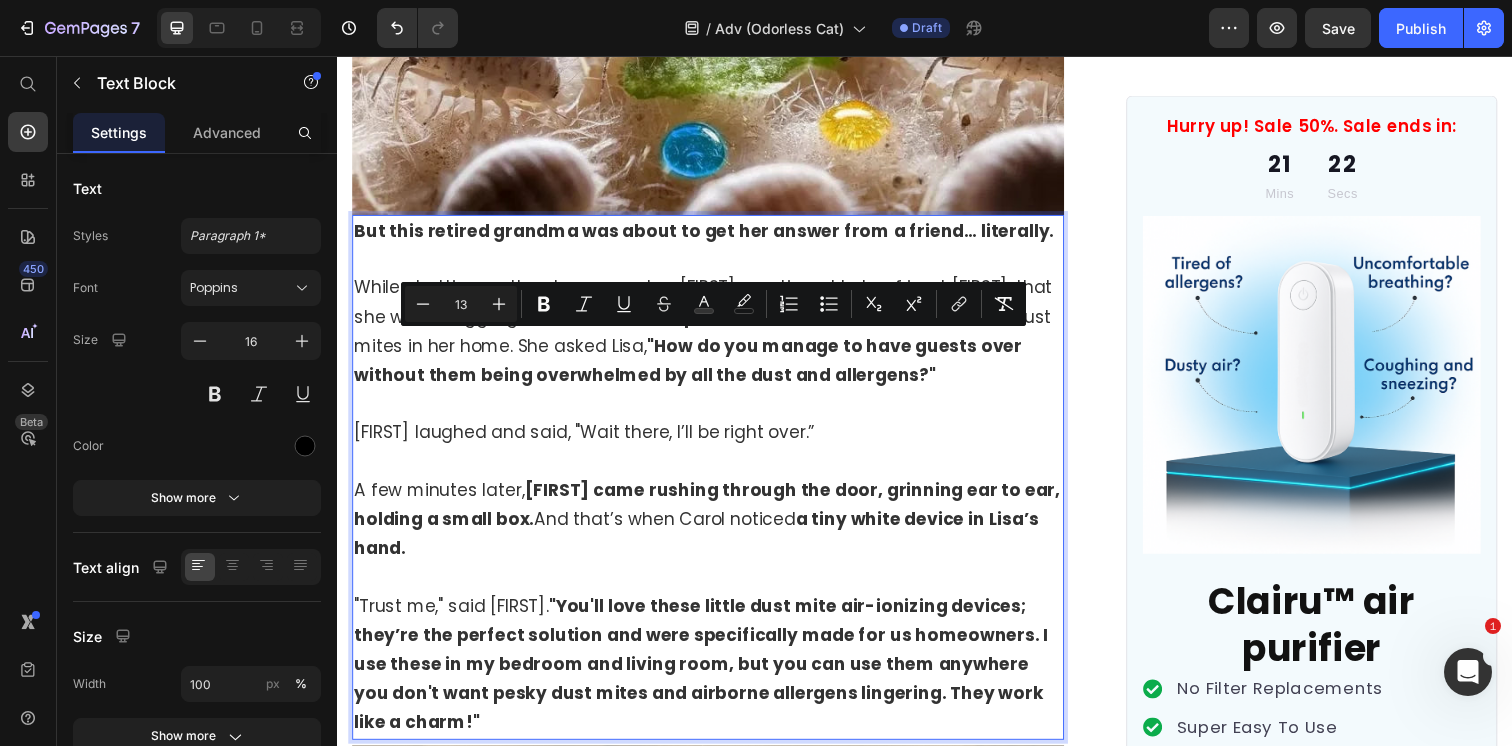 drag, startPoint x: 1043, startPoint y: 616, endPoint x: 804, endPoint y: 348, distance: 359.0891 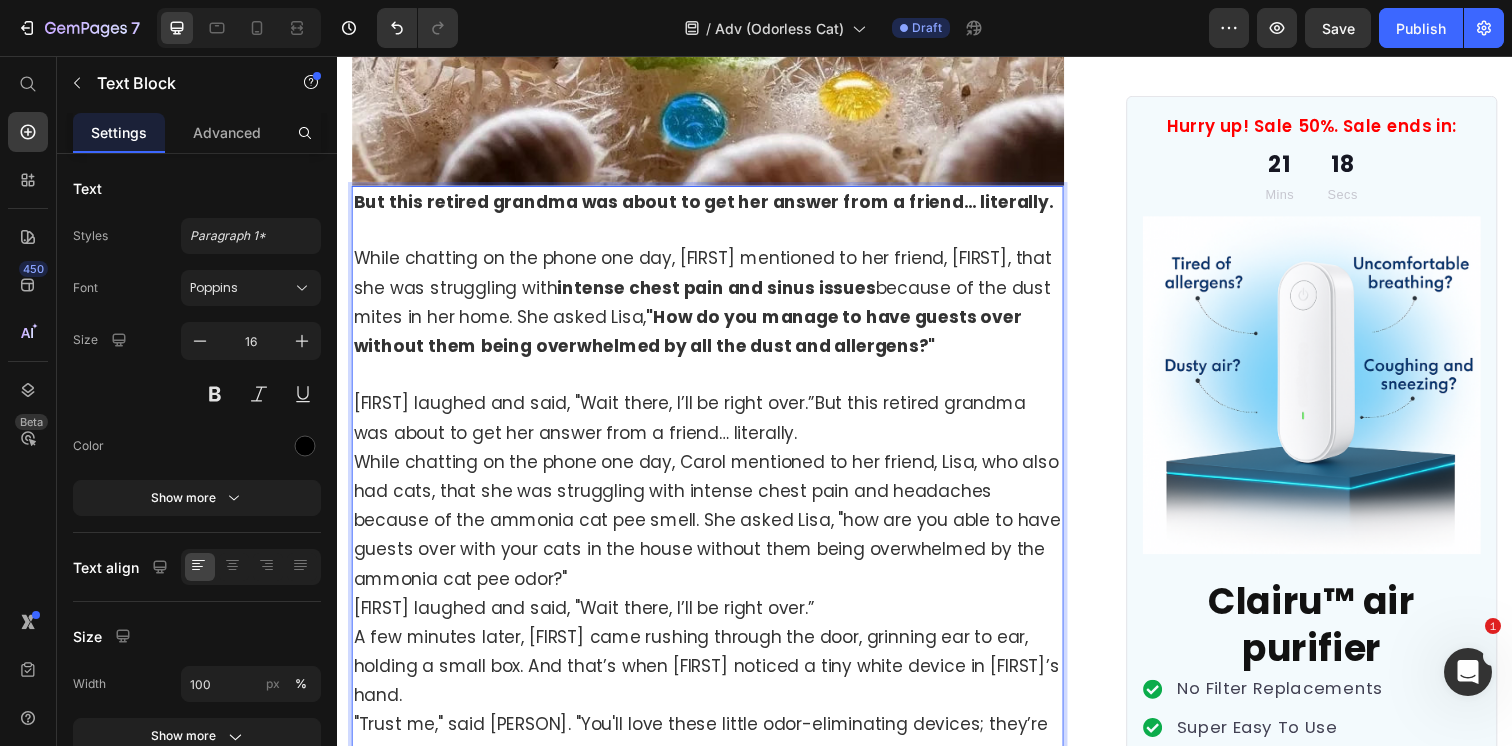 scroll, scrollTop: 8059, scrollLeft: 0, axis: vertical 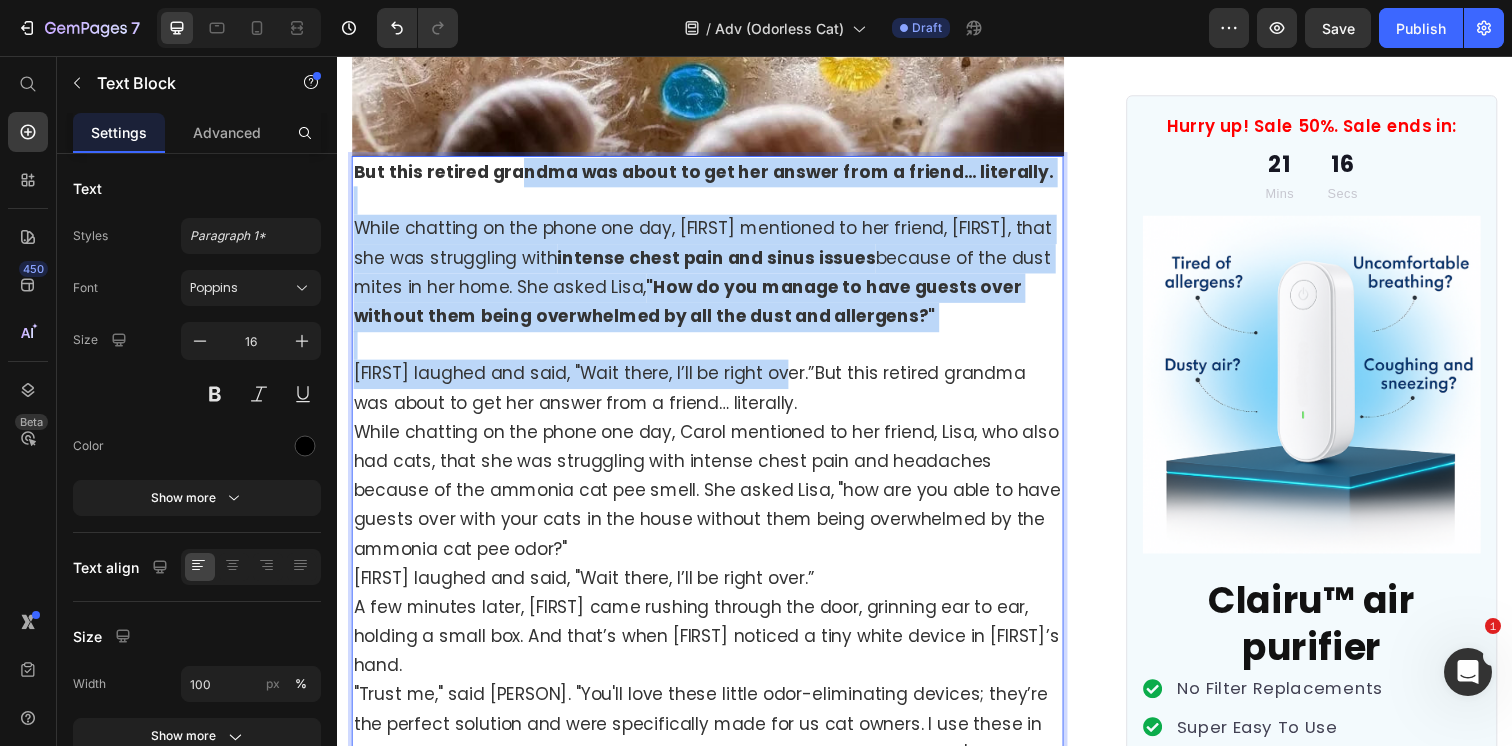 drag, startPoint x: 786, startPoint y: 297, endPoint x: 523, endPoint y: 99, distance: 329.20056 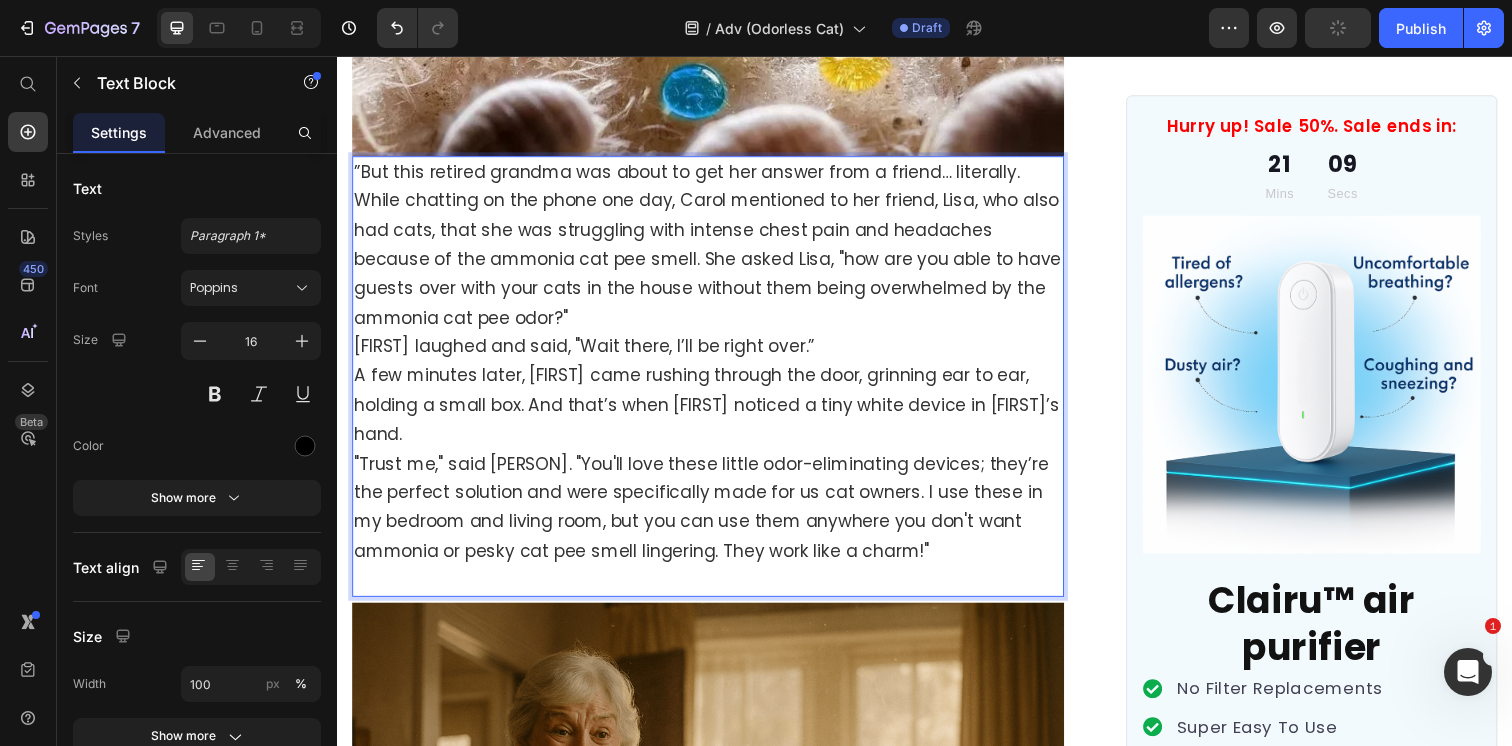 click on "”But this retired grandma was about to get her answer from a friend… literally. While chatting on the phone one day, [FIRST] mentioned to her friend, [FIRST], who also had cats, that she was struggling with intense chest pain and headaches because of the ammonia cat pee smell. She asked [FIRST], "how are you able to have guests over with your cats in the house without them being overwhelmed by the ammonia cat pee odor?" [FIRST] laughed and said, "Wait there, I’ll be right over.” A few minutes later, [FIRST] came rushing through the door, grinning ear to ear, holding a small box. And that’s when [FIRST] noticed a tiny white device in [FIRST]’s hand. "Trust me," said [FIRST]. "You'll love these little odor-eliminating devices; they’re the perfect solution and were specifically made for us cat owners. I use these in my bedroom and living room, but you can use them anywhere you don't want ammonia or pesky cat pee smell lingering. They work like a charm!"" at bounding box center [715, 383] 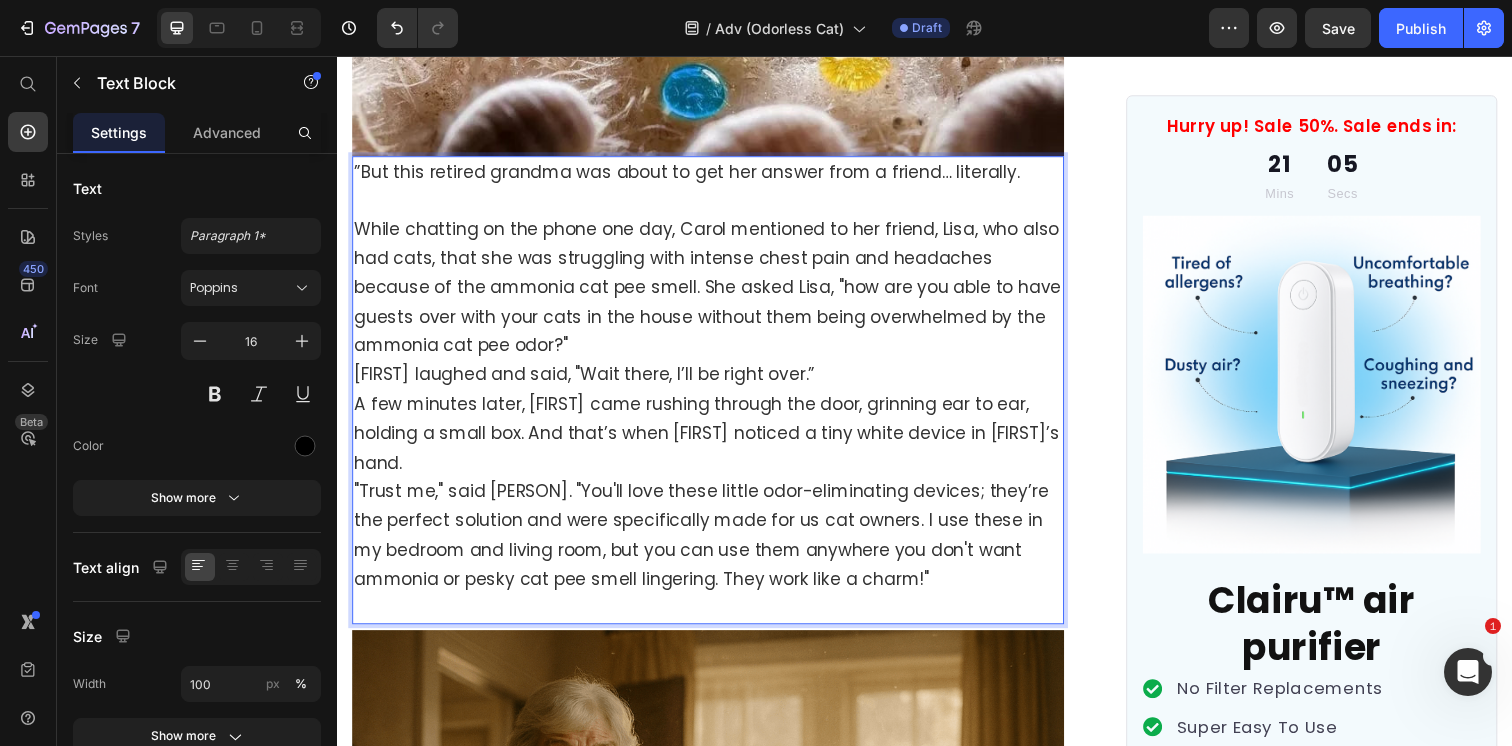 click on "While chatting on the phone one day, [FIRST] mentioned to her friend, [FIRST], who also had cats, that she was struggling with intense chest pain and headaches because of the ammonia cat pee smell. She asked [FIRST], "how are you able to have guests over with your cats in the house without them being overwhelmed by the ammonia cat pee odor?" [FIRST] laughed and said, "Wait there, I’ll be right over.” A few minutes later, [FIRST] came rushing through the door, grinning ear to ear, holding a small box. And that’s when [FIRST] noticed a tiny white device in [FIRST]’s hand. "Trust me," said [FIRST]. "You'll love these little odor-eliminating devices; they’re the perfect solution and were specifically made for us cat owners. I use these in my bedroom and living room, but you can use them anywhere you don't want ammonia or pesky cat pee smell lingering. They work like a charm!"" at bounding box center (715, 411) 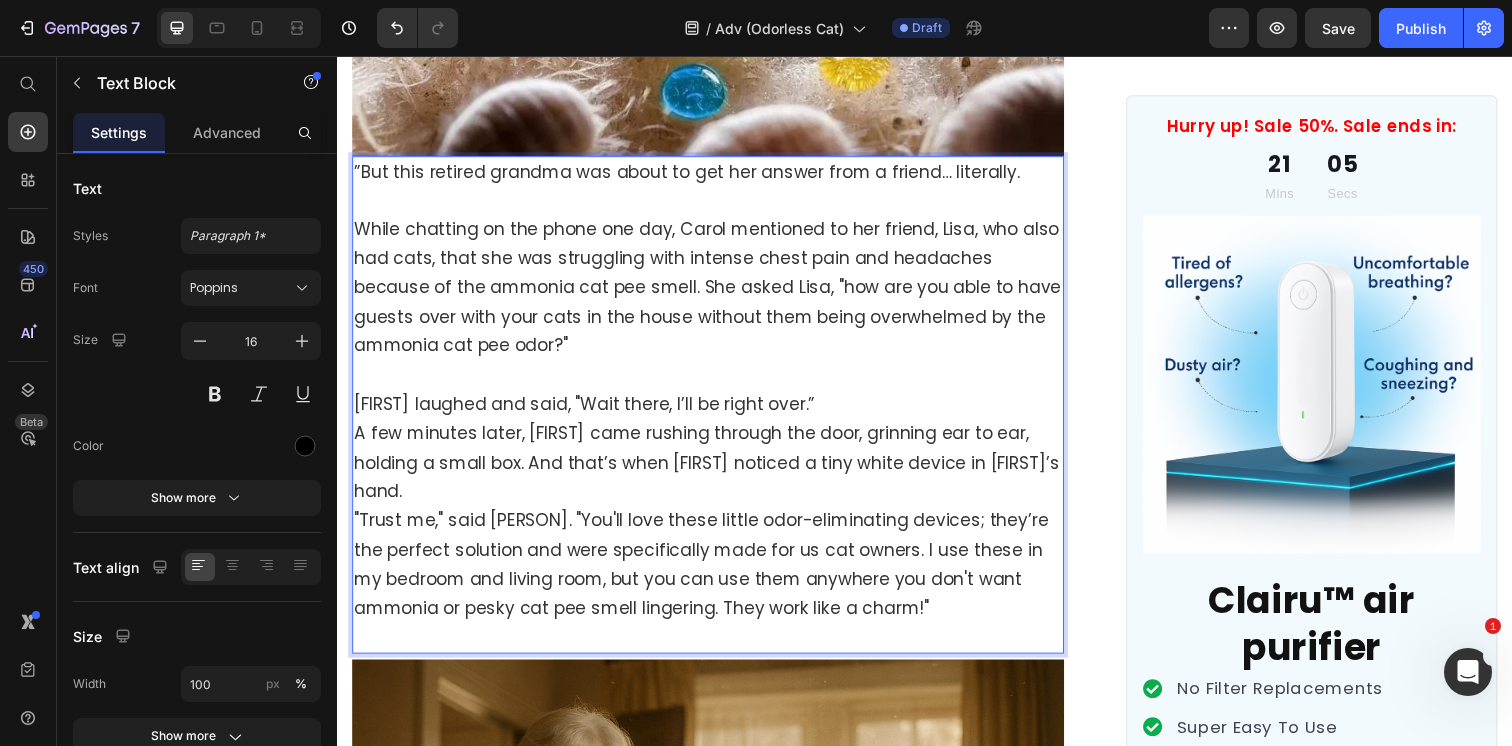 click on "Lisa laughed and said, "Wait there, I’ll be right over.” A few minutes later, Lisa came rushing through the door, grinning ear to ear, holding a small box. And that’s when Carol noticed a tiny white device in Lisa’s hand. "Trust me," said Lisa. "You'll love these little odor-eliminating devices; they’re the perfect solution and were specifically made for us cat owners. I use these in my bedroom and living room, but you can use them anywhere you don't want ammonia or pesky cat pee smell lingering. They work like a charm!"" at bounding box center [715, 515] 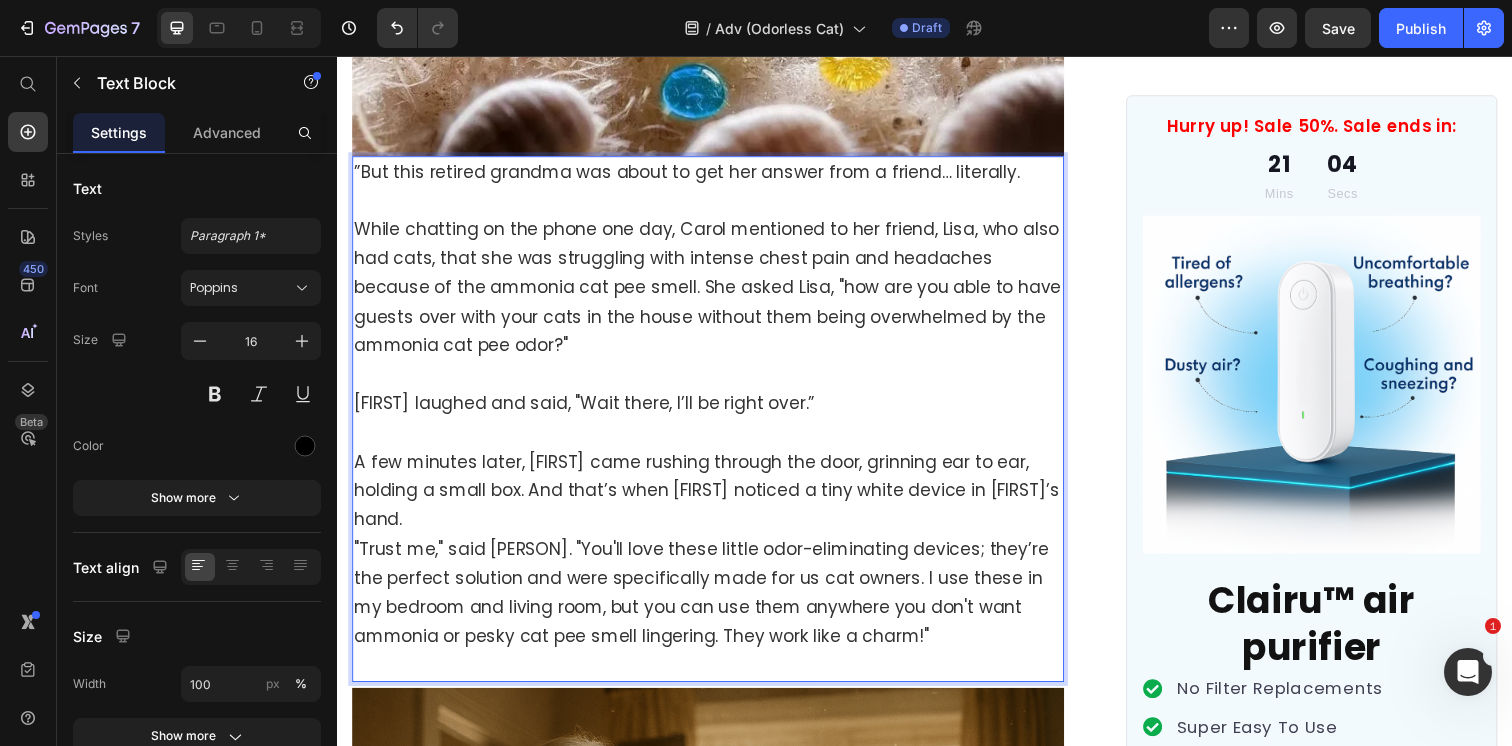 click on "[DATE] A few minutes later, [PERSON] came rushing through the door, grinning ear to ear, holding a small box. And that’s when [PERSON] noticed a tiny white device in [PERSON]'s hand. "Trust me," said [PERSON]. "You'll love these little odor-eliminating devices; they’re the perfect solution and were specifically made for us cat owners. I use these in my bedroom and living room, but you can use them anywhere you don't want ammonia or pesky cat pee smell lingering. They work like a charm!"" at bounding box center [715, 559] 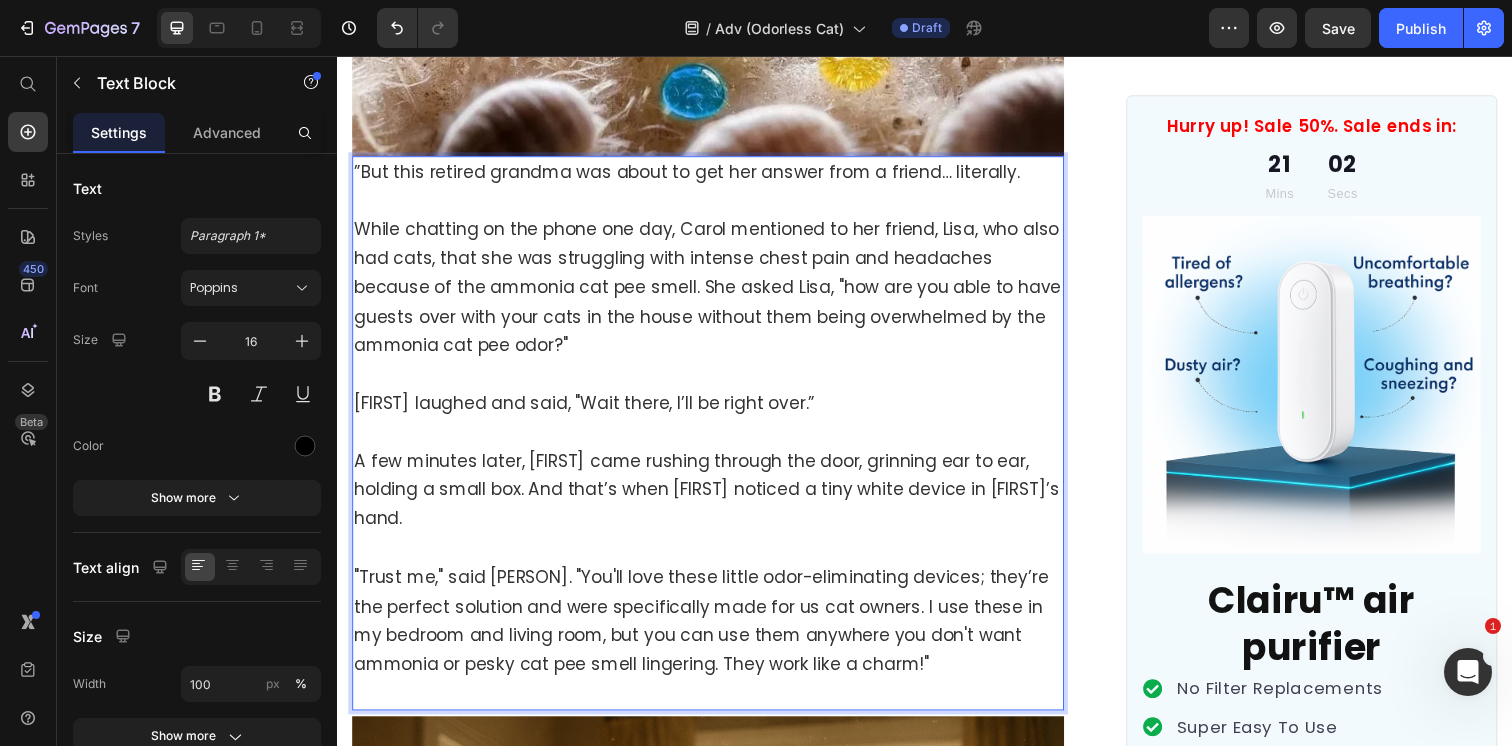 click on "[DATE] "Trust me," said [PERSON]. "You'll love these little odor-eliminating devices; they’re the perfect solution and were specifically made for us cat owners. I use these in my bedroom and living room, but you can use them anywhere you don't want ammonia or pesky cat pee smell lingering. They work like a charm!"" at bounding box center (715, 633) 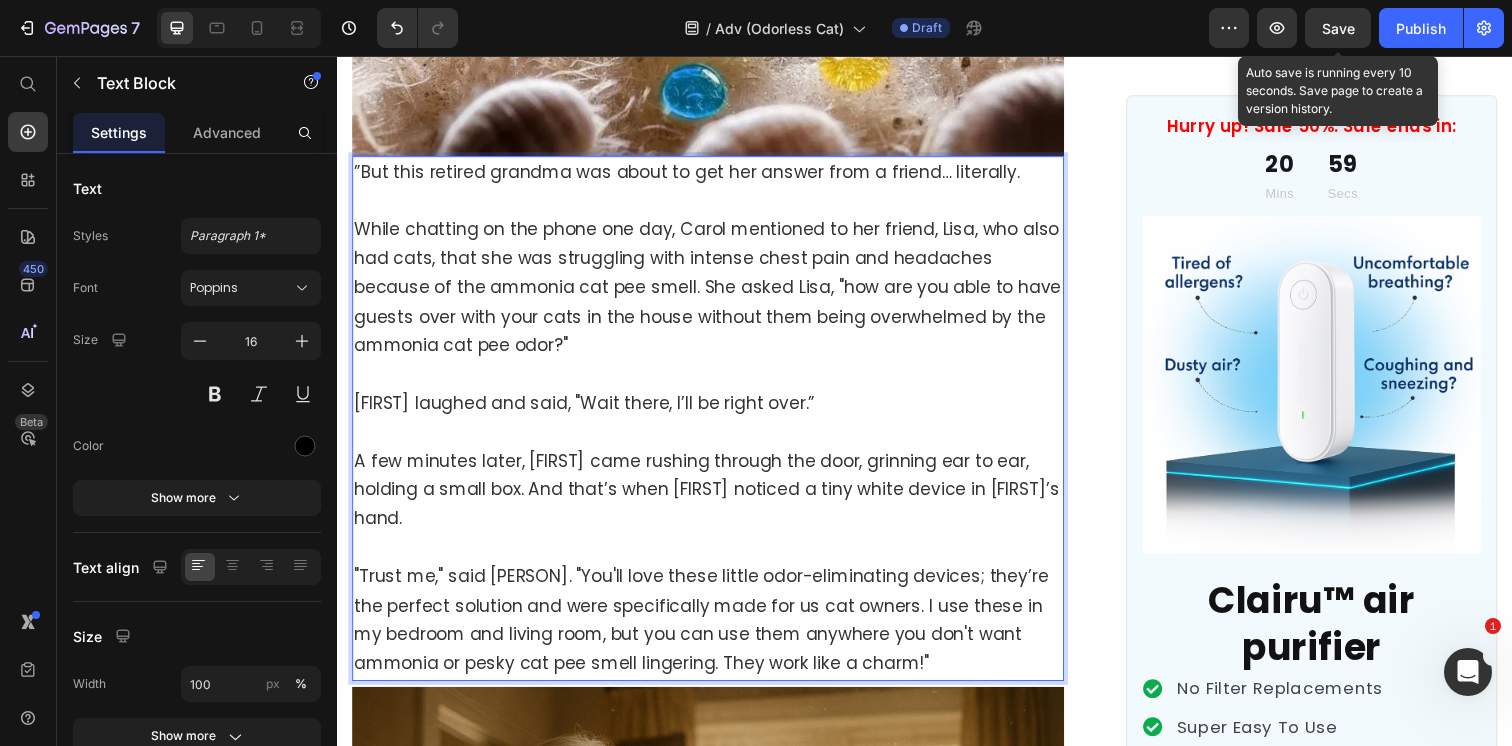 click on "Save" at bounding box center [1338, 28] 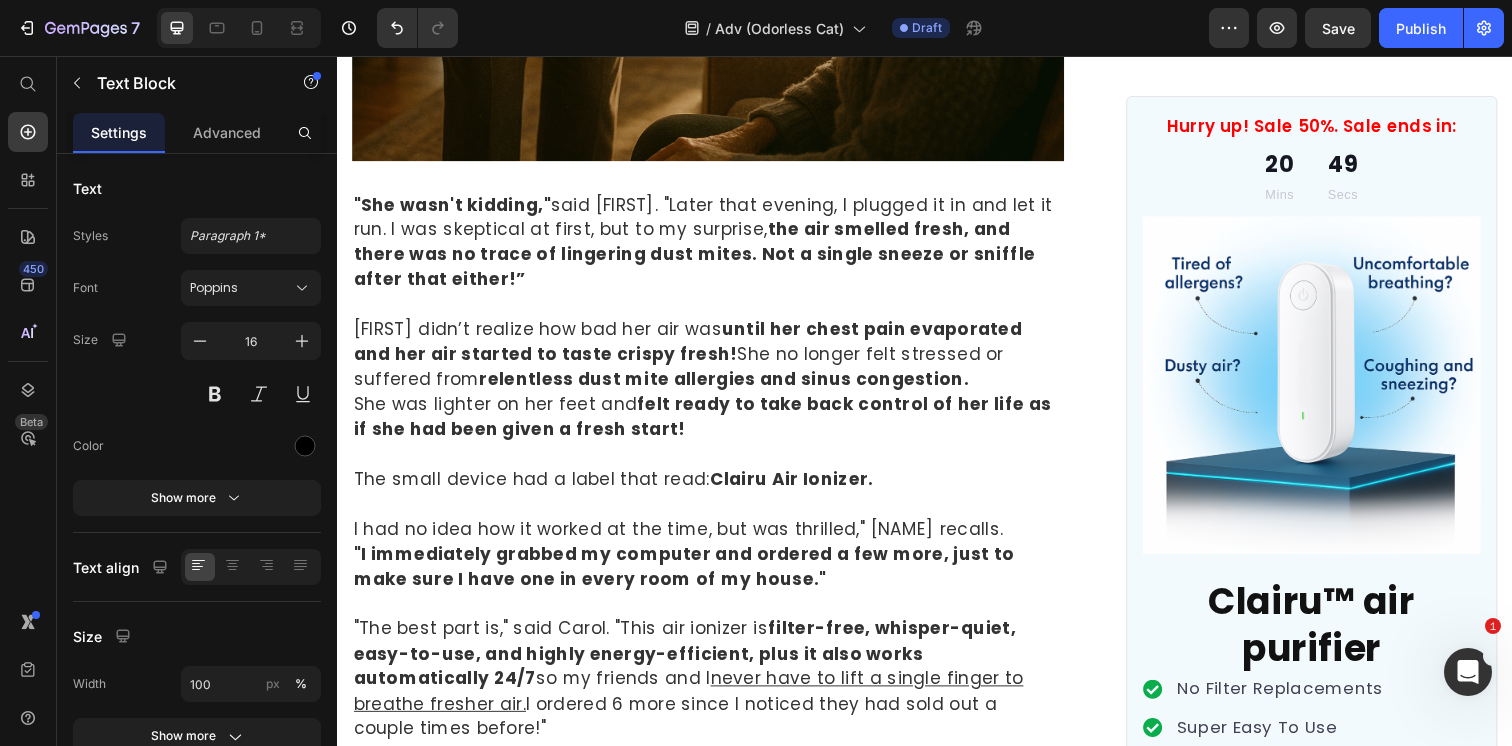 scroll, scrollTop: 9324, scrollLeft: 0, axis: vertical 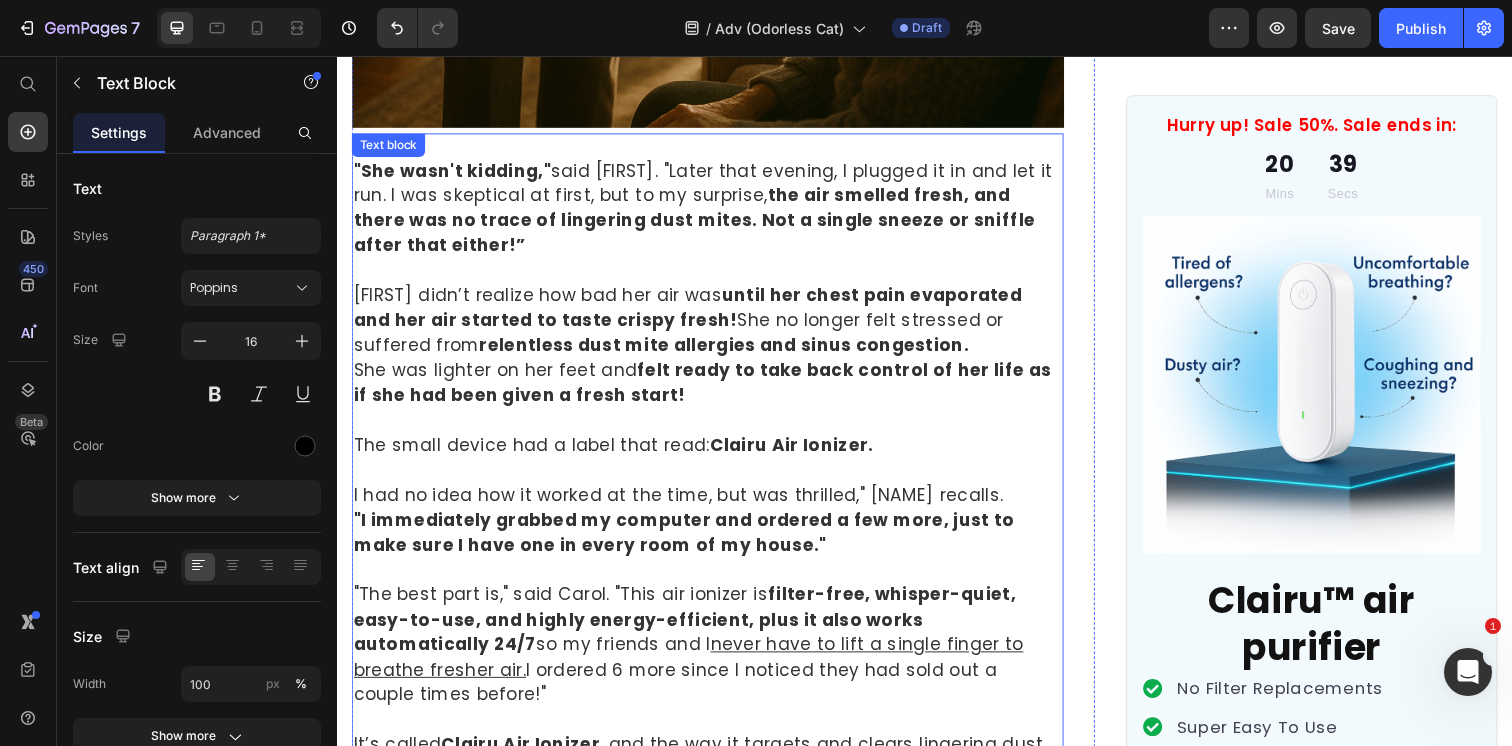 click on "It’s called  Clairu Air Ionizer , and the way it targets and clears lingering dust mites and allergens is surprisingly simple yet shockingly effective." at bounding box center [715, 772] 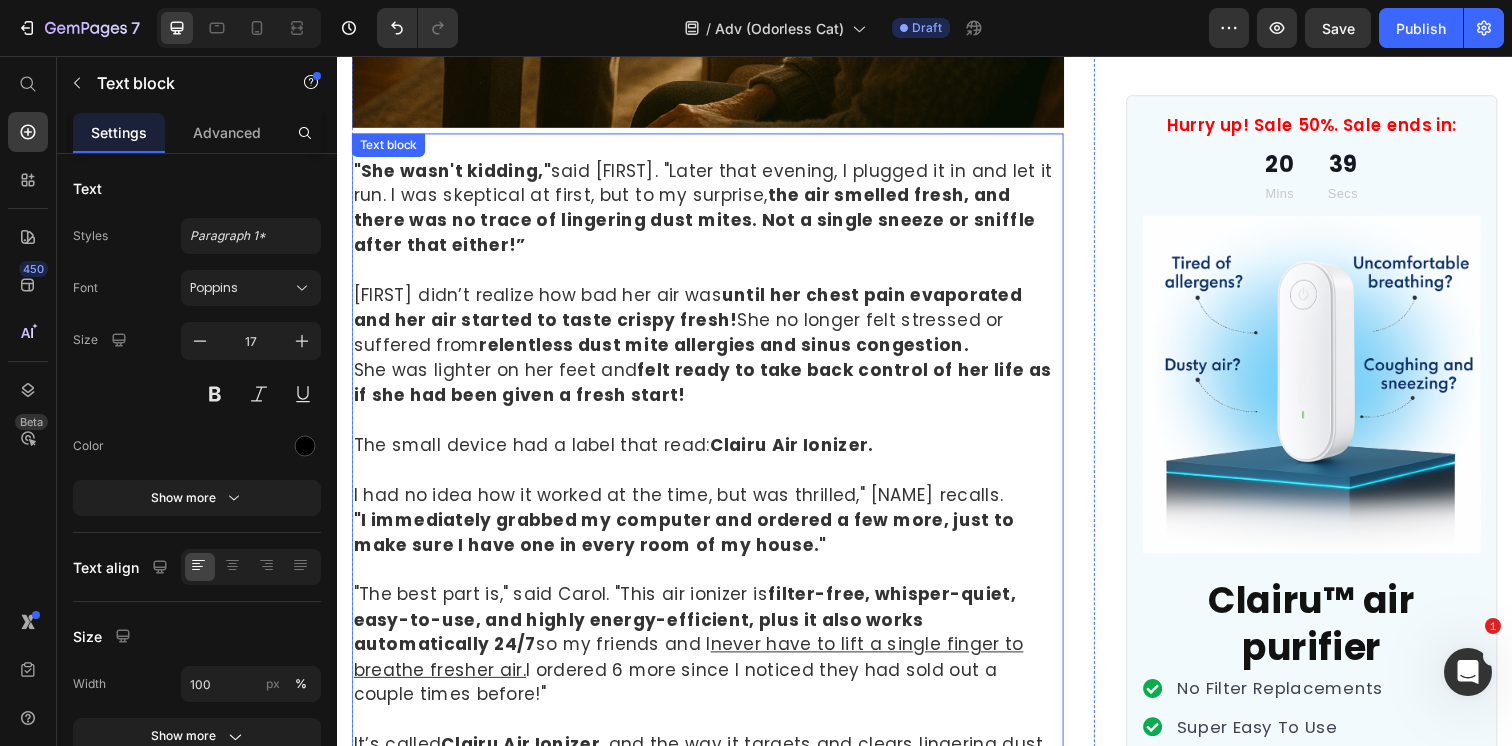 scroll, scrollTop: 0, scrollLeft: 0, axis: both 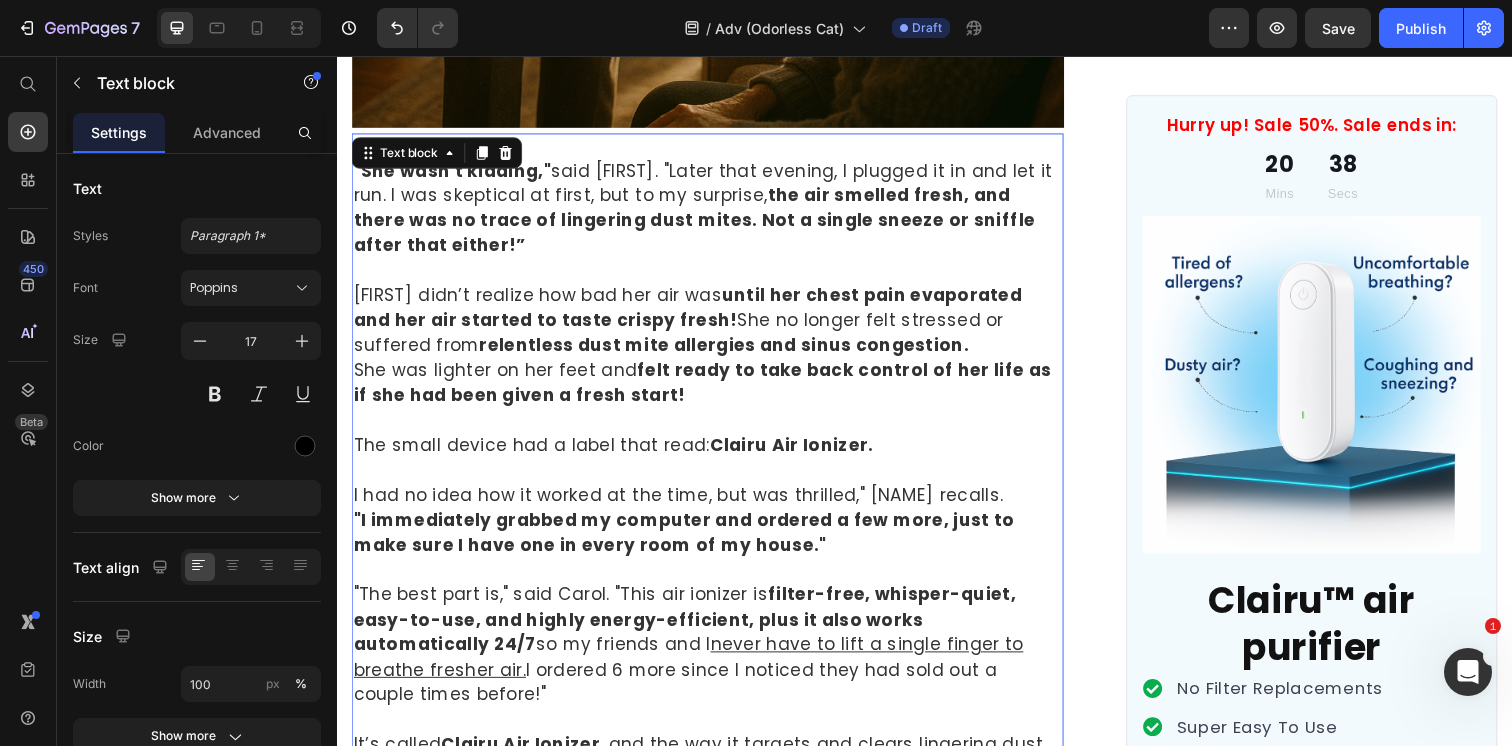 click on "It’s called  Clairu Air Ionizer , and the way it targets and clears lingering dust mites and allergens is surprisingly simple yet shockingly effective." at bounding box center (715, 772) 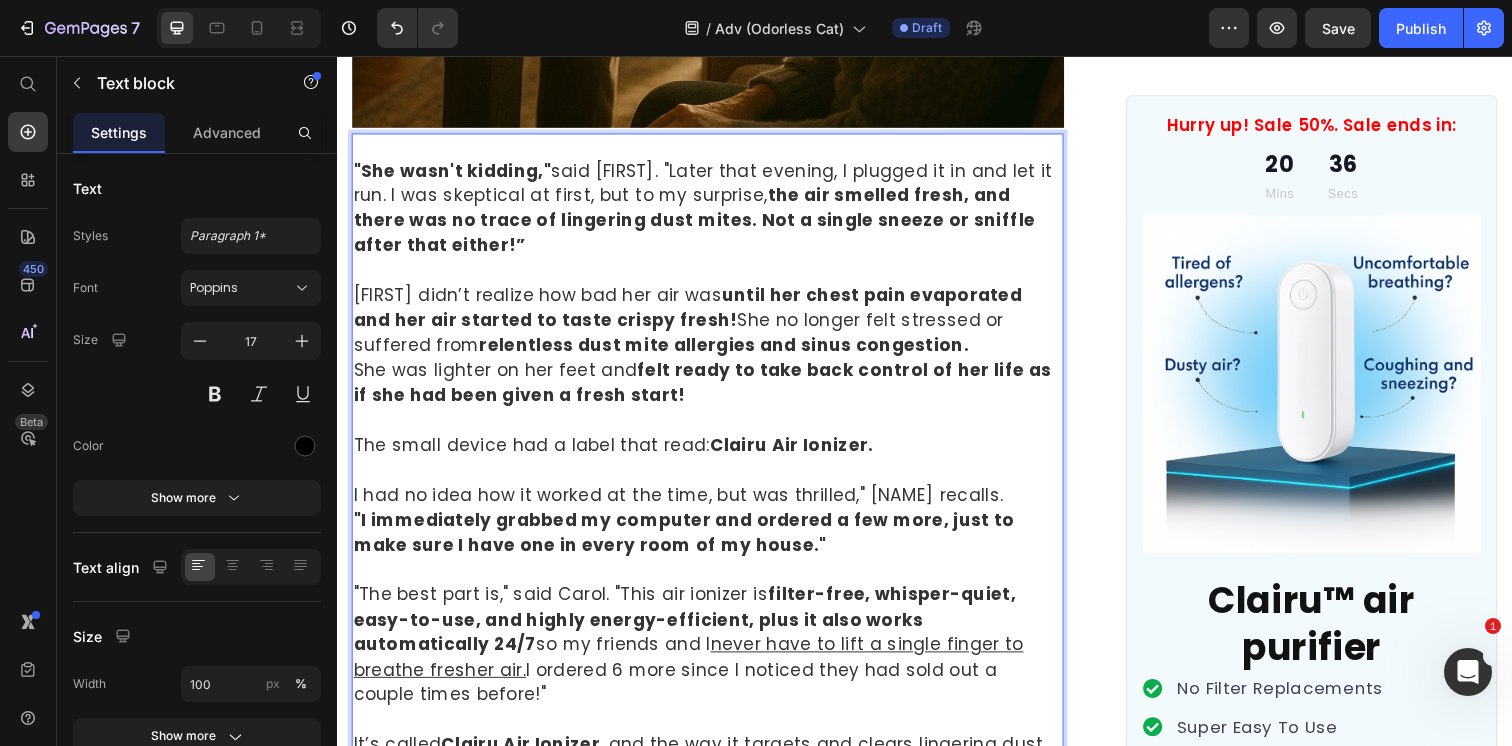 click on "It’s called  Clairu Air Ionizer , and the way it targets and clears lingering dust mites and allergens is surprisingly simple yet shockingly effective." at bounding box center [715, 772] 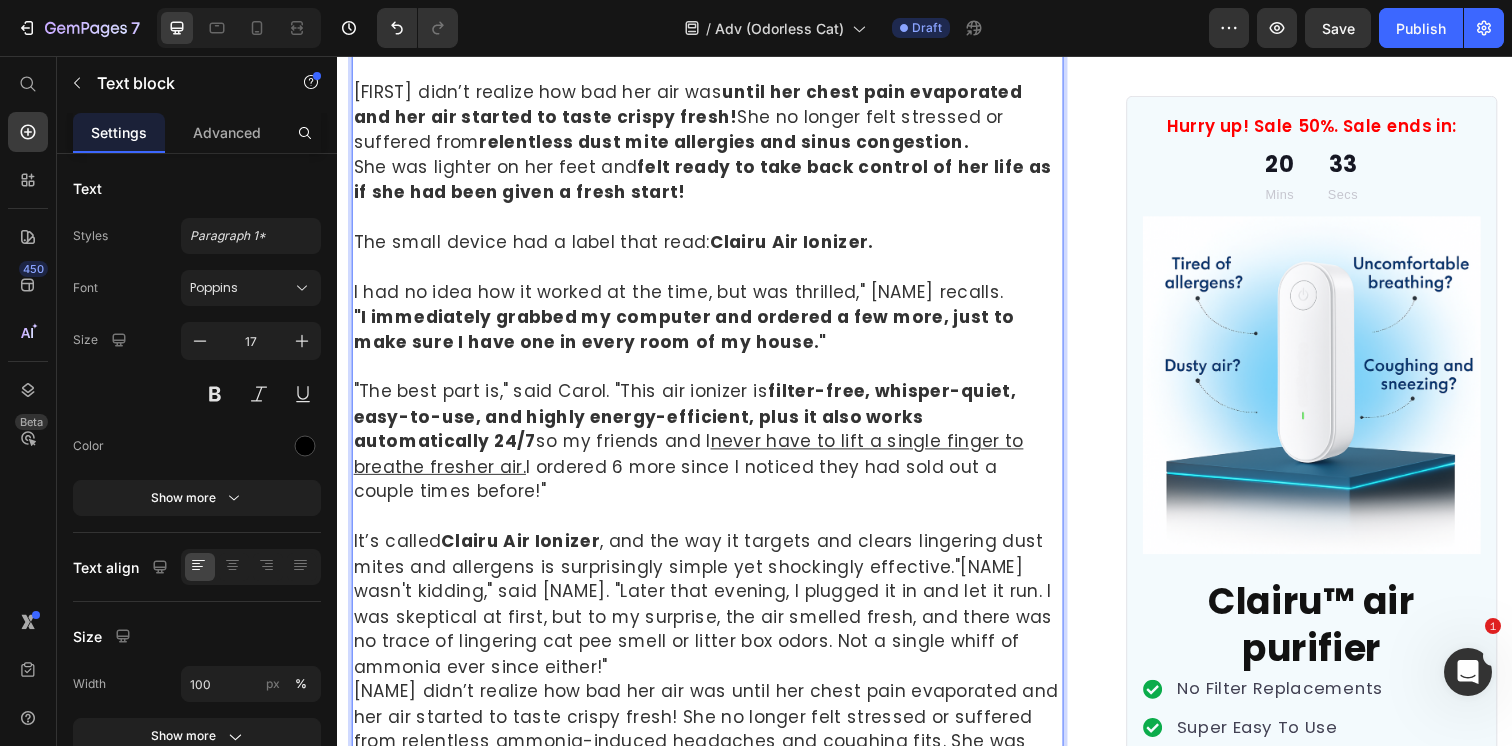 scroll, scrollTop: 9521, scrollLeft: 0, axis: vertical 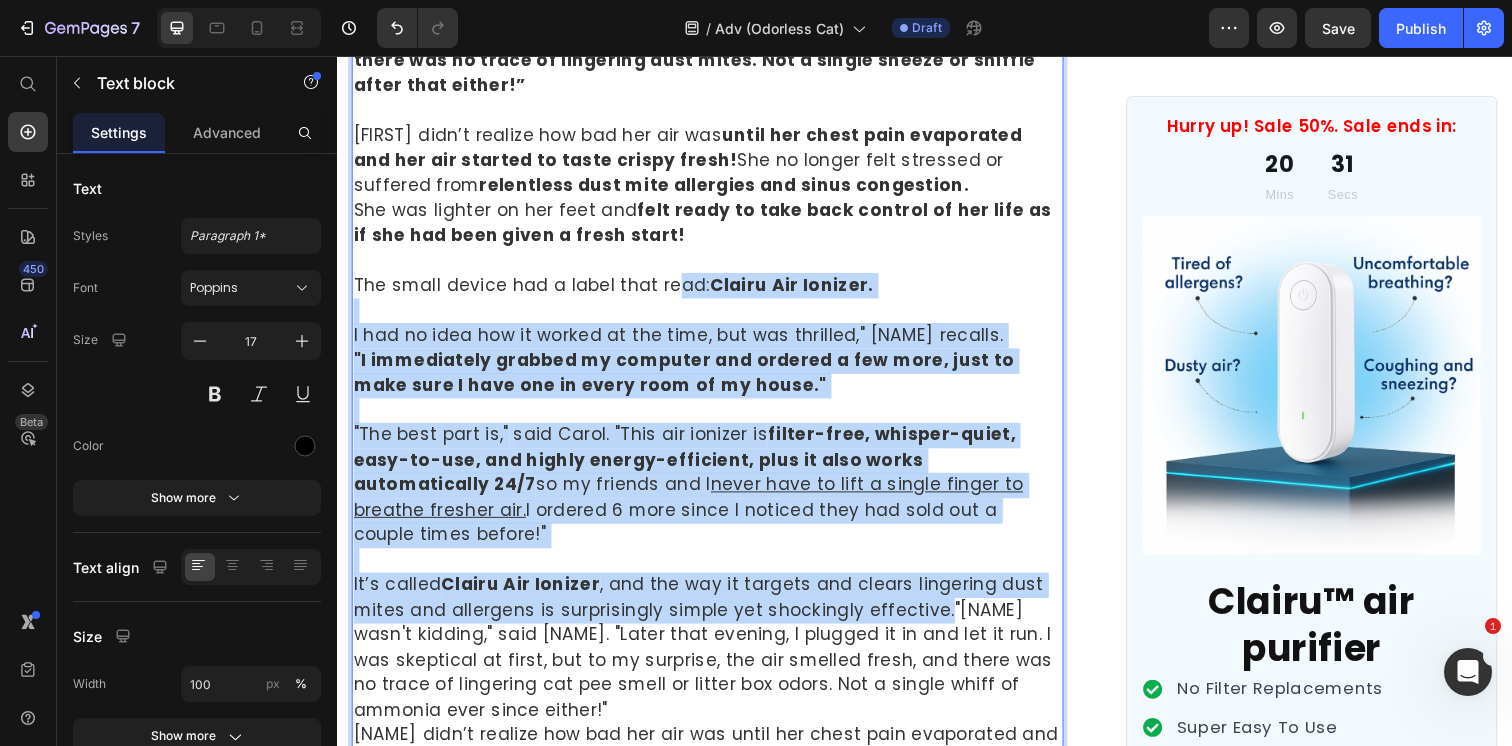 drag, startPoint x: 953, startPoint y: 500, endPoint x: 676, endPoint y: 195, distance: 412.01215 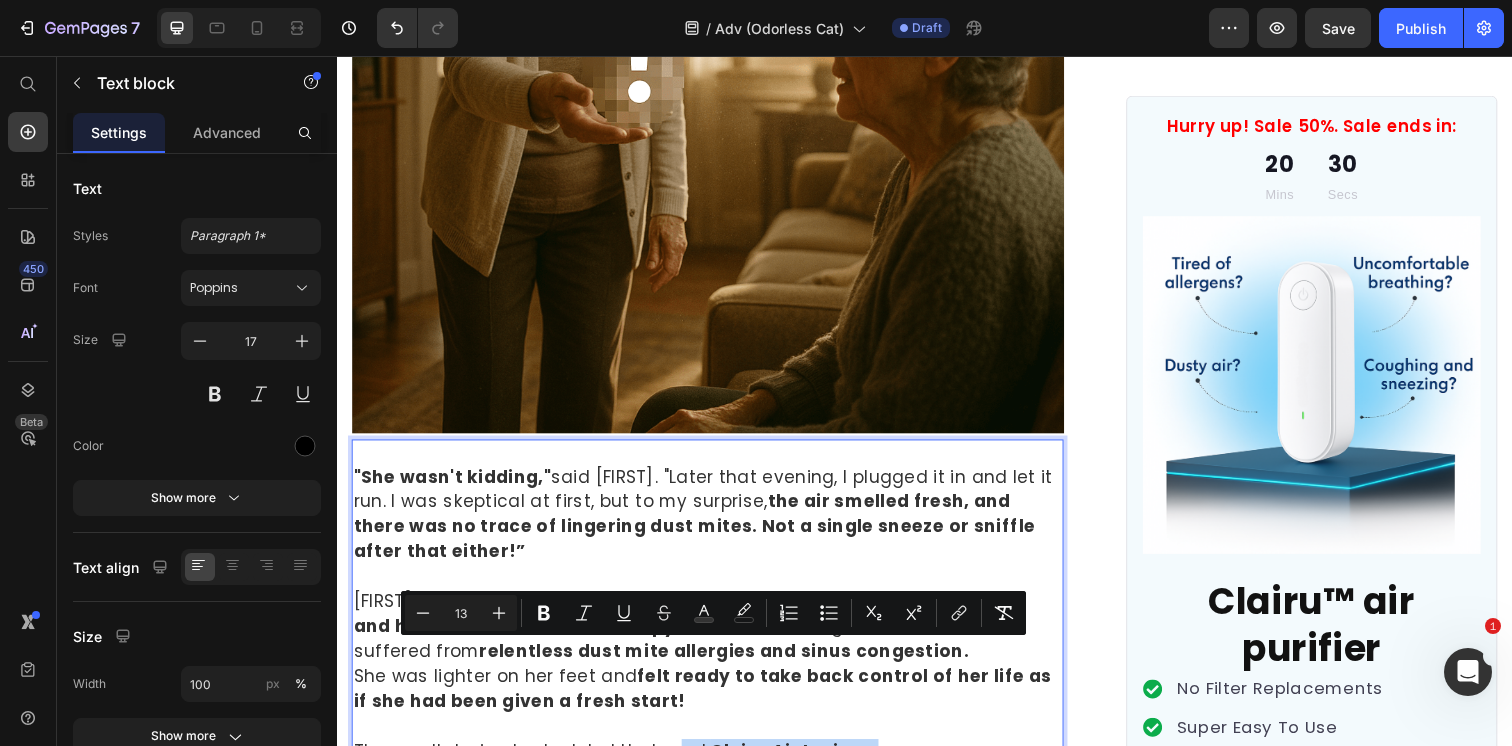 scroll, scrollTop: 9044, scrollLeft: 0, axis: vertical 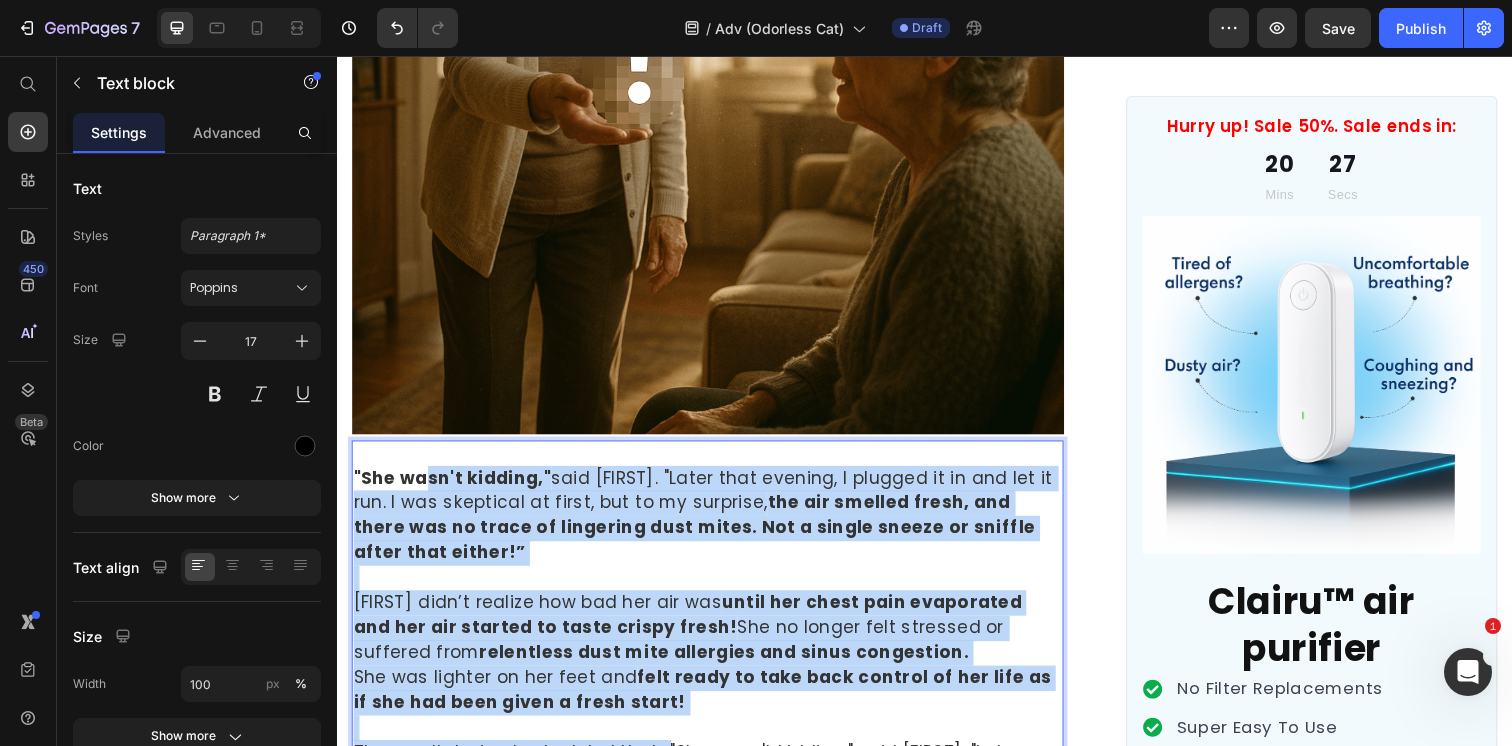 drag, startPoint x: 668, startPoint y: 672, endPoint x: 423, endPoint y: 393, distance: 371.3031 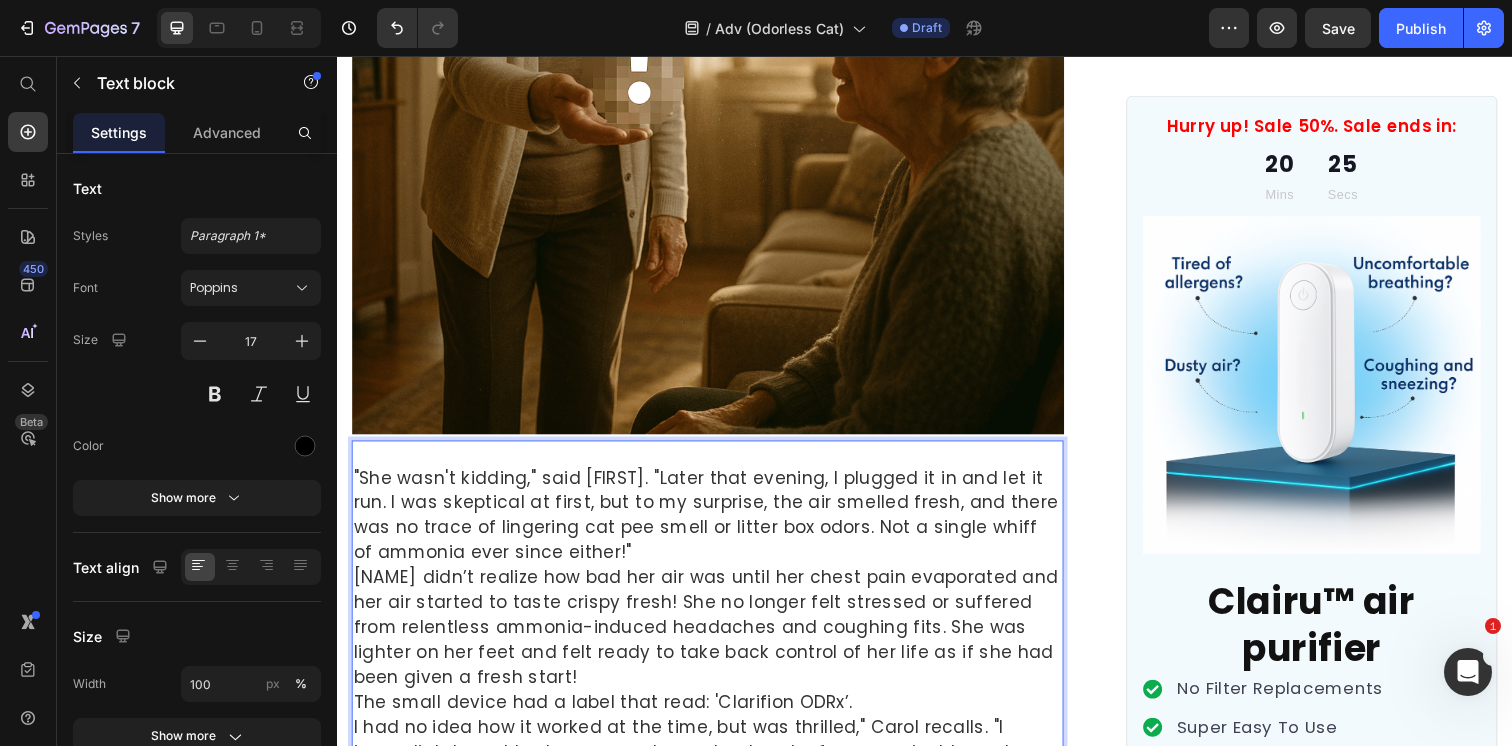 click on ""She wasn't kidding," said [FIRST]. "Later that evening, I plugged it in and let it run. I was skeptical at first, but to my surprise, the air smelled fresh, and there was no trace of lingering cat pee smell or litter box odors. Not a single whiff of ammonia ever since either!" [FIRST] didn’t realize how bad her air was until her chest pain evaporated and her air started to taste crispy fresh! She no longer felt stressed or suffered from relentless ammonia-induced headaches and coughing fits. She was lighter on her feet and felt ready to take back control of her life as if she had been given a fresh start! The small device had a label that read: 'Clarifion ODRx’. I had no idea how it worked at the time, but was thrilled," [FIRST] recalls. "I immediately grabbed my computer and ordered a few more, just to make sure I have one in every room of my house." It’s called Clairu, and the way it eliminates ammonia cat pee smell and litter box odors is surprisingly simple yet shockingly effective." at bounding box center (715, 729) 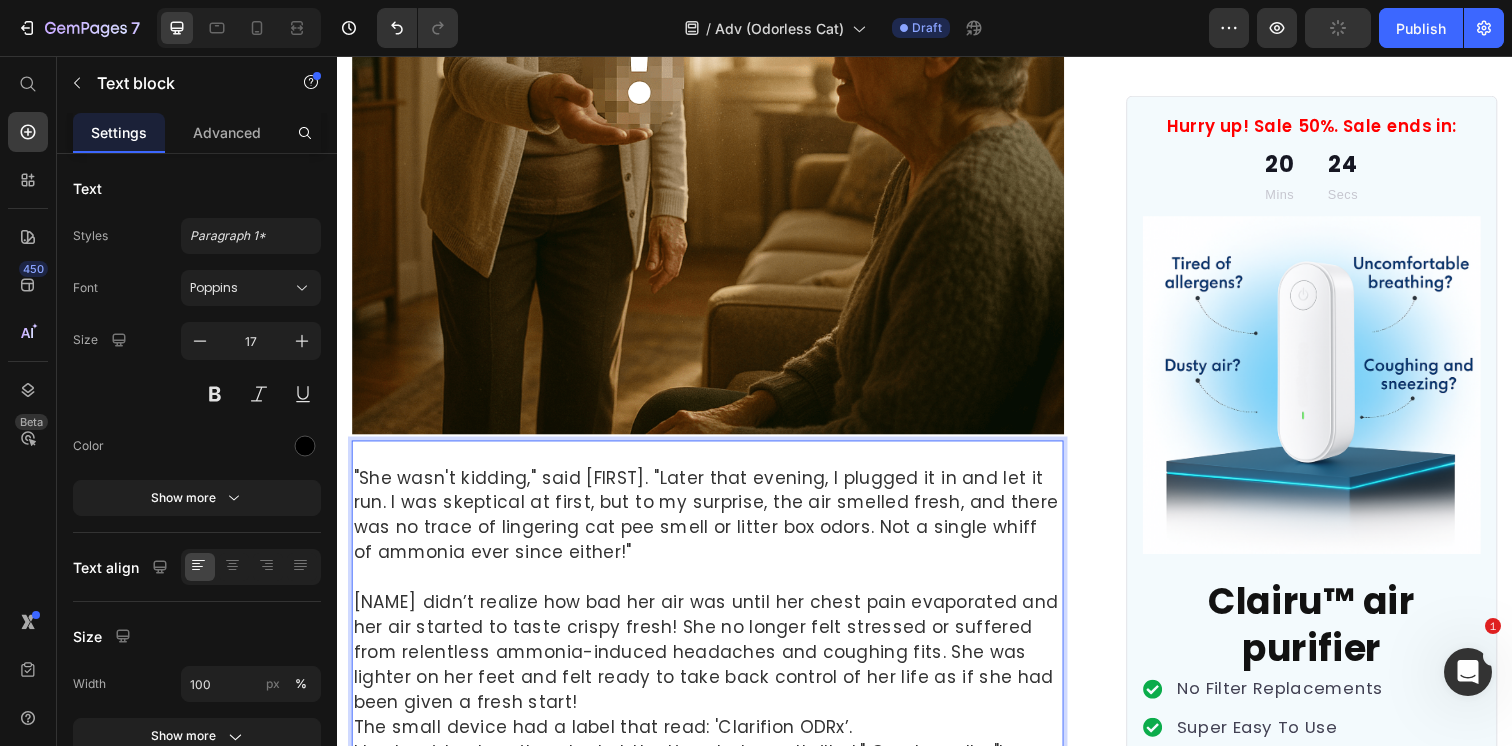 click on "[DATE] [PERSON] didn’t realize how bad her air was until her chest pain evaporated and her air started to taste crispy fresh! She no longer felt stressed or suffered from relentless ammonia-induced headaches and coughing fits. She was lighter on her feet and felt ready to take back control of her life as if she had been given a fresh start! The small device had a label that read: 'Clarifion ODRx’. I had no idea how it worked at the time, but was thrilled," [PERSON] recalls. "I immediately grabbed my computer and ordered a few more, just to make sure I have one in every room of my house." "The best part is," said [PERSON]. "This air deodorizer is filter-free, easy-to-use, and highly energy-efficient, plus it also works automatically 24/7 so Mr. Whiskers and I never have to lift a single finger to breathe fresher air. I ordered 6 more since I noticed they had sold out a couple times before!"" at bounding box center [715, 793] 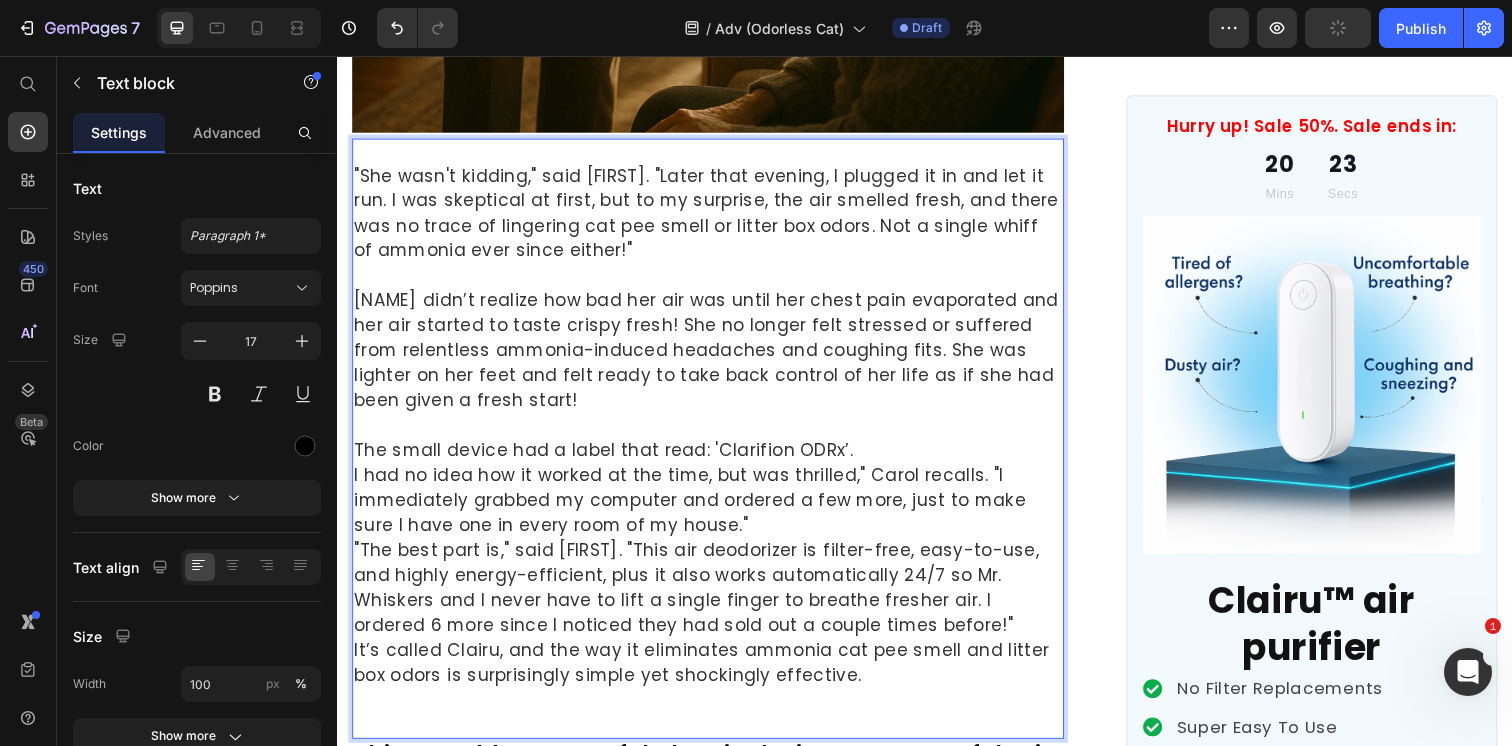 scroll, scrollTop: 9368, scrollLeft: 0, axis: vertical 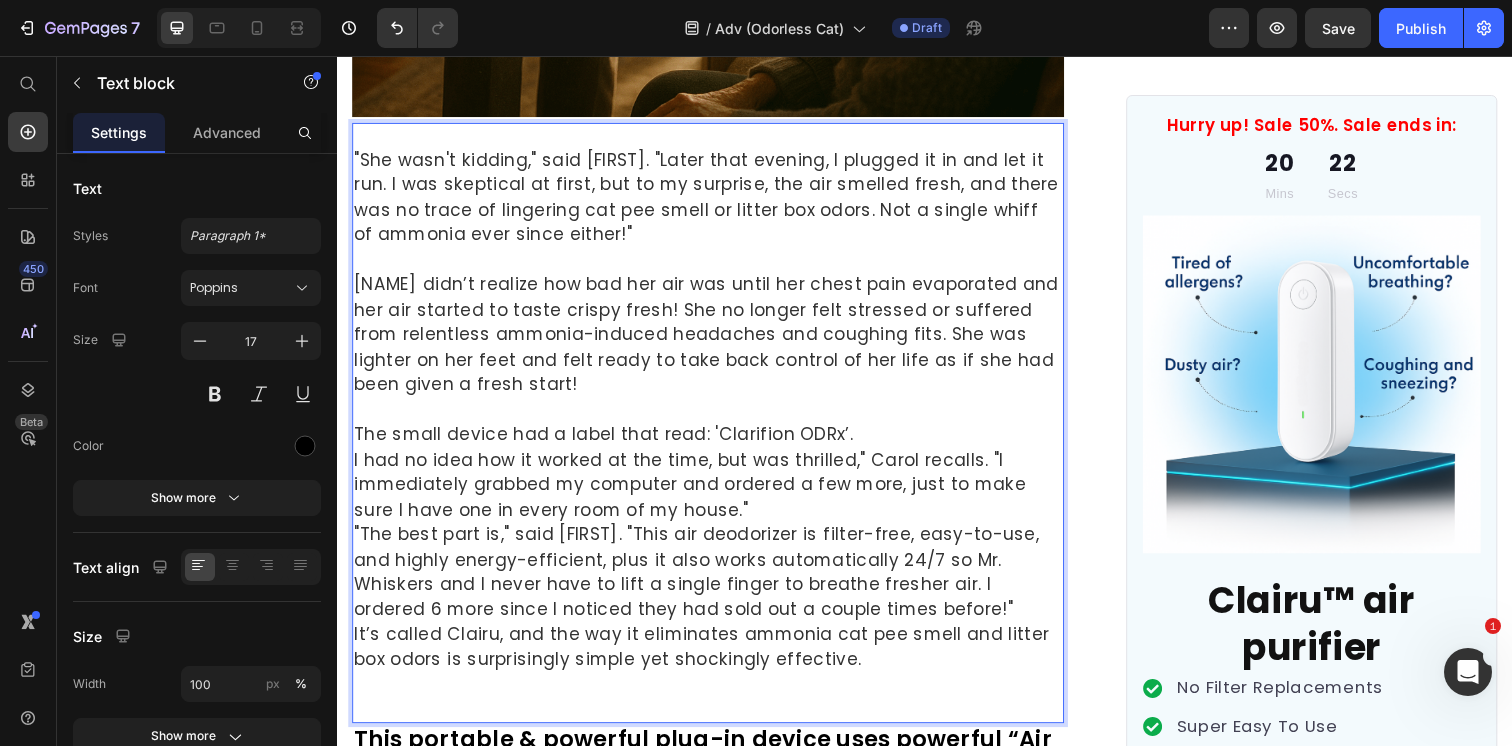 click on "The small device had a label that read: 'Clarifion ODRx’. I had no idea how it worked at the time, but was thrilled," [PERSON] recalls. "I immediately grabbed my computer and ordered a few more, just to make sure I have one in every room of my house." "The best part is," said [PERSON]. "This air deodorizer is filter-free, easy-to-use, and highly energy-efficient, plus it also works automatically 24/7 so Mr. Whiskers and I never have to lift a single finger to breathe fresher air. I ordered 6 more since I noticed they had sold out a couple times before!" It’s called Clairu, and the way it eliminates ammonia cat pee smell and litter box odors is surprisingly simple yet shockingly effective." at bounding box center [715, 558] 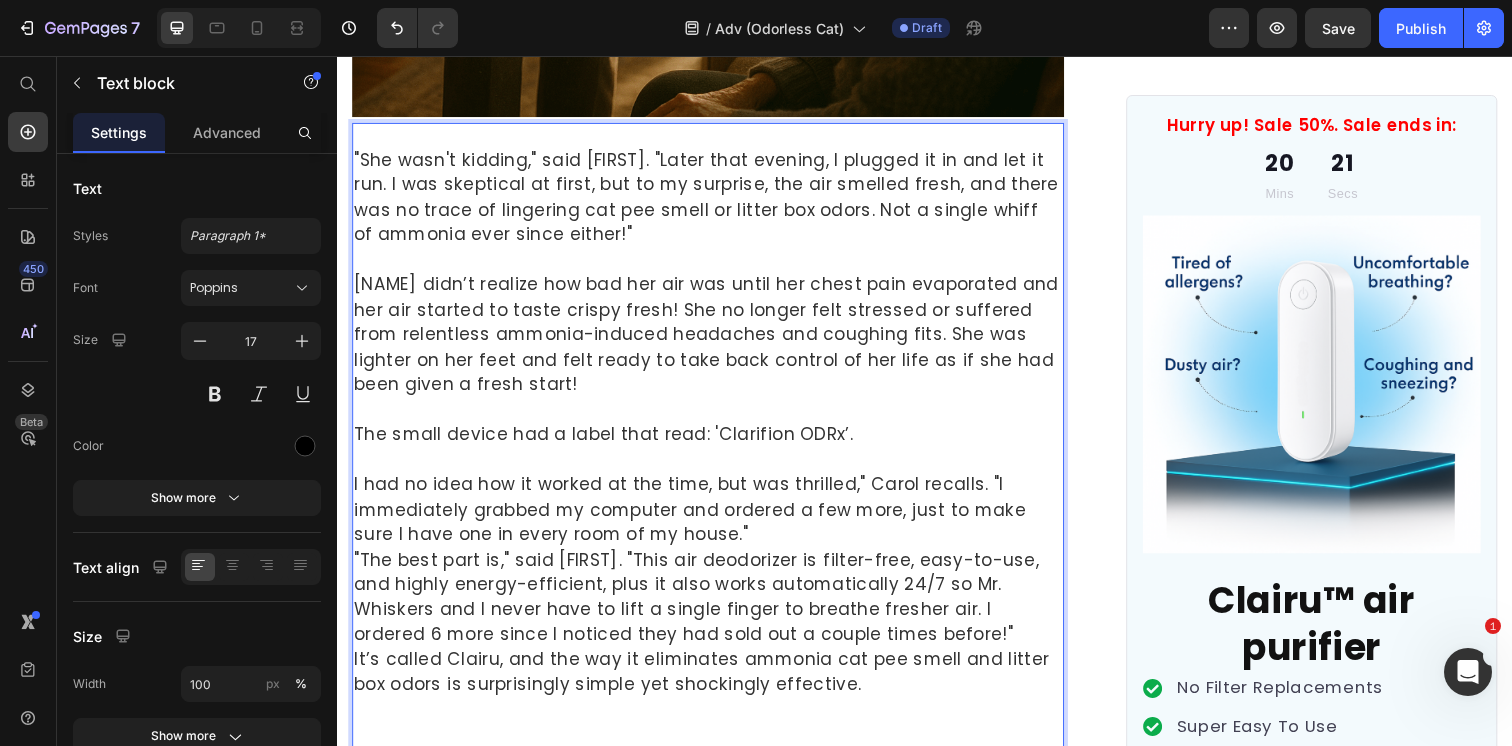 click on "I had no idea how it worked at the time, but was thrilled," [FIRST] recalls. "I immediately grabbed my computer and ordered a few more, just to make sure I have one in every room of my house." "The best part is," said [FIRST]. "This air deodorizer is filter-free, easy-to-use, and highly energy-efficient, plus it also works automatically 24/7 so Mr. Whiskers and I never have to lift a single finger to breathe fresher air. I ordered 6 more since I noticed they had sold out a couple times before!" It’s called Clairu, and the way it eliminates ammonia cat pee smell and litter box odors is surprisingly simple yet shockingly effective." at bounding box center [715, 596] 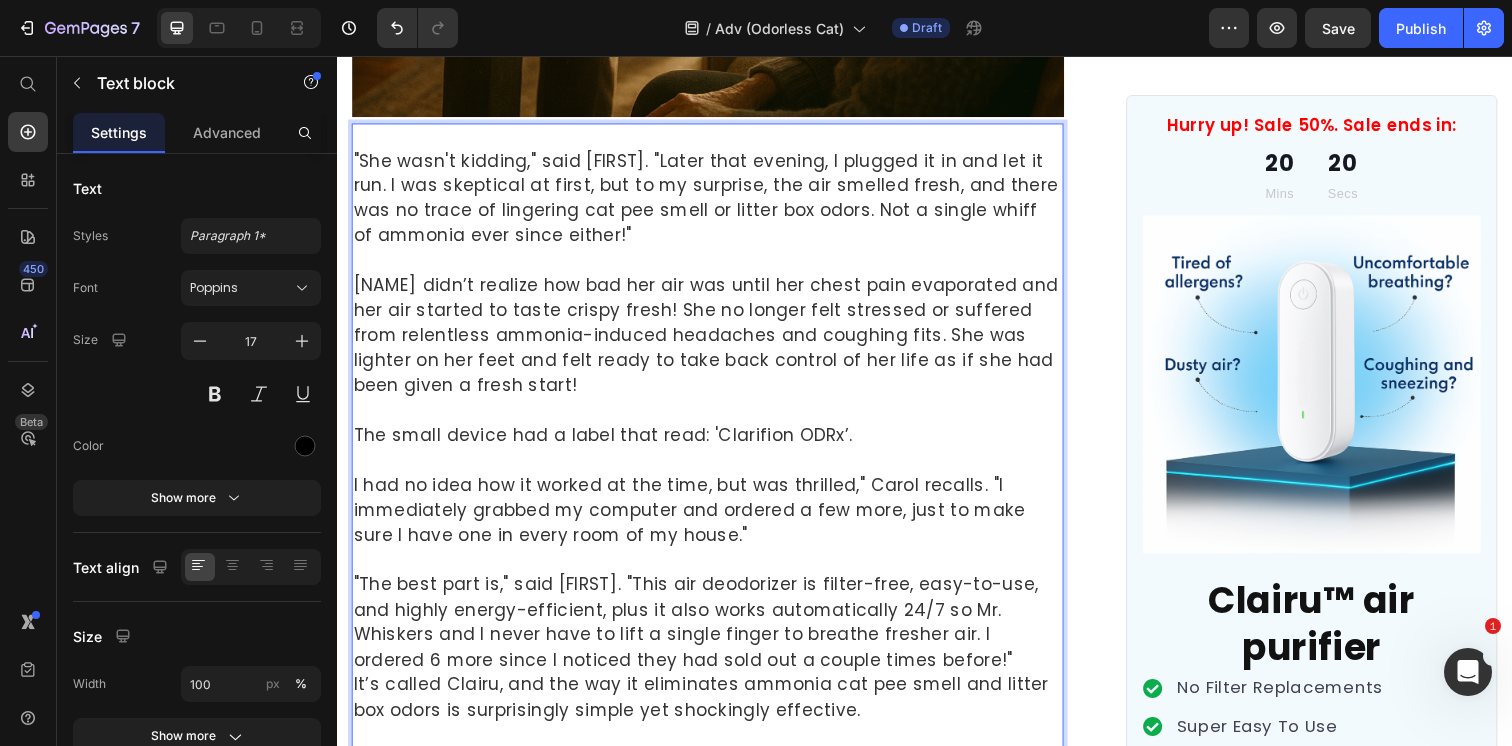 click on ""The best part is," said [NAME]. "This air deodorizer is filter-free, easy-to-use, and highly energy-efficient, plus it also works automatically 24/7 so Mr. Whiskers and I never have to lift a single finger to breathe fresher air. I ordered 6 more since I noticed they had sold out a couple times before!" It’s called Clairu, and the way it eliminates ammonia cat pee smell and litter box odors is surprisingly simple yet shockingly effective." at bounding box center (715, 660) 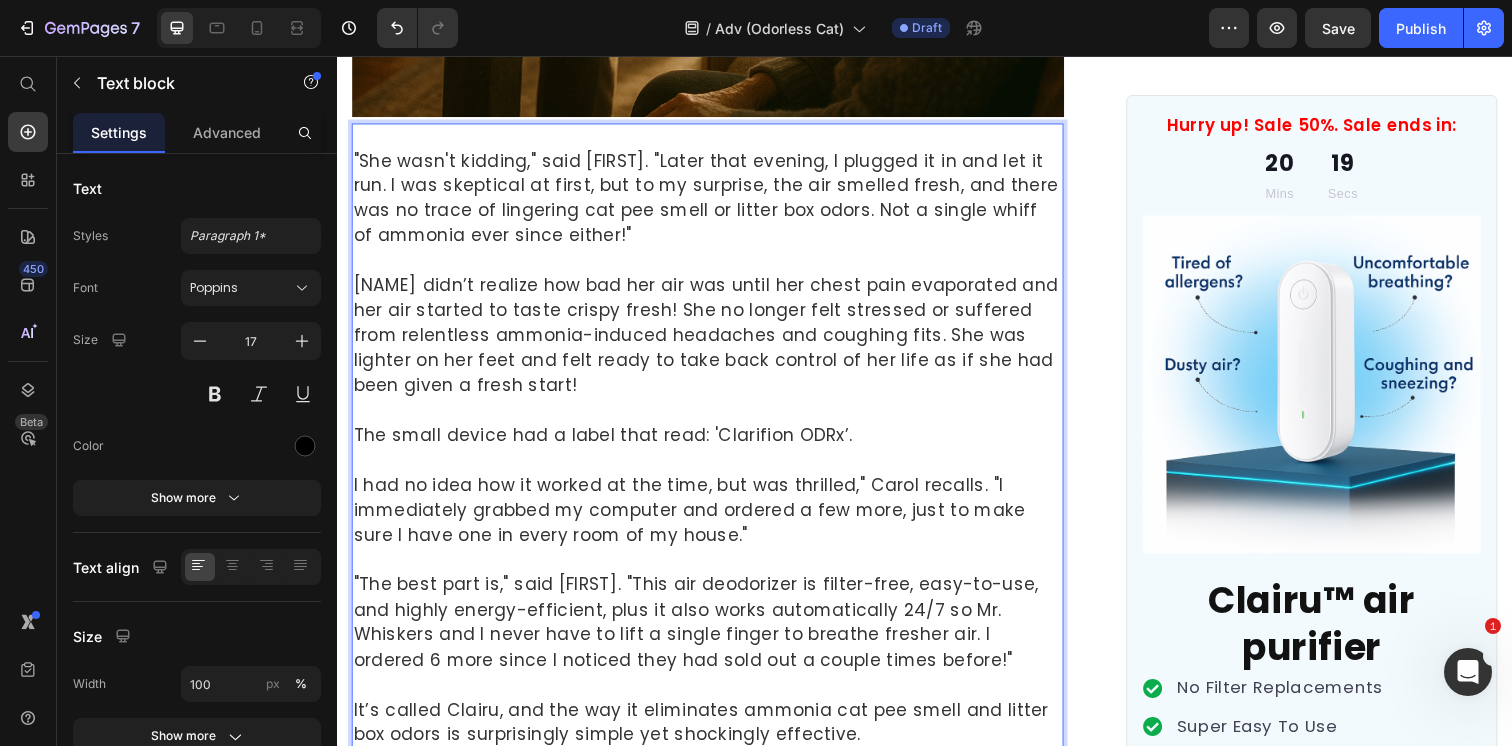 click on ""She wasn't kidding," said [FIRST]. "Later that evening, I plugged it in and let it run. I was skeptical at first, but to my surprise, the air smelled fresh, and there was no trace of lingering cat pee smell or litter box odors. Not a single whiff of ammonia ever since either!" [FIRST] didn’t realize how bad her air was until her chest pain evaporated and her air started to taste crispy fresh! She no longer felt stressed or suffered from relentless ammonia-induced headaches and coughing fits. She was lighter on her feet and felt ready to take back control of her life as if she had been given a fresh start! The small device had a label that read: 'Clarifion ODRx’. I had no idea how it worked at the time, but was thrilled," [FIRST] recalls. "I immediately grabbed my computer and ordered a few more, just to make sure I have one in every room of my house." It’s called Clairu, and the way it eliminates ammonia cat pee smell and litter box odors is surprisingly simple yet shockingly effective." at bounding box center [715, 469] 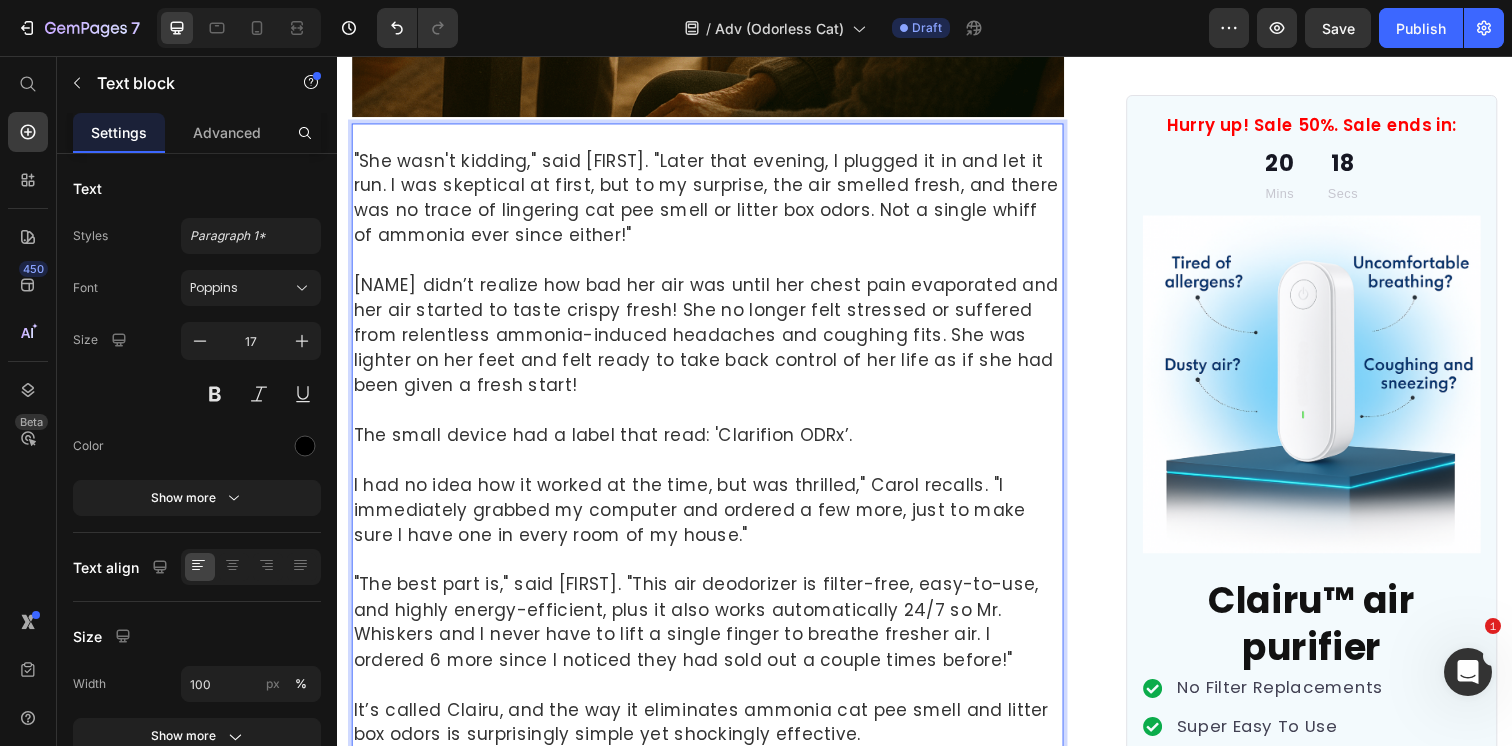 click on "It’s called Clairu, and the way it eliminates ammonia cat pee smell and litter box odors is surprisingly simple yet shockingly effective." at bounding box center [709, 736] 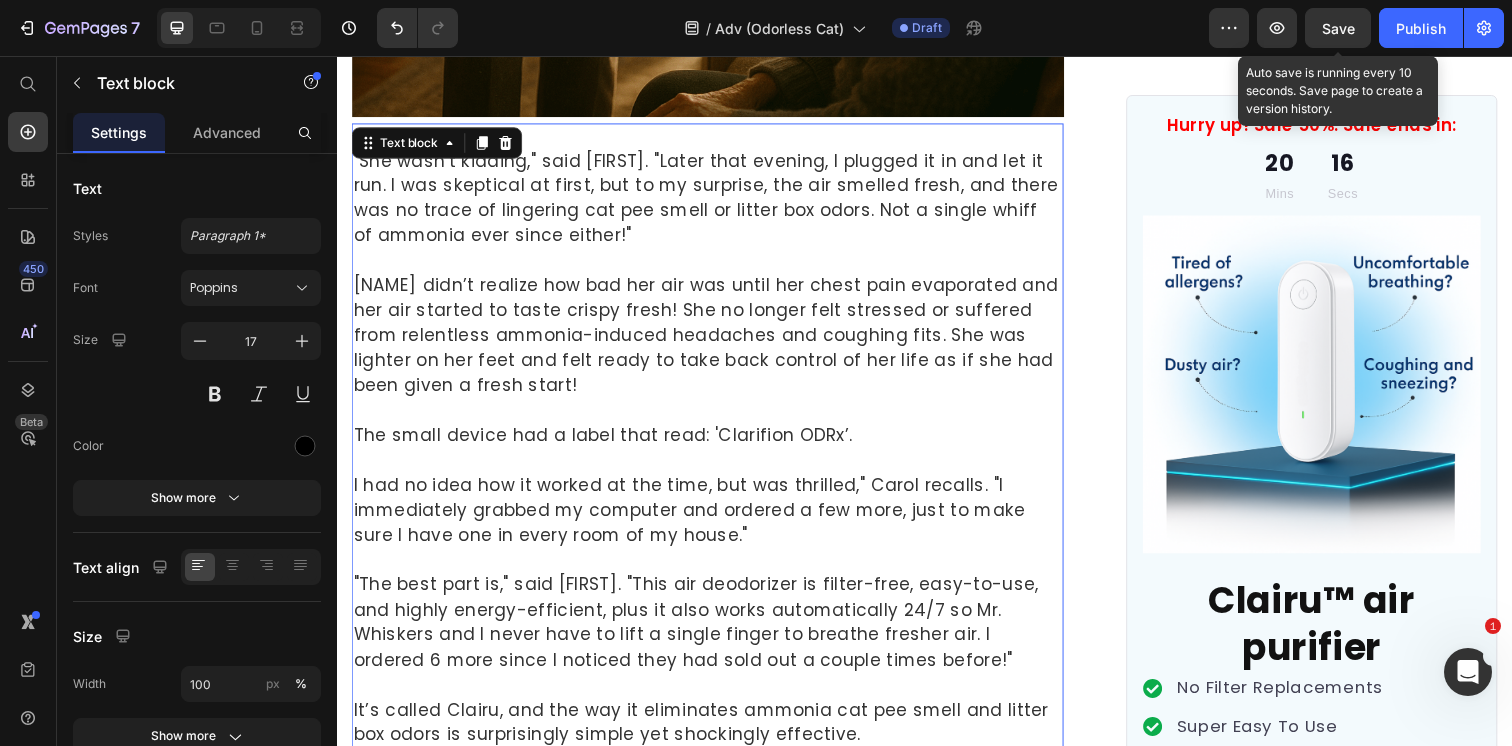 click on "Save" at bounding box center [1338, 28] 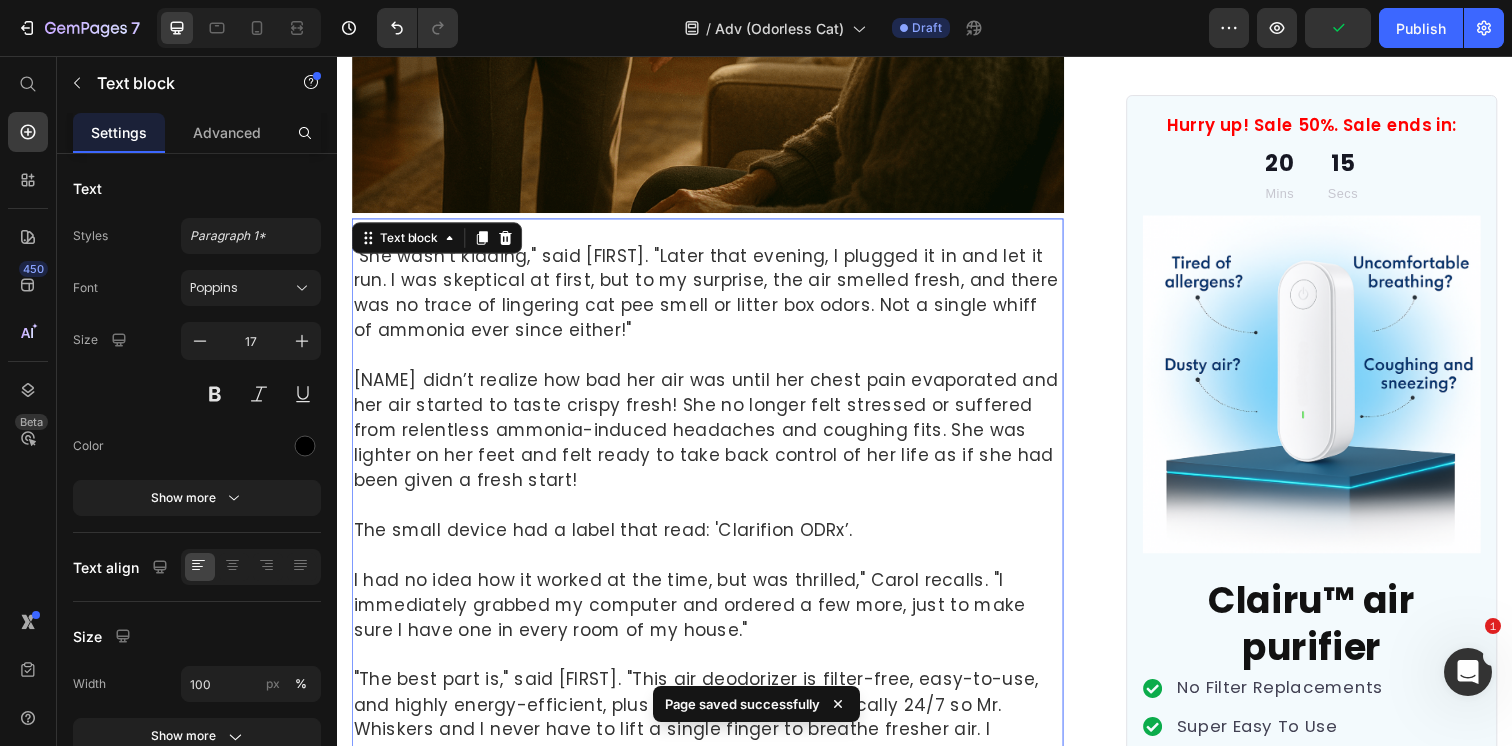 scroll, scrollTop: 9316, scrollLeft: 0, axis: vertical 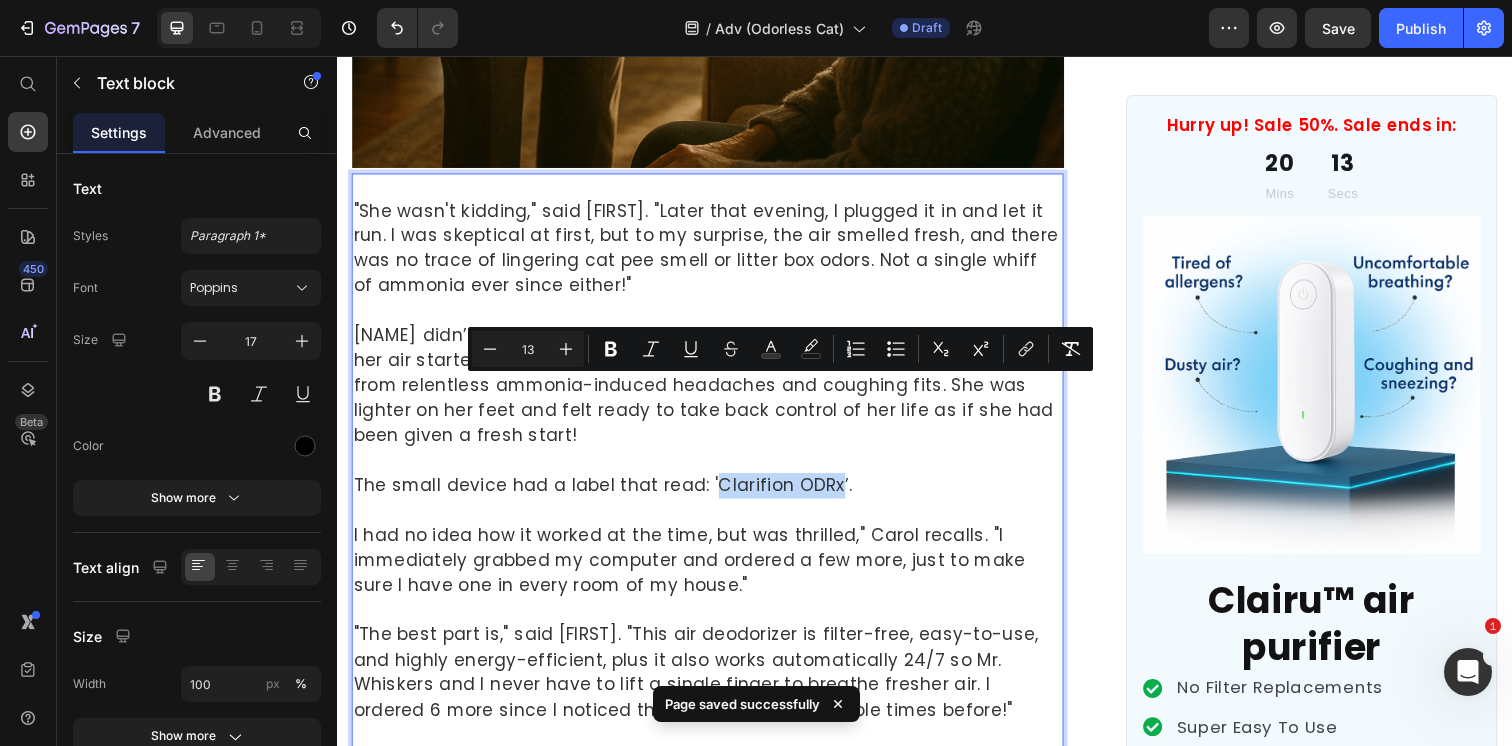 drag, startPoint x: 844, startPoint y: 402, endPoint x: 718, endPoint y: 401, distance: 126.00397 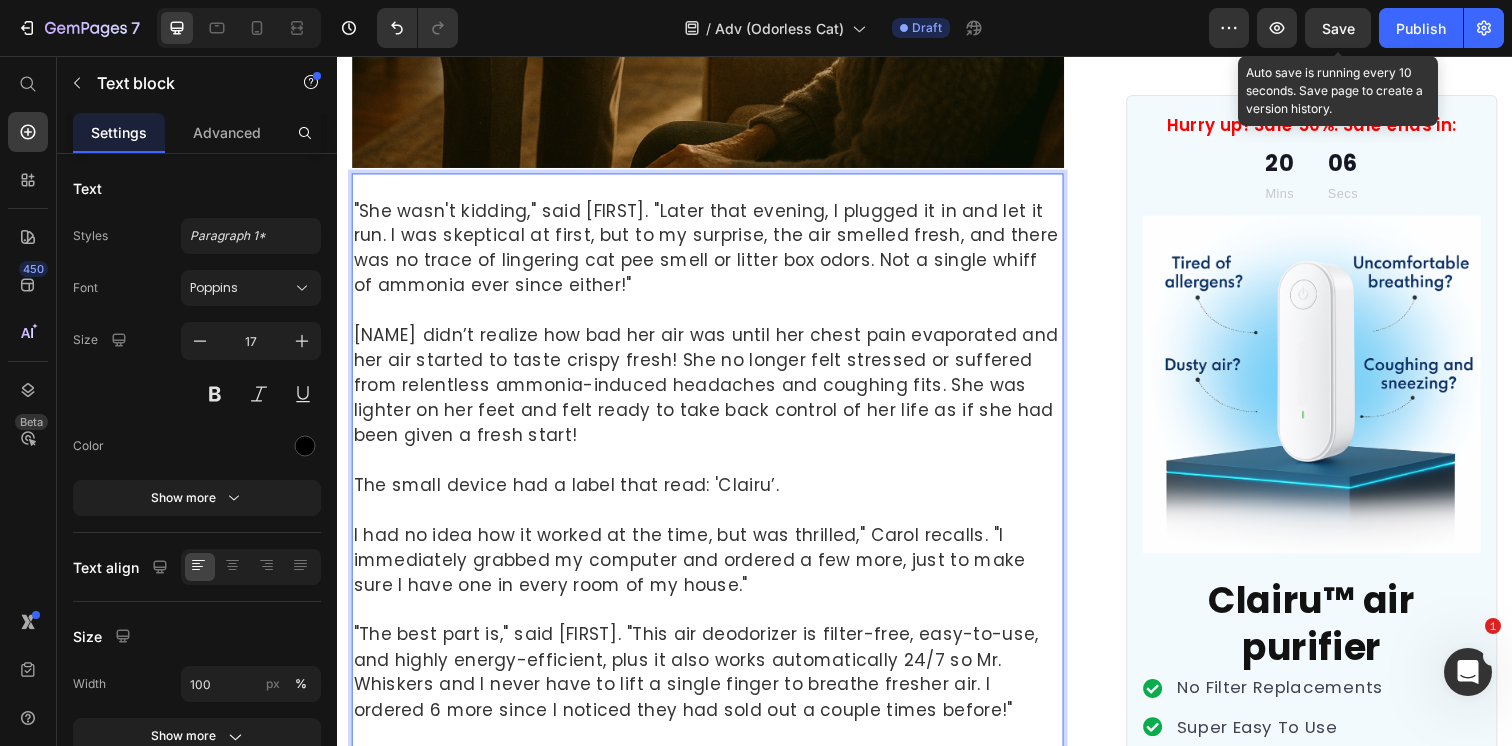 click on "Save" at bounding box center (1338, 28) 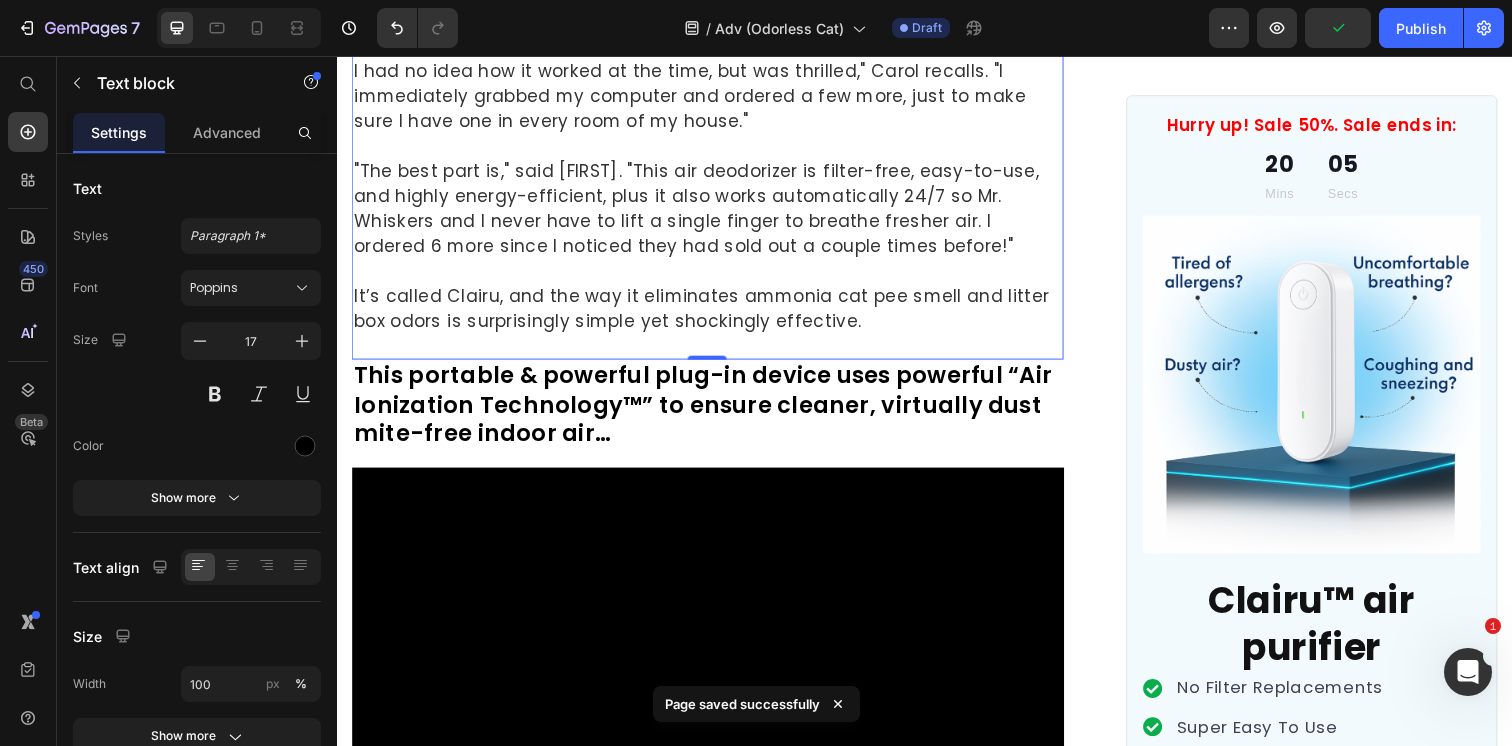 scroll, scrollTop: 9809, scrollLeft: 0, axis: vertical 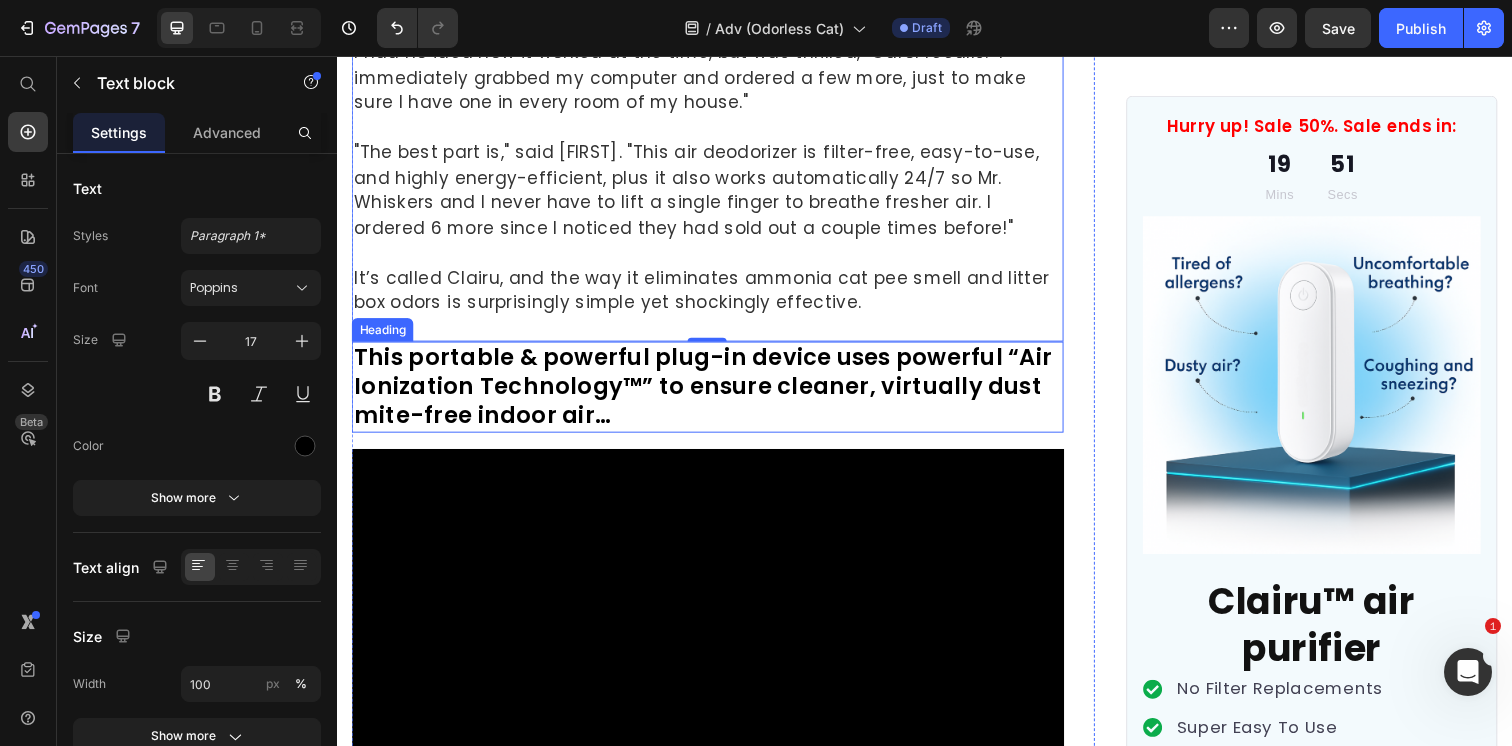 click on "This portable & powerful plug-in device uses powerful “Air Ionization Technology™” to ensure cleaner, virtually dust mite-free indoor air…" at bounding box center [715, 394] 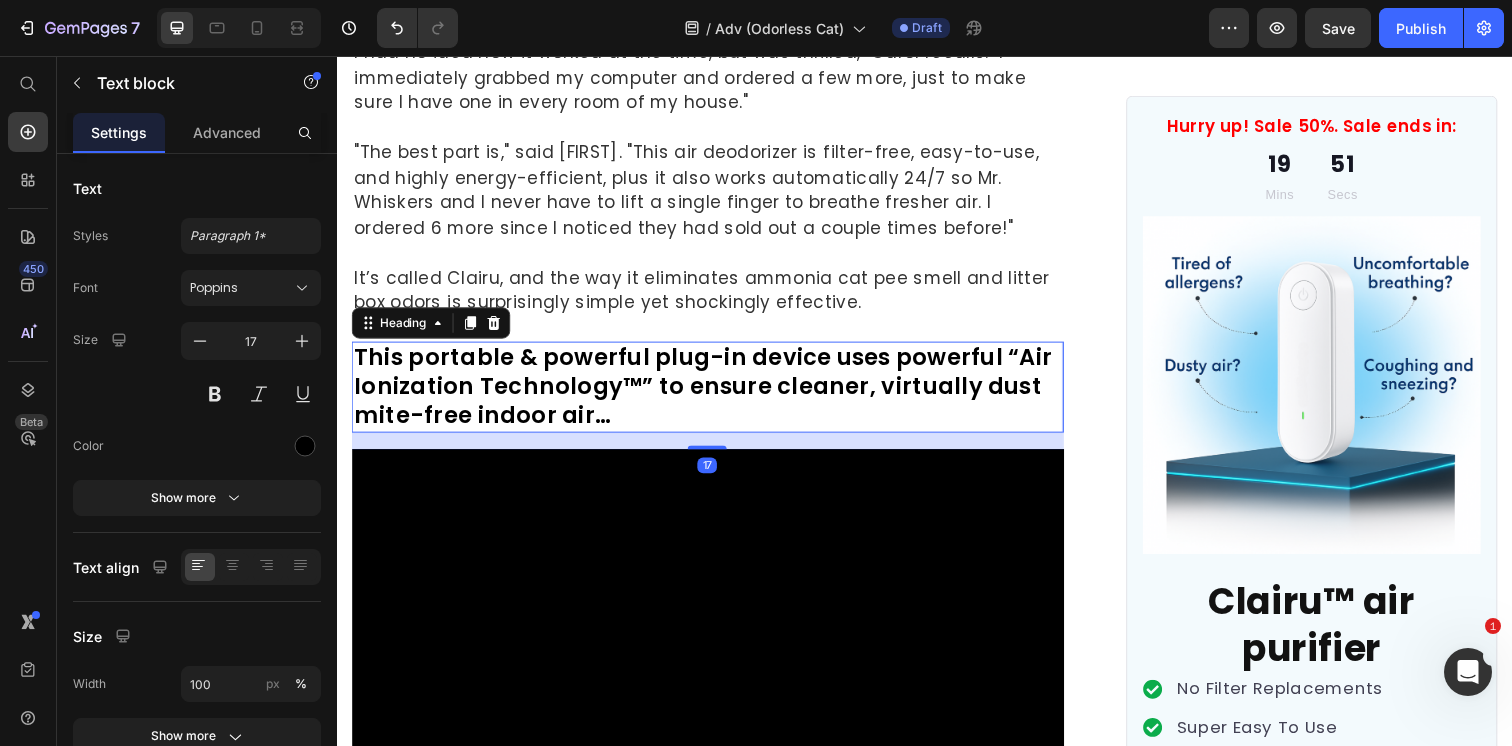 scroll, scrollTop: 0, scrollLeft: 0, axis: both 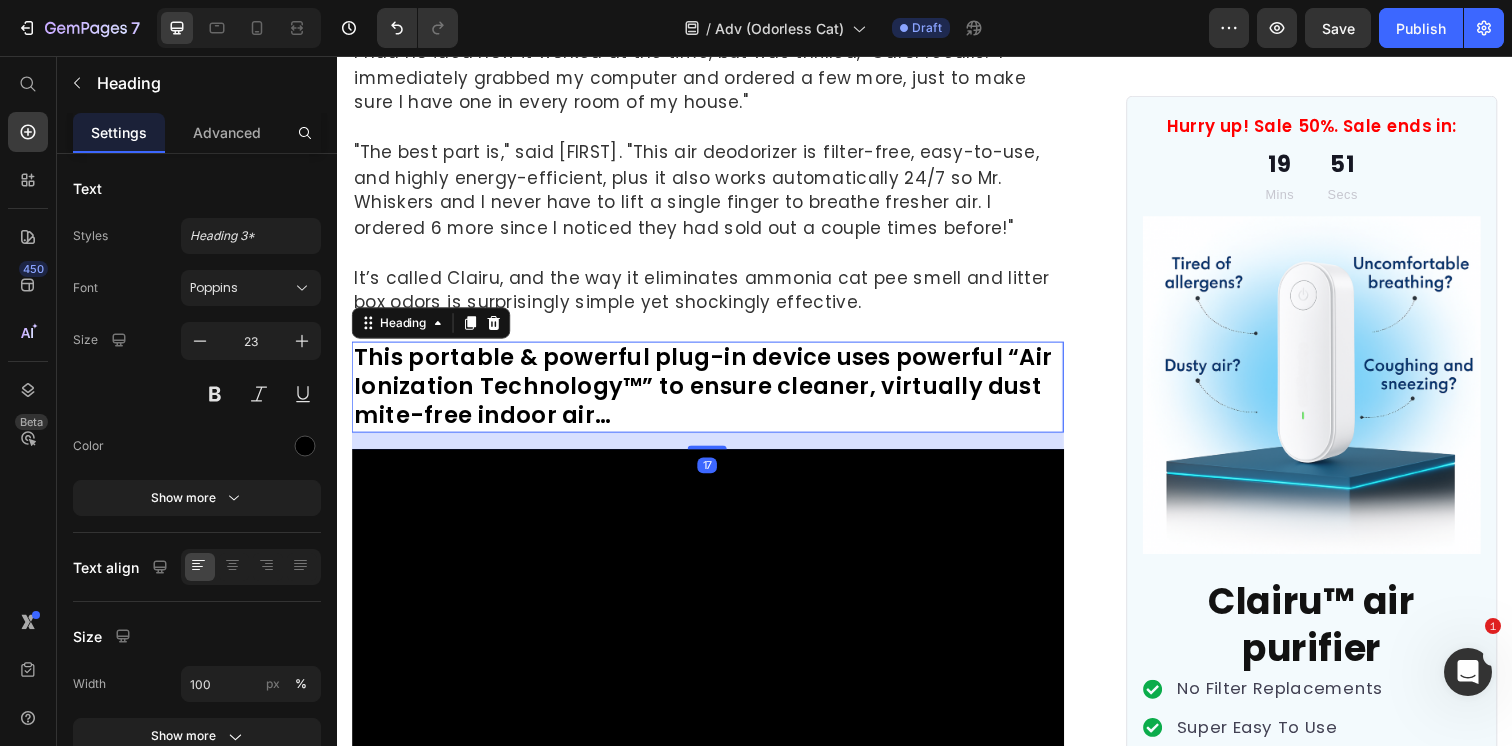click on "This portable & powerful plug-in device uses powerful “Air Ionization Technology™” to ensure cleaner, virtually dust mite-free indoor air…" at bounding box center [715, 394] 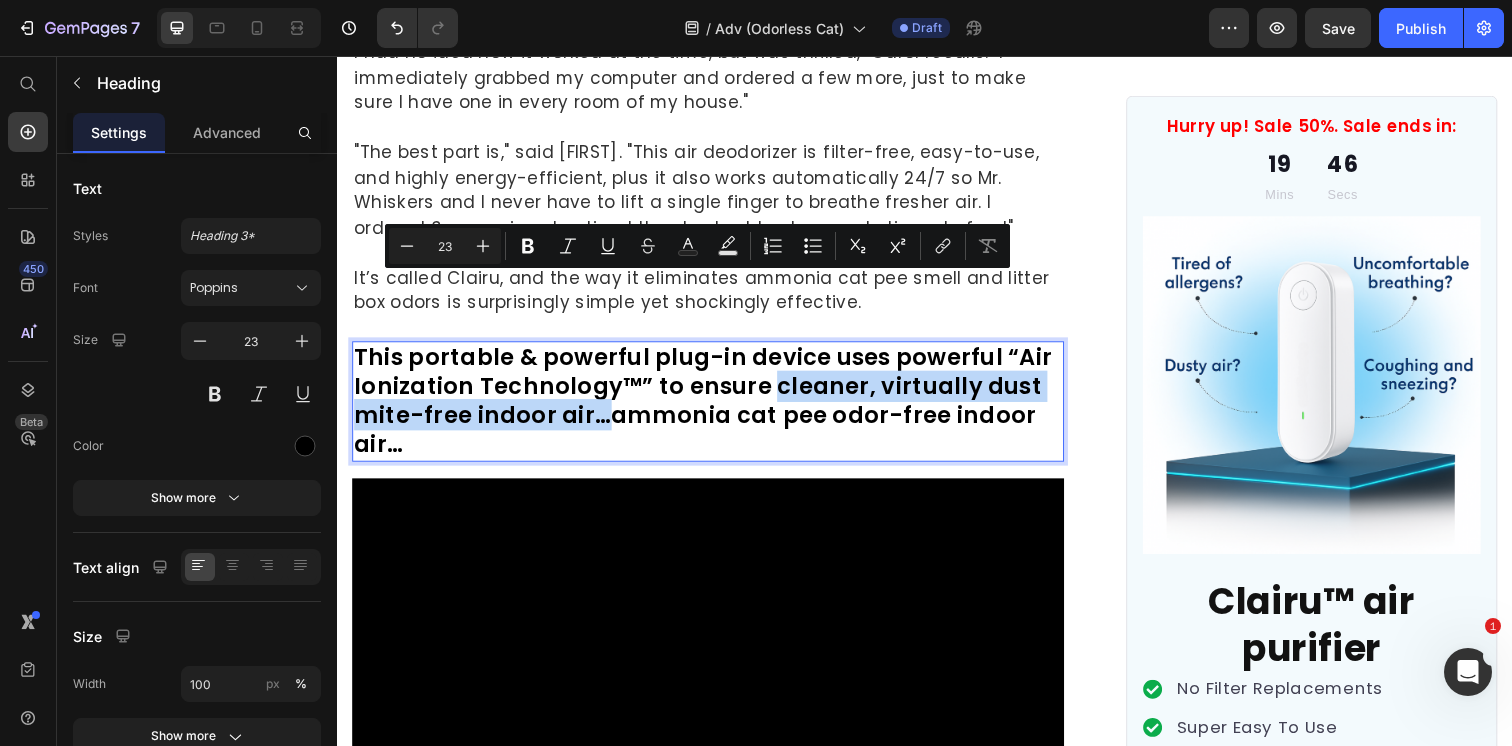 drag, startPoint x: 612, startPoint y: 326, endPoint x: 780, endPoint y: 295, distance: 170.83618 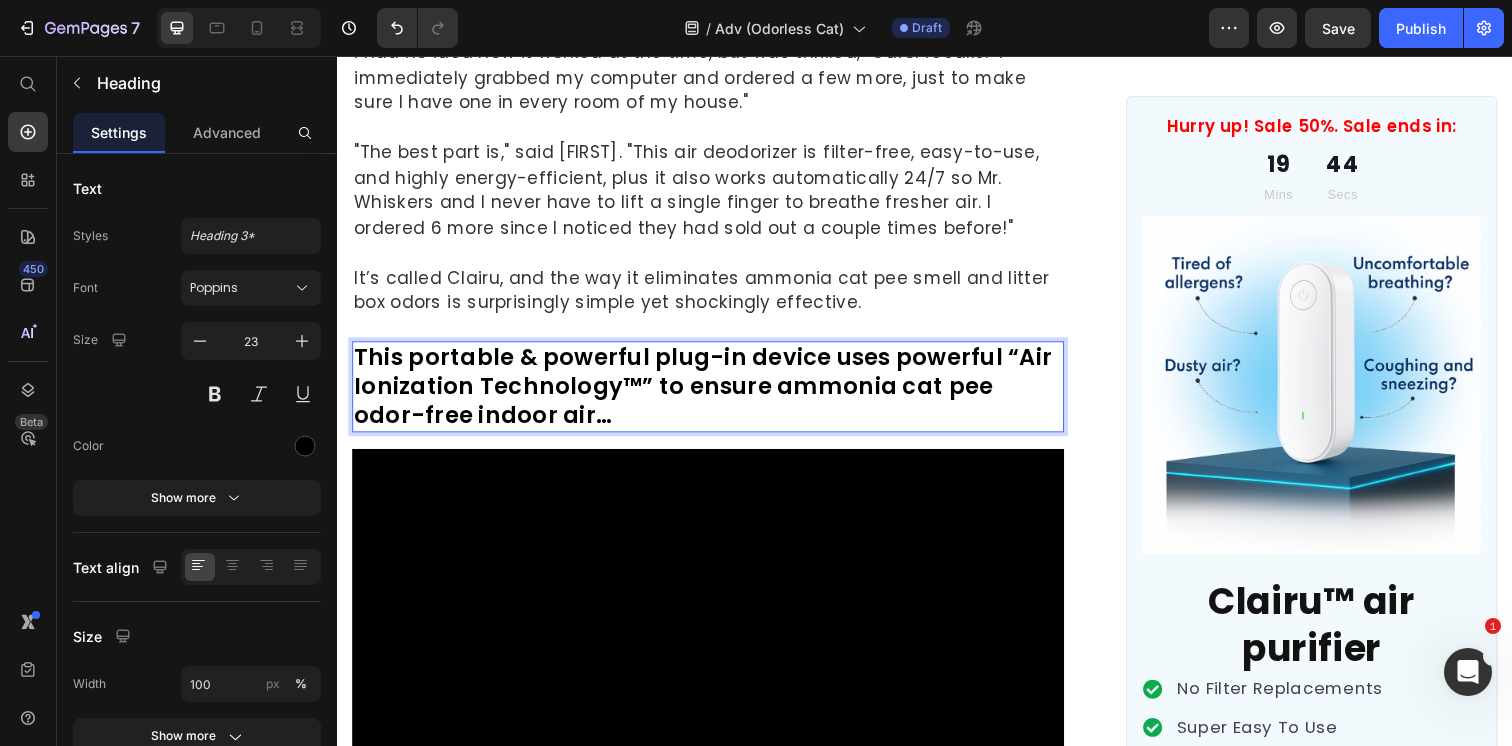 click on "This portable & powerful plug-in device uses powerful “Air Ionization Technology™” to ensure ammonia cat pee odor-free indoor air…" at bounding box center [715, 394] 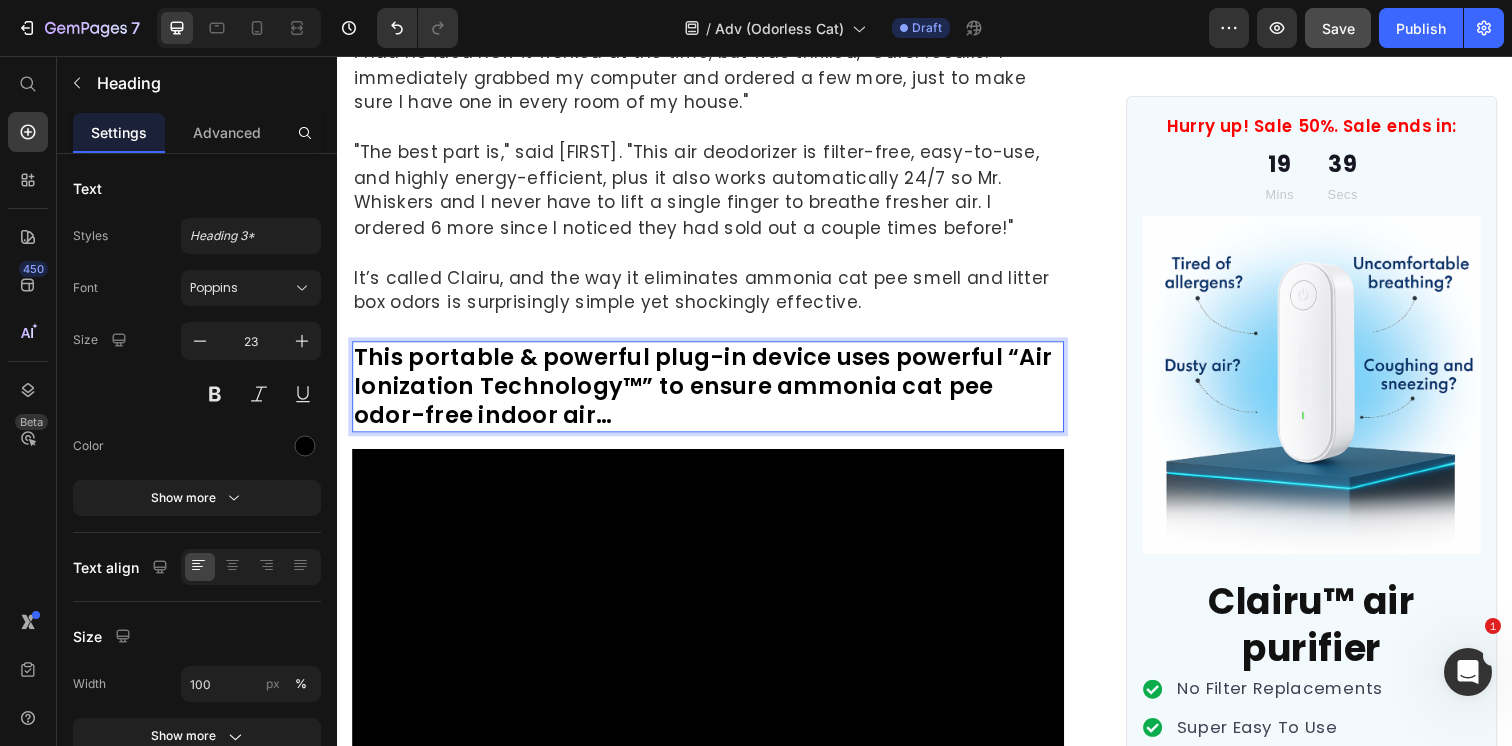 click on "Save" 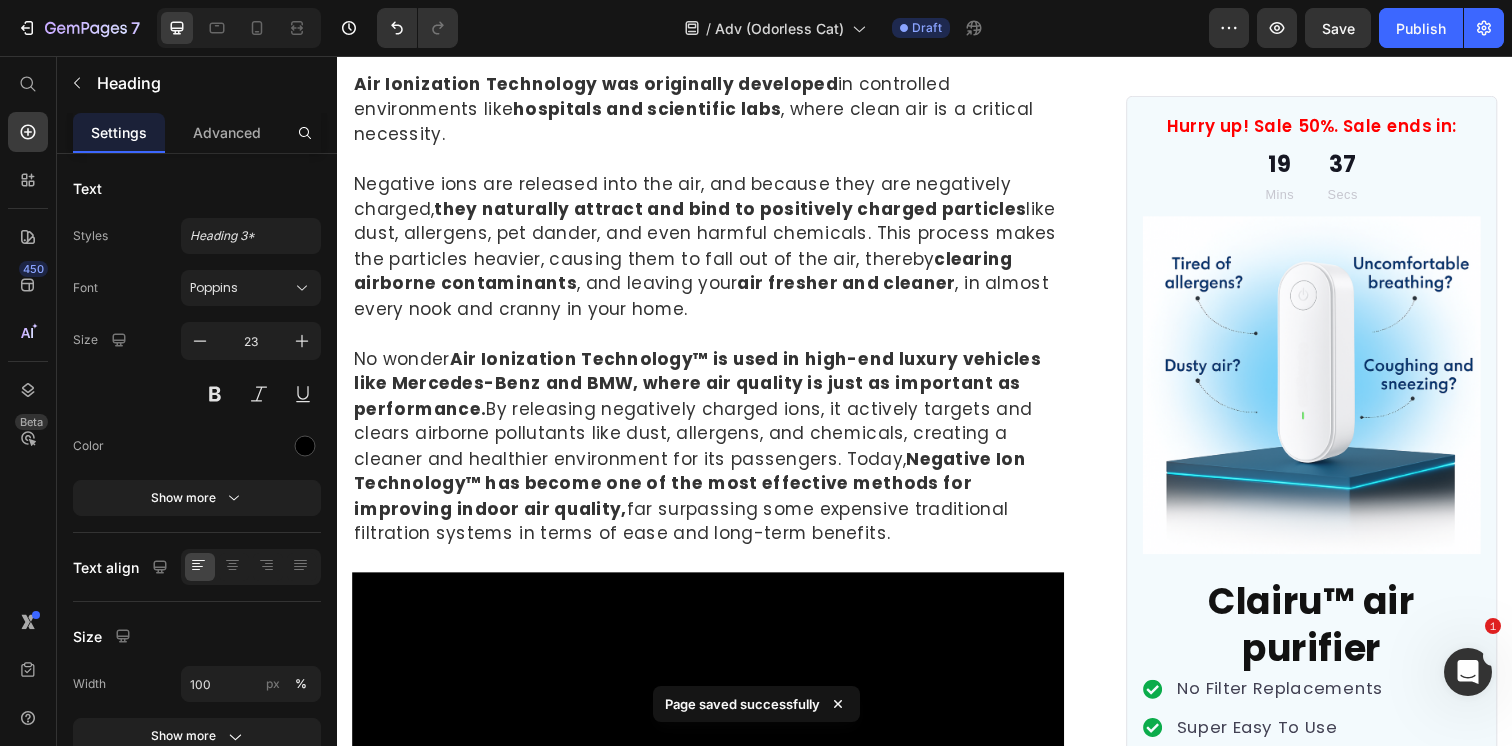 scroll, scrollTop: 10822, scrollLeft: 0, axis: vertical 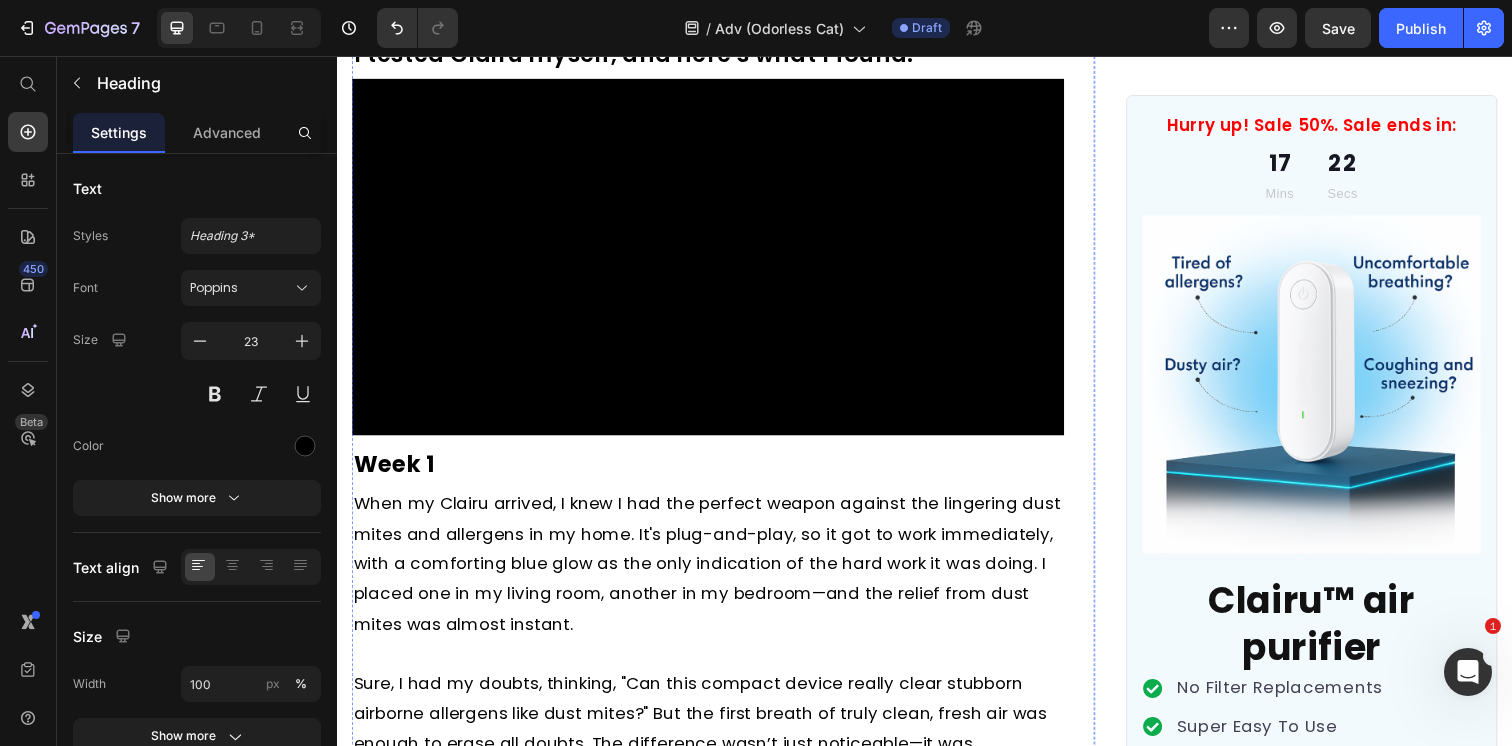 click on "persistent dust mites and dust particles" at bounding box center (799, -303) 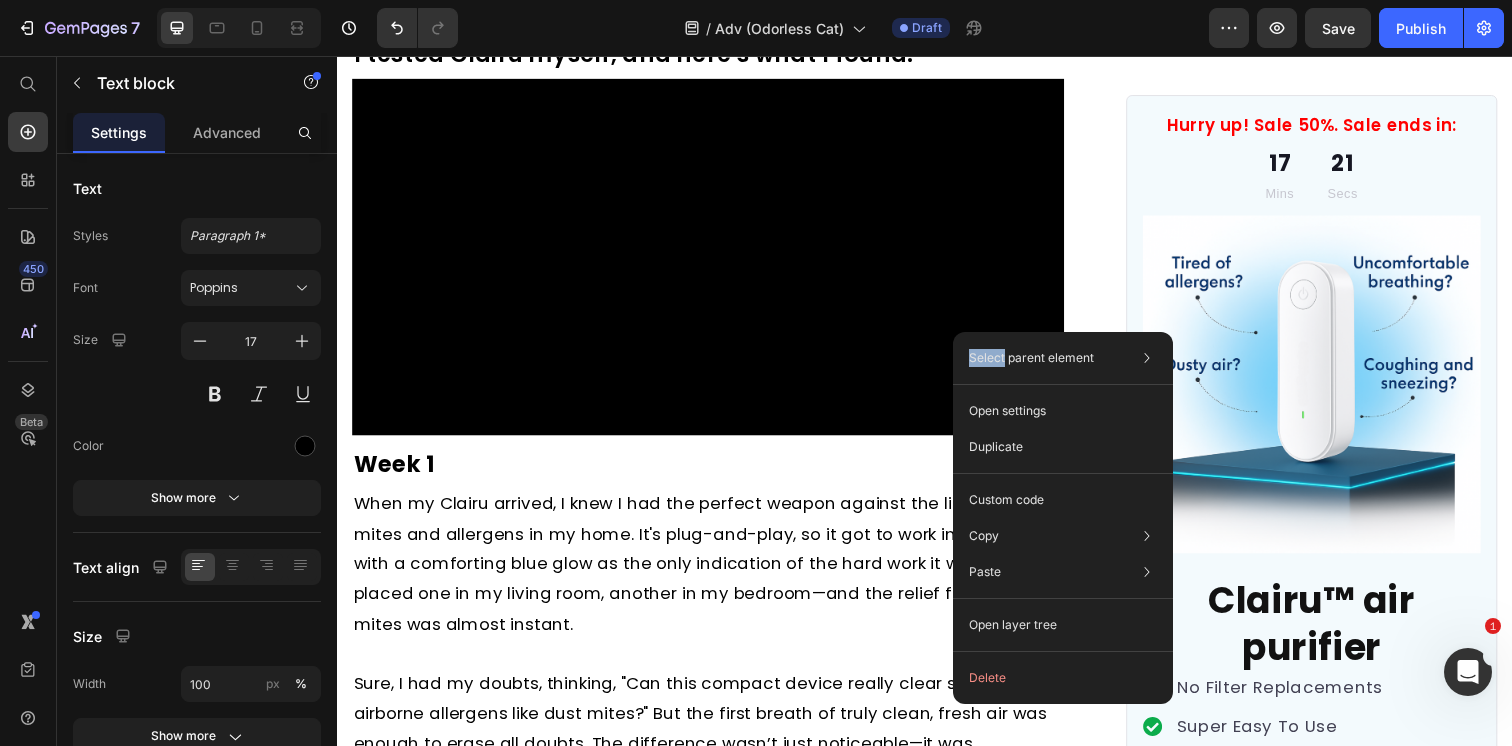 click on "Select parent element Section Row 2 cols Row 1 col Text block Open settings Duplicate Custom code Copy Copy element  Cmd + C Copy style  Copy class  .gId0-kvwc_ Paste Paste element  Cmd + V Paste style  Cmd + Shift + V Open layer tree  Delete" at bounding box center [1063, 518] 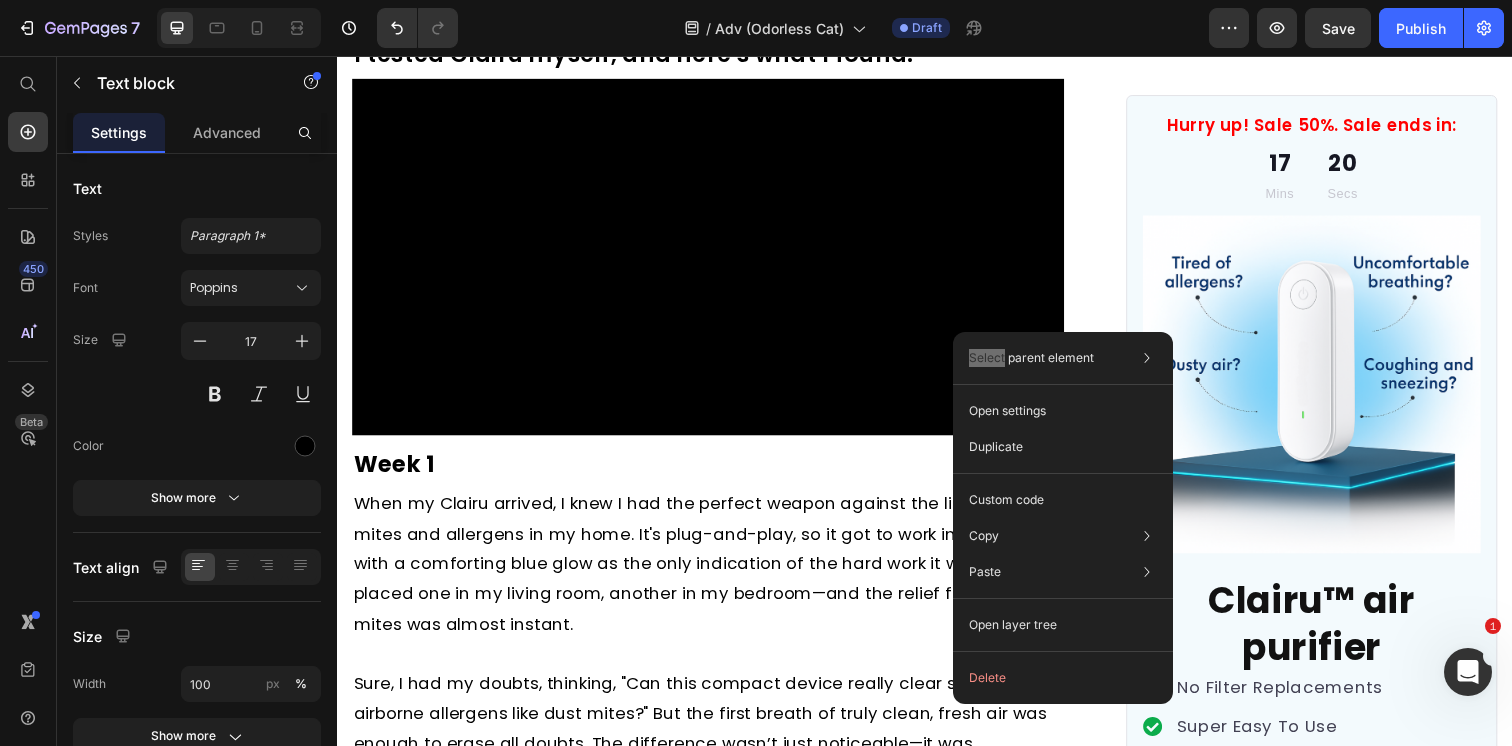 click on "persistent dust mites and dust particles" at bounding box center (799, -303) 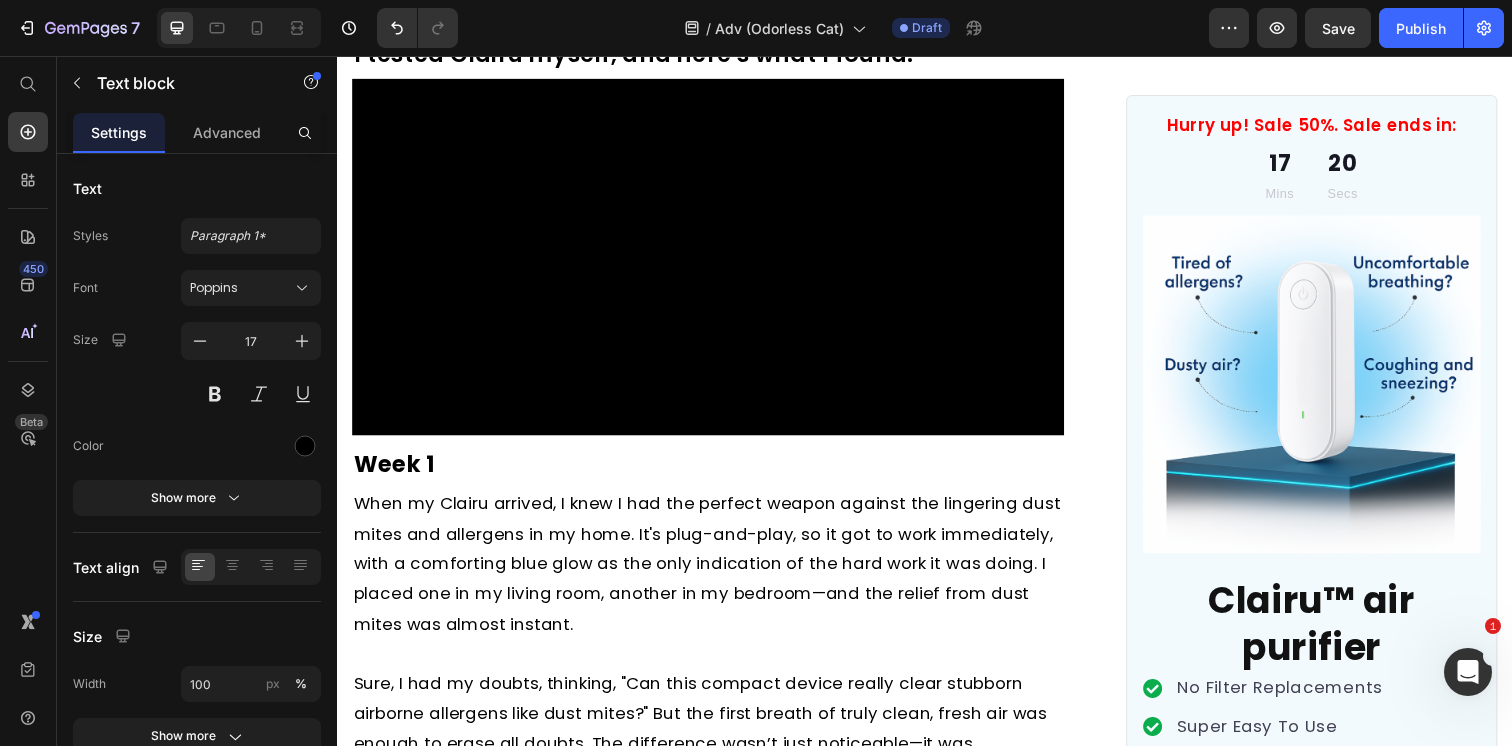 click on "persistent dust mites and dust particles" at bounding box center [799, -303] 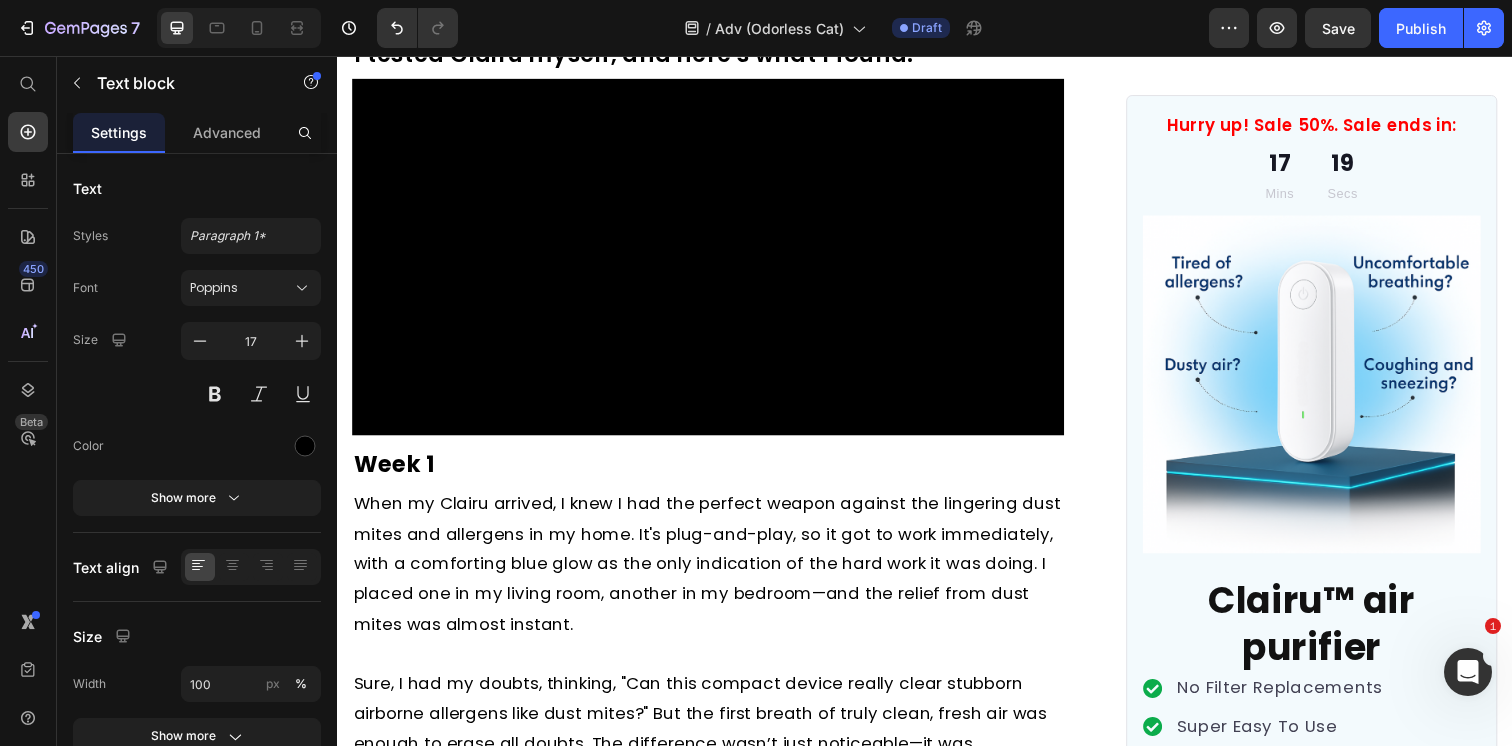 click on "persistent dust mites and dust particles" at bounding box center [799, -303] 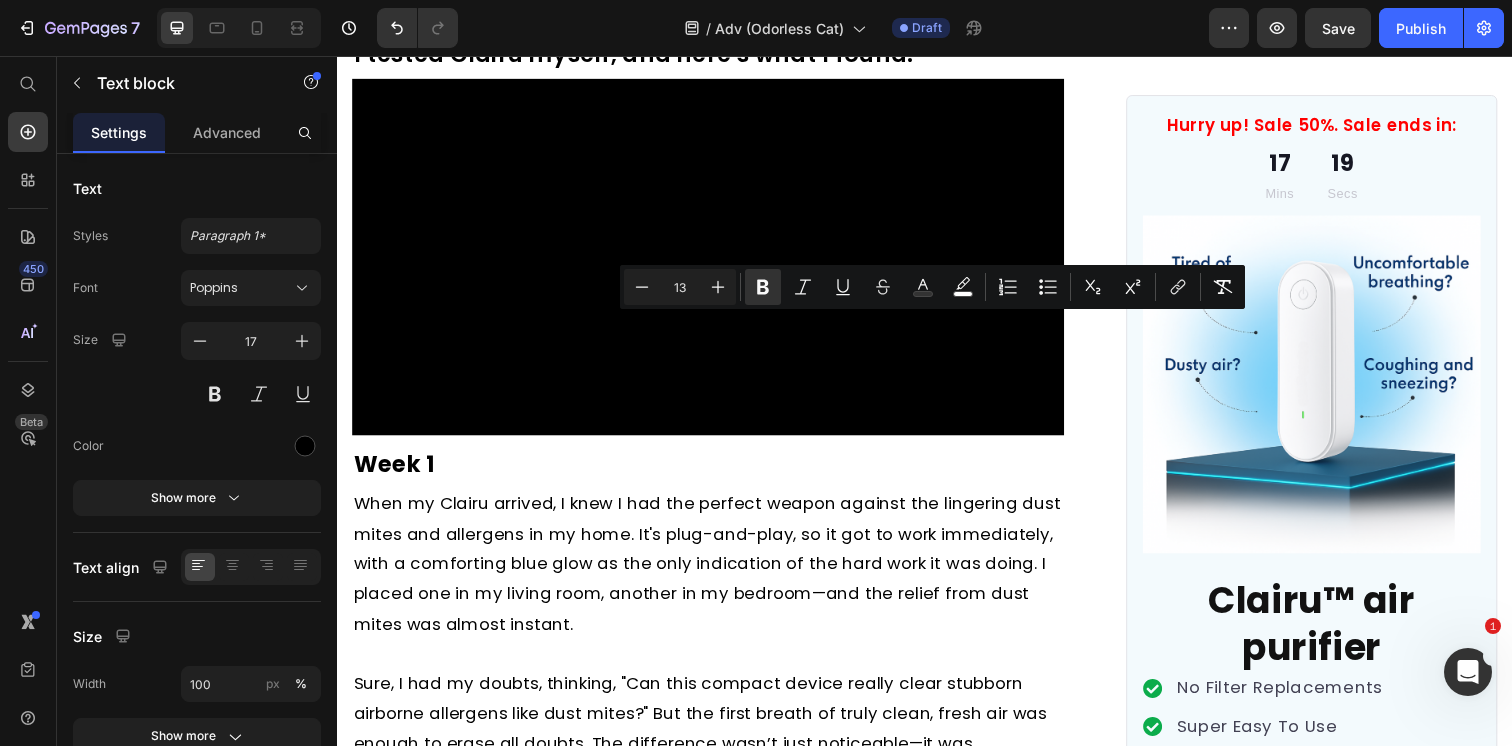 click on "Once people learned there was a  safe and affordable solution  for effectively dealing with pervasive and  persistent dust mites and dust particles  polluting their indoor air, they were more than eager to give the device a try!" at bounding box center (714, -303) 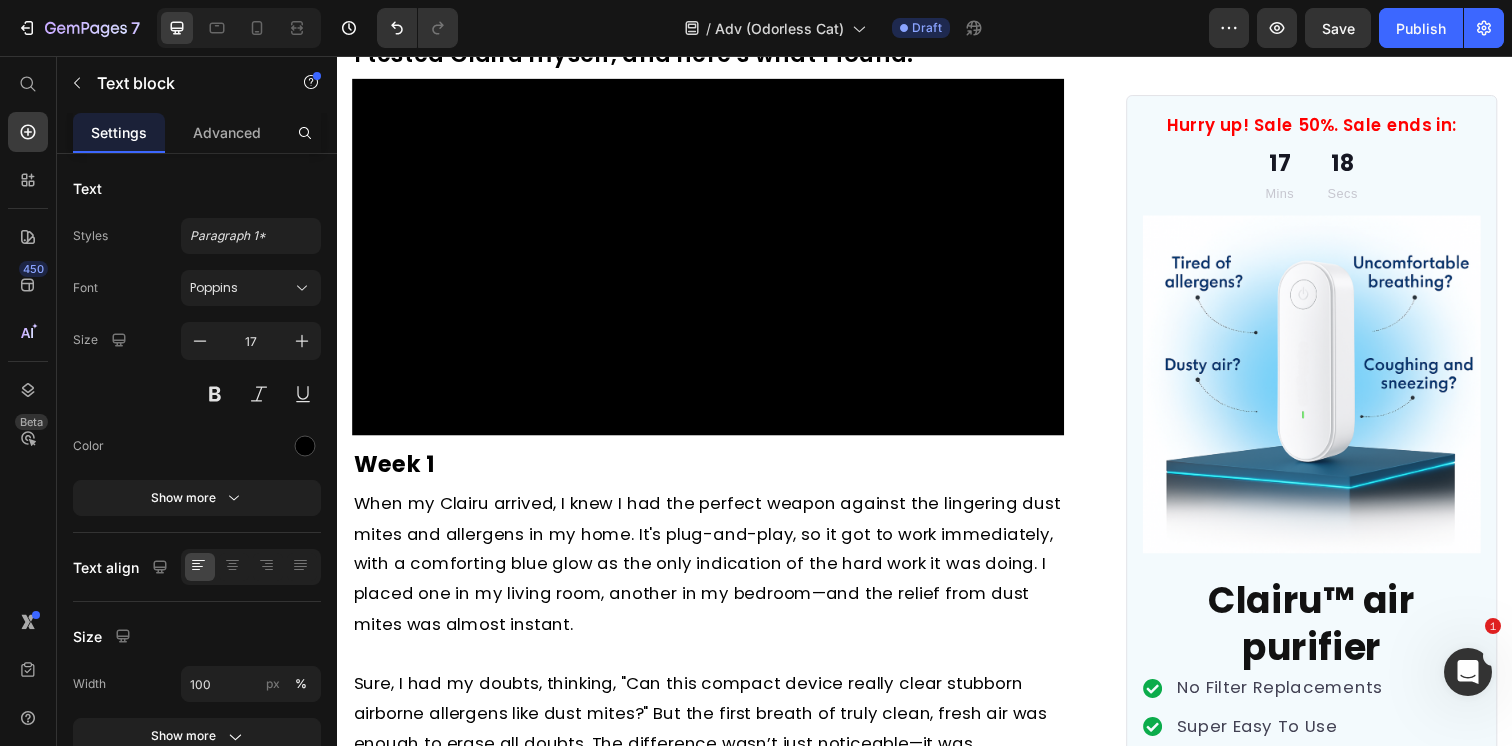 click on "persistent dust mites and dust particles" at bounding box center (799, -303) 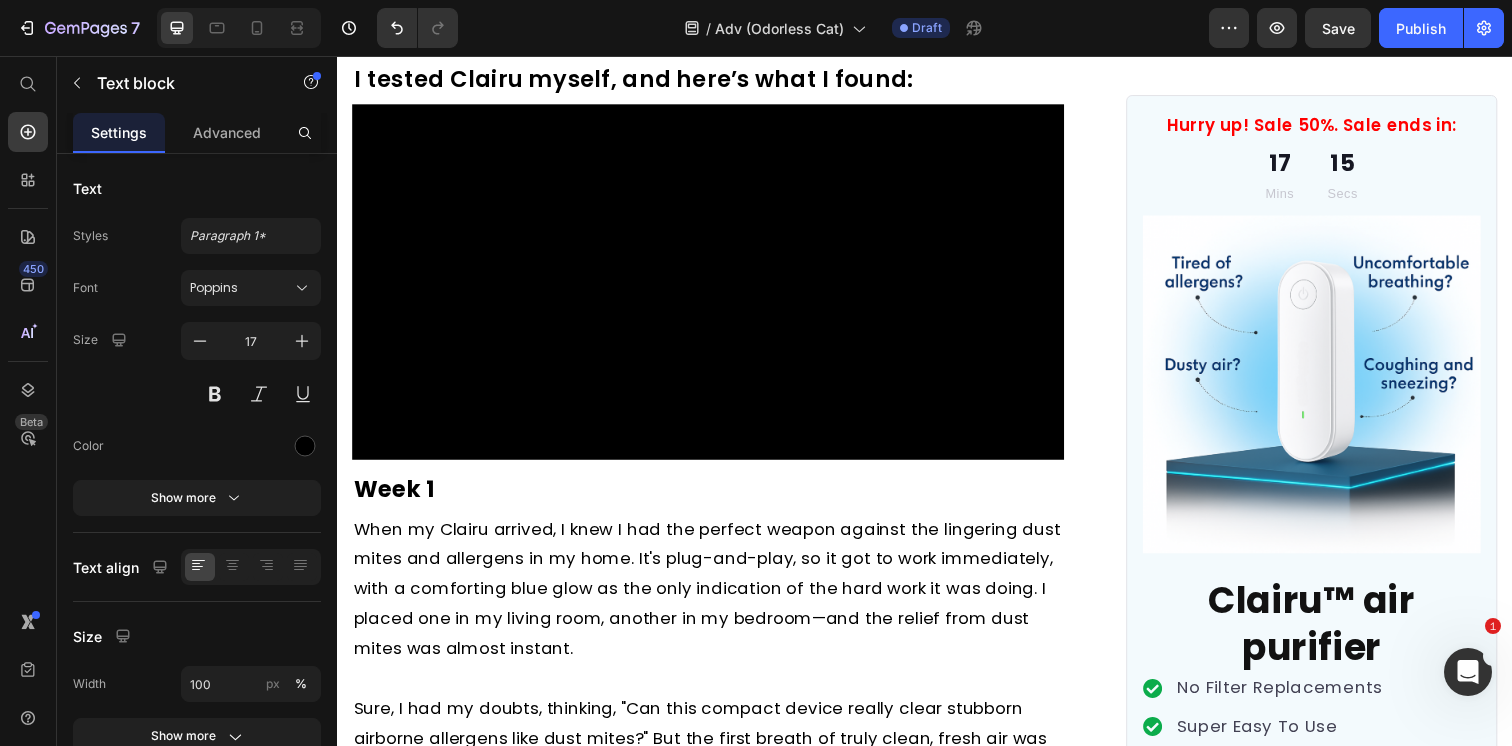 drag, startPoint x: 979, startPoint y: 338, endPoint x: 614, endPoint y: 336, distance: 365.0055 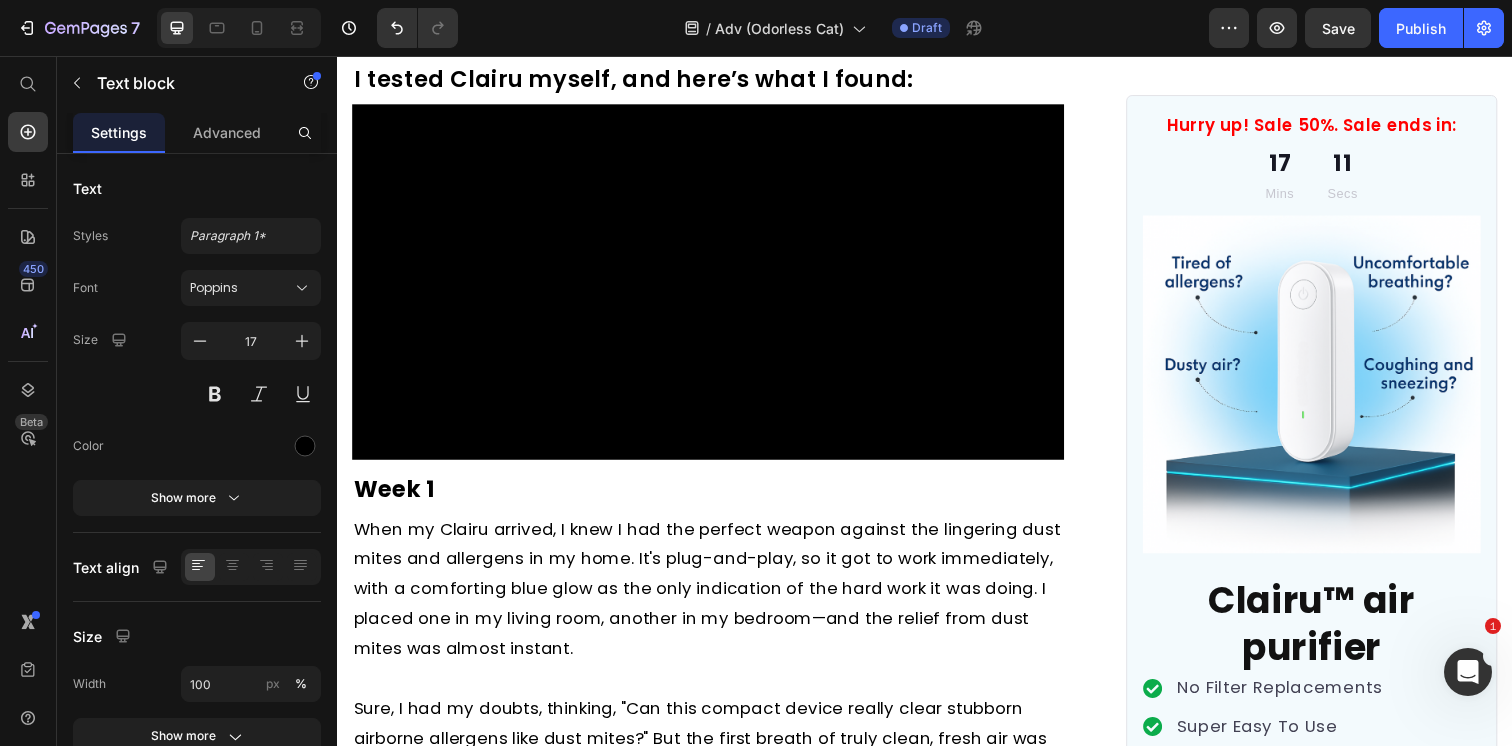 click on "Once people learned there was a  safe and affordable solution  for effectively dealing with pervasive and  persistent ammonia-filled cat pee & litter box odors polluting their indoor air, they were more than eager to give the device a try!" at bounding box center [712, -290] 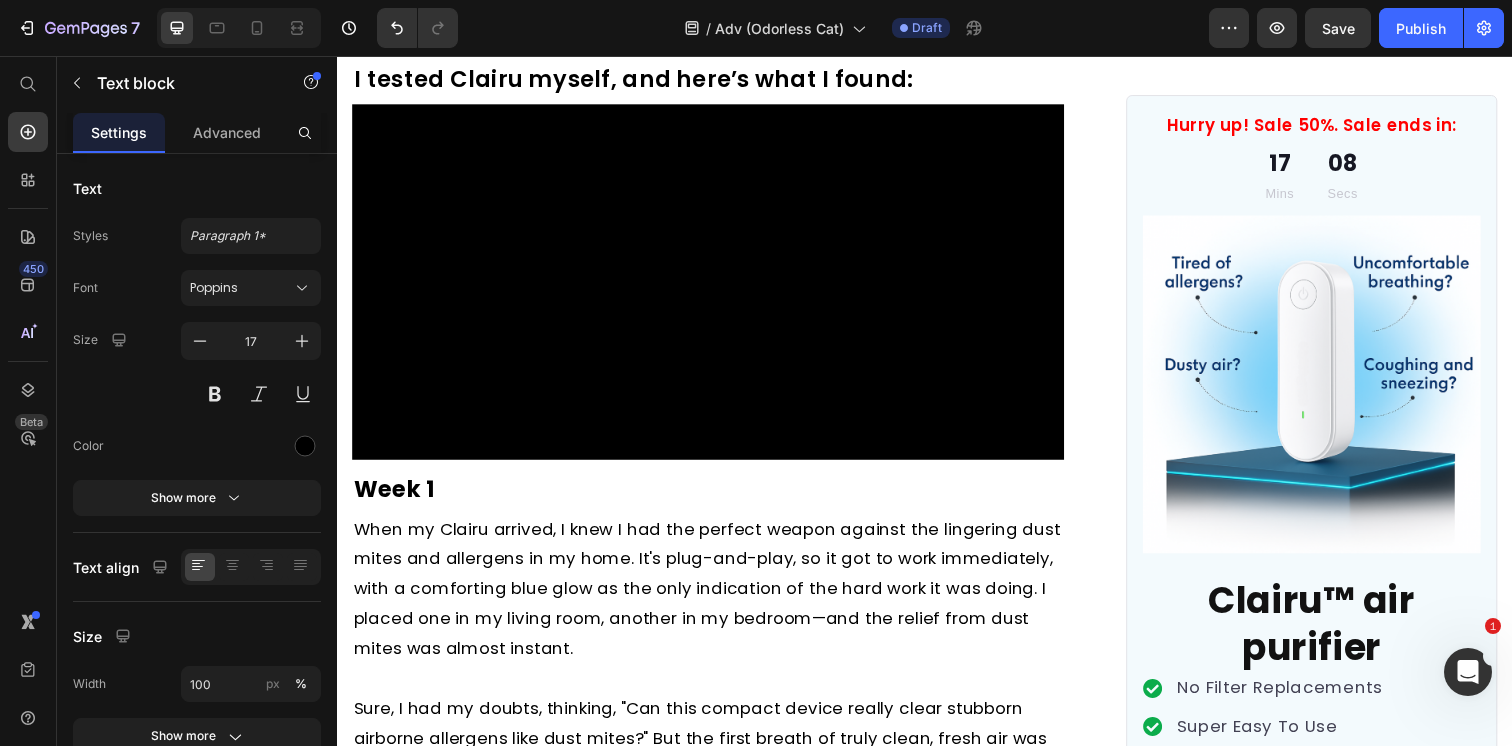 click on "Save" at bounding box center (1338, 28) 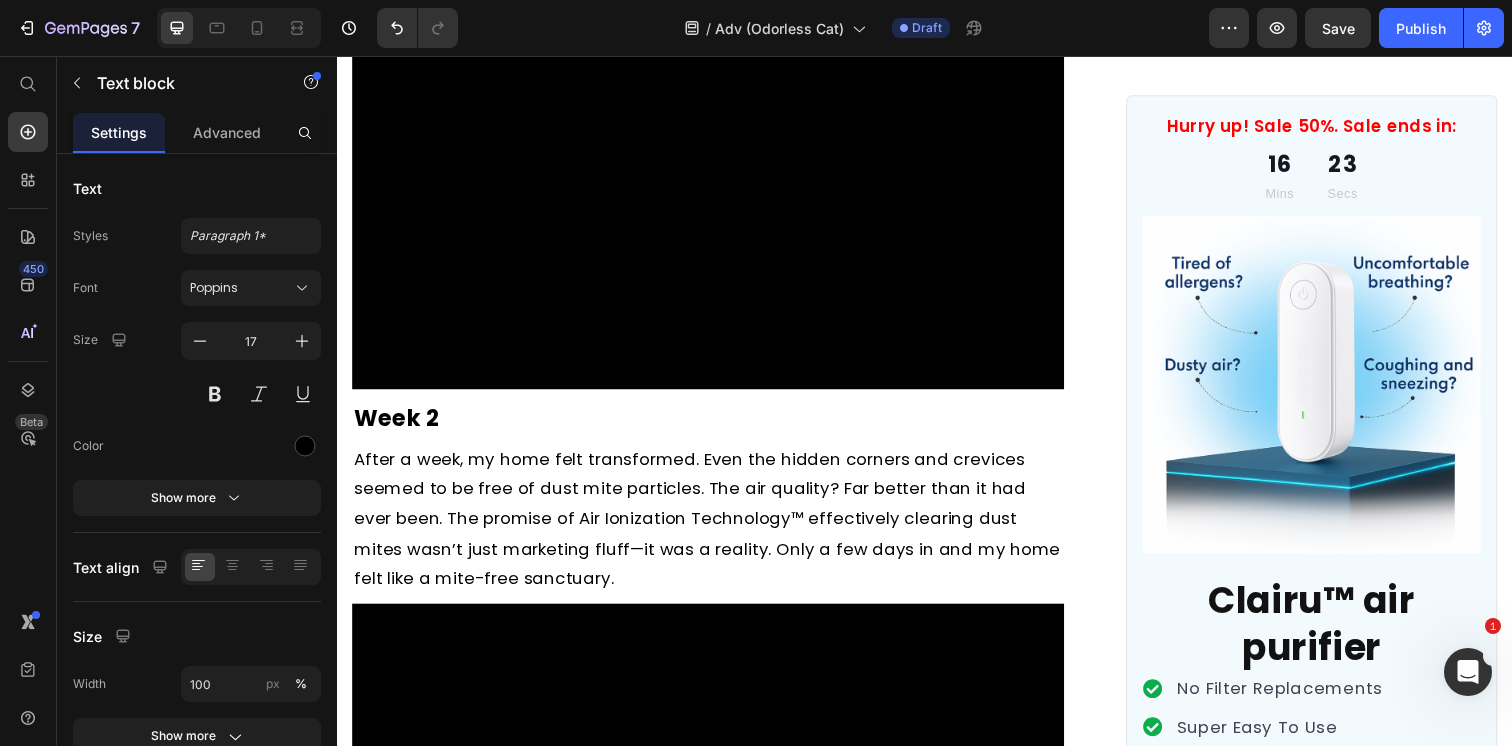 scroll, scrollTop: 15085, scrollLeft: 0, axis: vertical 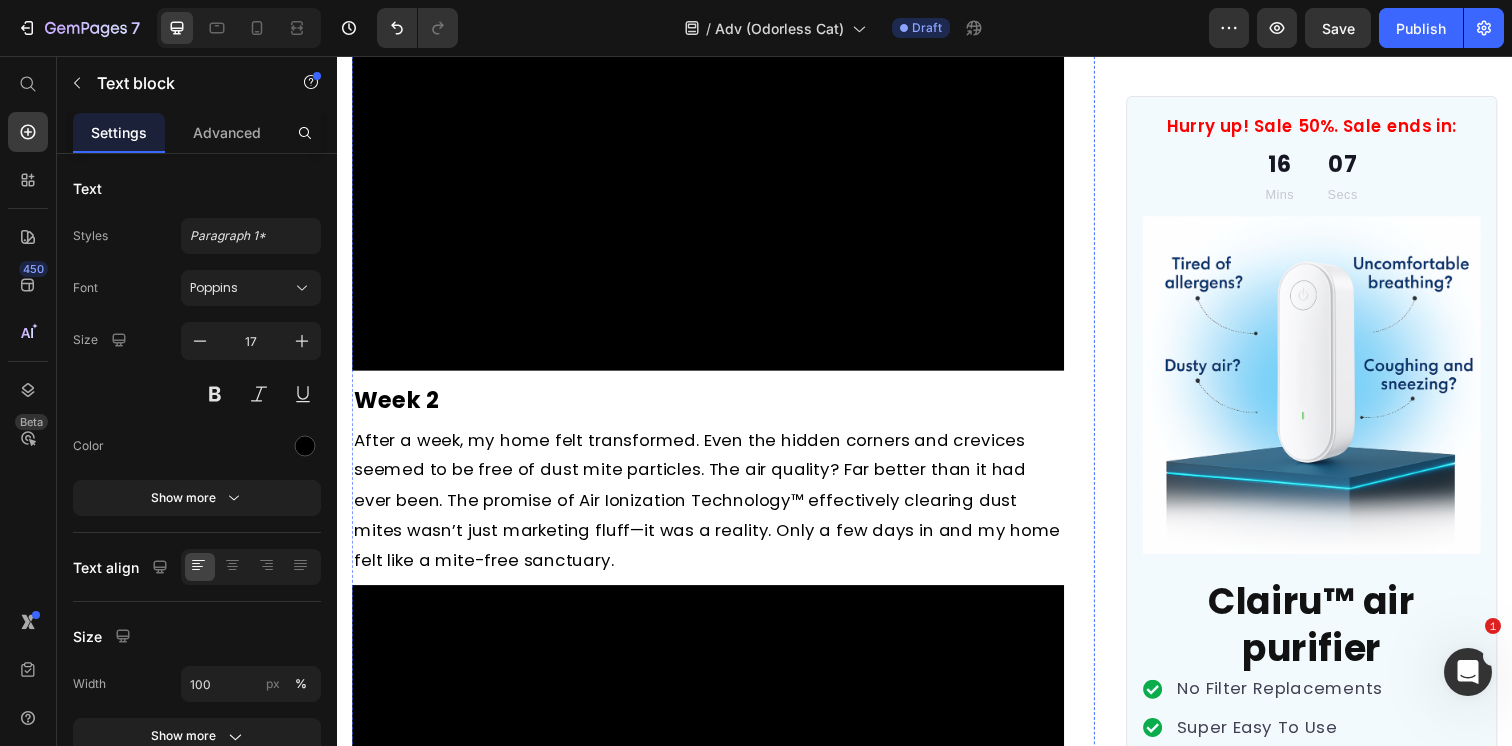 click on "Sure, I had my doubts, thinking, "Can this compact device really clear stubborn airborne allergens like dust mites?" But the first breath of truly clean, fresh air was enough to erase all doubts. The difference wasn’t just noticeable—it was transformative." at bounding box center [715, -103] 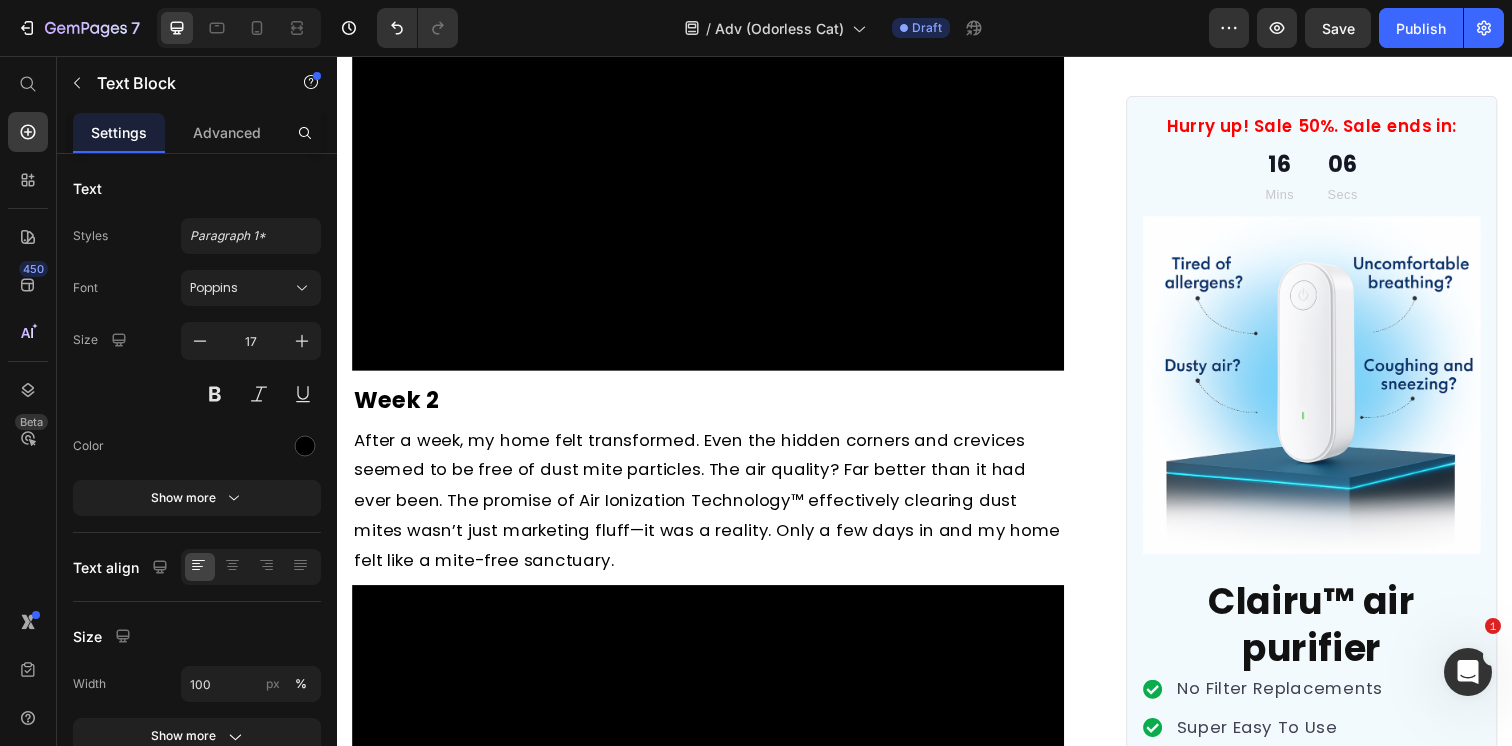 click on "Sure, I had my doubts, thinking, "Can this compact device really clear stubborn airborne allergens like dust mites?" But the first breath of truly clean, fresh air was enough to erase all doubts. The difference wasn’t just noticeable—it was transformative." at bounding box center (715, -103) 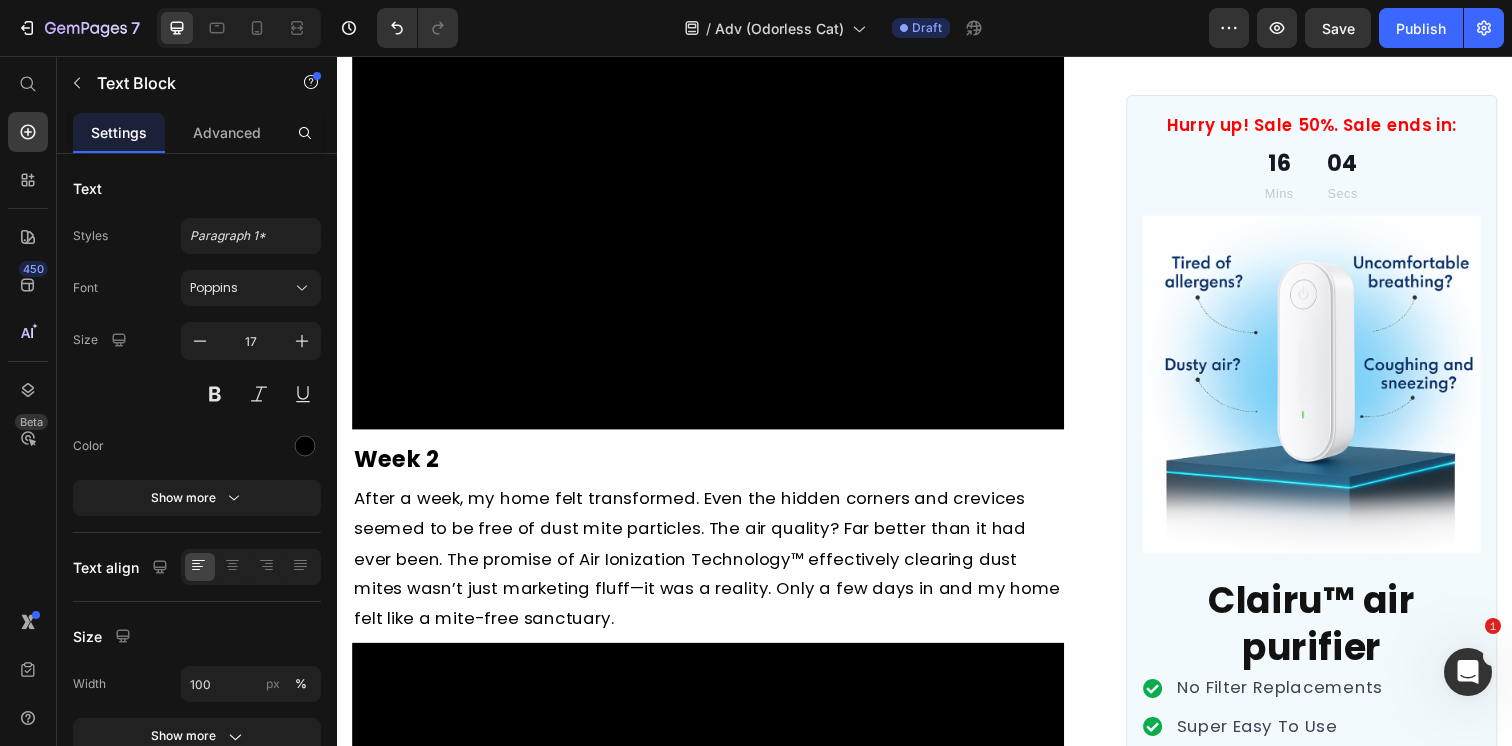scroll, scrollTop: 15273, scrollLeft: 0, axis: vertical 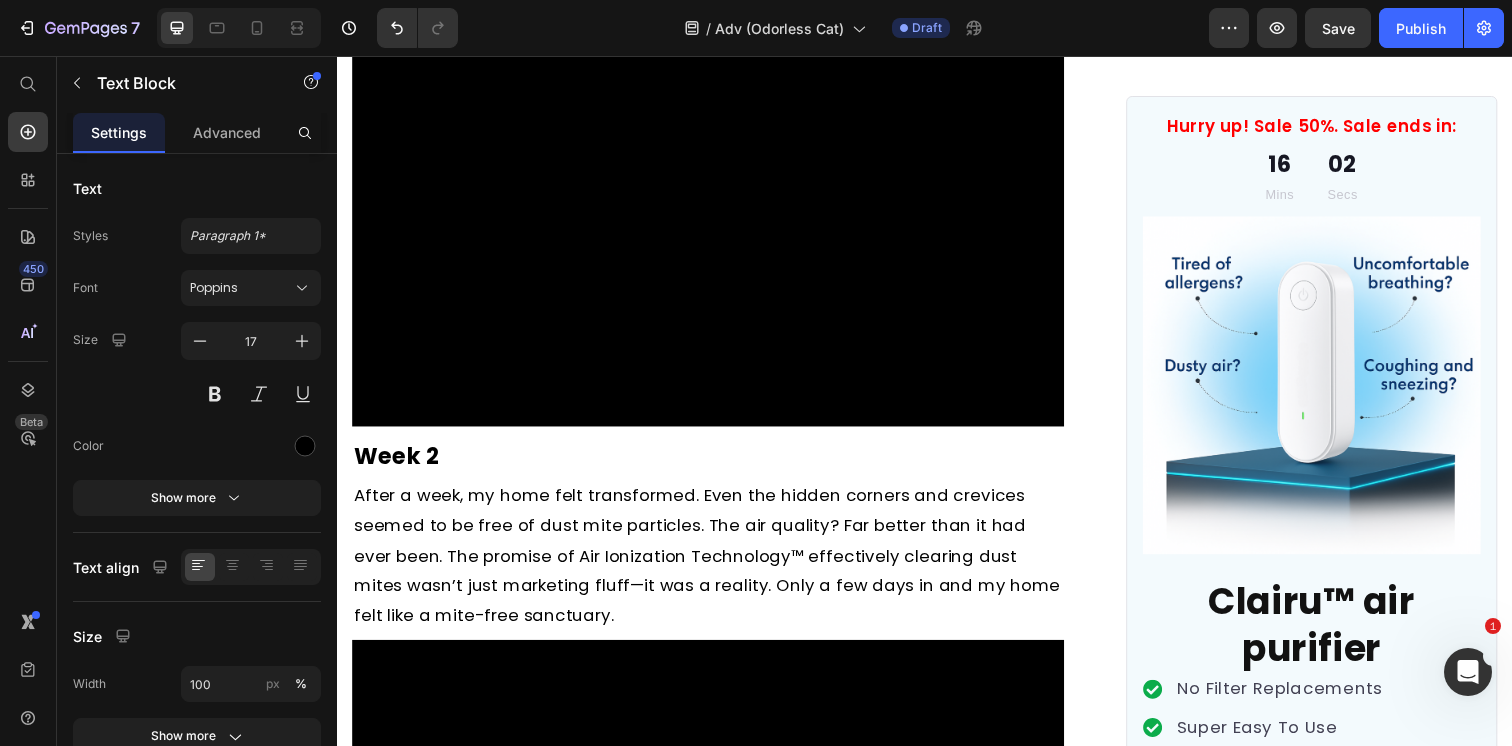 drag, startPoint x: 483, startPoint y: 486, endPoint x: 388, endPoint y: 234, distance: 269.31207 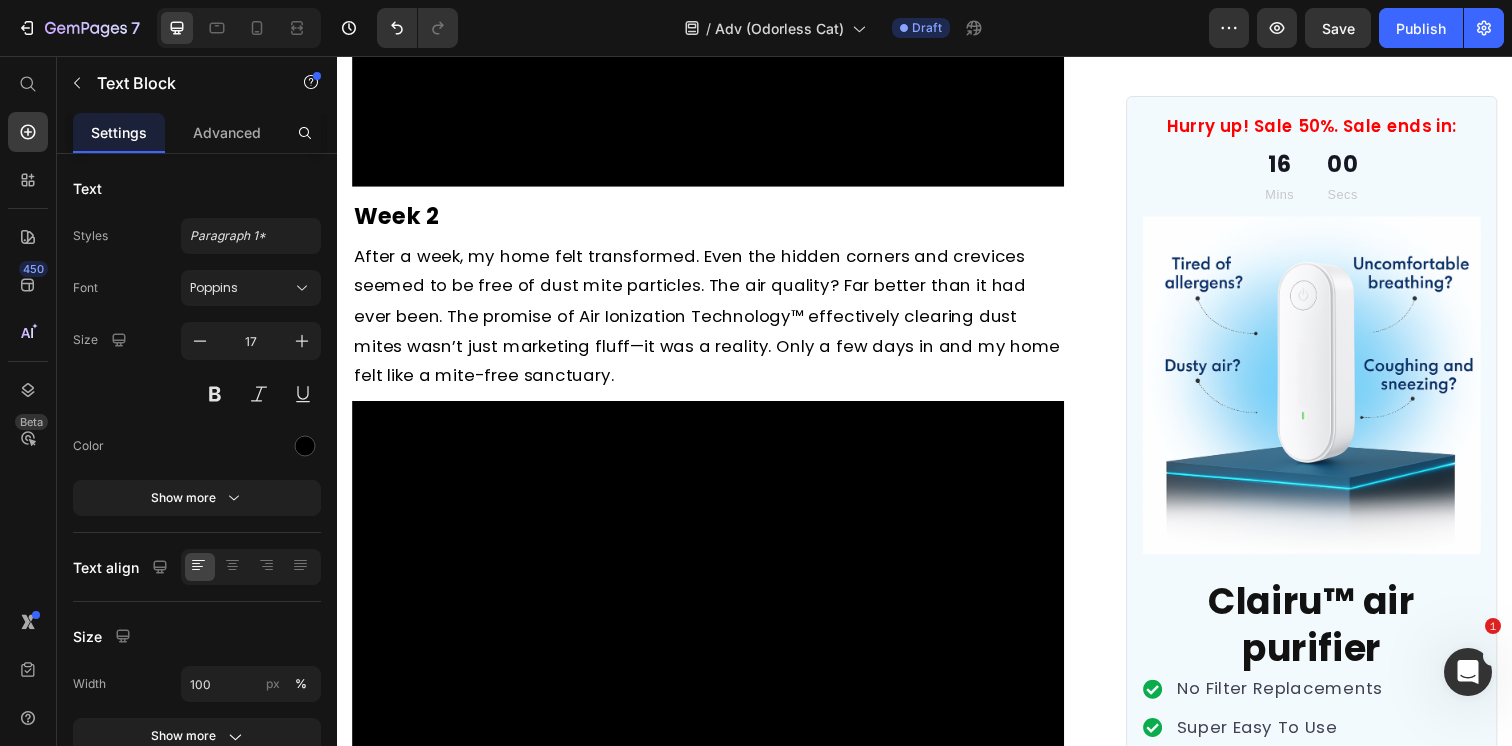 drag, startPoint x: 392, startPoint y: 236, endPoint x: 355, endPoint y: 205, distance: 48.270073 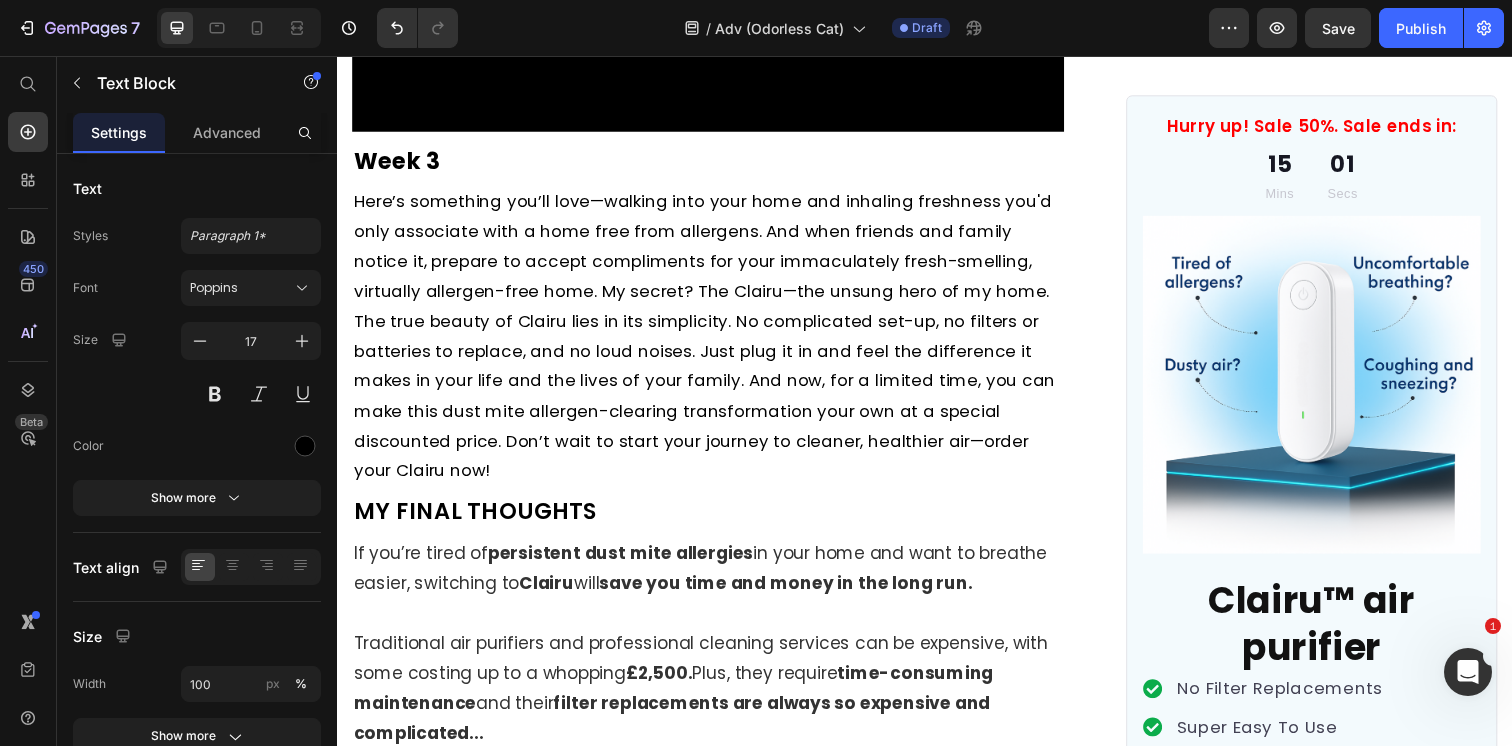 scroll, scrollTop: 15899, scrollLeft: 0, axis: vertical 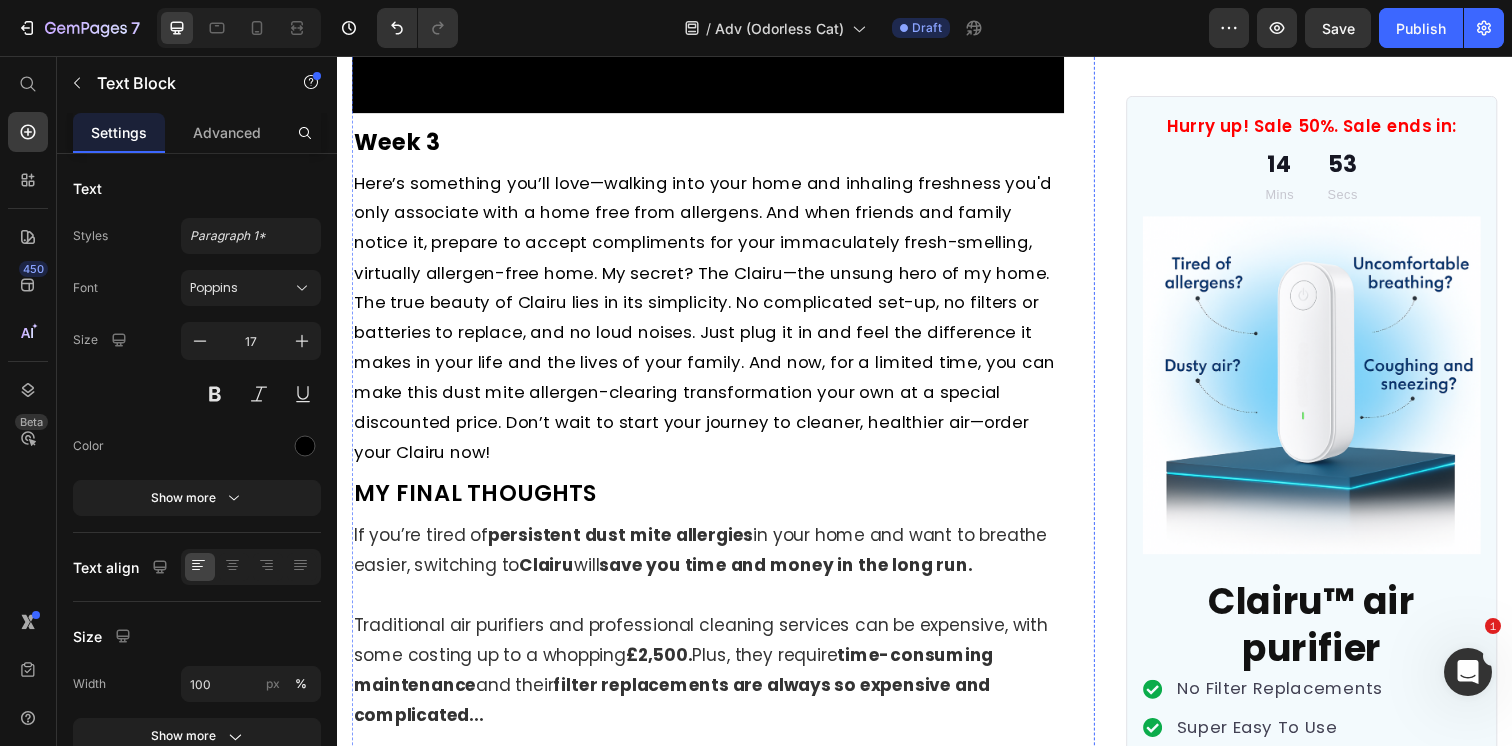 click on "After a week, my home felt transformed. Even the hidden corners and crevices seemed to be free of dust mite particles. The air quality? Far better than it had ever been. The promise of Air Ionization Technology™ effectively clearing dust mites wasn’t just marketing fluff—it was a reality. Only a few days in and my home felt like a mite-free sanctuary." at bounding box center (715, -336) 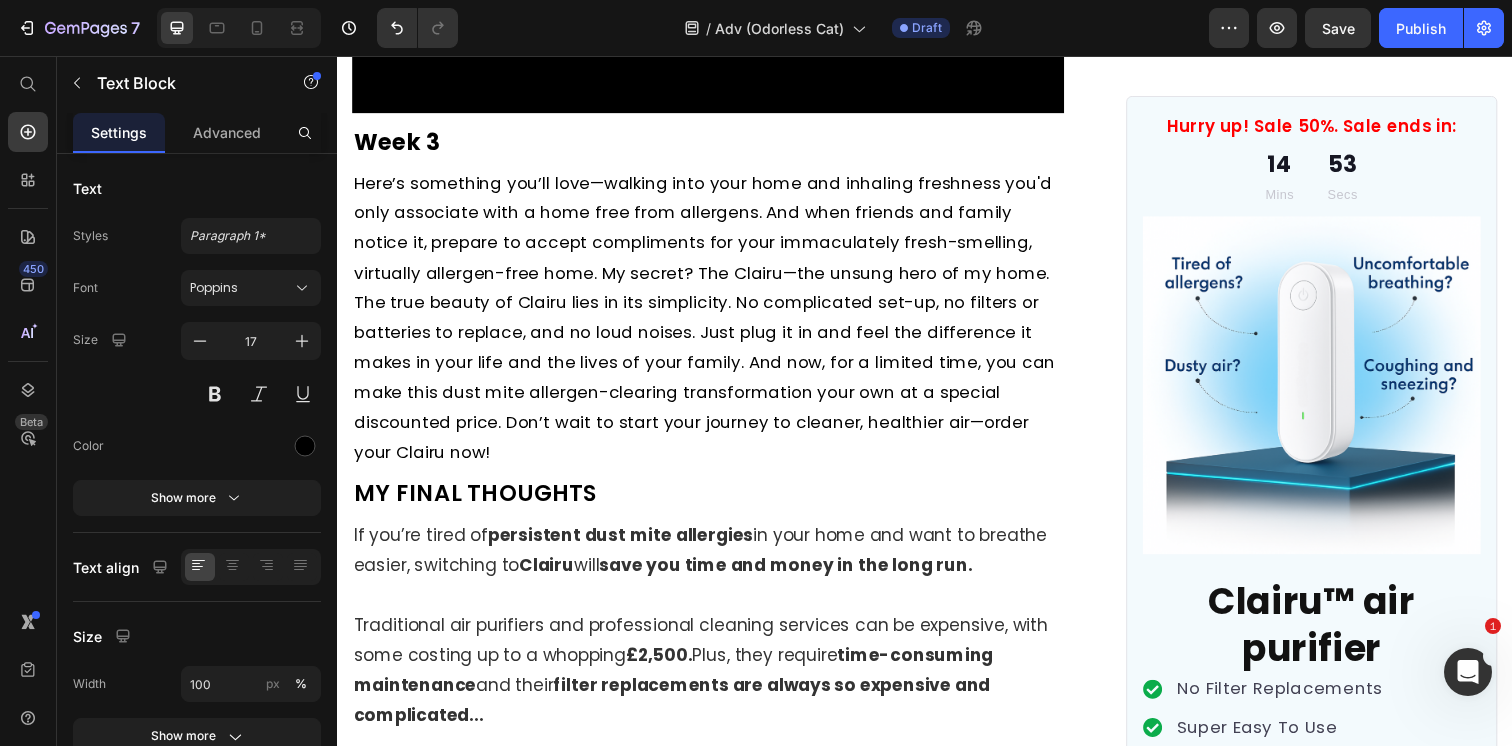 click on "After a week, my home felt transformed. Even the hidden corners and crevices seemed to be free of dust mite particles. The air quality? Far better than it had ever been. The promise of Air Ionization Technology™ effectively clearing dust mites wasn’t just marketing fluff—it was a reality. Only a few days in and my home felt like a mite-free sanctuary." at bounding box center [715, -336] 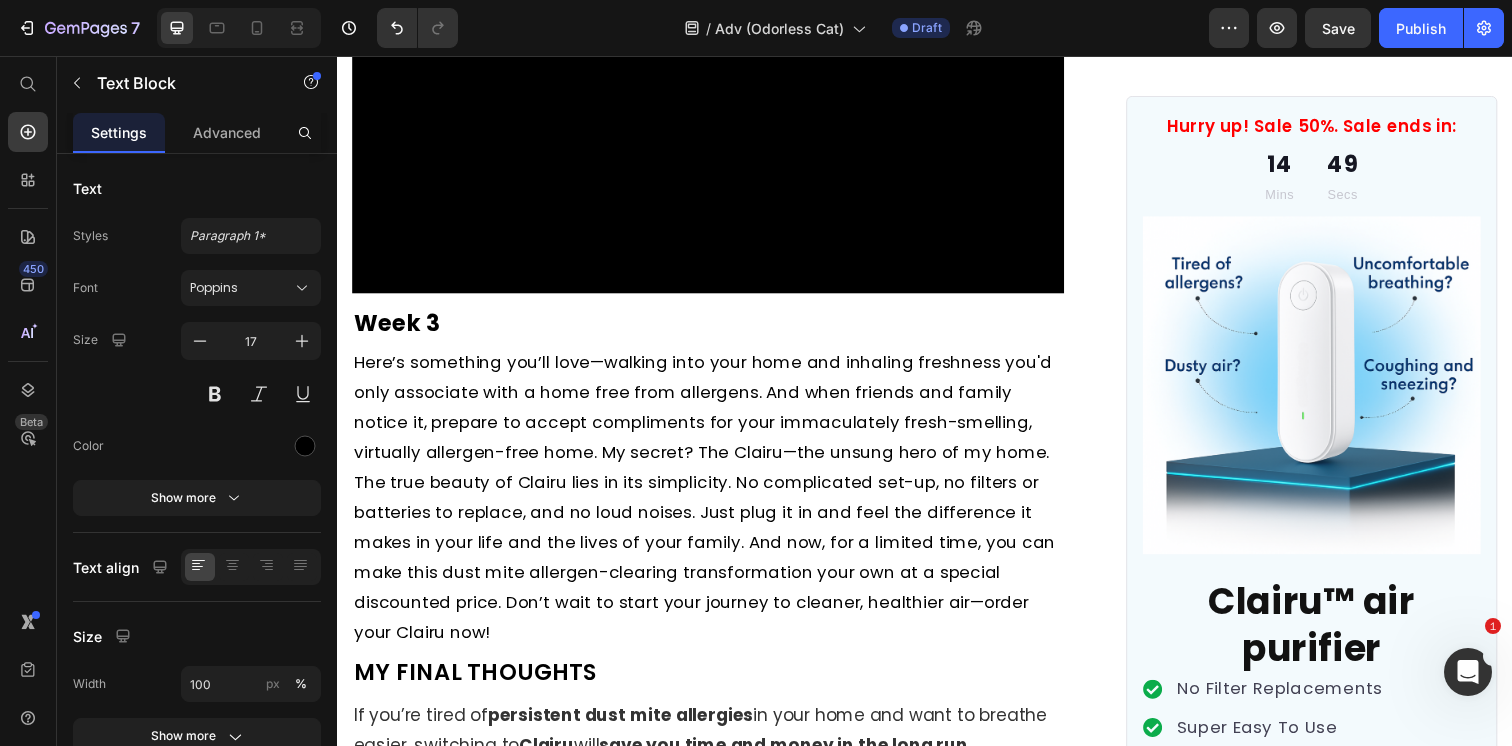 drag, startPoint x: 530, startPoint y: 462, endPoint x: 403, endPoint y: 335, distance: 179.60512 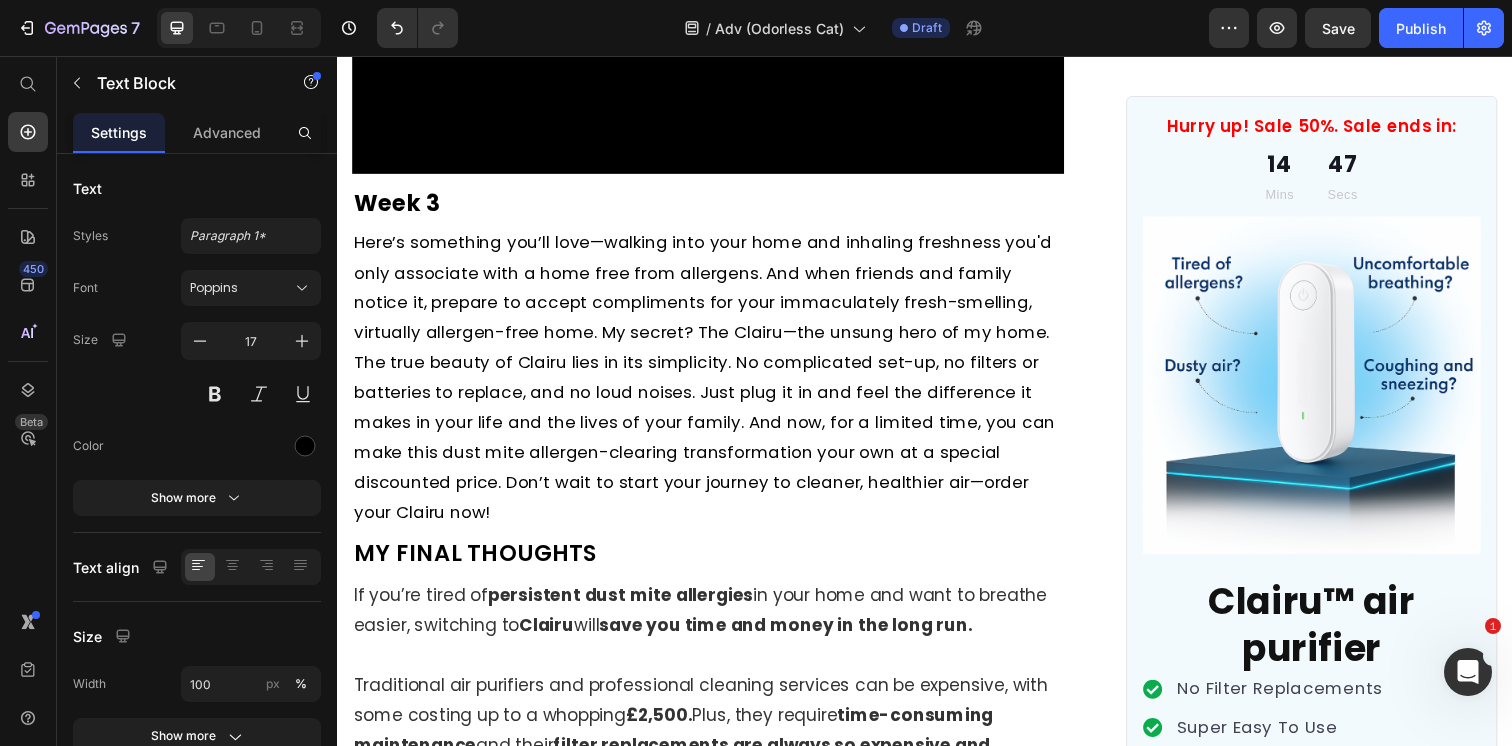 click on "After a week, my home felt transformed. Even the hidden corners and crevices seemed to be free of the pervasive cat pee ammonia smell. The air quality? Far better than it had ever been. The promise of UV-C "Molecular-Neutralization Technology™" effectively eliminating cat pee ammonia smell and litter box odors wasn't just marketing fluff – it was reality. Only a few days in and my home felt like an ammonia odor-free sanctuary." at bounding box center [715, -305] 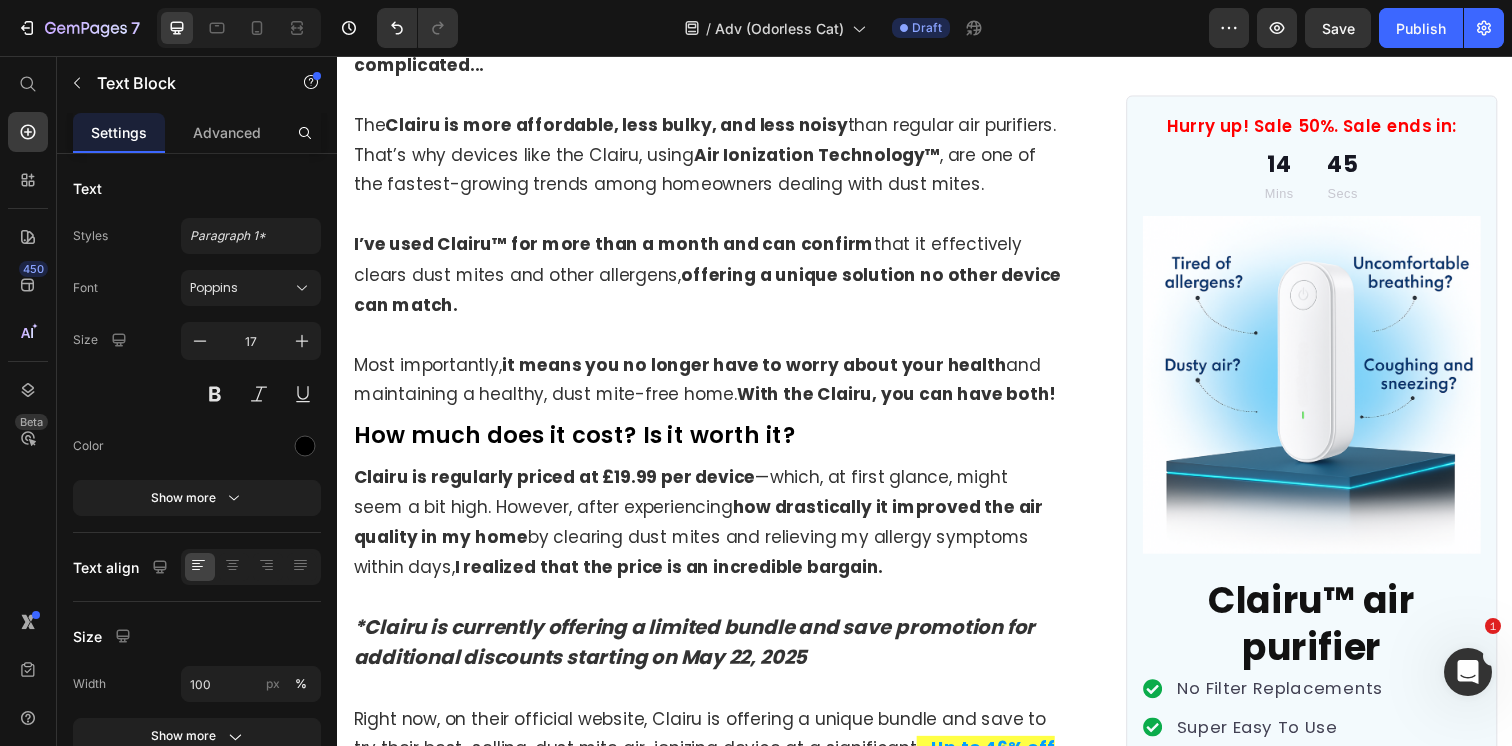 scroll, scrollTop: 16601, scrollLeft: 0, axis: vertical 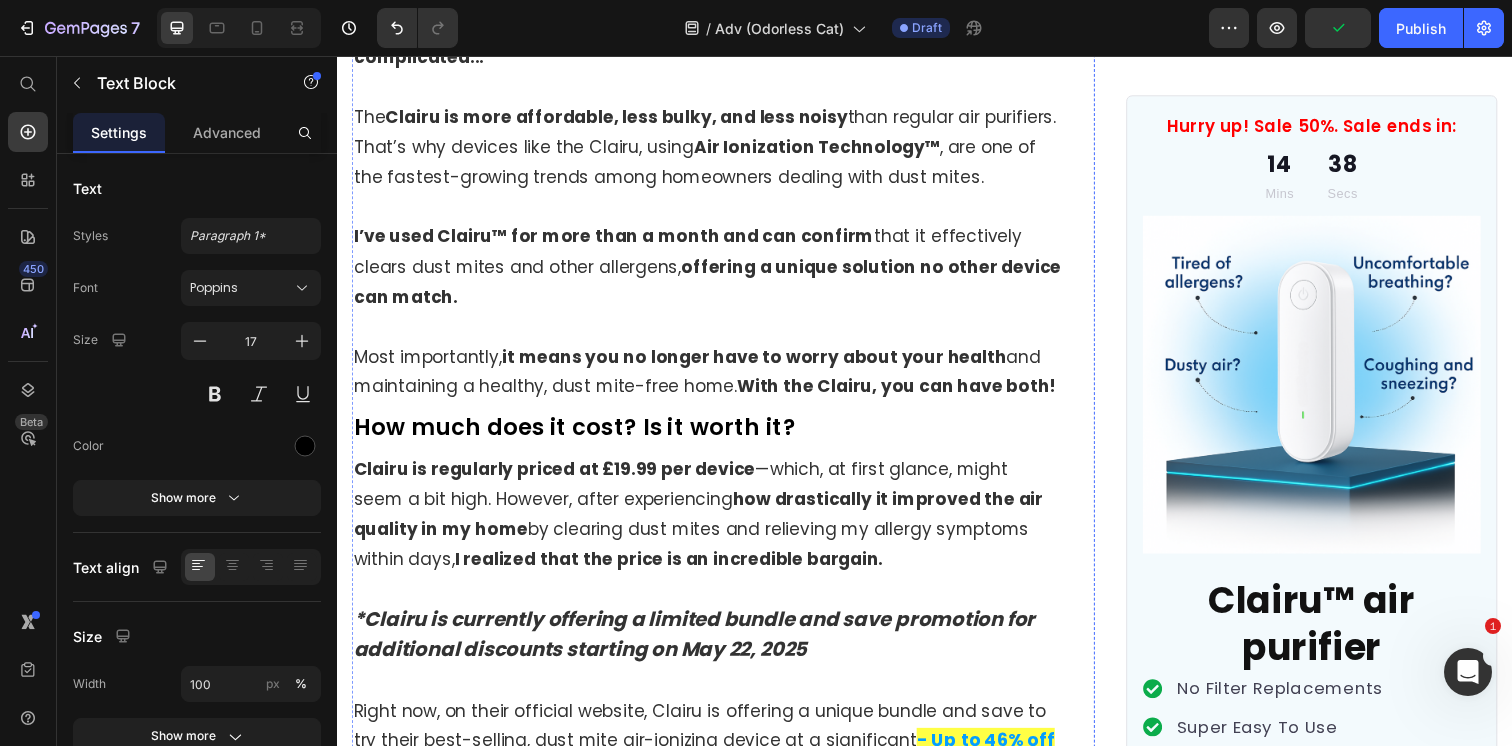 click on "Here’s something you’ll love—walking into your home and inhaling freshness you'd only associate with a home free from allergens. And when friends and family notice it, prepare to accept compliments for your immaculately fresh-smelling, virtually allergen-free home. My secret? The Clairu—the unsung hero of my home. The true beauty of Clairu lies in its simplicity. No complicated set-up, no filters or batteries to replace, and no loud noises. Just plug it in and feel the difference it makes in your life and the lives of your family. And now, for a limited time, you can make this dust mite allergen-clearing transformation your own at a special discounted price. Don’t wait to start your journey to cleaner, healthier air—order your Clairu now!" at bounding box center (715, -349) 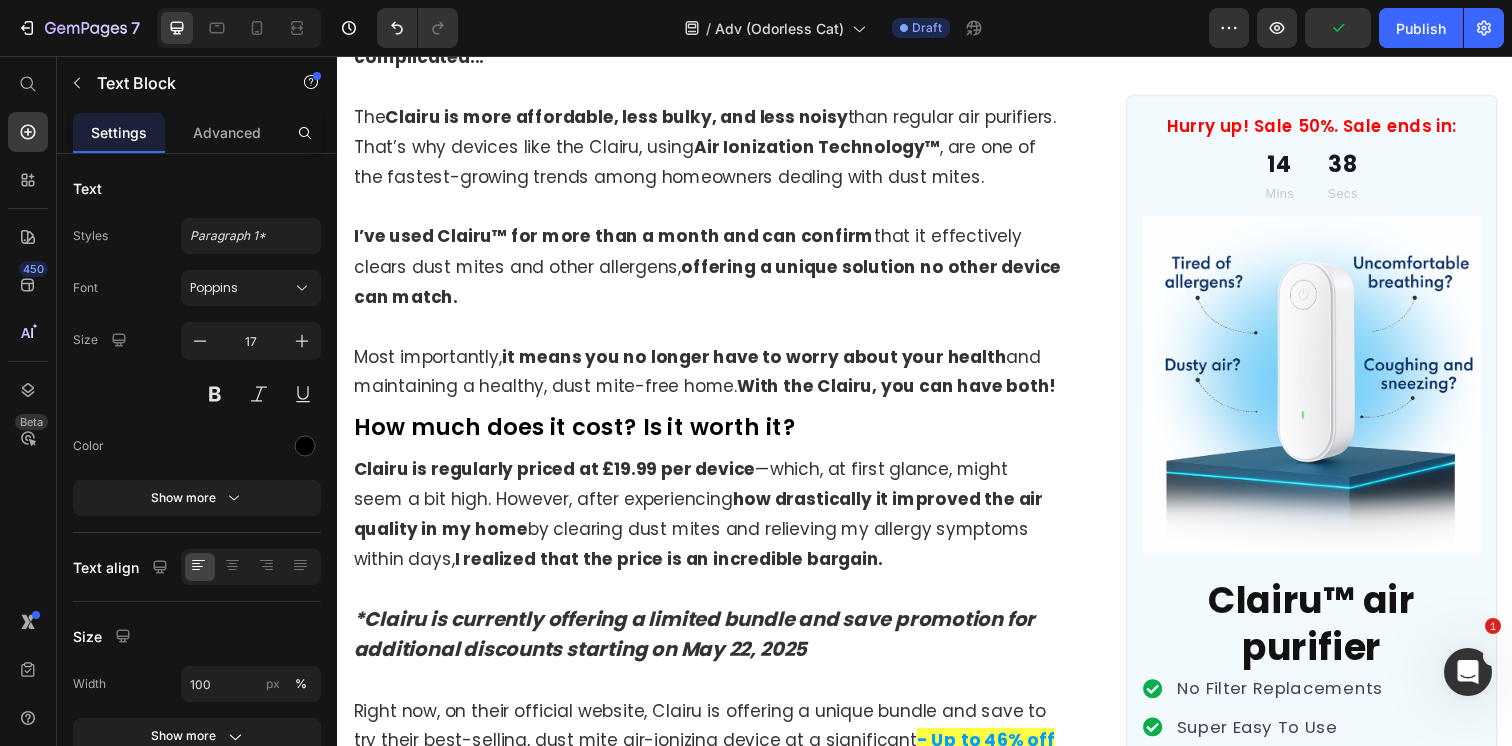 click on "Here’s something you’ll love—walking into your home and inhaling freshness you'd only associate with a home free from allergens. And when friends and family notice it, prepare to accept compliments for your immaculately fresh-smelling, virtually allergen-free home. My secret? The Clairu—the unsung hero of my home. The true beauty of Clairu lies in its simplicity. No complicated set-up, no filters or batteries to replace, and no loud noises. Just plug it in and feel the difference it makes in your life and the lives of your family. And now, for a limited time, you can make this dust mite allergen-clearing transformation your own at a special discounted price. Don’t wait to start your journey to cleaner, healthier air—order your Clairu now!" at bounding box center [715, -349] 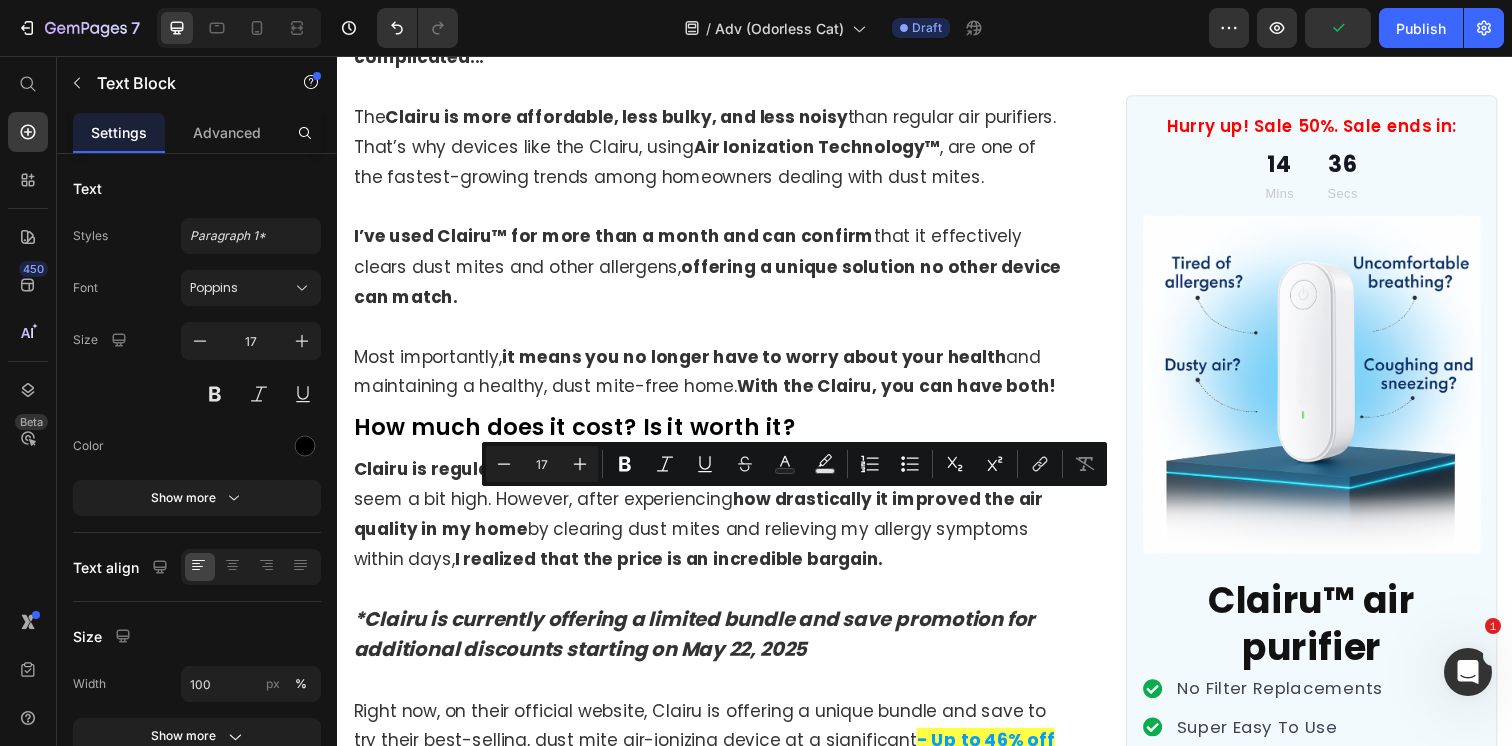 click on "Here’s something you’ll love—walking into your home and inhaling freshness you'd only associate with a home free from allergens. And when friends and family notice it, prepare to accept compliments for your immaculately fresh-smelling, virtually allergen-free home. My secret? The Clairu—the unsung hero of my home. The true beauty of Clairu lies in its simplicity. No complicated set-up, no filters or batteries to replace, and no loud noises. Just plug it in and feel the difference it makes in your life and the lives of your family. And now, for a limited time, you can make this dust mite allergen-clearing transformation your own at a special discounted price. Don’t wait to start your journey to cleaner, healthier air—order your Clairu now!" at bounding box center [715, -349] 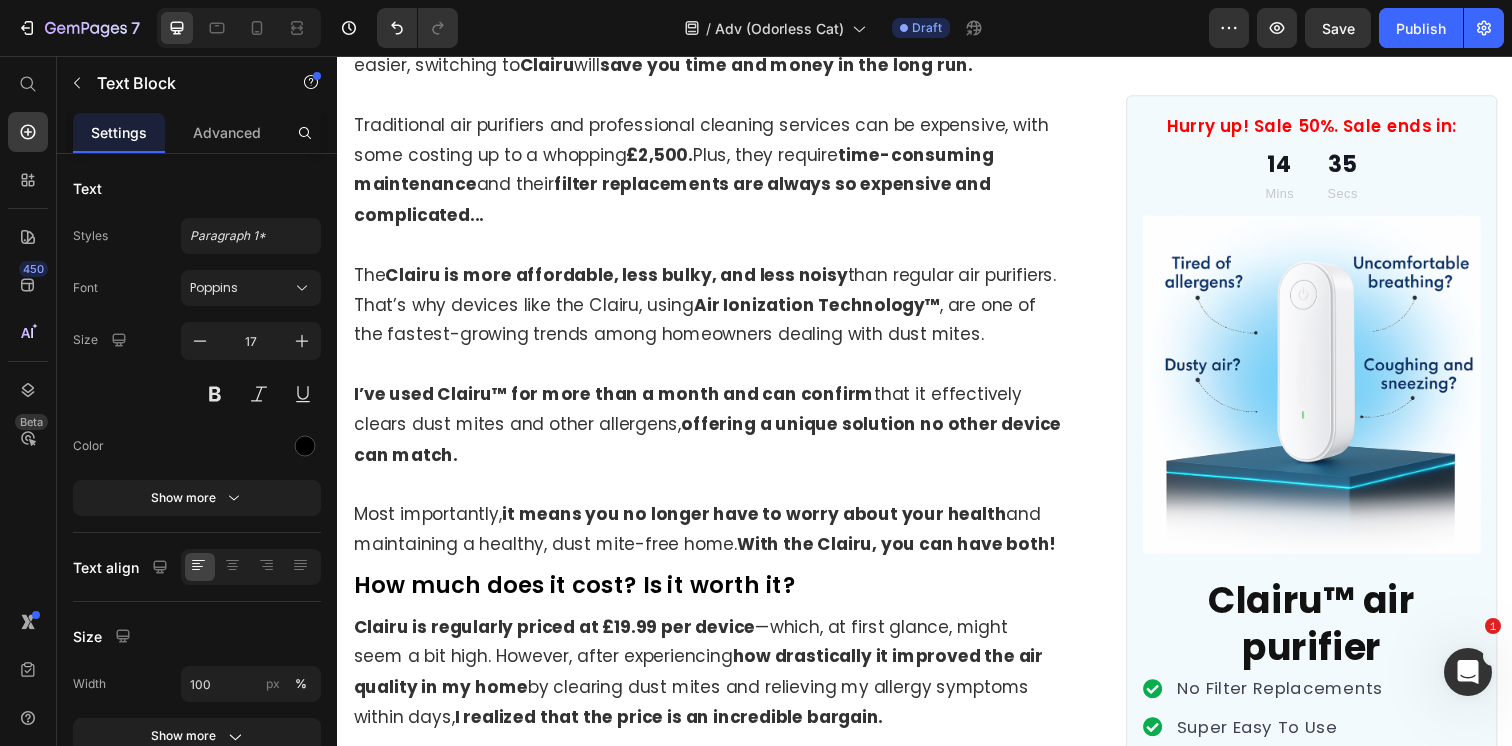 scroll, scrollTop: 16756, scrollLeft: 0, axis: vertical 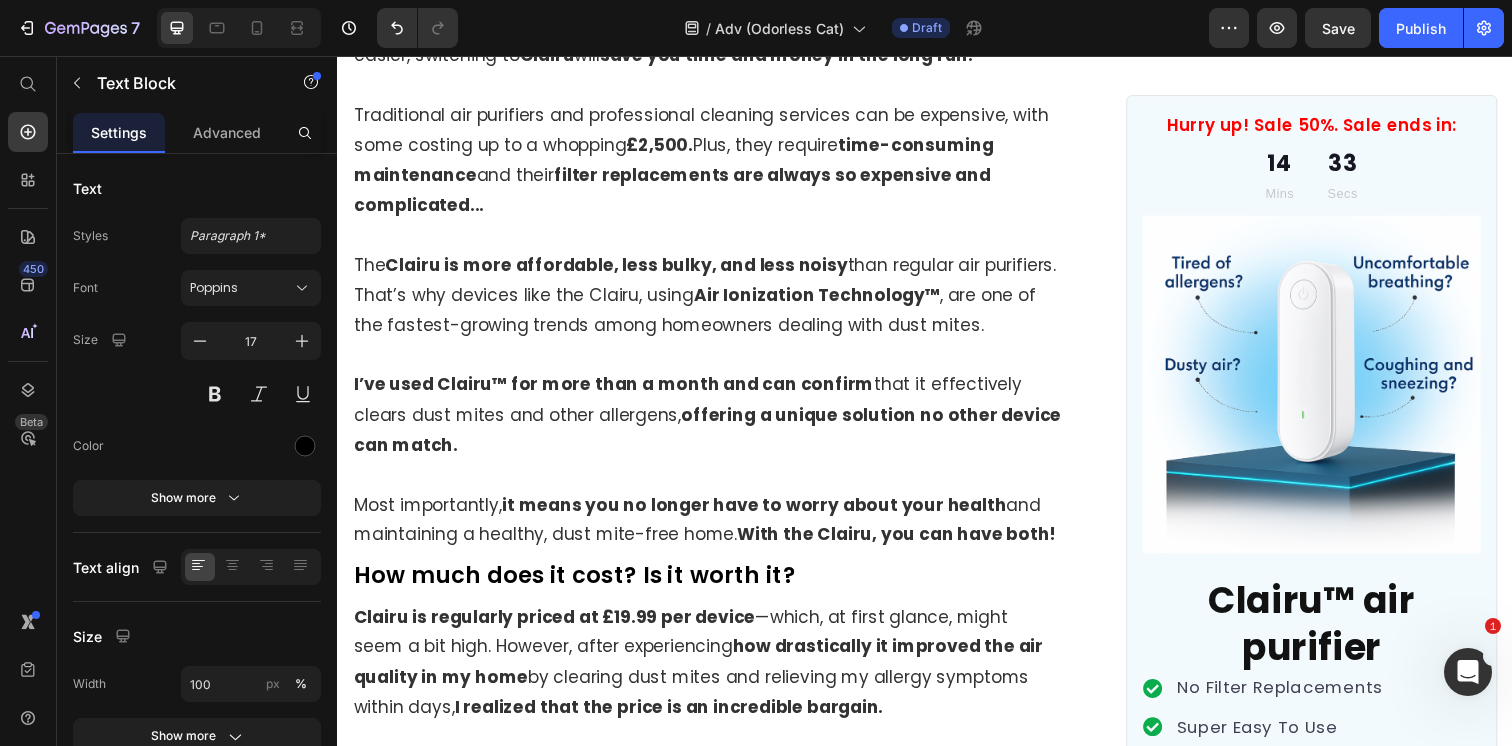 drag, startPoint x: 928, startPoint y: 427, endPoint x: 500, endPoint y: 218, distance: 476.30347 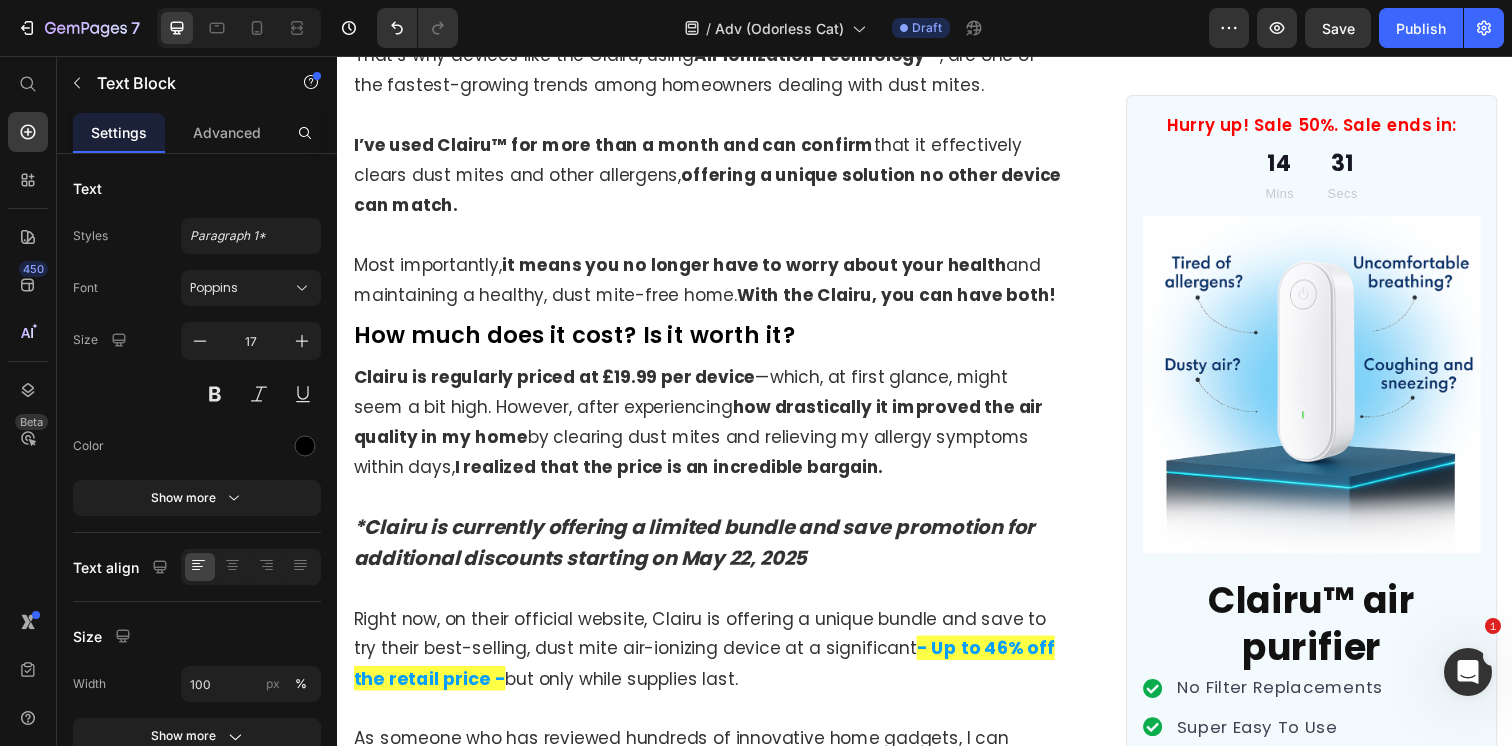 drag, startPoint x: 499, startPoint y: 206, endPoint x: 360, endPoint y: 176, distance: 142.20056 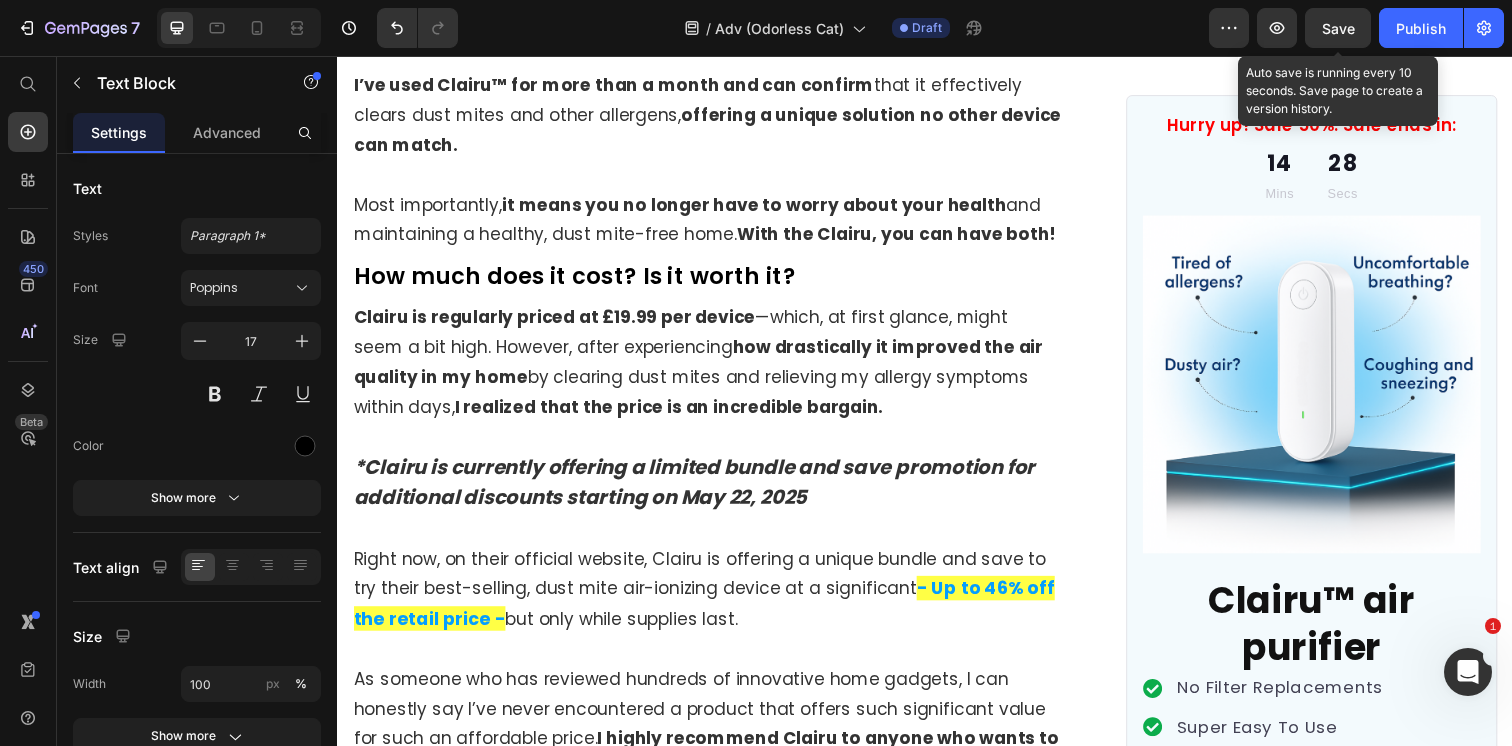 click on "Save" at bounding box center [1338, 28] 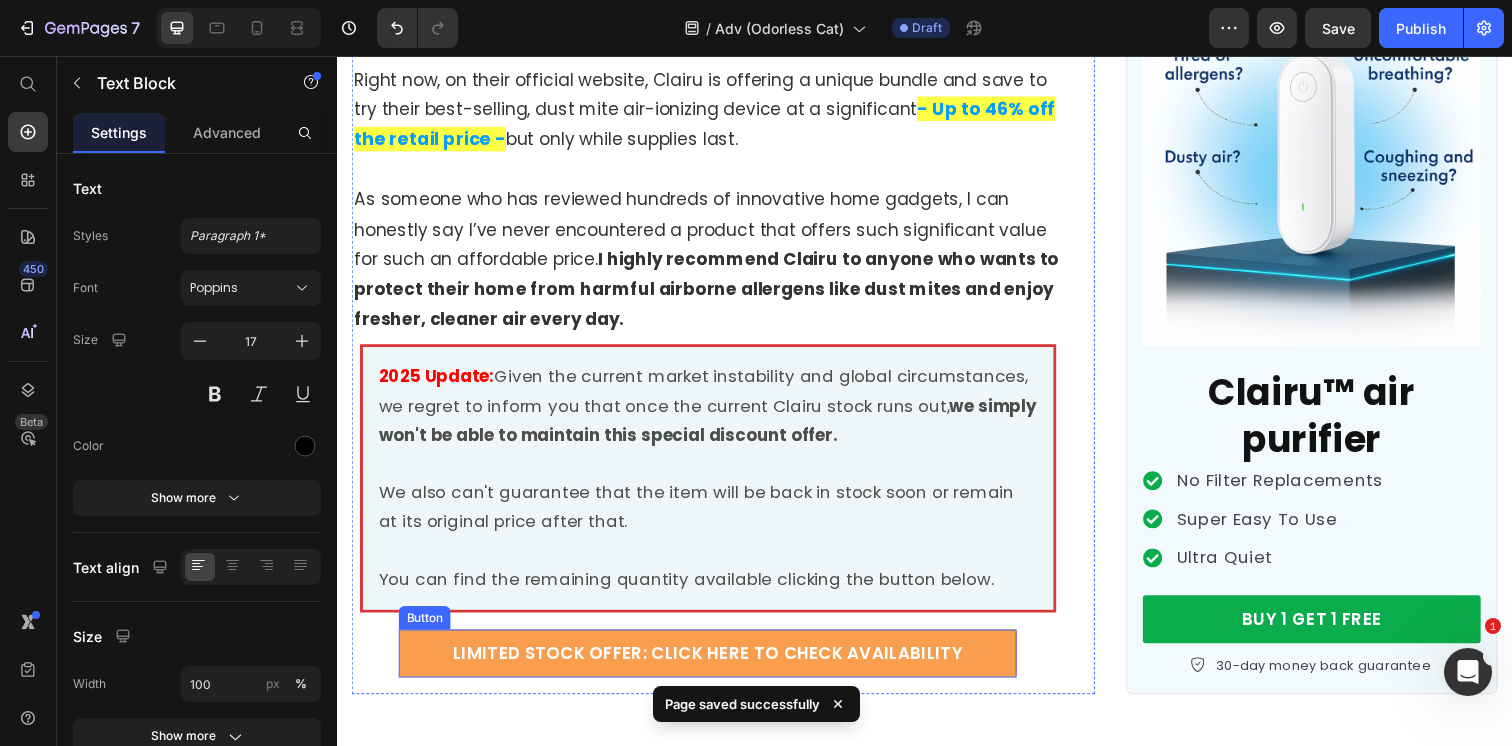 scroll, scrollTop: 17205, scrollLeft: 0, axis: vertical 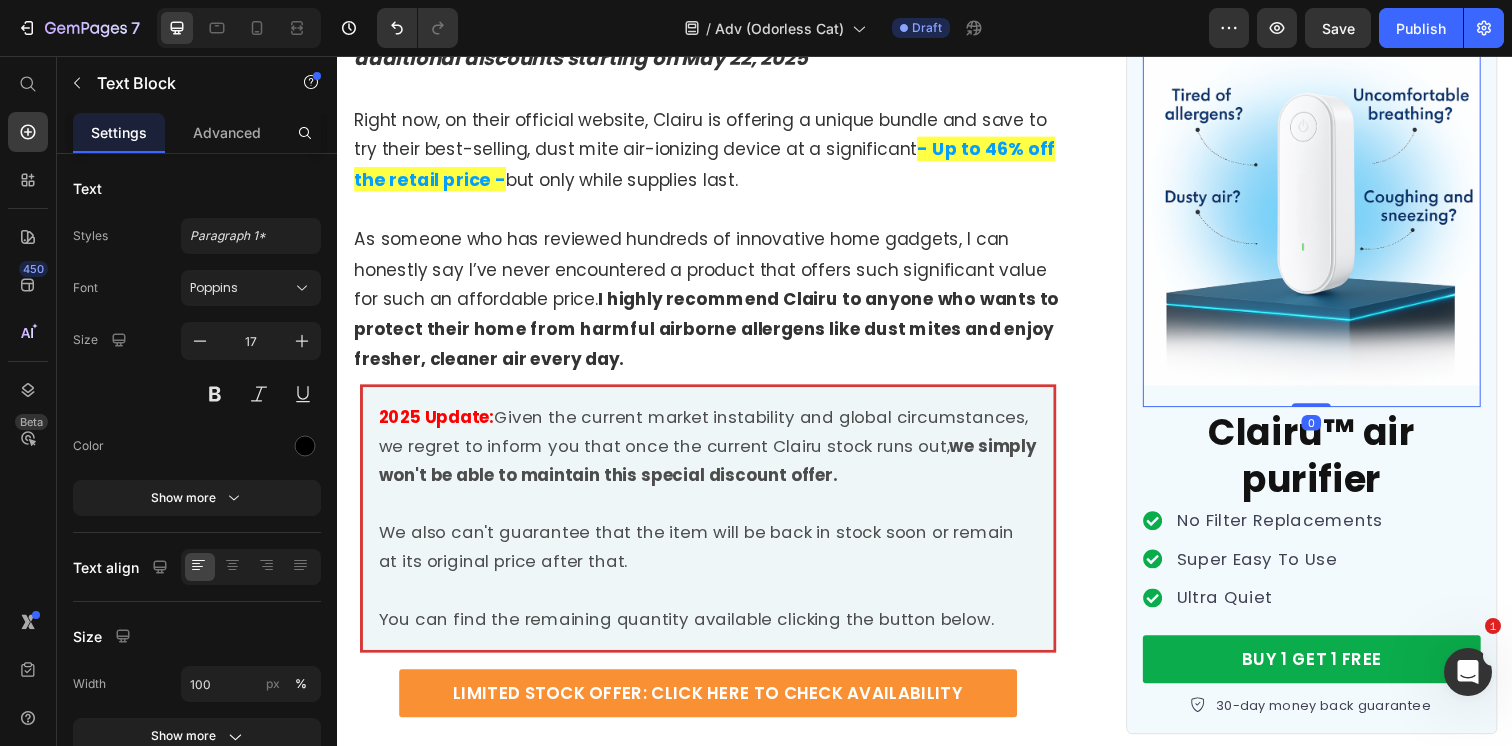 click at bounding box center [1332, 225] 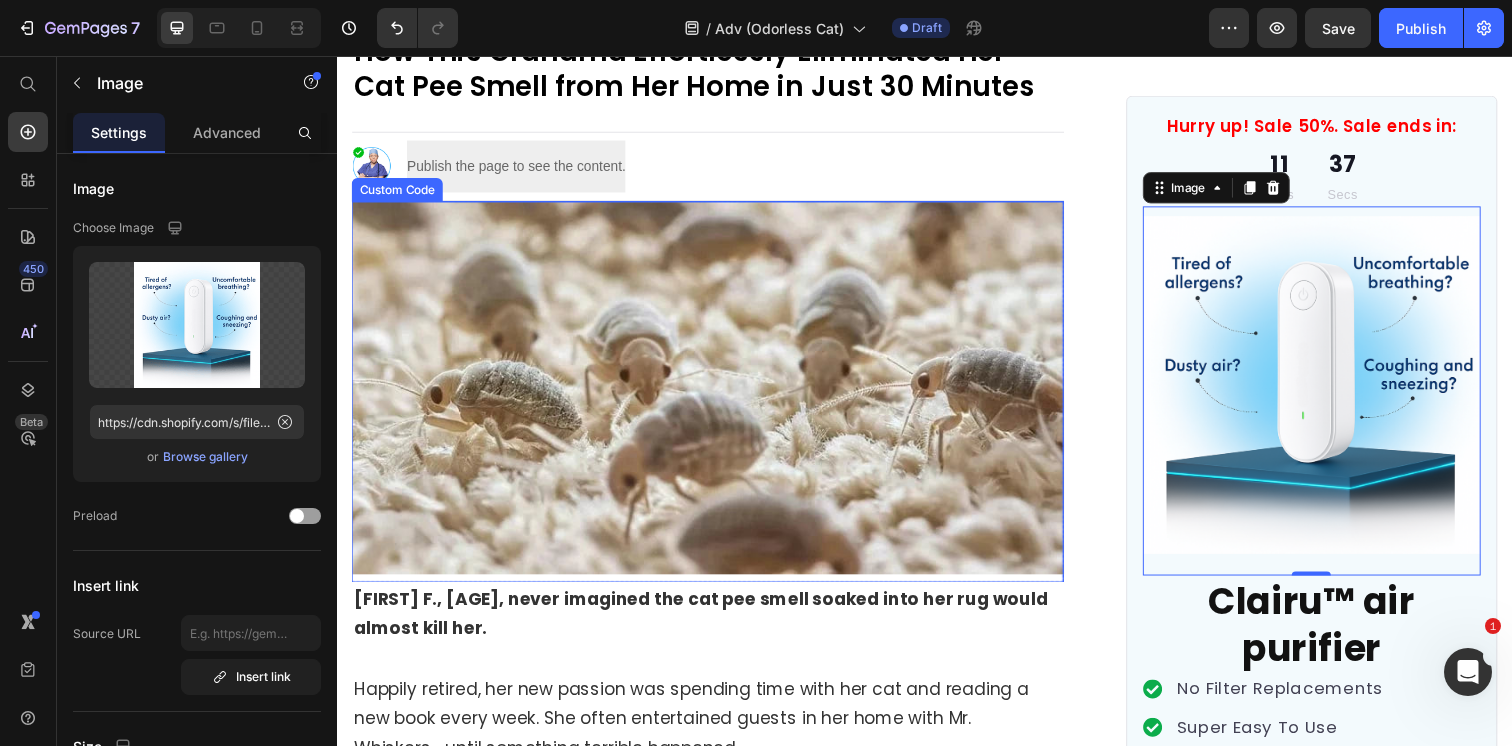 scroll, scrollTop: 171, scrollLeft: 0, axis: vertical 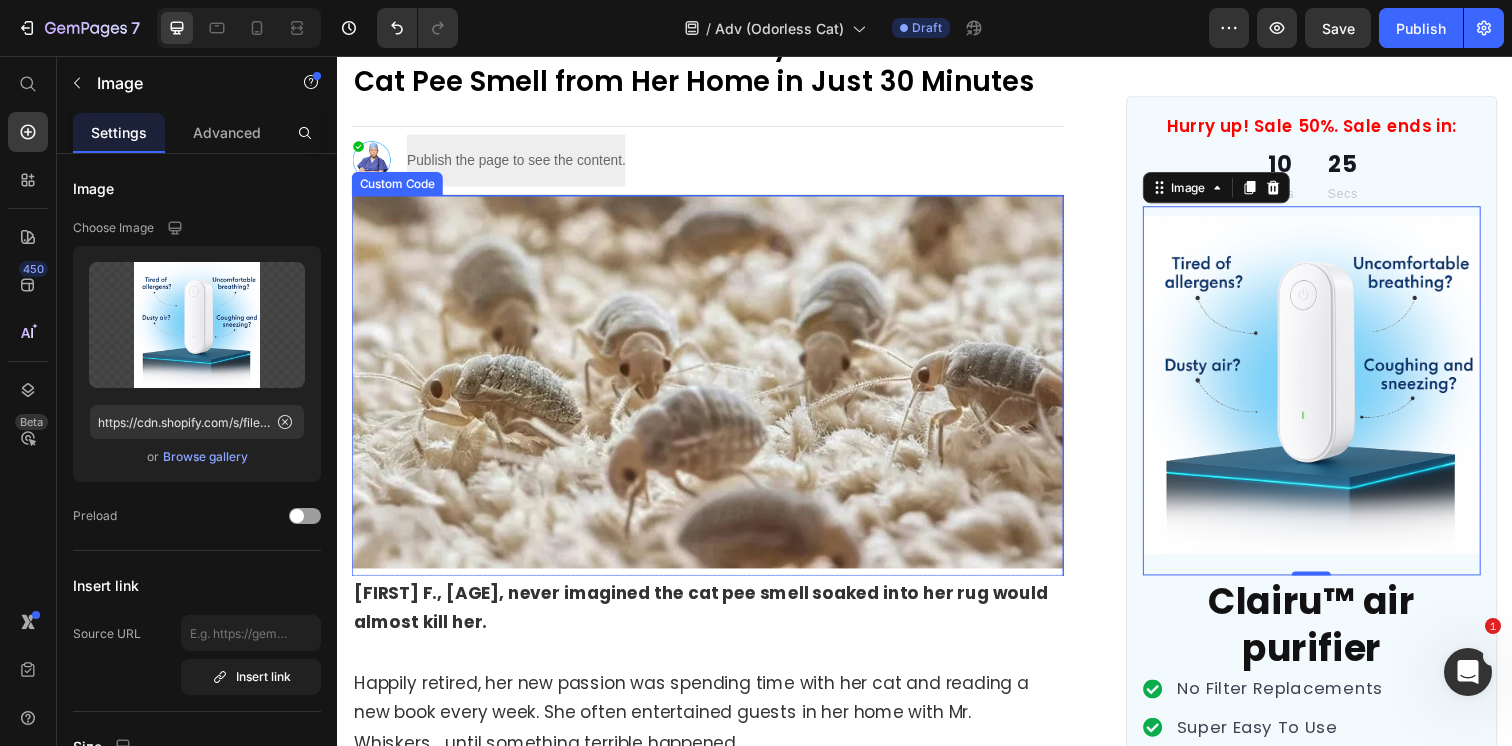 click at bounding box center [715, 388] 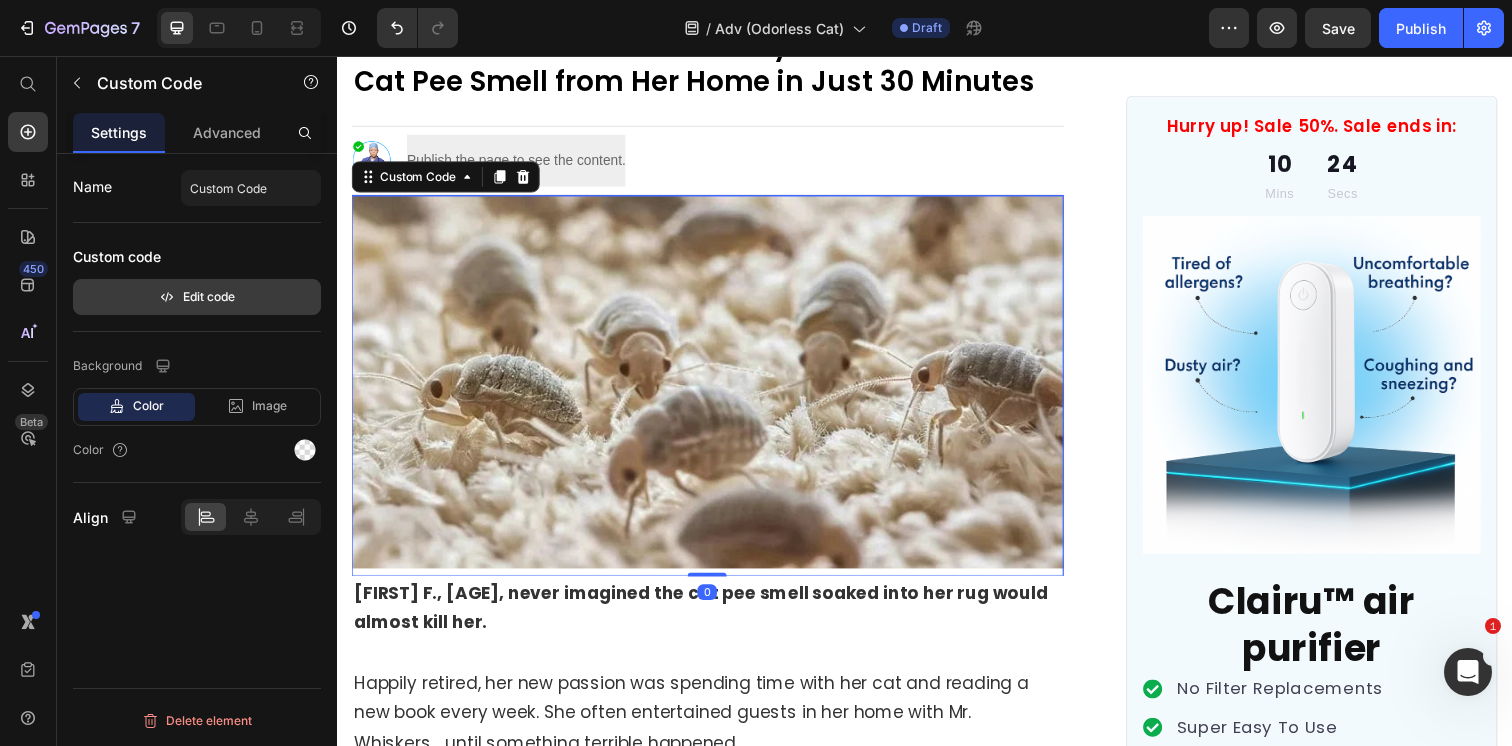 click on "Edit code" at bounding box center [197, 297] 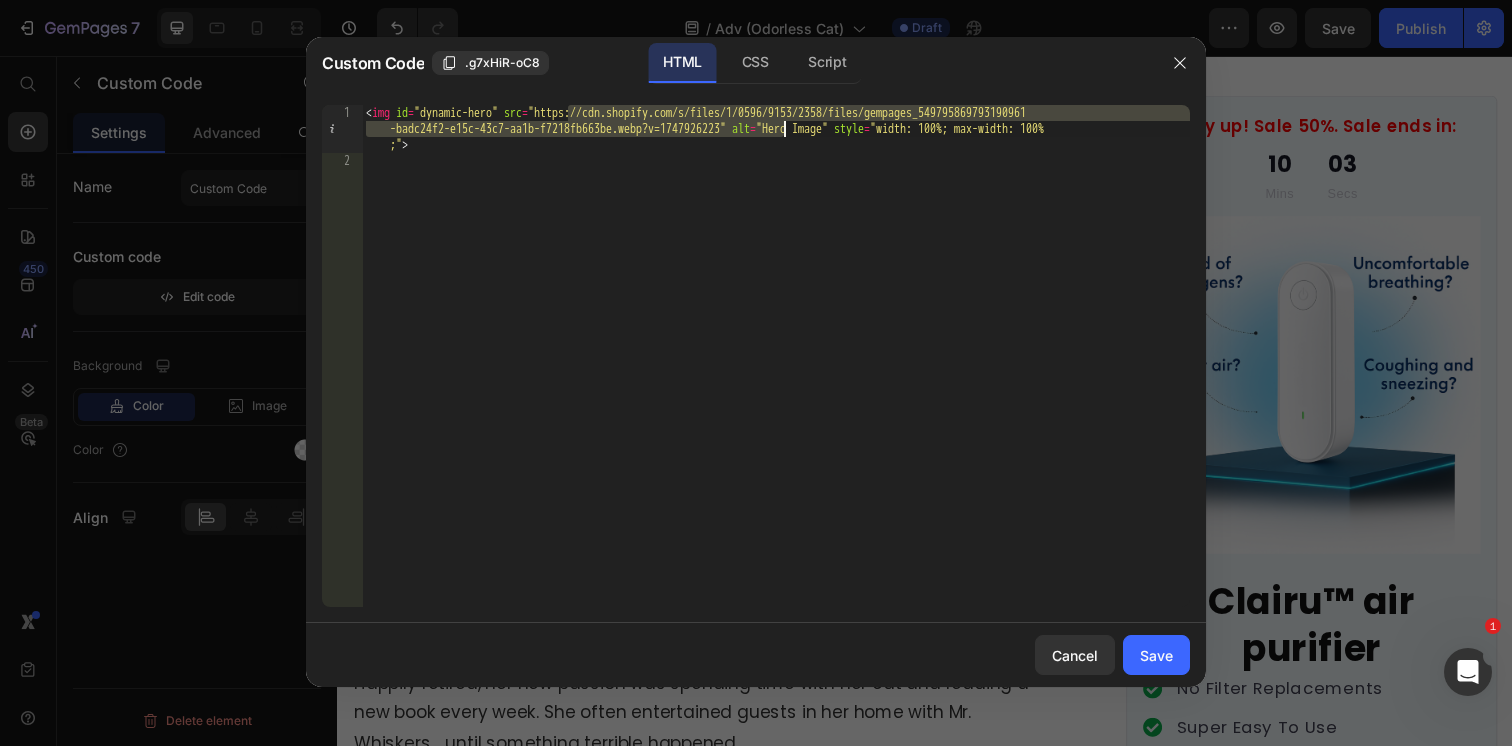 drag, startPoint x: 571, startPoint y: 112, endPoint x: 788, endPoint y: 128, distance: 217.58907 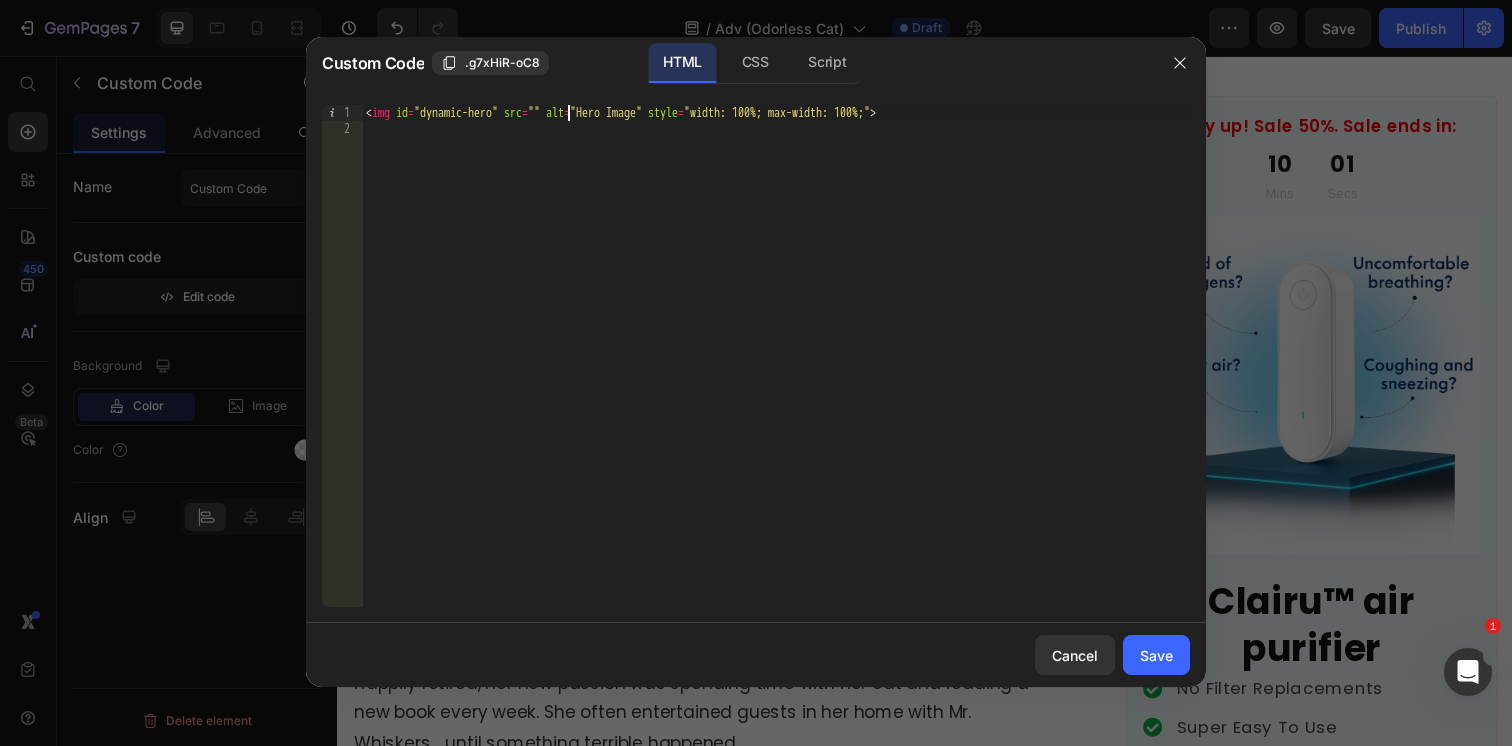 paste on "https://cdn.shopify.com/videos/c/o/v/6a53ef4648af4818ac28050b6de1cedd.mp4" 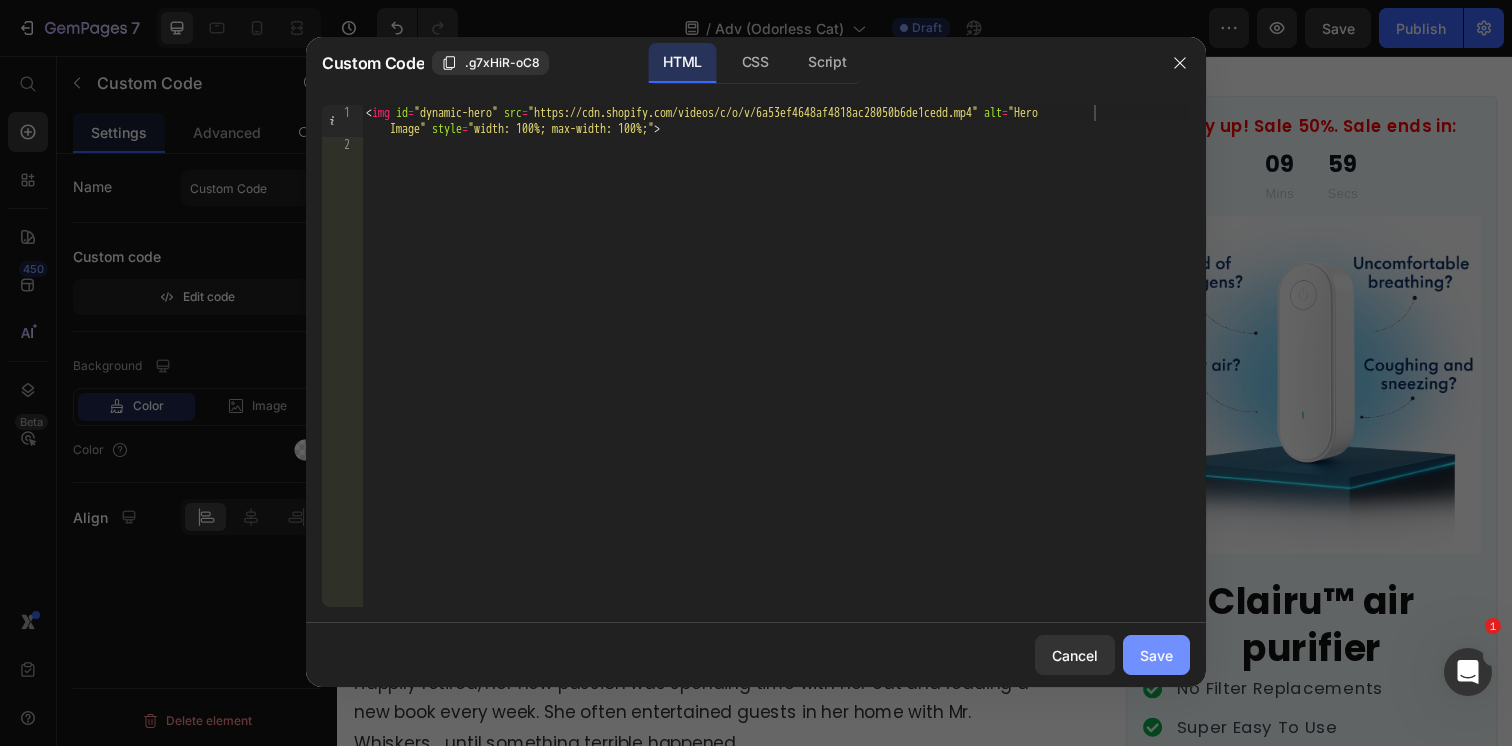 click on "Save" at bounding box center [1156, 655] 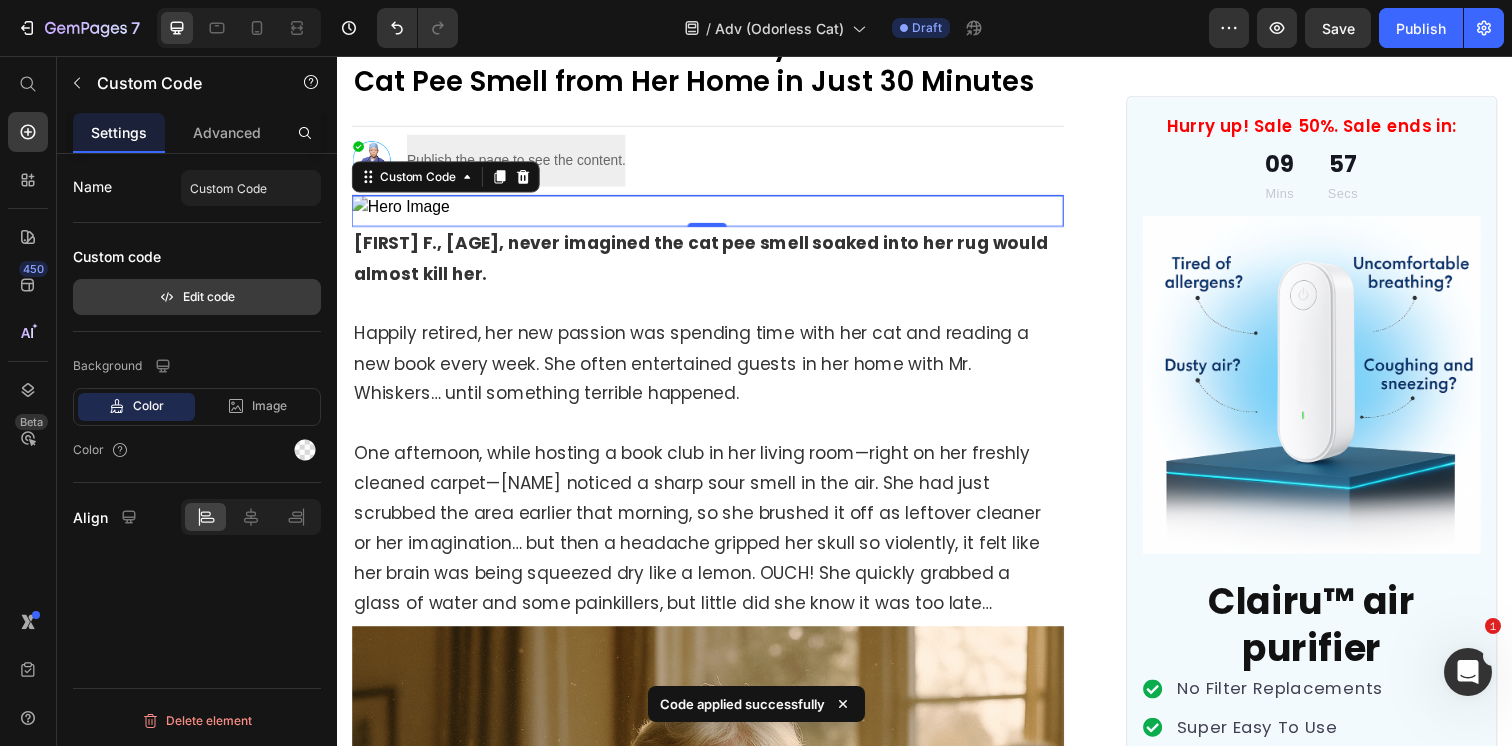 click on "Edit code" at bounding box center (197, 297) 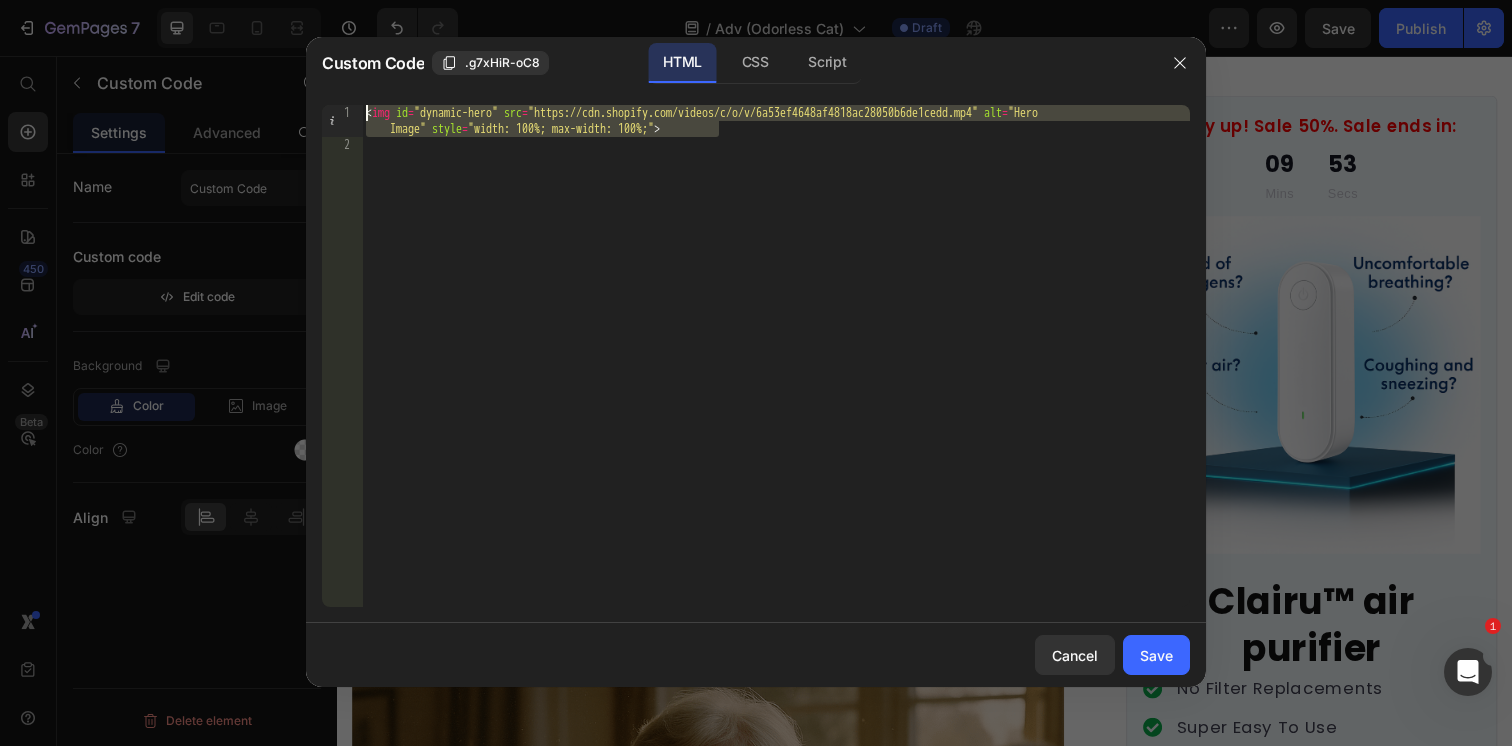 drag, startPoint x: 796, startPoint y: 133, endPoint x: 342, endPoint y: 117, distance: 454.28186 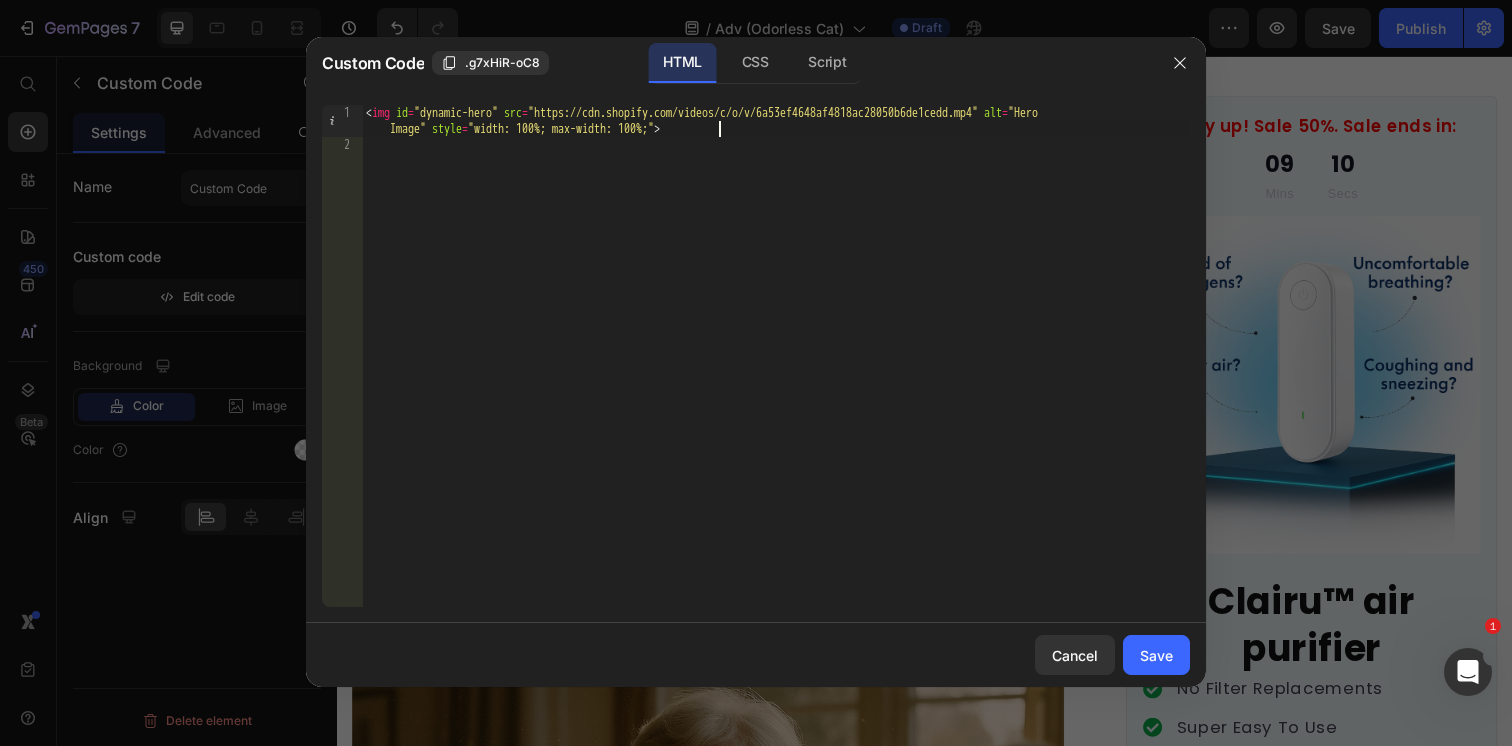 click on "< img   id = "dynamic-hero"   src = "https://cdn.shopify.com/videos/c/o/v/6a53ef4648af4818ac28050b6de1cedd.mp4"   alt = "Hero       Image"   style = "width: 100%; max-width: 100%;" >" at bounding box center [776, 380] 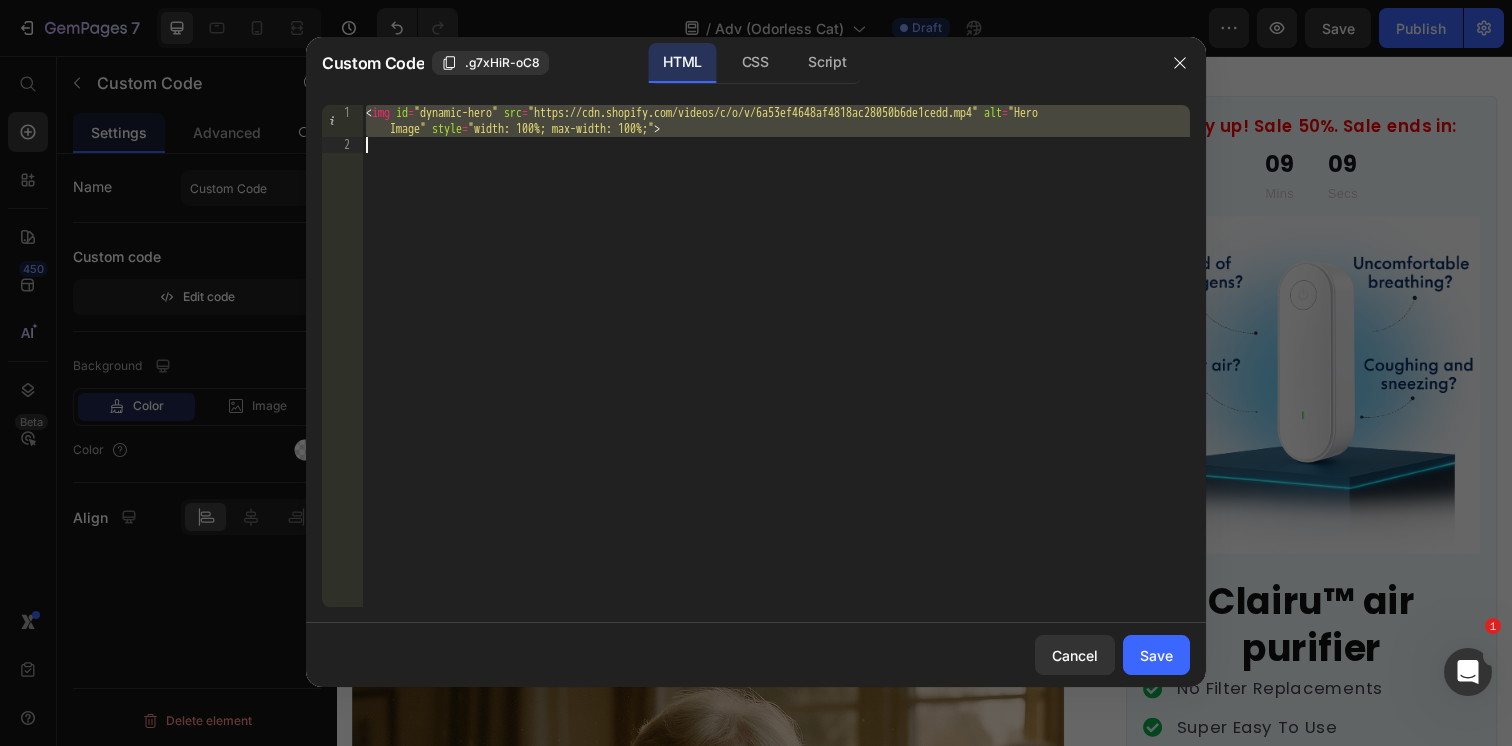 paste 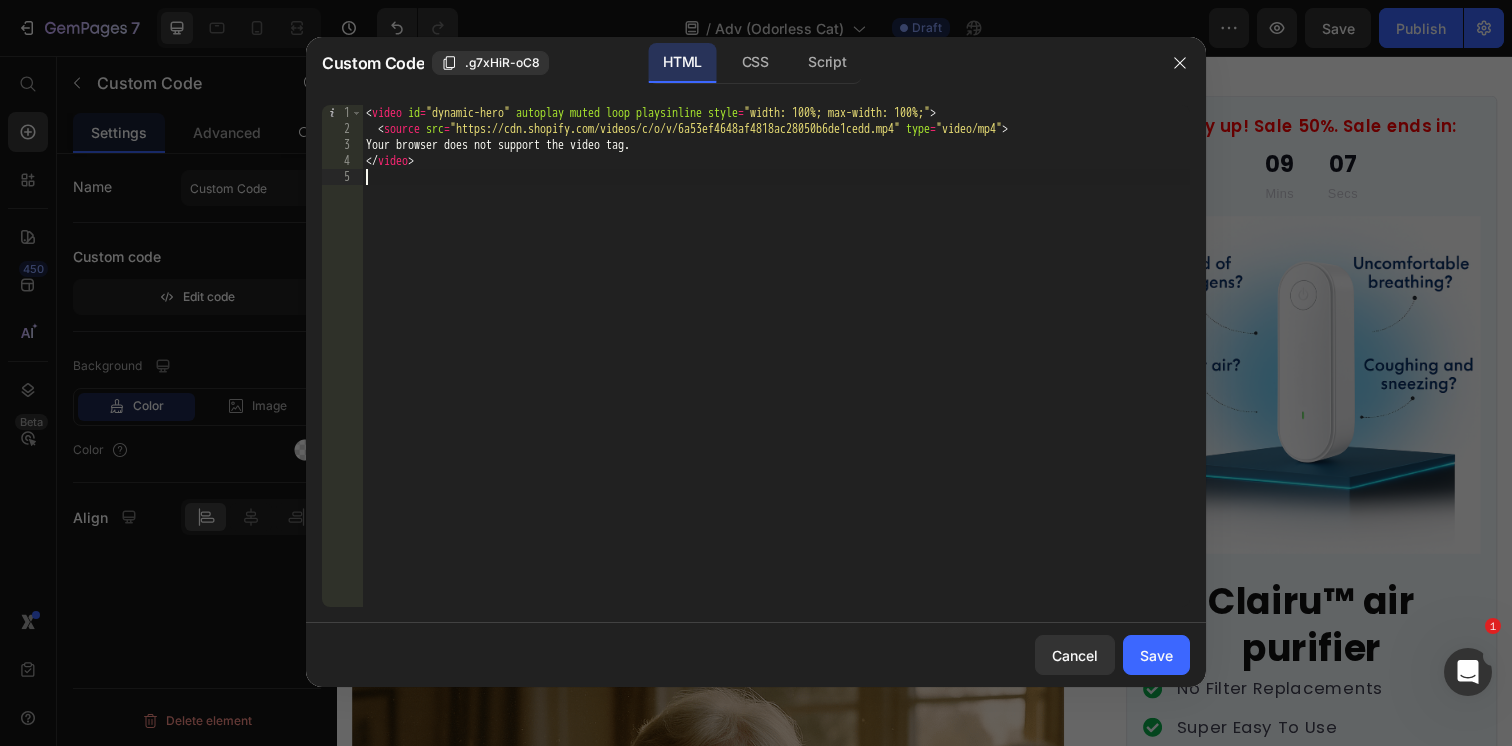 type on "</video>" 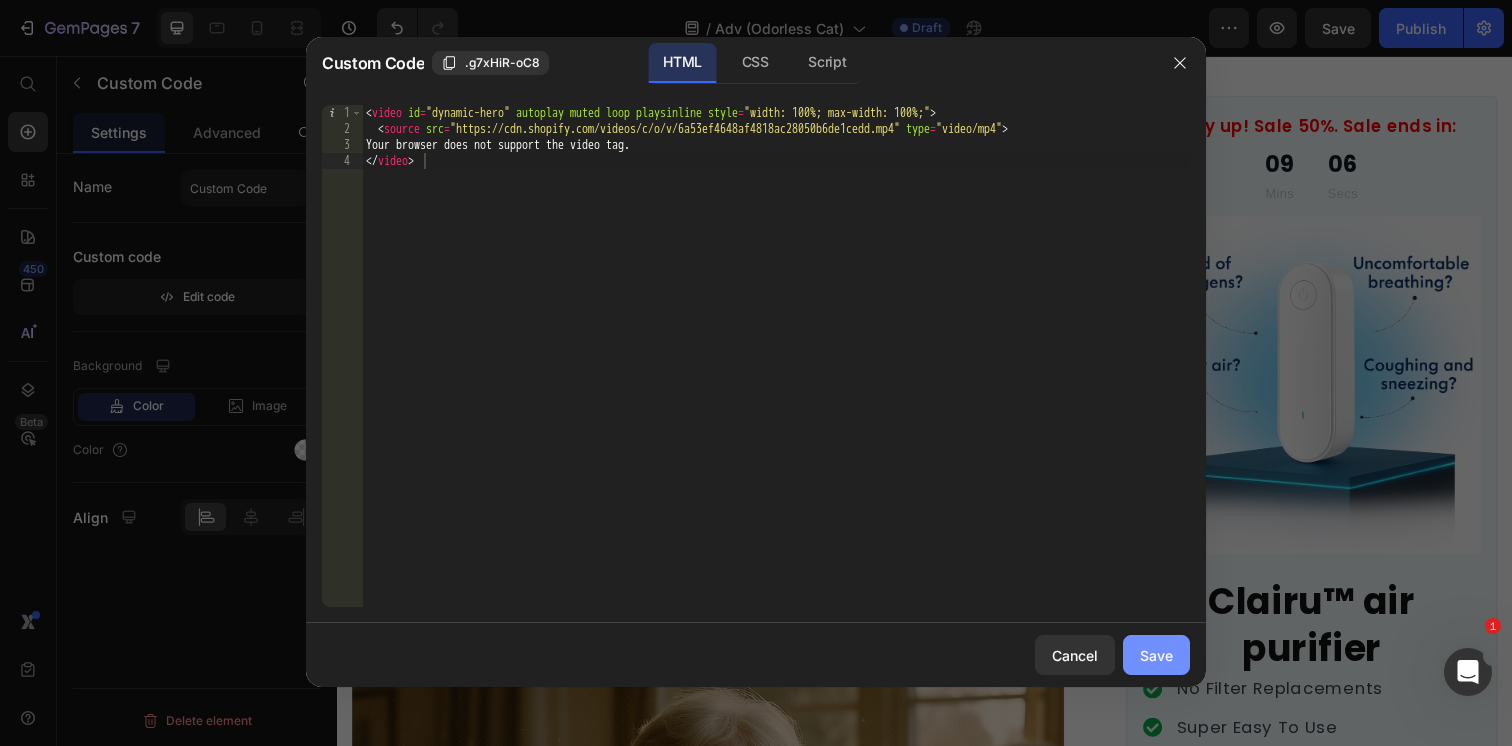 click on "Save" at bounding box center [1156, 655] 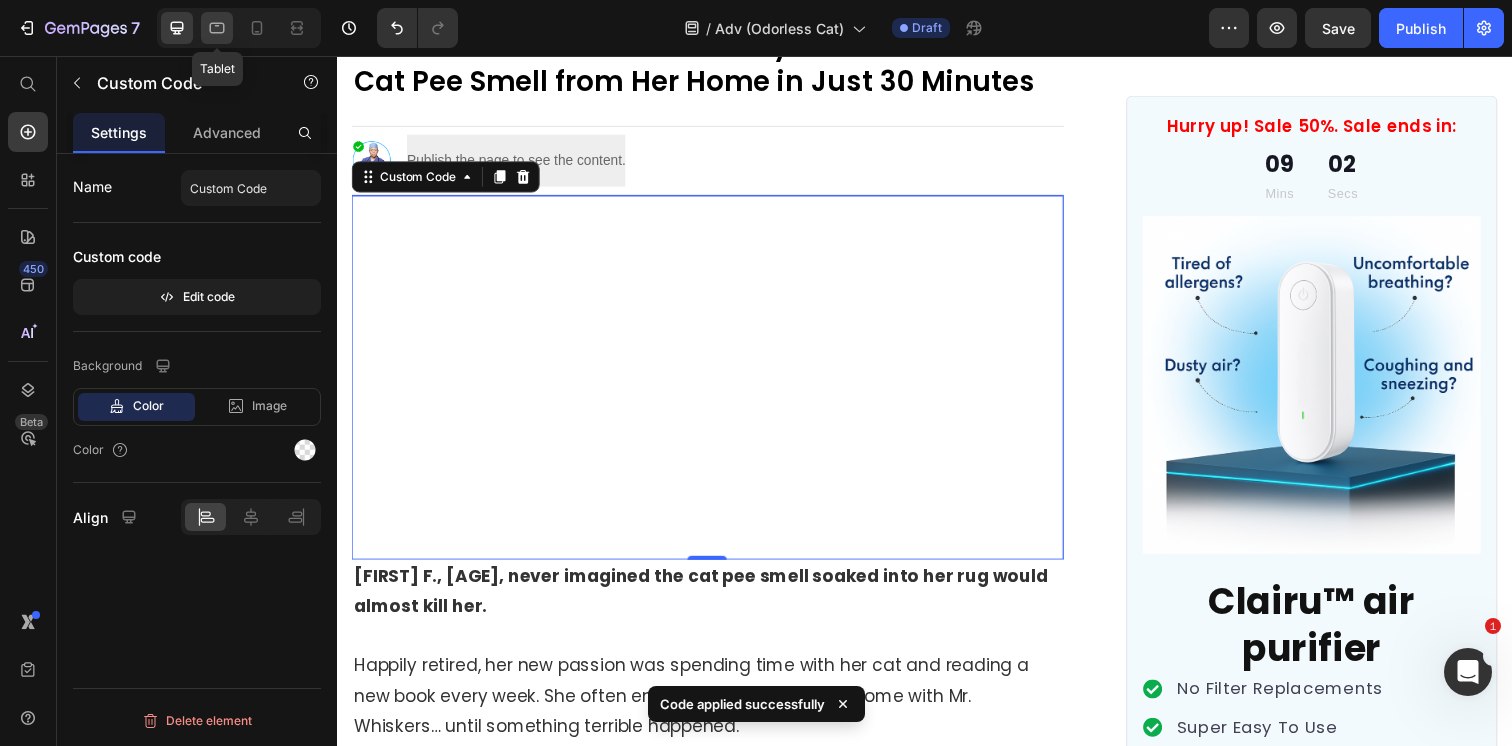 click 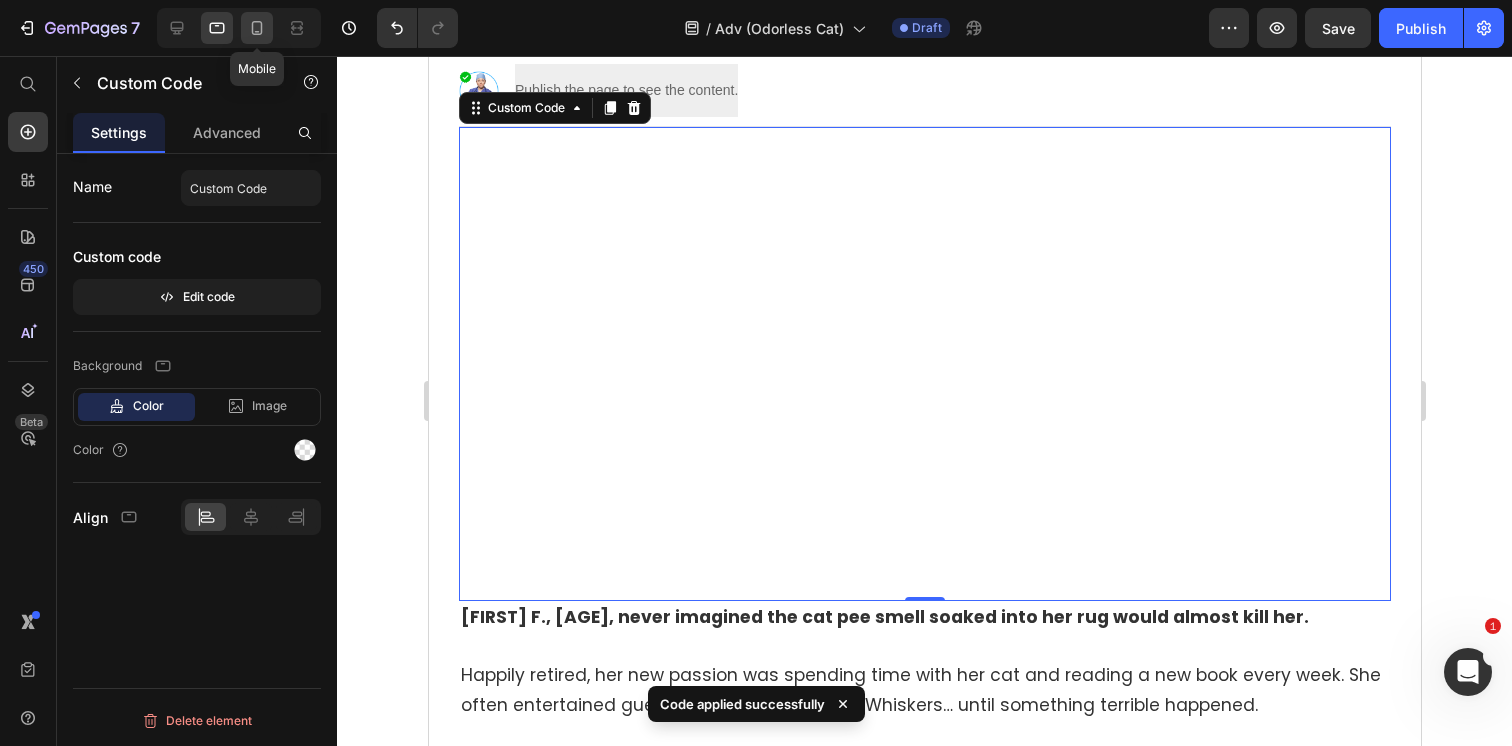 click 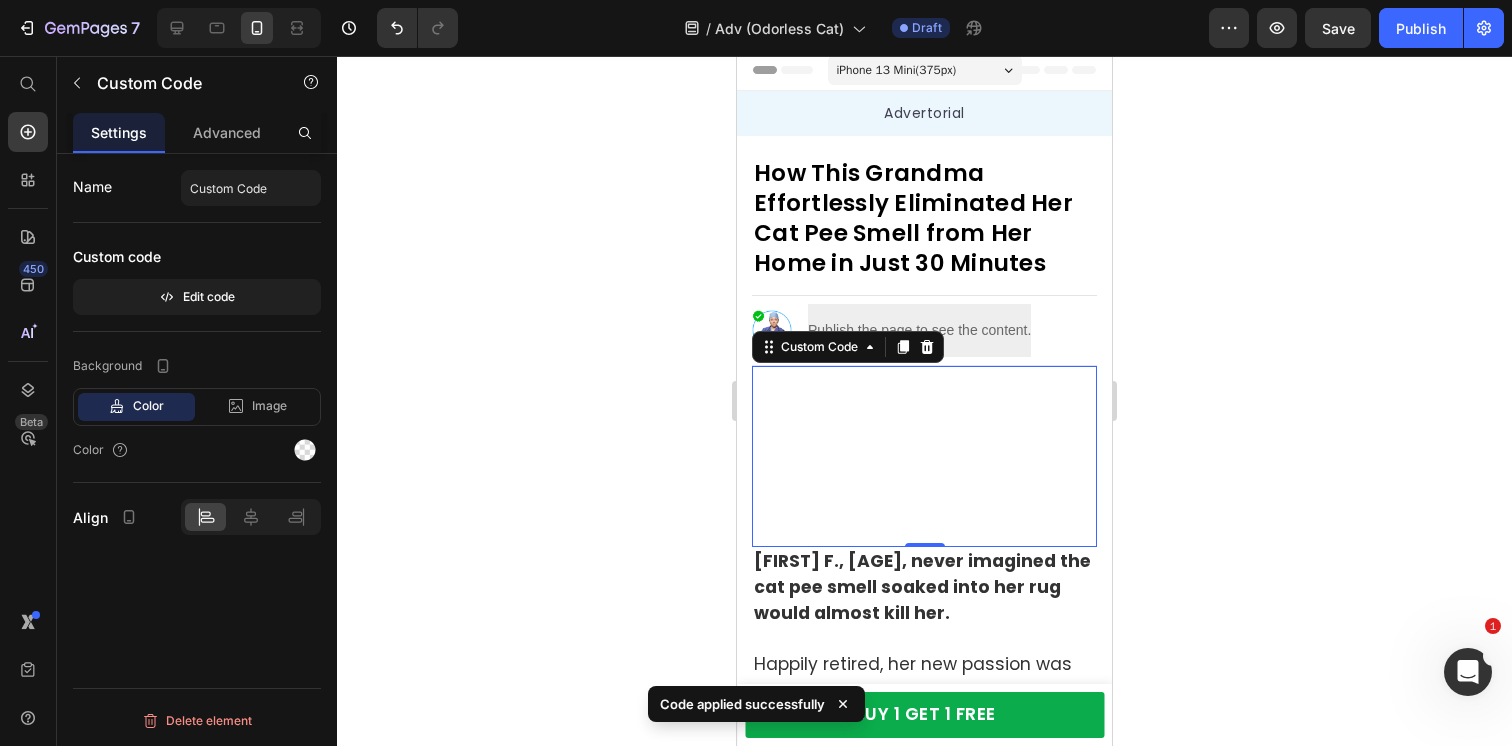 scroll, scrollTop: 0, scrollLeft: 0, axis: both 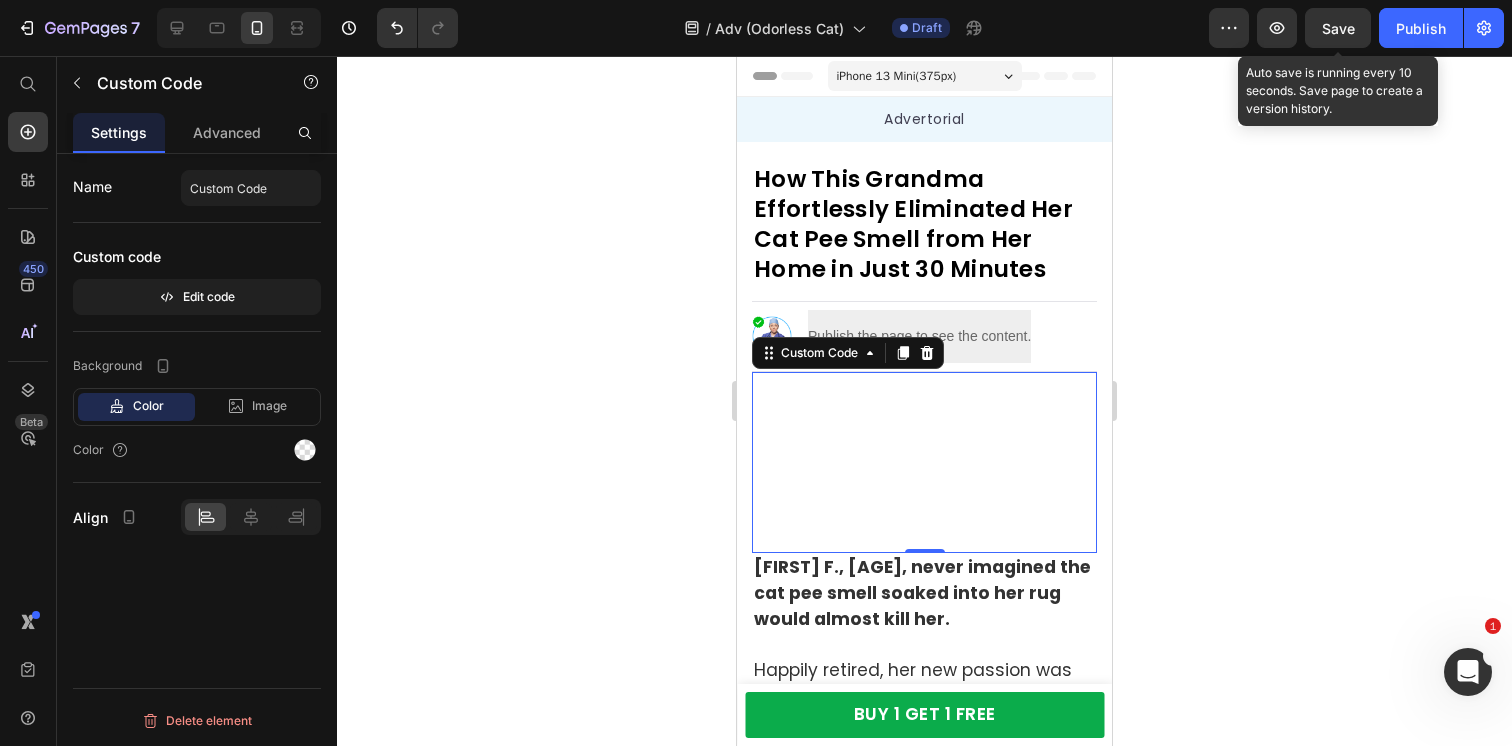 click on "Save" at bounding box center [1338, 28] 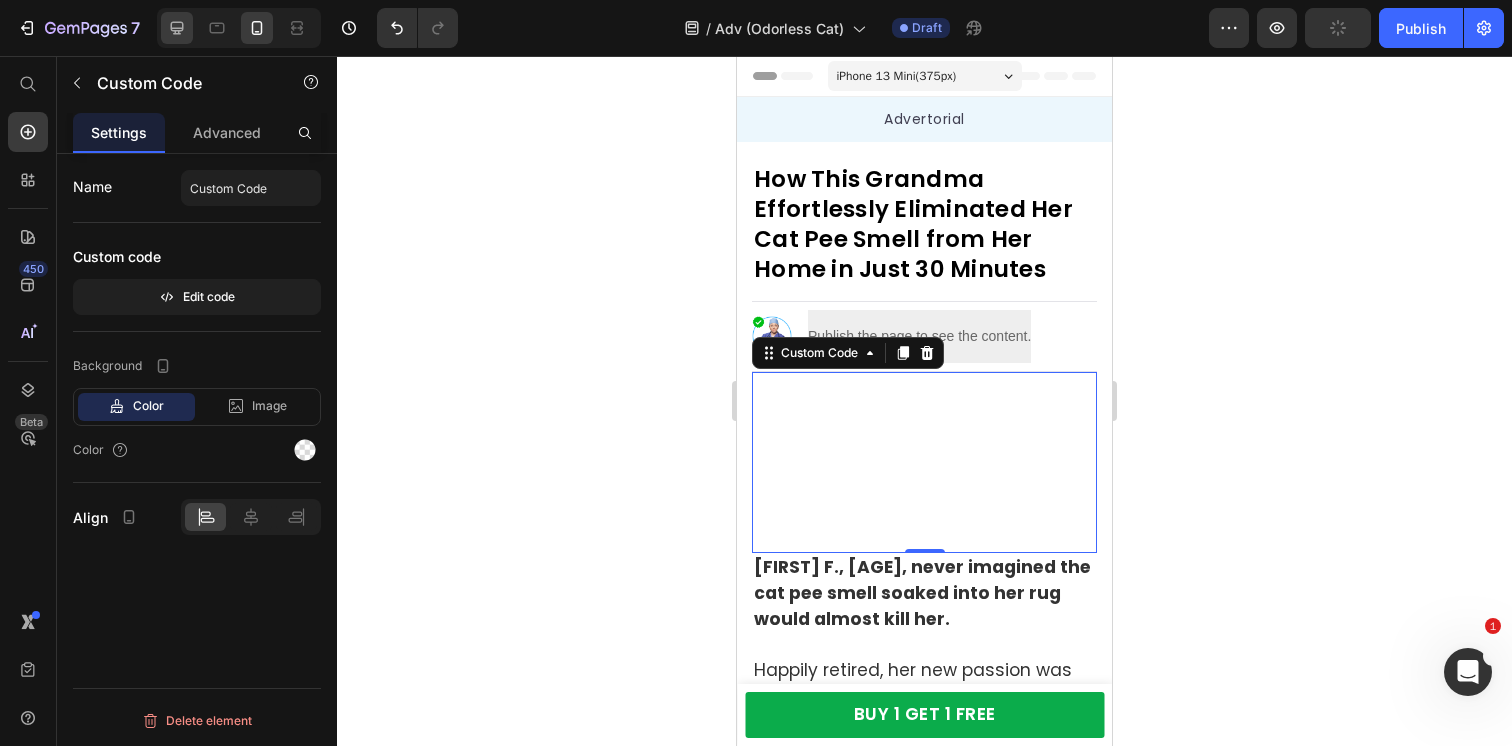 click 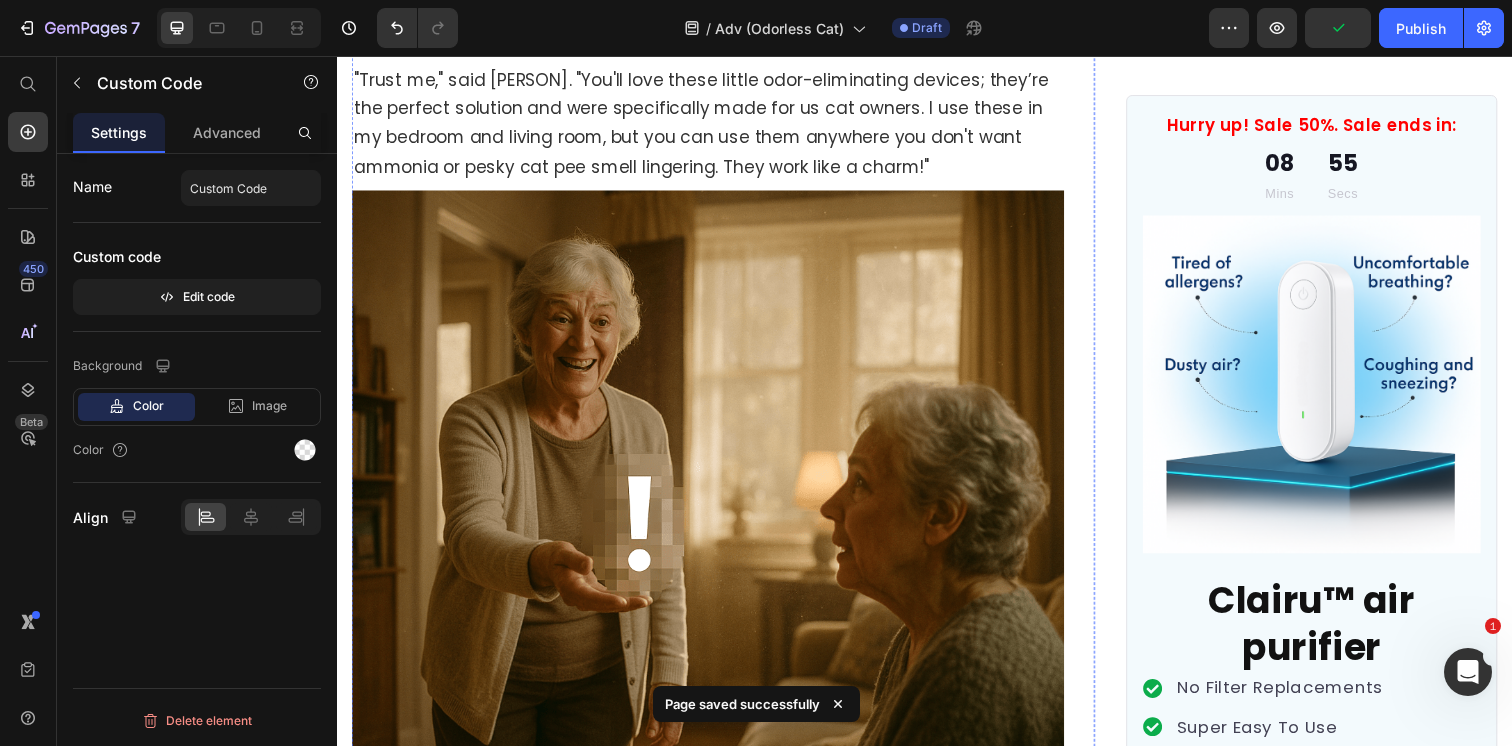 scroll, scrollTop: 8705, scrollLeft: 0, axis: vertical 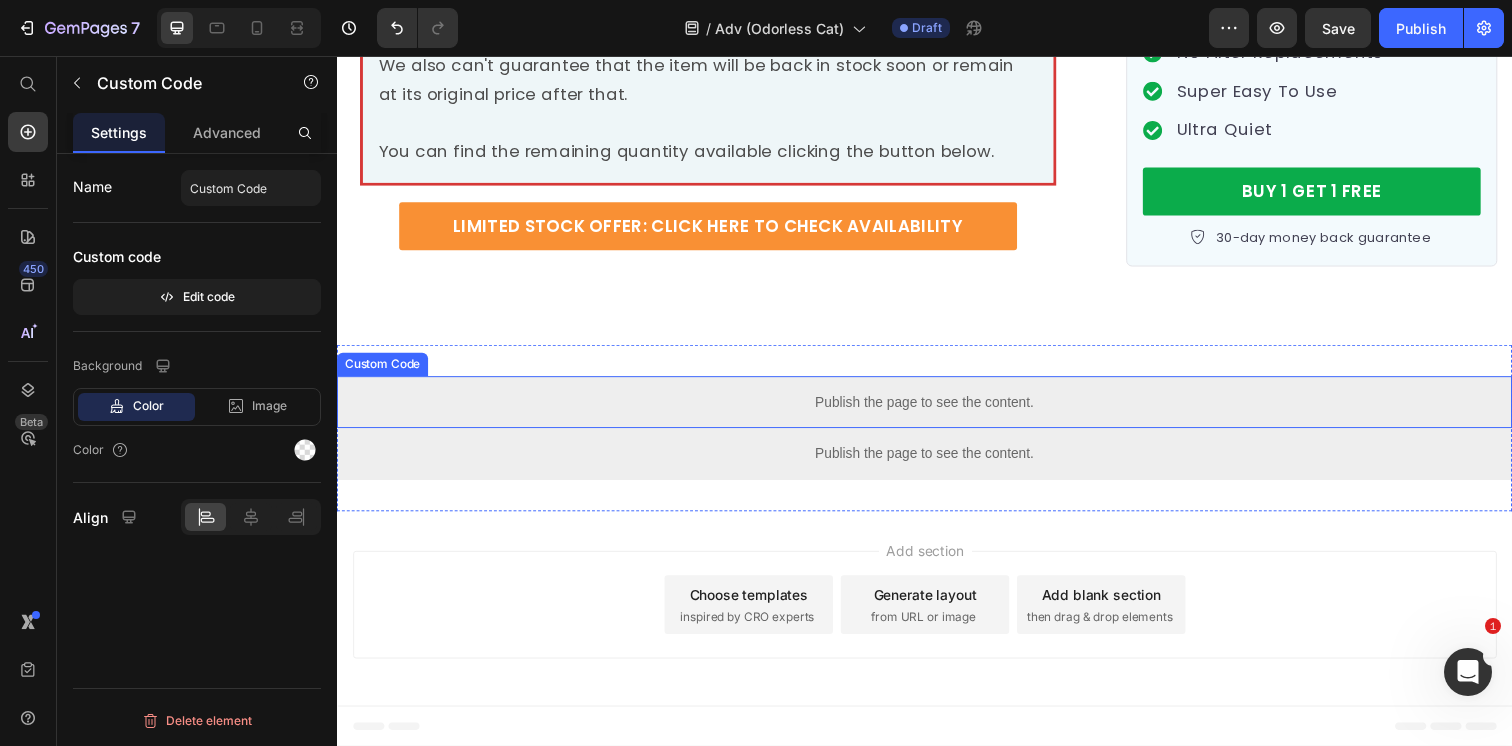 click on "Publish the page to see the content." at bounding box center (937, 409) 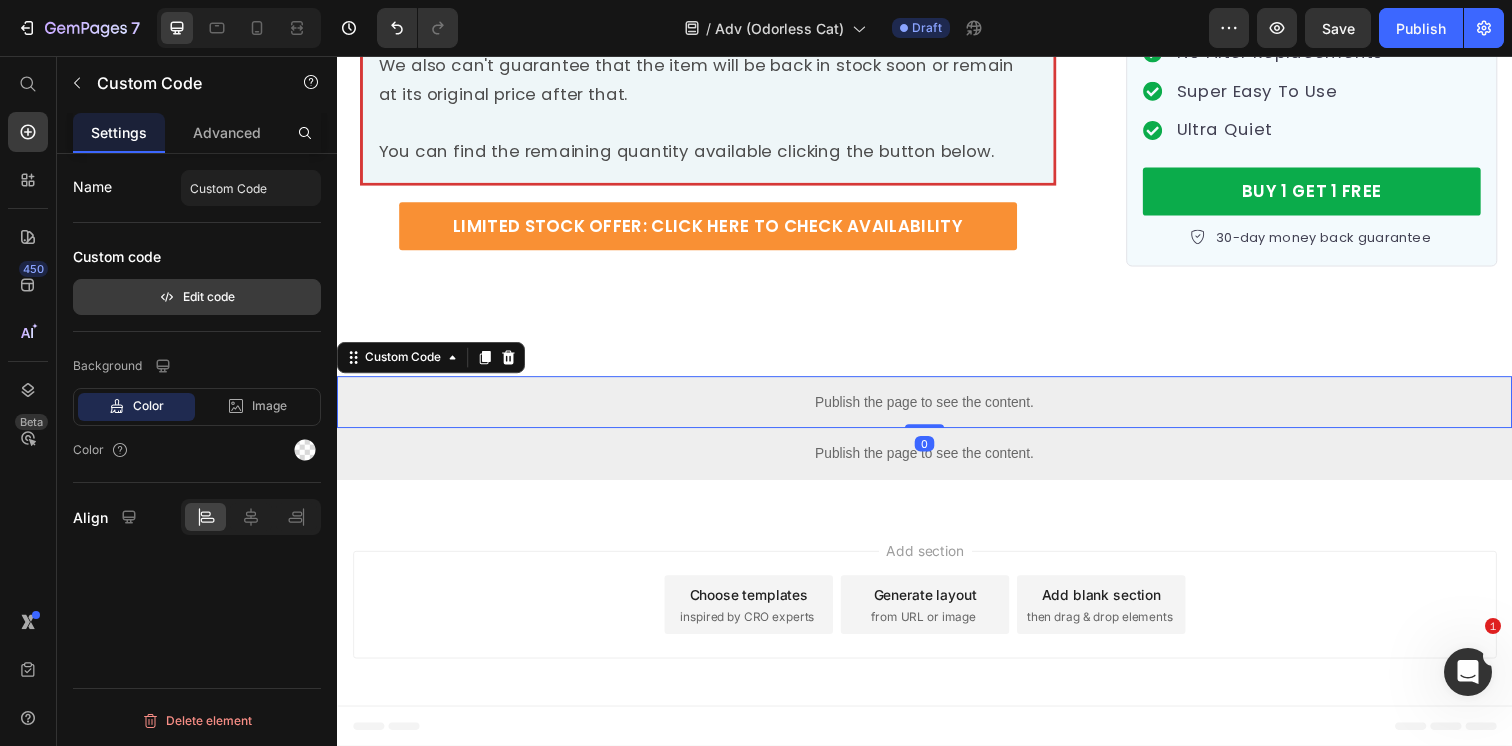 click on "Edit code" at bounding box center (197, 297) 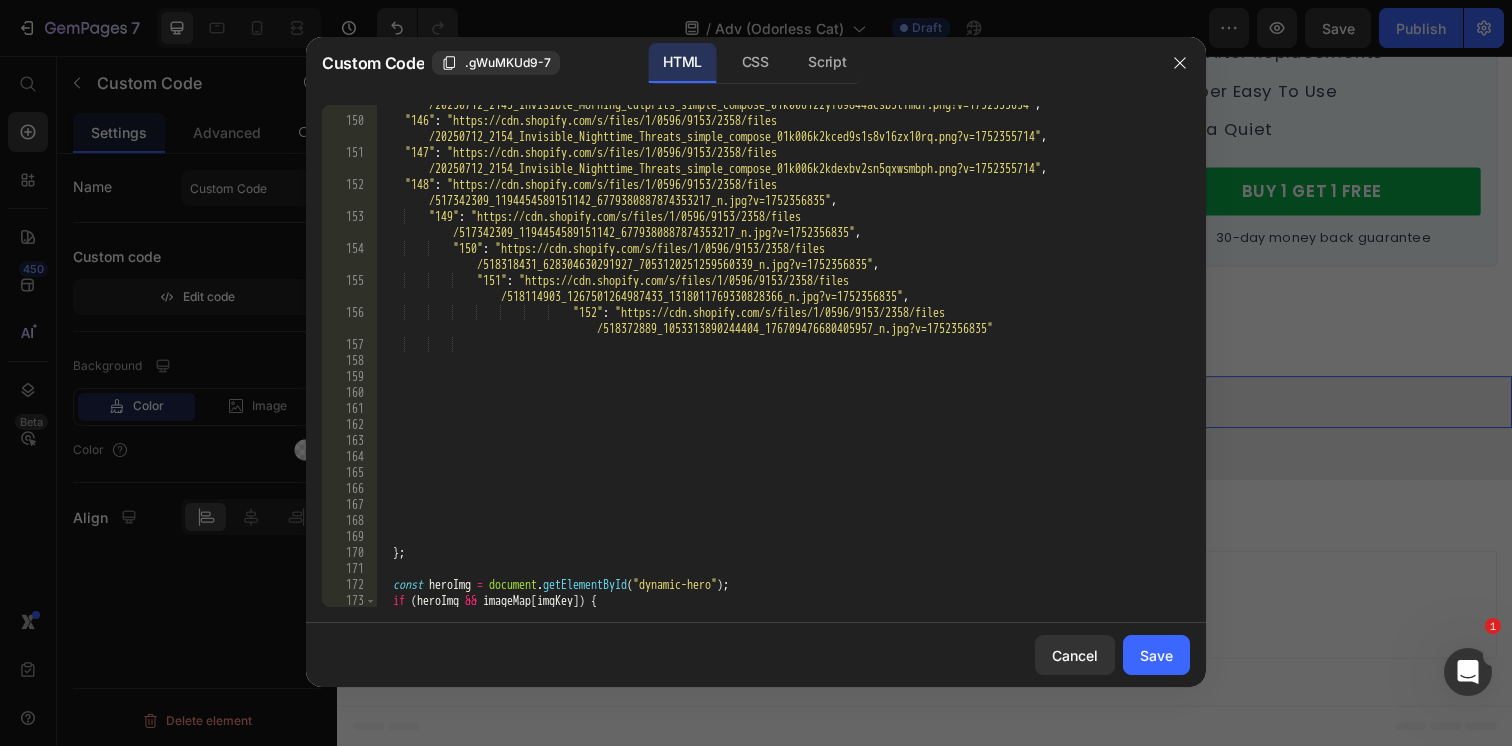 scroll, scrollTop: 3974, scrollLeft: 0, axis: vertical 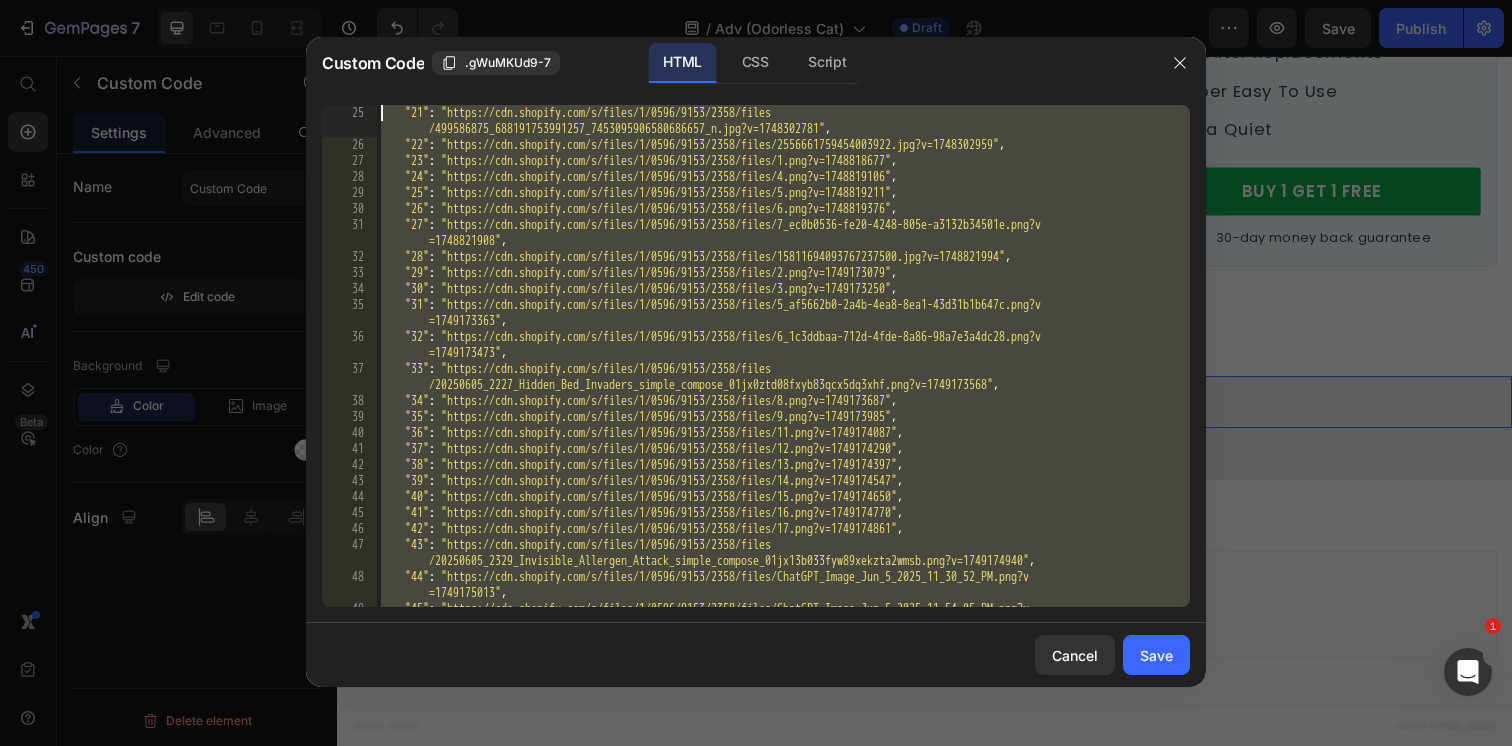 drag, startPoint x: 1145, startPoint y: 347, endPoint x: 376, endPoint y: 119, distance: 802.0879 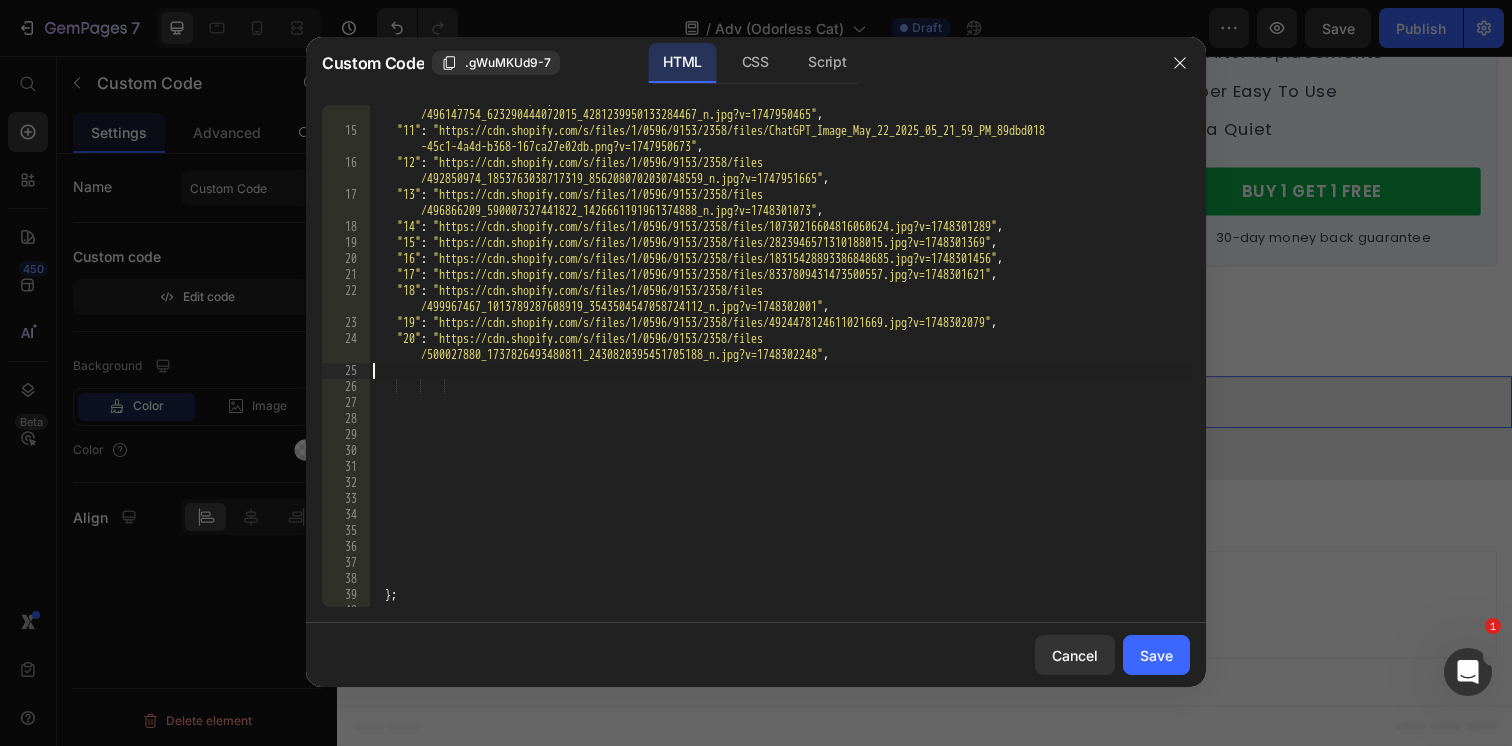 scroll, scrollTop: 286, scrollLeft: 0, axis: vertical 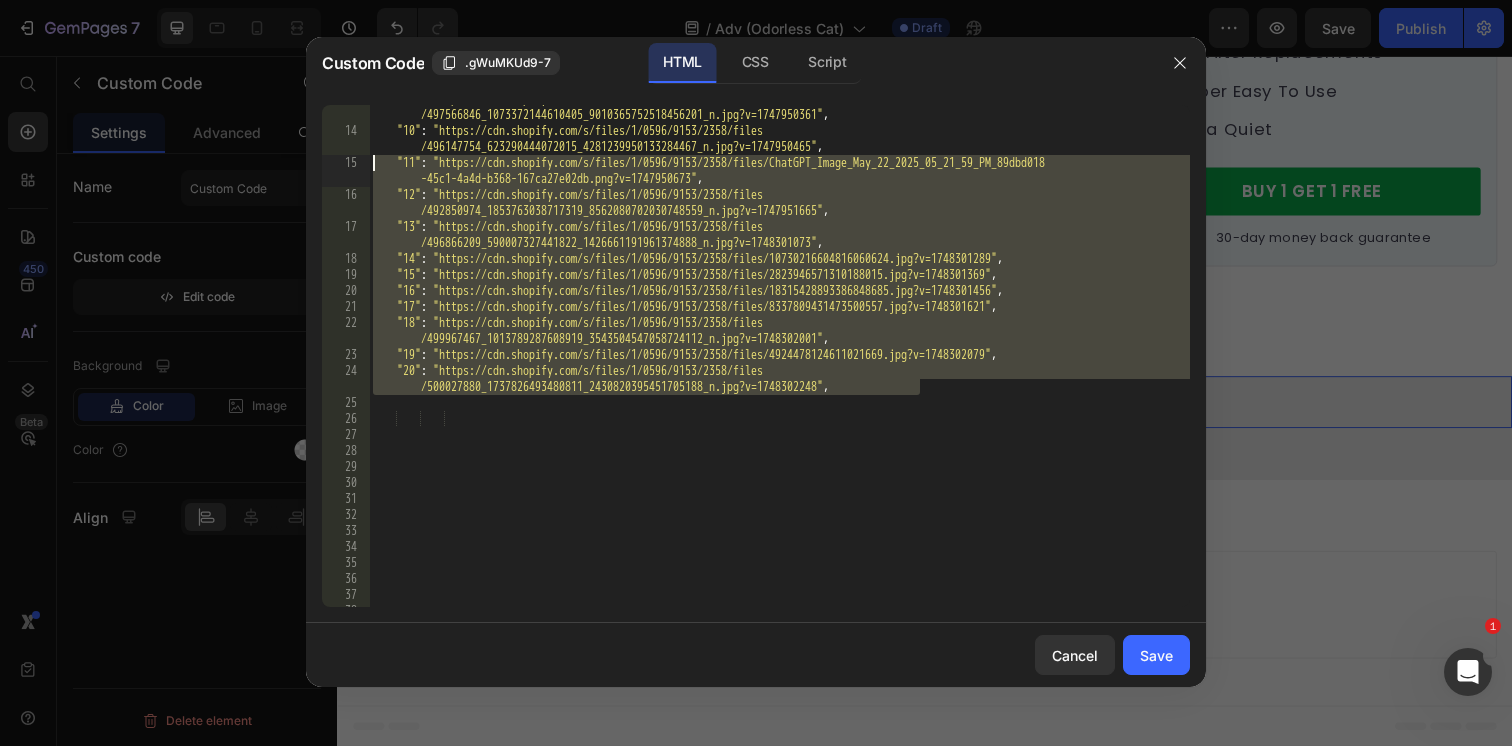 drag, startPoint x: 987, startPoint y: 390, endPoint x: 373, endPoint y: 166, distance: 653.584 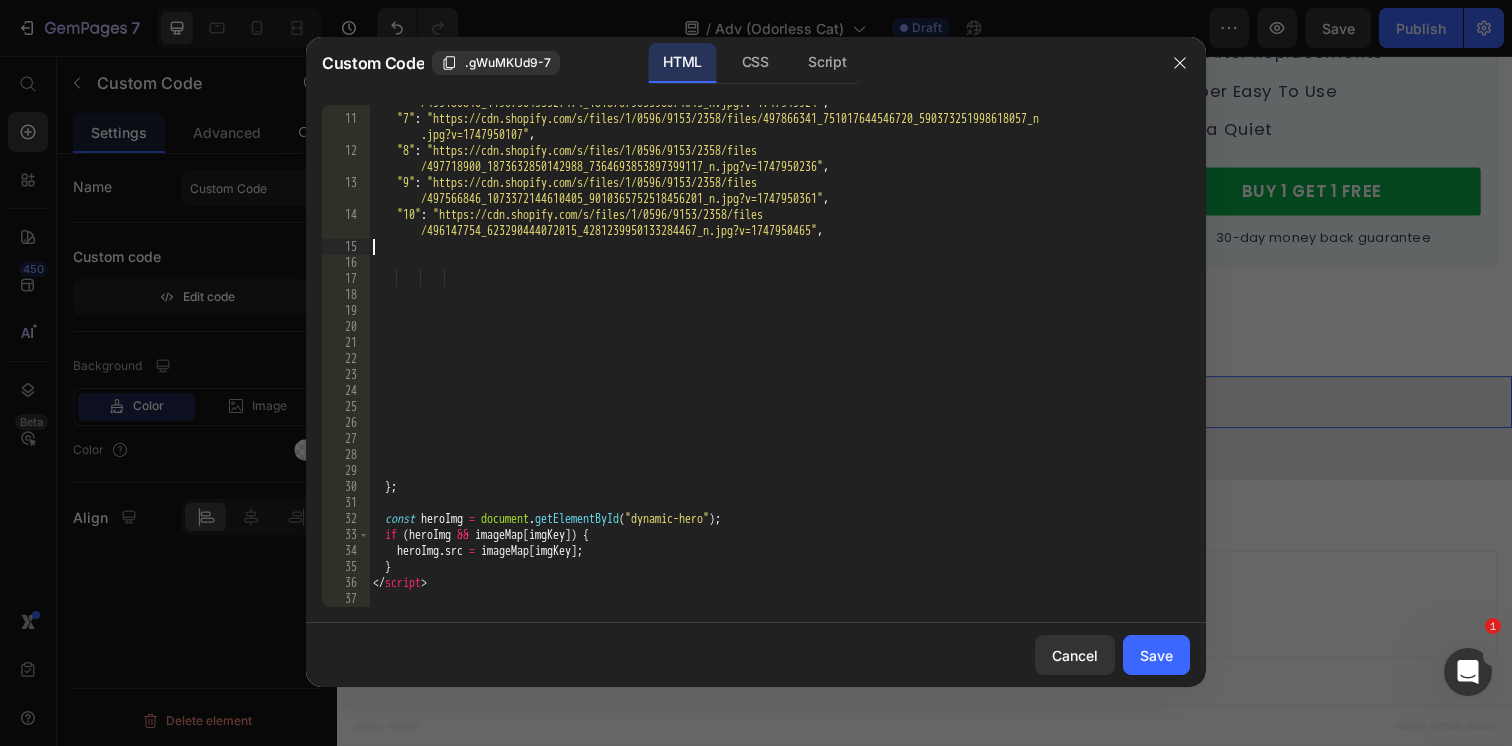 scroll, scrollTop: 186, scrollLeft: 0, axis: vertical 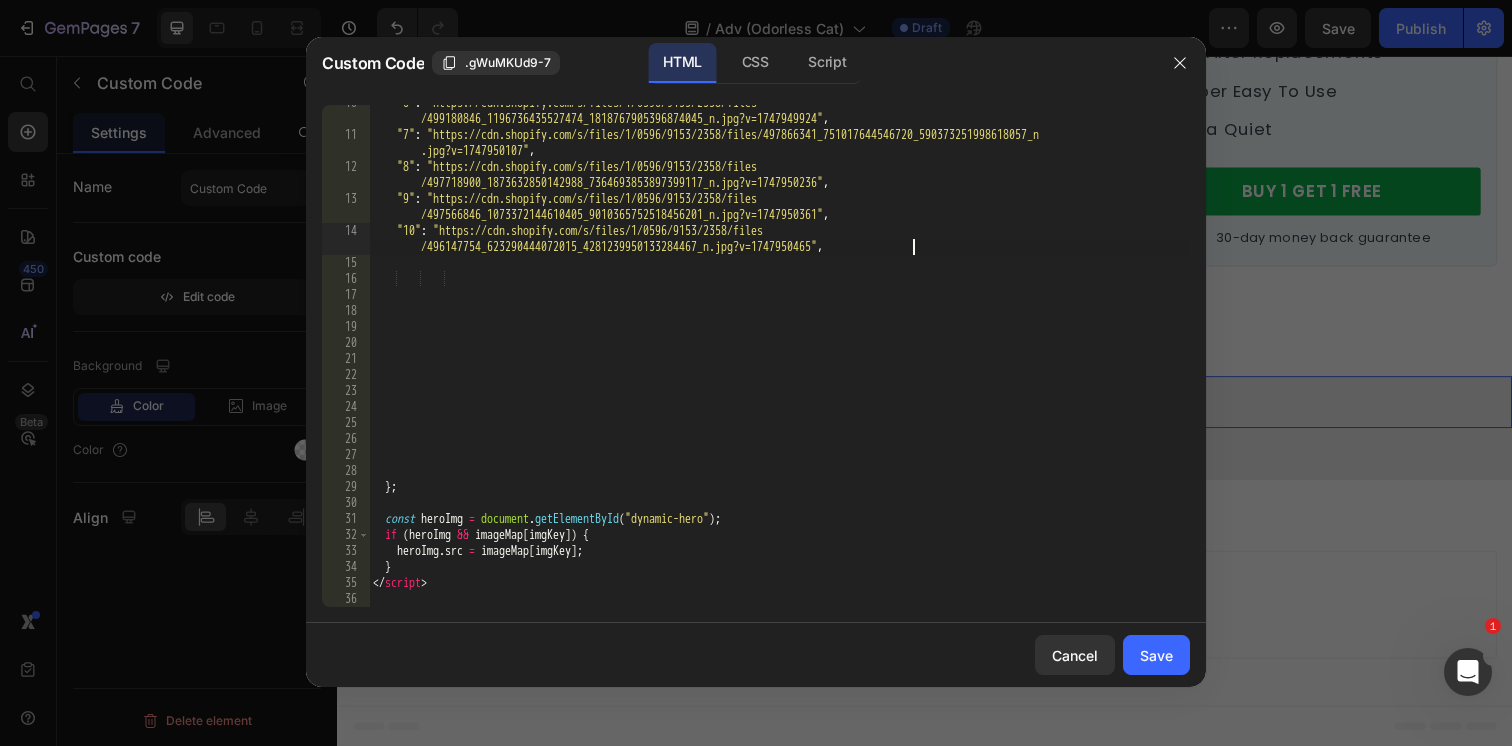type on ""10": "https://cdn.shopify.com/s/files/1/0596/9153/2358/files/496147754_623290444072015_4281239950133284467_n.jpg?v=1747950465"" 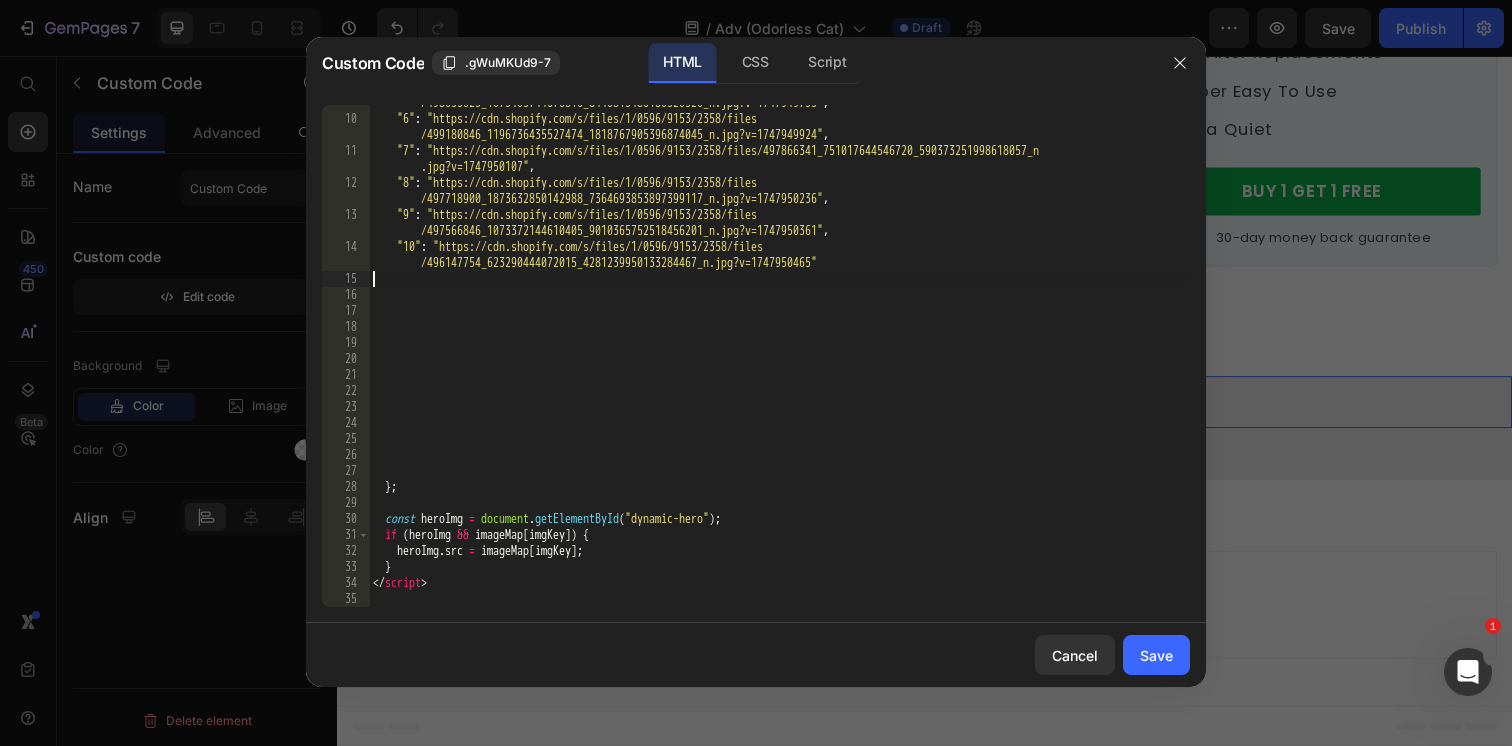 type on ""10": "https://cdn.shopify.com/s/files/1/0596/9153/2358/files/496147754_623290444072015_4281239950133284467_n.jpg?v=1747950465"" 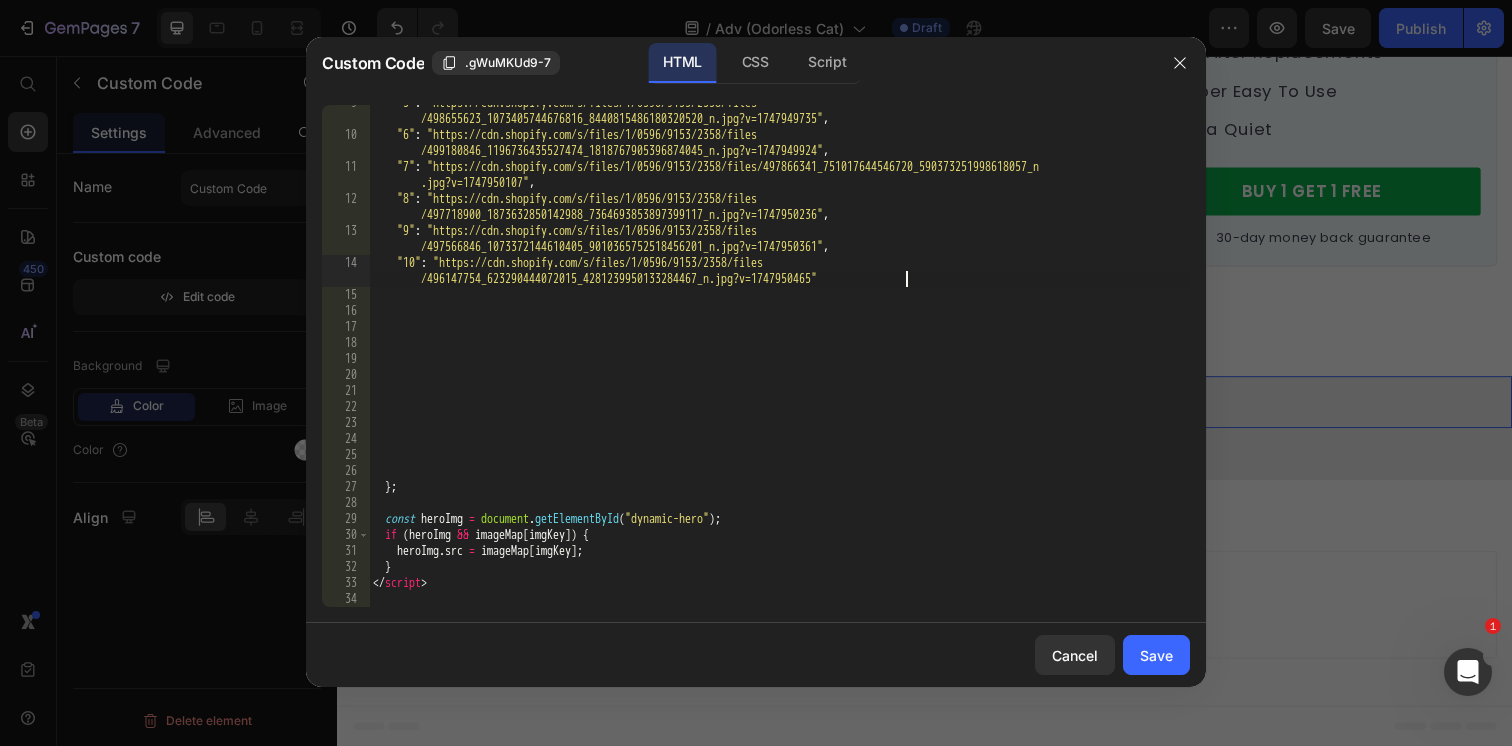 scroll, scrollTop: 154, scrollLeft: 0, axis: vertical 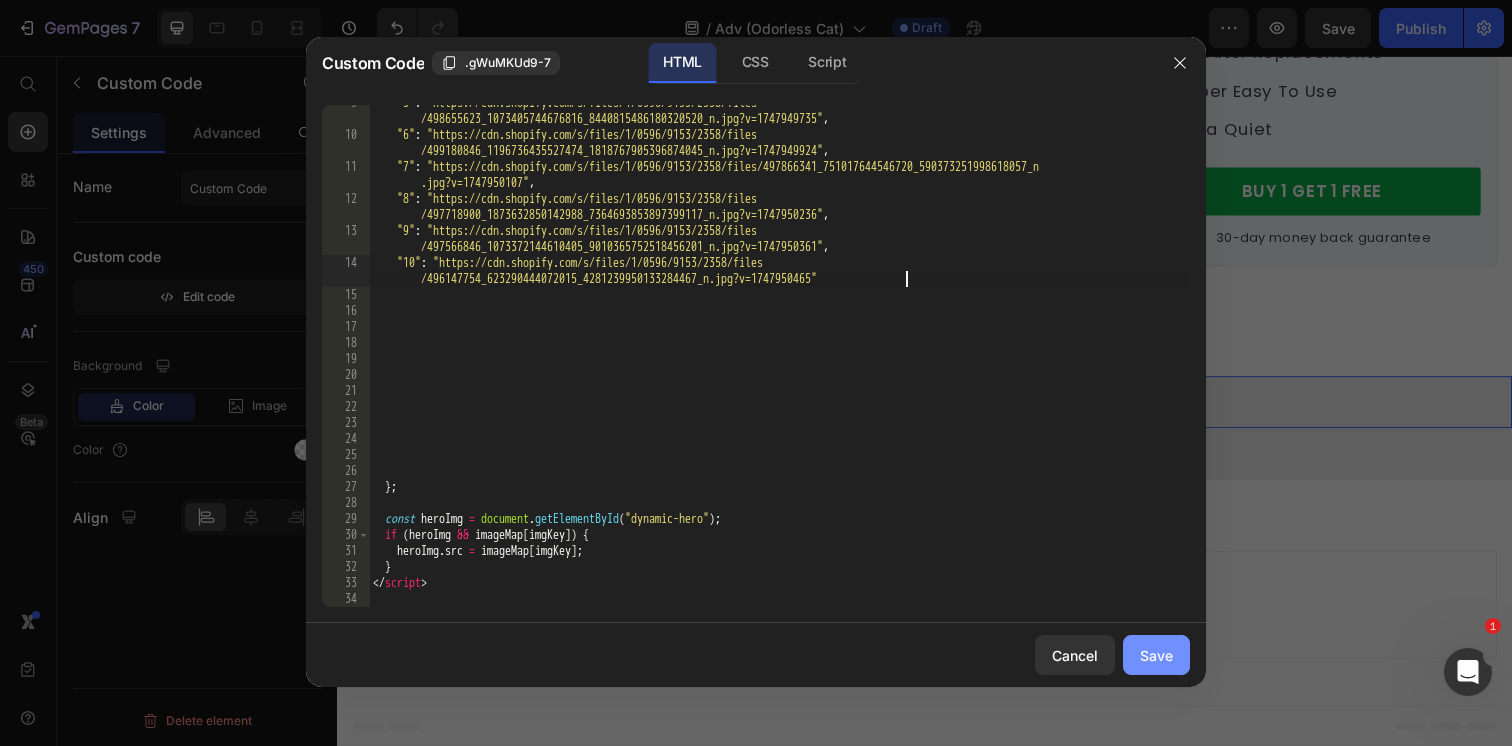 click on "Save" at bounding box center [1156, 655] 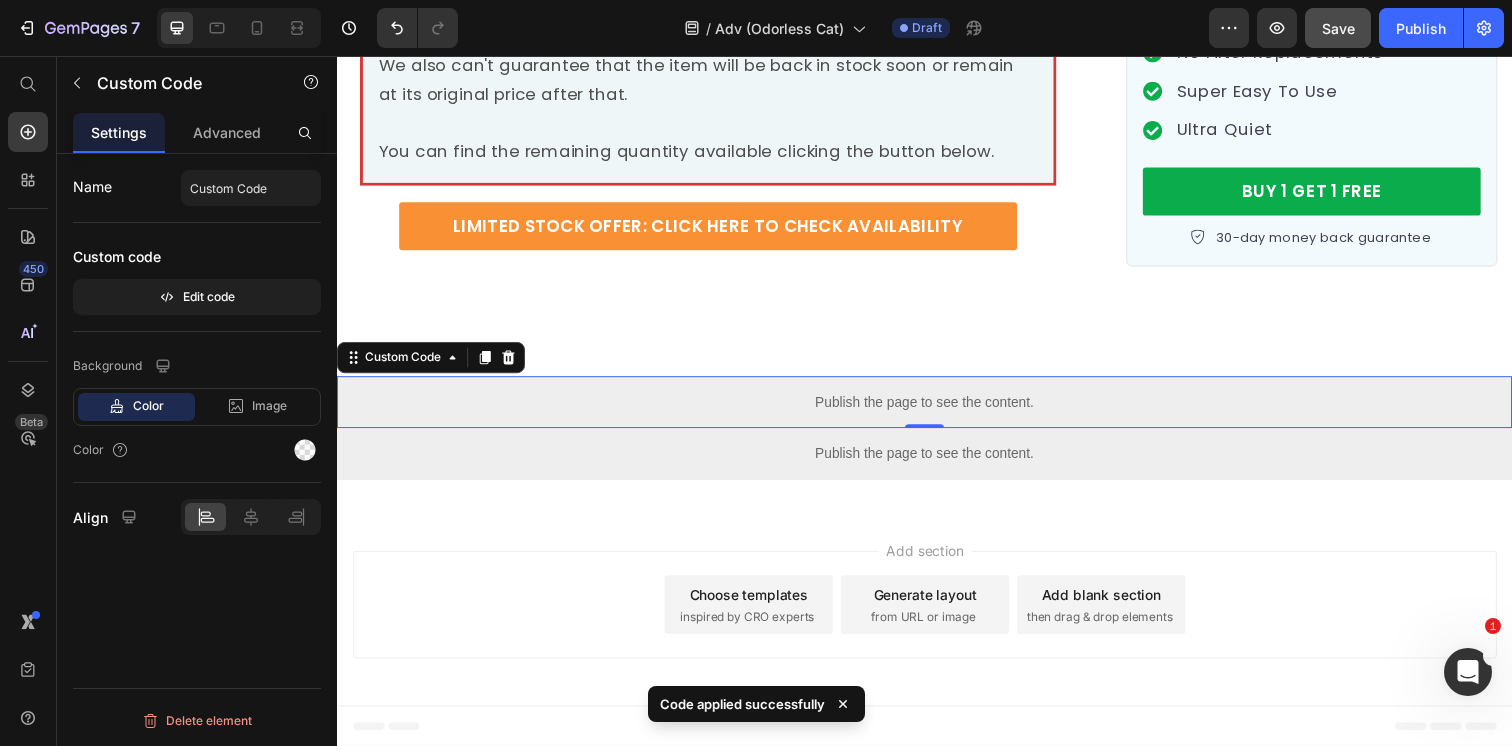 click on "Save" 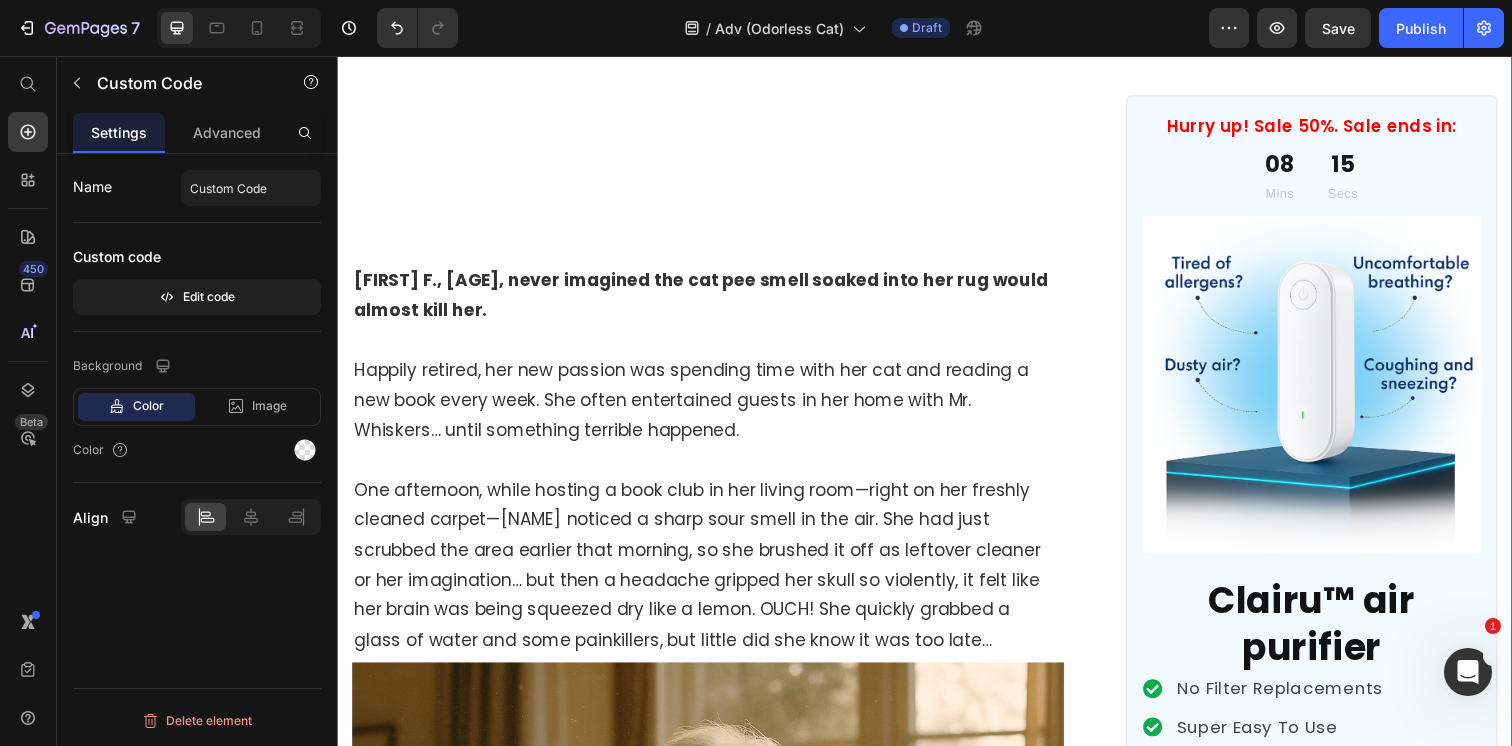 scroll, scrollTop: 475, scrollLeft: 0, axis: vertical 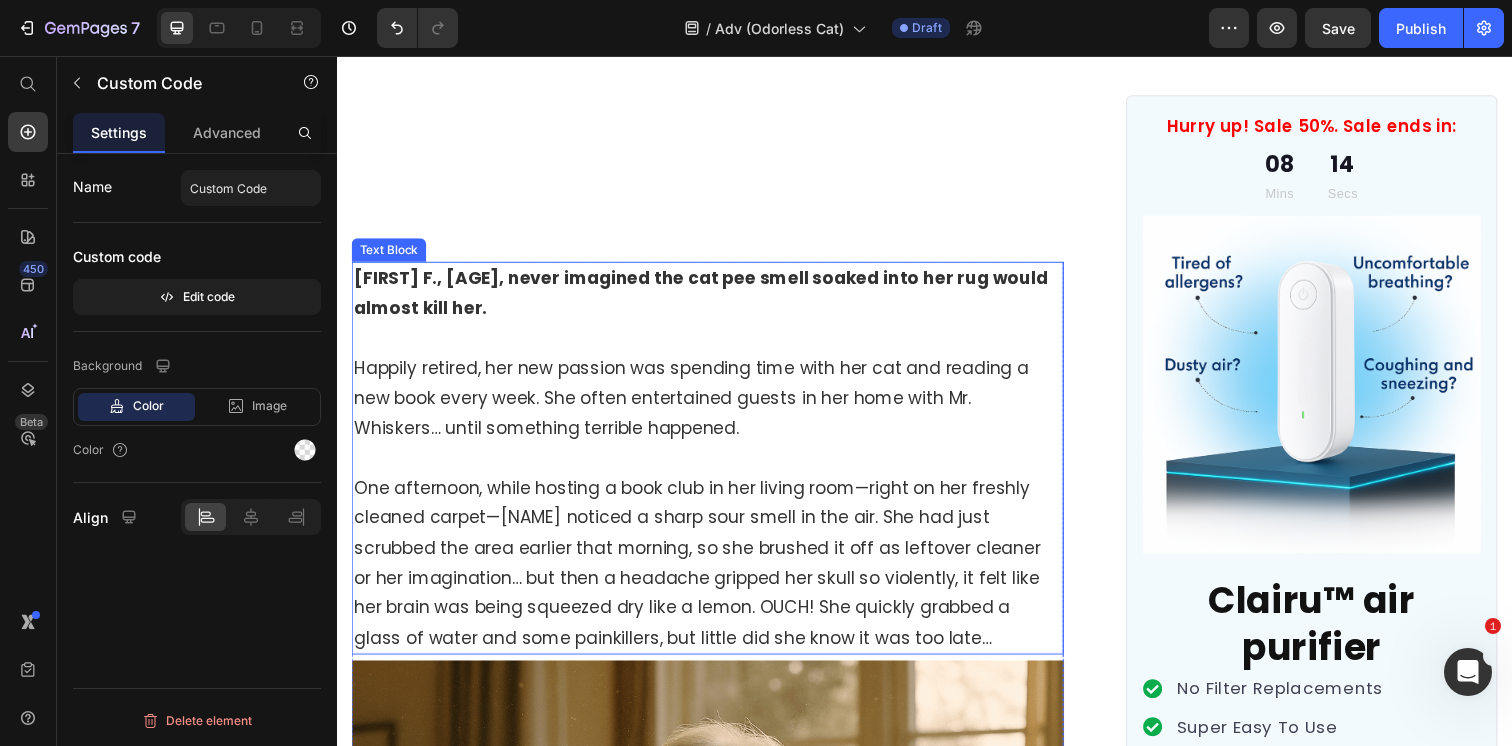 click on "[FIRST] F., [AGE], never imagined the cat pee smell soaked into her rug would almost kill her." at bounding box center [708, 298] 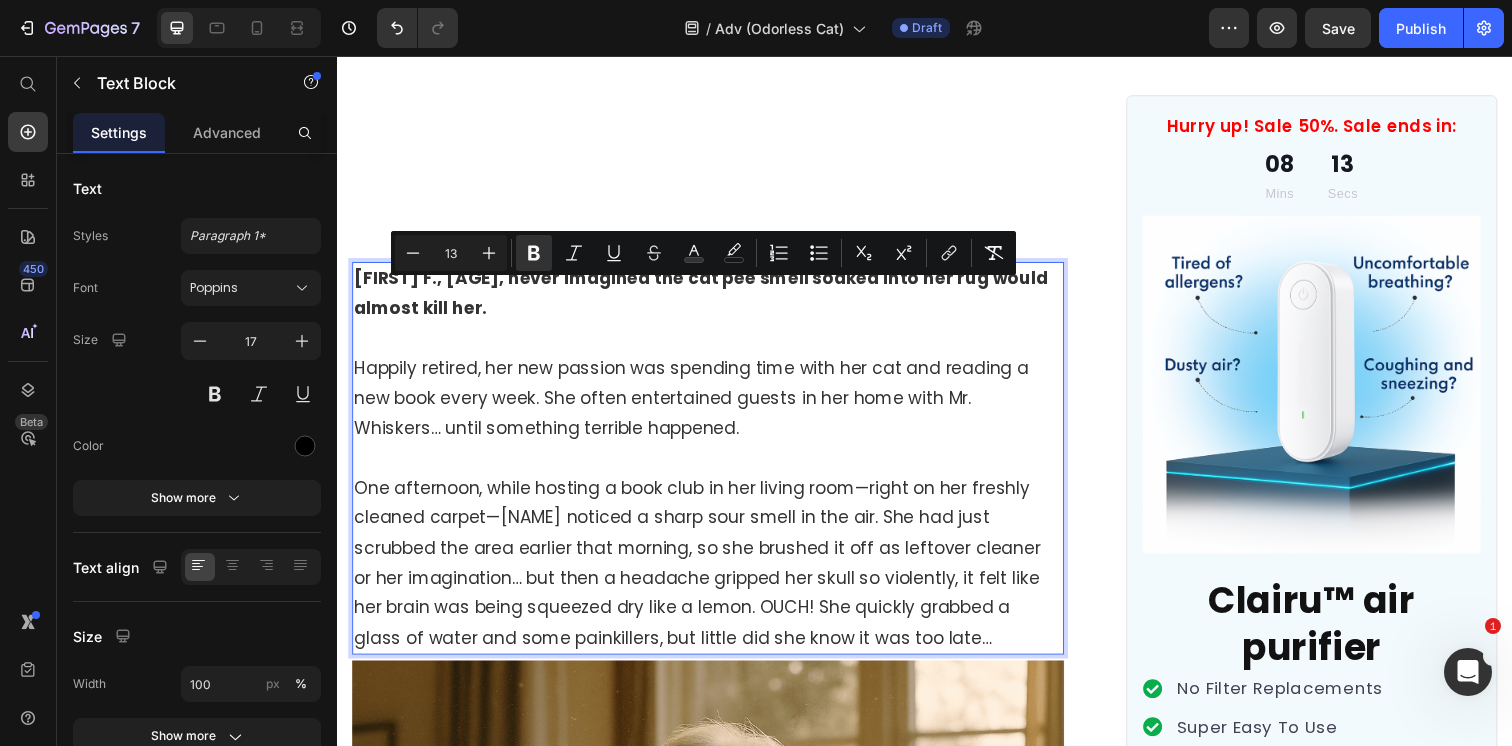 click on "[FIRST] F., [AGE], never imagined the cat pee smell soaked into her rug would almost kill her." at bounding box center (715, 298) 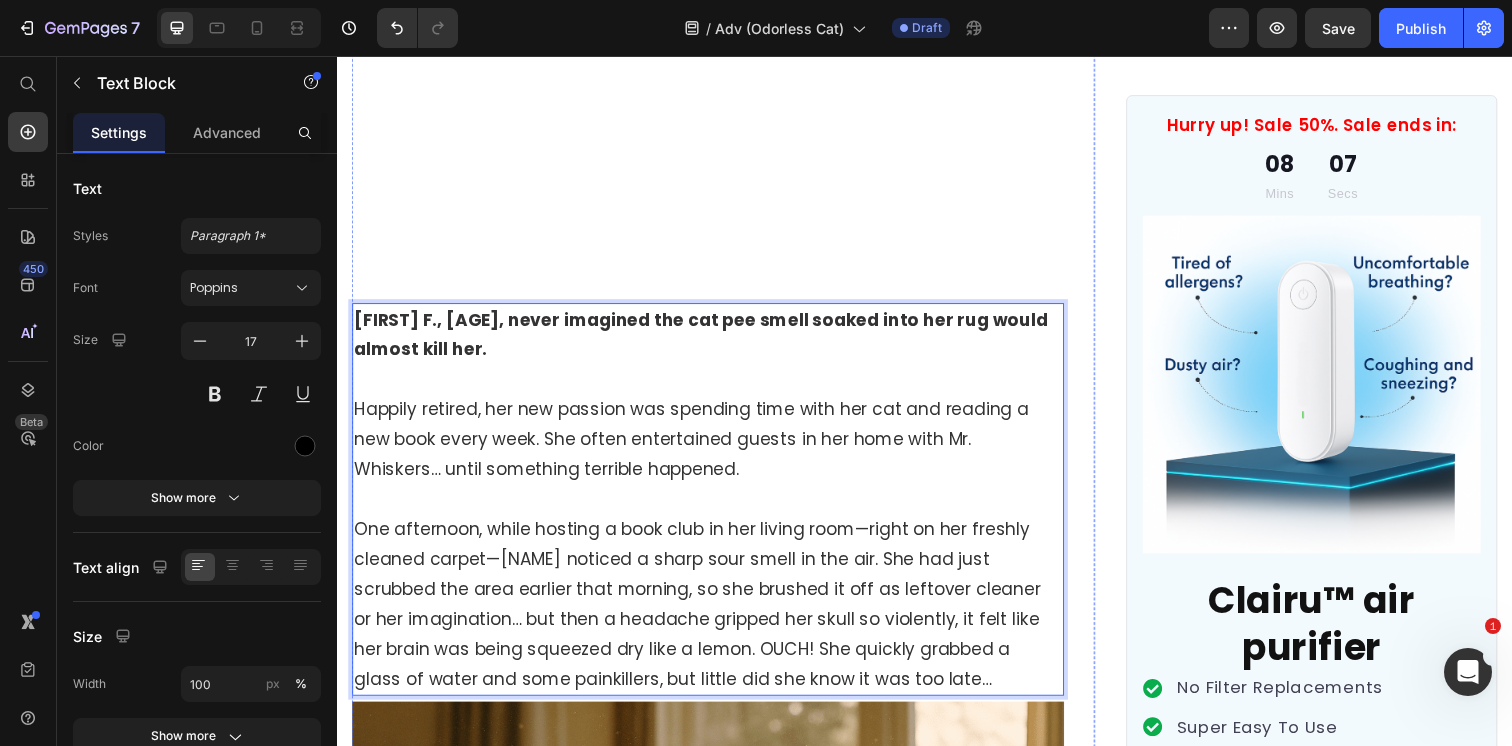 scroll, scrollTop: 416, scrollLeft: 0, axis: vertical 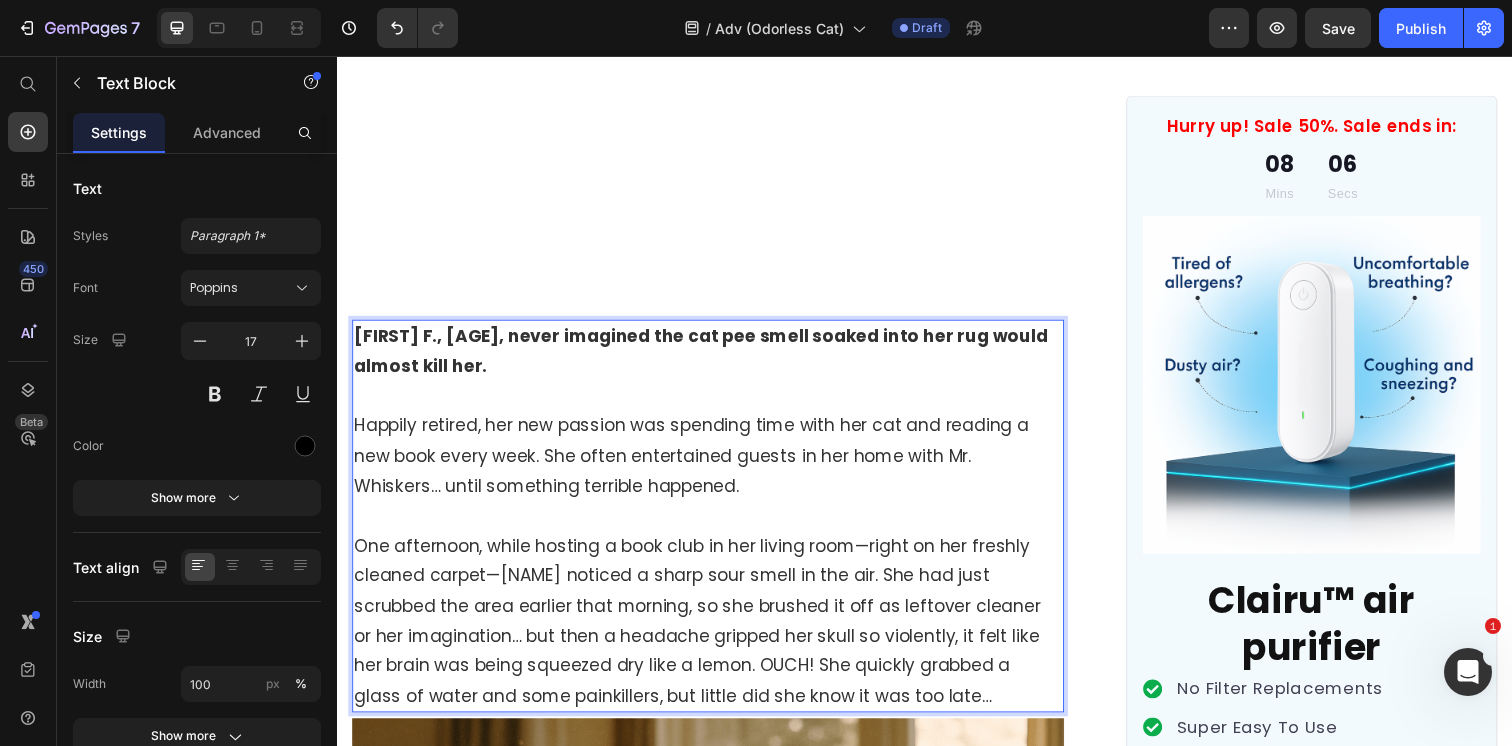 click on "[FIRST] F., [AGE], never imagined the cat pee smell soaked into her rug would almost kill her." at bounding box center (708, 357) 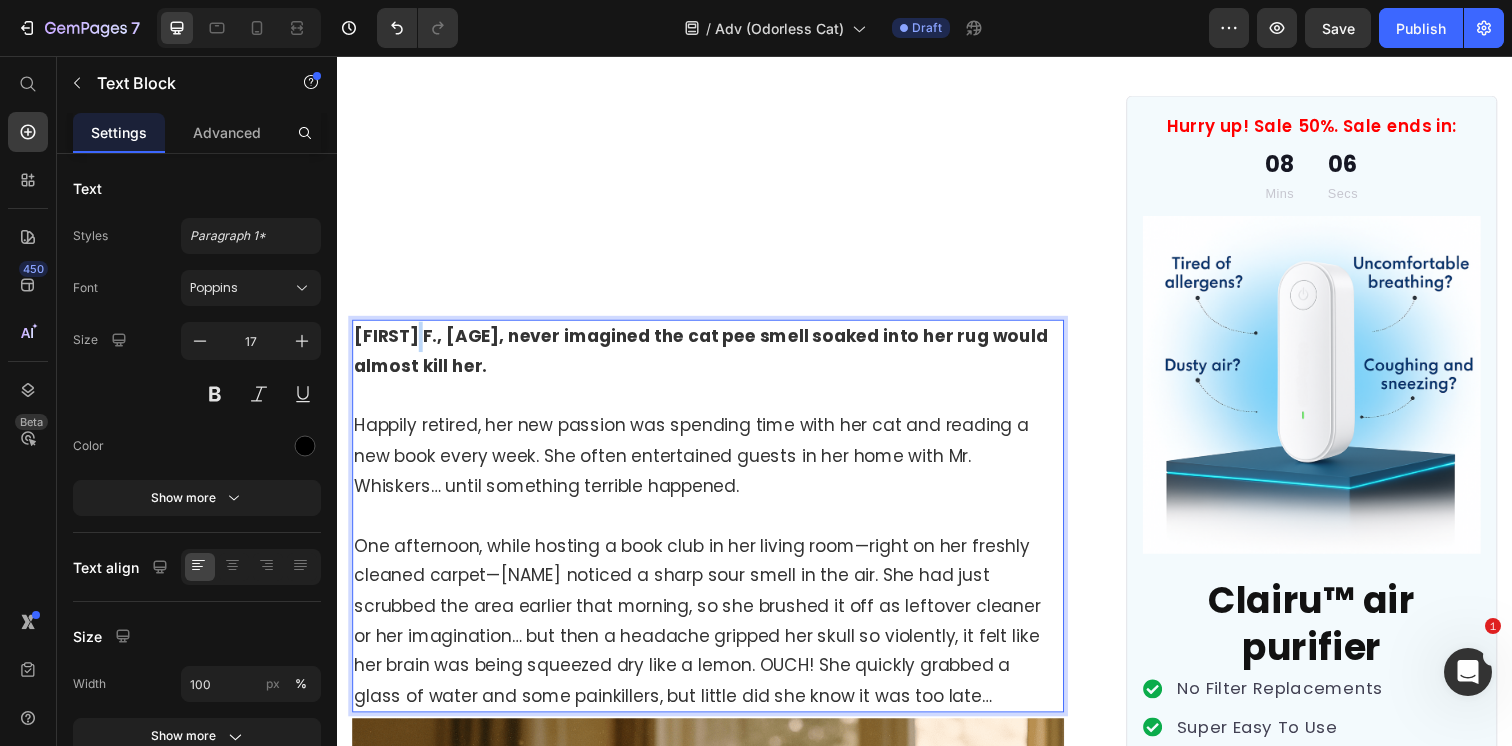 click on "[FIRST] F., [AGE], never imagined the cat pee smell soaked into her rug would almost kill her." at bounding box center [708, 357] 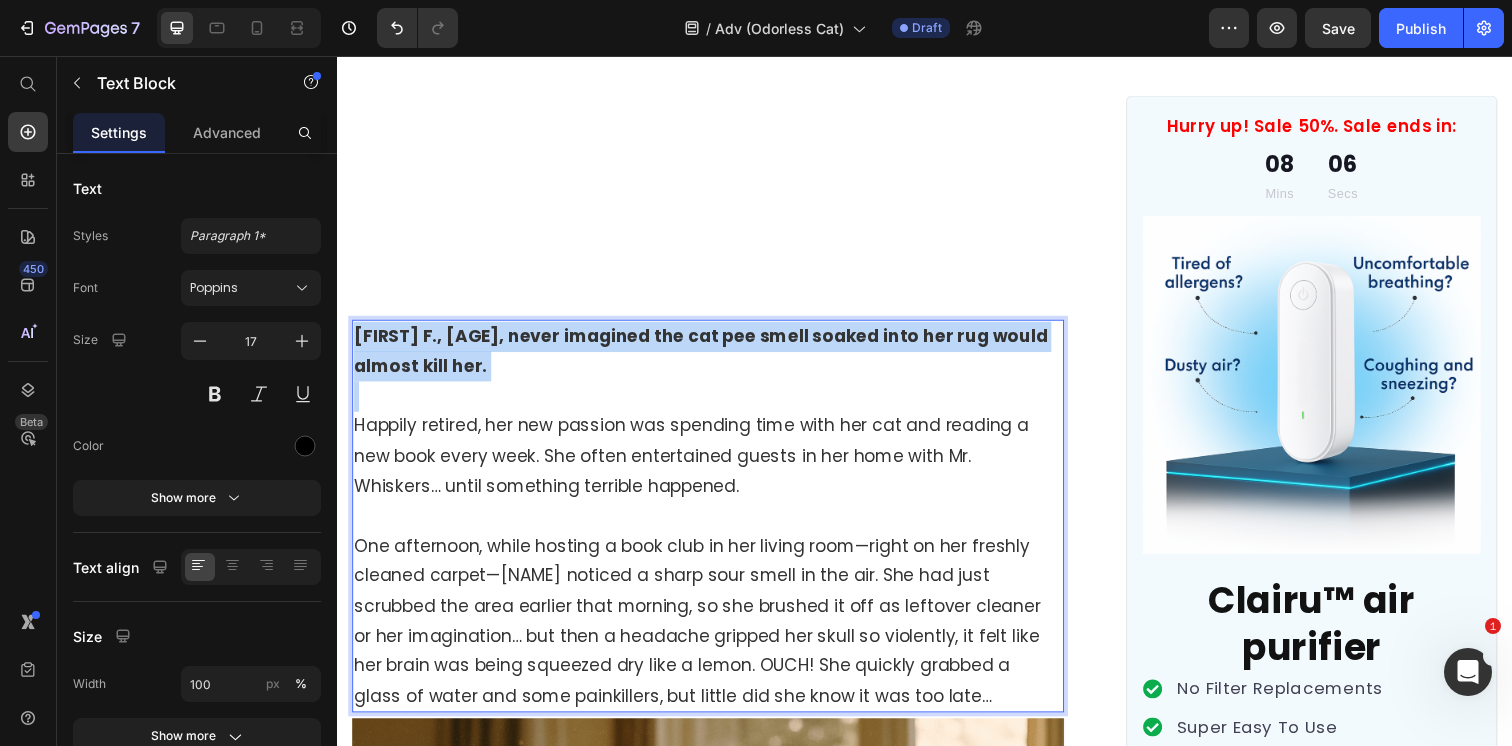 click on "[FIRST] F., [AGE], never imagined the cat pee smell soaked into her rug would almost kill her." at bounding box center (708, 357) 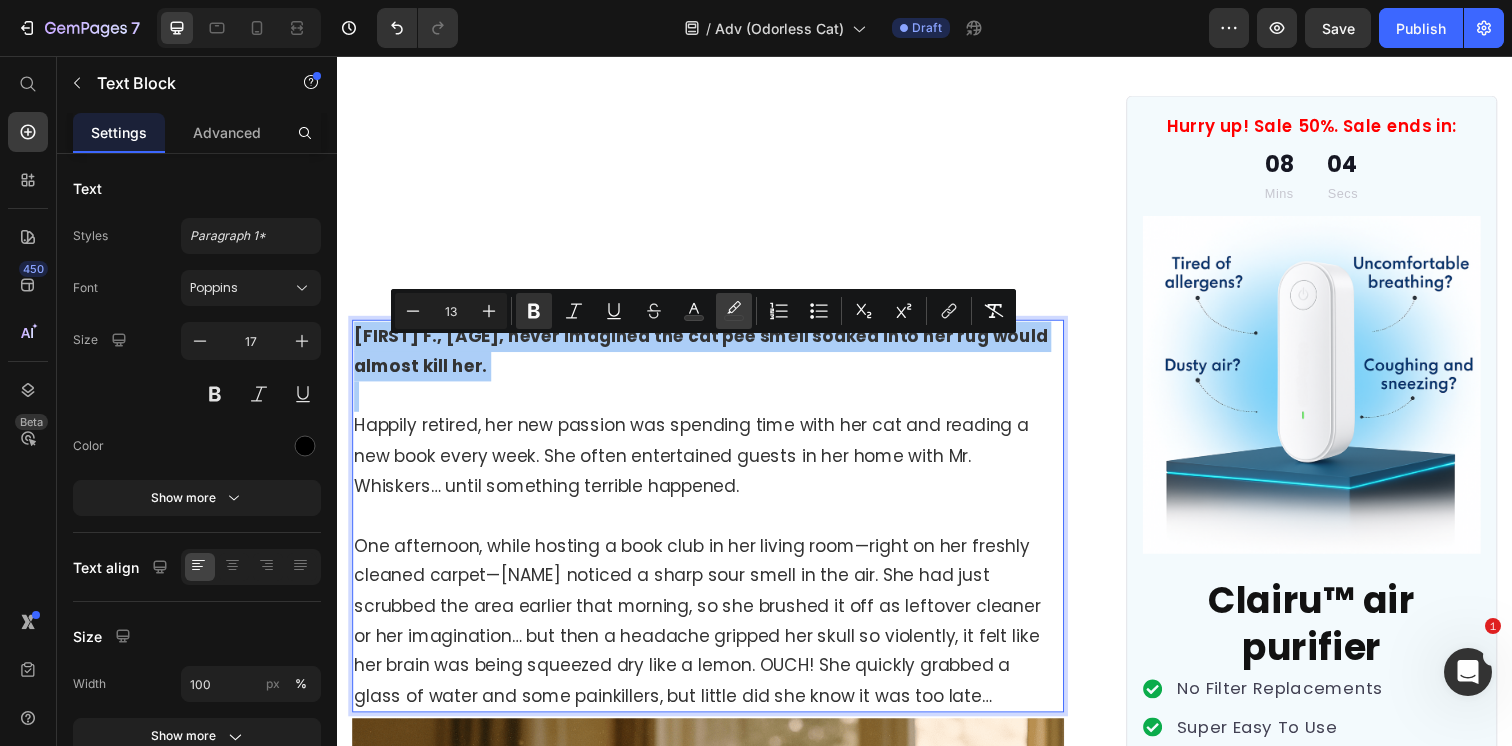 click on "color" at bounding box center (734, 311) 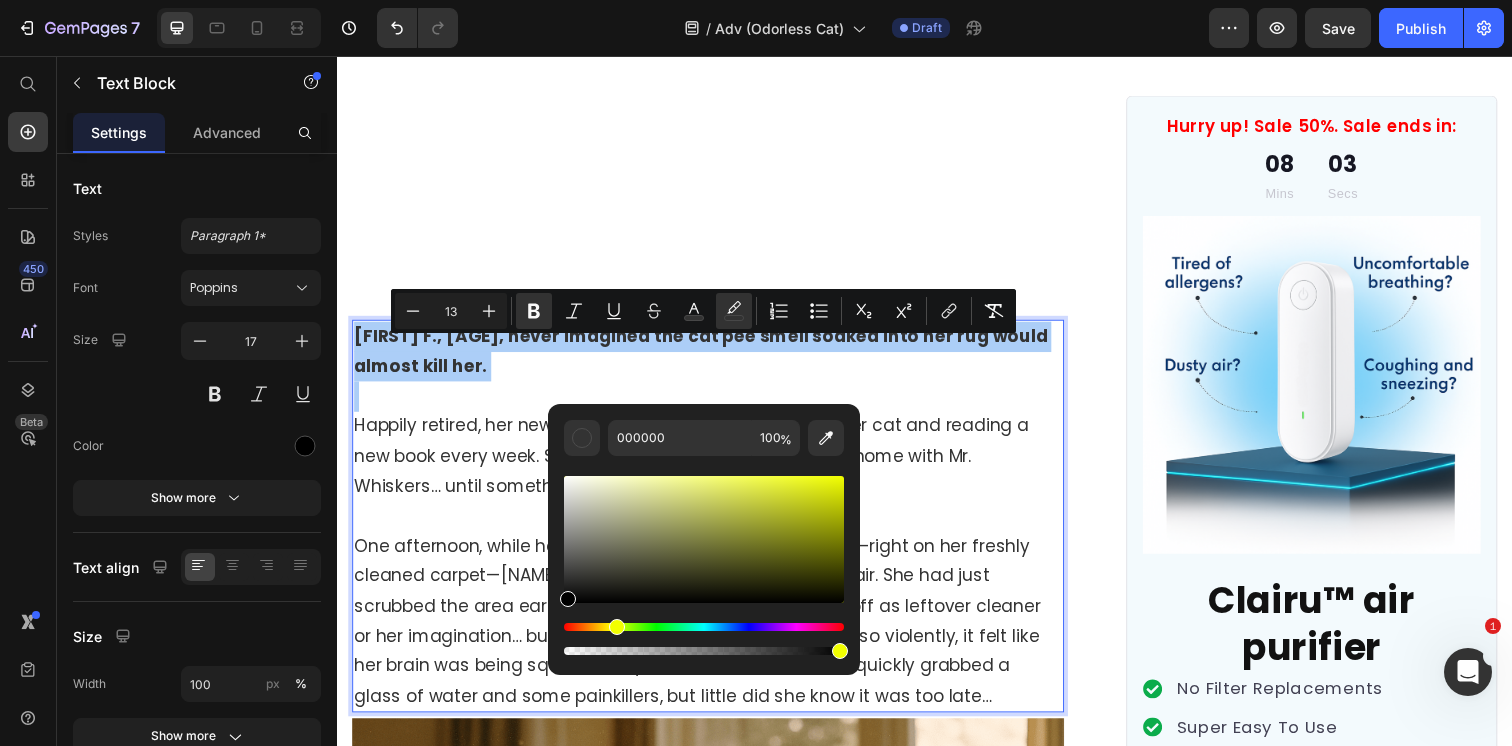 click at bounding box center [704, 627] 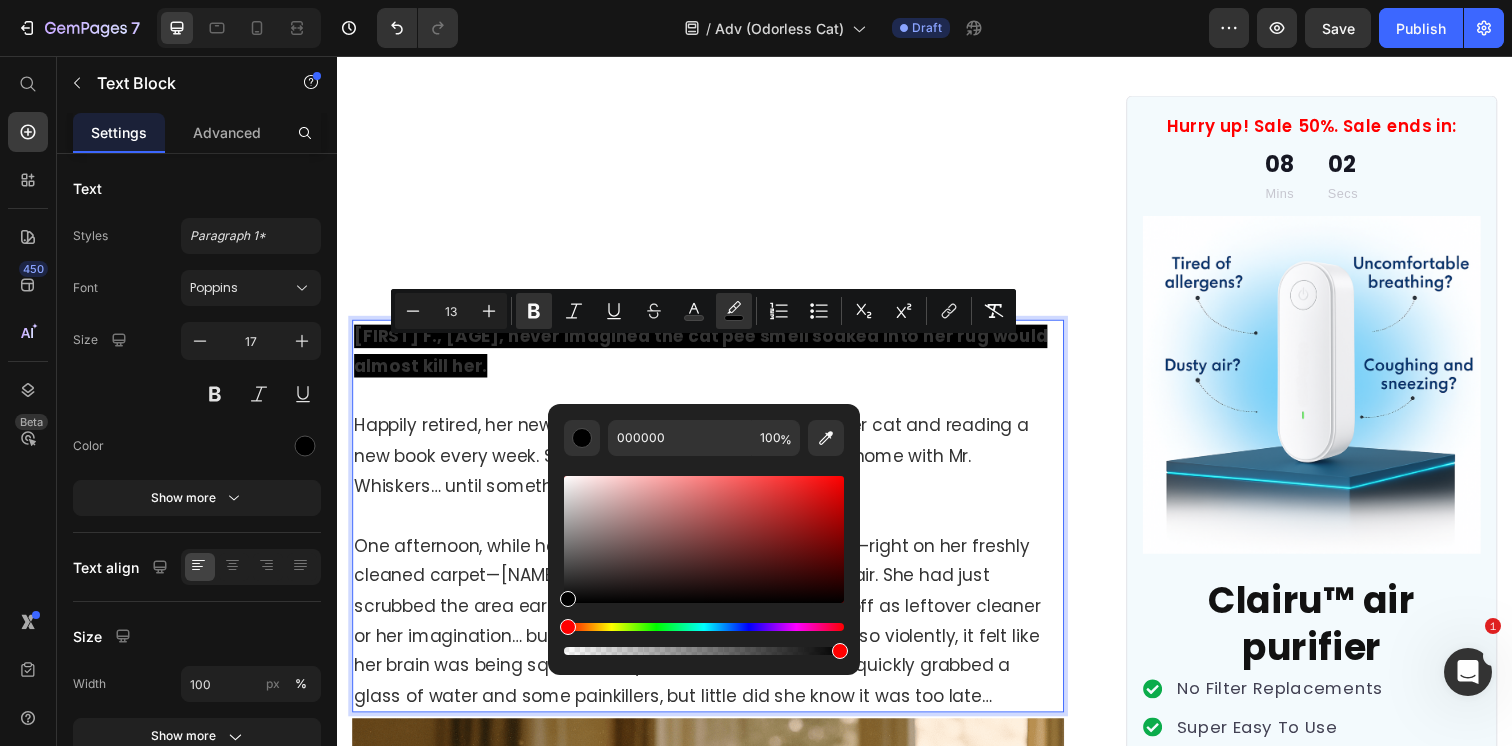 click at bounding box center [704, 627] 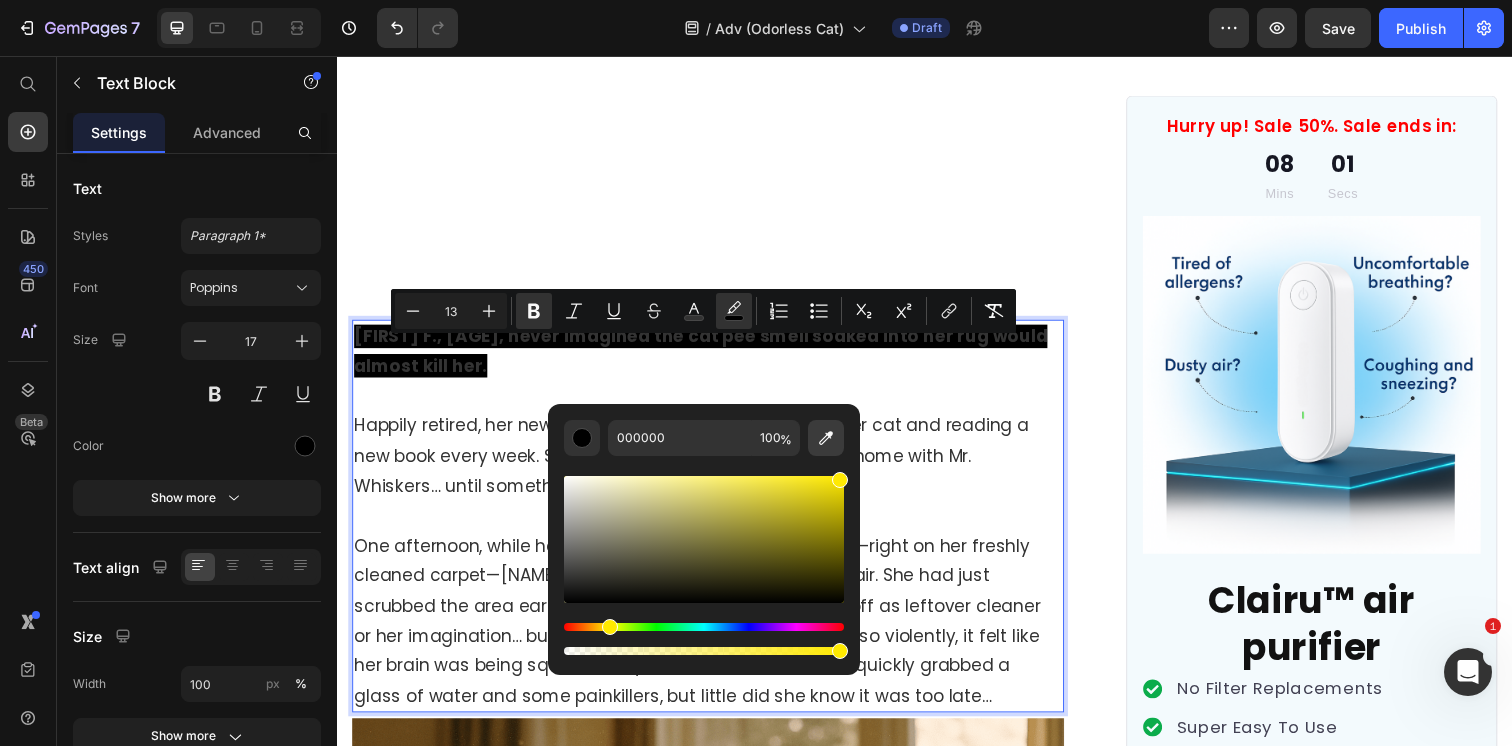 drag, startPoint x: 749, startPoint y: 545, endPoint x: 843, endPoint y: 434, distance: 145.45447 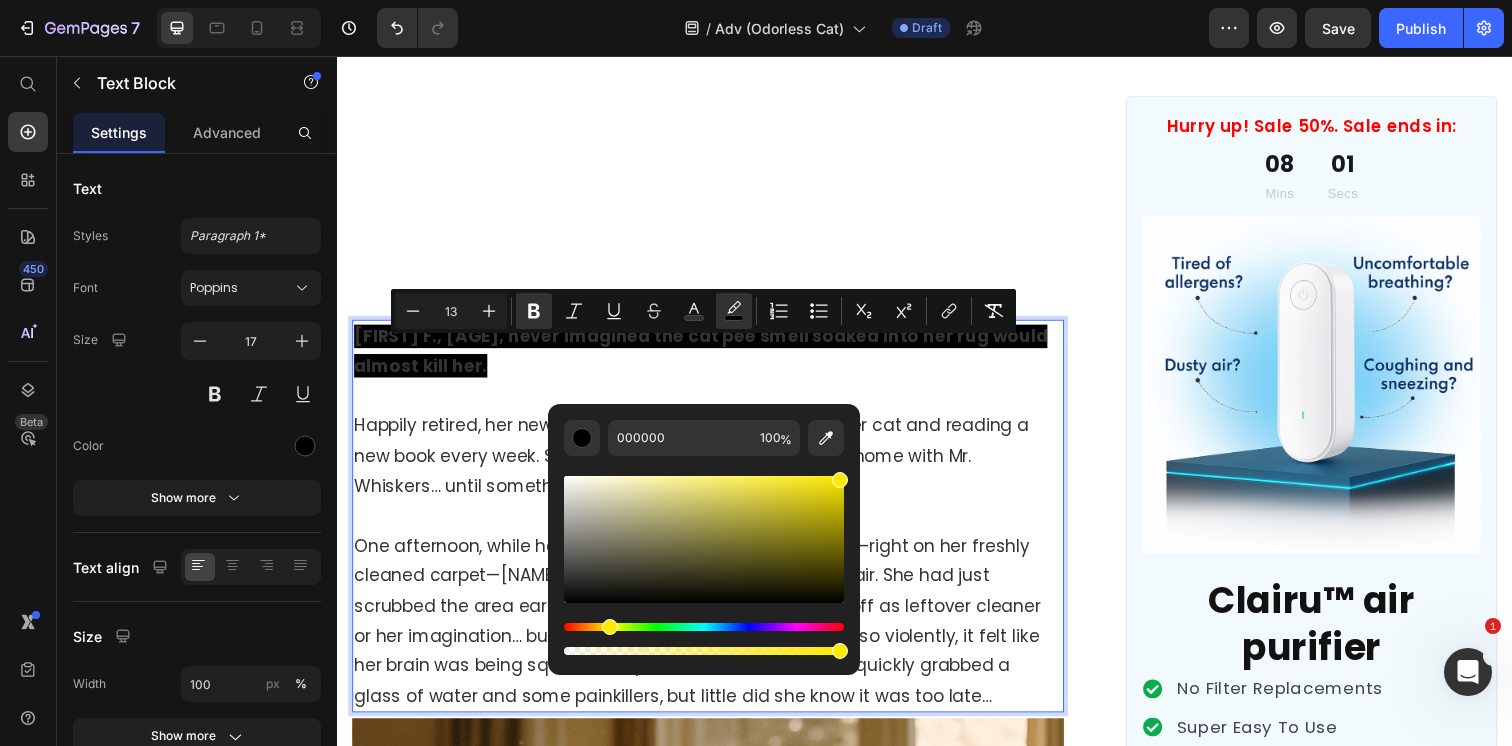 type on "FFE902" 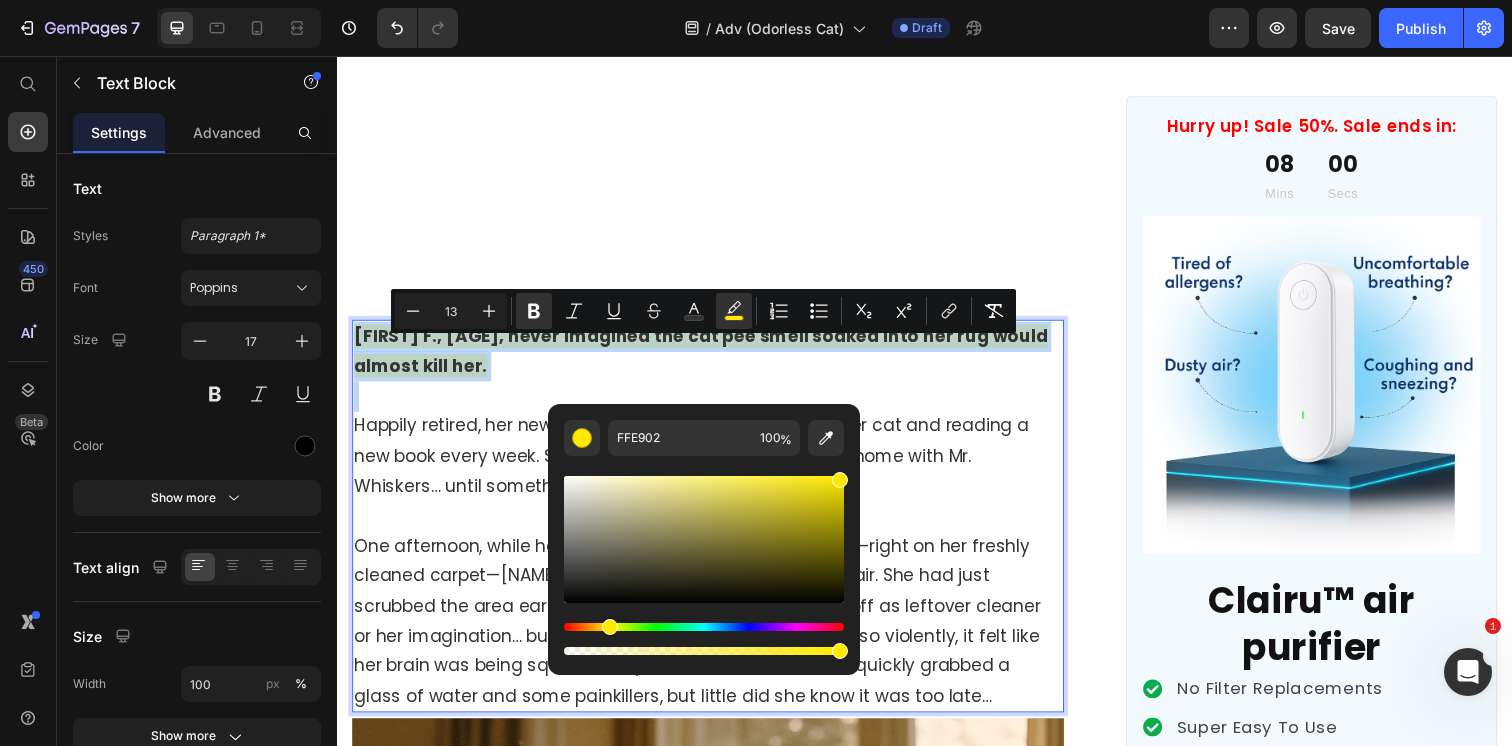 click on "[FIRST] F., [AGE], never imagined the cat pee smell soaked into her rug would almost kill her." at bounding box center [715, 357] 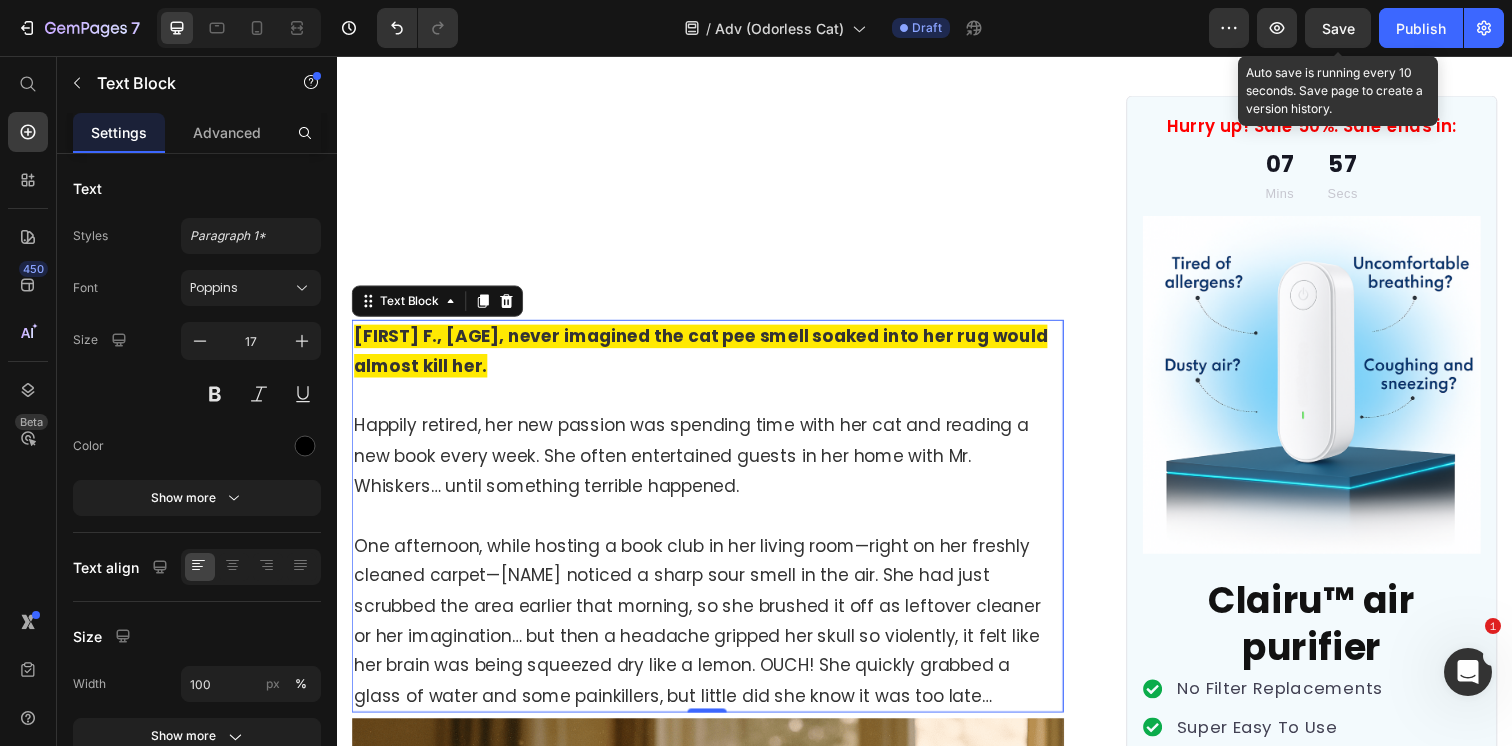 click on "Save" at bounding box center (1338, 28) 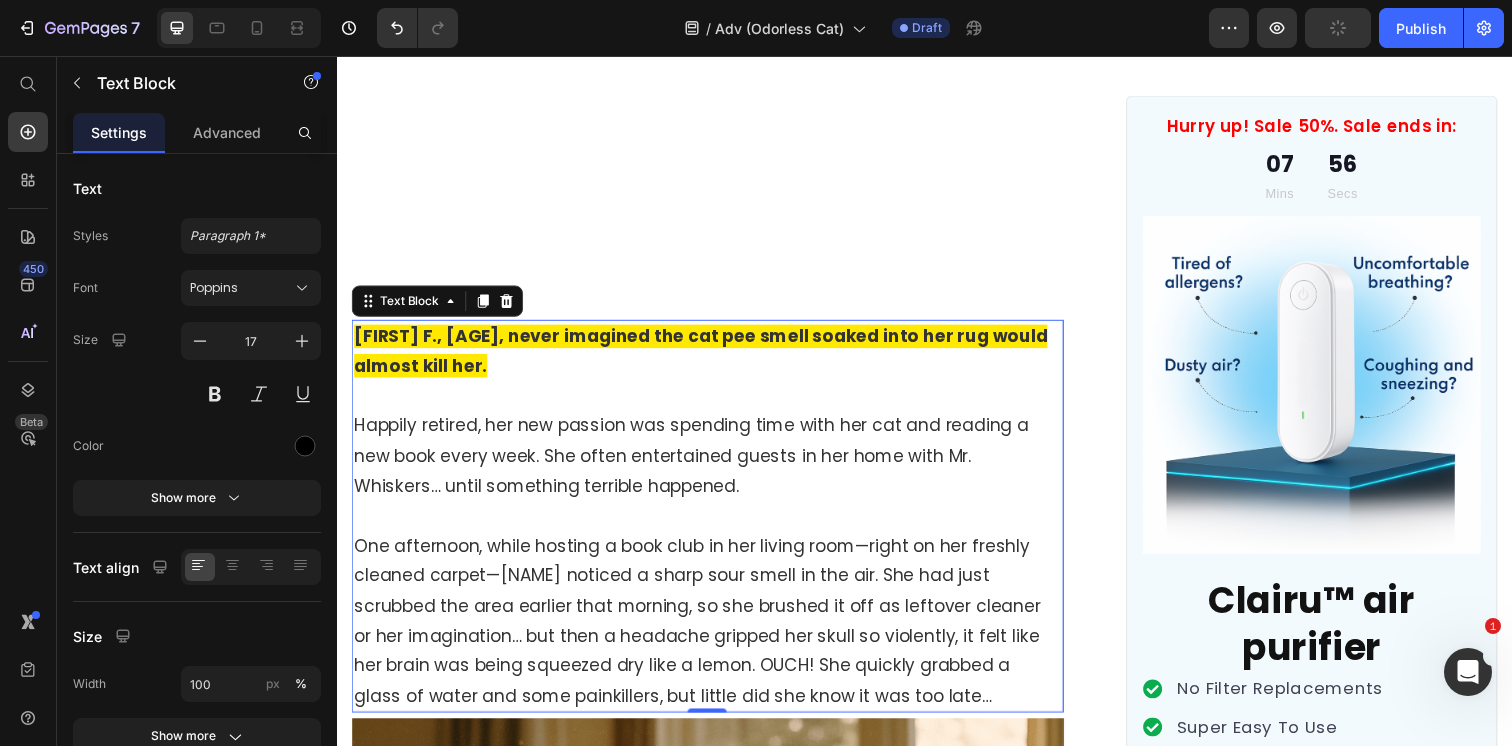 click on "[FIRST] F., [AGE], never imagined the cat pee smell soaked into her rug would almost kill her." at bounding box center [715, 357] 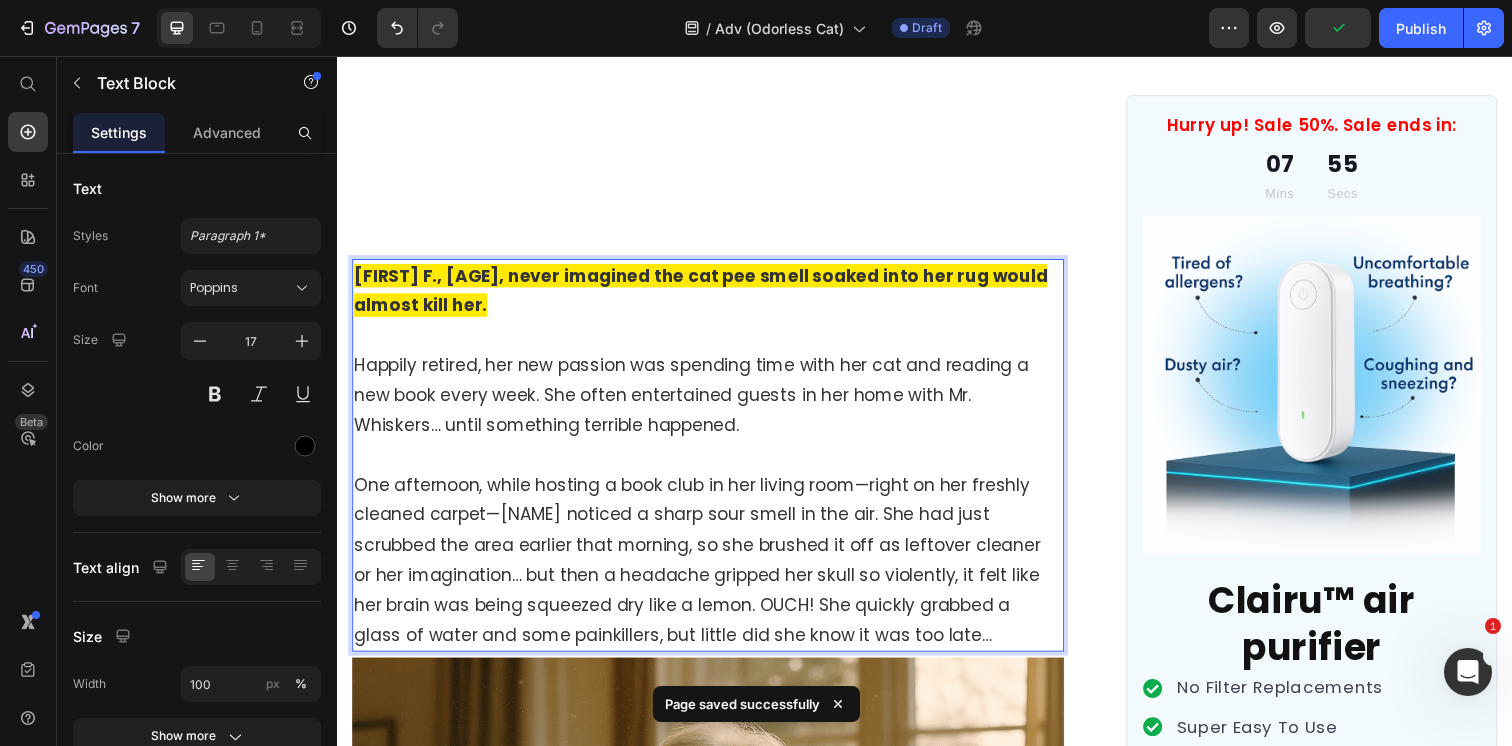 scroll, scrollTop: 505, scrollLeft: 0, axis: vertical 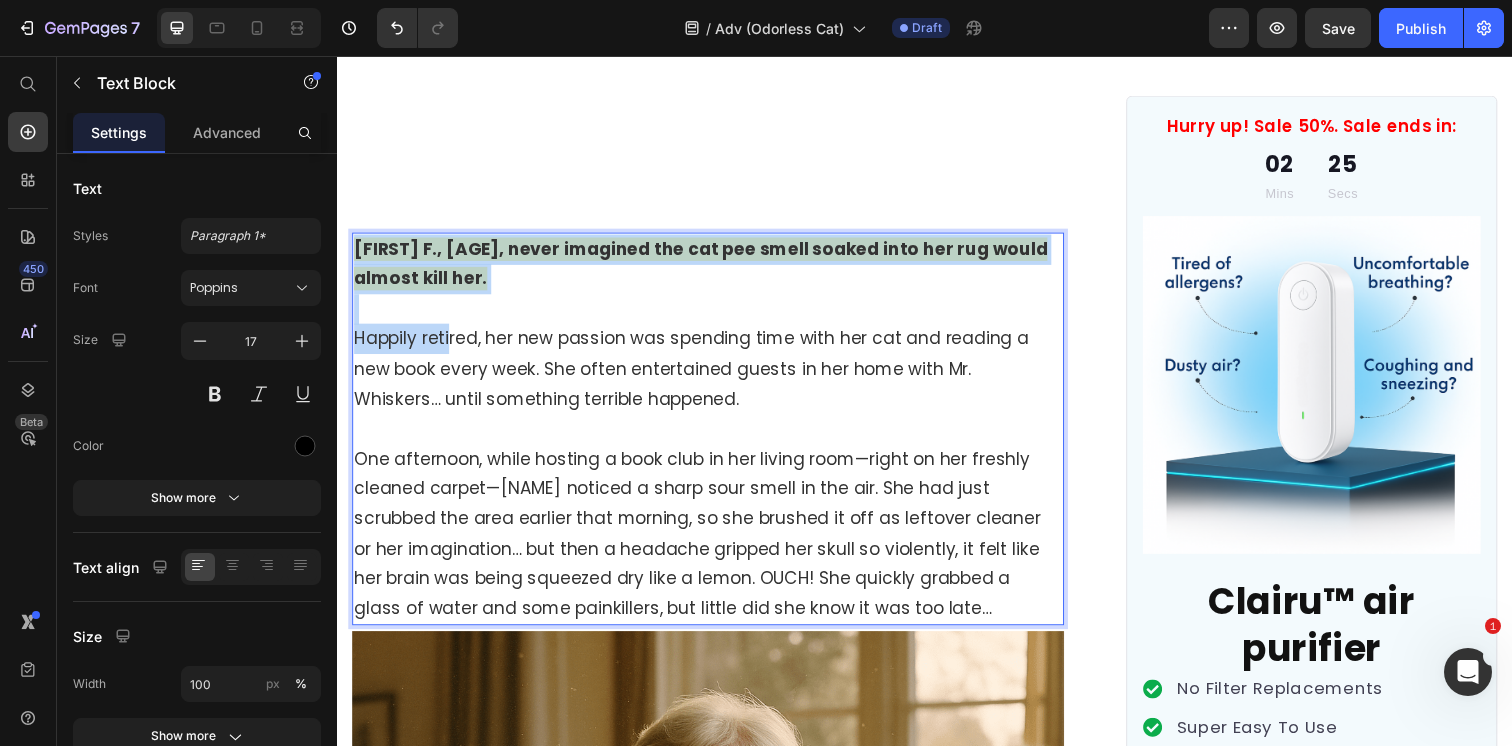 drag, startPoint x: 358, startPoint y: 269, endPoint x: 452, endPoint y: 365, distance: 134.35773 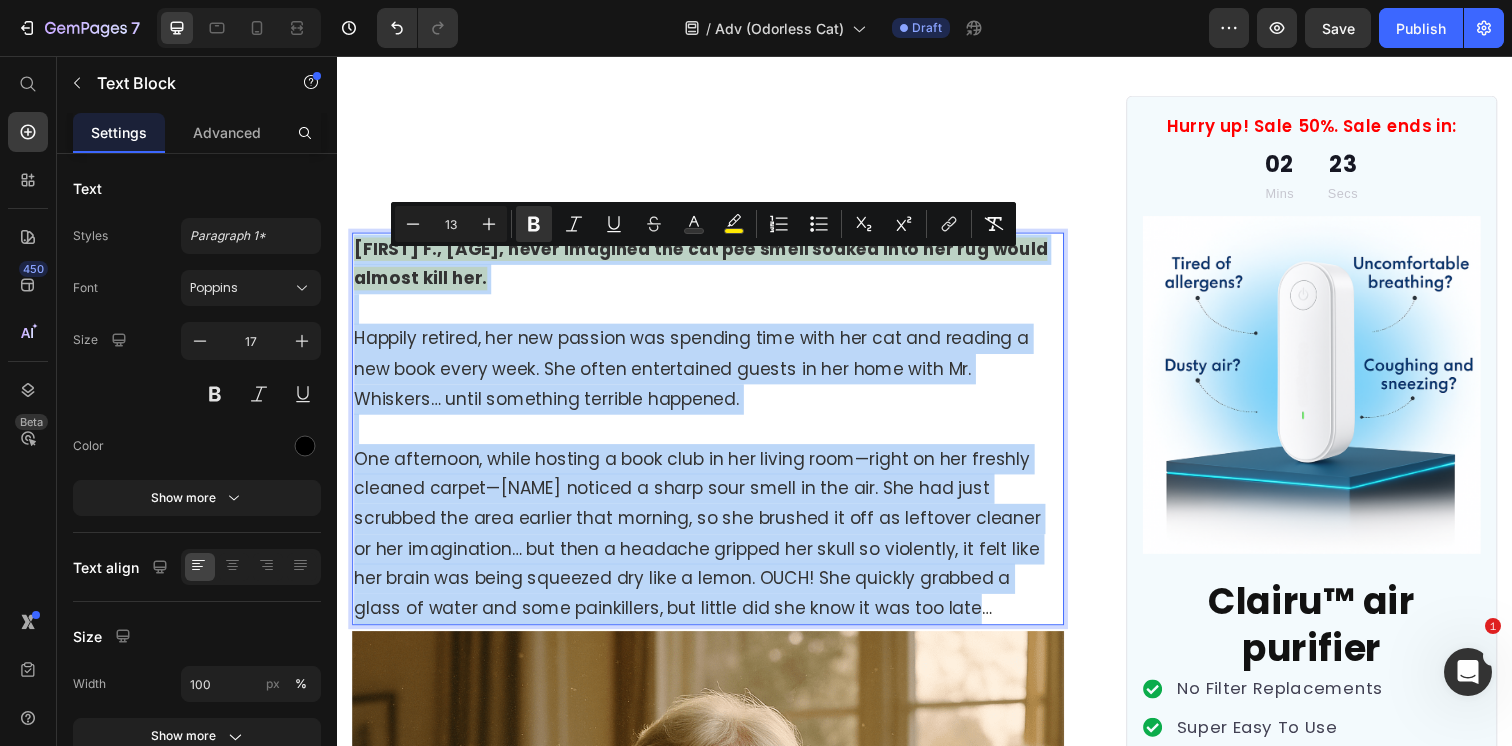 click on "One afternoon, while hosting a book club in her living room—right on her freshly cleaned carpet—[NAME] noticed a sharp sour smell in the air. She had just scrubbed the area earlier that morning, so she brushed it off as leftover cleaner or her imagination… but then a headache gripped her skull so violently, it felt like her brain was being squeezed dry like a lemon. OUCH! She quickly grabbed a glass of water and some painkillers, but little did she know it was too late…" at bounding box center [715, 528] 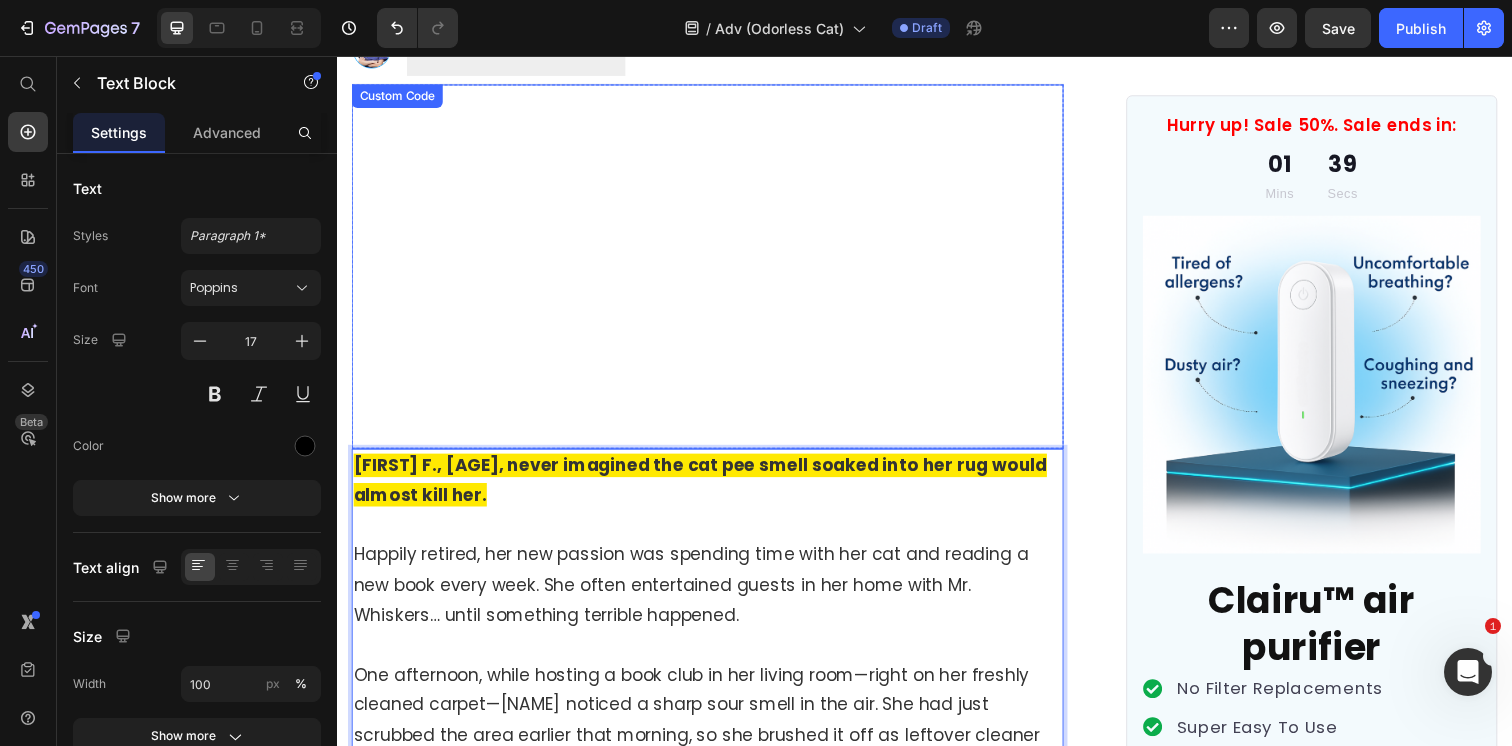 scroll, scrollTop: 290, scrollLeft: 0, axis: vertical 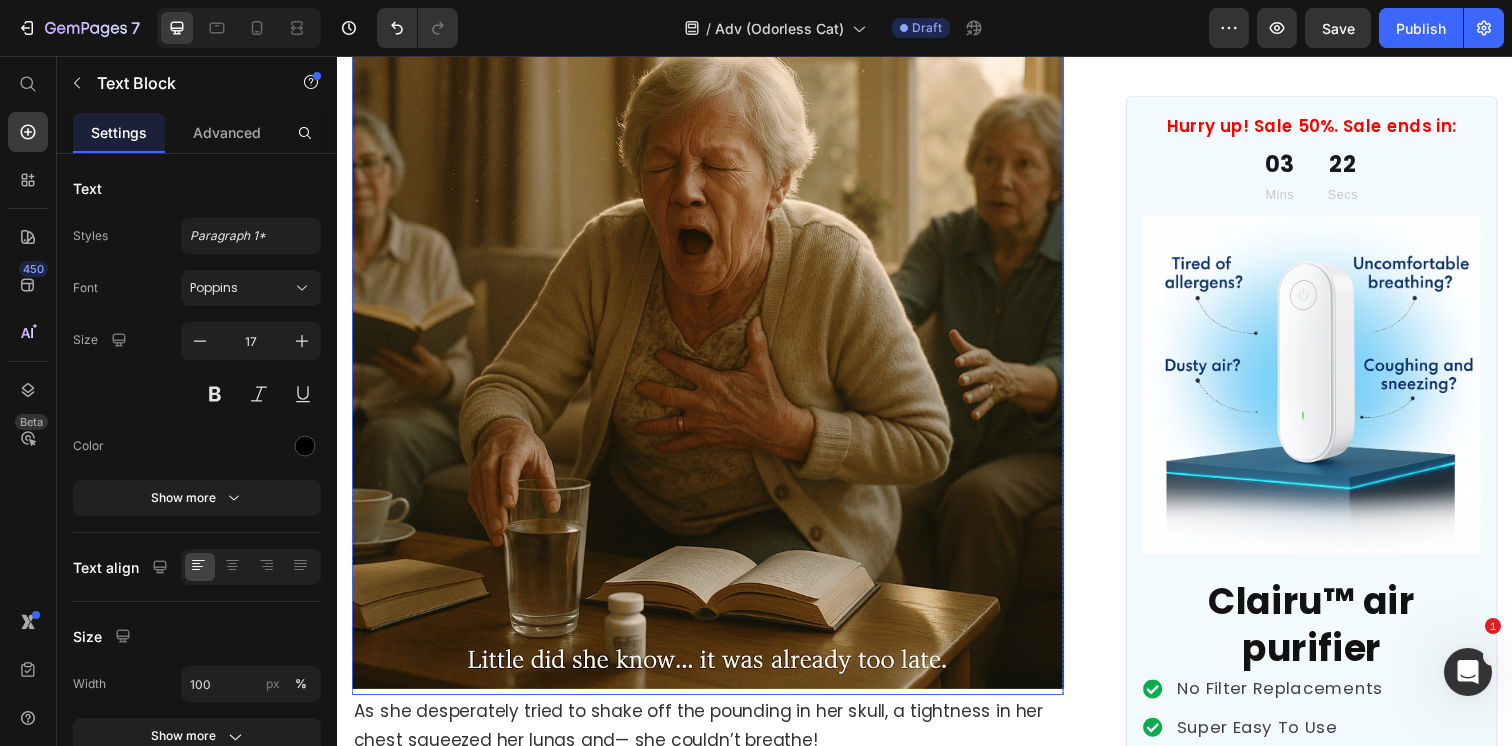 click at bounding box center [715, 338] 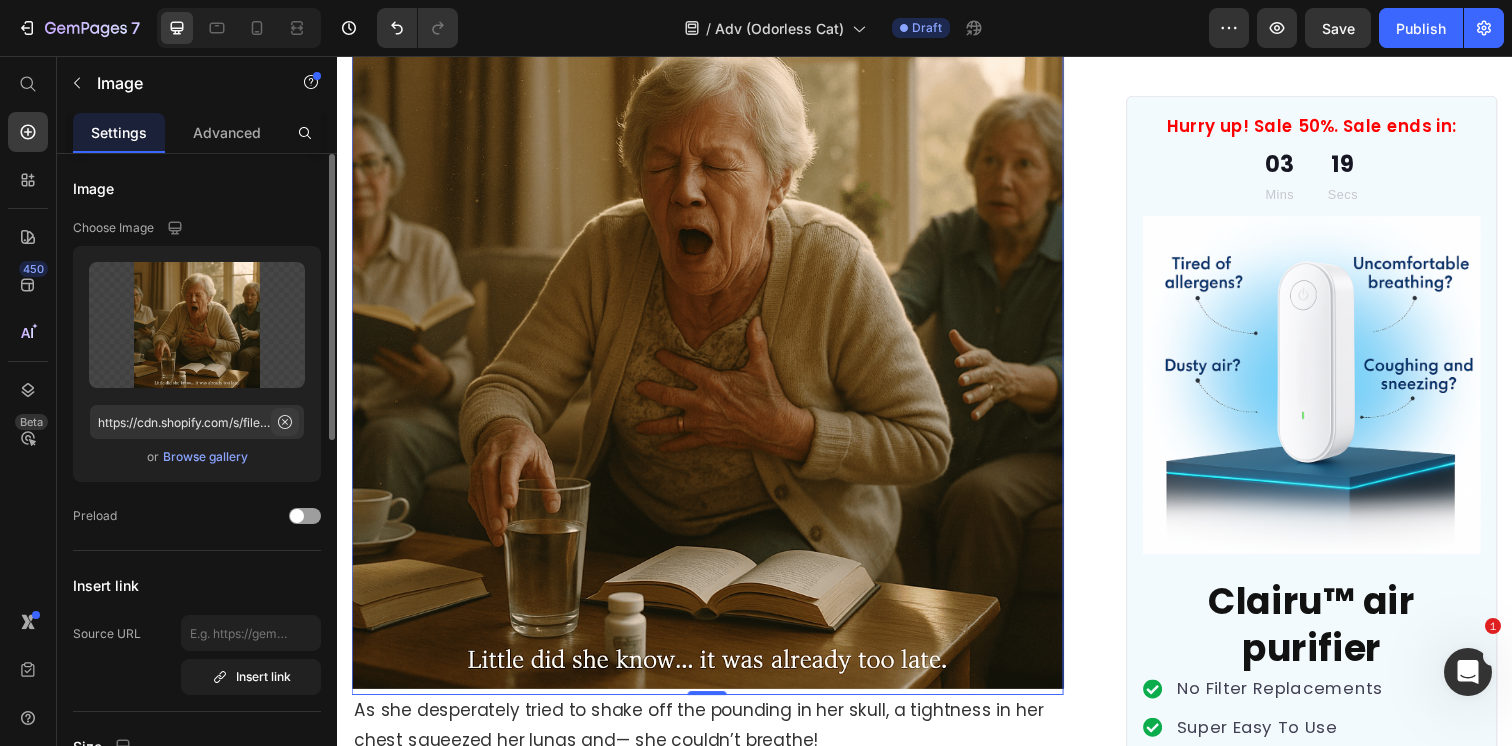 click 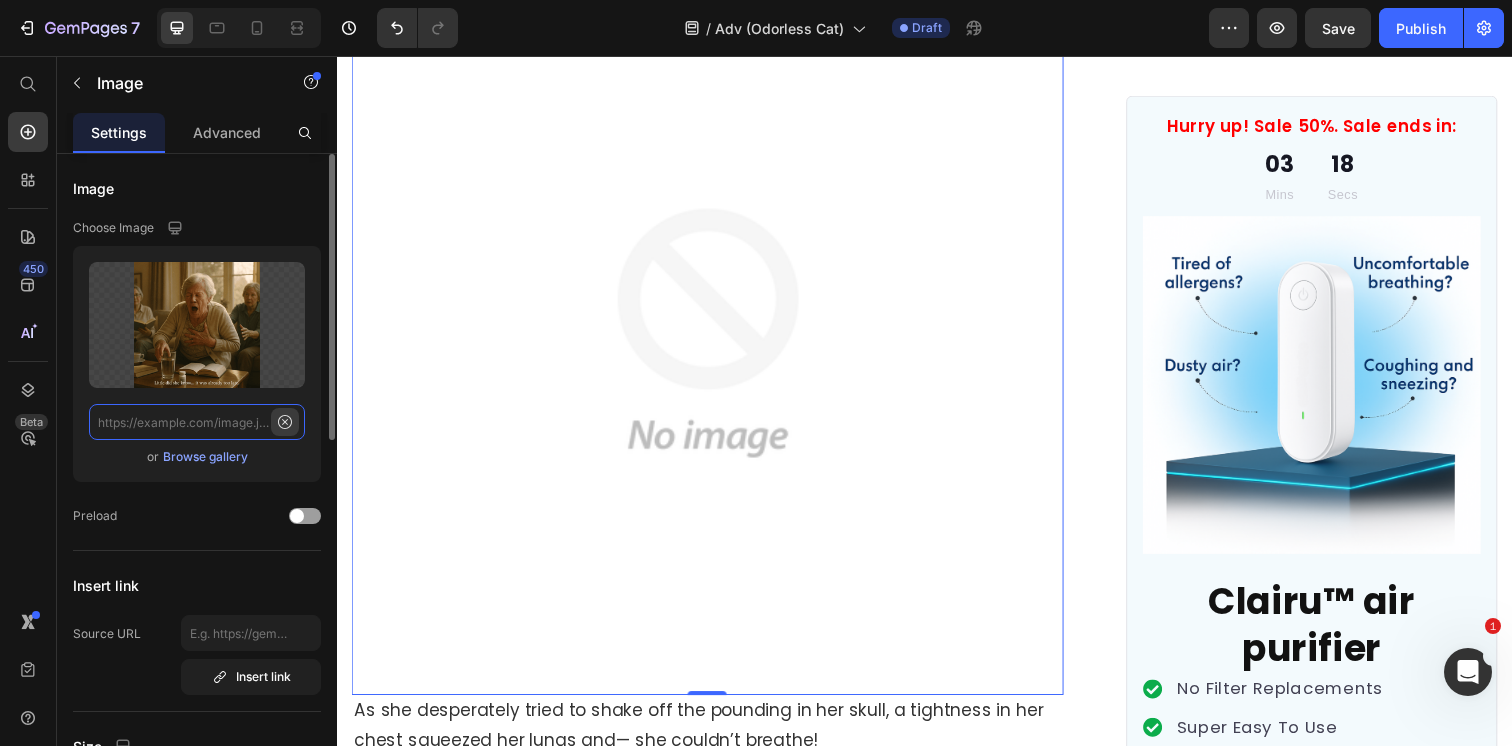 scroll, scrollTop: 0, scrollLeft: 0, axis: both 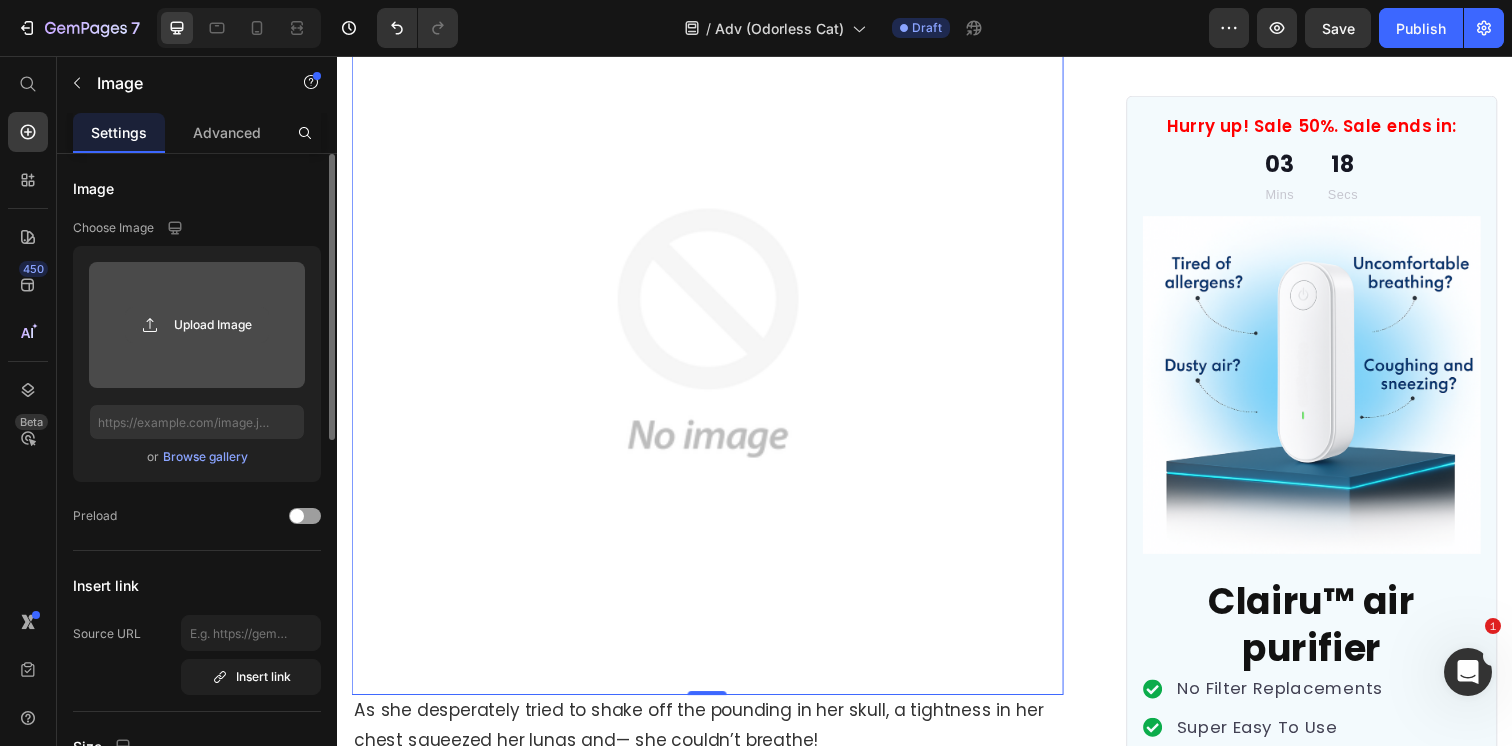 click 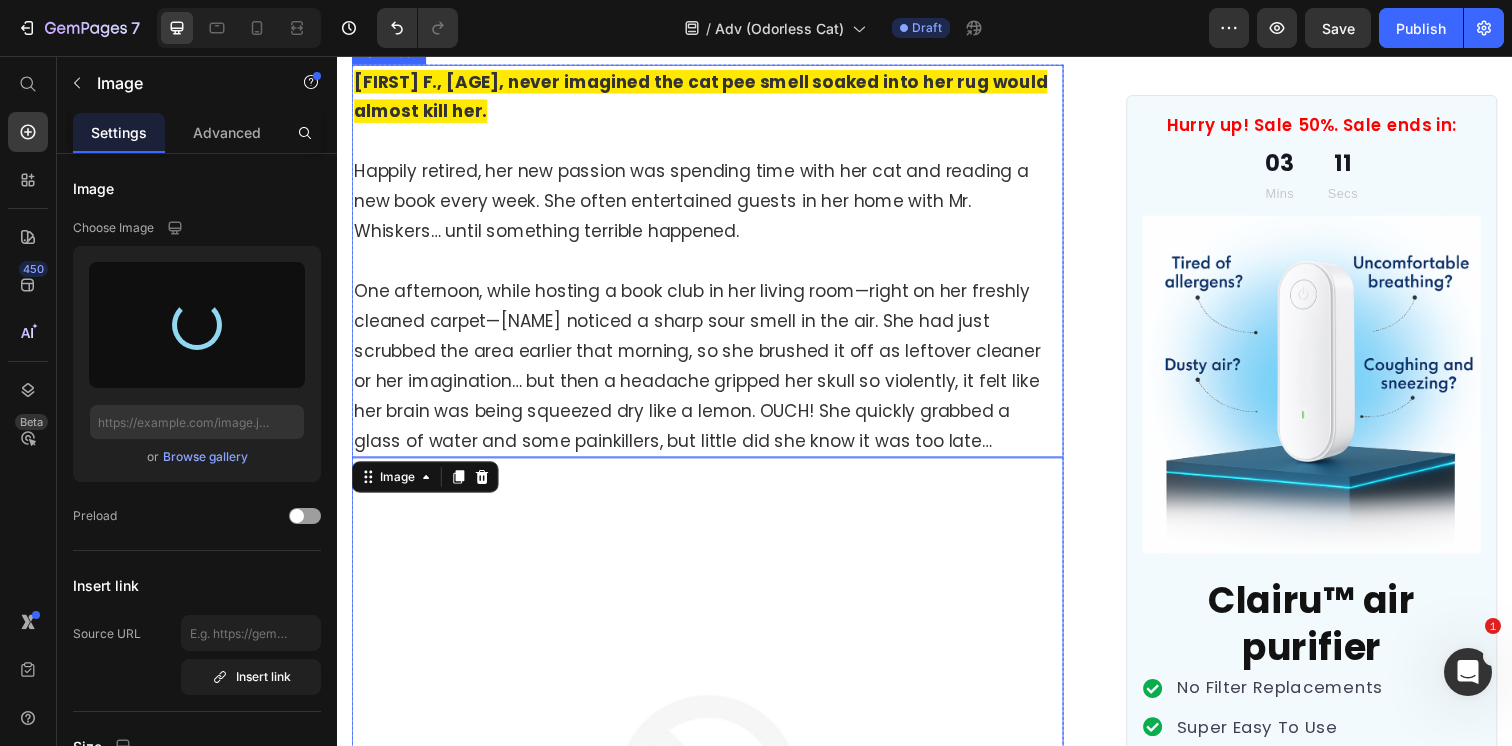 scroll, scrollTop: 706, scrollLeft: 0, axis: vertical 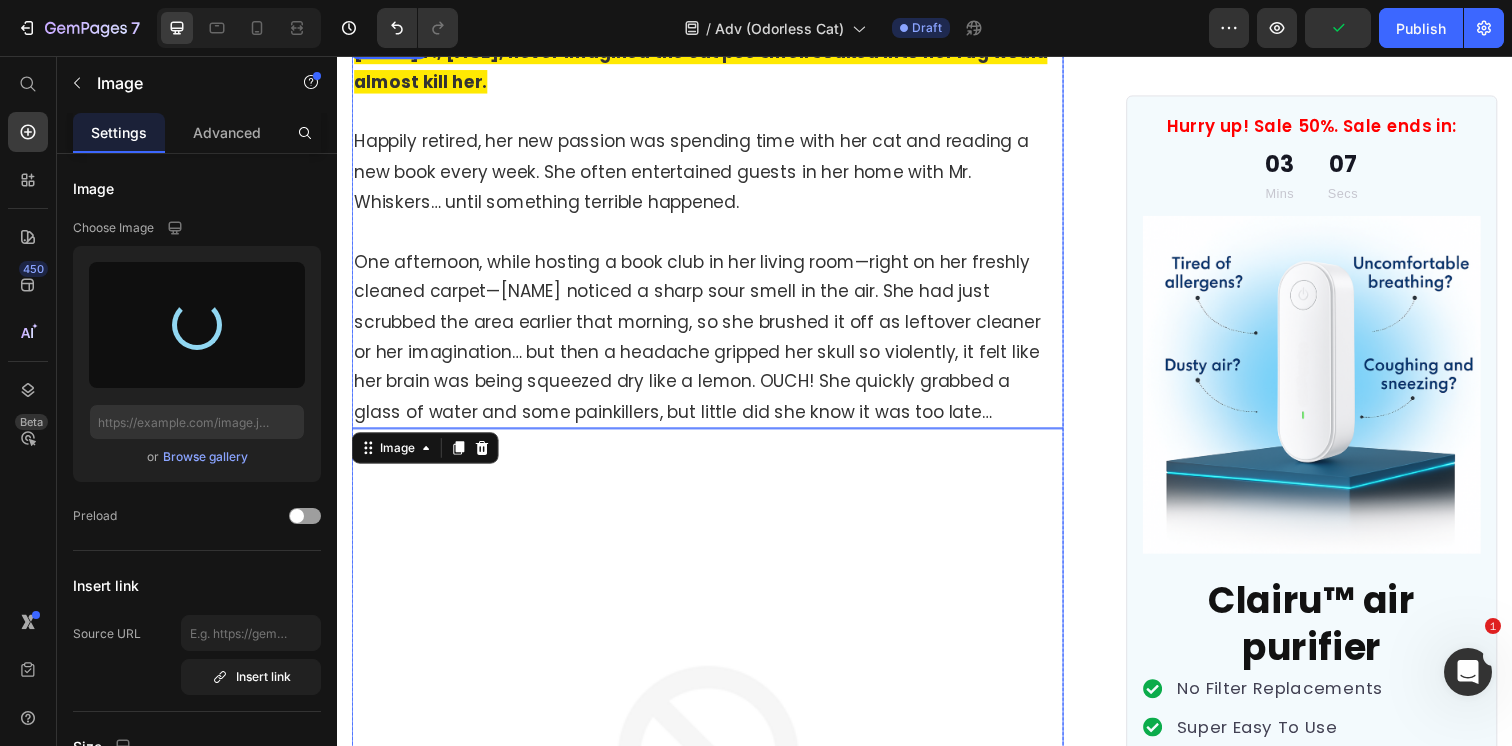 type on "https://cdn.shopify.com/s/files/1/0596/9153/2358/files/gempages_549795869793190961-b86f4e77-c36a-4f61-9de7-3b370bf1e75c.png" 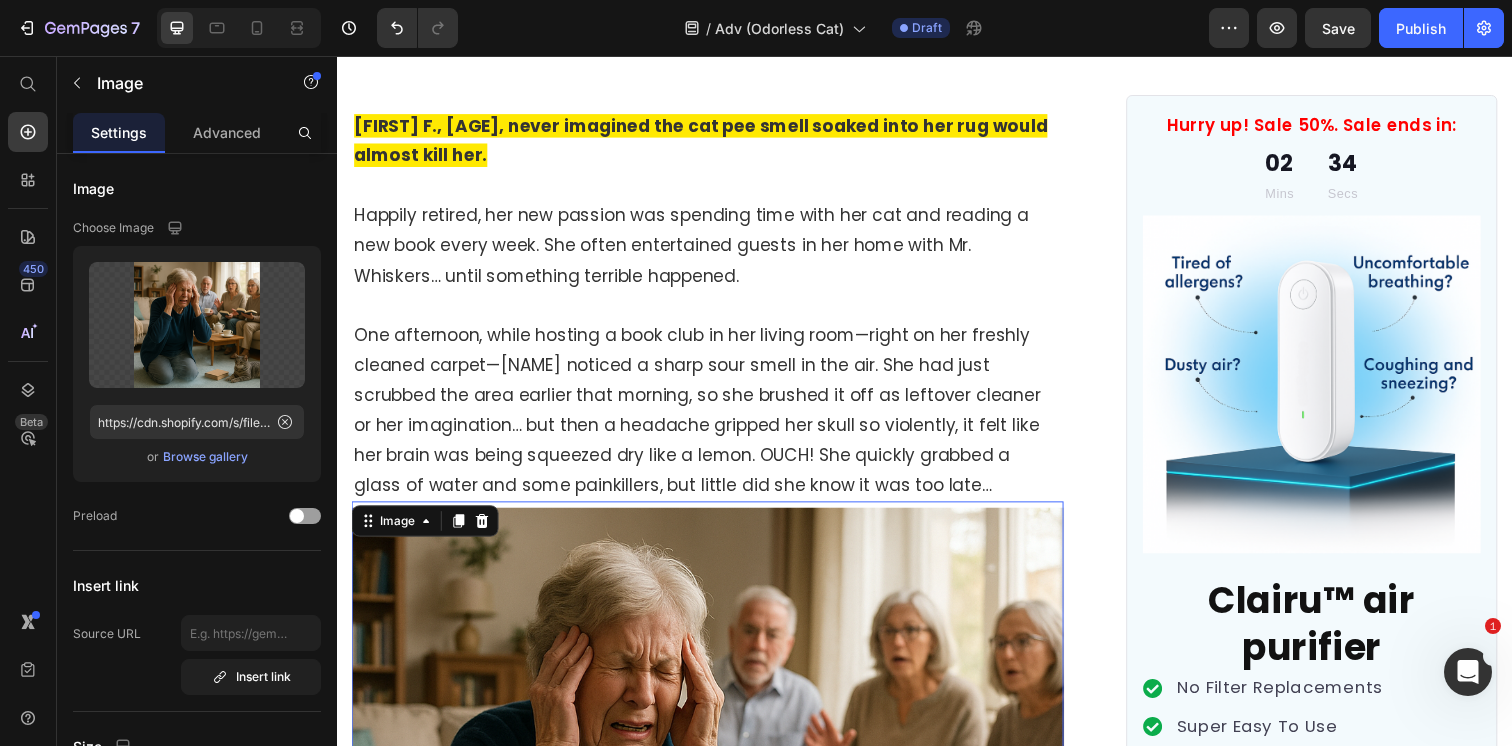 scroll, scrollTop: 585, scrollLeft: 0, axis: vertical 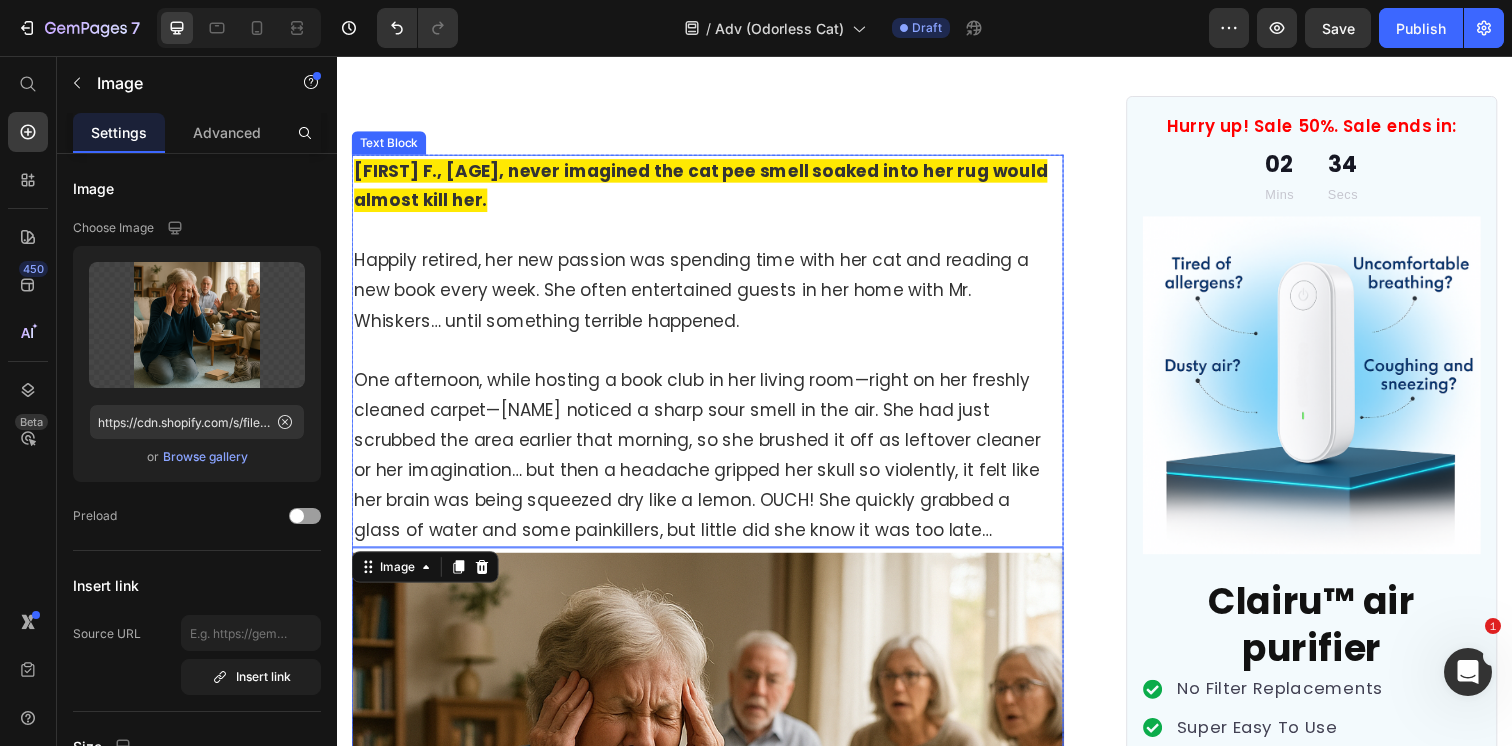 click on "Happily retired, her new passion was spending time with her cat and reading a new book every week. She often entertained guests in her home with Mr. Whiskers… until something terrible happened." at bounding box center [698, 294] 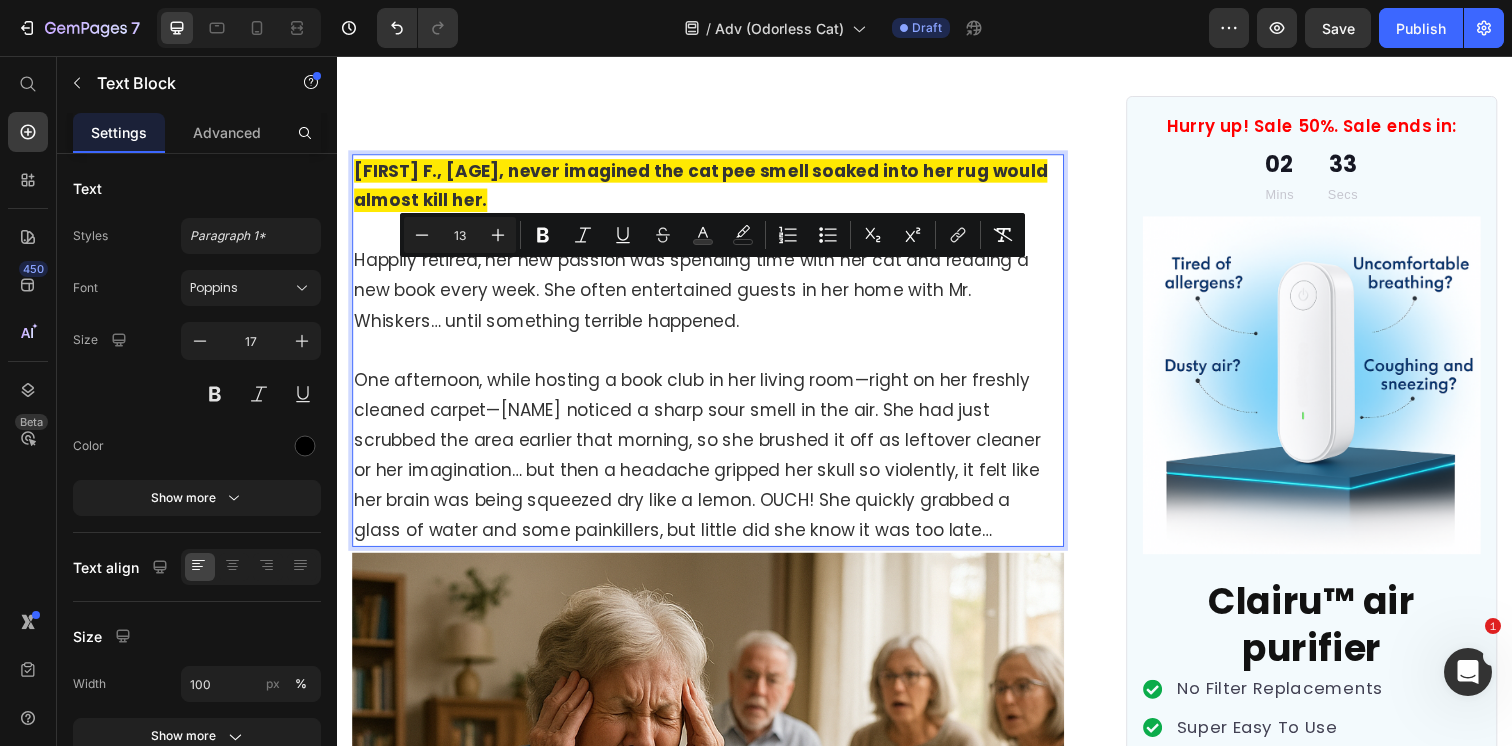 click on "Happily retired, her new passion was spending time with her cat and reading a new book every week. She often entertained guests in her home with Mr. Whiskers… until something terrible happened." at bounding box center [698, 294] 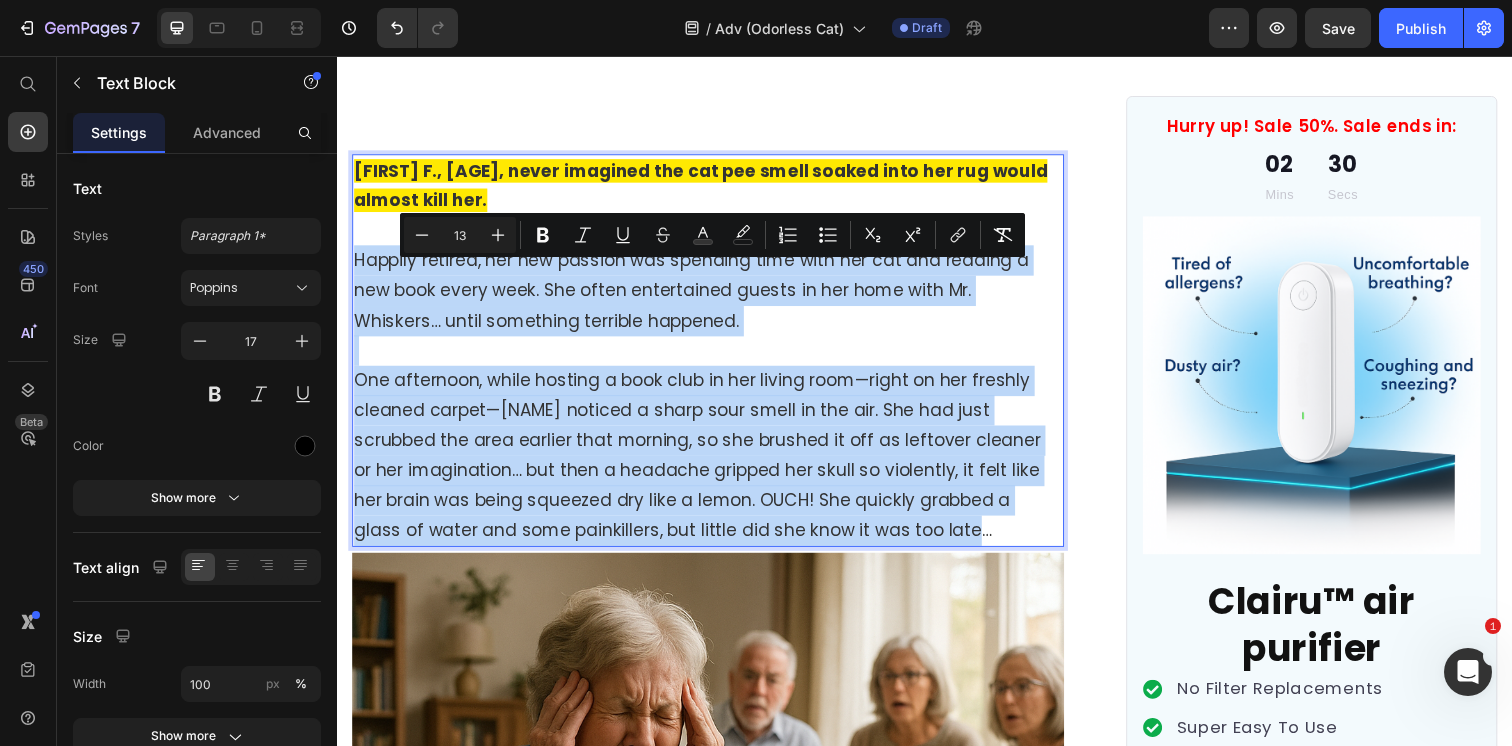 drag, startPoint x: 894, startPoint y: 563, endPoint x: 357, endPoint y: 285, distance: 604.6925 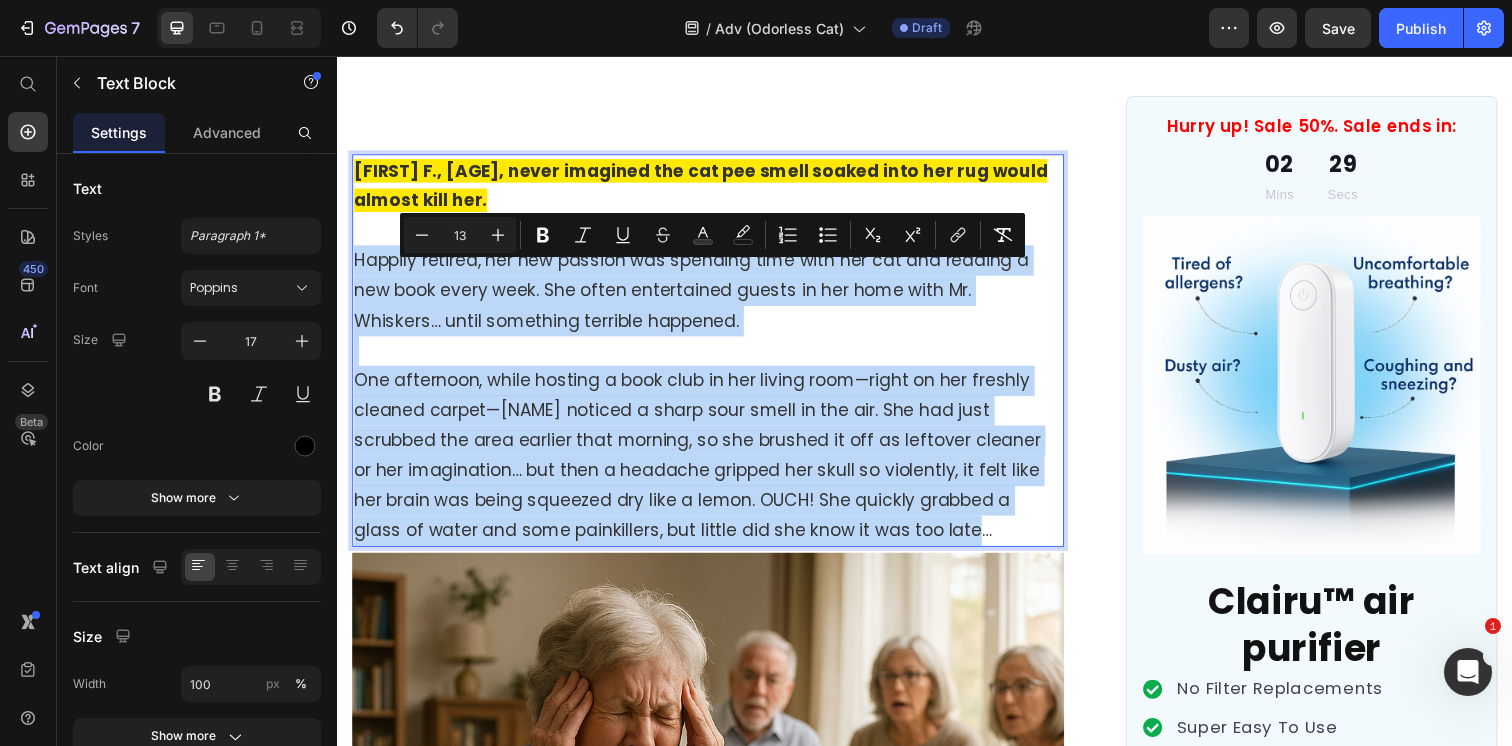 copy on "Happily retired, her new passion was spending time with her cat and reading a new book every week. She often entertained guests in her home with Mr. Whiskers… until something terrible happened. One afternoon, while hosting a book club in her living room—right on her freshly cleaned carpet—[PERSON] noticed a sharp sour smell in the air. She had just scrubbed the area earlier that morning, so she brushed it off as leftover cleaner or her imagination… but then a headache gripped her skull so violently, it felt like her brain was being squeezed dry like a lemon. OUCH! She quickly grabbed a glass of water and some painkillers, but little did she know it was too late…" 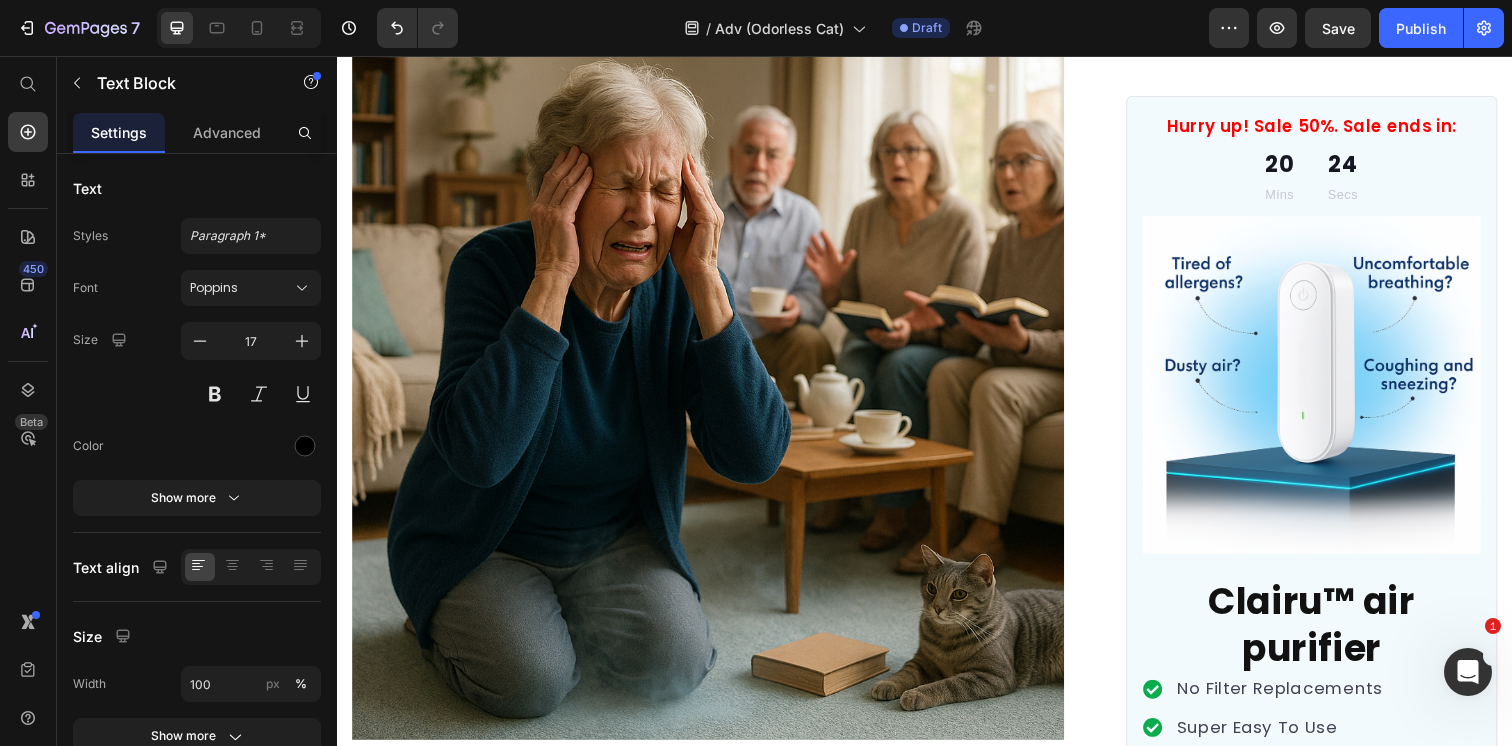 scroll, scrollTop: 1067, scrollLeft: 0, axis: vertical 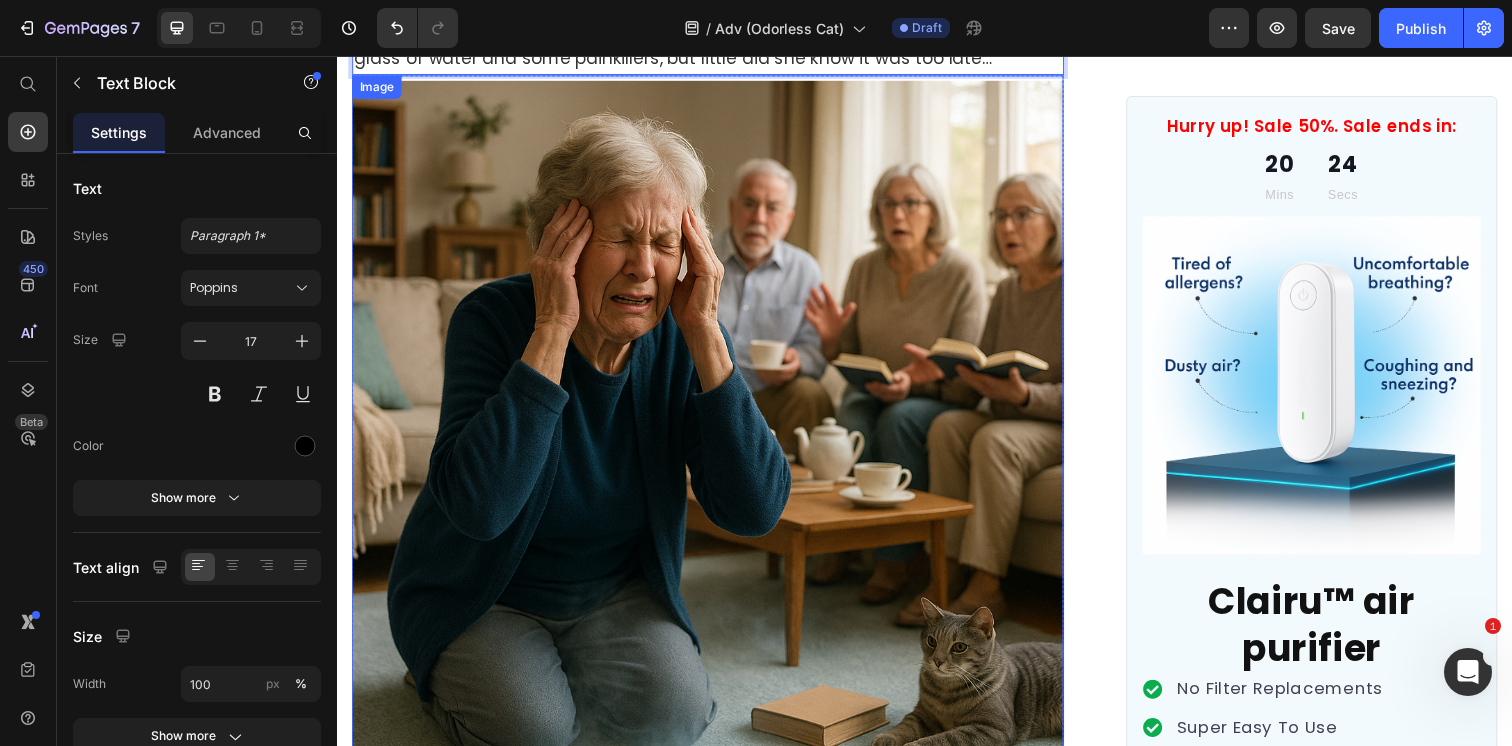 click at bounding box center (715, 444) 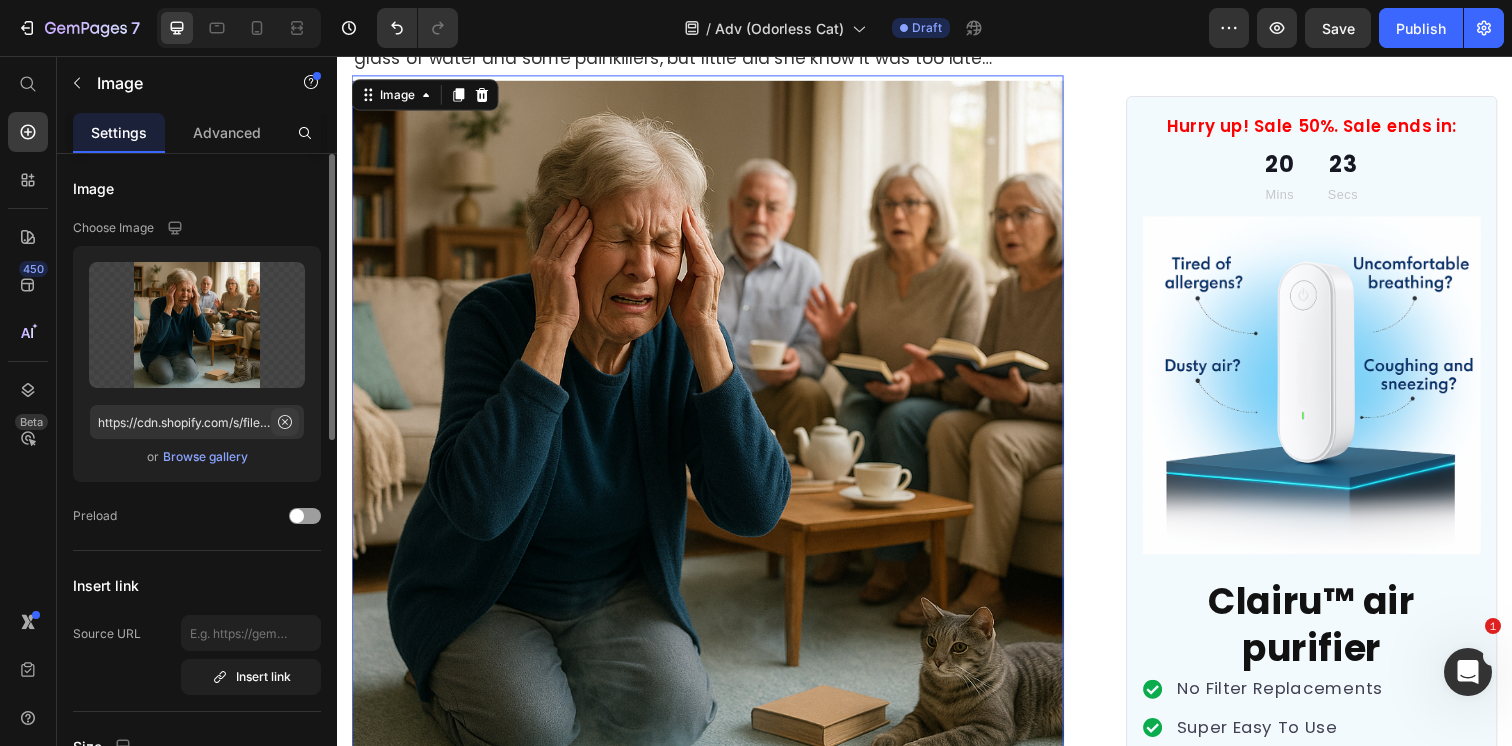 click 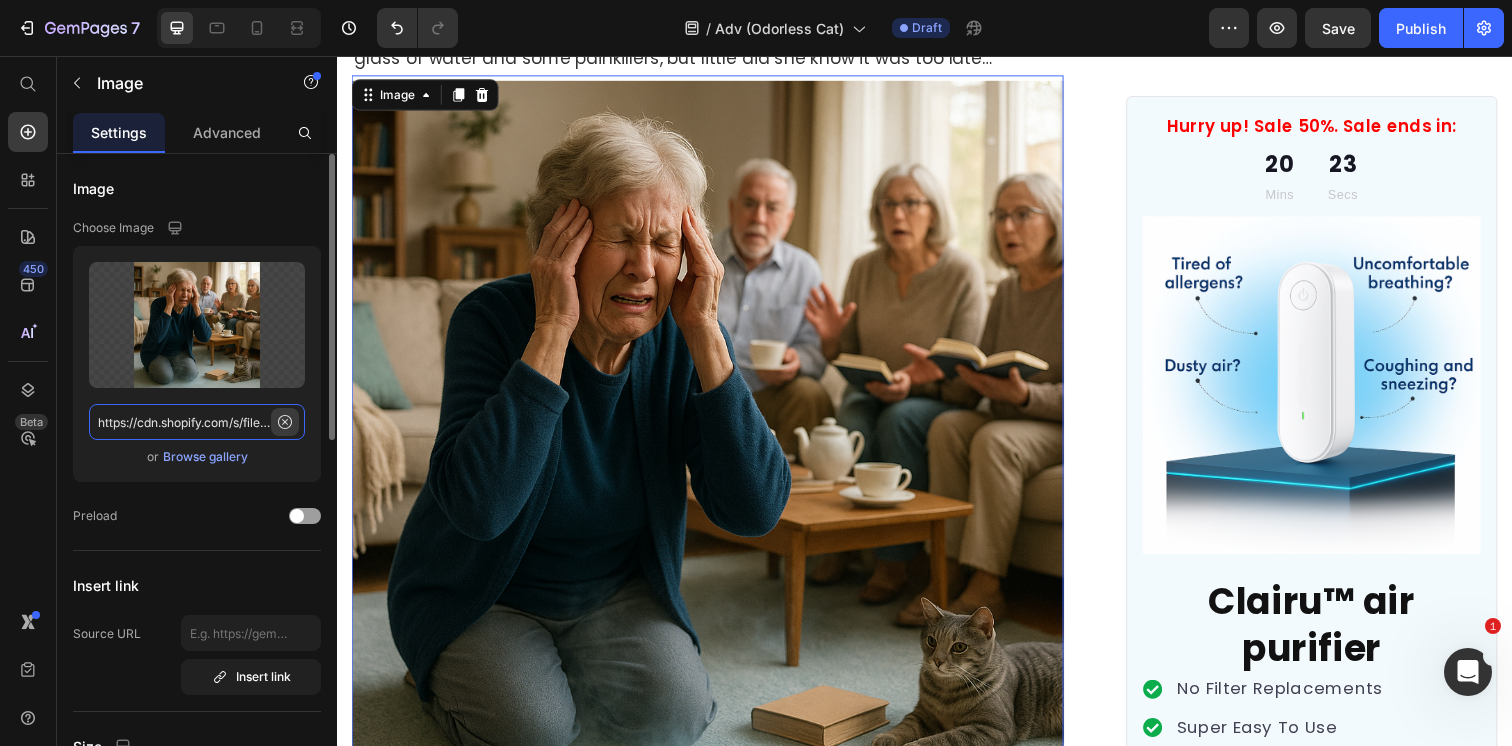 type 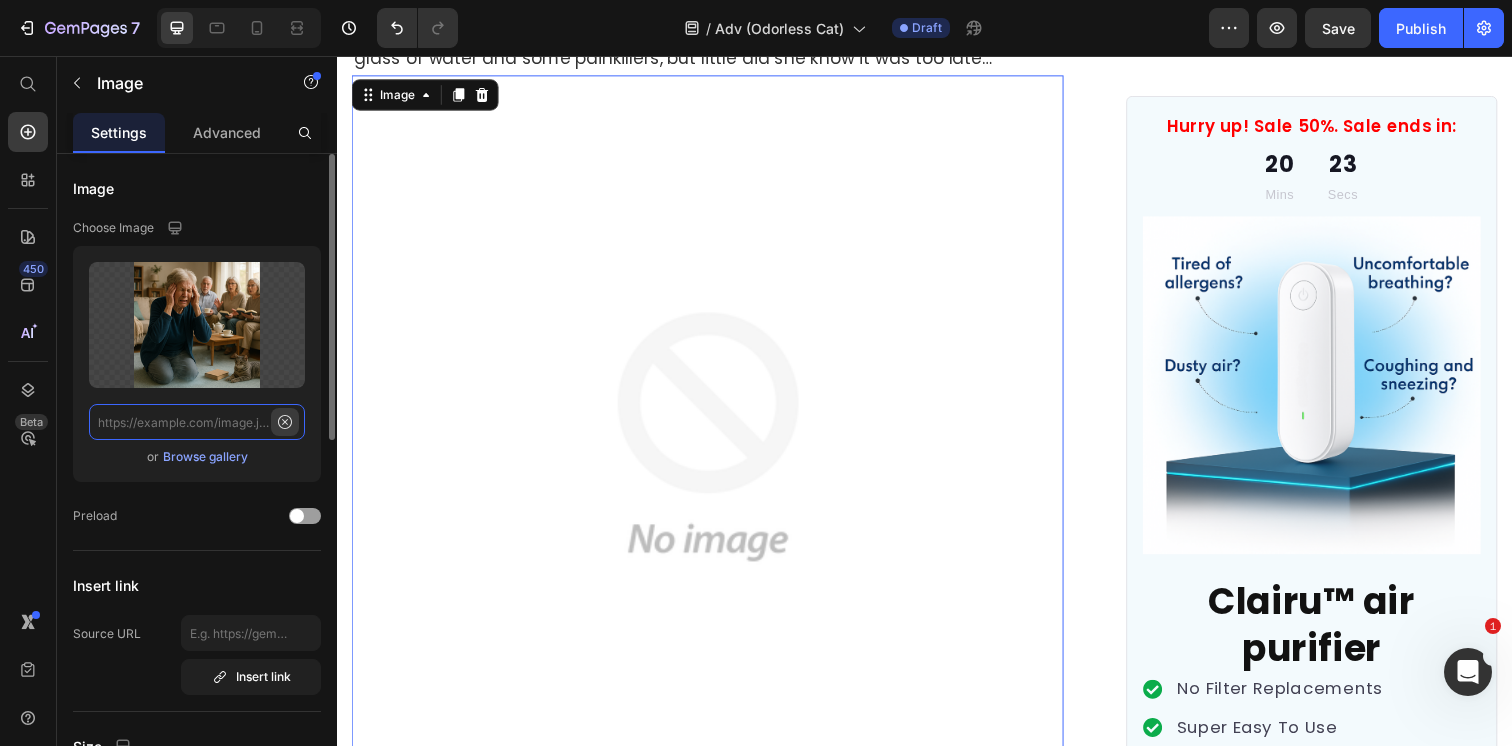 scroll, scrollTop: 0, scrollLeft: 0, axis: both 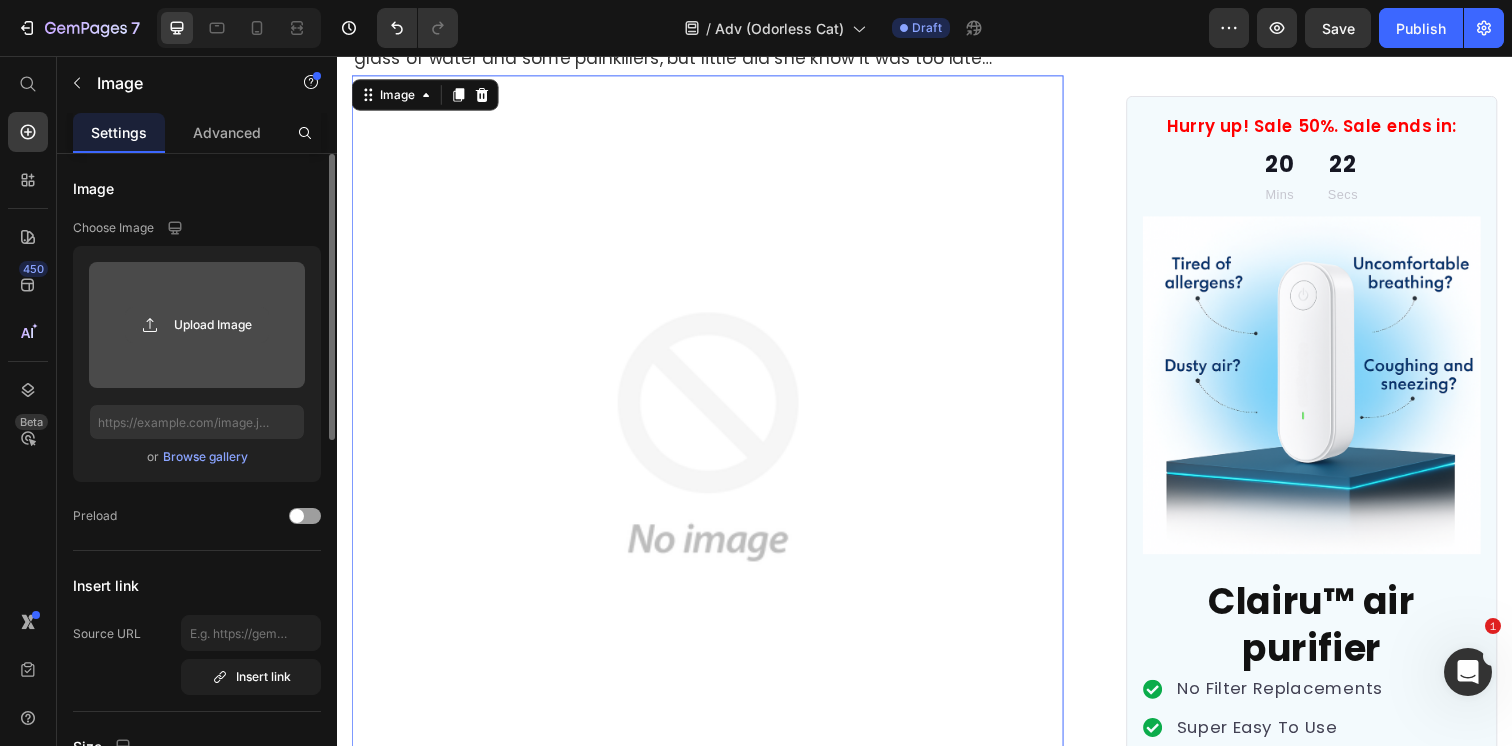 click 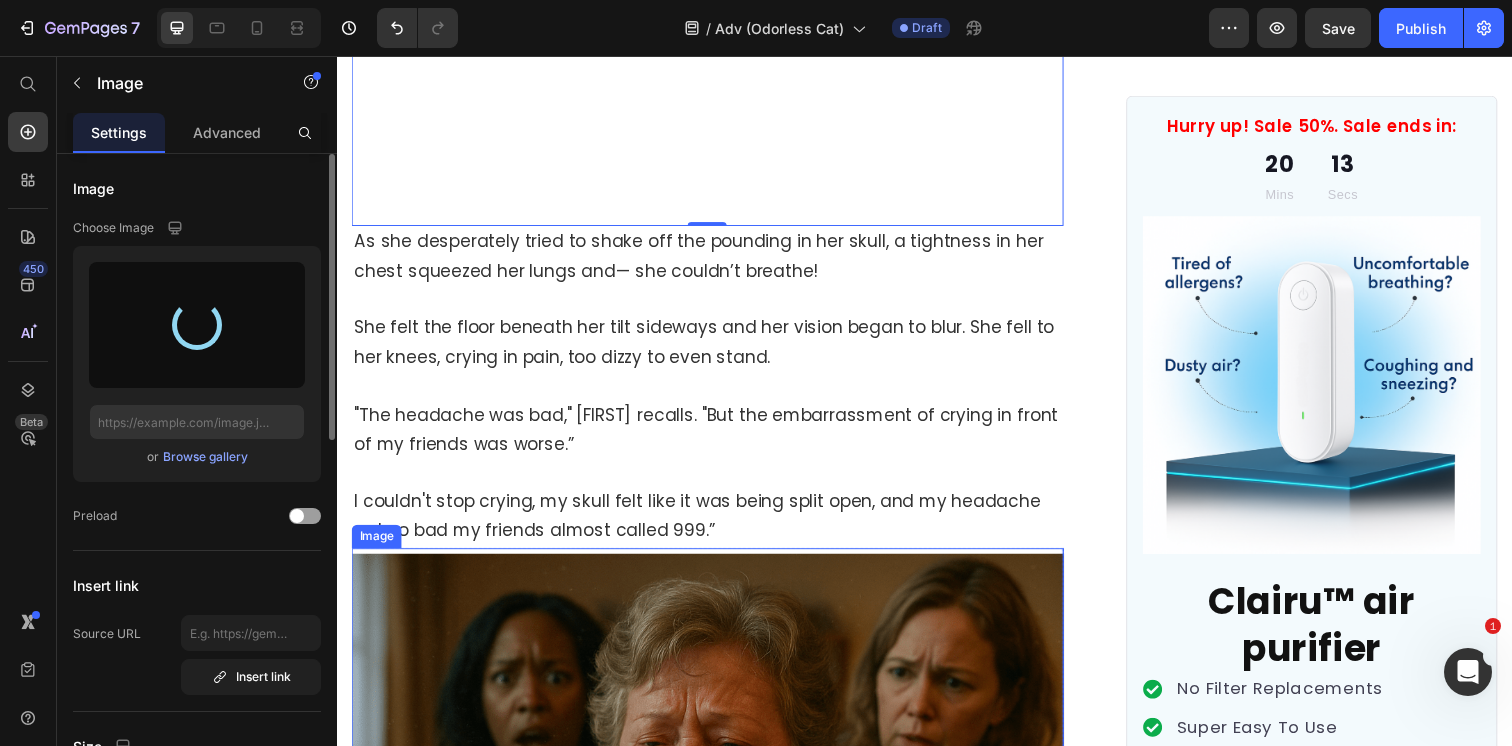 scroll, scrollTop: 1632, scrollLeft: 0, axis: vertical 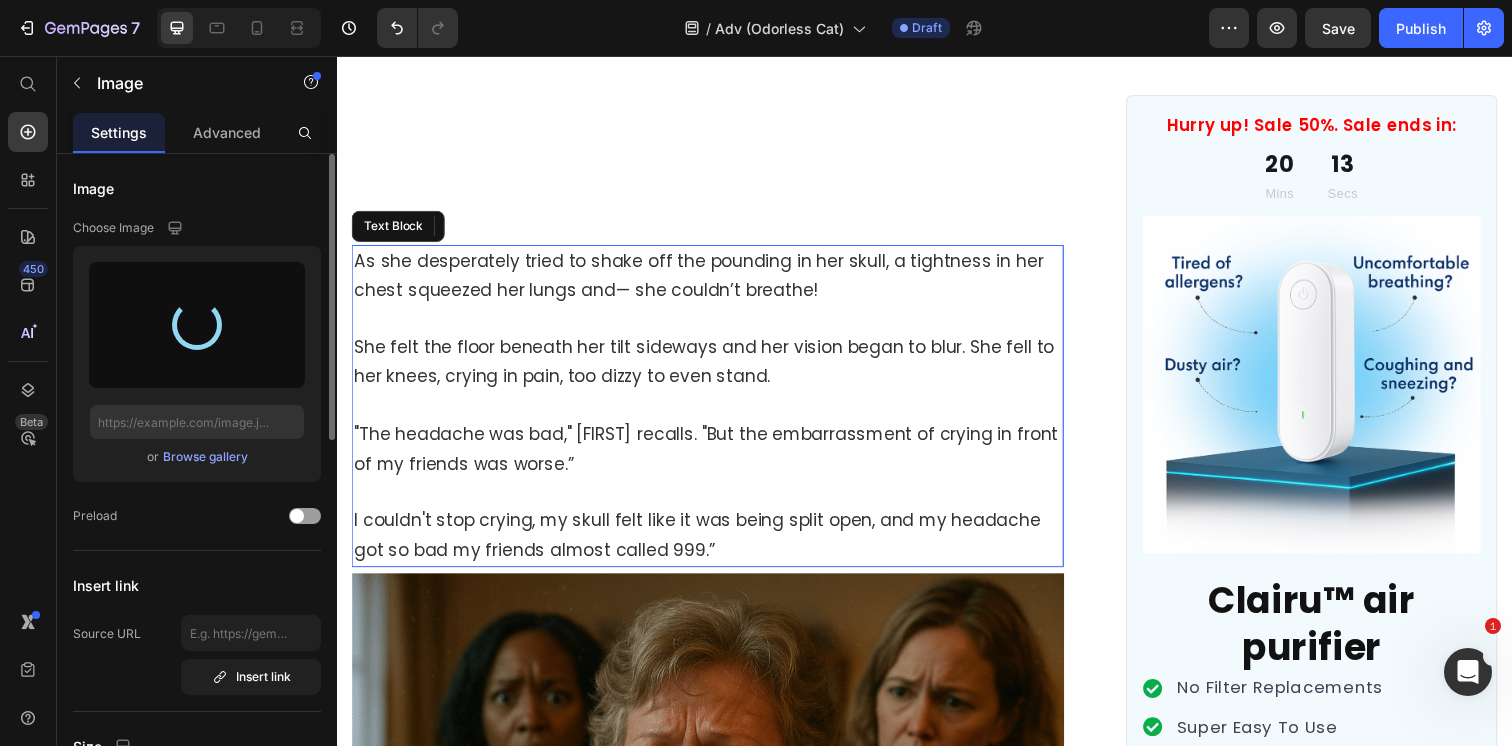 click on "As she desperately tried to shake off the pounding in her skull, a tightness in her chest squeezed her lungs and— she couldn’t breathe!" at bounding box center (706, 280) 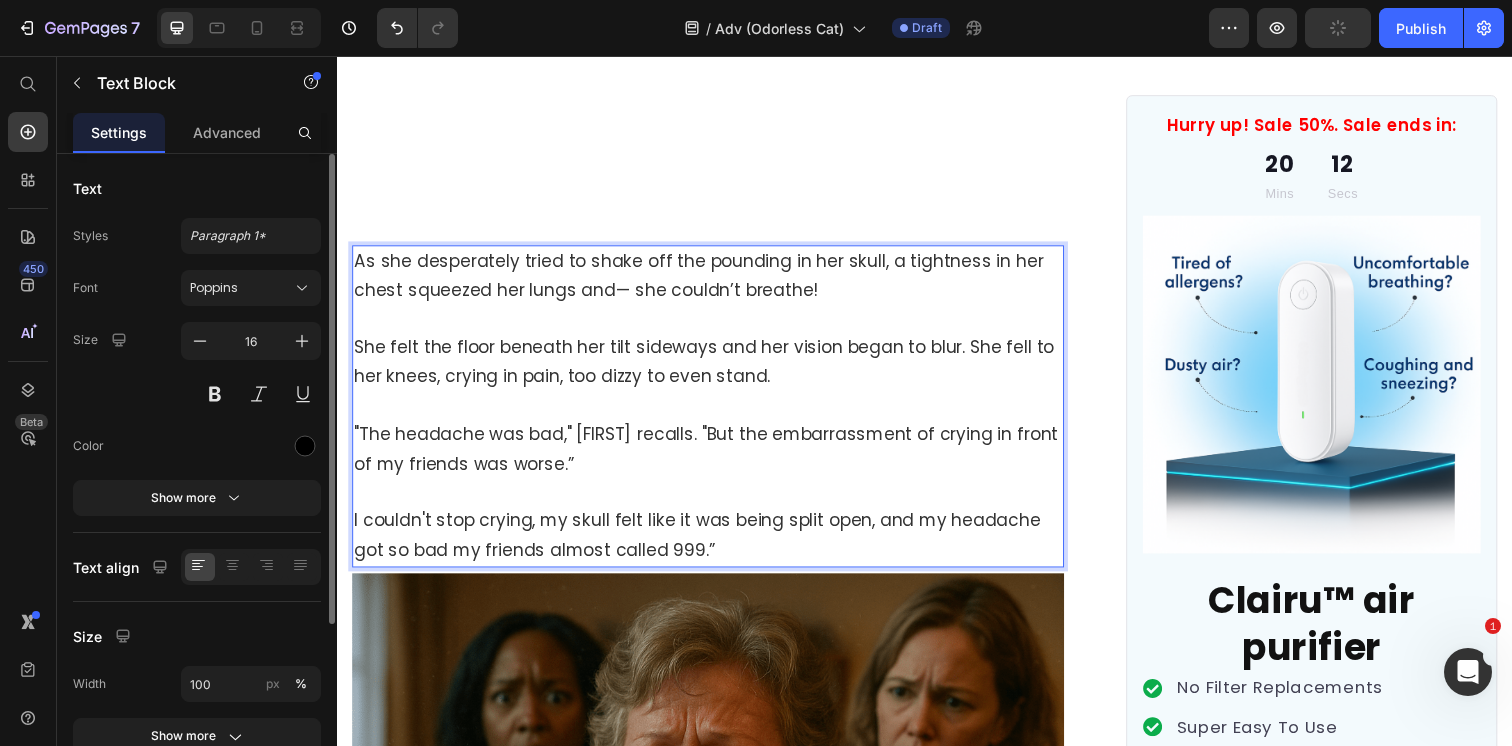 click on "As she desperately tried to shake off the pounding in her skull, a tightness in her chest squeezed her lungs and— she couldn’t breathe!" at bounding box center [706, 280] 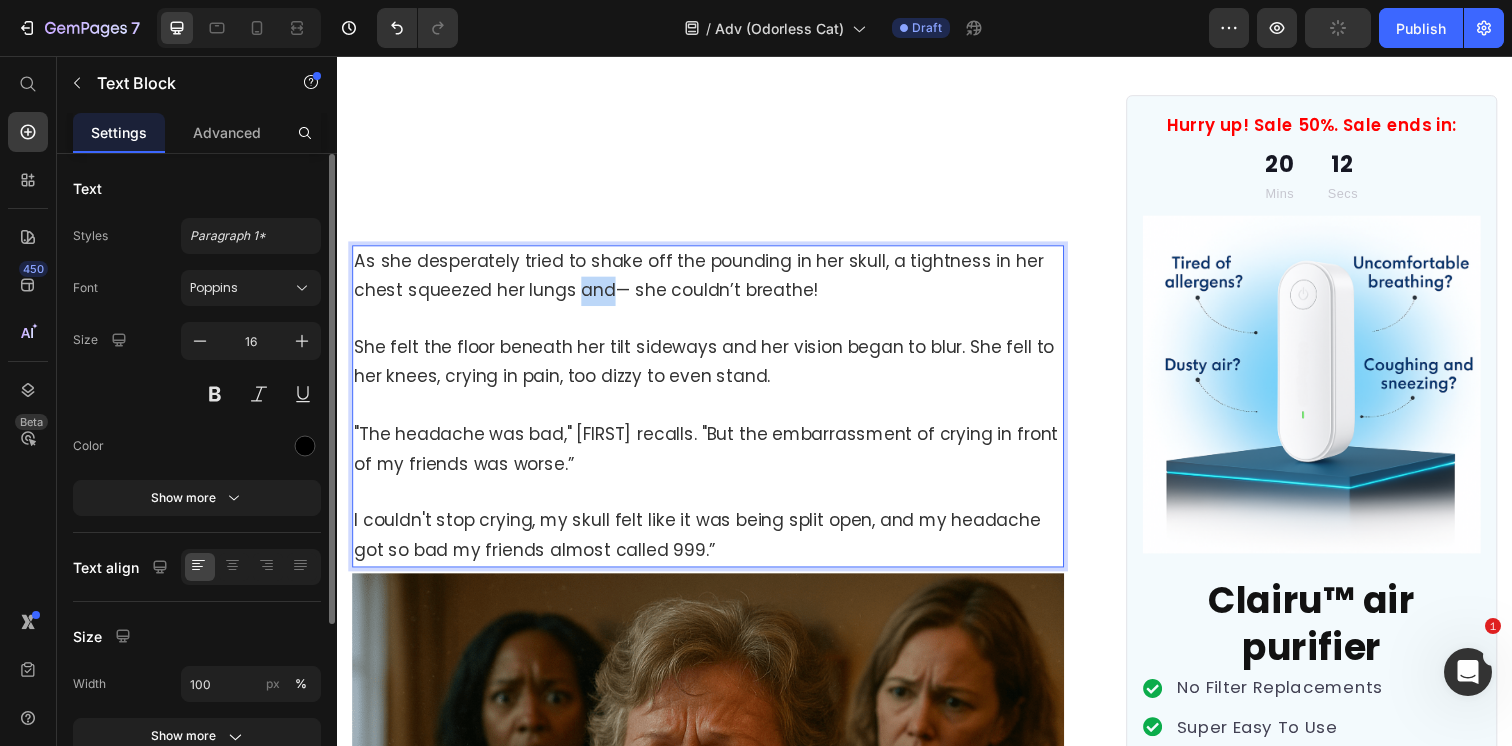 click on "As she desperately tried to shake off the pounding in her skull, a tightness in her chest squeezed her lungs and— she couldn’t breathe!" at bounding box center [706, 280] 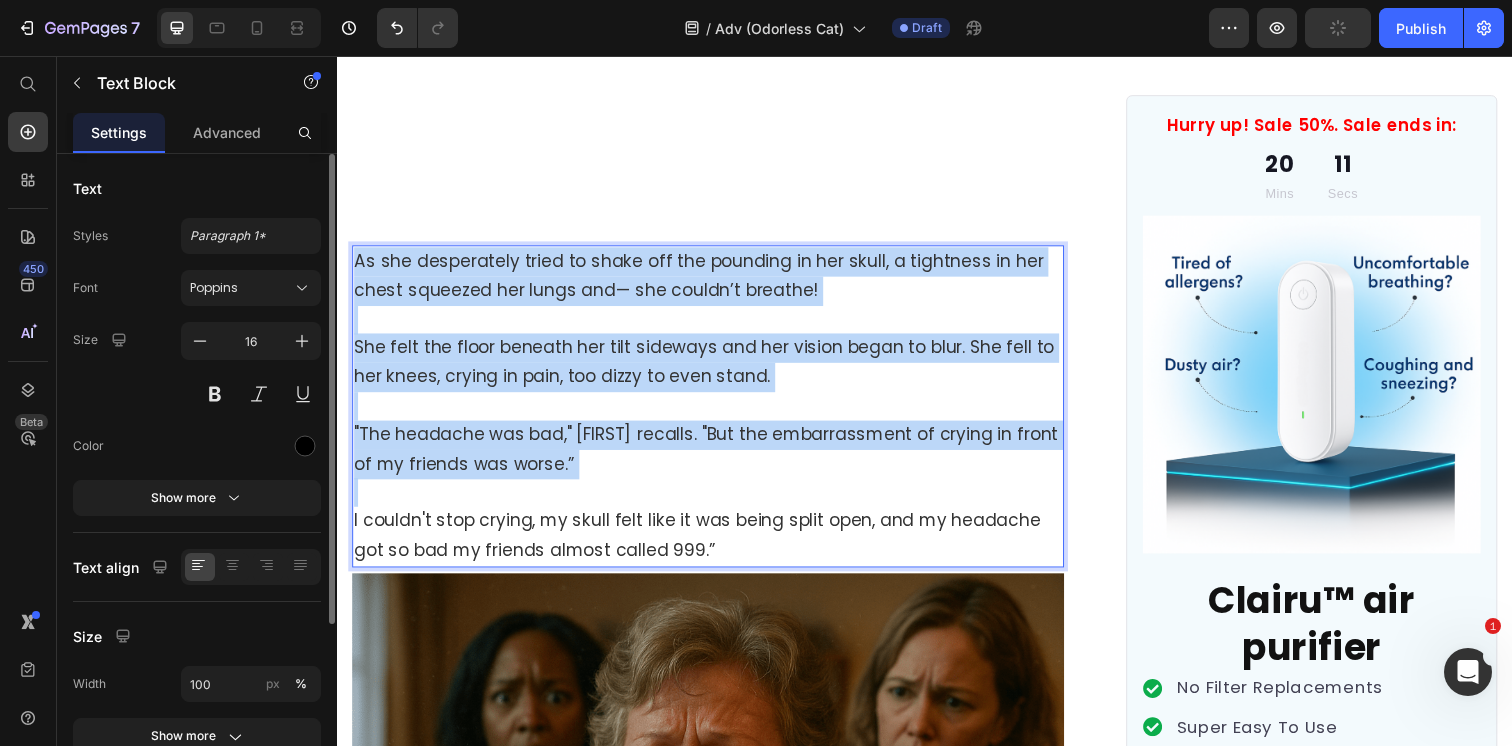 copy on "As she desperately tried to shake off the pounding in her skull, a tightness in her chest squeezed her lungs and— she couldn’t breathe! She felt the floor beneath her tilt sideways and her vision began to blur. She fell to her knees, crying in pain, too dizzy to even stand. "The headache was bad," [FIRST] recalls. "But the embarrassment of crying in front of my friends was worse.”" 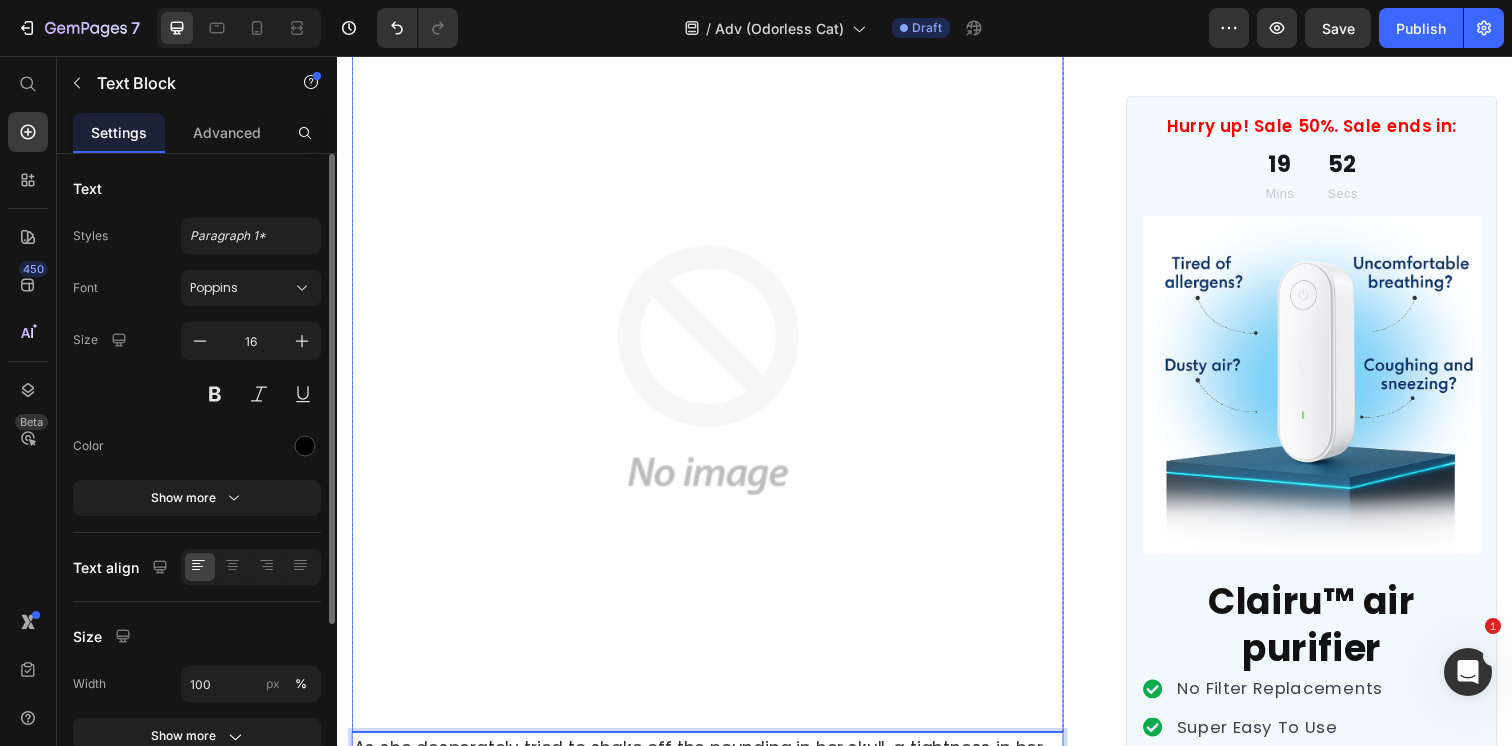 scroll, scrollTop: 1162, scrollLeft: 0, axis: vertical 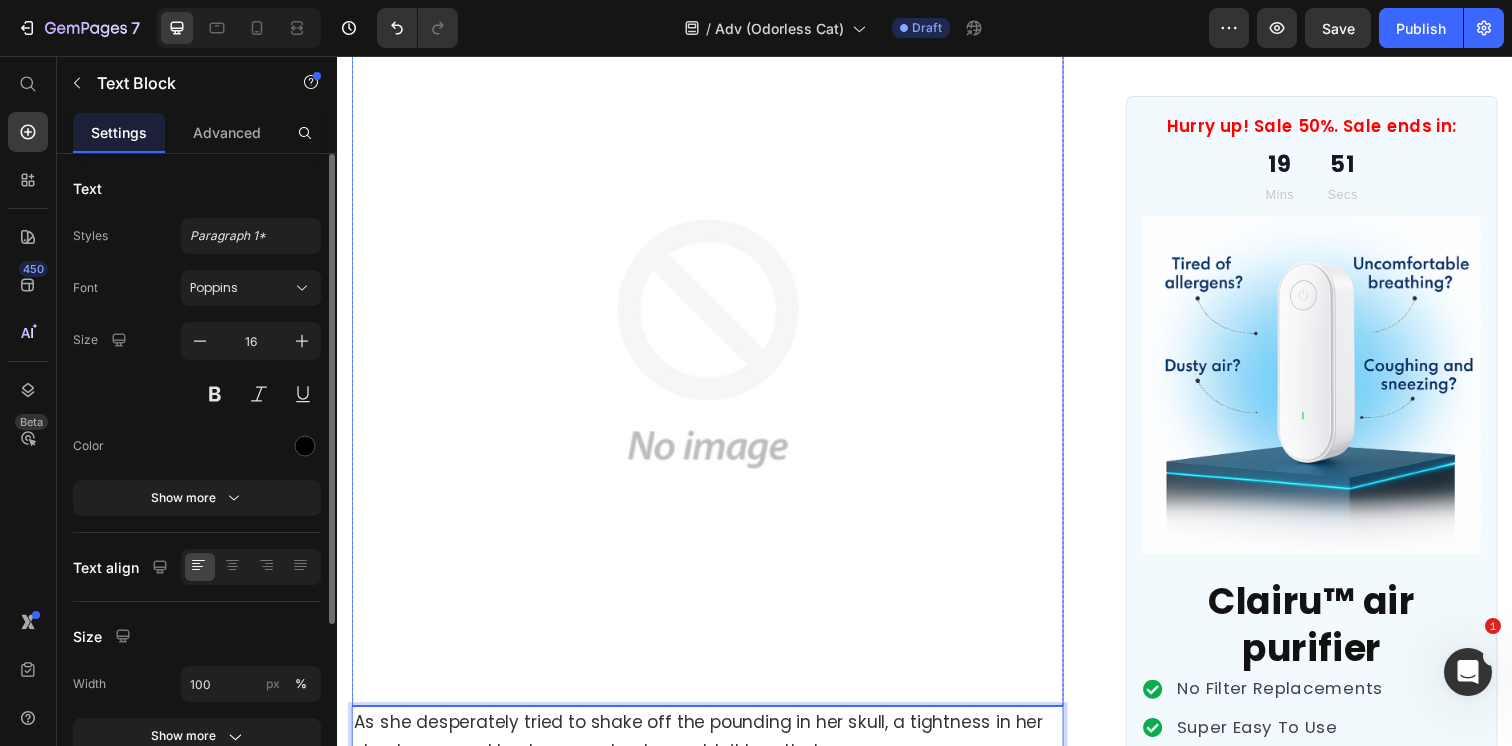 click at bounding box center [715, 349] 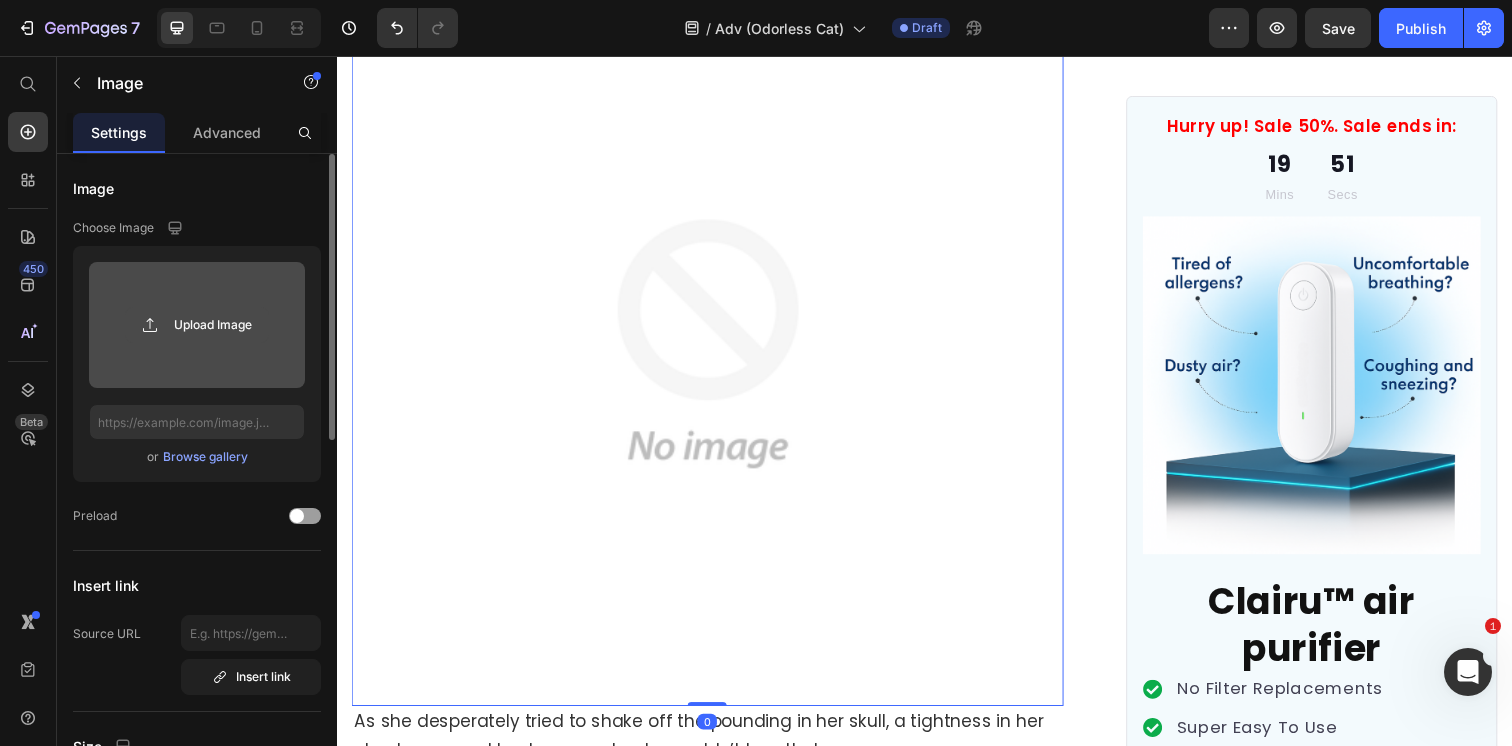 click 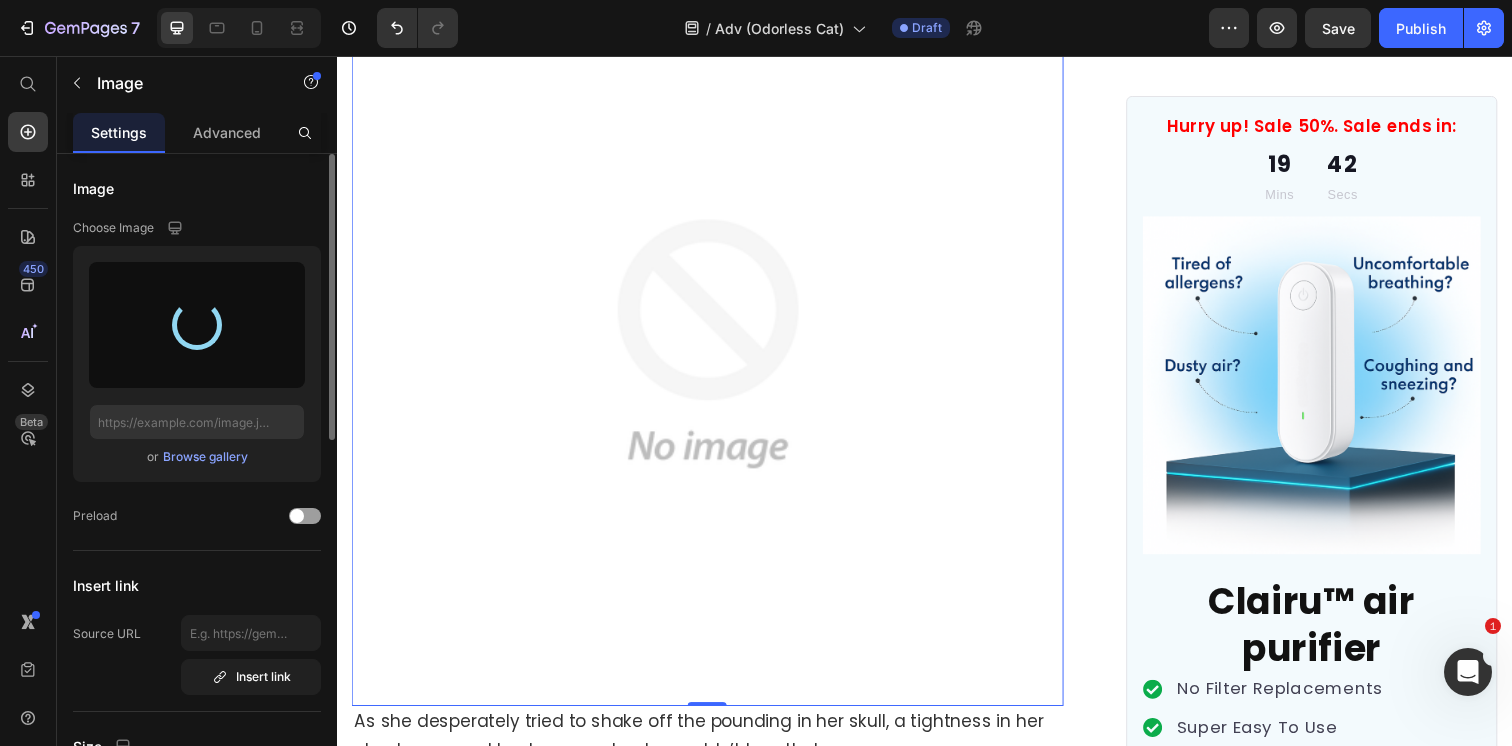 type on "https://cdn.shopify.com/s/files/1/0596/9153/2358/files/gempages_549795869793190961-621071cd-41c9-44c3-bb8c-704d4cc07c9a.png" 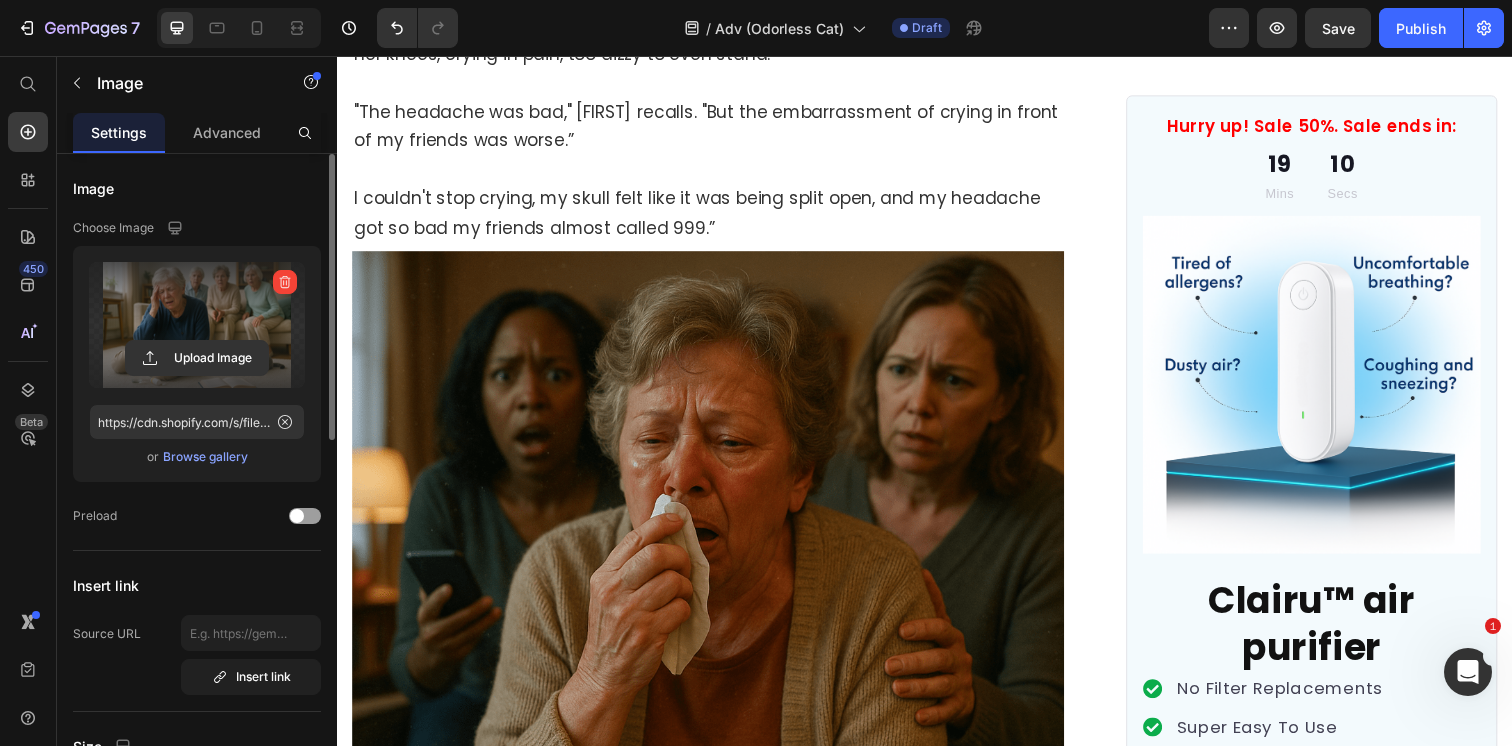 scroll, scrollTop: 1717, scrollLeft: 0, axis: vertical 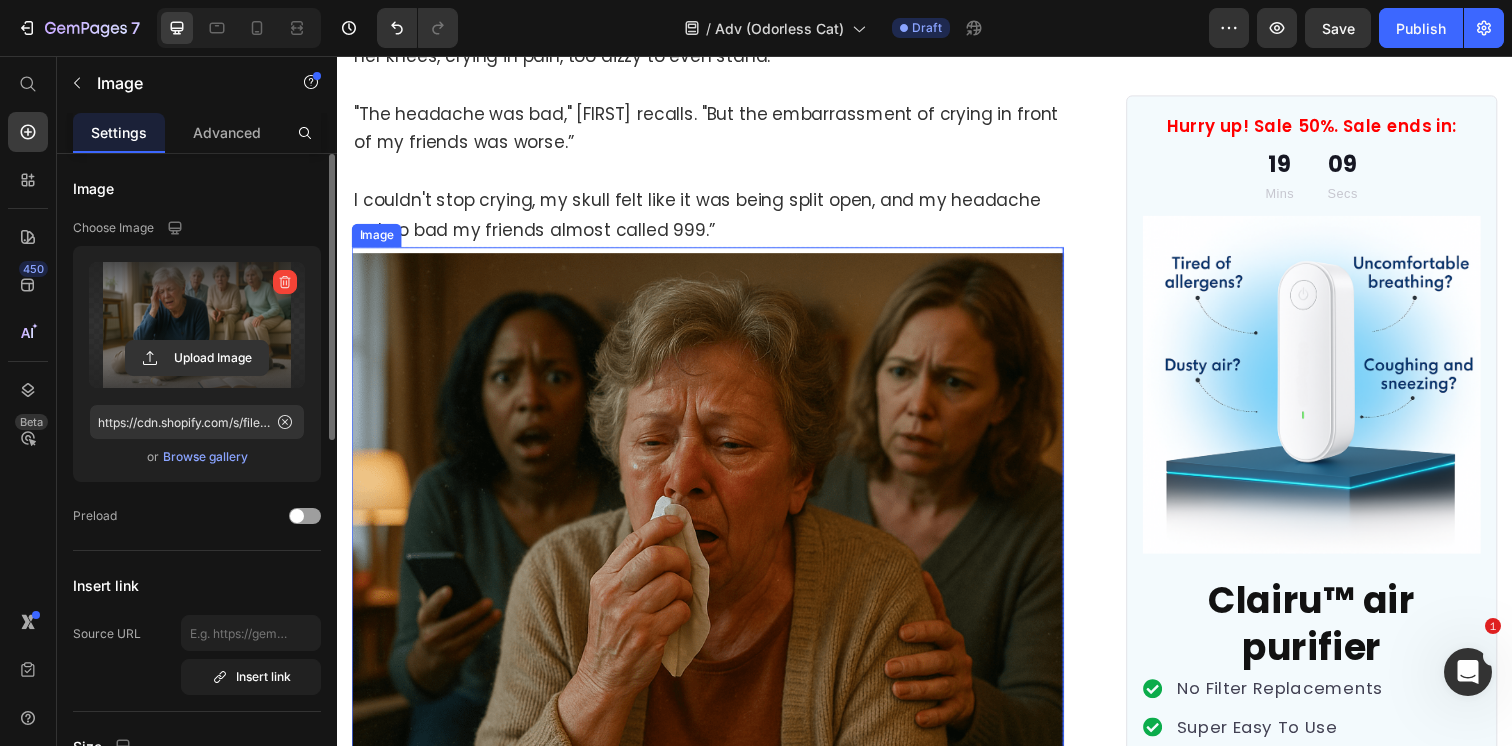 click at bounding box center (715, 620) 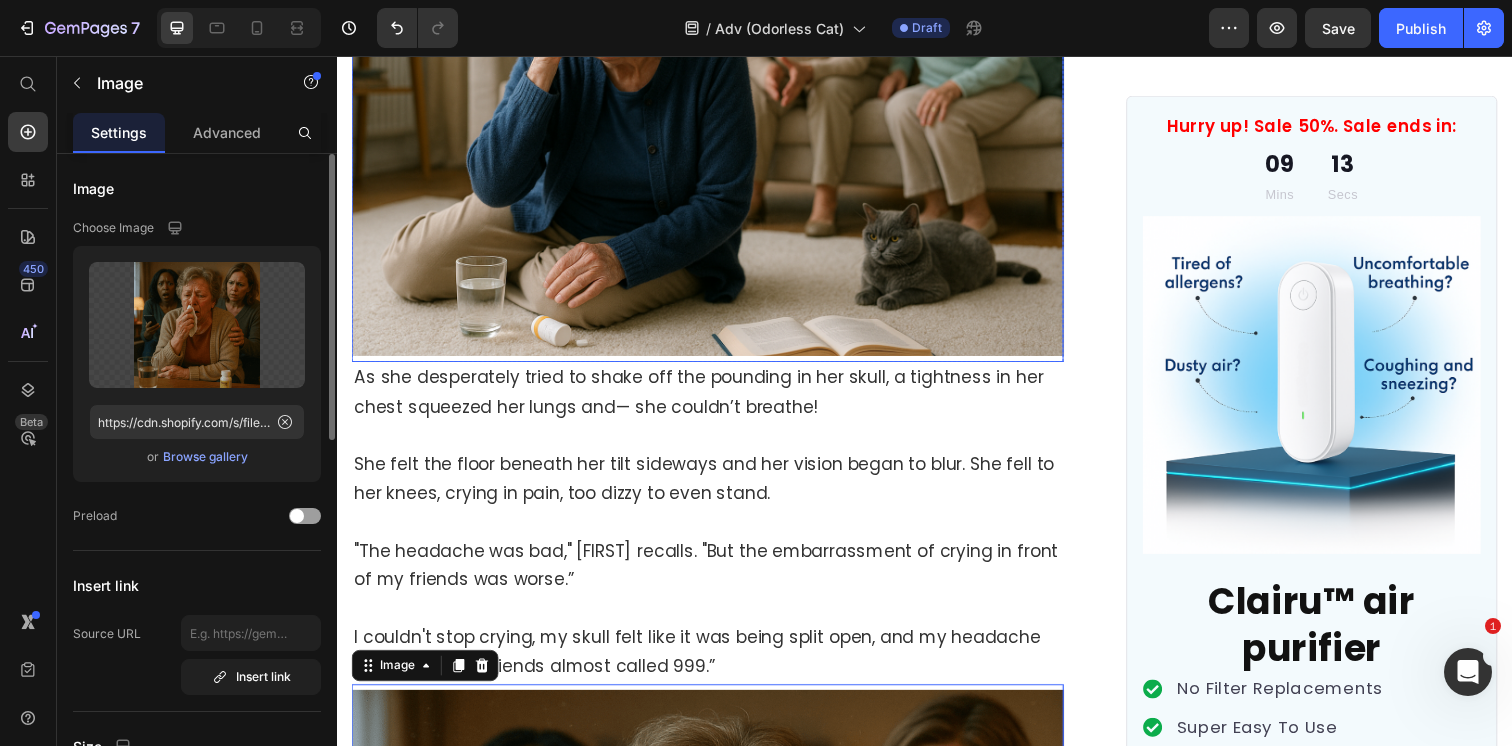 scroll, scrollTop: 1345, scrollLeft: 0, axis: vertical 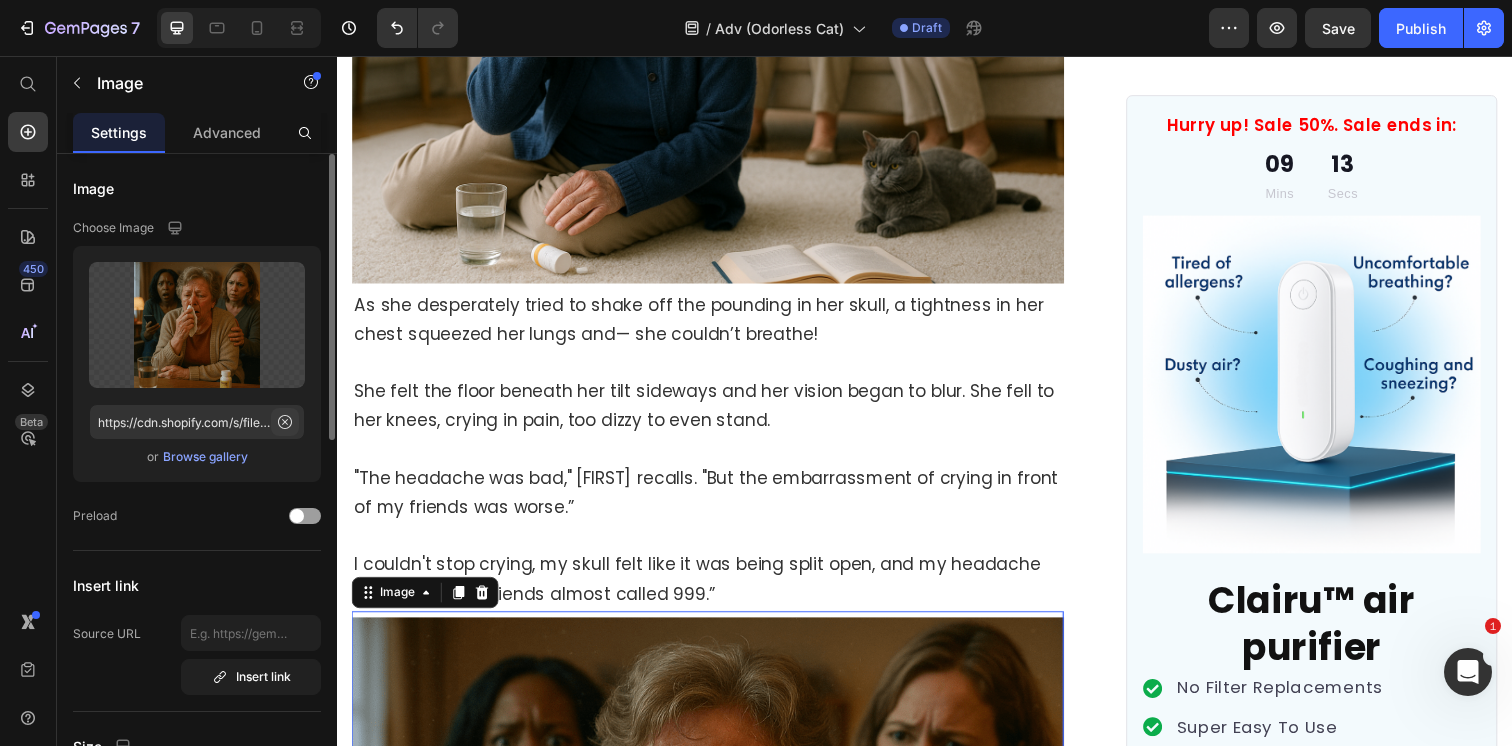 click 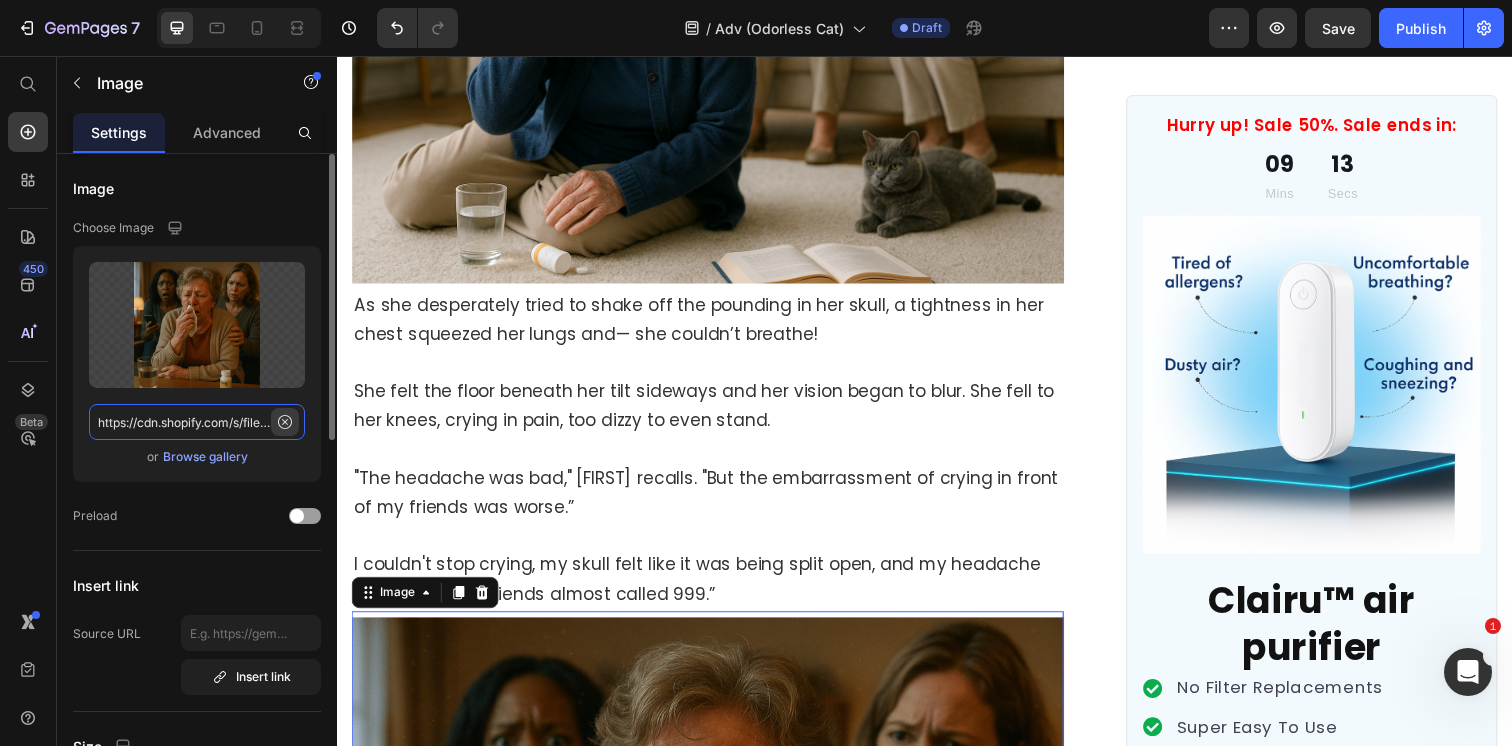 type 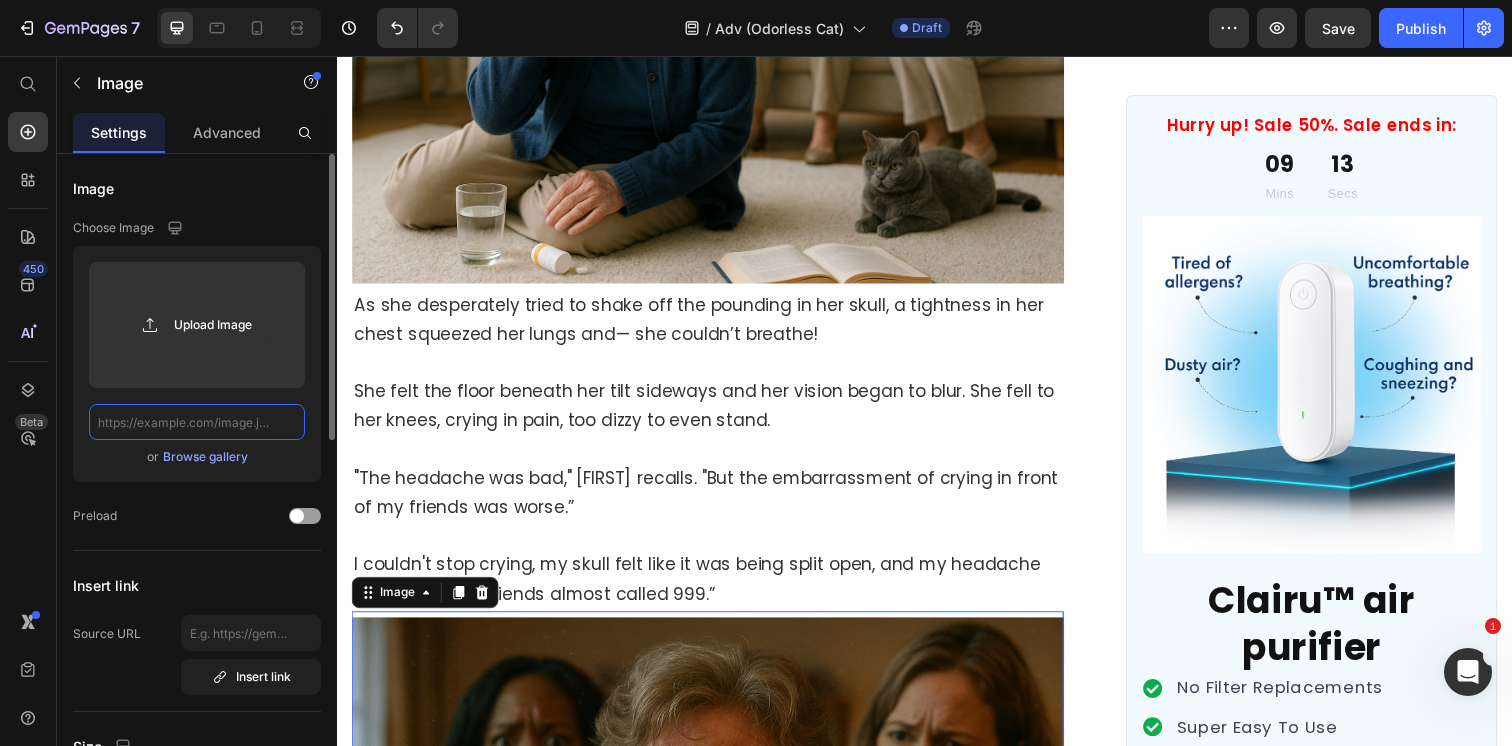 scroll, scrollTop: 0, scrollLeft: 0, axis: both 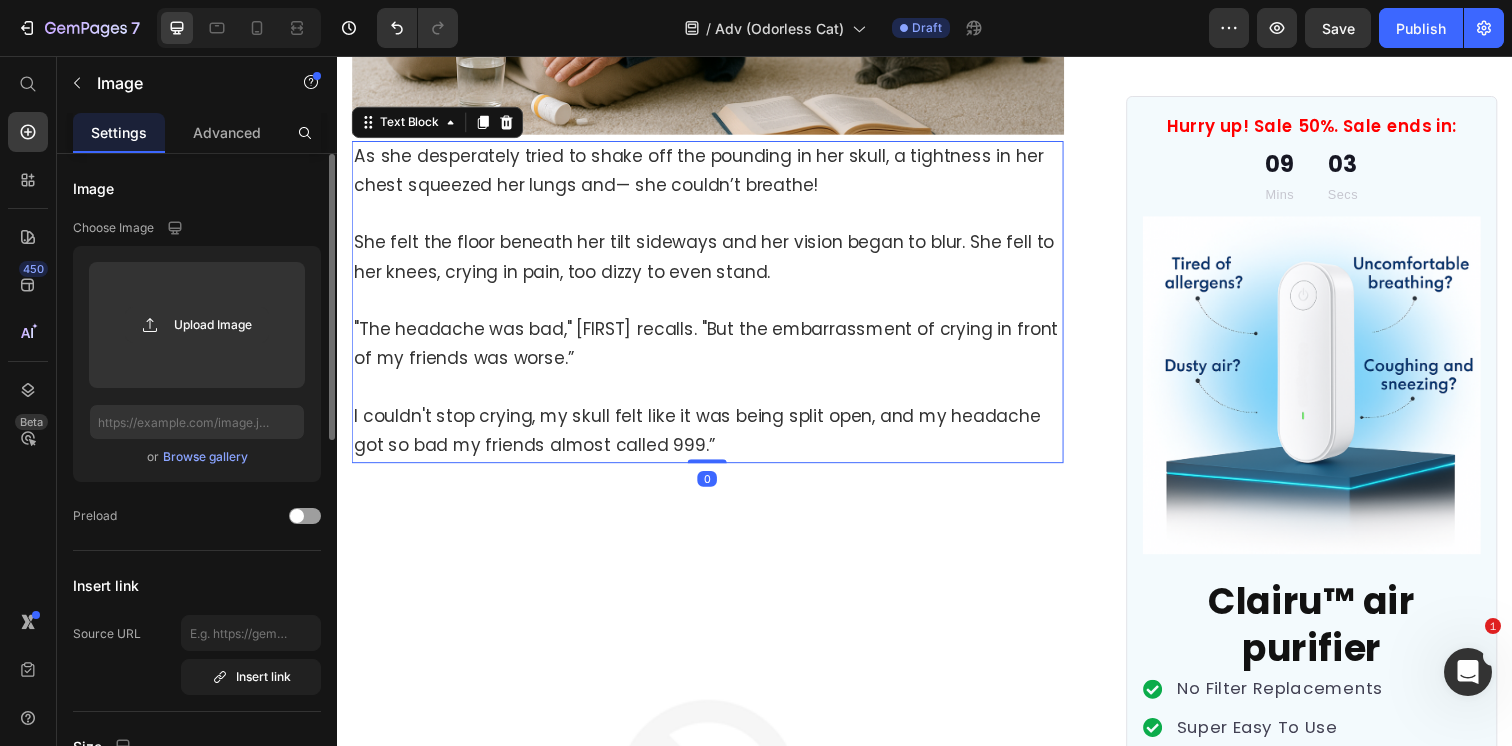 click on "I couldn't stop crying, my skull felt like it was being split open, and my headache got so bad my friends almost called 999.”" at bounding box center (704, 438) 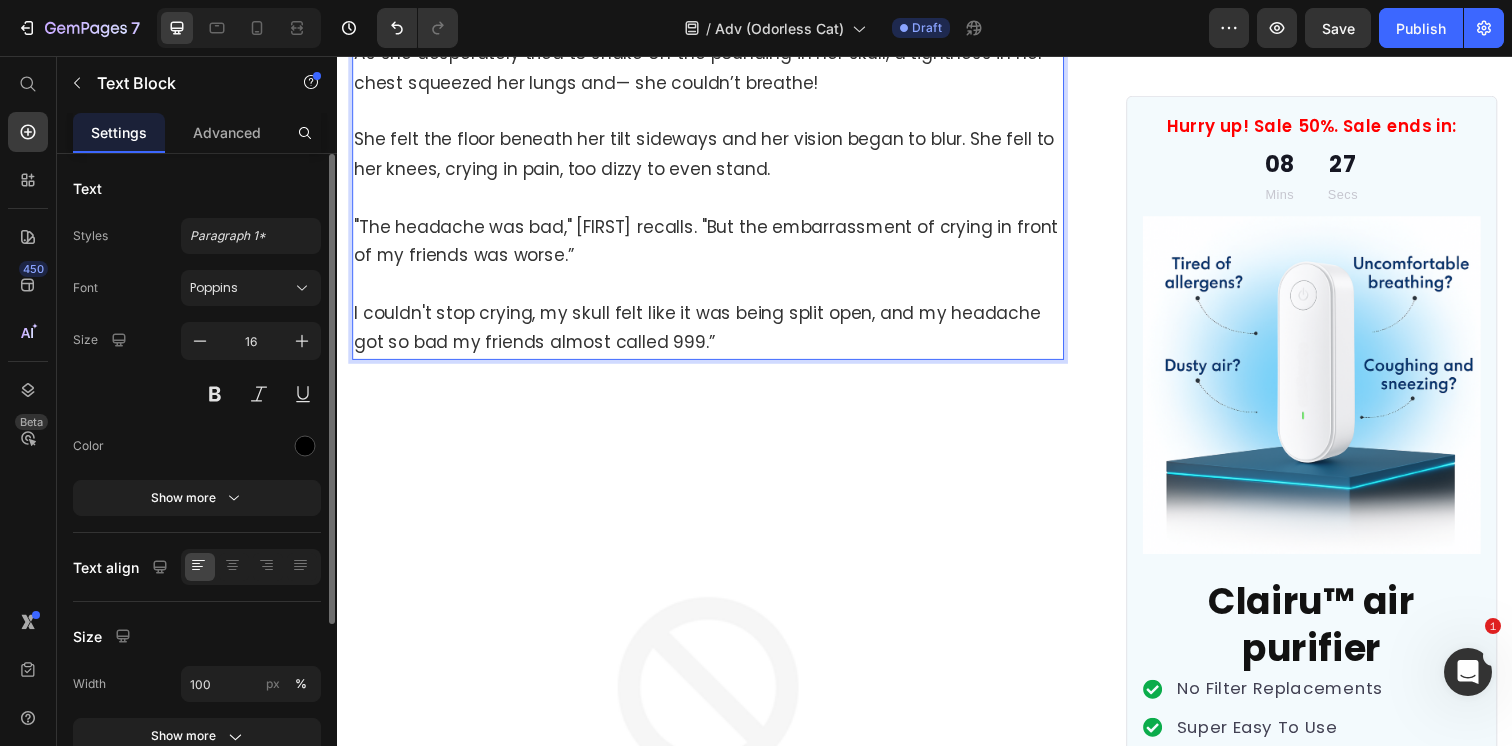 scroll, scrollTop: 1607, scrollLeft: 0, axis: vertical 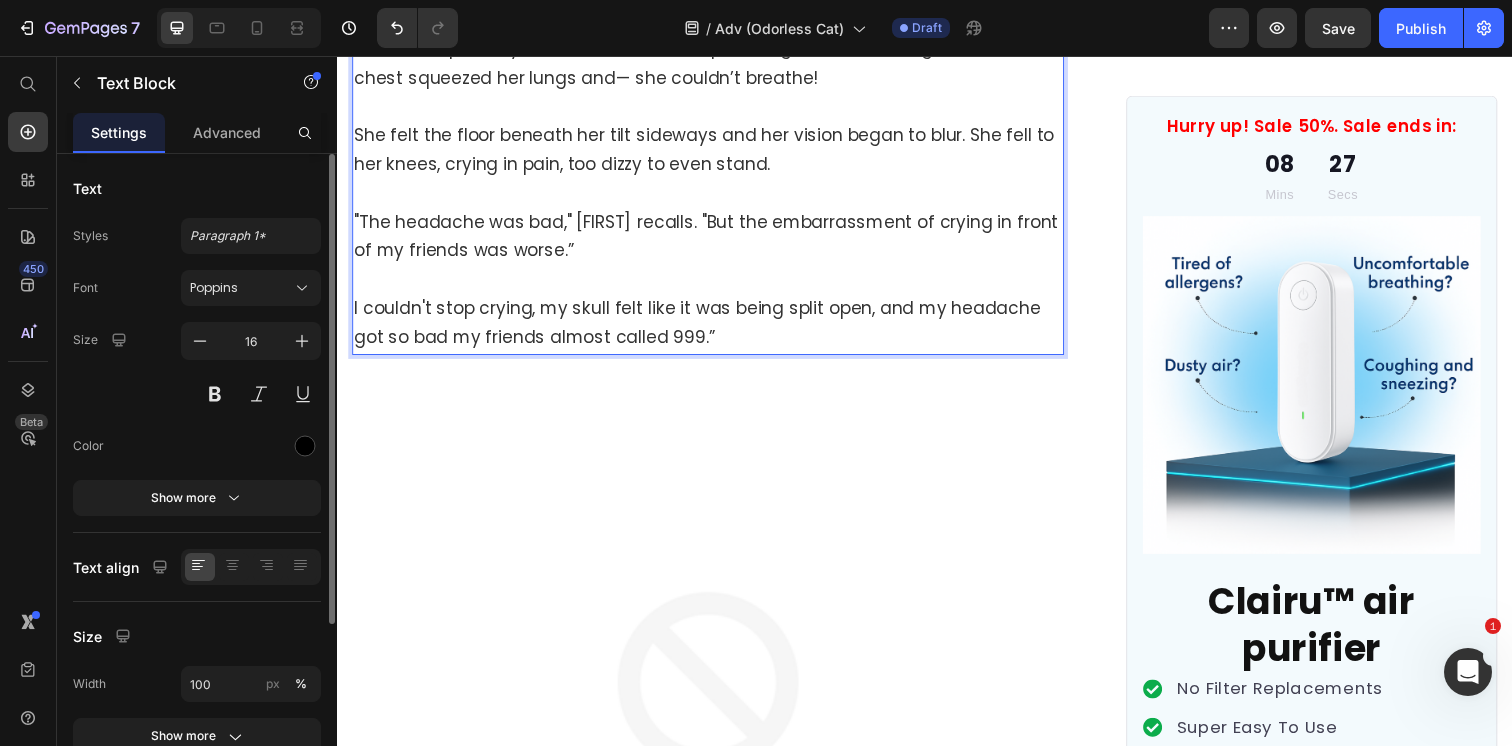 click at bounding box center [715, 730] 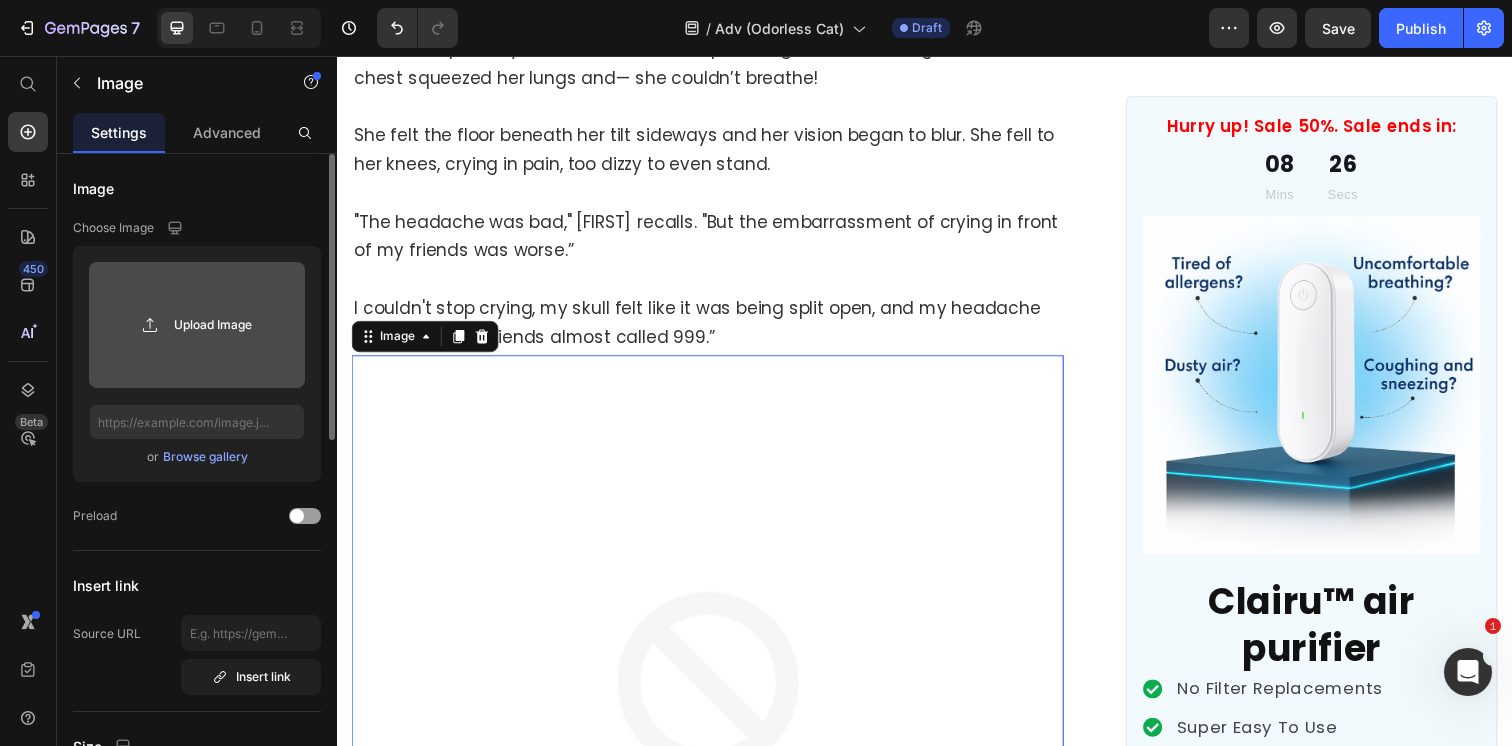 click 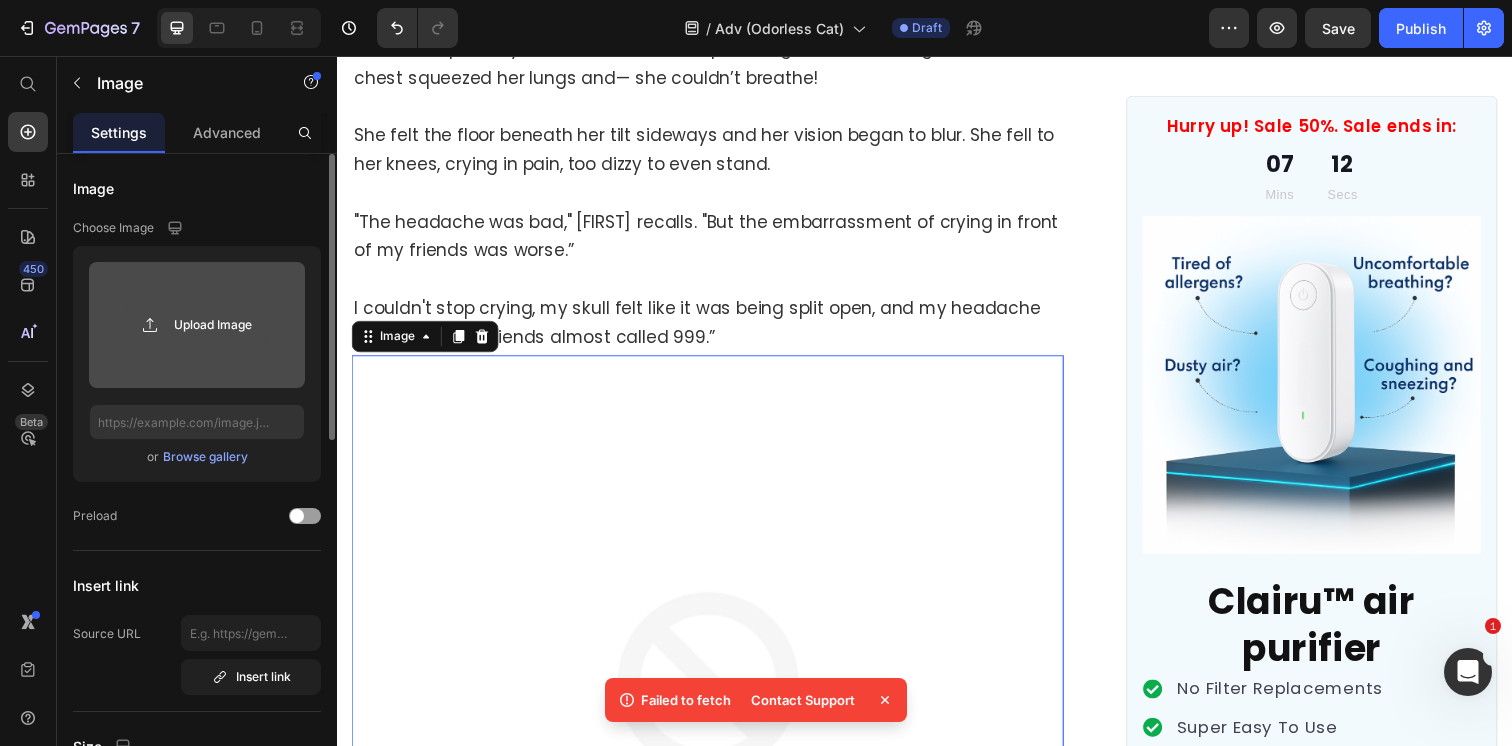 click 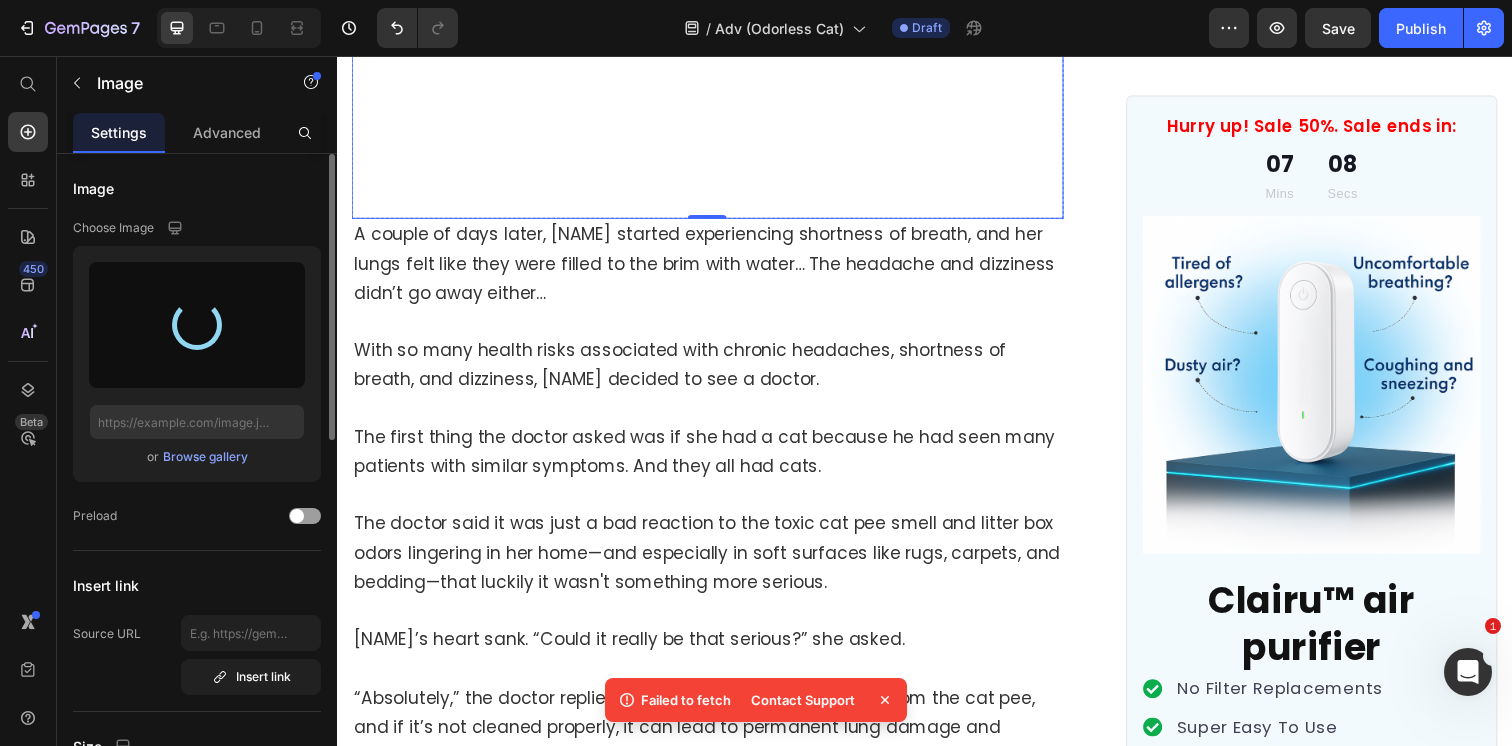 scroll, scrollTop: 2522, scrollLeft: 0, axis: vertical 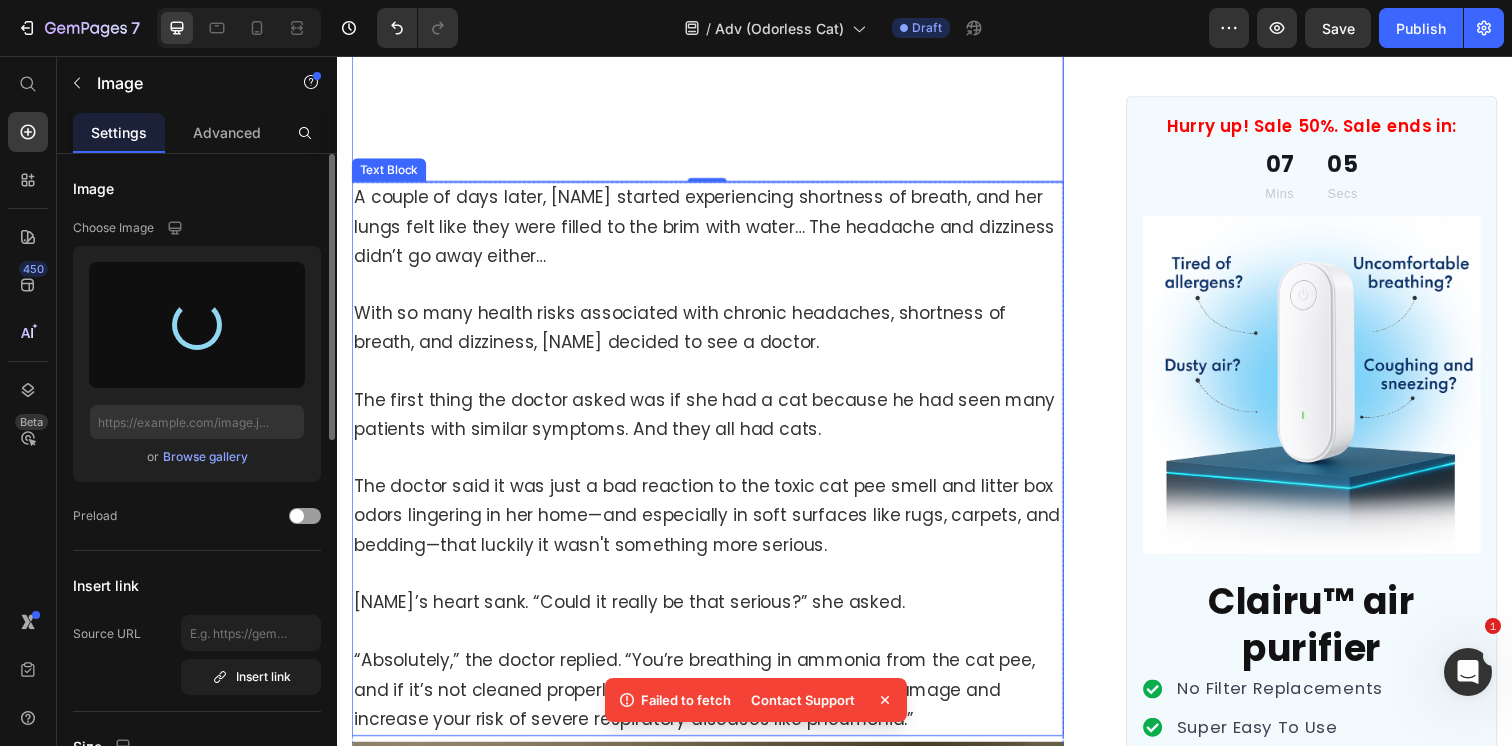 click on "A couple of days later, [NAME] started experiencing shortness of breath, and her lungs felt like they were filled to the brim with water… The headache and dizziness didn’t go away either…" at bounding box center (712, 230) 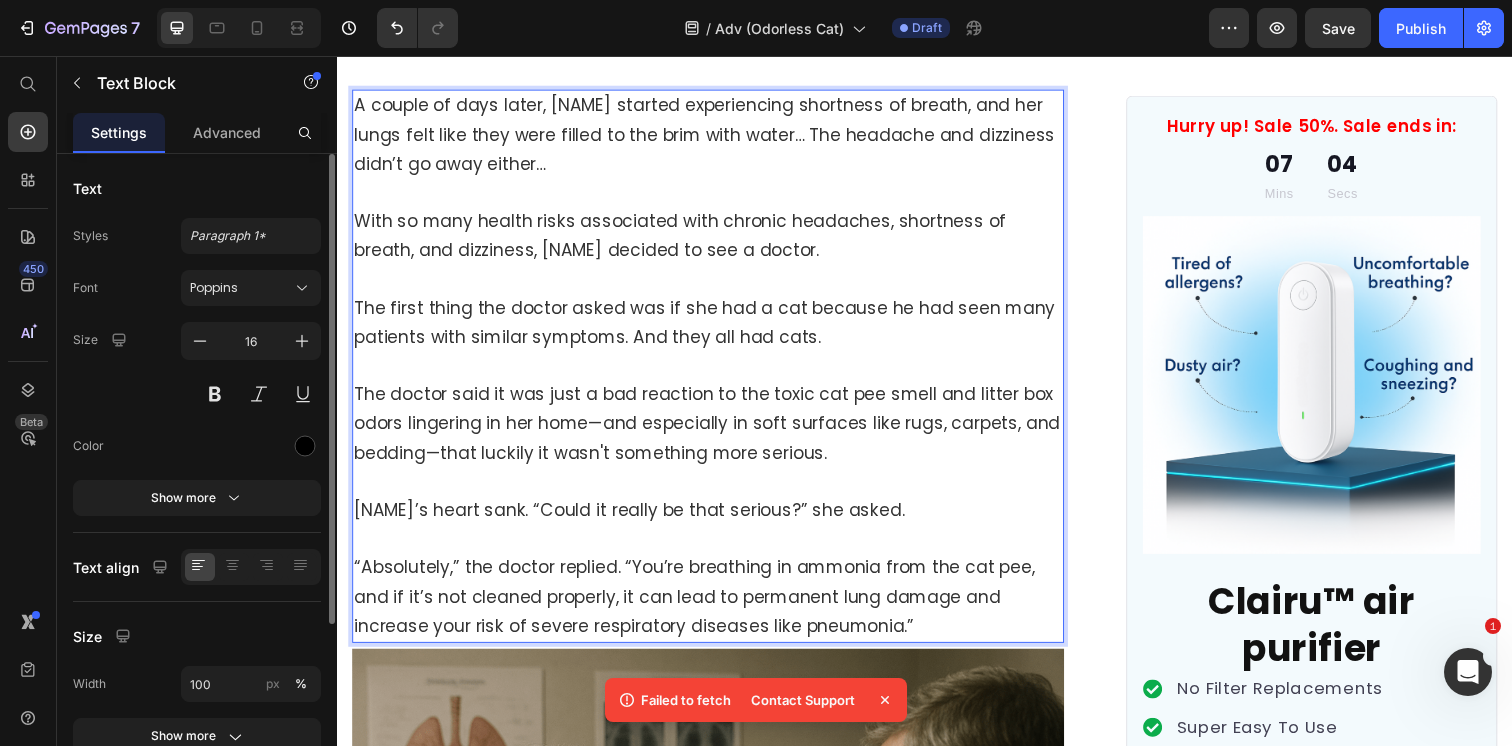 scroll, scrollTop: 2631, scrollLeft: 0, axis: vertical 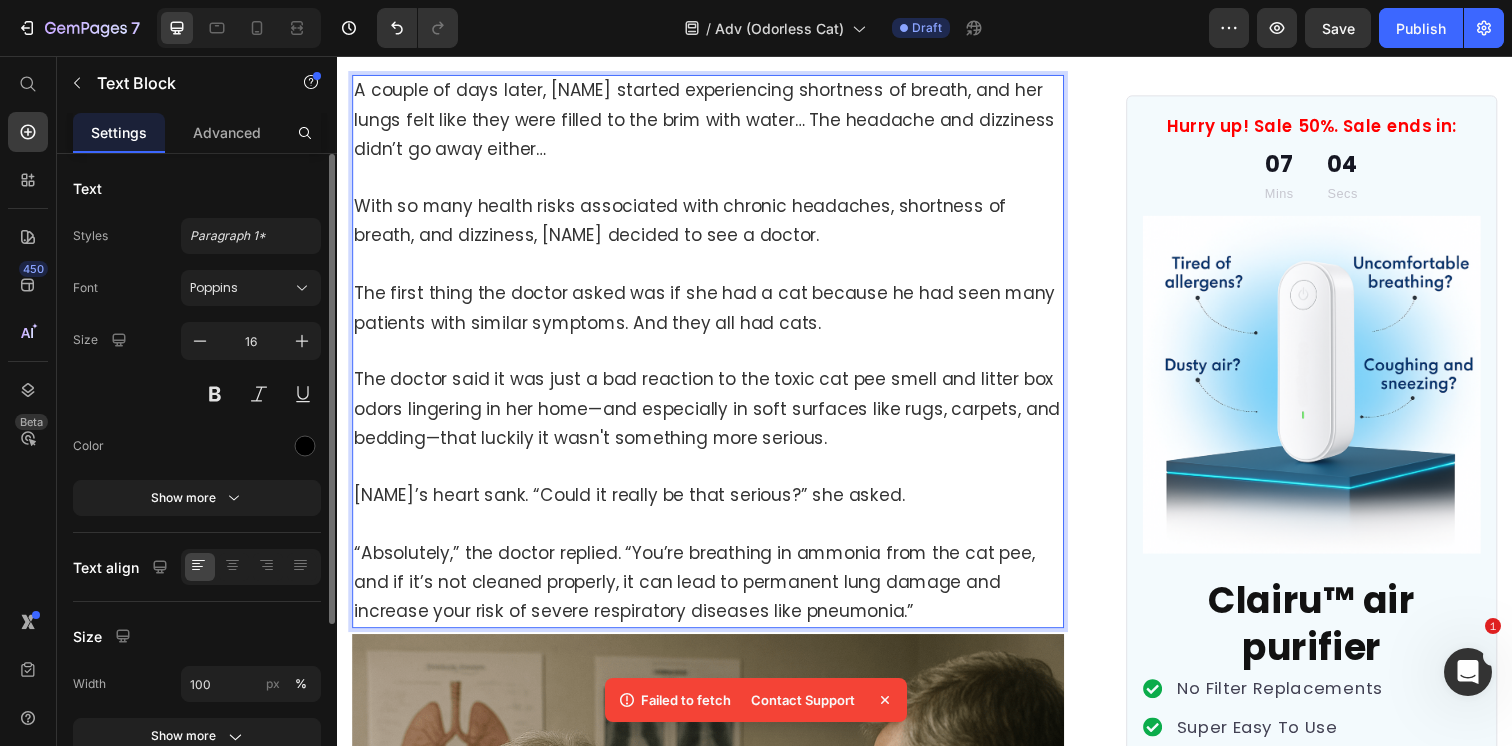 click on "The first thing the doctor asked was if she had a cat because he had seen many patients with similar symptoms. And they all had cats." at bounding box center (712, 313) 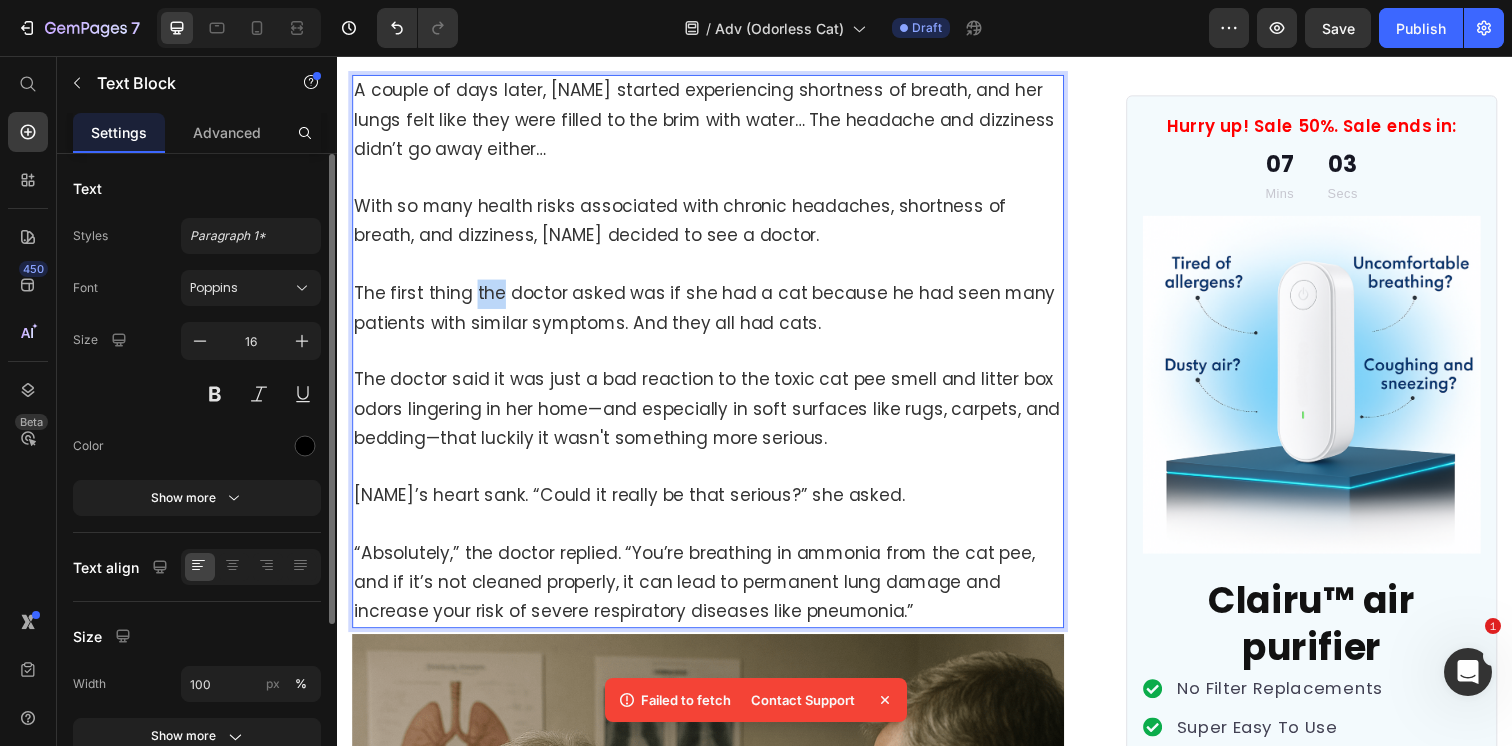 click on "The first thing the doctor asked was if she had a cat because he had seen many patients with similar symptoms. And they all had cats." at bounding box center [712, 313] 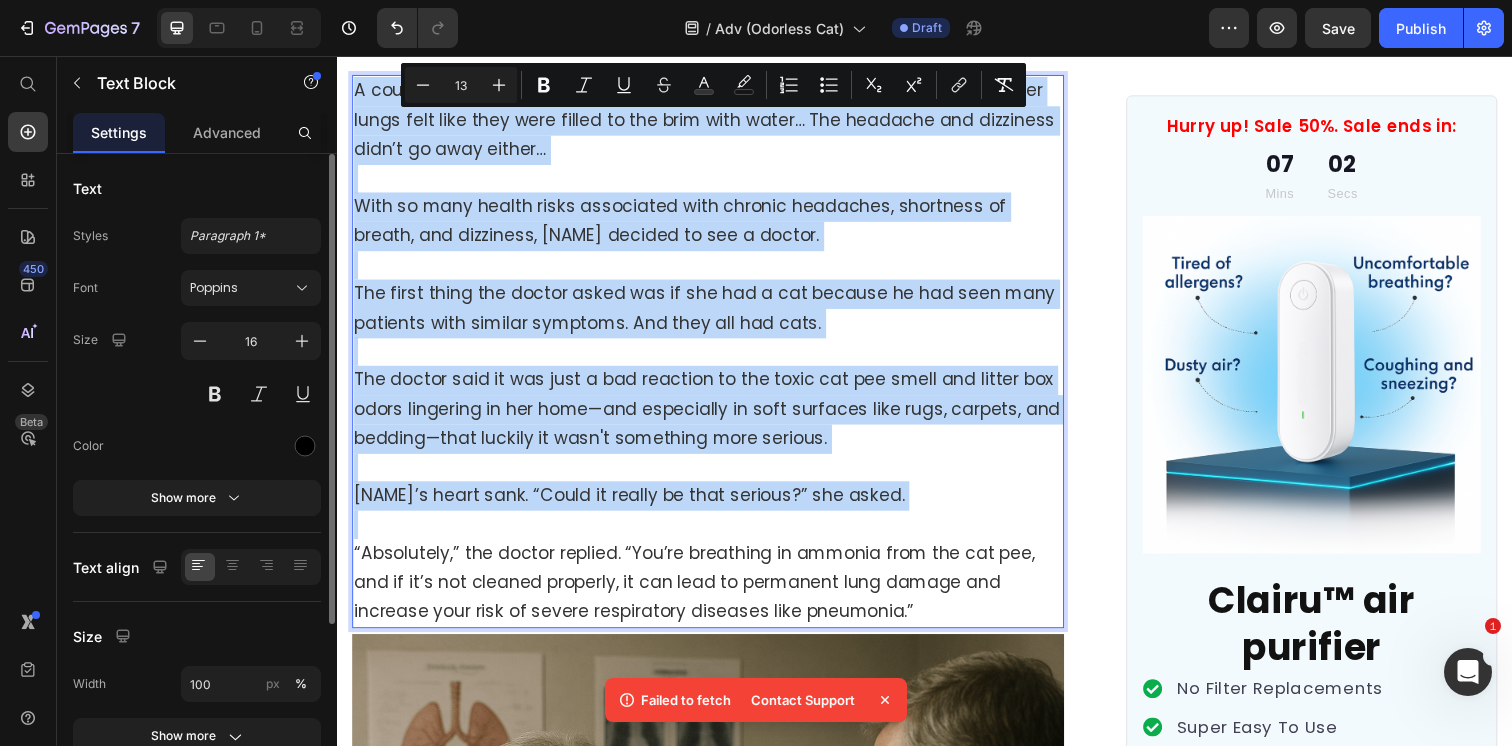 copy on "A couple of days later, [NAME] started experiencing shortness of breath, and her lungs felt like they were filled to the brim with water… The headache and dizziness didn’t go away either… With so many health risks associated with chronic headaches, shortness of breath, and dizziness, [NAME] decided to see a doctor. The first thing the doctor asked was if she had a cat because he had seen many patients with similar symptoms. And they all had cats. The doctor said it was just a bad reaction to the toxic cat pee smell and litter box odors lingering in her home—and especially in soft surfaces like rugs, carpets, and bedding—that luckily it wasn't something more serious. [NAME]’s heart sank. “Could it really be that serious?” she asked." 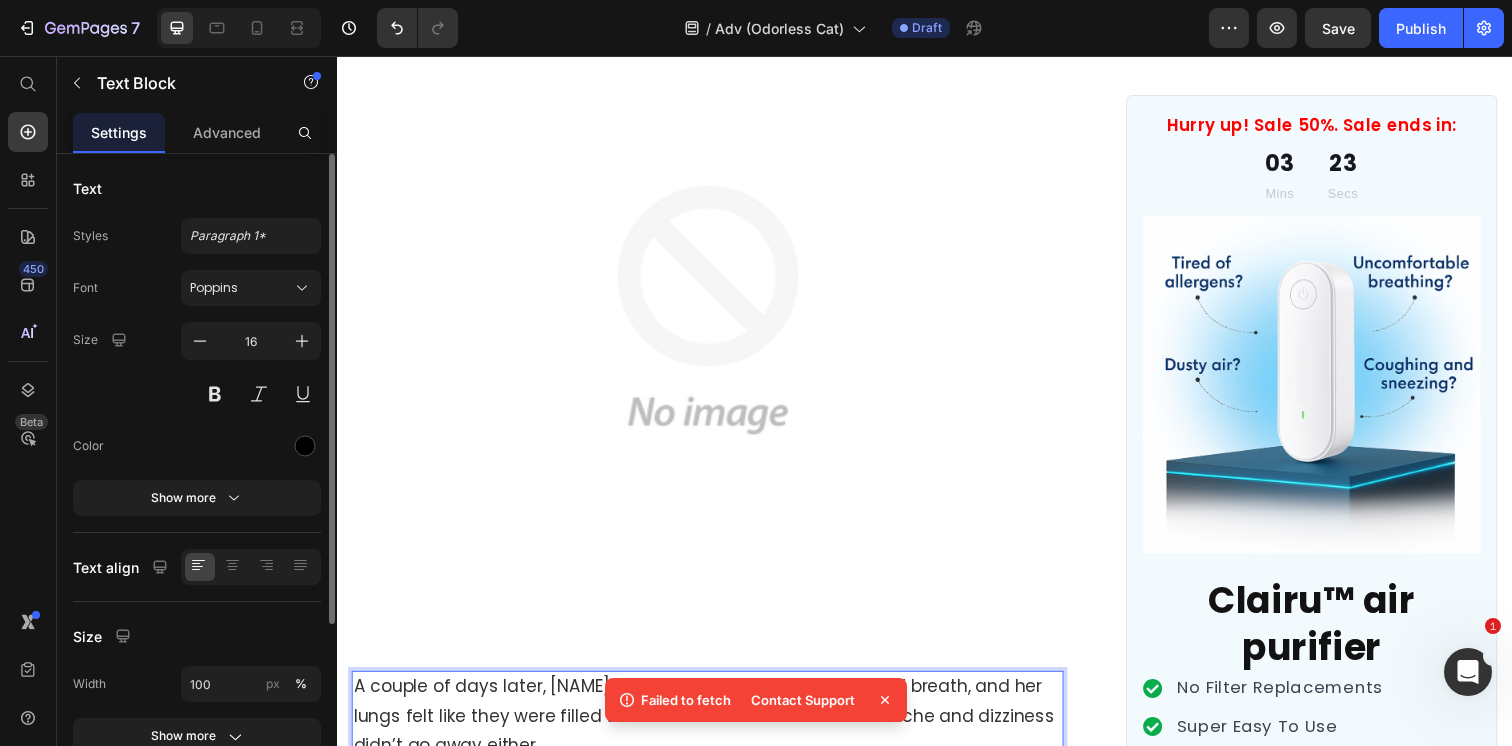 scroll, scrollTop: 2007, scrollLeft: 0, axis: vertical 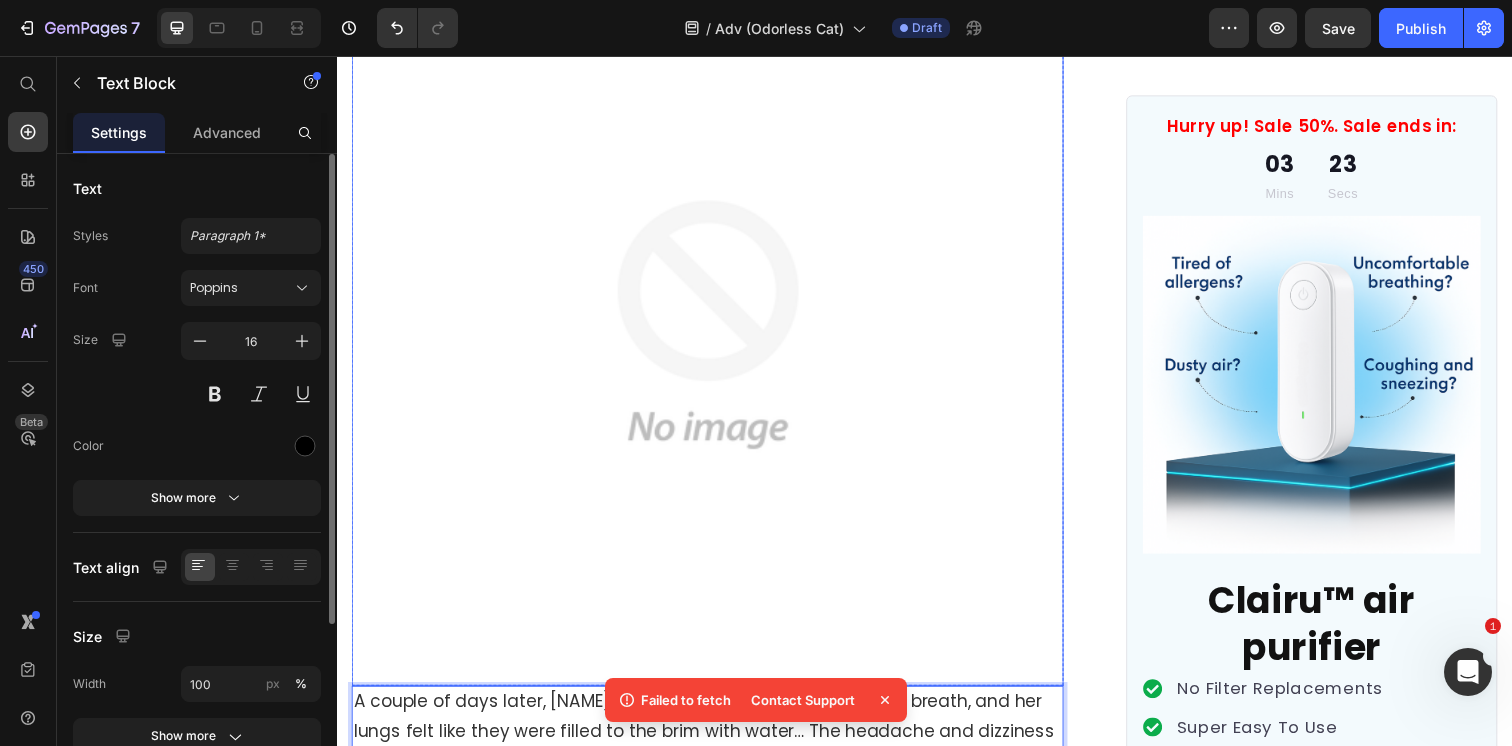 click at bounding box center [715, 330] 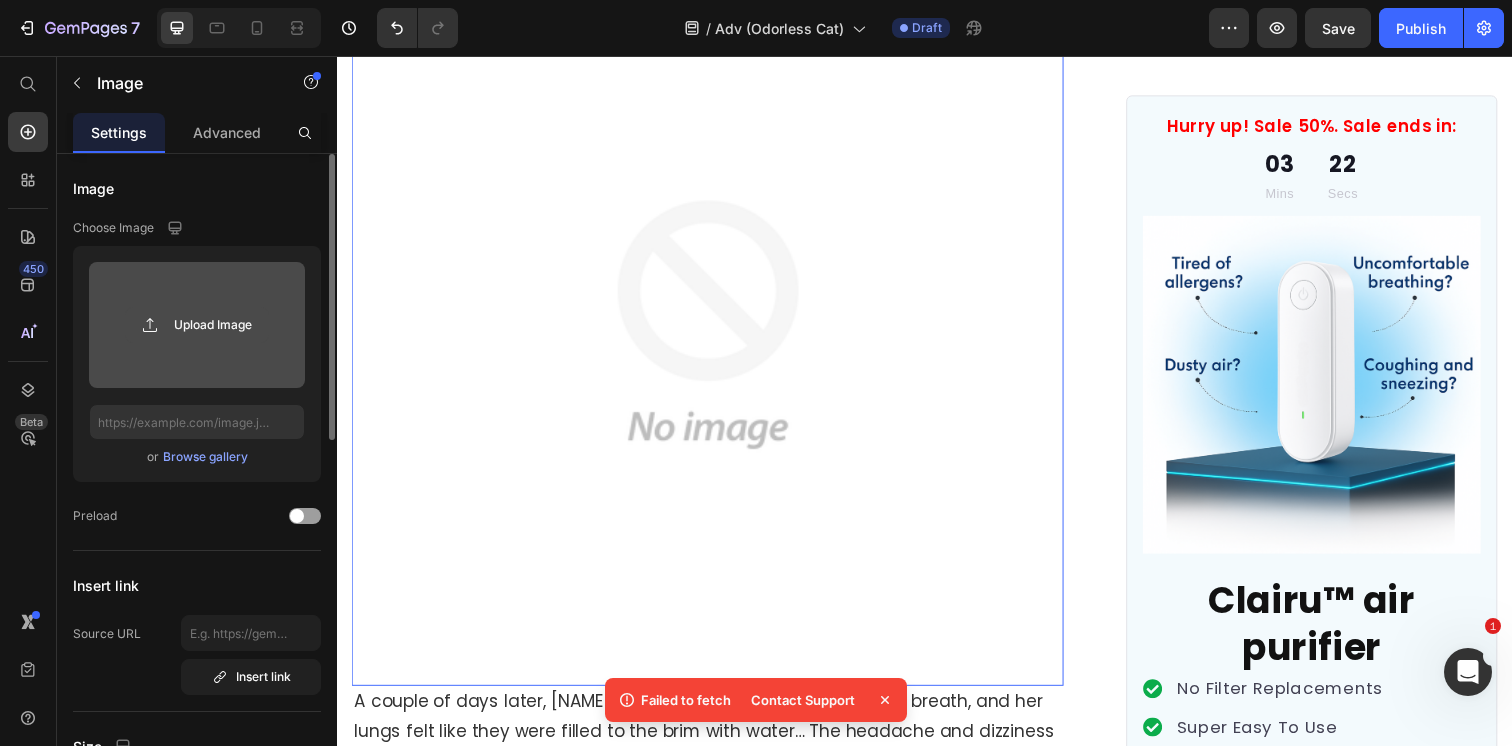 click 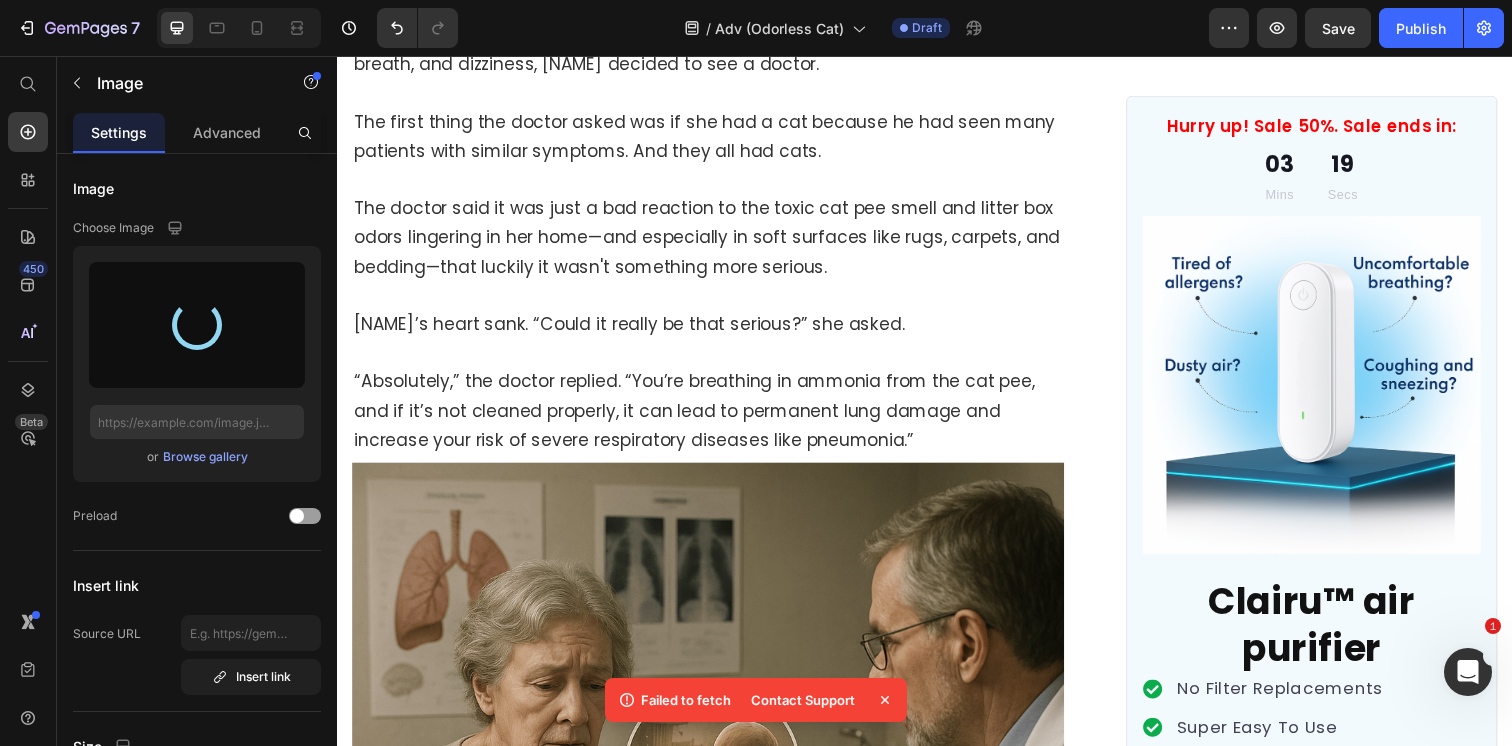 scroll, scrollTop: 2837, scrollLeft: 0, axis: vertical 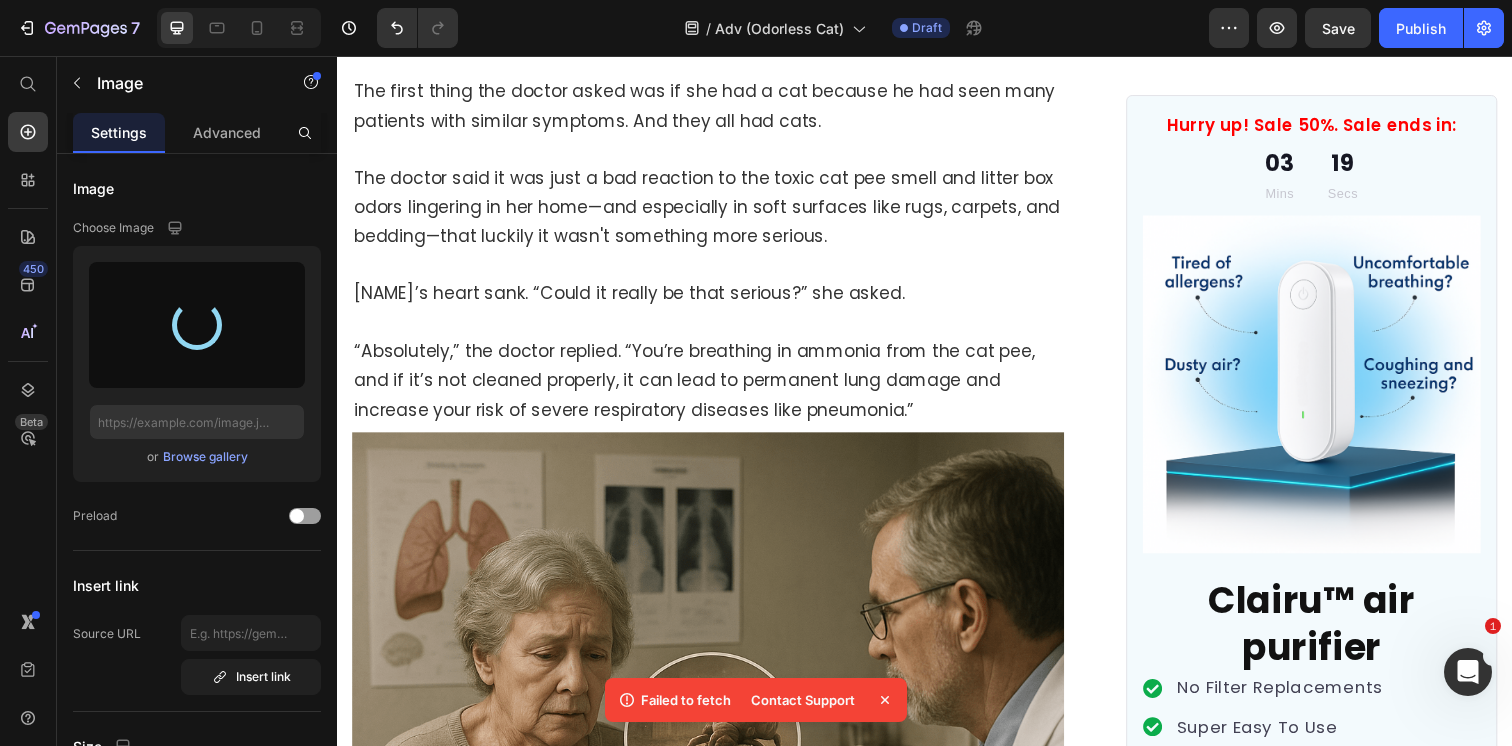 click at bounding box center [715, 803] 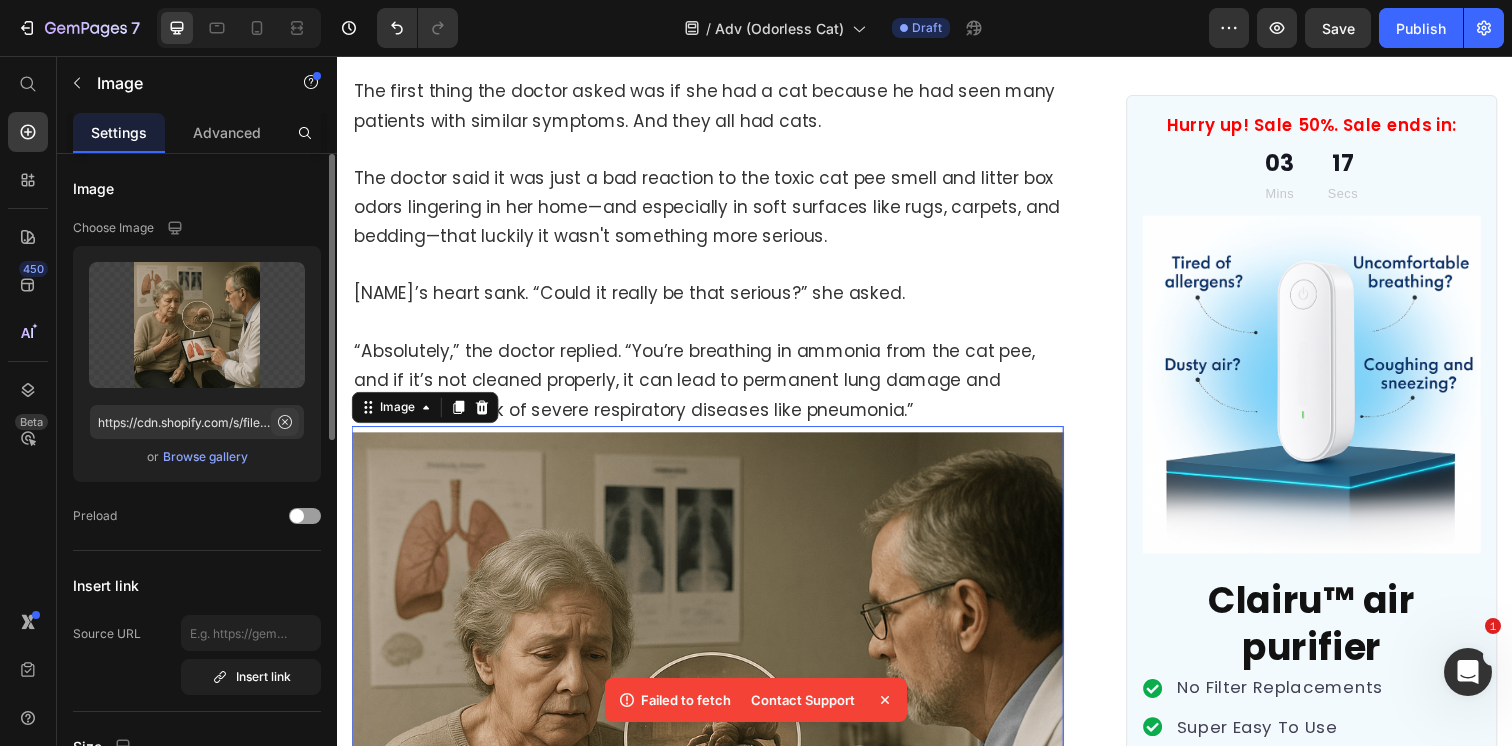 click 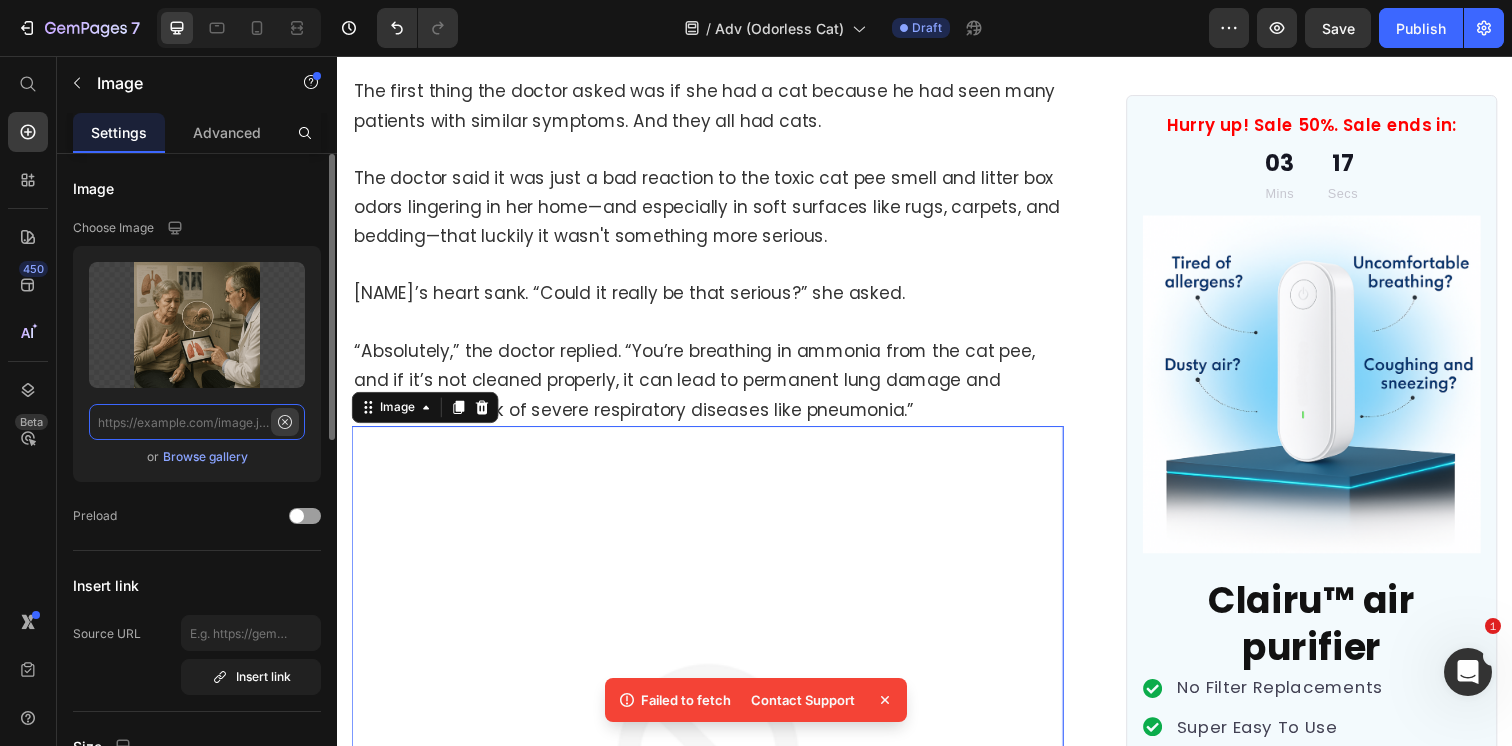 scroll, scrollTop: 0, scrollLeft: 0, axis: both 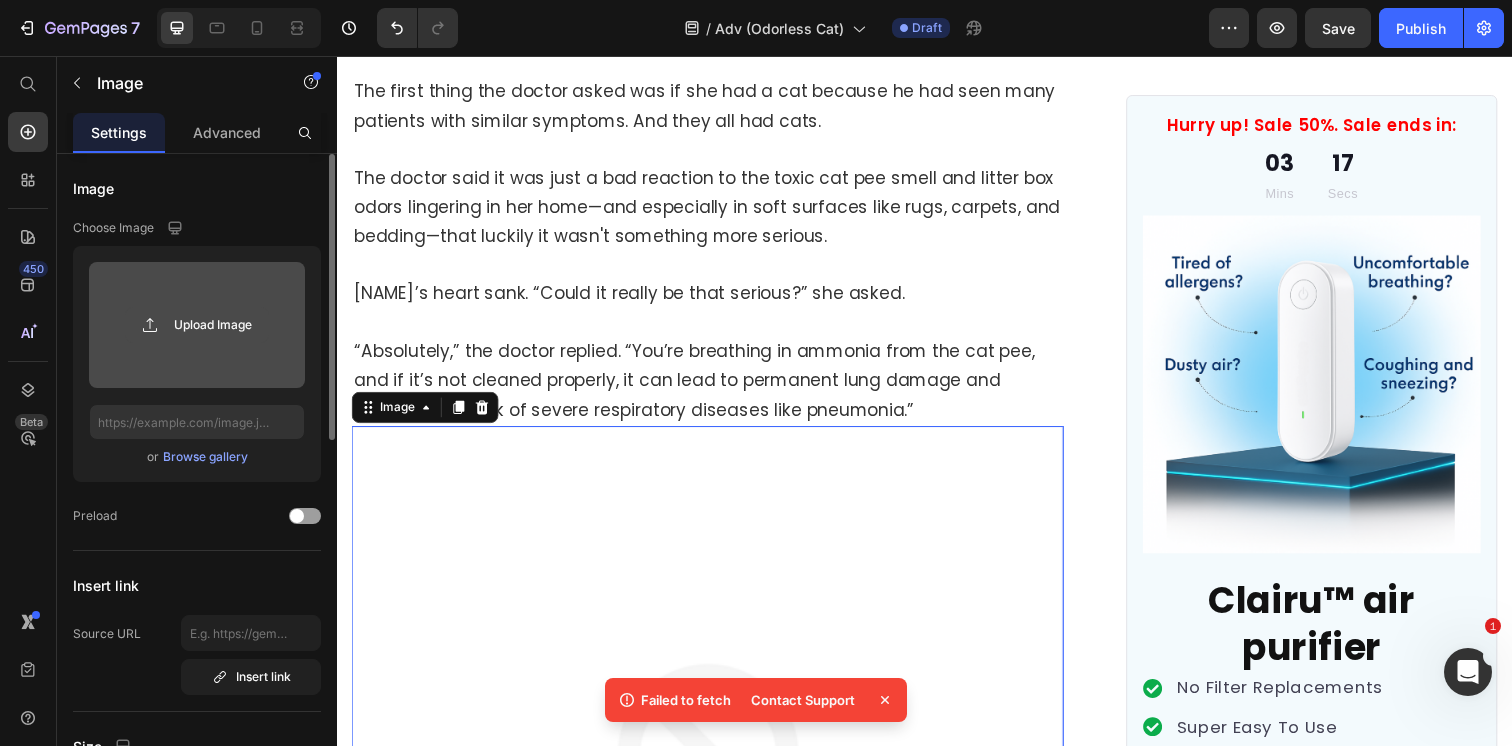 click 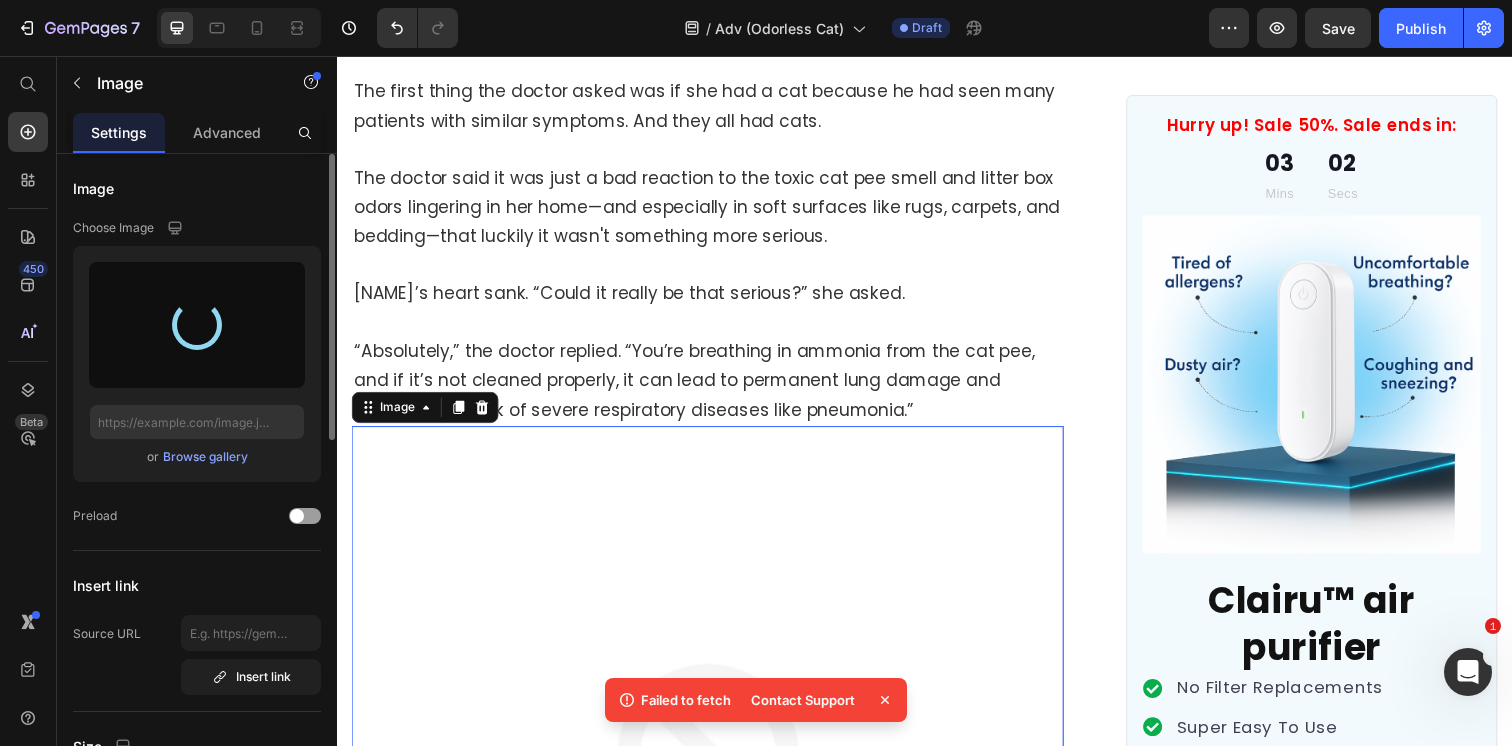type on "https://cdn.shopify.com/s/files/1/0596/9153/2358/files/gempages_549795869793190961-c2a74def-5c6c-4888-9a05-71ccdeec7278.png" 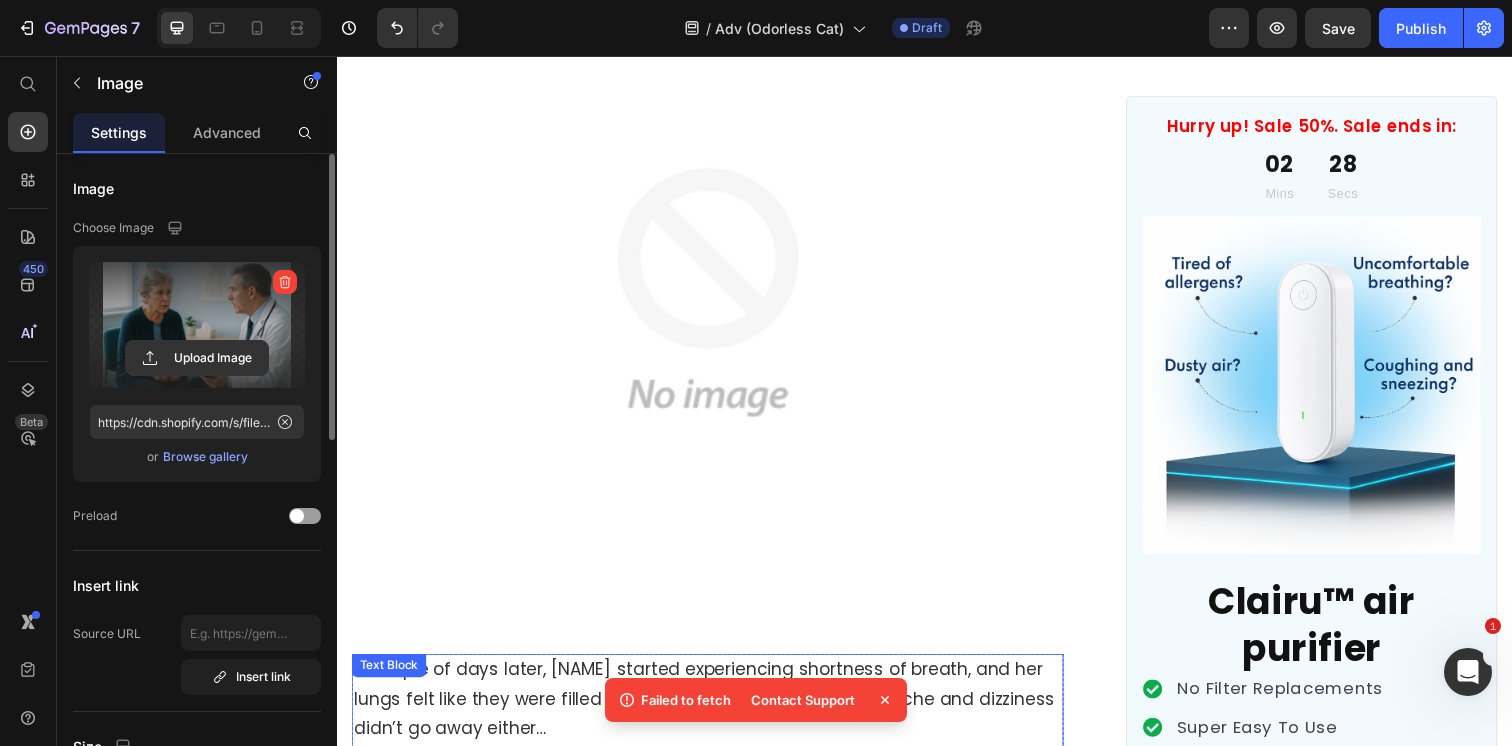 scroll, scrollTop: 2028, scrollLeft: 0, axis: vertical 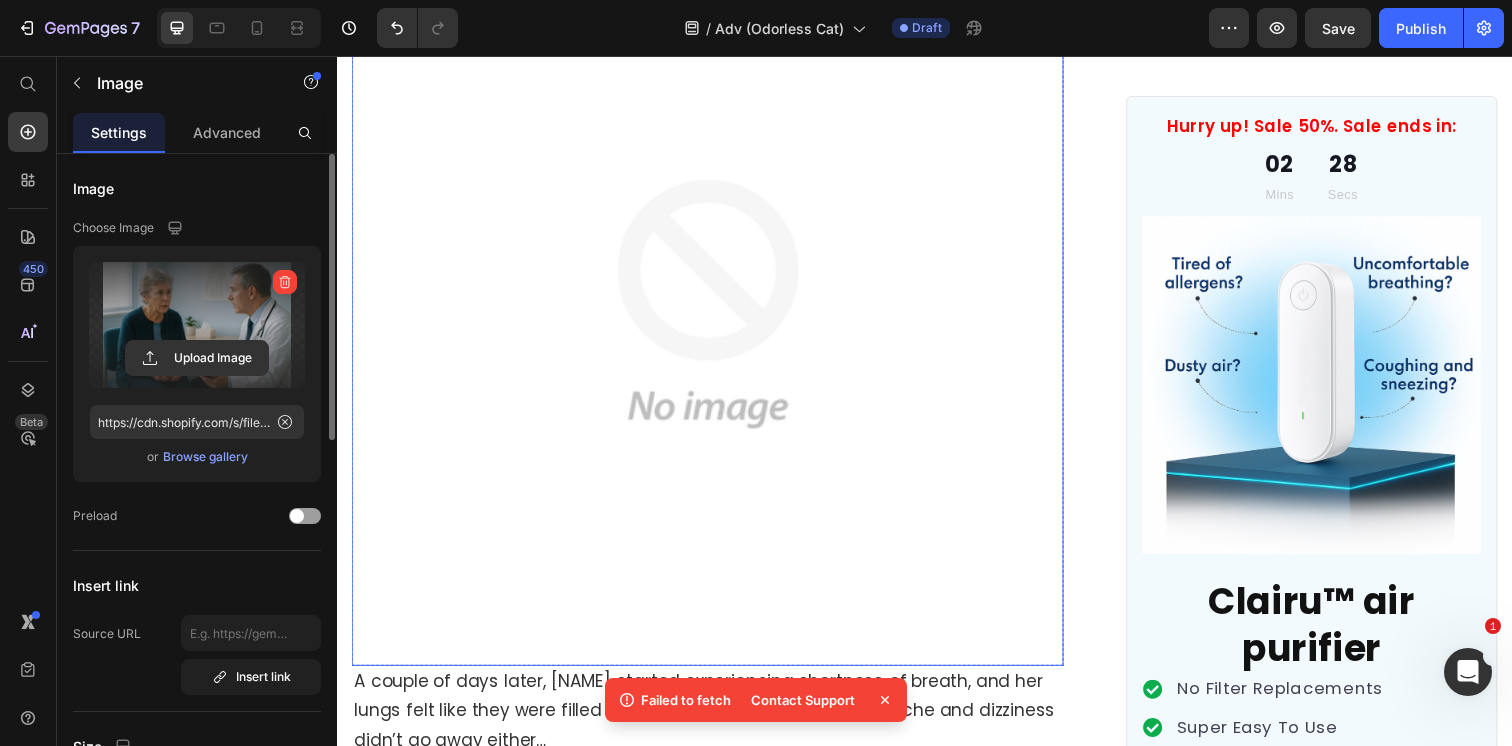 click at bounding box center [715, 309] 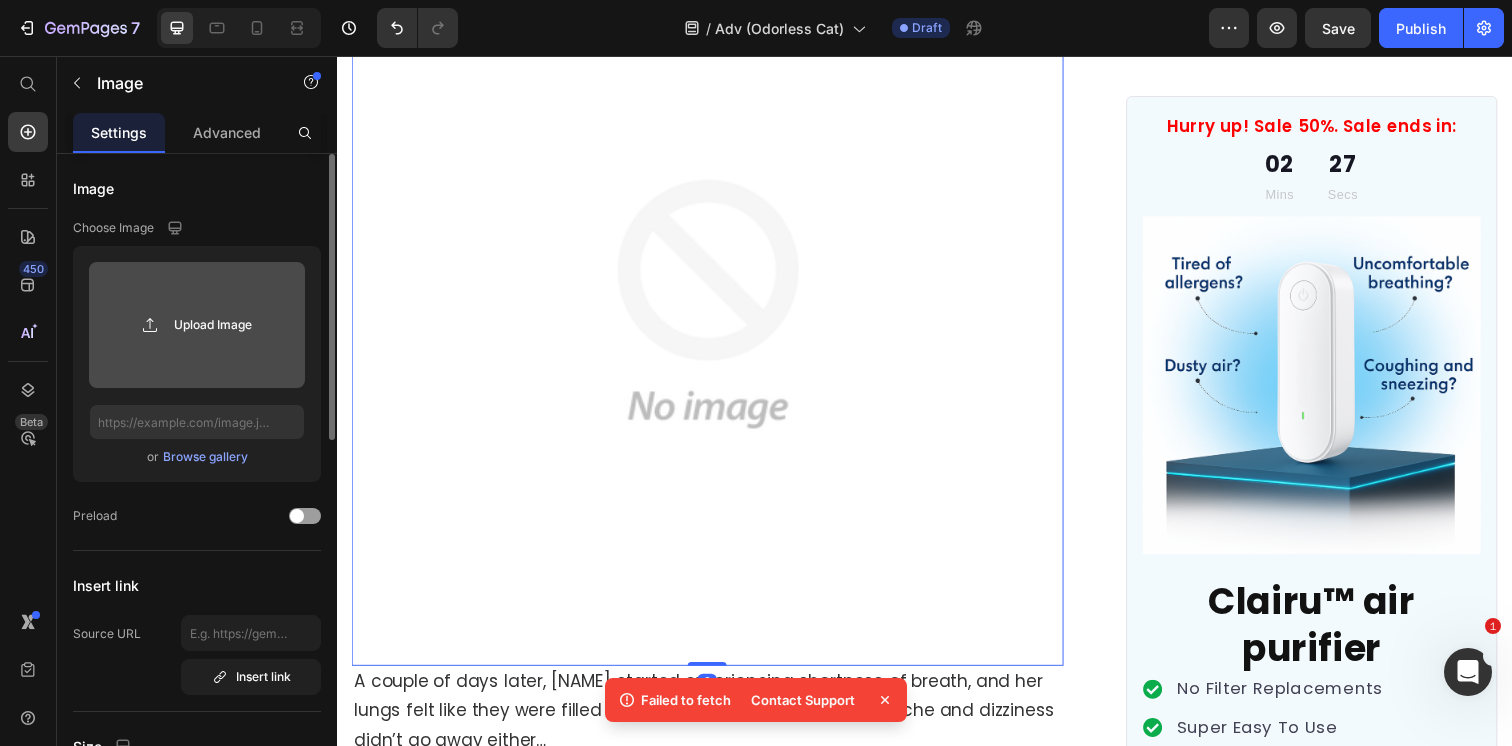 click 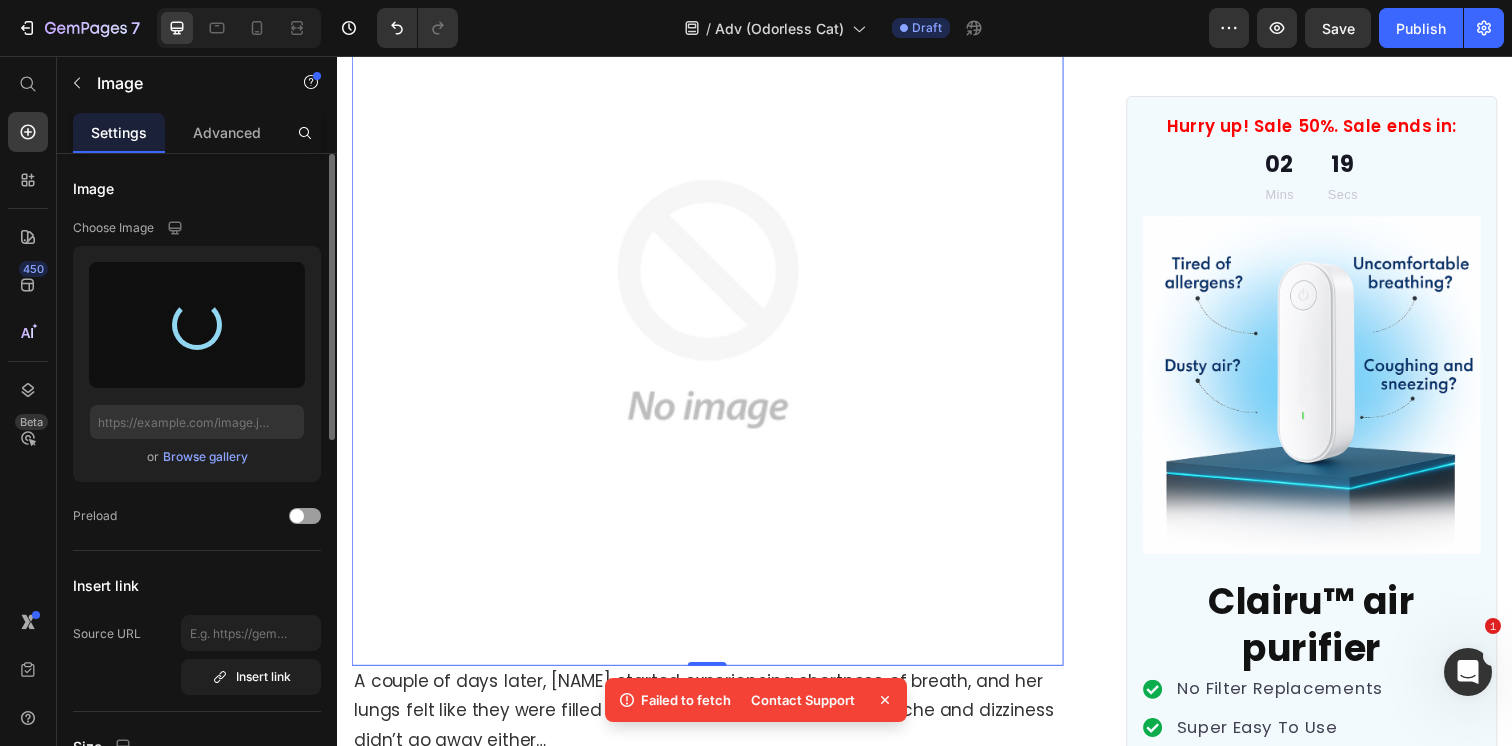type on "https://cdn.shopify.com/s/files/1/0596/9153/2358/files/gempages_549795869793190961-ca7e017a-daa0-4048-b8b4-7386afd527e7.png" 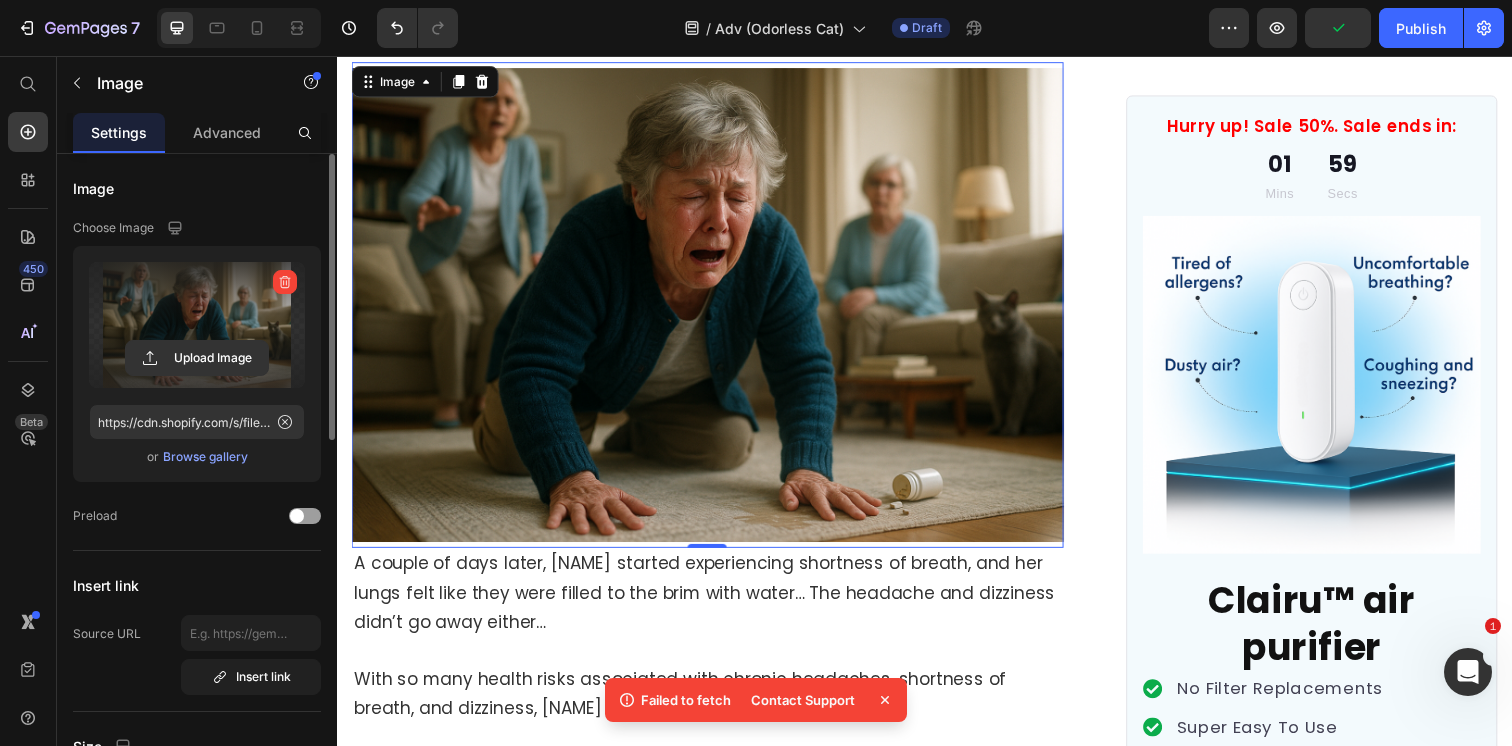 scroll, scrollTop: 1944, scrollLeft: 0, axis: vertical 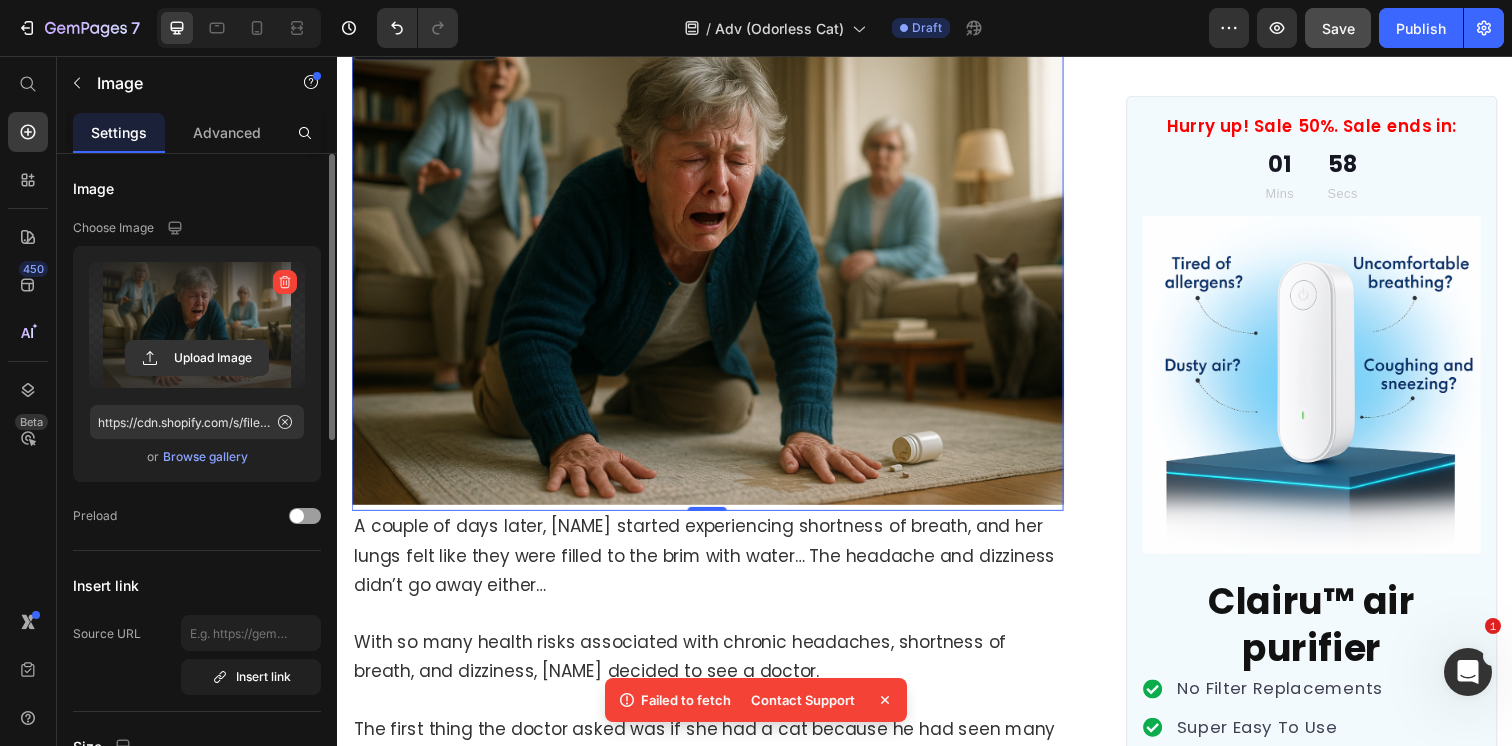 click on "Save" 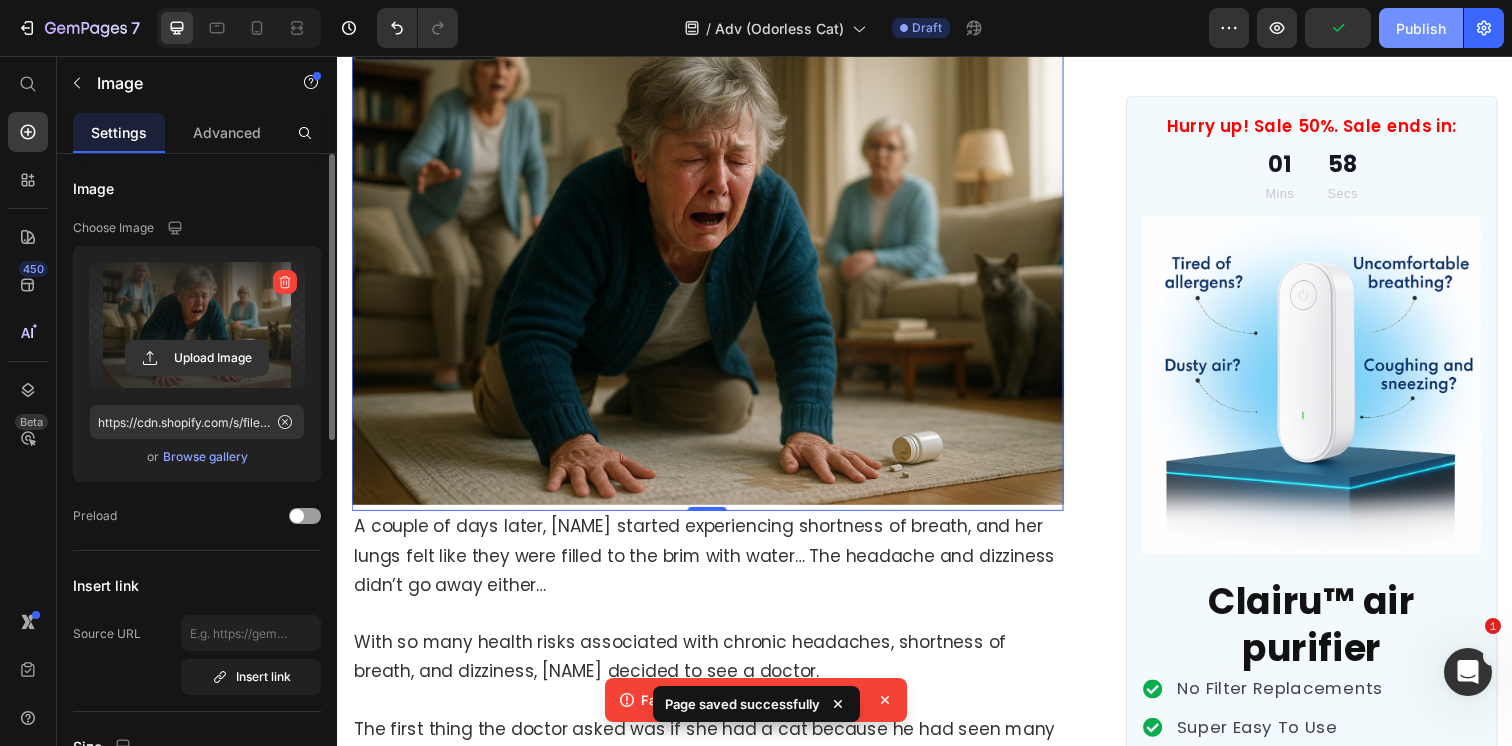 click on "Publish" at bounding box center (1421, 28) 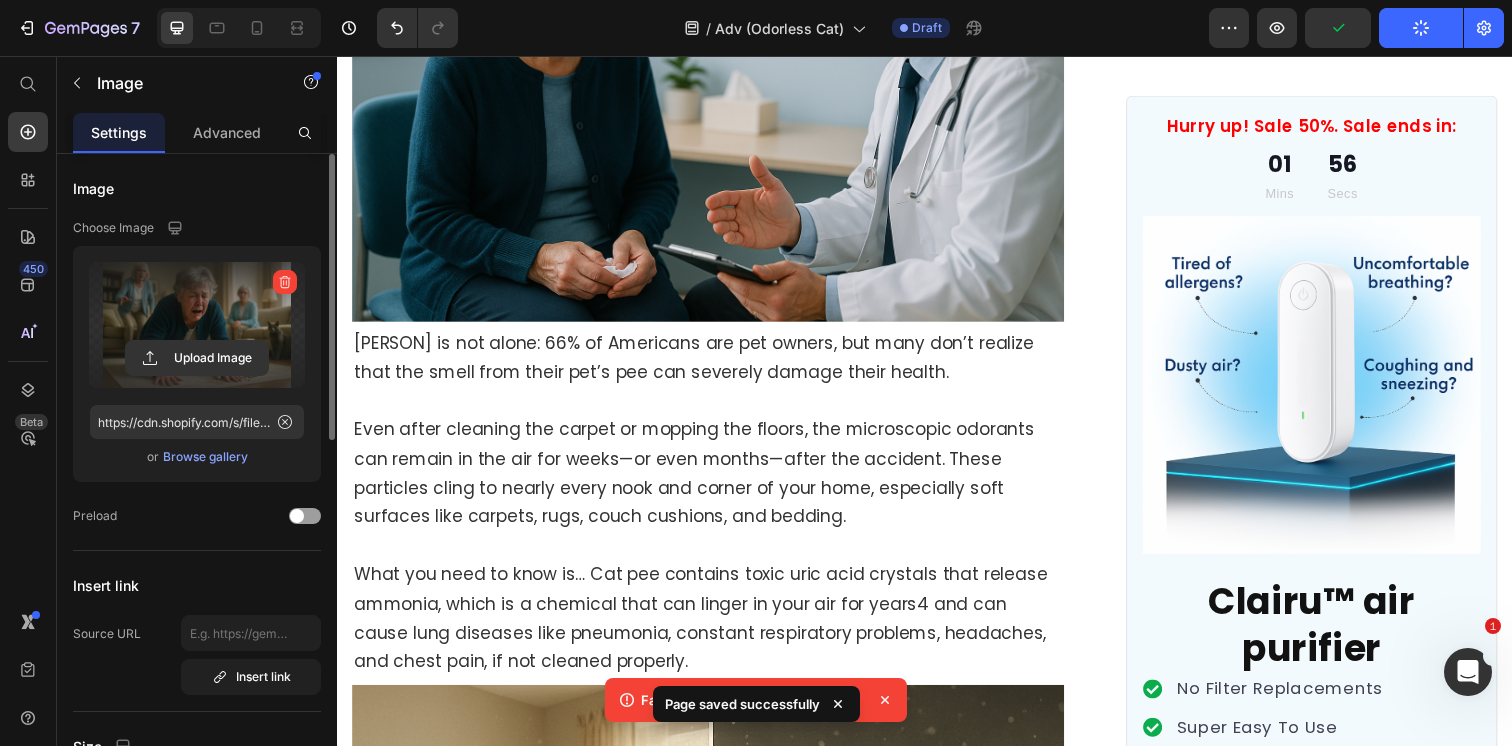 scroll, scrollTop: 3212, scrollLeft: 0, axis: vertical 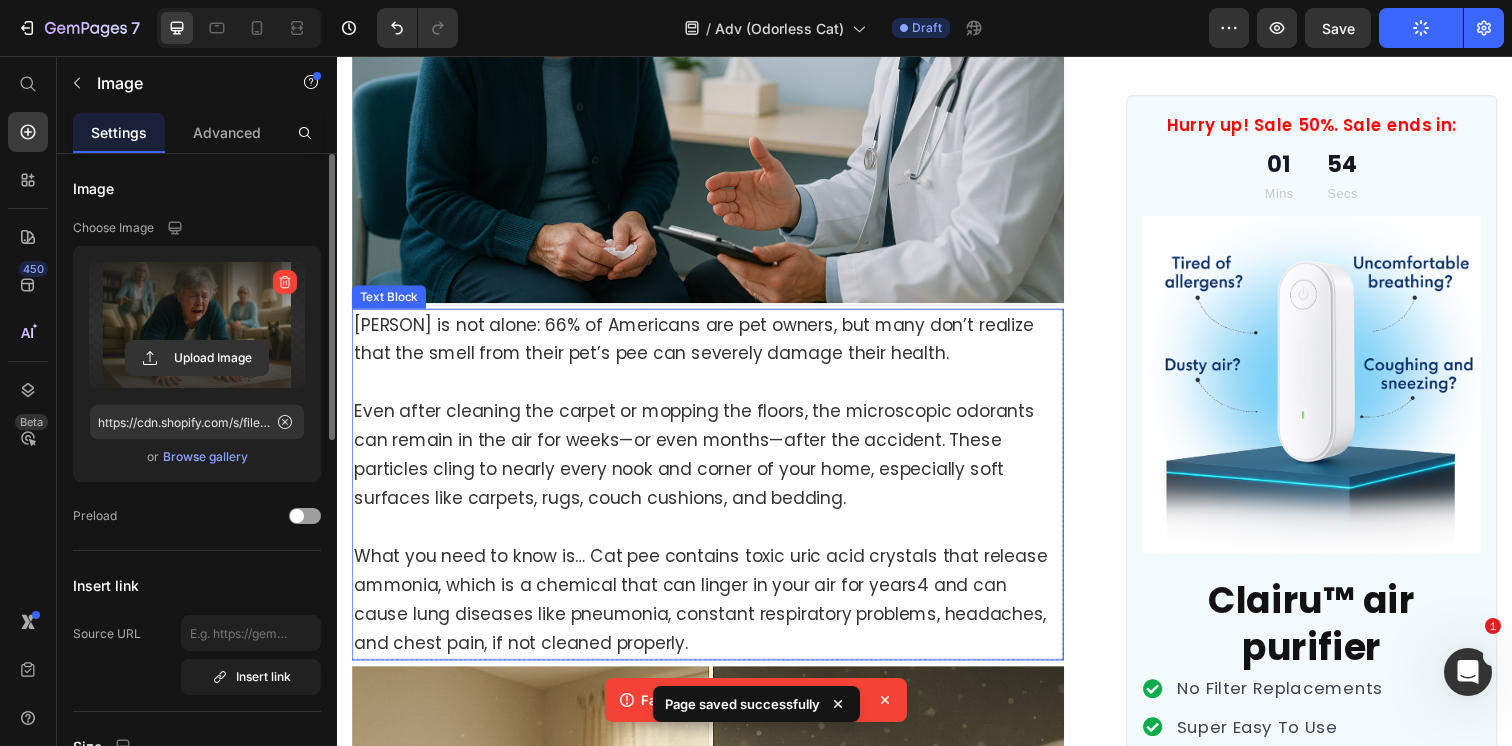 click on "[PERSON] is not alone: 66% of Americans are pet owners, but many don’t realize that the smell from their pet’s pee can severely damage their health." at bounding box center [701, 345] 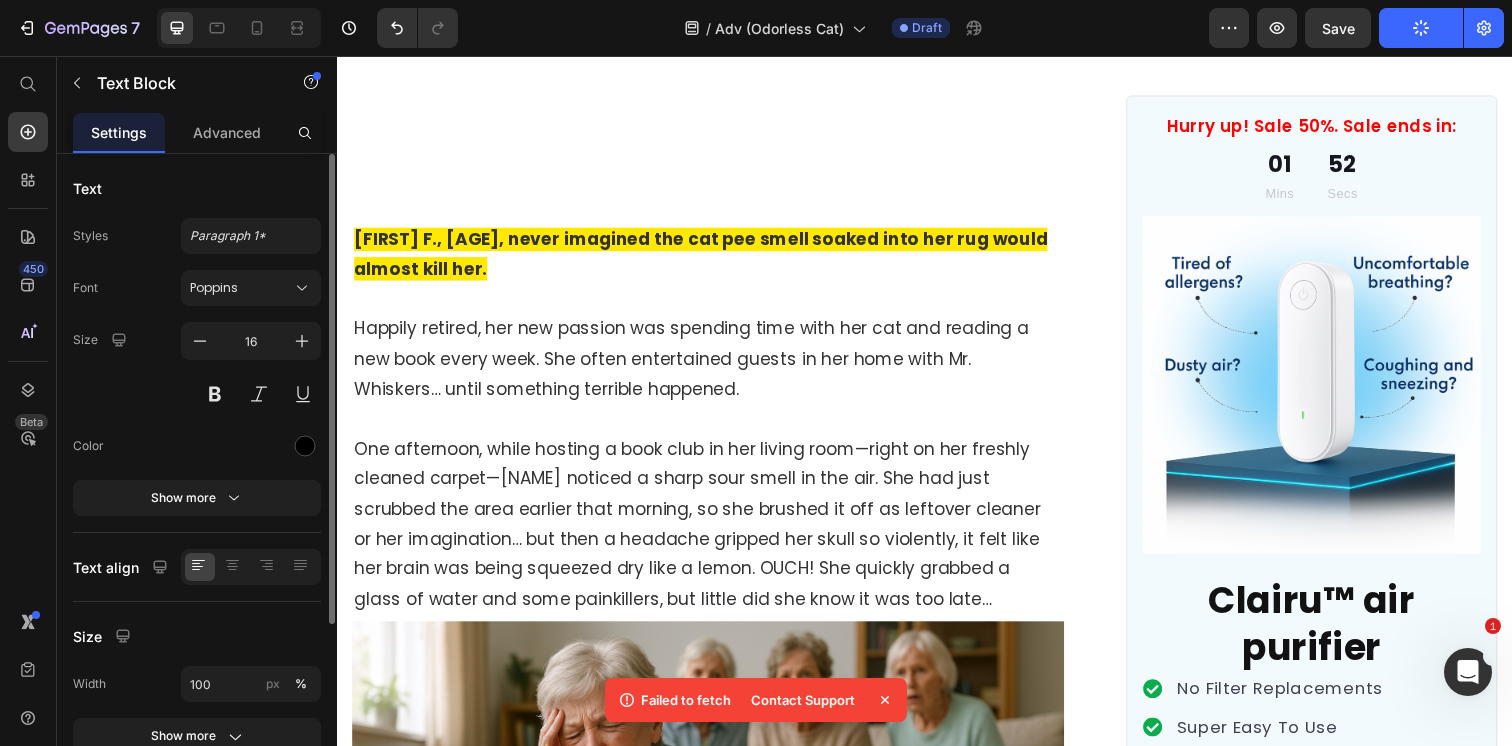 scroll, scrollTop: 519, scrollLeft: 0, axis: vertical 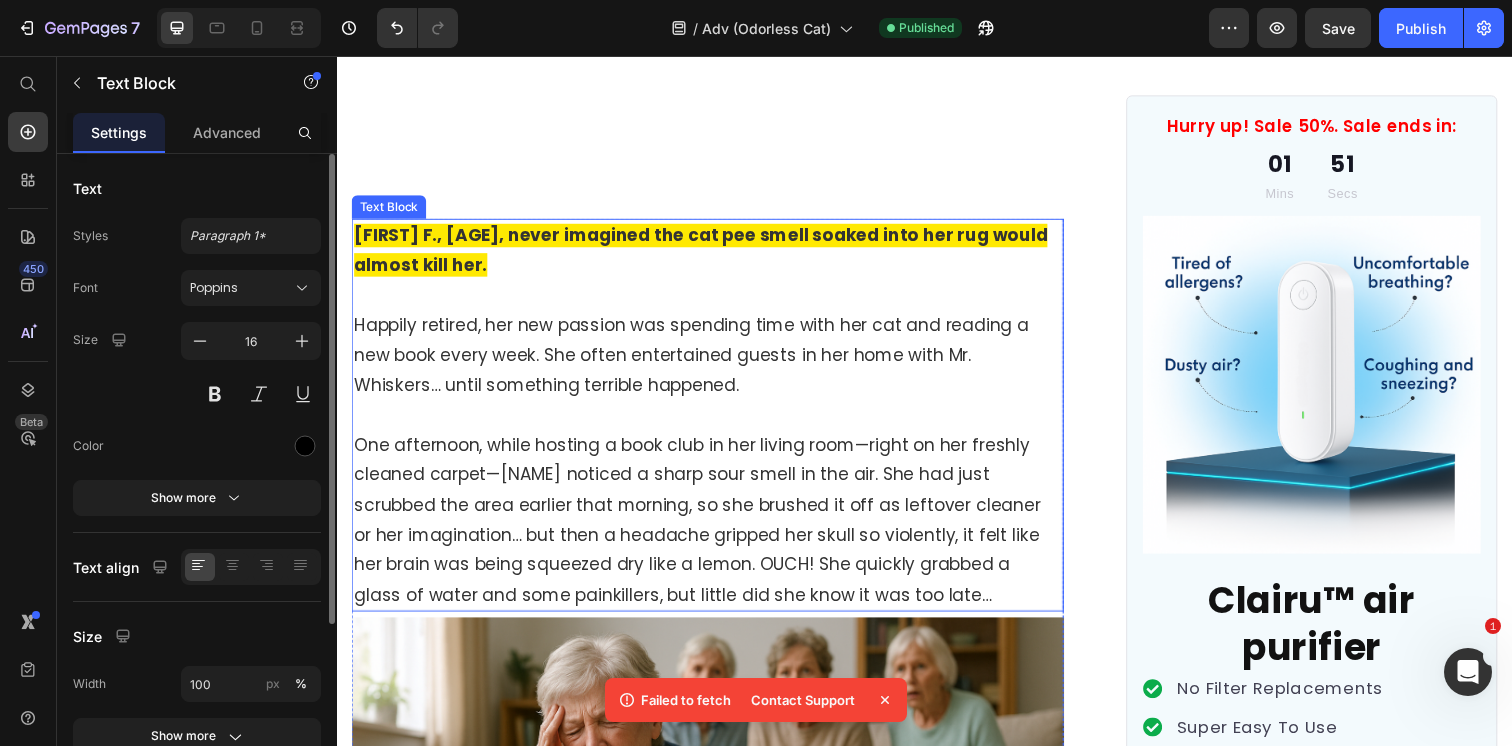 click on "[FIRST] F., [AGE], never imagined the cat pee smell soaked into her rug would almost kill her." at bounding box center [708, 254] 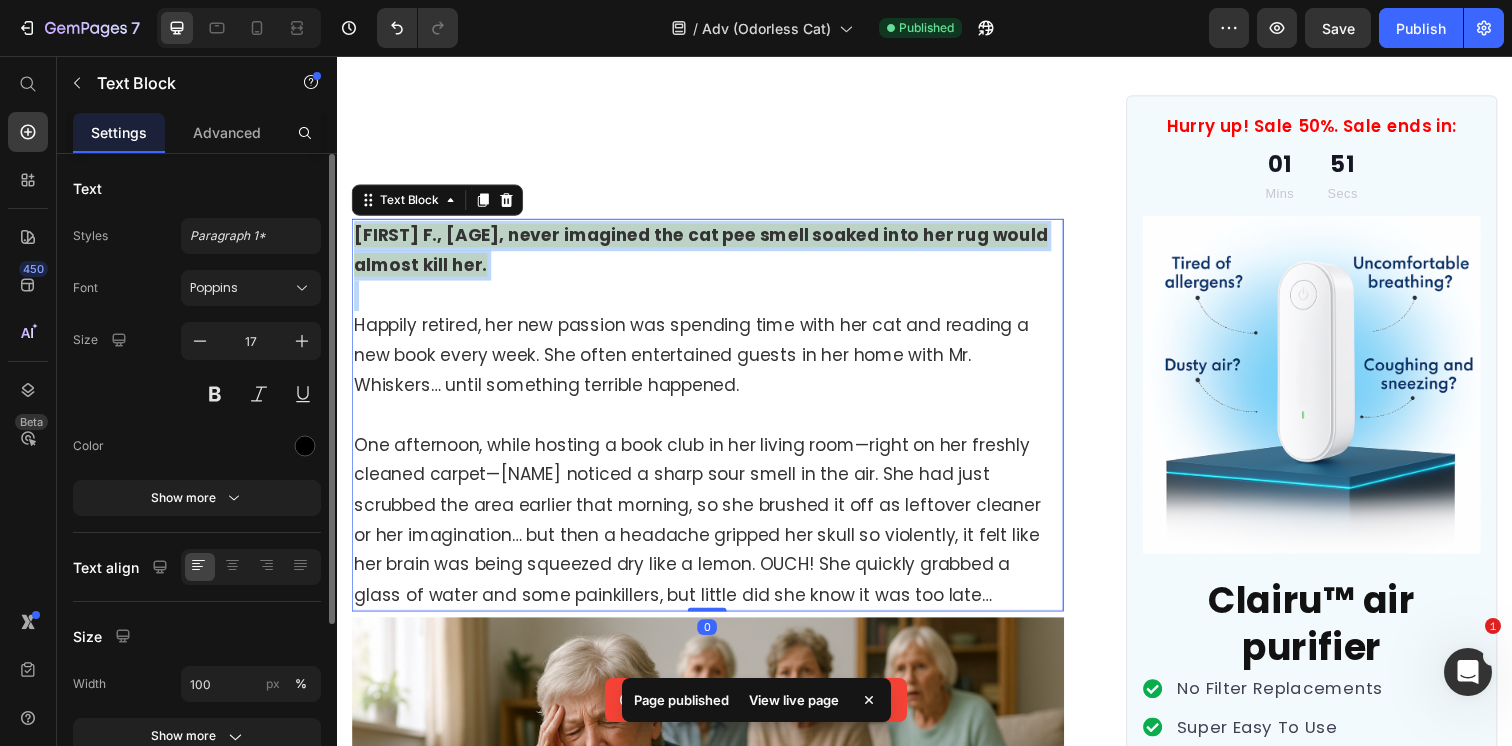 click on "[FIRST] F., [AGE], never imagined the cat pee smell soaked into her rug would almost kill her." at bounding box center [708, 254] 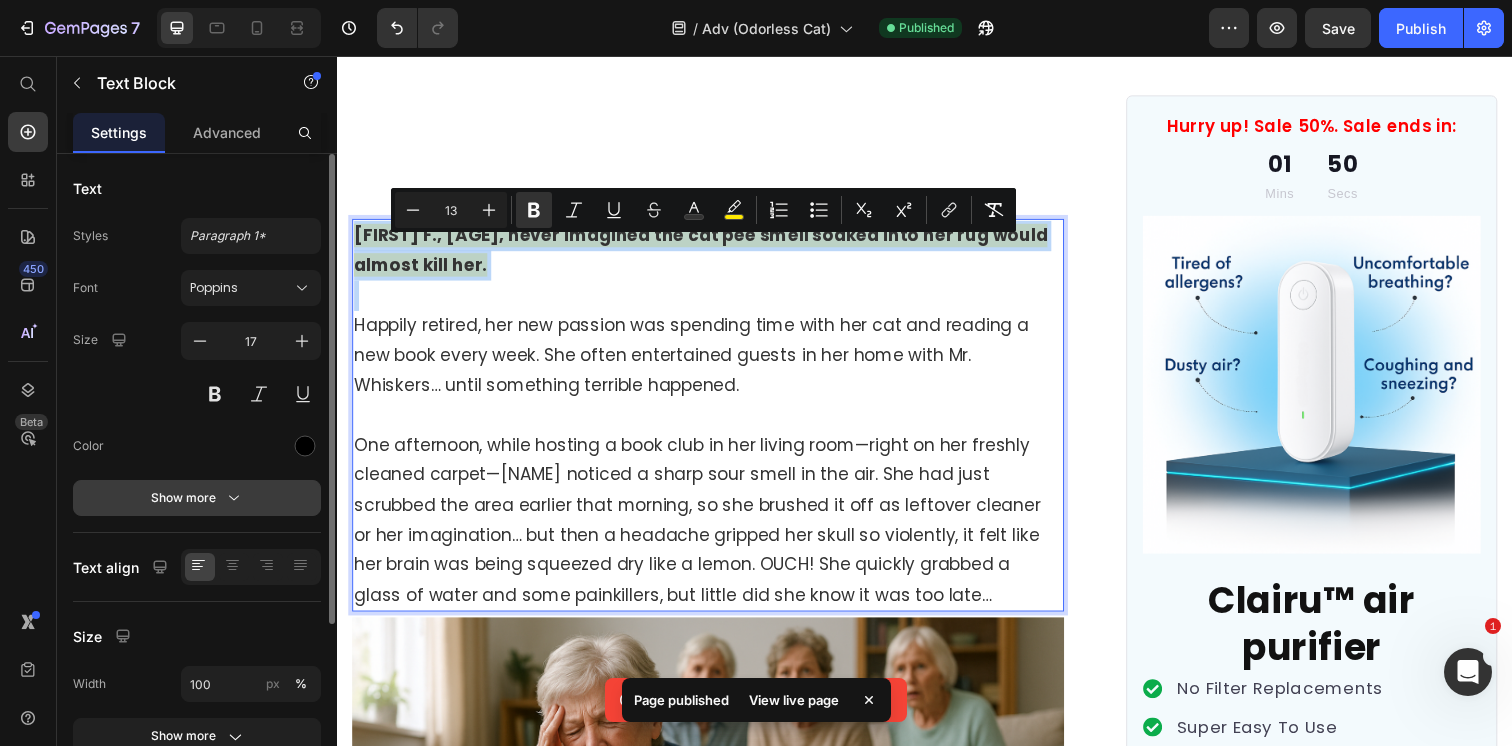 scroll, scrollTop: 246, scrollLeft: 0, axis: vertical 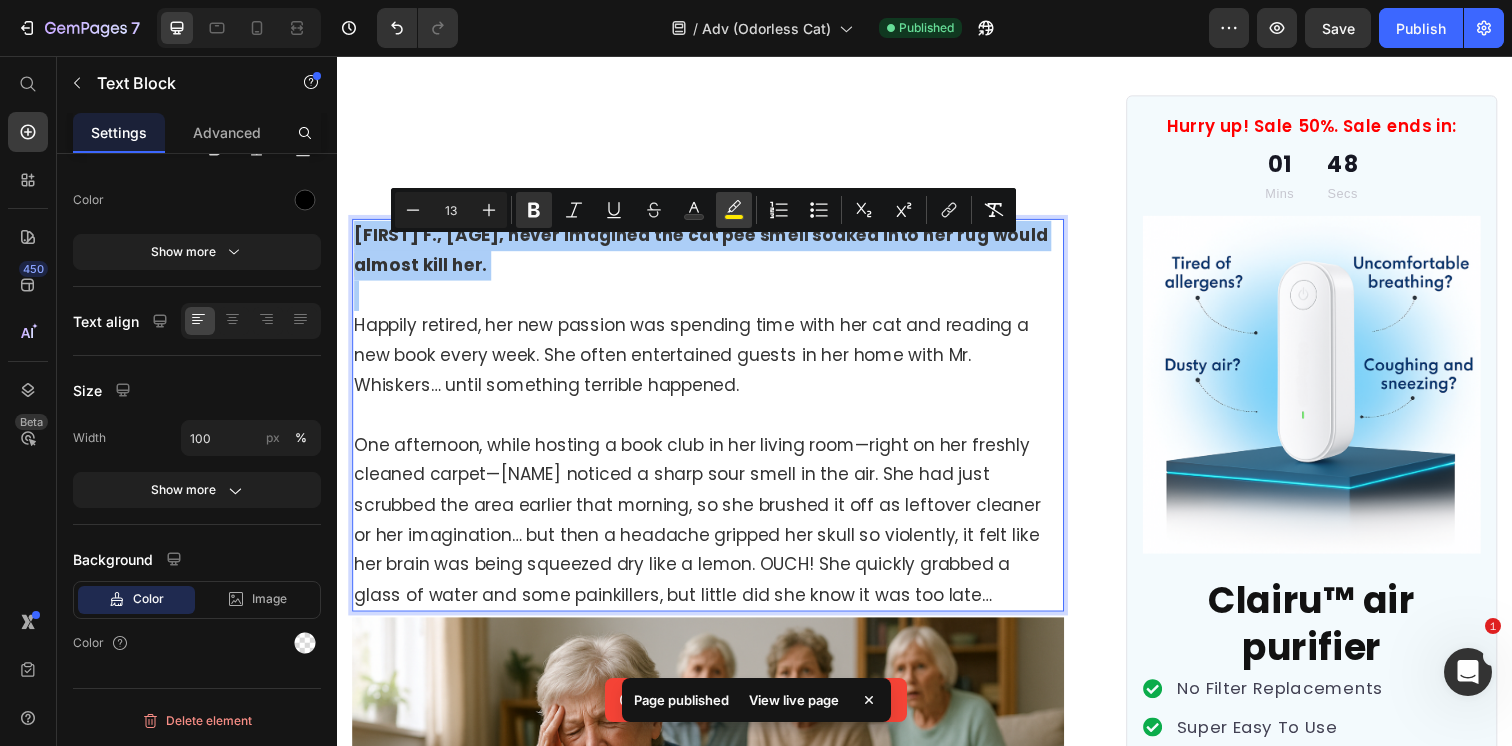 click 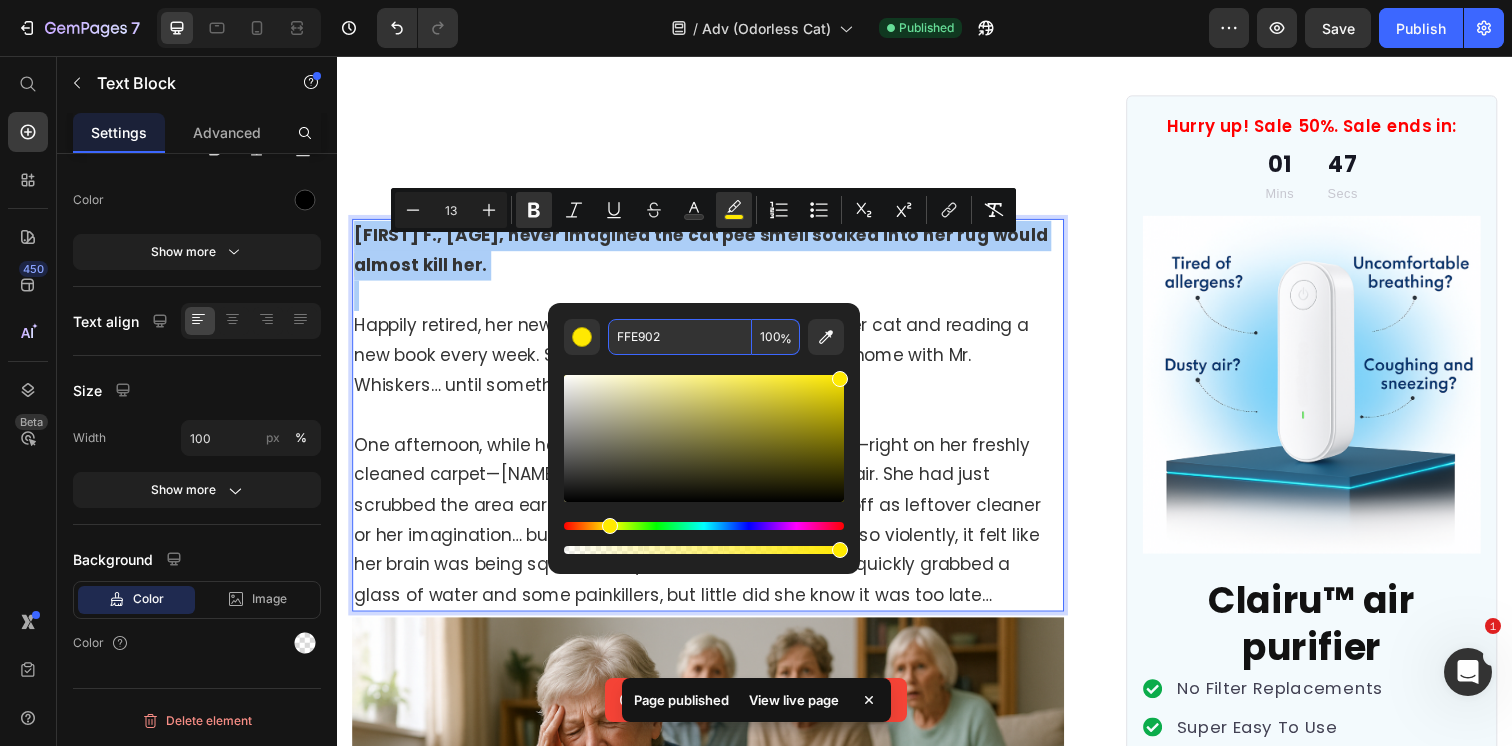 click on "FFE902" at bounding box center (680, 337) 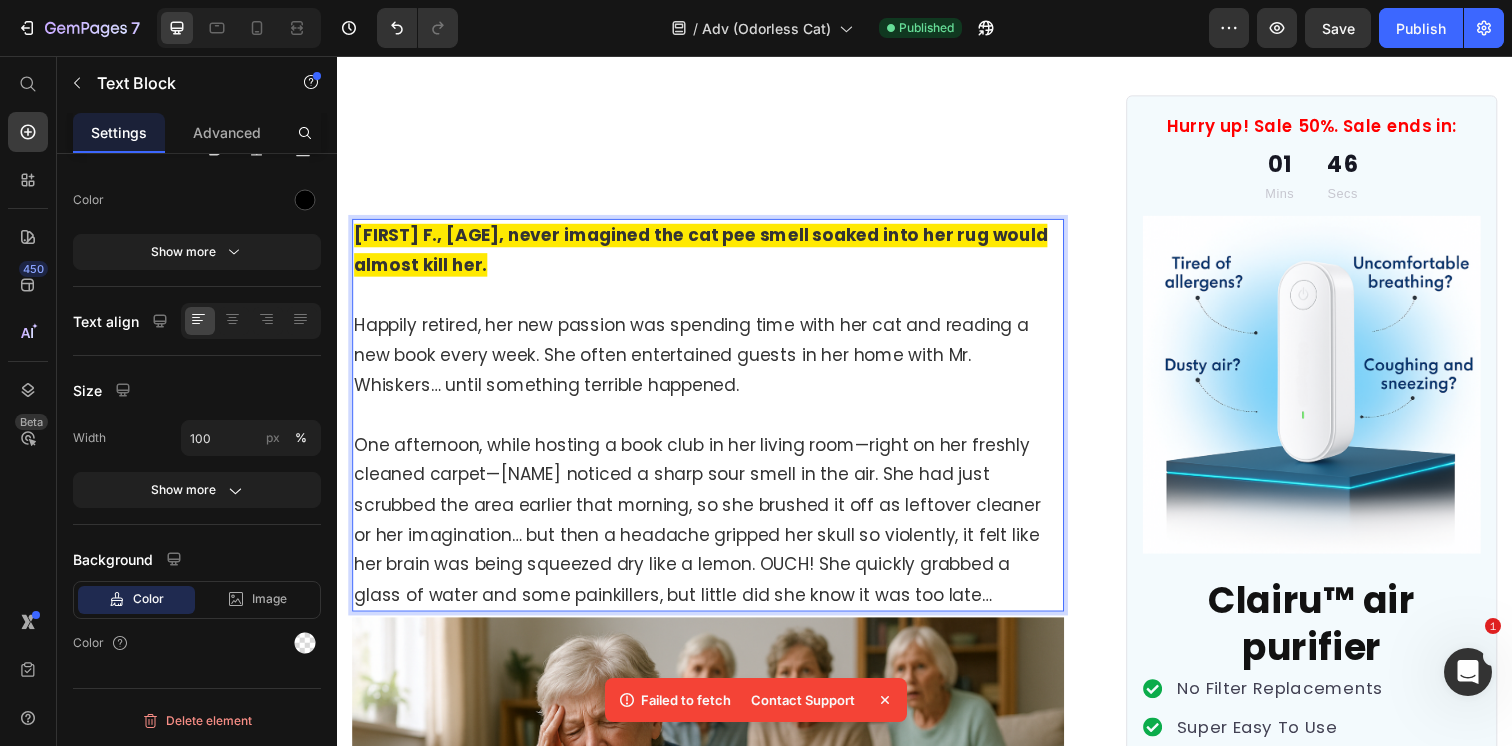 click on "Happily retired, her new passion was spending time with her cat and reading a new book every week. She often entertained guests in her home with Mr. Whiskers… until something terrible happened." at bounding box center [715, 346] 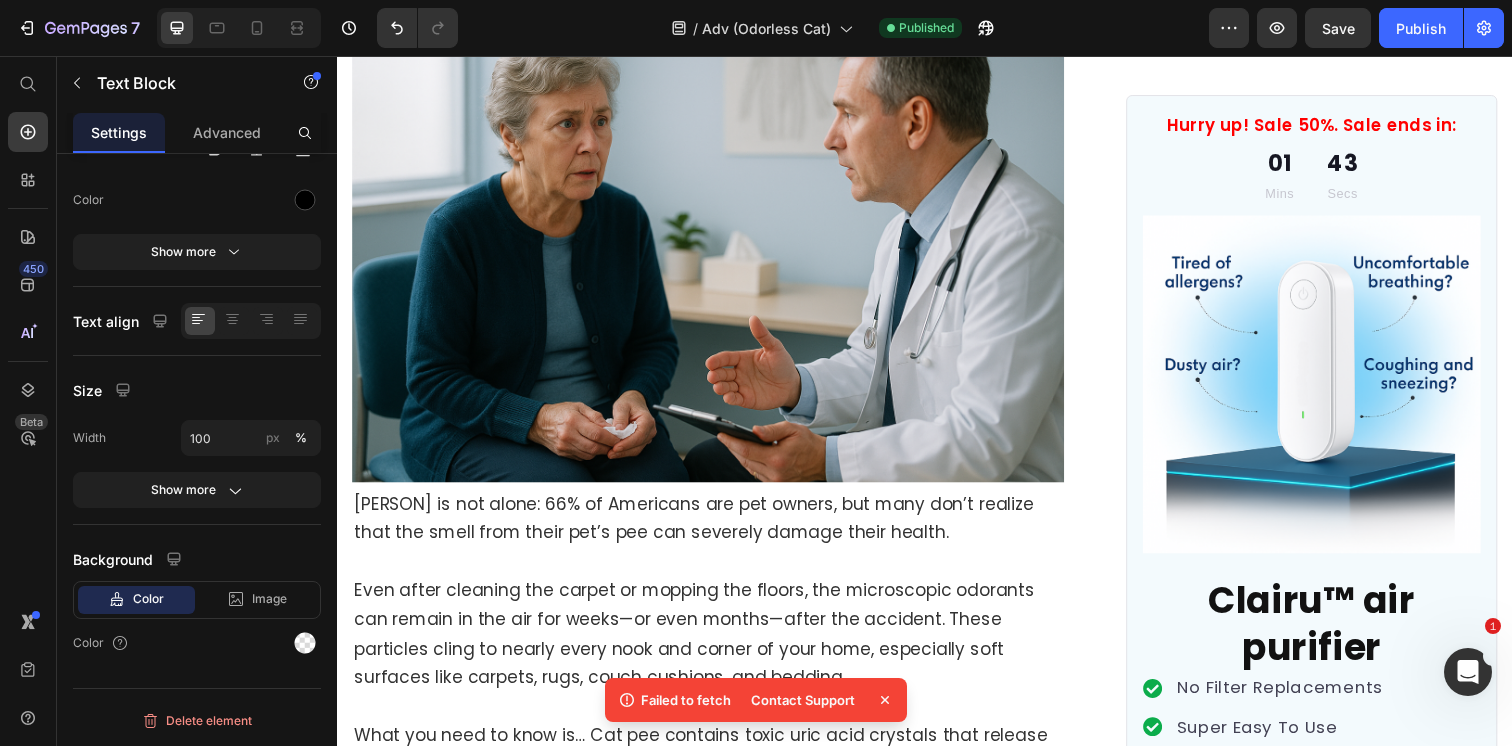 scroll, scrollTop: 3028, scrollLeft: 0, axis: vertical 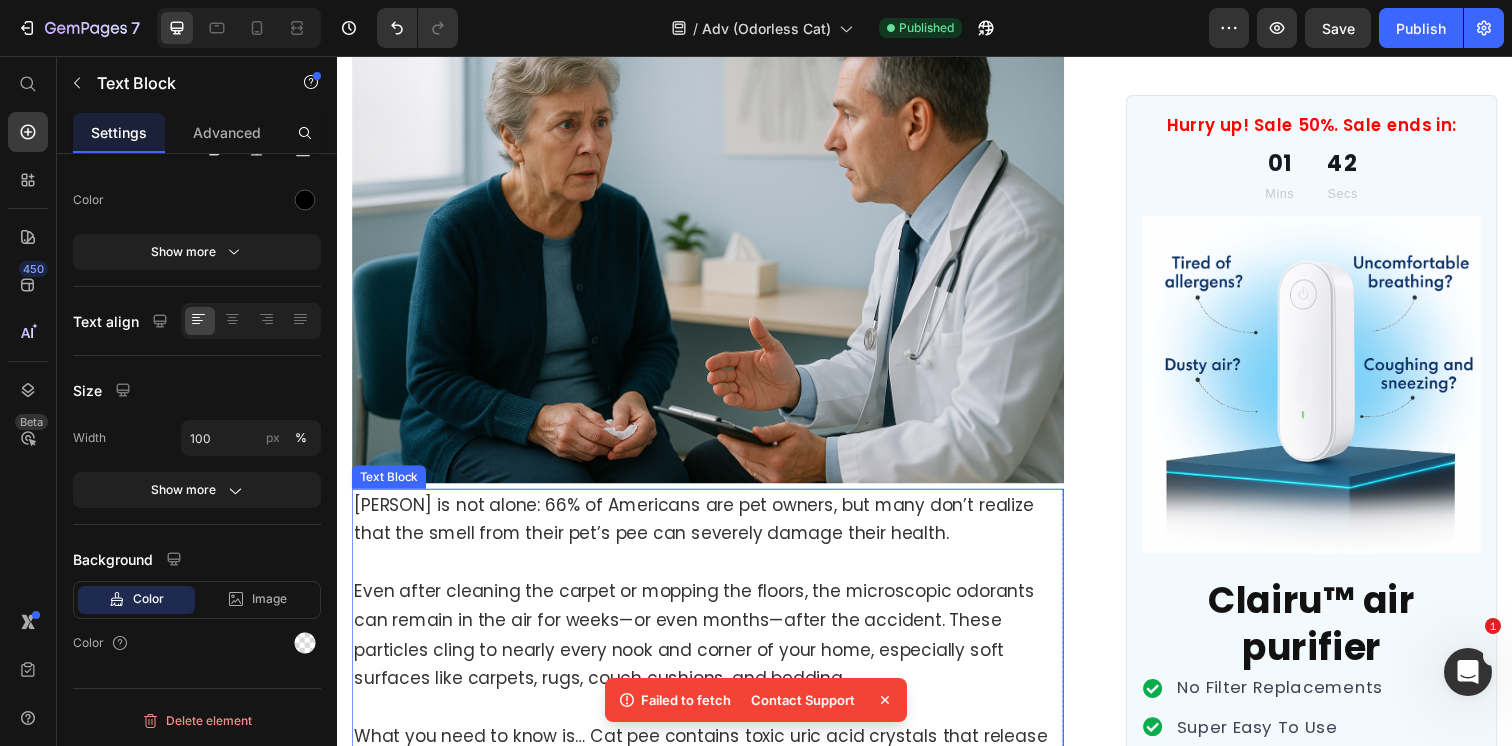 click on "[PERSON] is not alone: 66% of Americans are pet owners, but many don’t realize that the smell from their pet’s pee can severely damage their health." at bounding box center (701, 529) 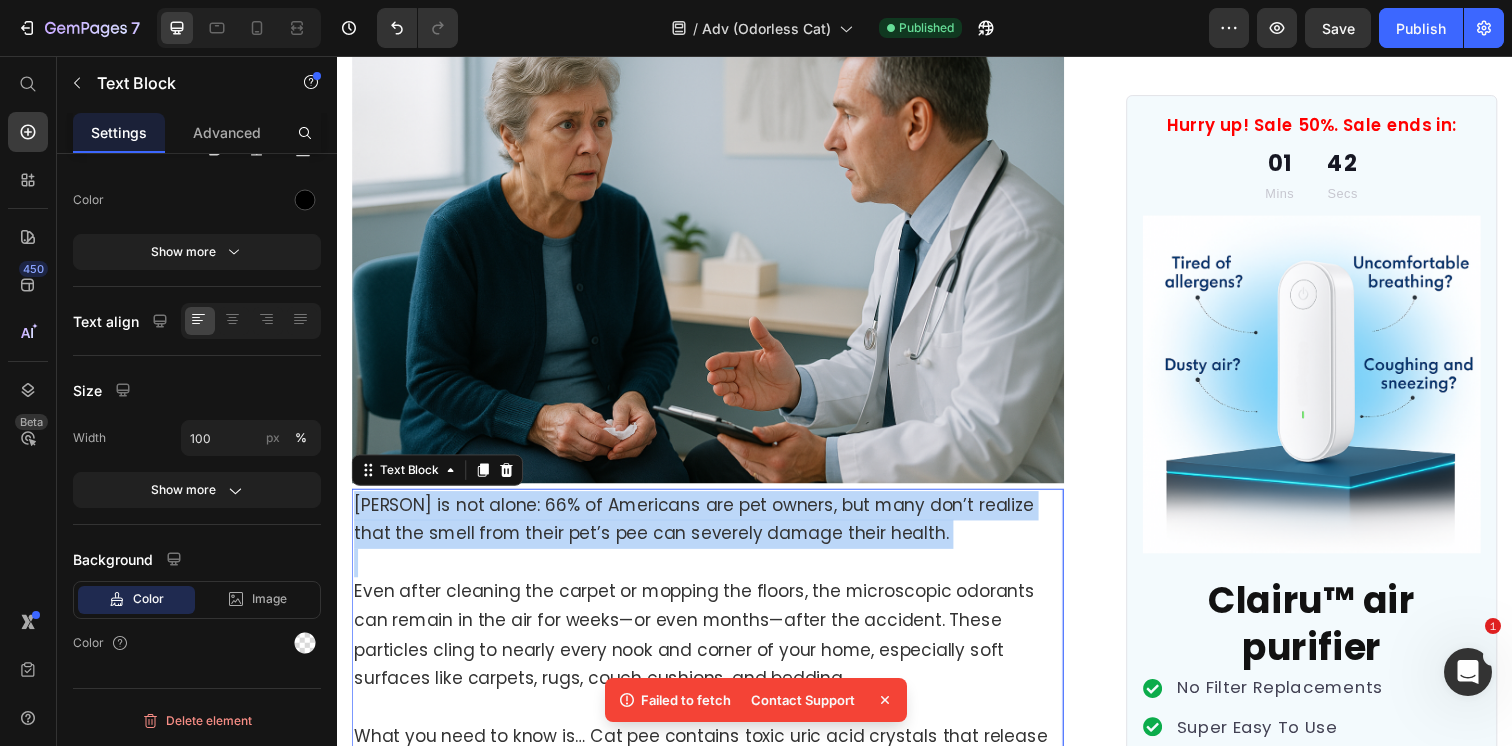 click on "[PERSON] is not alone: 66% of Americans are pet owners, but many don’t realize that the smell from their pet’s pee can severely damage their health." at bounding box center (701, 529) 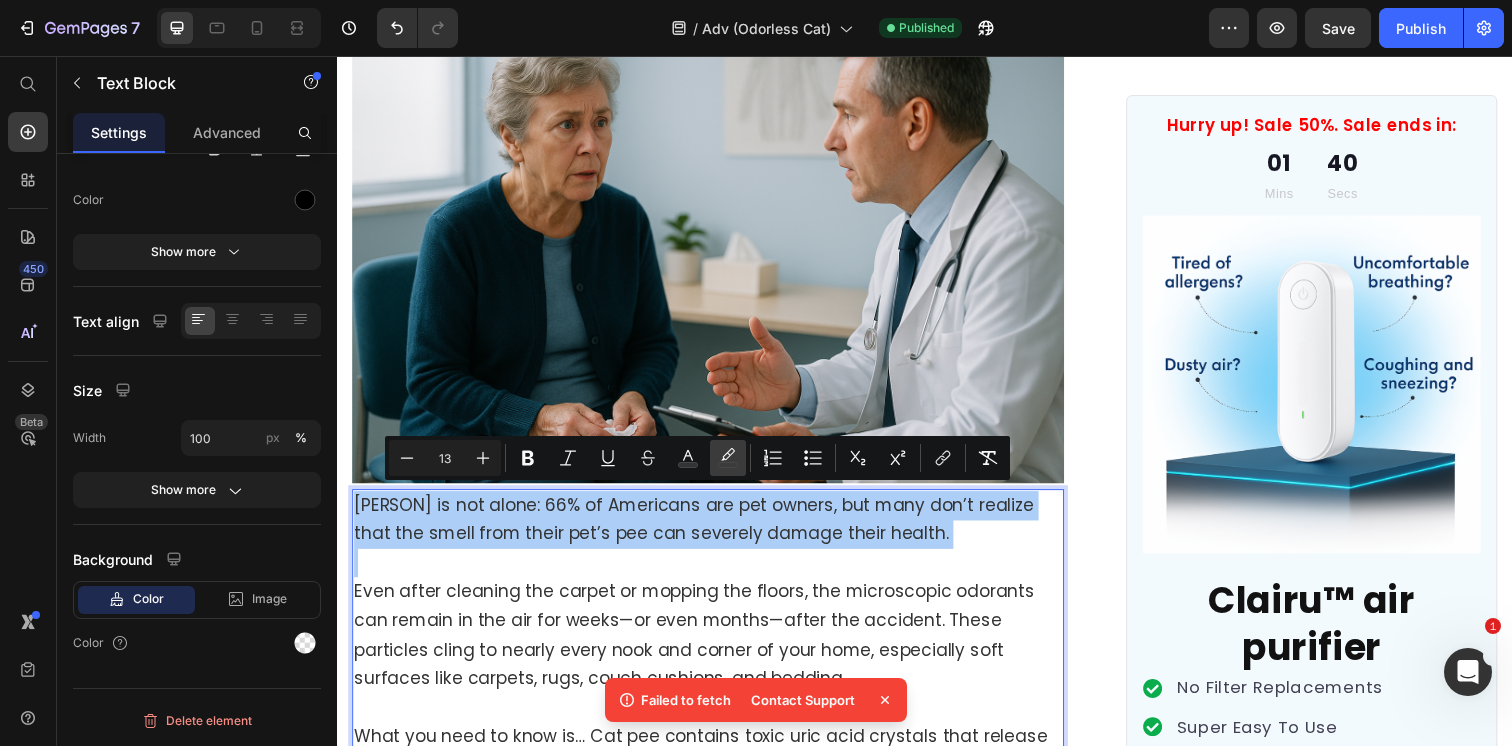 click on "color" at bounding box center [728, 458] 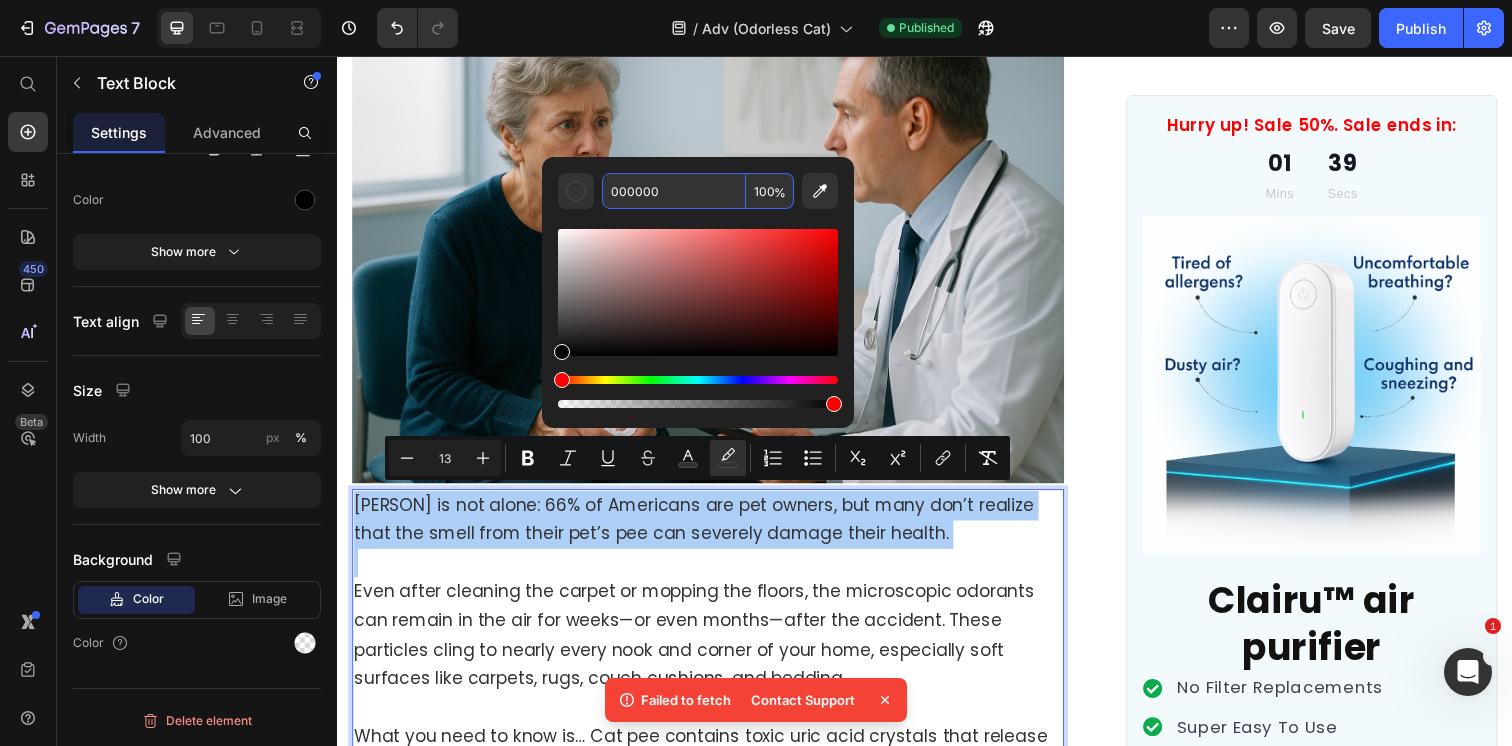 click on "000000" at bounding box center (674, 191) 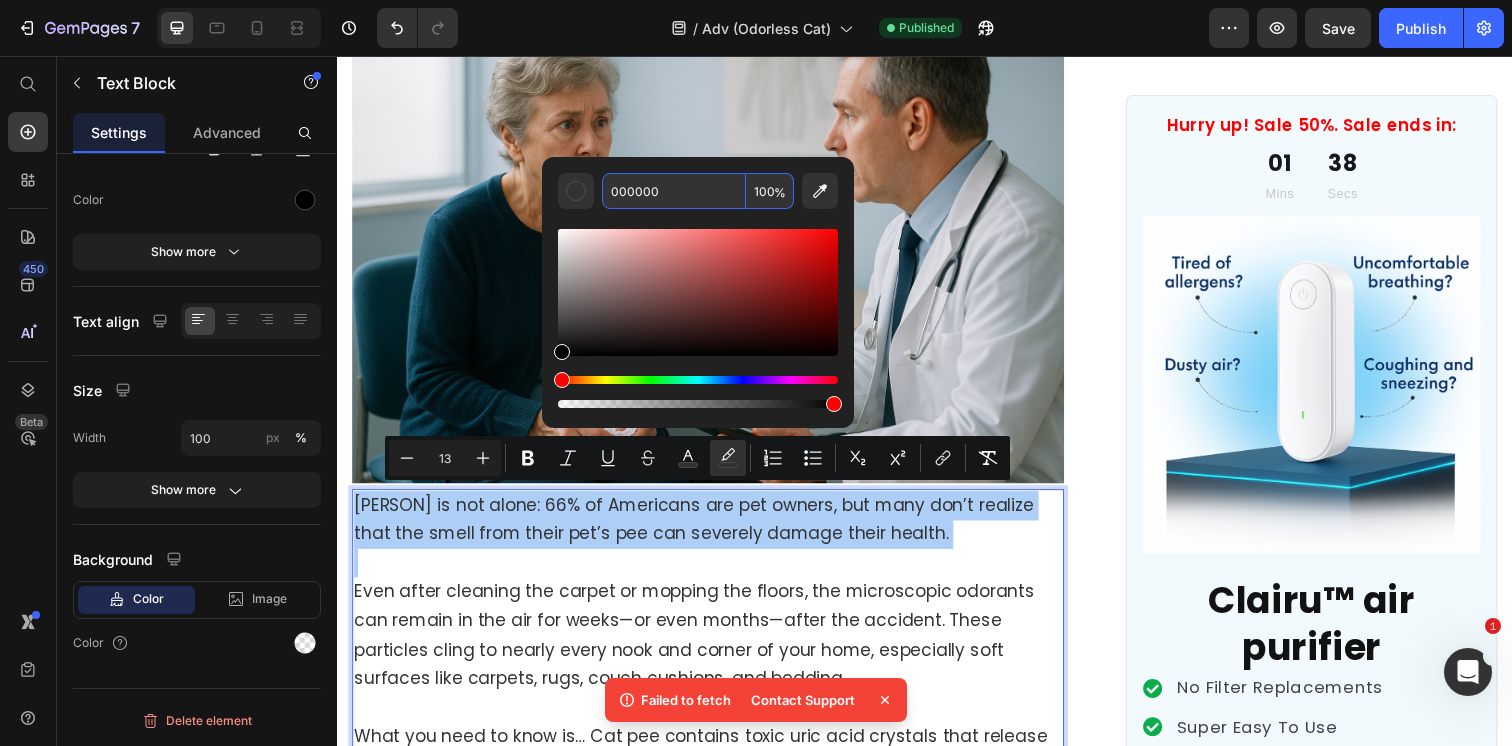 click on "000000" at bounding box center [674, 191] 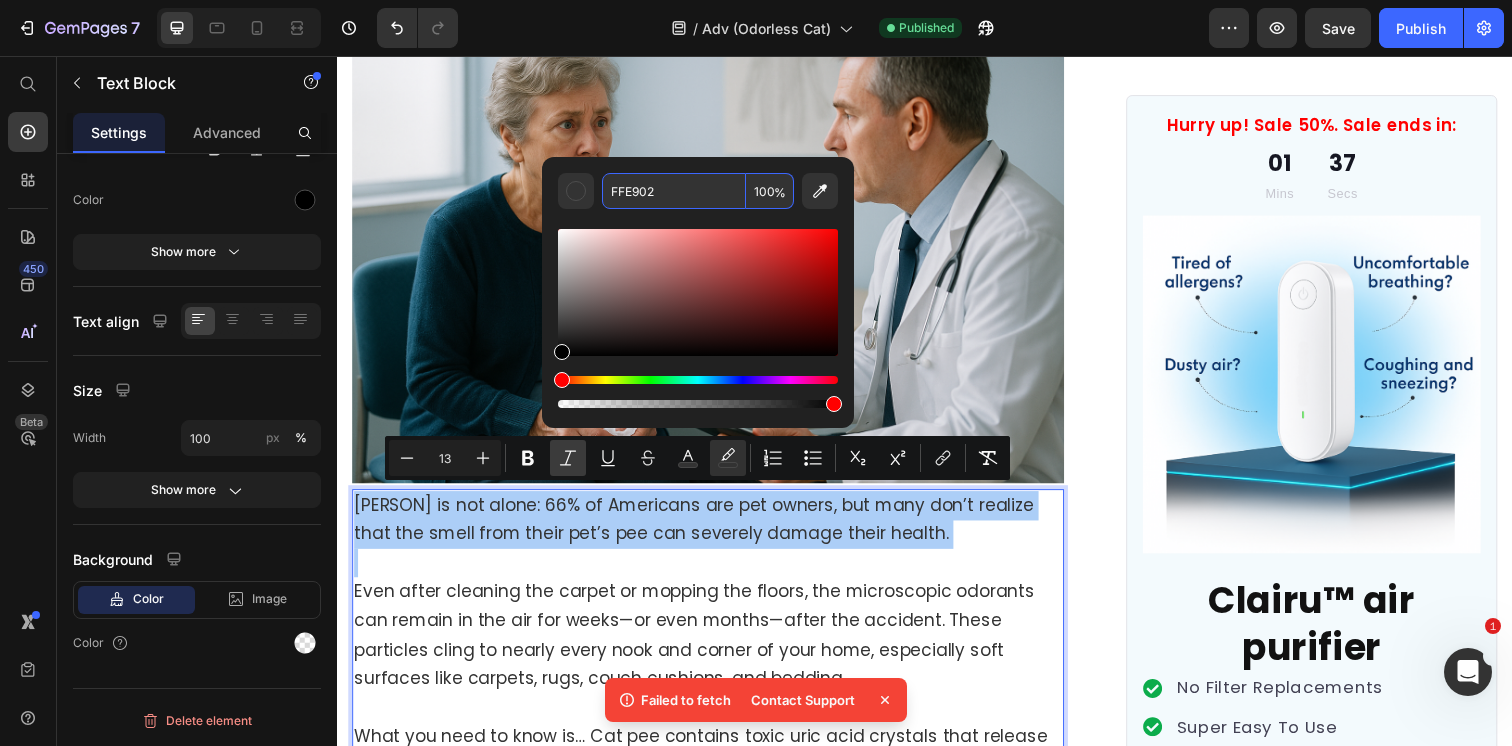 type on "FFE902" 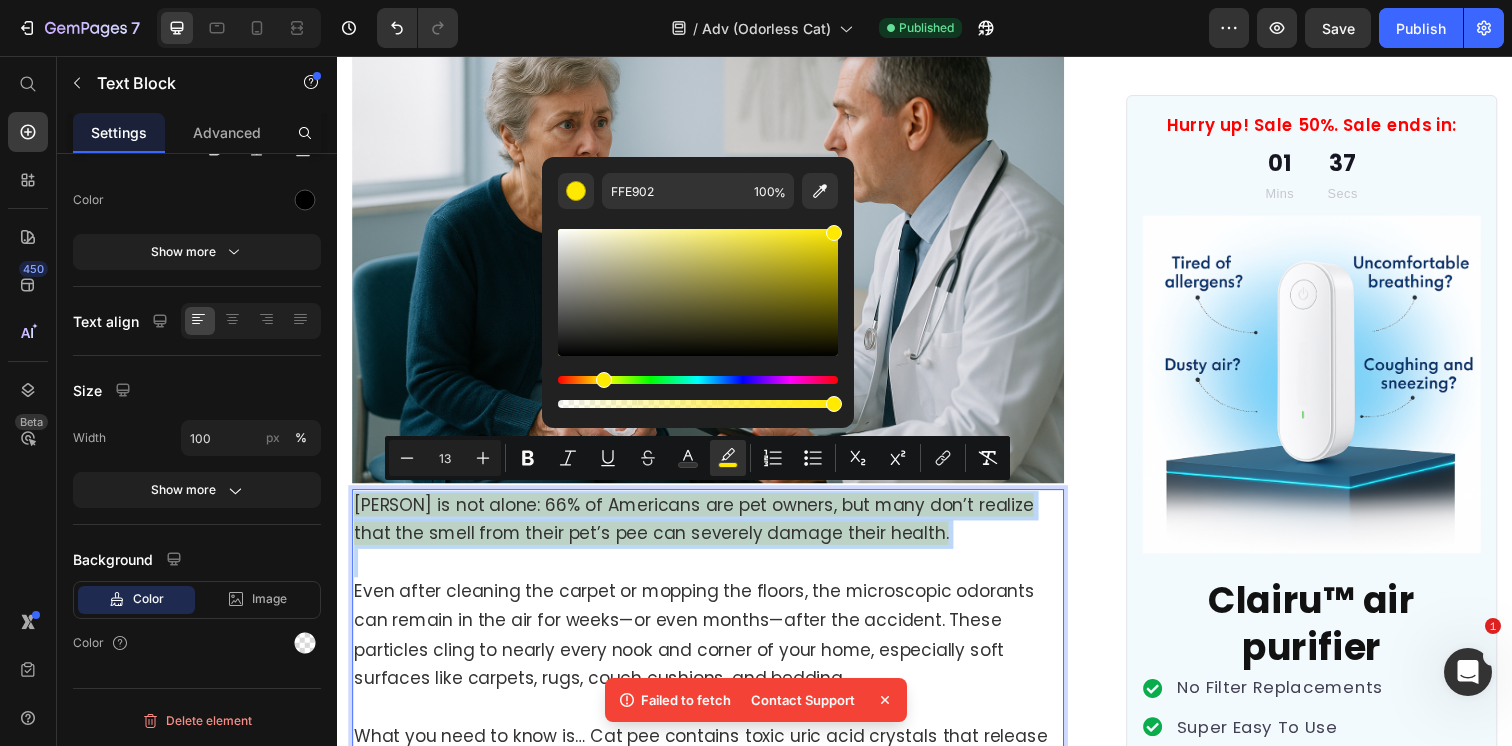click on "[PERSON] is not alone: 66% of Americans are pet owners, but many don’t realize that the smell from their pet’s pee can severely damage their health." at bounding box center [701, 529] 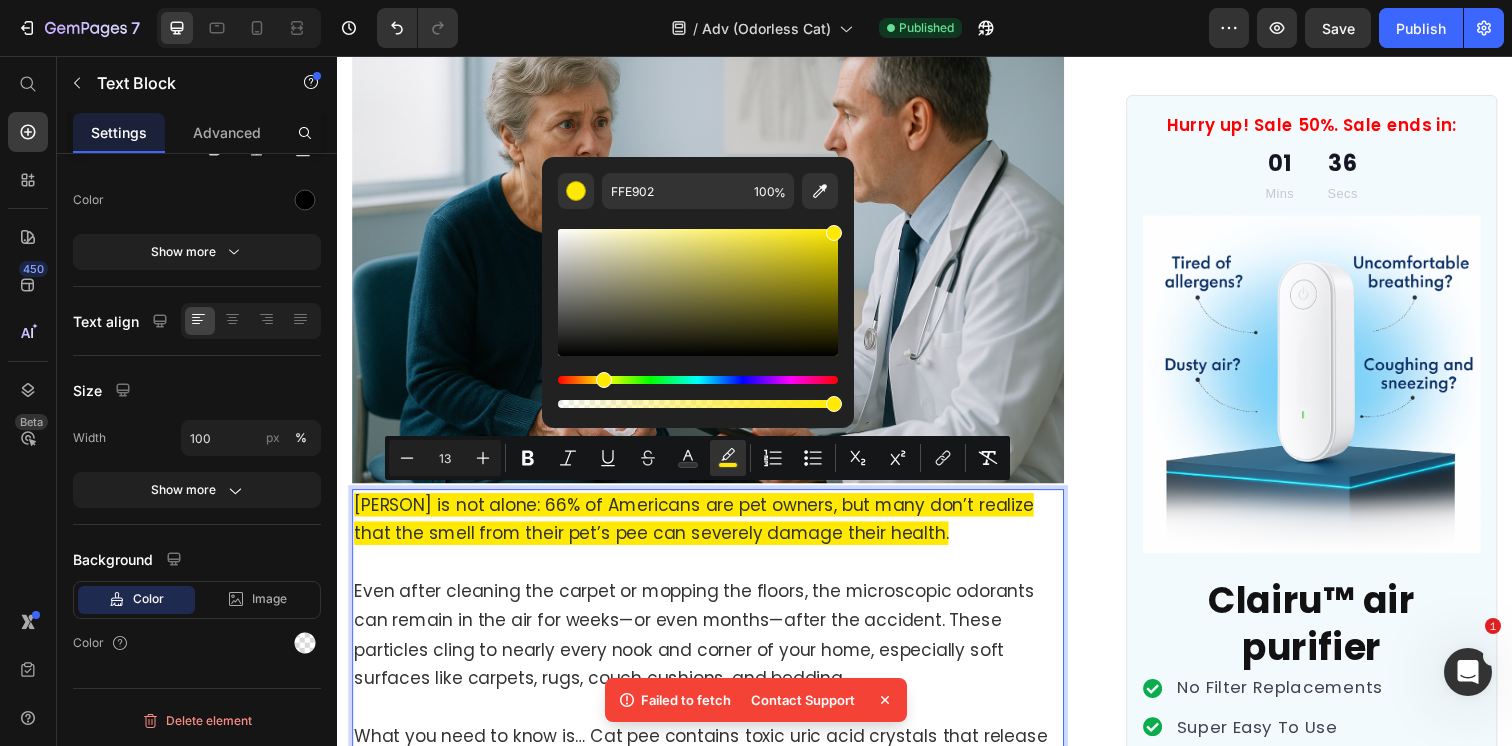 click on "Even after cleaning the carpet or mopping the floors, the microscopic odorants can remain in the air for weeks—or even months—after the accident. These particles cling to nearly every nook and corner of your home, especially soft surfaces like carpets, rugs, couch cushions, and bedding." at bounding box center [715, 633] 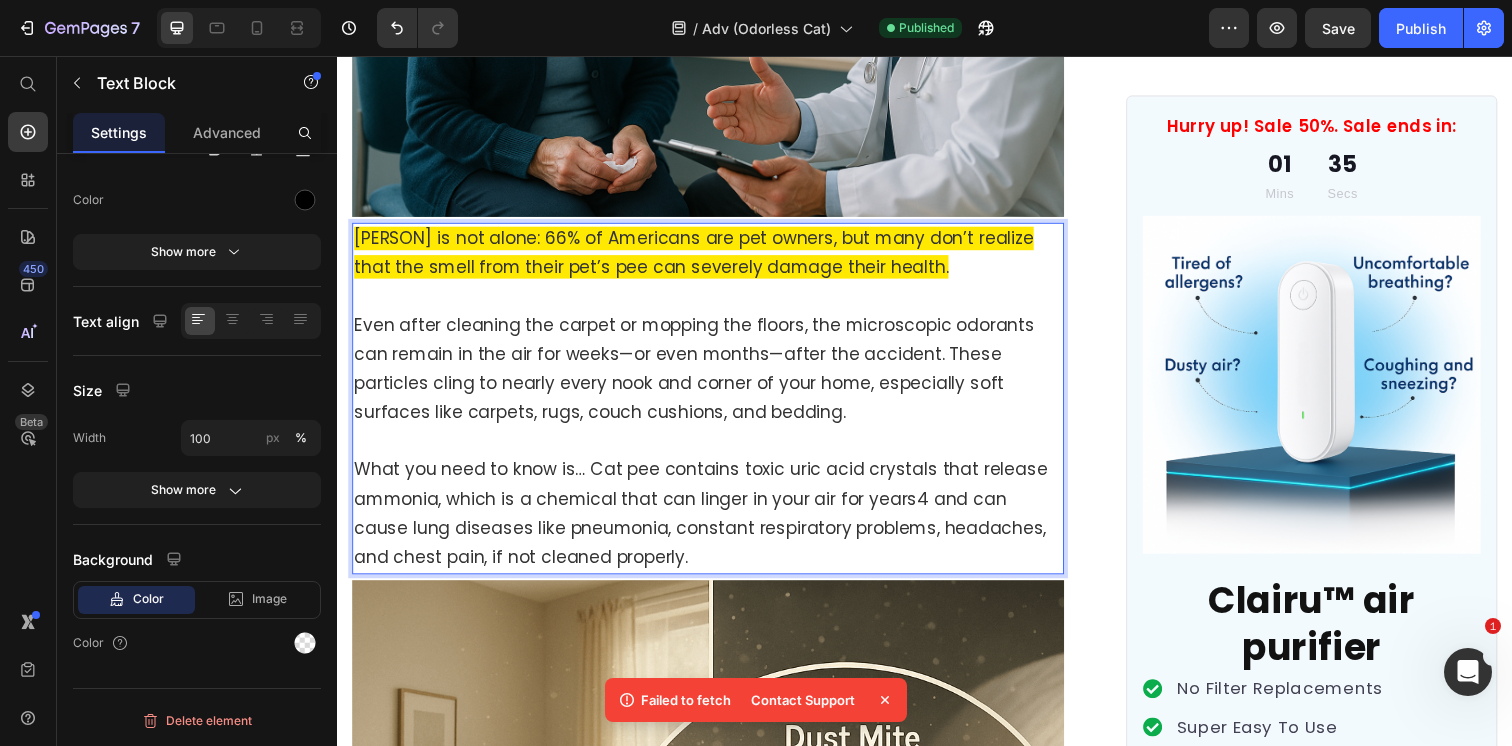 scroll, scrollTop: 3302, scrollLeft: 0, axis: vertical 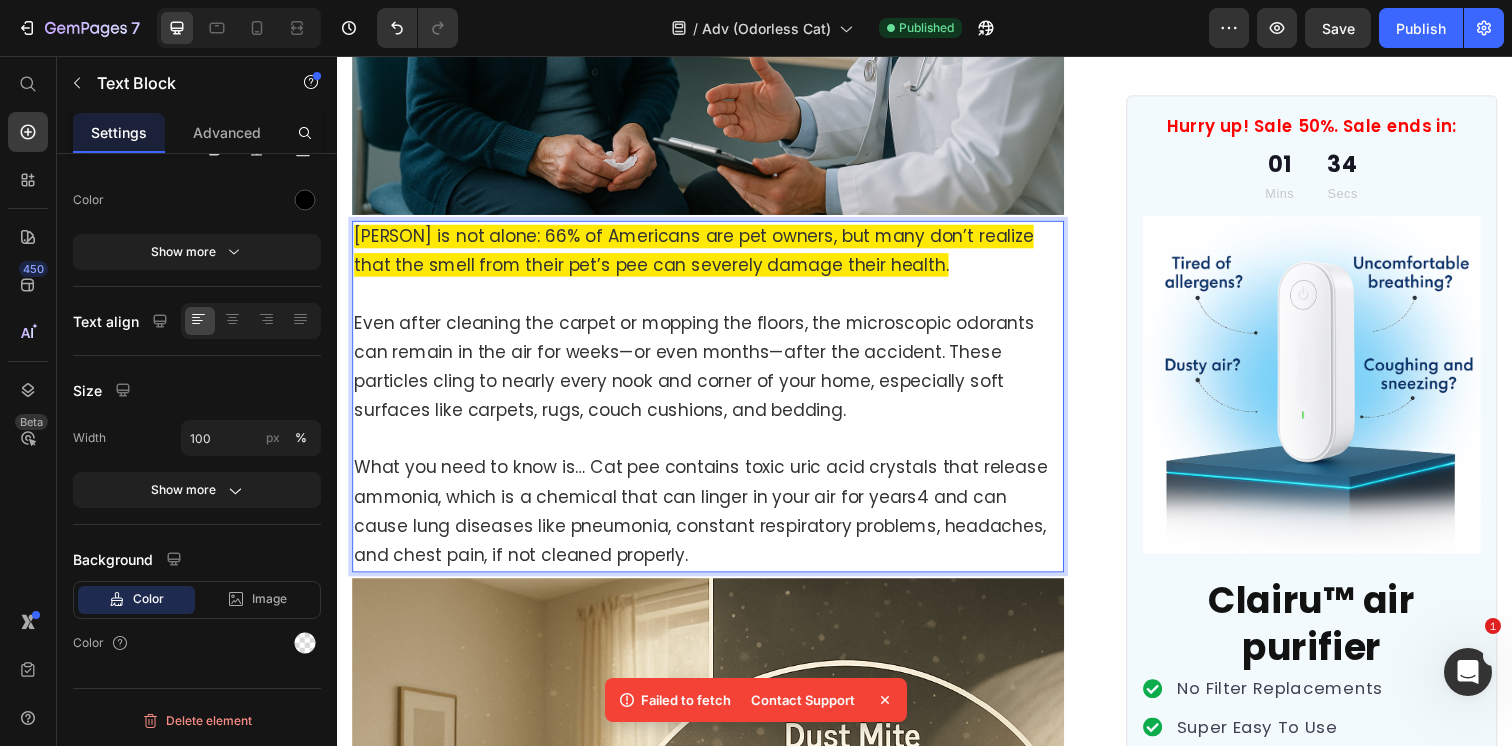 click on "Even after cleaning the carpet or mopping the floors, the microscopic odorants can remain in the air for weeks—or even months—after the accident. These particles cling to nearly every nook and corner of your home, especially soft surfaces like carpets, rugs, couch cushions, and bedding." at bounding box center (701, 372) 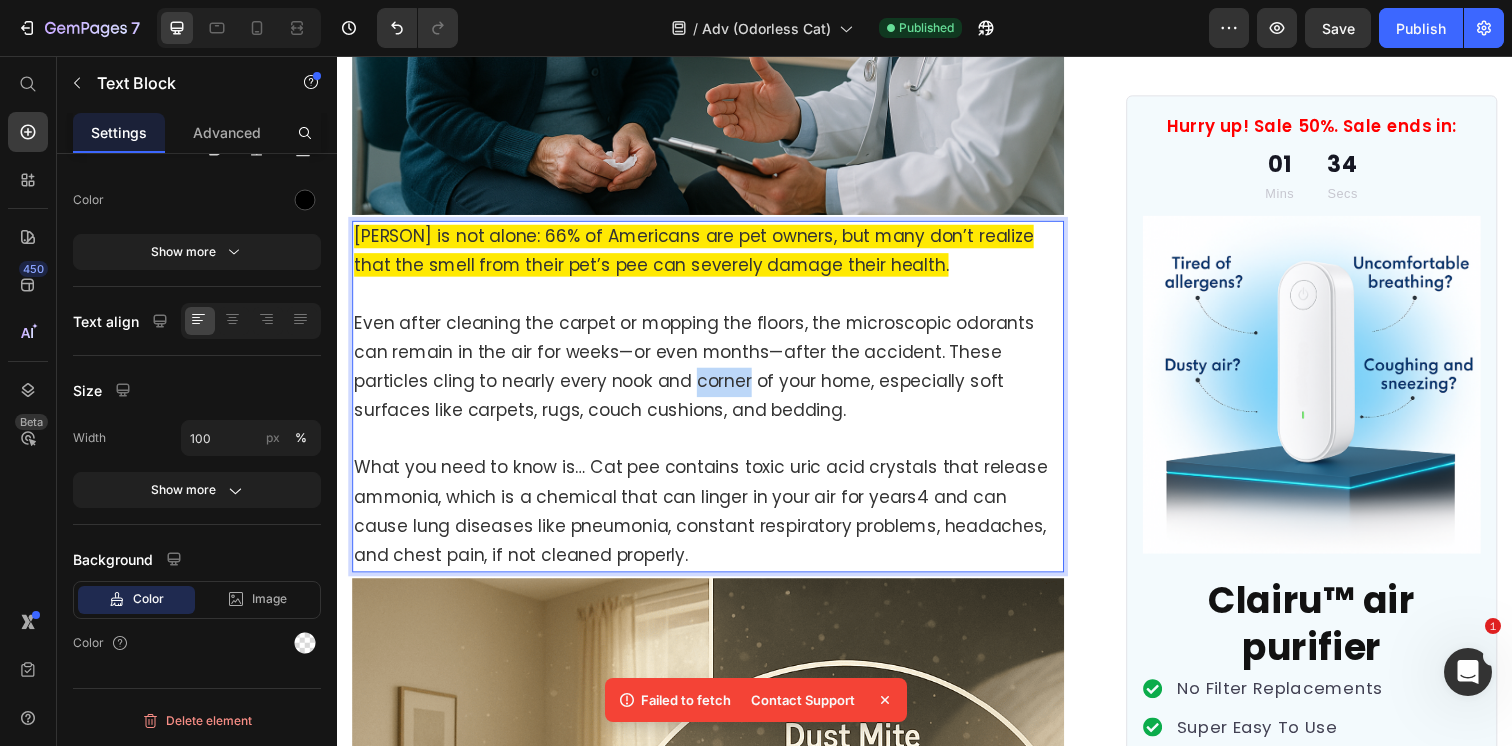 click on "Even after cleaning the carpet or mopping the floors, the microscopic odorants can remain in the air for weeks—or even months—after the accident. These particles cling to nearly every nook and corner of your home, especially soft surfaces like carpets, rugs, couch cushions, and bedding." at bounding box center (701, 372) 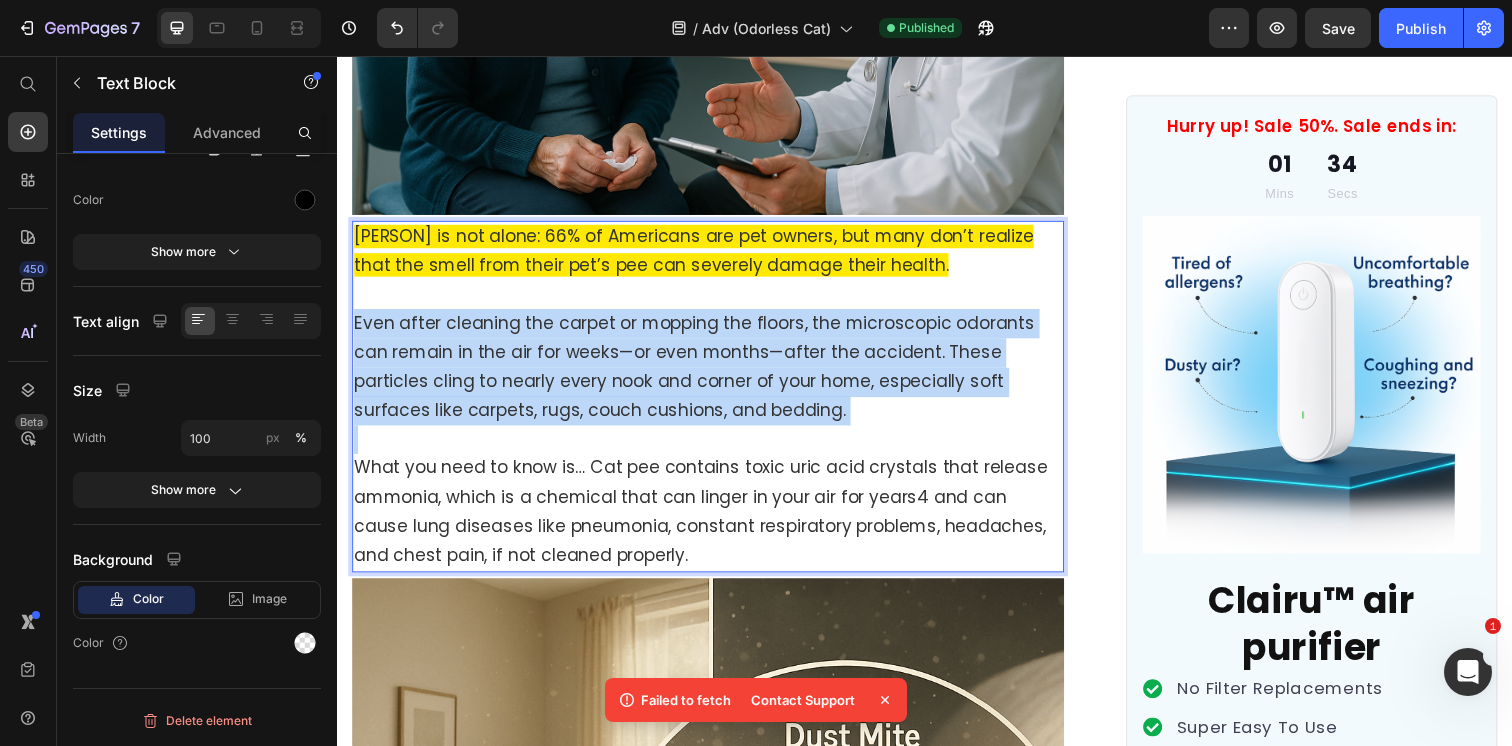 click on "Even after cleaning the carpet or mopping the floors, the microscopic odorants can remain in the air for weeks—or even months—after the accident. These particles cling to nearly every nook and corner of your home, especially soft surfaces like carpets, rugs, couch cushions, and bedding." at bounding box center (701, 372) 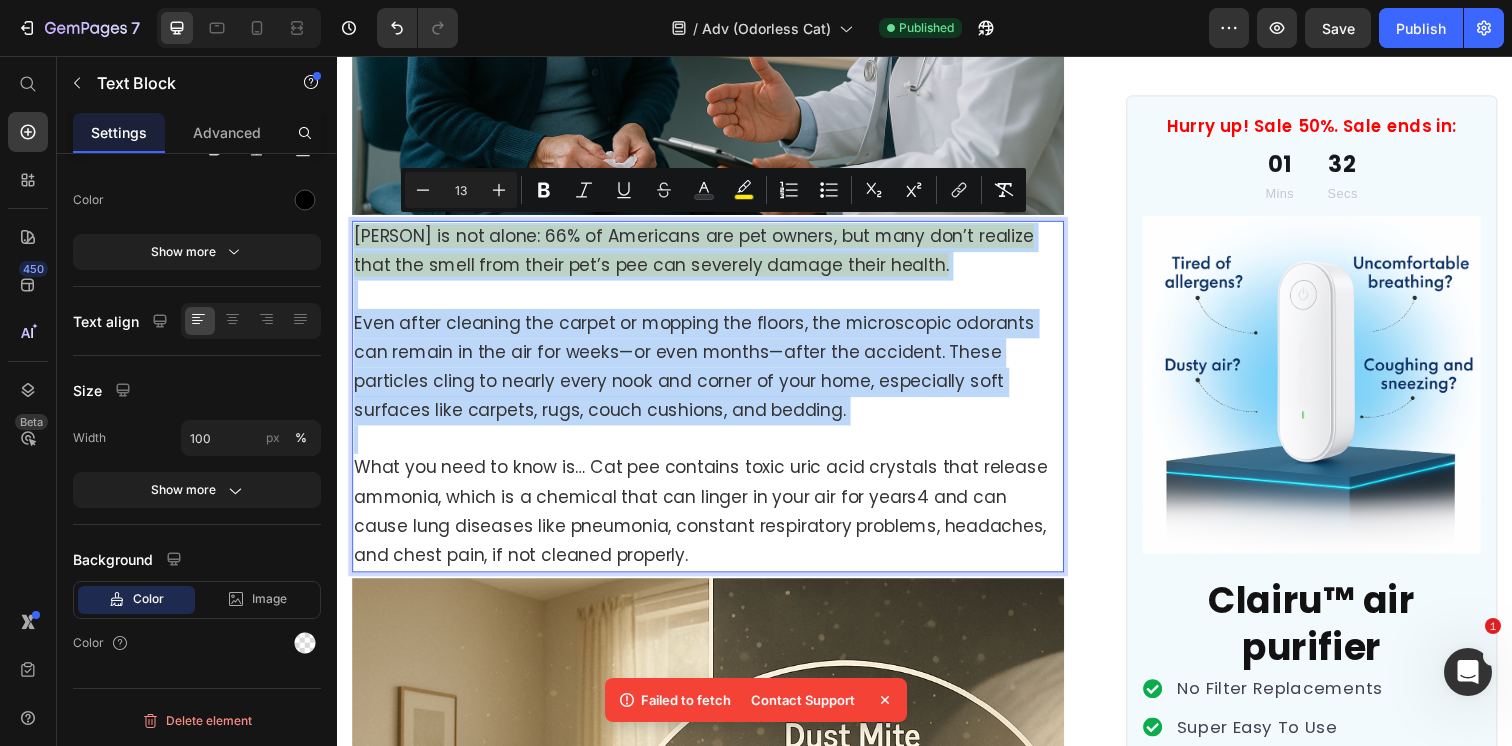 copy on "[FIRST] is not alone: 66% of Americans are pet owners, but many don’t realize that the smell from their pet’s pee can severely damage their health. Even after cleaning the carpet or mopping the floors, the microscopic odorants can remain in the air for weeks—or even months—after the accident. These particles cling to nearly every nook and corner of your home, especially soft surfaces like carpets, rugs, couch cushions, and bedding." 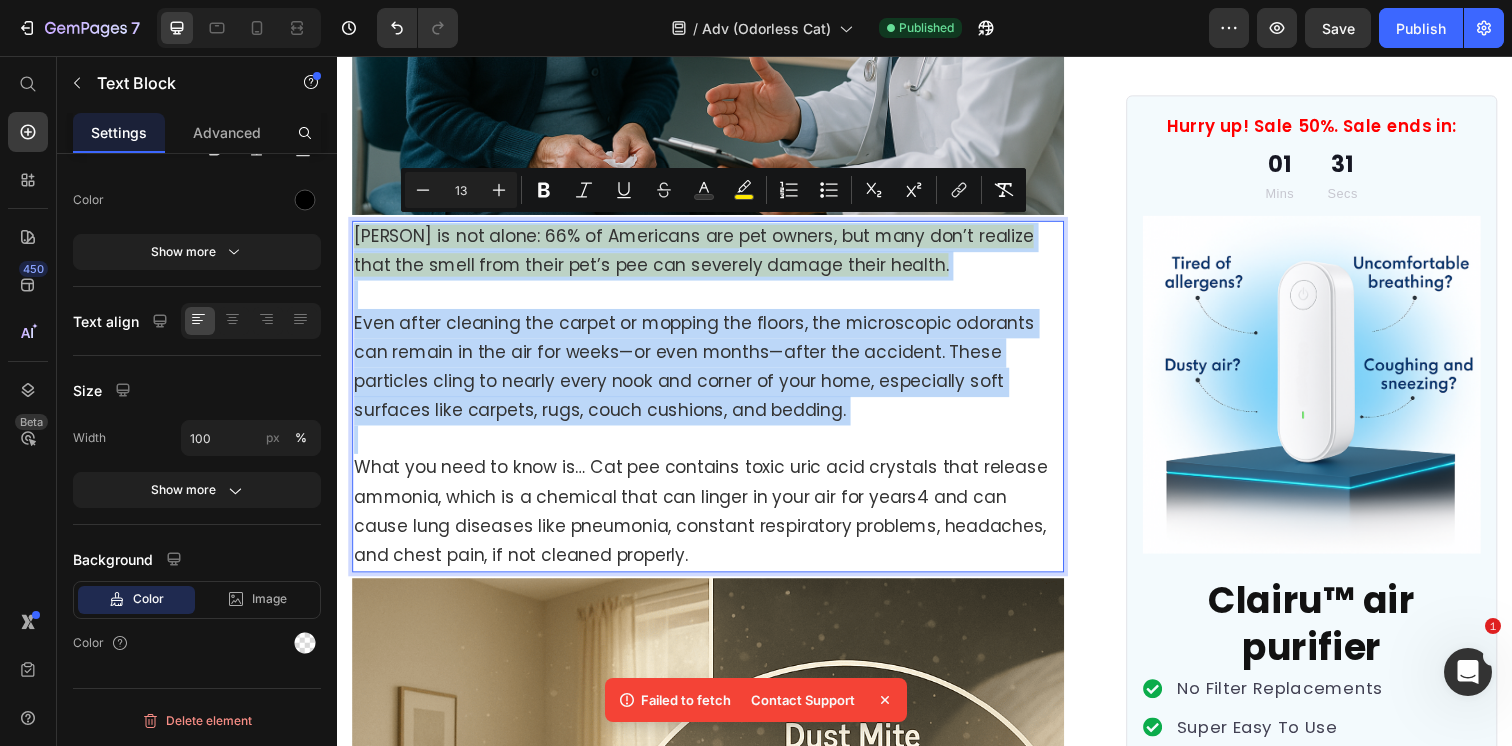 click on "Even after cleaning the carpet or mopping the floors, the microscopic odorants can remain in the air for weeks—or even months—after the accident. These particles cling to nearly every nook and corner of your home, especially soft surfaces like carpets, rugs, couch cushions, and bedding." at bounding box center (715, 359) 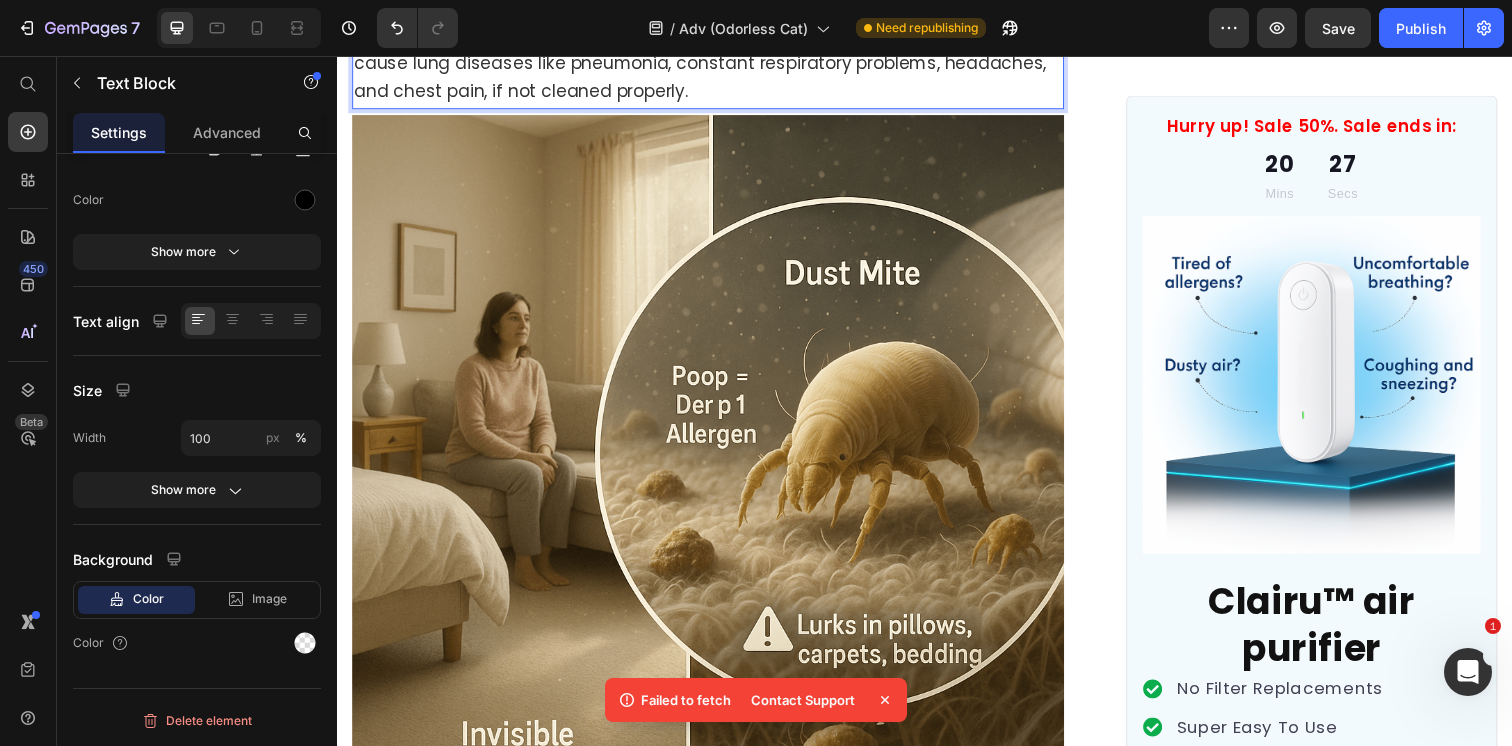 scroll, scrollTop: 3819, scrollLeft: 0, axis: vertical 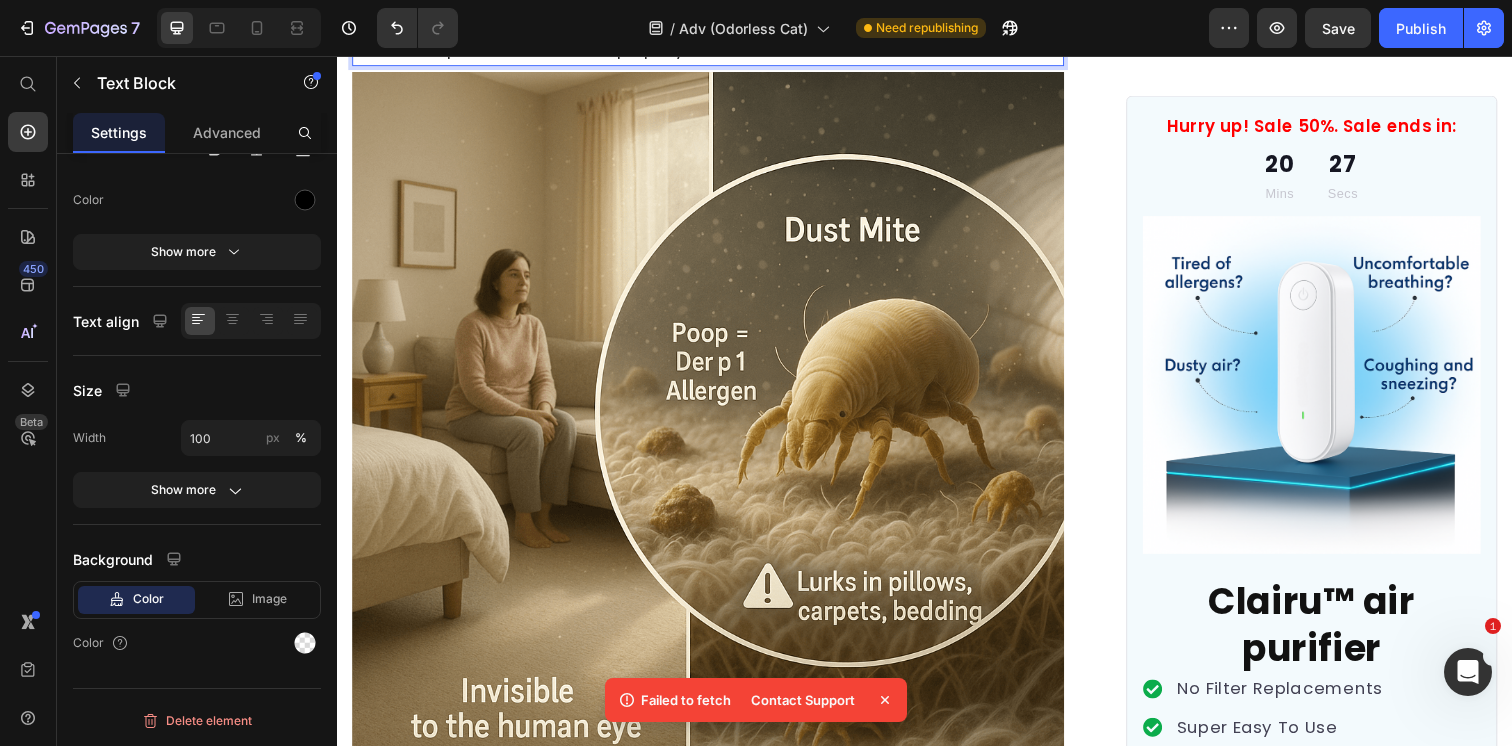 click at bounding box center [715, 435] 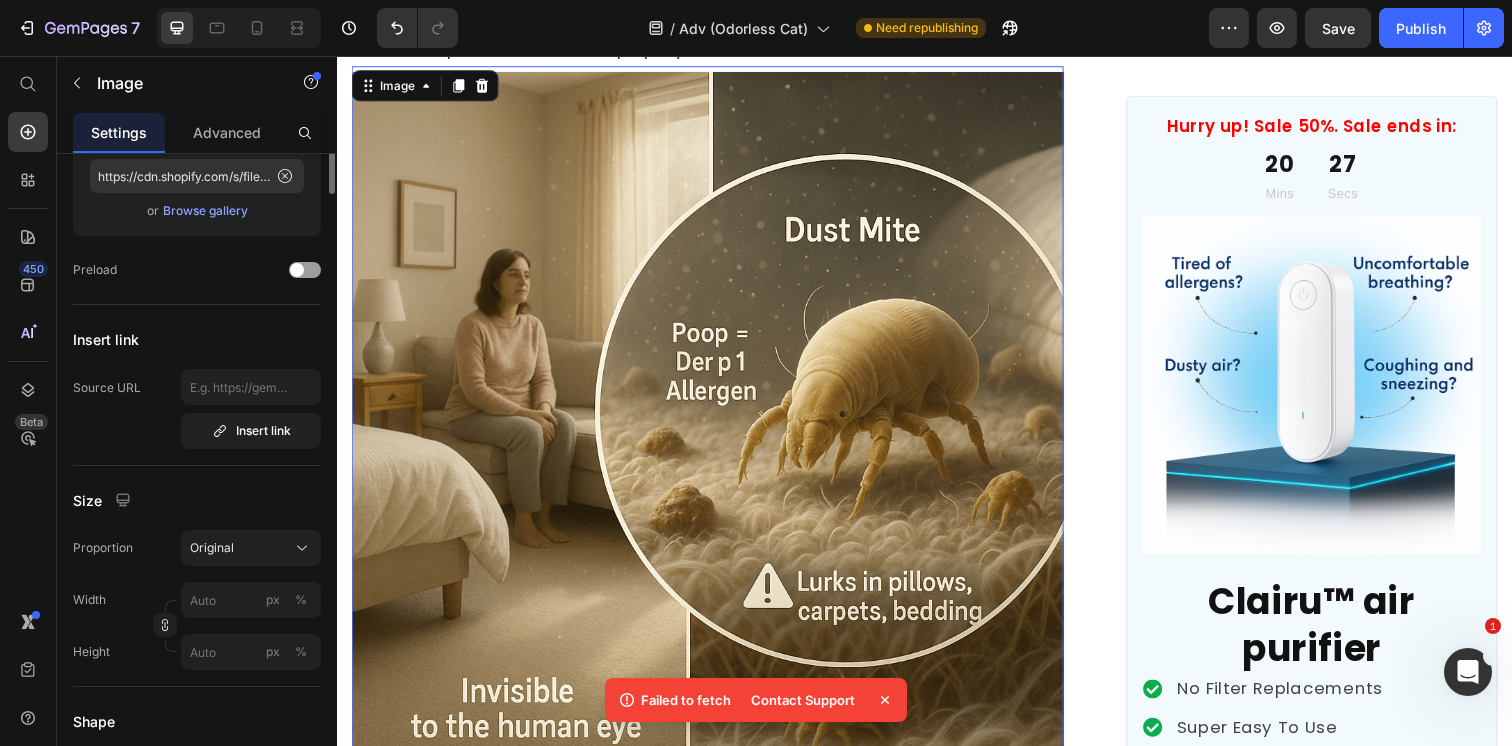 scroll, scrollTop: 0, scrollLeft: 0, axis: both 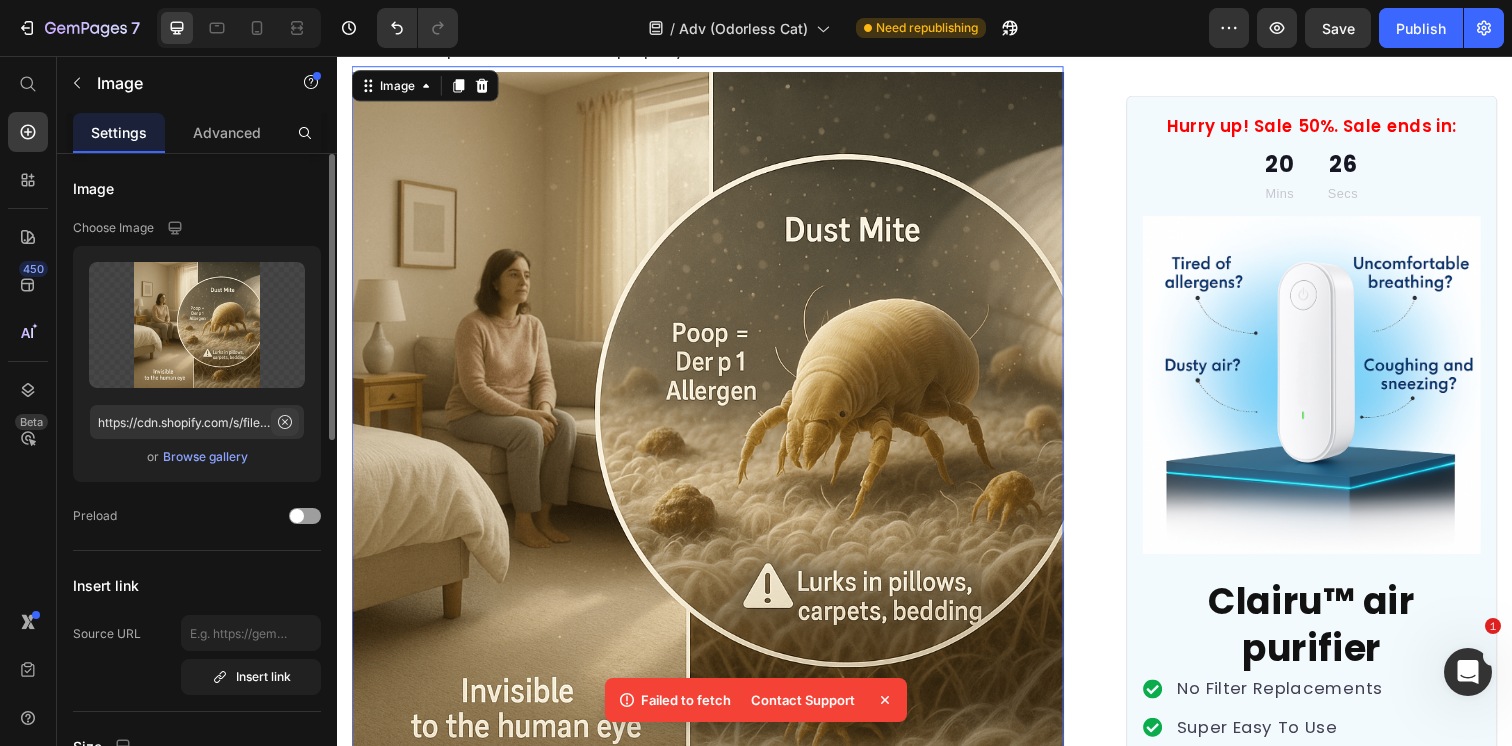 click 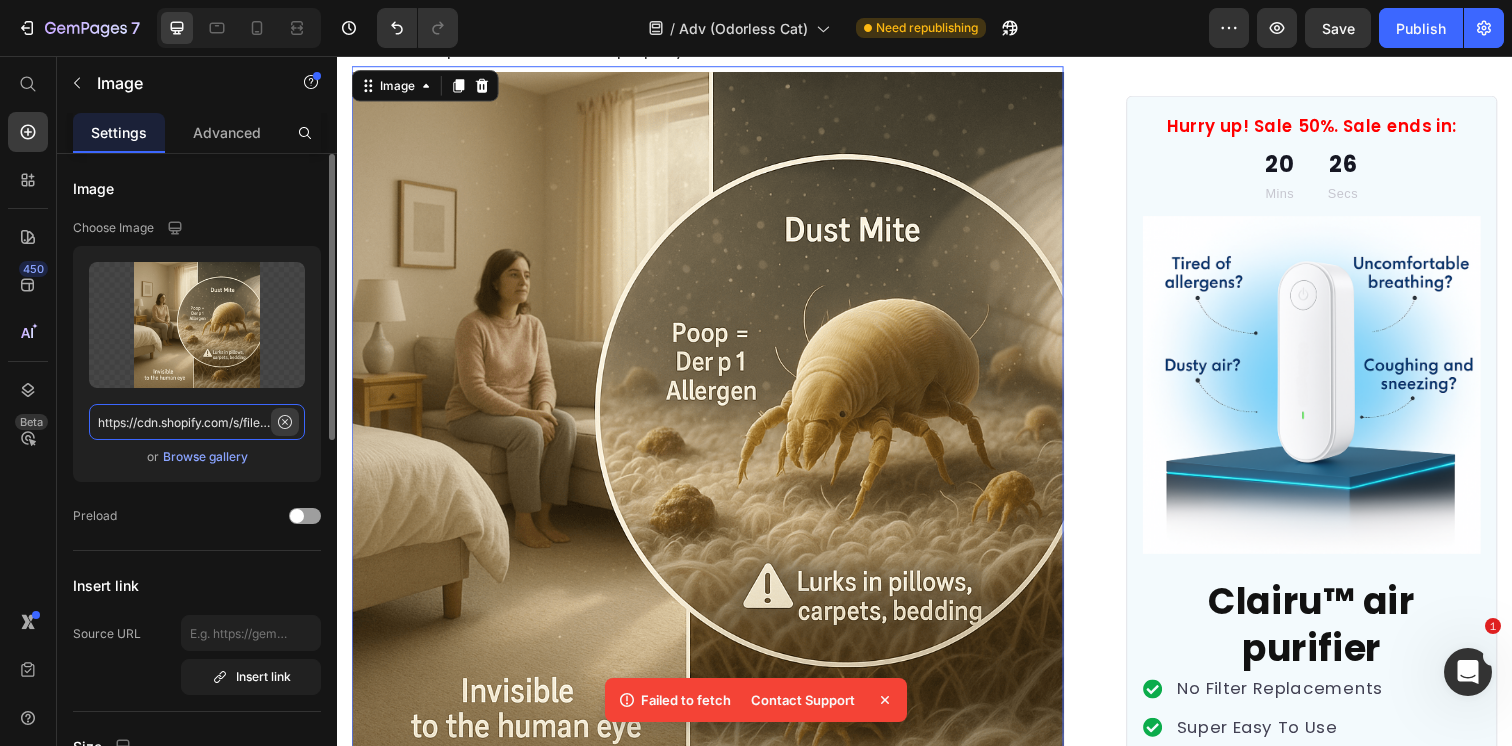 type 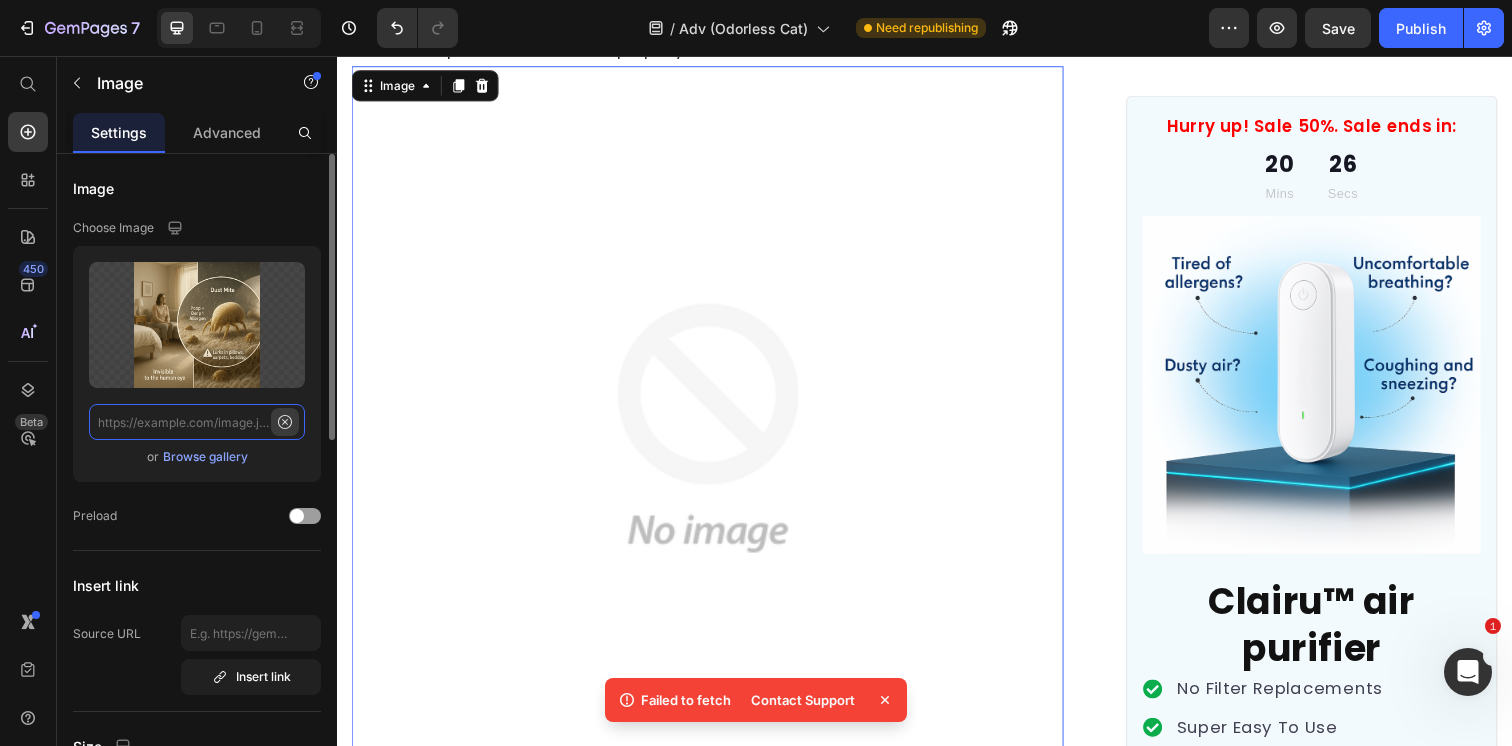 scroll, scrollTop: 0, scrollLeft: 0, axis: both 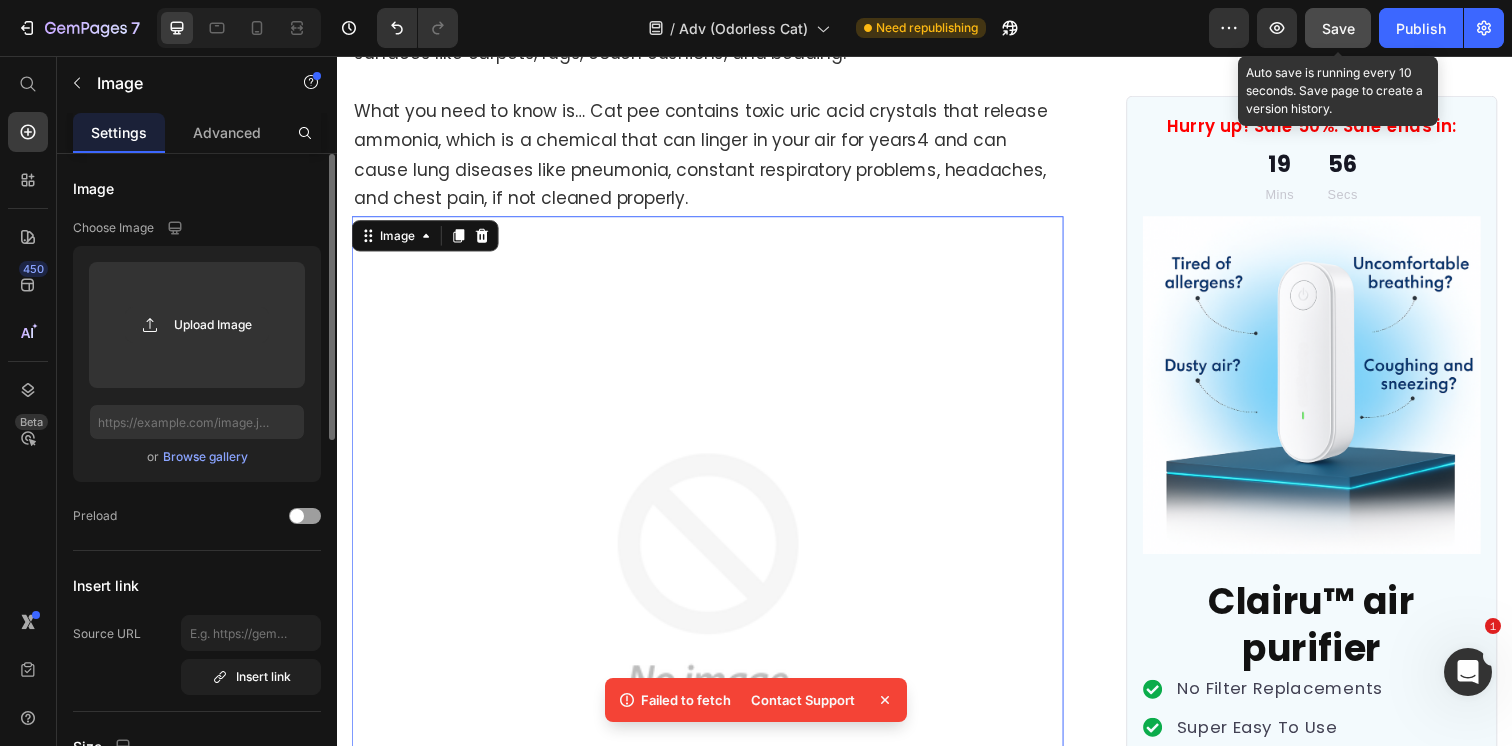 click on "Save" 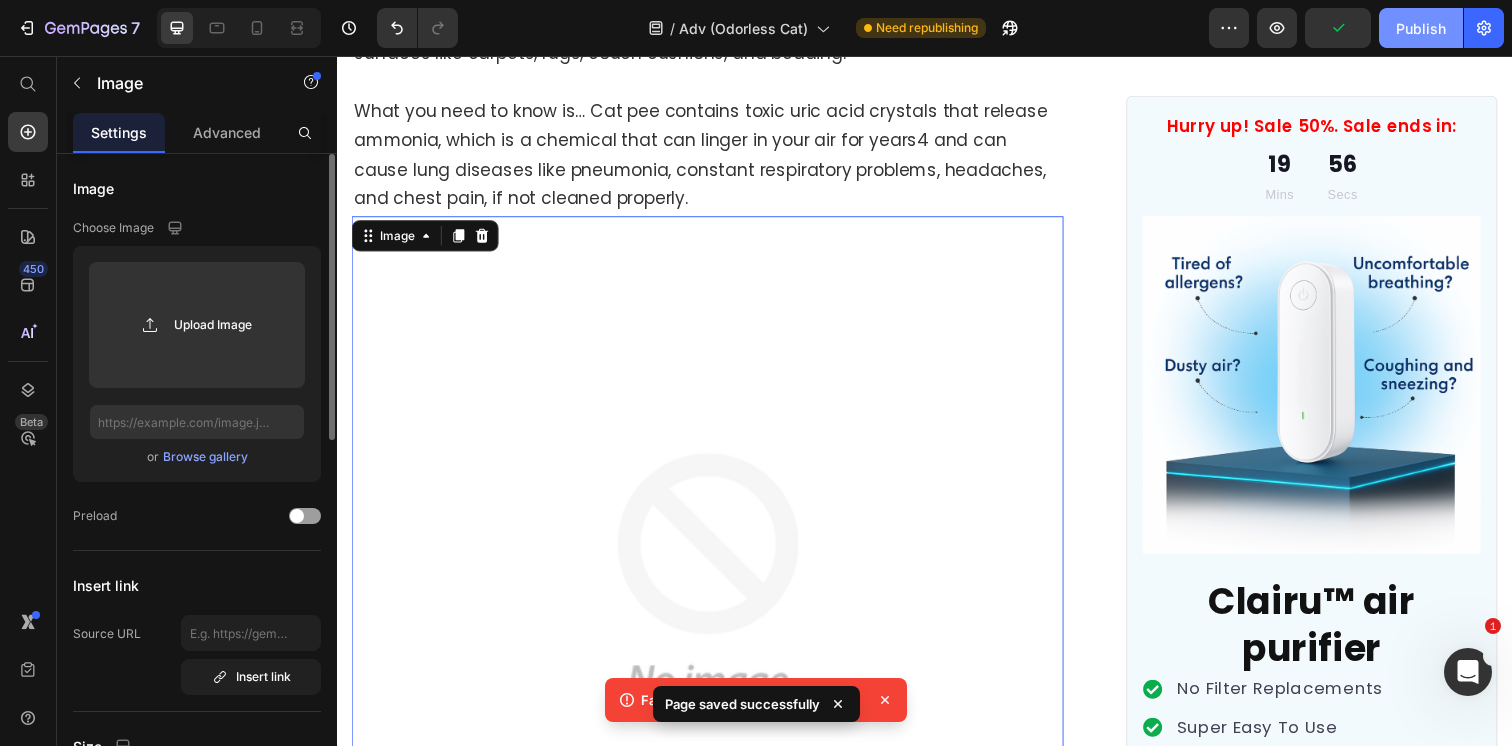 click on "Publish" at bounding box center (1421, 28) 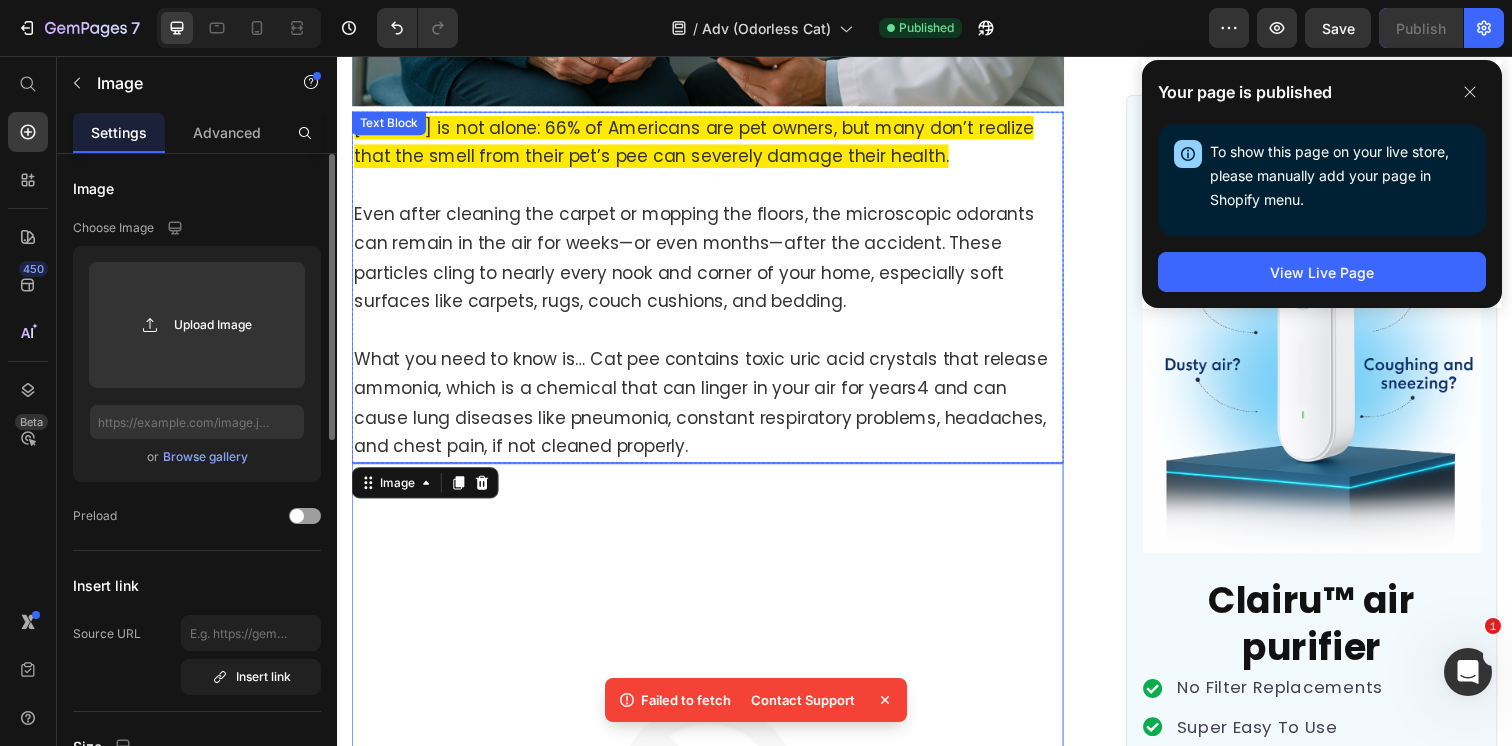 scroll, scrollTop: 3418, scrollLeft: 0, axis: vertical 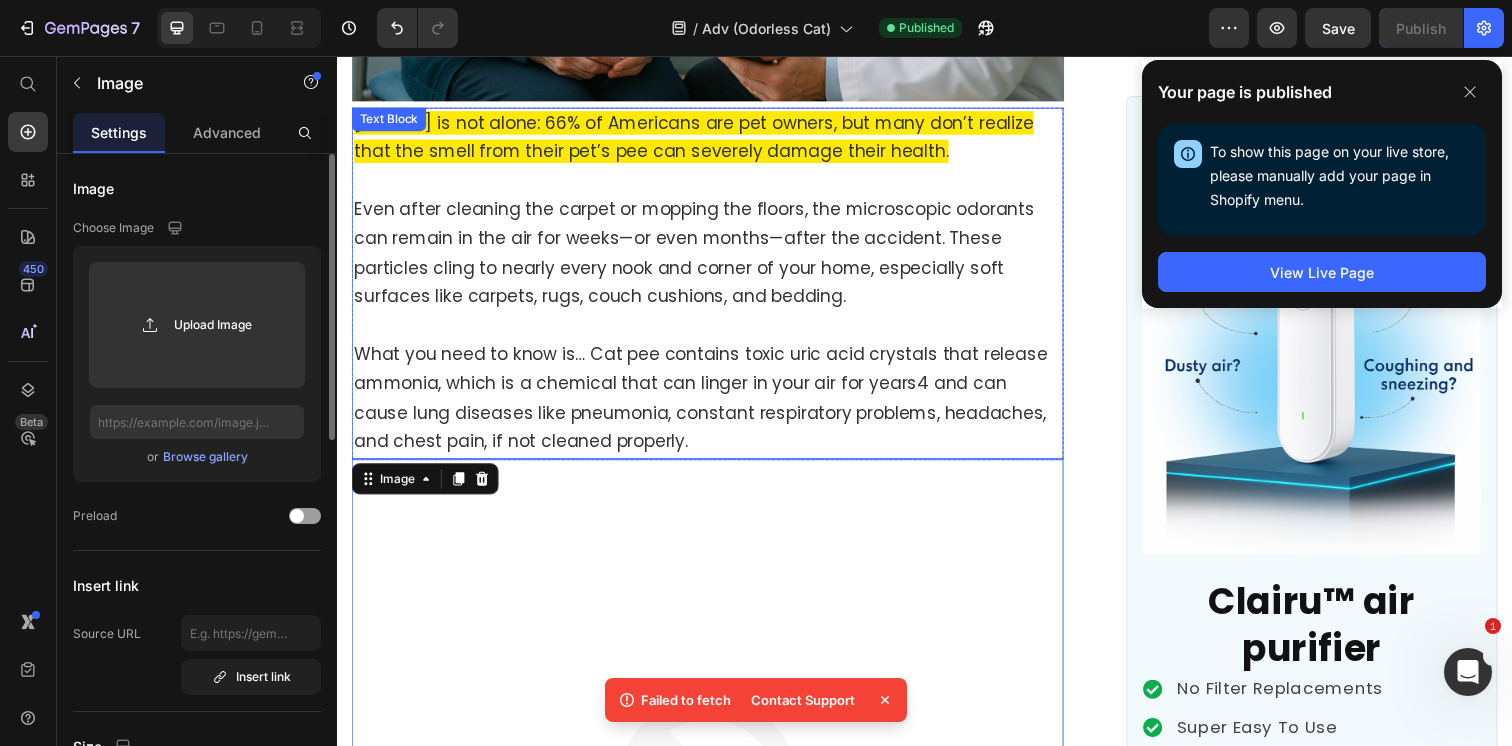 click on "Even after cleaning the carpet or mopping the floors, the microscopic odorants can remain in the air for weeks—or even months—after the accident. These particles cling to nearly every nook and corner of your home, especially soft surfaces like carpets, rugs, couch cushions, and bedding." at bounding box center [715, 243] 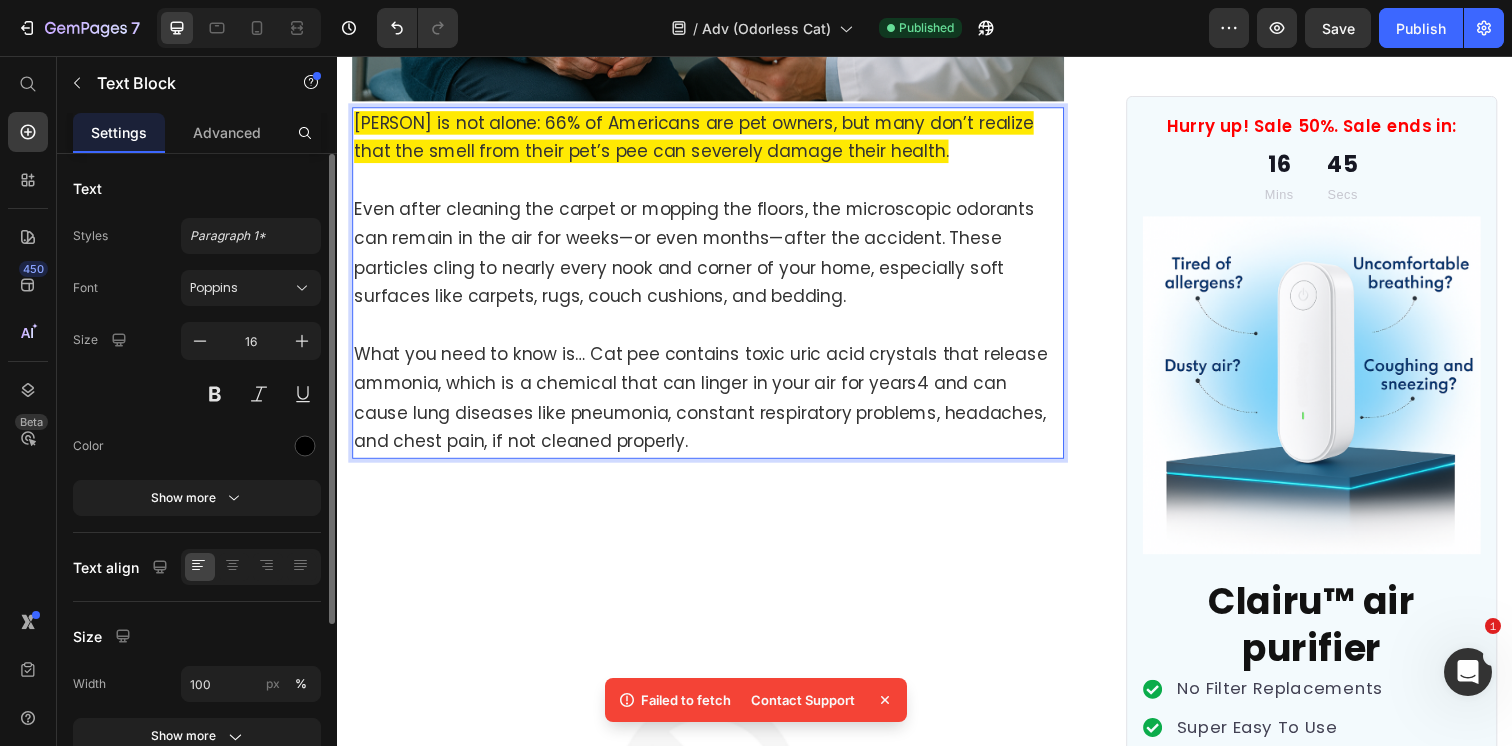 click on "Even after cleaning the carpet or mopping the floors, the microscopic odorants can remain in the air for weeks—or even months—after the accident. These particles cling to nearly every nook and corner of your home, especially soft surfaces like carpets, rugs, couch cushions, and bedding." at bounding box center (715, 243) 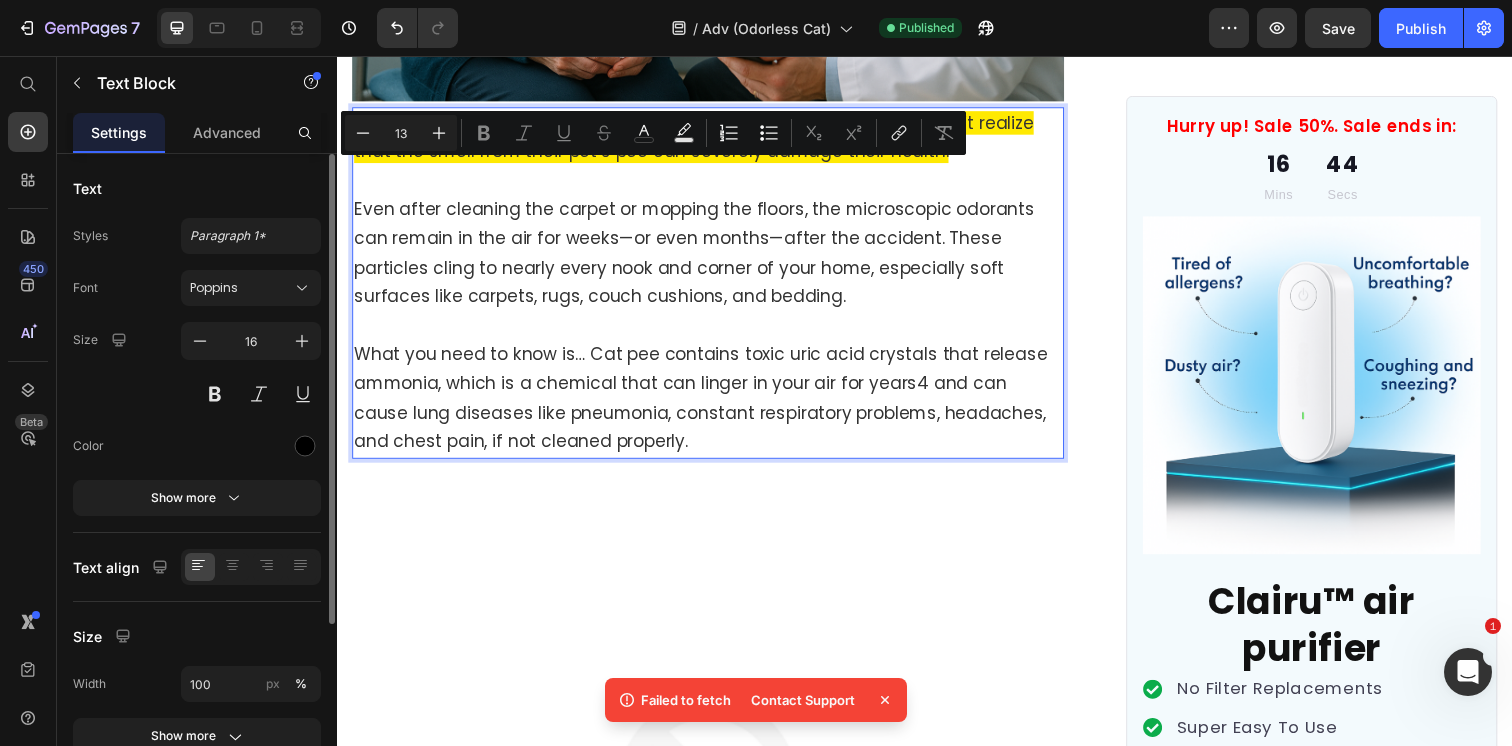 click on "Even after cleaning the carpet or mopping the floors, the microscopic odorants can remain in the air for weeks—or even months—after the accident. These particles cling to nearly every nook and corner of your home, especially soft surfaces like carpets, rugs, couch cushions, and bedding." at bounding box center (701, 256) 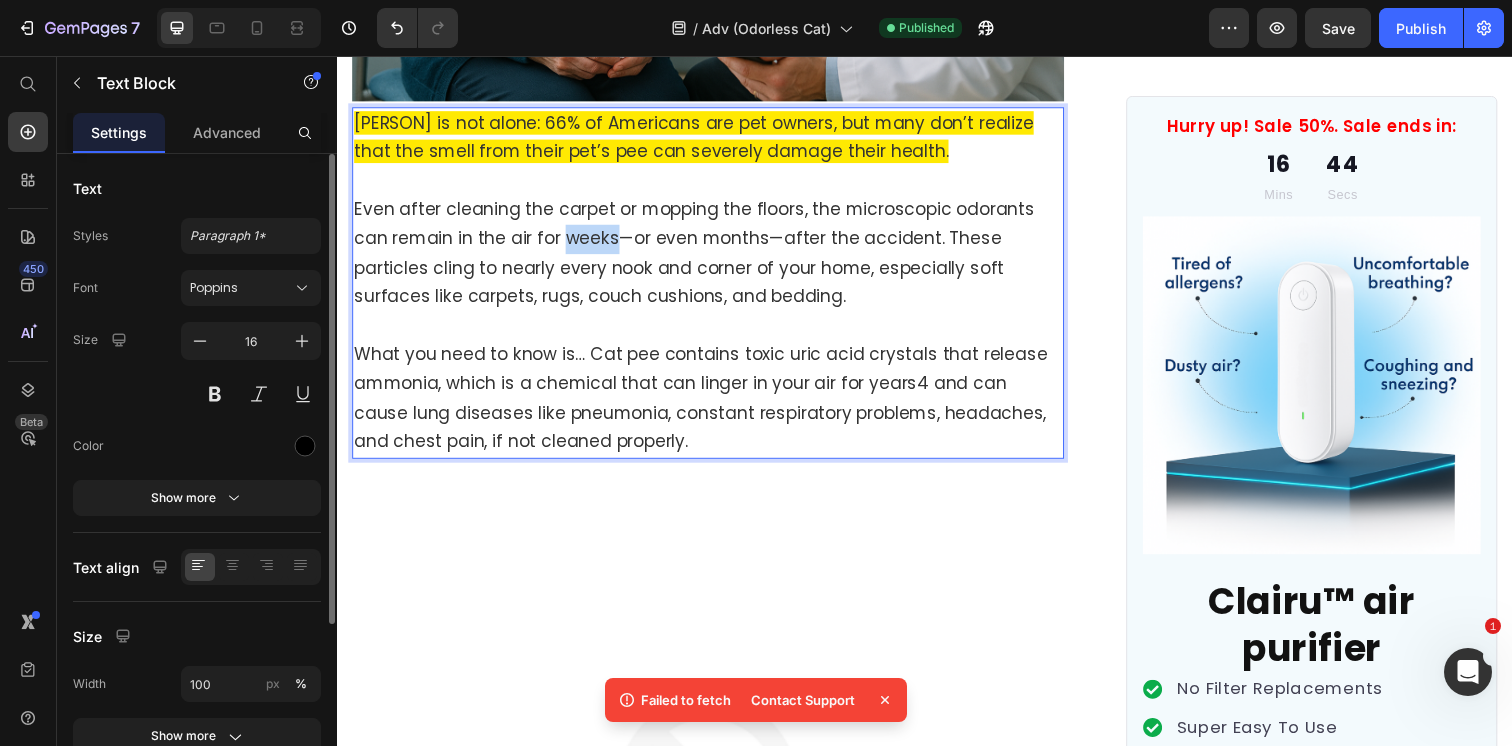 click on "Even after cleaning the carpet or mopping the floors, the microscopic odorants can remain in the air for weeks—or even months—after the accident. These particles cling to nearly every nook and corner of your home, especially soft surfaces like carpets, rugs, couch cushions, and bedding." at bounding box center (701, 256) 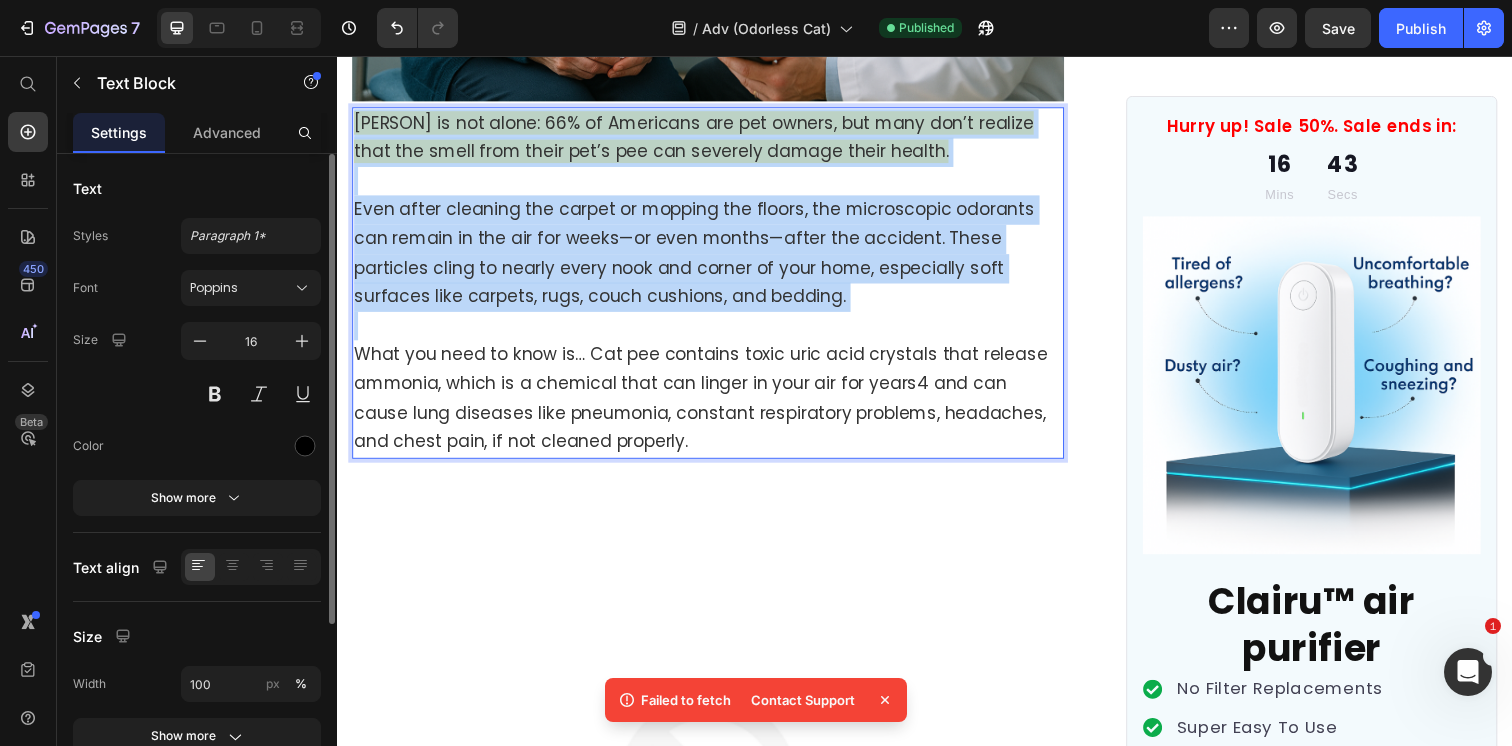 copy on "[FIRST] is not alone: 66% of Americans are pet owners, but many don’t realize that the smell from their pet’s pee can severely damage their health. Even after cleaning the carpet or mopping the floors, the microscopic odorants can remain in the air for weeks—or even months—after the accident. These particles cling to nearly every nook and corner of your home, especially soft surfaces like carpets, rugs, couch cushions, and bedding." 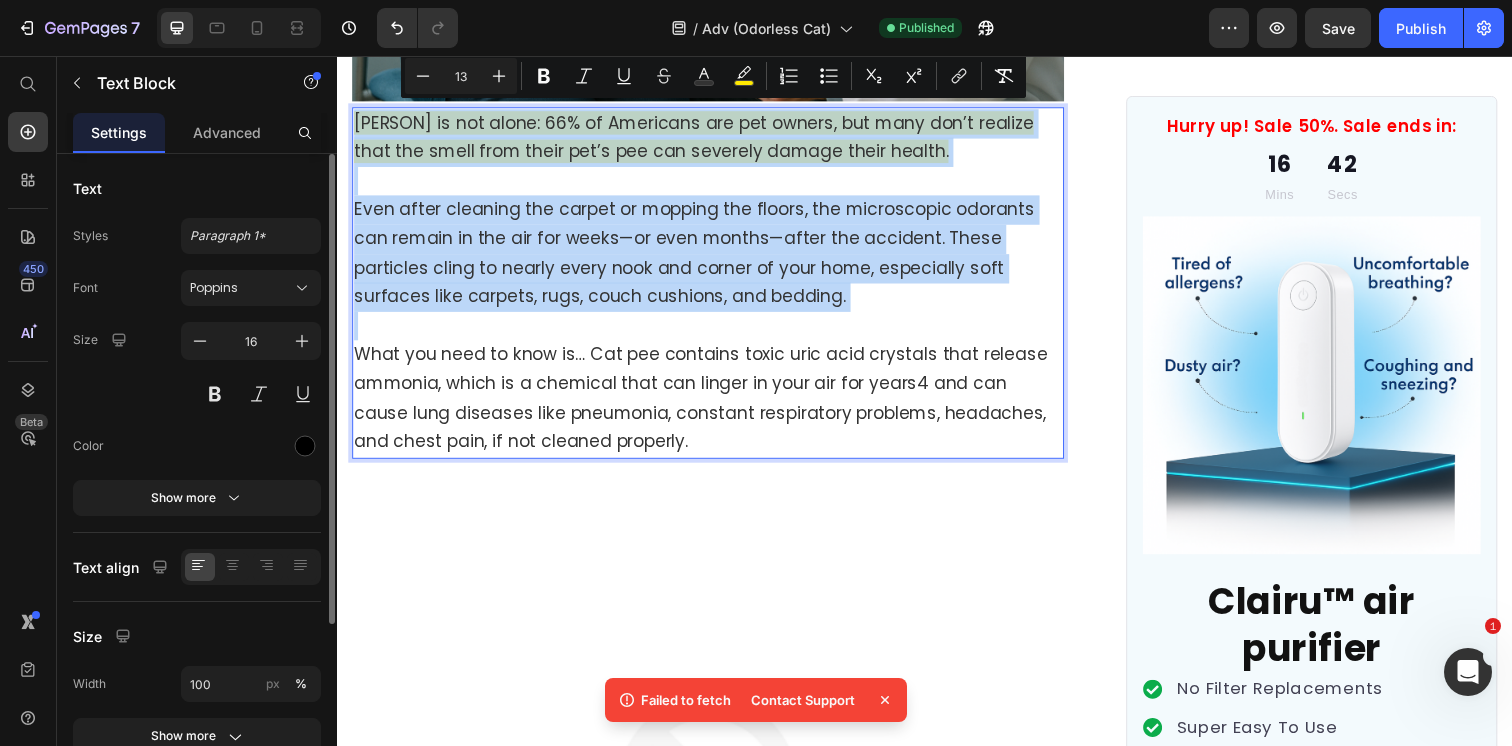 click on "Even after cleaning the carpet or mopping the floors, the microscopic odorants can remain in the air for weeks—or even months—after the accident. These particles cling to nearly every nook and corner of your home, especially soft surfaces like carpets, rugs, couch cushions, and bedding." at bounding box center (715, 243) 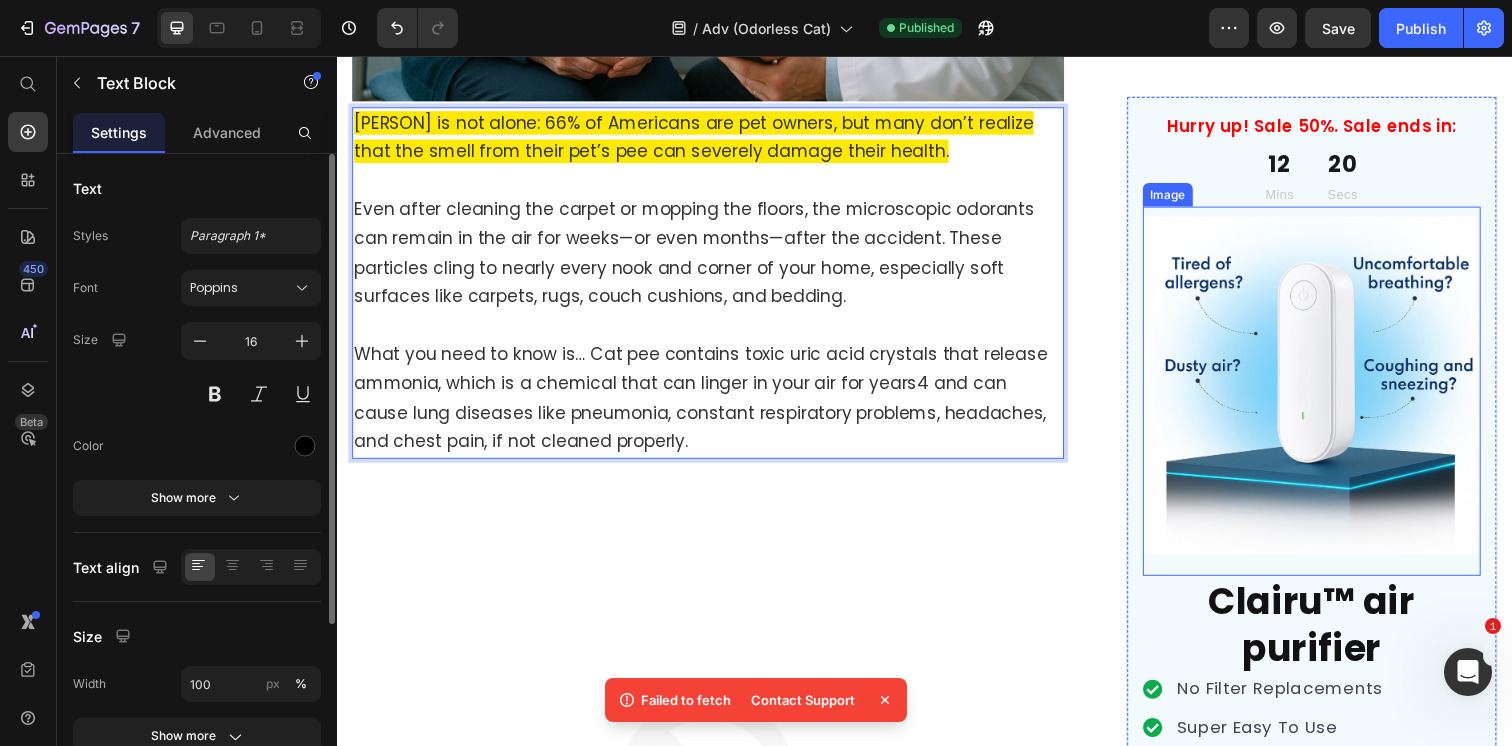 click at bounding box center (1332, 397) 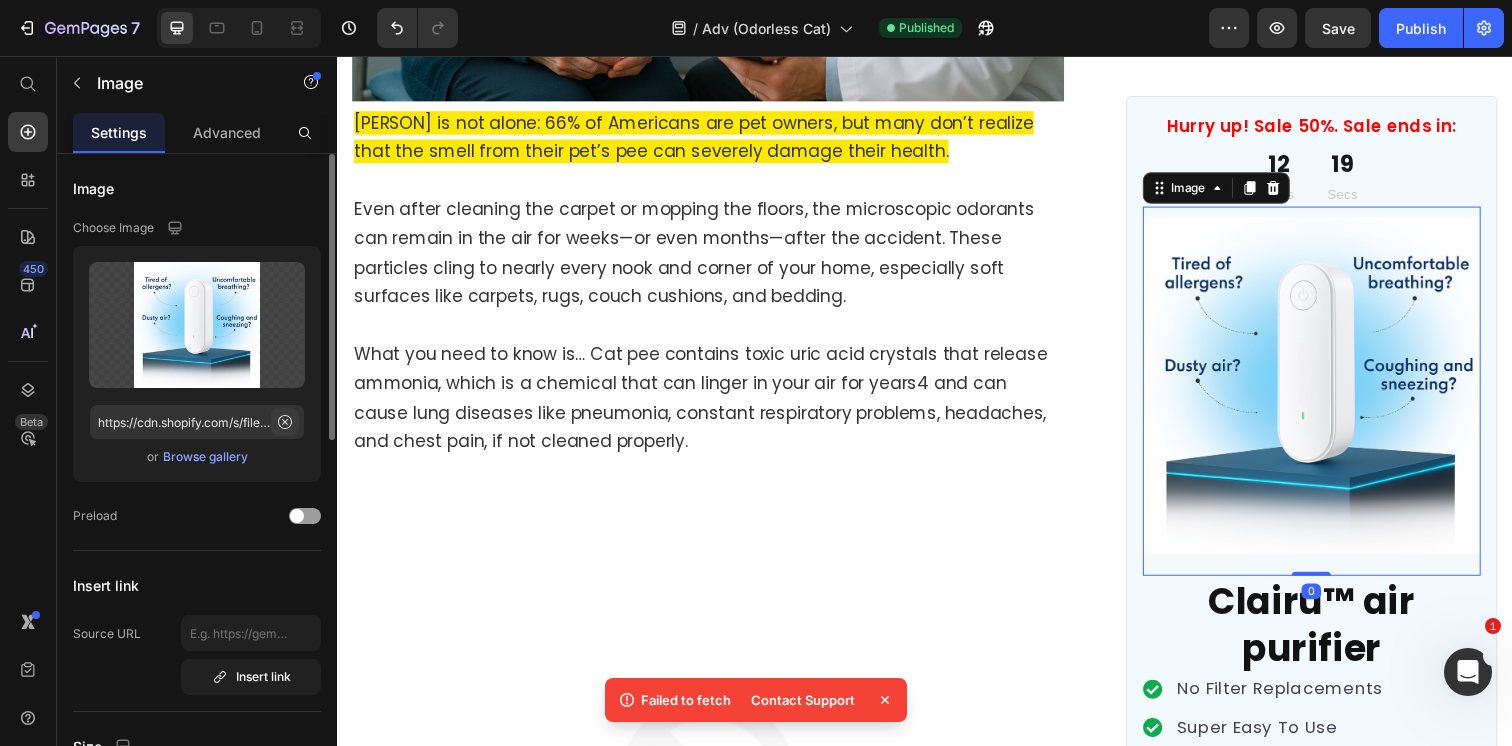 click 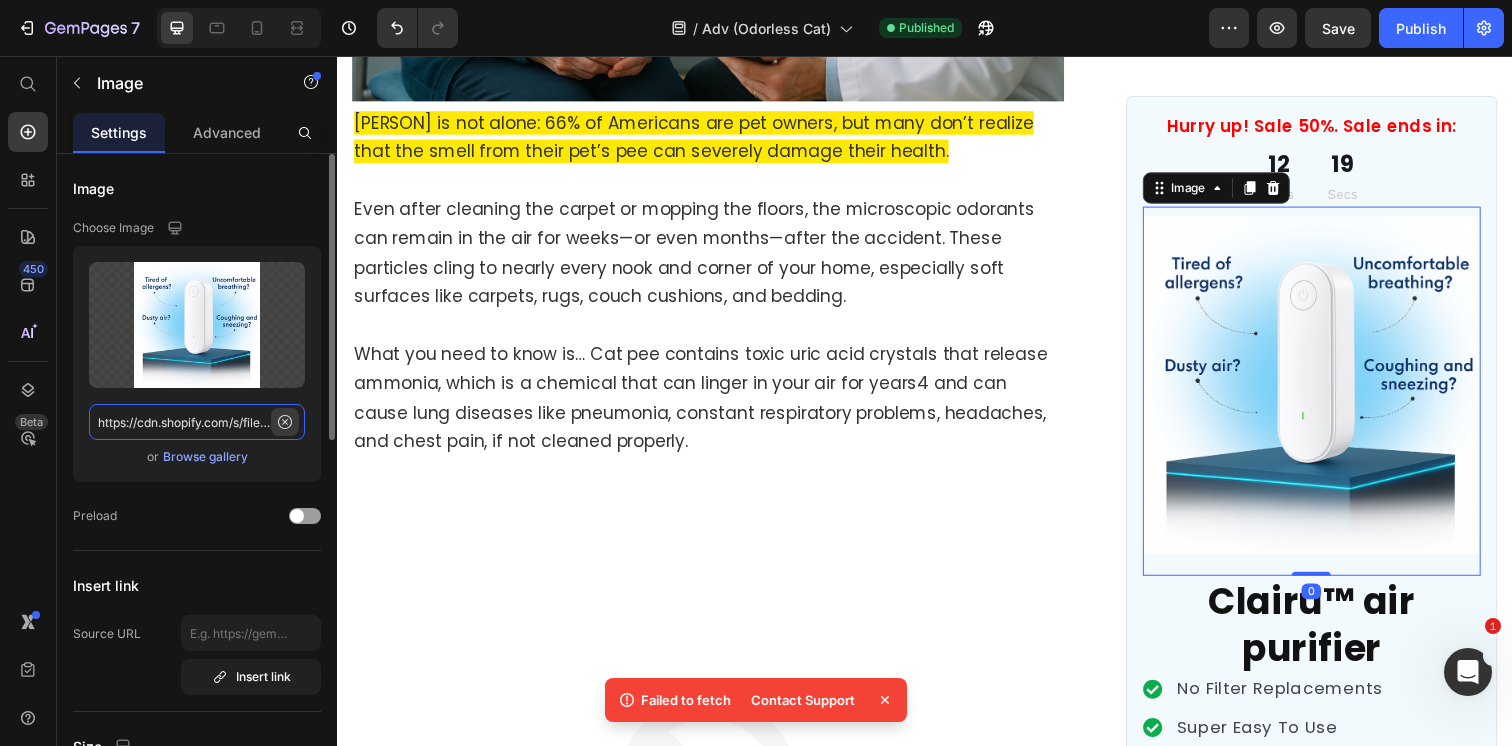 type 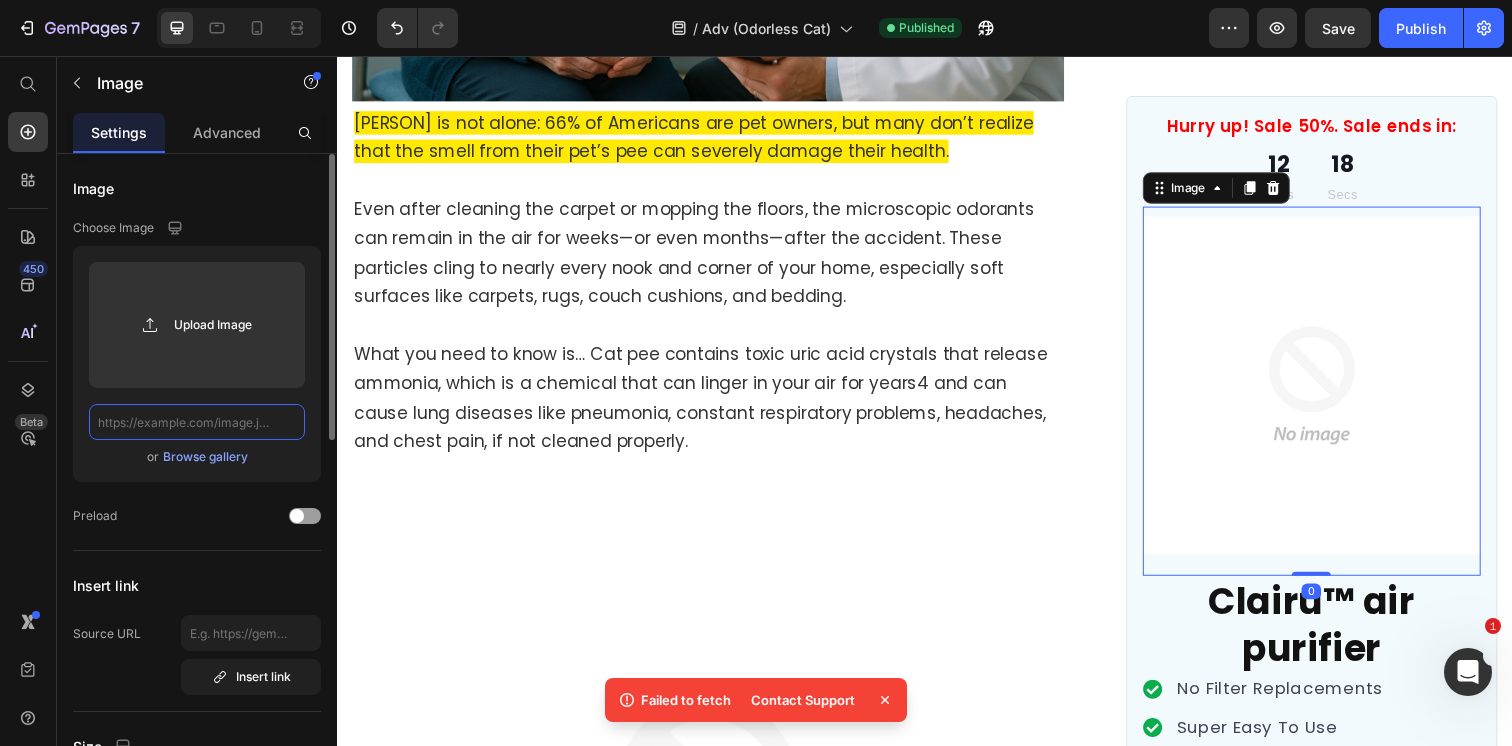 scroll, scrollTop: 0, scrollLeft: 0, axis: both 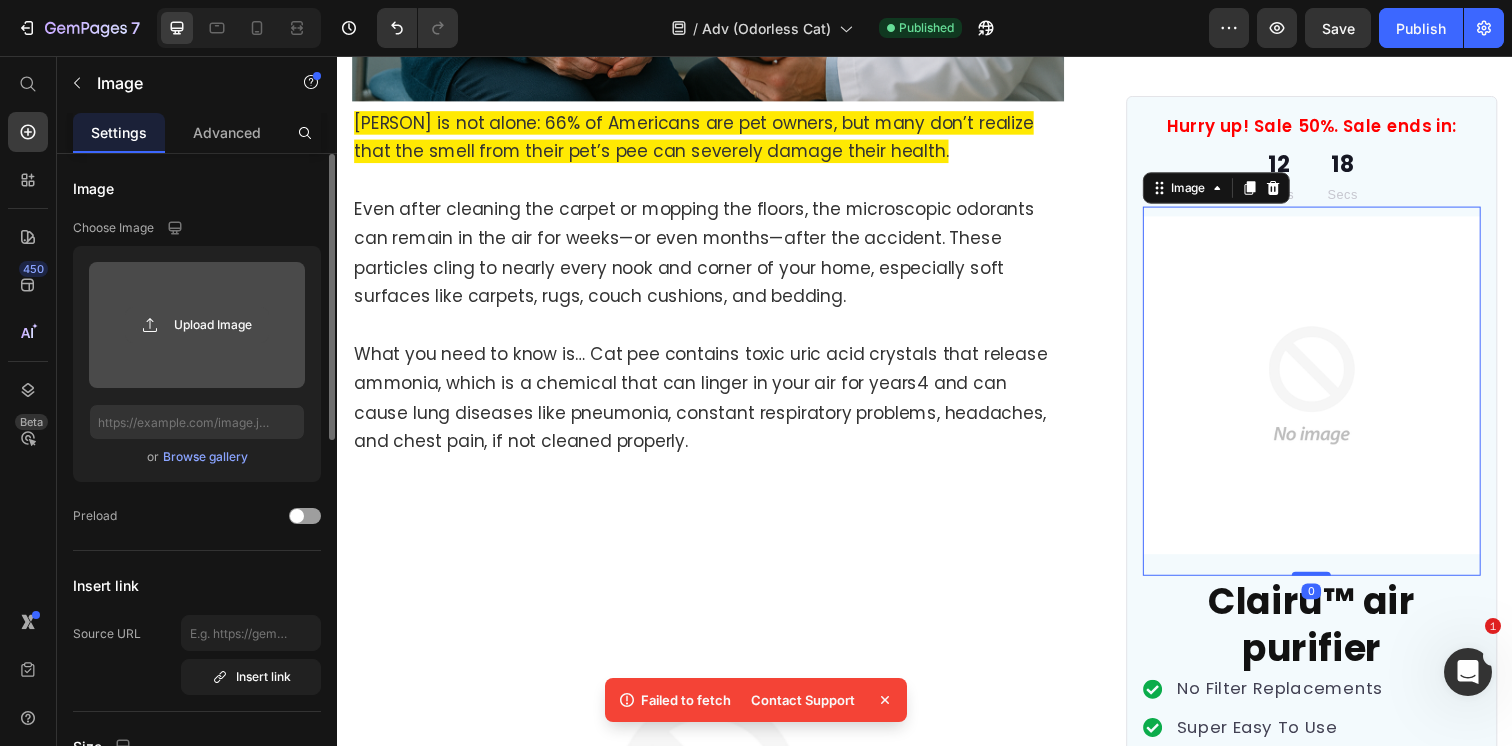 click 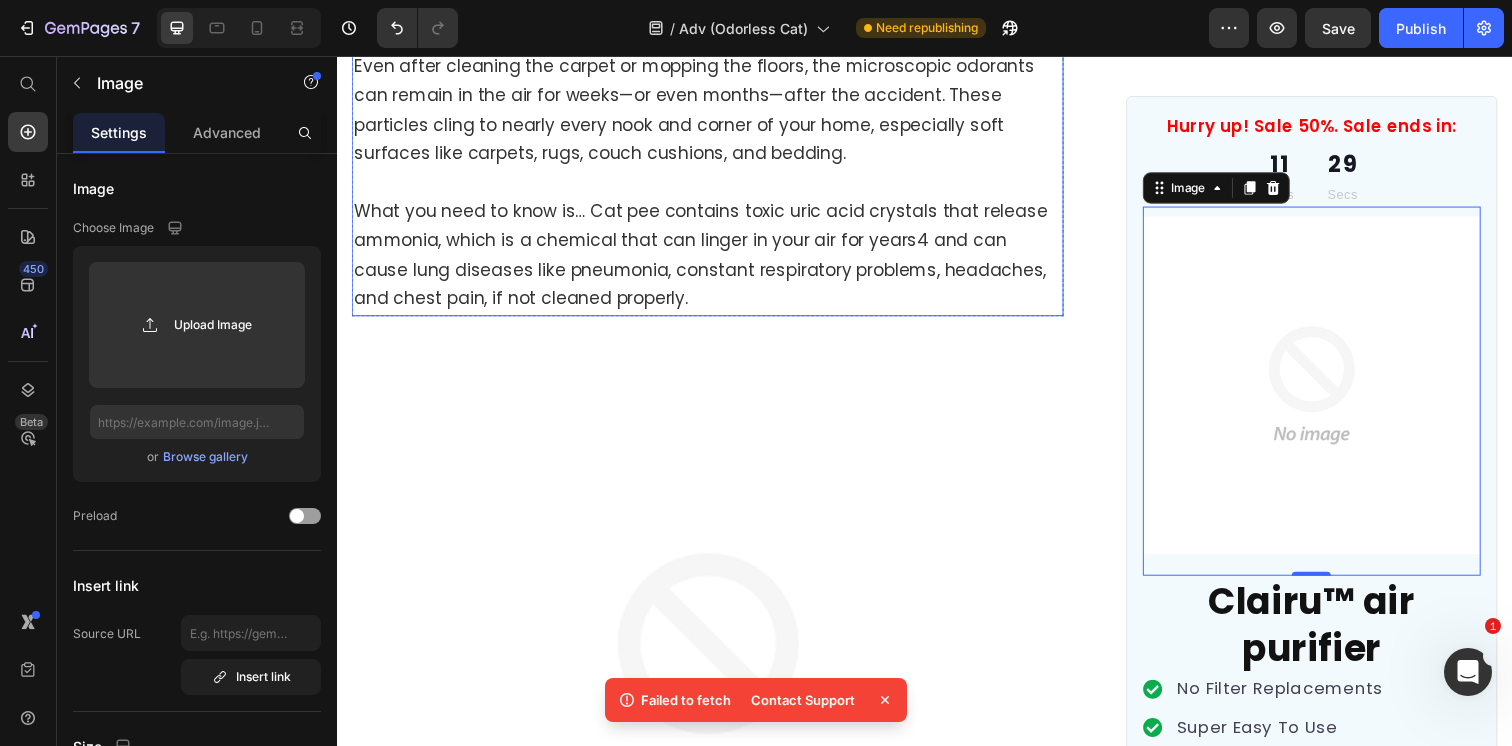scroll, scrollTop: 3691, scrollLeft: 0, axis: vertical 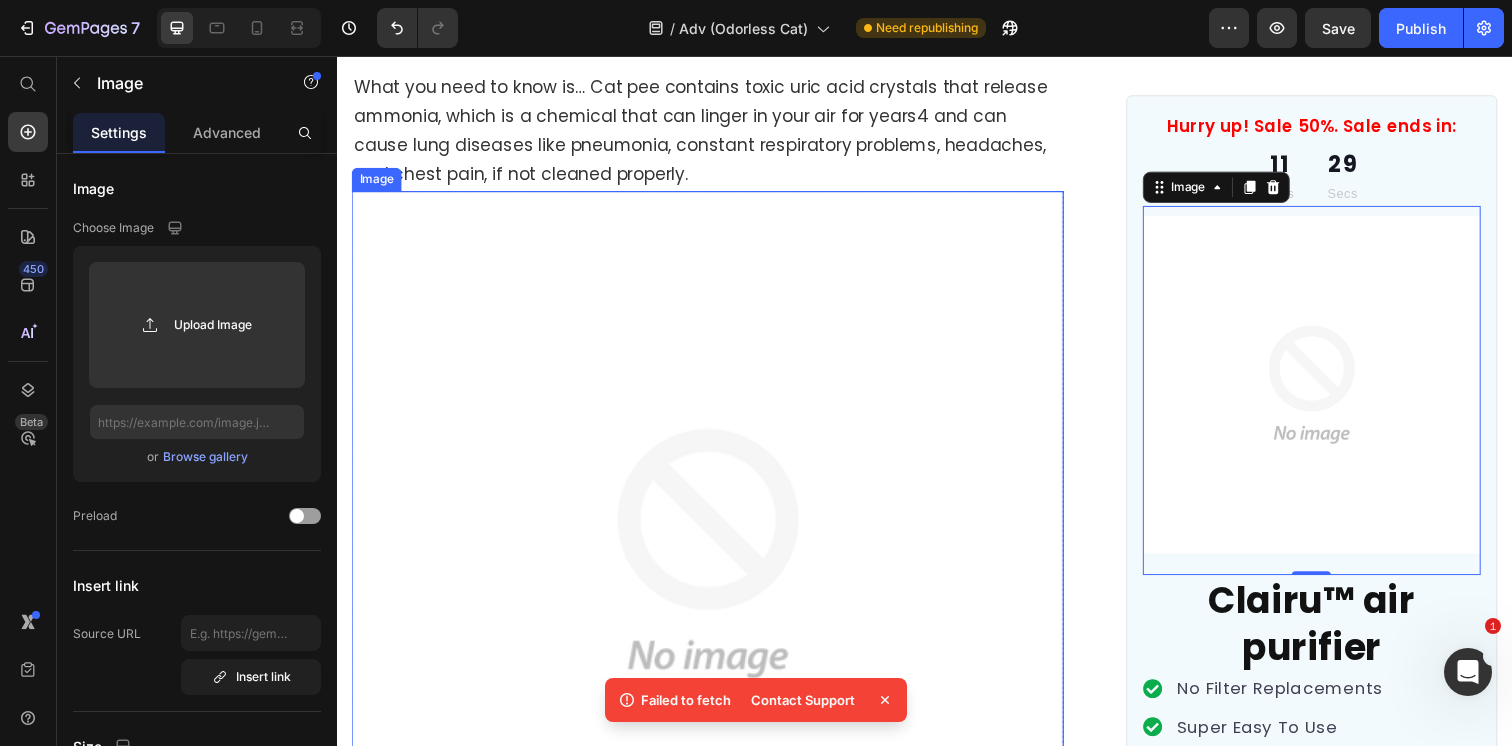 click at bounding box center [715, 563] 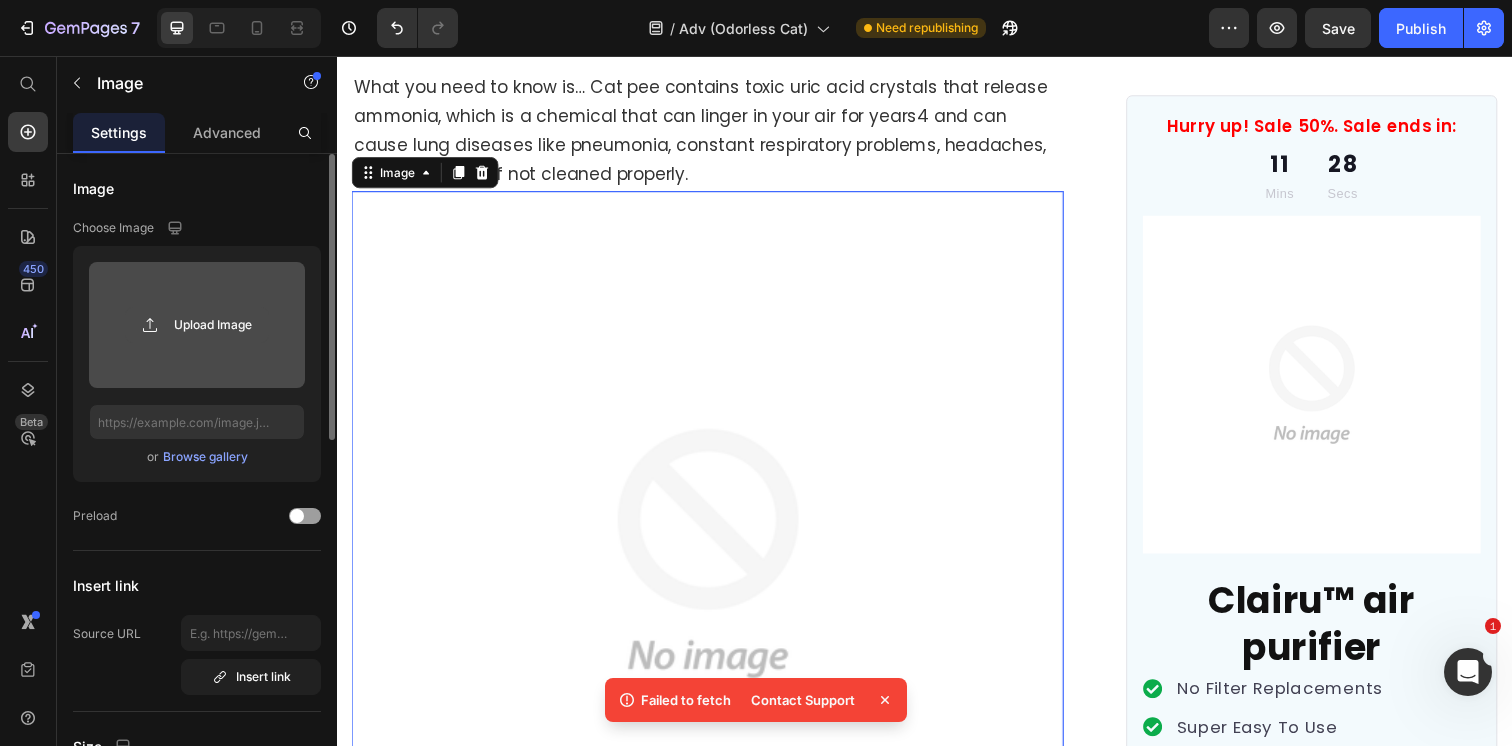 click 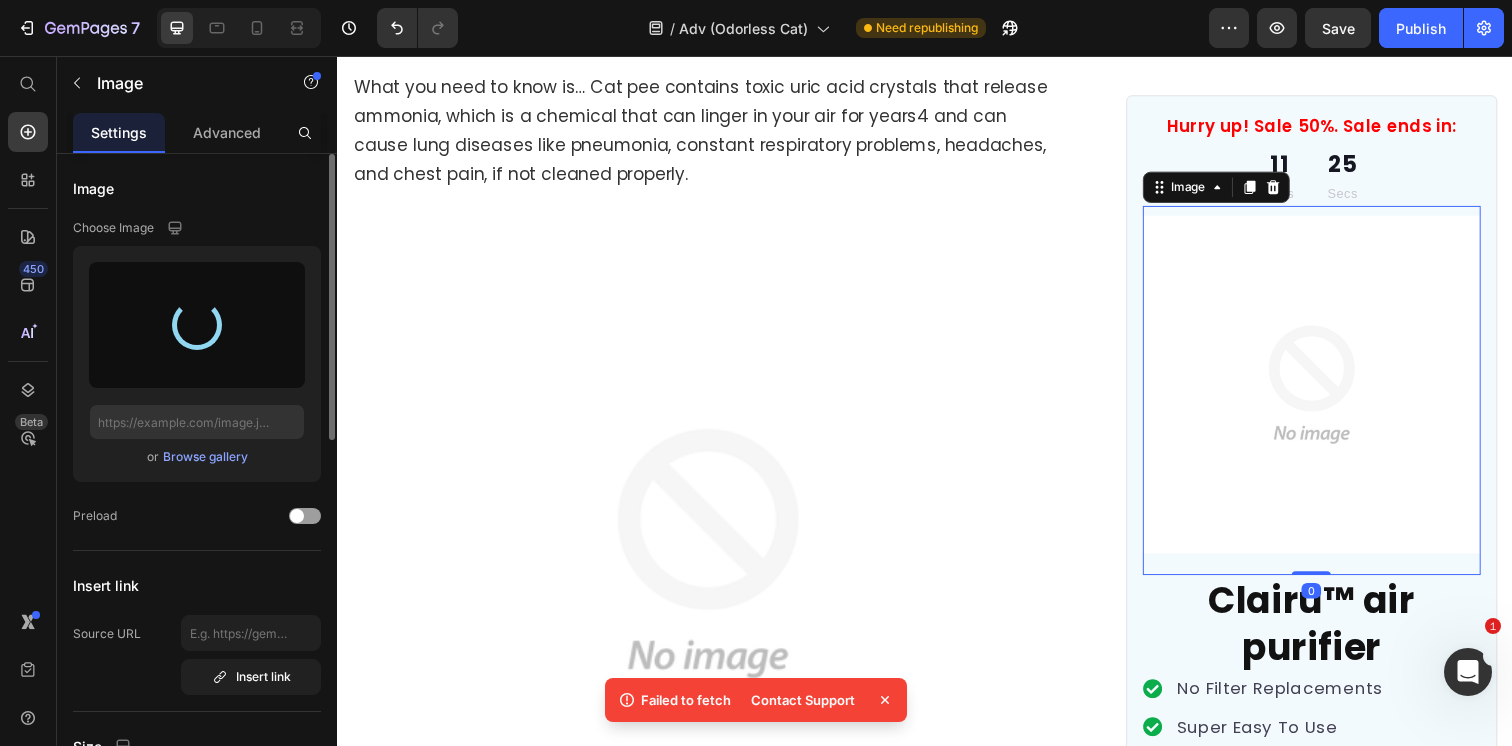 click at bounding box center [1332, 397] 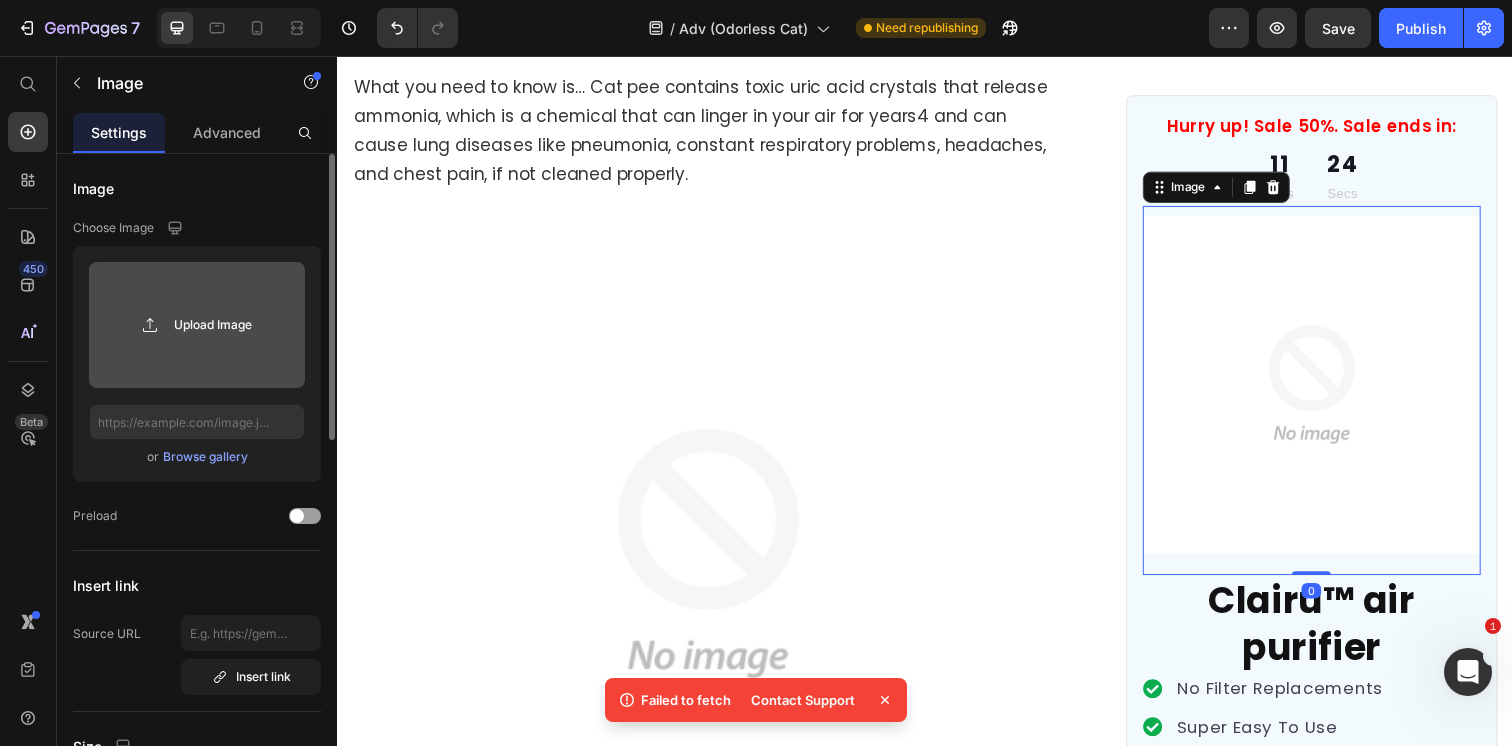 click 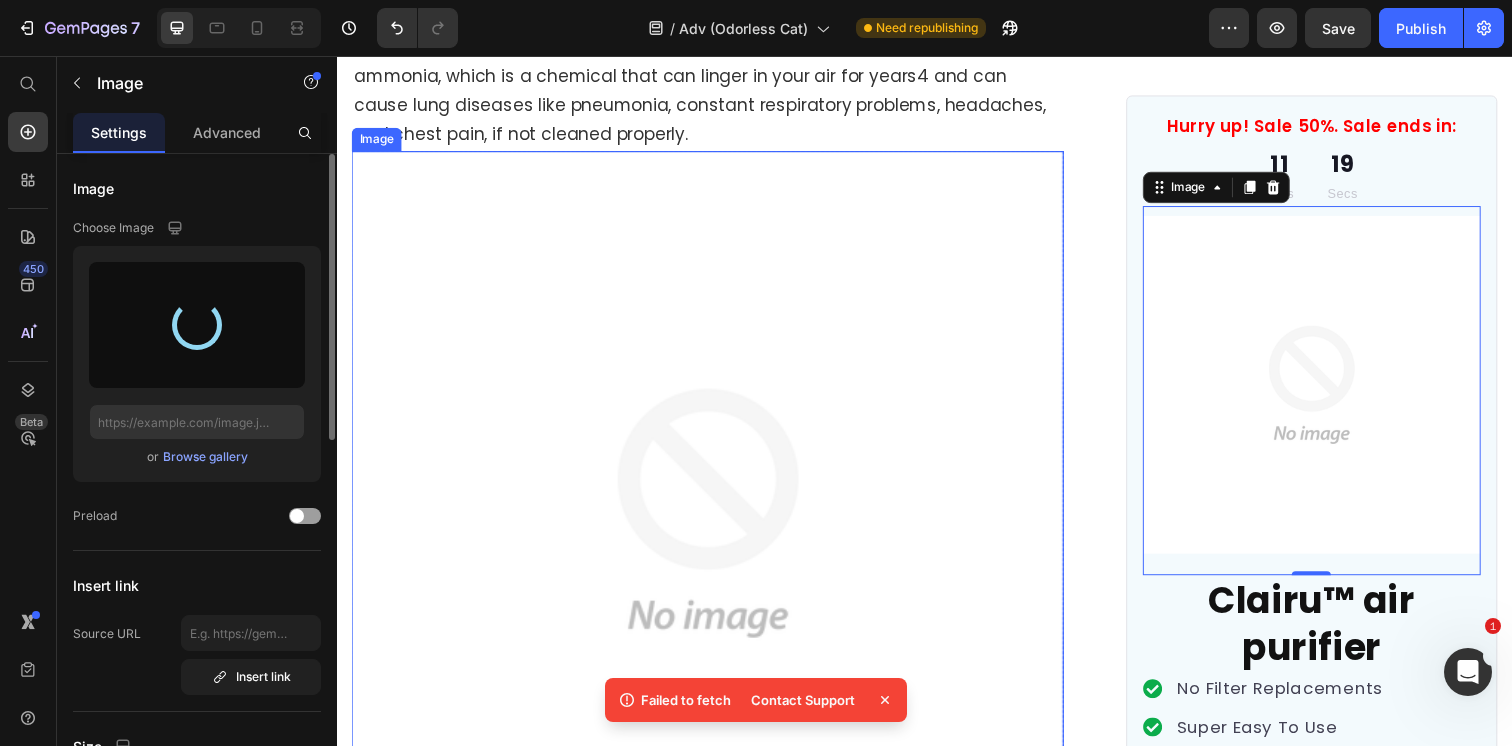 scroll, scrollTop: 3766, scrollLeft: 0, axis: vertical 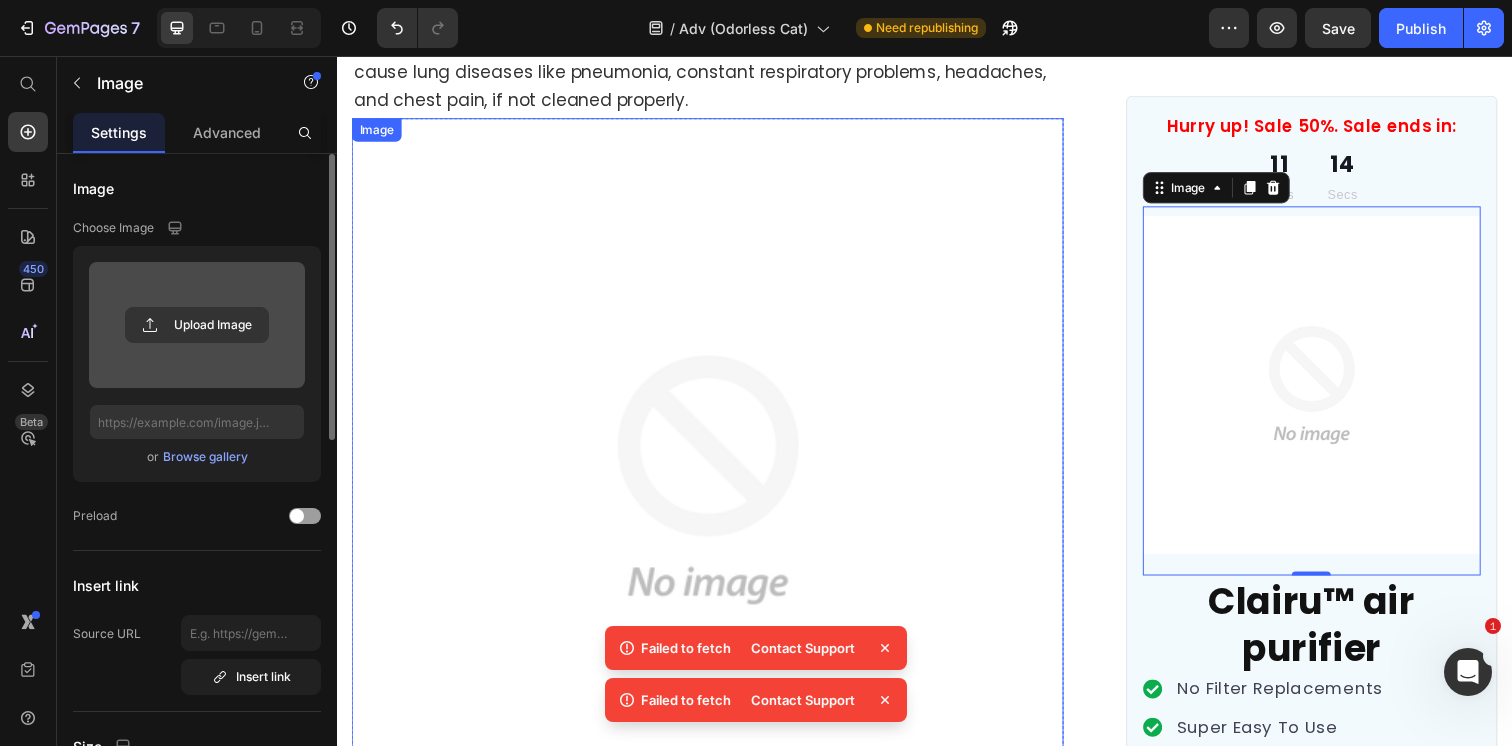 click at bounding box center (715, 488) 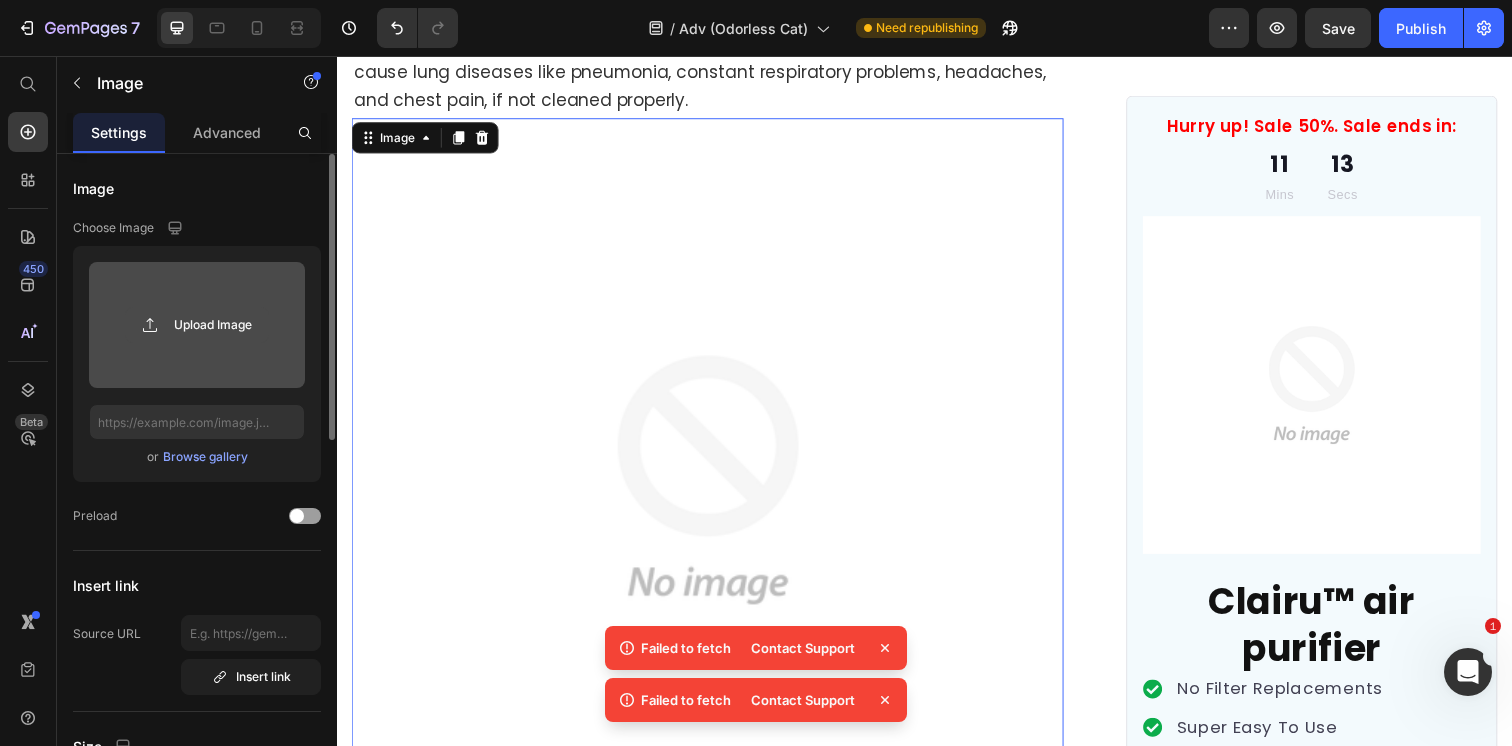 click 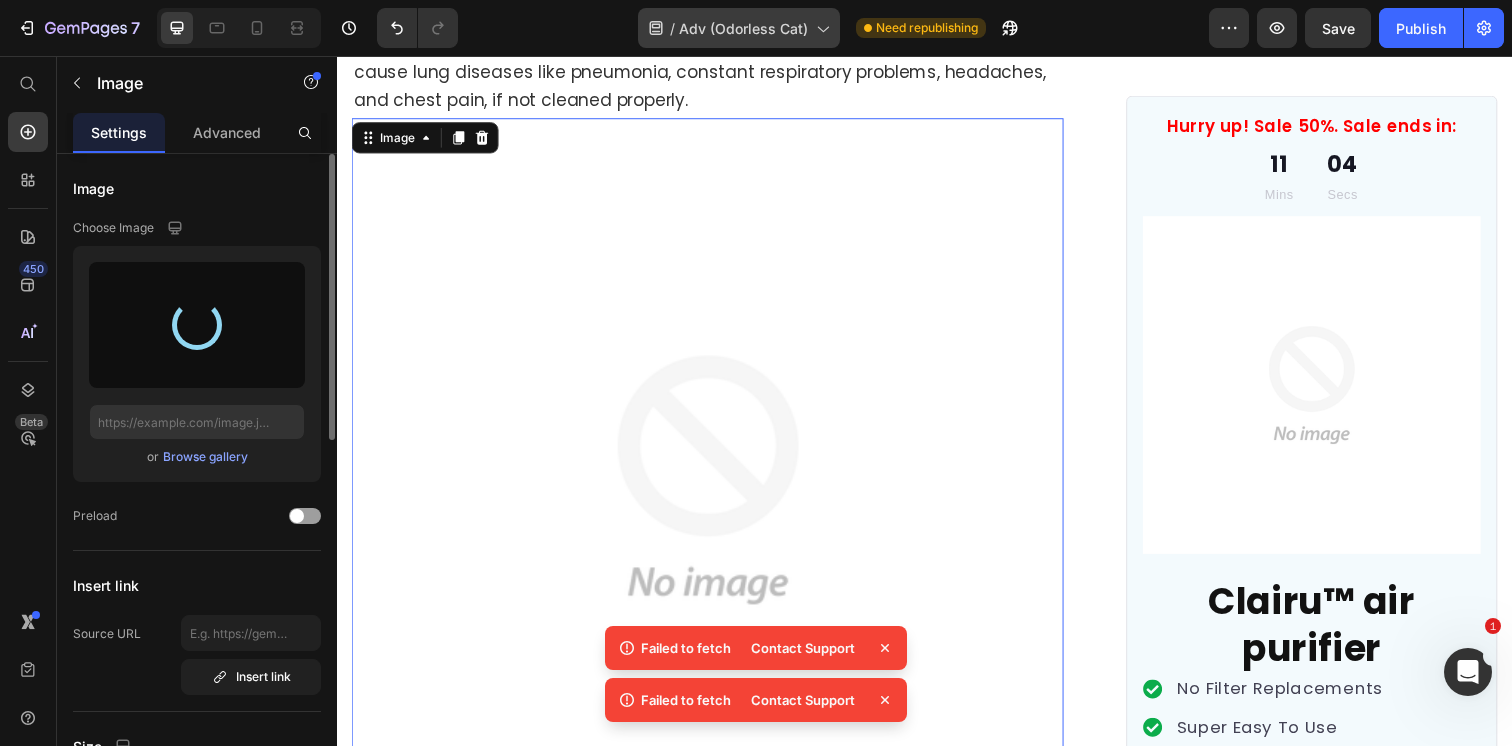 type on "https://cdn.shopify.com/s/files/1/0596/9153/2358/files/gempages_549795869793190961-29a3ae2a-fd83-48fe-aedf-395017b485bf.png" 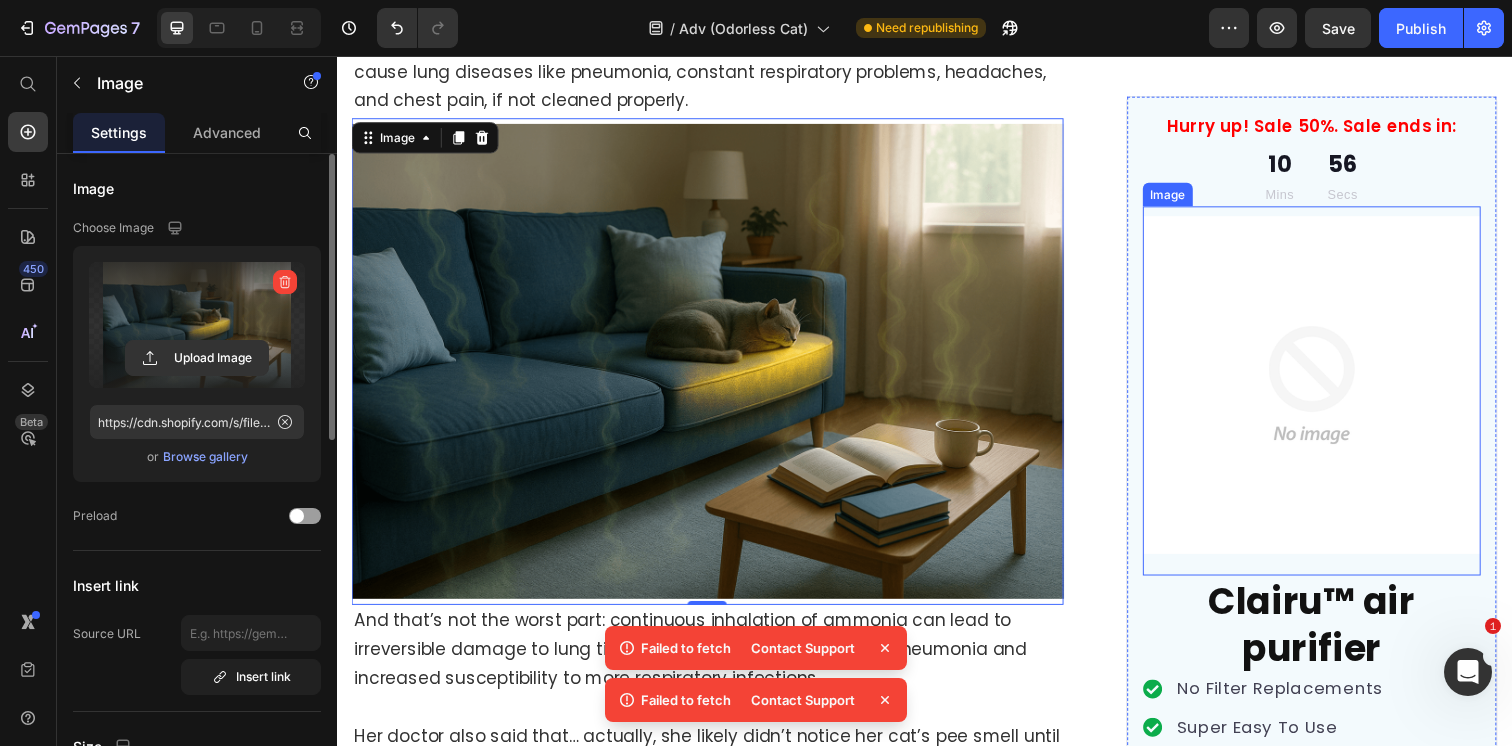 click at bounding box center [1332, 397] 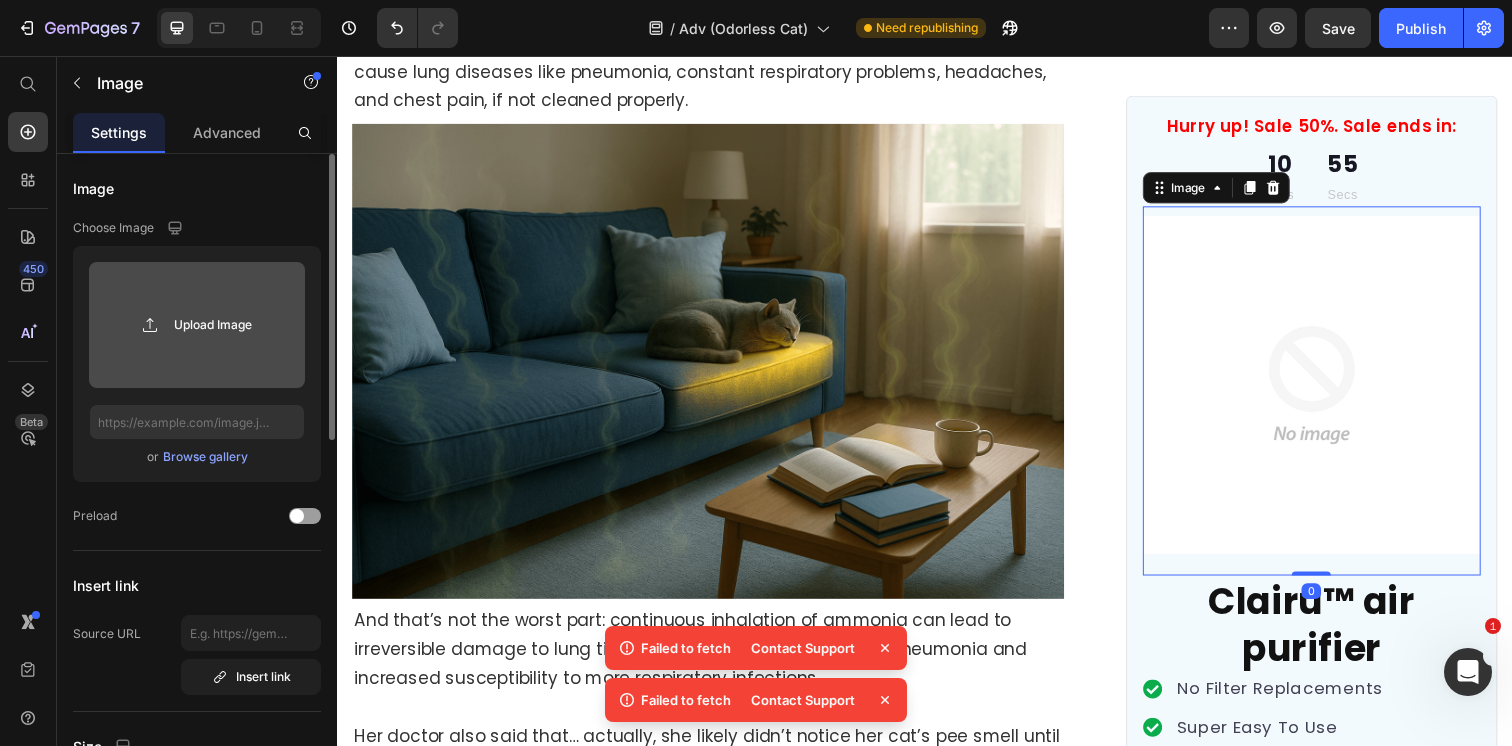 click 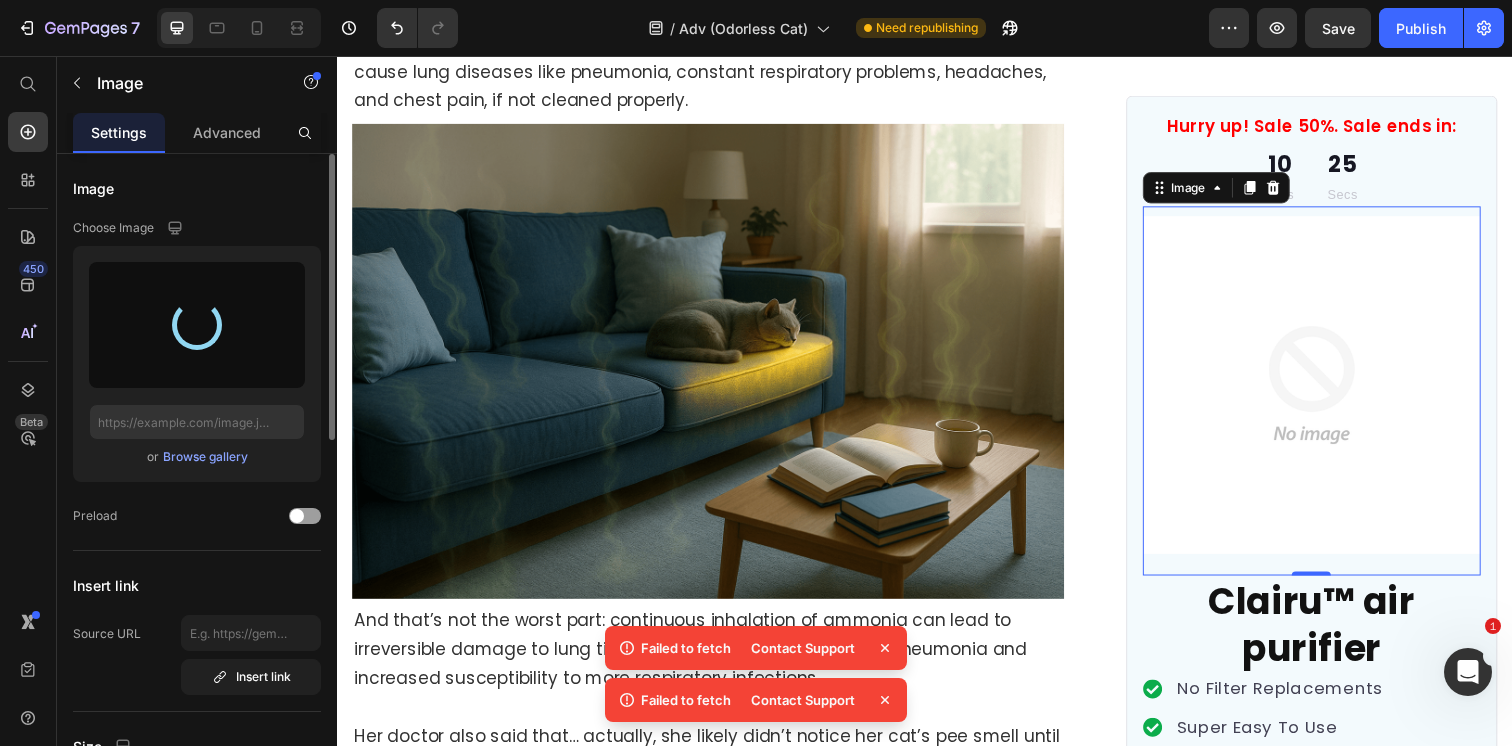 type on "https://cdn.shopify.com/s/files/1/0596/9153/2358/files/gempages_549795869793190961-89757d93-8486-42d0-80a8-b76a1b0d61d3.png" 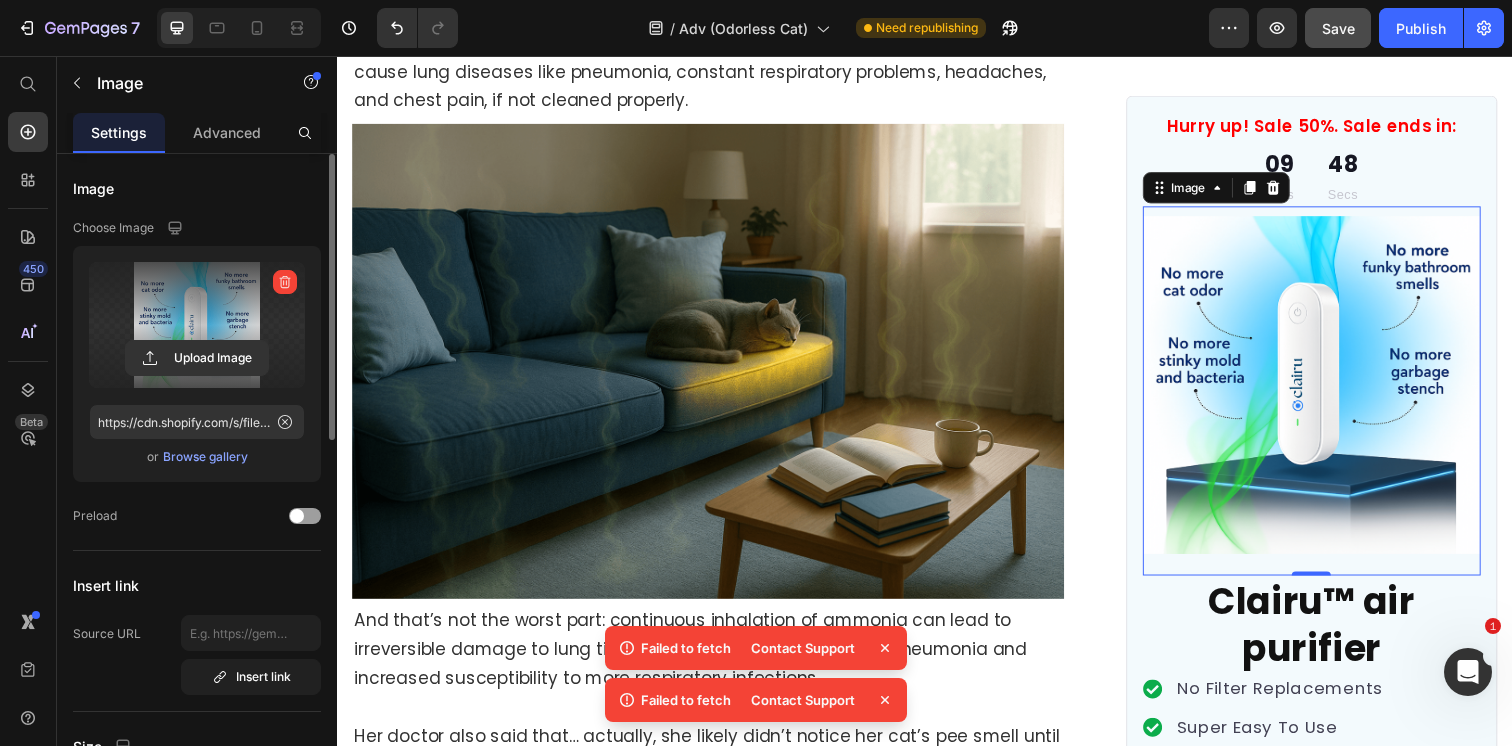 click on "Save" 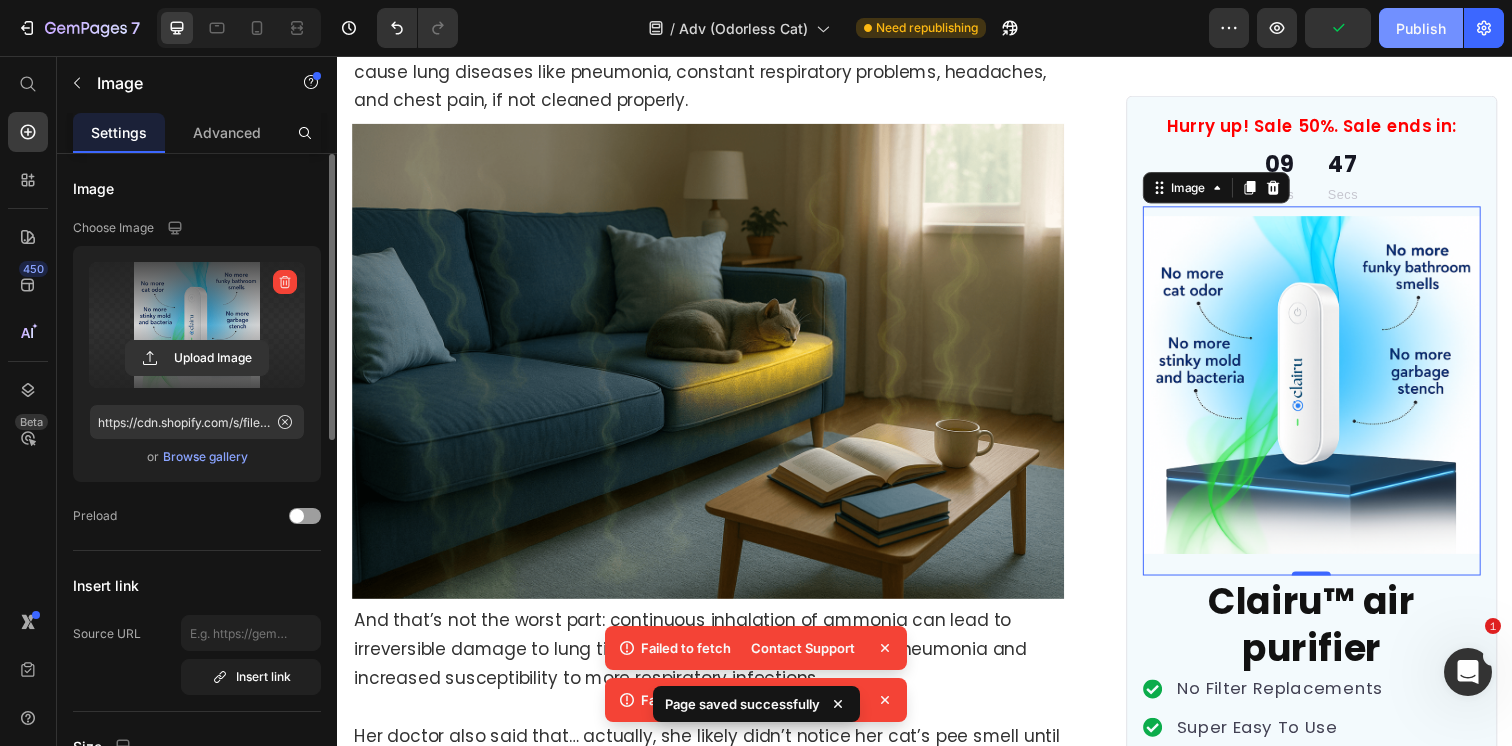 click on "Publish" at bounding box center (1421, 28) 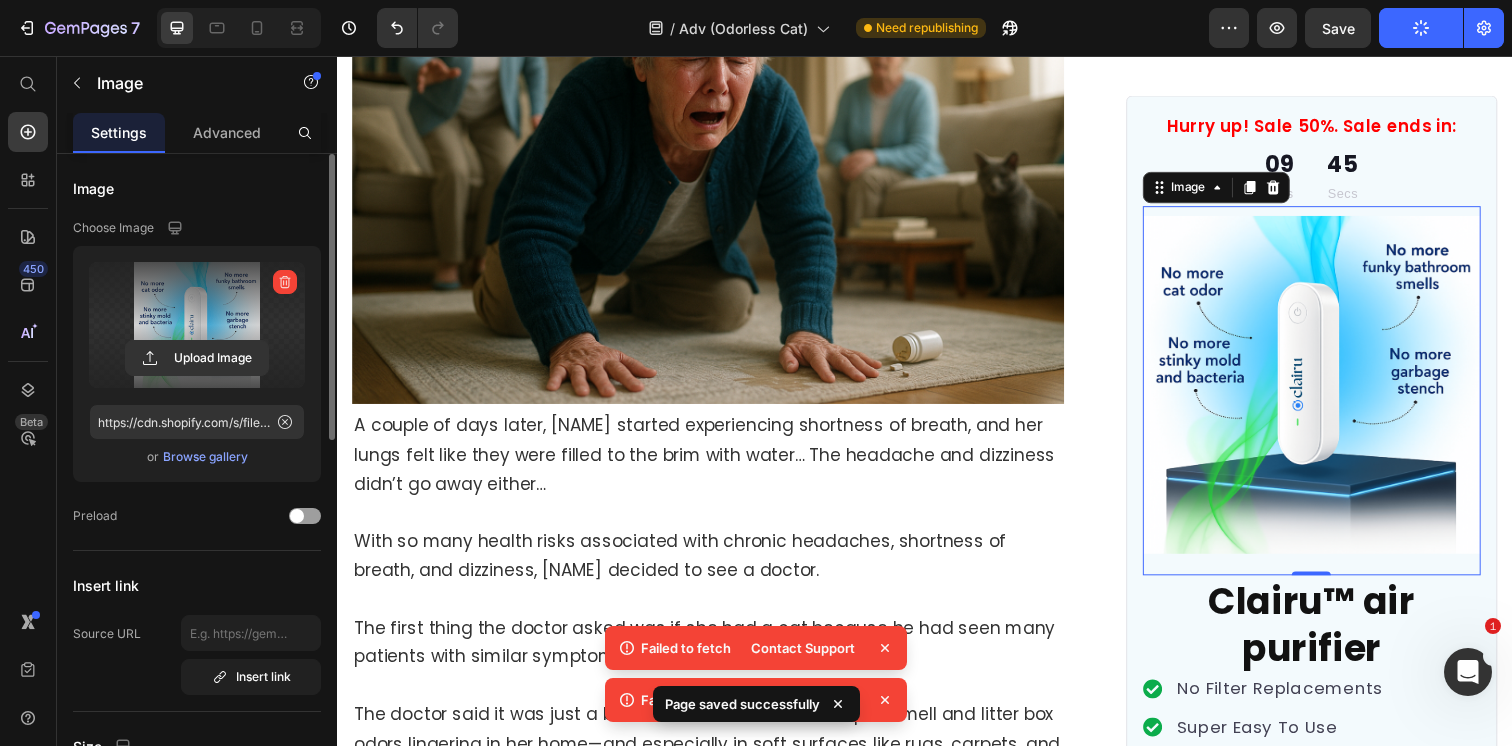 click at bounding box center [715, 169] 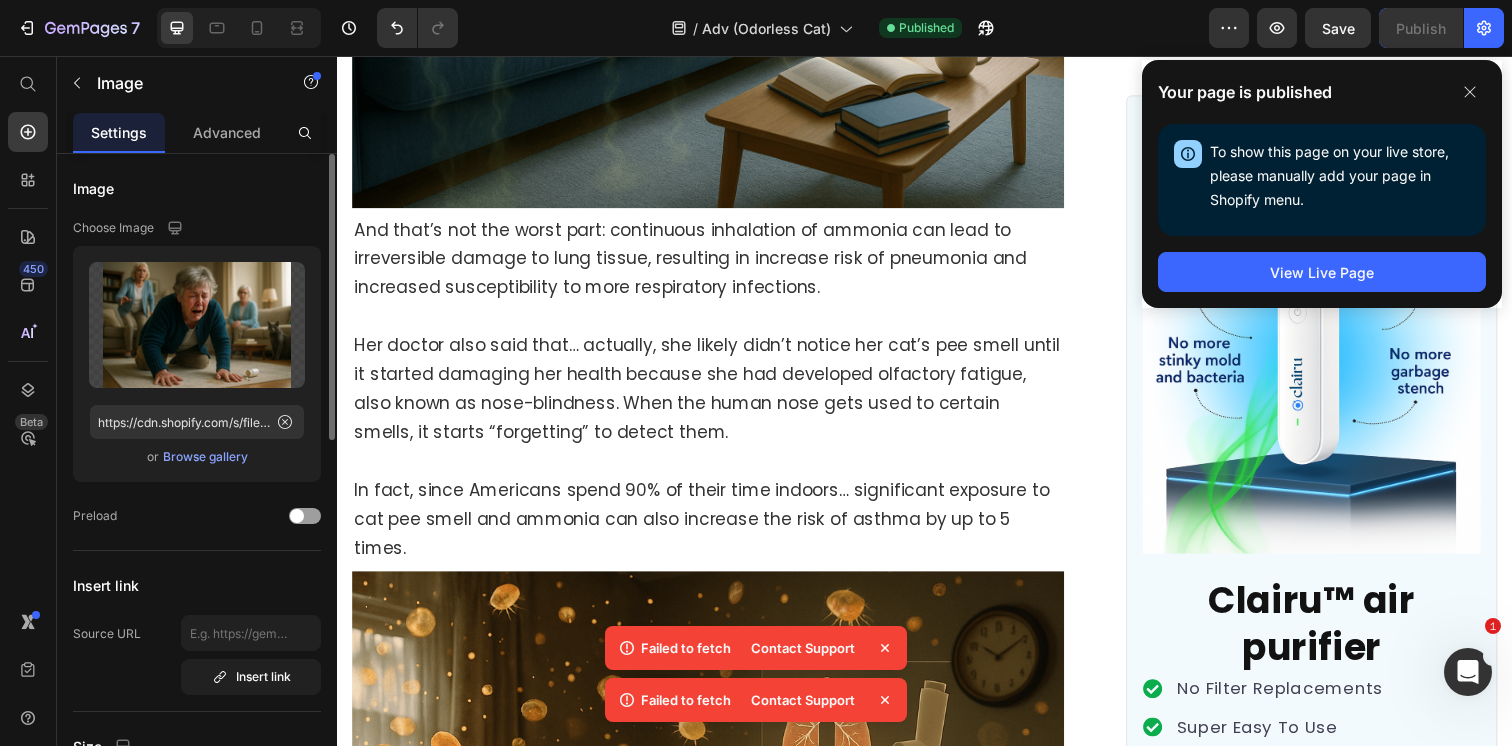 scroll, scrollTop: 4167, scrollLeft: 0, axis: vertical 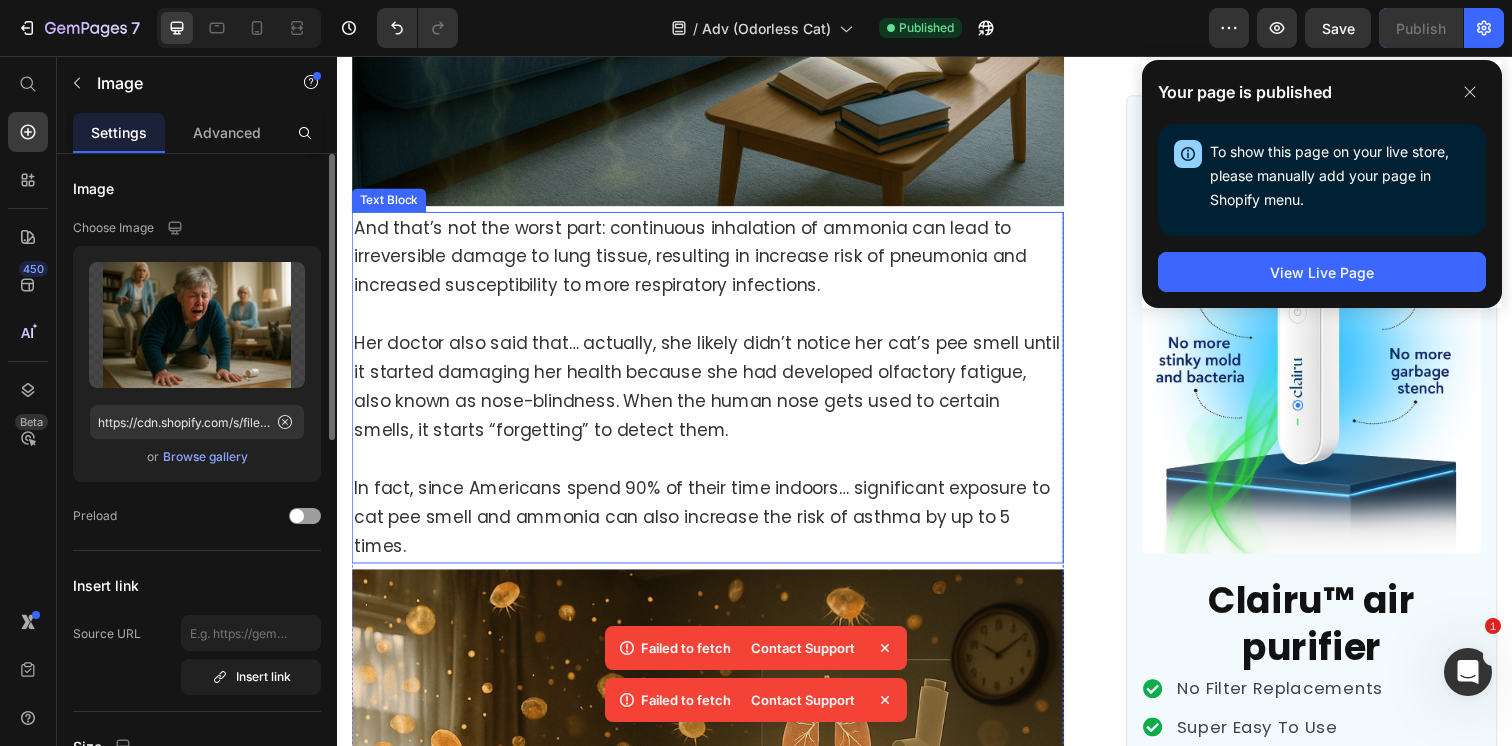 click on "Her doctor also said that… actually, she likely didn’t notice her cat’s pee smell until it started damaging her health because she had developed olfactory fatigue, also known as nose-blindness. When the human nose gets used to certain smells, it starts “forgetting” to detect them." at bounding box center [714, 393] 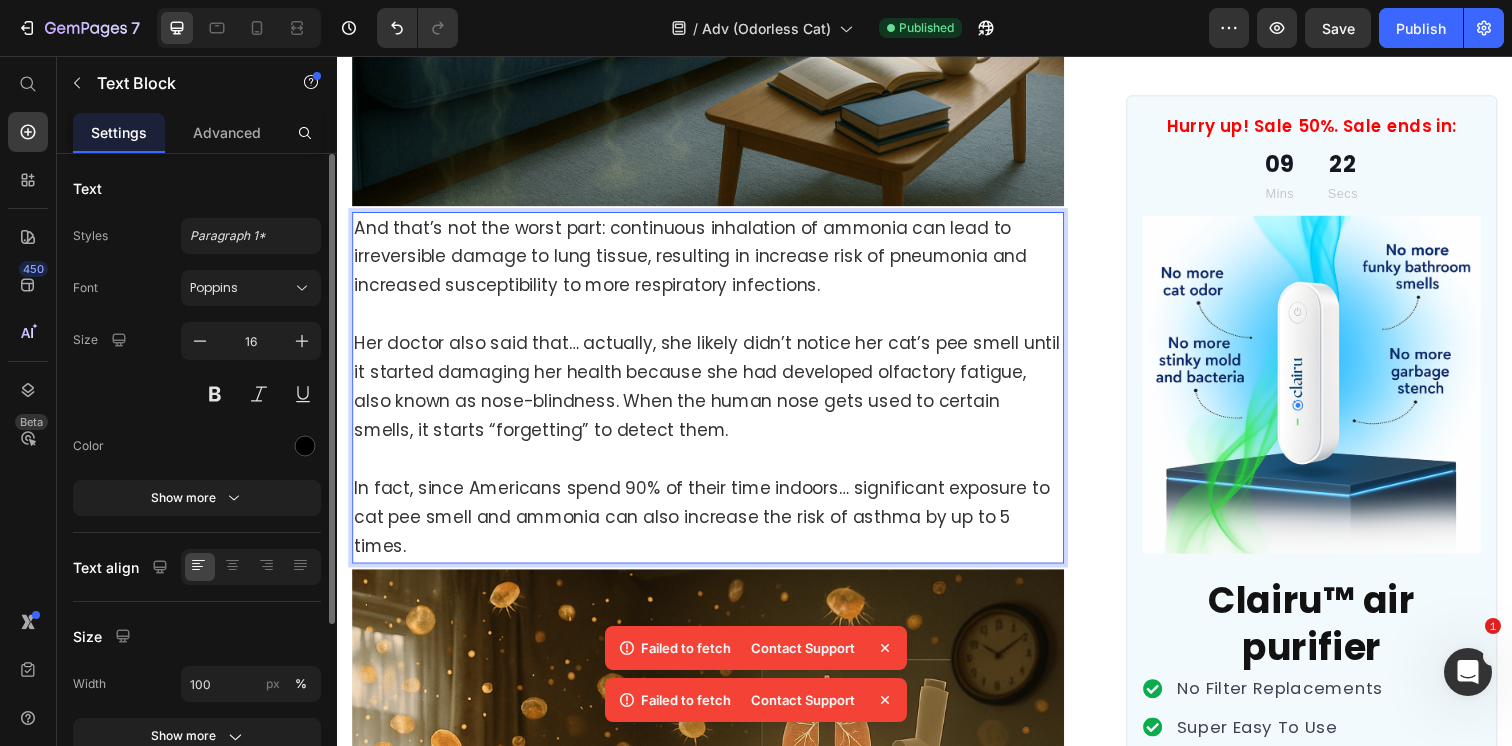 click on "Her doctor also said that… actually, she likely didn’t notice her cat’s pee smell until it started damaging her health because she had developed olfactory fatigue, also known as nose-blindness. When the human nose gets used to certain smells, it starts “forgetting” to detect them." at bounding box center [714, 393] 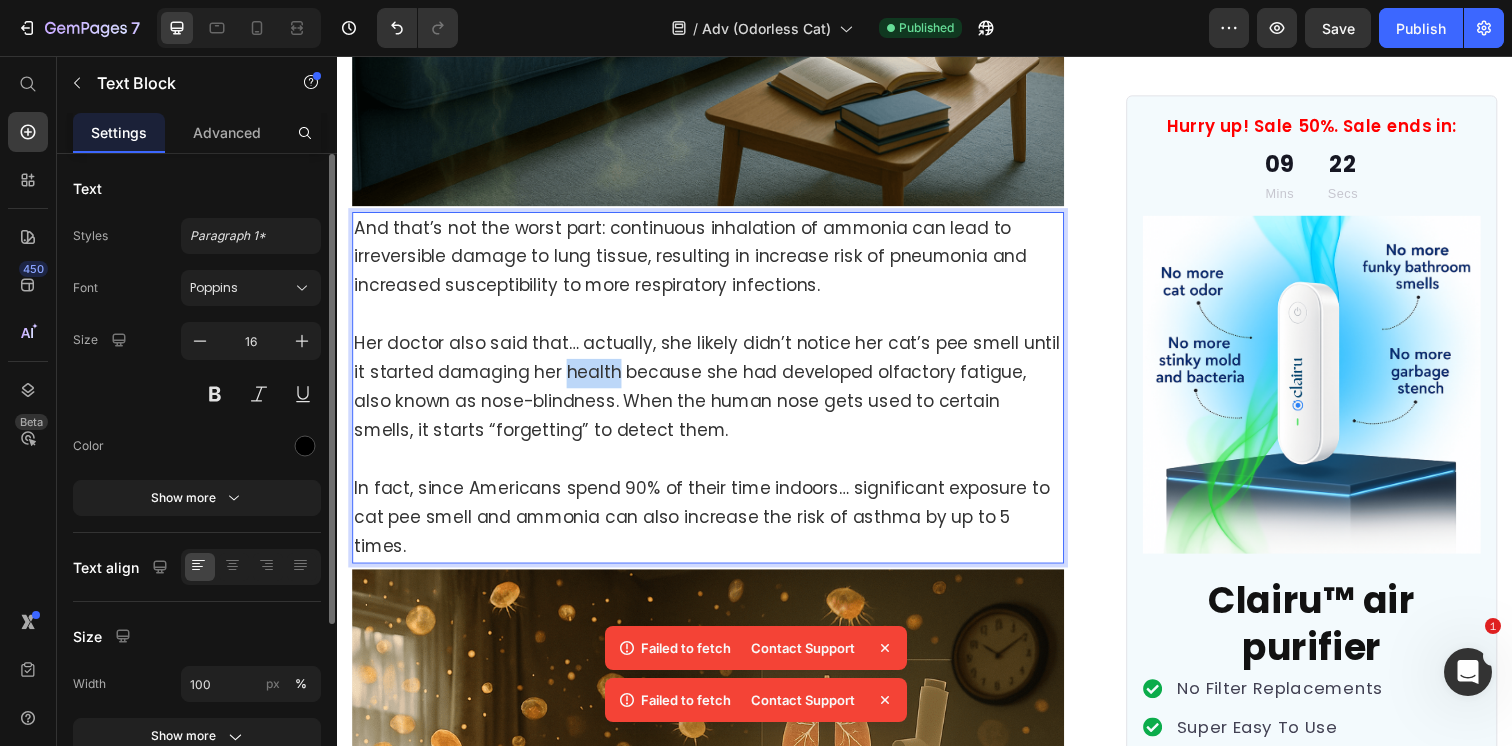 click on "Her doctor also said that… actually, she likely didn’t notice her cat’s pee smell until it started damaging her health because she had developed olfactory fatigue, also known as nose-blindness. When the human nose gets used to certain smells, it starts “forgetting” to detect them." at bounding box center (714, 393) 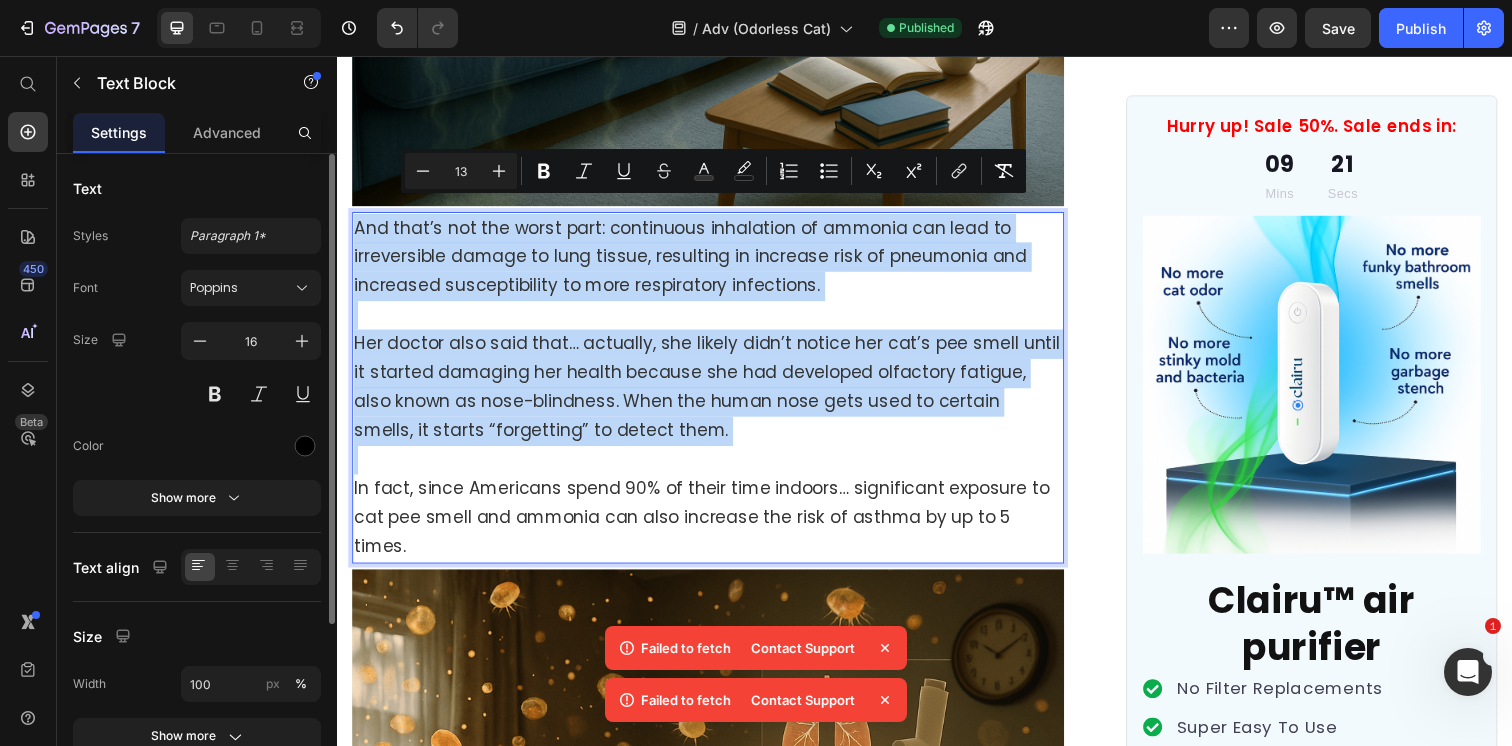 copy on "And that’s not the worst part: continuous inhalation of ammonia can lead to irreversible damage to lung tissue, resulting in increase risk of pneumonia and increased susceptibility to more respiratory infections. Her doctor also said that… actually, she likely didn’t notice her cat’s pee smell until it started damaging her health because she had developed olfactory fatigue, also known as nose-blindness. When the human nose gets used to certain smells, it starts “forgetting” to detect them." 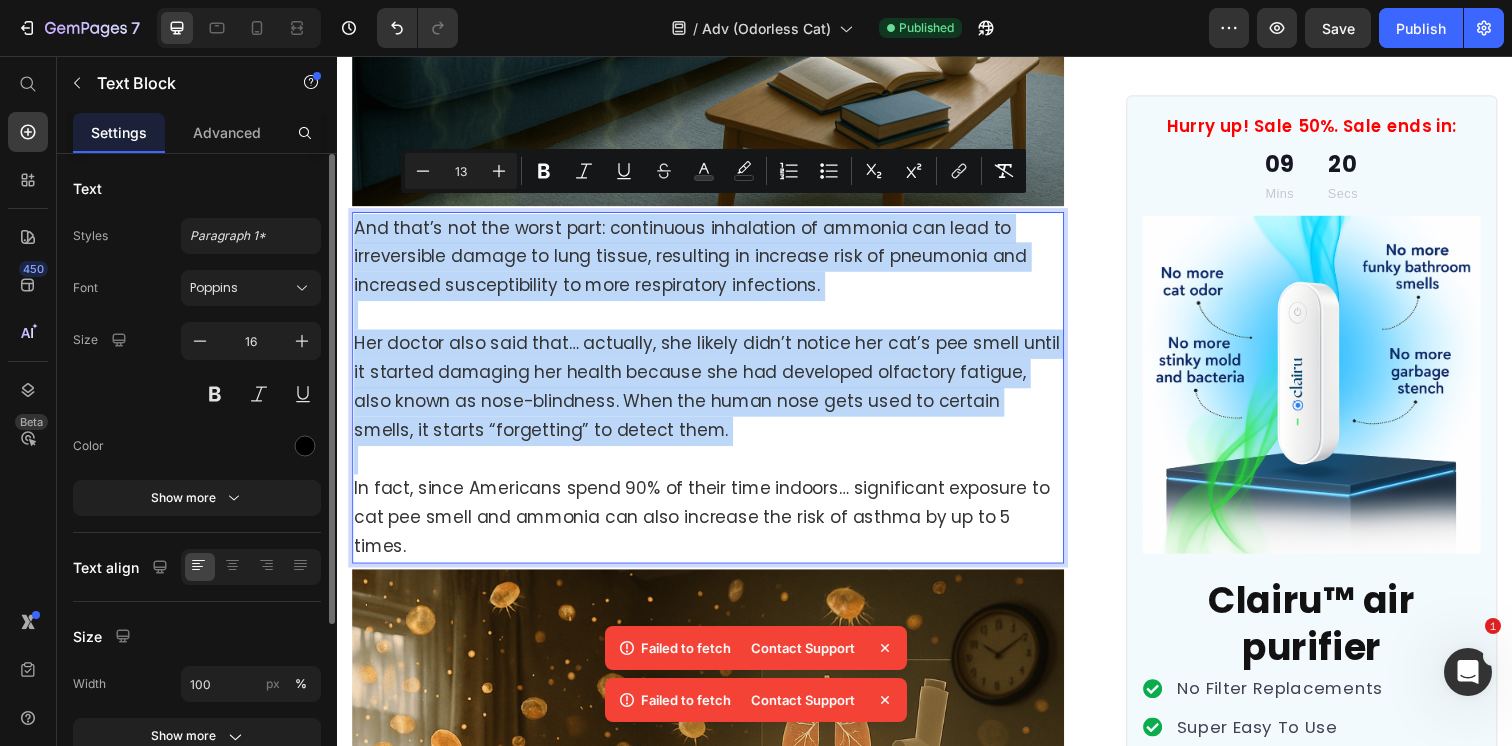 click on "Her doctor also said that… actually, she likely didn’t notice her cat’s pee smell until it started damaging her health because she had developed olfactory fatigue, also known as nose-blindness. When the human nose gets used to certain smells, it starts “forgetting” to detect them." at bounding box center [715, 380] 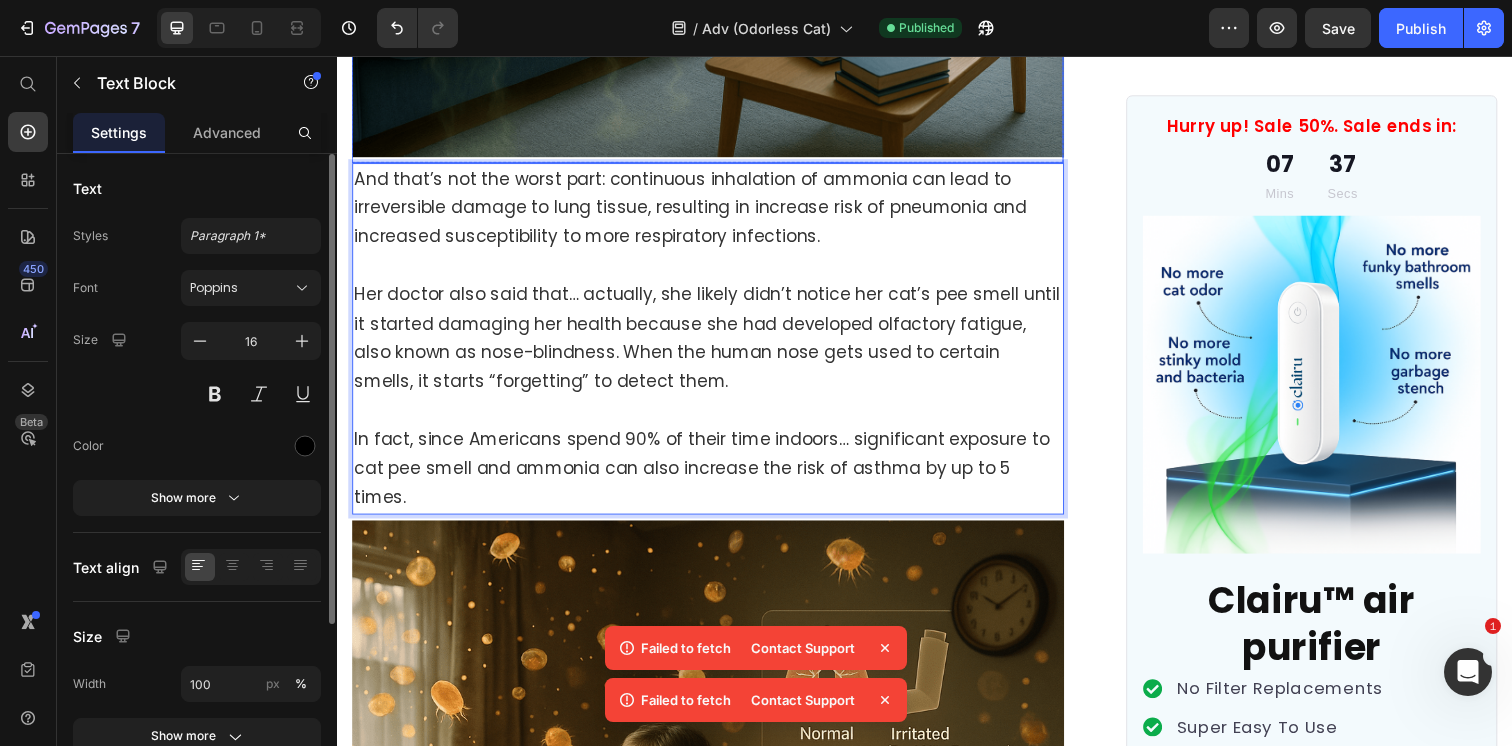 scroll, scrollTop: 4227, scrollLeft: 0, axis: vertical 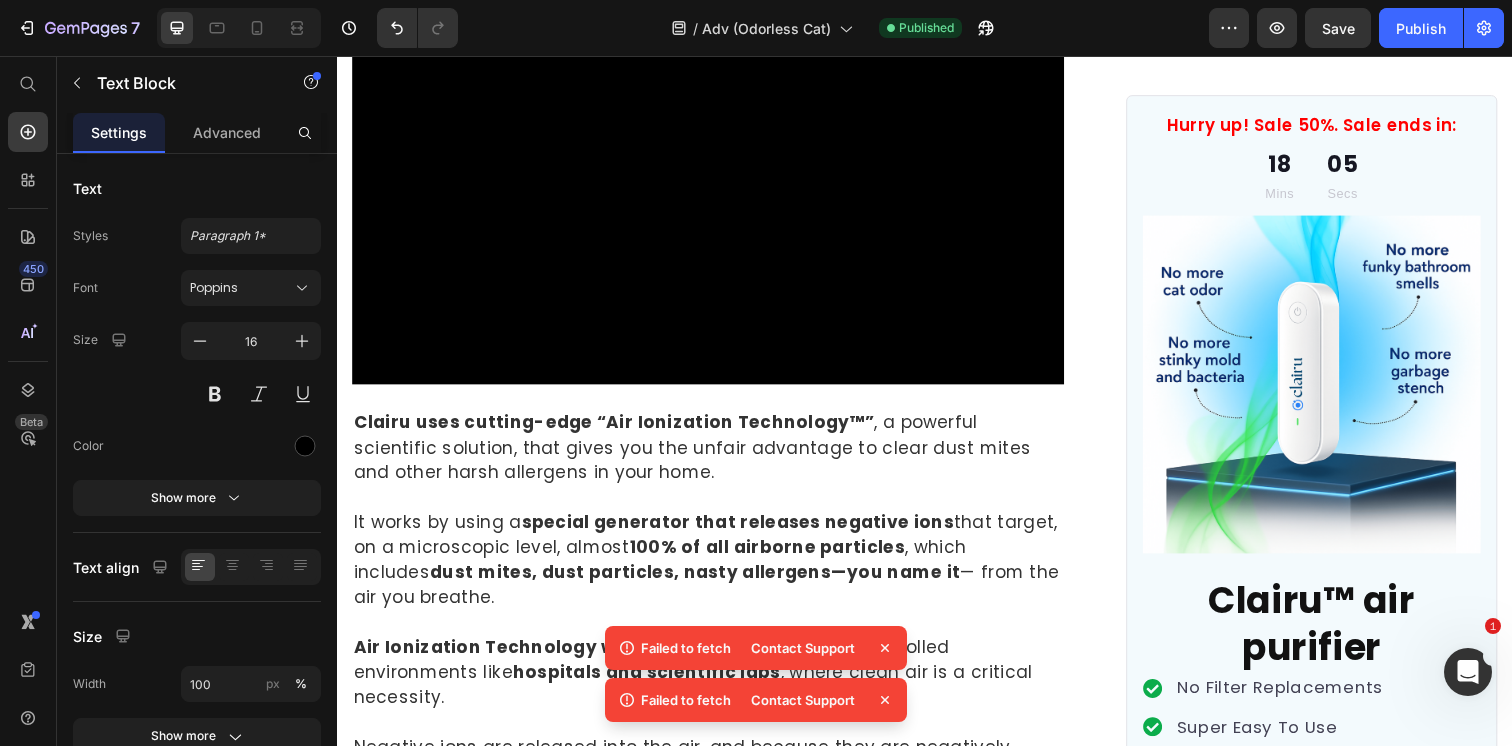 click at bounding box center (715, -1944) 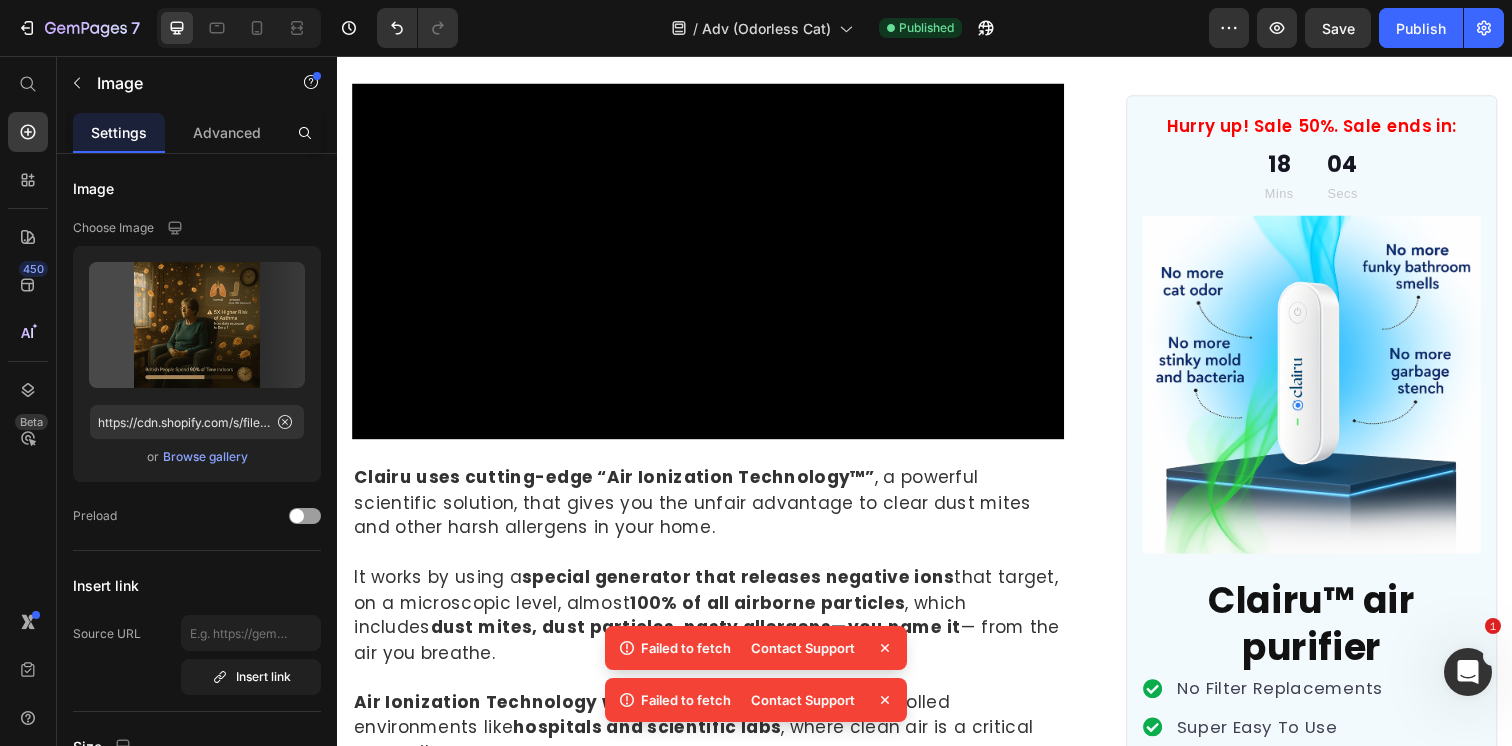 scroll, scrollTop: 4670, scrollLeft: 0, axis: vertical 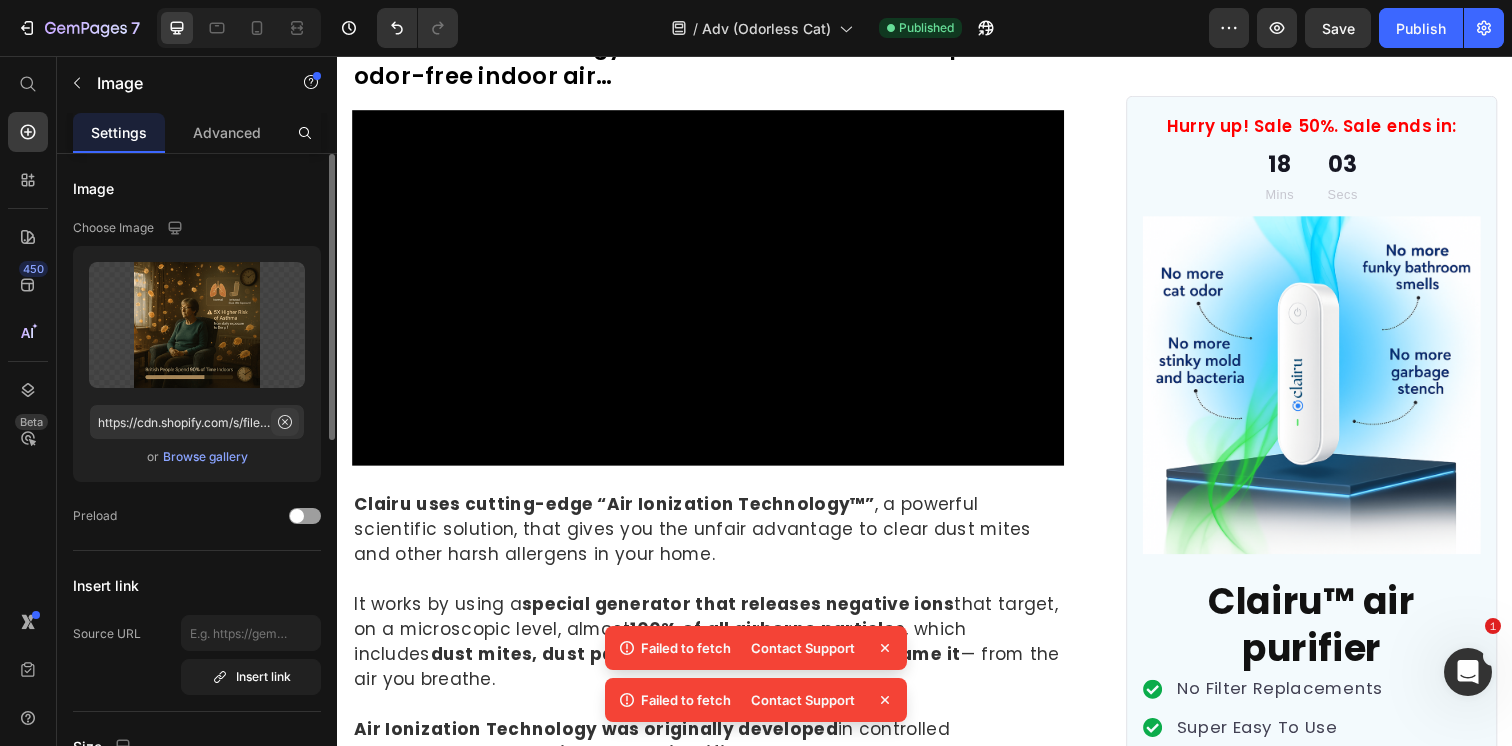 click 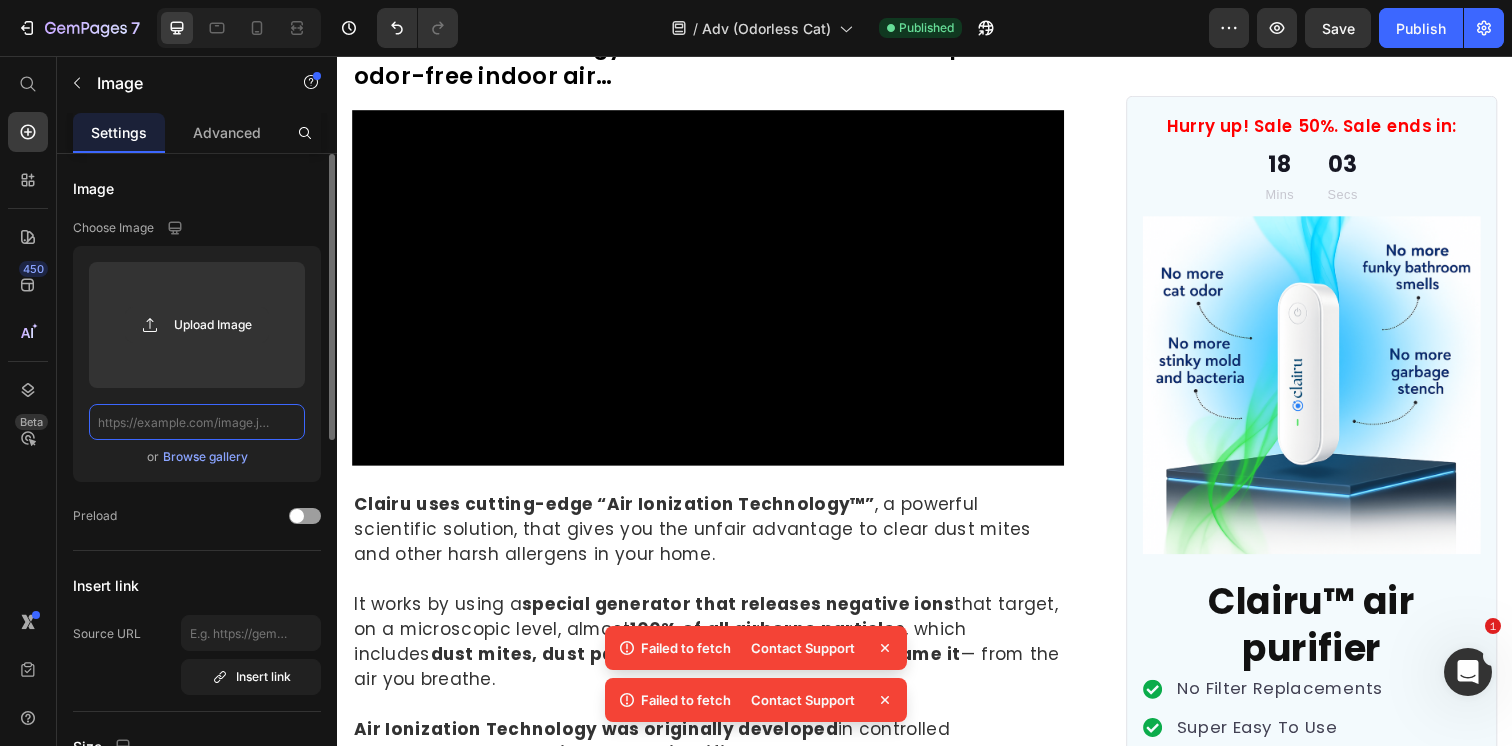 scroll, scrollTop: 0, scrollLeft: 0, axis: both 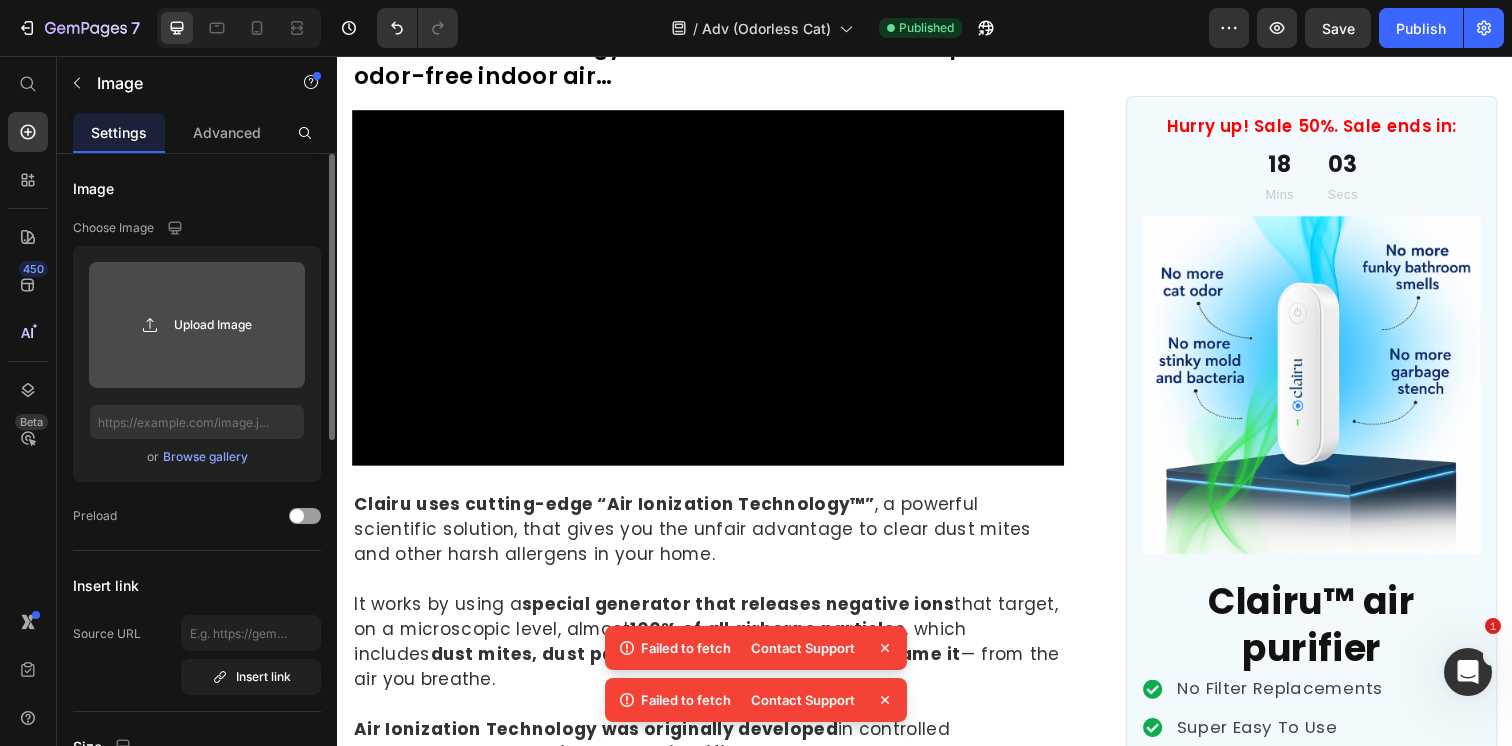 click 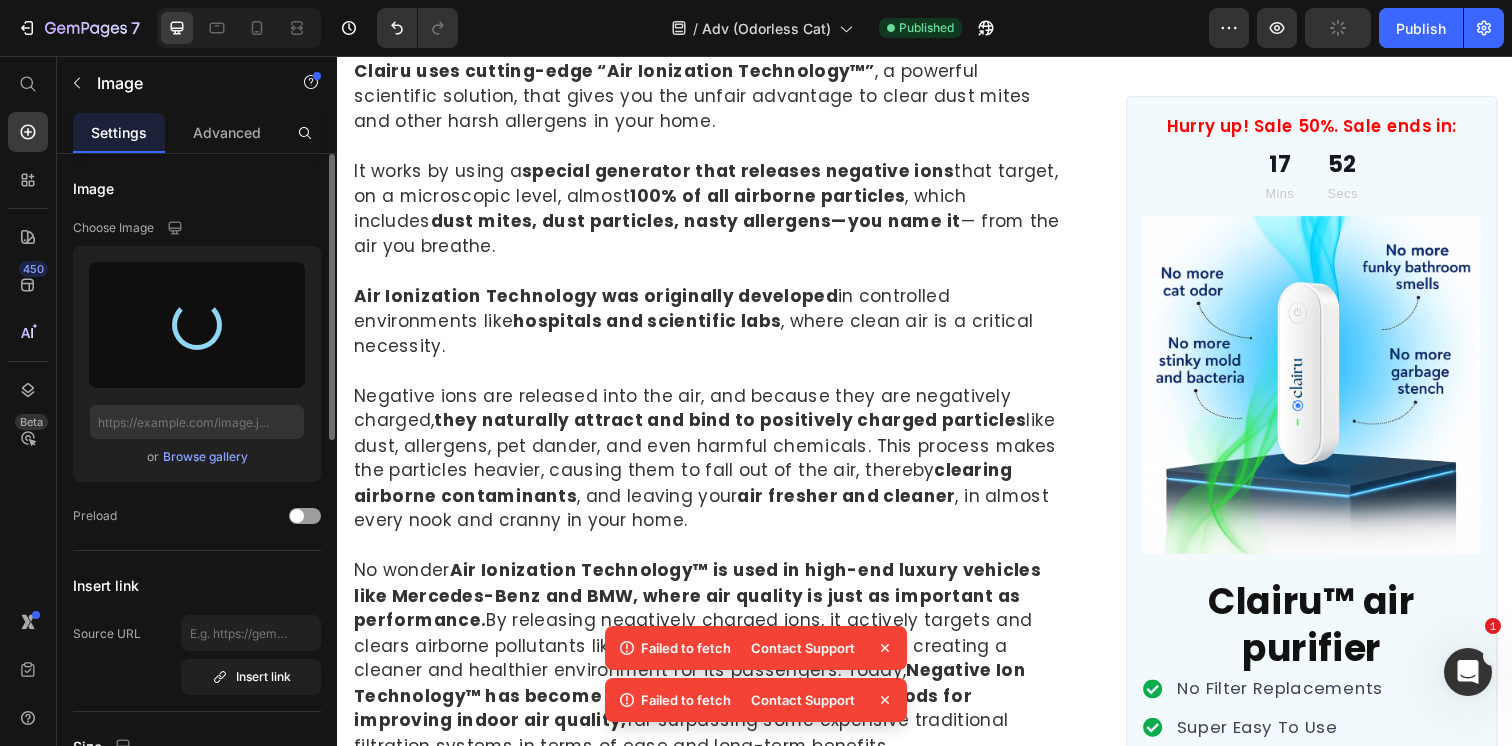 scroll, scrollTop: 5136, scrollLeft: 0, axis: vertical 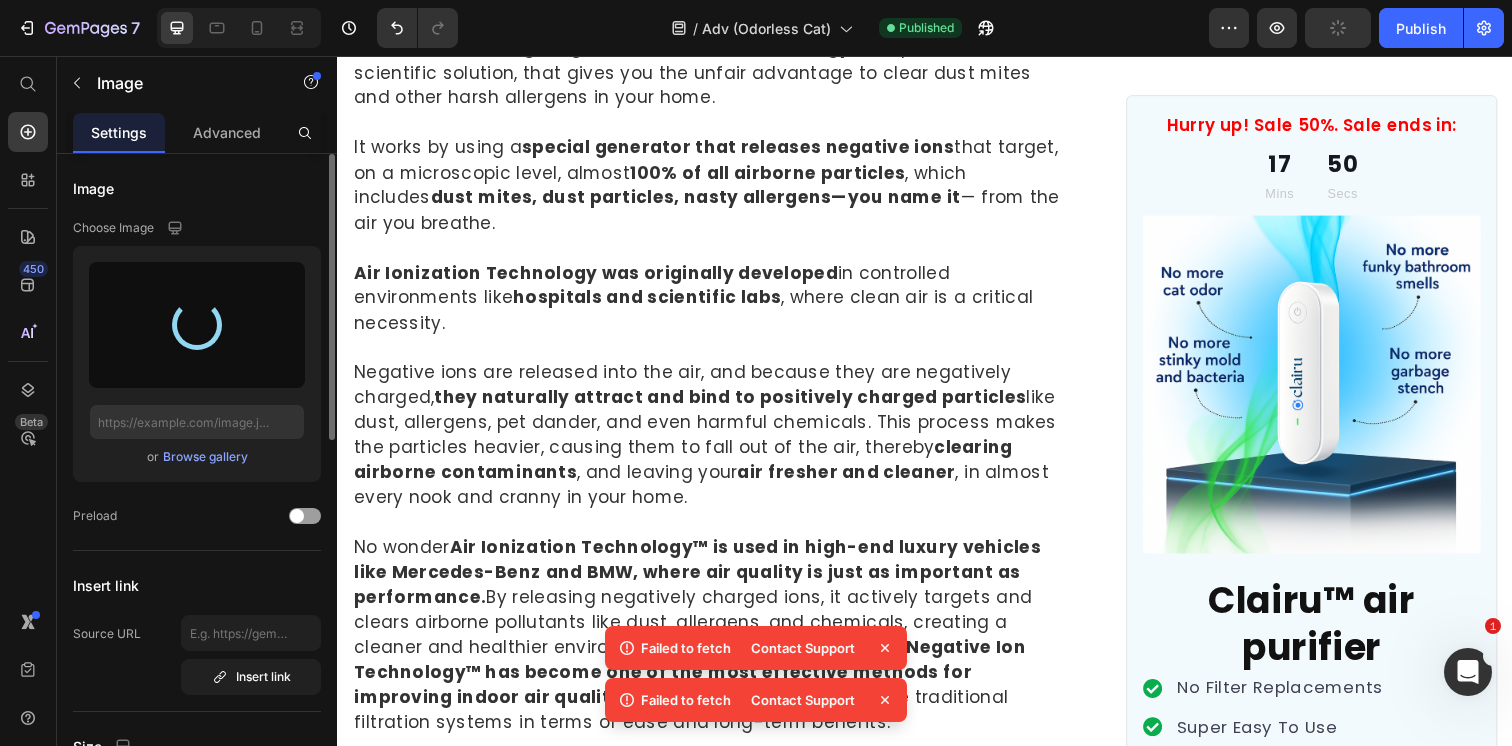 type on "https://cdn.shopify.com/s/files/1/0596/9153/2358/files/gempages_549795869793190961-4bf5c876-4882-4956-aaaf-19ab1e81e9b5.png" 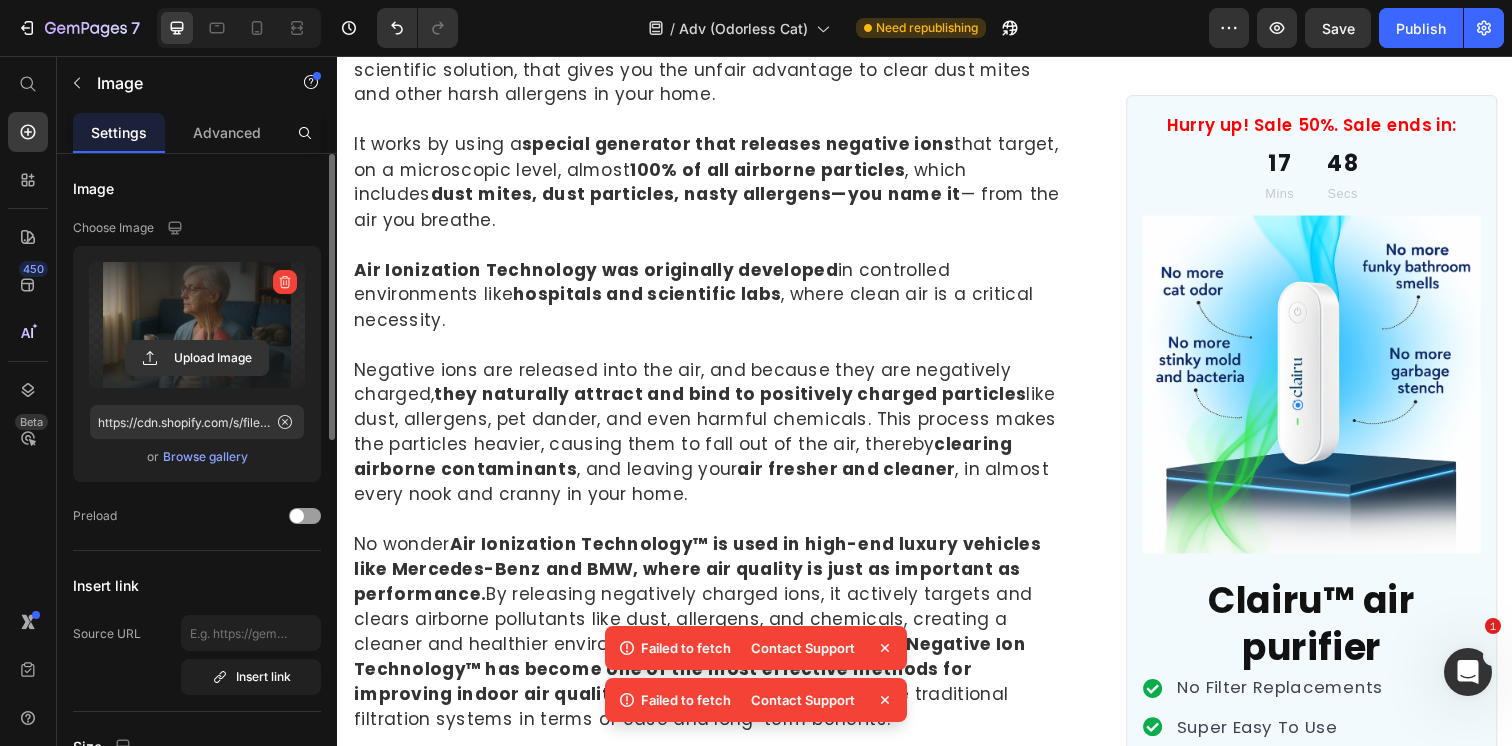 scroll, scrollTop: 5223, scrollLeft: 0, axis: vertical 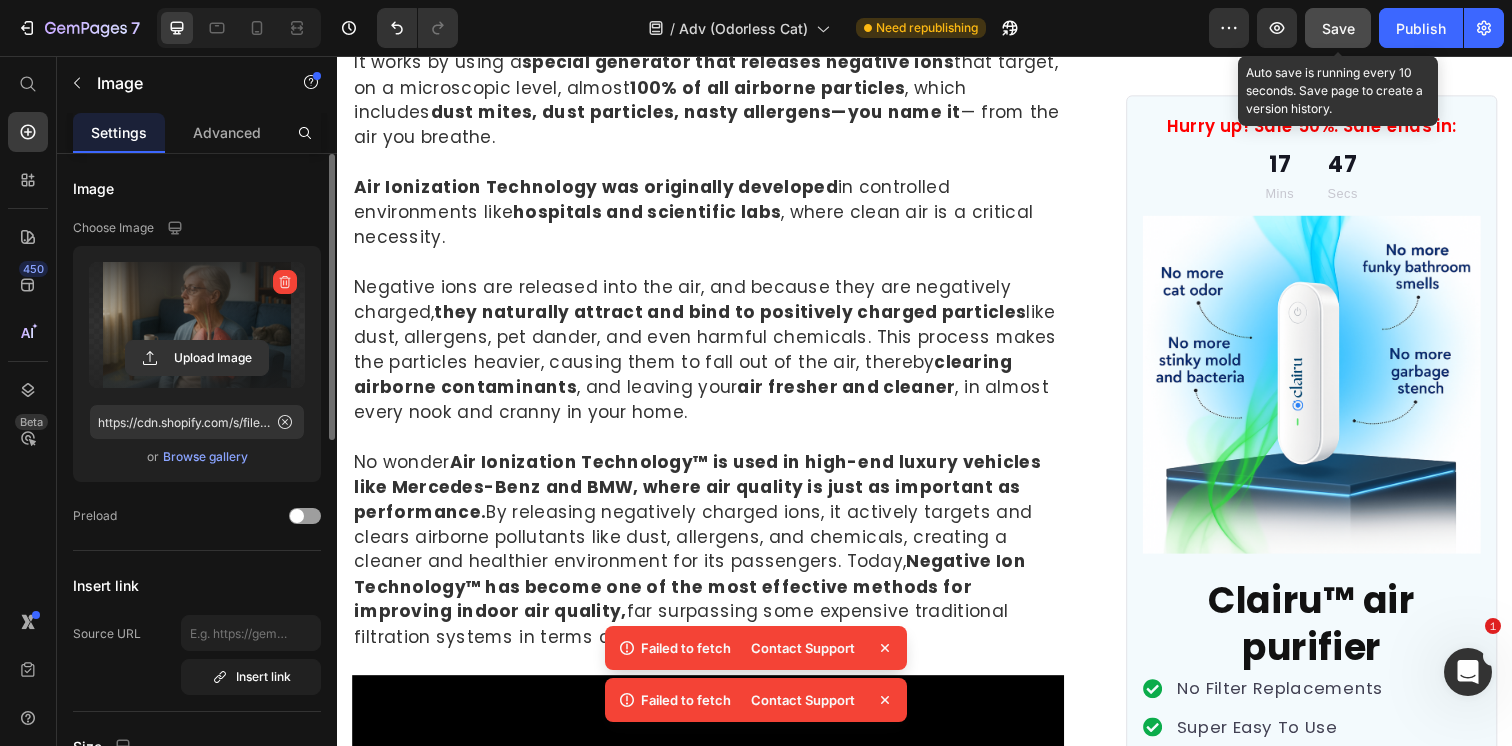 click on "Save" 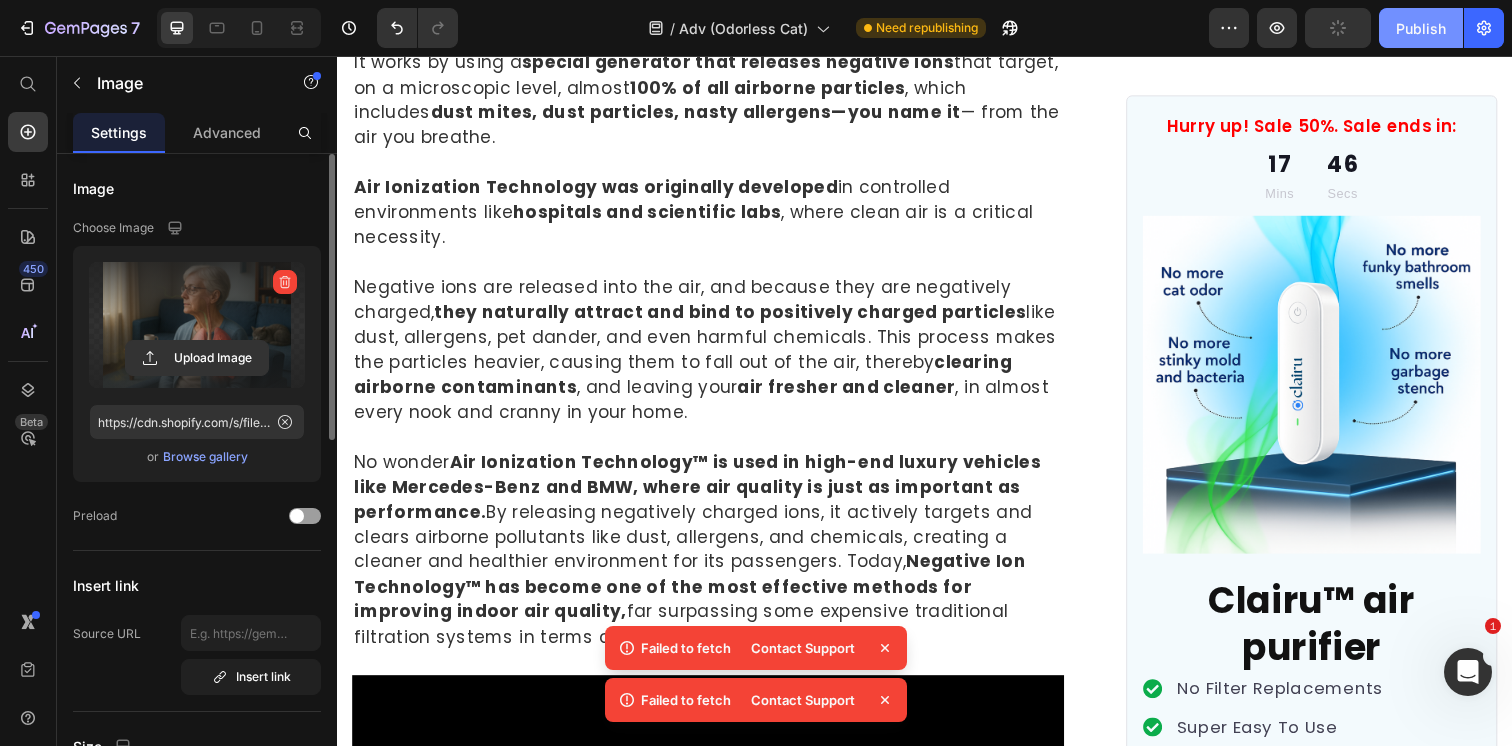 click on "Publish" at bounding box center [1421, 28] 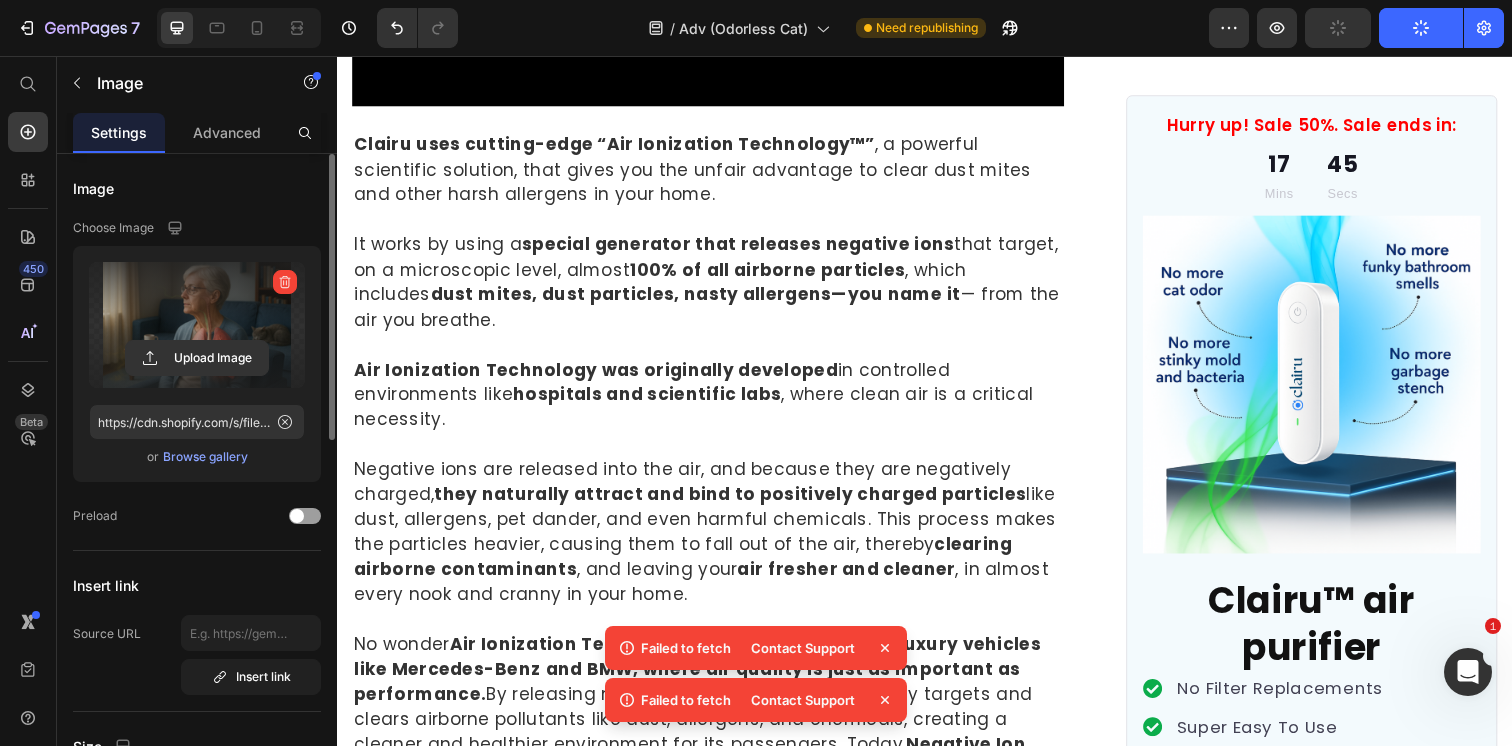 scroll, scrollTop: 5033, scrollLeft: 0, axis: vertical 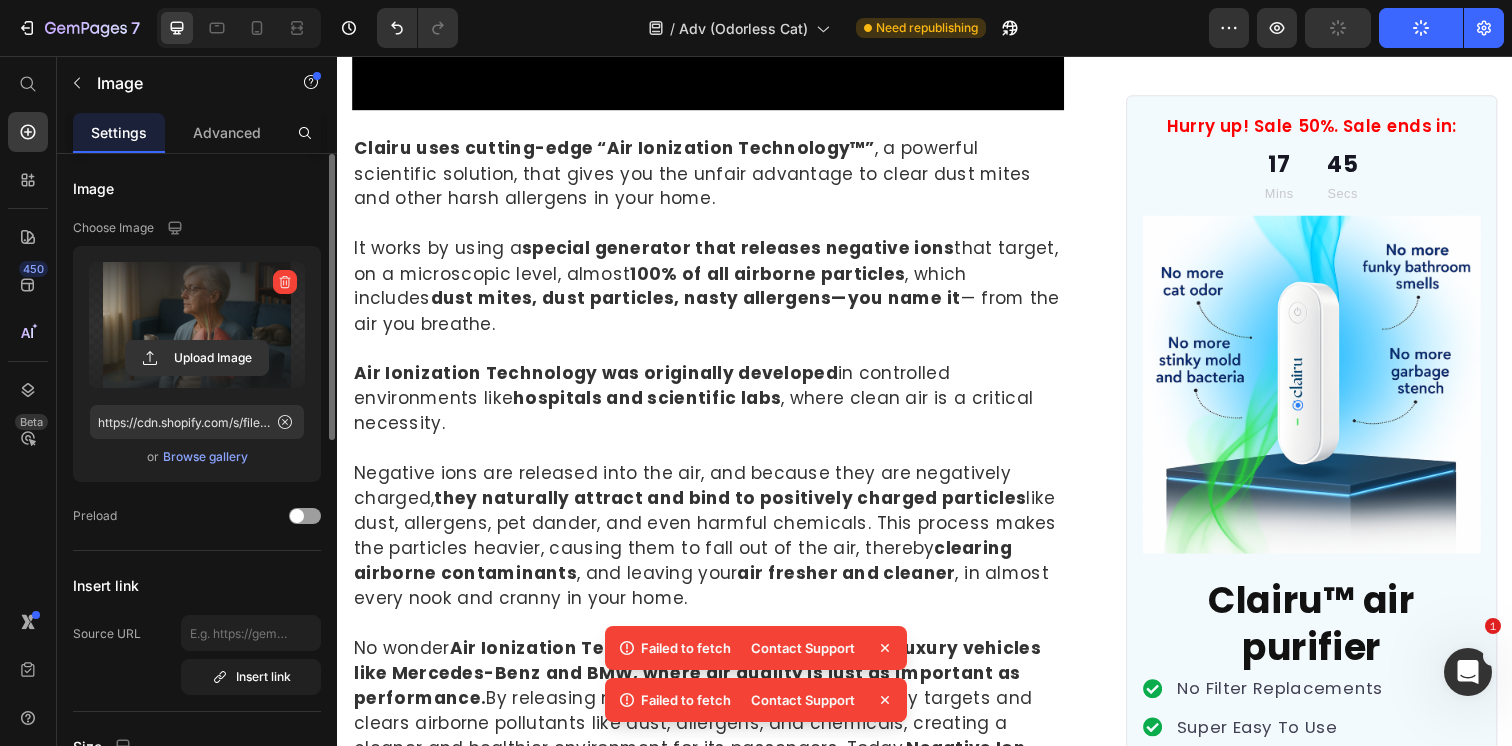 click on ""Unfortunately for me, it took years of suffering to finally make me realize how sinister the ammonia cat pee smell can be. It wasn't just the discomfort from the chest pain and lung-crushing coughing fits, it was the thought of losing my one joy left in life - spending time with friends, family, and of course… Mr. Whiskers."" at bounding box center [711, -2158] 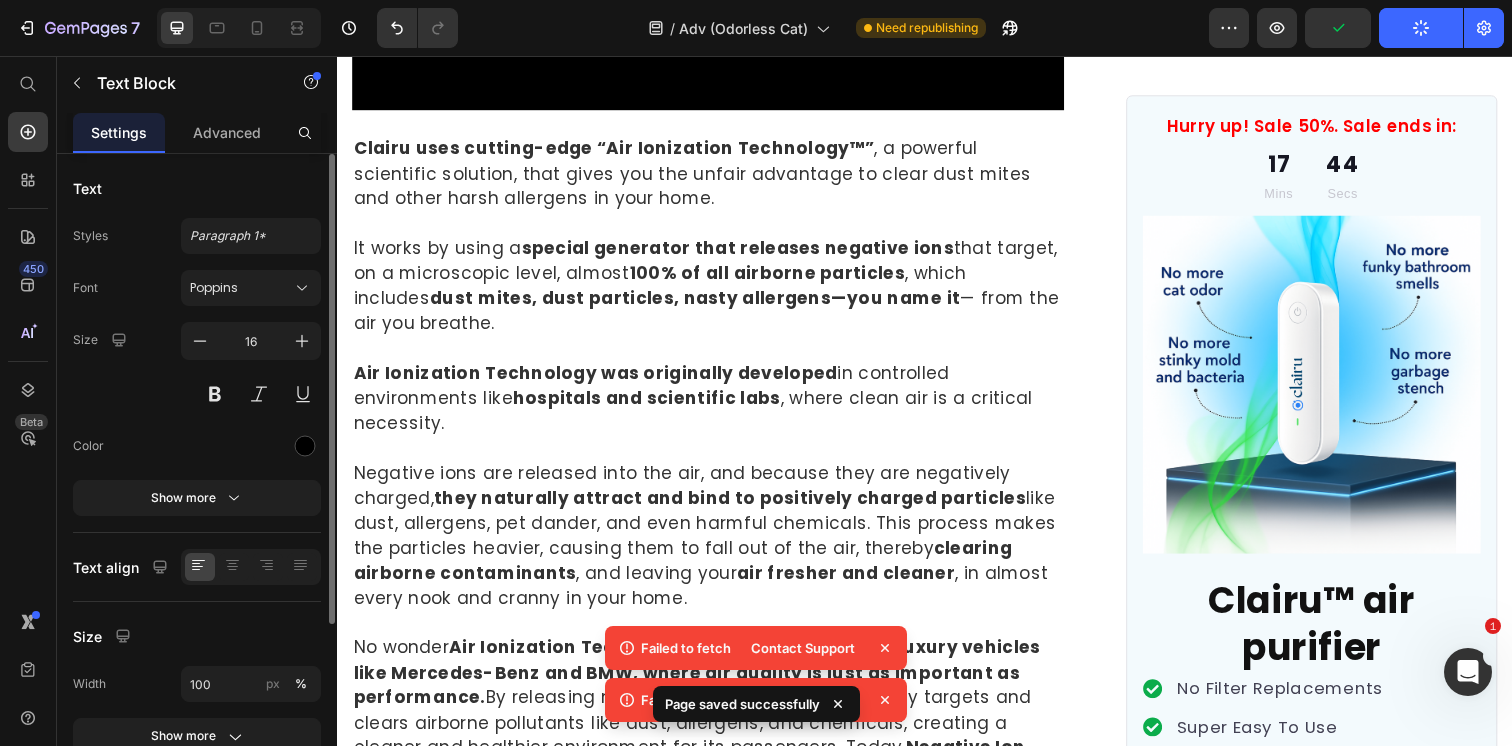 click on ""Unfortunately for me, it took years of suffering to finally make me realize how sinister the ammonia cat pee smell can be. It wasn't just the discomfort from the chest pain and lung-crushing coughing fits, it was the thought of losing my one joy left in life - spending time with friends, family, and of course… Mr. Whiskers."" at bounding box center [711, -2158] 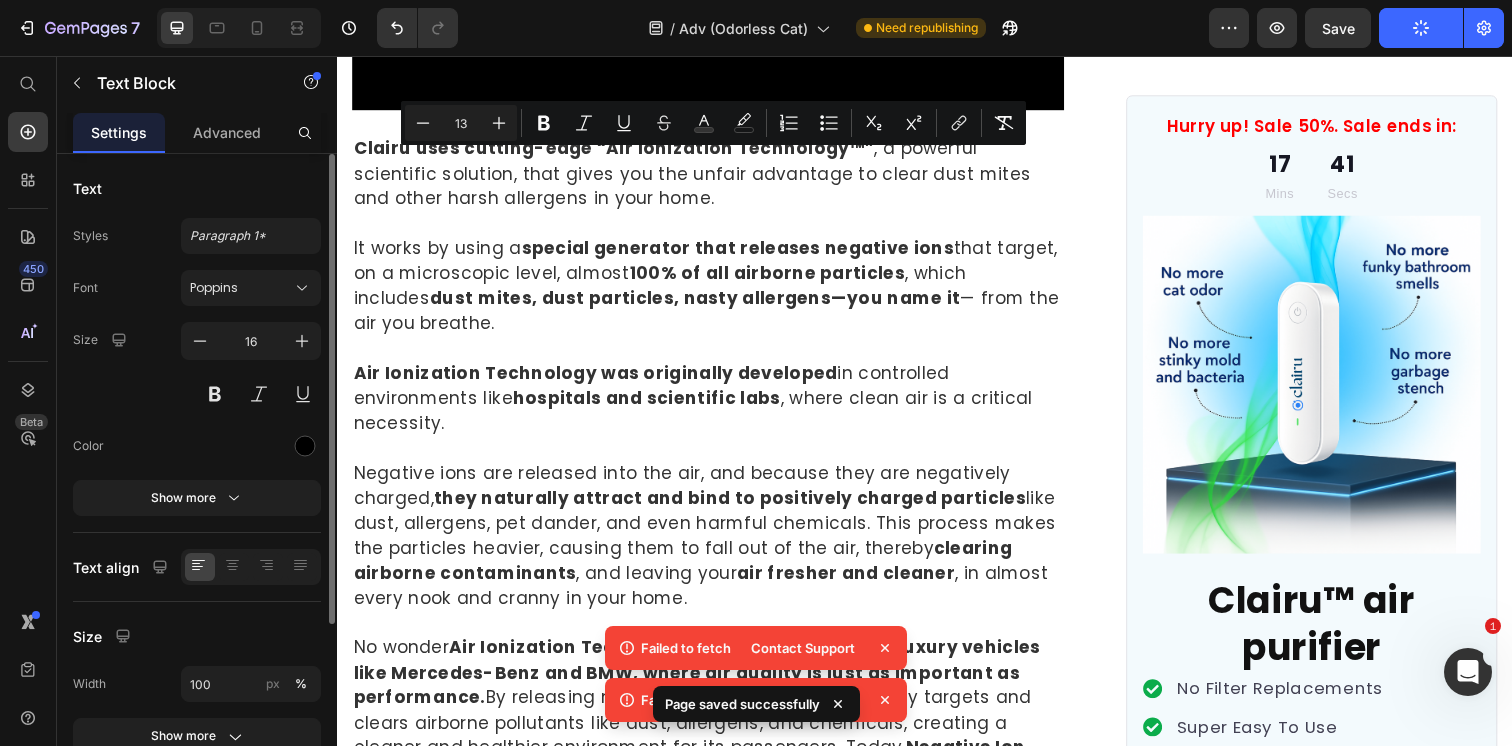 click on "[NAME] knew she had to do something to get rid of the ammonia and cat pee smell floating through her home’s air—especially after realizing that no amount of scrubbing, vacuuming, or carpet shampoo could fix what was lingering in the air." at bounding box center (713, -1965) 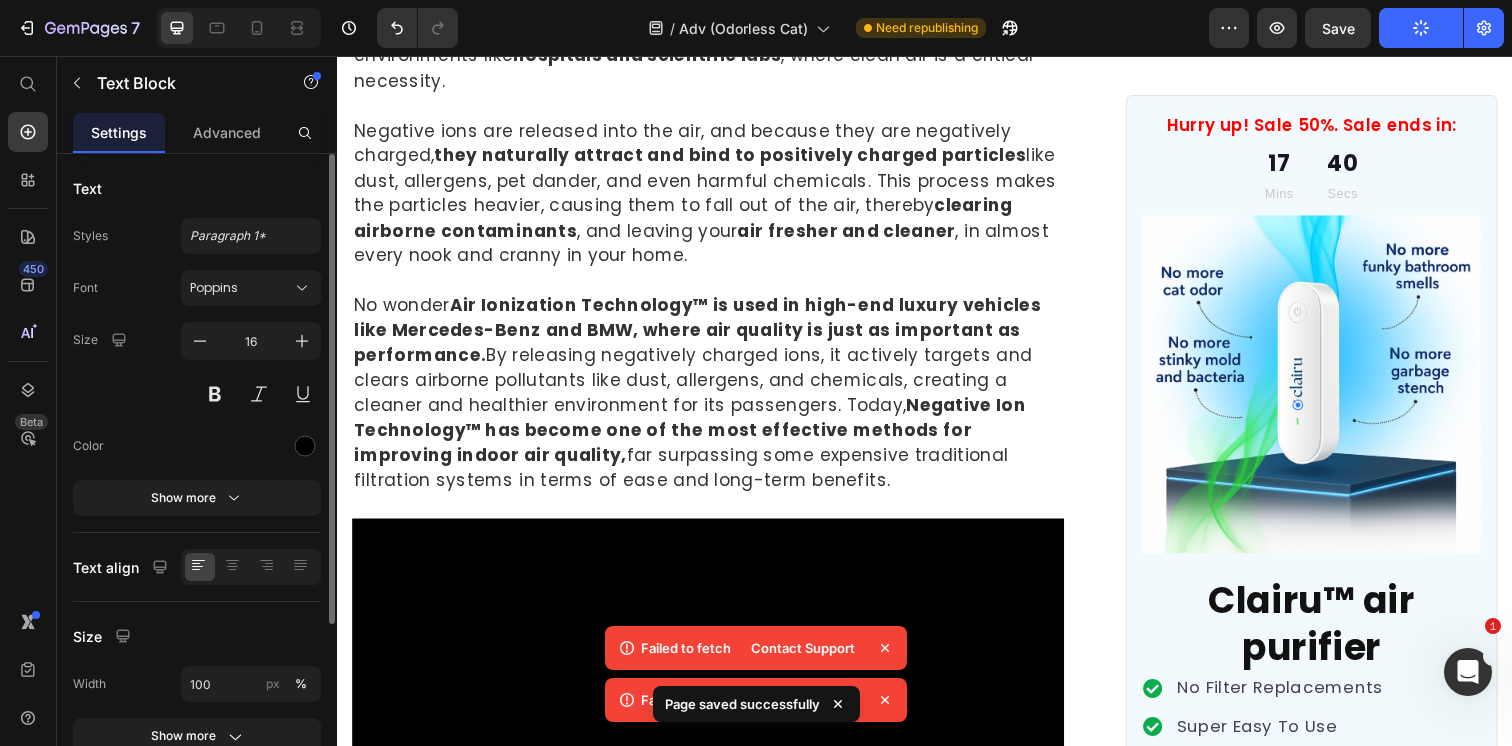 scroll, scrollTop: 5385, scrollLeft: 0, axis: vertical 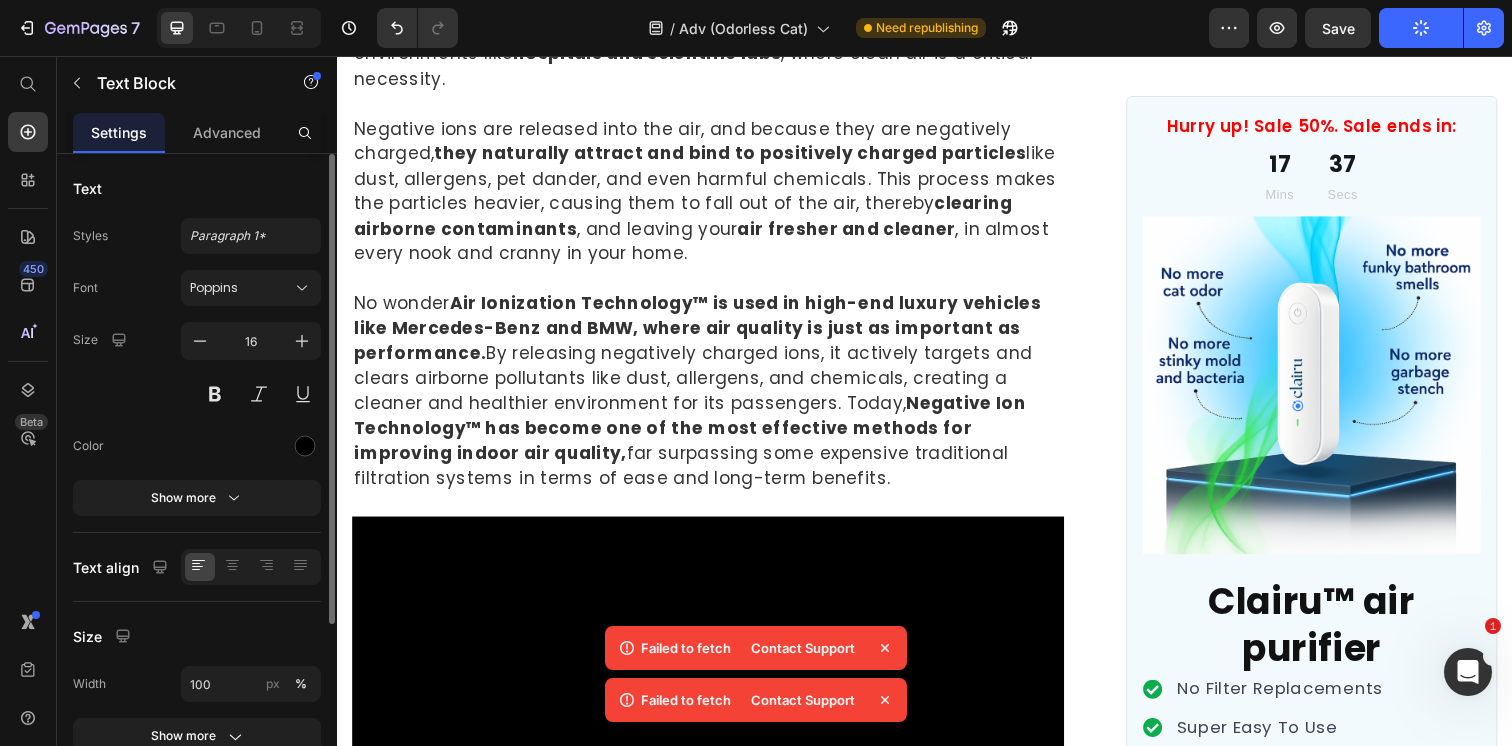 click on ""That's when the real nightmare began," Carol said. "I called a cleaning service and they wanted to charge $600 just for one treatment! Way out of my budget." at bounding box center (704, -2214) 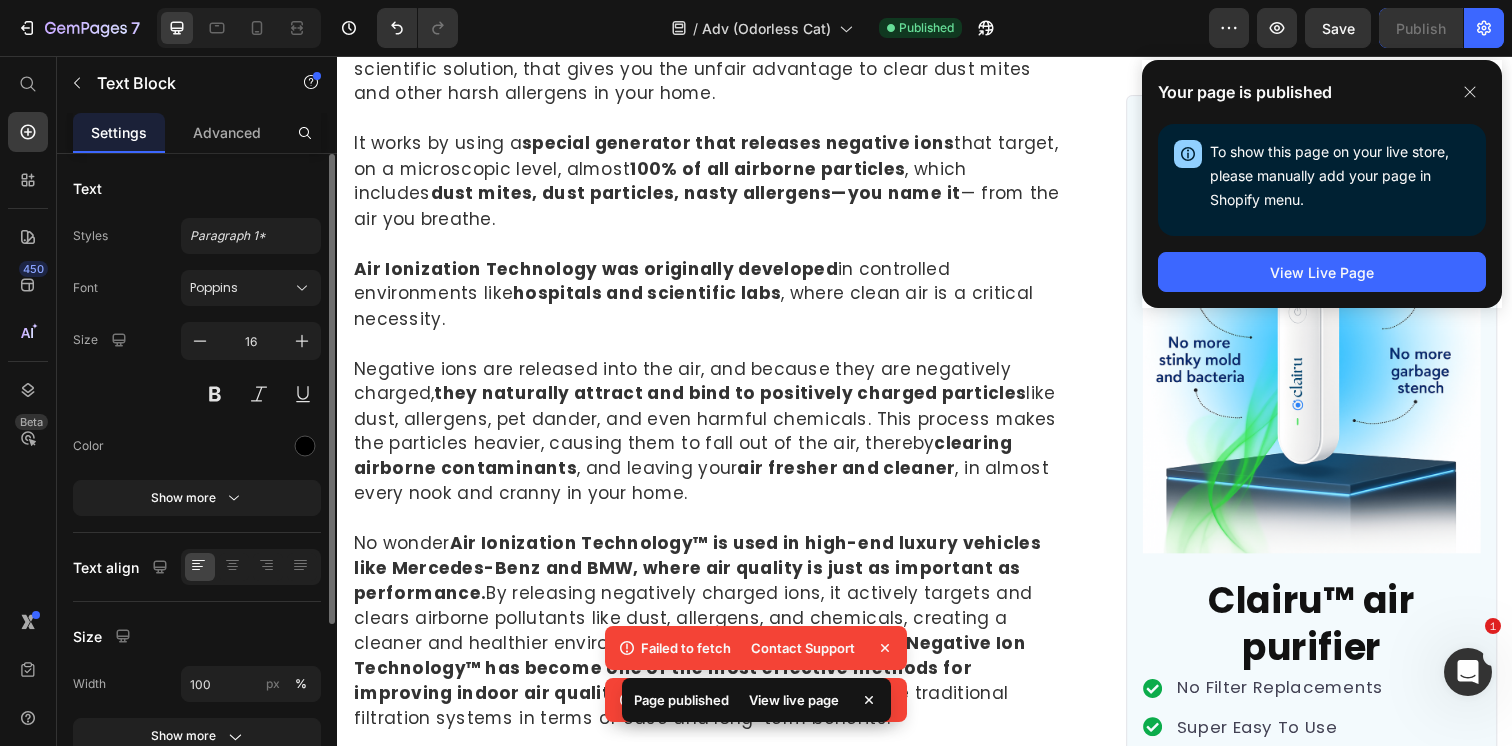 scroll, scrollTop: 5134, scrollLeft: 0, axis: vertical 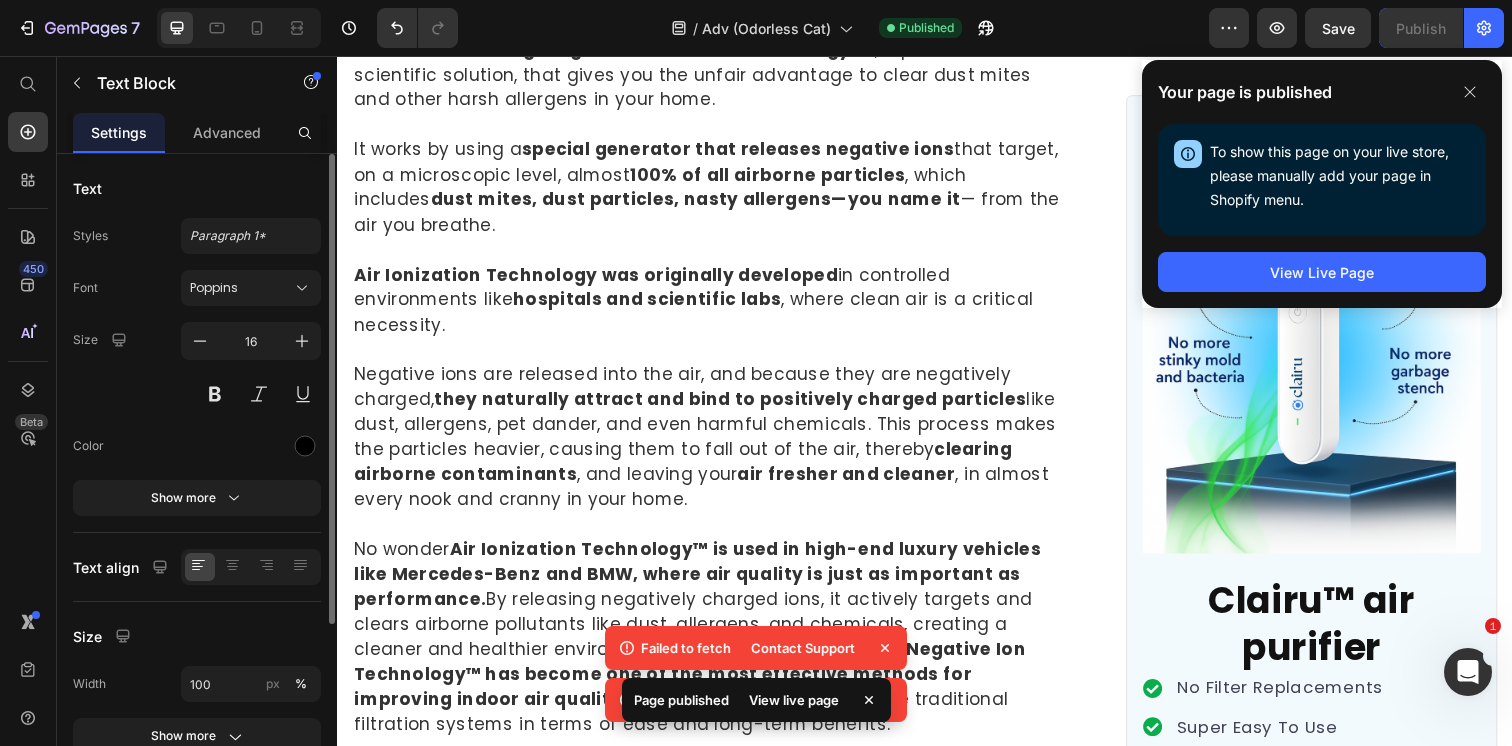 click on ""Unfortunately for me, it took years of suffering to finally make me realize how sinister the ammonia cat pee smell can be. It wasn't just the discomfort from the chest pain and lung-crushing coughing fits, it was the thought of losing my one joy left in life - spending time with friends, family, and of course… Mr. Whiskers."" at bounding box center (715, -2258) 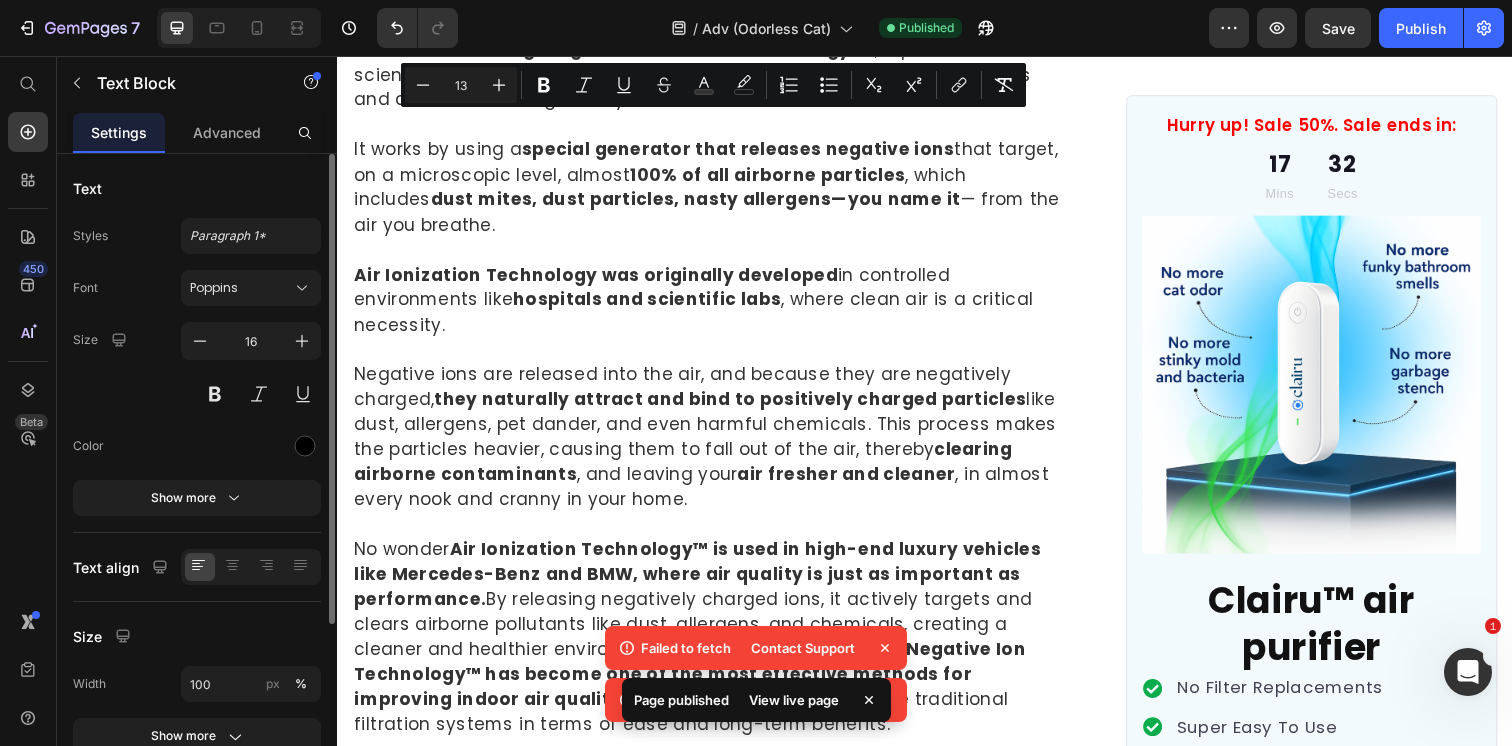 copy on ""Unfortunately for me, it took years of suffering to finally make me realize how sinister the ammonia cat pee smell can be. It wasn't just the discomfort from the chest pain and lung-crushing coughing fits, it was the thought of losing my one joy left in life - spending time with friends, family, and of course… Mr. Whiskers." “I wish I had known about the threat of ammonia sooner…” Carol knew she had to do something to get rid of the ammonia and cat pee smell floating through her home’s air—especially after realizing that no amount of scrubbing, vacuuming, or carpet shampoo could fix what was lingering in the air." 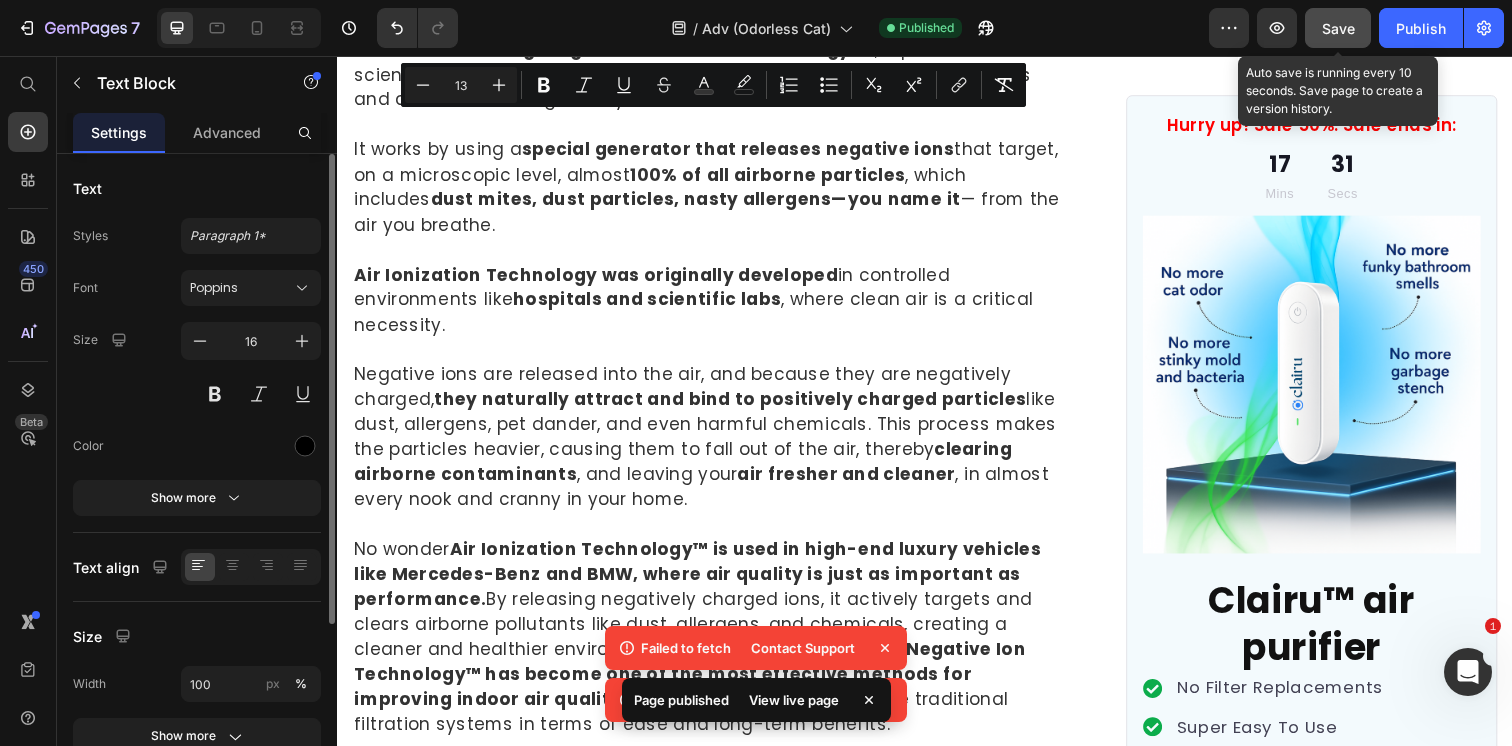 click on "Save" 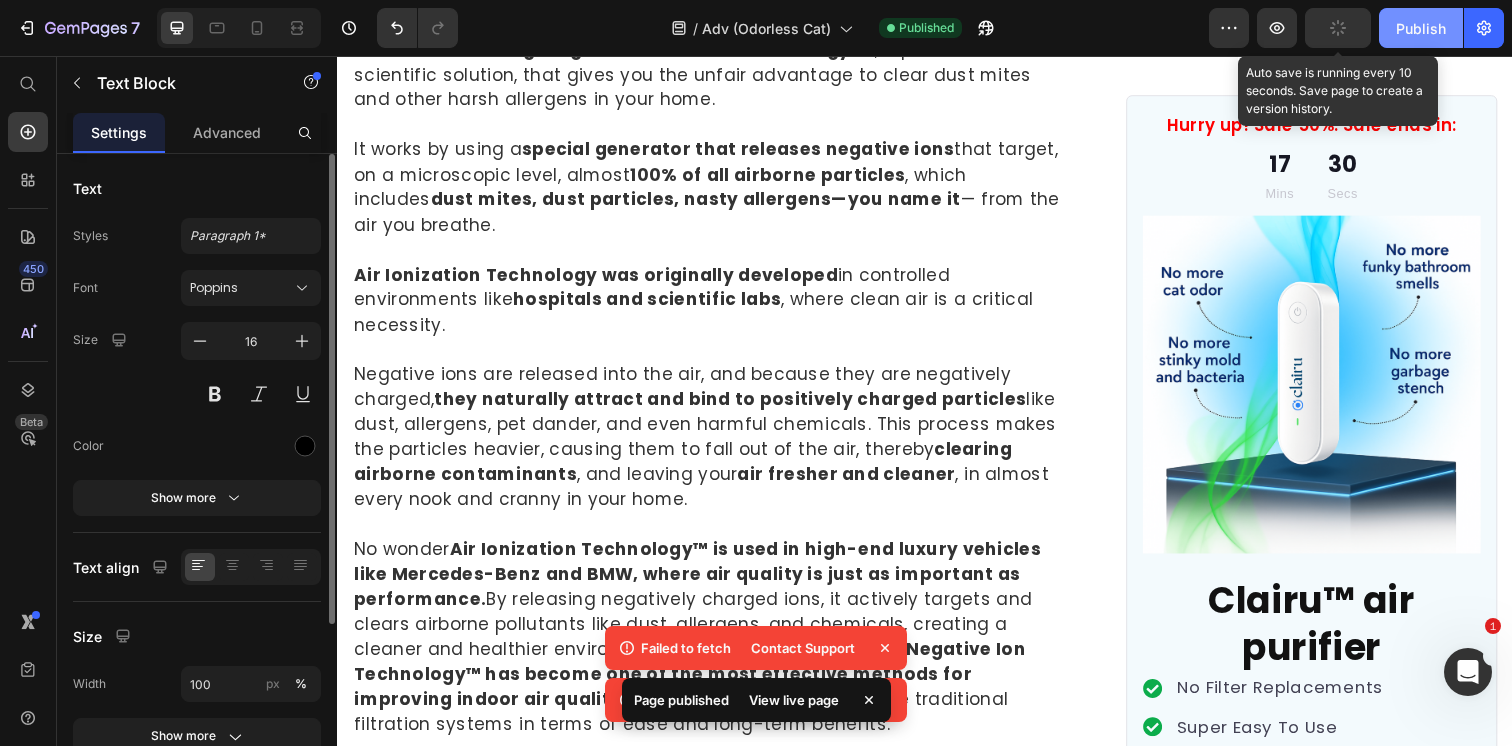 click on "Publish" at bounding box center (1421, 28) 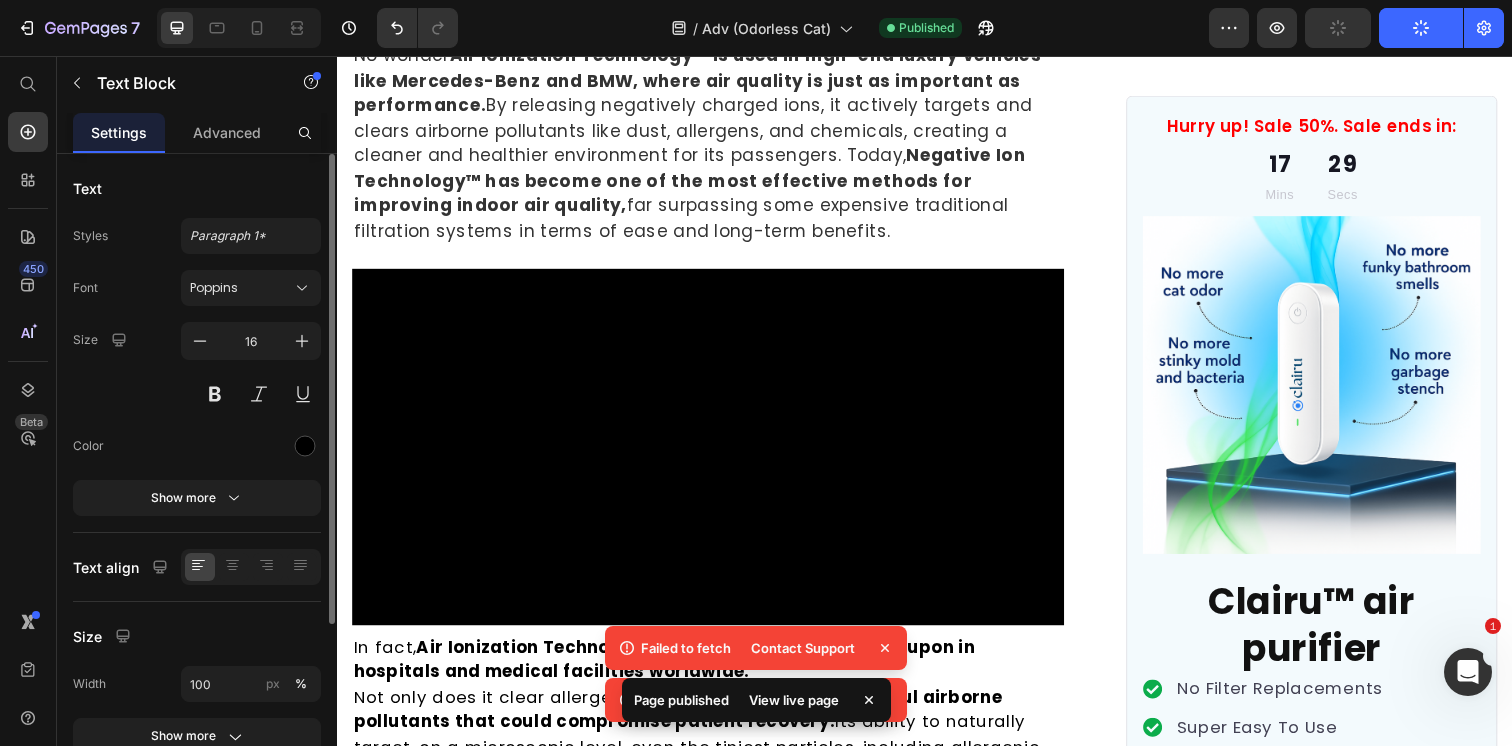 scroll, scrollTop: 5631, scrollLeft: 0, axis: vertical 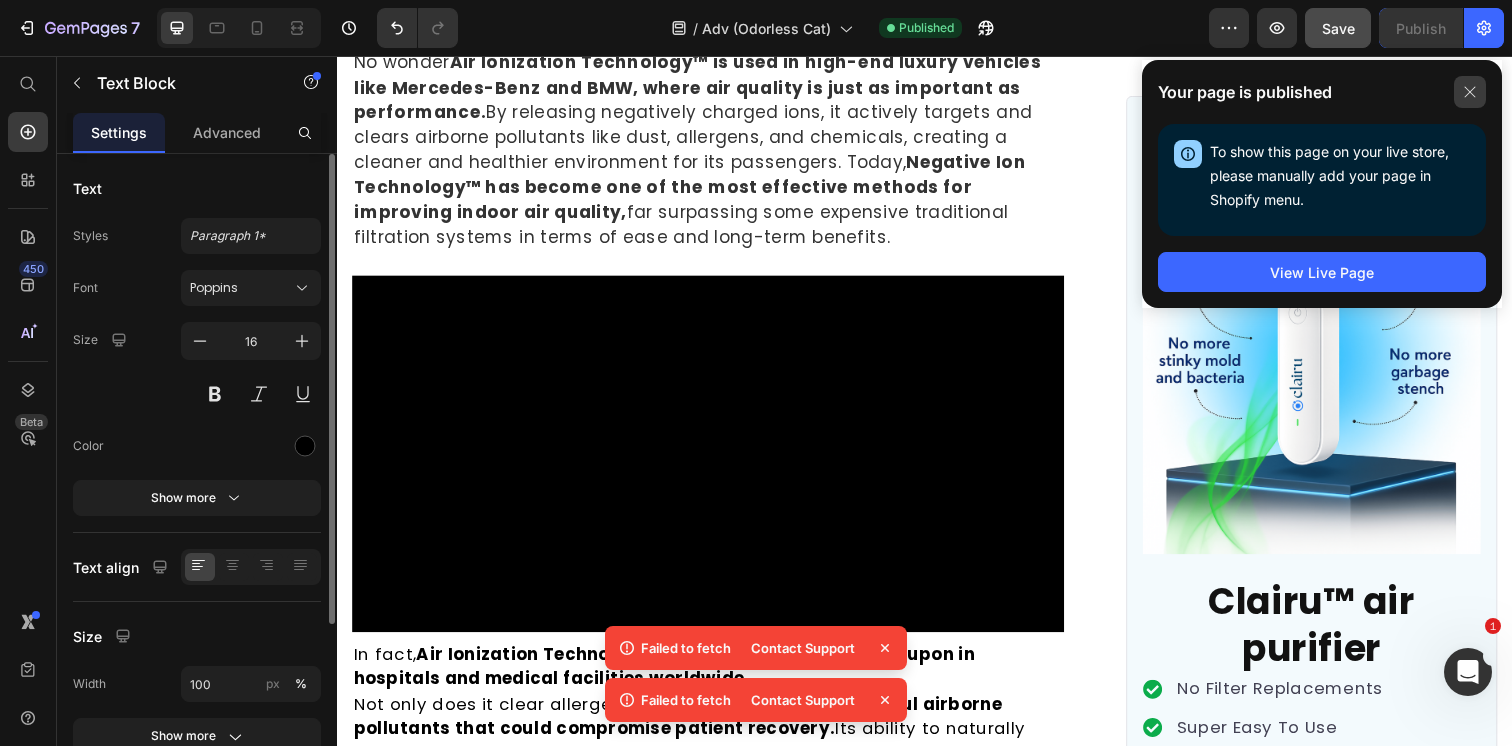 click 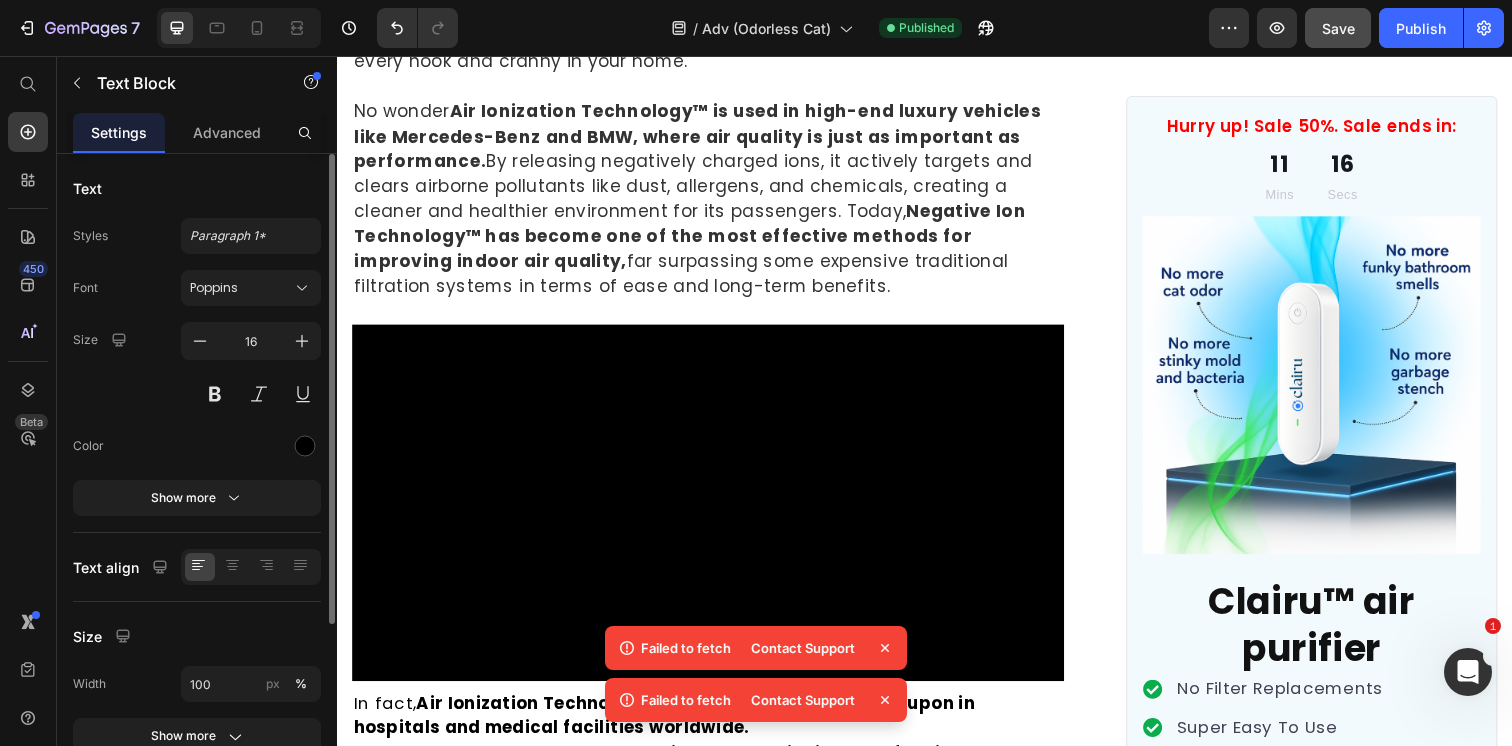 scroll, scrollTop: 5585, scrollLeft: 0, axis: vertical 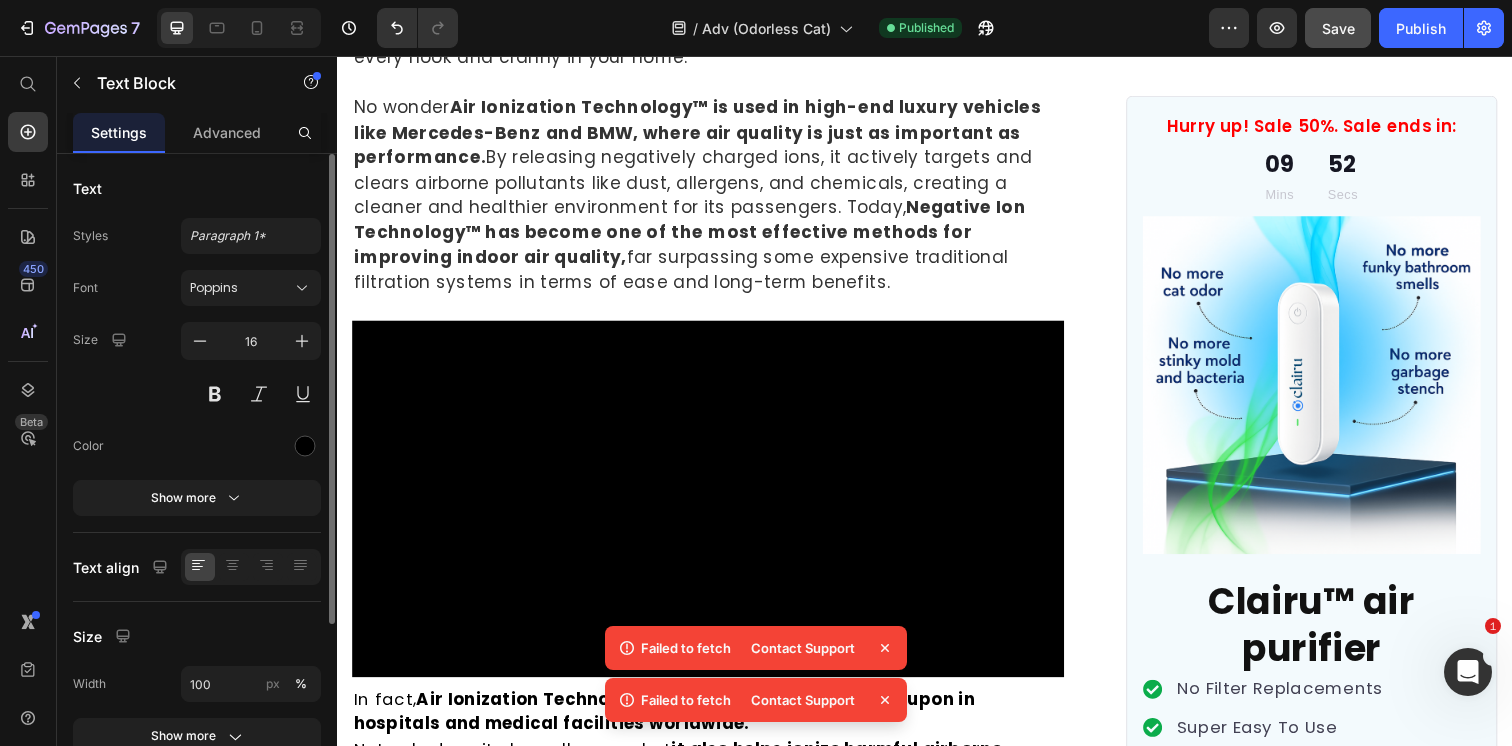 click at bounding box center (715, -2375) 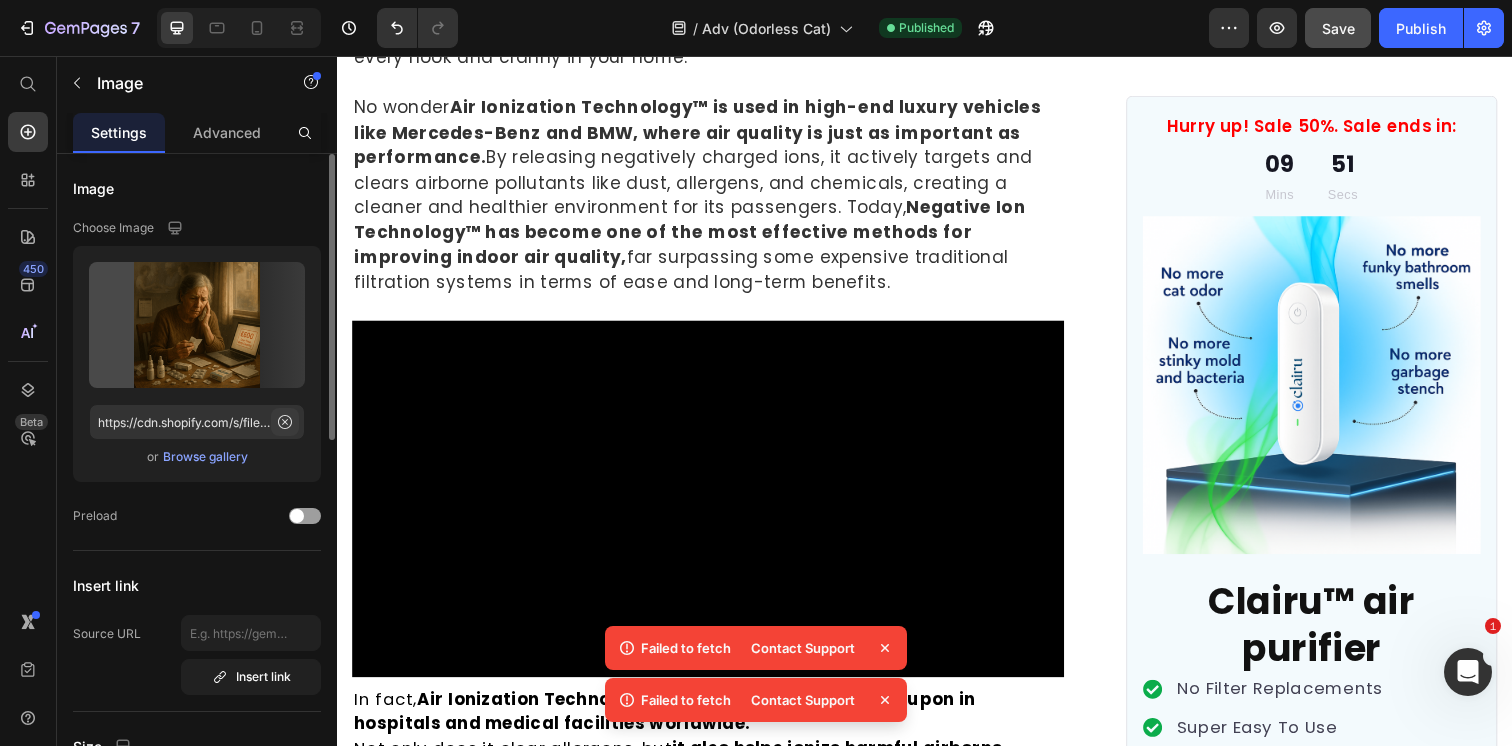 click 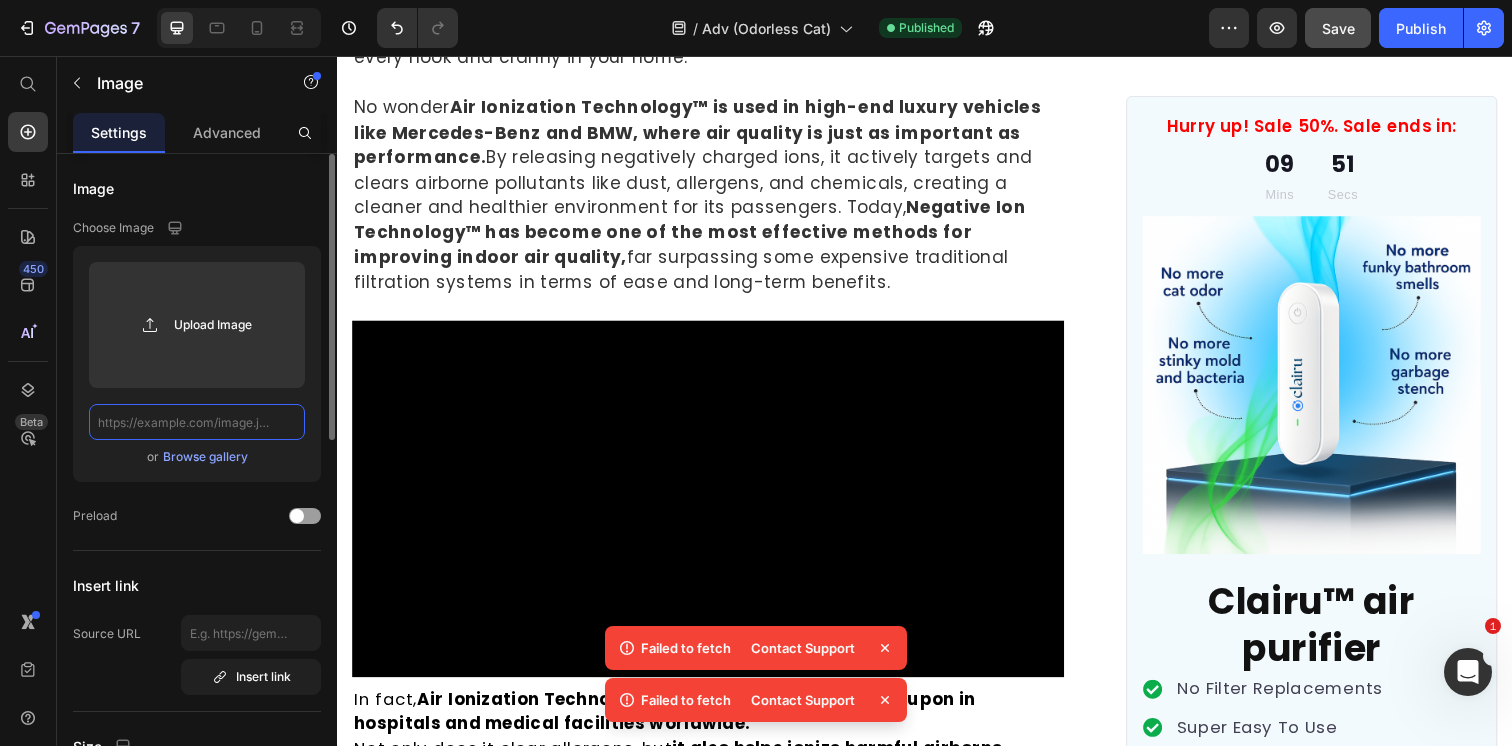 scroll, scrollTop: 0, scrollLeft: 0, axis: both 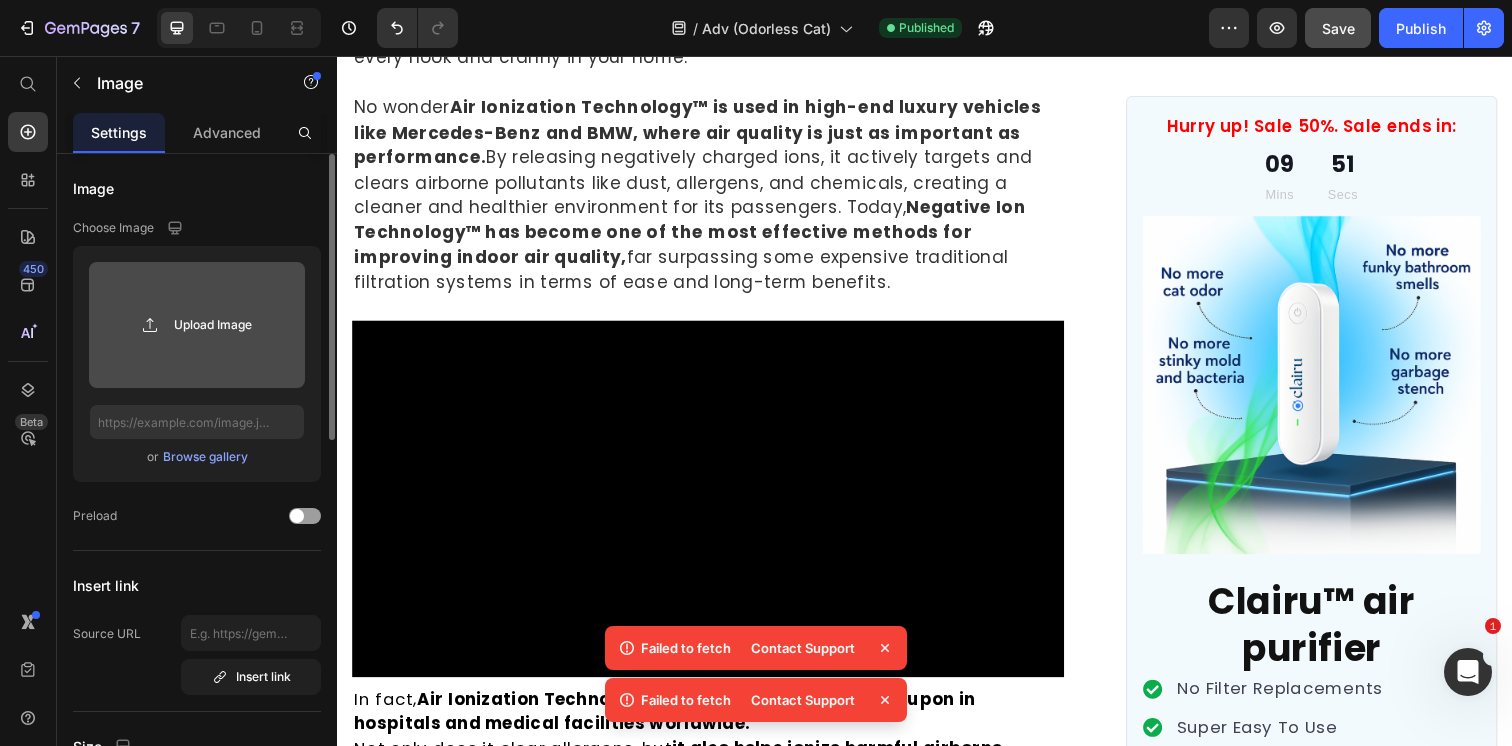 click 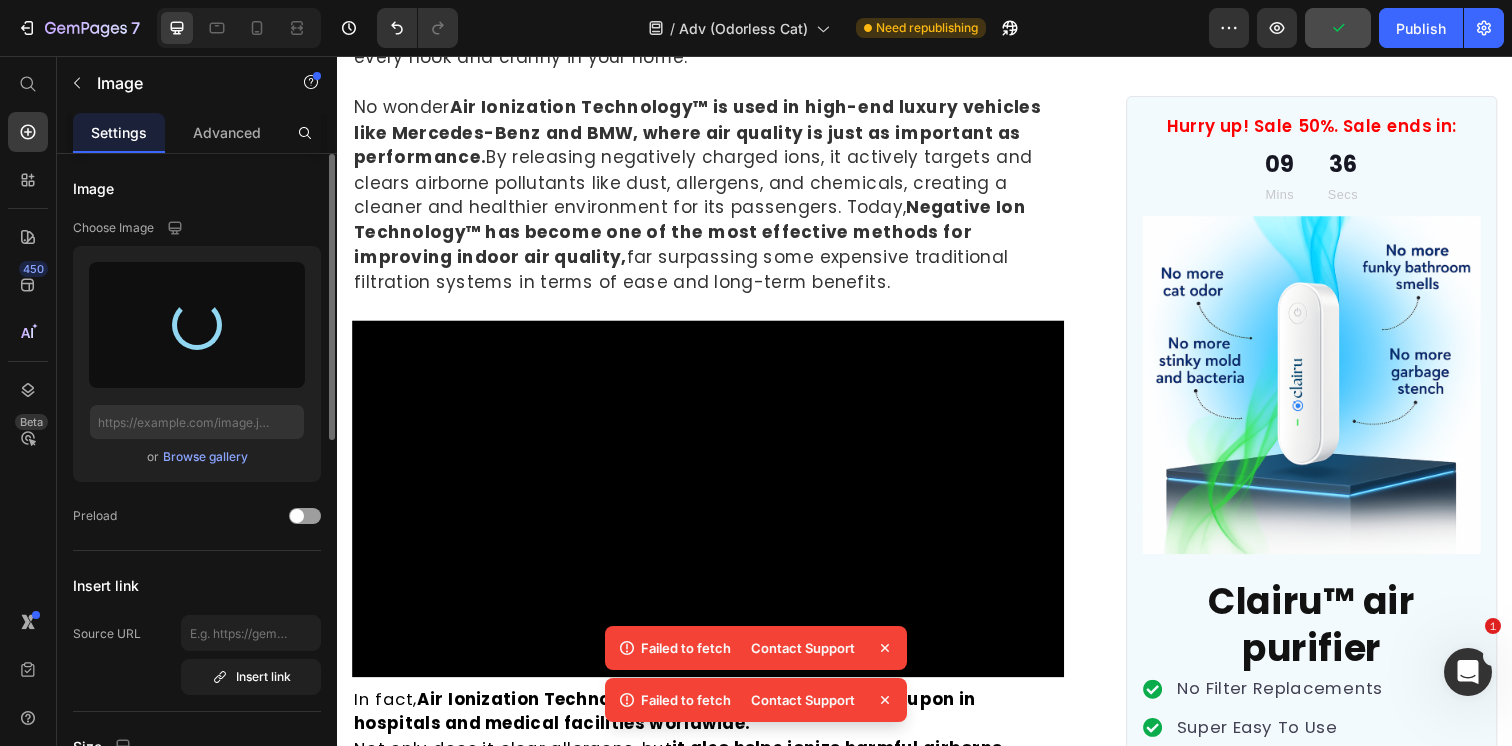 type on "https://cdn.shopify.com/s/files/1/0596/9153/2358/files/gempages_549795869793190961-bd79e372-0bcb-4ceb-ba60-e157cbb765df.png" 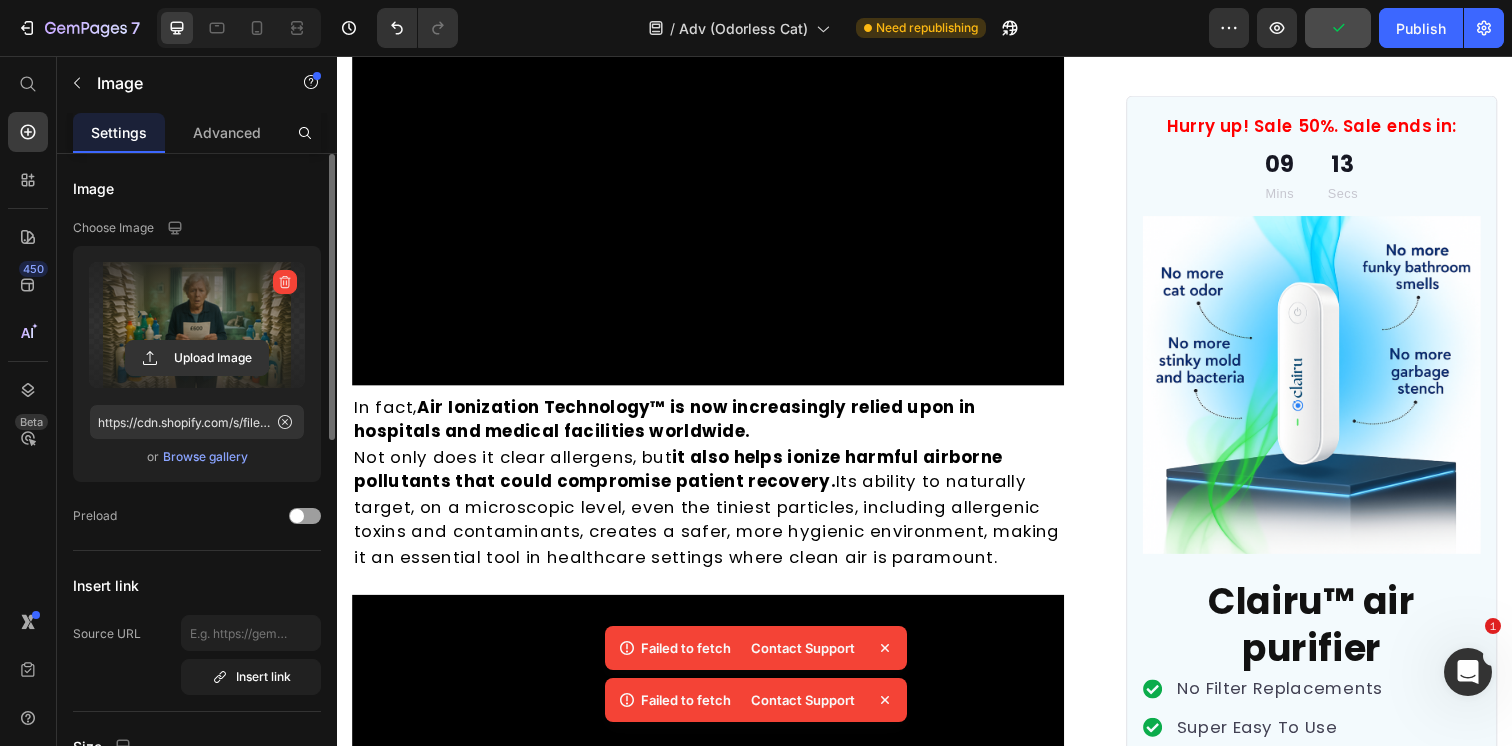scroll, scrollTop: 5894, scrollLeft: 0, axis: vertical 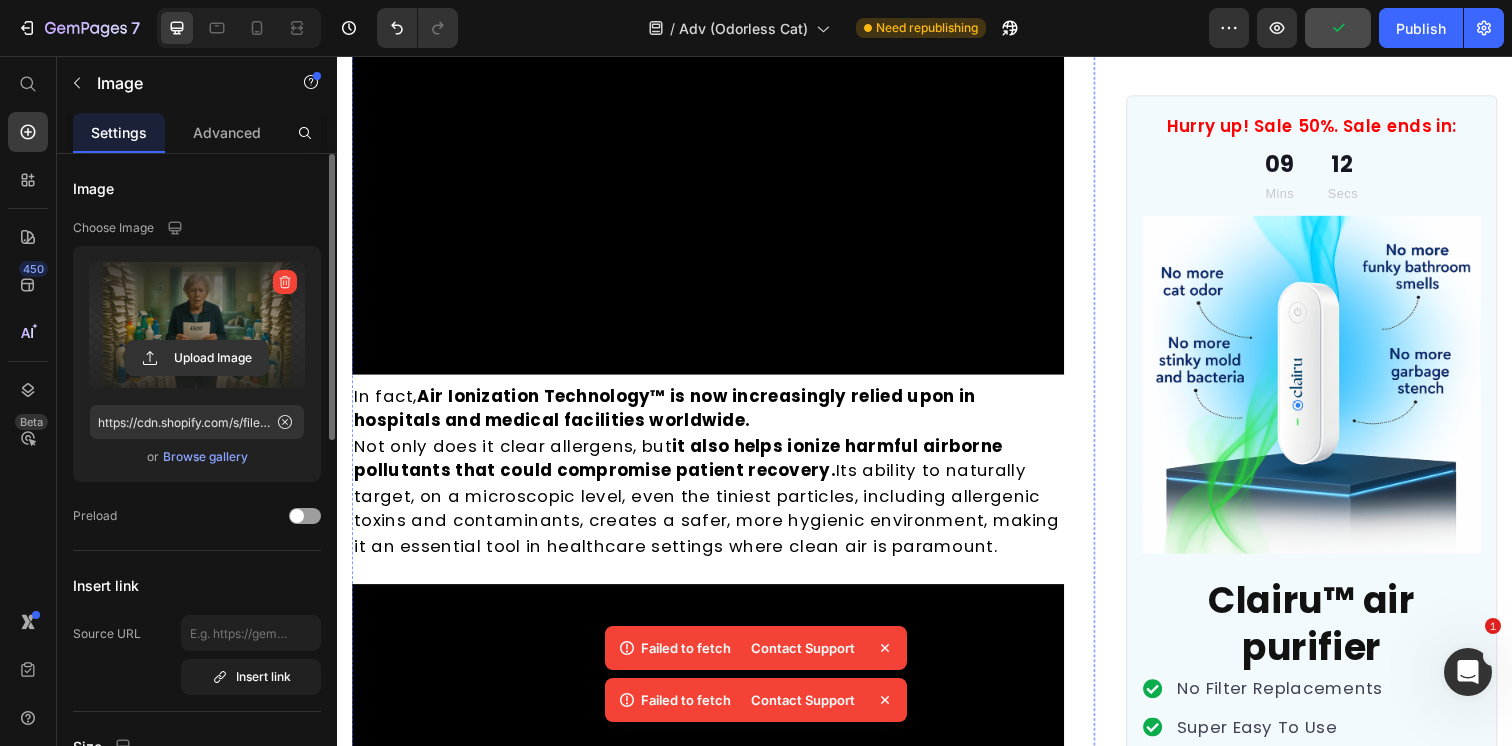 click on "“So I went to the store and purchased those air fresheners, what a waste of money. Within two weeks, they'd completely stopped working and when they did they only helped a little. They only temporarily masked the ammonia cat pee smell, they didn’t directly eliminate the root cause of my problem…”" at bounding box center (706, -2615) 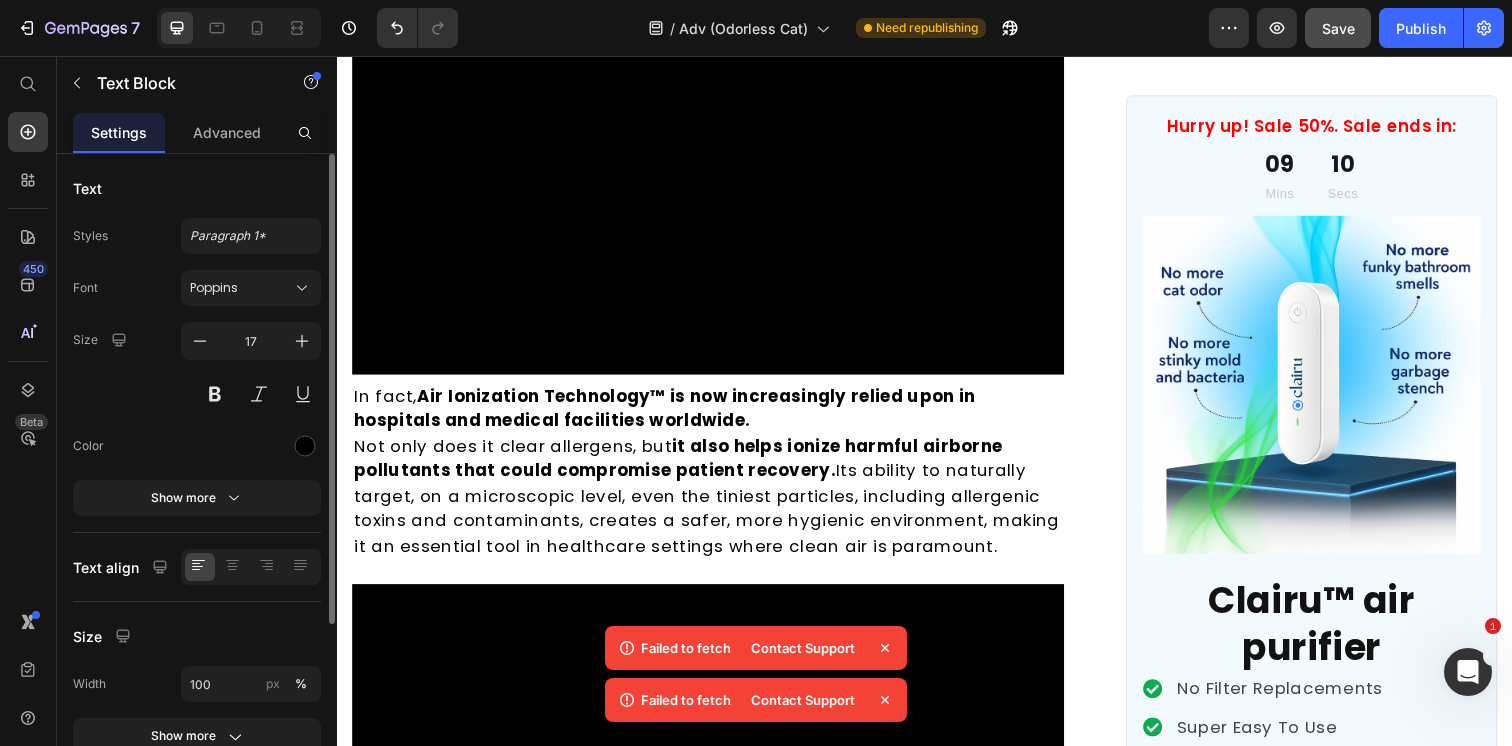click on "“So I went to the store and purchased those air fresheners, what a waste of money. Within two weeks, they'd completely stopped working and when they did they only helped a little. They only temporarily masked the ammonia cat pee smell, they didn’t directly eliminate the root cause of my problem…”" at bounding box center [715, -2615] 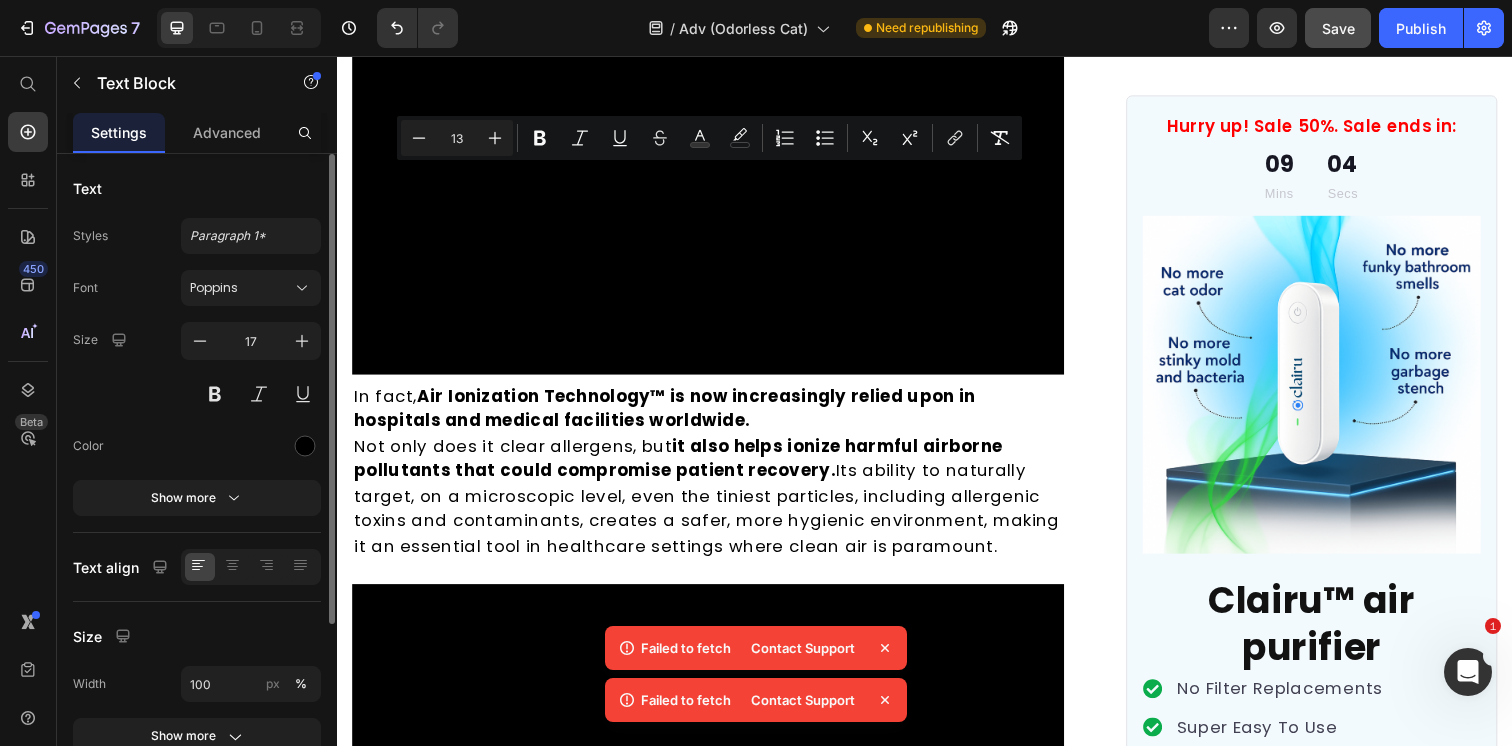 click on "Running out of options, [NAME] had a tough choice to make: spend a fortune deep cleaning her home, or give up her beloved cat Mr. Whiskers." at bounding box center (715, -2508) 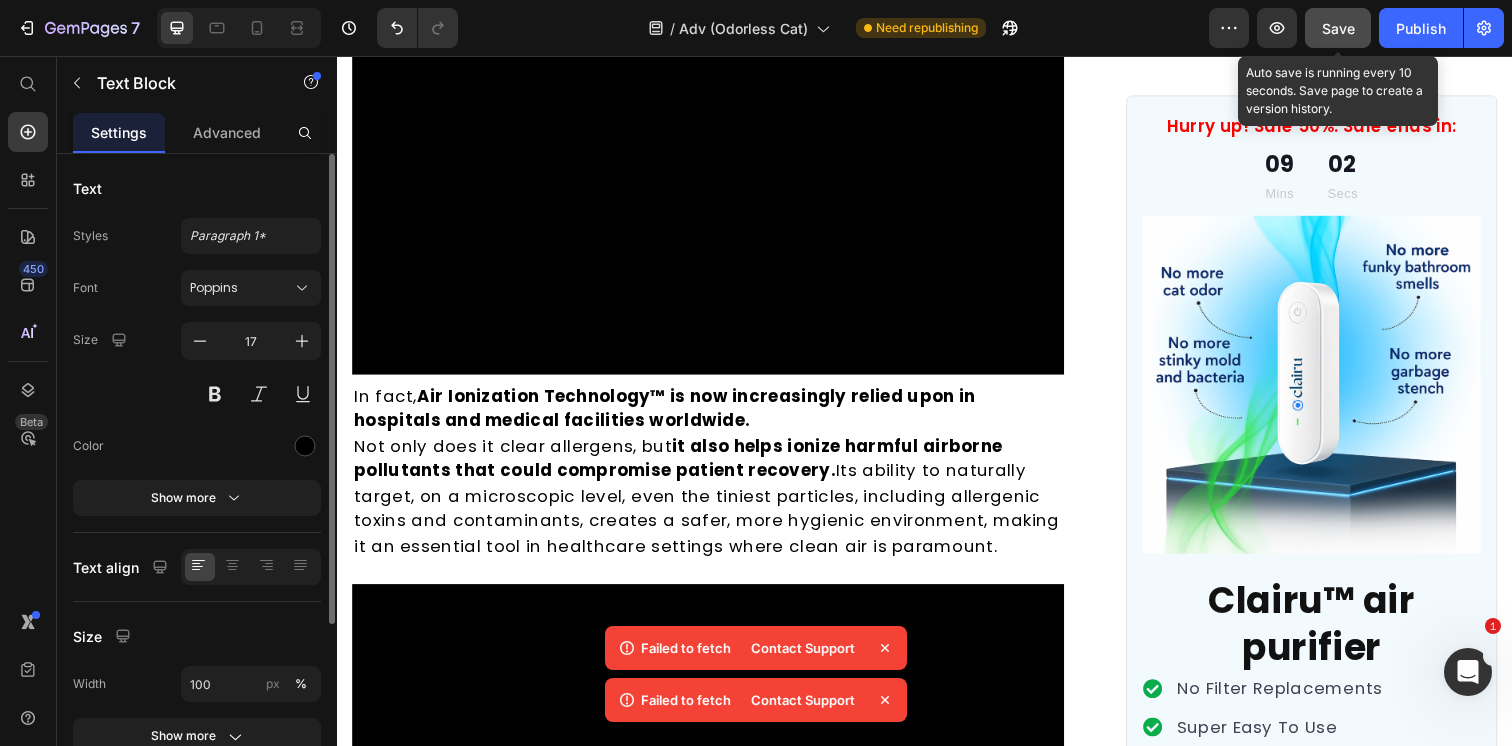 click on "Save" at bounding box center (1338, 28) 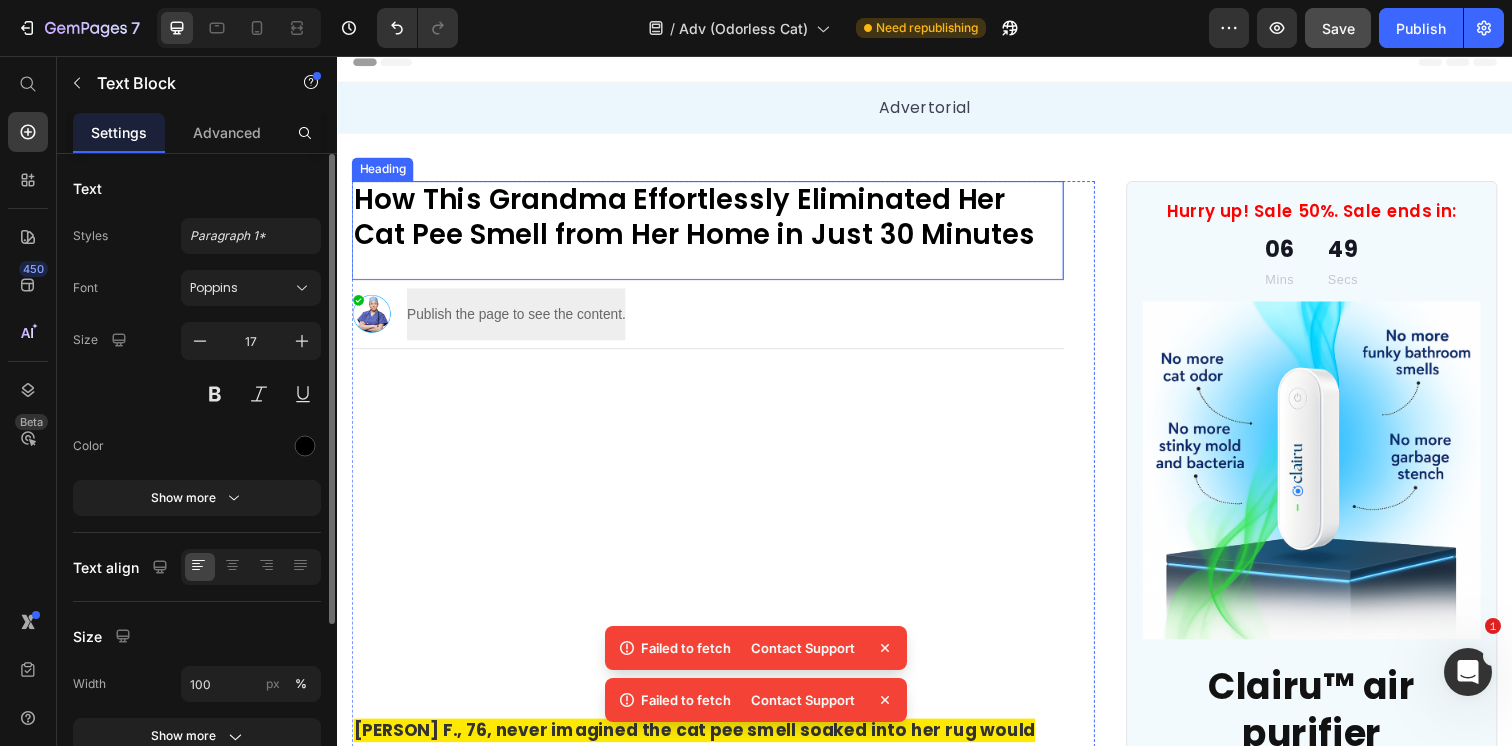 scroll, scrollTop: 0, scrollLeft: 0, axis: both 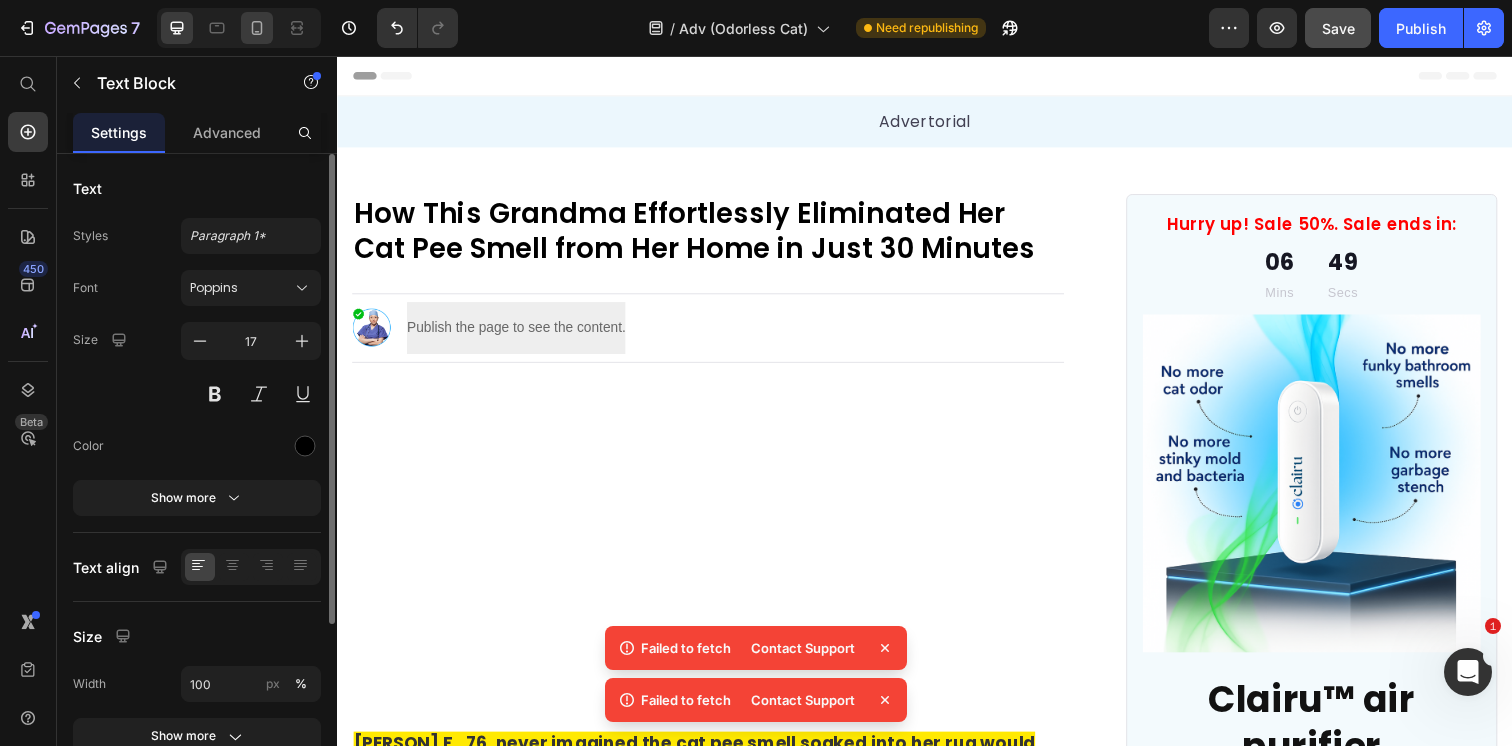 click 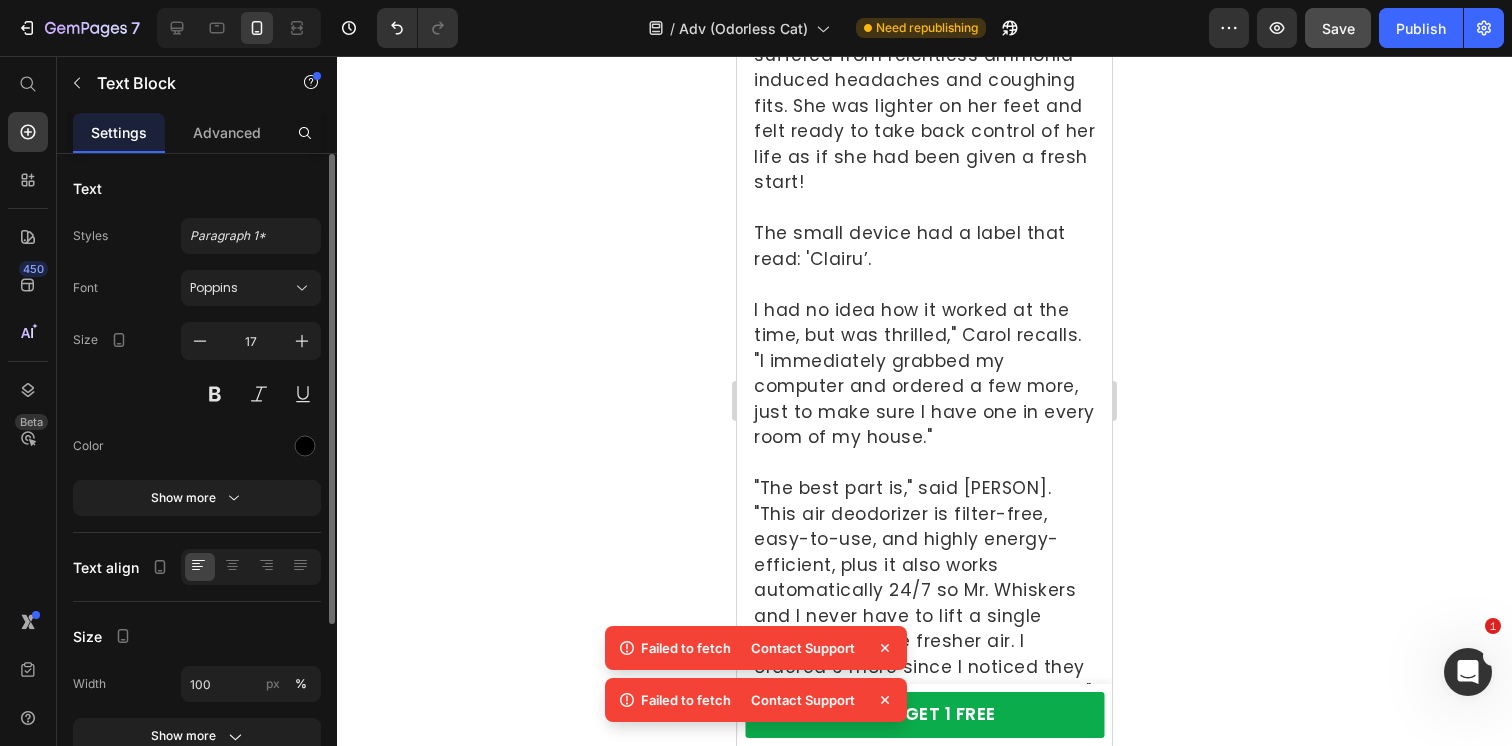 scroll, scrollTop: 6857, scrollLeft: 0, axis: vertical 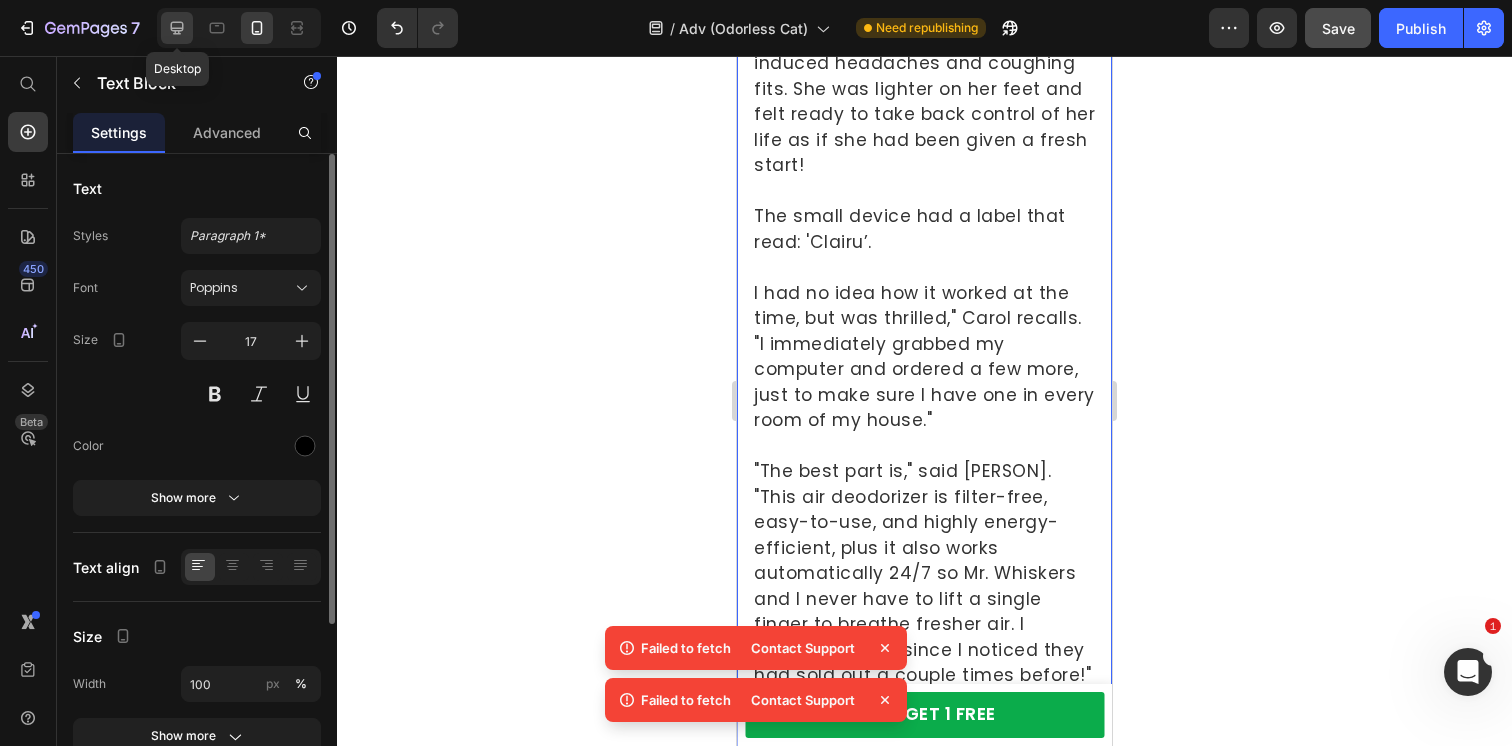 click 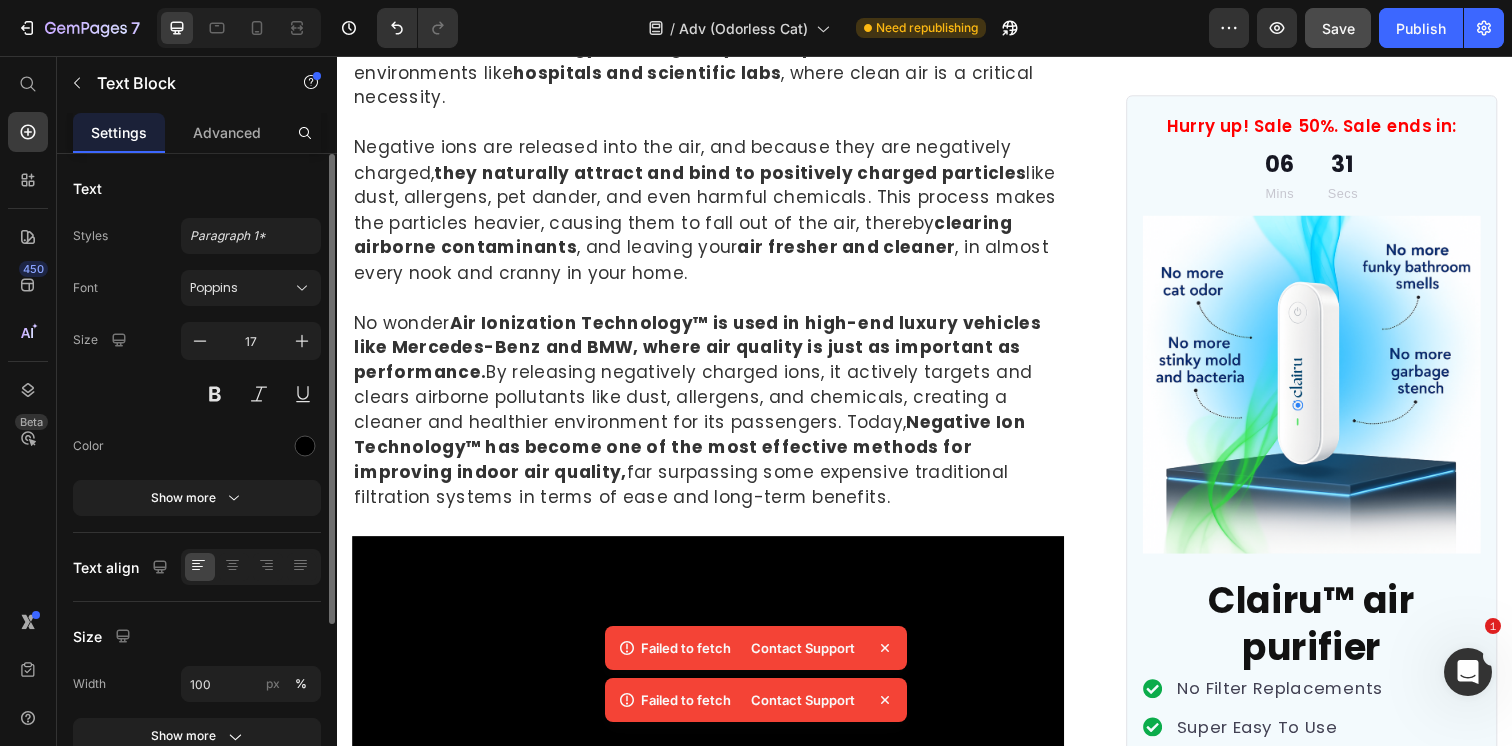 scroll, scrollTop: 6083, scrollLeft: 0, axis: vertical 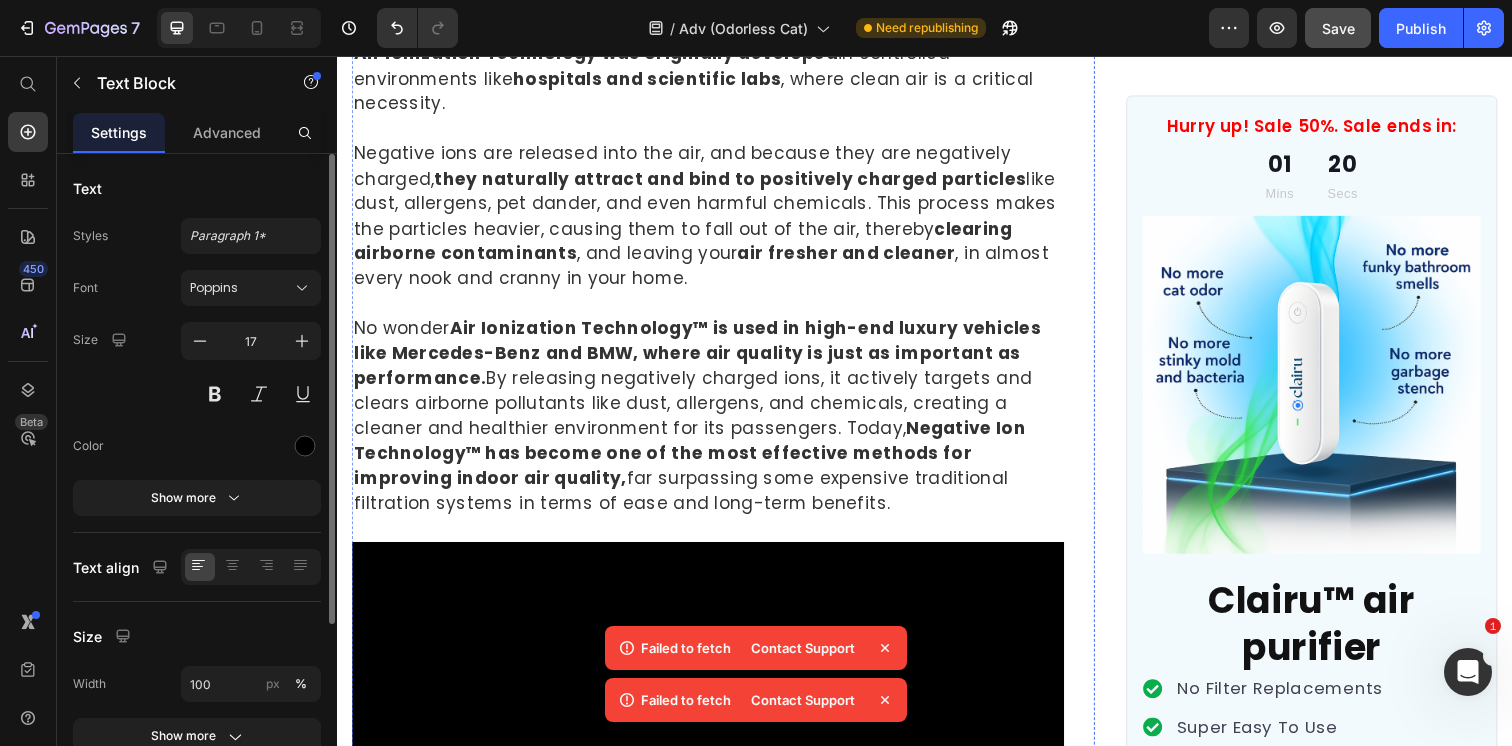 click at bounding box center (715, -2628) 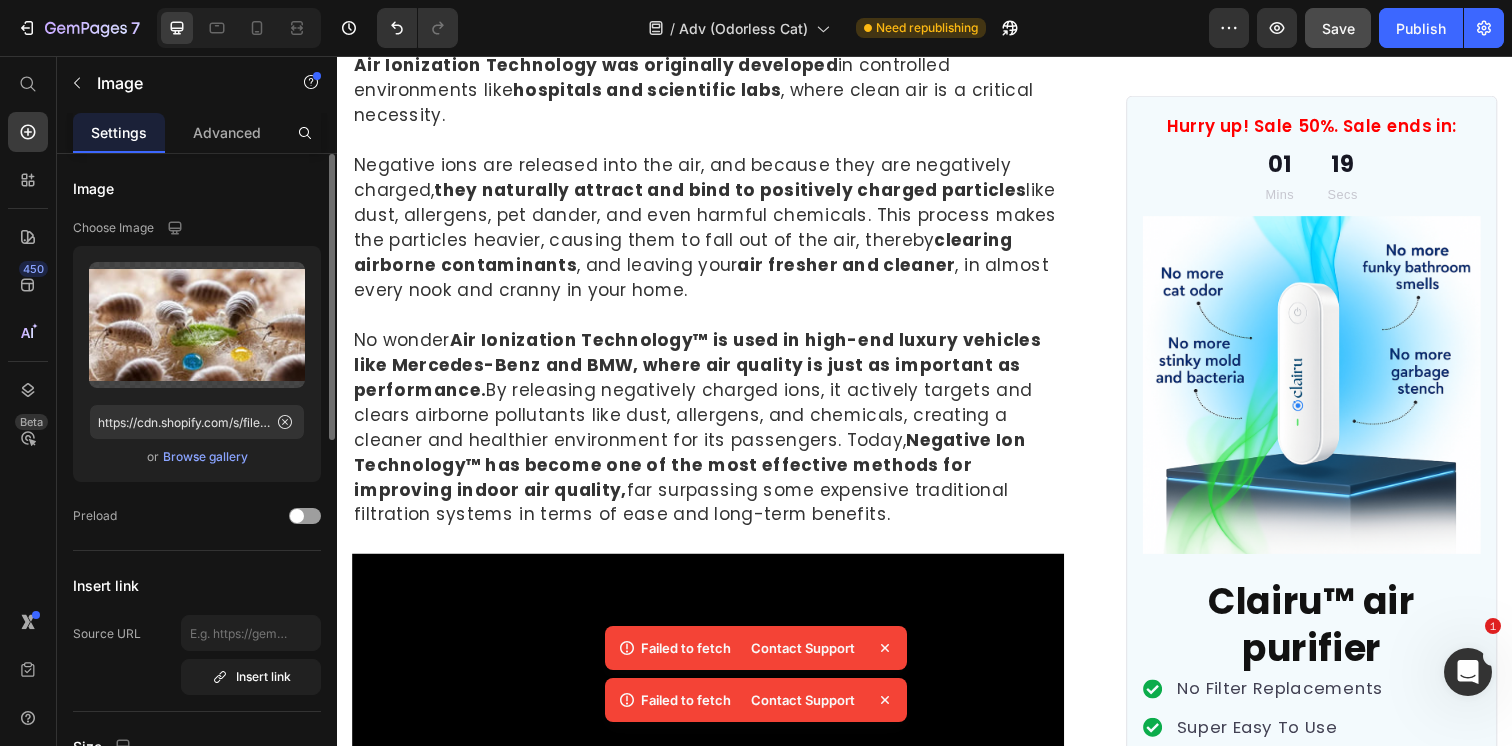 scroll, scrollTop: 6086, scrollLeft: 0, axis: vertical 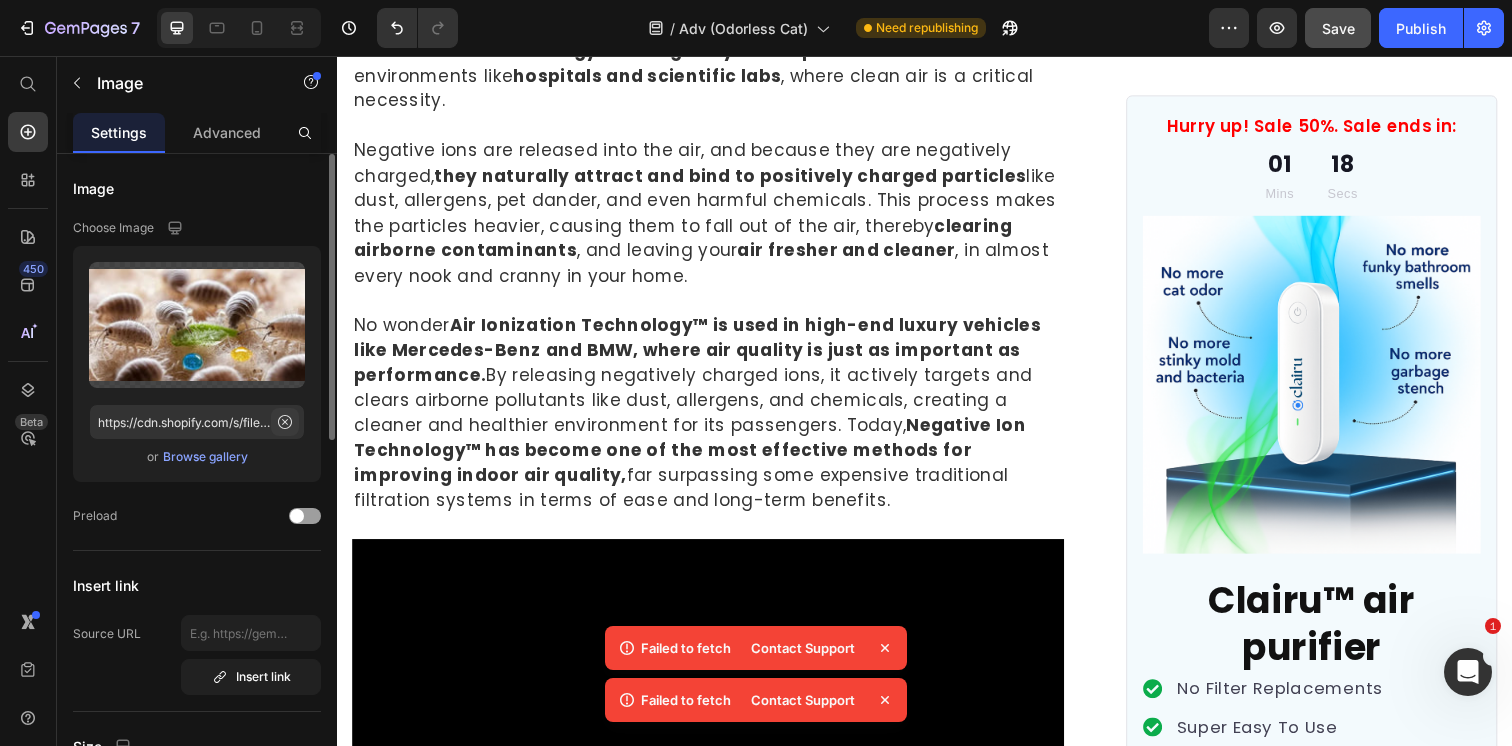 click 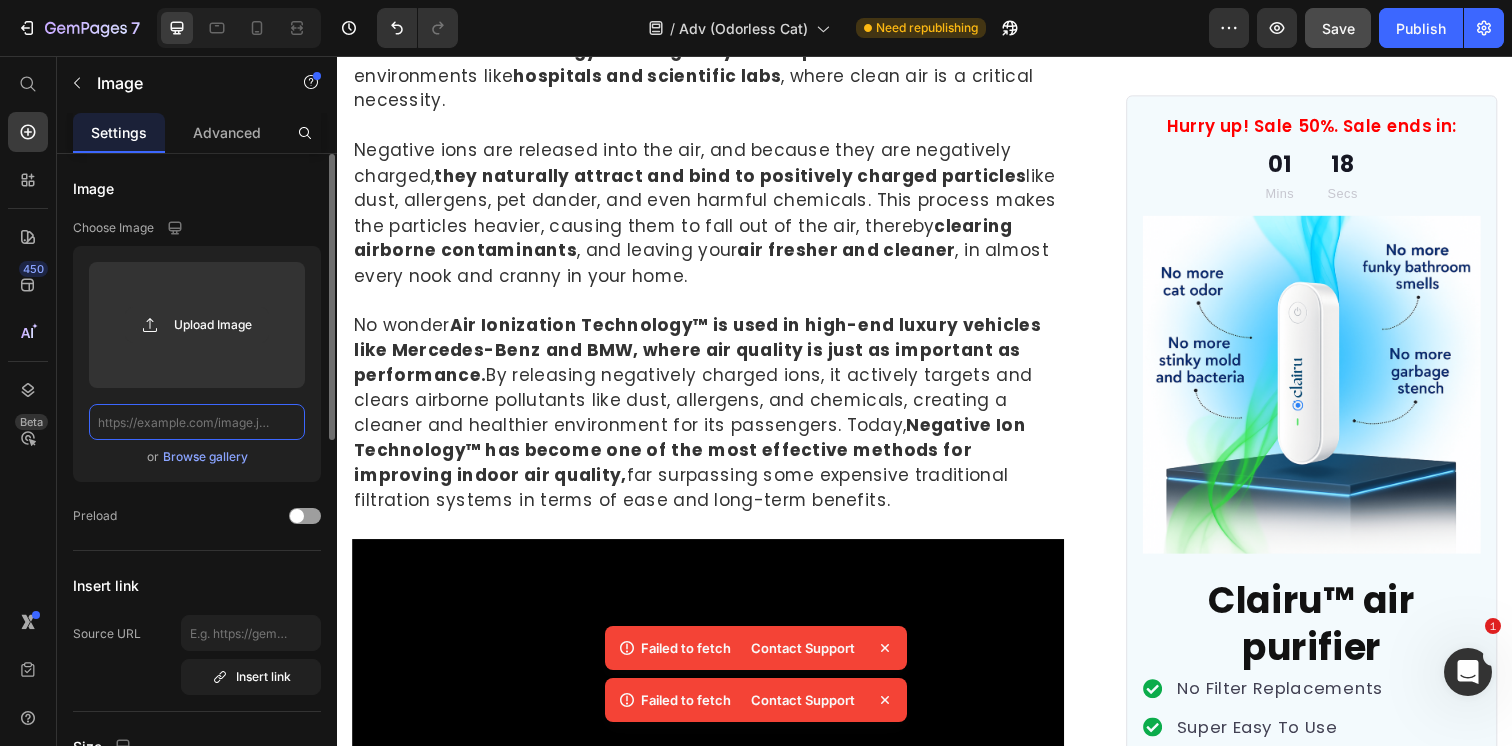 scroll, scrollTop: 0, scrollLeft: 0, axis: both 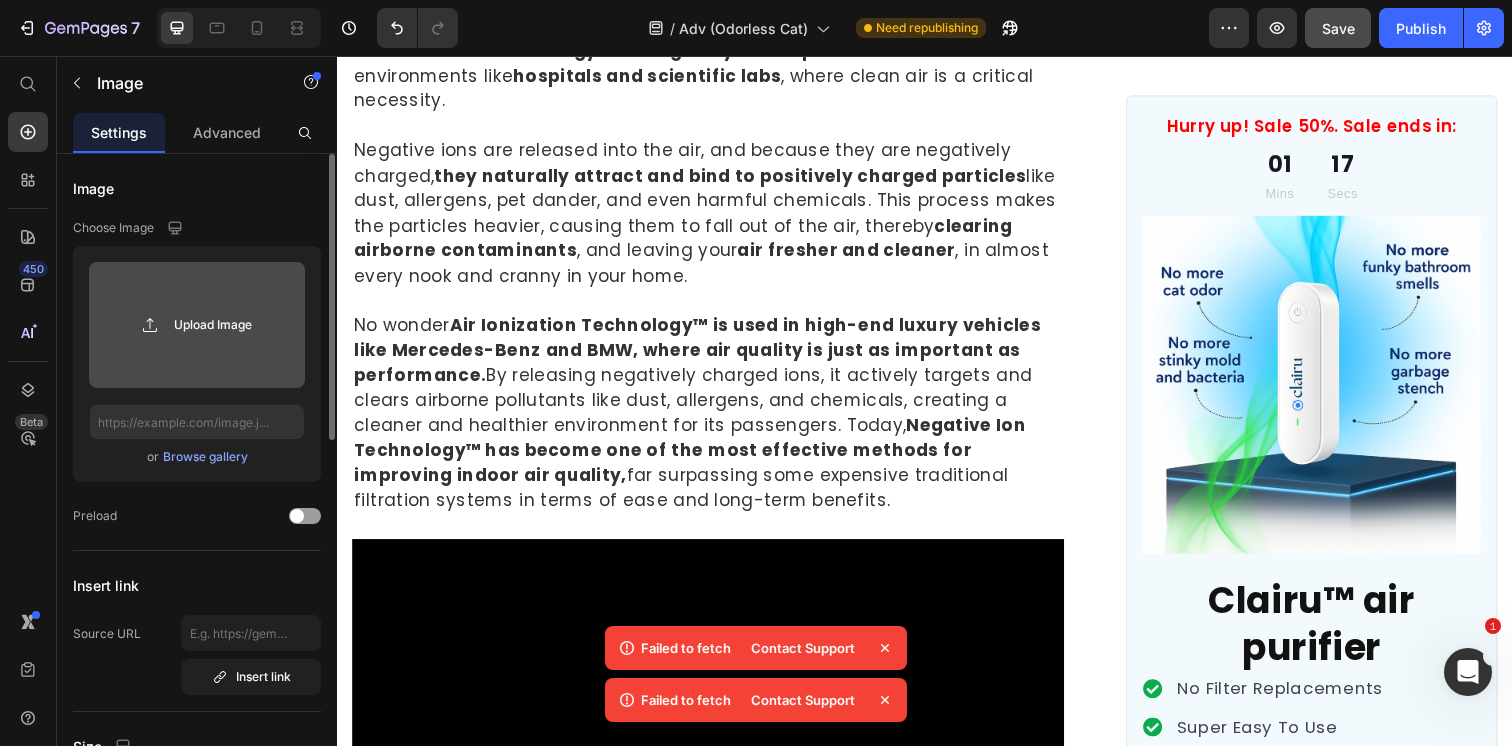 click 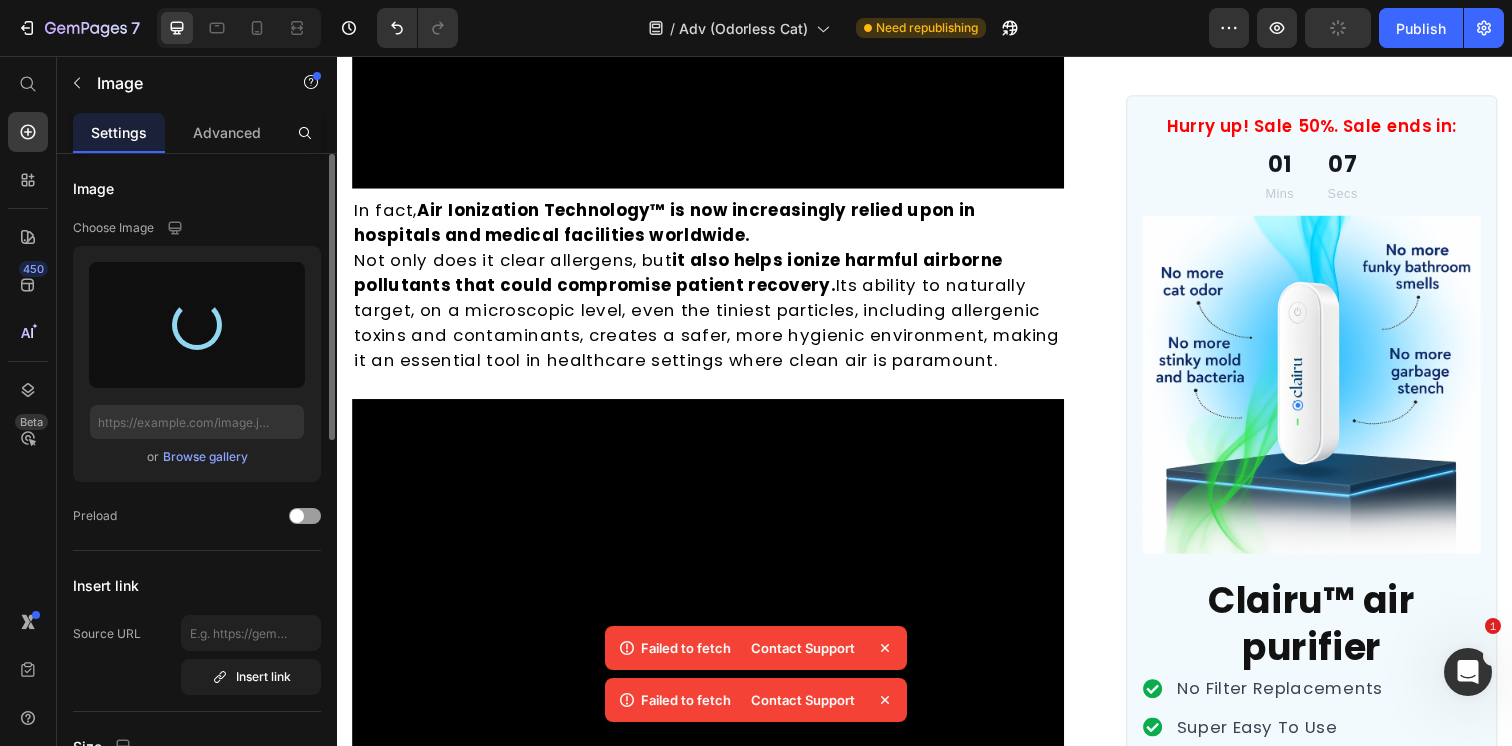 scroll, scrollTop: 6864, scrollLeft: 0, axis: vertical 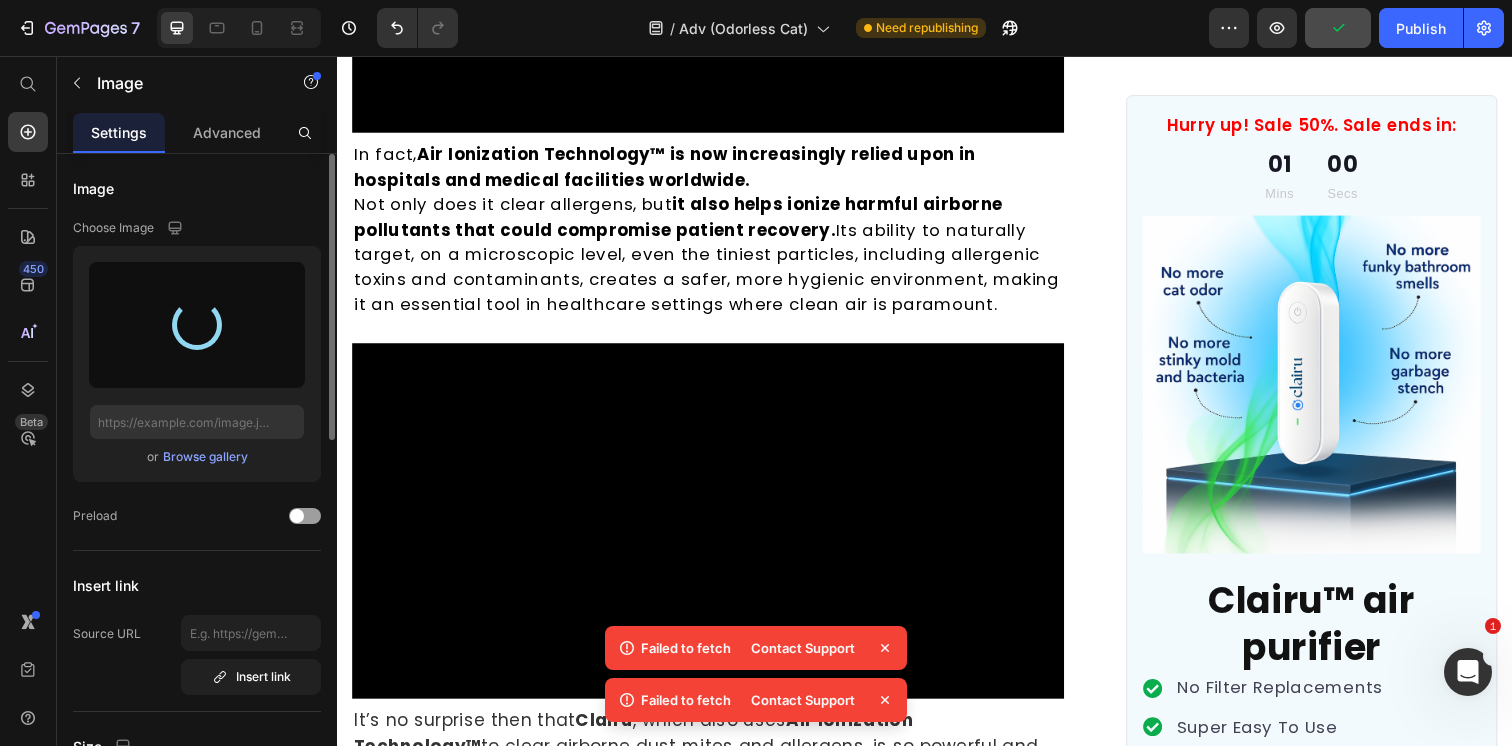 type on "https://cdn.shopify.com/s/files/1/0596/9153/2358/files/gempages_549795869793190961-59138fac-c13e-4305-8cea-eb7993da94af.png" 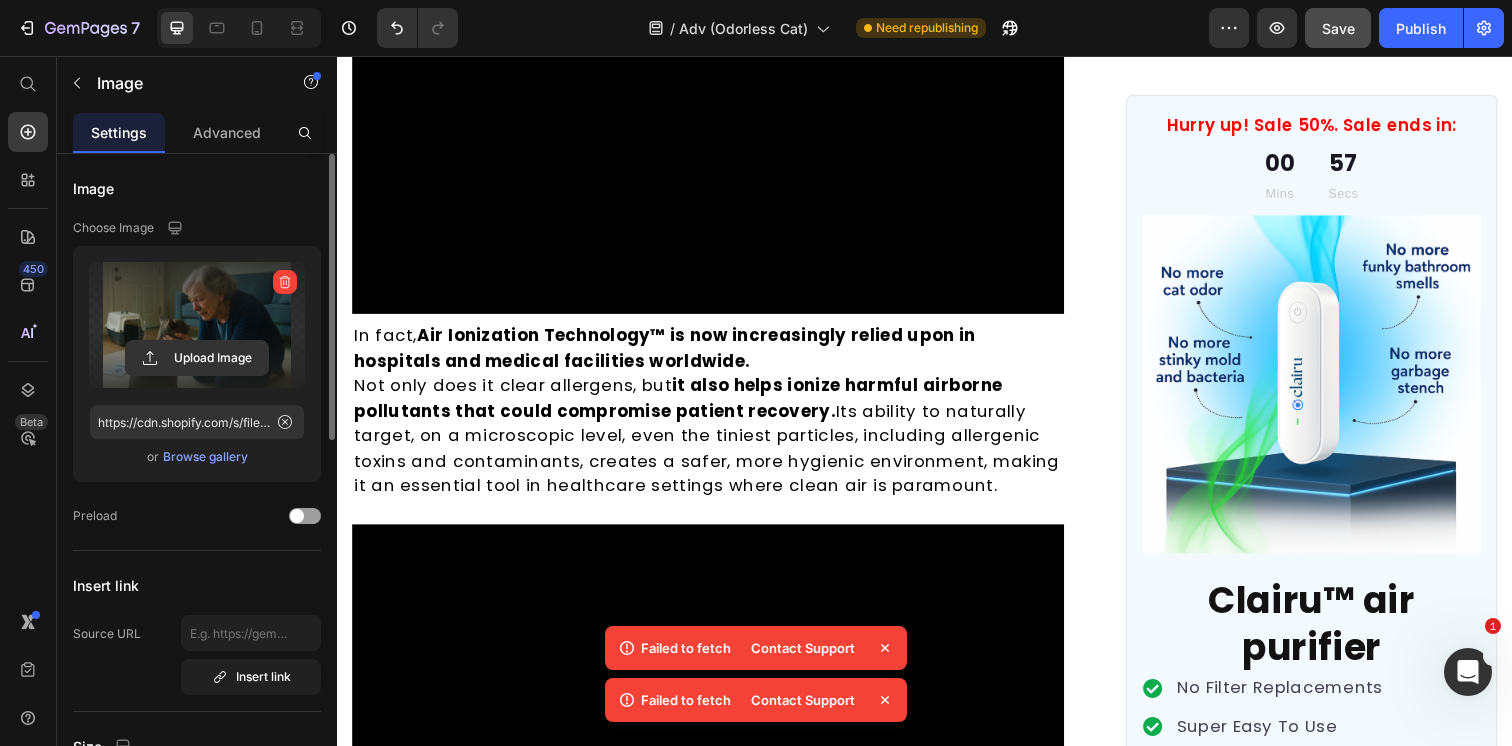 scroll, scrollTop: 6649, scrollLeft: 0, axis: vertical 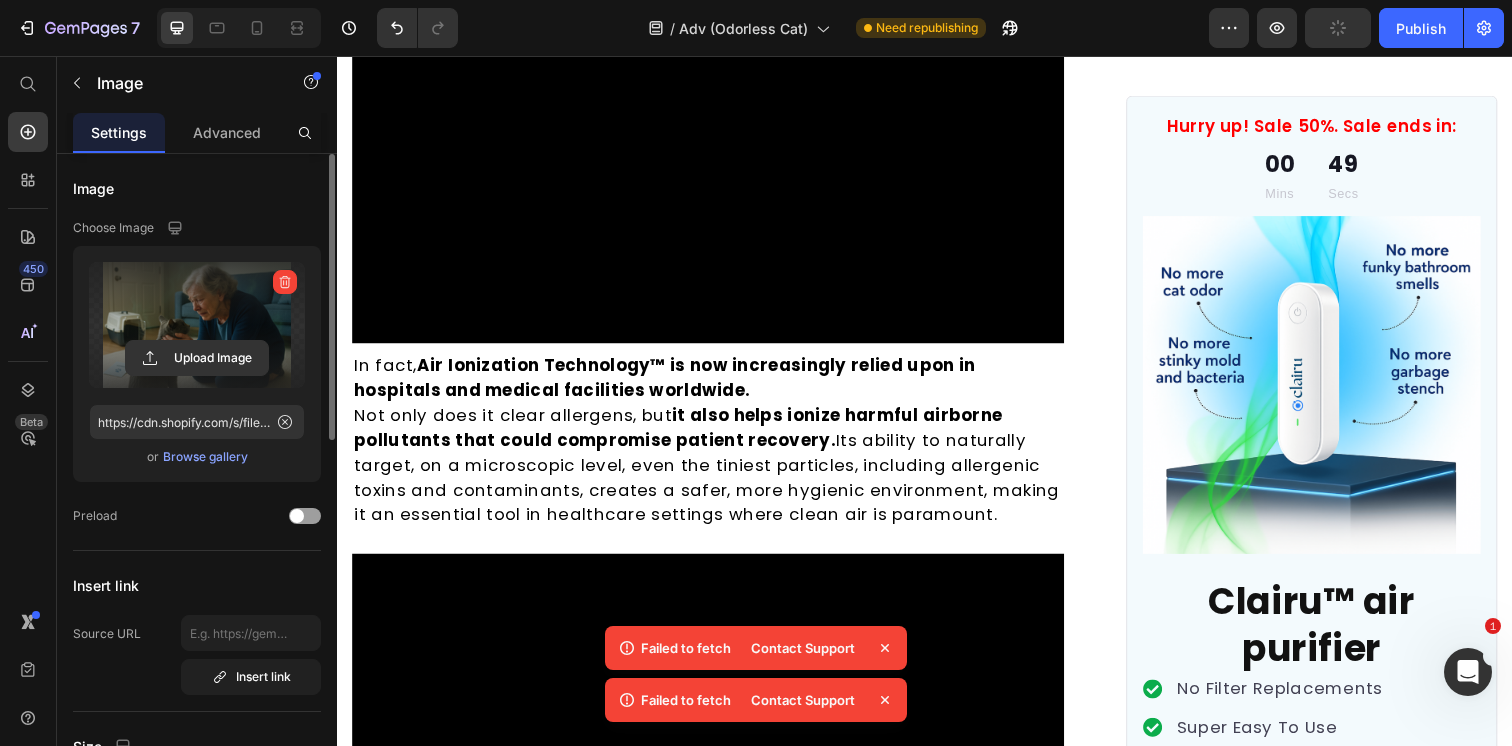 click on "While chatting on the phone one day, Carol mentioned to her friend, Lisa, who also had cats, that she was struggling with intense chest pain and headaches because of the ammonia cat pee smell. She asked Lisa, "how are you able to have guests over with your cats in the house without them being overwhelmed by the ammonia cat pee odor?"" at bounding box center (715, -3060) 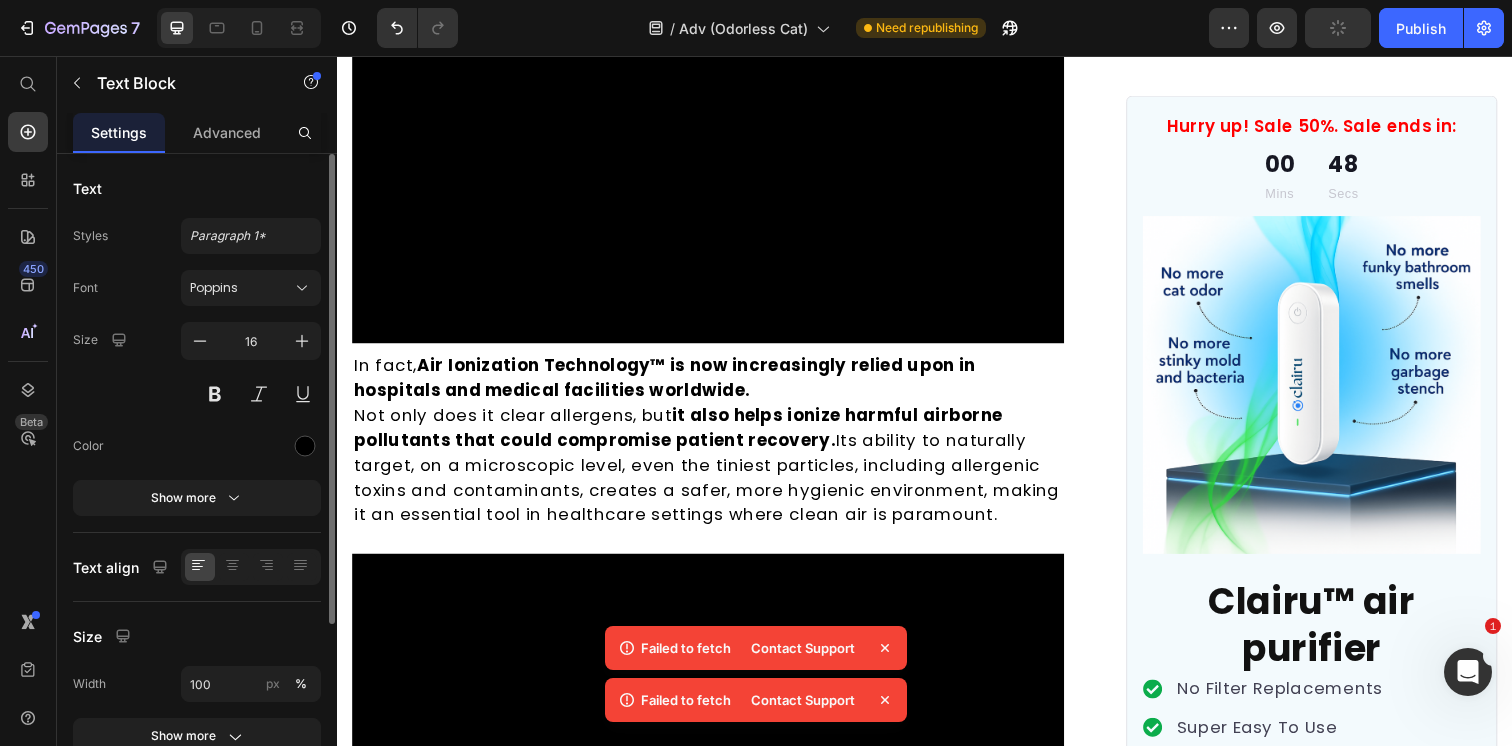 click on "While chatting on the phone one day, Carol mentioned to her friend, Lisa, who also had cats, that she was struggling with intense chest pain and headaches because of the ammonia cat pee smell. She asked Lisa, "how are you able to have guests over with your cats in the house without them being overwhelmed by the ammonia cat pee odor?"" at bounding box center [715, -3060] 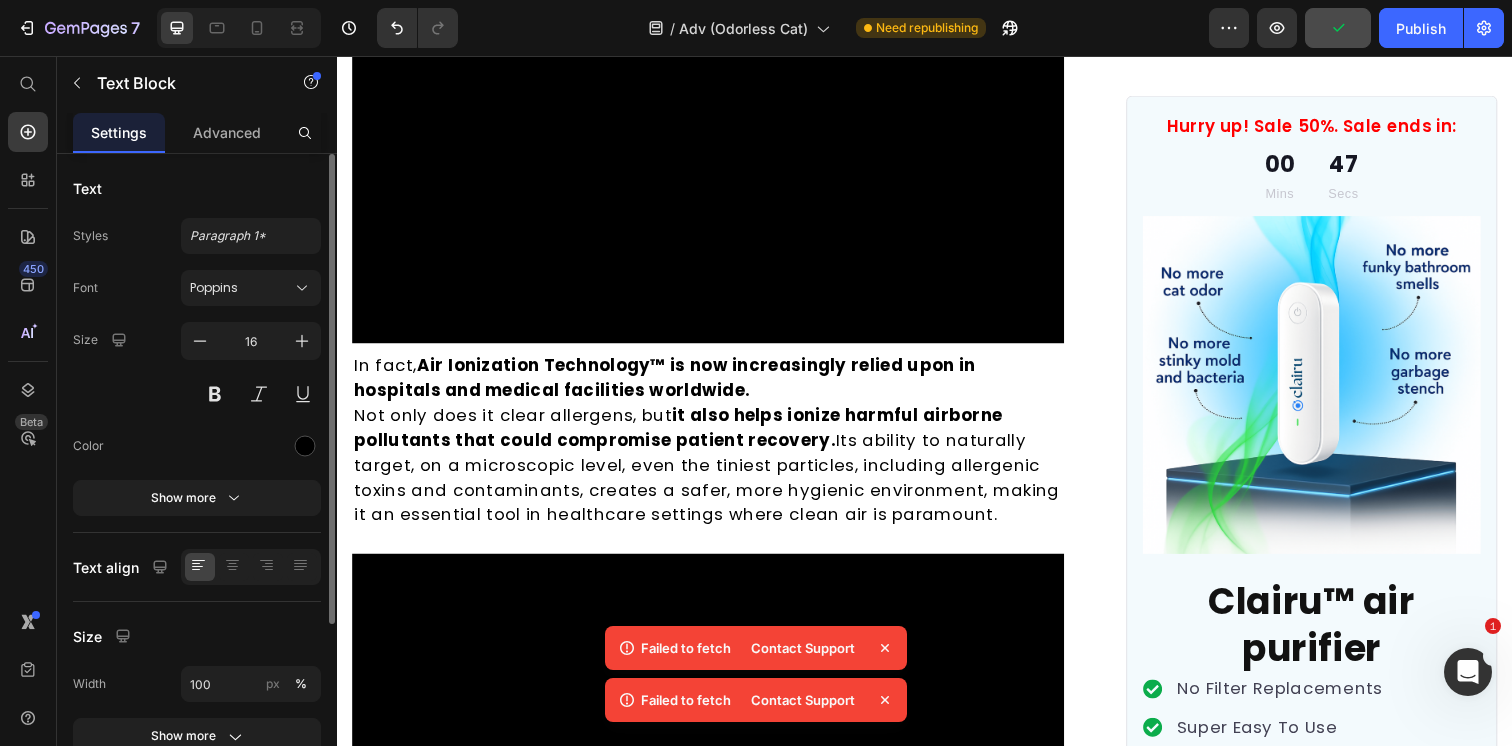 copy on "”But this retired grandma was about to get her answer from a friend… literally. While chatting on the phone one day, Carol mentioned to her friend, Lisa, who also had cats, that she was struggling with intense chest pain and headaches because of the ammonia cat pee smell. She asked Lisa, "how are you able to have guests over with your cats in the house without them being overwhelmed by the ammonia cat pee odor?" Lisa laughed and said, "Wait there, I’ll be right over.” A few minutes later, Lisa came rushing through the door, grinning ear to ear, holding a small box. And that’s when Carol noticed a tiny white device in Lisa’s hand." 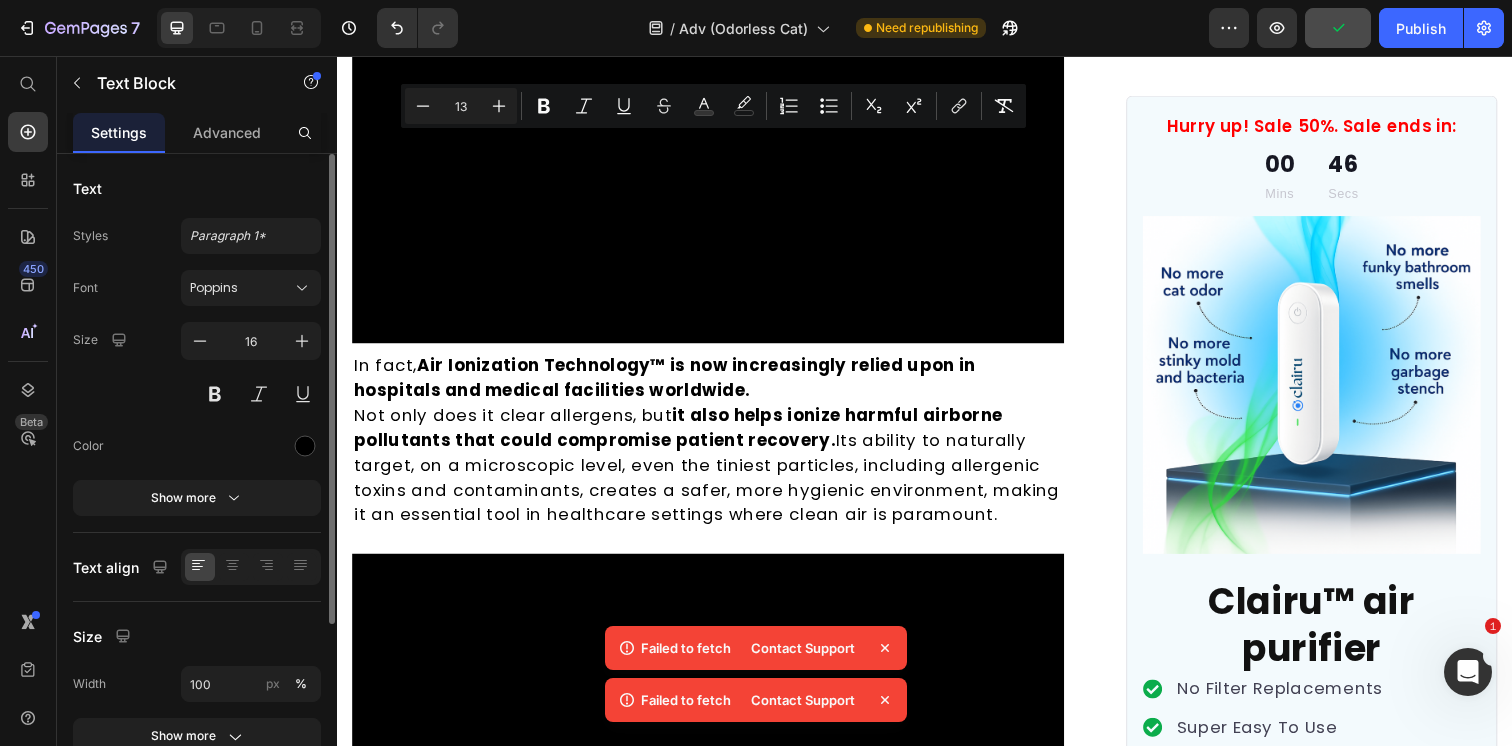 click on "While chatting on the phone one day, Carol mentioned to her friend, Lisa, who also had cats, that she was struggling with intense chest pain and headaches because of the ammonia cat pee smell. She asked Lisa, "how are you able to have guests over with your cats in the house without them being overwhelmed by the ammonia cat pee odor?"" at bounding box center (715, -3073) 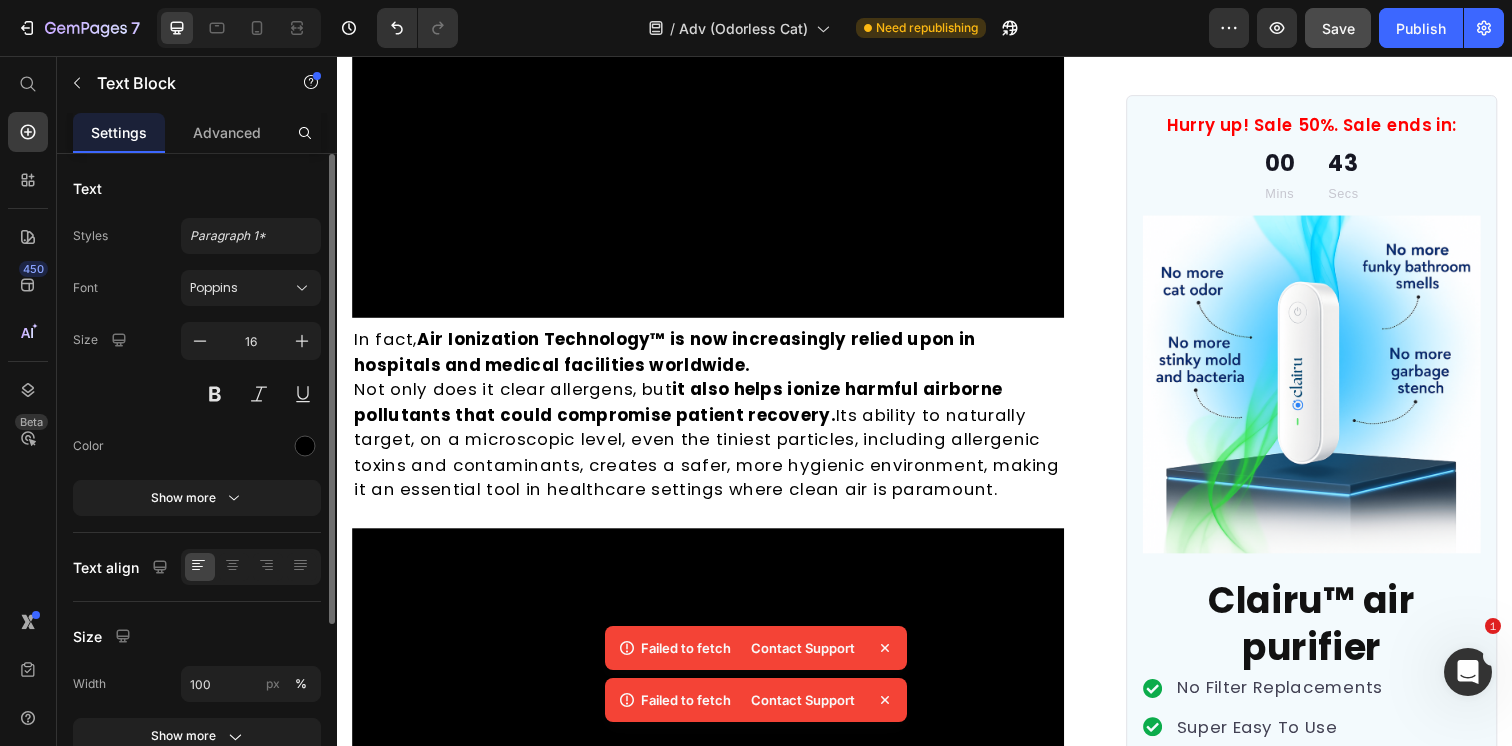 scroll, scrollTop: 6687, scrollLeft: 0, axis: vertical 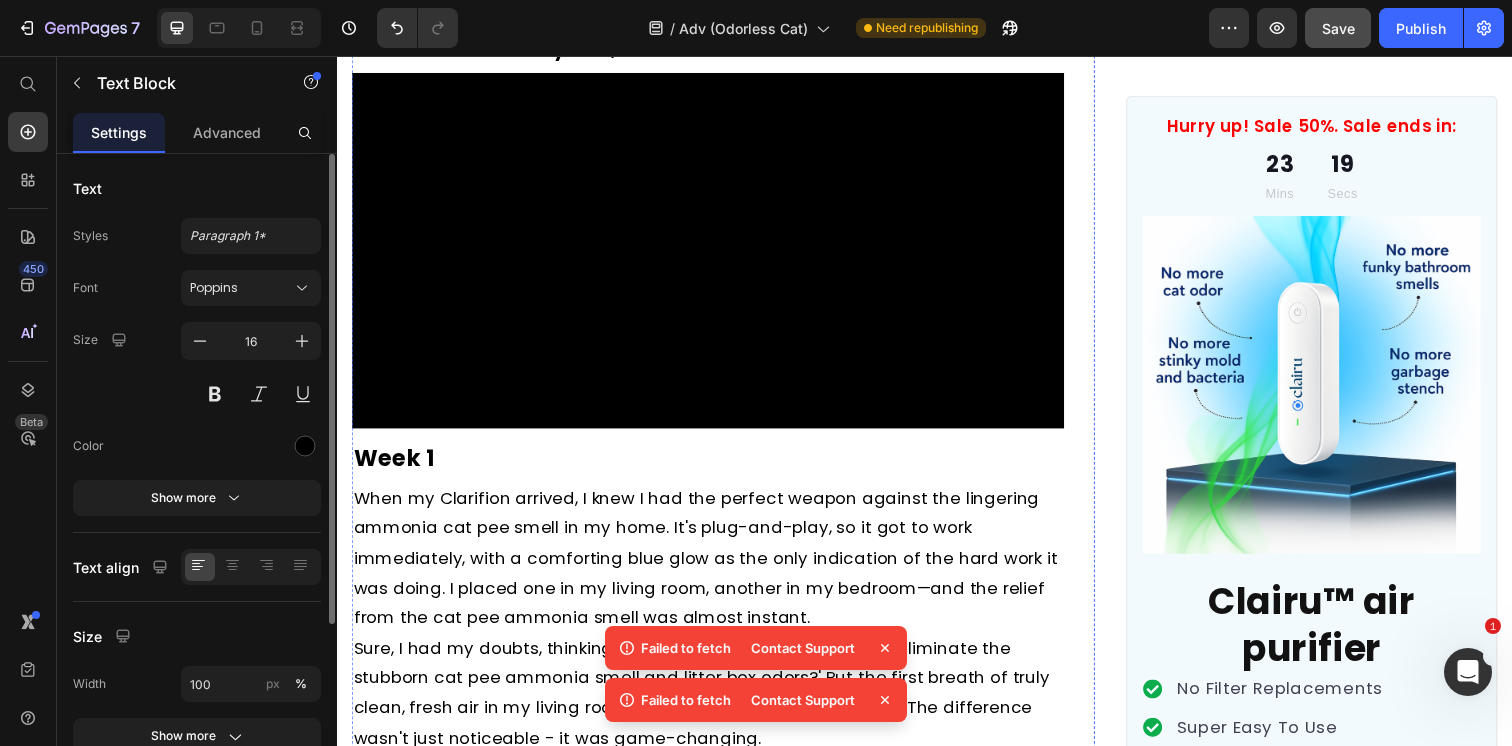 click at bounding box center [715, -3500] 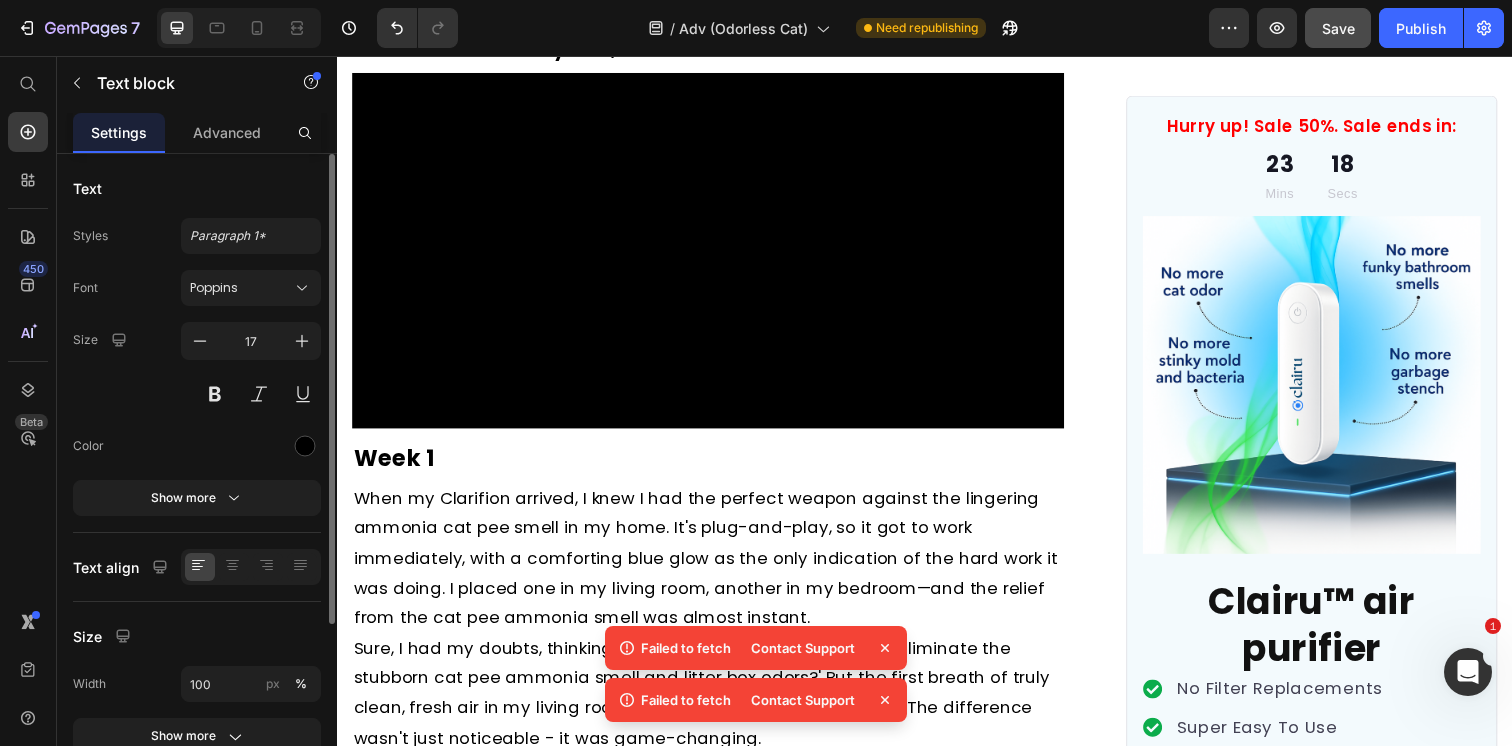 click on "Clairu uses cutting-edge “Air Ionization Technology™” , a powerful scientific solution, that gives you the unfair advantage to clear dust mites and other harsh allergens in your home." at bounding box center (715, -3551) 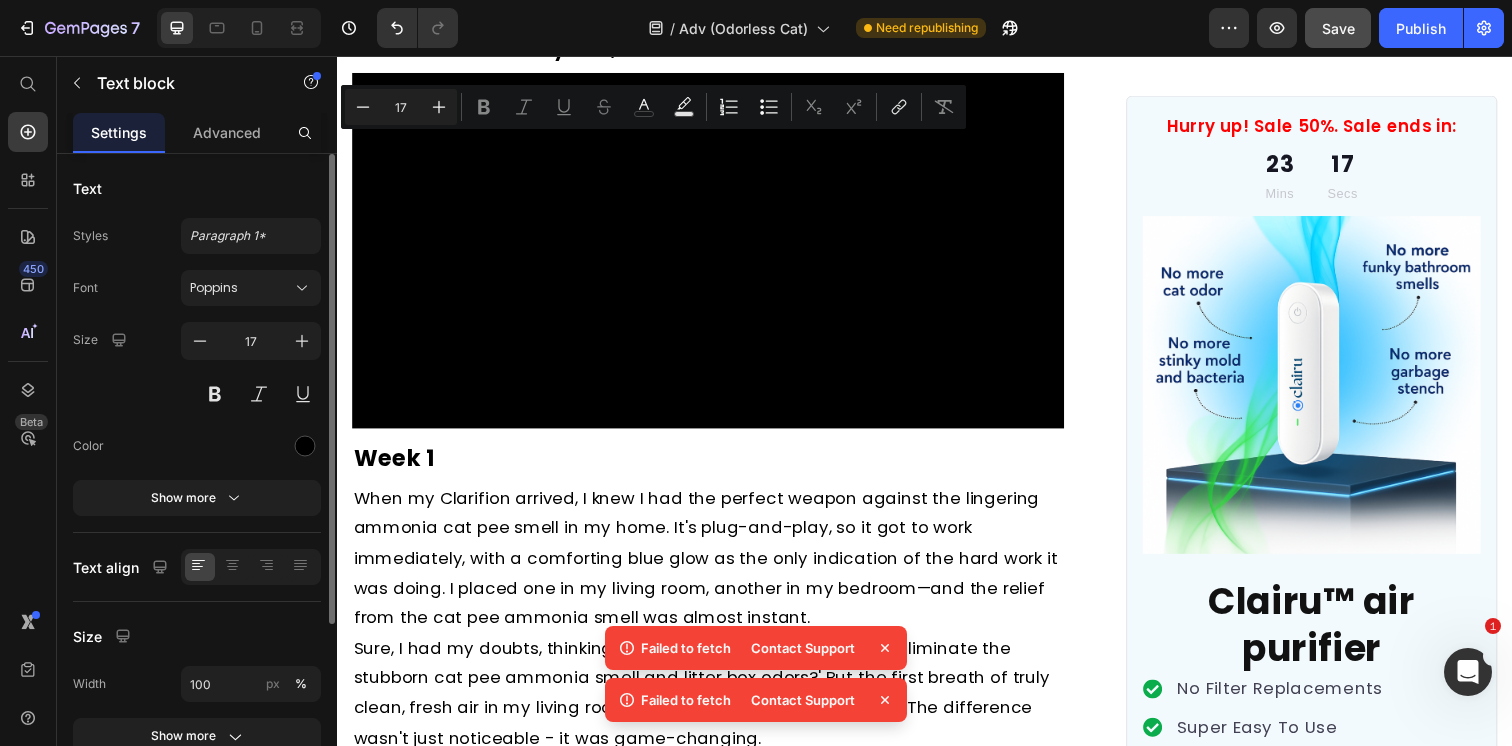click on "Clairu uses cutting-edge “Air Ionization Technology™” , a powerful scientific solution, that gives you the unfair advantage to clear dust mites and other harsh allergens in your home." at bounding box center (715, -3551) 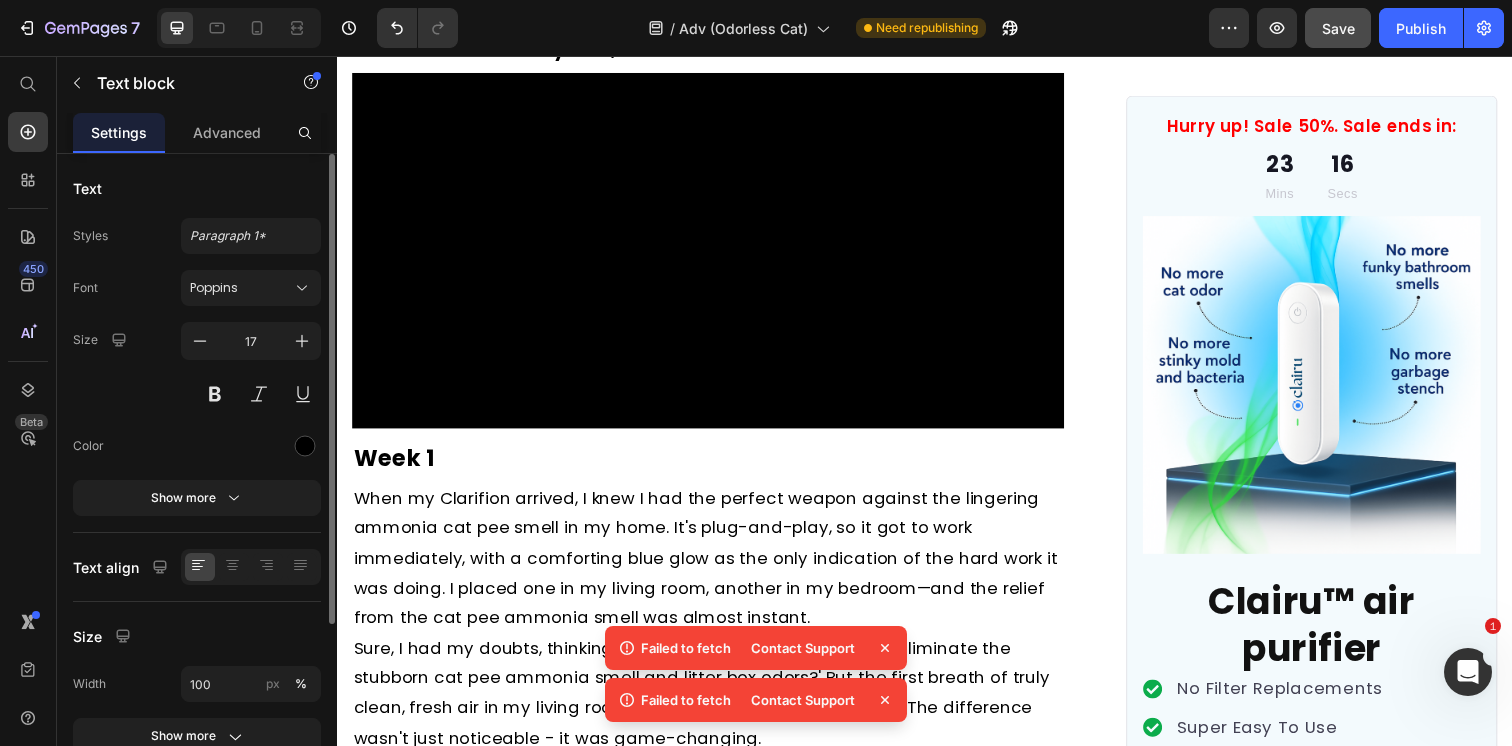 drag, startPoint x: 756, startPoint y: 160, endPoint x: 792, endPoint y: 128, distance: 48.166378 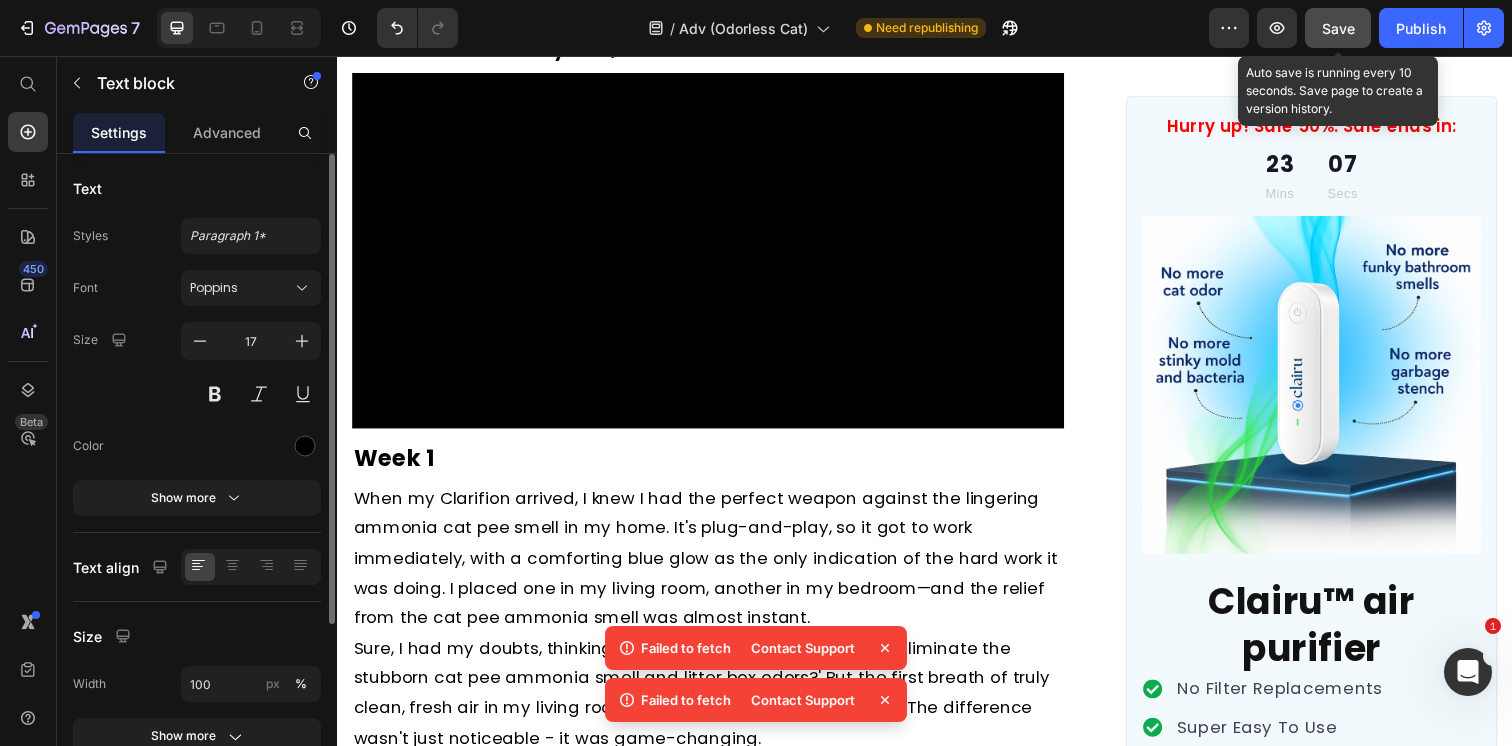 click on "Save" at bounding box center (1338, 28) 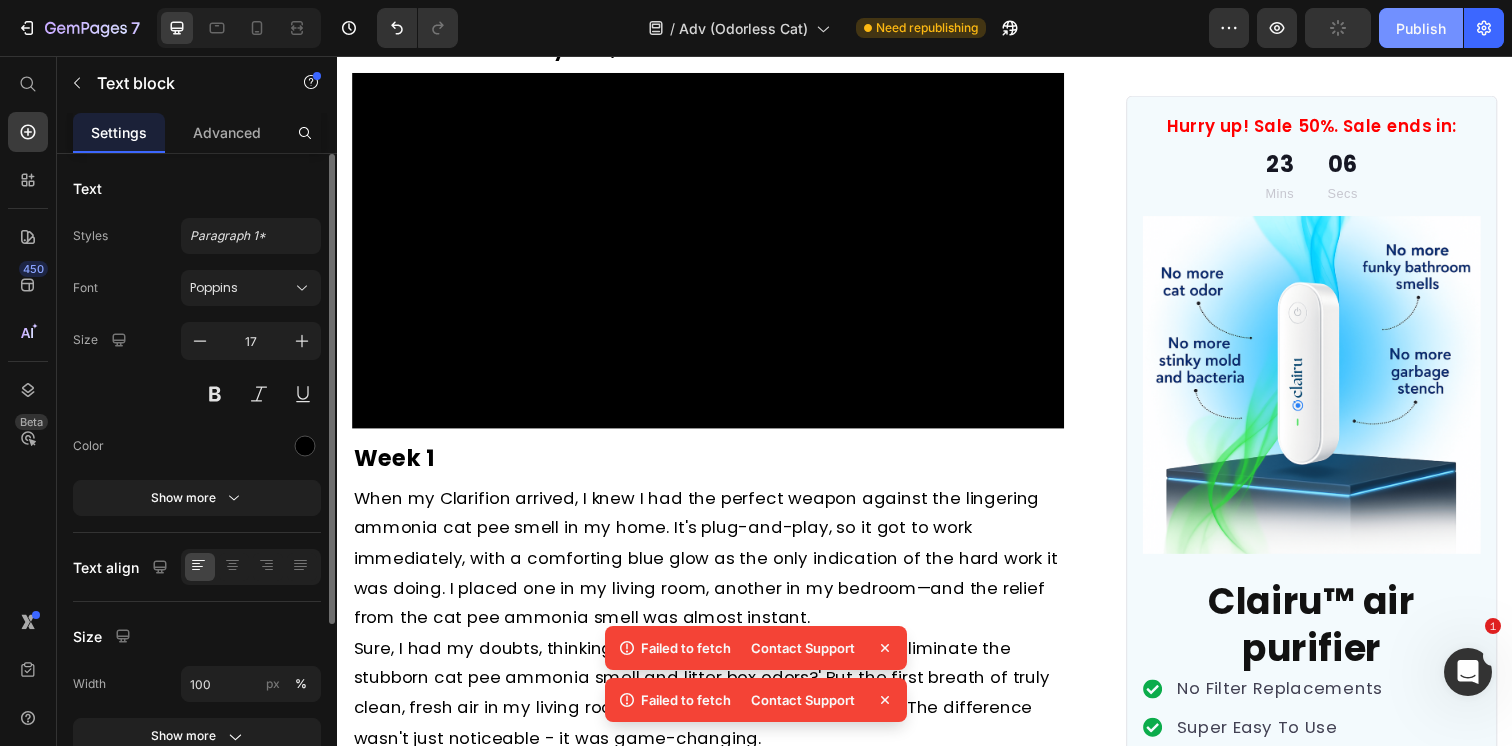 click on "Publish" at bounding box center [1421, 28] 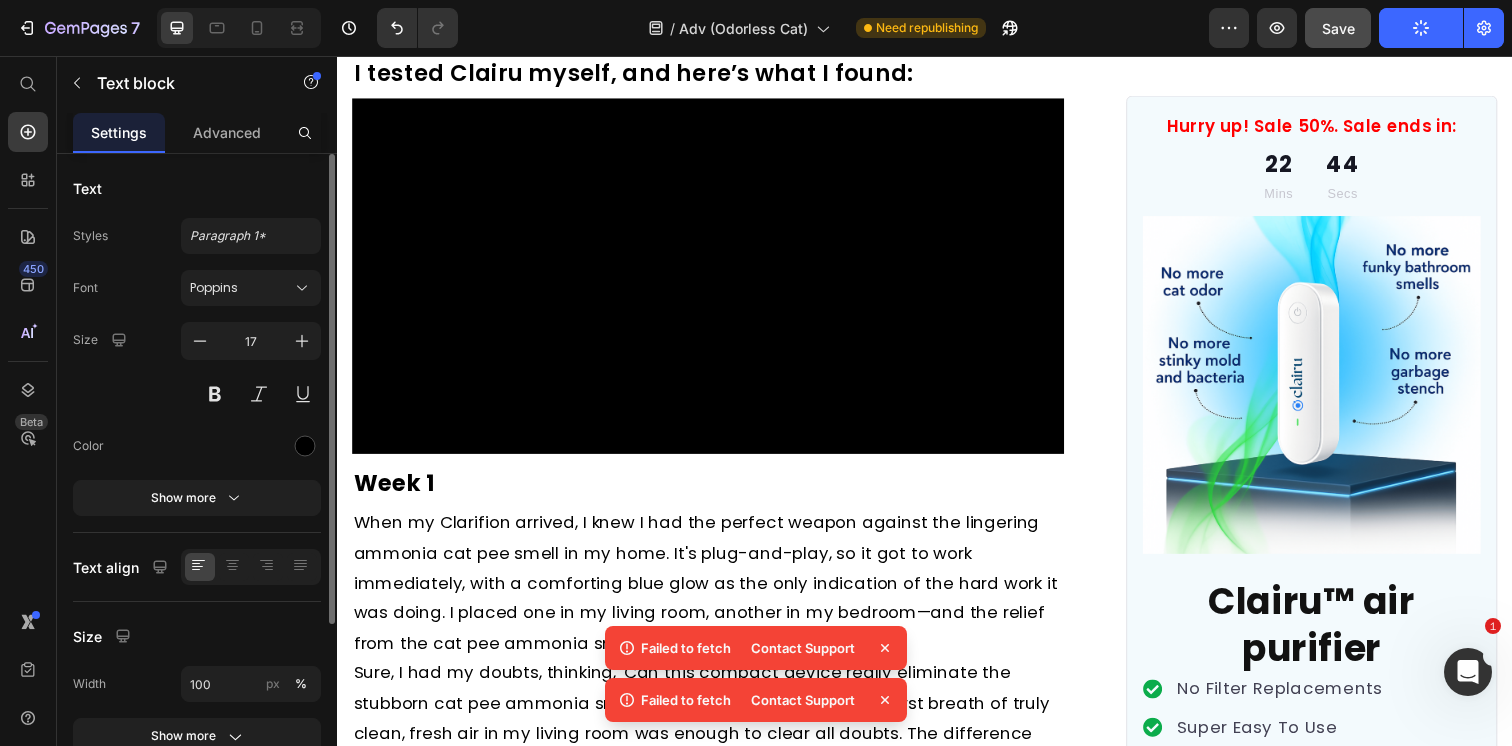 click on "special generator that releases negative ions" at bounding box center [747, -3450] 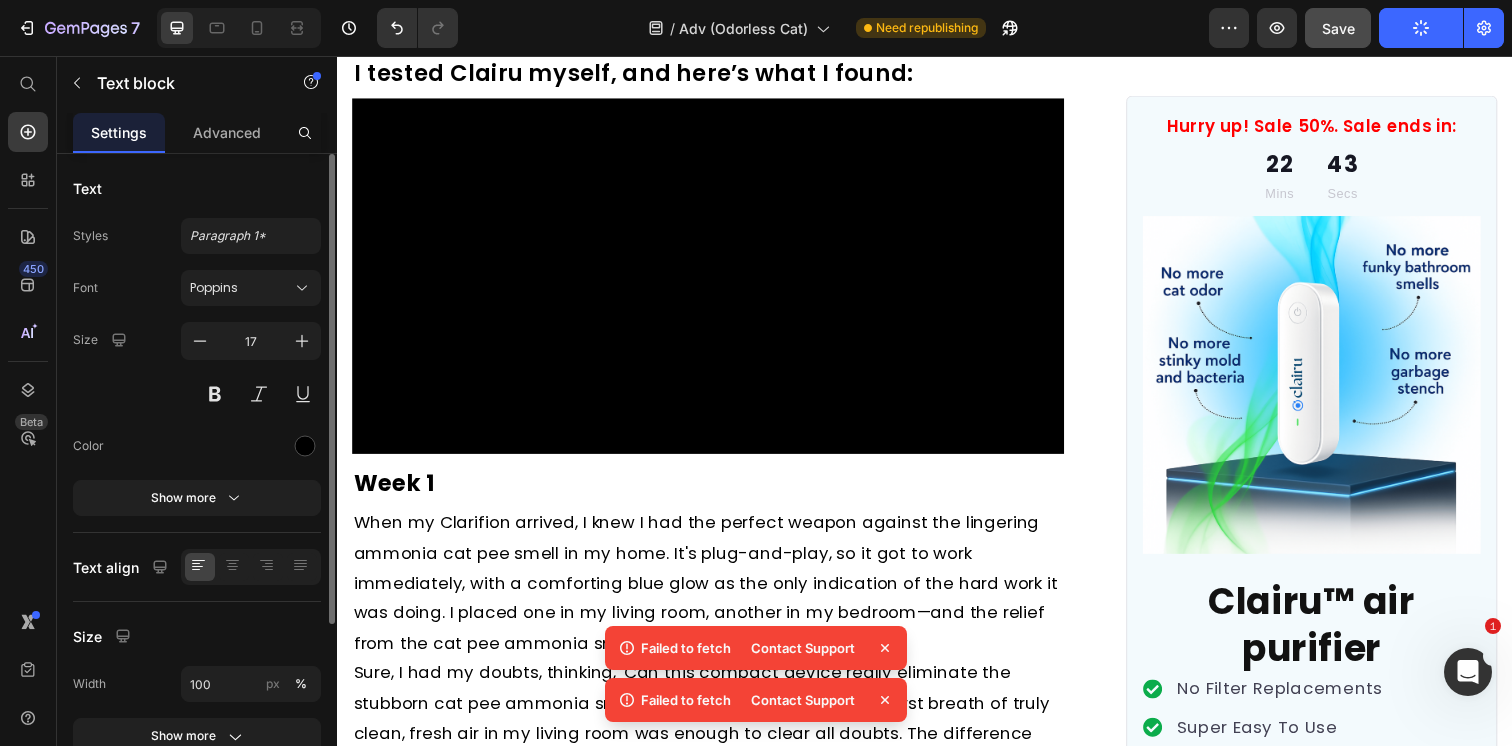 click on "100% of all airborne particles" at bounding box center [776, -3424] 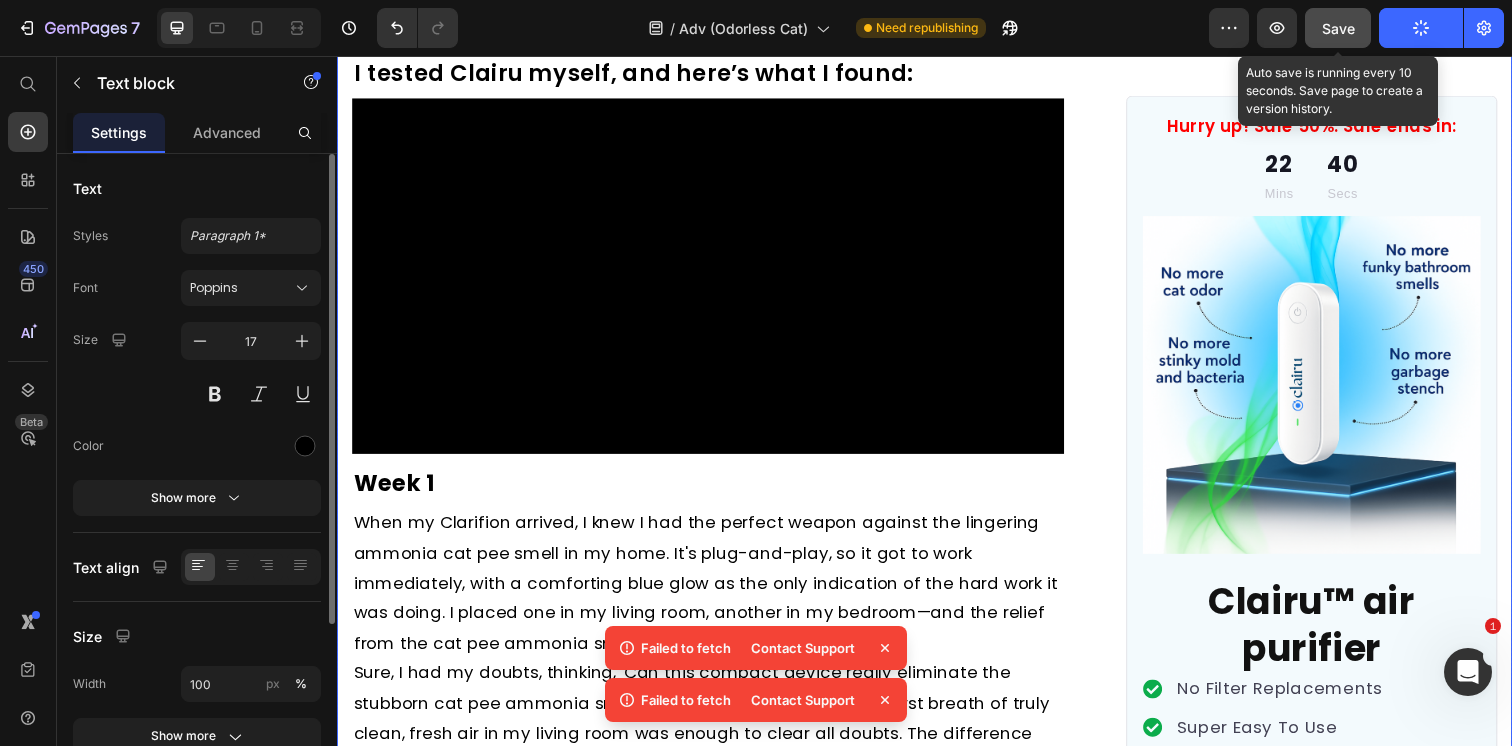 click on "Save" 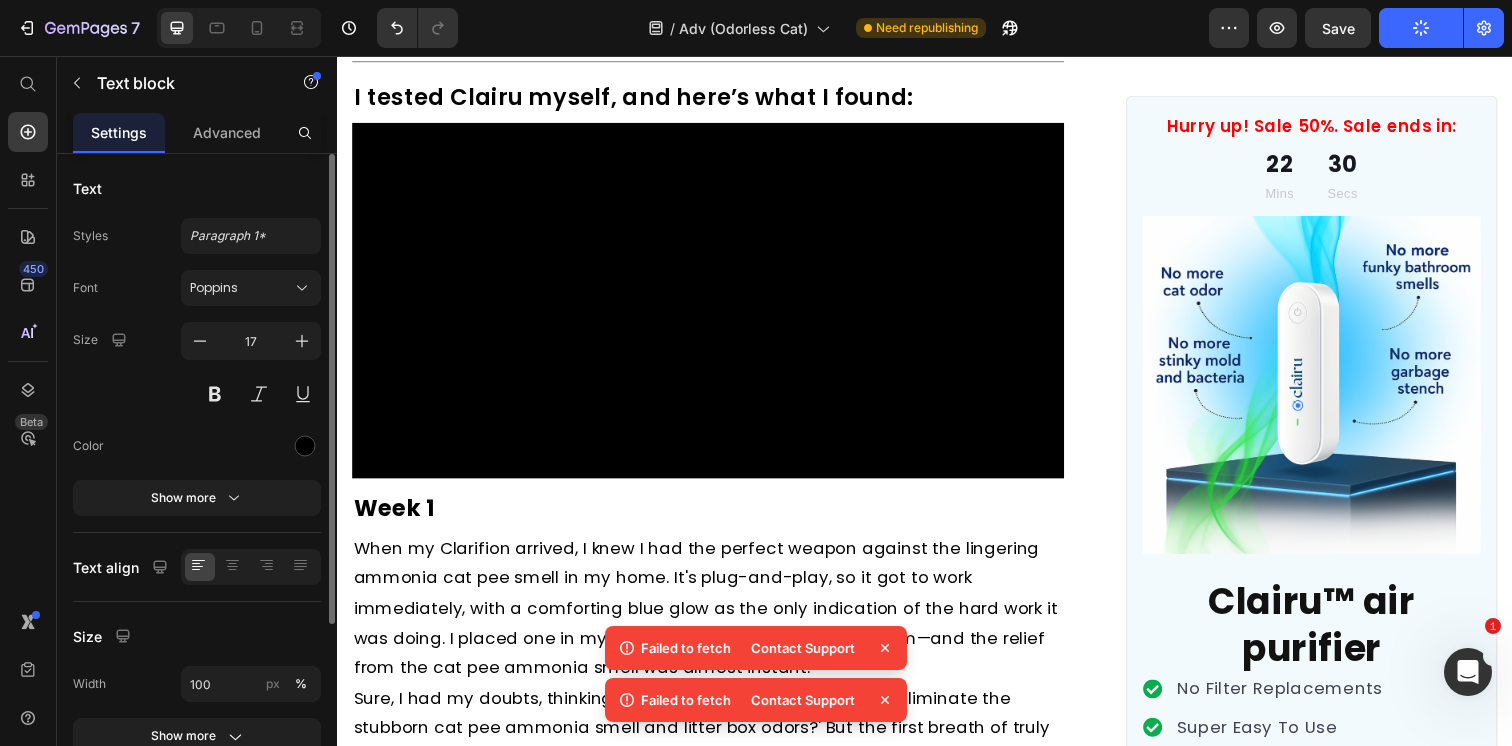 drag, startPoint x: 872, startPoint y: 290, endPoint x: 890, endPoint y: 289, distance: 18.027756 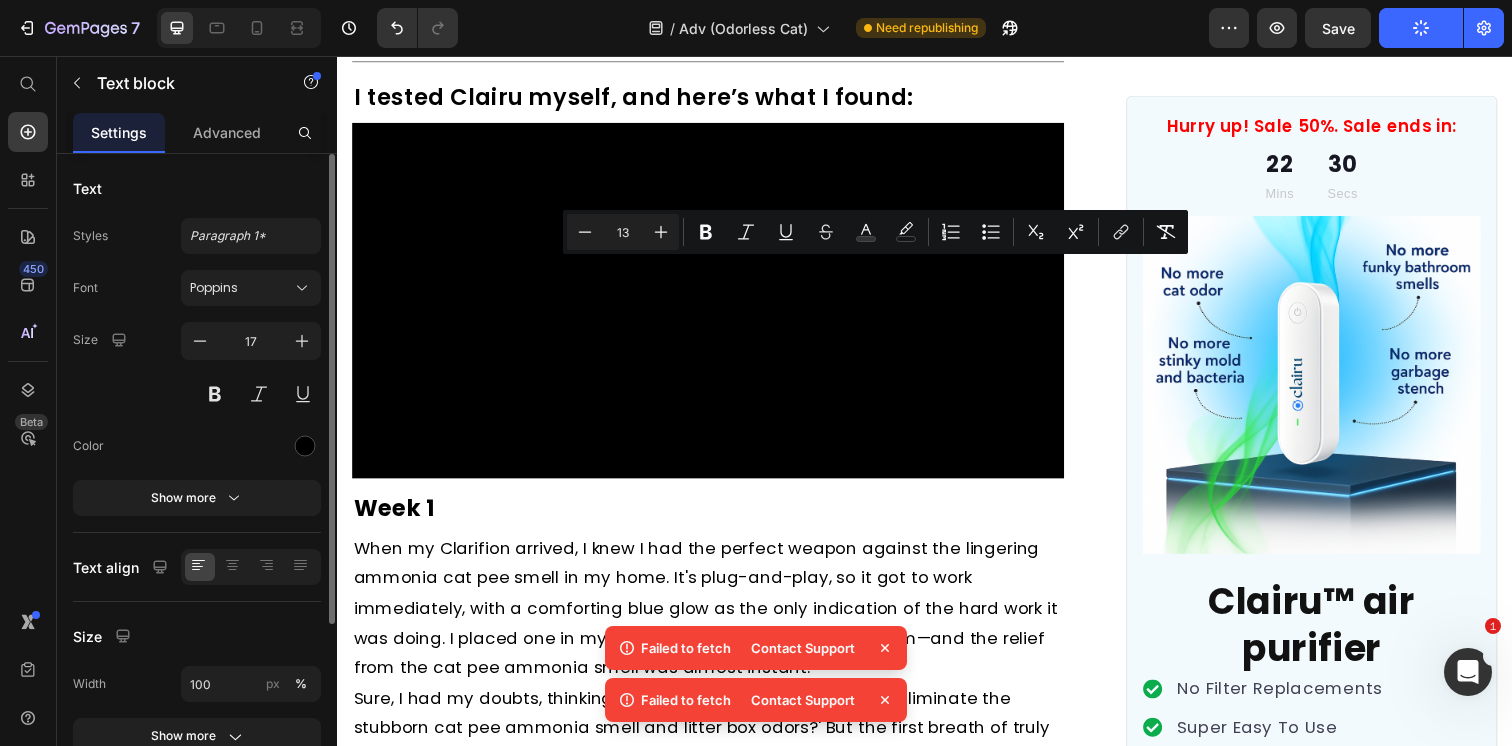 click on "It works by using a  special generator that releases negative ions  that target, on a microscopic level, almost  100% of all airborne odors , which includes  dust mites, dust particles, nasty allergens—you name it — from the air you breathe." at bounding box center (715, -3385) 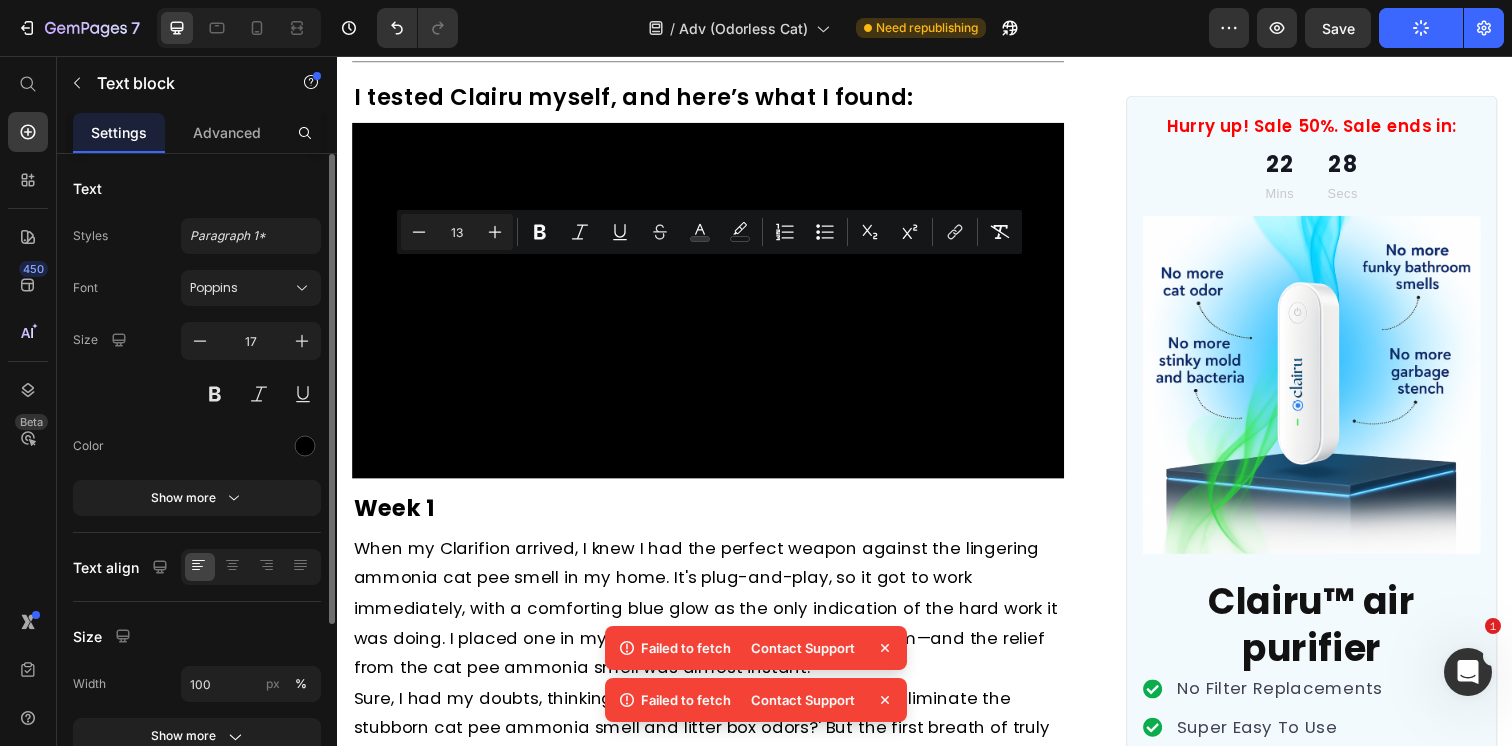 drag, startPoint x: 900, startPoint y: 316, endPoint x: 886, endPoint y: 278, distance: 40.496914 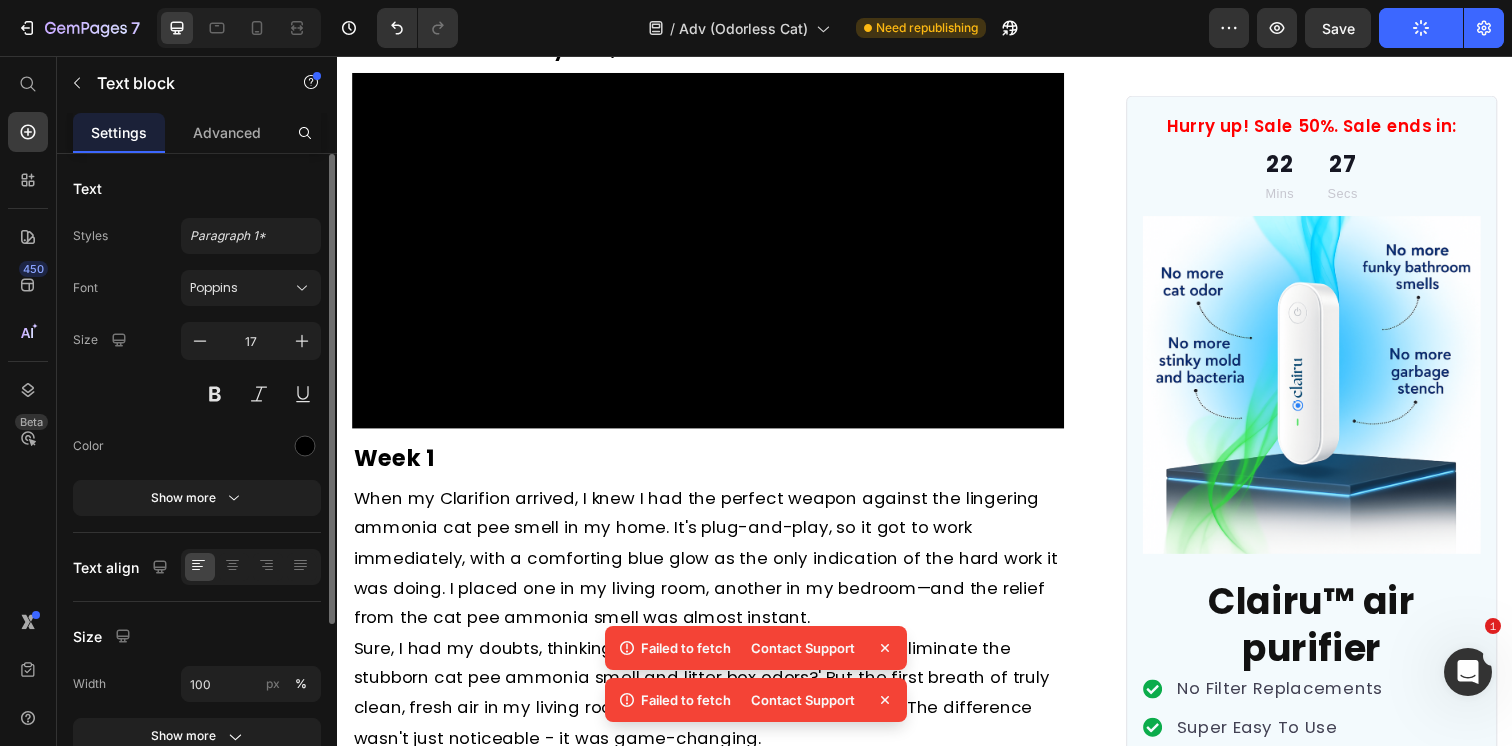 click on "It works by using a  special generator that releases negative ions  that target, on a microscopic level, almost  100% of all airborne odors , the air you breathe." at bounding box center [715, -3411] 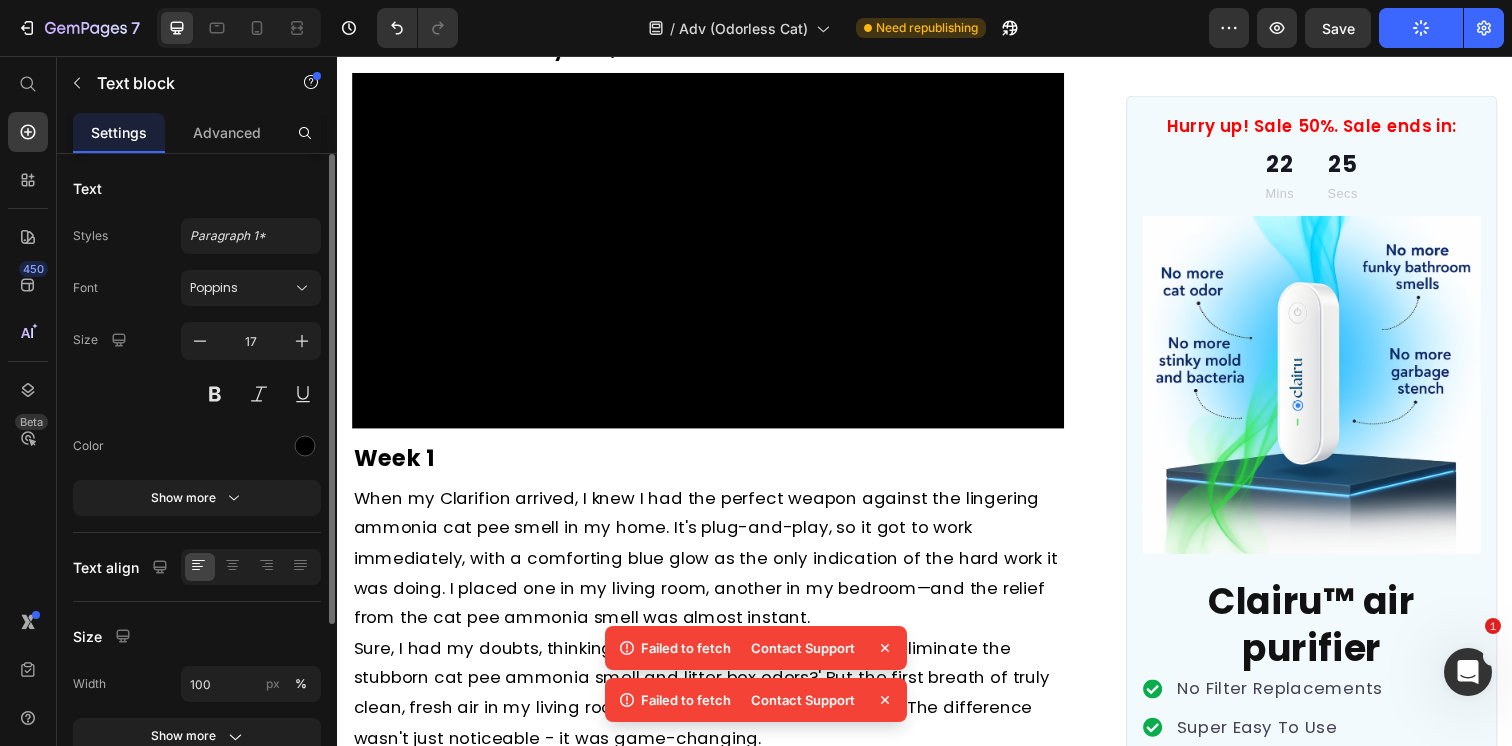 drag, startPoint x: 1067, startPoint y: 279, endPoint x: 888, endPoint y: 278, distance: 179.00279 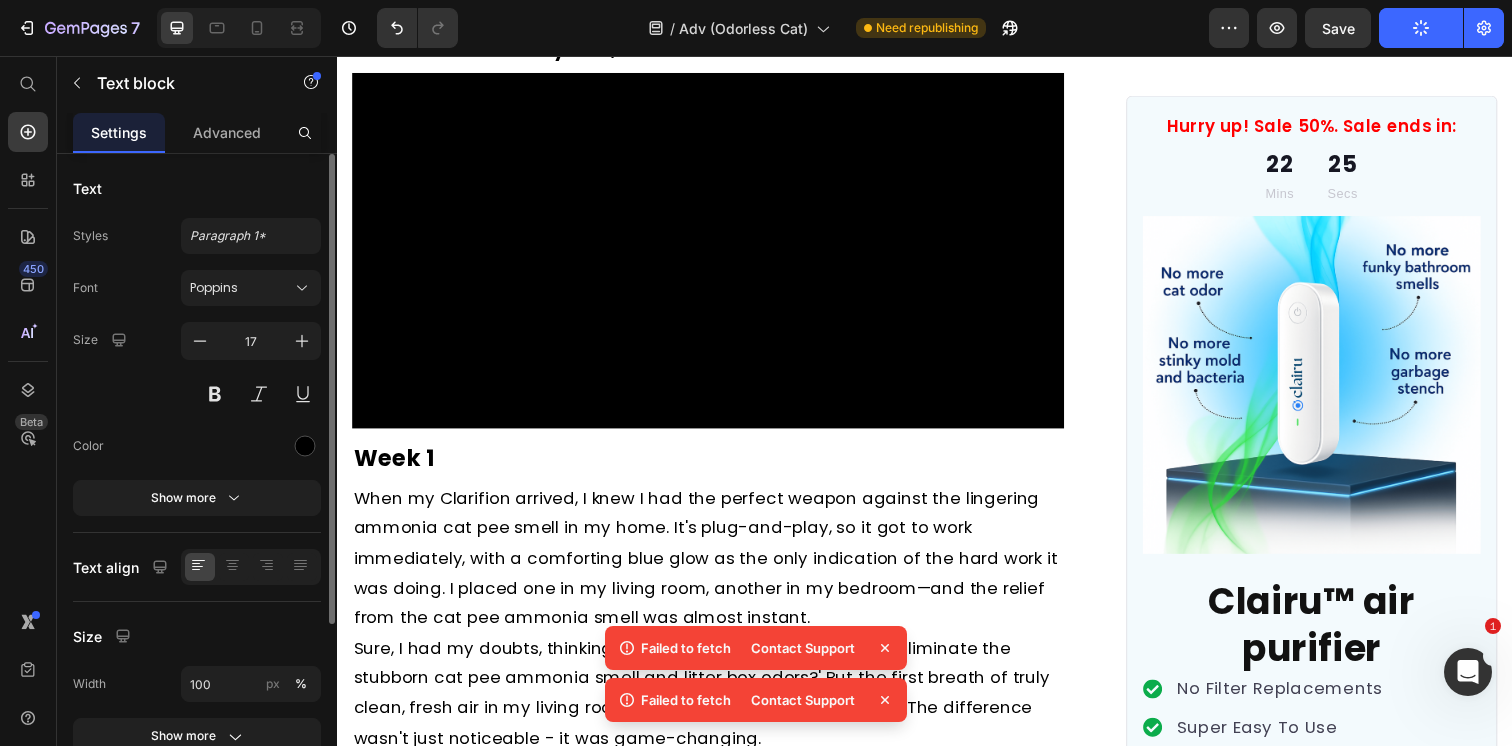 click on "It works by using a  special generator that releases negative ions  that target, on a microscopic level, almost  100% of all airborne odors , the air you breathe." at bounding box center (715, -3411) 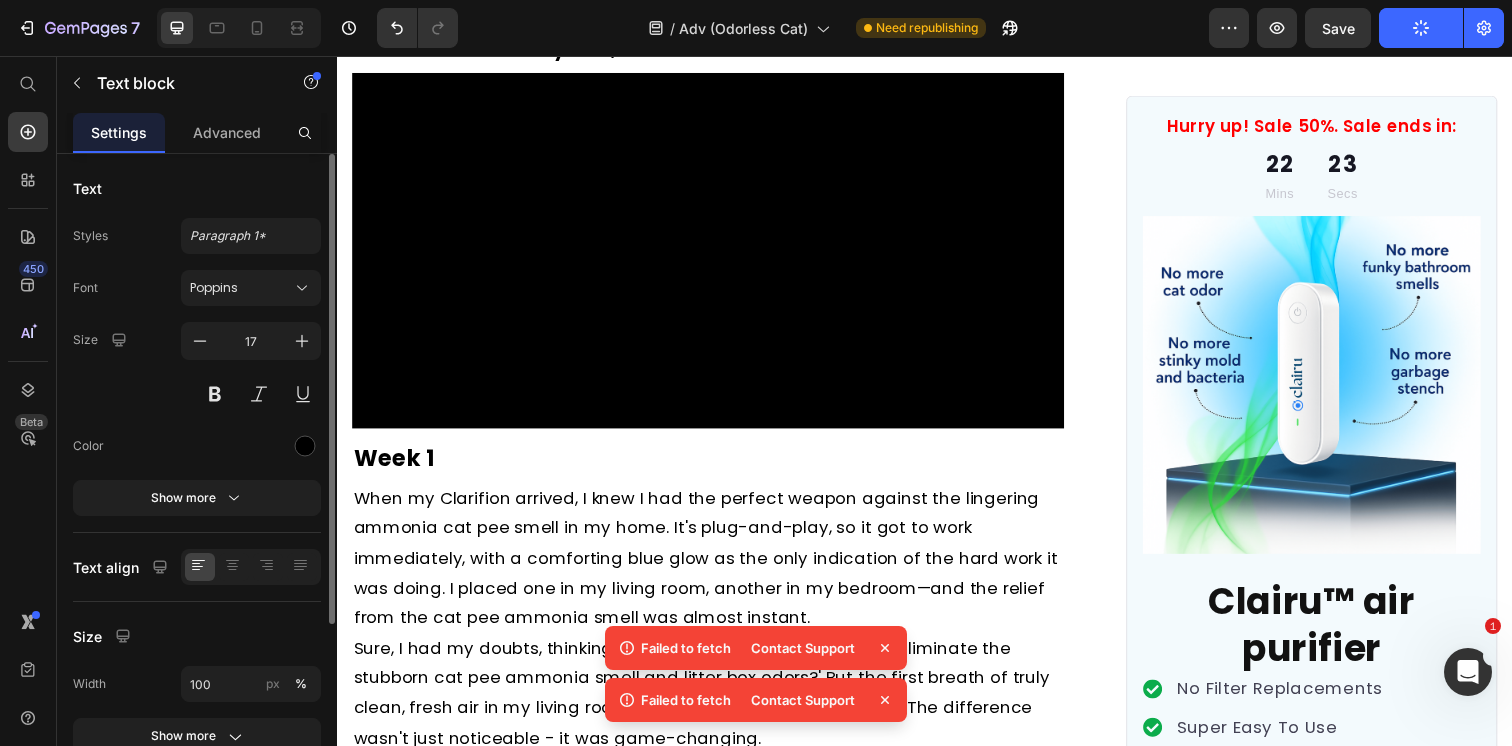 click on "It works by using a  special generator that releases negative ions  that target, on a microscopic level, almost  100% of all airborne odors ," at bounding box center (715, -3411) 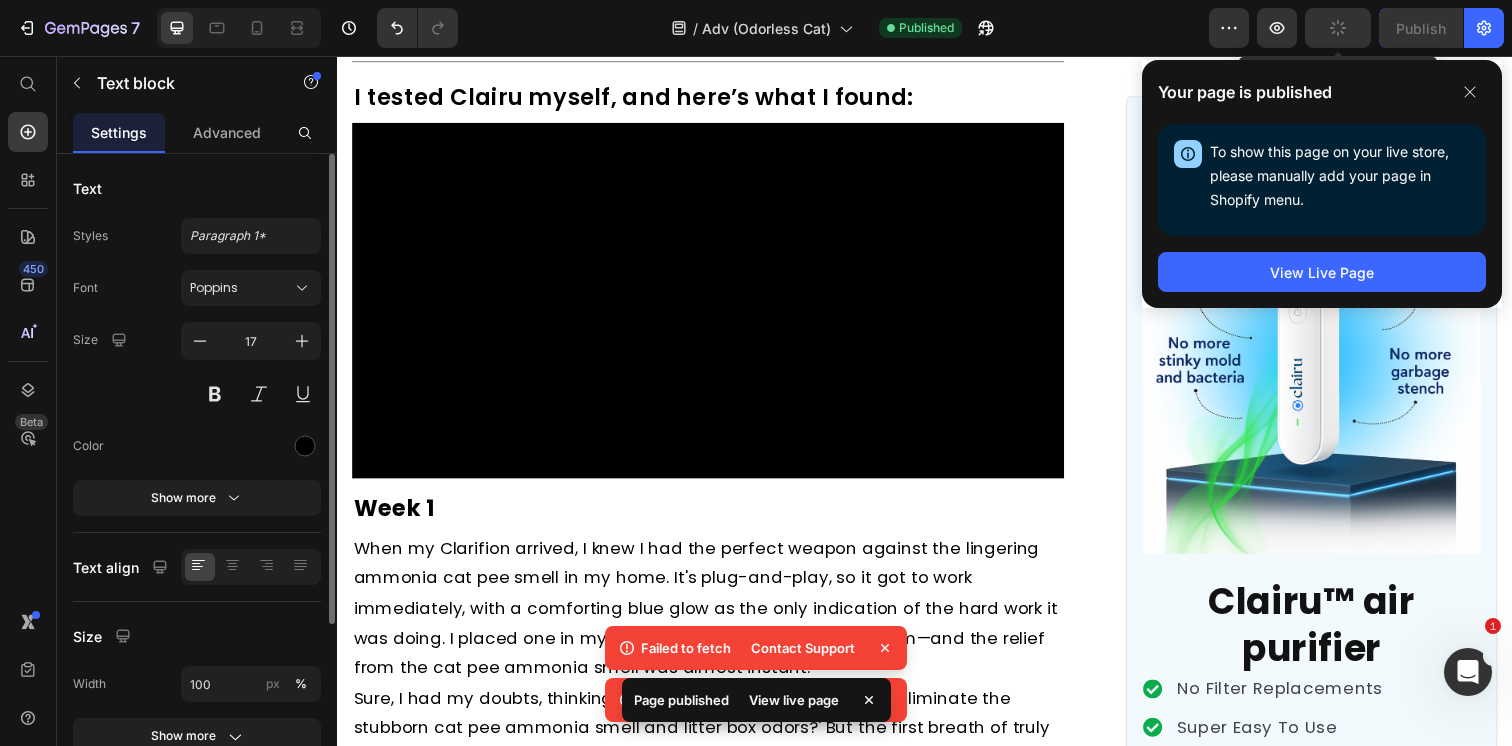 click 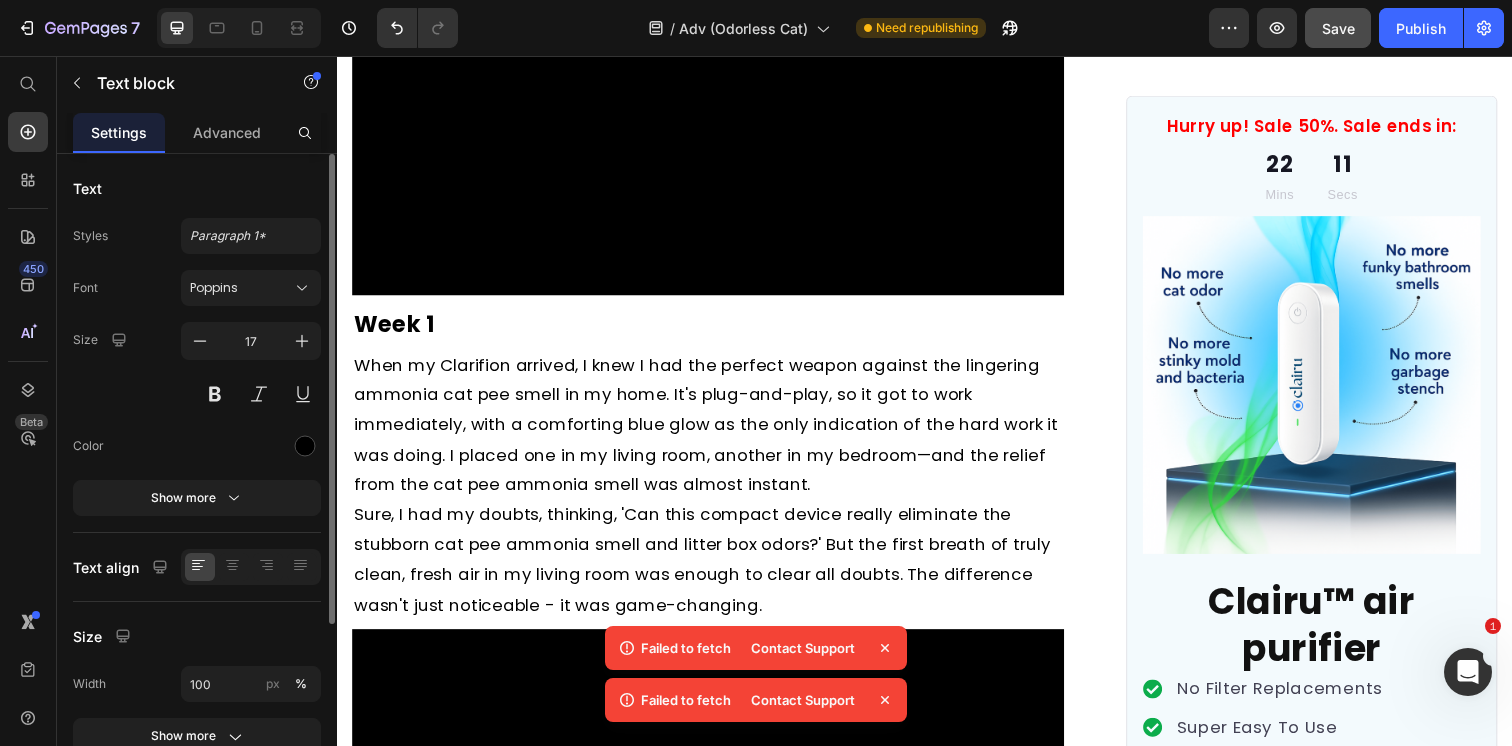 scroll, scrollTop: 9692, scrollLeft: 0, axis: vertical 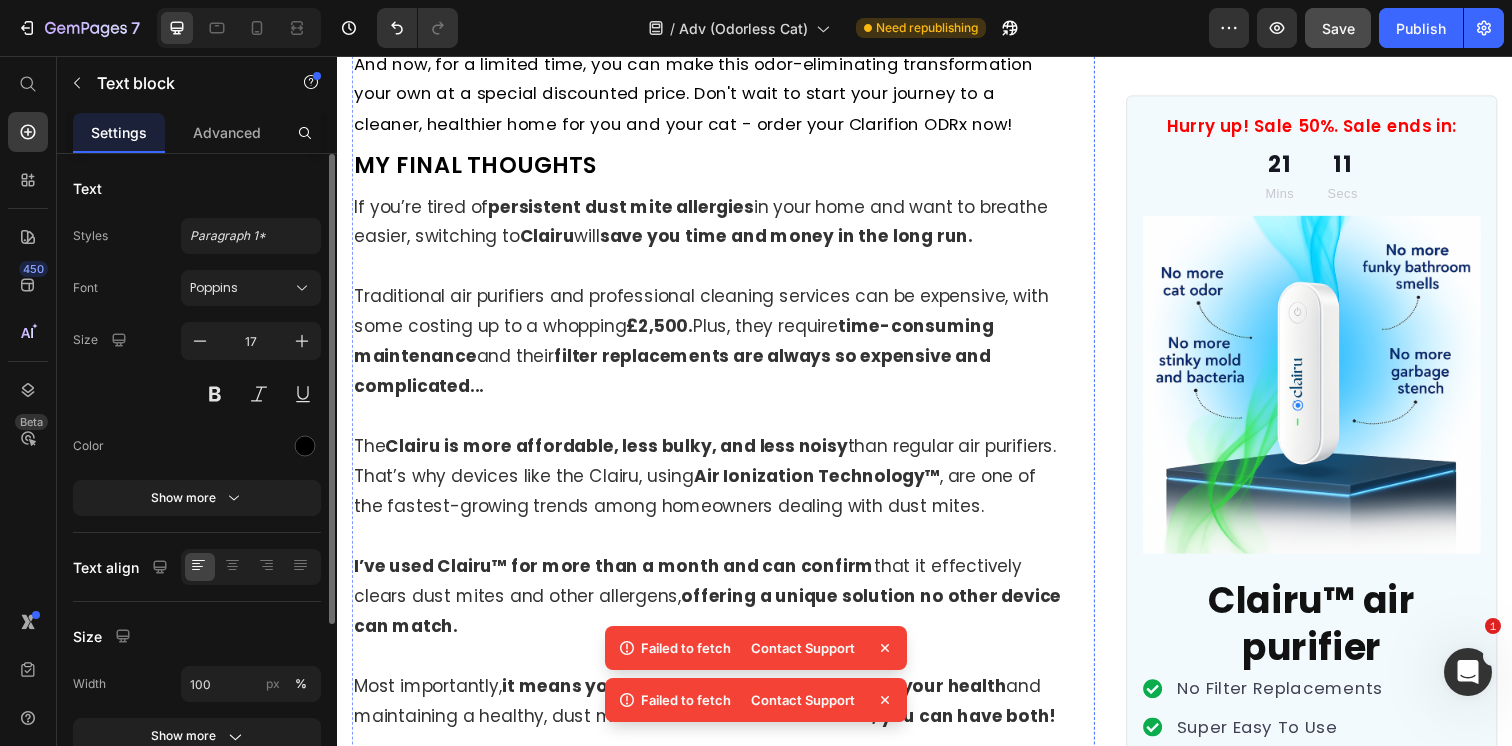 click on "It’s no surprise then that  Clairu , which also uses  Air Ionization Technology™  to clear airborne dust mites and allergens, is so powerful and successful." at bounding box center (703, -3880) 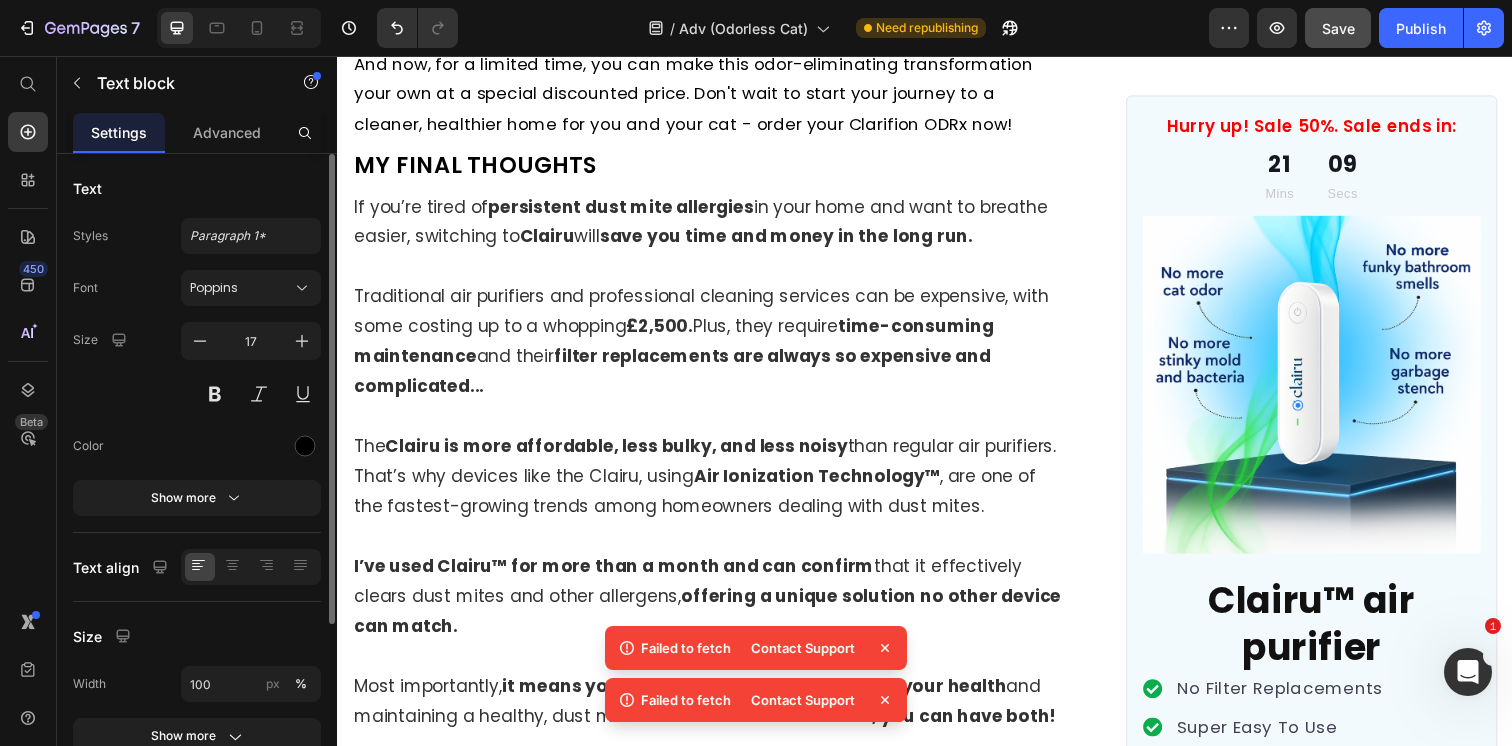 click on "It’s no surprise then that  Clairu , which also uses  Air Ionization Technology™  to clear airborne dust mites and allergens, is so powerful and successful." at bounding box center (715, -3879) 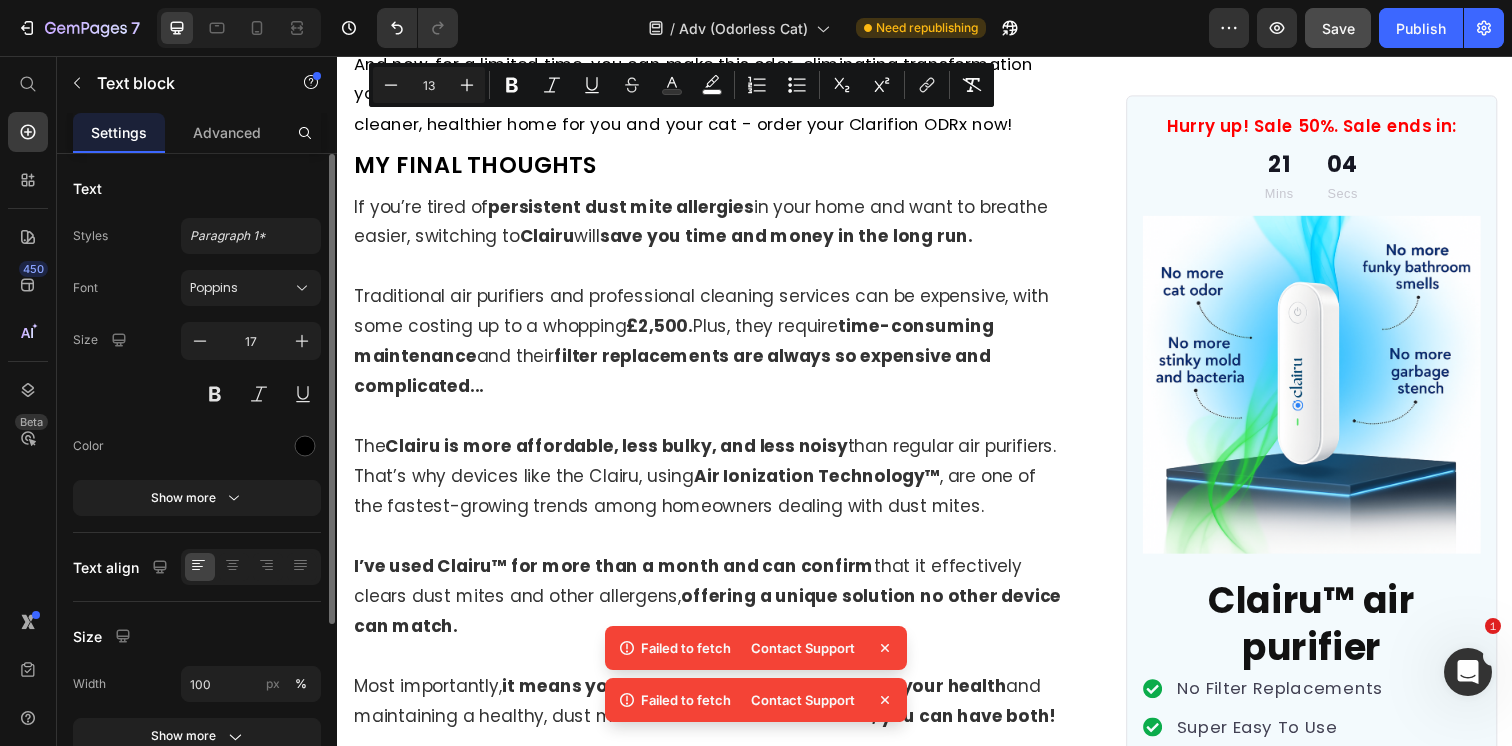drag, startPoint x: 1015, startPoint y: 127, endPoint x: 373, endPoint y: 136, distance: 642.0631 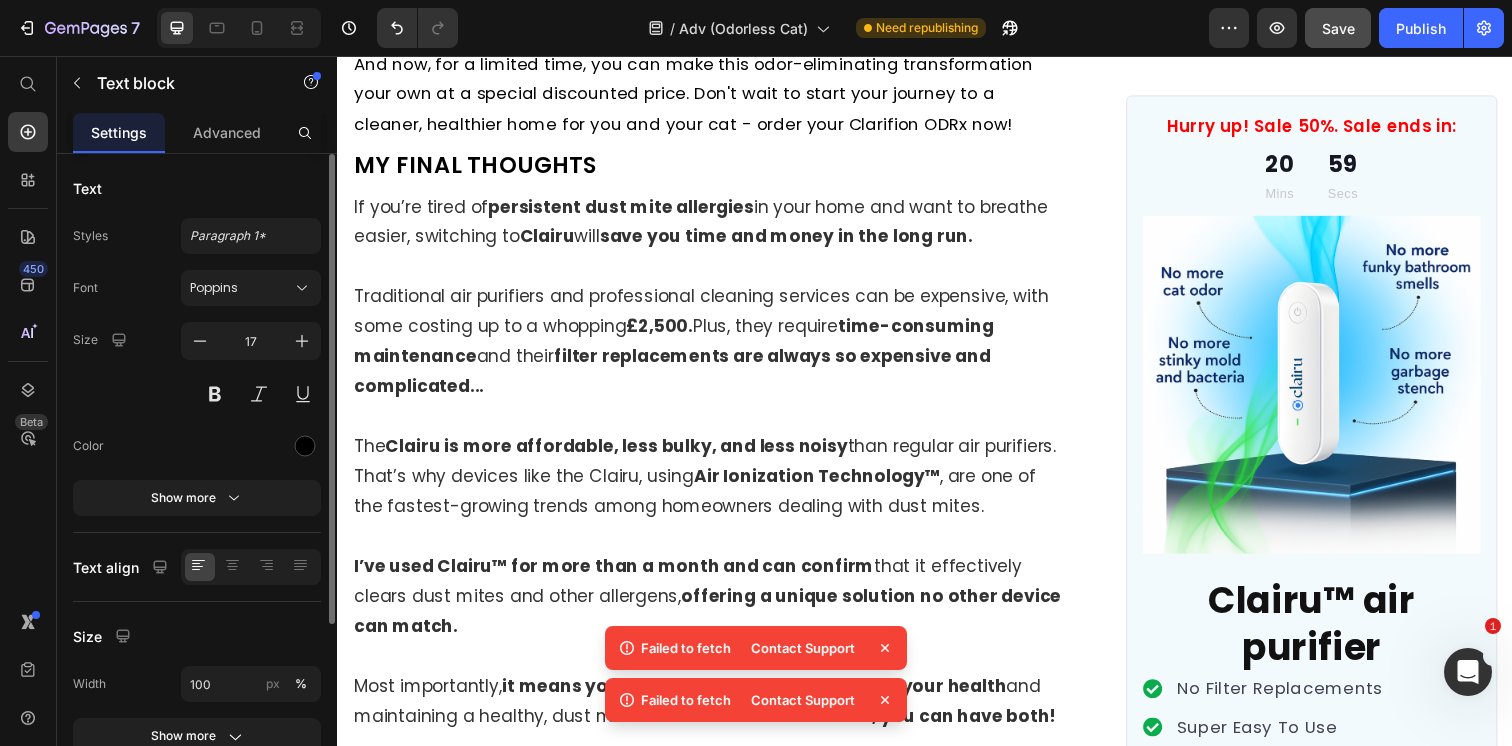 drag, startPoint x: 1010, startPoint y: 129, endPoint x: 376, endPoint y: 125, distance: 634.01263 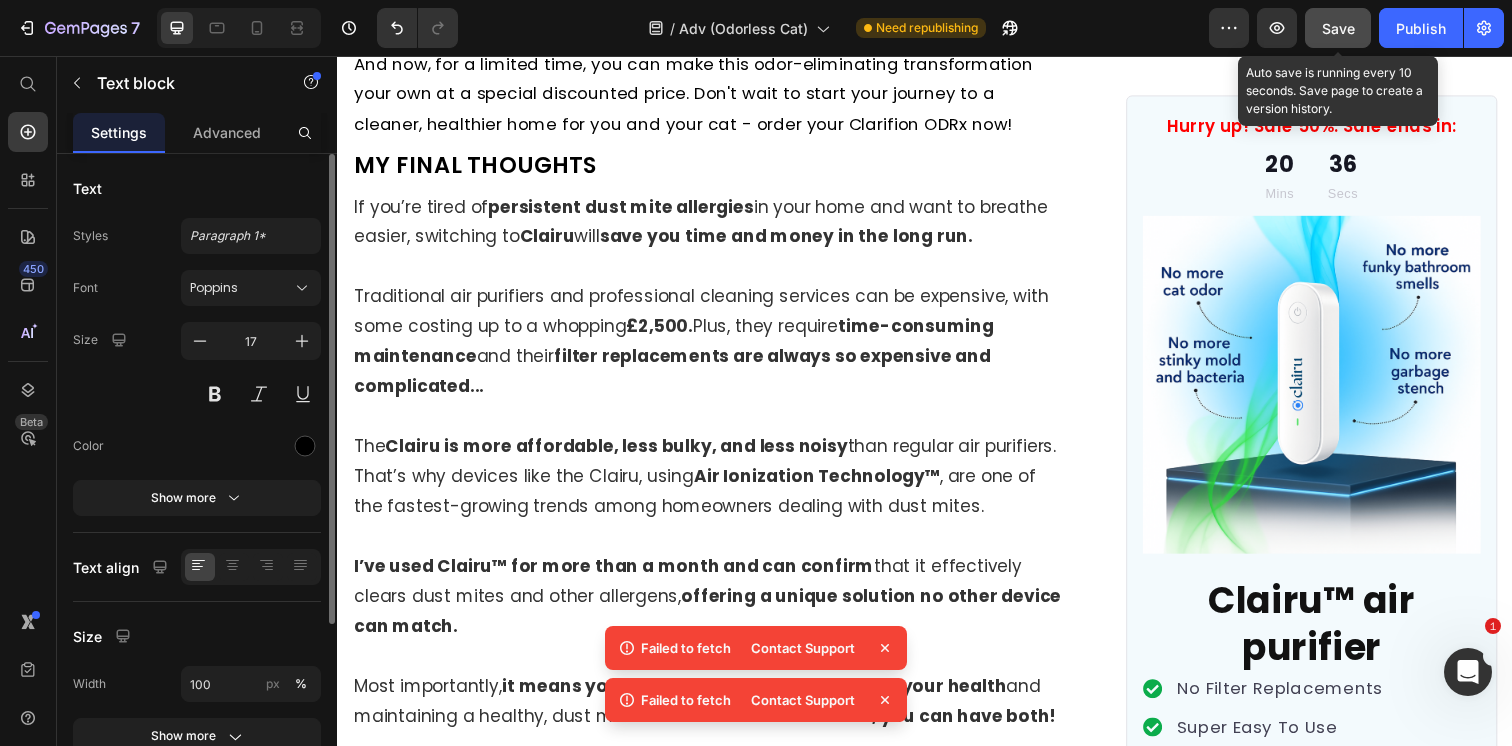 click on "Save" at bounding box center (1338, 28) 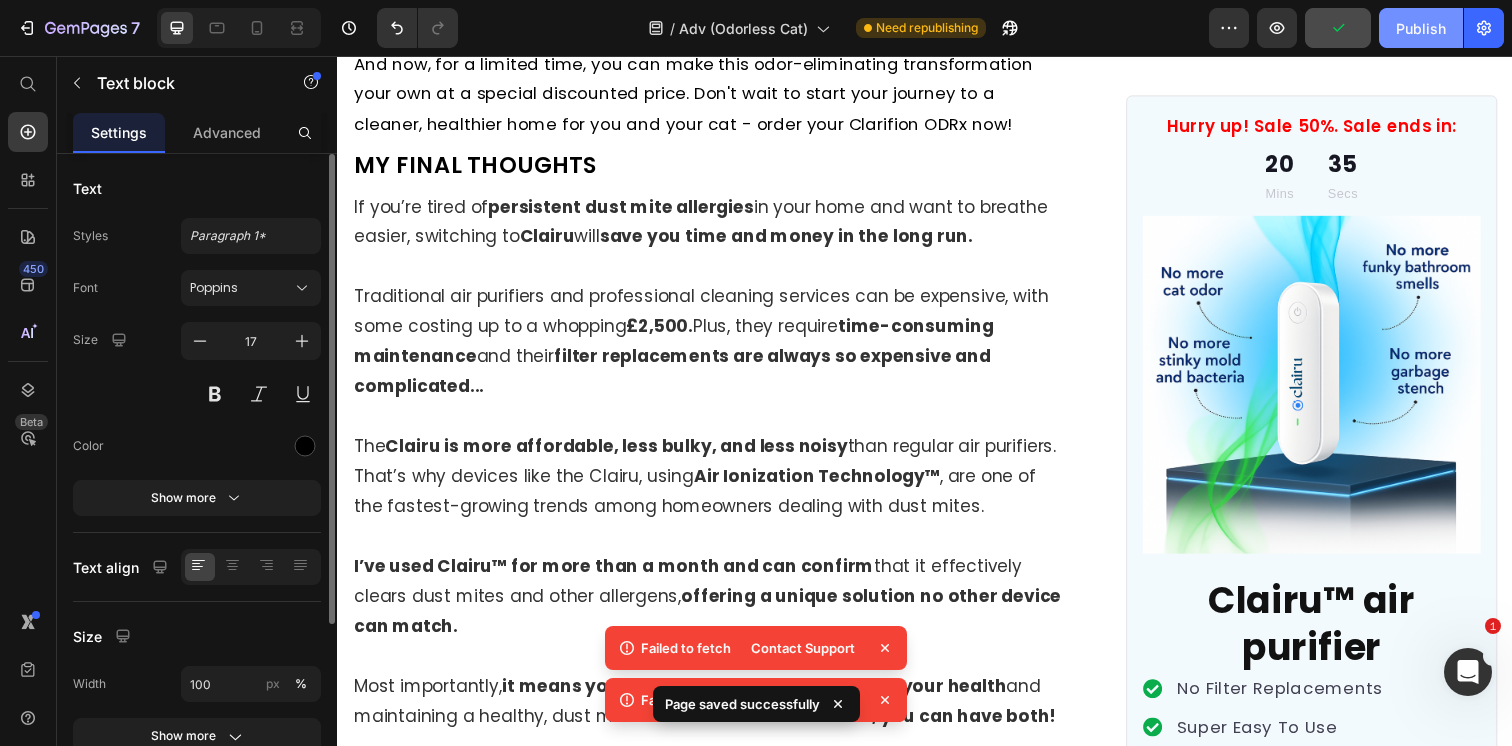 click on "Publish" at bounding box center (1421, 28) 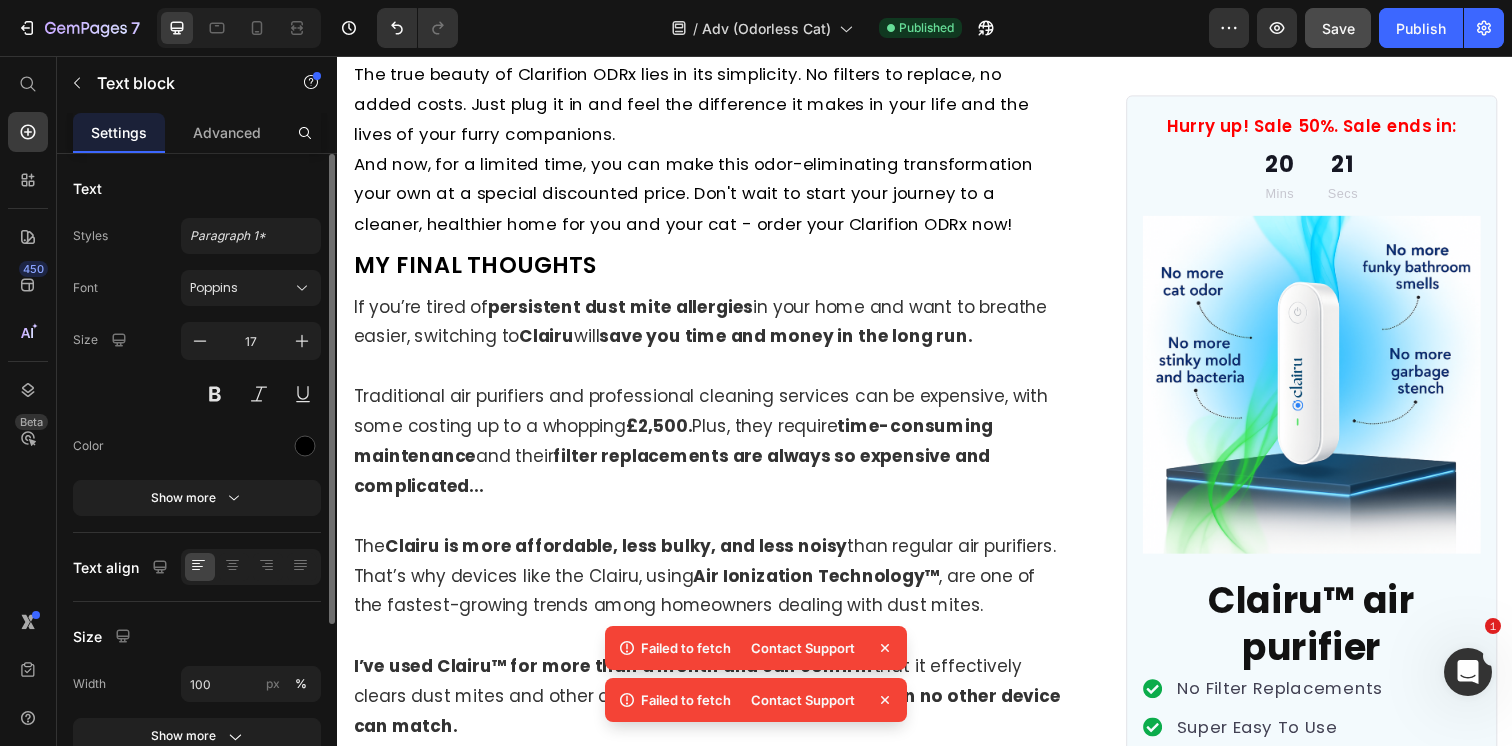 drag, startPoint x: 771, startPoint y: 234, endPoint x: 367, endPoint y: 177, distance: 408.00122 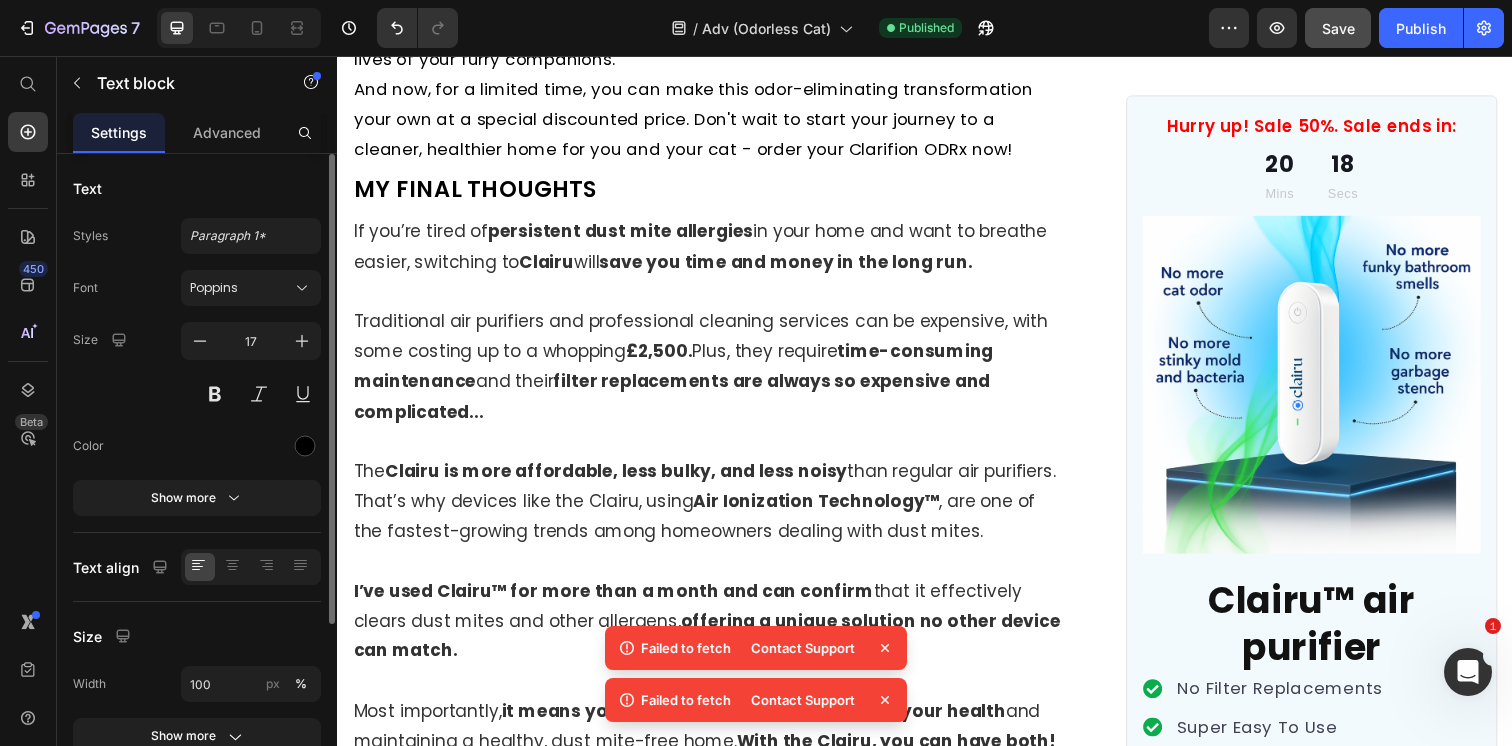 drag, startPoint x: 480, startPoint y: 182, endPoint x: 376, endPoint y: 181, distance: 104.00481 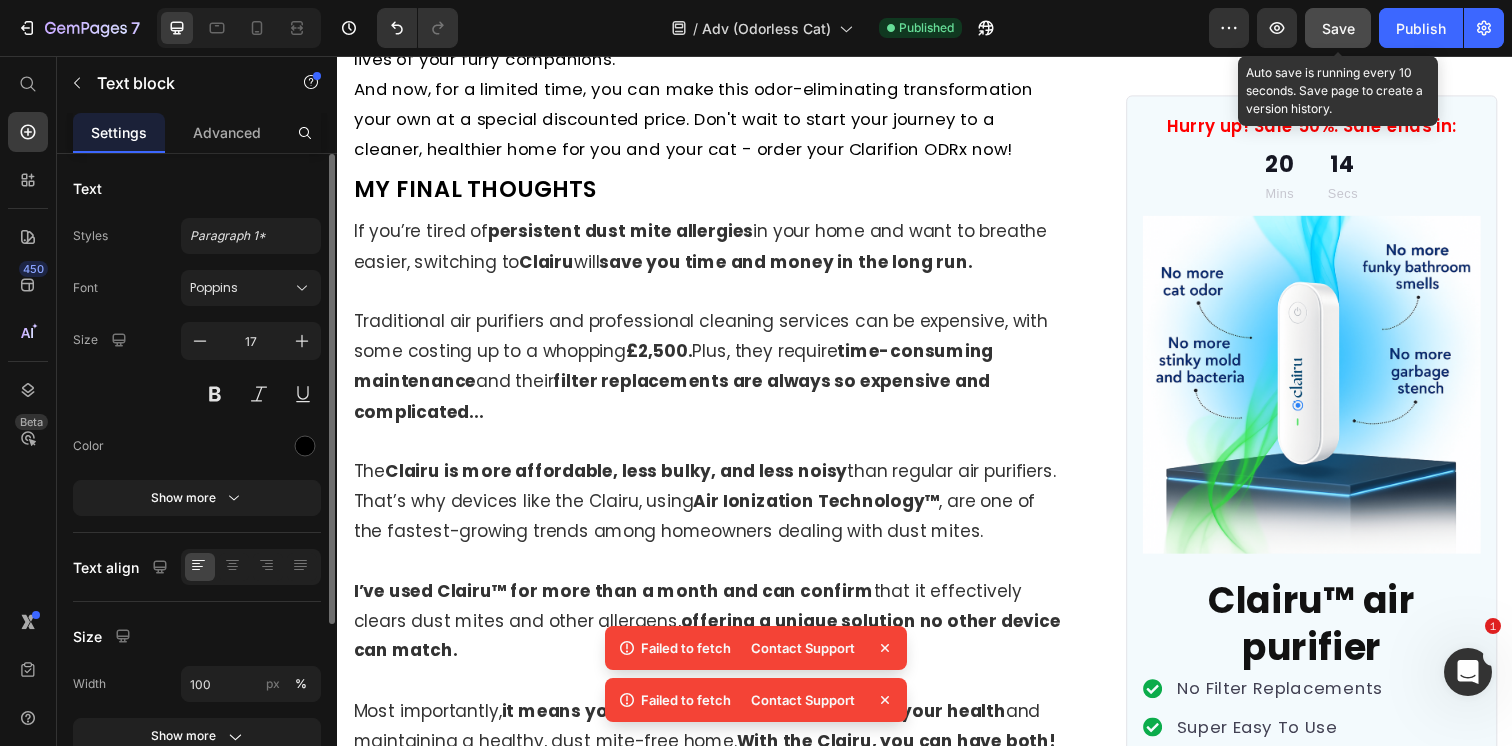 click on "Save" at bounding box center (1338, 28) 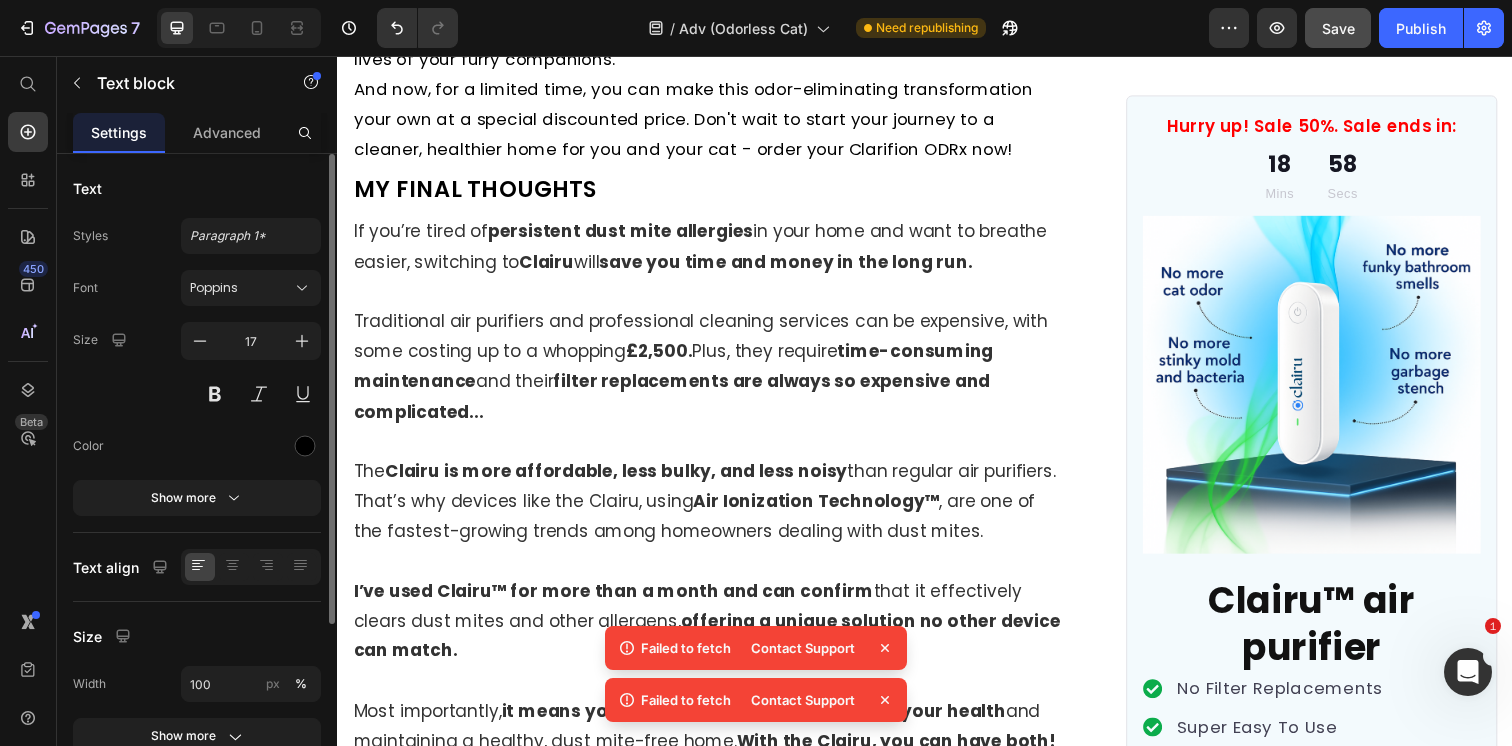 click on "Clairu automatically clears dust mites and allergens 24/7" at bounding box center [634, -3624] 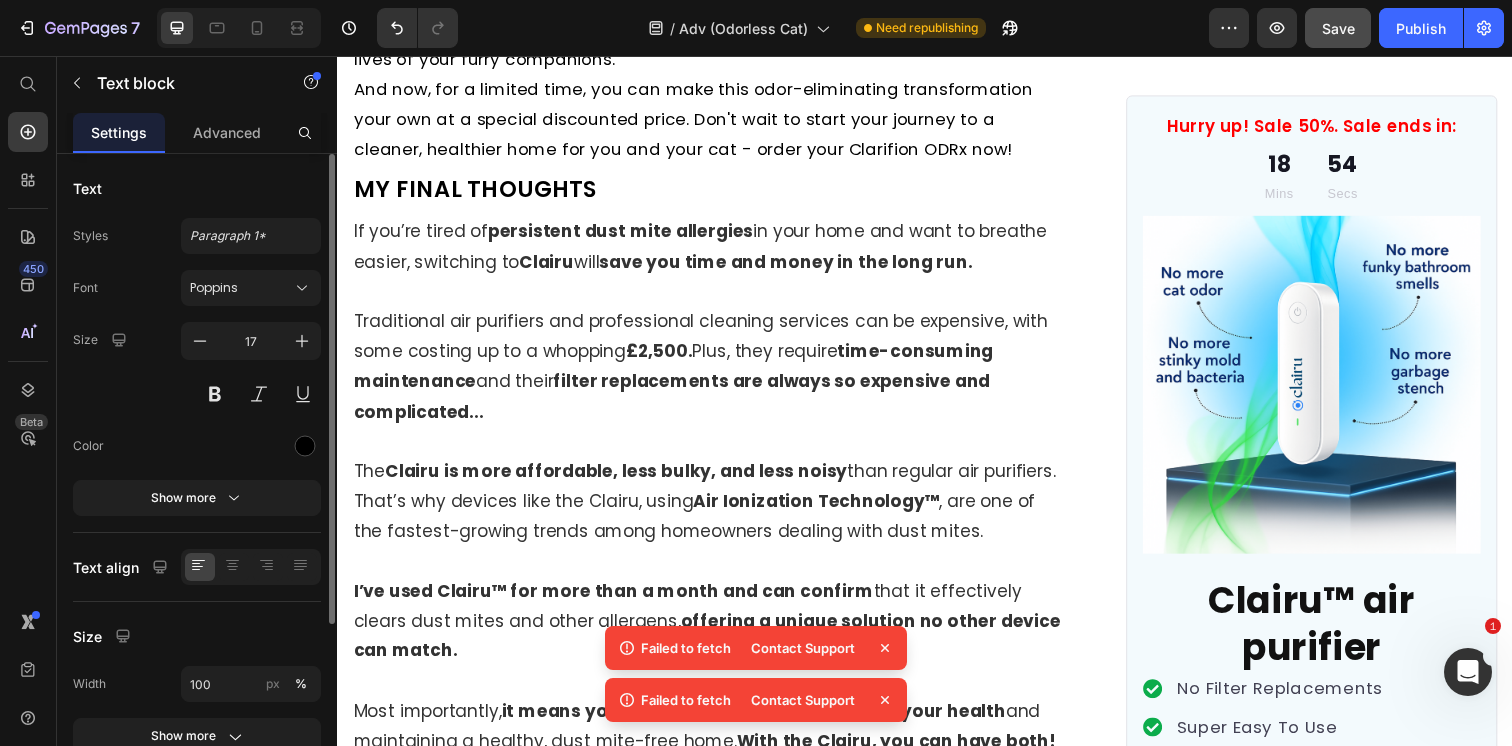 drag, startPoint x: 395, startPoint y: 355, endPoint x: 365, endPoint y: 355, distance: 30 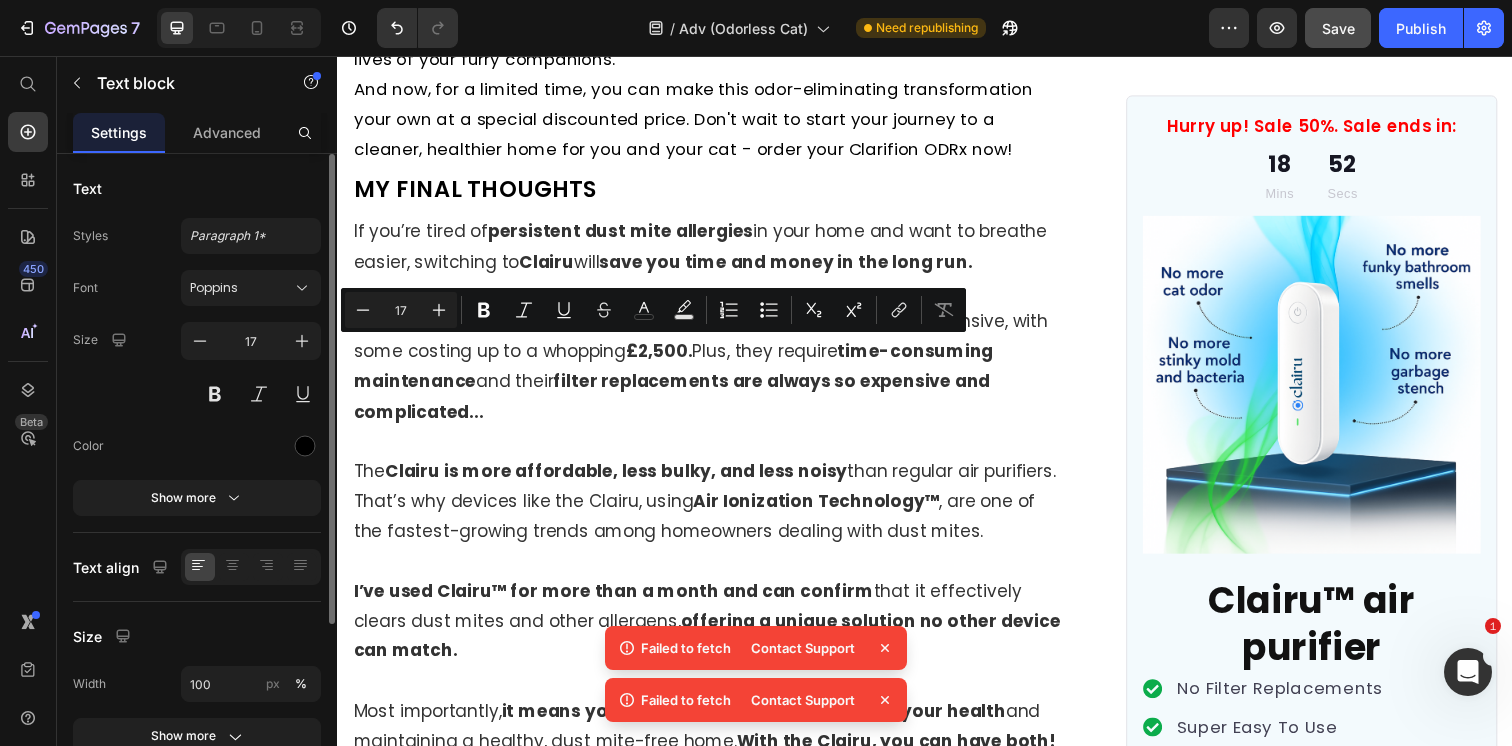 click on "ODRx automatically eliminates ammonia and other pet and household odors 24/7 so Carol and her family can breathe fresher, cleaner-smelling indoor air without lifting a finger!" at bounding box center (715, -3598) 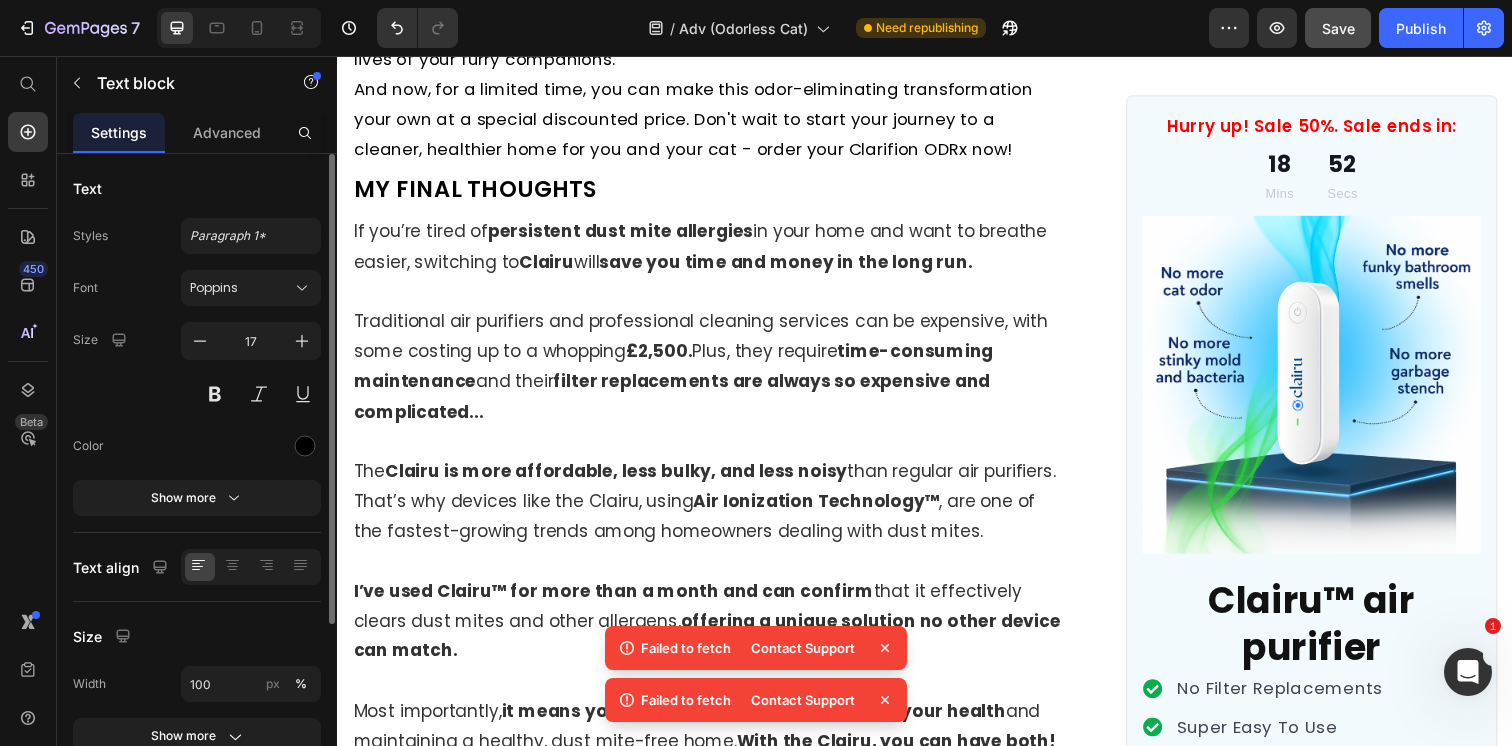 drag, startPoint x: 397, startPoint y: 361, endPoint x: 338, endPoint y: 362, distance: 59.008472 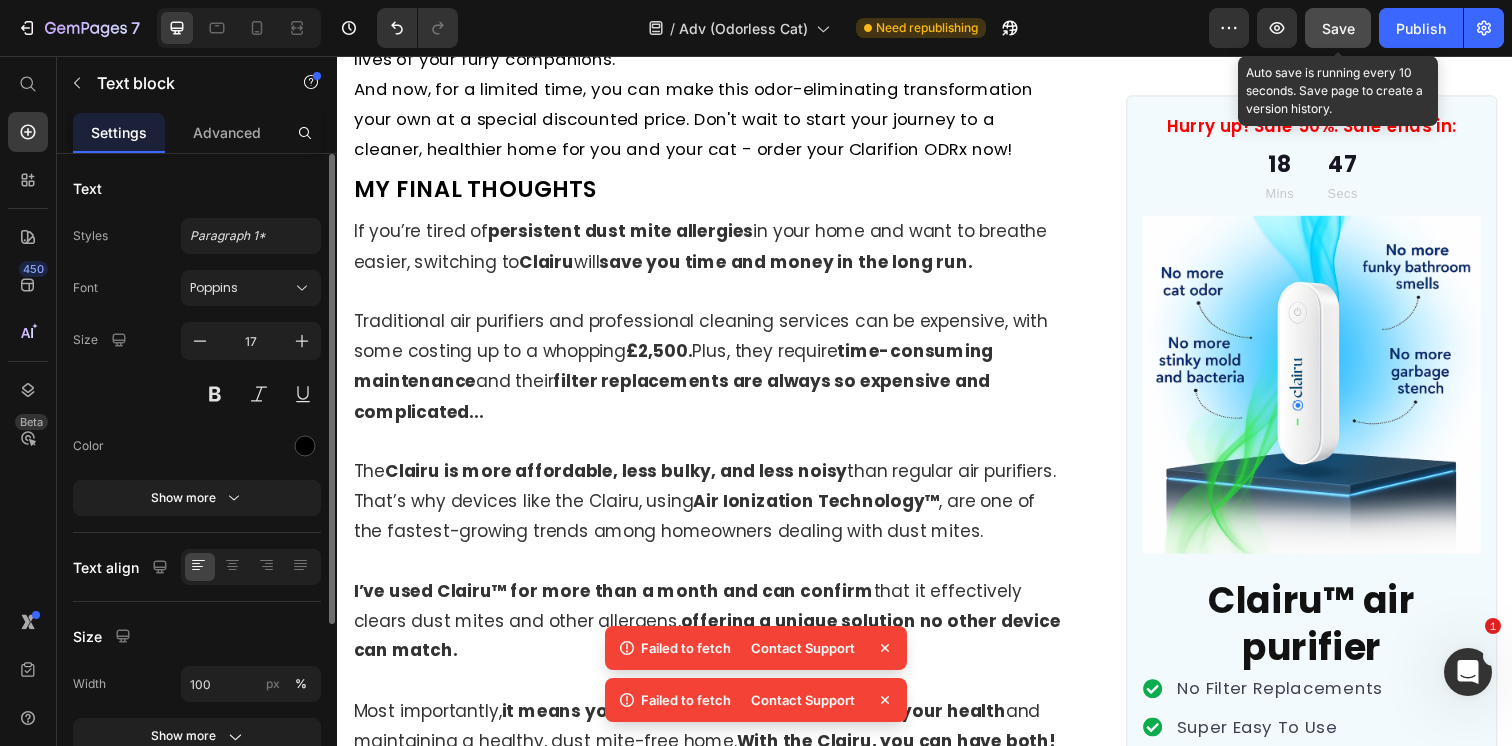click on "Save" 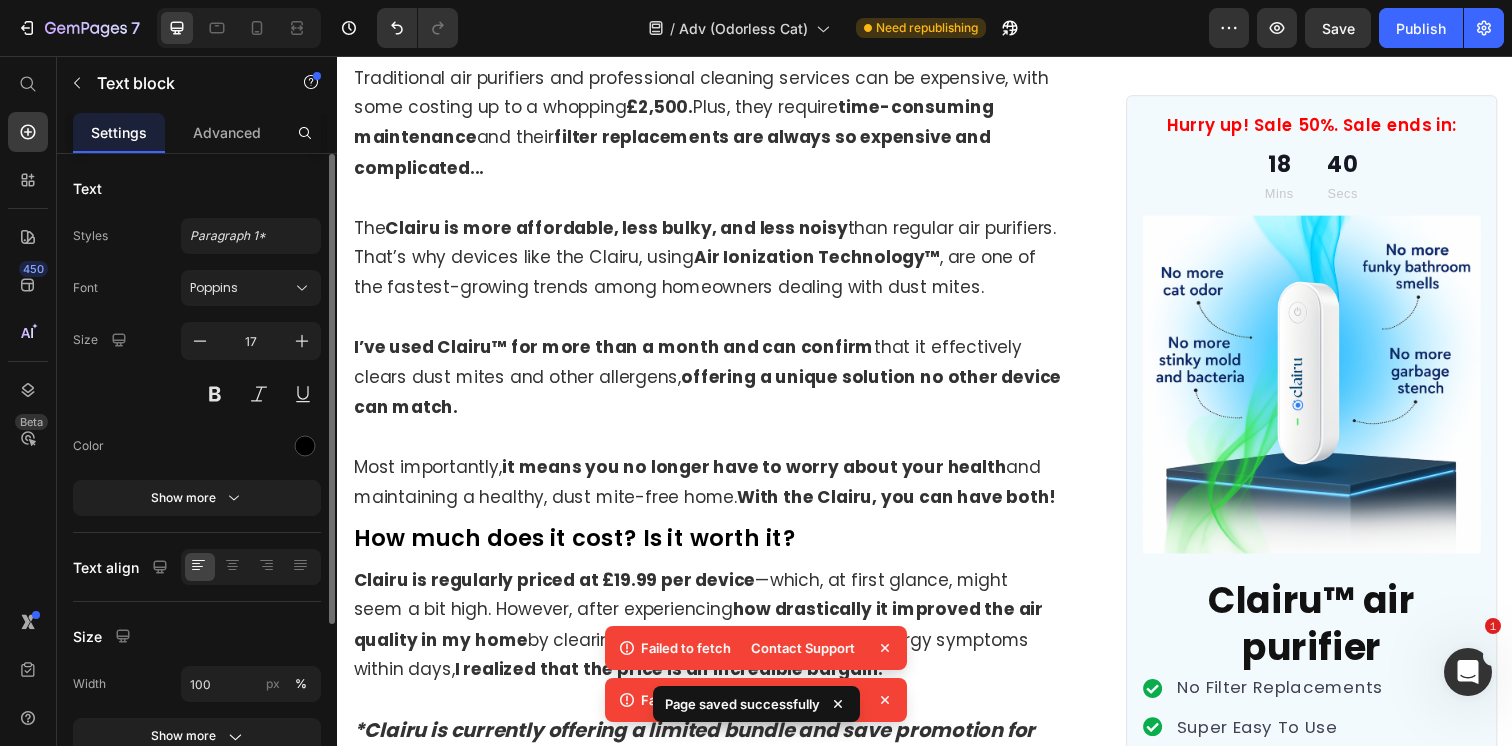 scroll, scrollTop: 11875, scrollLeft: 0, axis: vertical 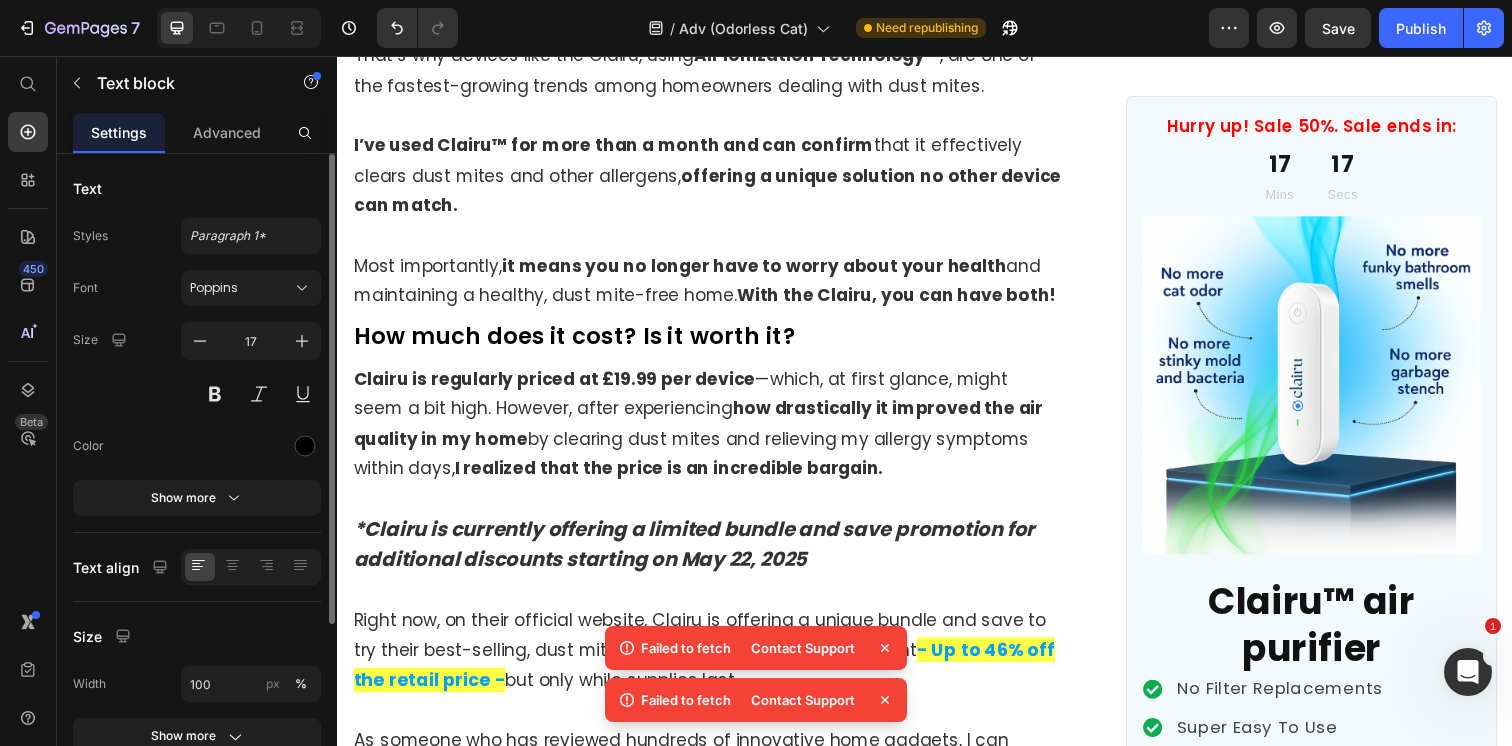 drag, startPoint x: 824, startPoint y: 590, endPoint x: 514, endPoint y: 262, distance: 451.31363 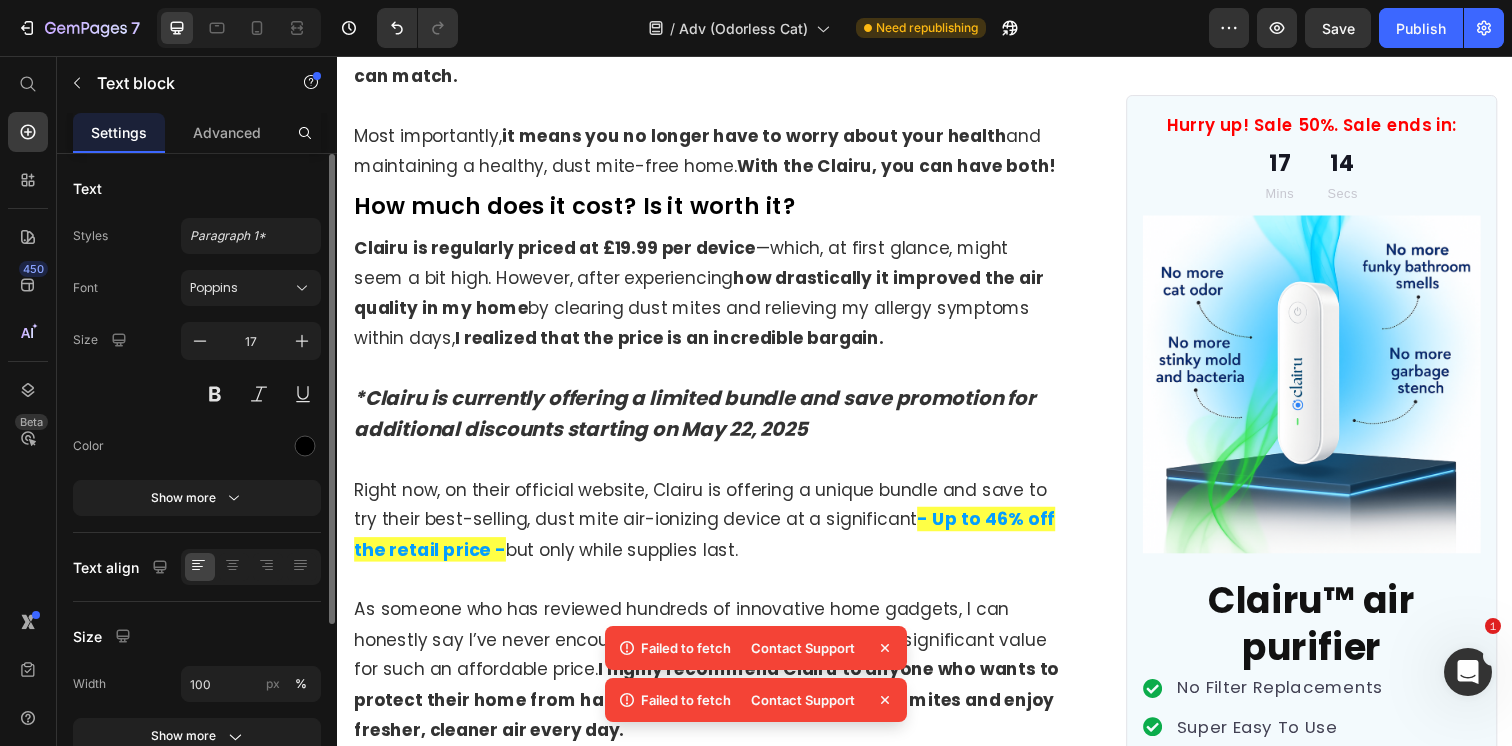 scroll, scrollTop: 11847, scrollLeft: 0, axis: vertical 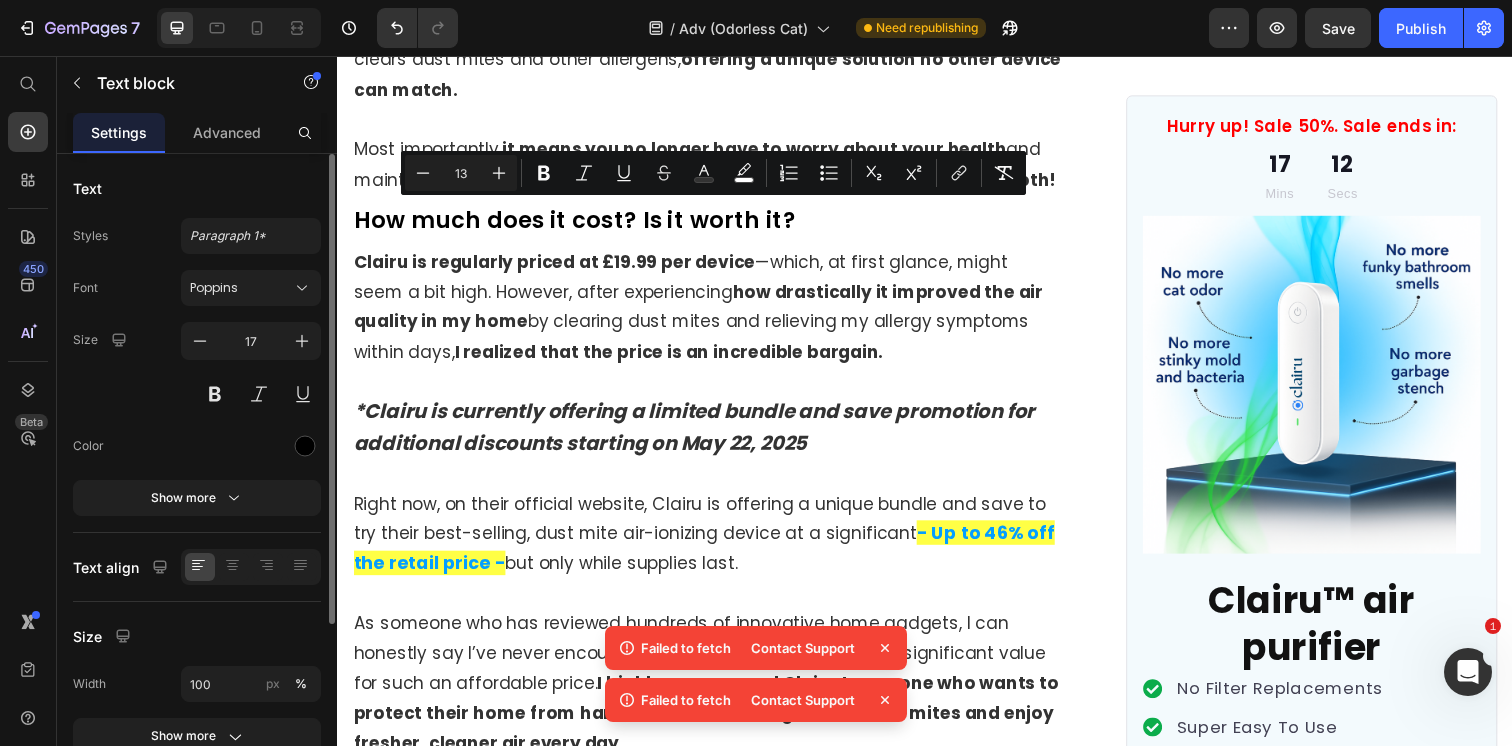 drag, startPoint x: 516, startPoint y: 478, endPoint x: 361, endPoint y: 210, distance: 309.5949 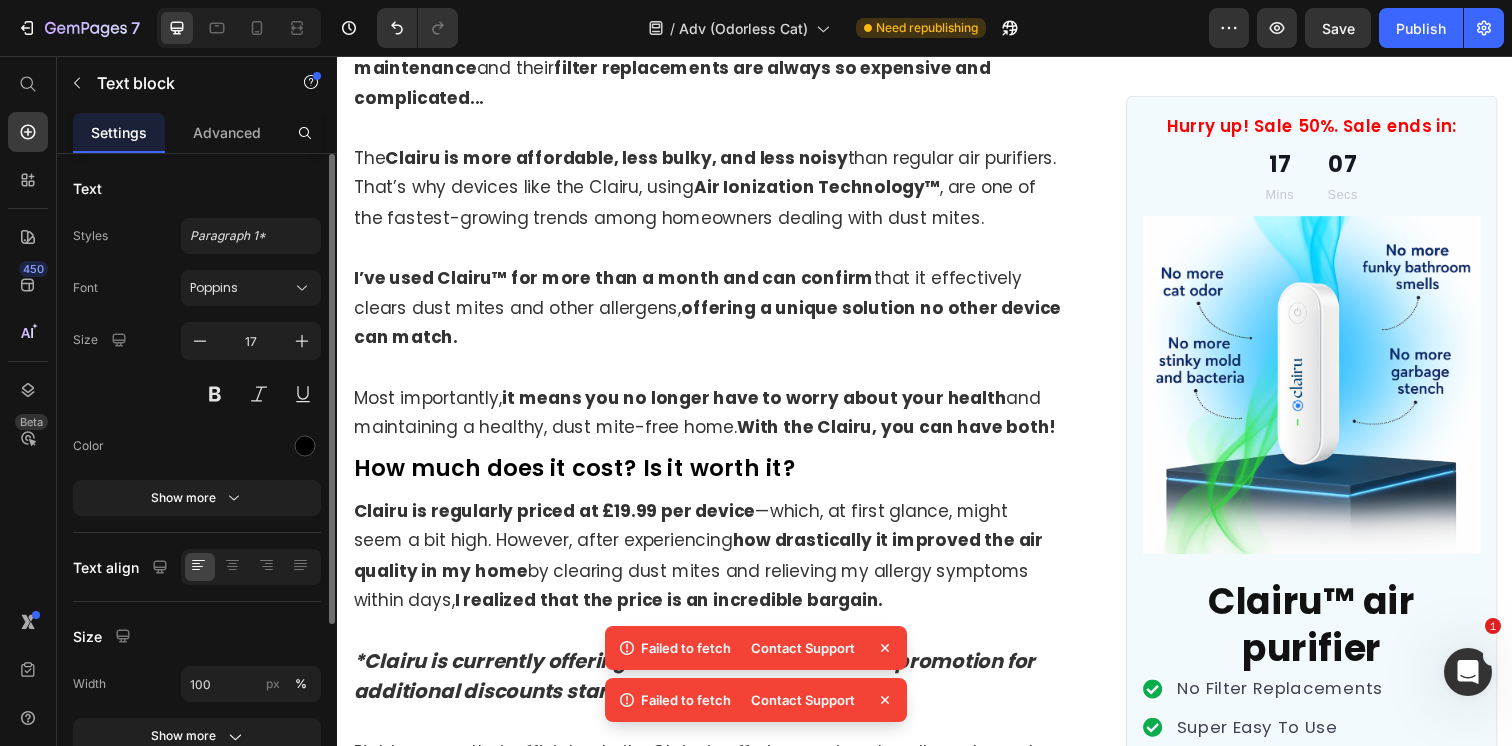 scroll, scrollTop: 11911, scrollLeft: 0, axis: vertical 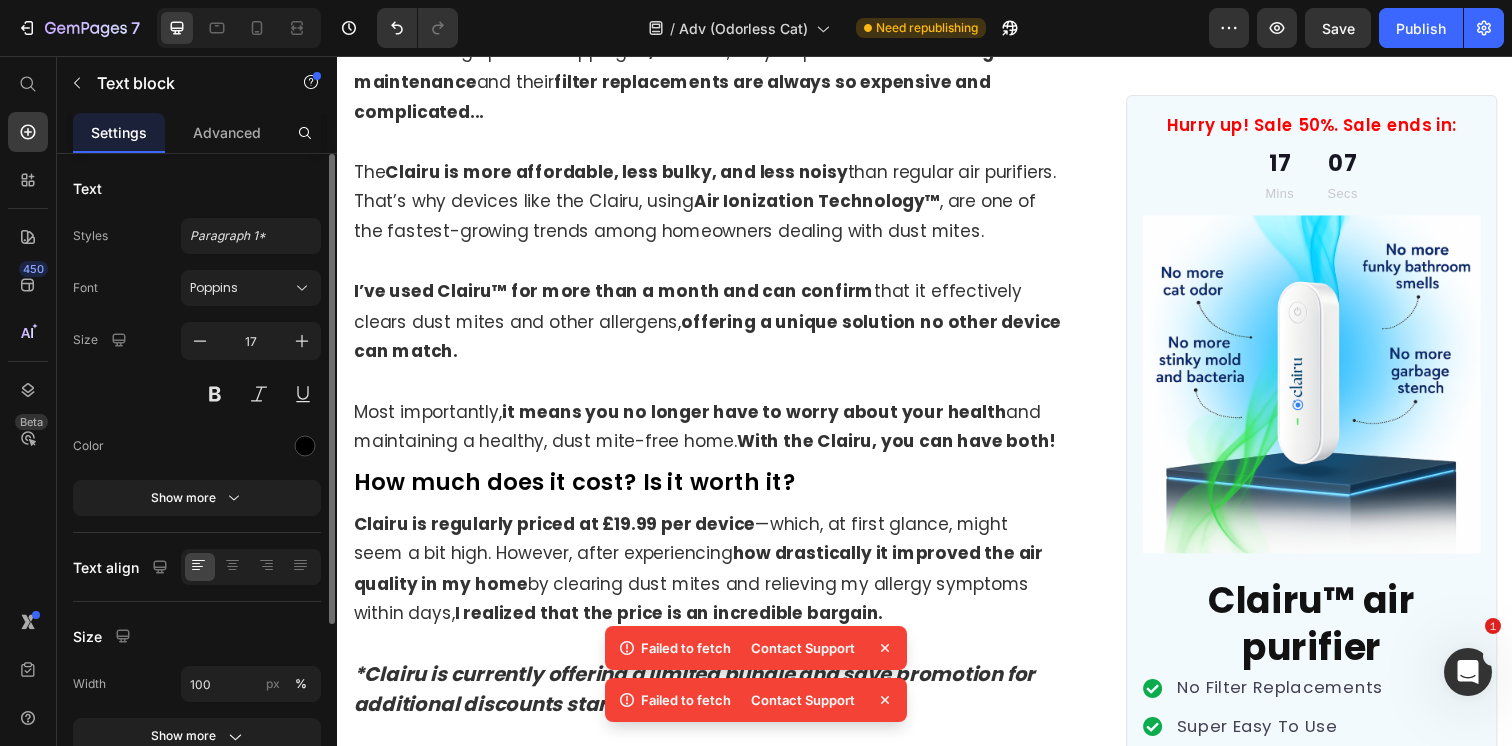 click on "No more thinking about giving up her cat and no more poisoning her home with air sprays and fresheners packed with toxic chemicals and fruity artificial smells." at bounding box center (715, -3751) 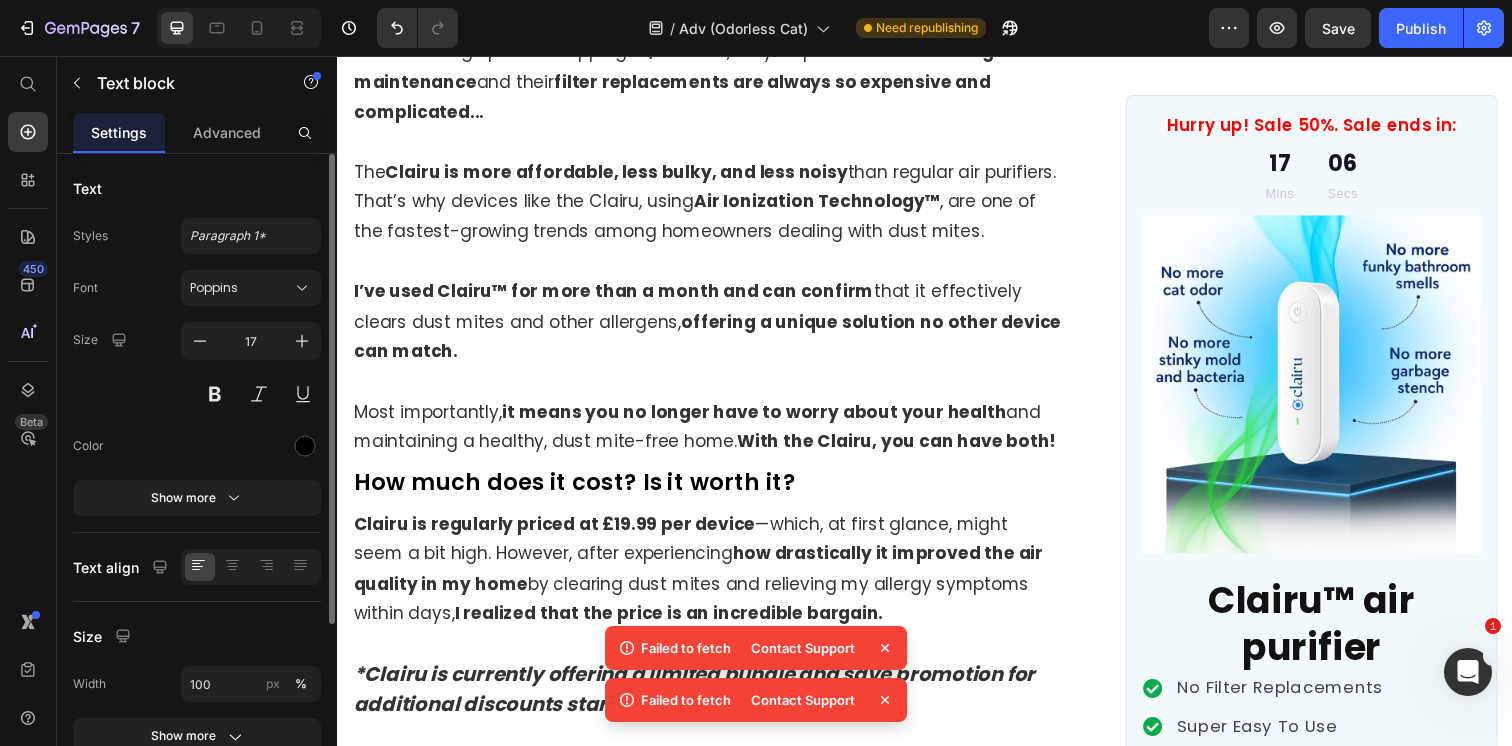 click on "No more thinking about giving up her cat and no more poisoning her home with air sprays and fresheners packed with toxic chemicals and fruity artificial smells." at bounding box center (715, -3751) 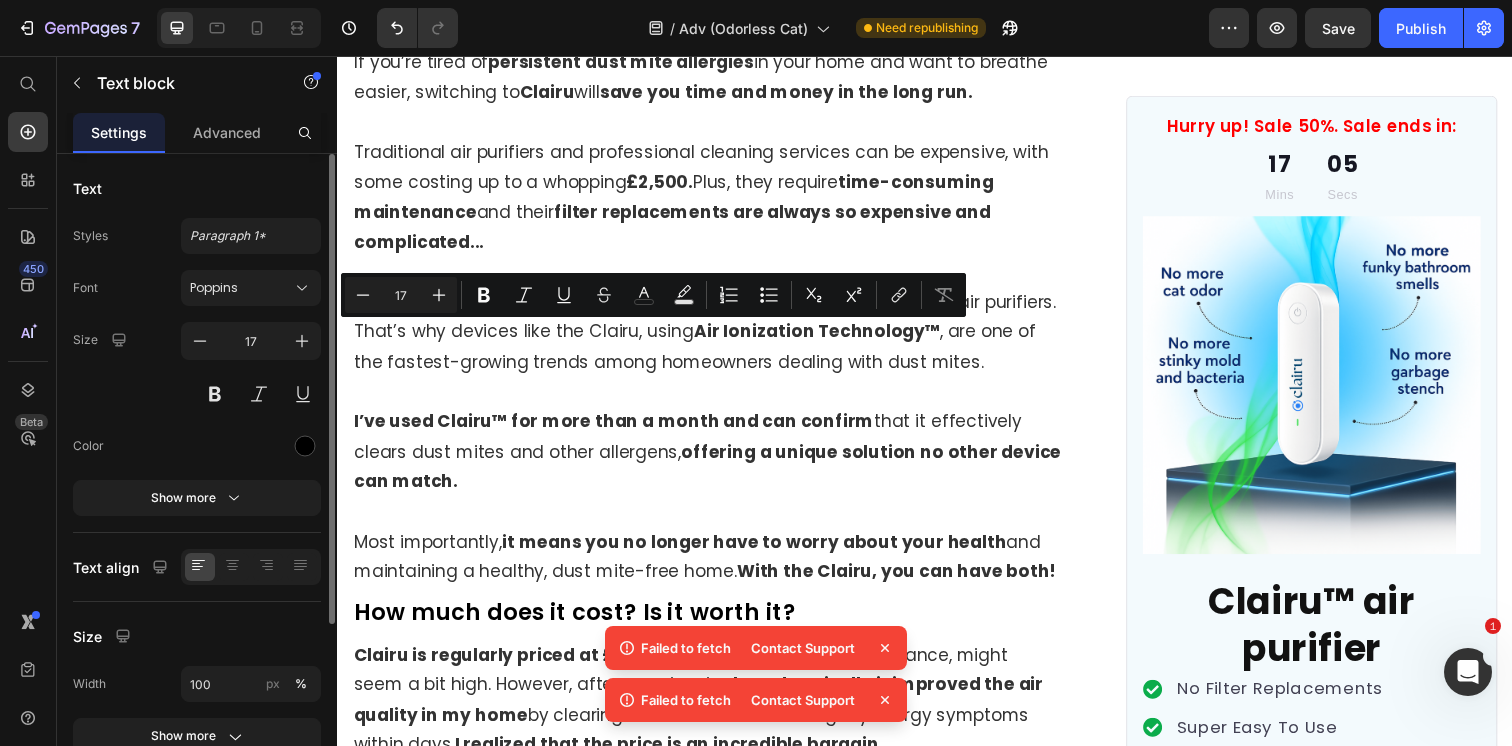 scroll, scrollTop: 11773, scrollLeft: 0, axis: vertical 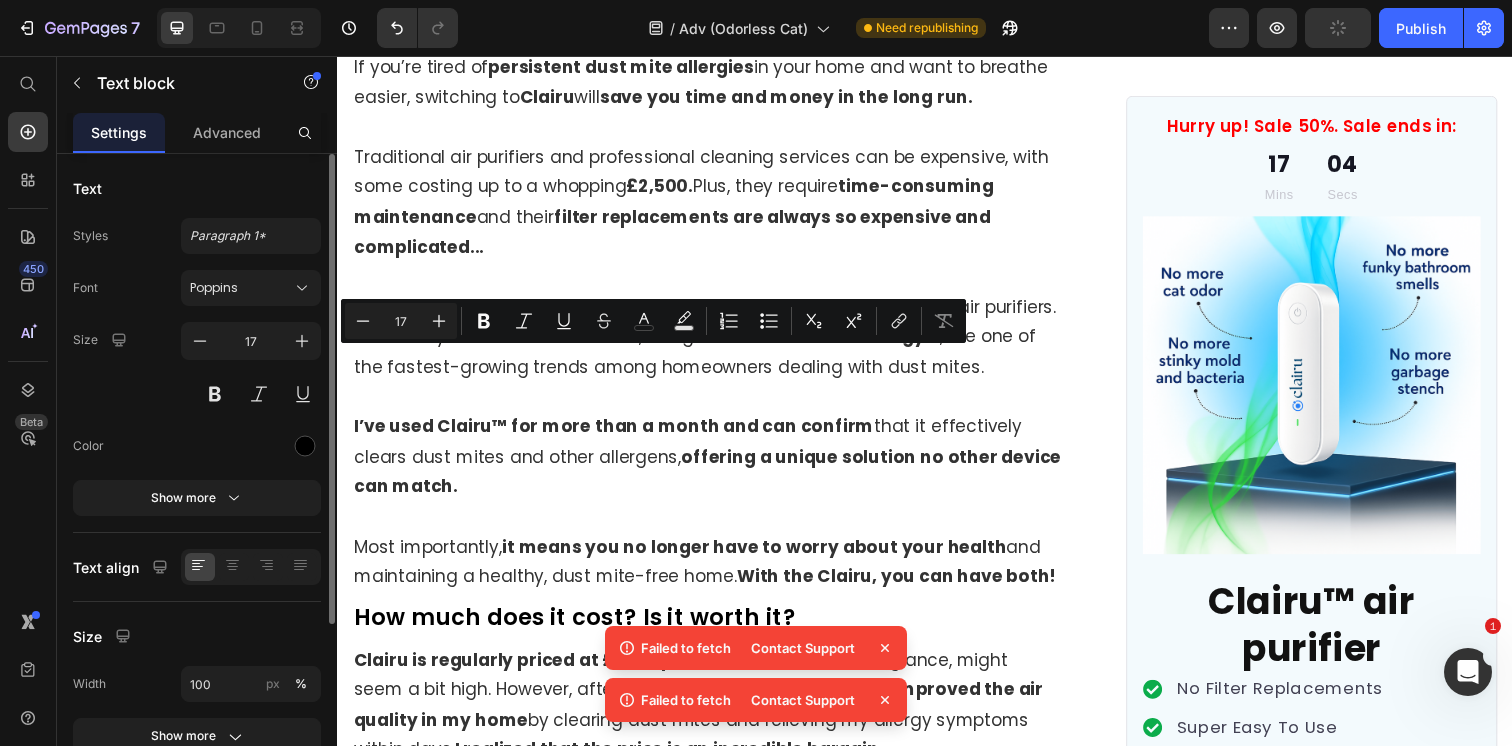 click on "Clairu automatically eliminates ammonia and other pet and household odors 24/7 so Carol and her family can breathe fresher, cleaner-smelling indoor air without lifting a finger!" at bounding box center [715, -3766] 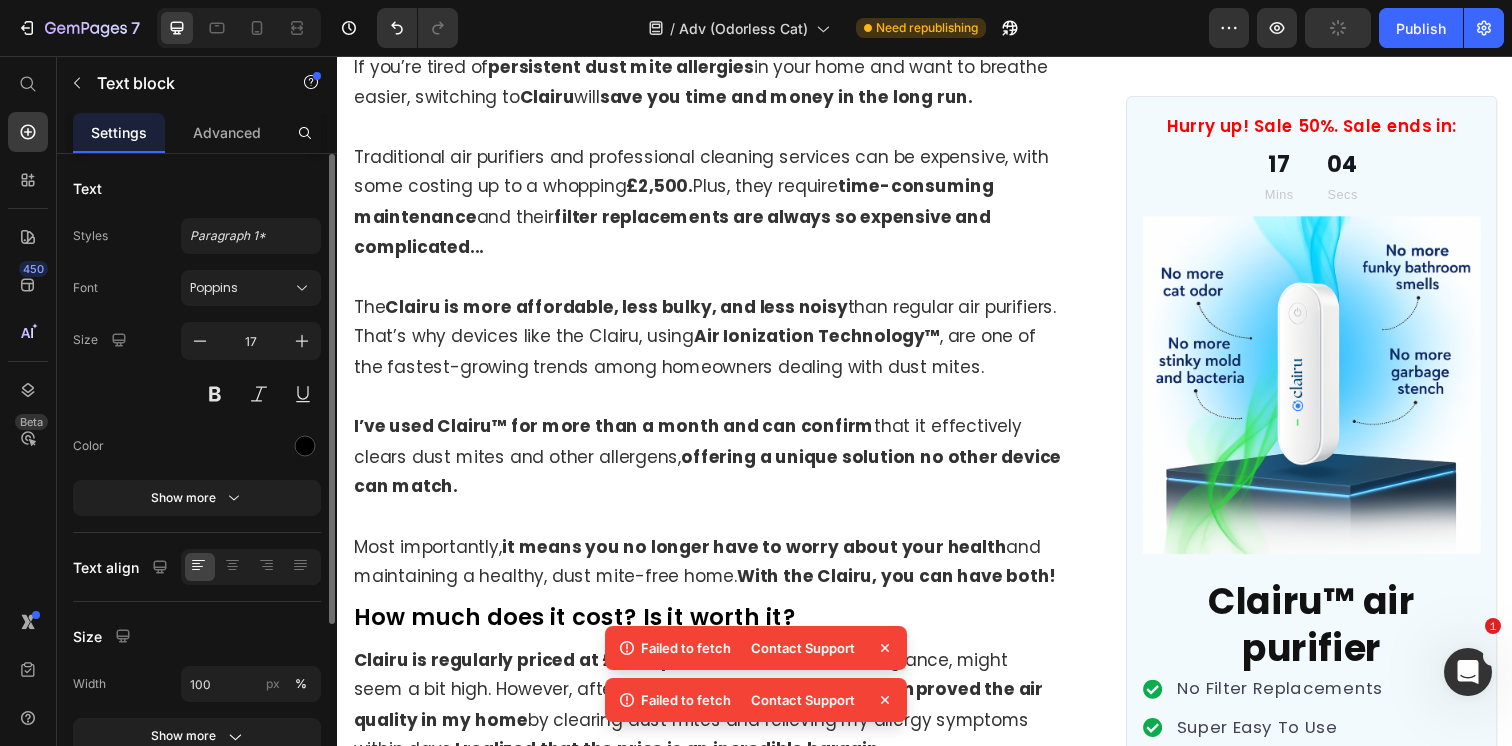 click on "Clairu automatically eliminates ammonia and other pet and household odors 24/7 so Carol and her family can breathe fresher, cleaner-smelling indoor air without lifting a finger!" at bounding box center (715, -3766) 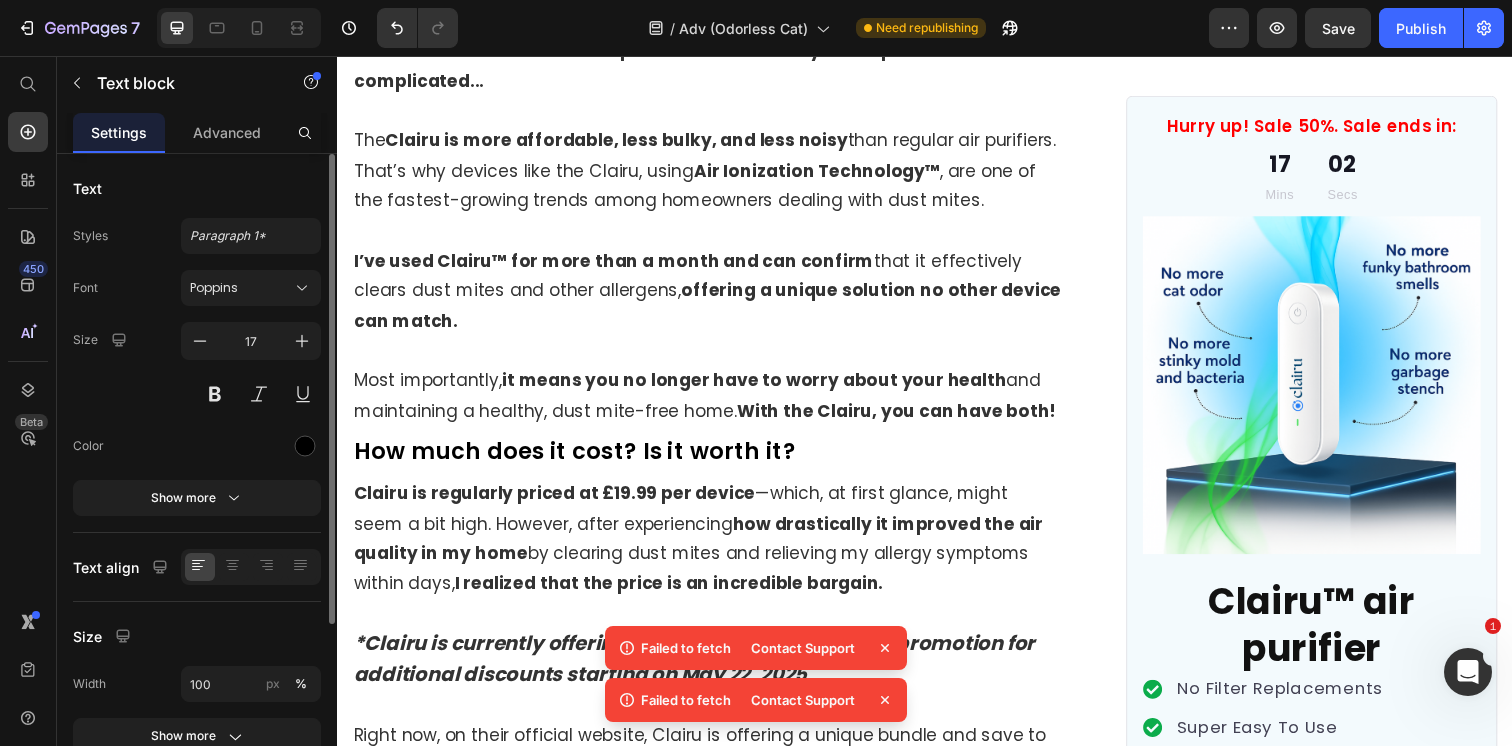 scroll, scrollTop: 11999, scrollLeft: 0, axis: vertical 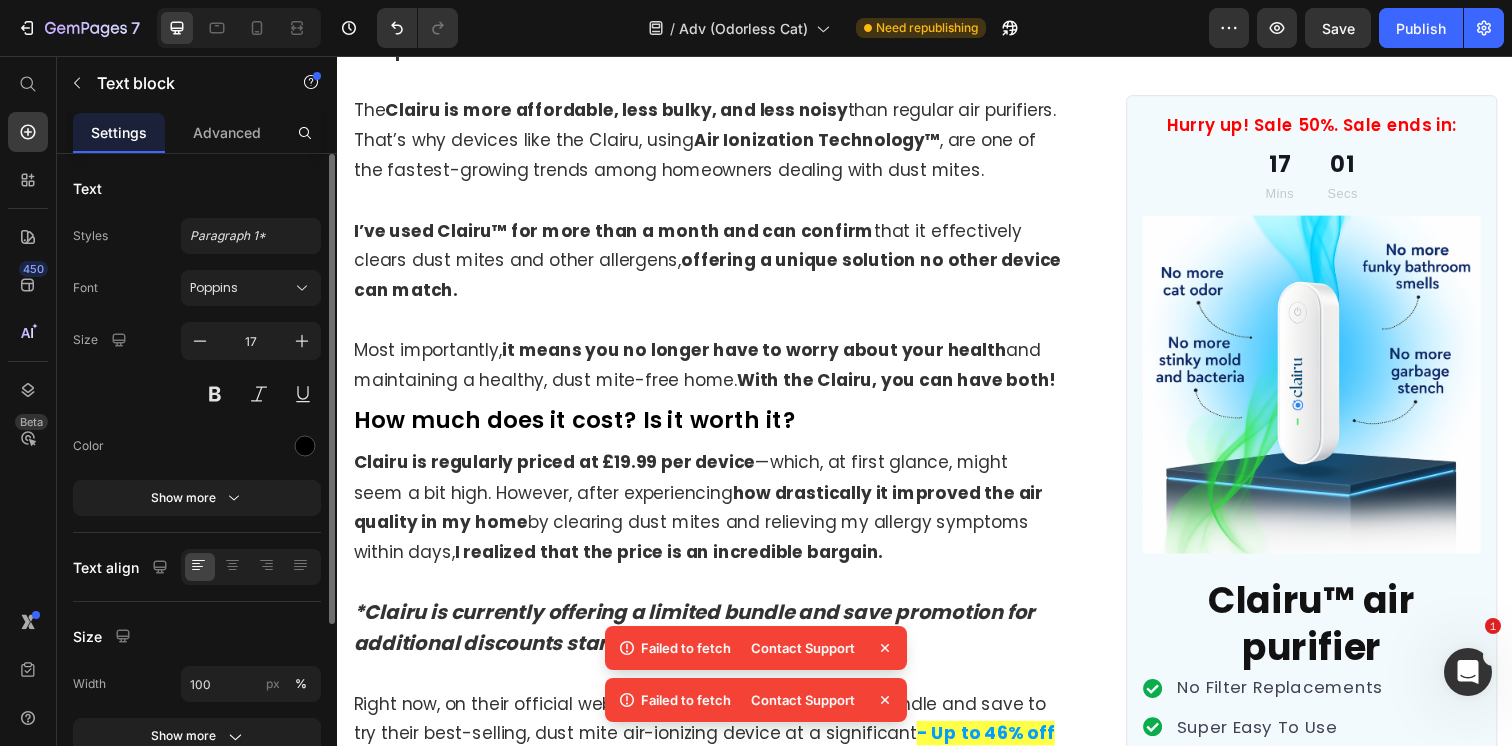 click on "Within two weeks of using the Clarifion ODRx, Carol was amazed to see that, in addition to her home's indoor atmosphere, her social life and overall well-being also seemed to keep improving. She no longer had to worry about giving up Mr. Whiskers or spending a fortune on professional cleaners." at bounding box center (715, -3724) 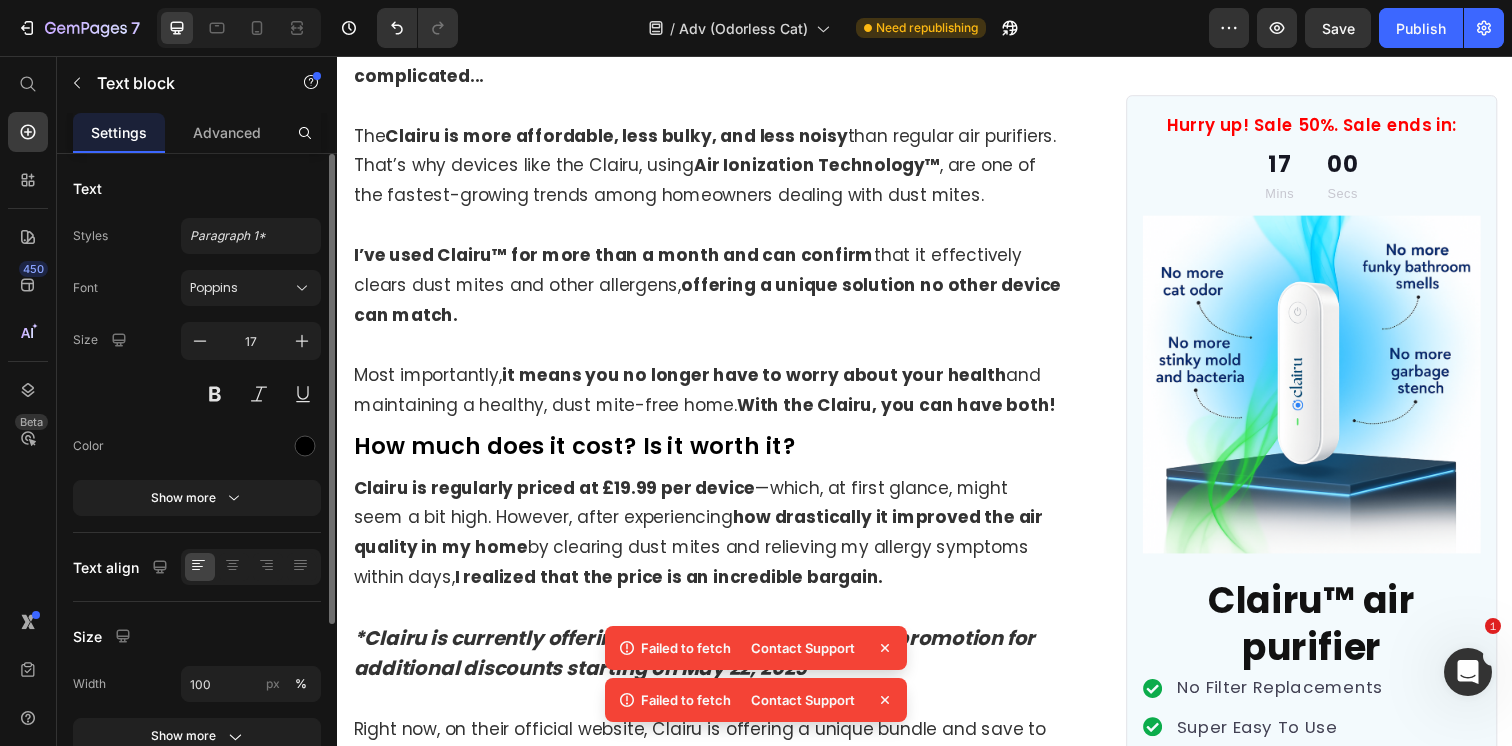 click on "After a month, Carol said all her friends and family told her they noticed a huge boost in her energy and enthusiasm for life. She was back to her old, vibrant self, eagerly hosting gatherings and spending quality time with loved ones. Even Mr. Whispers could tell the difference!" at bounding box center [715, -3597] 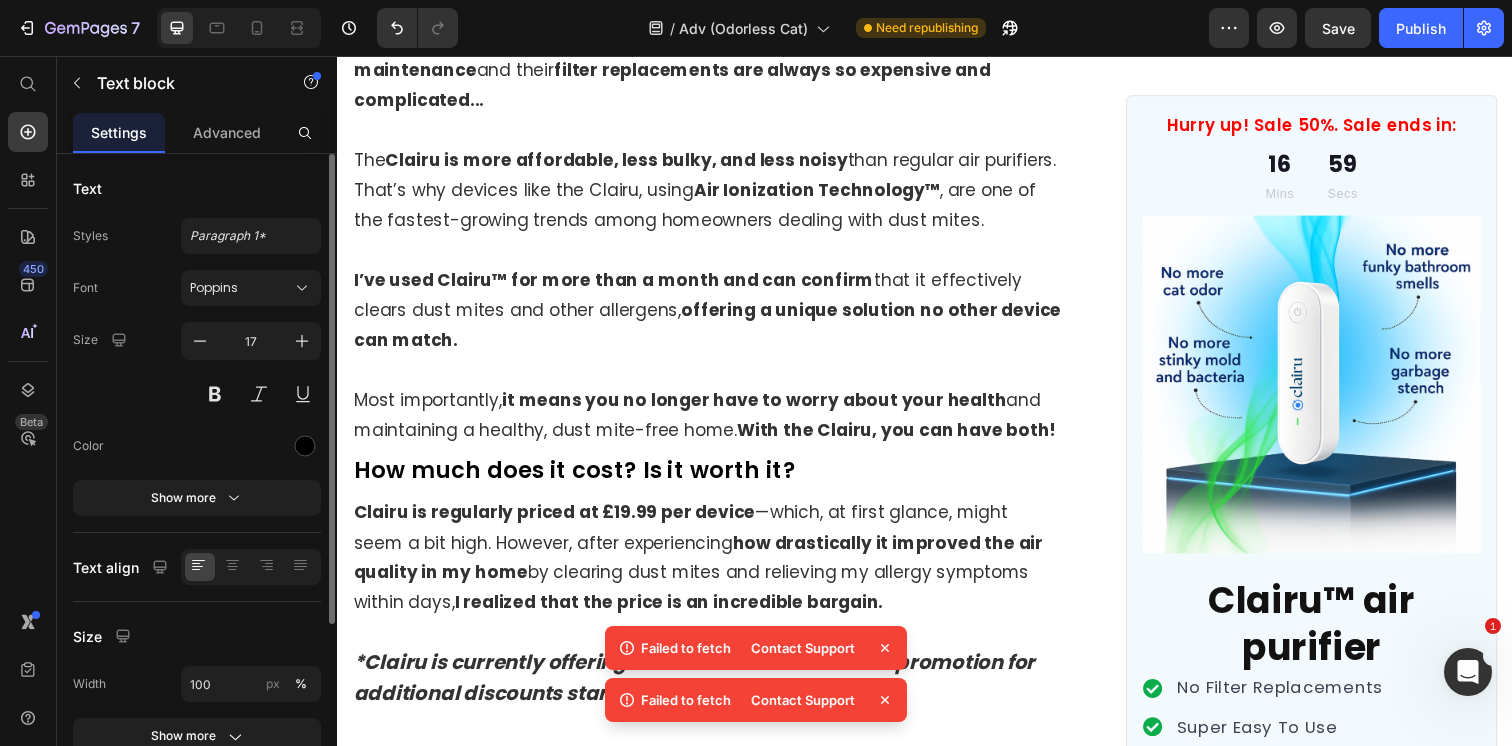 click on "Carol also shared that her sleep quality at night also improved significantly, and during the day, she felt more refreshed and active, as if she was ten years younger!" at bounding box center (715, -3482) 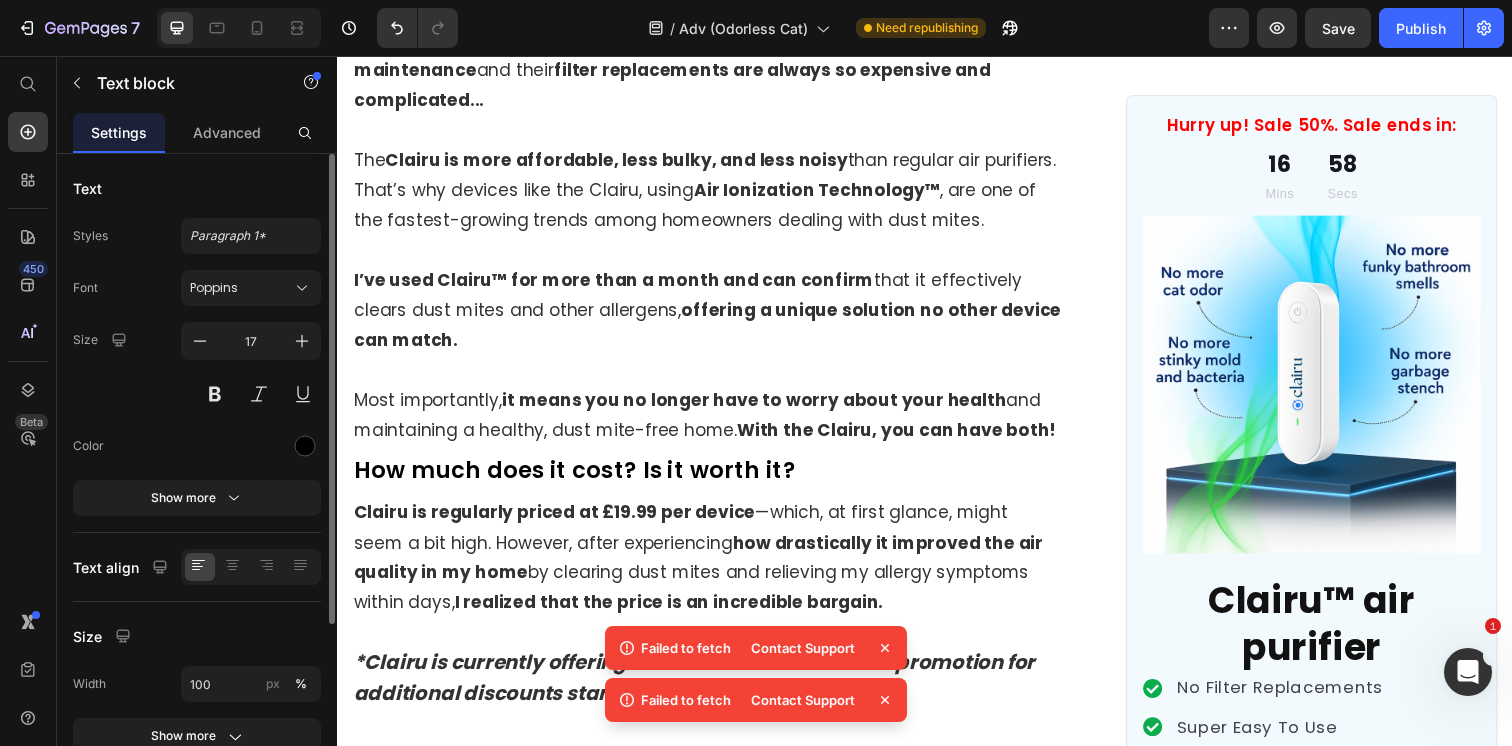 click on "Carol also shared that her sleep quality at night also improved significantly, and during the day, she felt more refreshed and active, as if she was ten years younger!" at bounding box center (715, -3482) 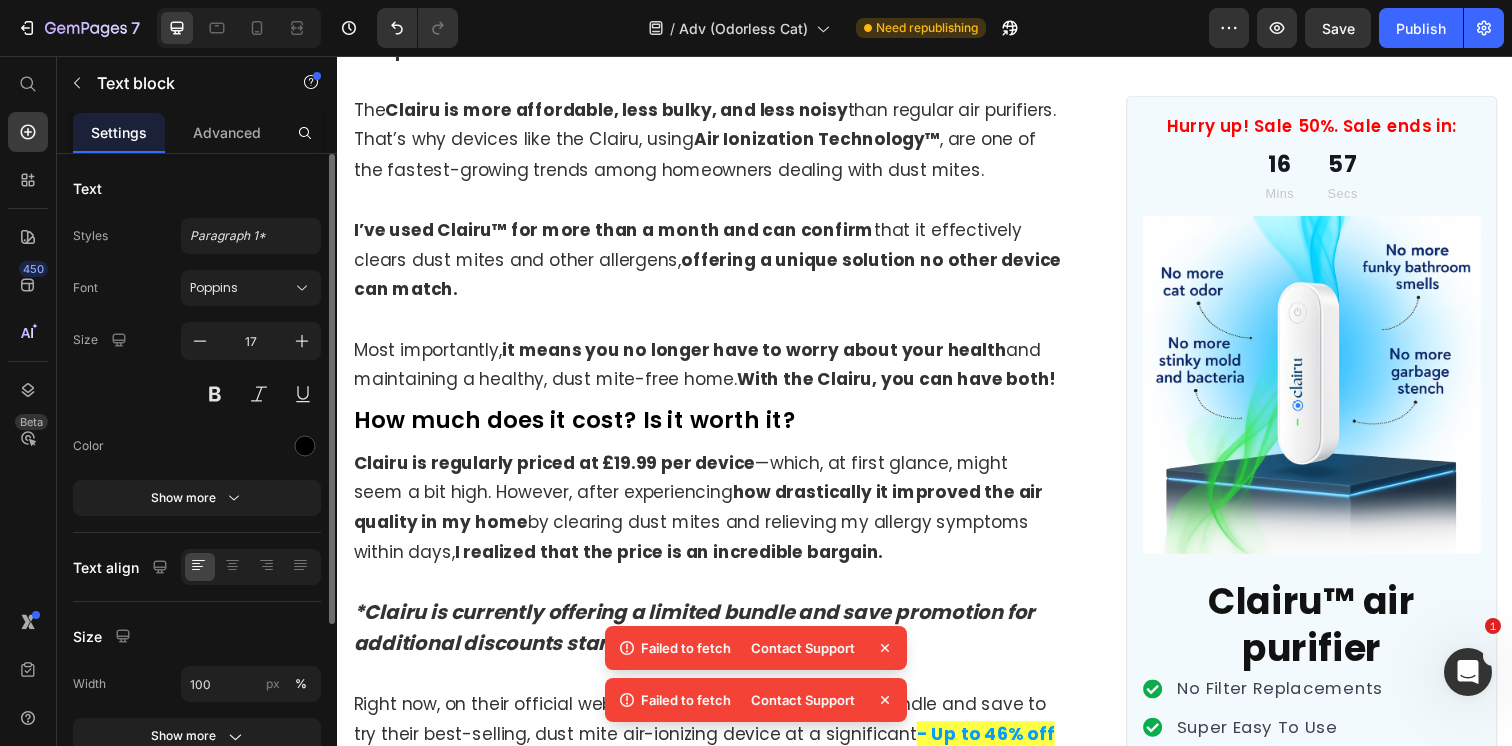 scroll, scrollTop: 12078, scrollLeft: 0, axis: vertical 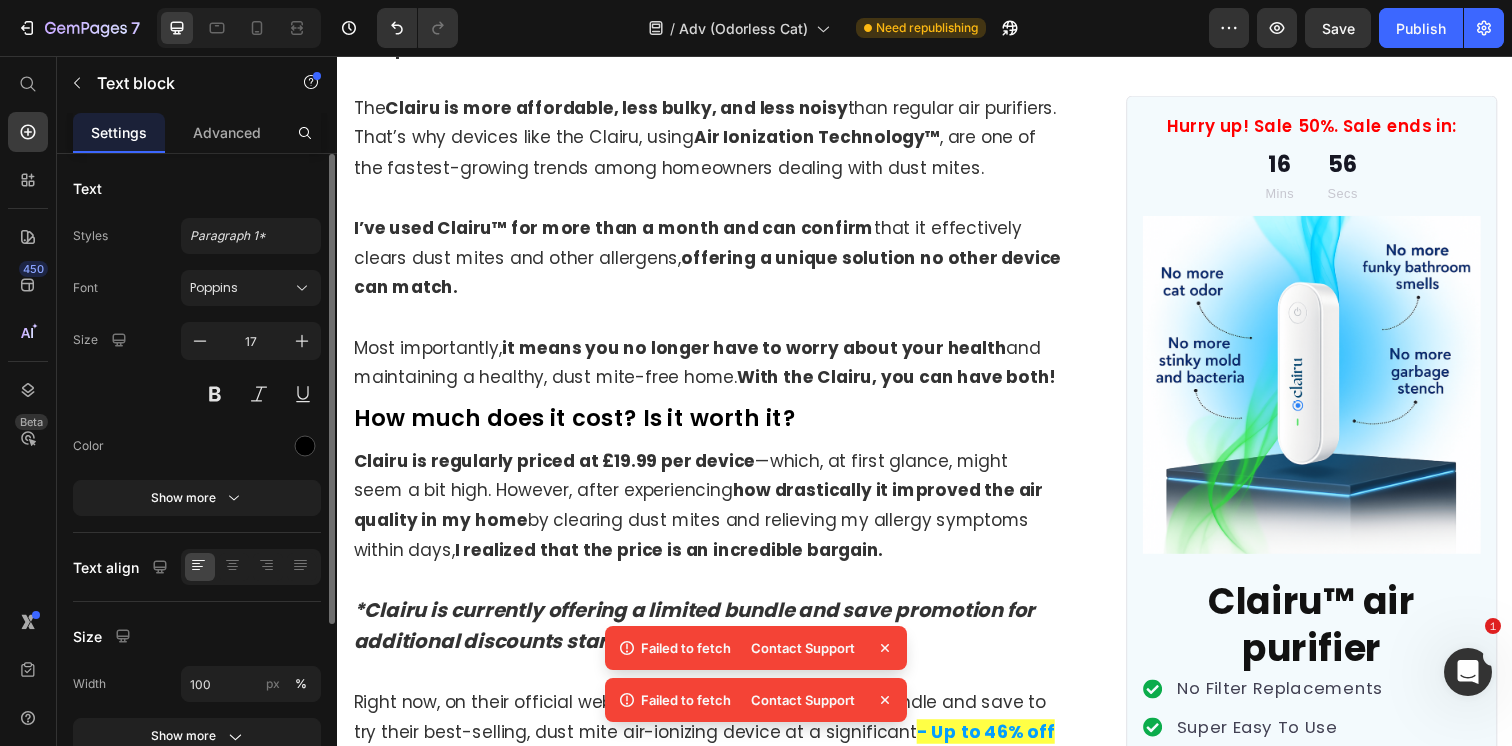 click on "After Carol gushed to all her friends and family about the Clarifion ODRx, she immediately ordered 6 more of the life-changing devices to give to her other cat-owning friends and family members!" at bounding box center [715, -3459] 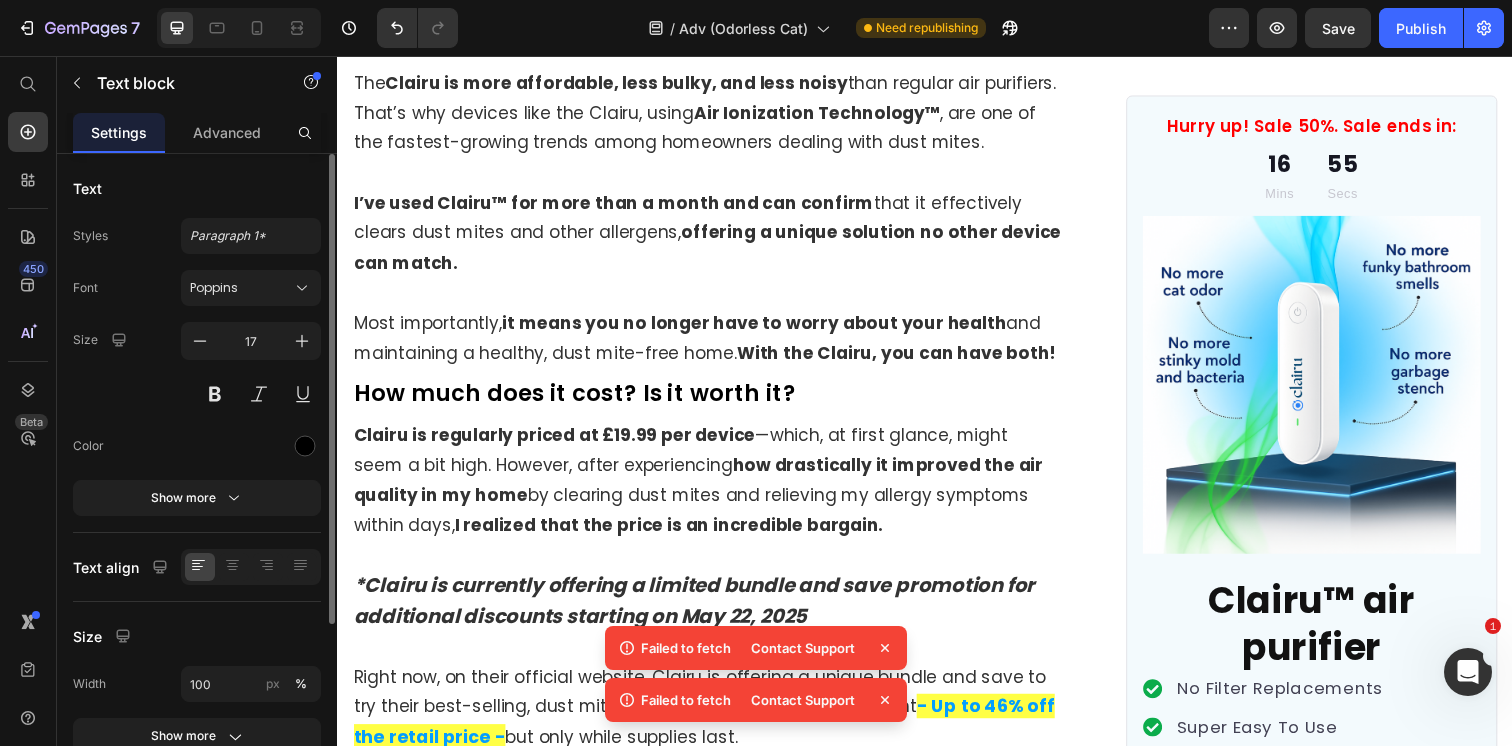 scroll, scrollTop: 12151, scrollLeft: 0, axis: vertical 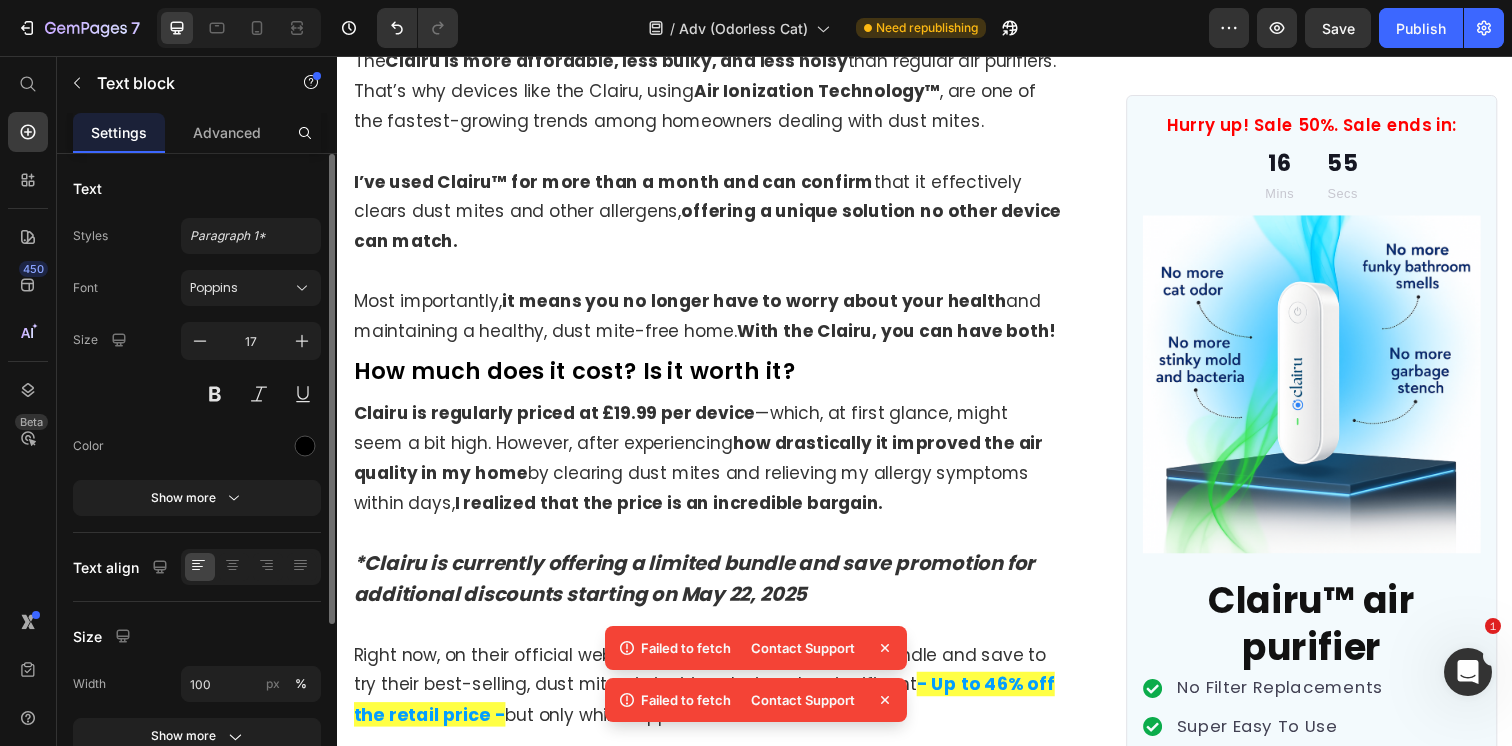click at bounding box center [715, -3353] 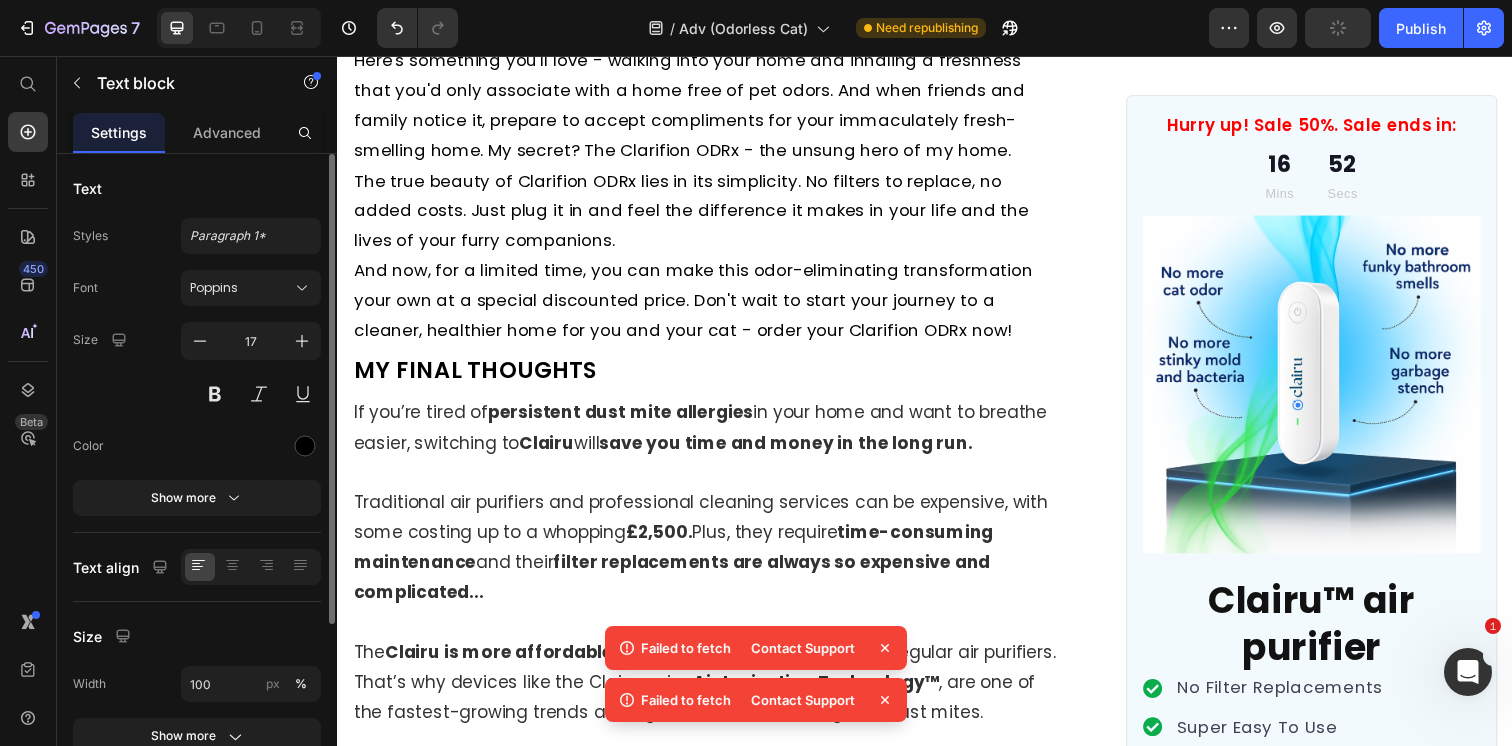 scroll, scrollTop: 11528, scrollLeft: 0, axis: vertical 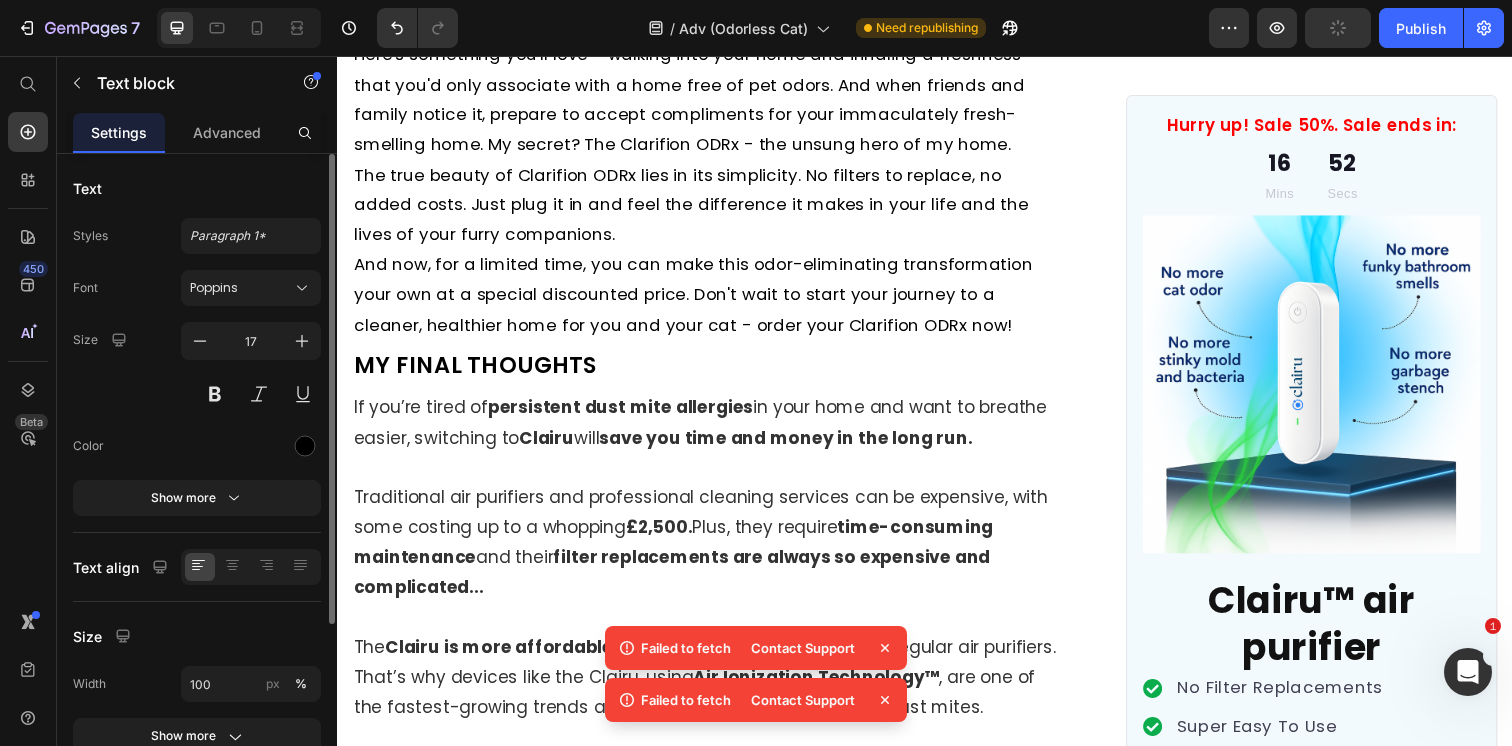 click at bounding box center (715, -3419) 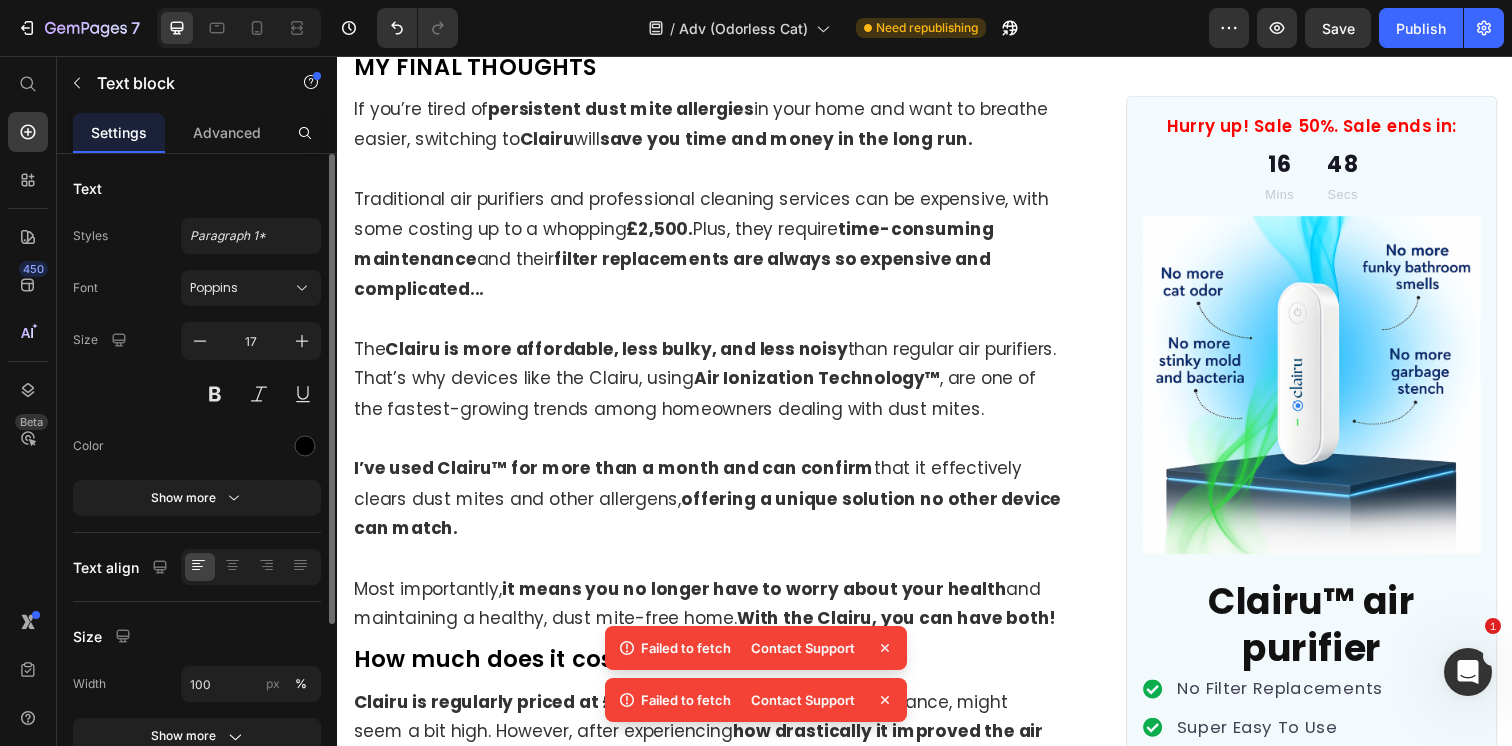 scroll, scrollTop: 11788, scrollLeft: 0, axis: vertical 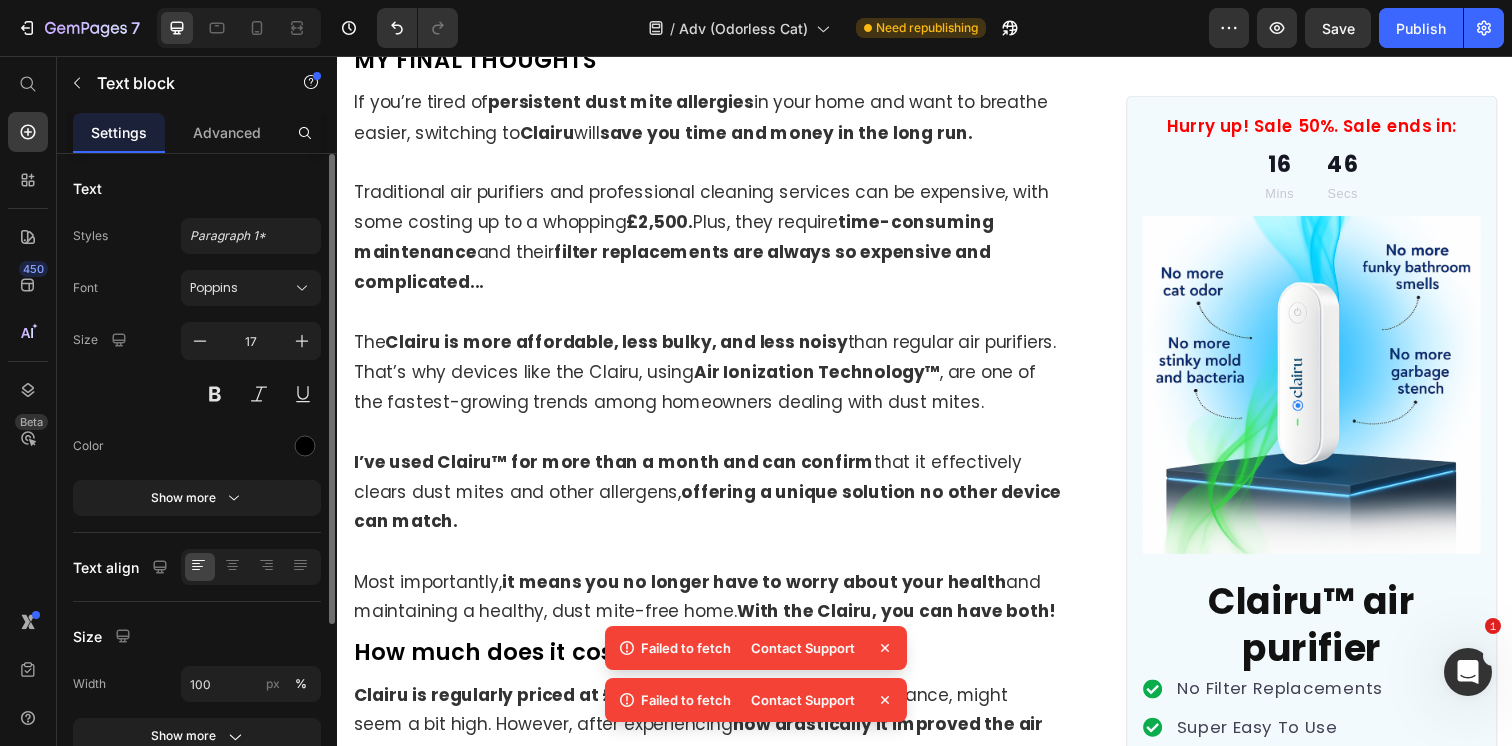 drag, startPoint x: 750, startPoint y: 378, endPoint x: 656, endPoint y: 377, distance: 94.00532 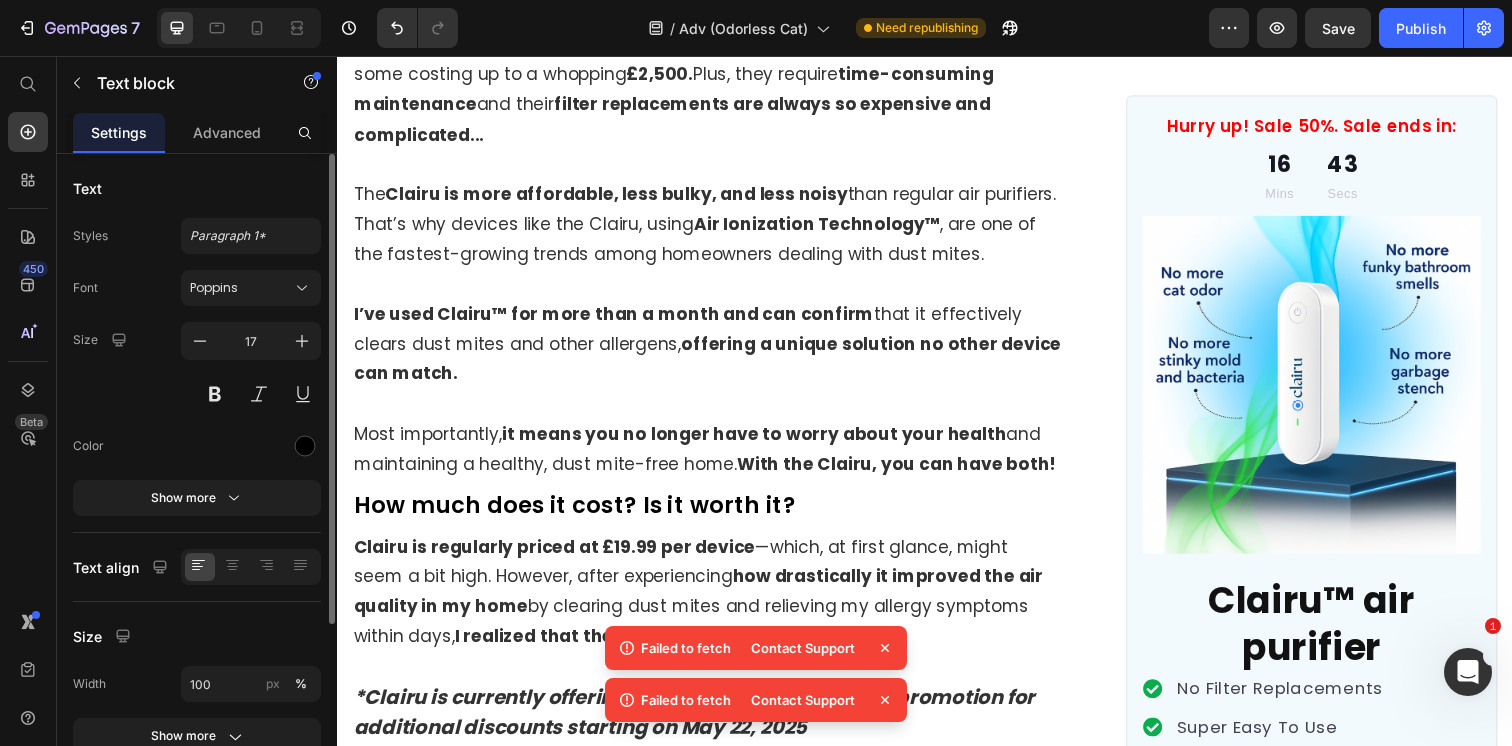 scroll, scrollTop: 11945, scrollLeft: 0, axis: vertical 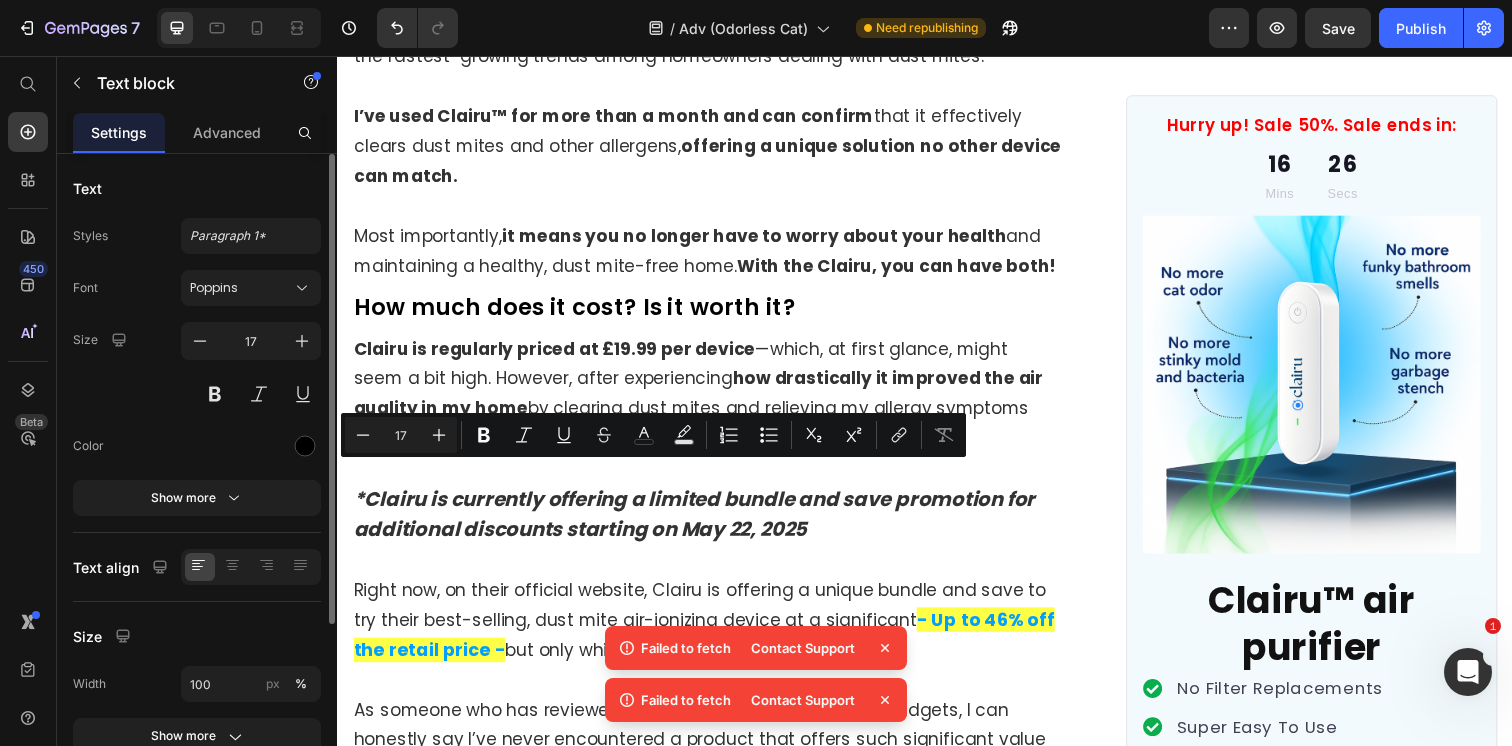 drag, startPoint x: 583, startPoint y: 488, endPoint x: 489, endPoint y: 487, distance: 94.00532 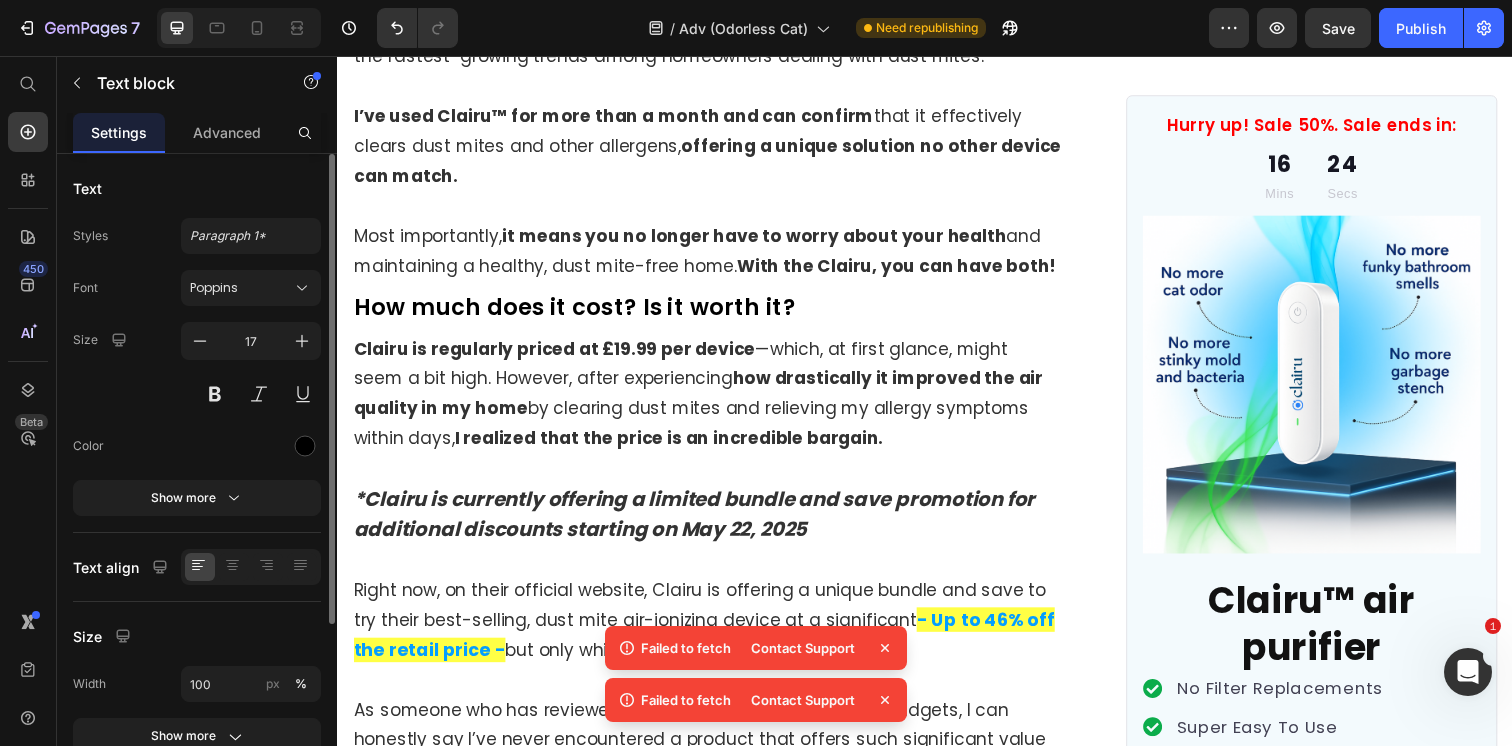 click on "Carol said, "Clairu eliminated the pervasive cat pee ammonia smell and litter box odors for good and saved my social life and my health. I can finally enjoy my retirement to the fullest with my friends & family, and, of course… Mr. Whiskers by my side!"" at bounding box center [715, -3458] 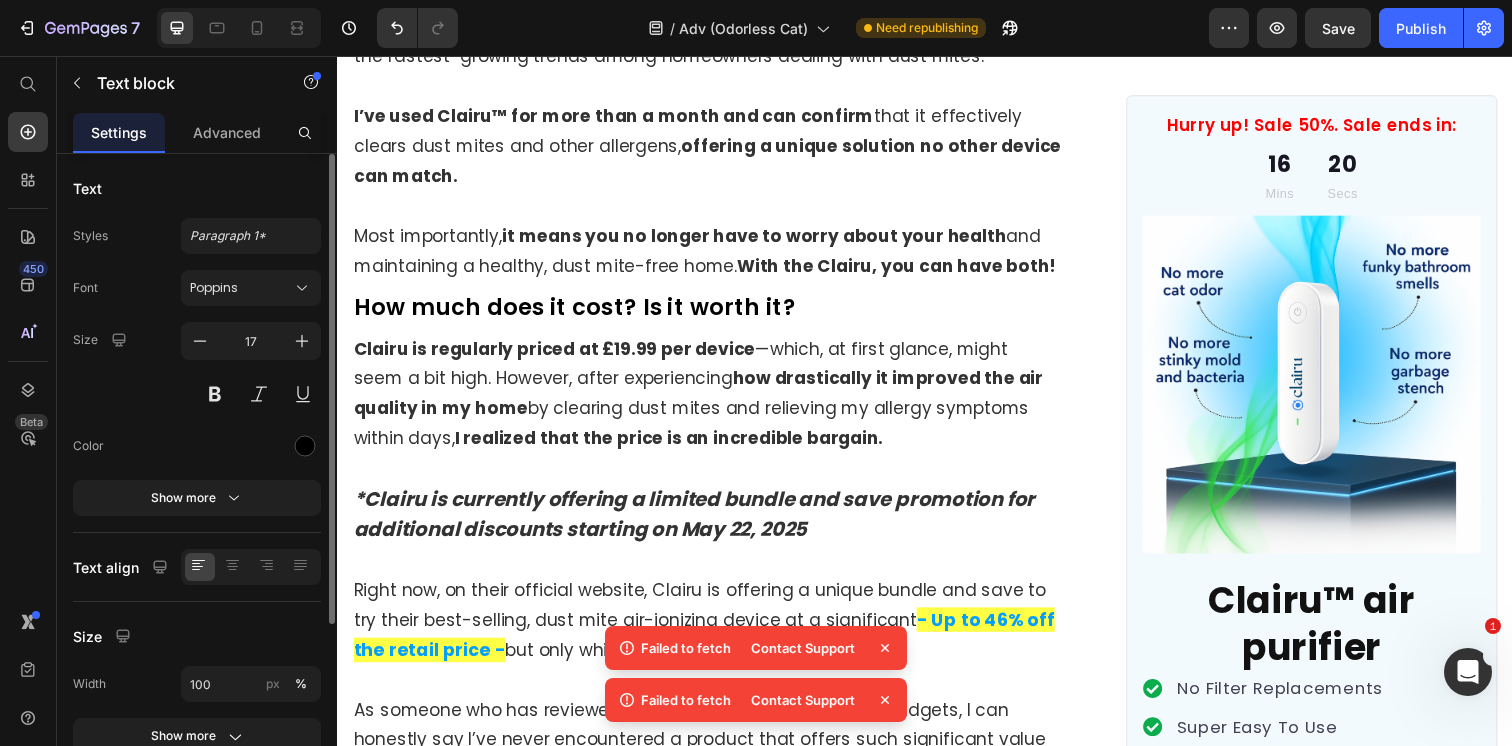 click on "Carol said, "Clairu eliminated the pervasive cat pee ammonia smell and litter box odors for good and saved my social life and my health. I can finally enjoy my retirement to the fullest with my friends & family, and, of course… Mr. Whiskers by my side!"" at bounding box center (715, -3458) 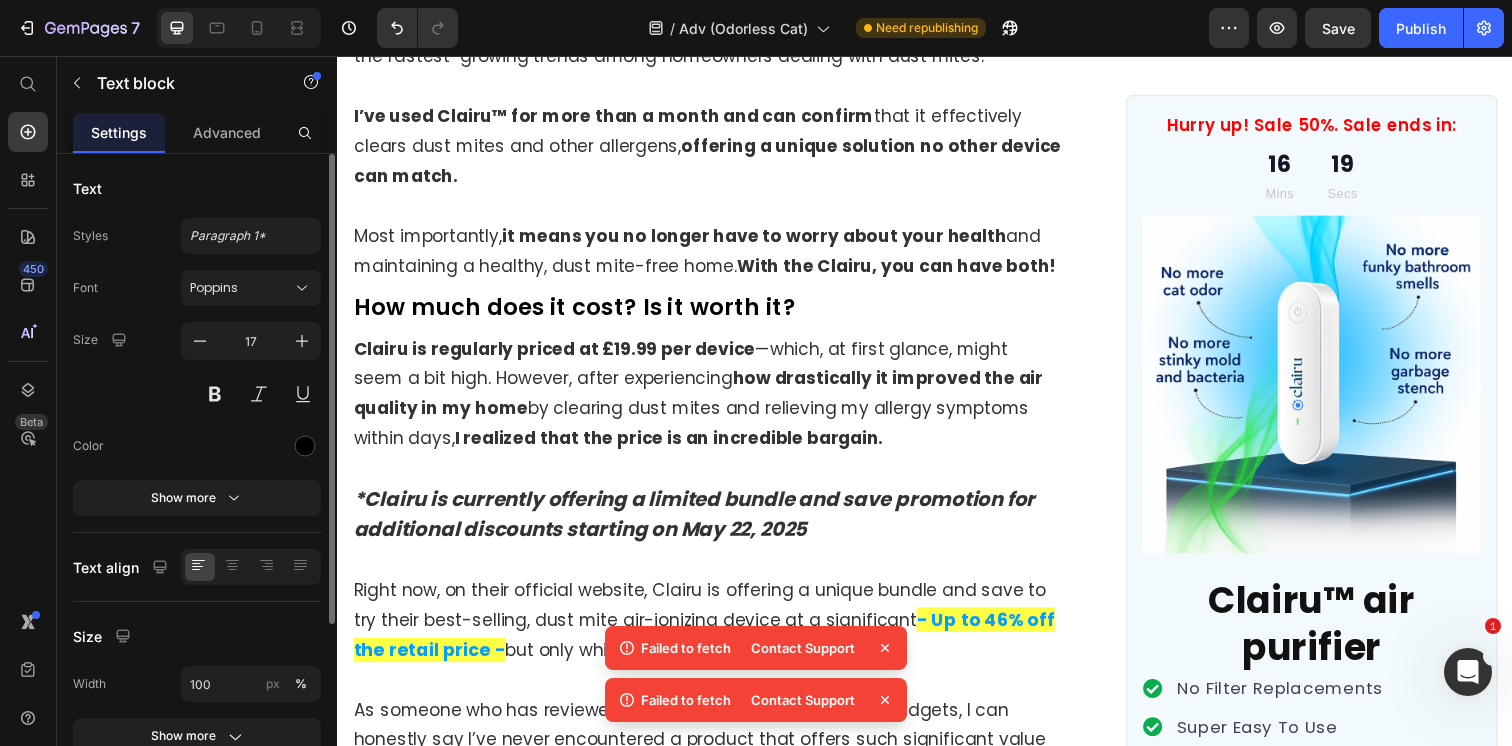 click on "Carol said, "Clairu eliminated the pervasive cat pee ammonia smell and litter box odors for good and saved my social life and my health. I can finally enjoy my retirement to the fullest with my friends & family, and, of course… Mr. Whiskers by my side!"" at bounding box center [715, -3458] 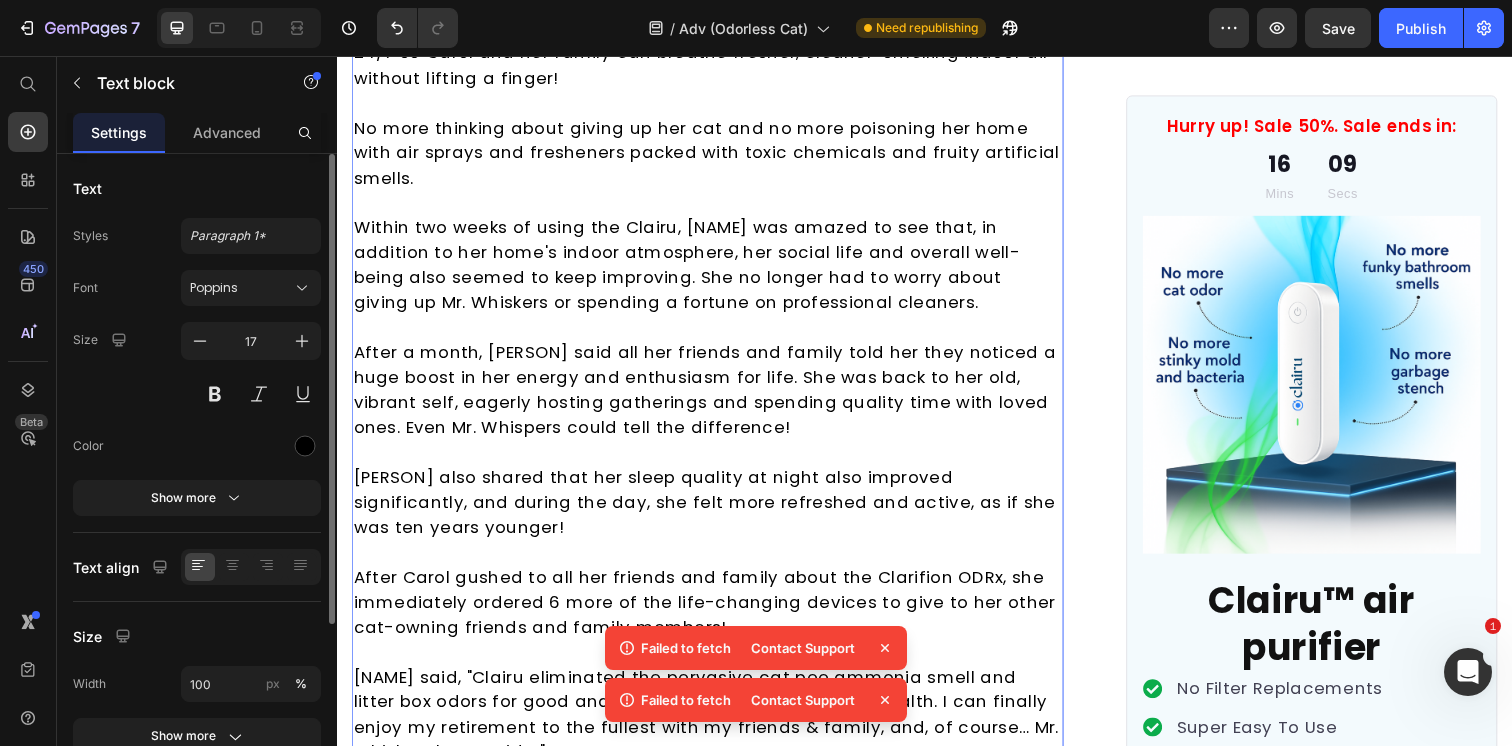 scroll, scrollTop: 12119, scrollLeft: 0, axis: vertical 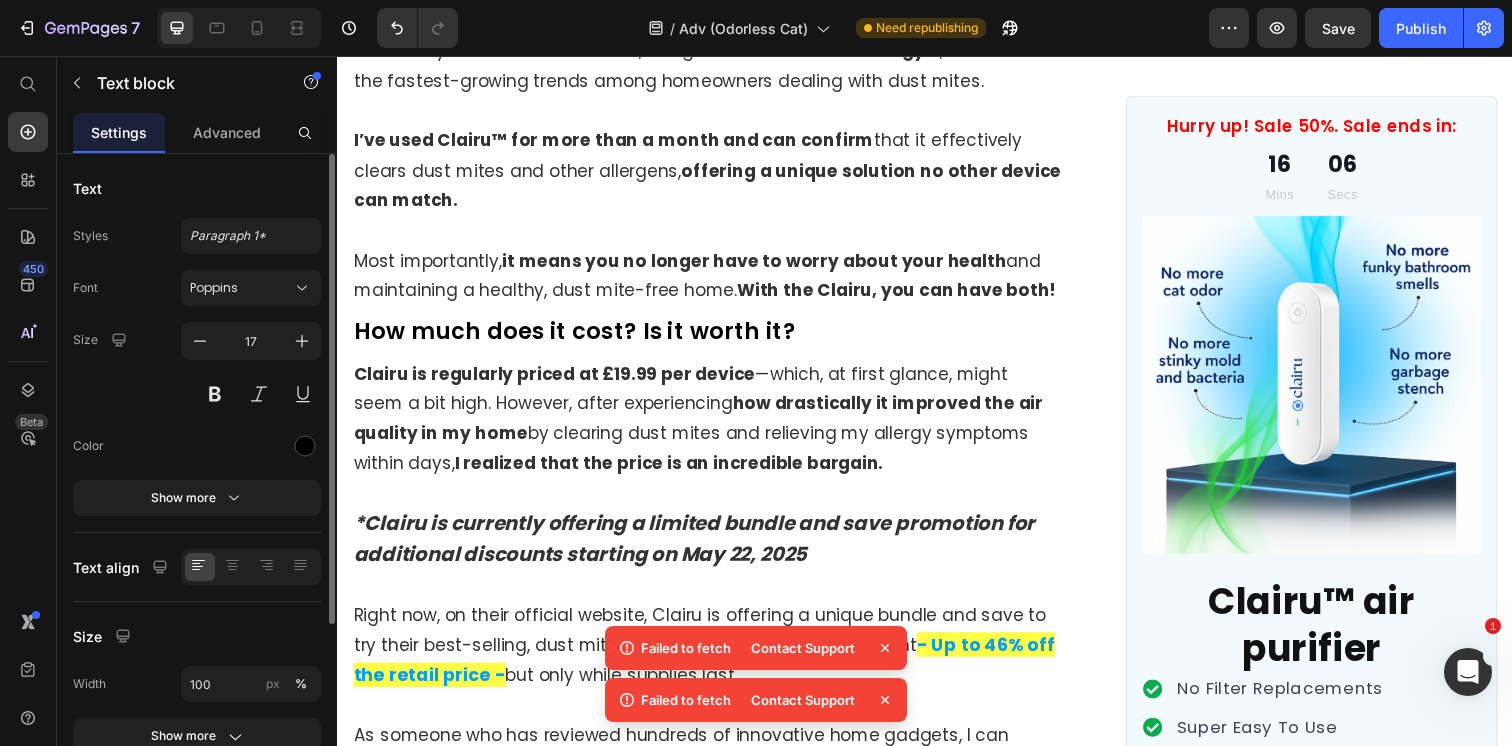drag, startPoint x: 995, startPoint y: 410, endPoint x: 871, endPoint y: 408, distance: 124.01613 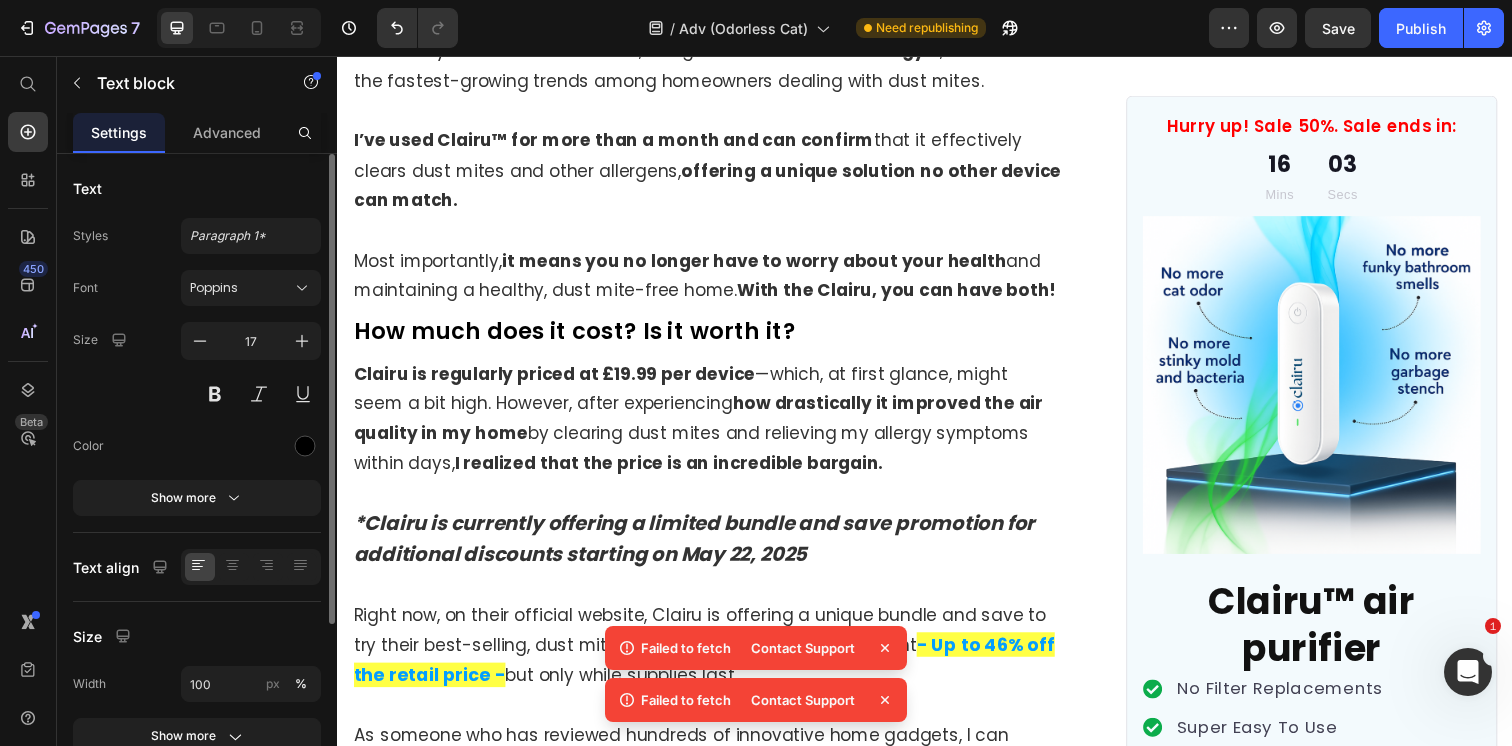 scroll, scrollTop: 15656, scrollLeft: 0, axis: vertical 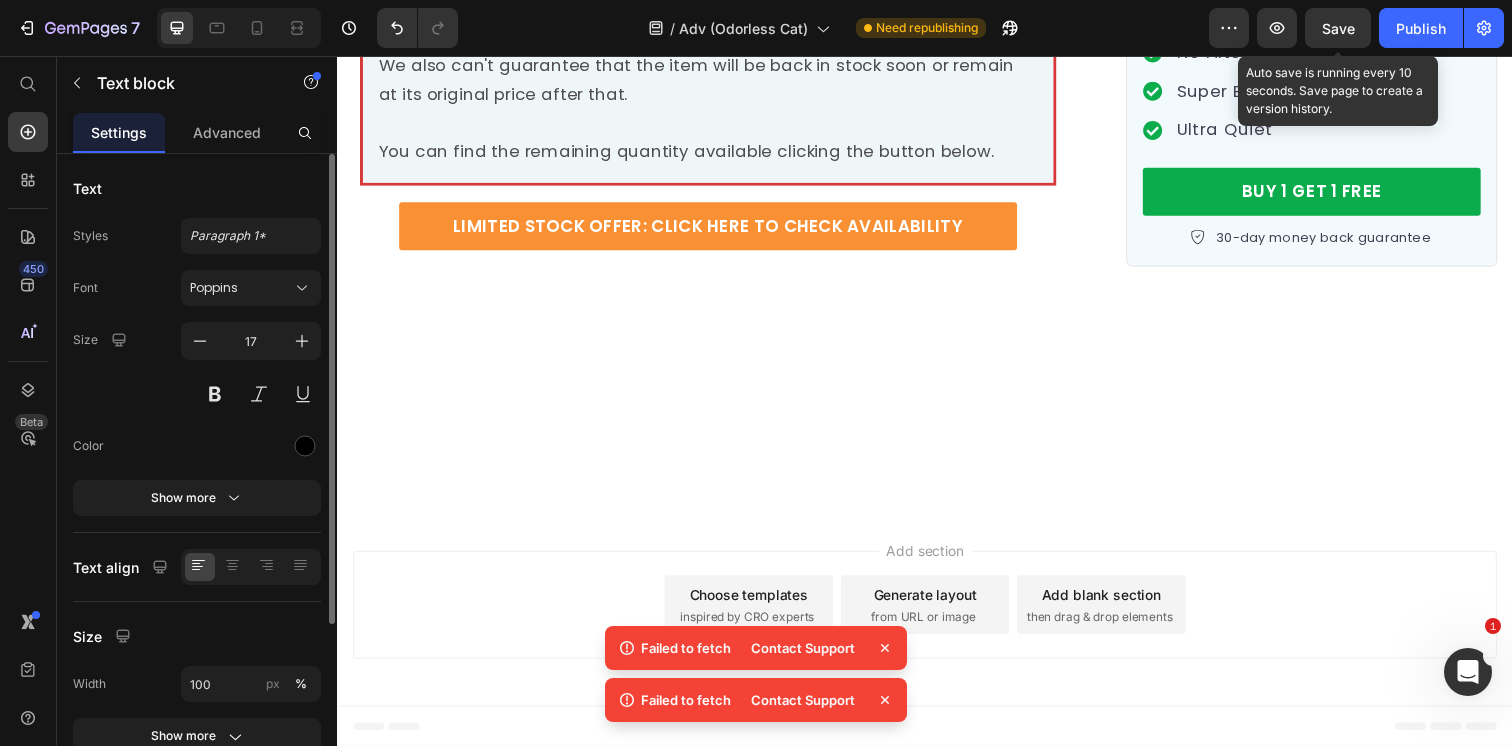 click on "Save" at bounding box center [1338, 28] 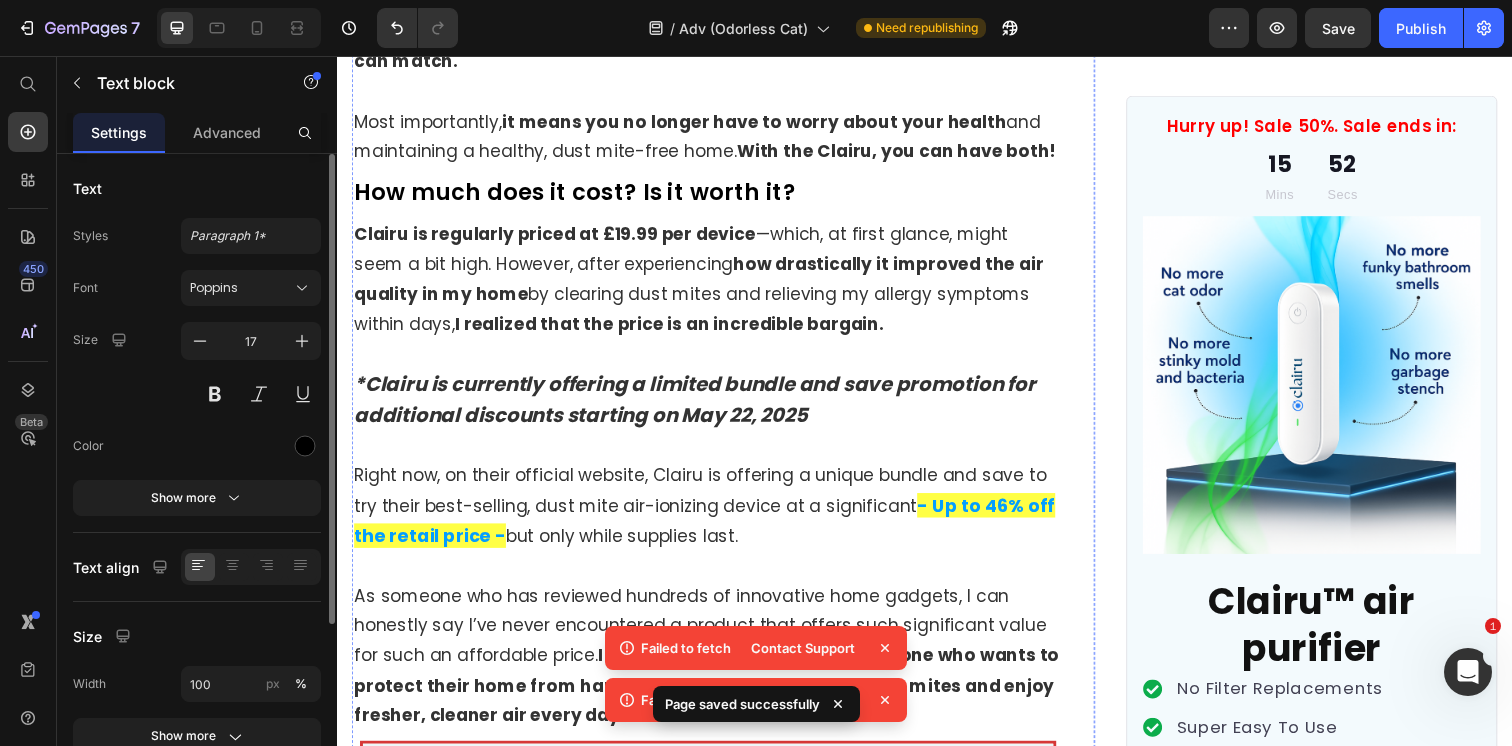 scroll, scrollTop: 12285, scrollLeft: 0, axis: vertical 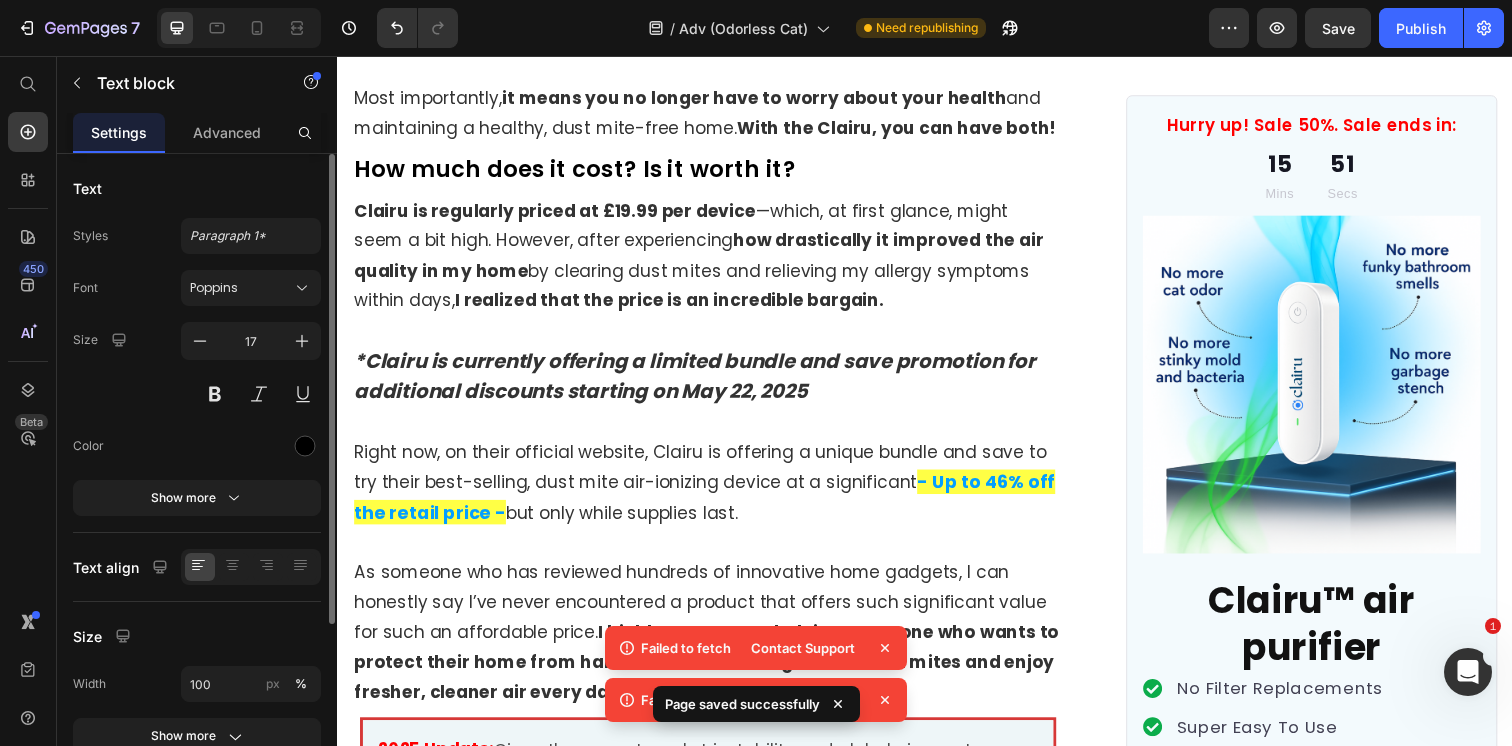 click on "It’s no surprise then that  Clairu , which also uses  Air Ionization Technology™  to eliminate ammonia cat pee odor, is so powerful and successful. Clairu is truly the easiest and quickest way to protect your rooms from pervasive ammonia and pet odors. It effectively eliminates all odors from your cat’s pee, litter box, pet dander, and regular home odors and cleans the air you and your family breathes! It’s  1/5th the size  of some traditional air purifiers,  yet more powerful. Clairu automatically eliminates ammonia and other pet and household odors 24/7 so Carol and her family can breathe fresher, cleaner-smelling indoor air without lifting a finger! No more thinking about giving up her cat and no more poisoning her home with air sprays and fresheners packed with toxic chemicals and fruity artificial smells. Carol also shared that her sleep quality at night also improved significantly, and during the day, she felt more refreshed and active, as if she was ten years younger! Text block   0" at bounding box center (715, -4063) 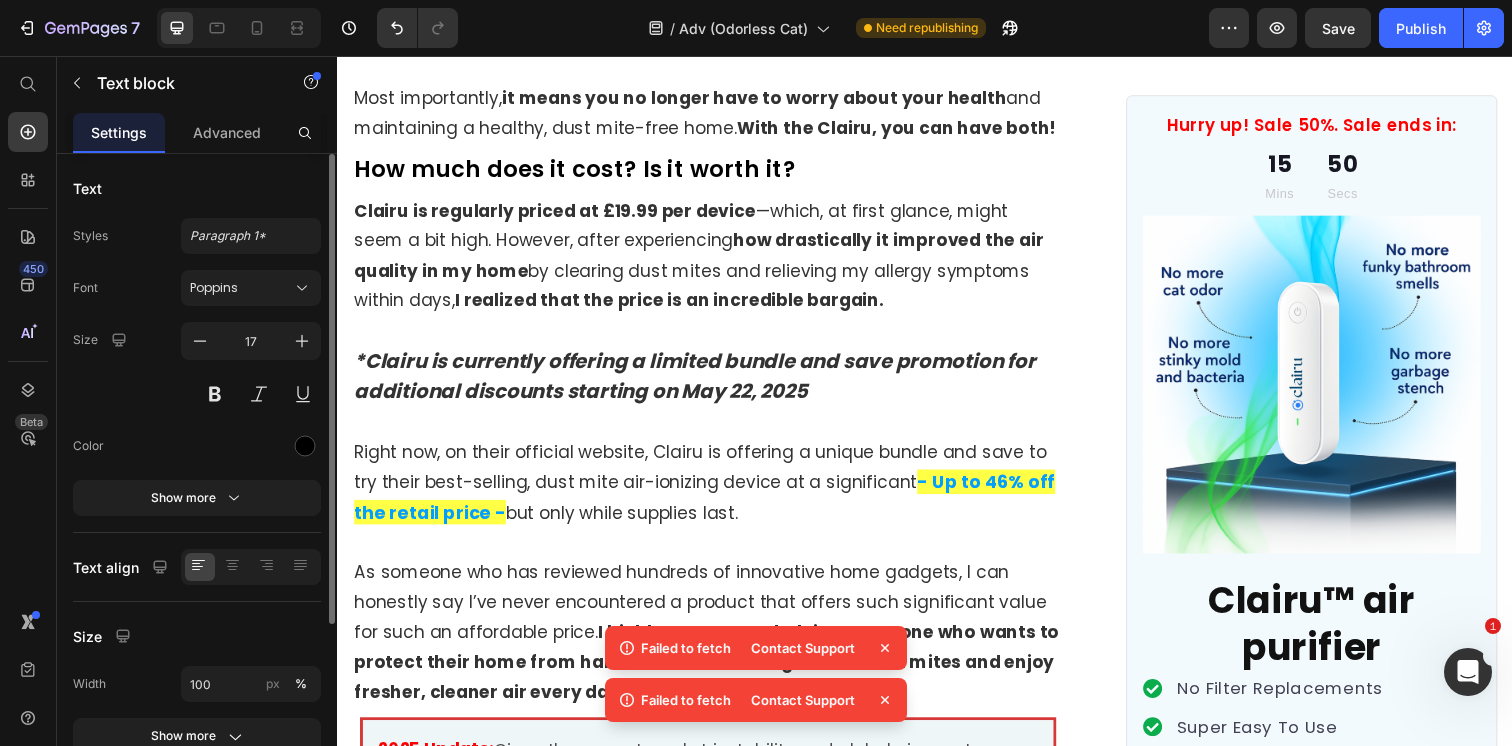 click on "Carol said, "Clairu eliminated the pervasive cat pee ammonia smell and litter box odors for good and saved my social life and my health. I can finally enjoy my retirement to the fullest with my friends & family, and, of course… Mr. Whiskers by my side!"" at bounding box center [715, -3599] 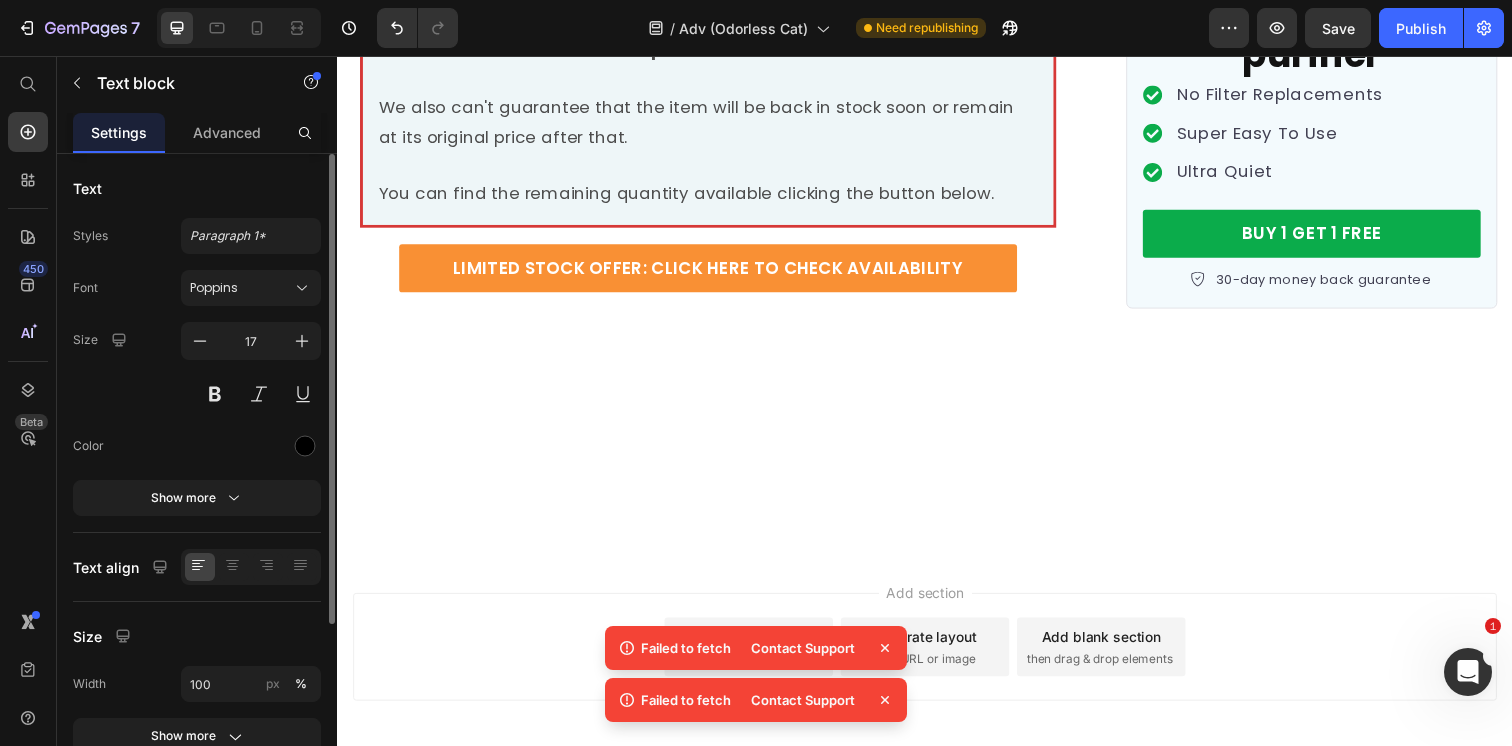 scroll, scrollTop: 13060, scrollLeft: 0, axis: vertical 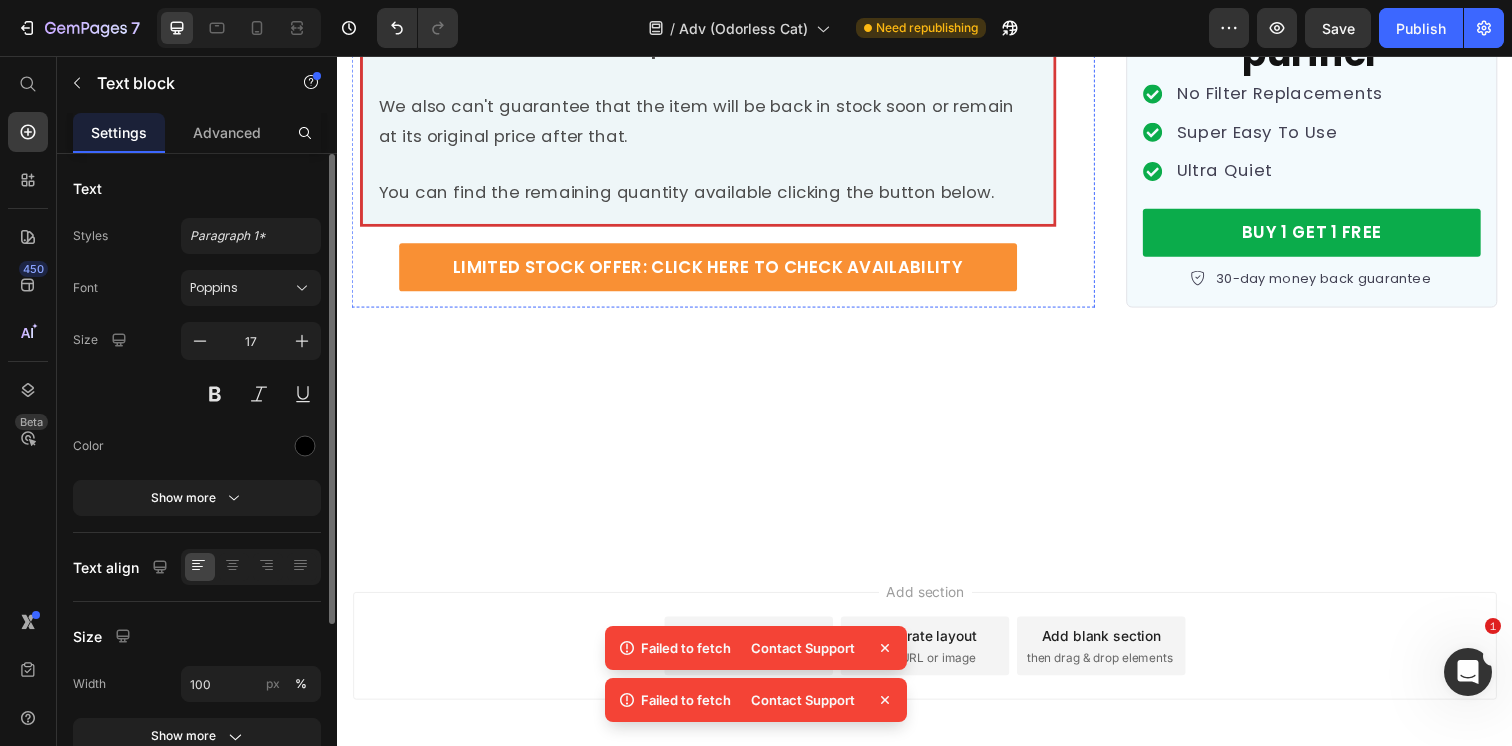 click on "Once people learned there was a  safe and affordable solution  for effectively dealing with pervasive and  persistent ammonia-filled cat pee & litter box odors  polluting their indoor air, they were more than eager to give the device a try!" at bounding box center (712, -3717) 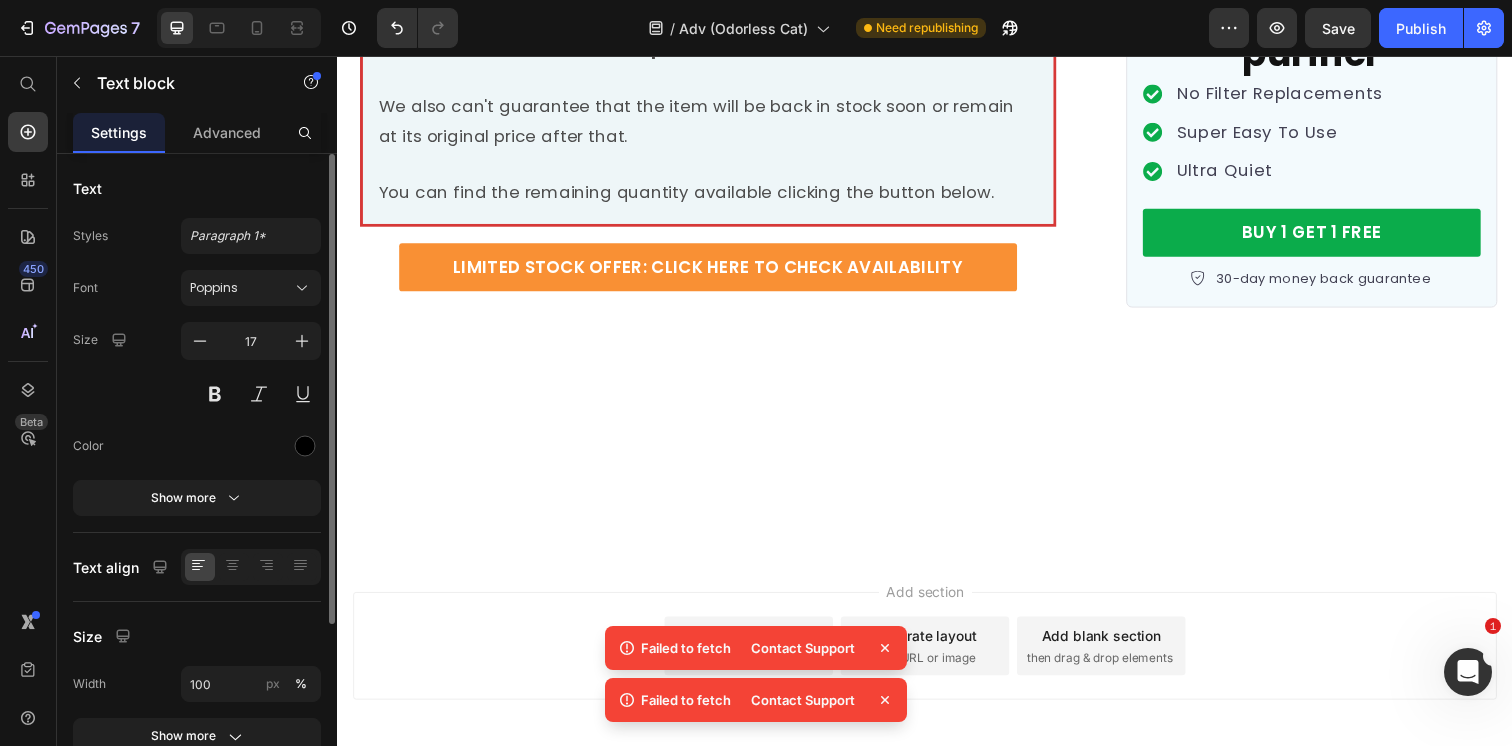 scroll, scrollTop: 0, scrollLeft: 0, axis: both 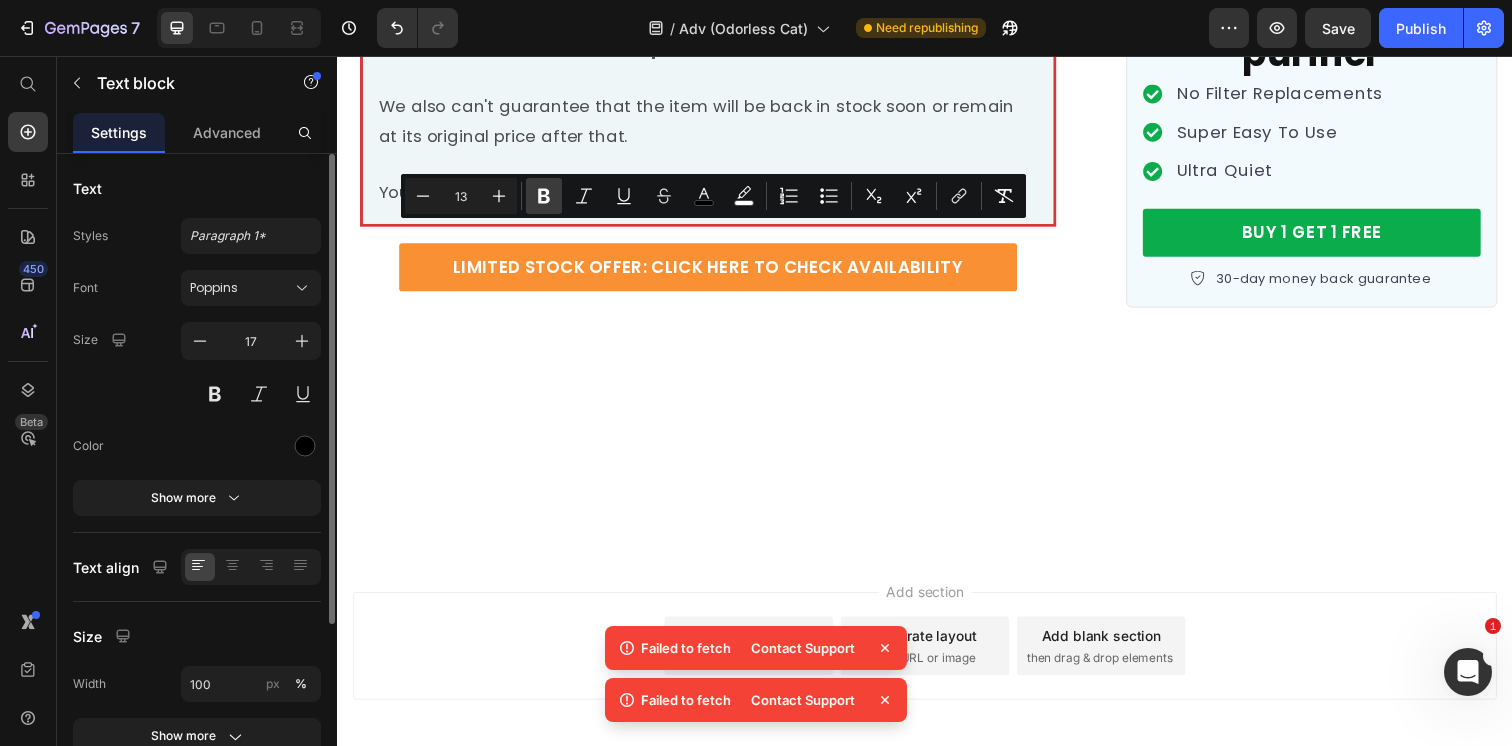 click 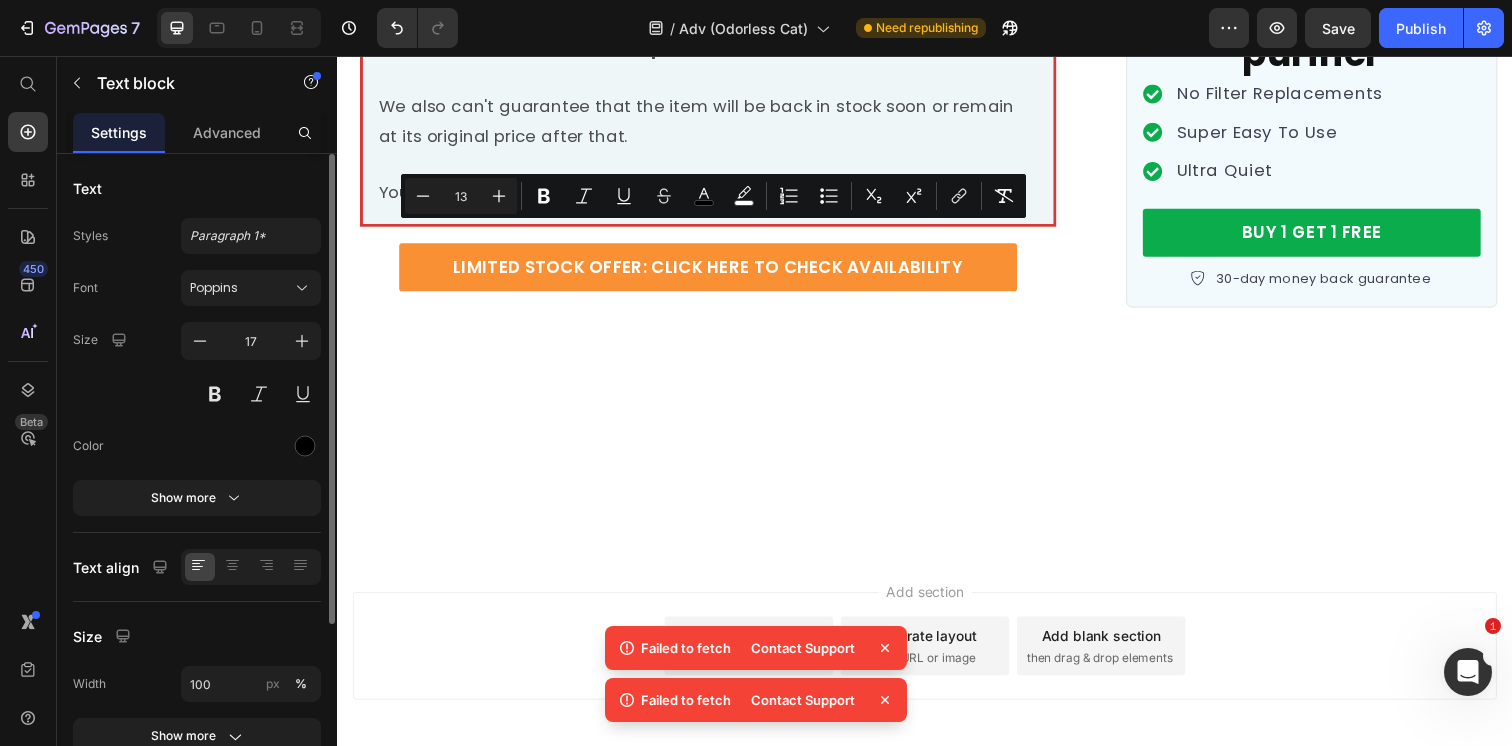 click on "Once people learned there was a safe and affordable solution for effectively dealing with pervasive and persistent ammonia-filled cat pee & litter box odors polluting their indoor air, they were more than eager to give the device a try!" at bounding box center (715, -3716) 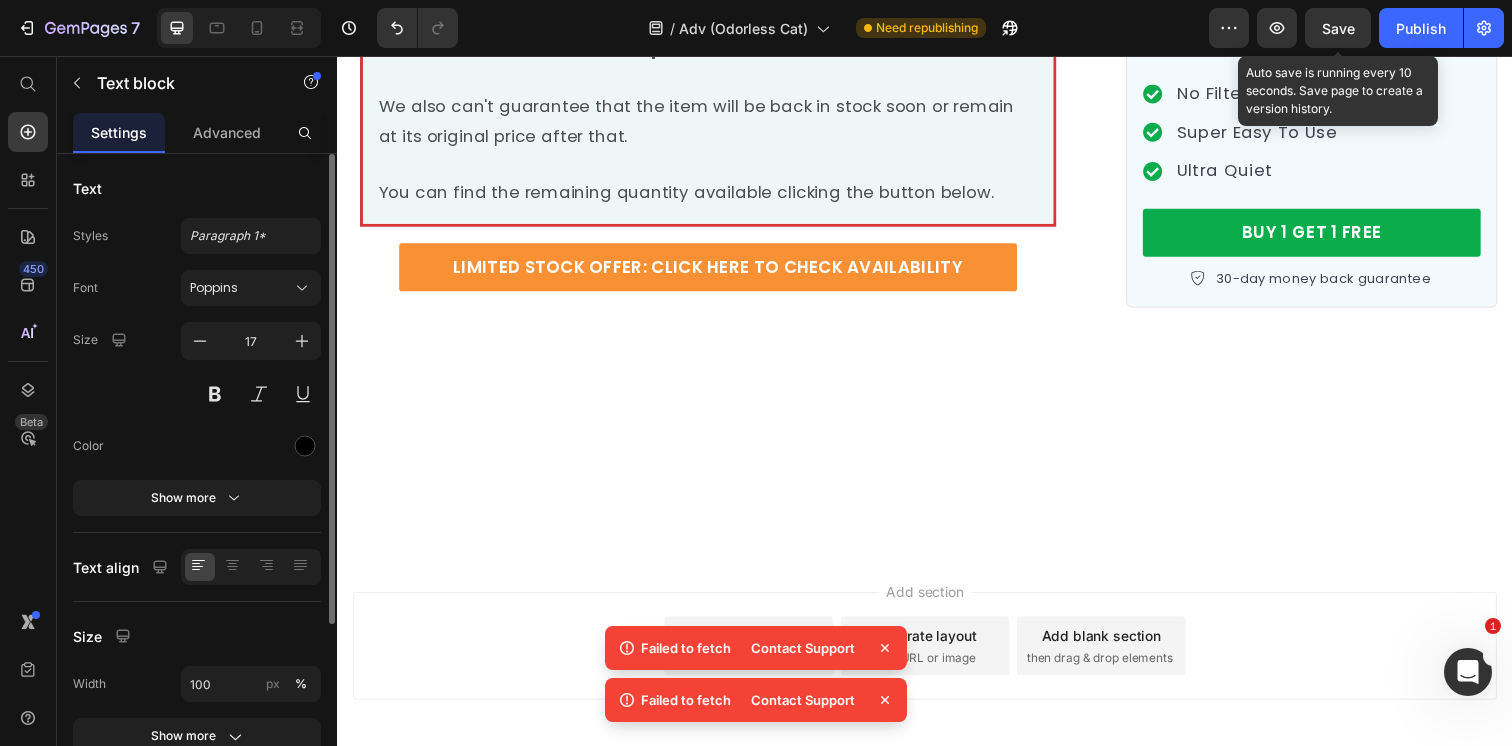 click on "Save" at bounding box center (1338, 28) 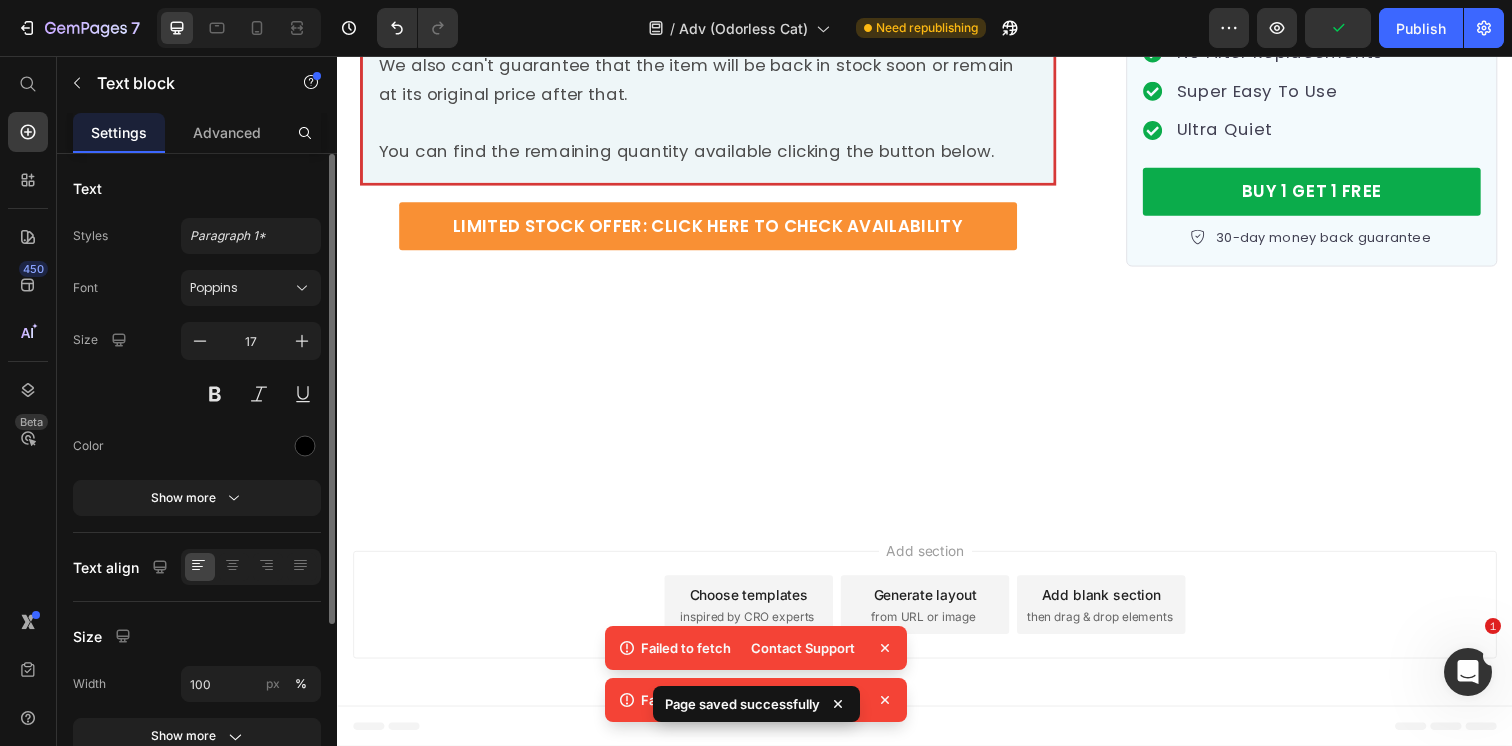 scroll, scrollTop: 14085, scrollLeft: 0, axis: vertical 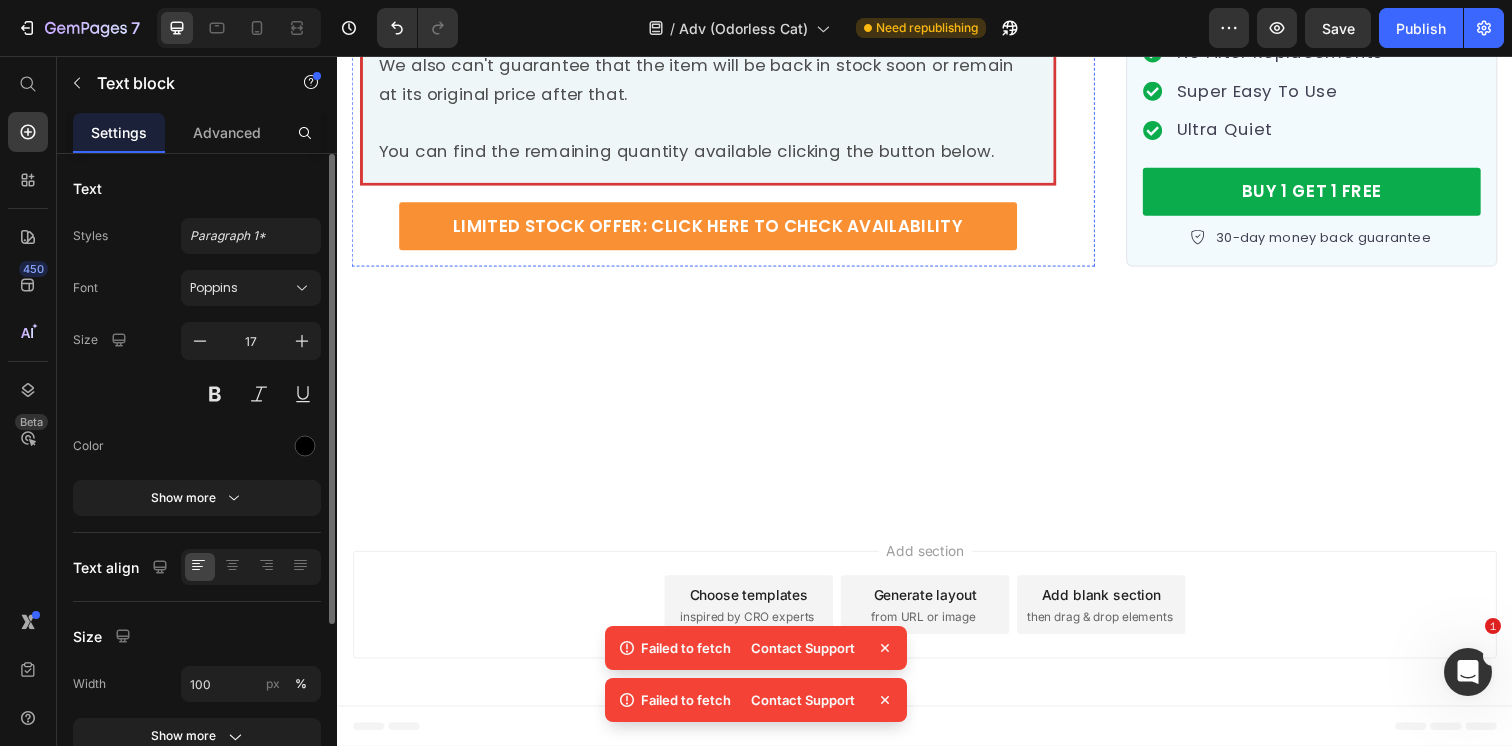 click on "When my Clarifion arrived, I knew I had the perfect weapon against the lingering ammonia cat pee smell in my home. It's plug-and-play, so it got to work immediately, with a comforting blue glow as the only indication of the hard work it was doing. I placed one in my living room, another in my bedroom—and the relief from the cat pee ammonia smell was almost instant." at bounding box center (715, -2869) 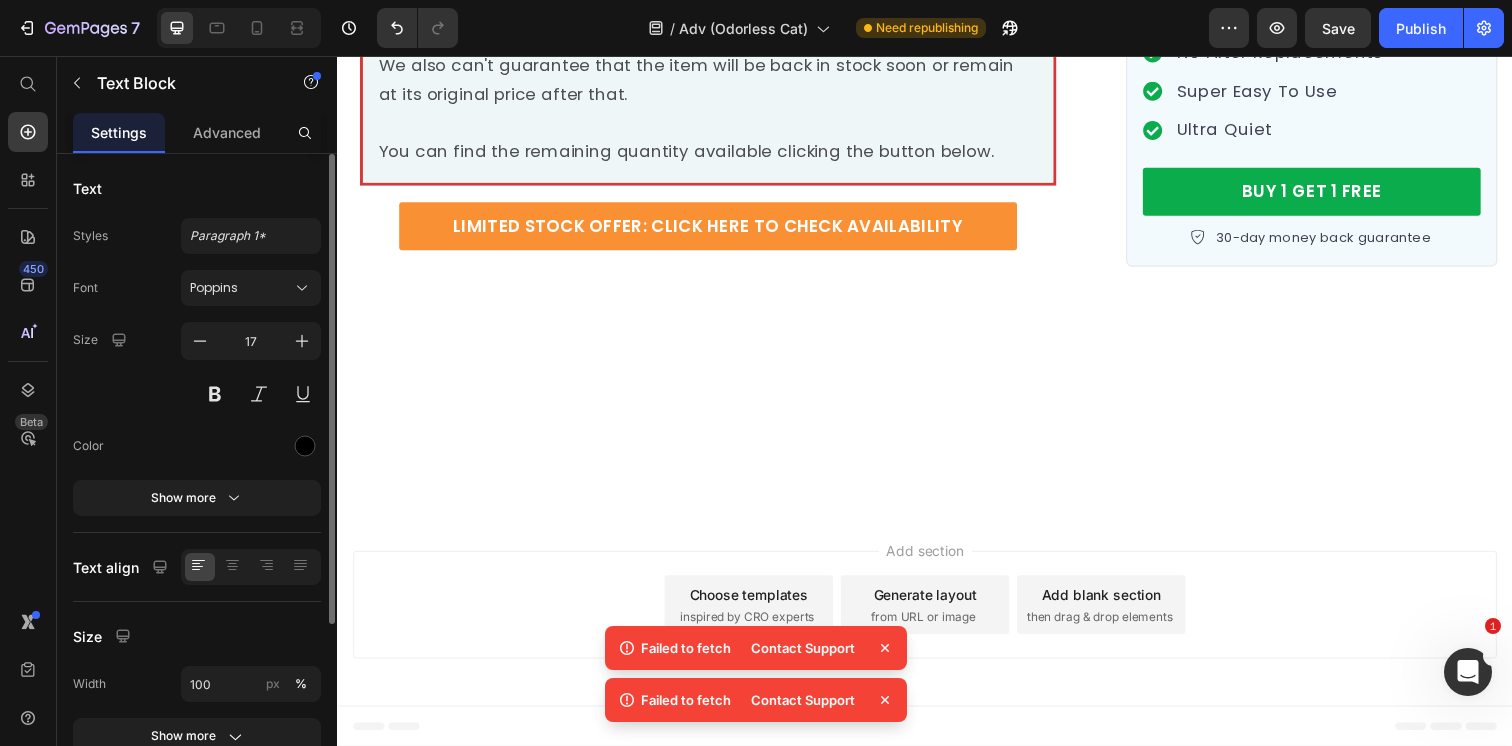 click on "When my Clarifion arrived, I knew I had the perfect weapon against the lingering ammonia cat pee smell in my home. It's plug-and-play, so it got to work immediately, with a comforting blue glow as the only indication of the hard work it was doing. I placed one in my living room, another in my bedroom—and the relief from the cat pee ammonia smell was almost instant." at bounding box center [715, -2869] 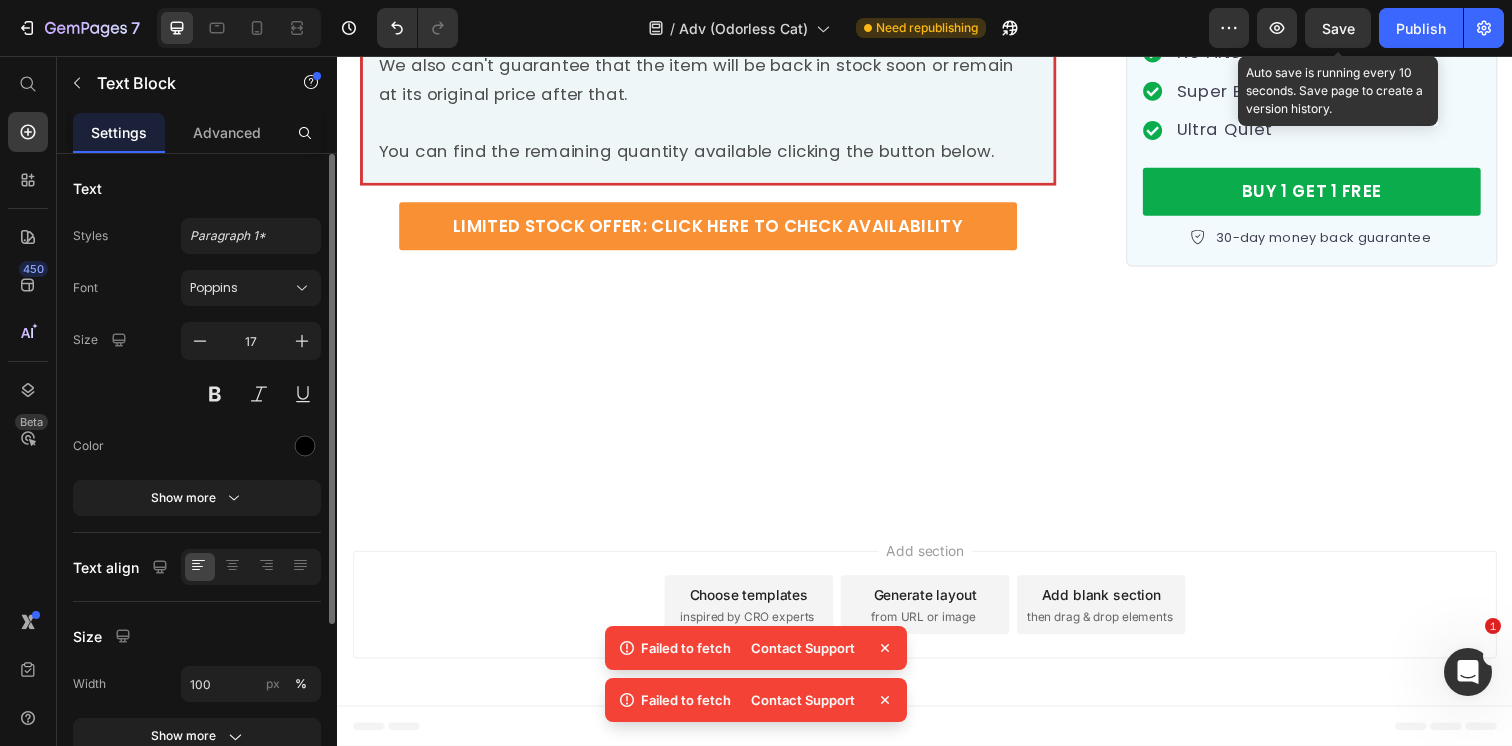 click on "Save" at bounding box center (1338, 28) 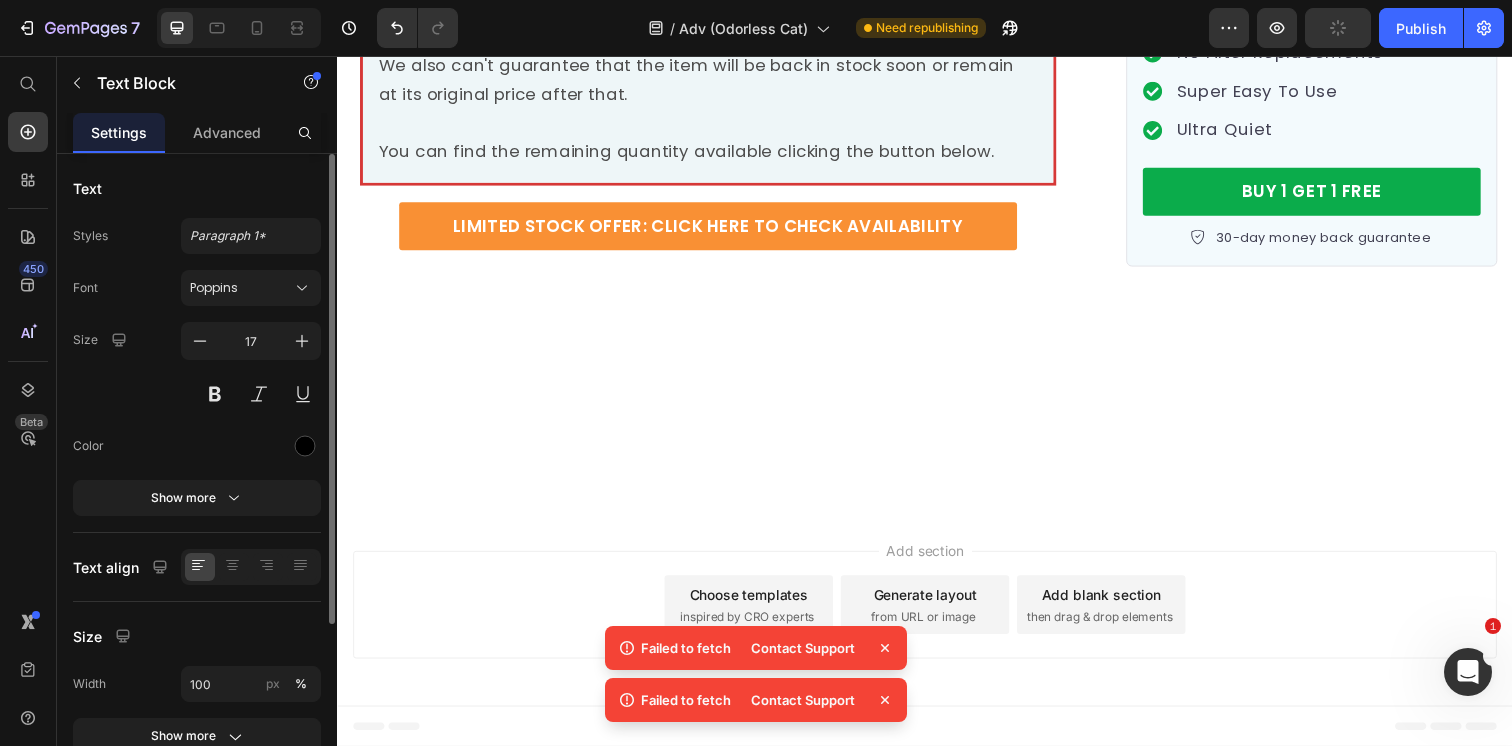 scroll, scrollTop: 14699, scrollLeft: 0, axis: vertical 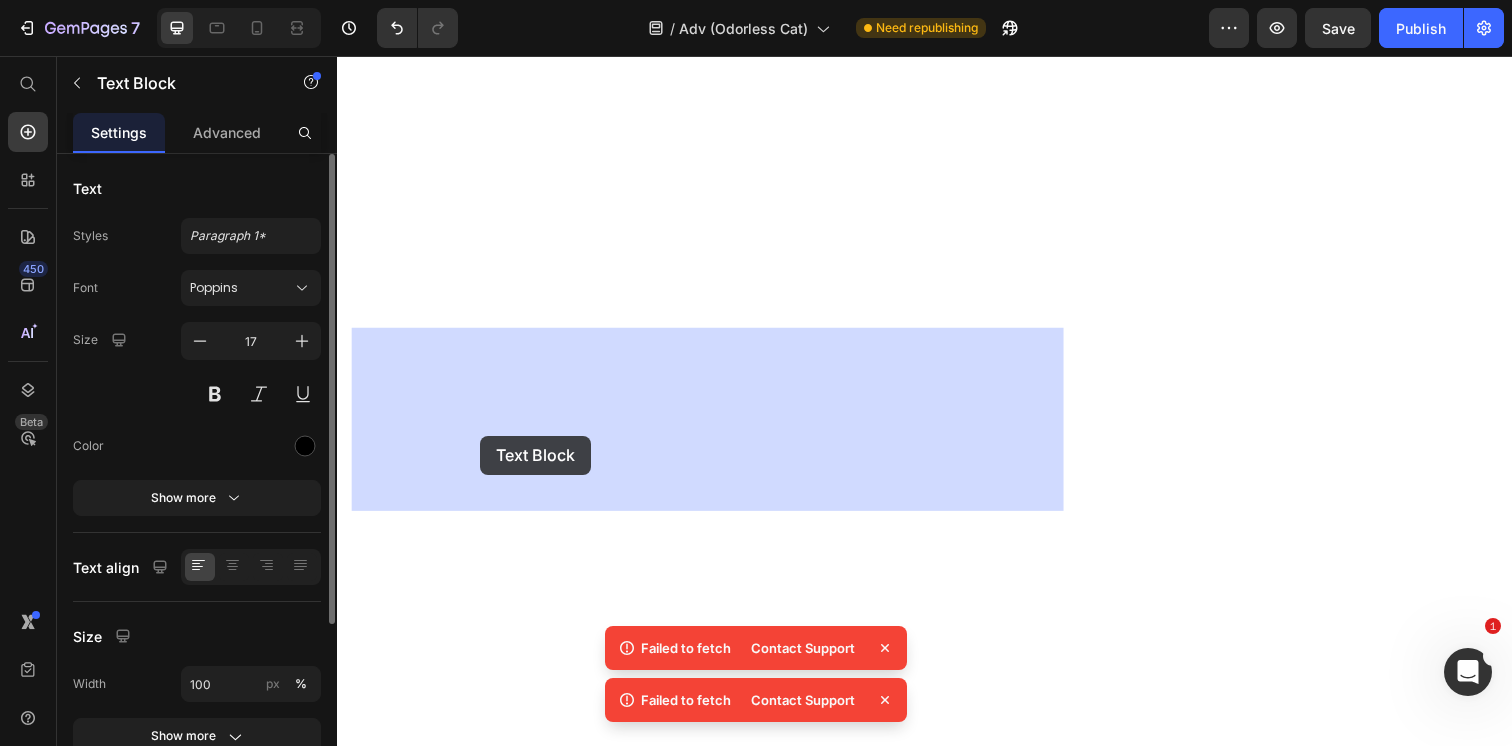 drag, startPoint x: 468, startPoint y: 441, endPoint x: 487, endPoint y: 444, distance: 19.235384 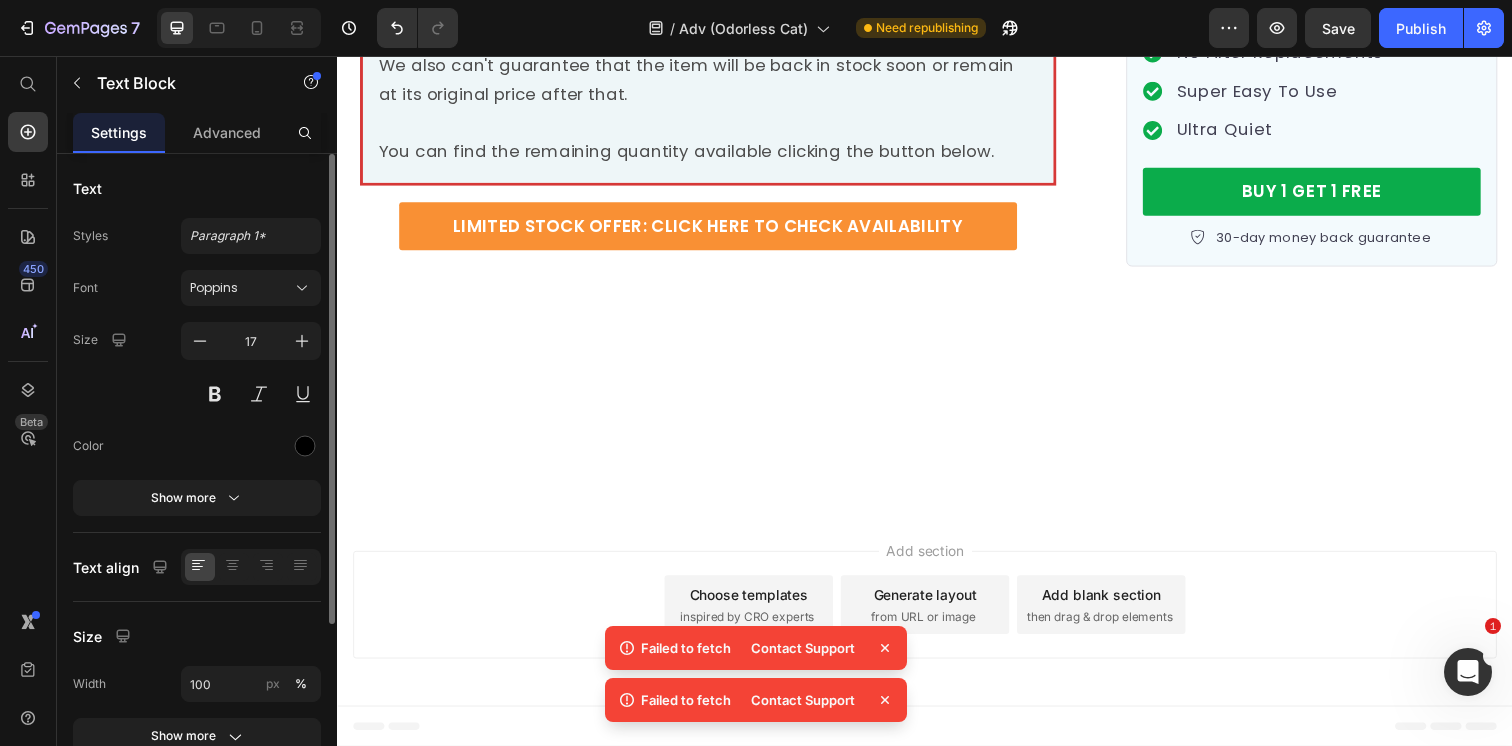click on "After a week, my home felt transformed. Even the hidden corners and crevices seemed to be free of the pervasive cat pee ammonia smell. The air quality? Far better than it had ever been. The promise of UV-C "Molecular-Neutralization Technology™" effectively eliminating cat pee ammonia smell and litter box odors wasn't just marketing fluff – it was reality. Only a few days in and my home felt like an ammonia odor-free sanctuary." at bounding box center (715, -2103) 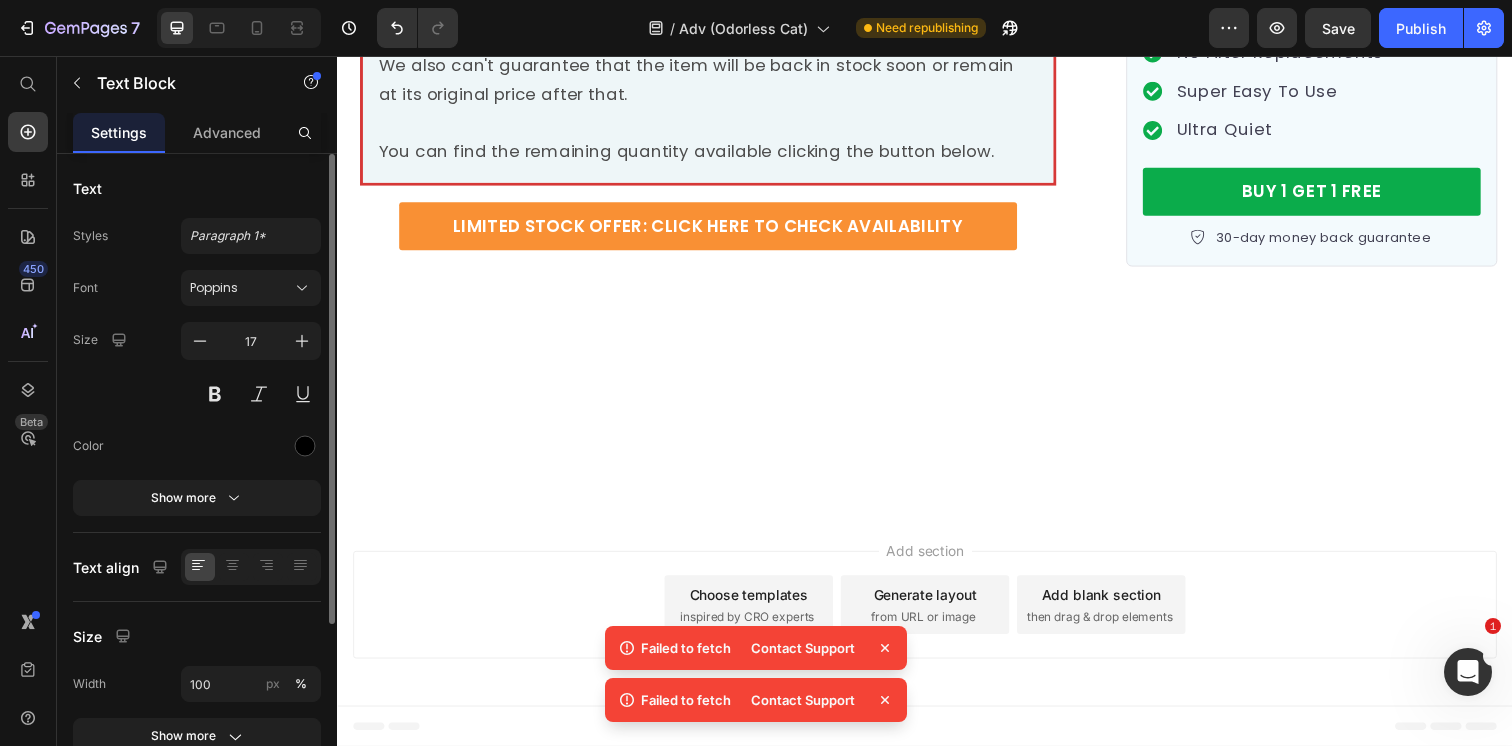 drag, startPoint x: 783, startPoint y: 406, endPoint x: 517, endPoint y: 442, distance: 268.42505 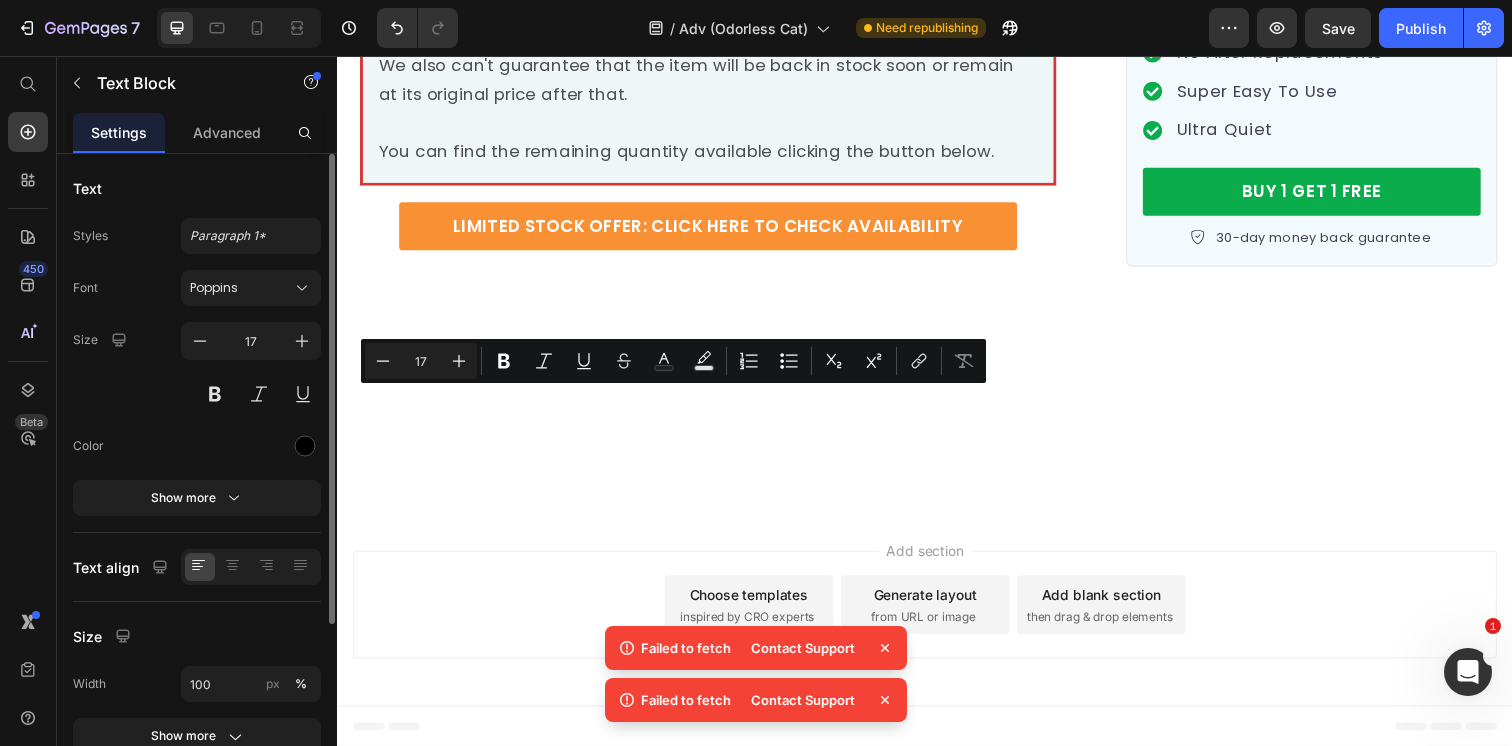 drag, startPoint x: 732, startPoint y: 409, endPoint x: 463, endPoint y: 448, distance: 271.81244 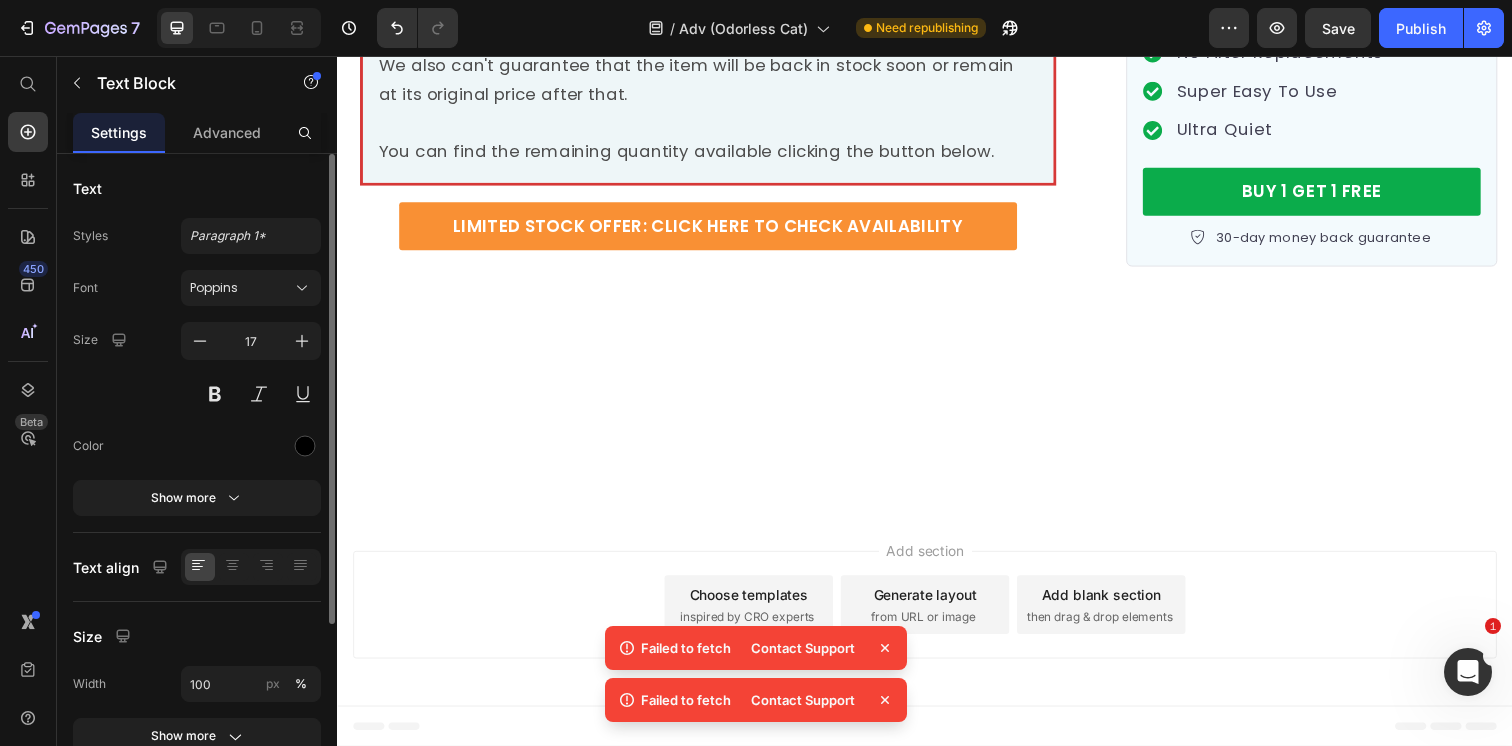 click on "After a week, my home felt transformed. Even the hidden corners and crevices seemed to be free of the pervasive cat pee ammonia smell. The air quality? Far better than it had ever been. The promise of Air Ionization Technology™ effectively eliminating cat pee ammonia smell and litter box odors wasn't just marketing fluff – it was reality. Only a few days in and my home felt like an ammonia odor-free sanctuary." at bounding box center [715, -2103] 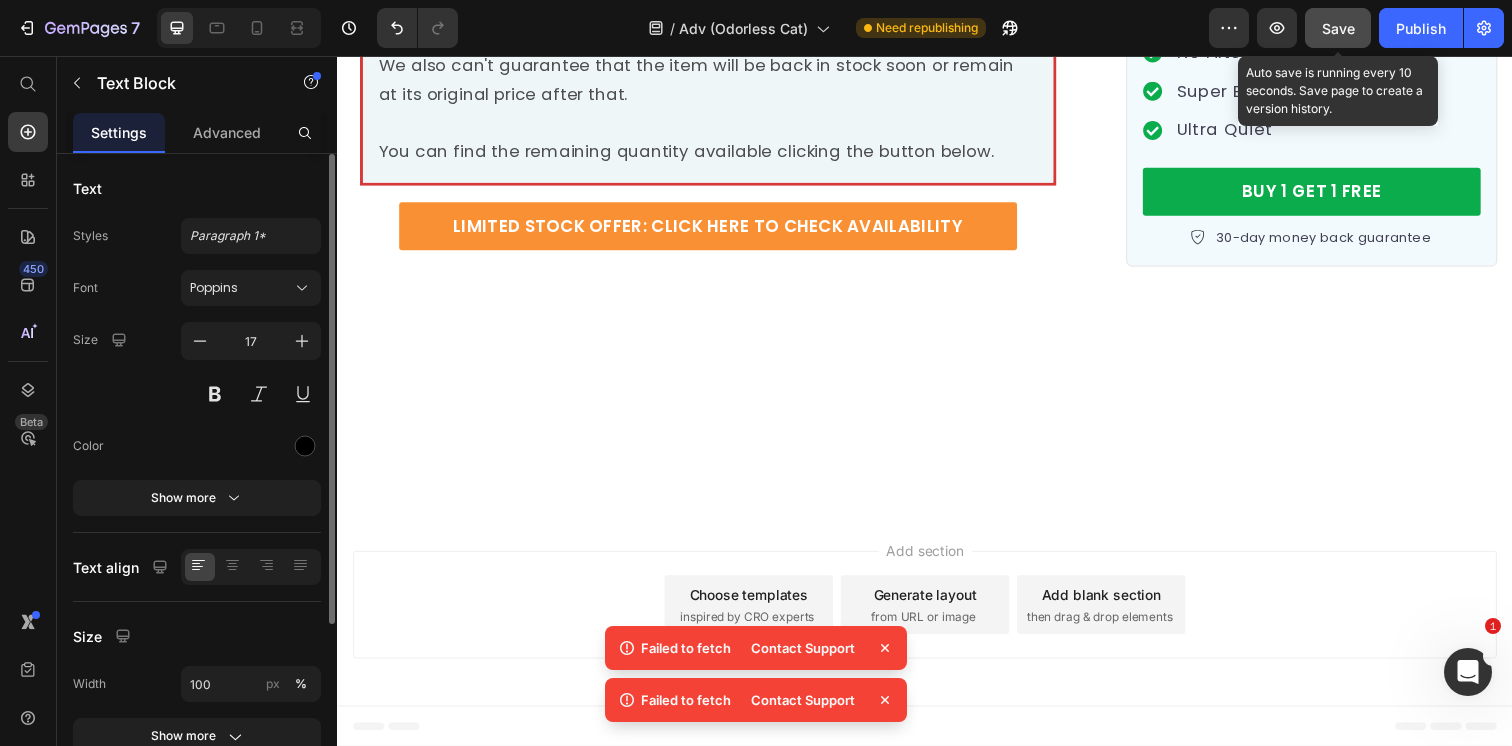 click on "Save" 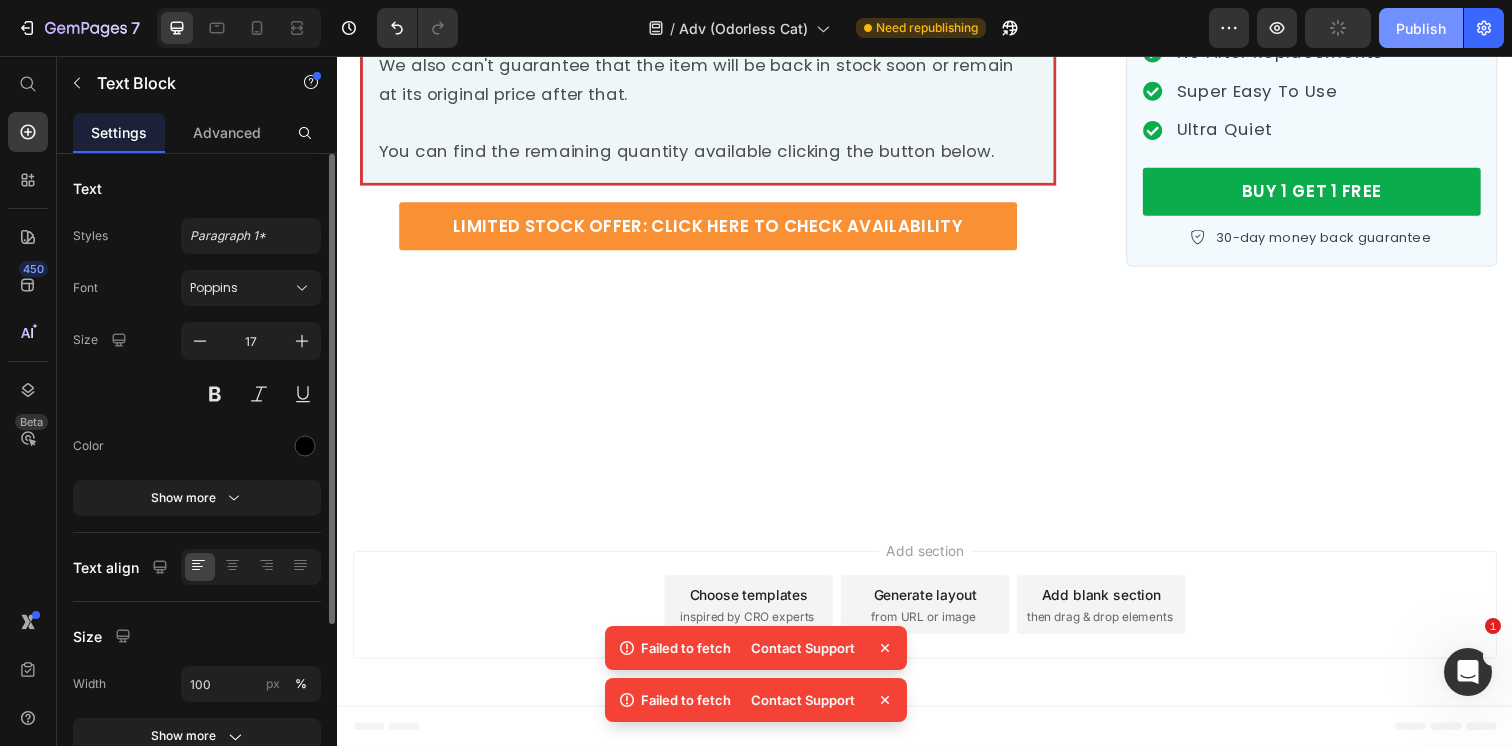 click on "Publish" at bounding box center (1421, 28) 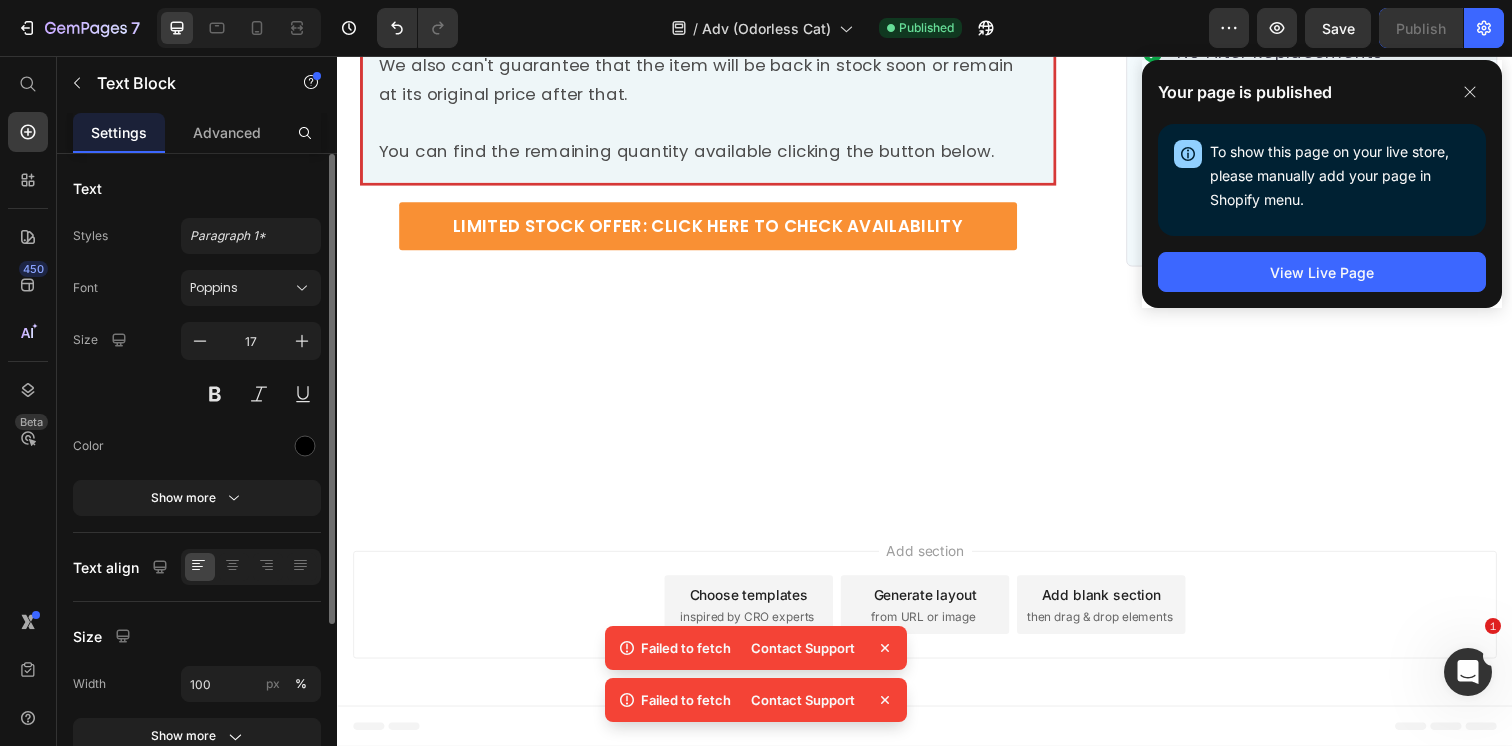 scroll, scrollTop: 15546, scrollLeft: 0, axis: vertical 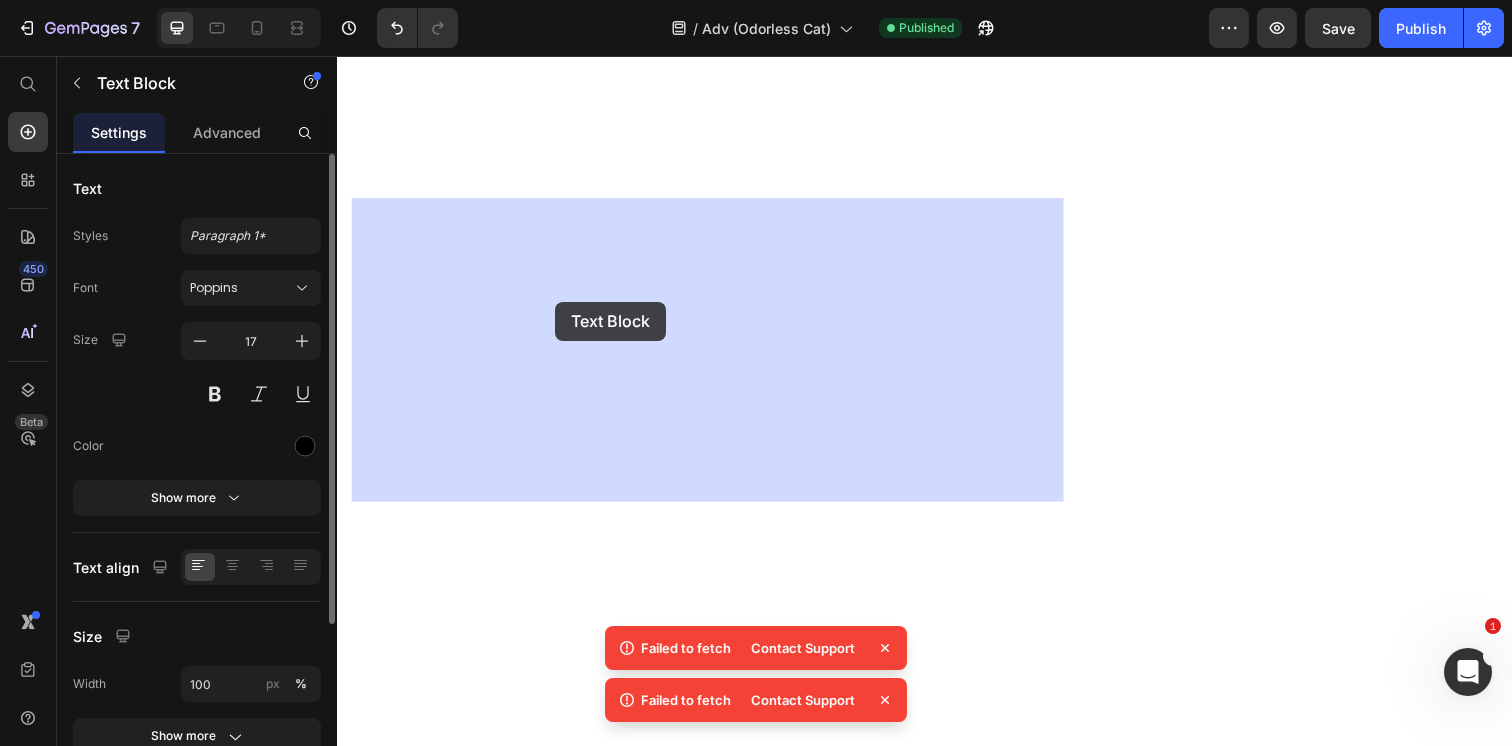 drag, startPoint x: 659, startPoint y: 308, endPoint x: 566, endPoint y: 307, distance: 93.00538 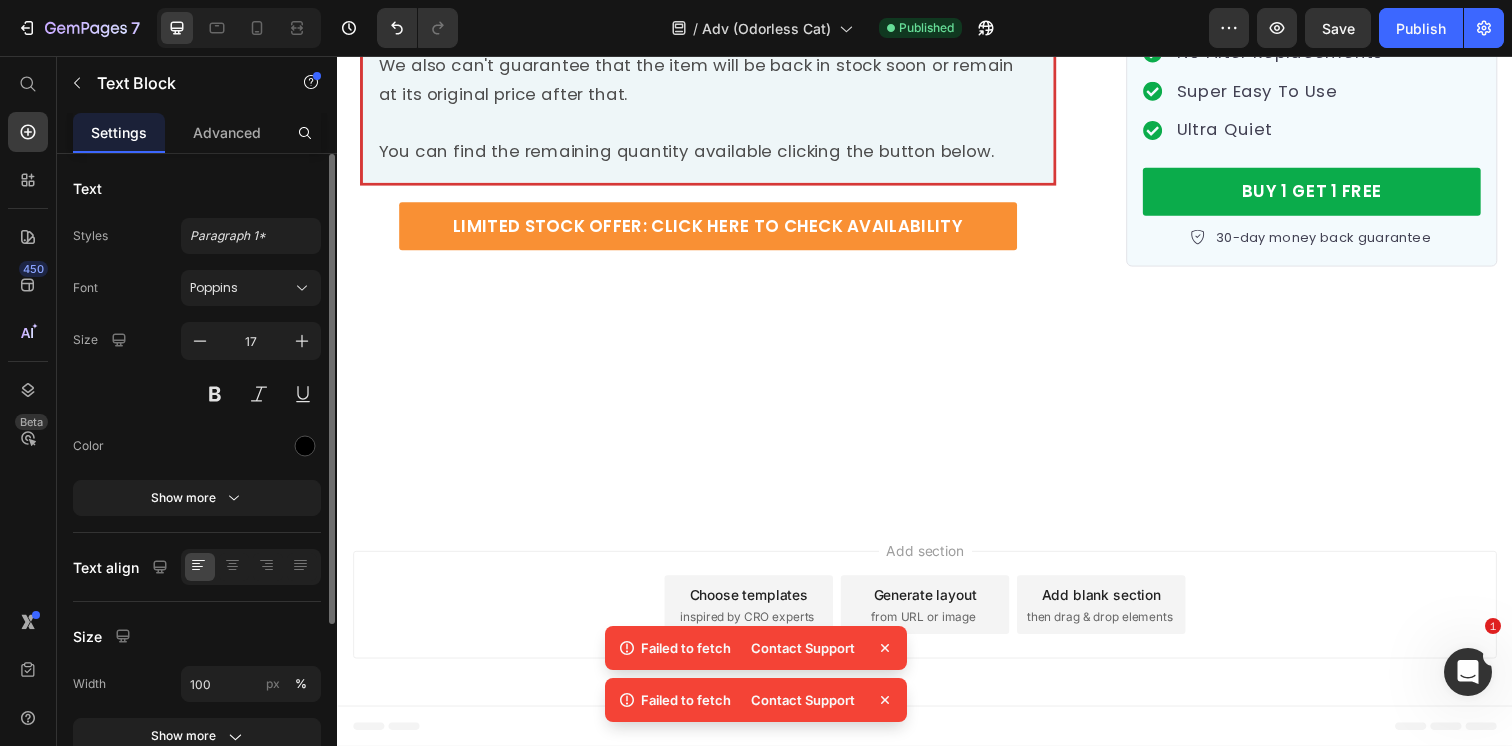 drag, startPoint x: 658, startPoint y: 310, endPoint x: 545, endPoint y: 307, distance: 113.03982 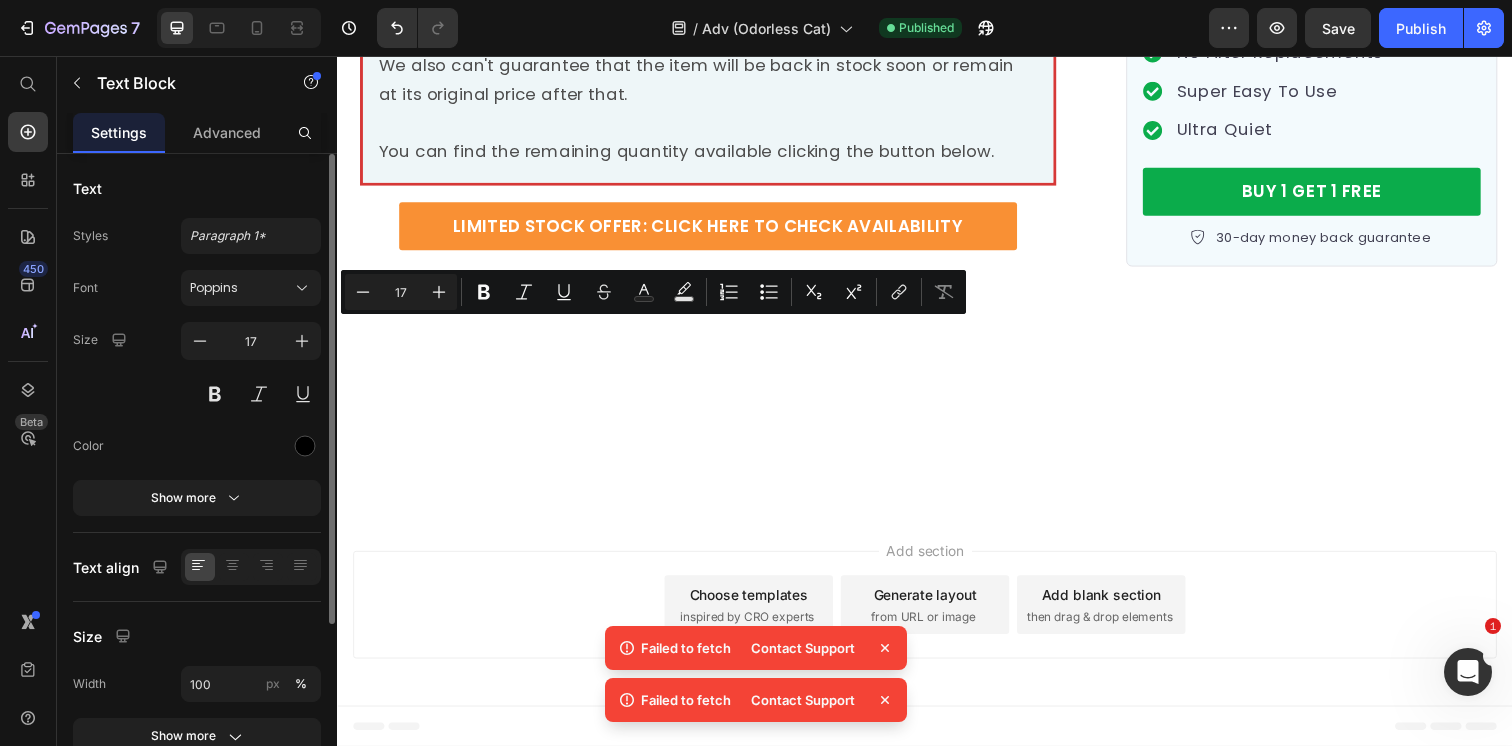 drag, startPoint x: 514, startPoint y: 339, endPoint x: 629, endPoint y: 338, distance: 115.00435 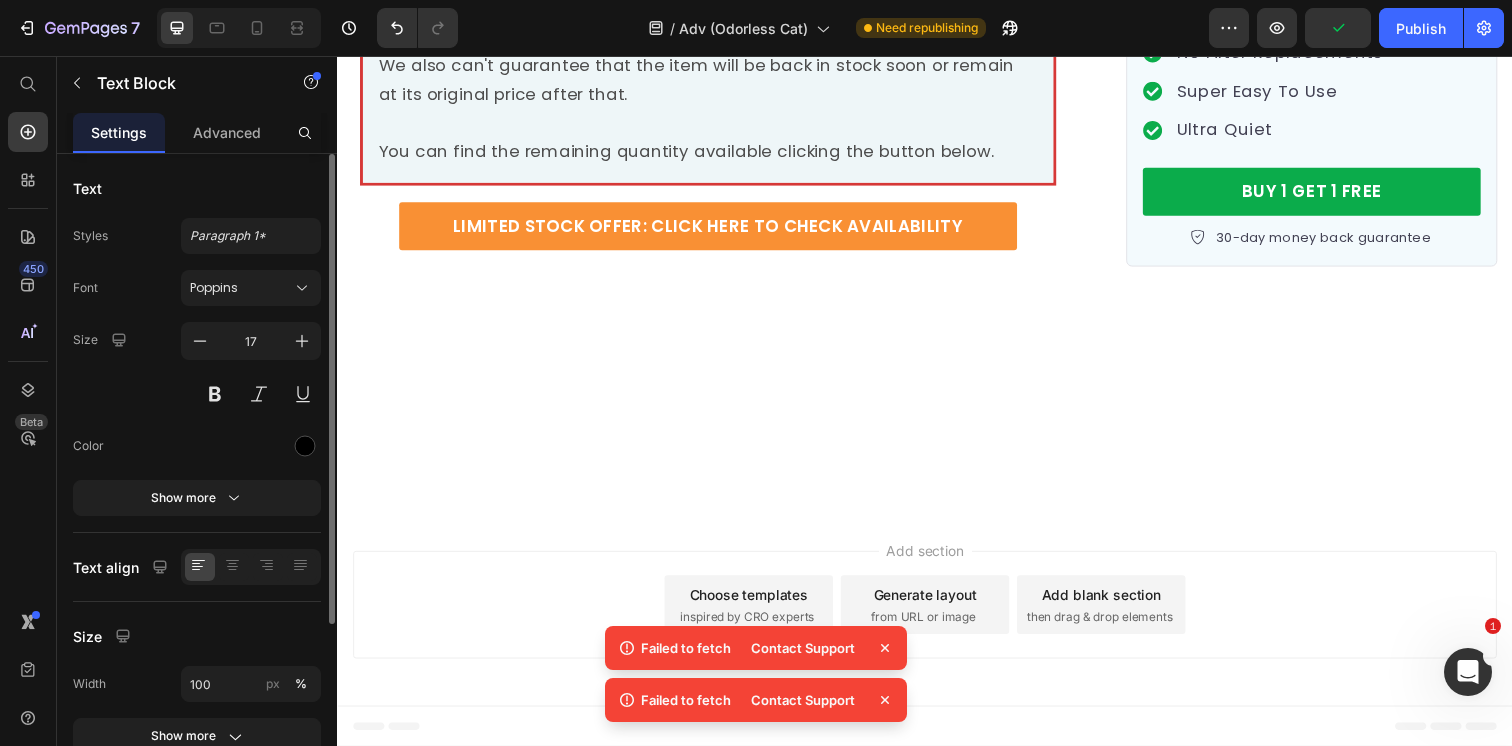 drag, startPoint x: 773, startPoint y: 493, endPoint x: 887, endPoint y: 494, distance: 114.00439 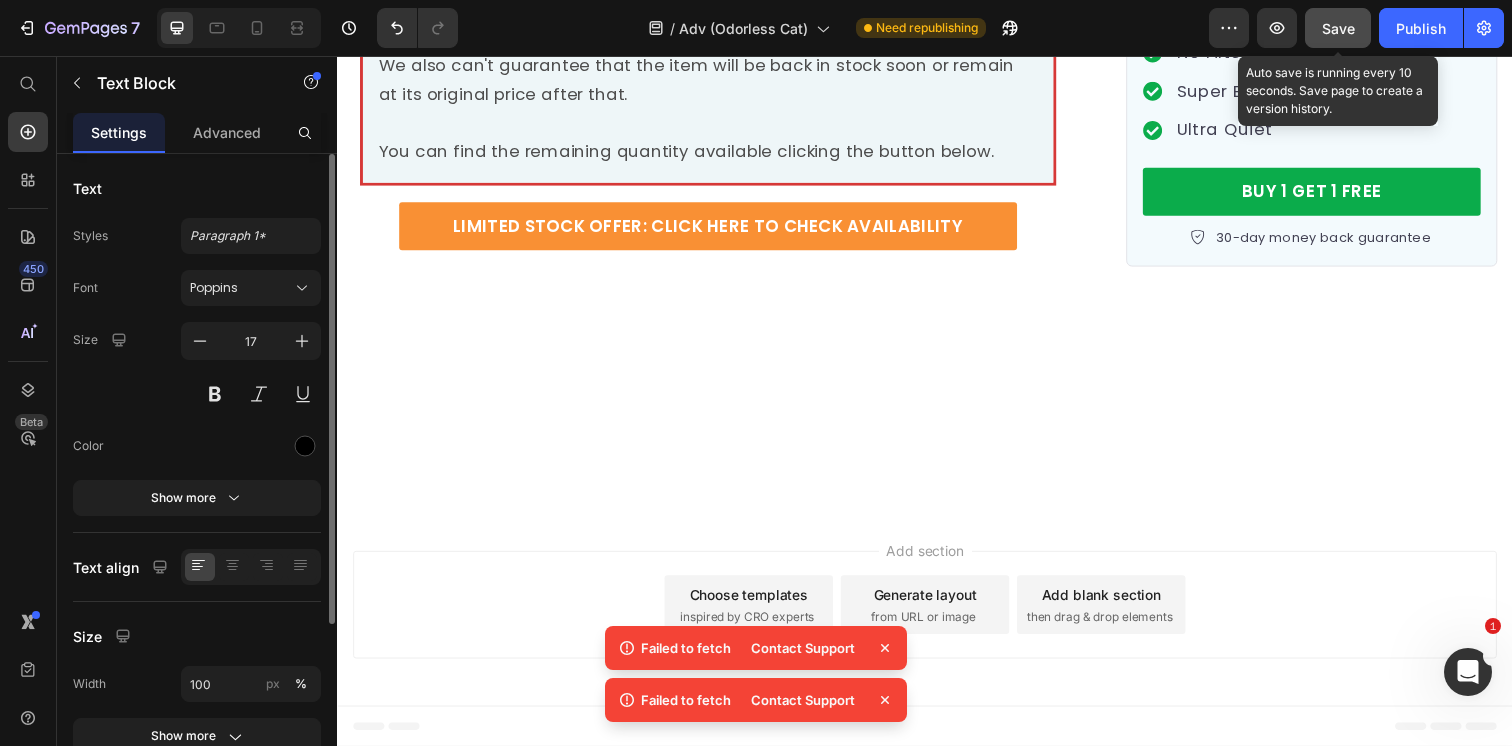 click on "Save" 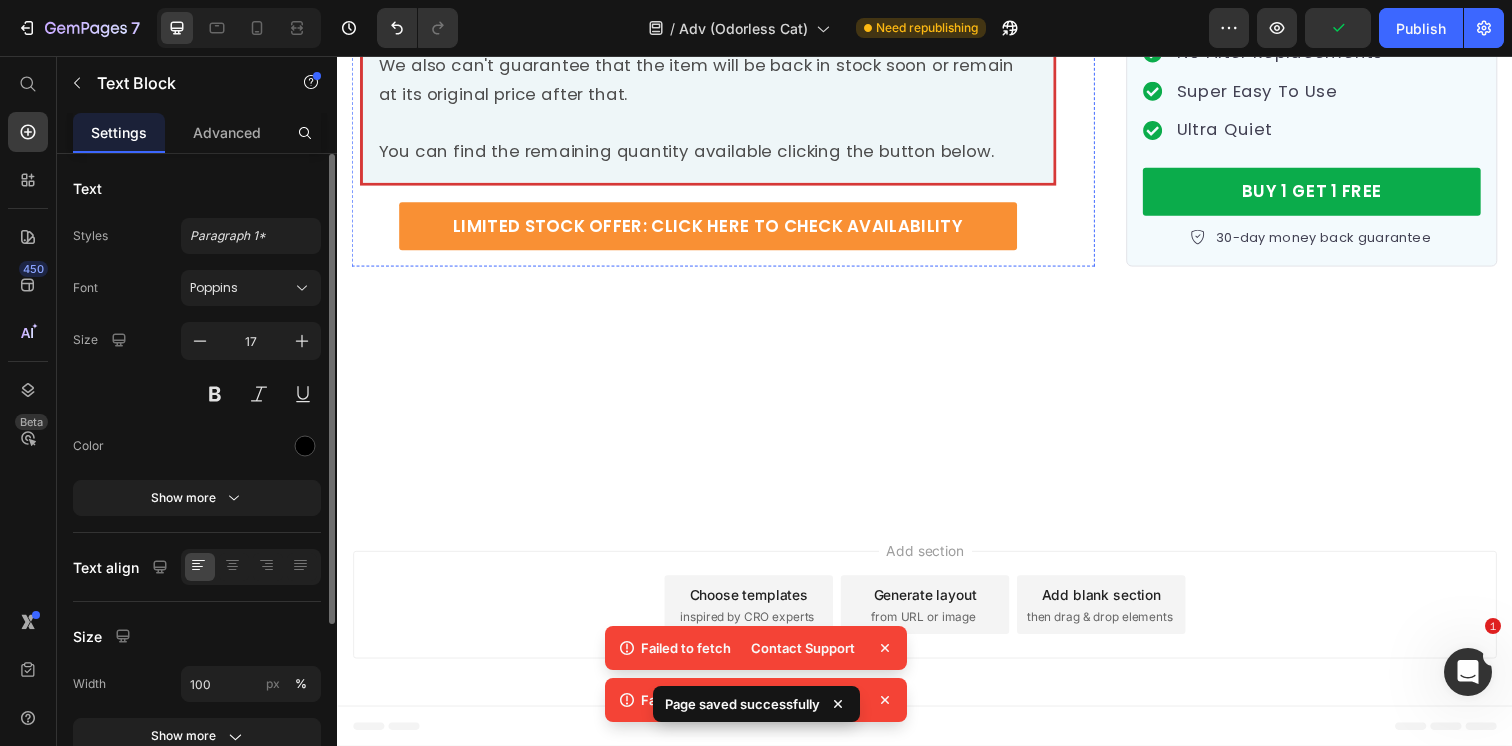 click on "The  Clairu is more affordable, less bulky, and less noisy  than regular air purifiers. That’s why devices like the Clairu, using  Air Ionization Technology™ , are one of the fastest-growing trends among homeowners dealing with dust mites." at bounding box center (715, -932) 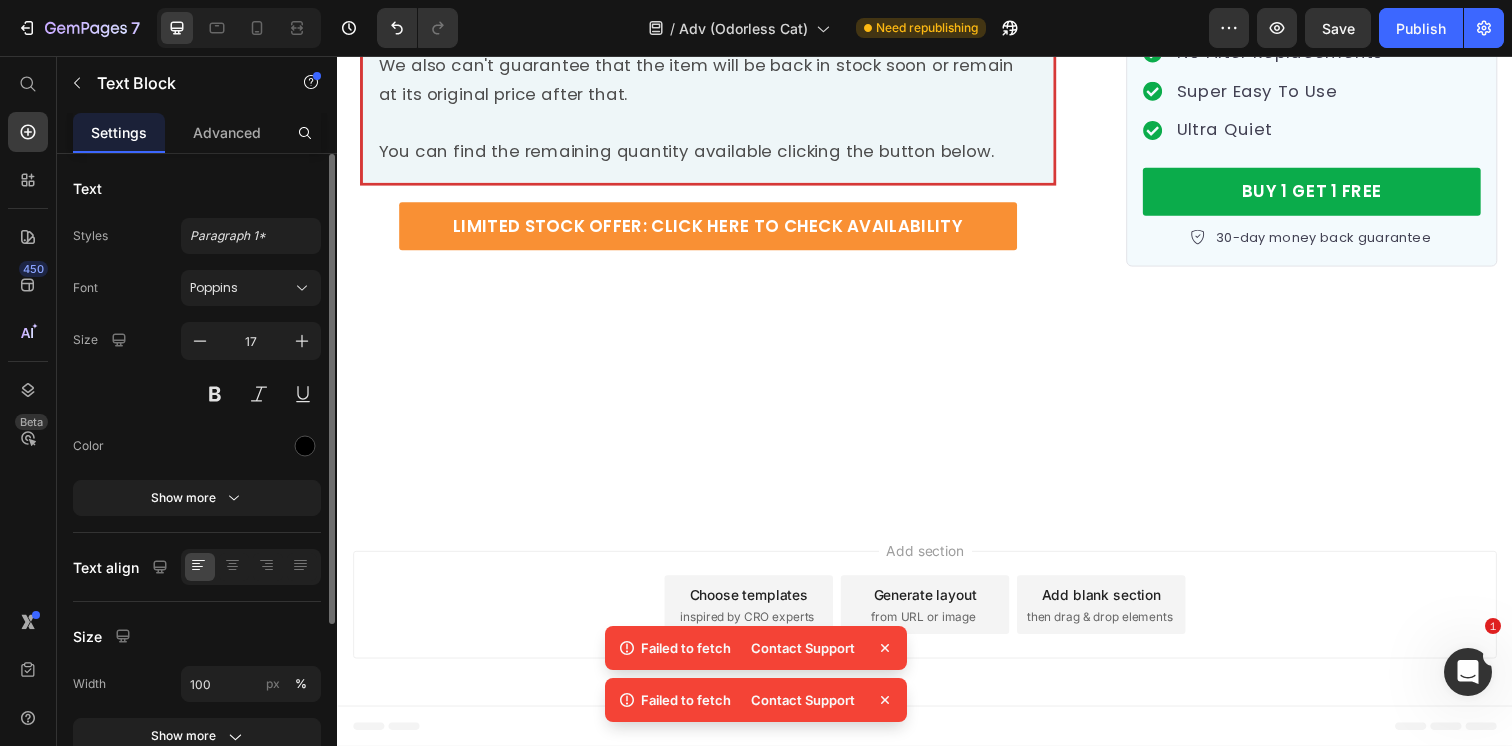 scroll, scrollTop: 16018, scrollLeft: 0, axis: vertical 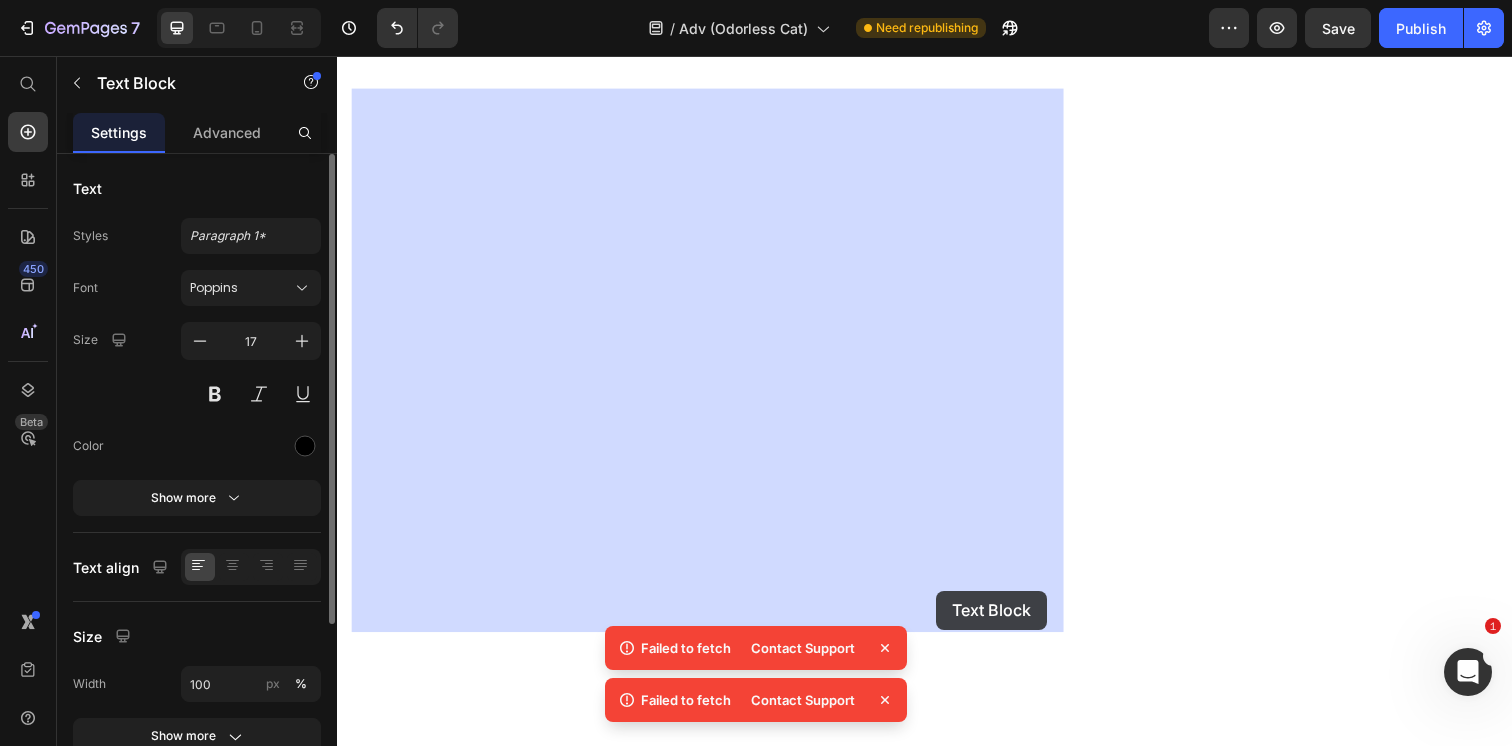 drag, startPoint x: 506, startPoint y: 594, endPoint x: 950, endPoint y: 602, distance: 444.07205 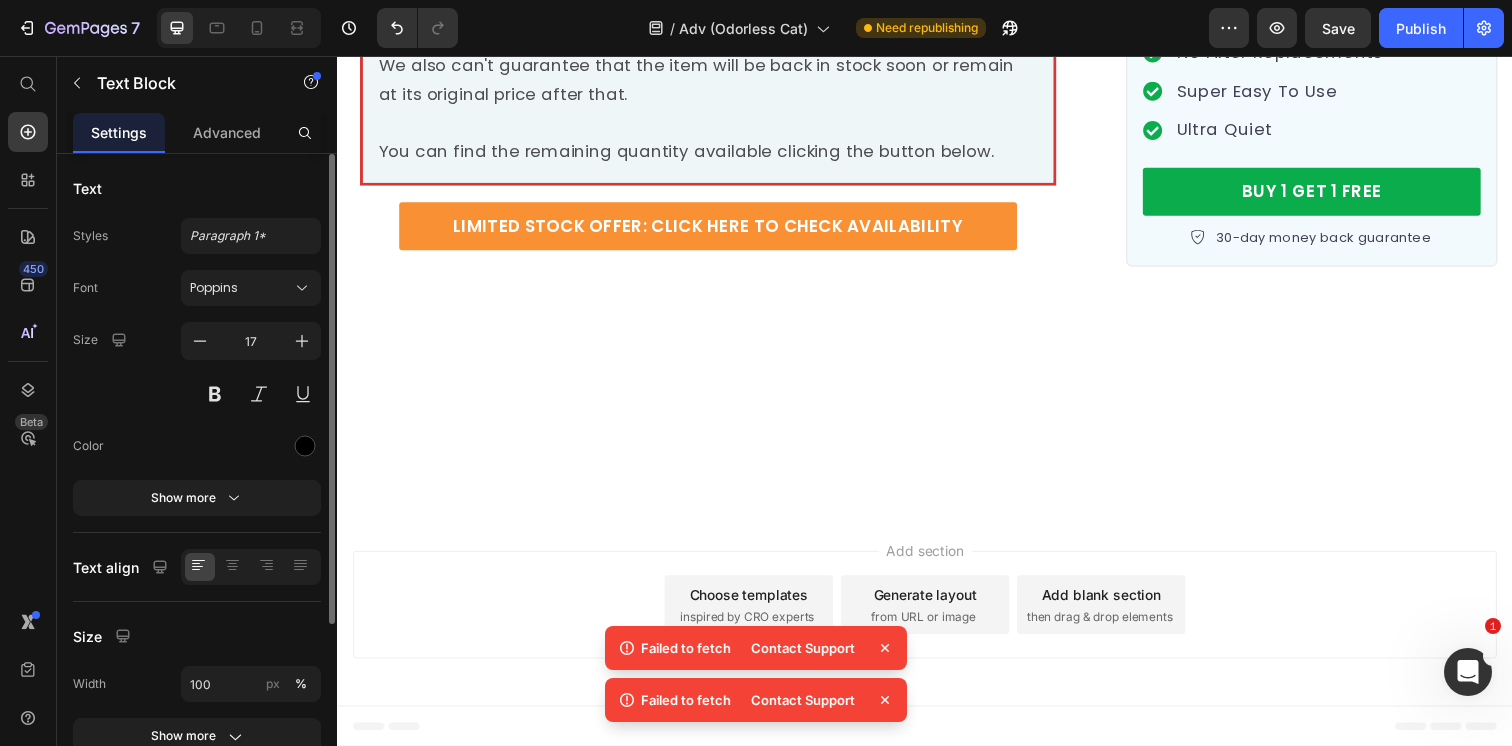 drag, startPoint x: 1055, startPoint y: 625, endPoint x: 507, endPoint y: 597, distance: 548.71484 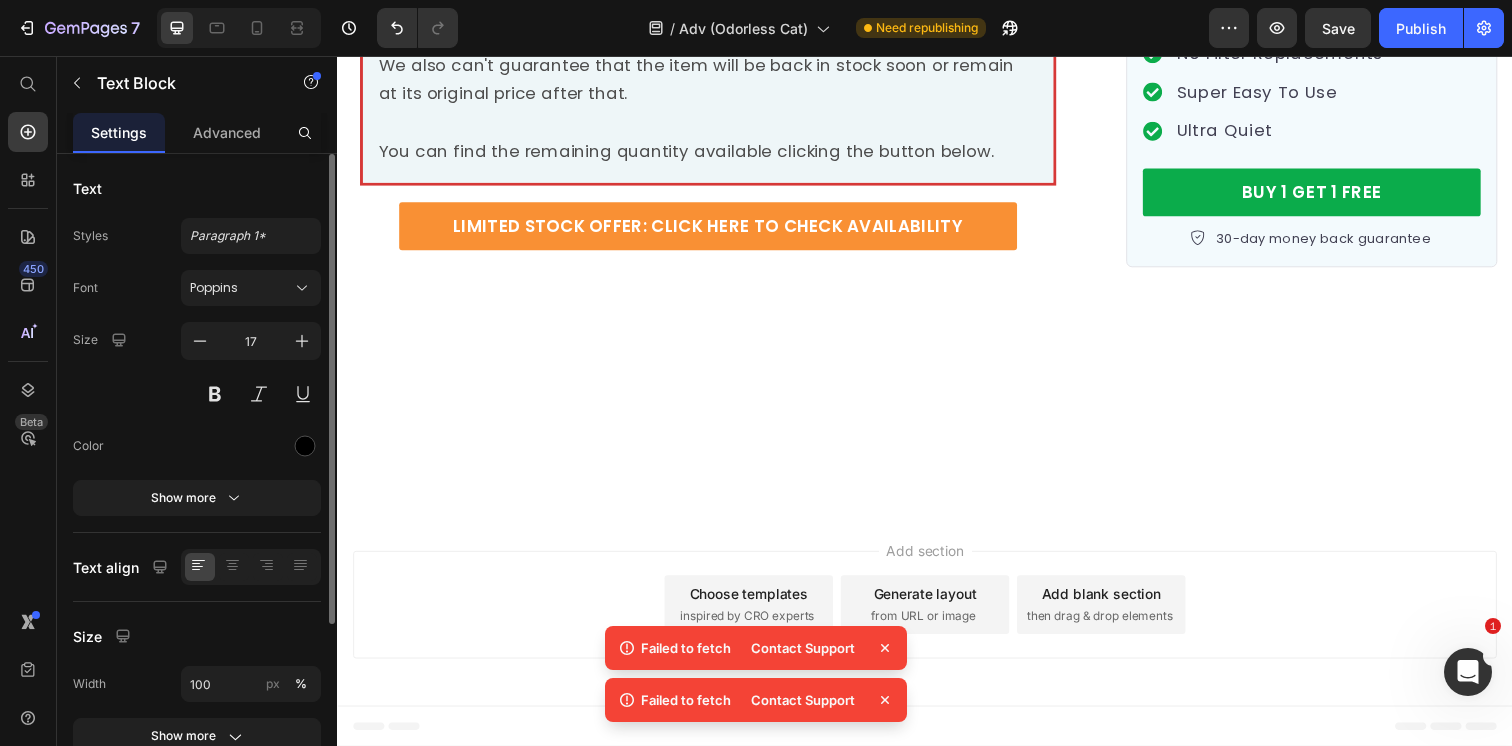 scroll, scrollTop: 15932, scrollLeft: 0, axis: vertical 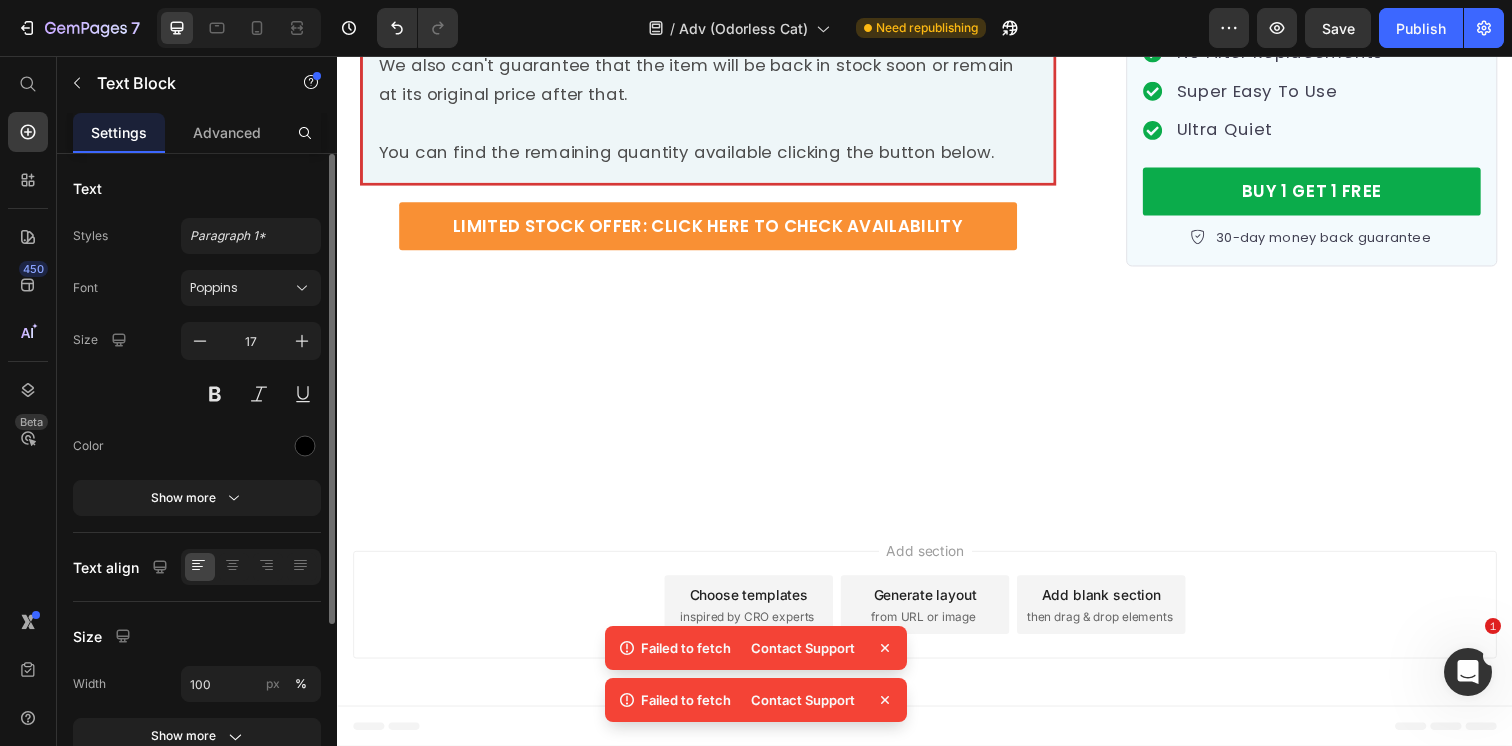 click on "If you are tired of the persistent cat urine odor in your home and want to breathe better… switching to Clarifion ODRx will actually save you time and money in the long run." at bounding box center [715, -1085] 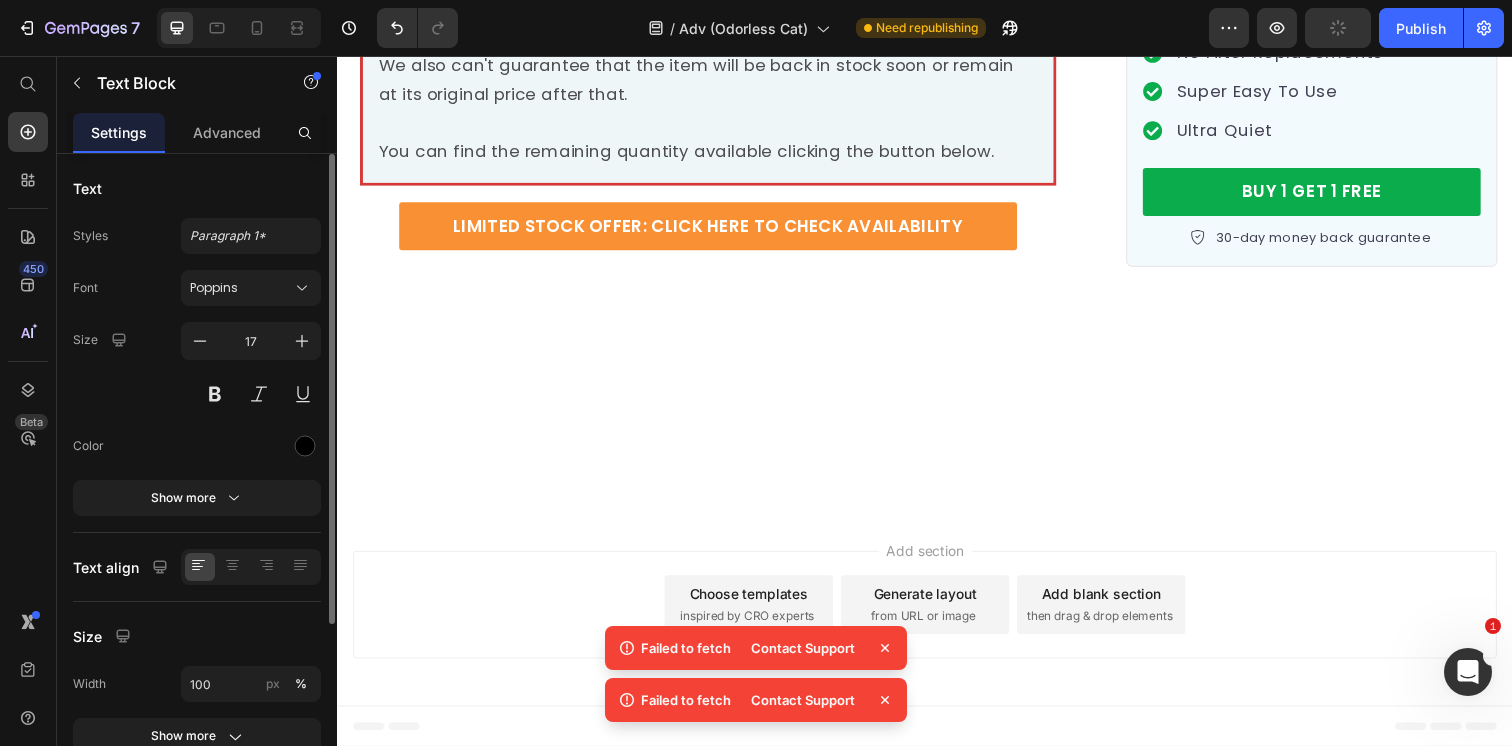 click on "Traditional air purifiers and professional cleaning services can be expensive, with some purifiers costing up to a whopping $2,500. And they require time-consuming maintenance and filter replacements, there's really no comparison." at bounding box center [715, -994] 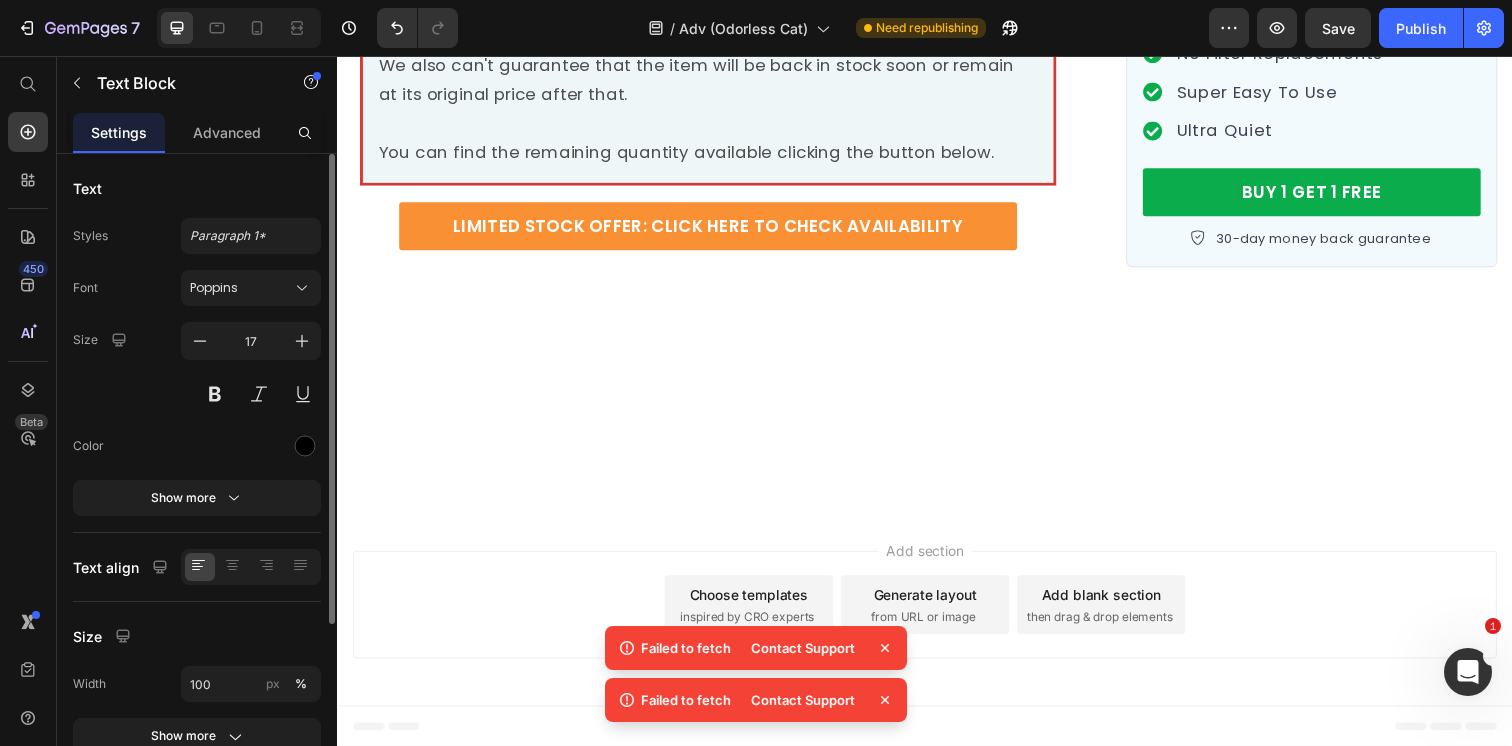 click on "The Clarifion ODRx is more affordable, less bulky, and less noisy than regular air purifiers. That’s why devices like the Clarifion ODRx are one of the fastest-growing trends among cat owners." at bounding box center (715, -901) 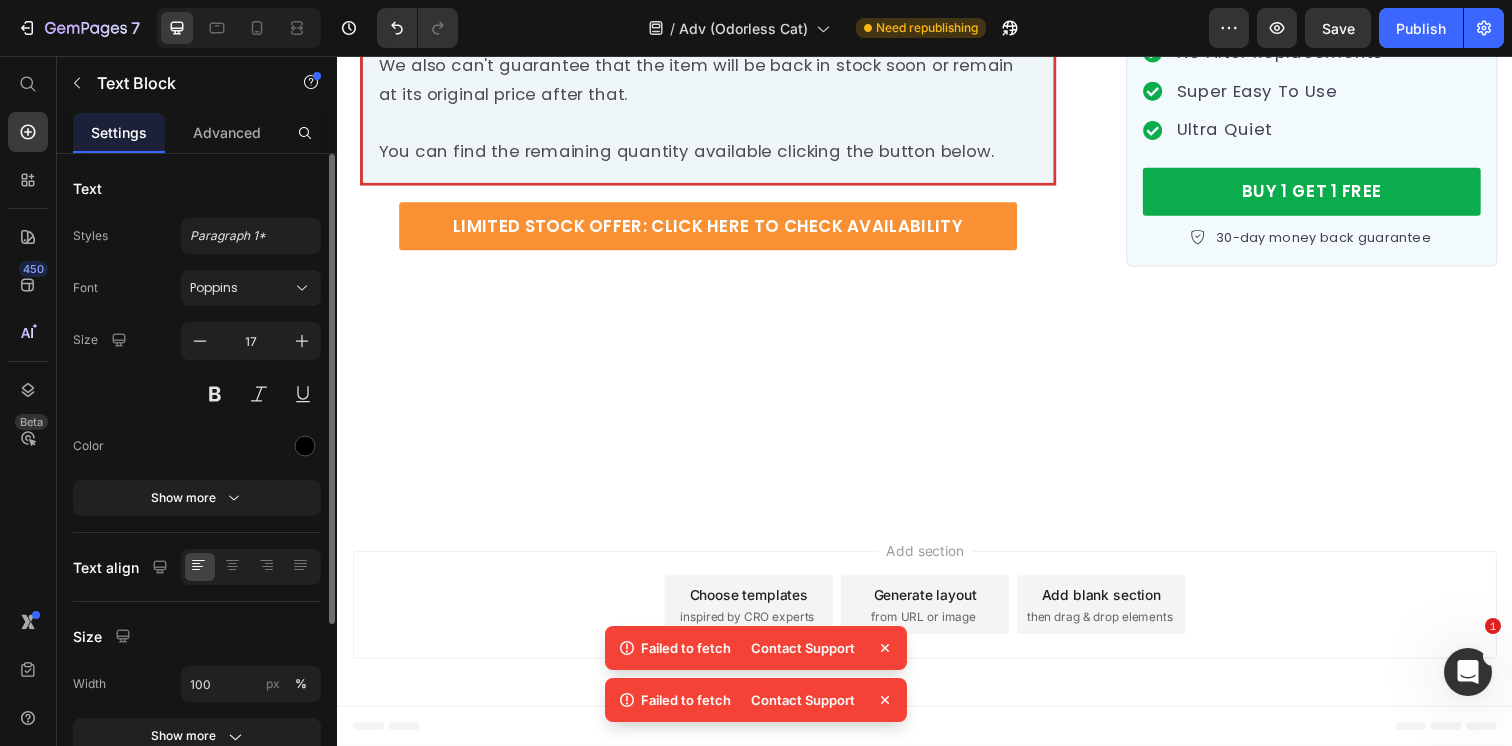 scroll, scrollTop: 16021, scrollLeft: 0, axis: vertical 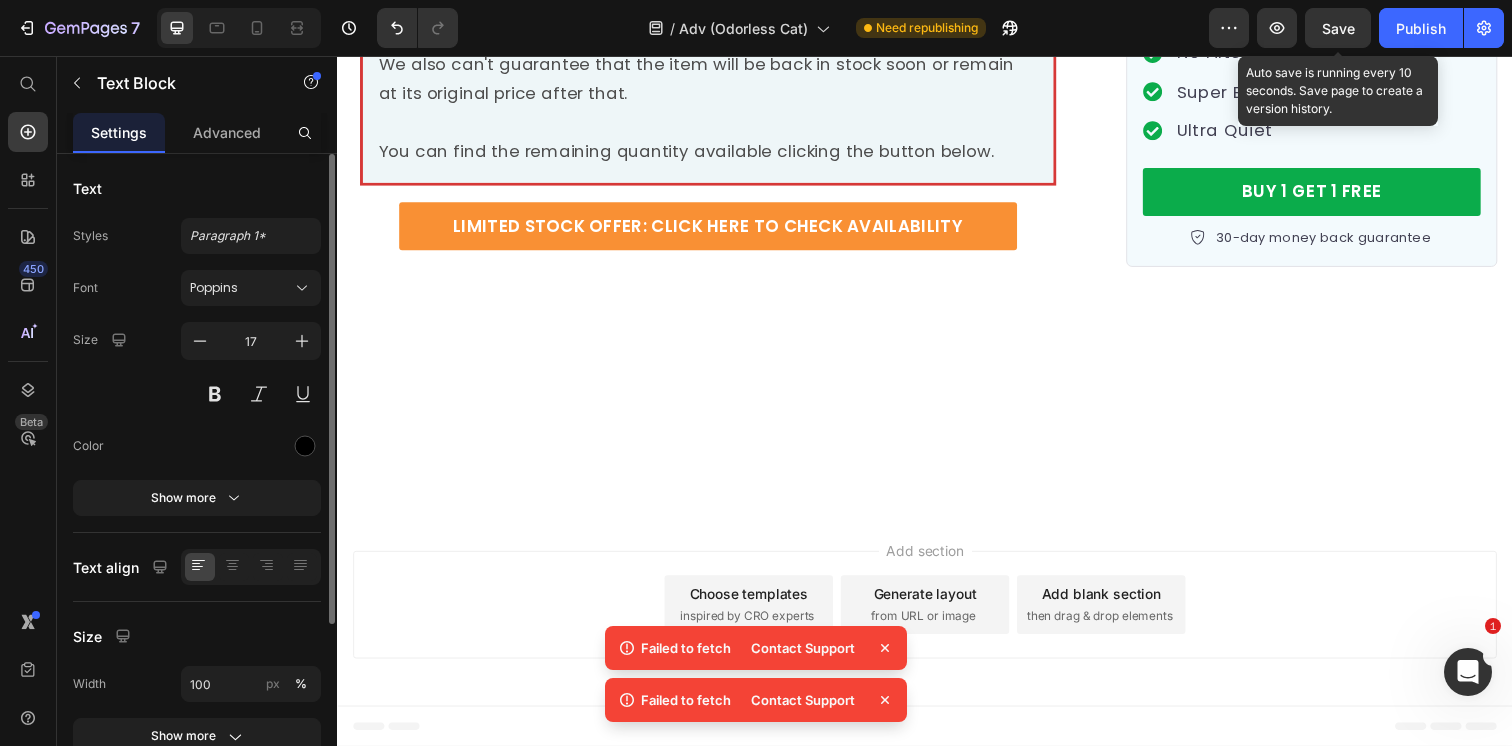 click on "Save" at bounding box center [1338, 28] 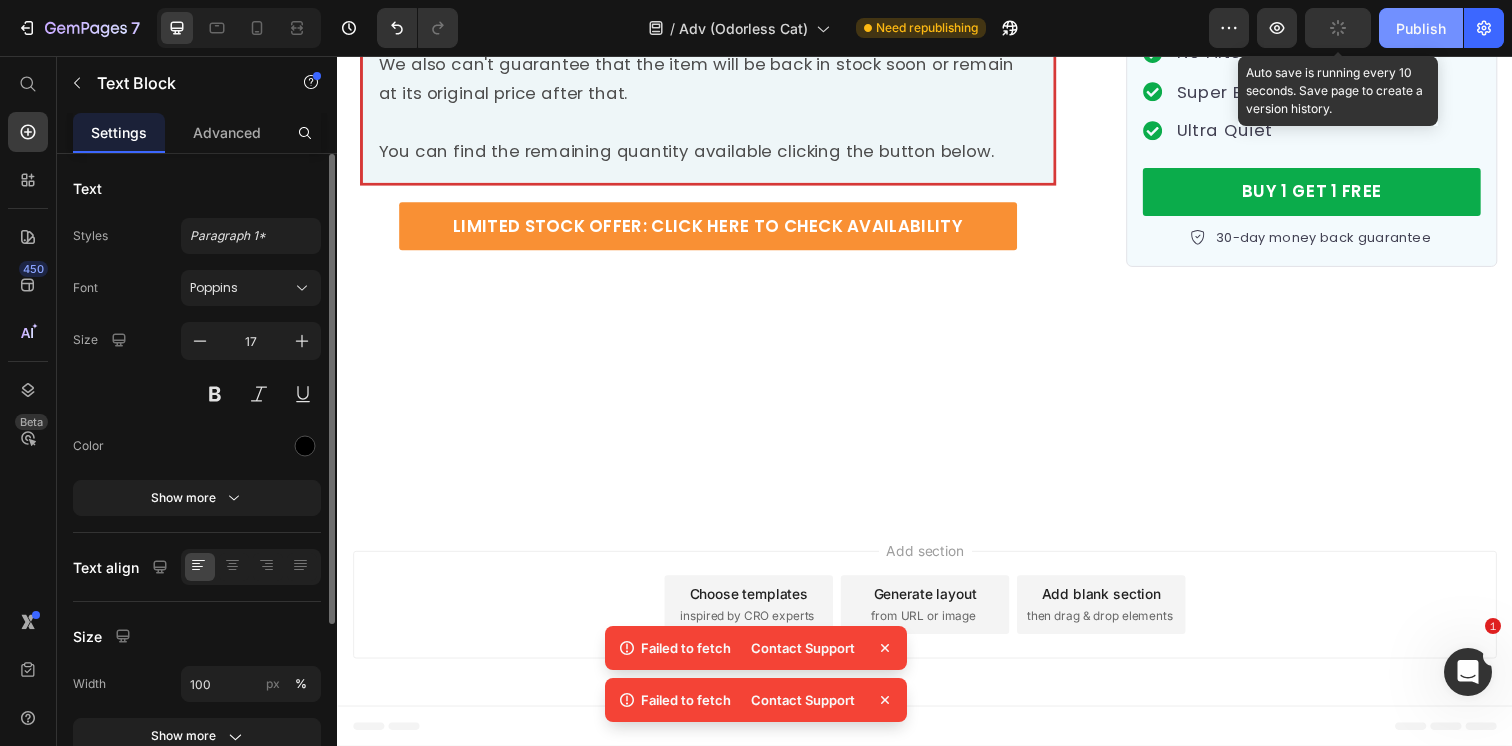 click on "Publish" at bounding box center [1421, 28] 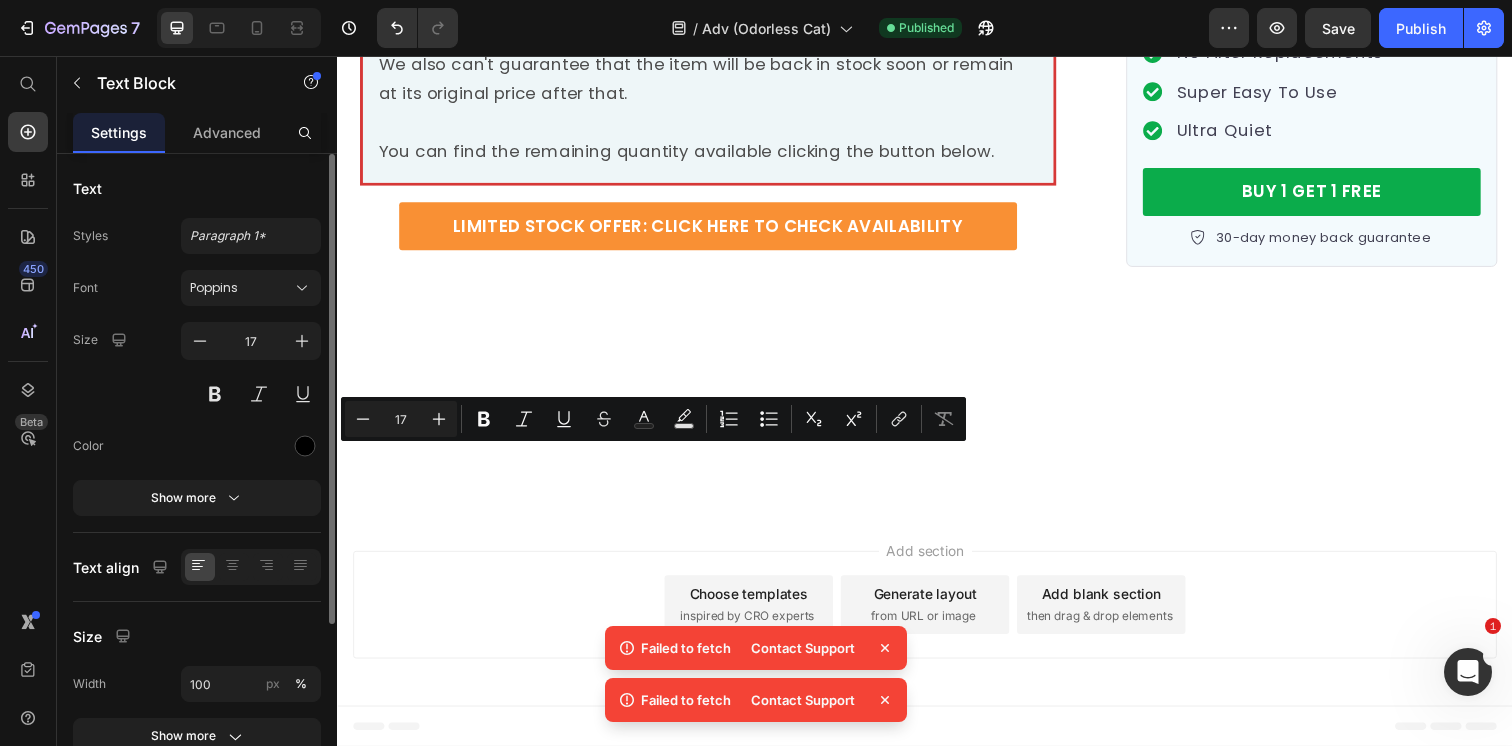 drag, startPoint x: 444, startPoint y: 471, endPoint x: 557, endPoint y: 467, distance: 113.07078 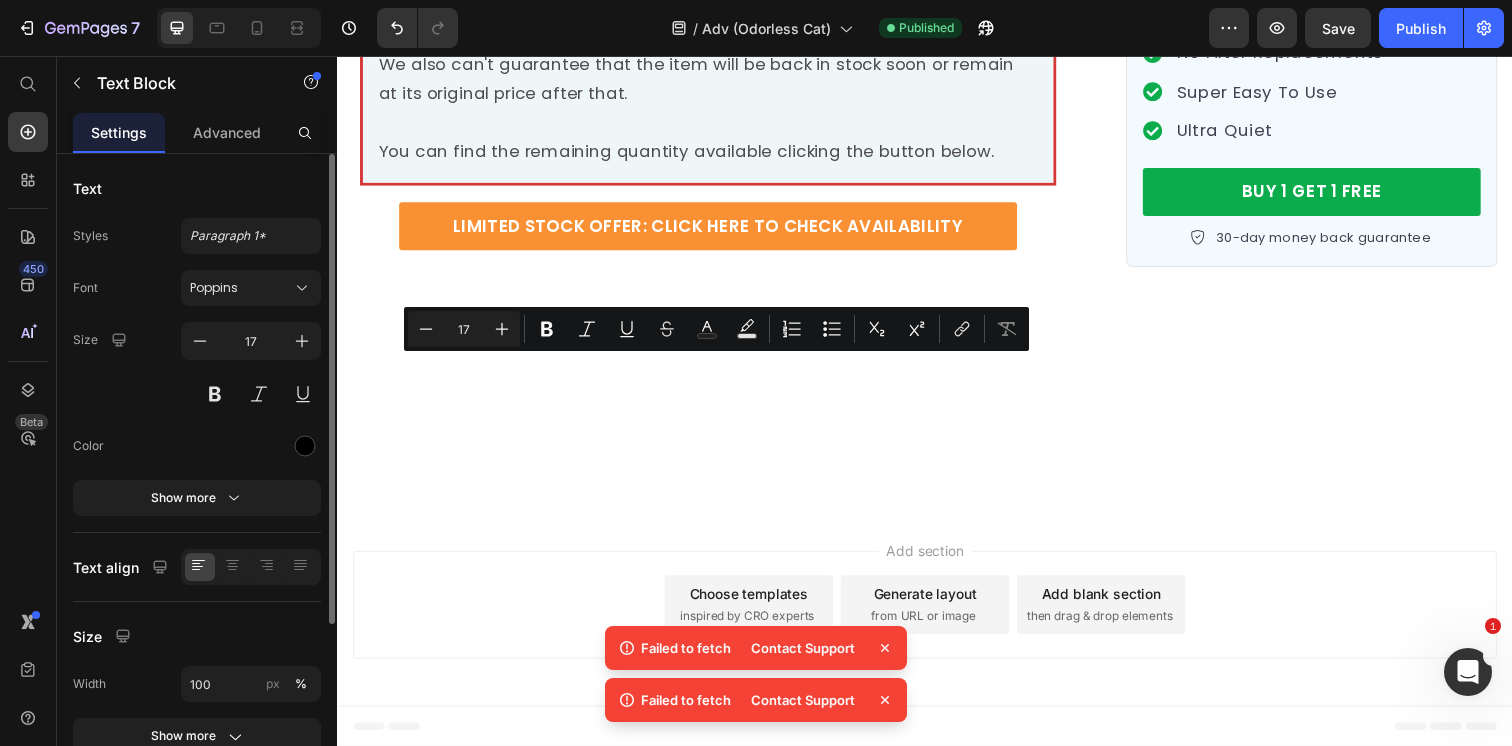 drag, startPoint x: 660, startPoint y: 378, endPoint x: 774, endPoint y: 377, distance: 114.00439 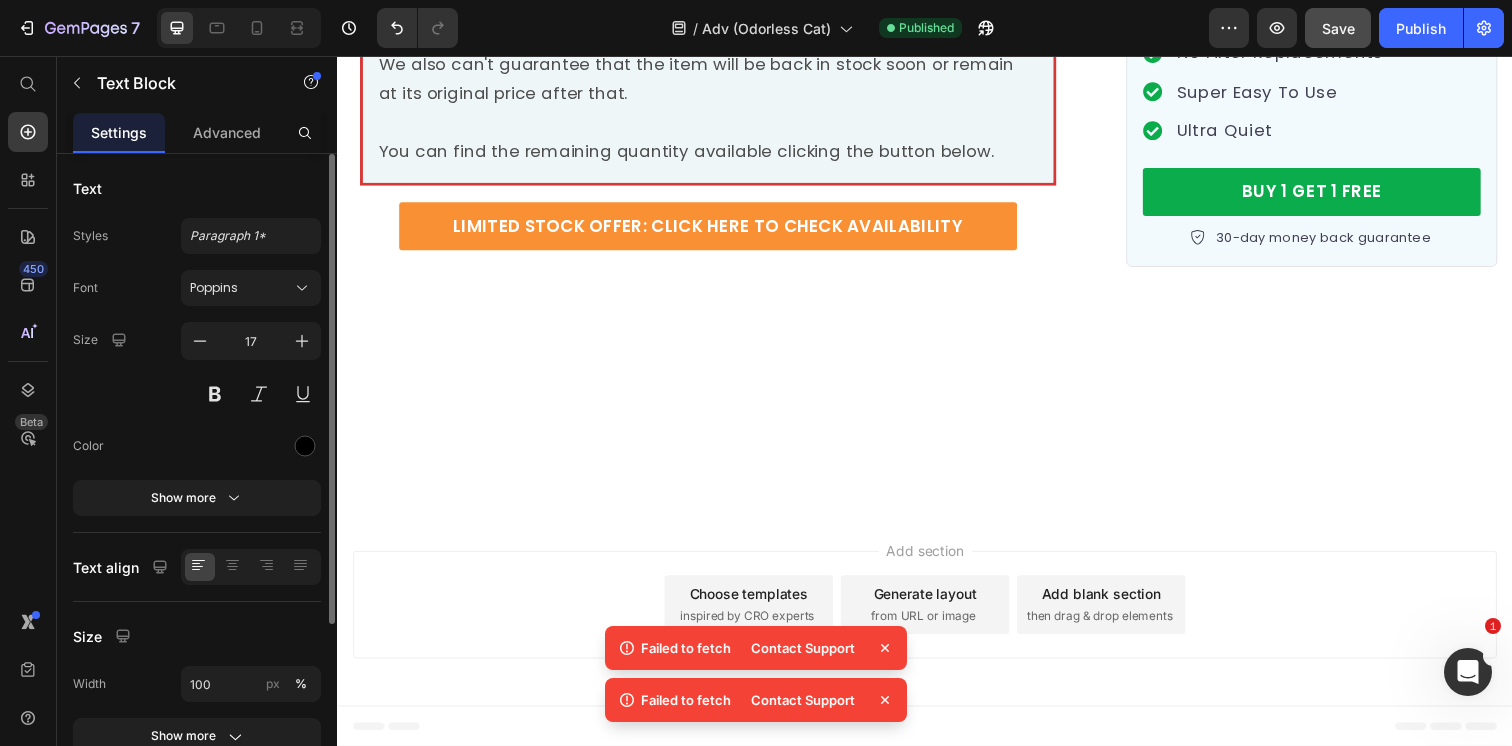 click on "Save" 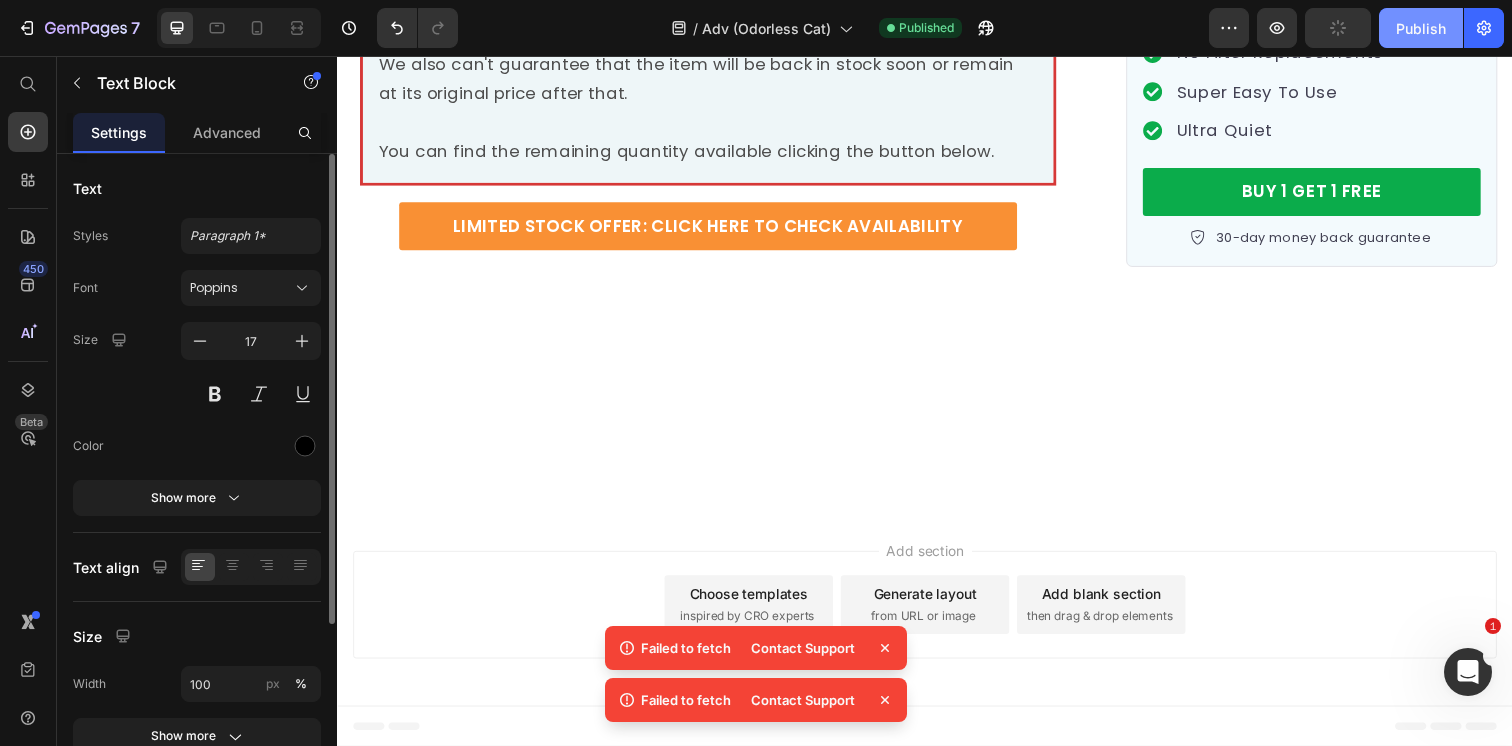 click on "Publish" 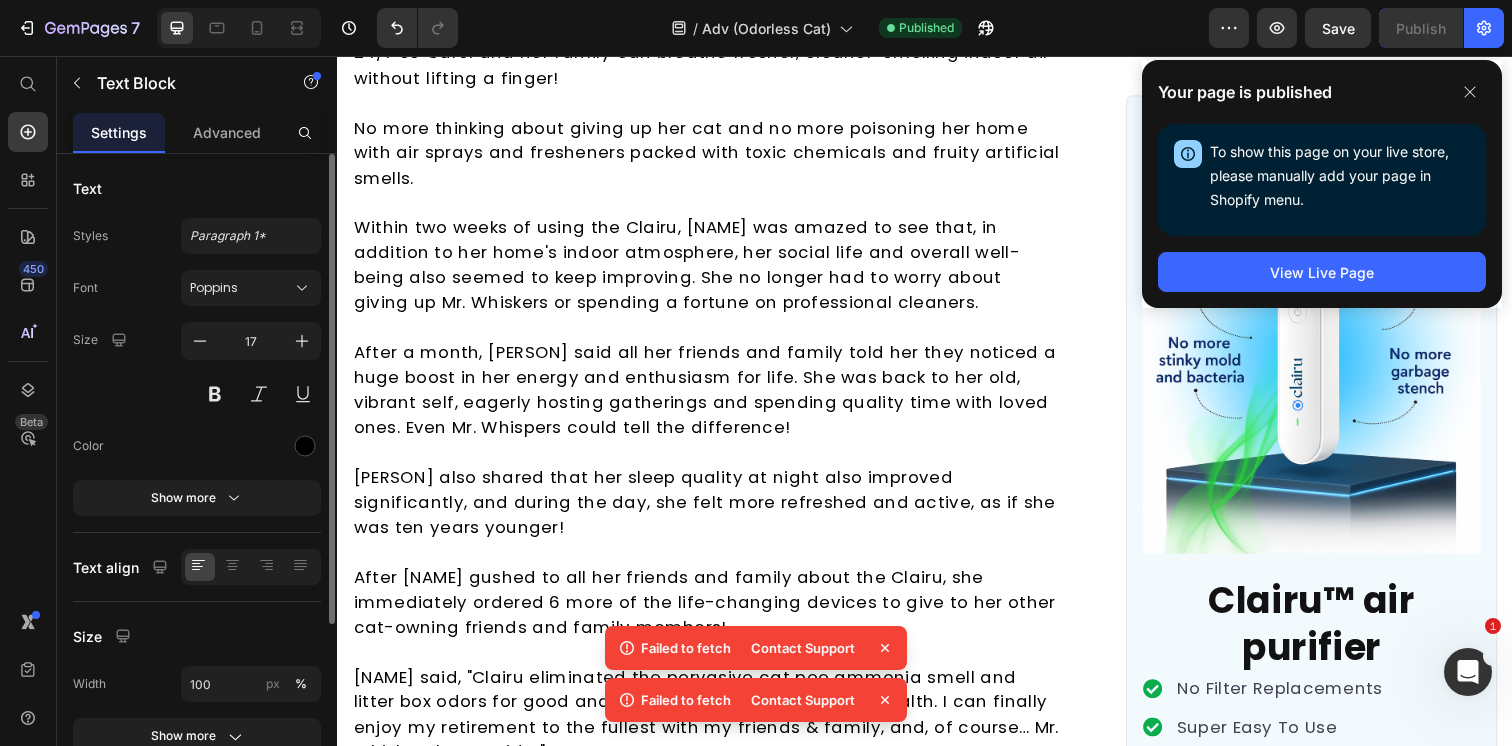 scroll, scrollTop: 15746, scrollLeft: 0, axis: vertical 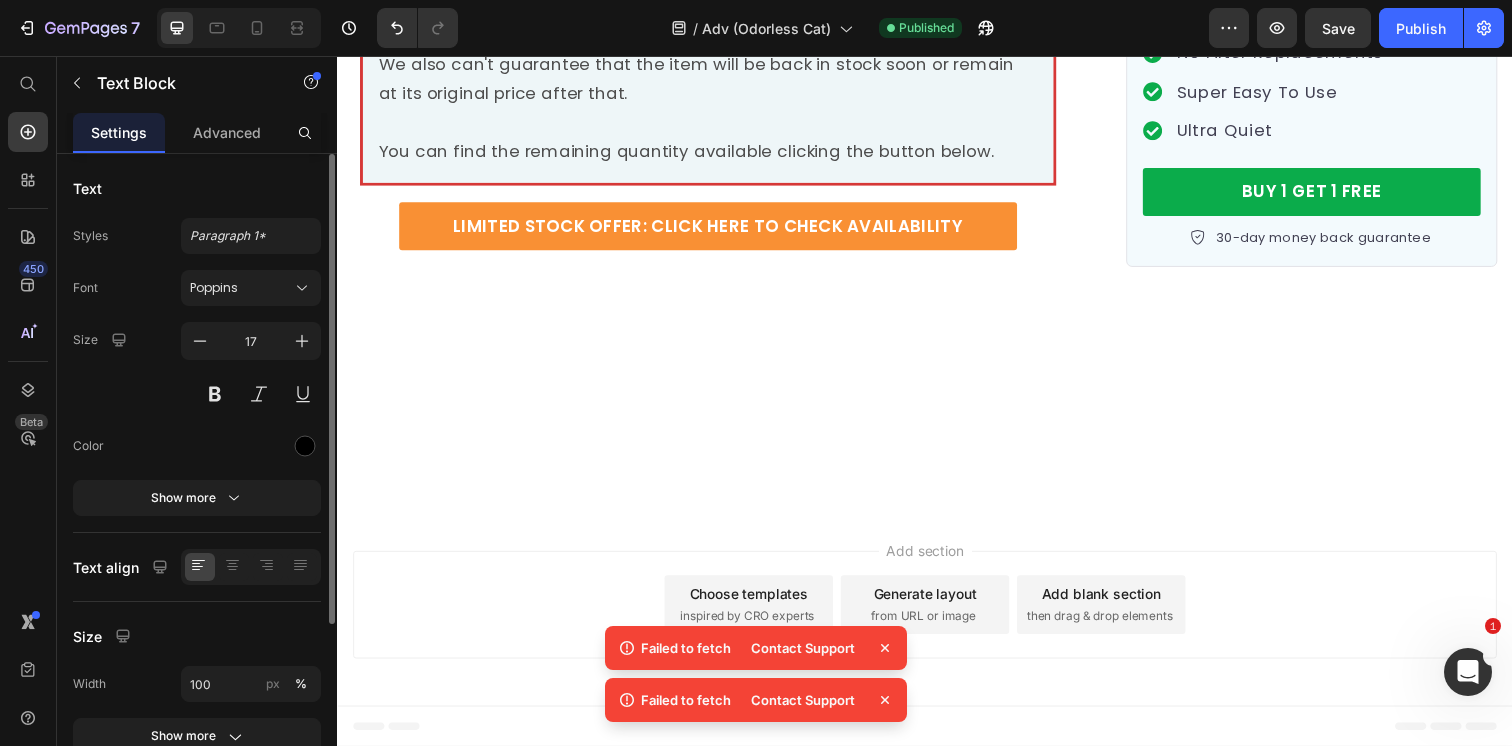drag, startPoint x: 643, startPoint y: 412, endPoint x: 607, endPoint y: 409, distance: 36.124783 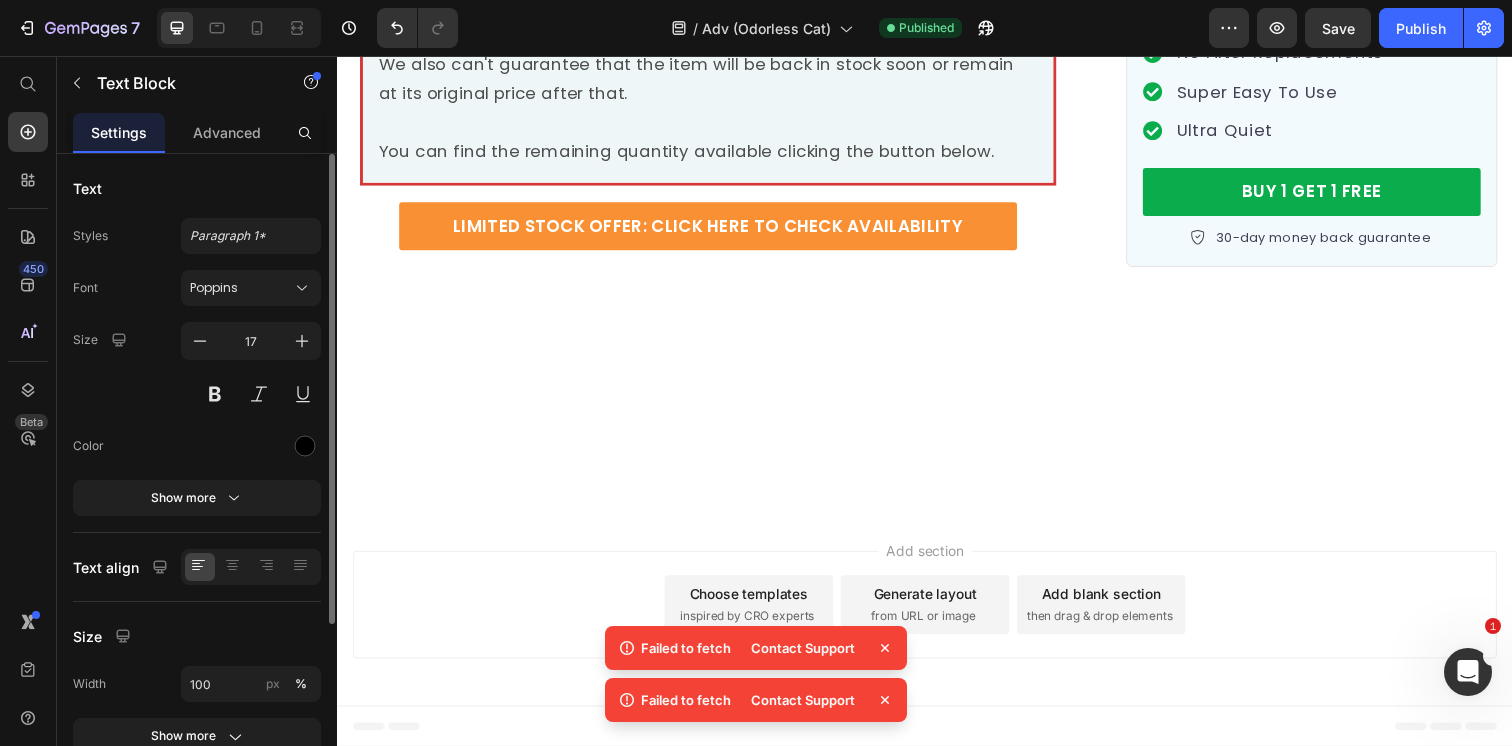 drag, startPoint x: 644, startPoint y: 409, endPoint x: 529, endPoint y: 409, distance: 115 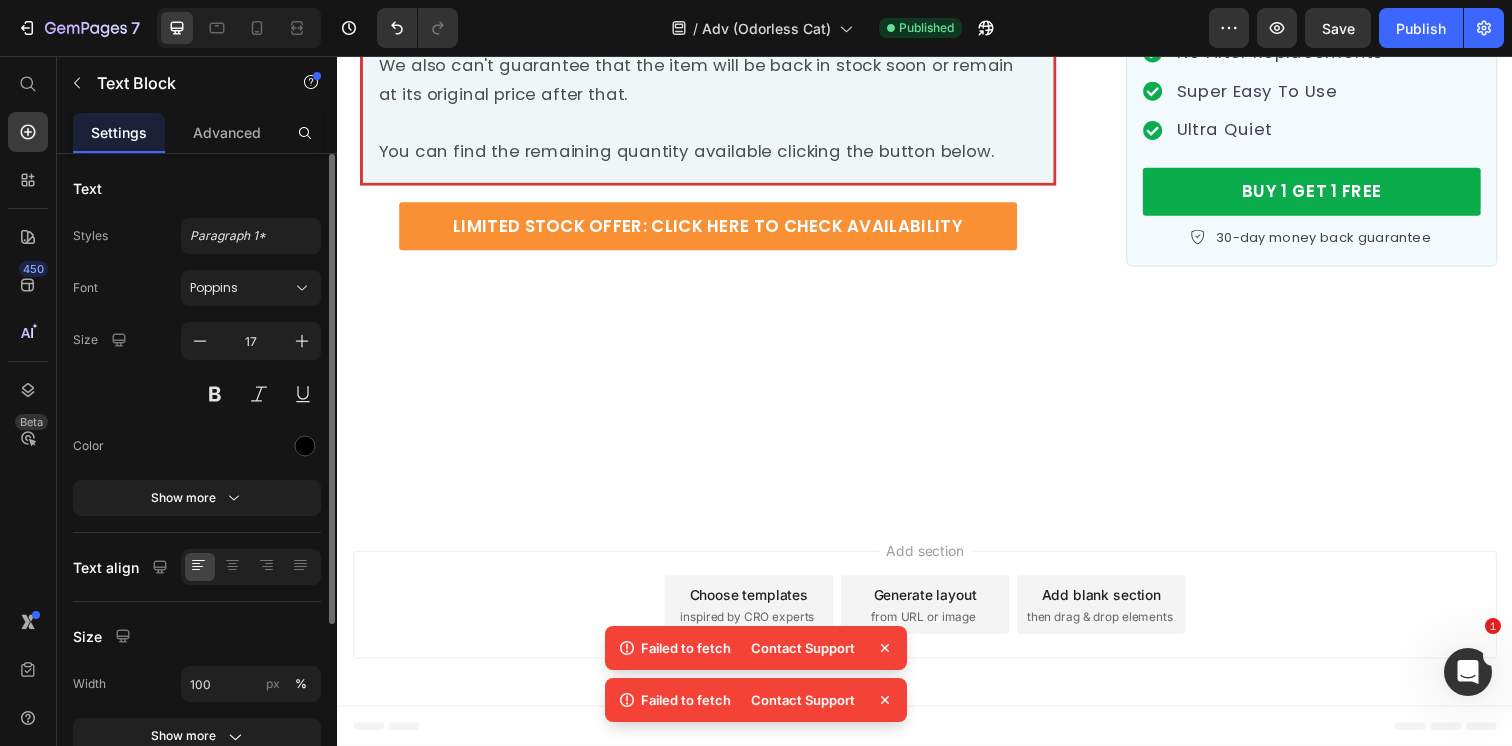 drag, startPoint x: 506, startPoint y: 593, endPoint x: 389, endPoint y: 594, distance: 117.00427 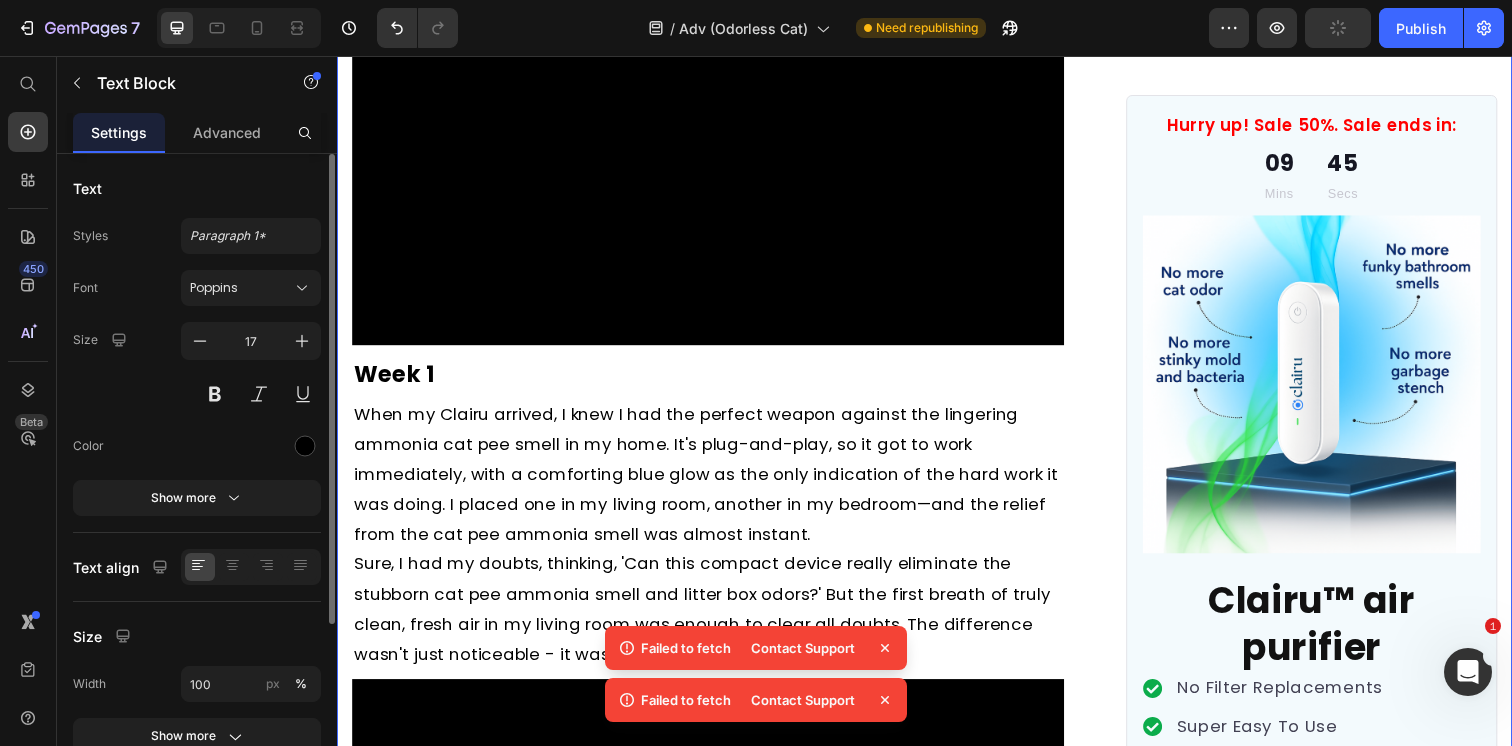 scroll, scrollTop: 9748, scrollLeft: 0, axis: vertical 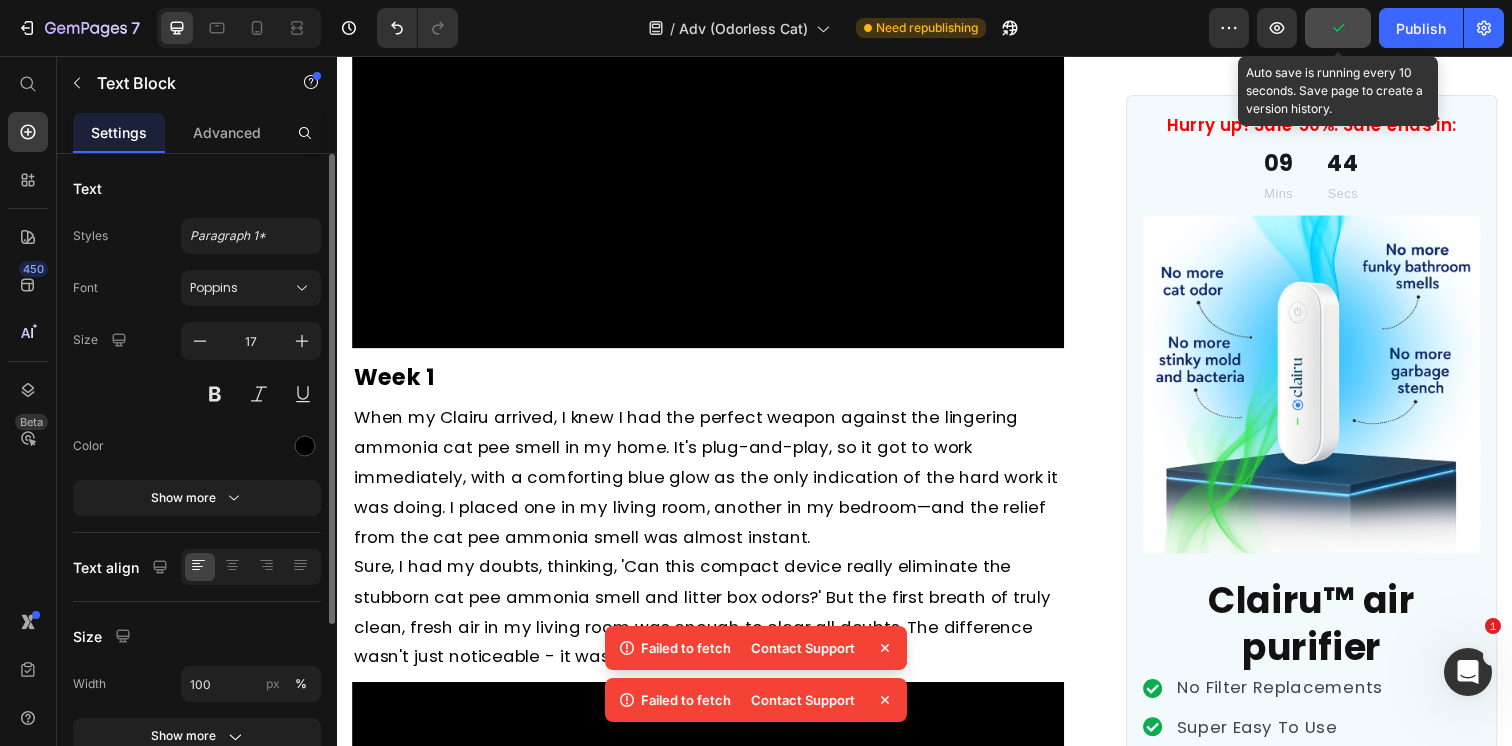 click 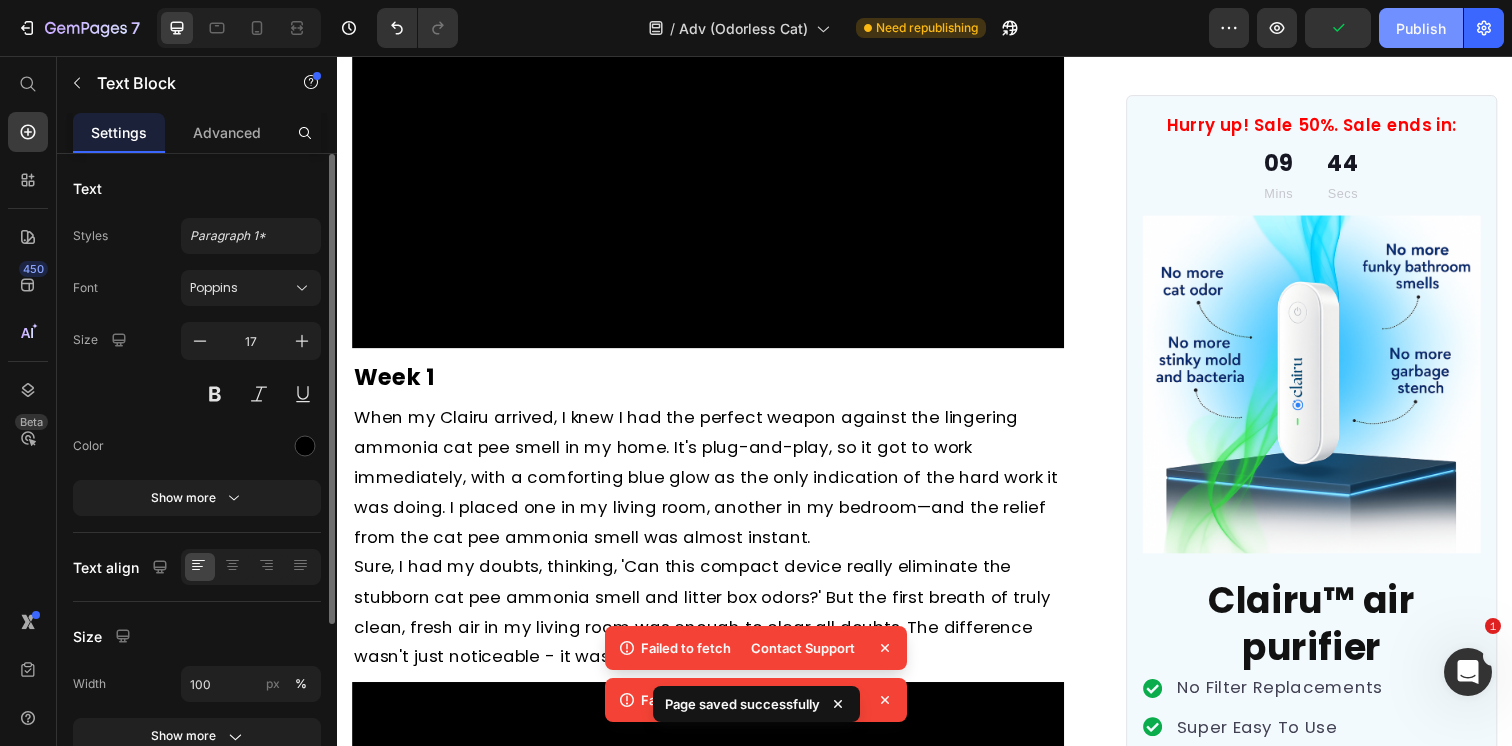click on "Publish" at bounding box center [1421, 28] 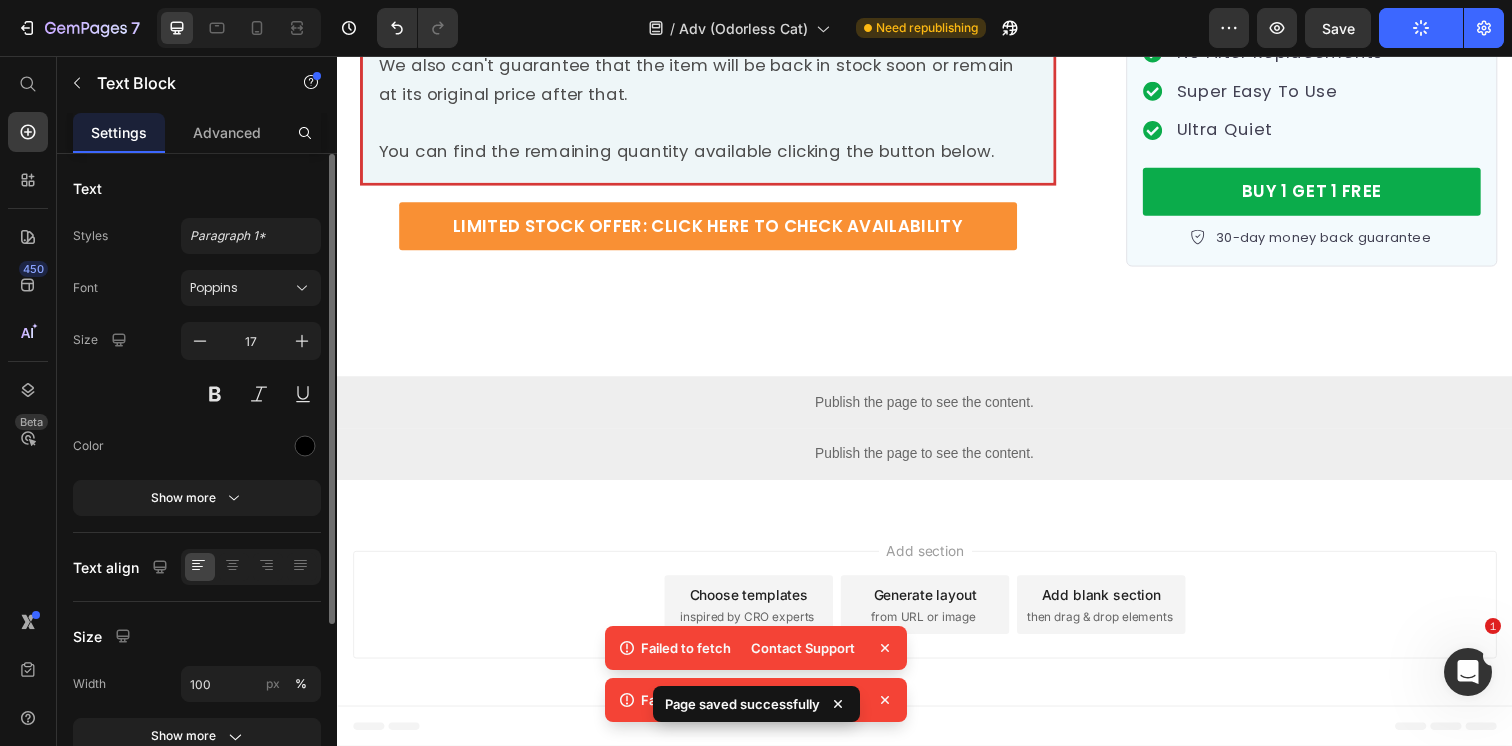 scroll, scrollTop: 17327, scrollLeft: 0, axis: vertical 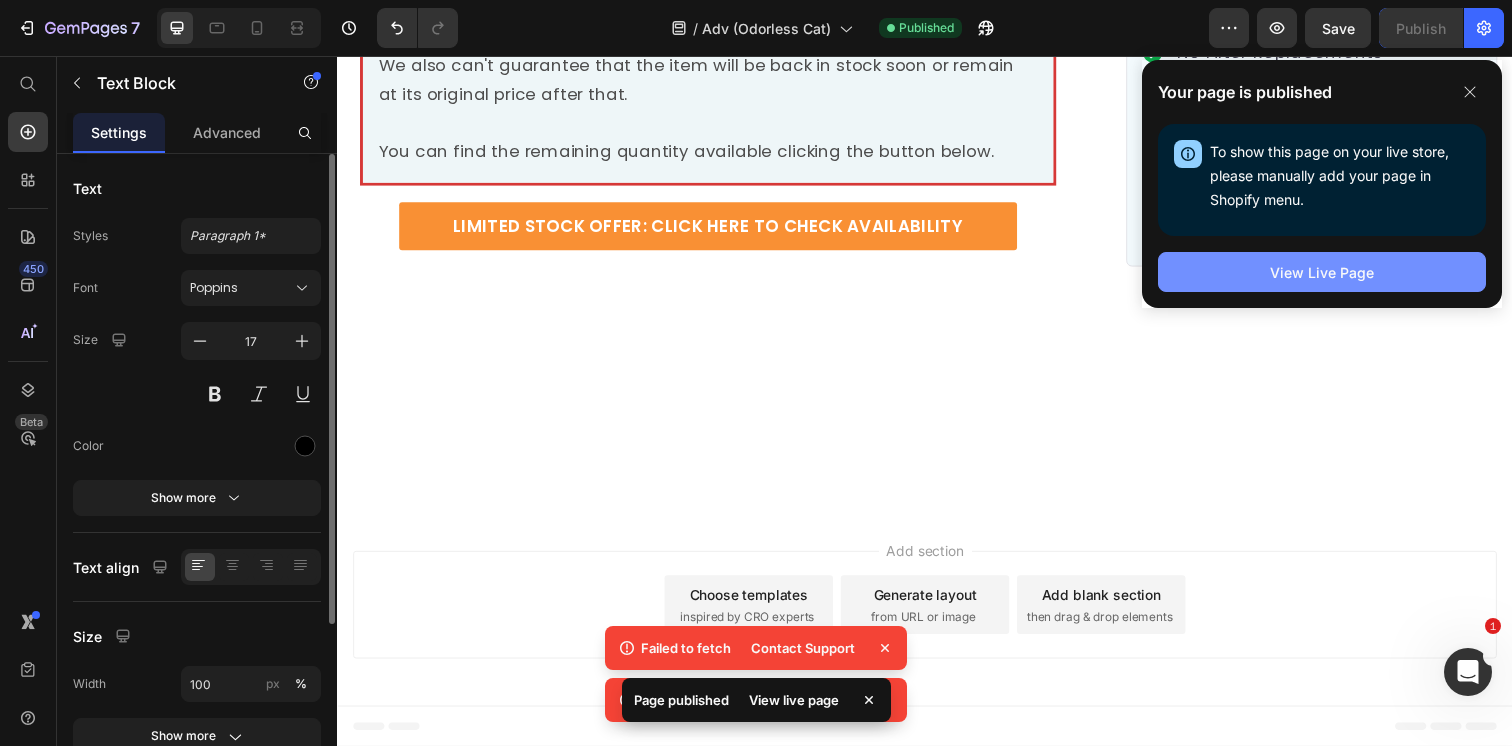 click on "View Live Page" at bounding box center [1322, 272] 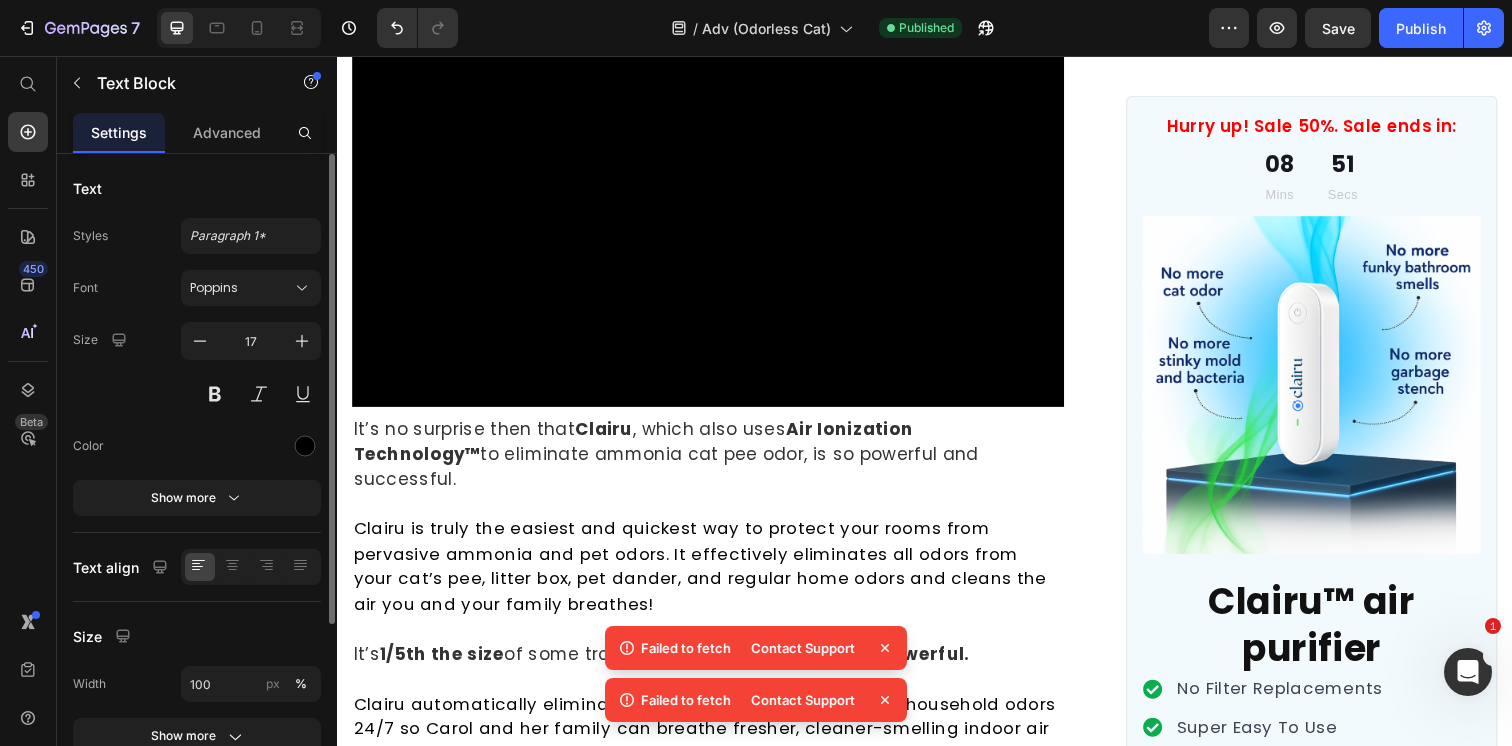 scroll, scrollTop: 7240, scrollLeft: 0, axis: vertical 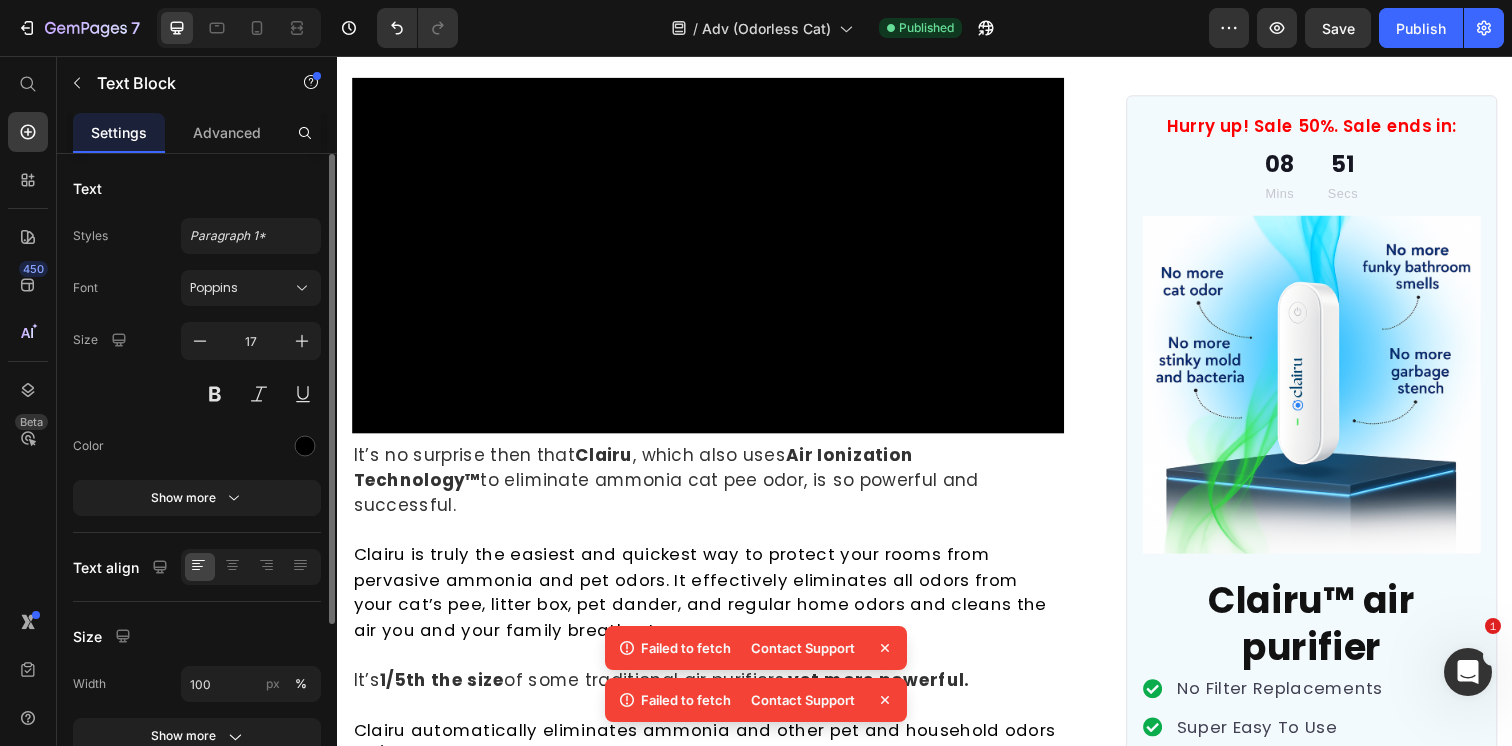 click at bounding box center [715, -2877] 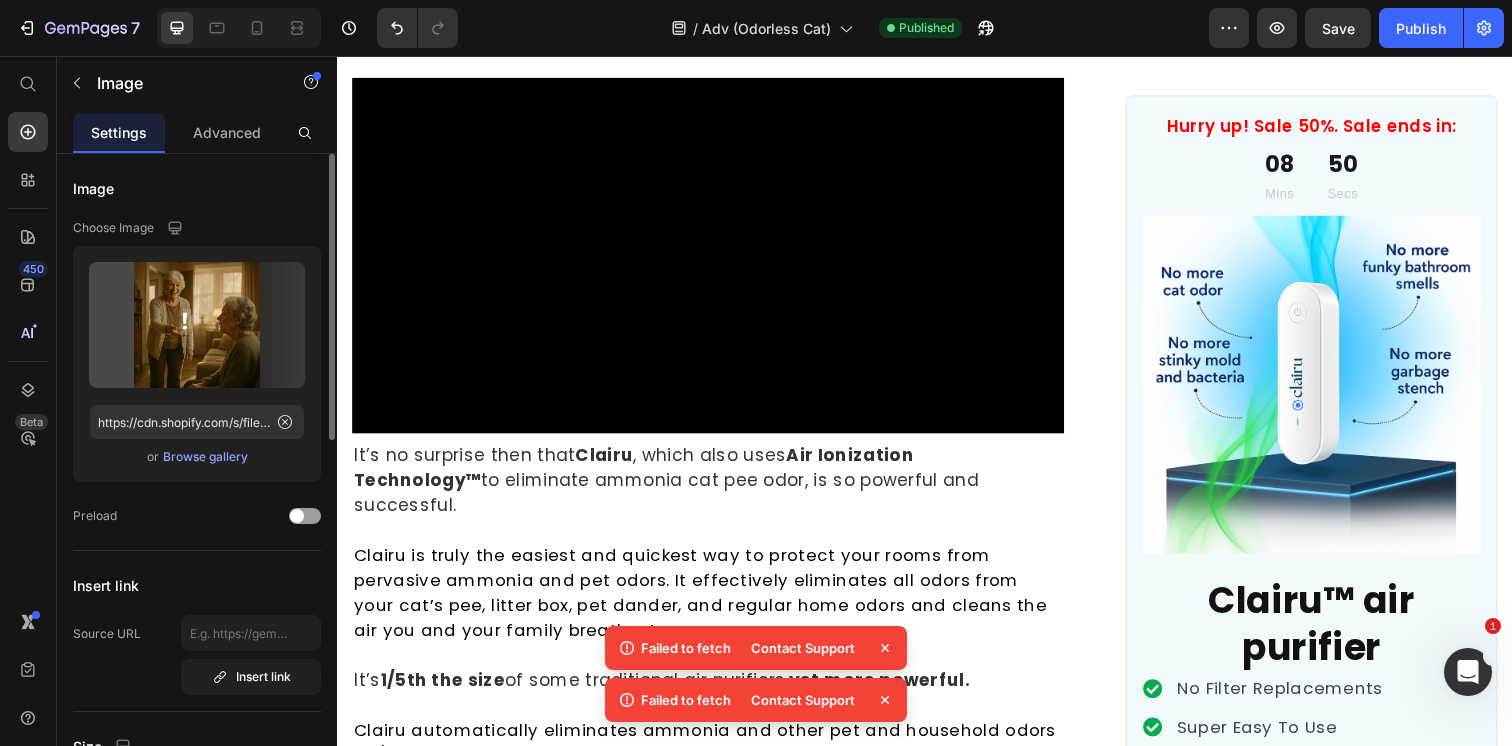 scroll, scrollTop: 0, scrollLeft: 0, axis: both 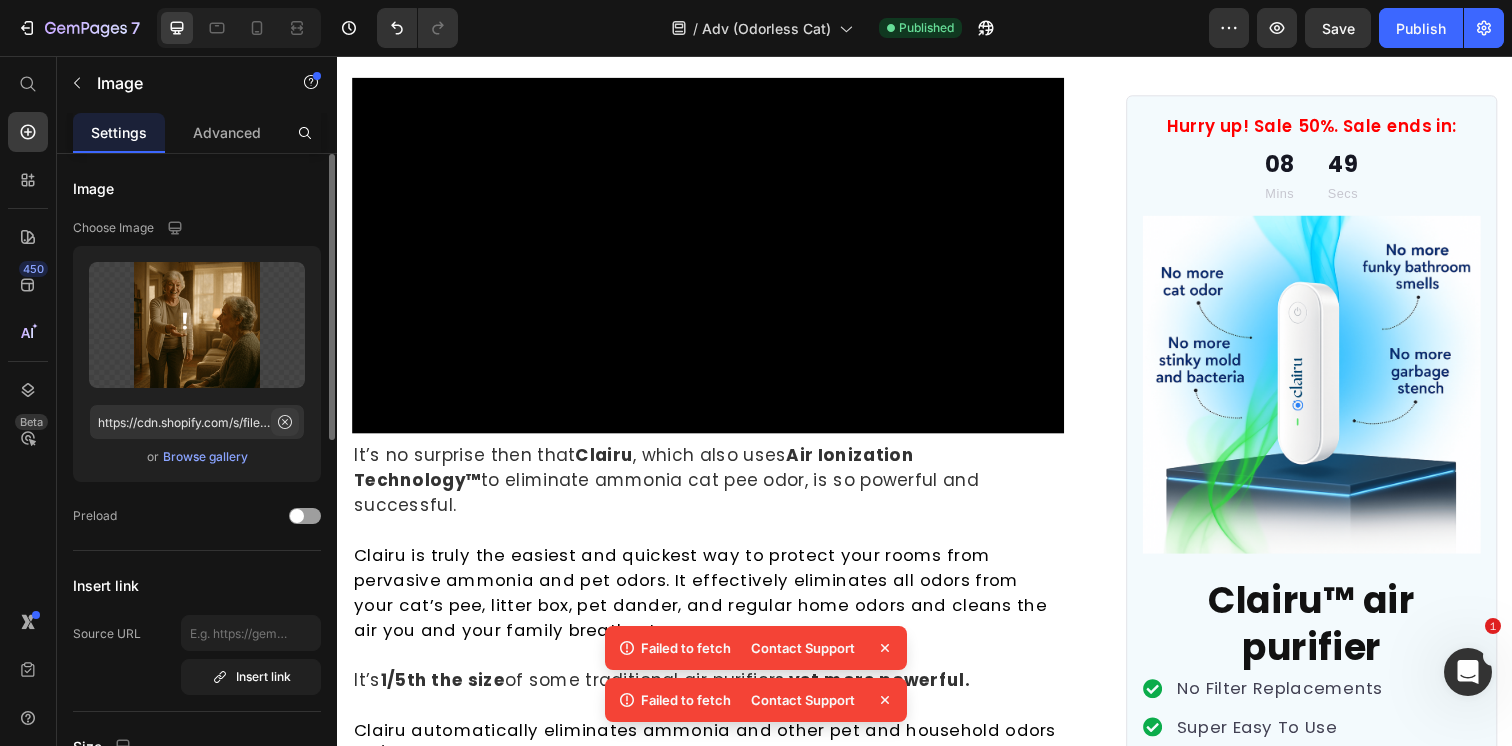 click 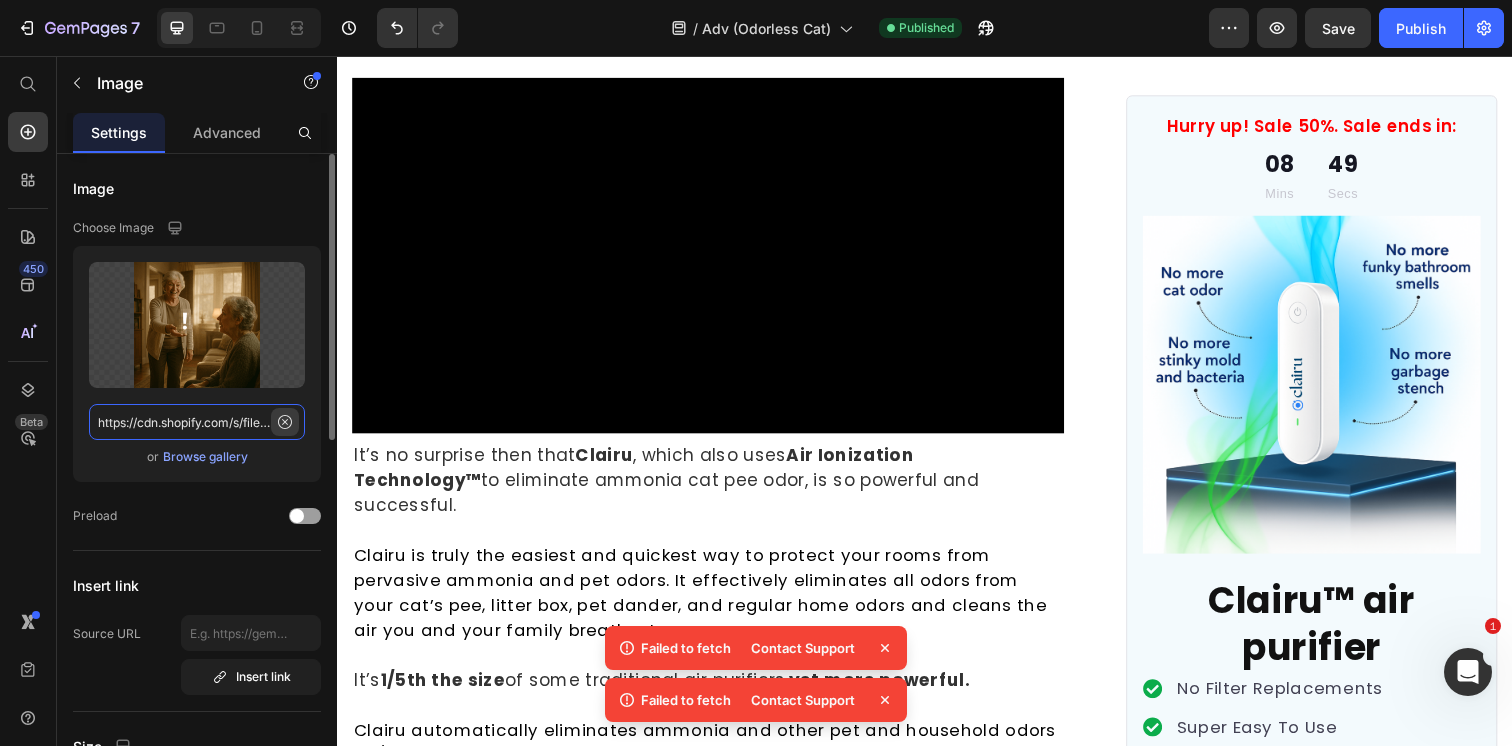 type 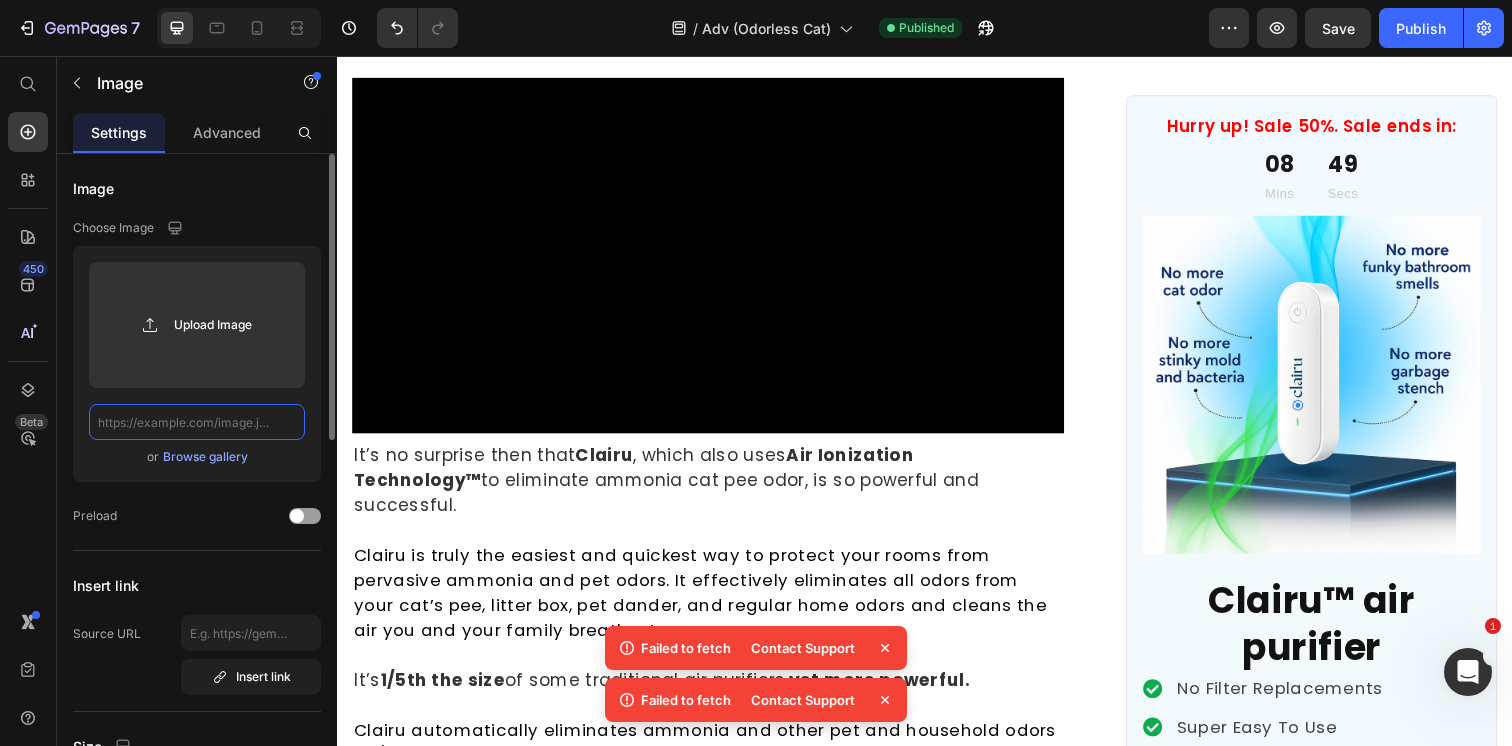 scroll, scrollTop: 0, scrollLeft: 0, axis: both 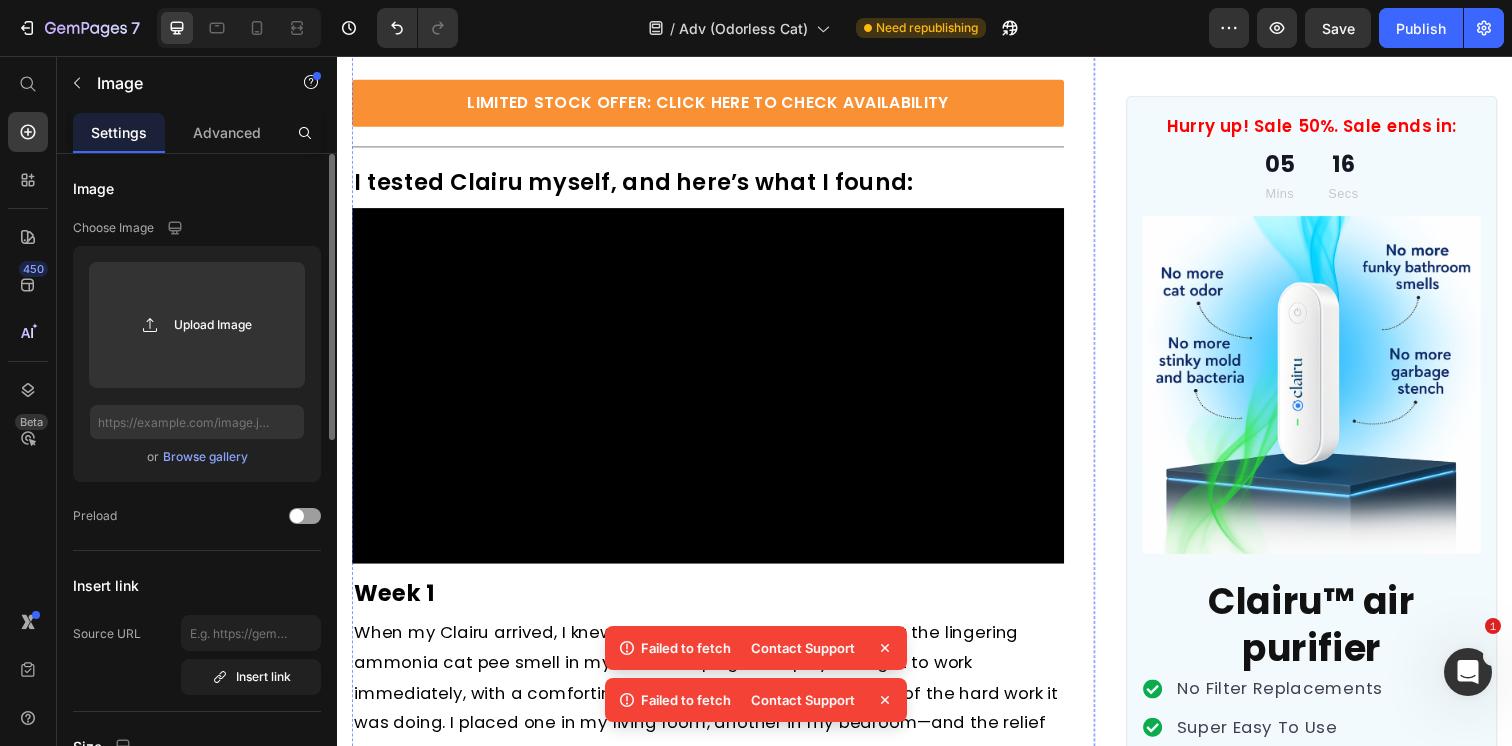 click on "It works by using a  special generator that releases negative ions  that target, on a microscopic level, almost  100% of all airborne odors , like from cat pee, litter box waste, cigarette smoke, mold*, bathroom funk—you name it— from the air you breathe." at bounding box center (713, -3402) 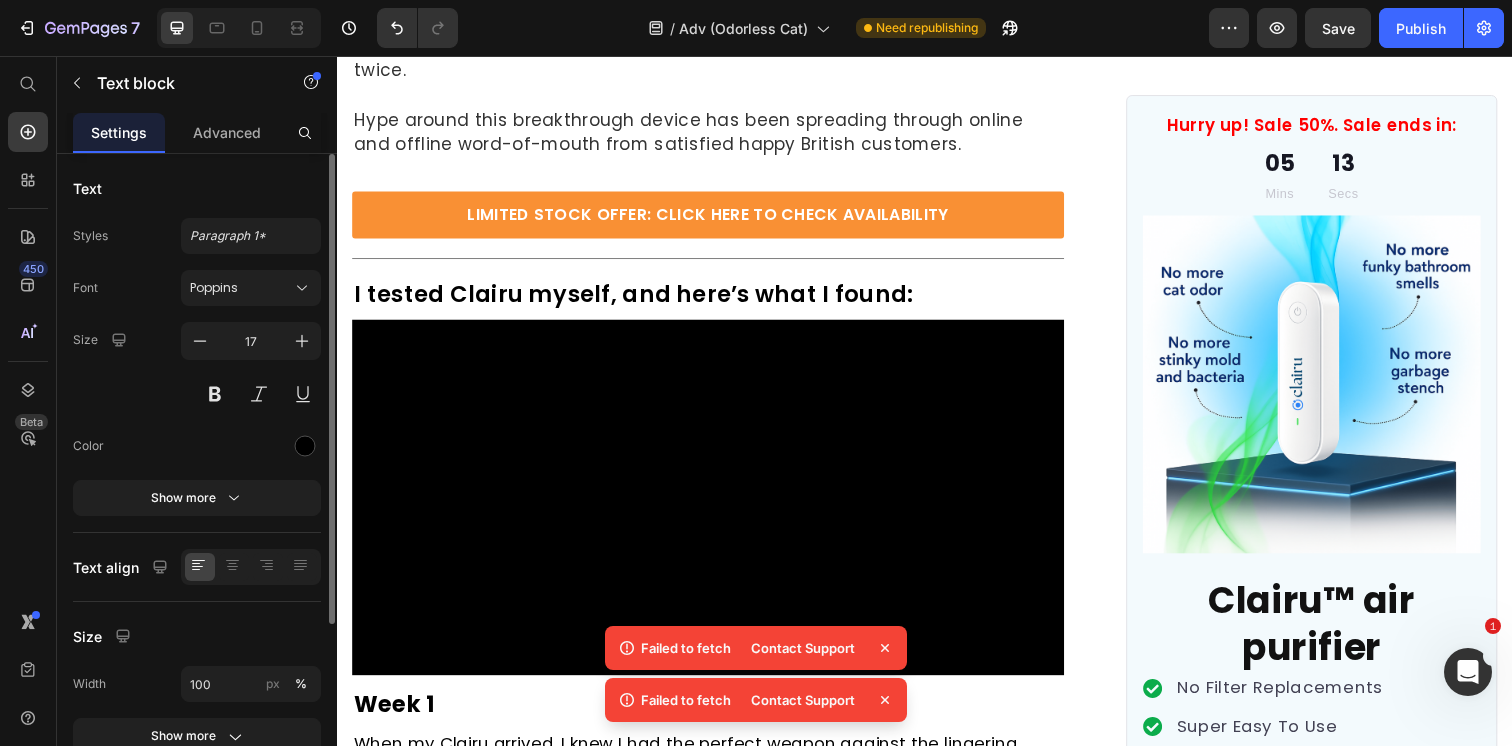 scroll, scrollTop: 9451, scrollLeft: 0, axis: vertical 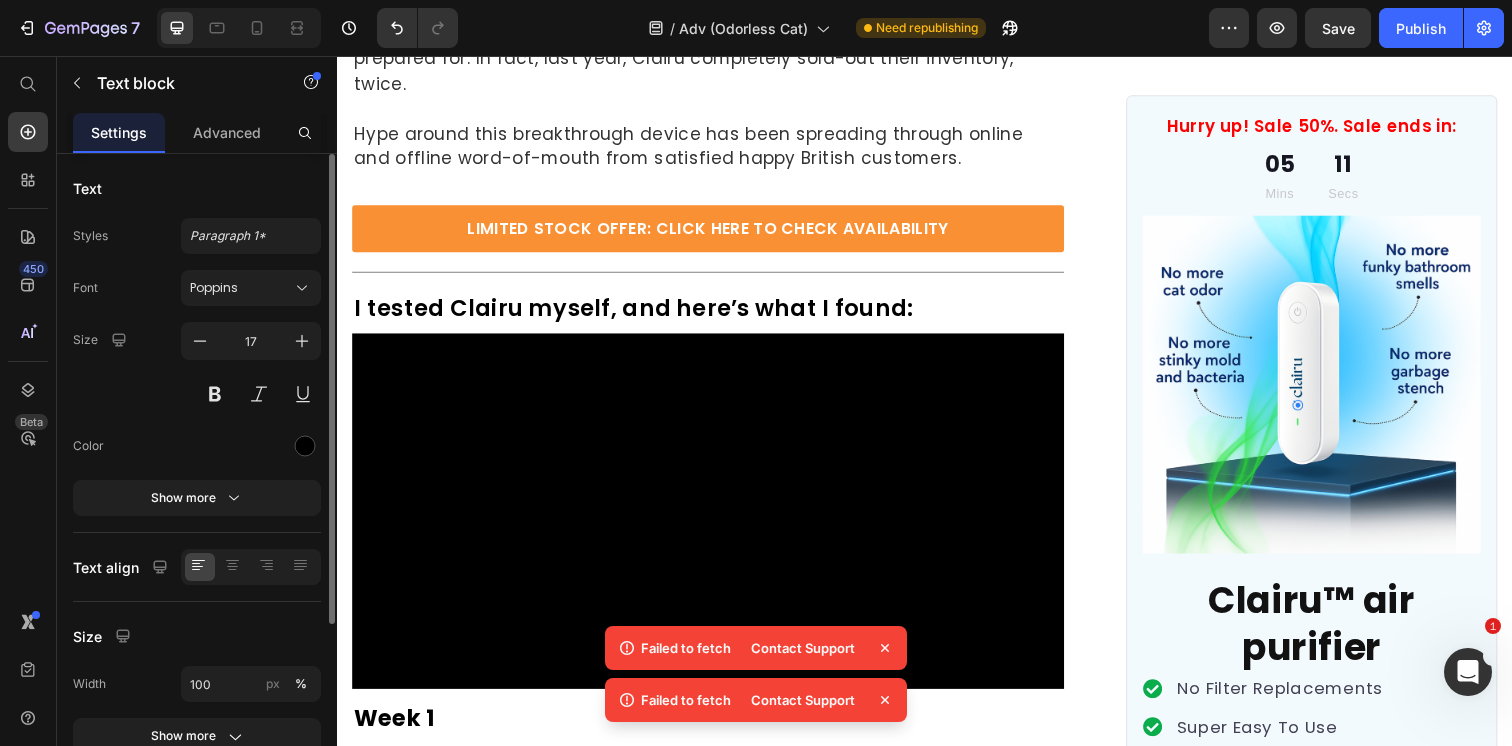 click on "It works by using a  special generator that releases negative ions  that target, on a microscopic level, almost  100% of all airborne odors , like from cat pee, litter box waste, cigarette smoke, mold*, bathroom funk—you name it— from the air you breathe." at bounding box center [713, -3299] 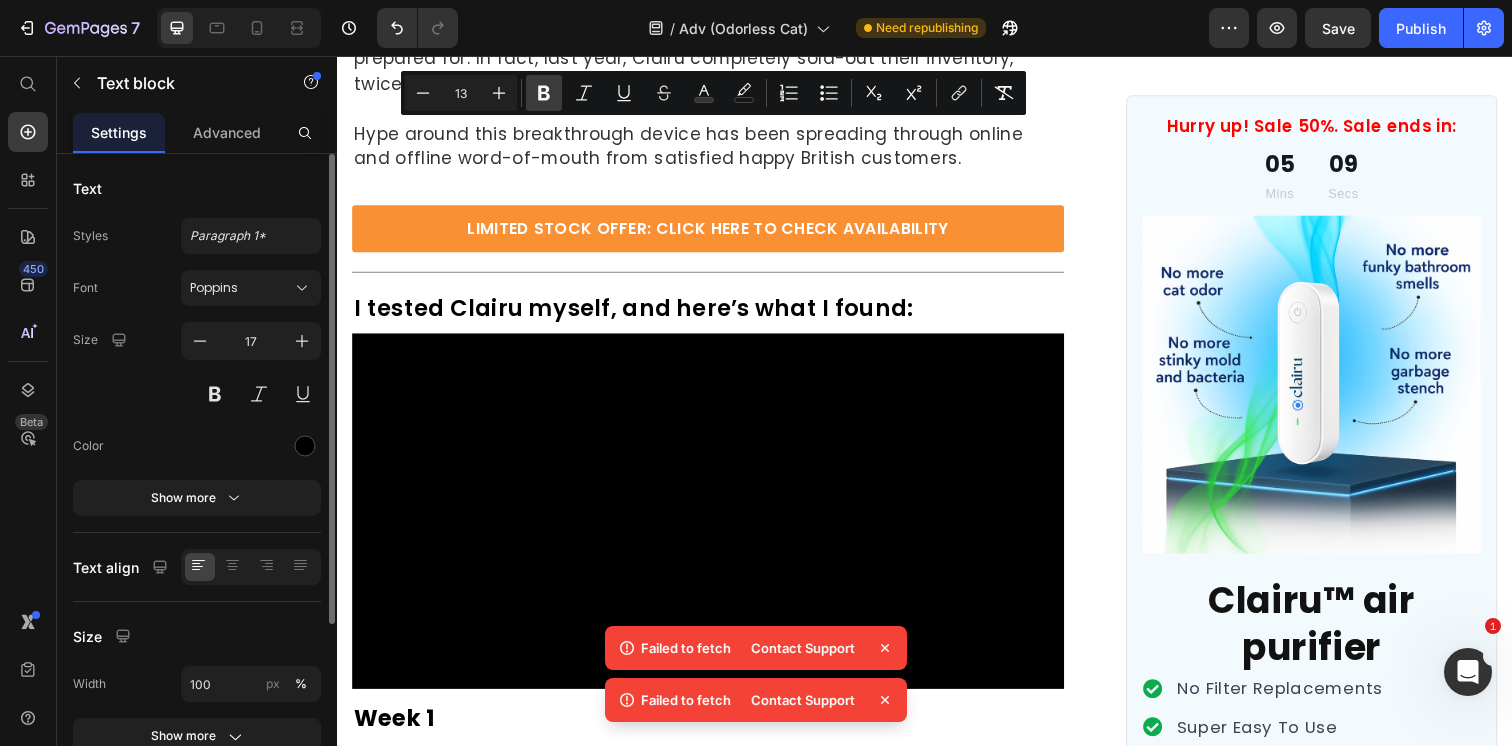 click 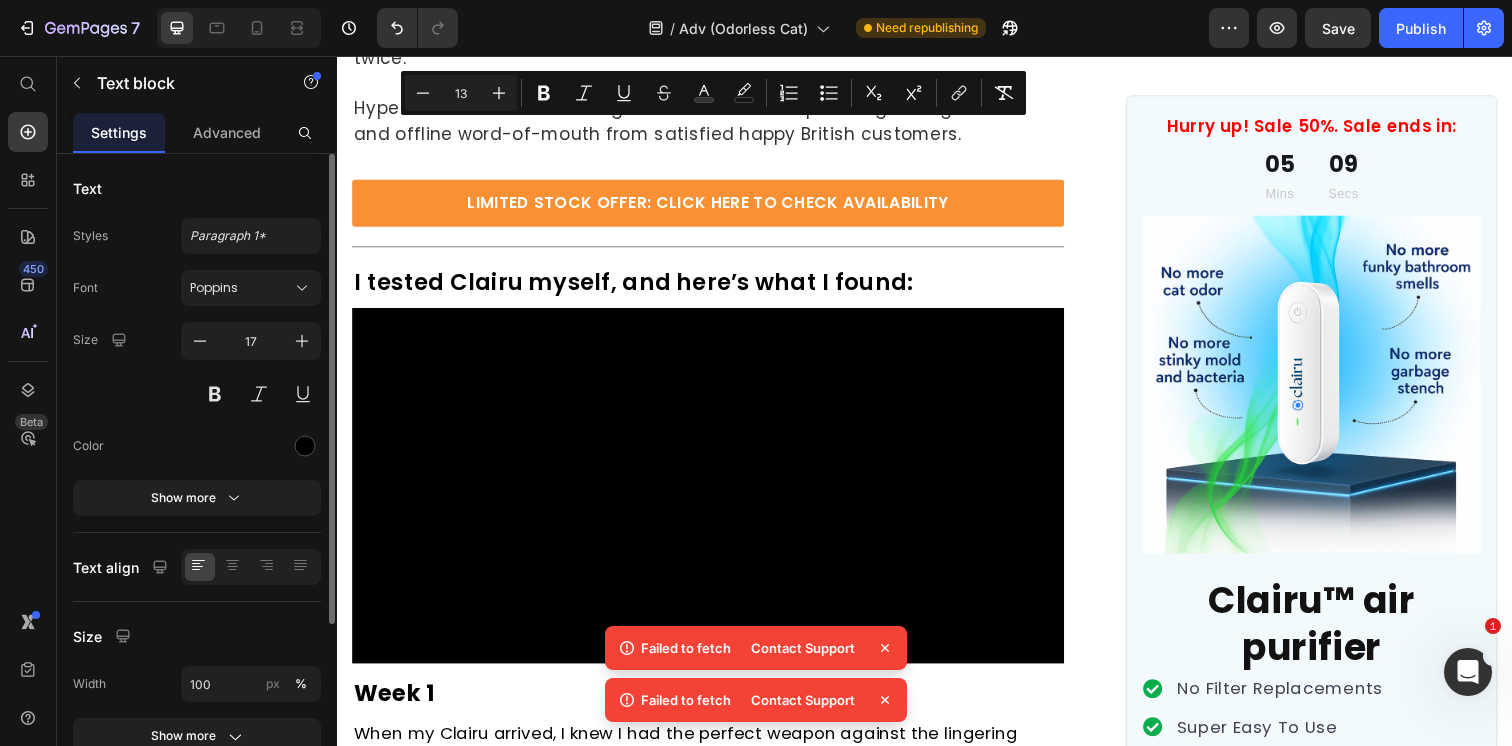click at bounding box center [715, -3413] 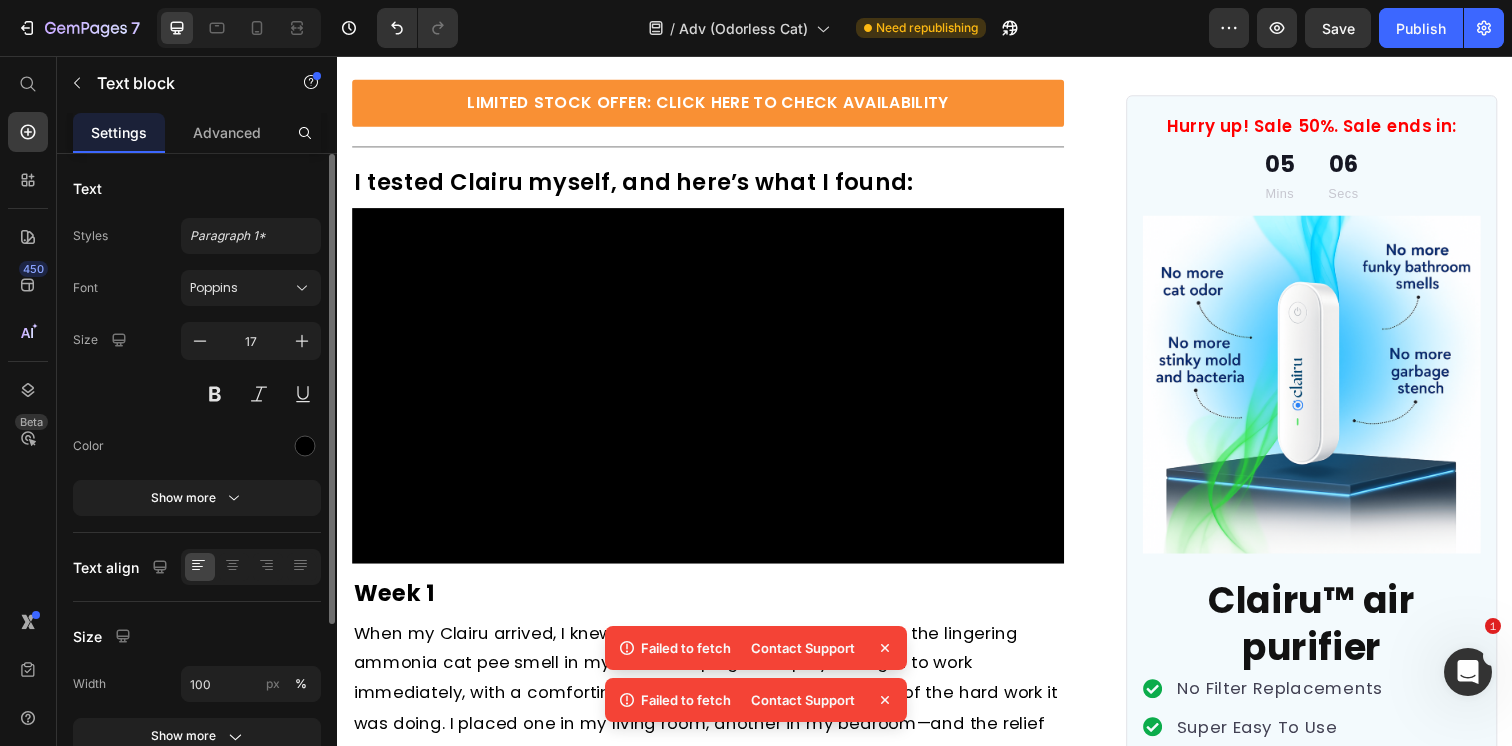 click at bounding box center (715, -3311) 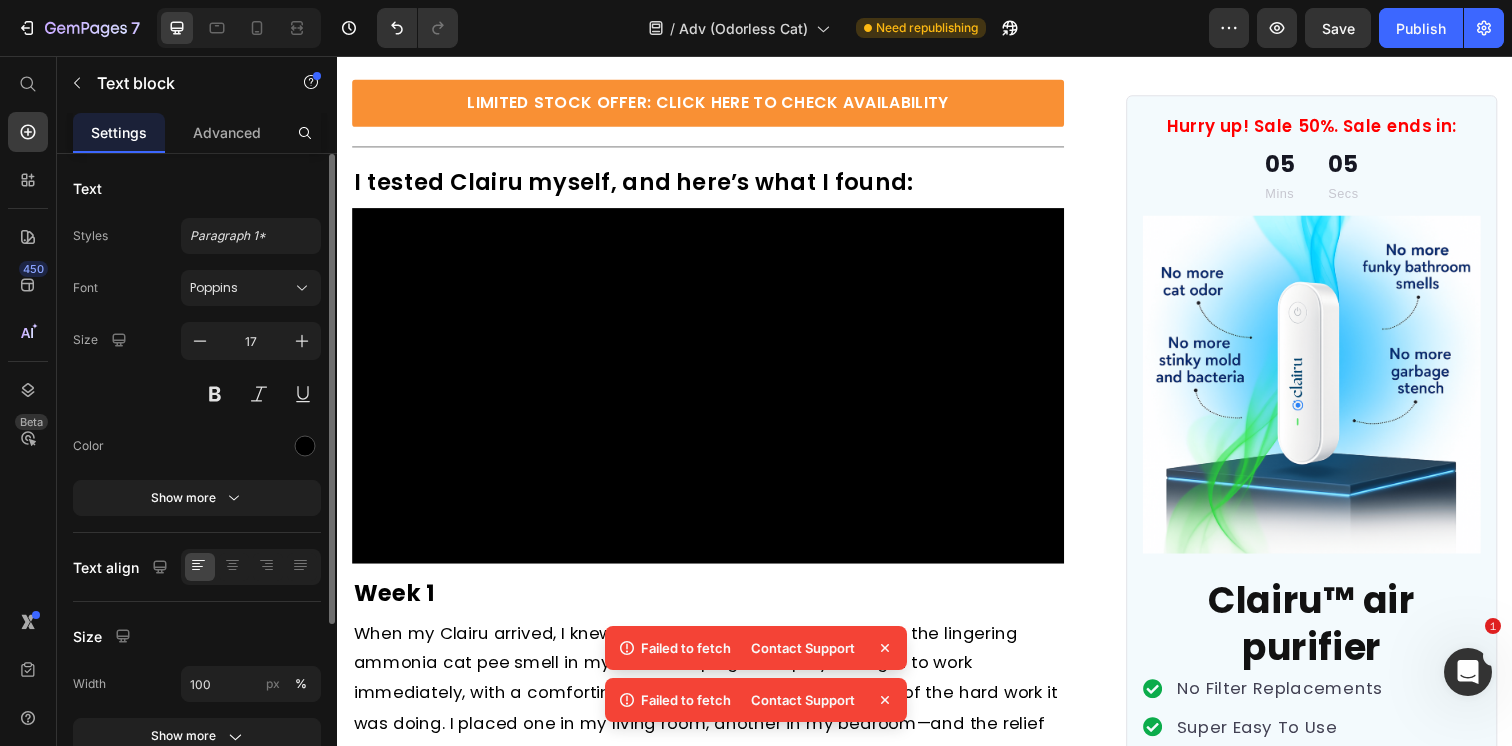 click at bounding box center [715, -3311] 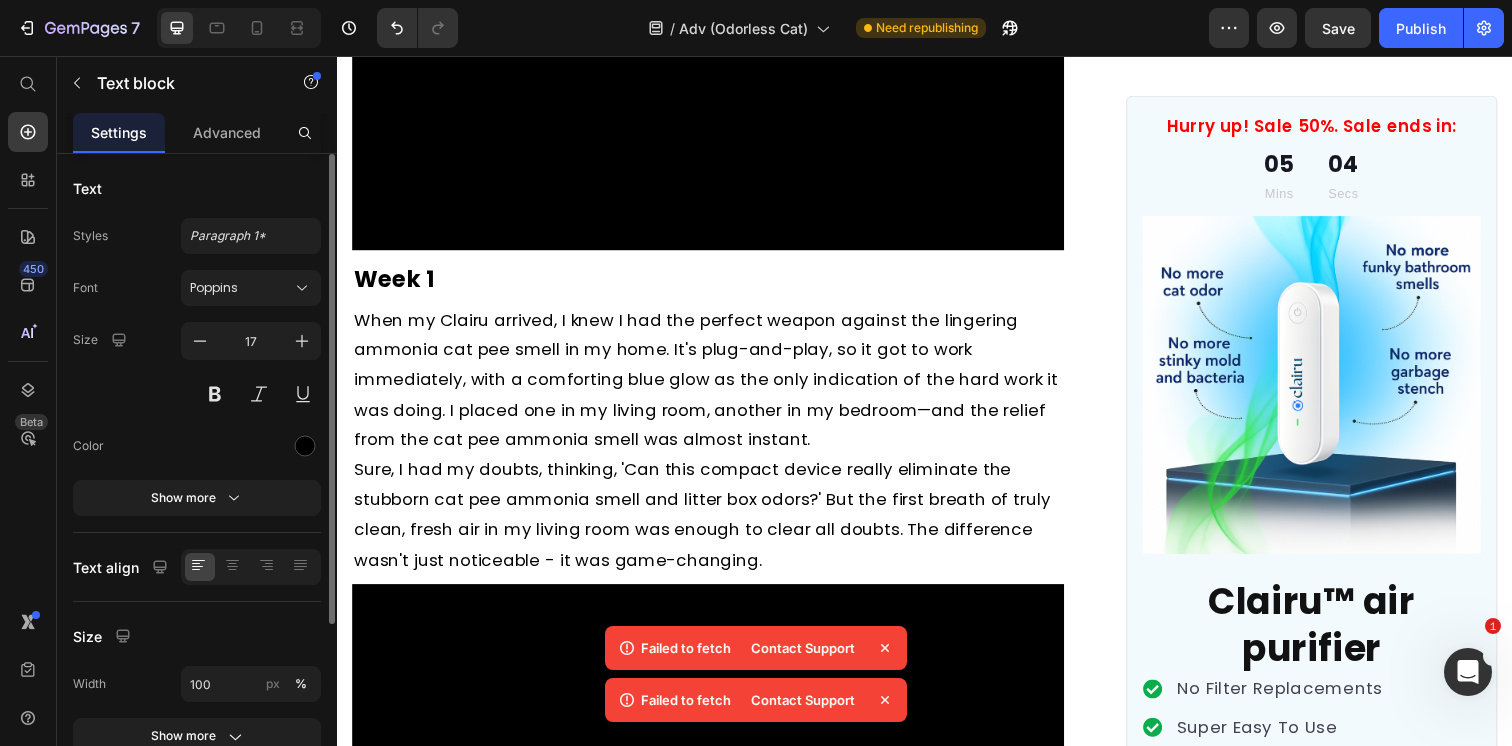 scroll, scrollTop: 9733, scrollLeft: 0, axis: vertical 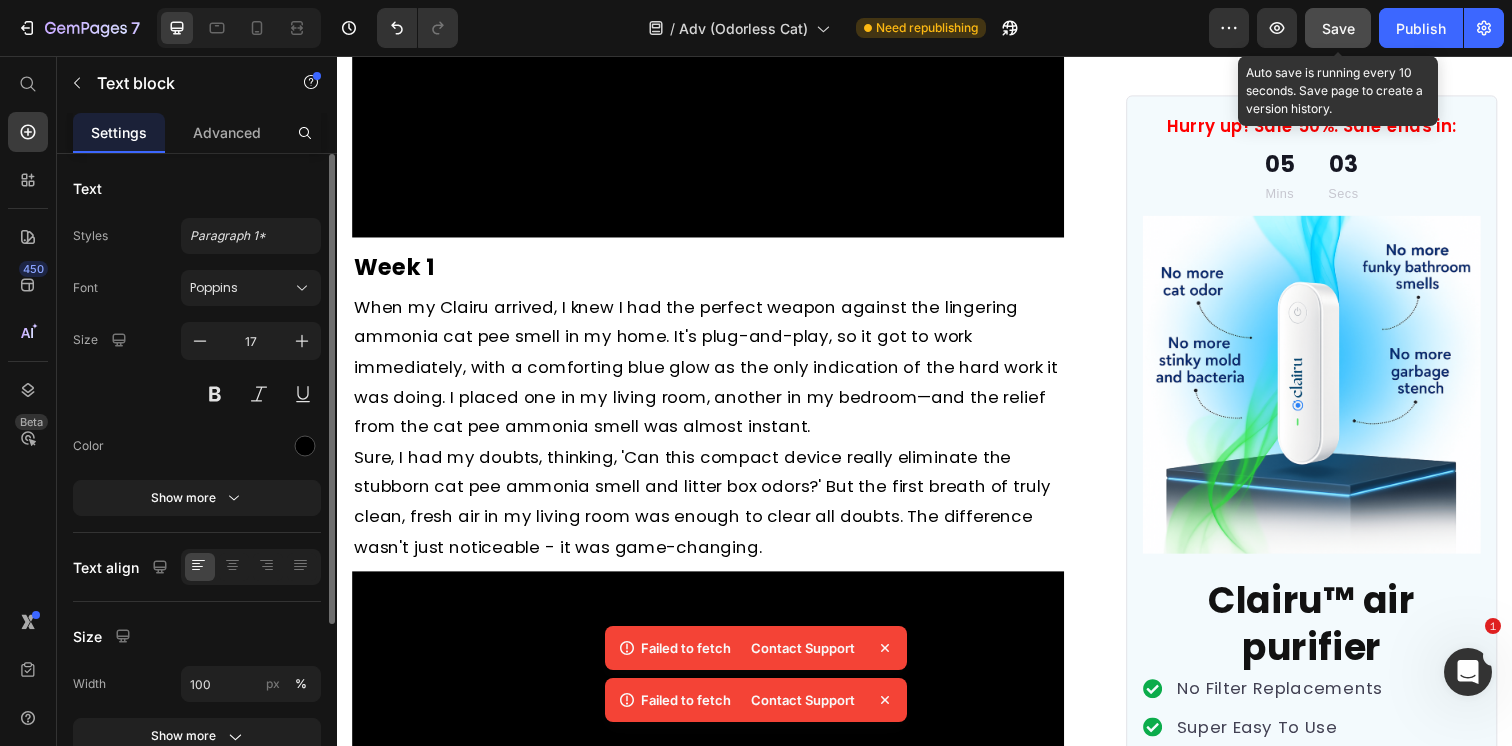 click on "Save" 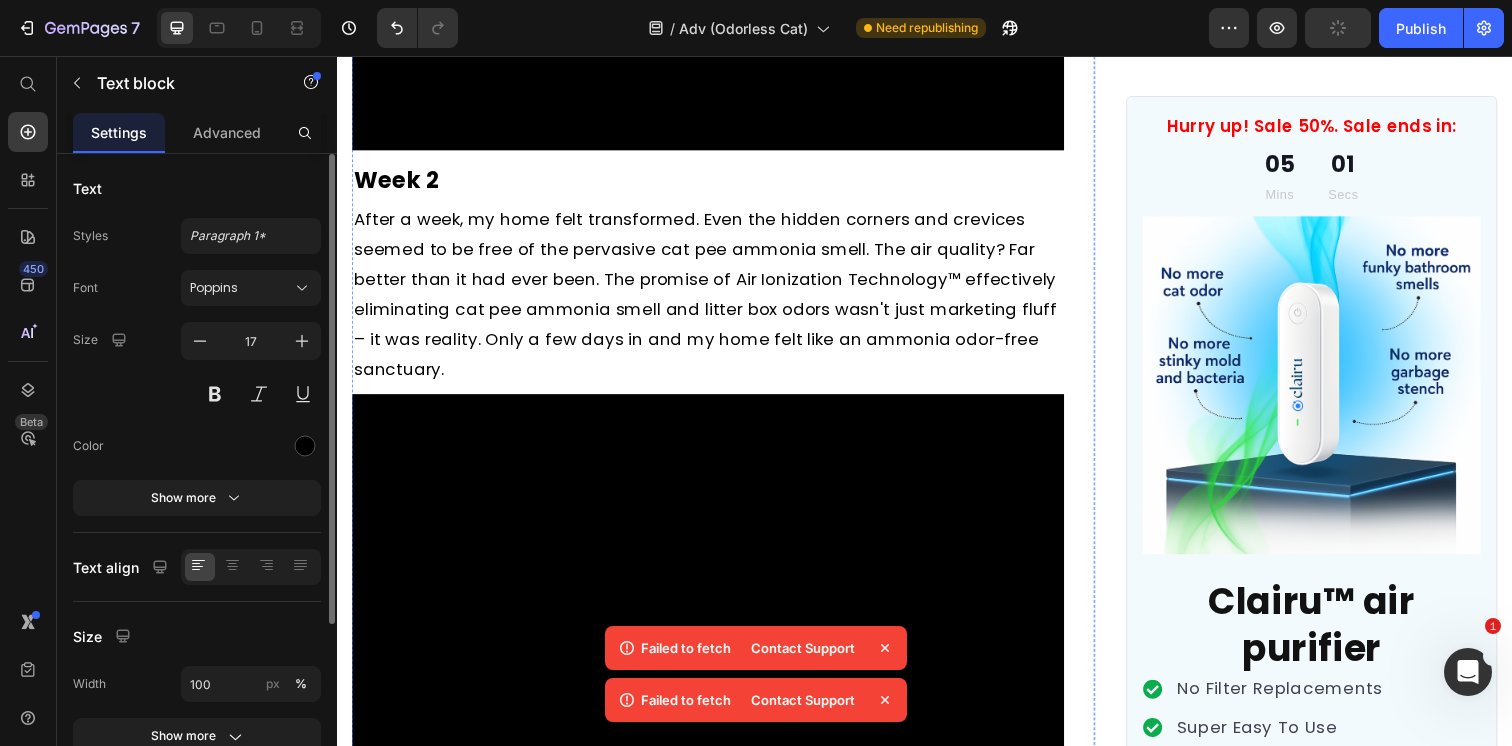 scroll, scrollTop: 10568, scrollLeft: 0, axis: vertical 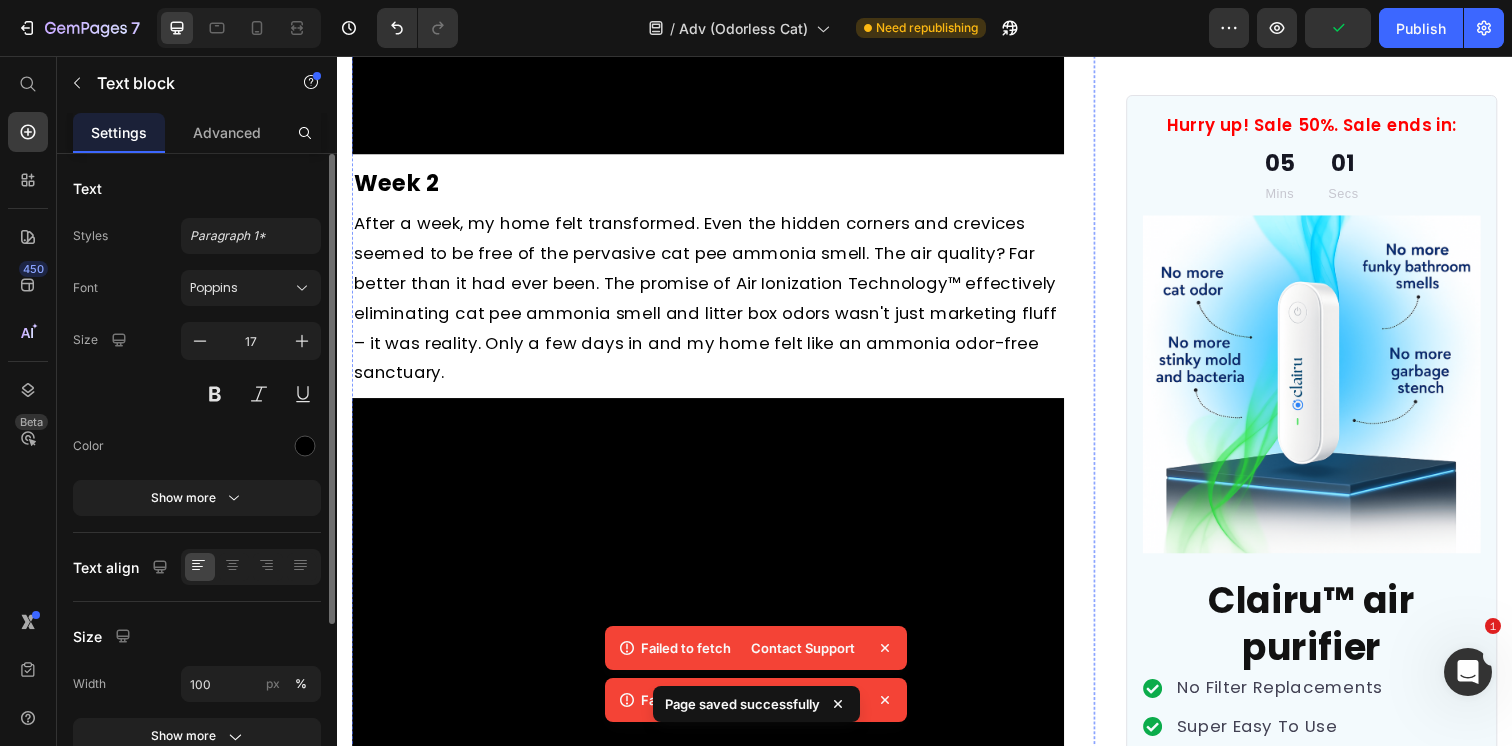 click on "Not only does it clear allergens, but  it also helps ionize harmful airborne pollutants that could compromise patient recovery.  Its ability to naturally target, on a microscopic level, even the tiniest particles, including allergenic toxins and contaminants, creates a safer, more hygienic environment, making it an essential tool in healthcare settings where clean air is paramount." at bounding box center (715, -3467) 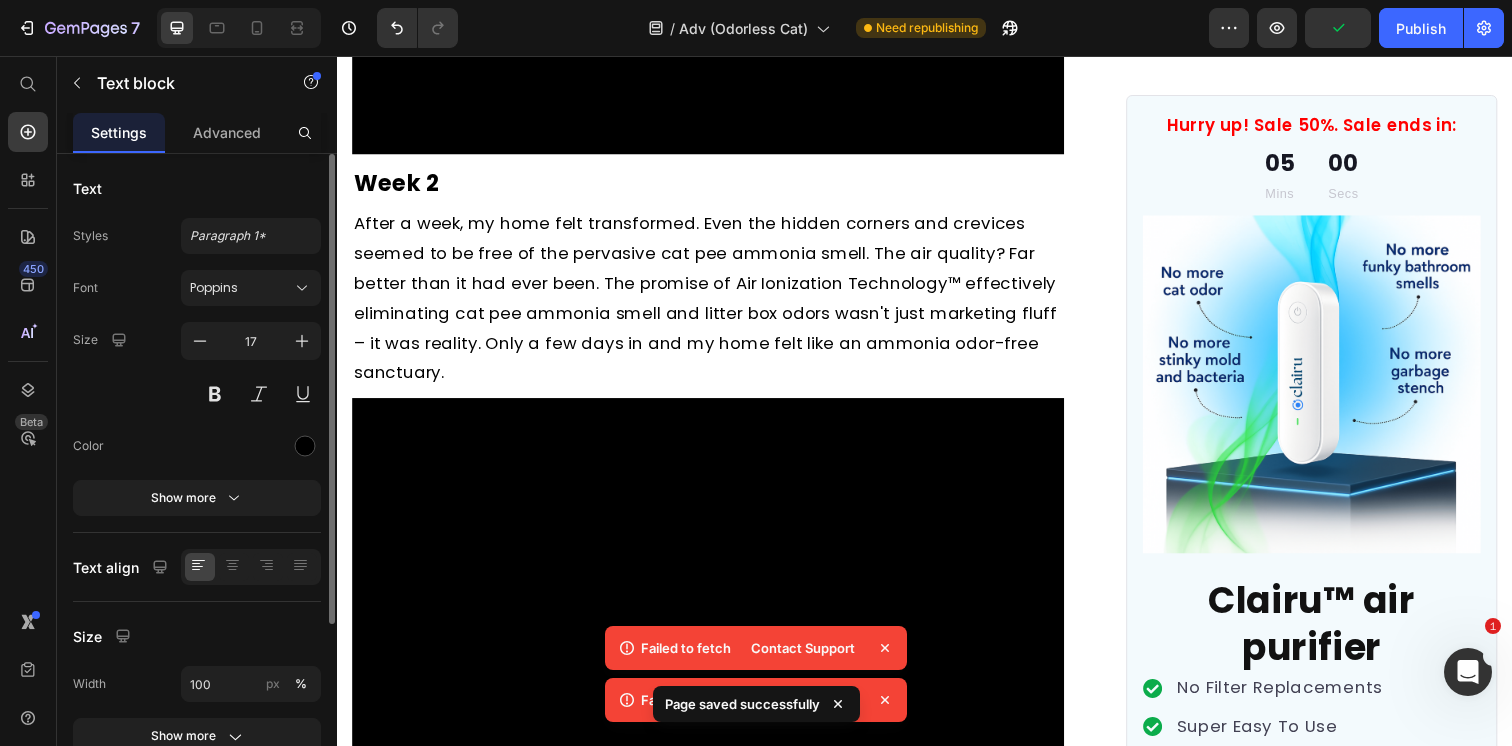 click on "Not only does it clear allergens, but  it also helps ionize harmful airborne pollutants that could compromise patient recovery.  Its ability to naturally target, on a microscopic level, even the tiniest particles, including allergenic toxins and contaminants, creates a safer, more hygienic environment, making it an essential tool in healthcare settings where clean air is paramount." at bounding box center [715, -3467] 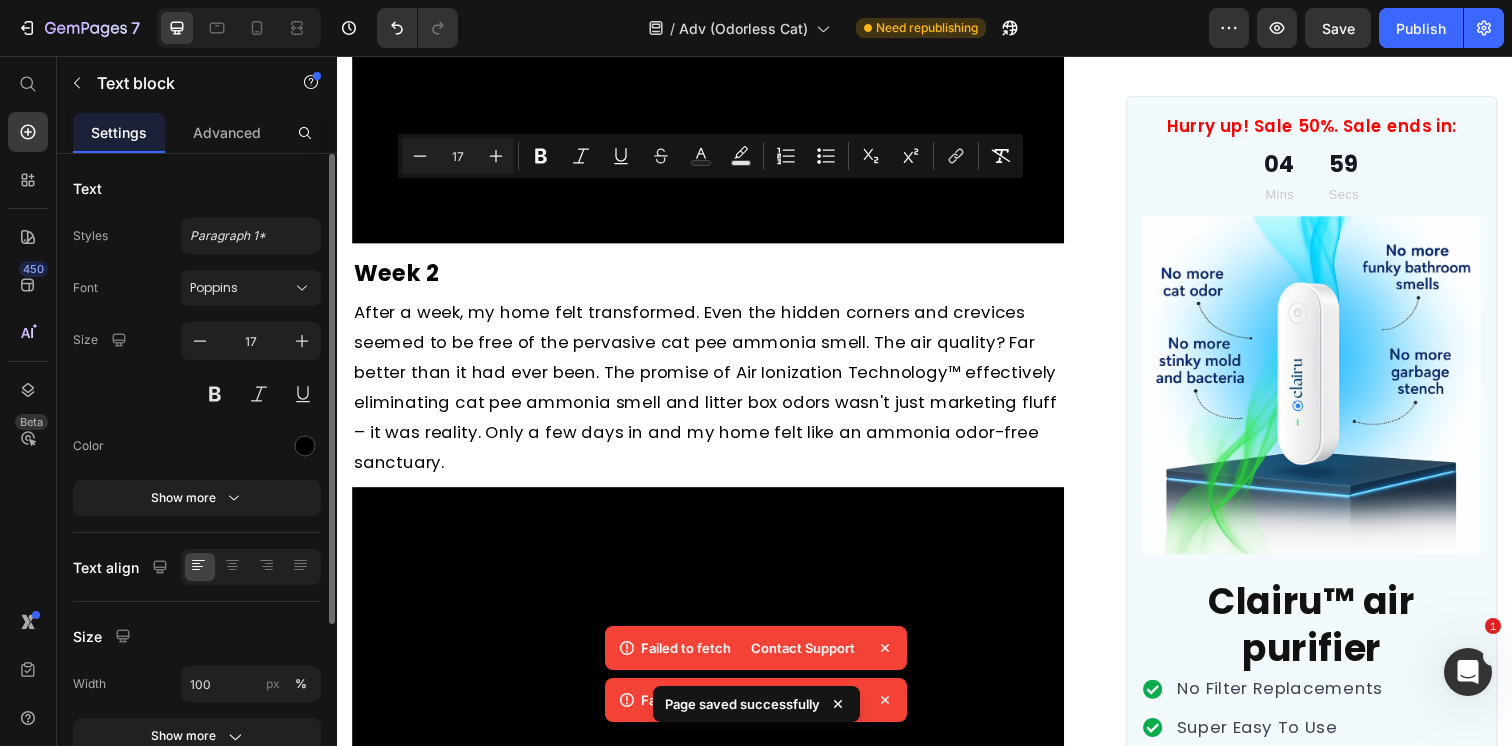 scroll, scrollTop: 10474, scrollLeft: 0, axis: vertical 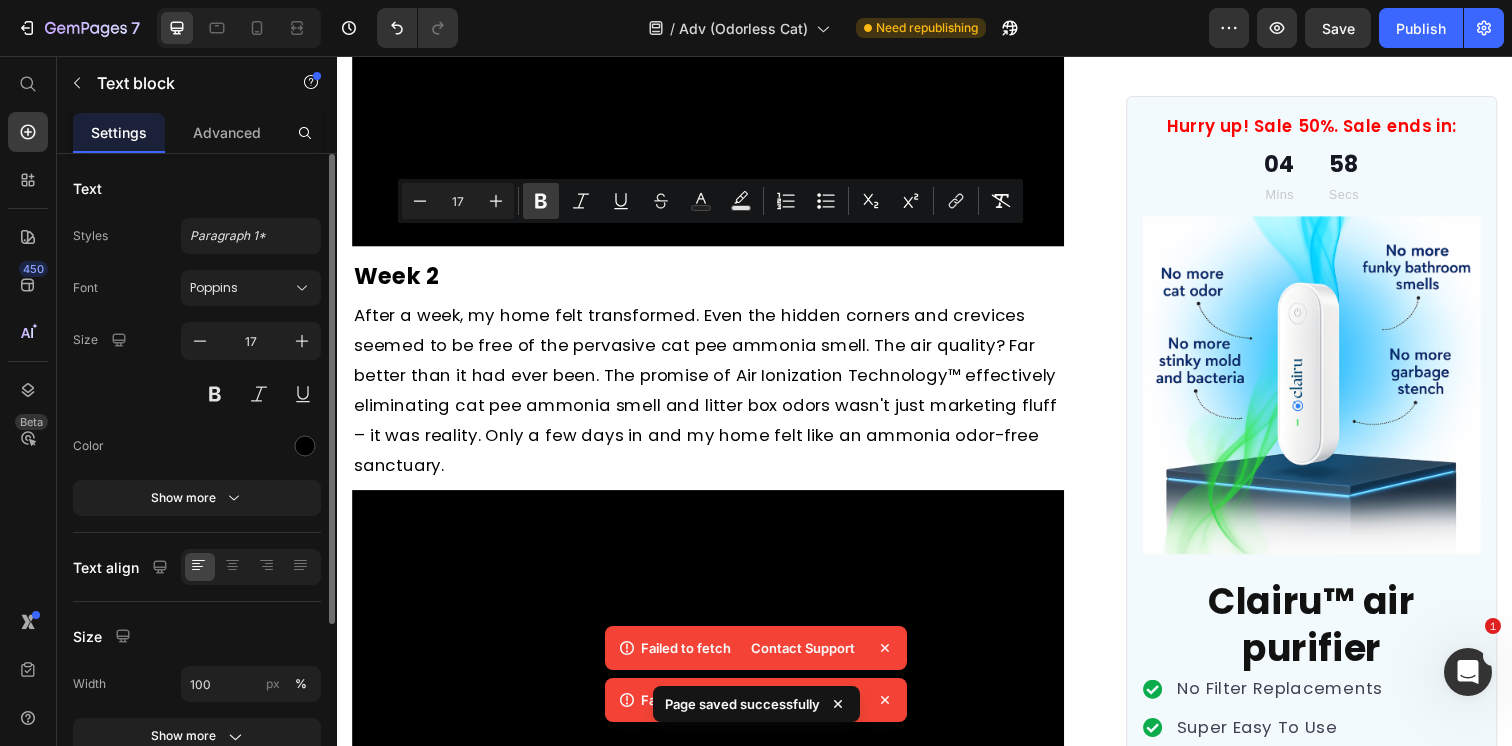 click 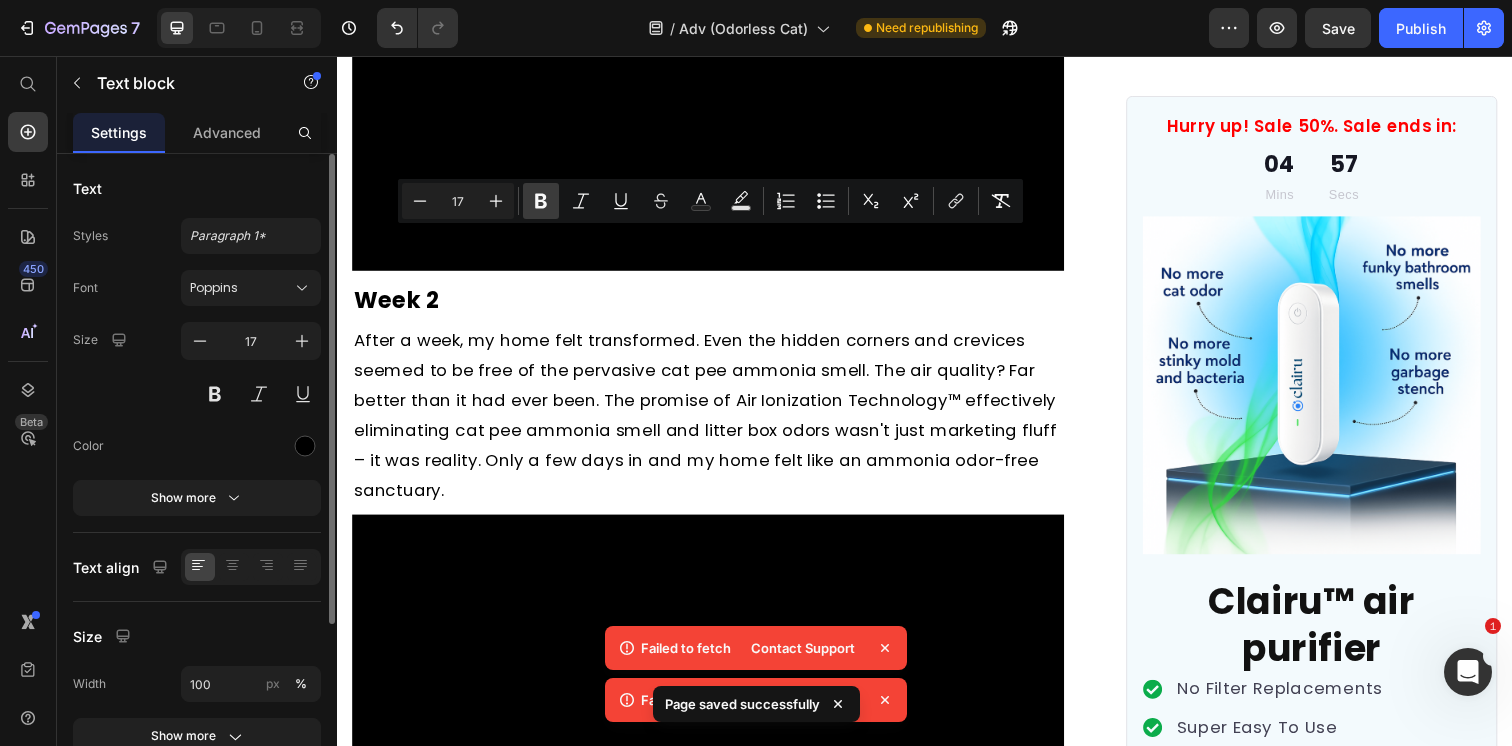 click 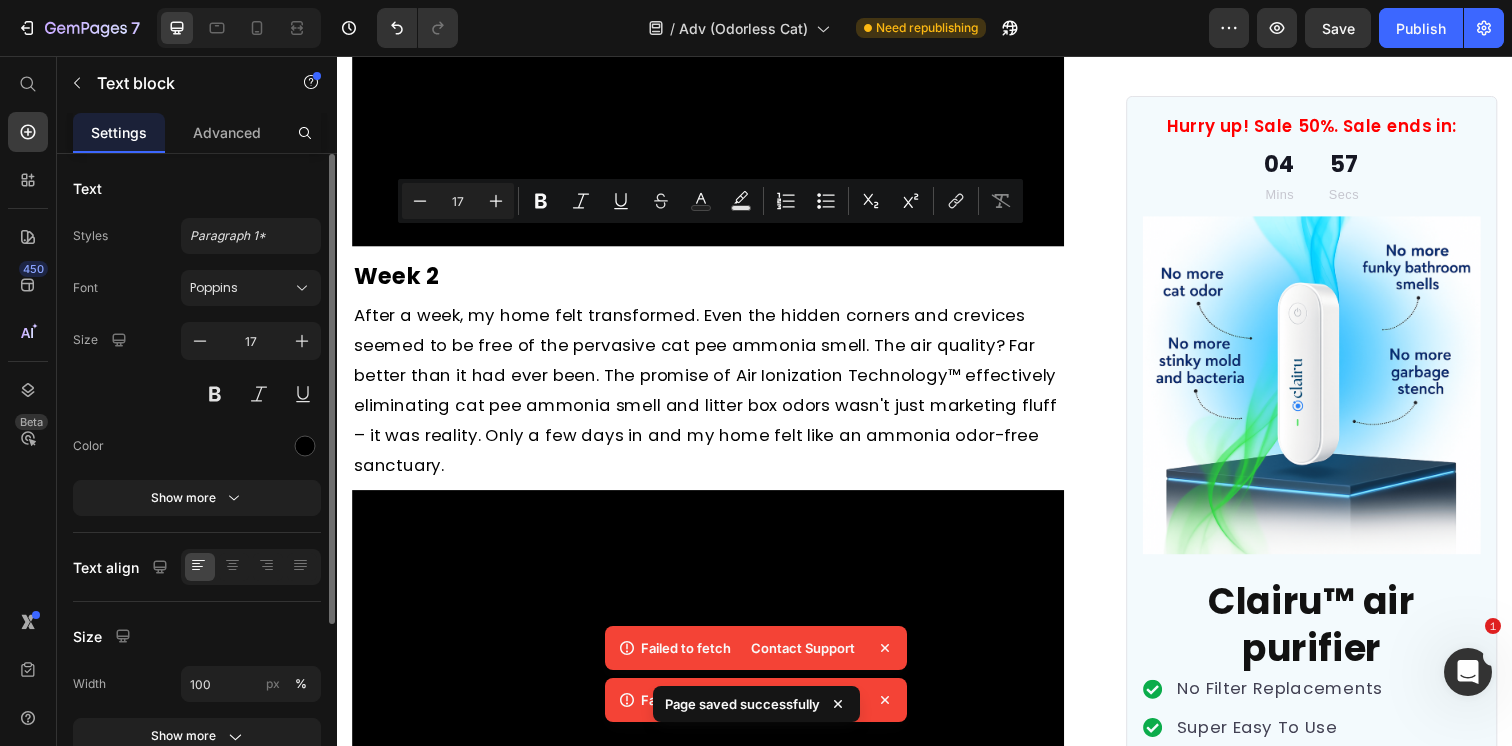 click on "In fact, Air Ionization Technology™ is now increasingly relied upon in hospitals and medical facilities worldwide. Not only does it clear allergens, but it also helps ionize harmful airborne pollutants that could compromise patient recovery. Its ability to naturally target, on a microscopic level, even the tiniest particles, including allergenic toxins and contaminants, creates a safer, more hygienic environment, making it an essential tool in healthcare settings where clean air is paramount. Text block   0" at bounding box center (715, -3391) 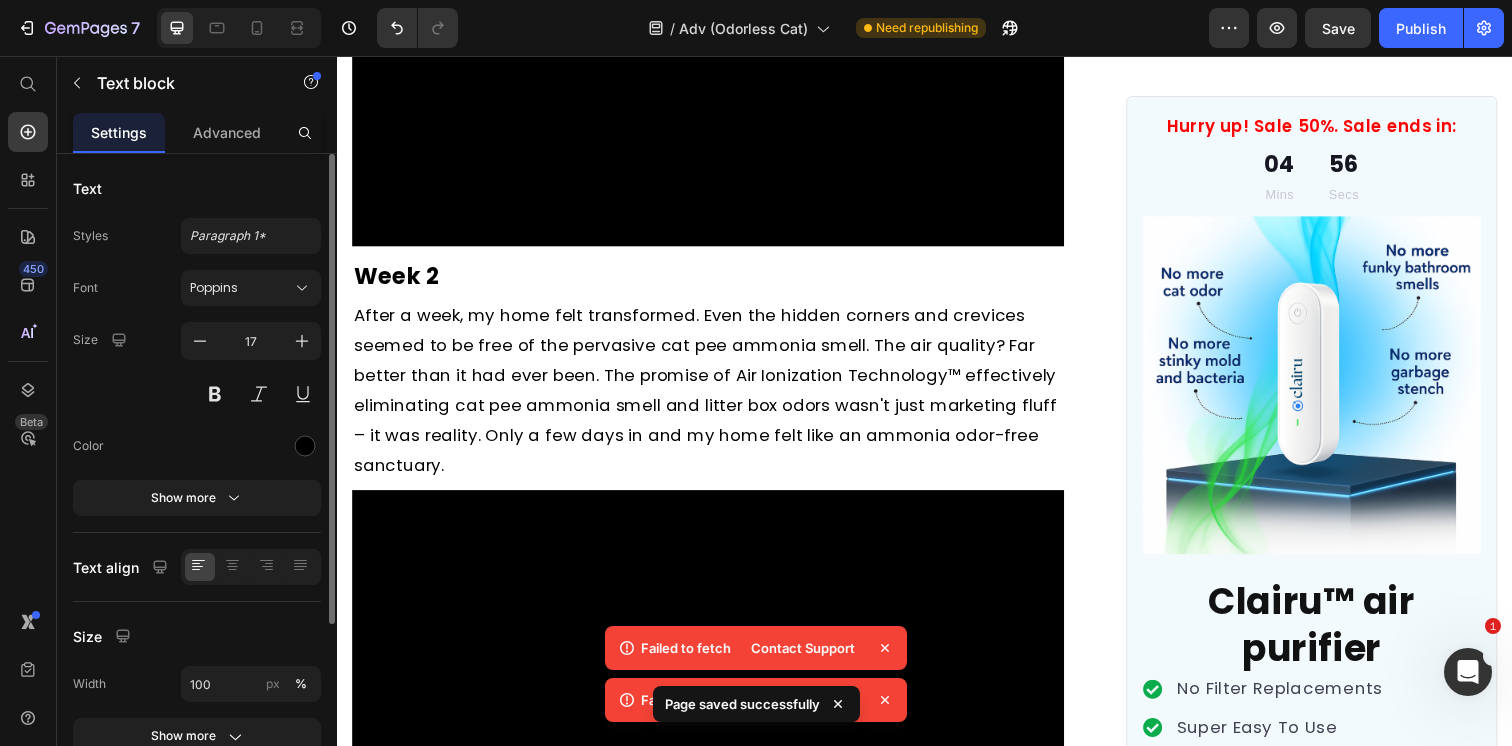 click on "In fact, Air Ionization Technology™ is now increasingly relied upon in hospitals and medical facilities worldwide." at bounding box center [715, -3463] 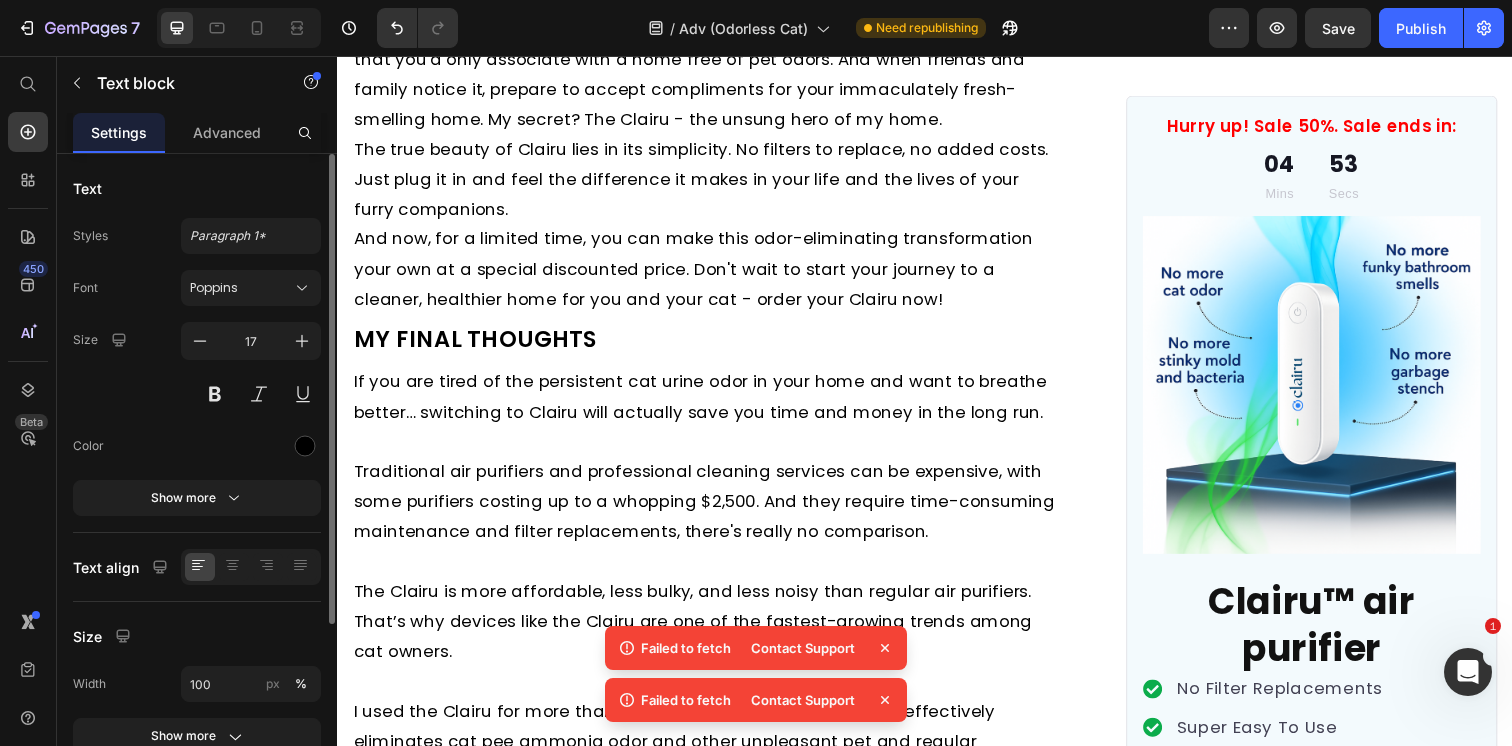 scroll, scrollTop: 11439, scrollLeft: 0, axis: vertical 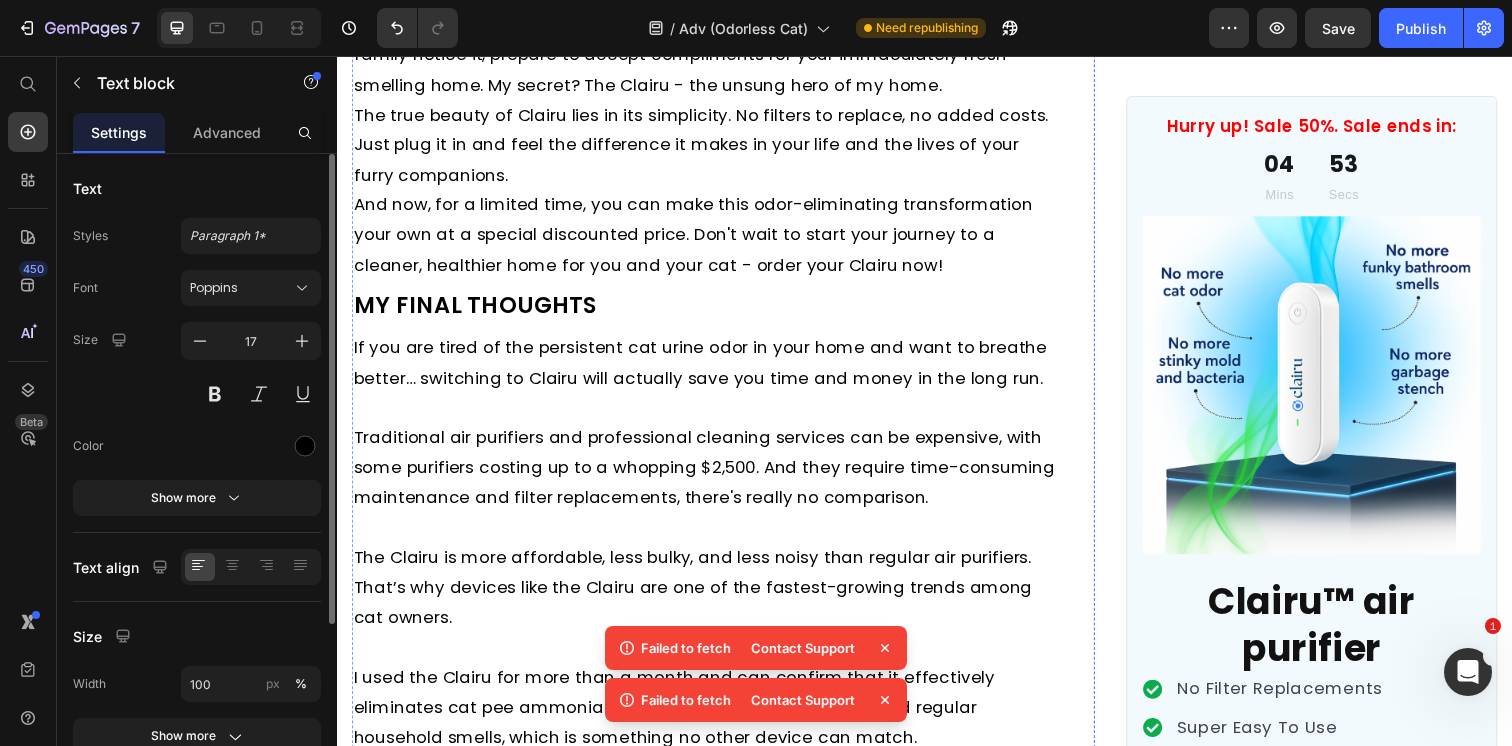 click on "Clairu is truly the easiest and quickest way to protect your rooms from pervasive ammonia and pet odors. It effectively eliminates all odors from your cat’s pee, litter box, pet dander, and regular home odors and cleans the air you and your family breathes!" at bounding box center [715, -3697] 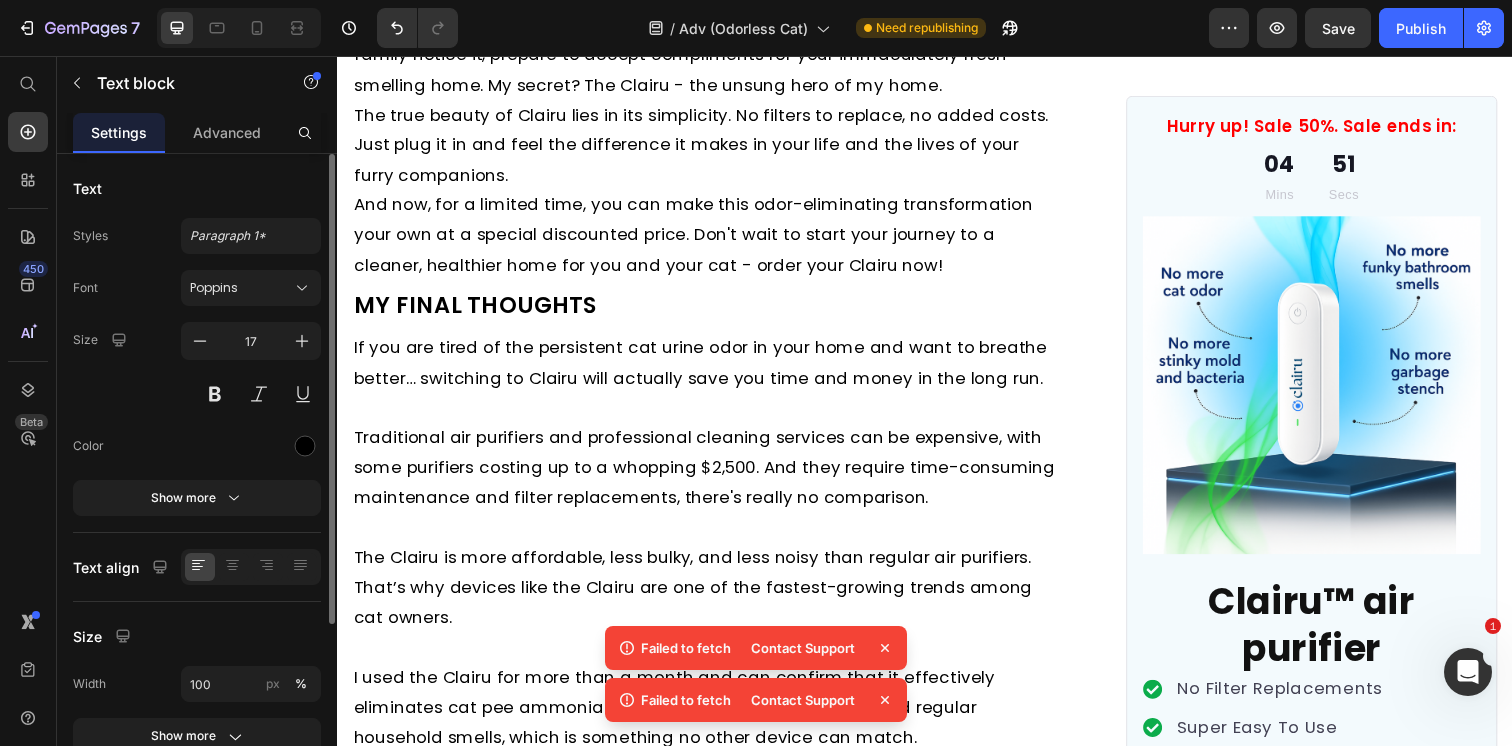 click on "Clairu is truly the easiest and quickest way to protect your rooms from pervasive ammonia and pet odors. It effectively eliminates all odors from your cat’s pee, litter box, pet dander, and regular home odors and cleans the air you and your family breathes!" at bounding box center [715, -3697] 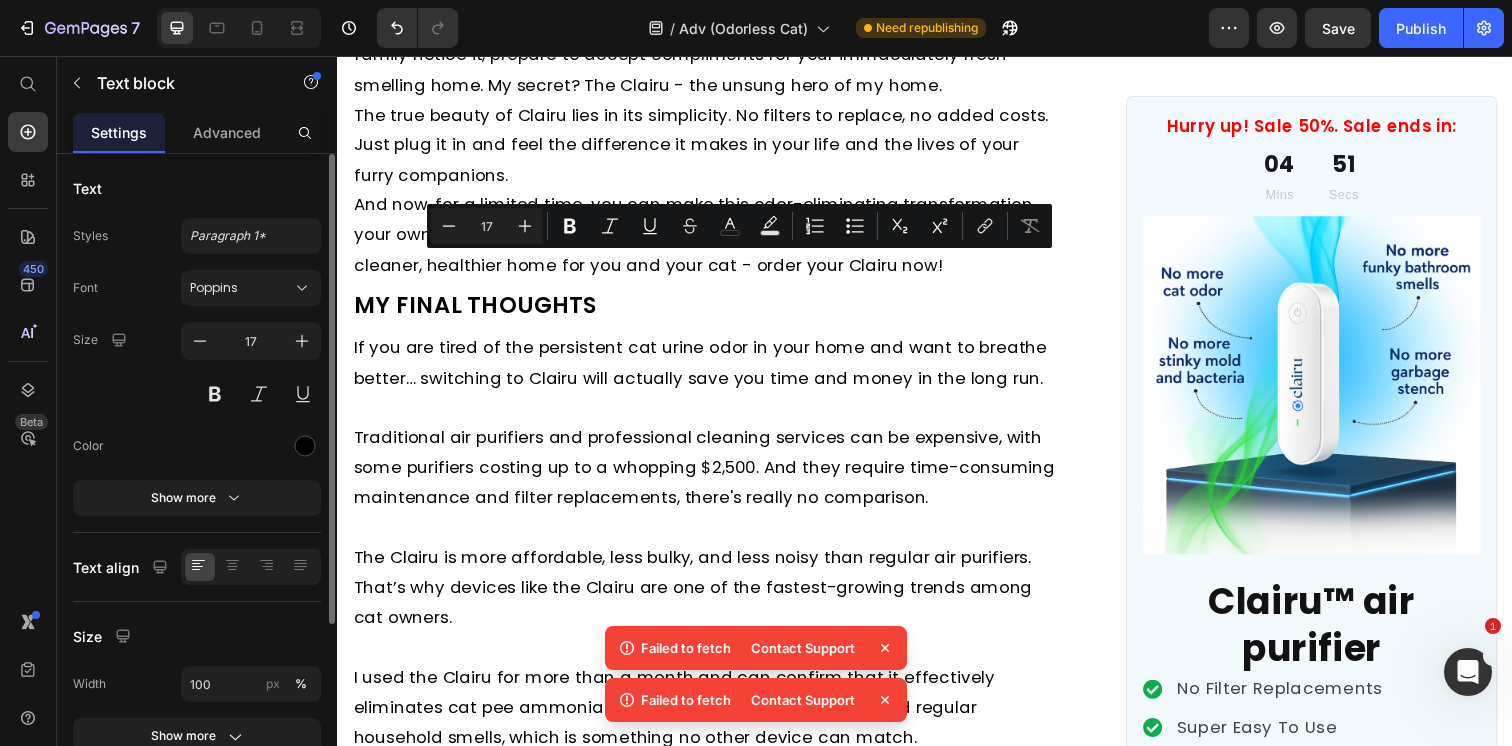 type on "13" 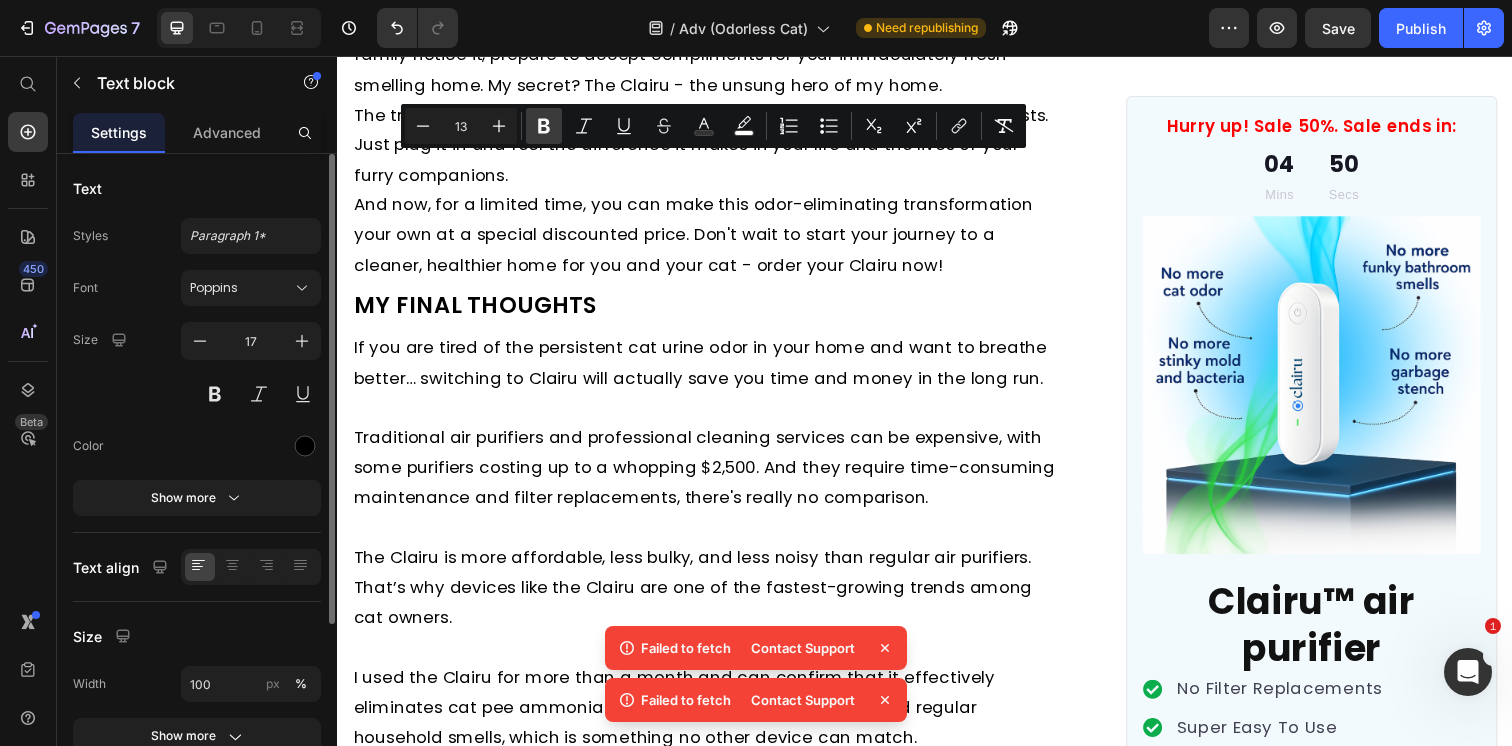 click 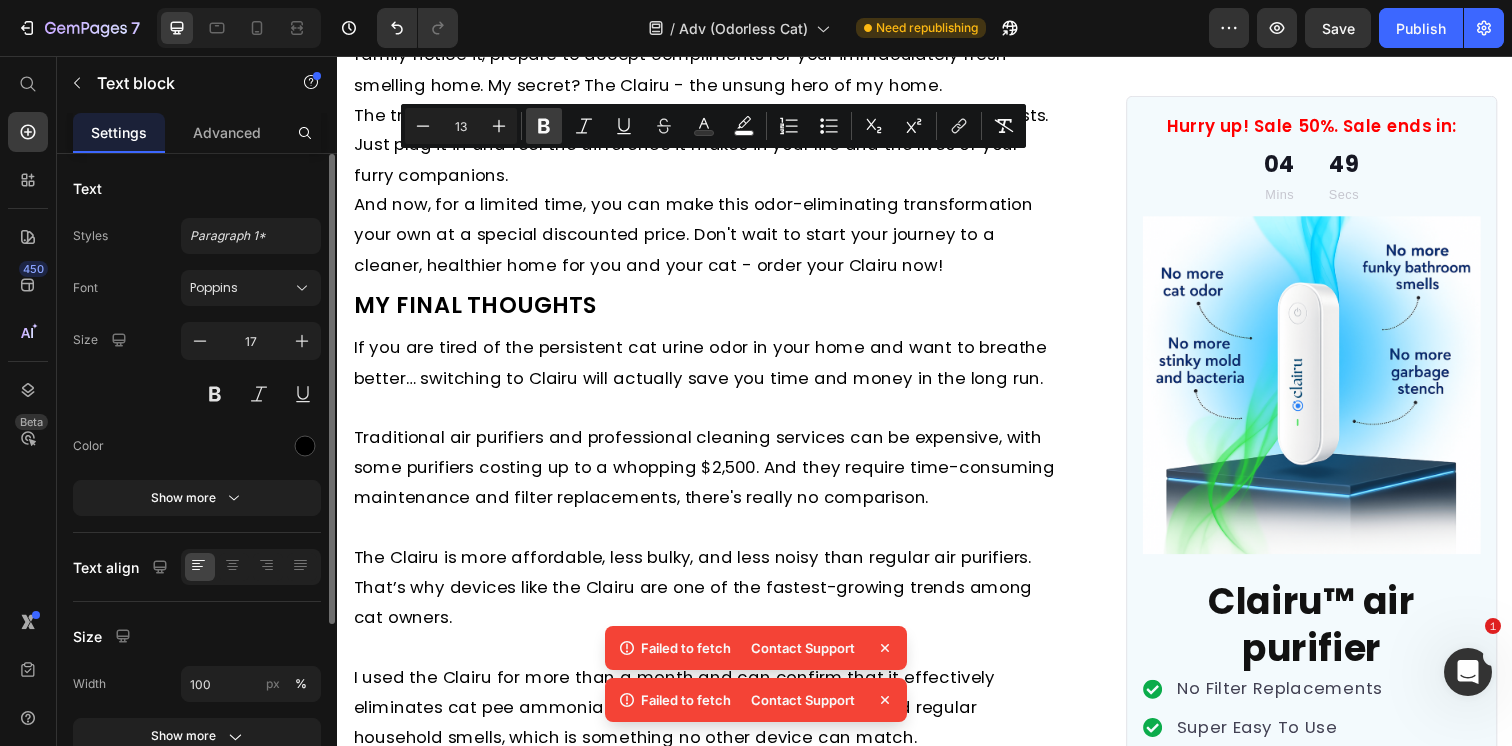 click 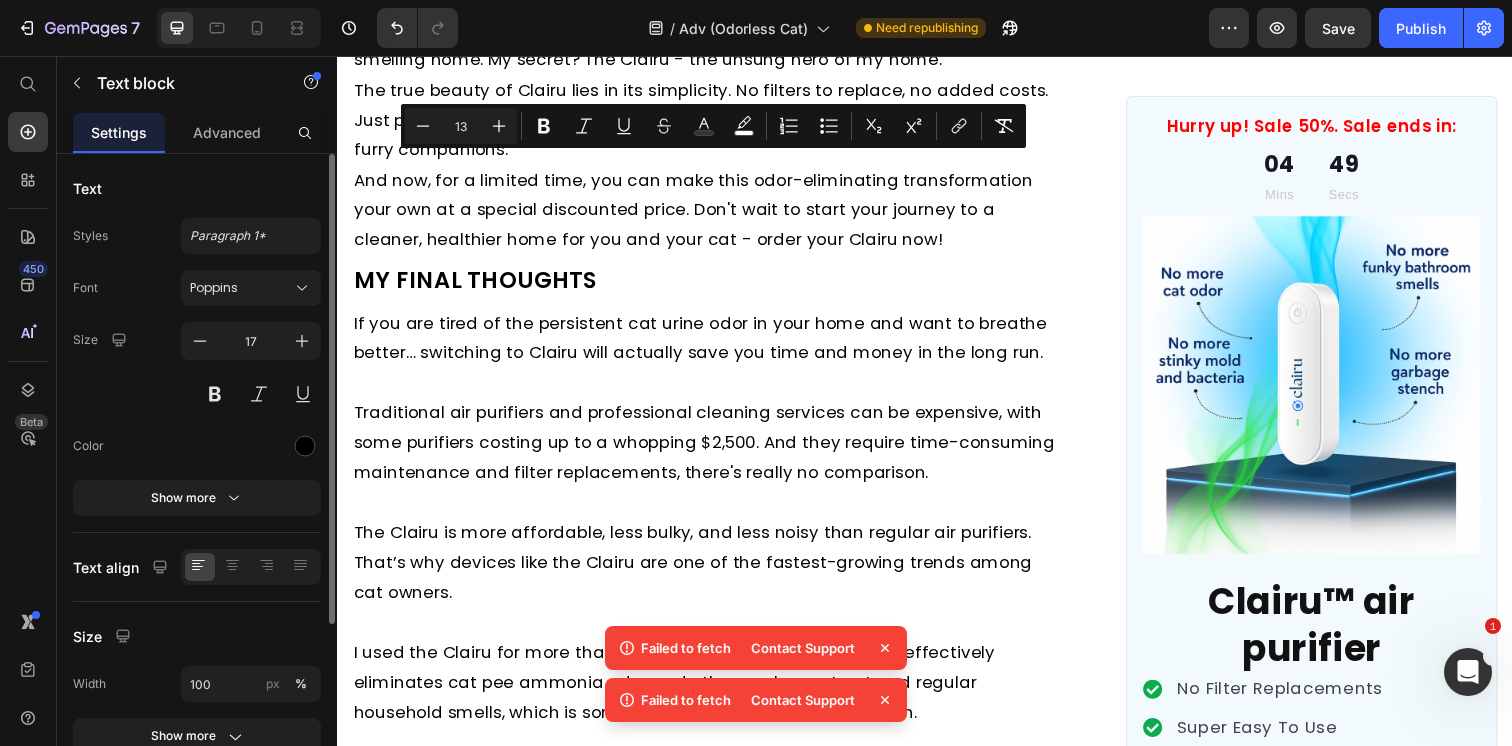 click on "Clairu is truly the easiest and quickest way to protect your rooms from pervasive ammonia and pet odors. It effectively eliminates all odors from your cat’s pee, litter box, pet dander, and regular home odors and cleans the air you and your family breathes!" at bounding box center [715, -3722] 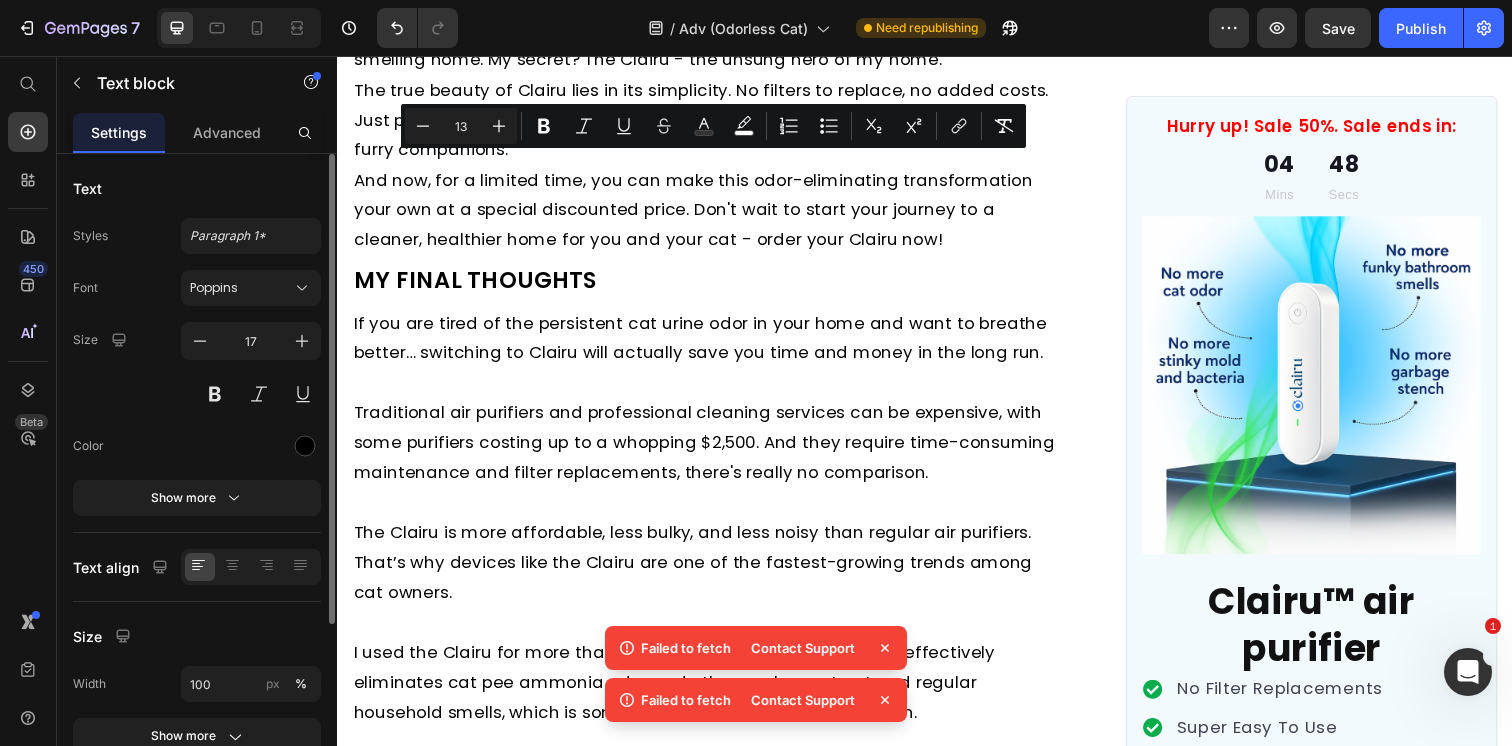 click on "Clairu is truly the easiest and quickest way to protect your rooms from pervasive ammonia and pet odors. It effectively eliminates all odors from your cat’s pee, litter box, pet dander, and regular home odors and cleans the air you and your family breathes!" at bounding box center [715, -3722] 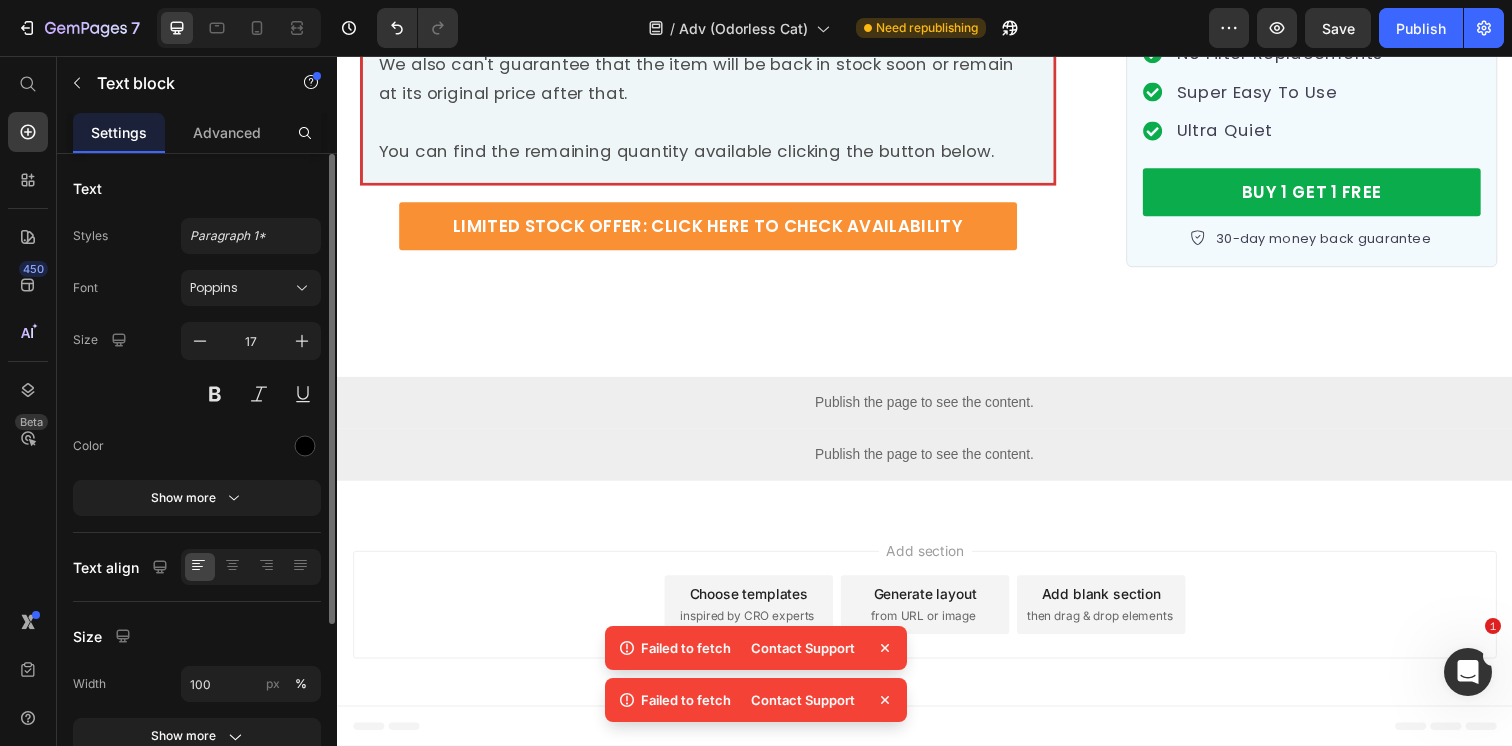 scroll, scrollTop: 17225, scrollLeft: 0, axis: vertical 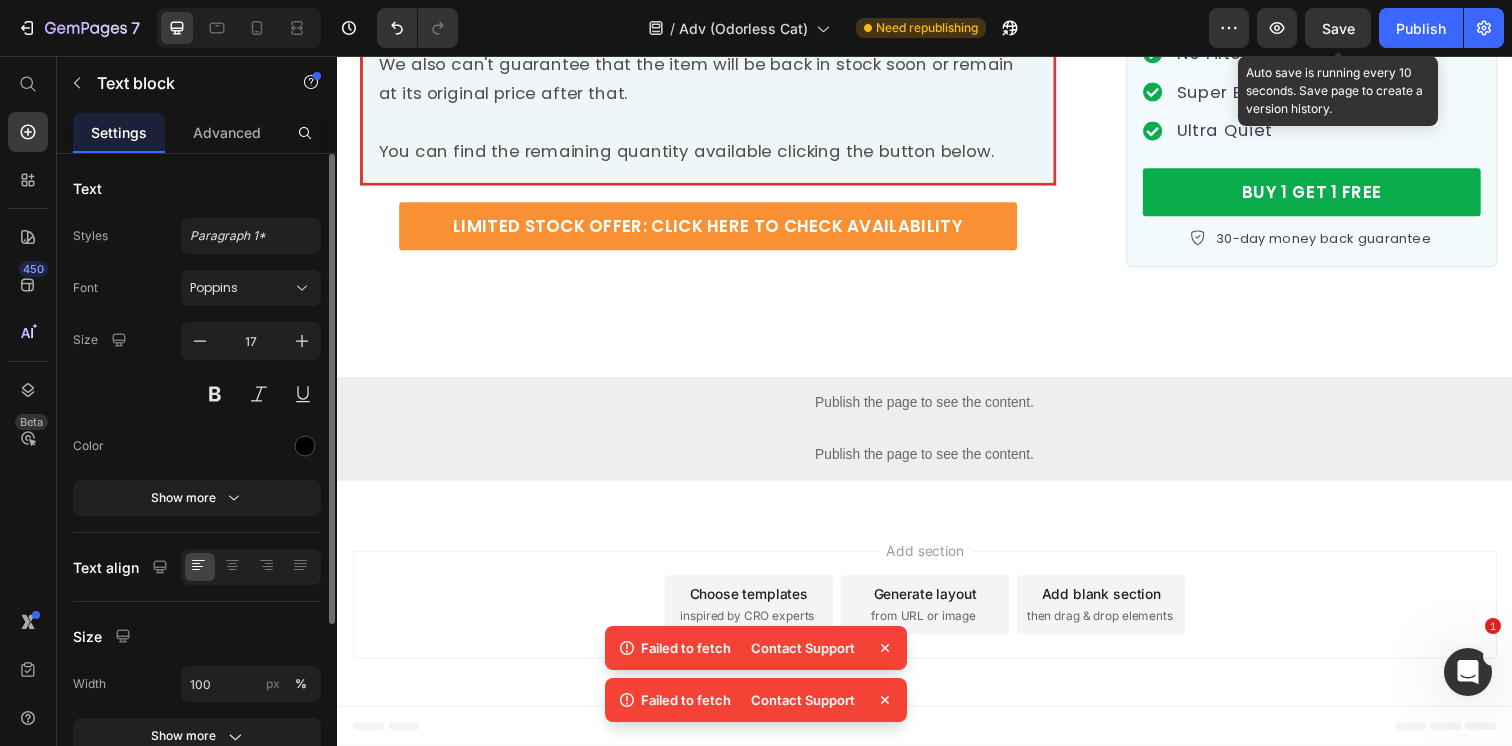 click on "Save" 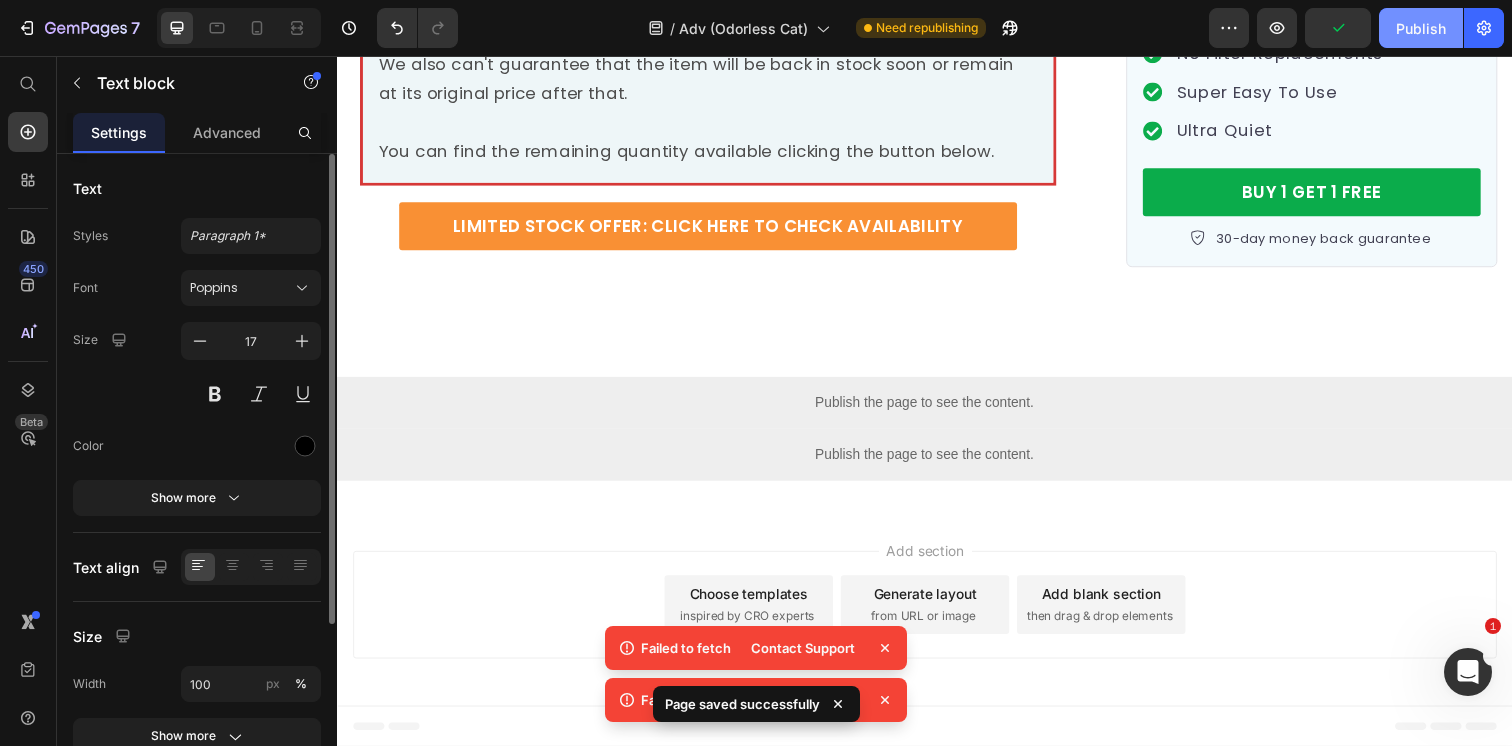 click on "Publish" at bounding box center [1421, 28] 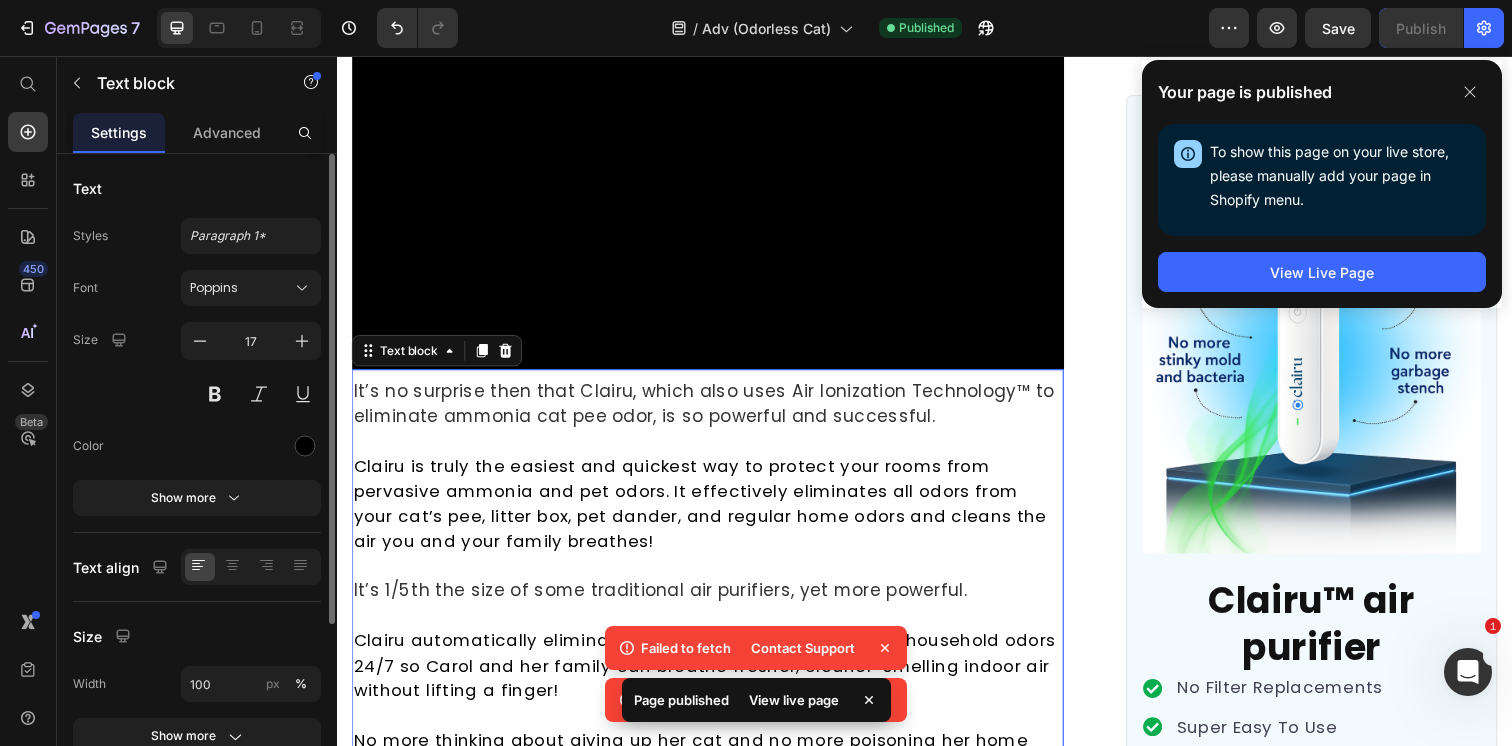 scroll, scrollTop: 7229, scrollLeft: 0, axis: vertical 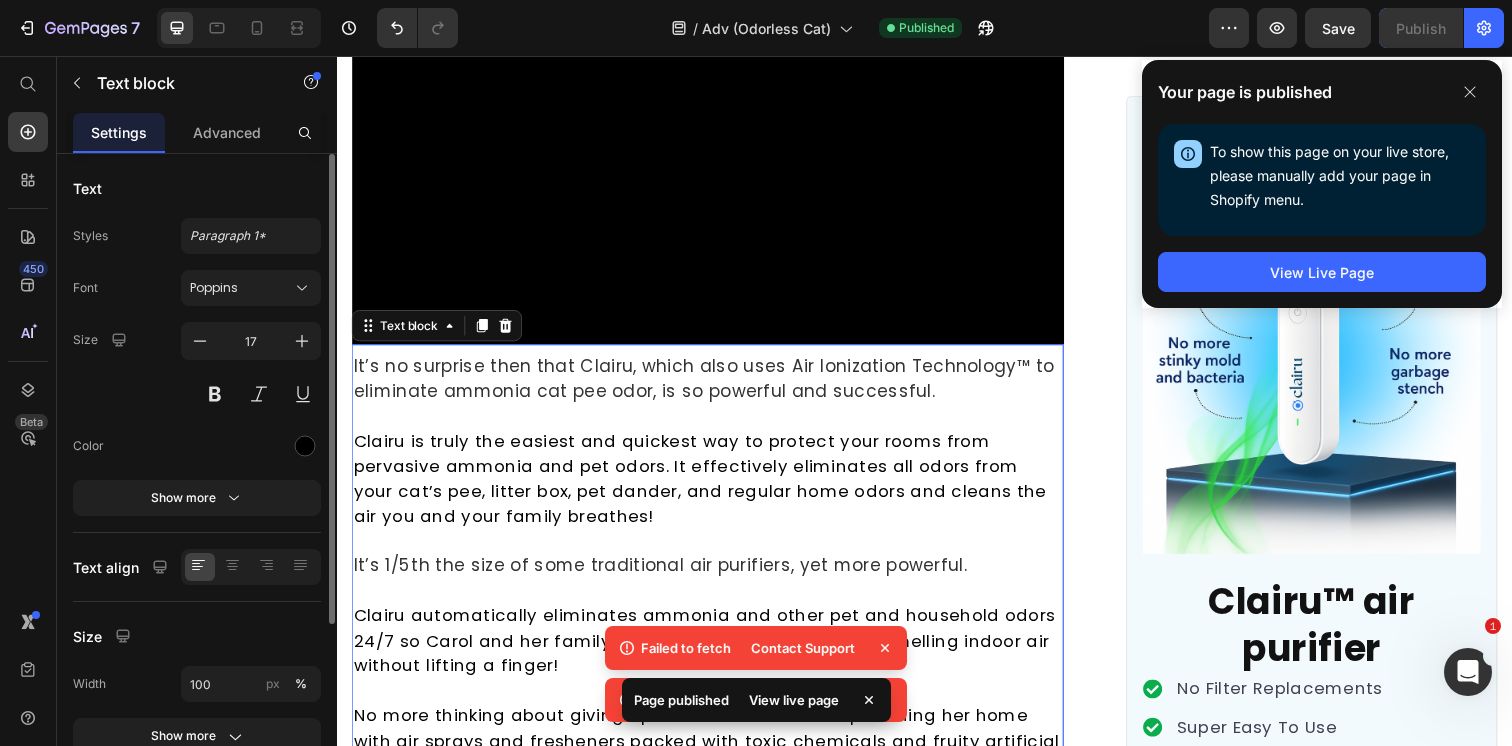 click at bounding box center [715, -2866] 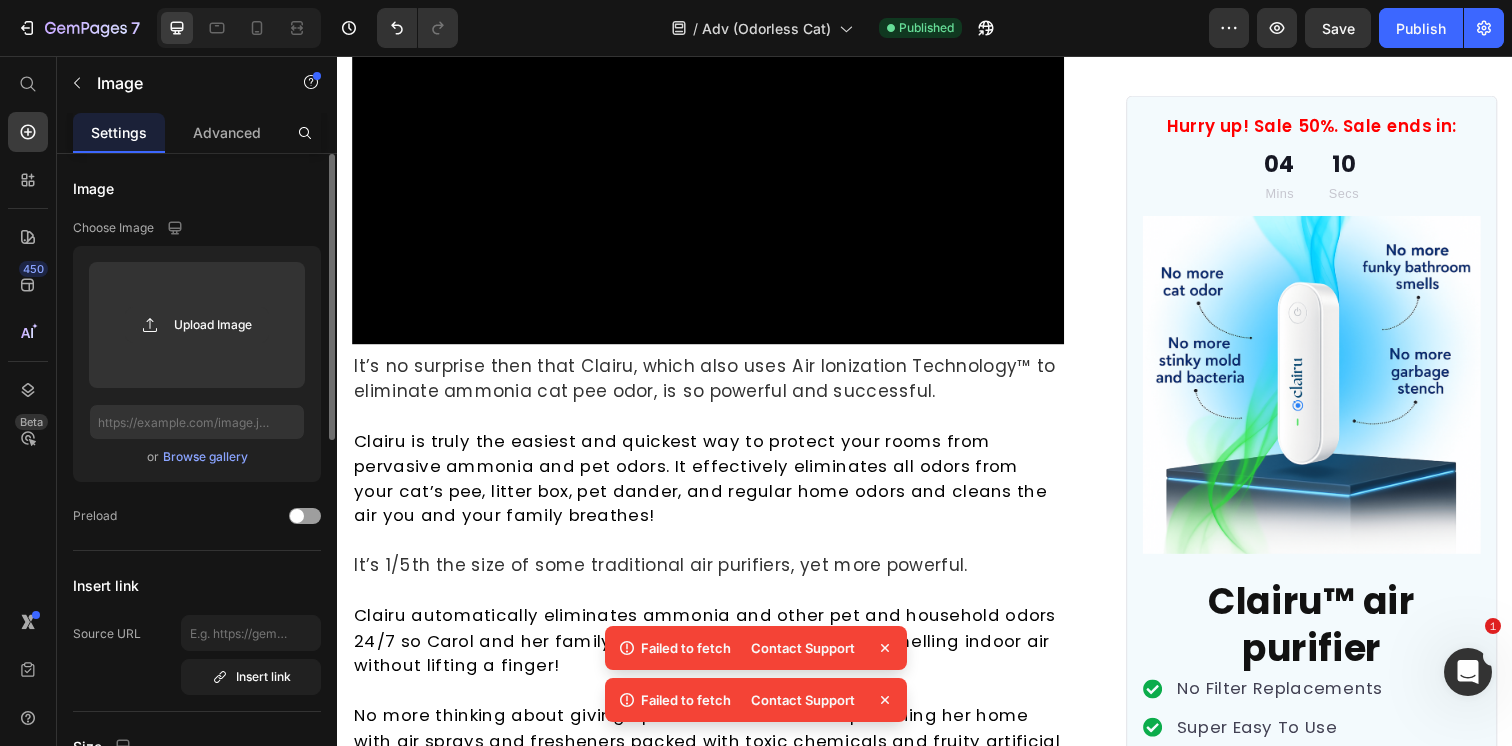 click at bounding box center [715, -2866] 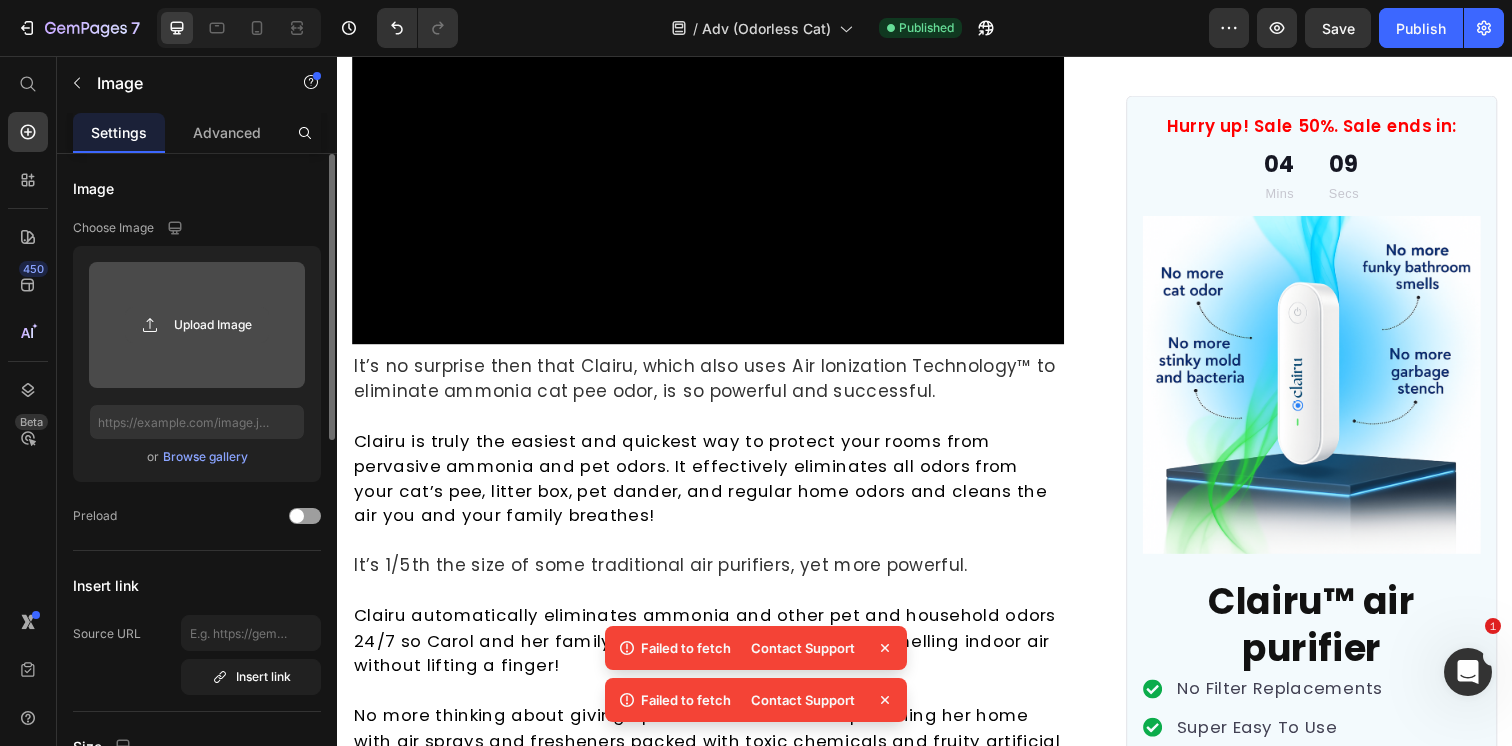 click 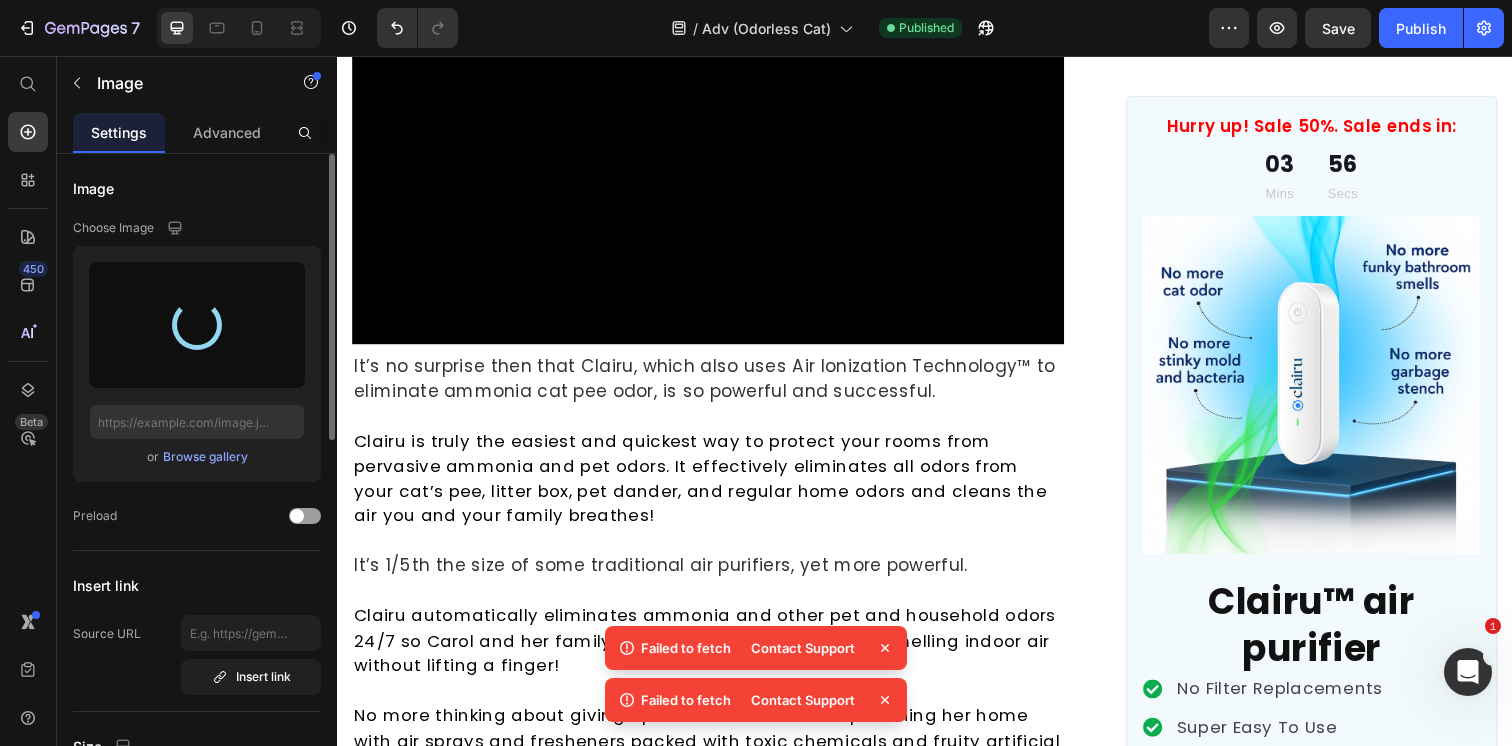 type on "https://cdn.shopify.com/s/files/1/0596/9153/2358/files/gempages_549795869793190961-d8fb7c8c-8230-47ca-9639-931a91412905.png" 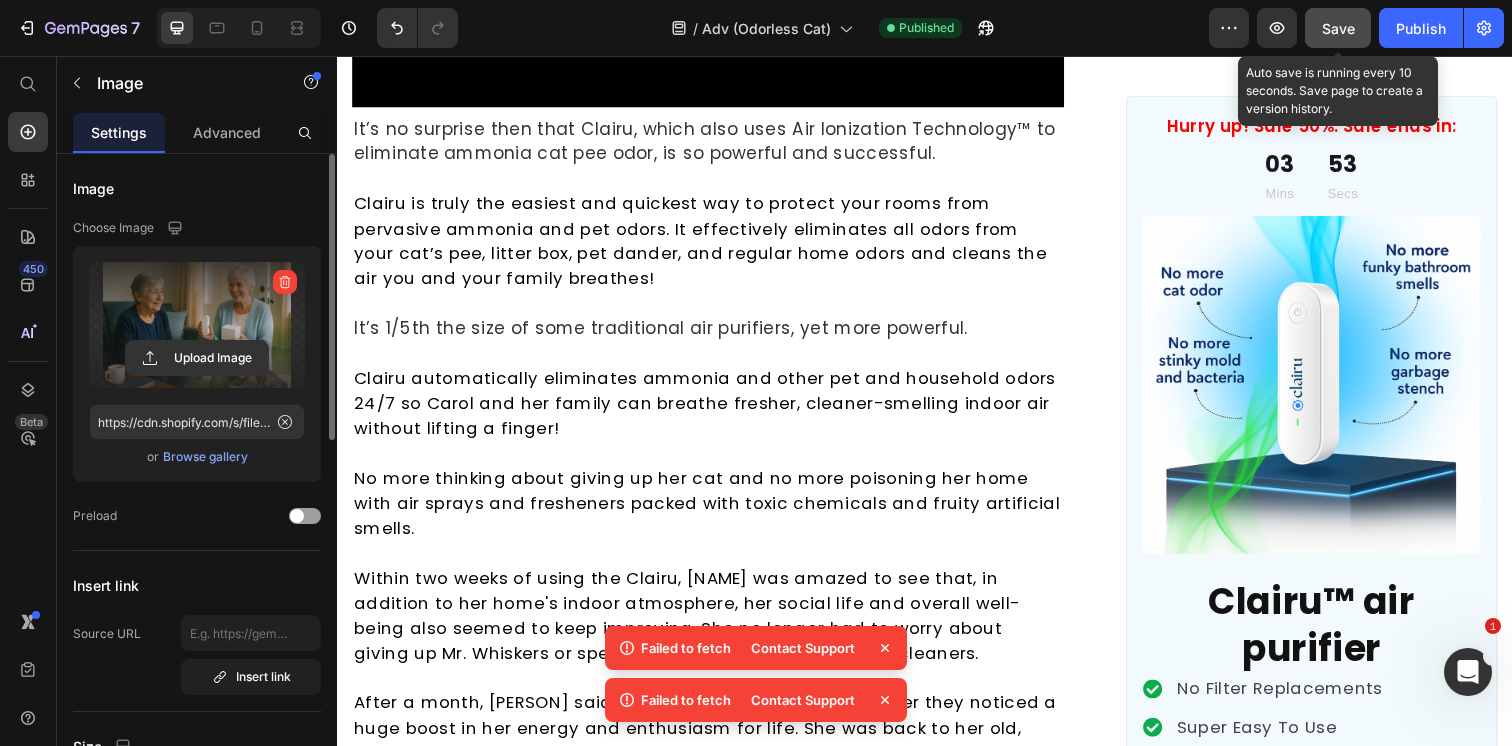 click on "Save" at bounding box center (1338, 28) 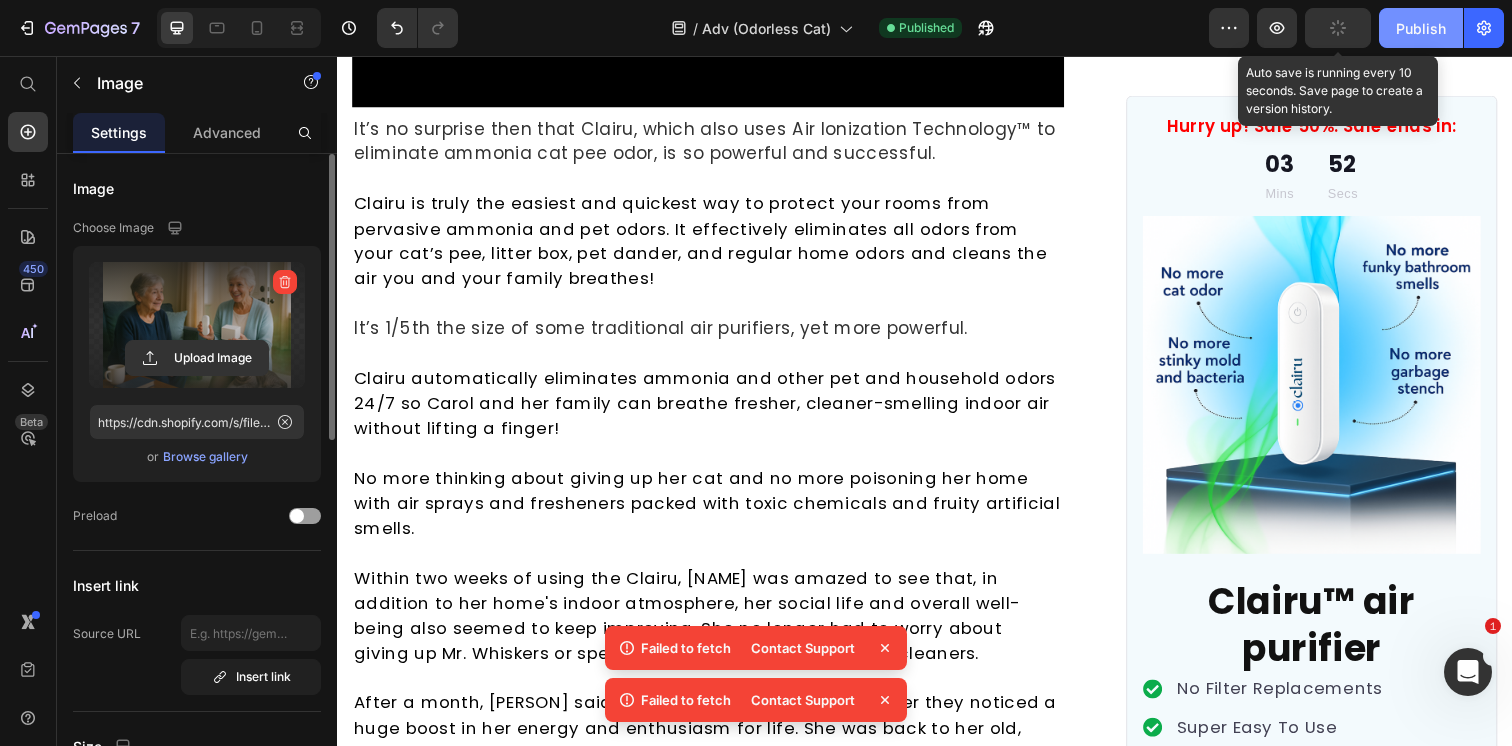 click on "Publish" at bounding box center [1421, 28] 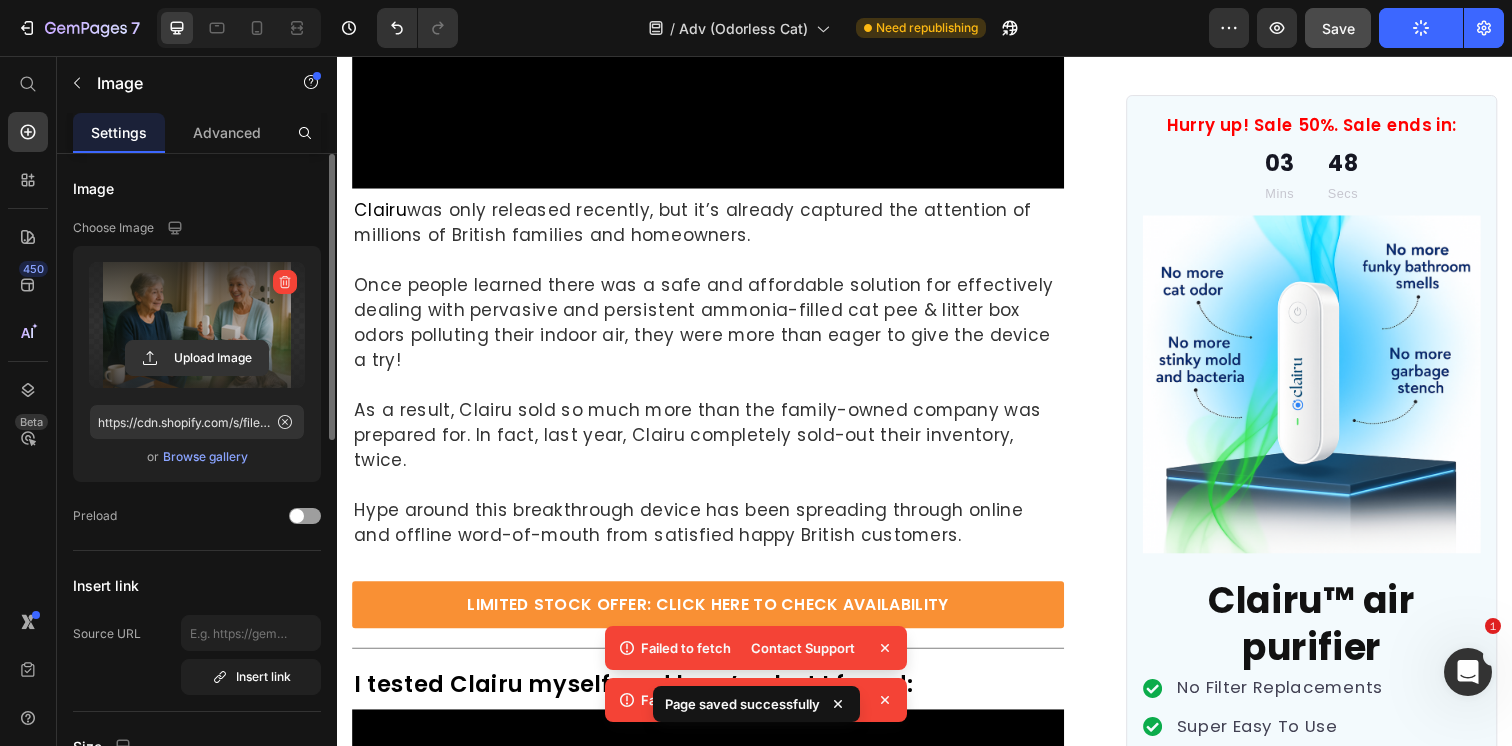 scroll, scrollTop: 8645, scrollLeft: 0, axis: vertical 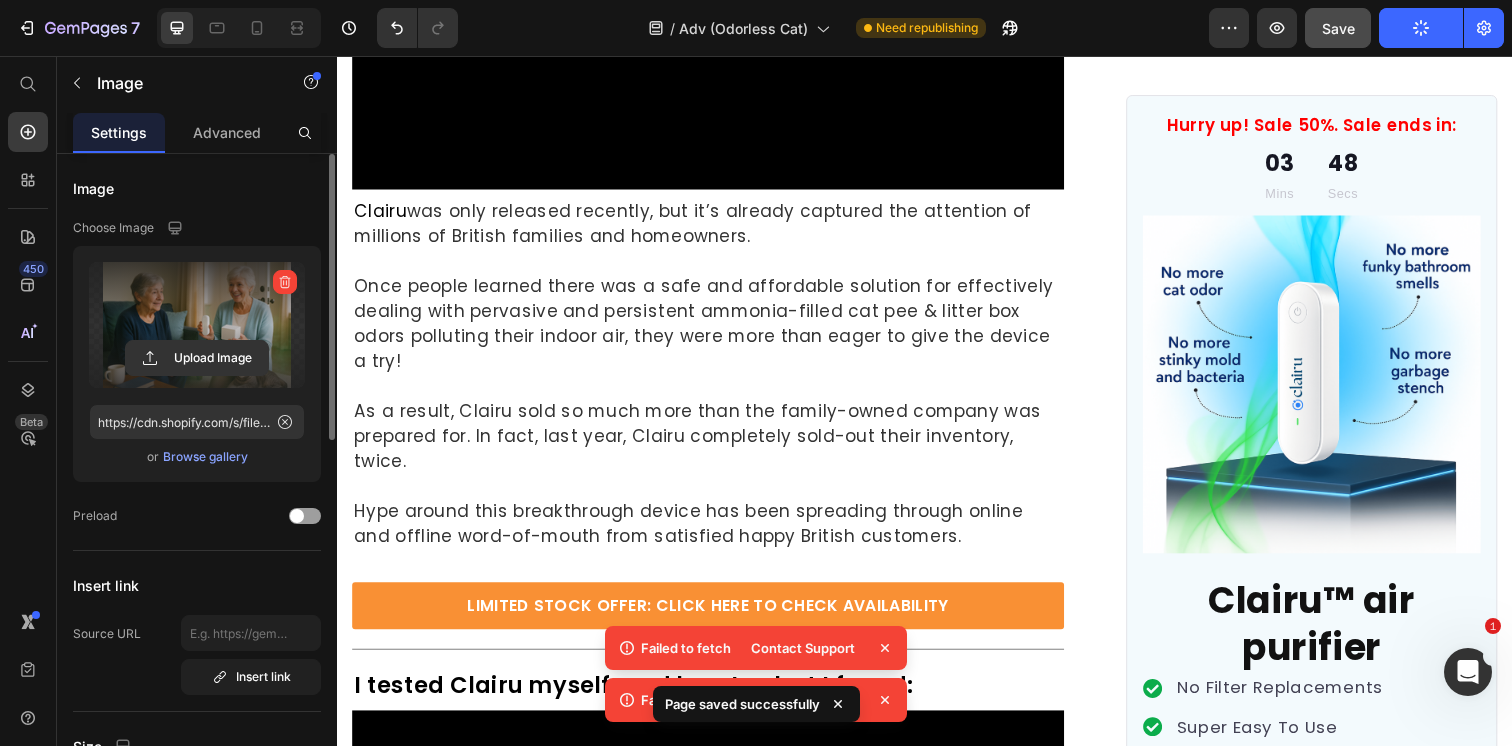click at bounding box center (715, -3199) 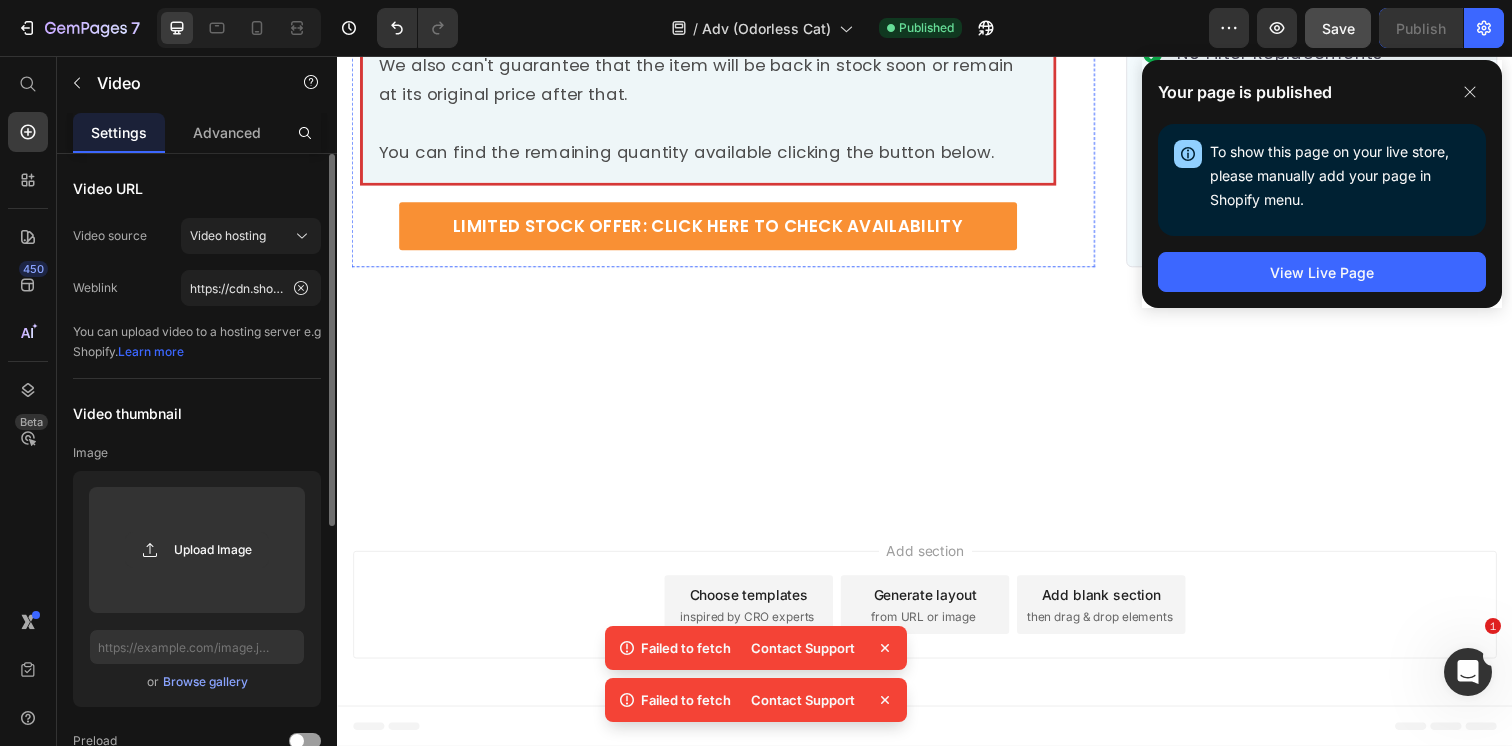 scroll, scrollTop: 15889, scrollLeft: 0, axis: vertical 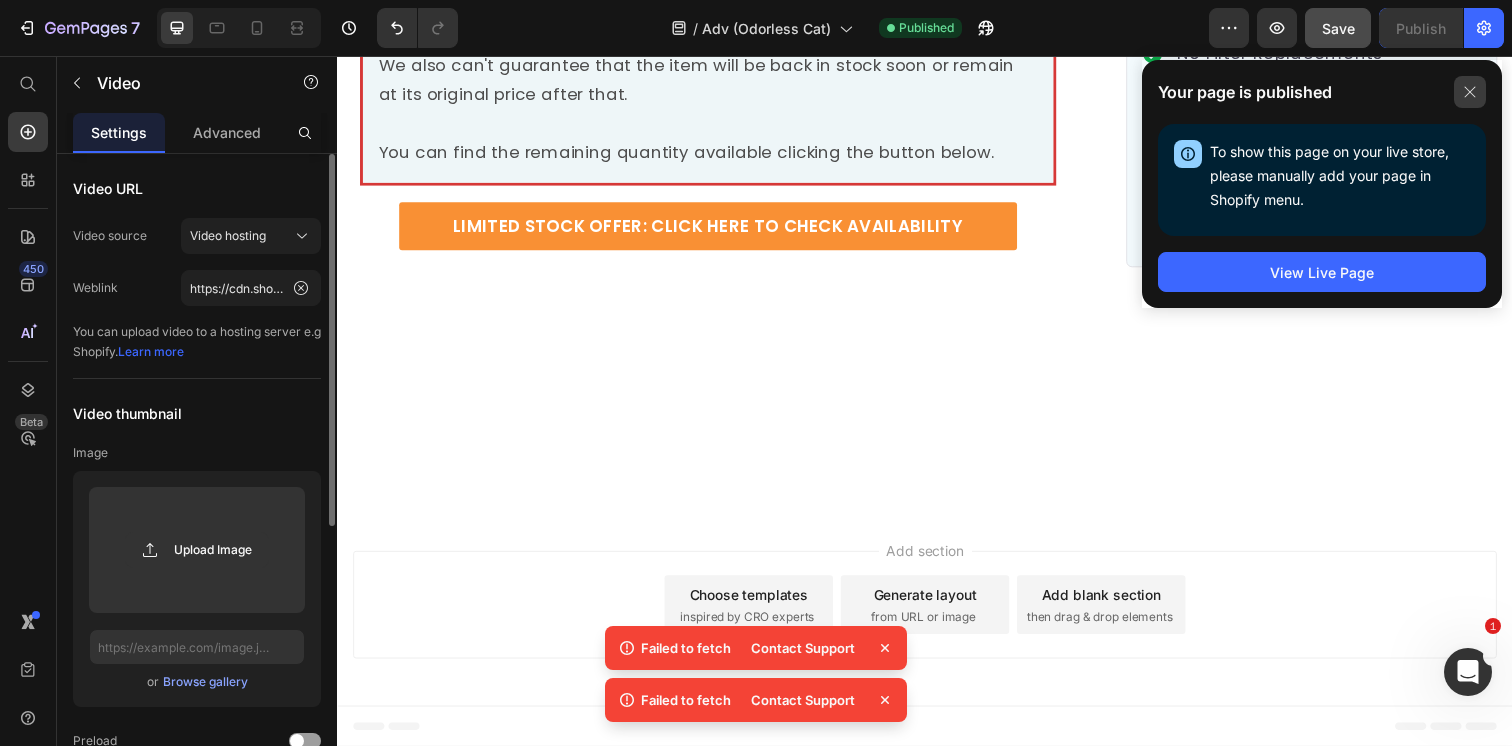 click 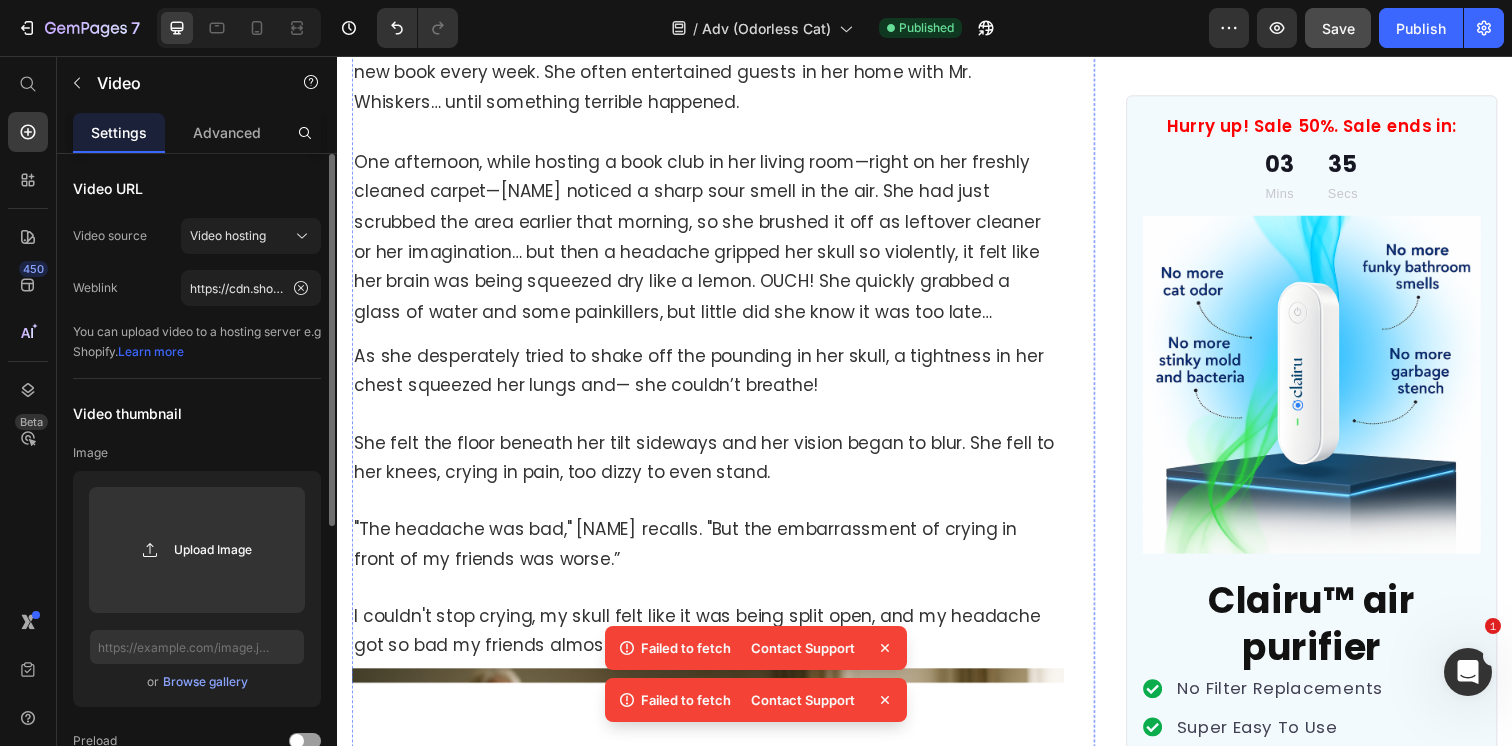 scroll, scrollTop: 0, scrollLeft: 0, axis: both 